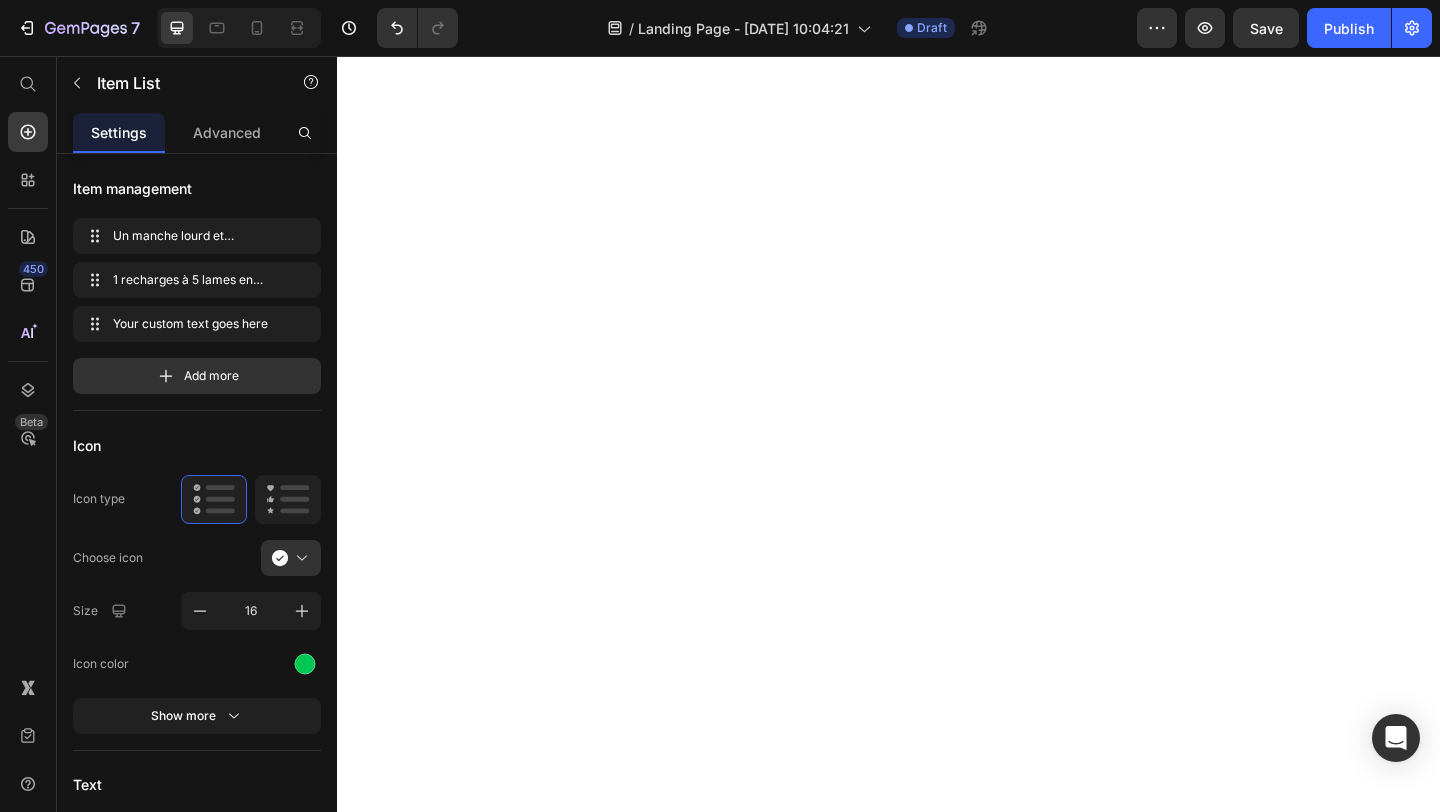 scroll, scrollTop: 0, scrollLeft: 0, axis: both 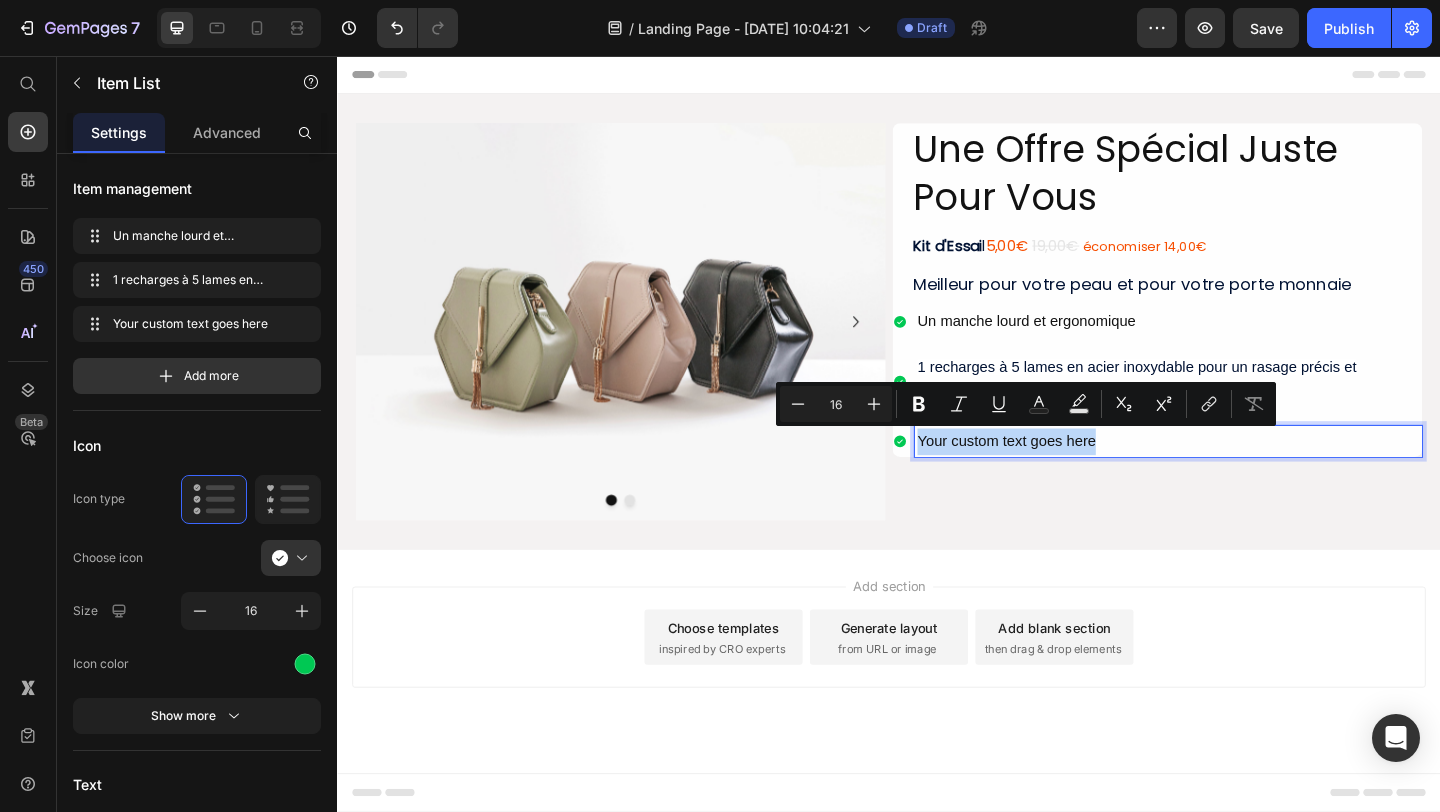 drag, startPoint x: 1167, startPoint y: 478, endPoint x: 971, endPoint y: 478, distance: 196 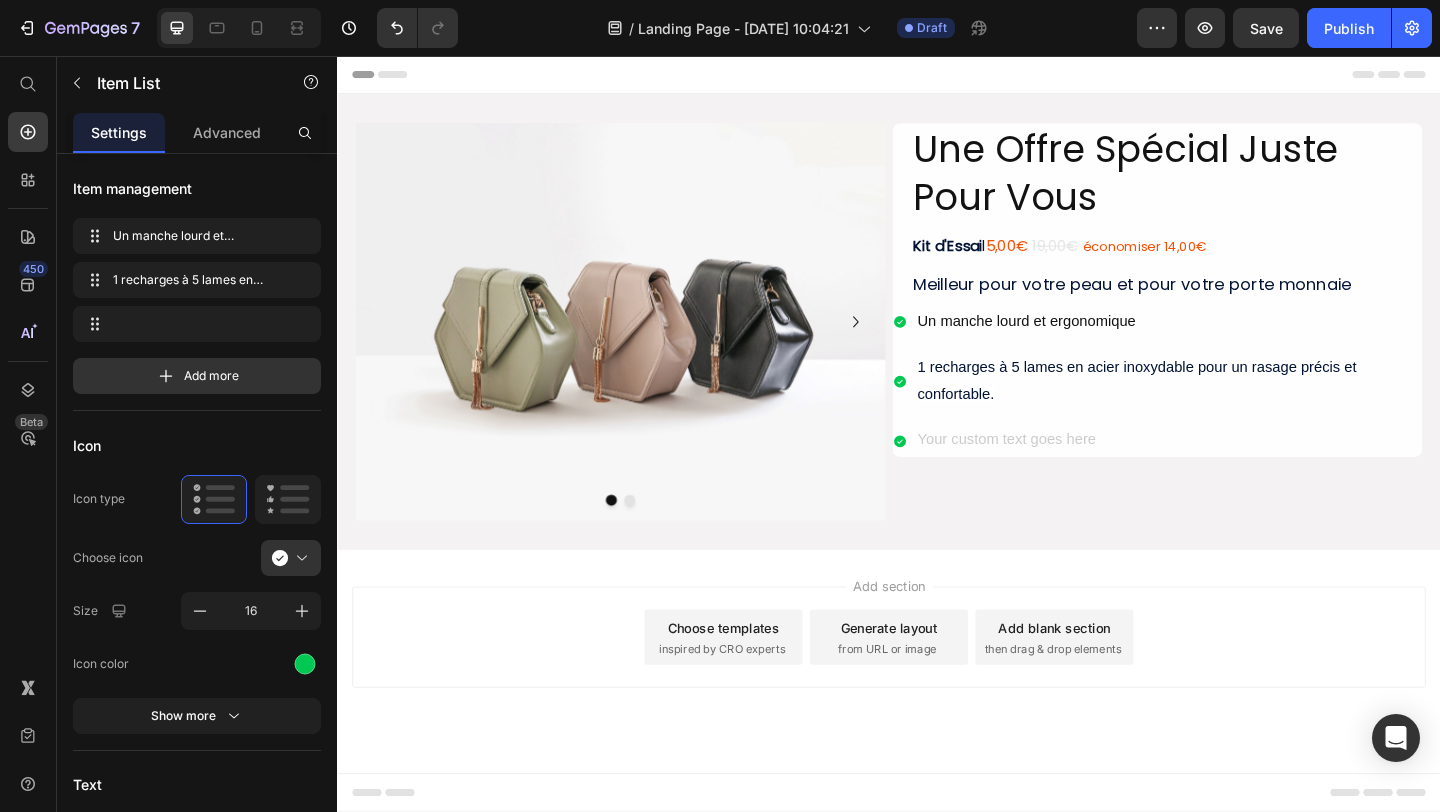 click on "Une Offre Spécial Juste Pour Vous Heading Kit d'Essai  l  5,00€   19,00€   économiser 14,00€ Text Block Meilleur pour votre peau et pour votre porte monnaie Heading Un manche lourd et ergonomique 1 recharges à 5 lames en acier inoxydable pour un rasage précis et confortable. Item List   0 Row" at bounding box center [1229, 345] 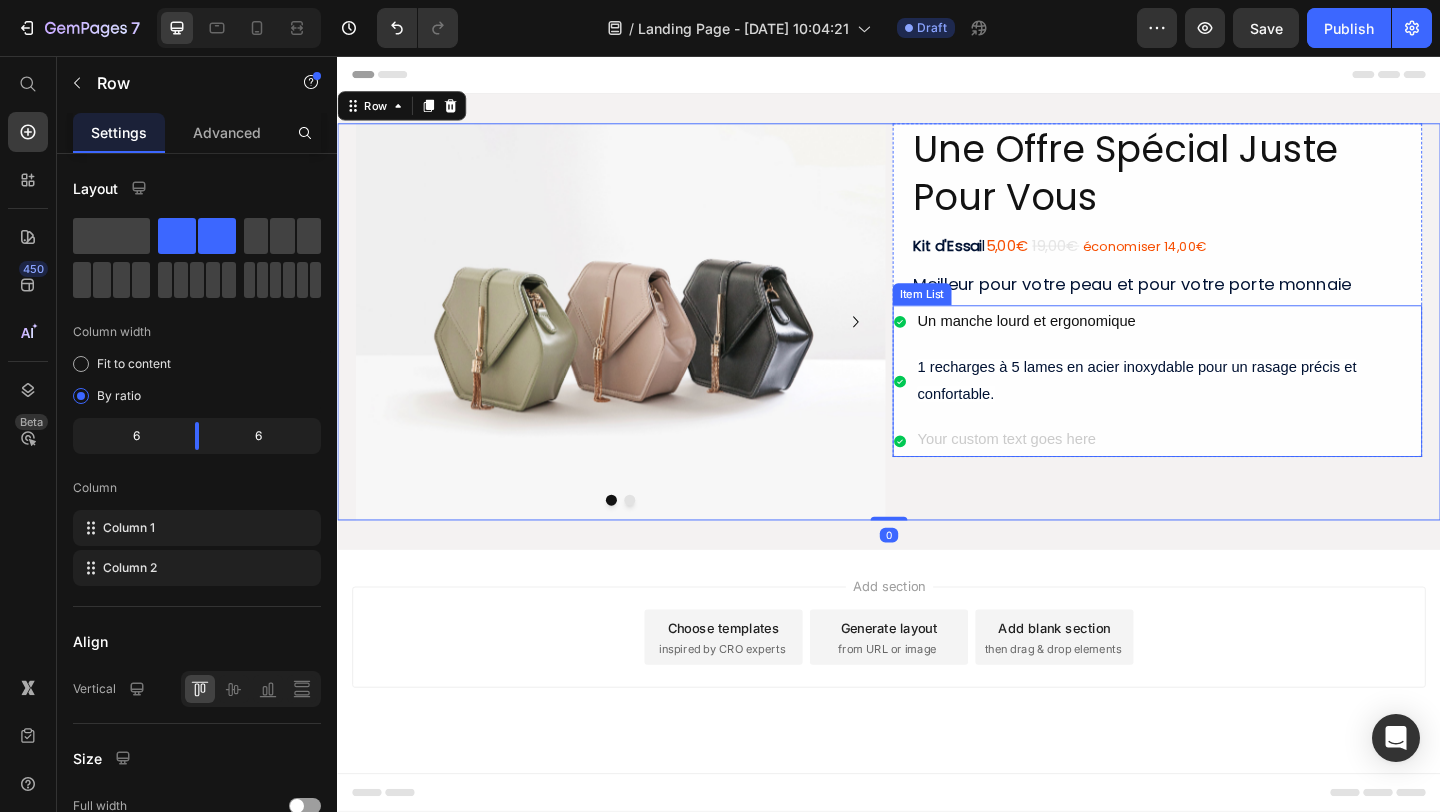 click at bounding box center (1241, 475) 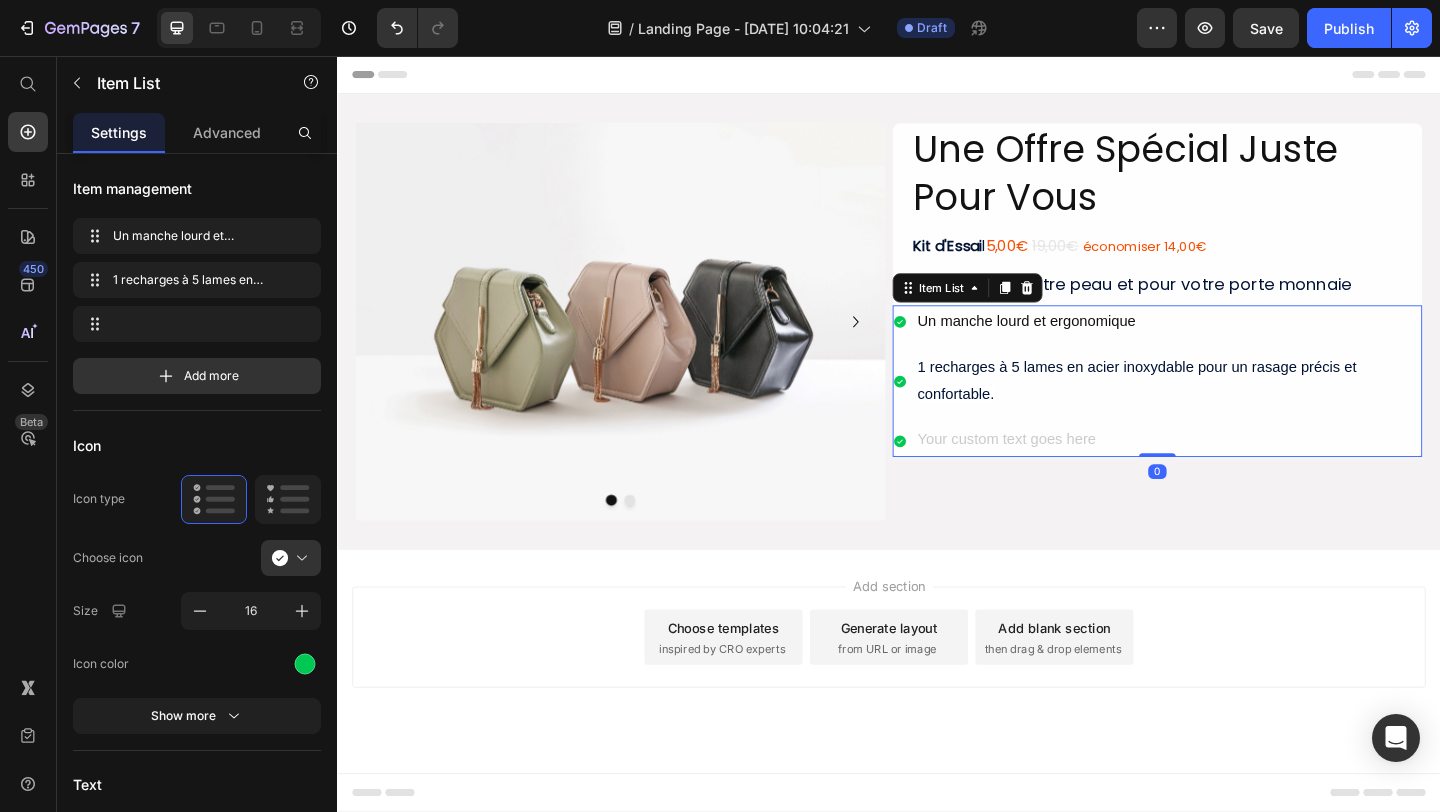 click at bounding box center [1241, 475] 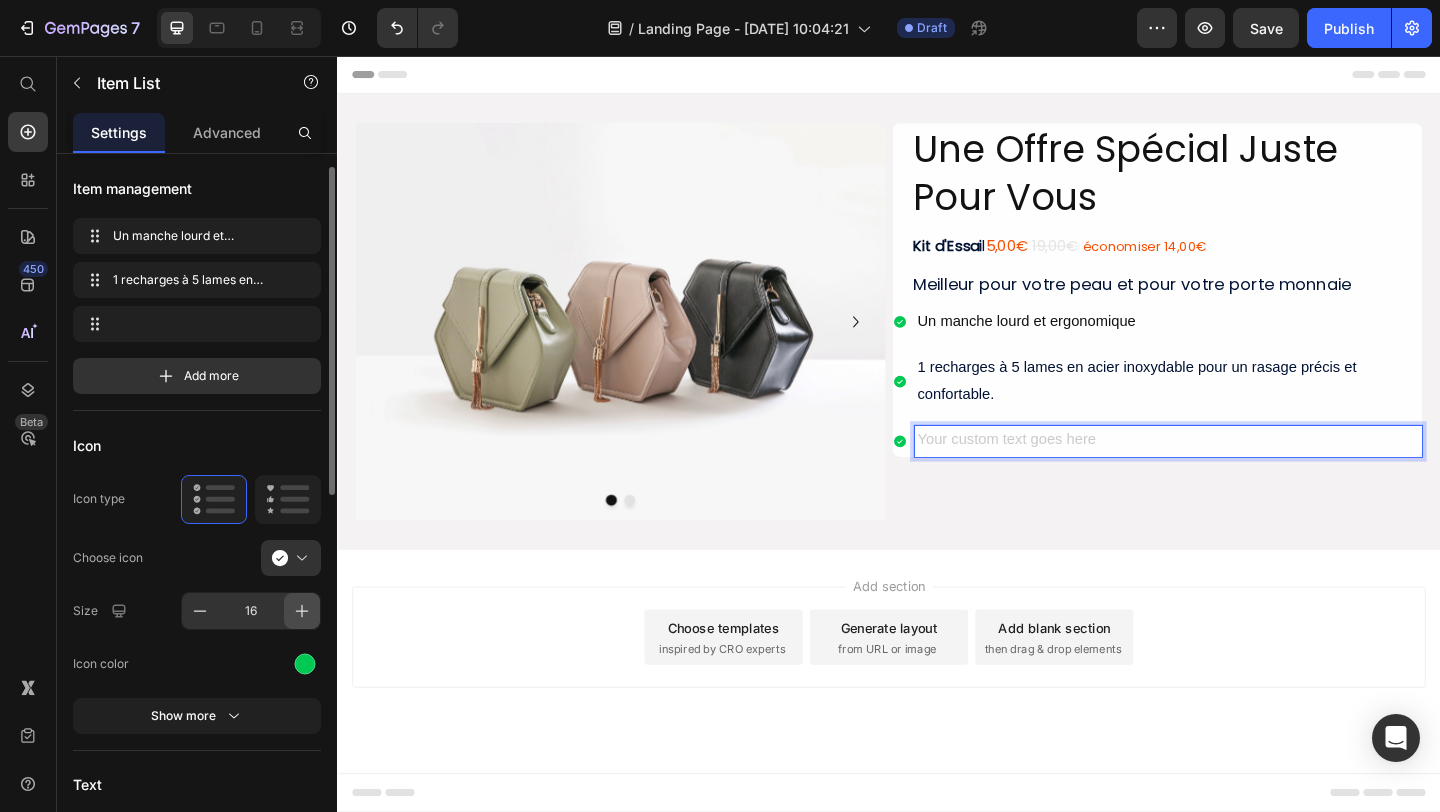 scroll, scrollTop: 26, scrollLeft: 0, axis: vertical 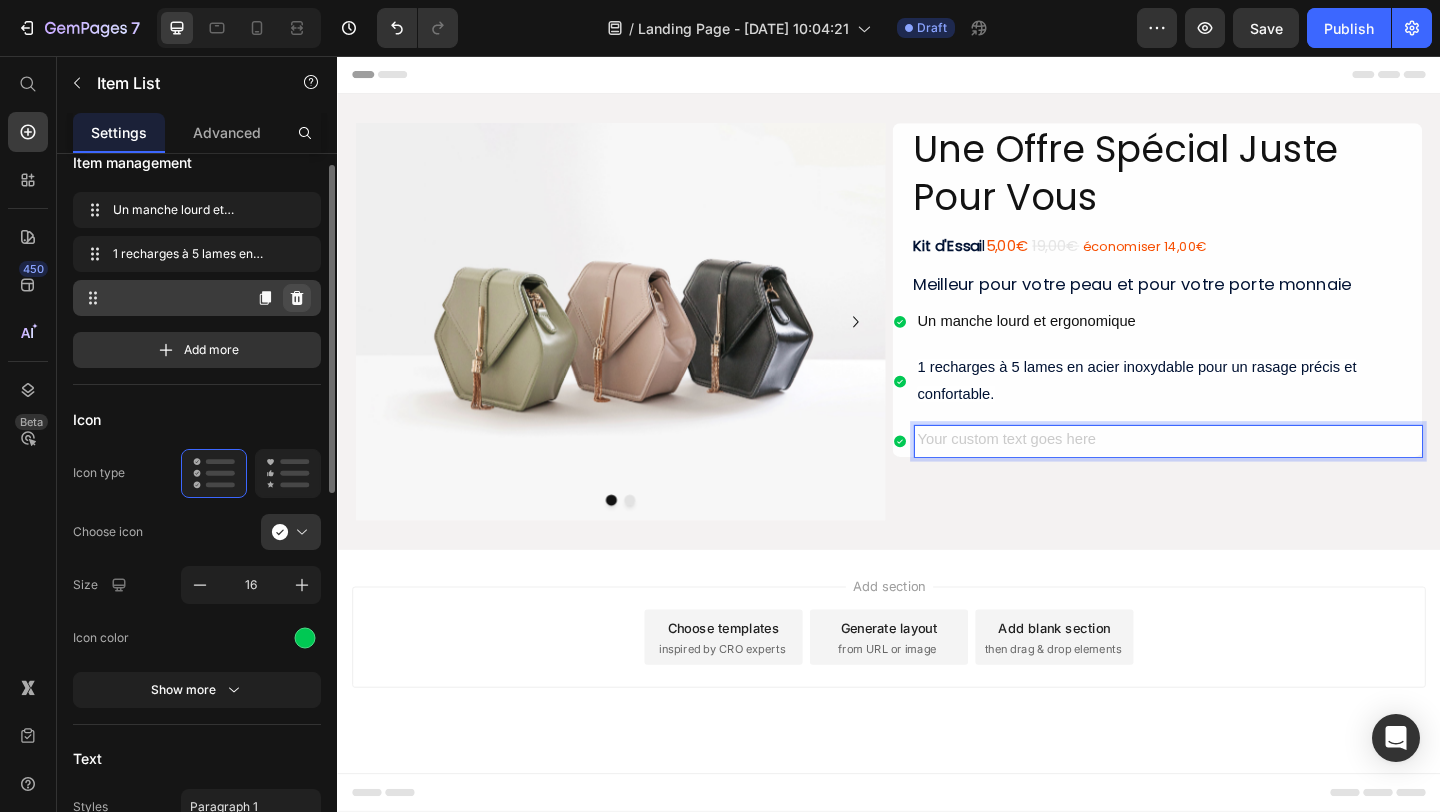 click 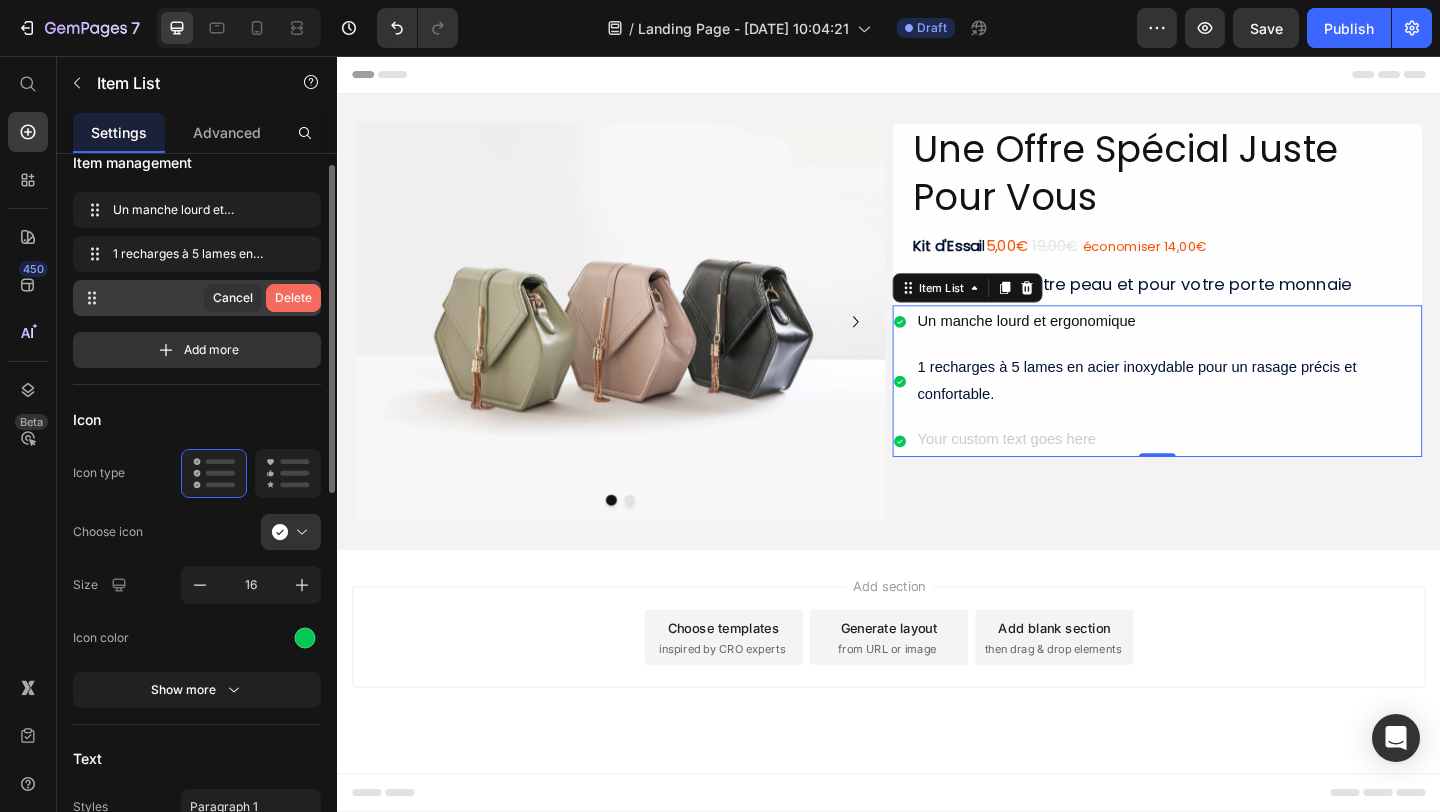click on "Delete" at bounding box center [293, 298] 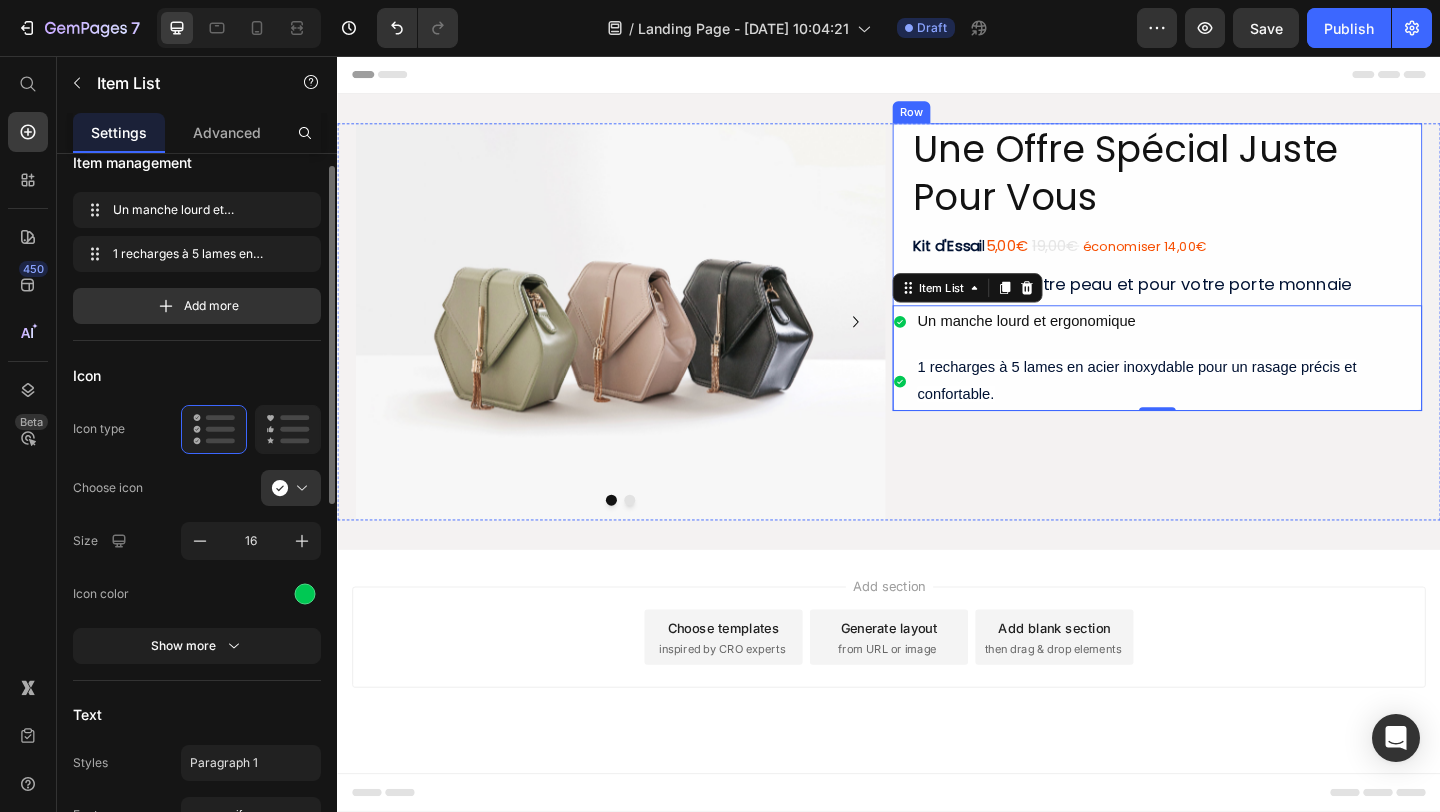 click on "Une Offre Spécial Juste Pour Vous Heading Kit d'Essai  l  5,00€   19,00€   économiser 14,00€ Text Block Meilleur pour votre peau et pour votre porte monnaie Heading Un manche lourd et ergonomique 1 recharges à 5 lames en acier inoxydable pour un rasage précis et confortable. Item List   0" at bounding box center (1229, 285) 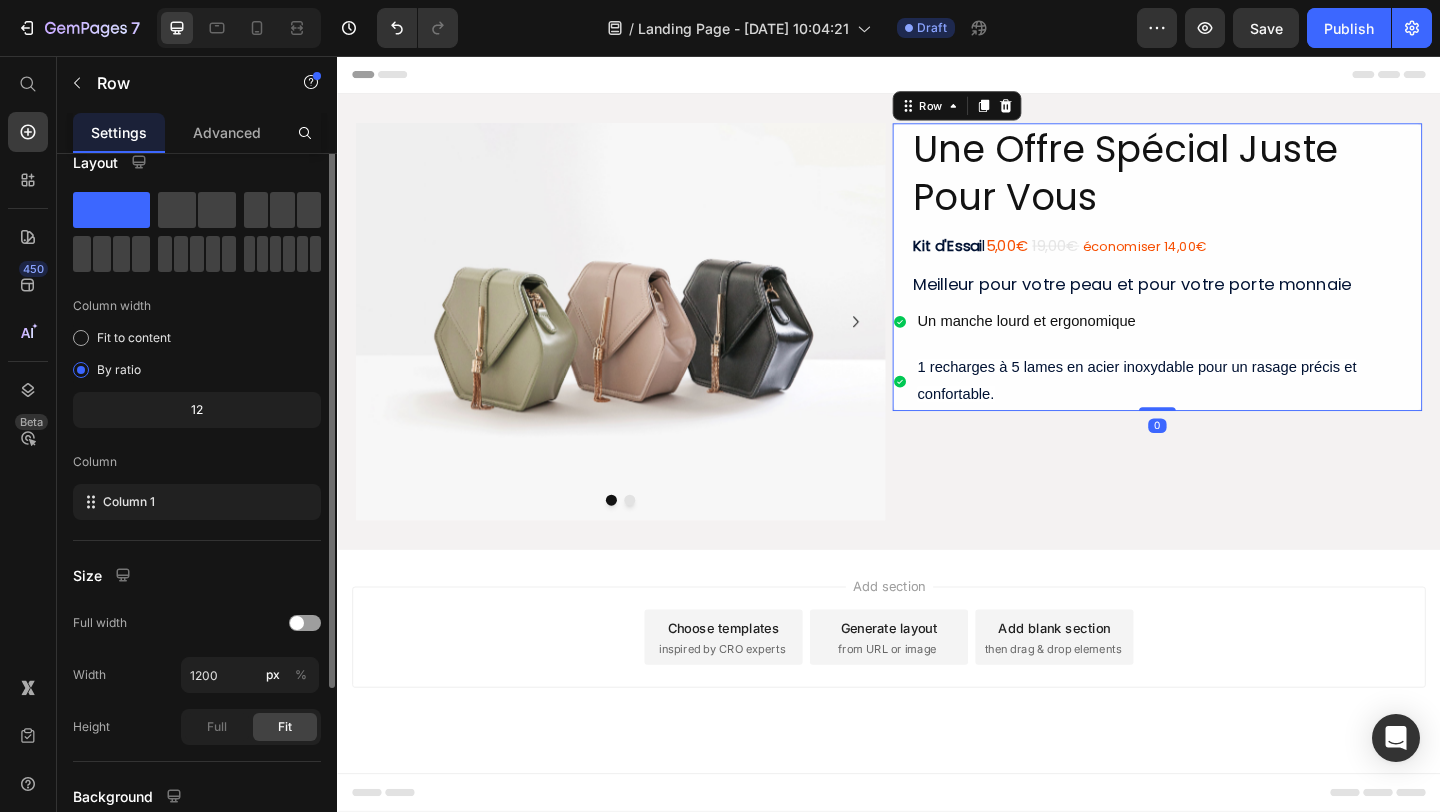 scroll, scrollTop: 0, scrollLeft: 0, axis: both 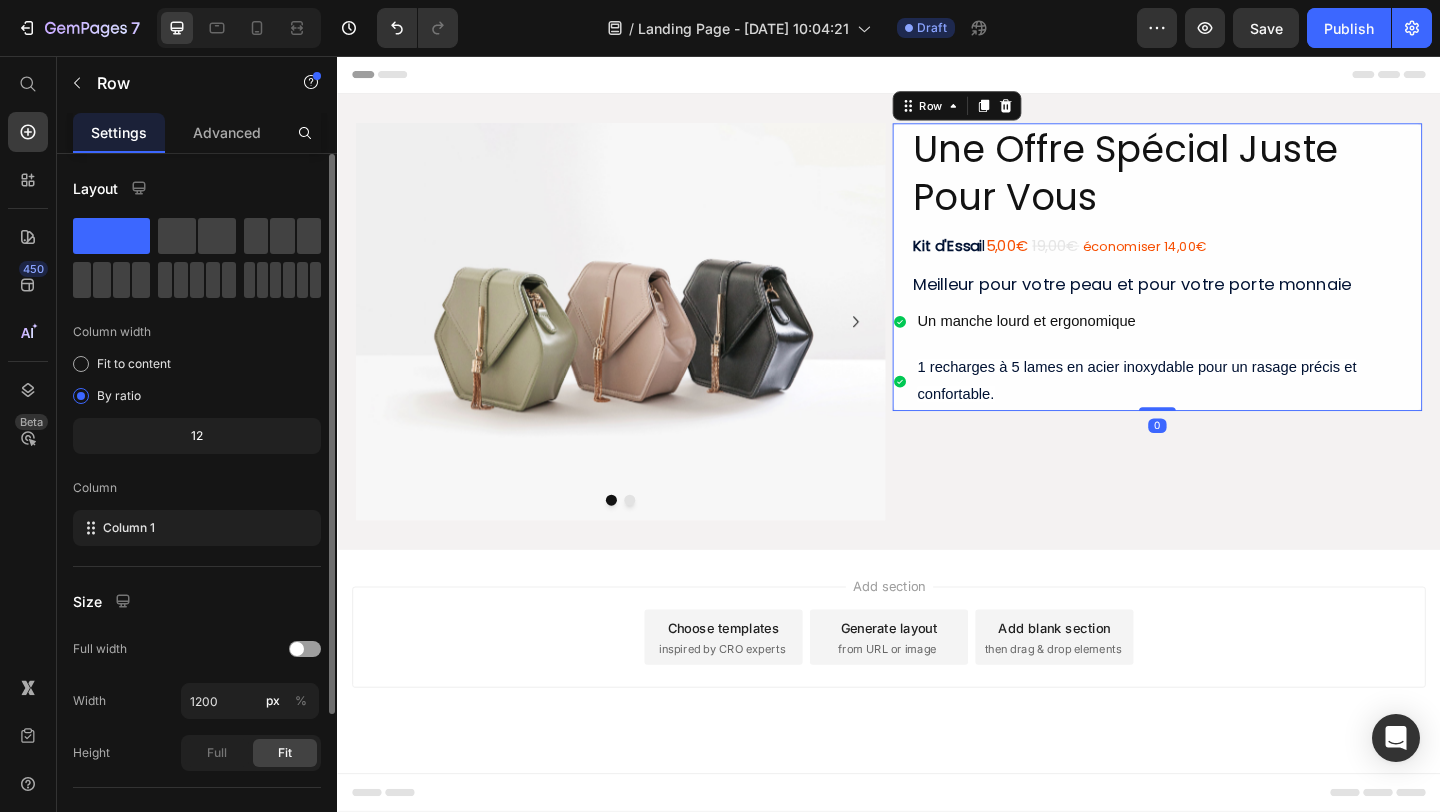 click on "Meilleur pour votre peau et pour votre porte monnaie" at bounding box center (1229, 303) 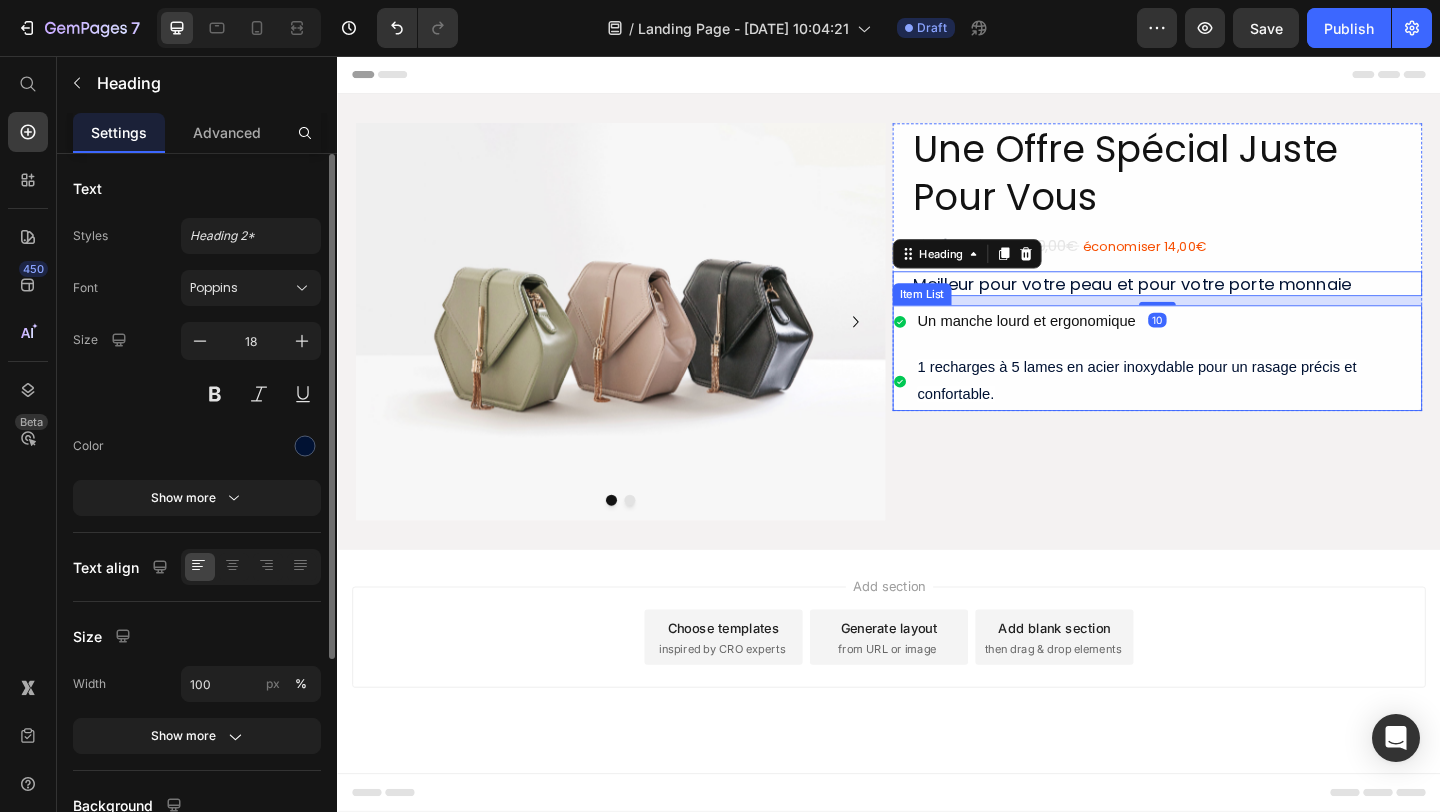 click on "1 recharges à 5 lames en acier inoxydable pour un rasage précis et confortable." at bounding box center (1241, 410) 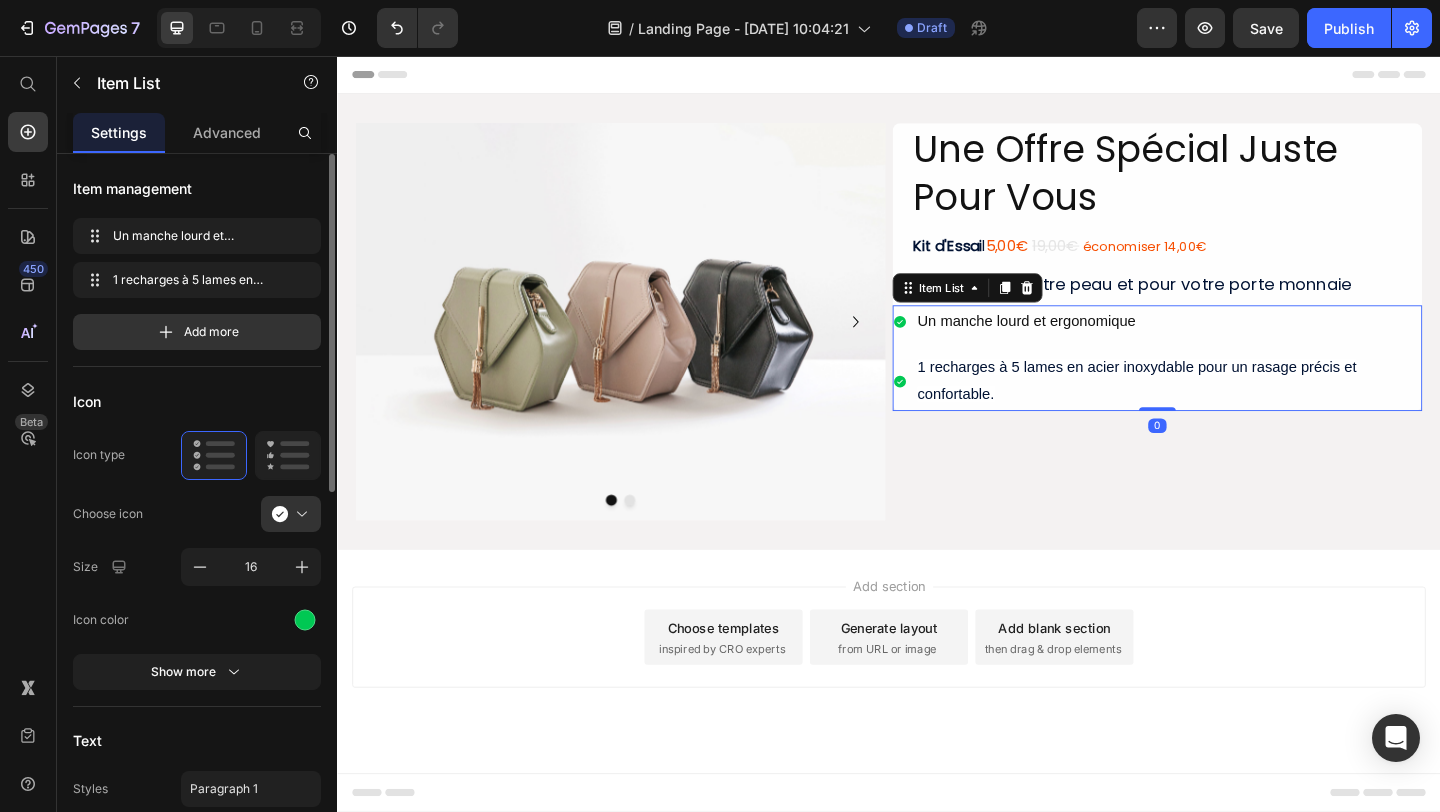 click on "Un manche lourd et ergonomique 1 recharges à 5 lames en acier inoxydable pour un rasage précis et confortable." at bounding box center [1229, 384] 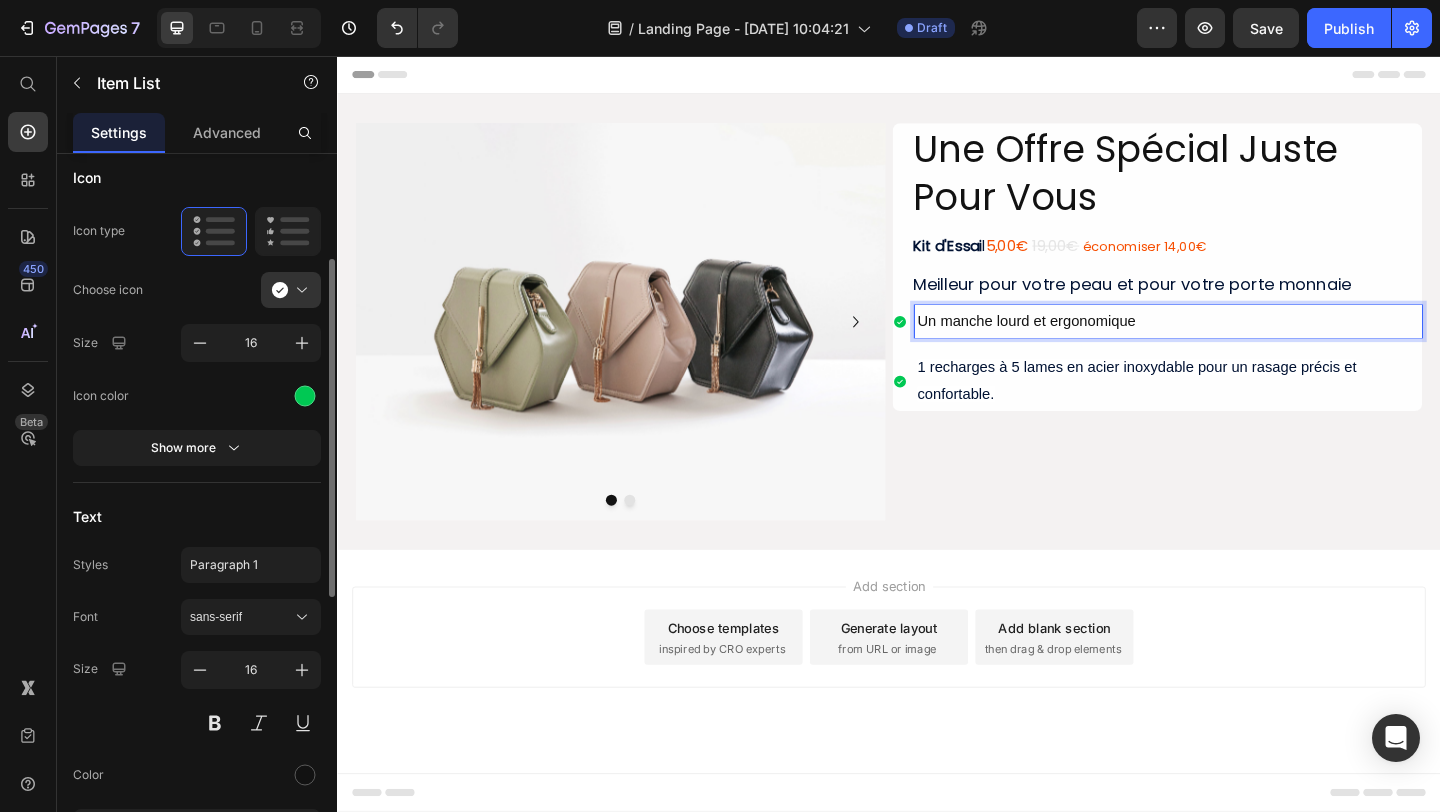 scroll, scrollTop: 263, scrollLeft: 0, axis: vertical 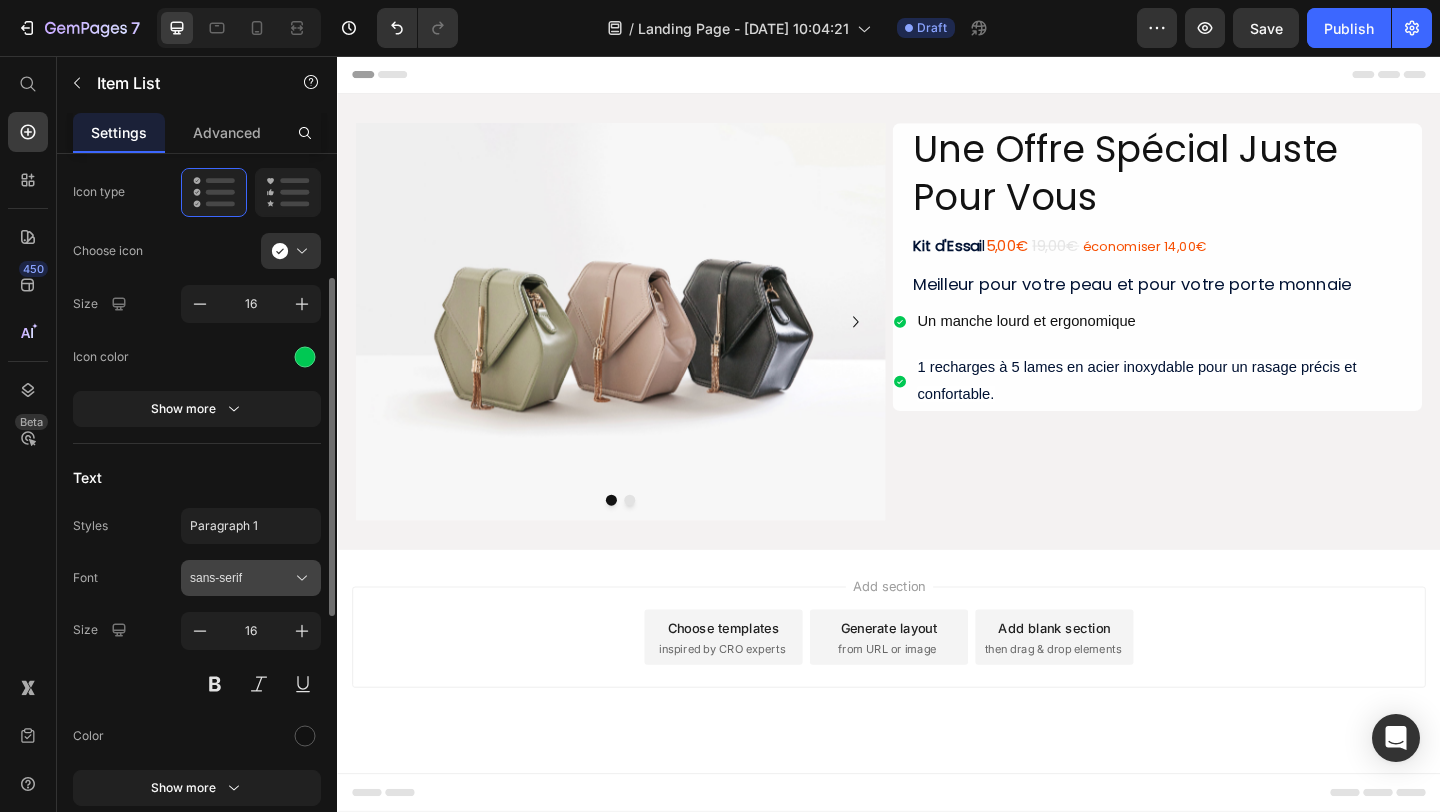 click on "sans-serif" at bounding box center (251, 578) 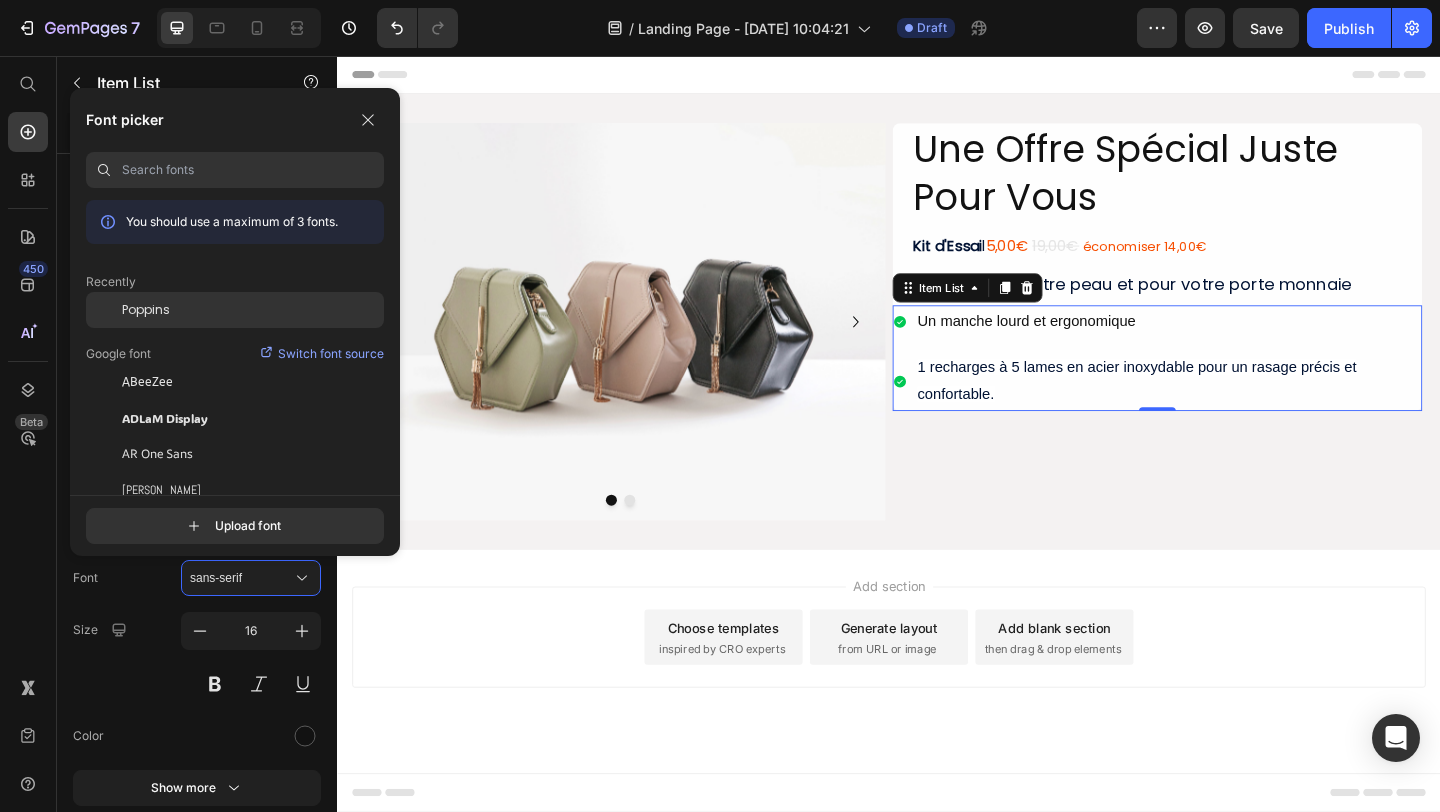 click on "Poppins" at bounding box center (146, 310) 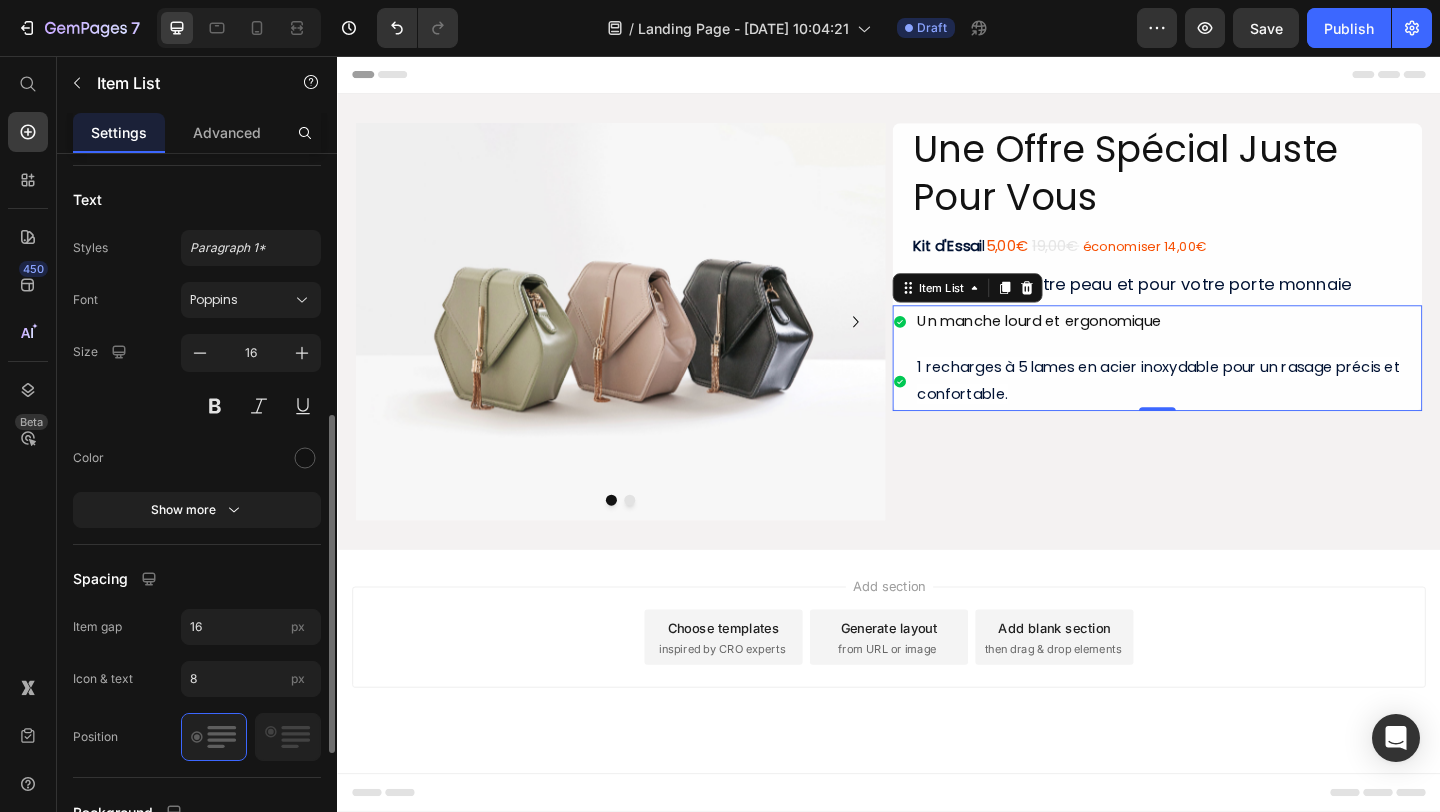 scroll, scrollTop: 558, scrollLeft: 0, axis: vertical 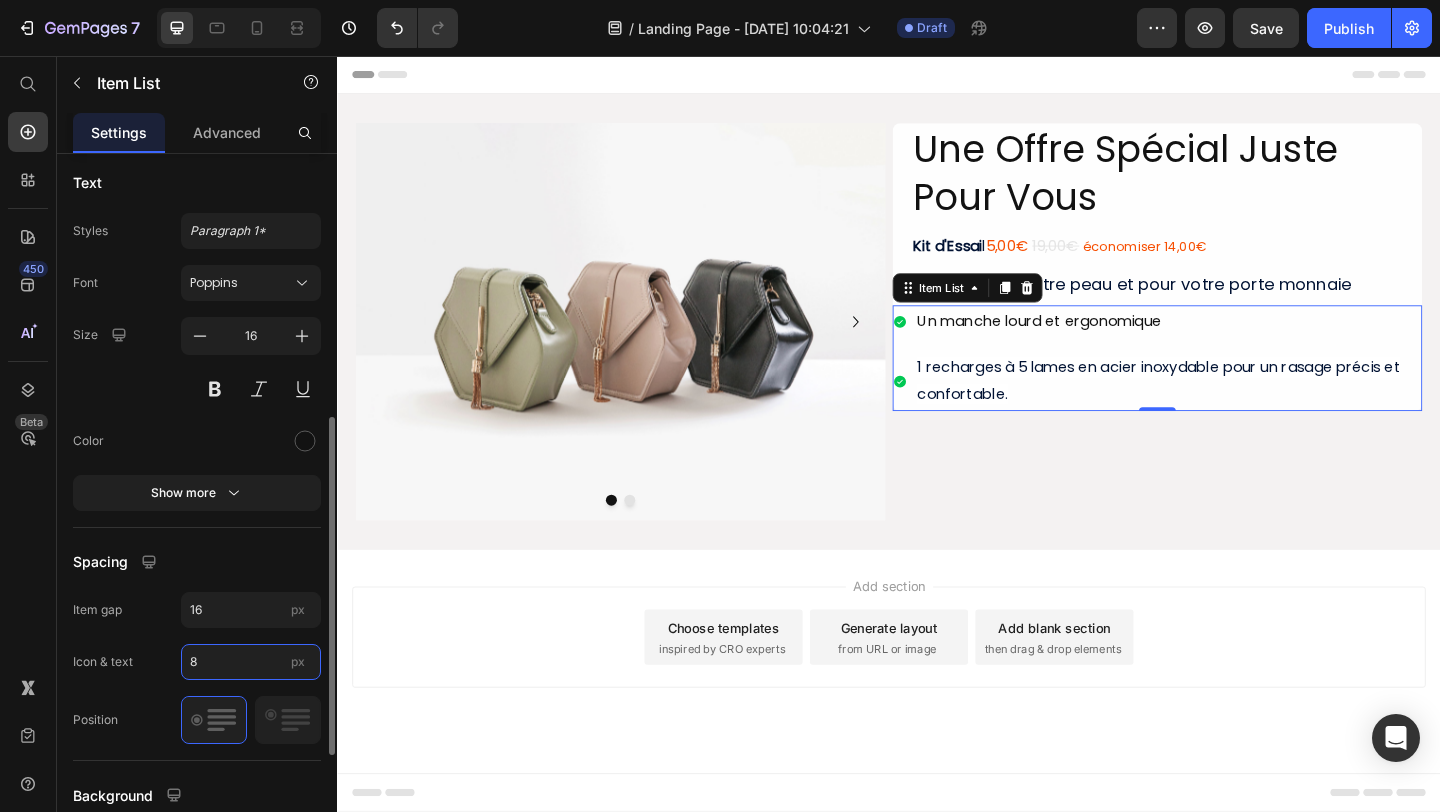 click on "8" at bounding box center [251, 662] 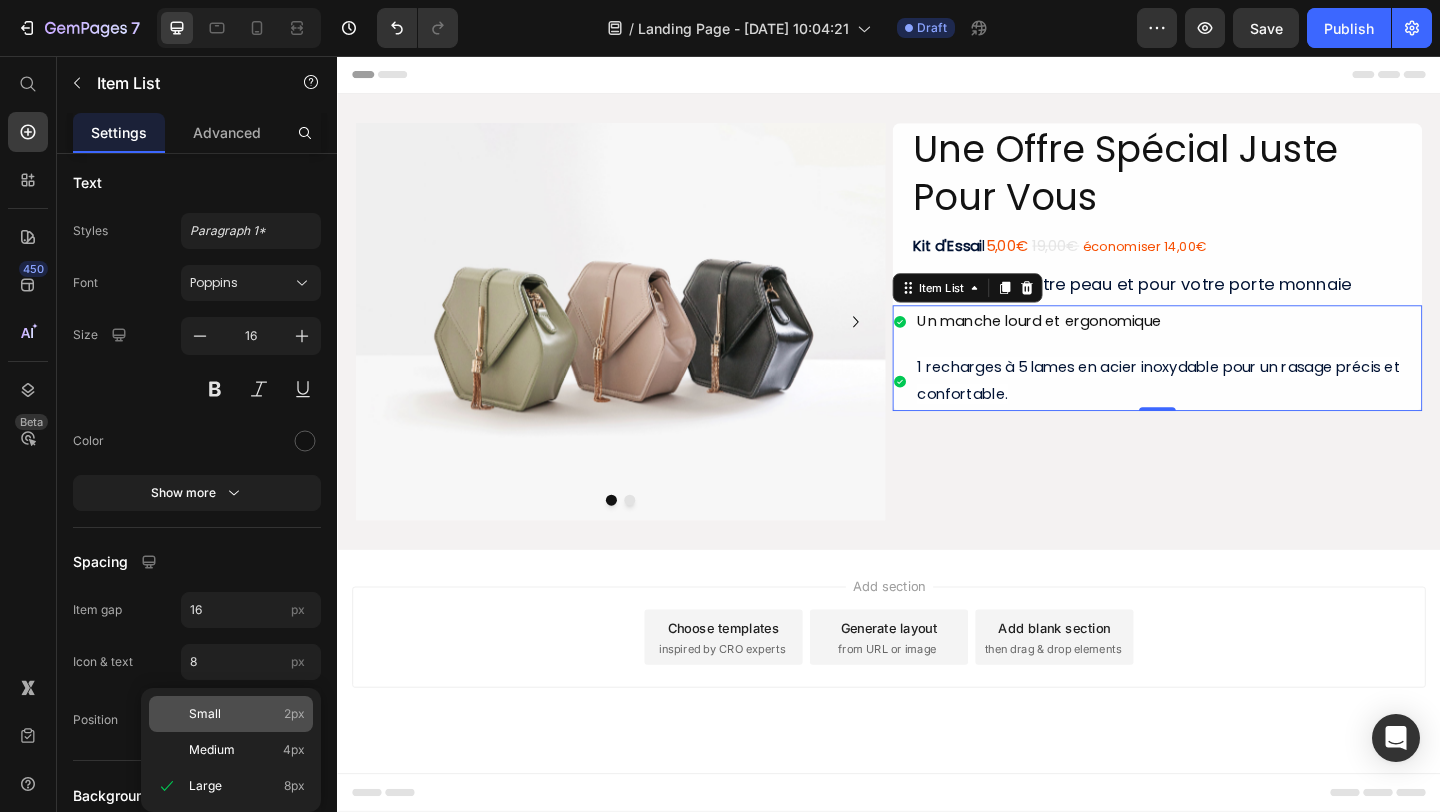 click on "Small 2px" 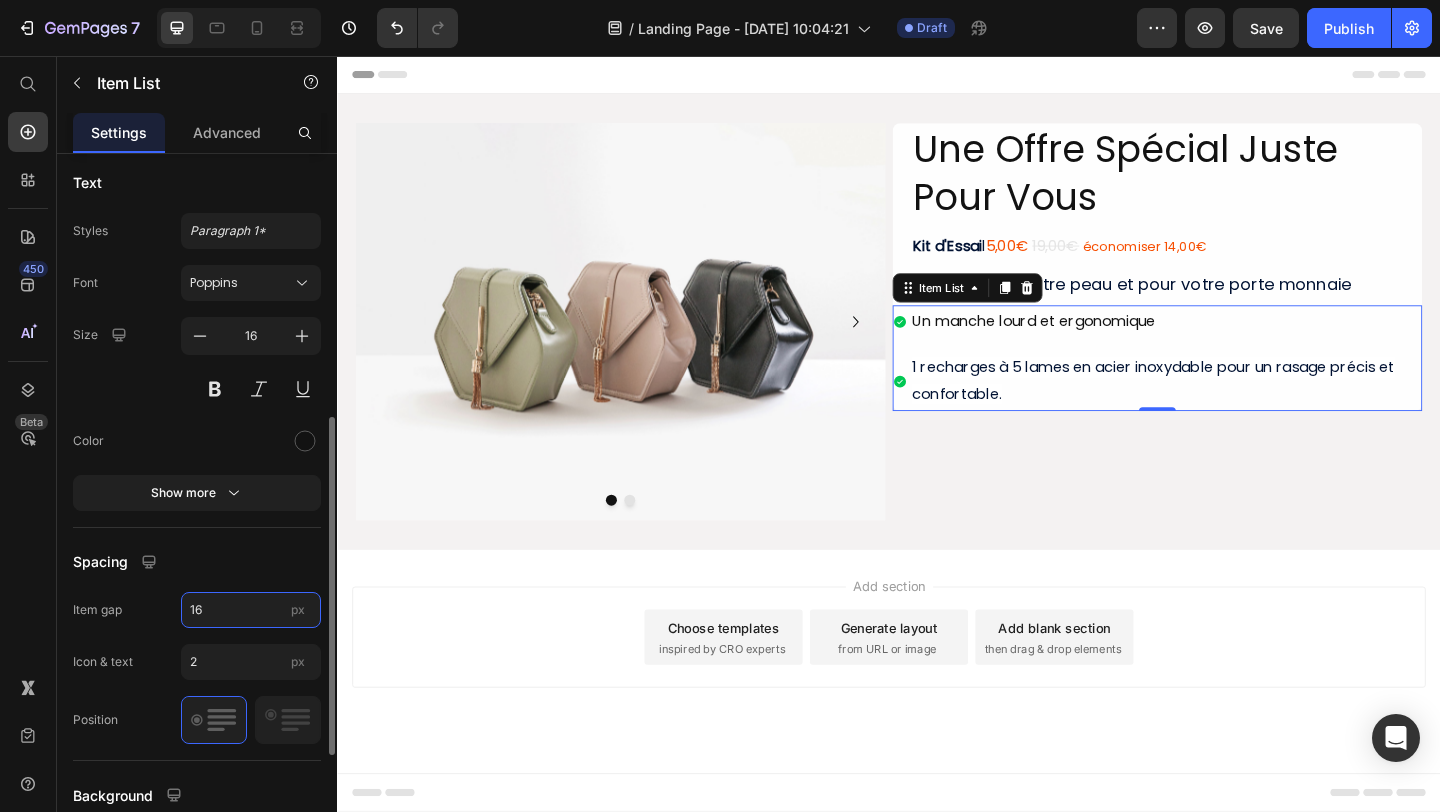 click on "16" at bounding box center [251, 610] 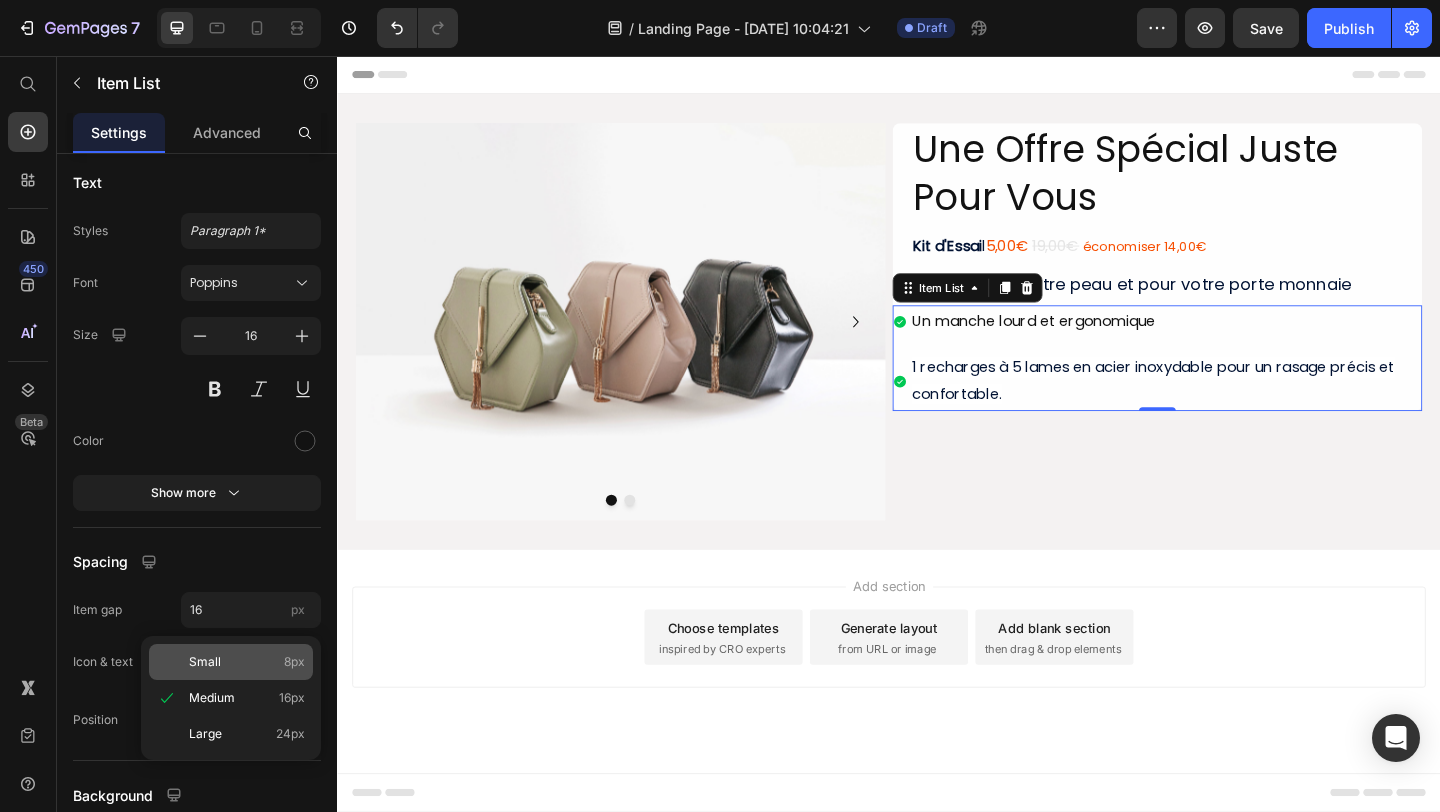 click on "Small 8px" at bounding box center [247, 662] 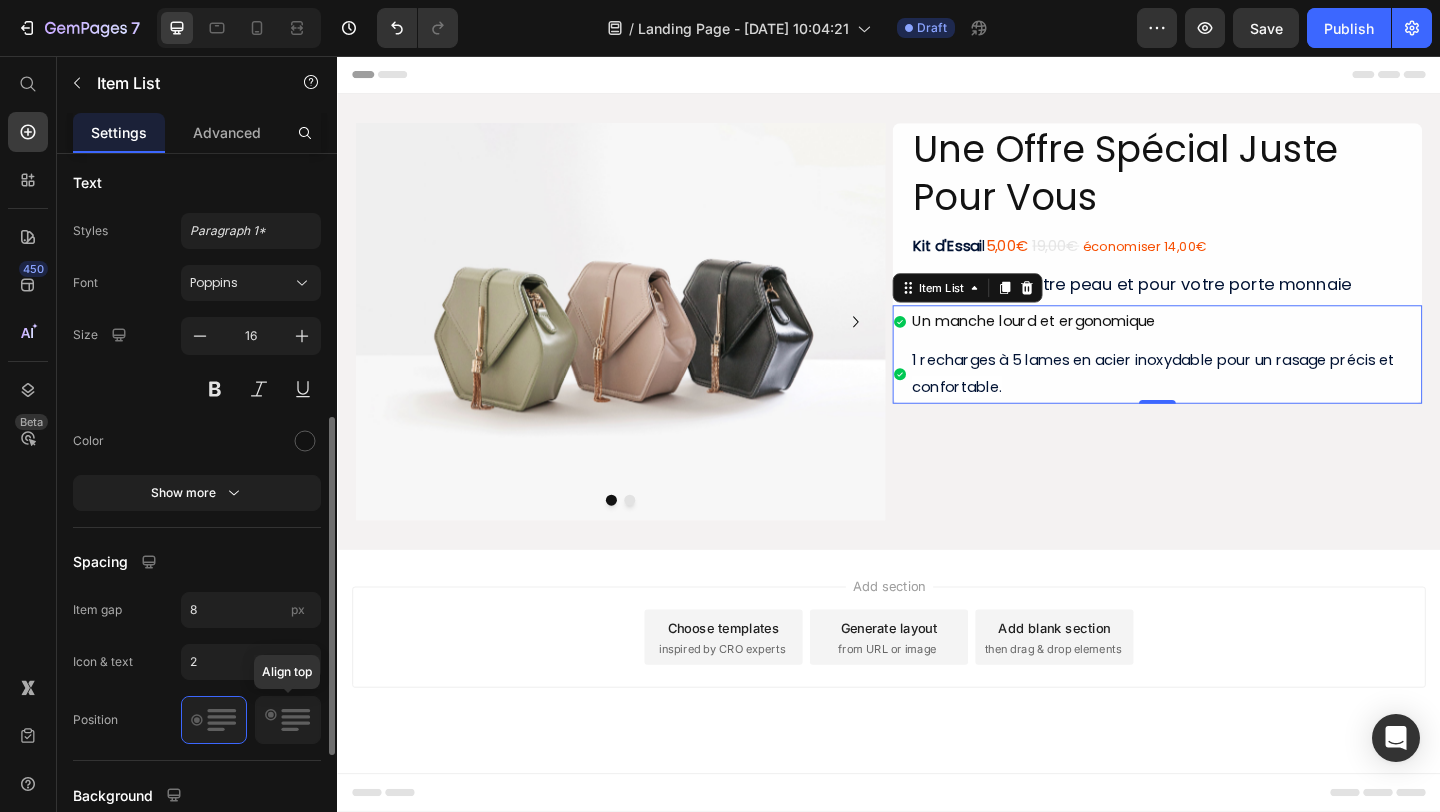 click 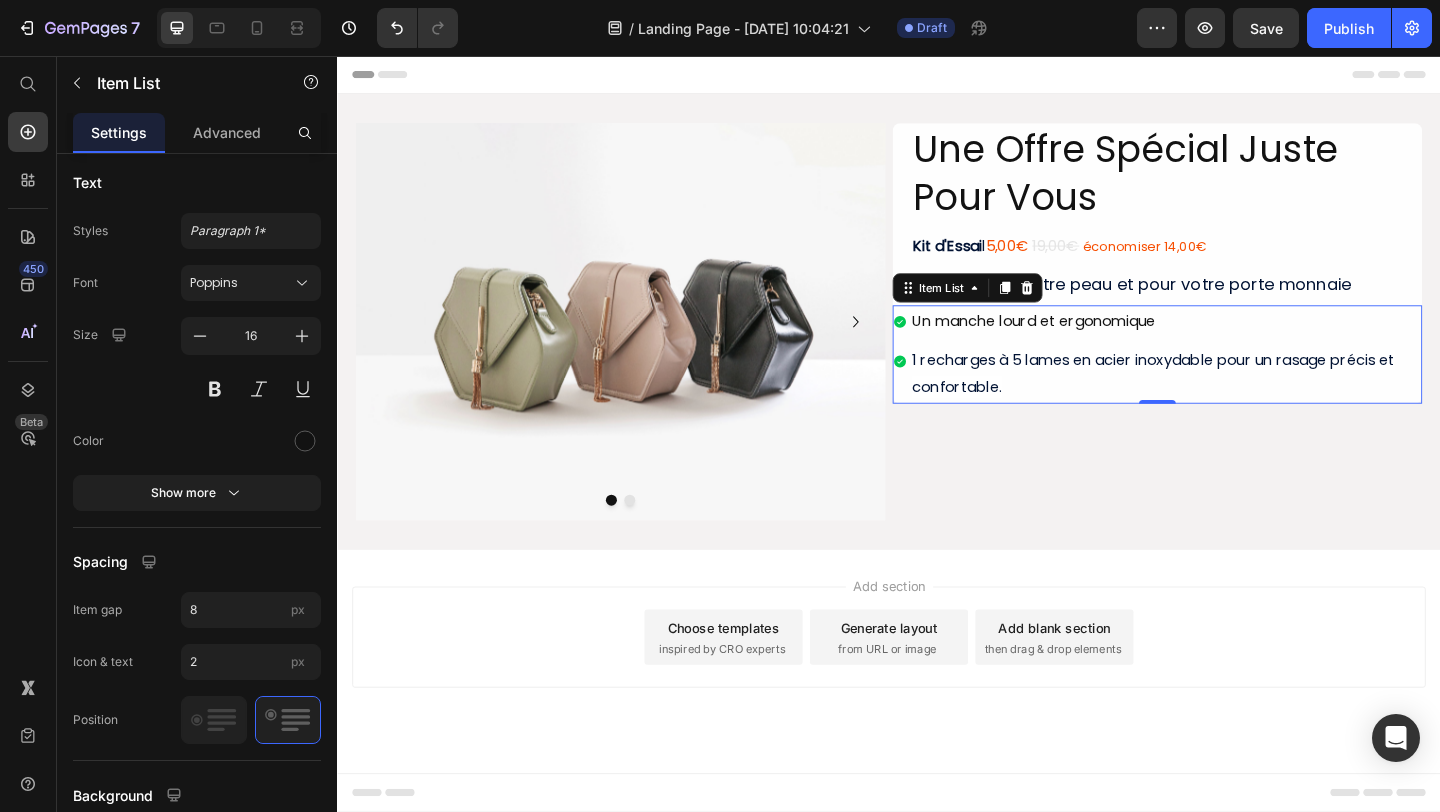 click on "1 recharges à 5 lames en acier inoxydable pour un rasage précis et confortable." at bounding box center (1238, 402) 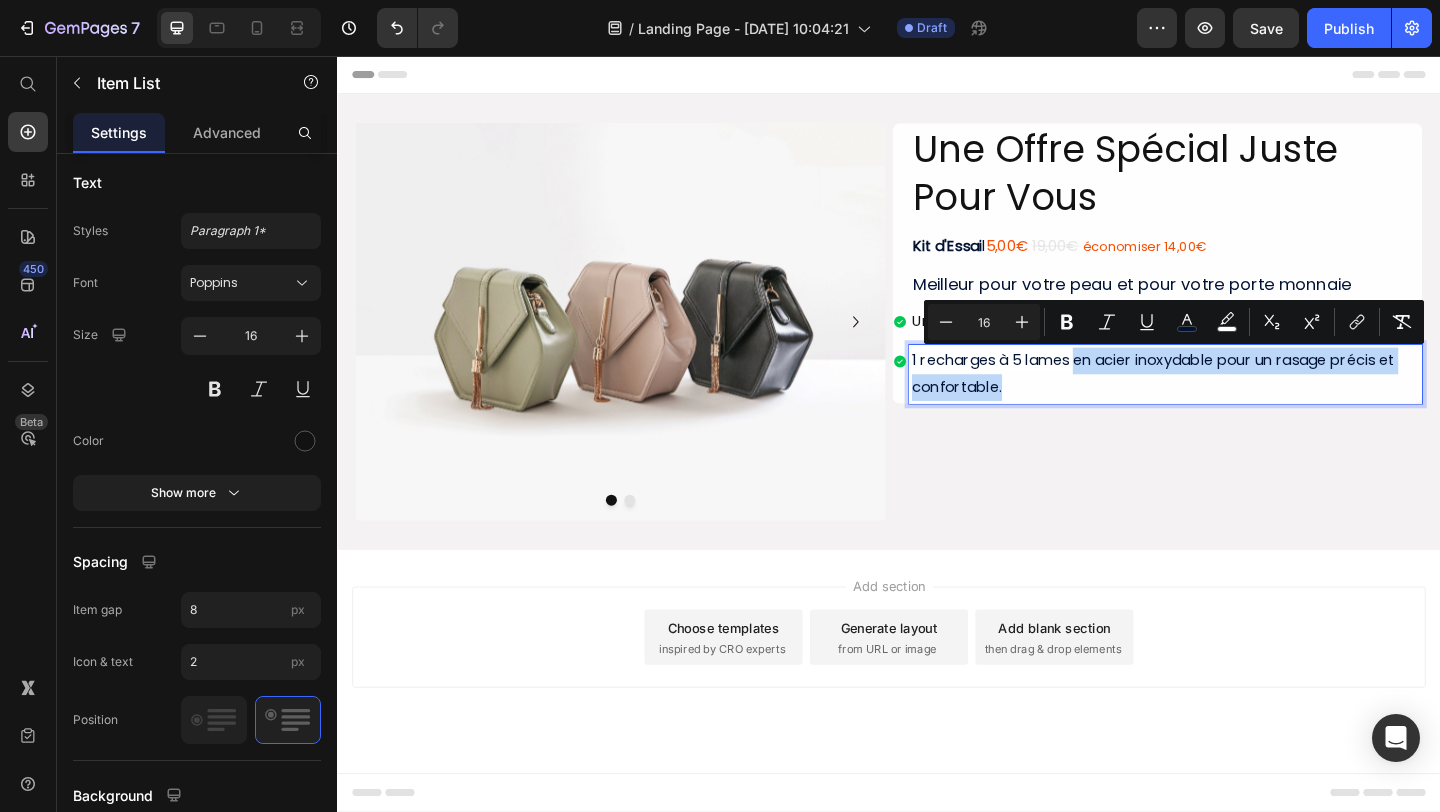 drag, startPoint x: 1145, startPoint y: 416, endPoint x: 1140, endPoint y: 394, distance: 22.561028 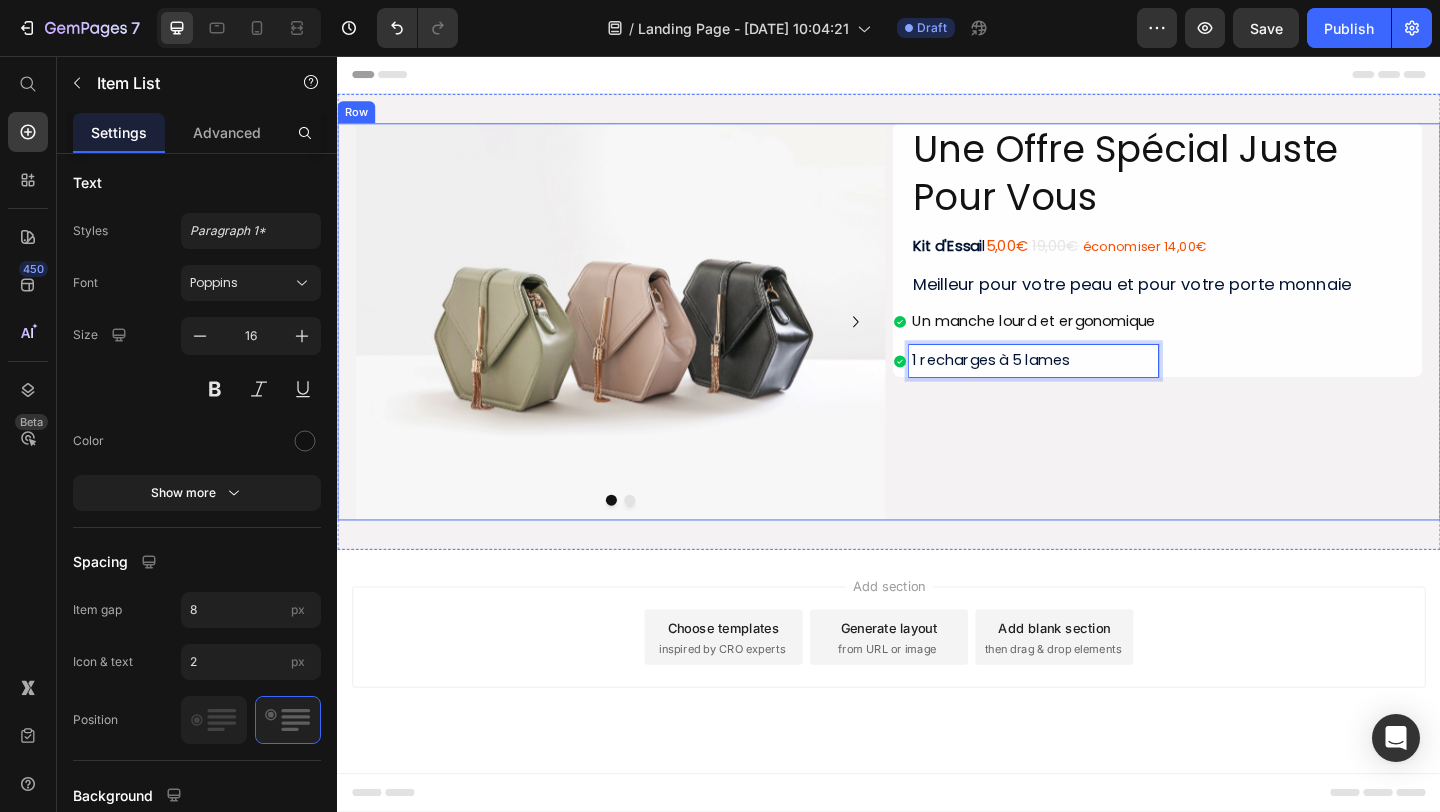 click on "Une Offre Spécial Juste Pour Vous Heading Kit d'Essai  l  5,00€   19,00€   économiser 14,00€ Text Block Meilleur pour votre peau et pour votre porte monnaie Heading Un manche lourd et ergonomique 1 recharges à 5 lames Item List   0 Row" at bounding box center (1229, 345) 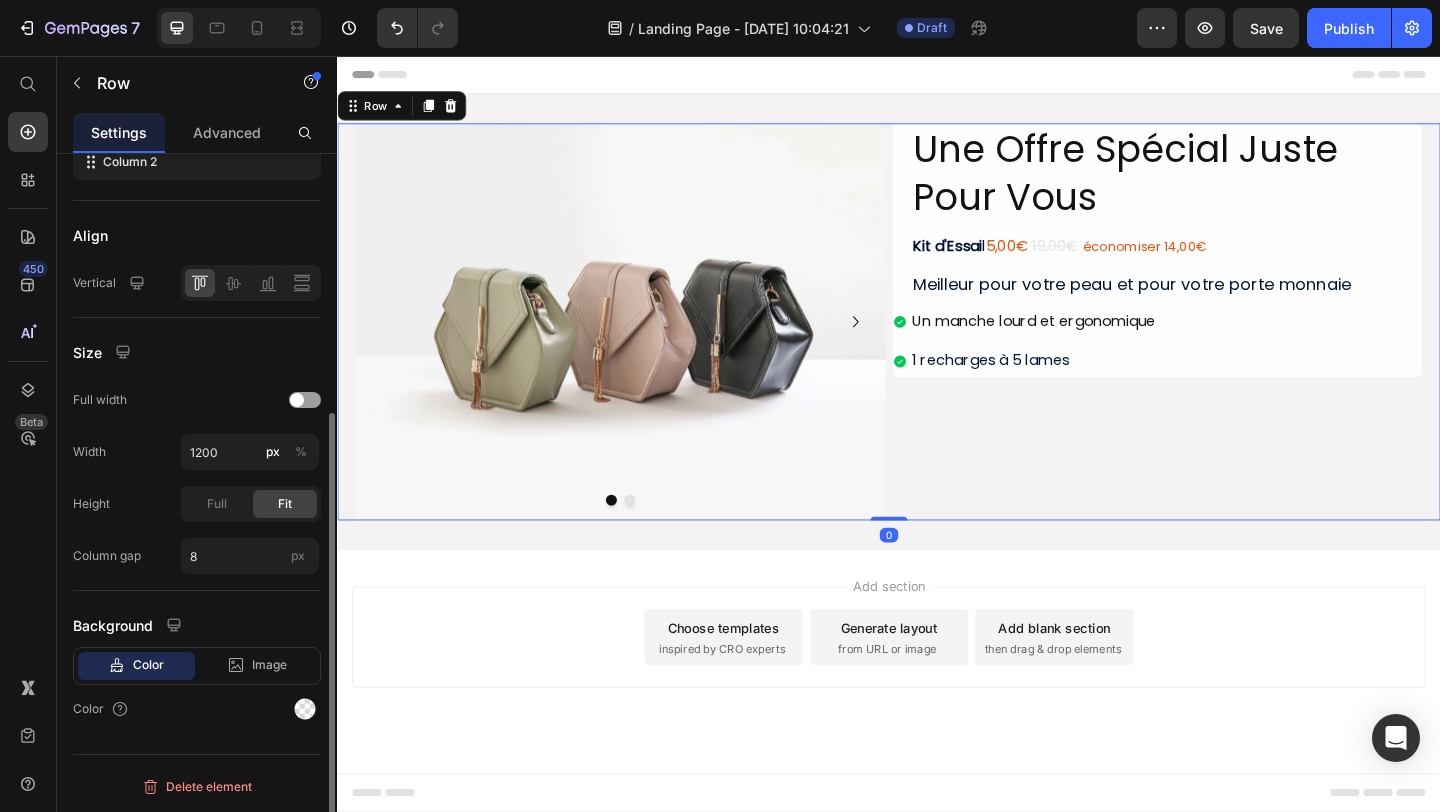 scroll, scrollTop: 0, scrollLeft: 0, axis: both 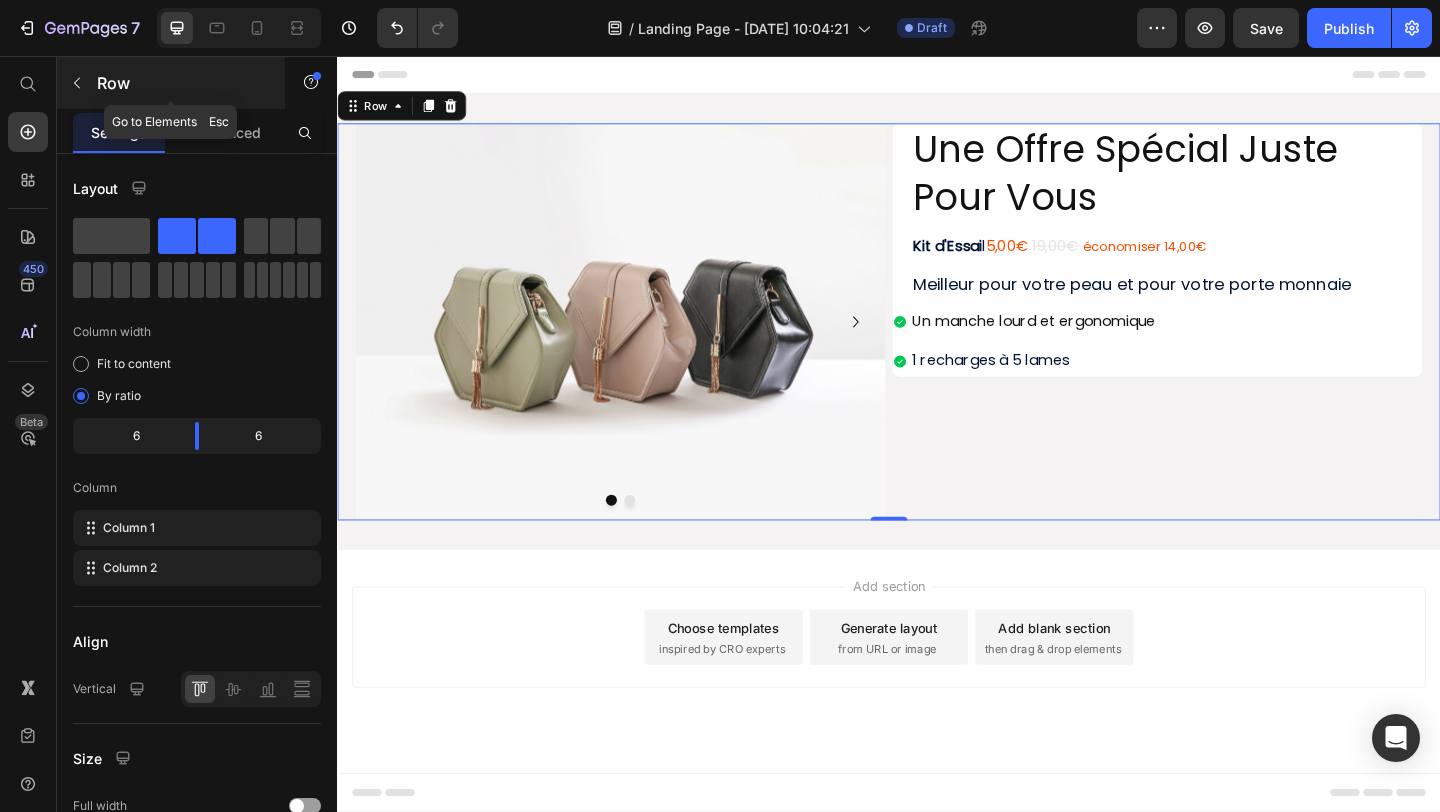 click 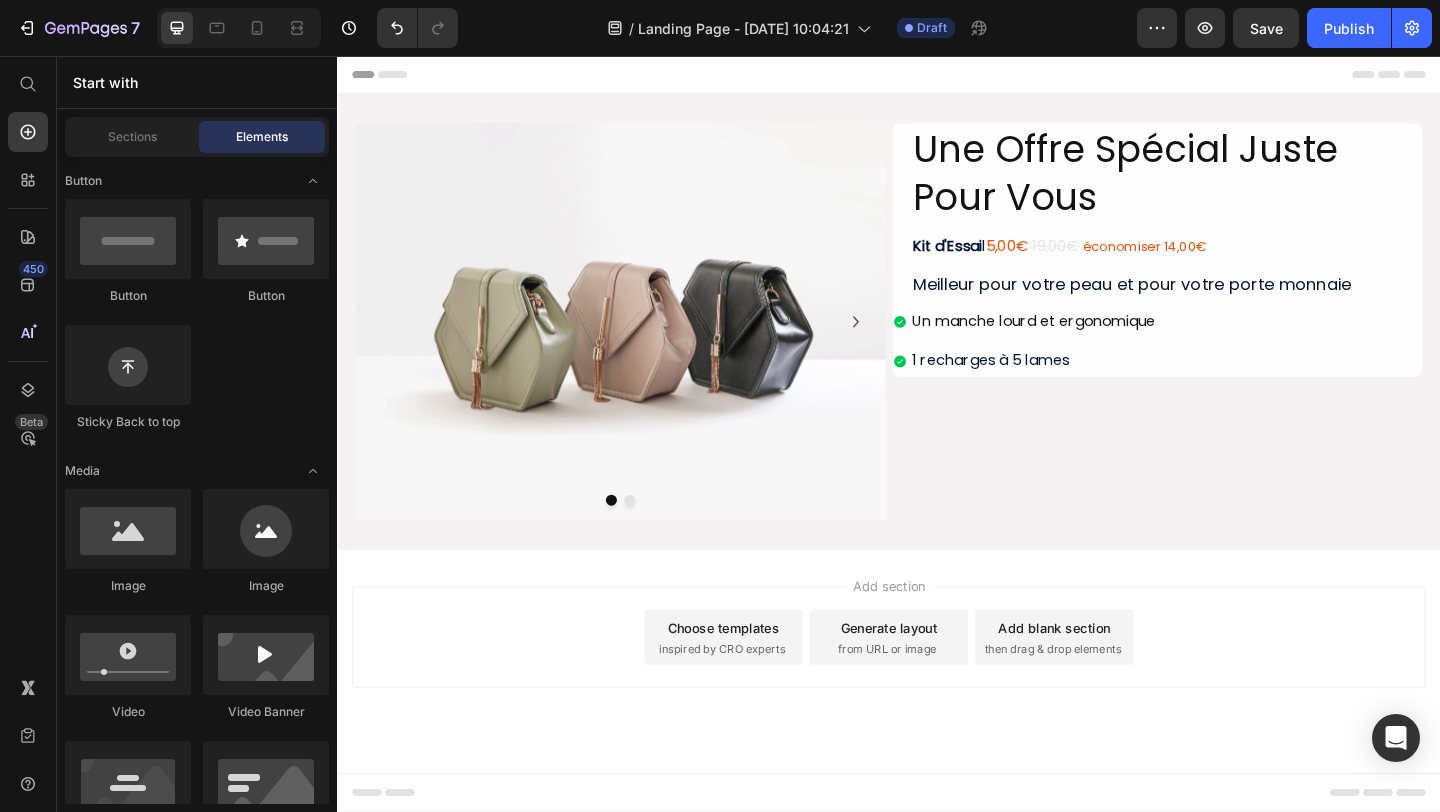 scroll, scrollTop: 0, scrollLeft: 0, axis: both 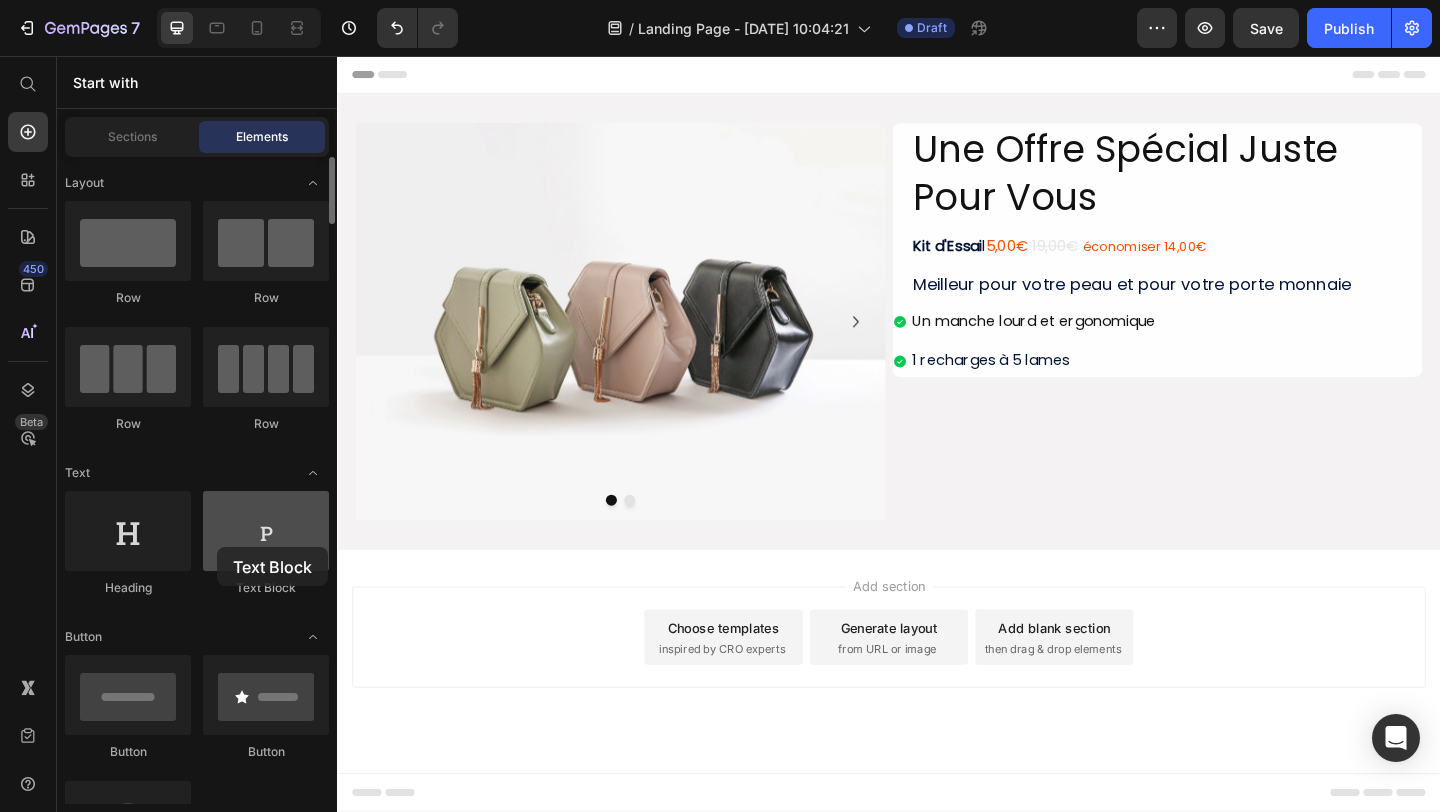 drag, startPoint x: 268, startPoint y: 531, endPoint x: 232, endPoint y: 550, distance: 40.706264 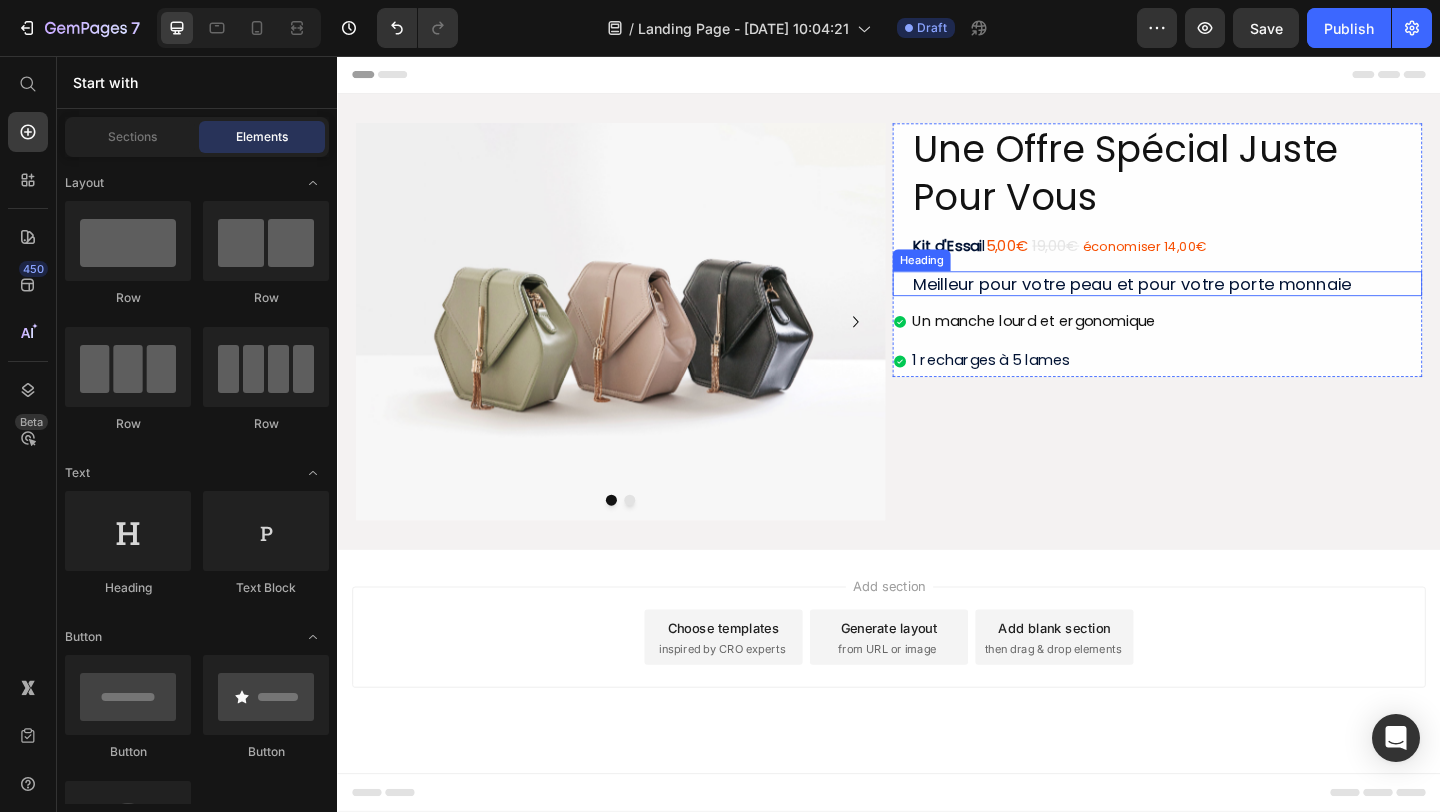 click on "Meilleur pour votre peau et pour votre porte monnaie" at bounding box center (1229, 303) 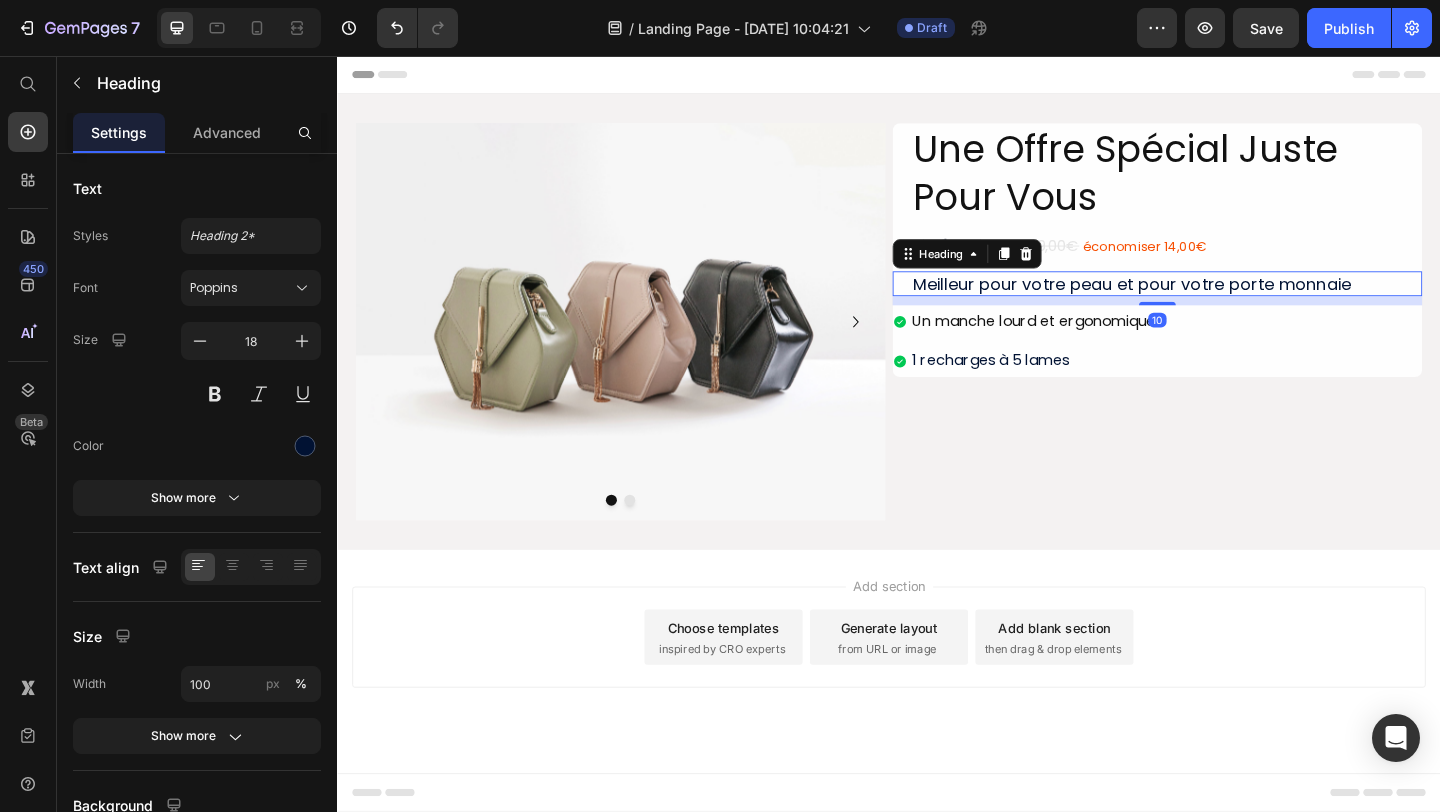 click 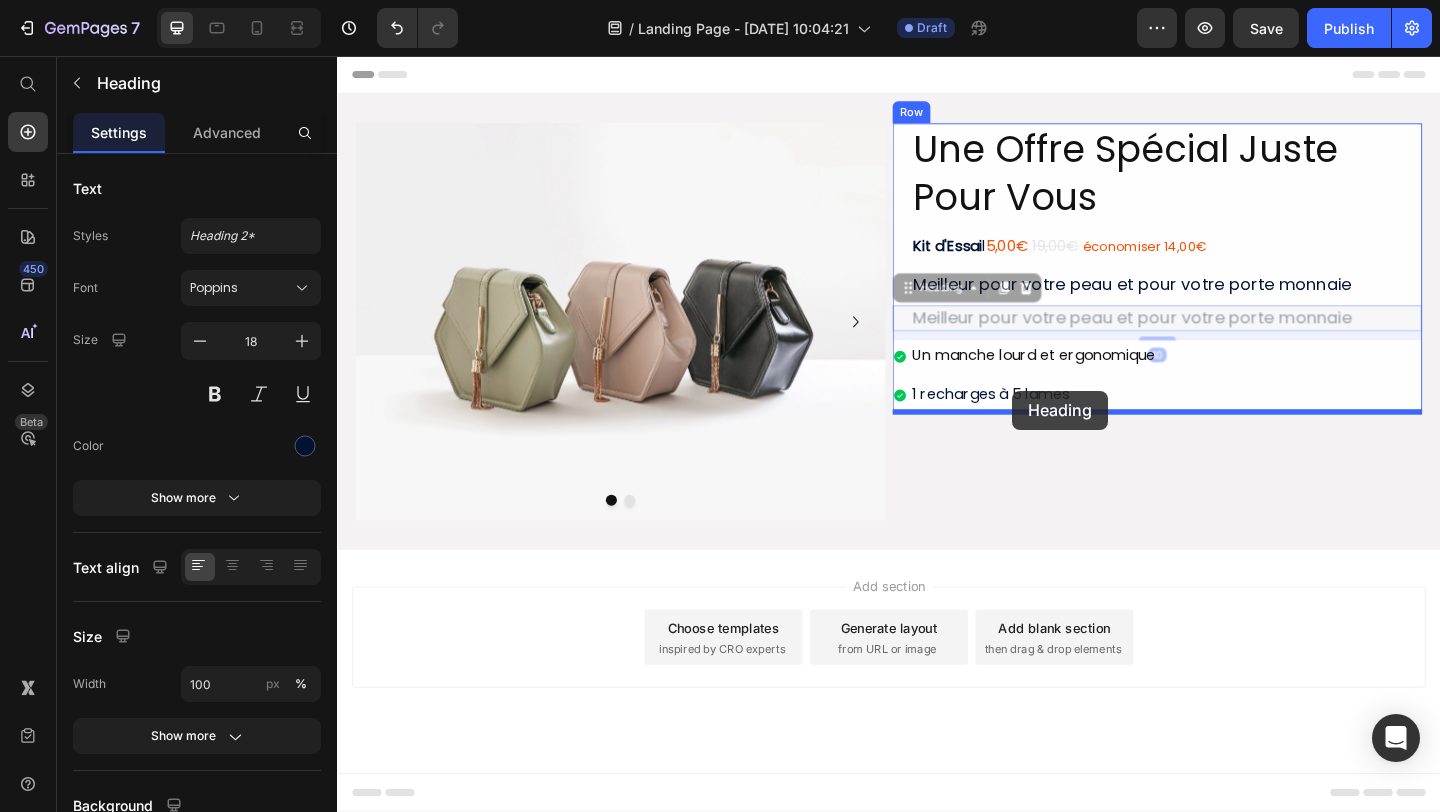 drag, startPoint x: 976, startPoint y: 308, endPoint x: 1072, endPoint y: 421, distance: 148.27339 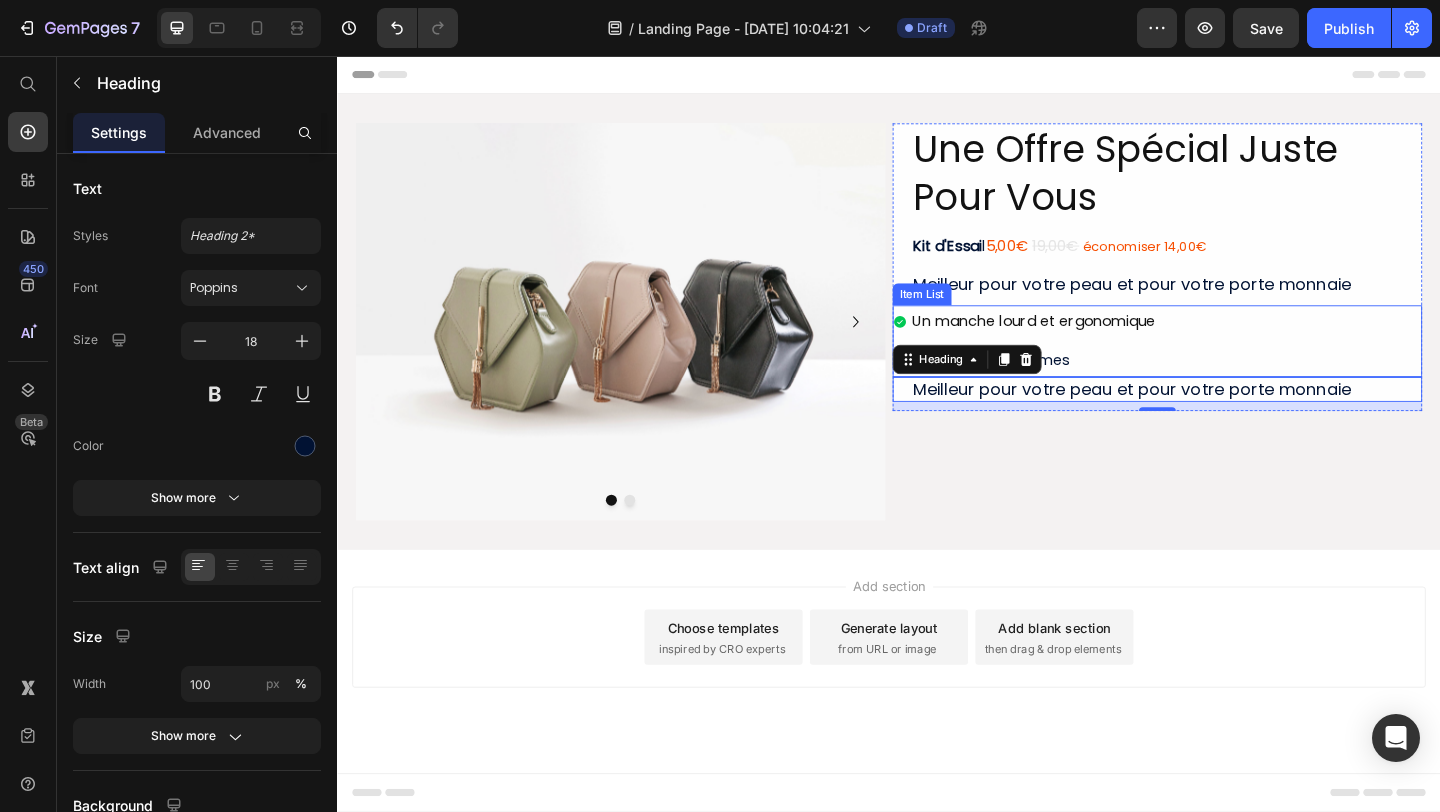 click on "1 recharges à 5 lames" at bounding box center (1094, 387) 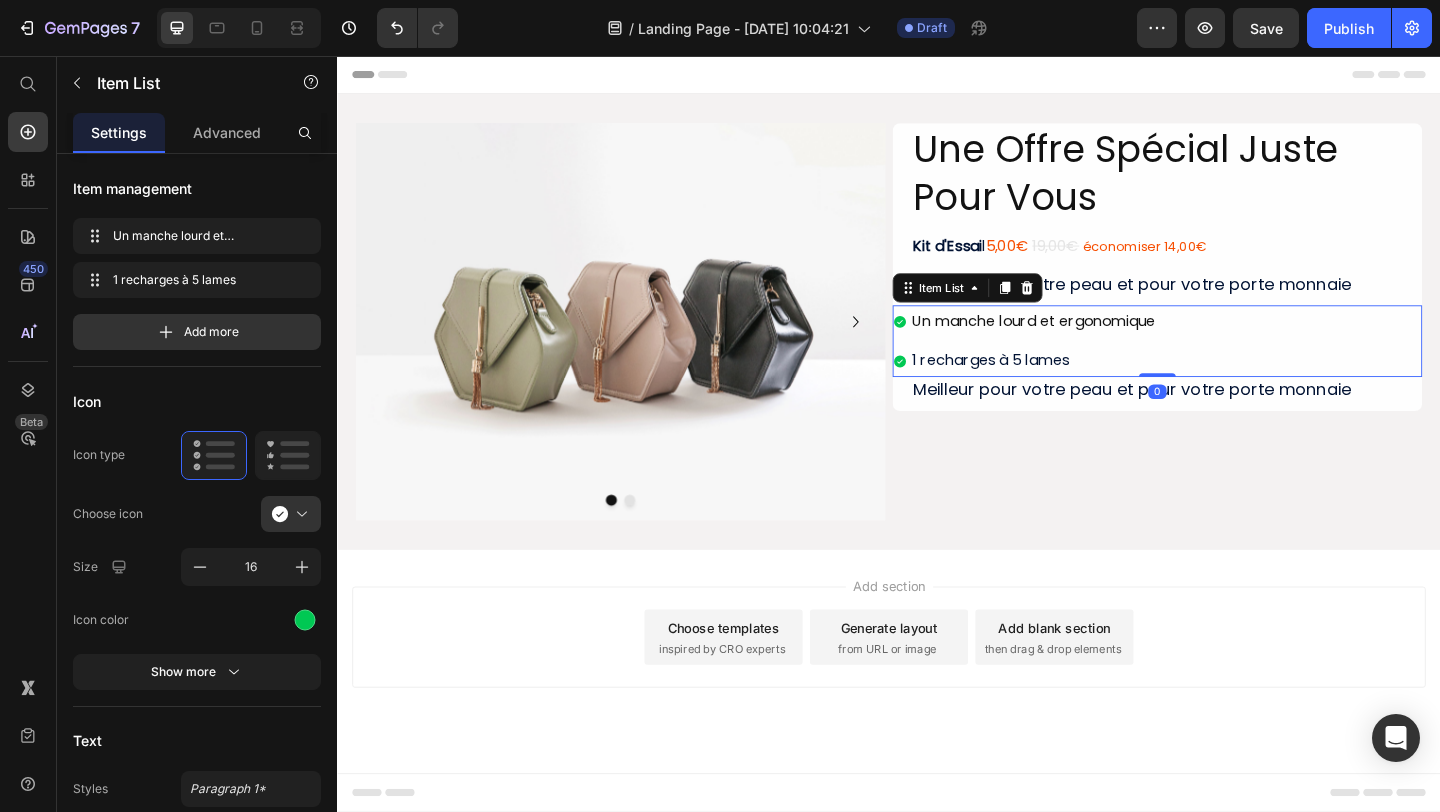 click on "Un manche lourd et ergonomique 1 recharges à 5 lames" at bounding box center [1229, 366] 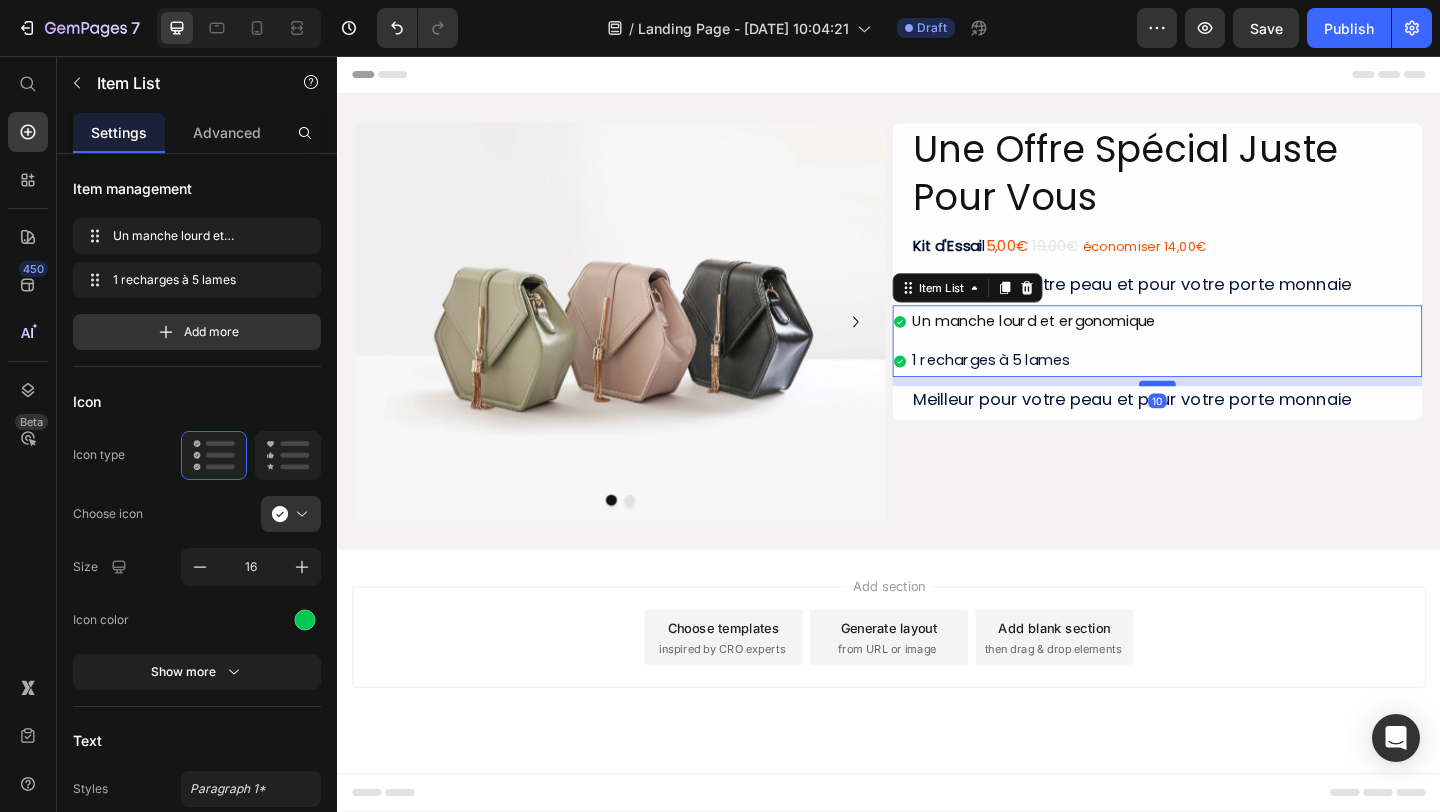 click at bounding box center [1229, 412] 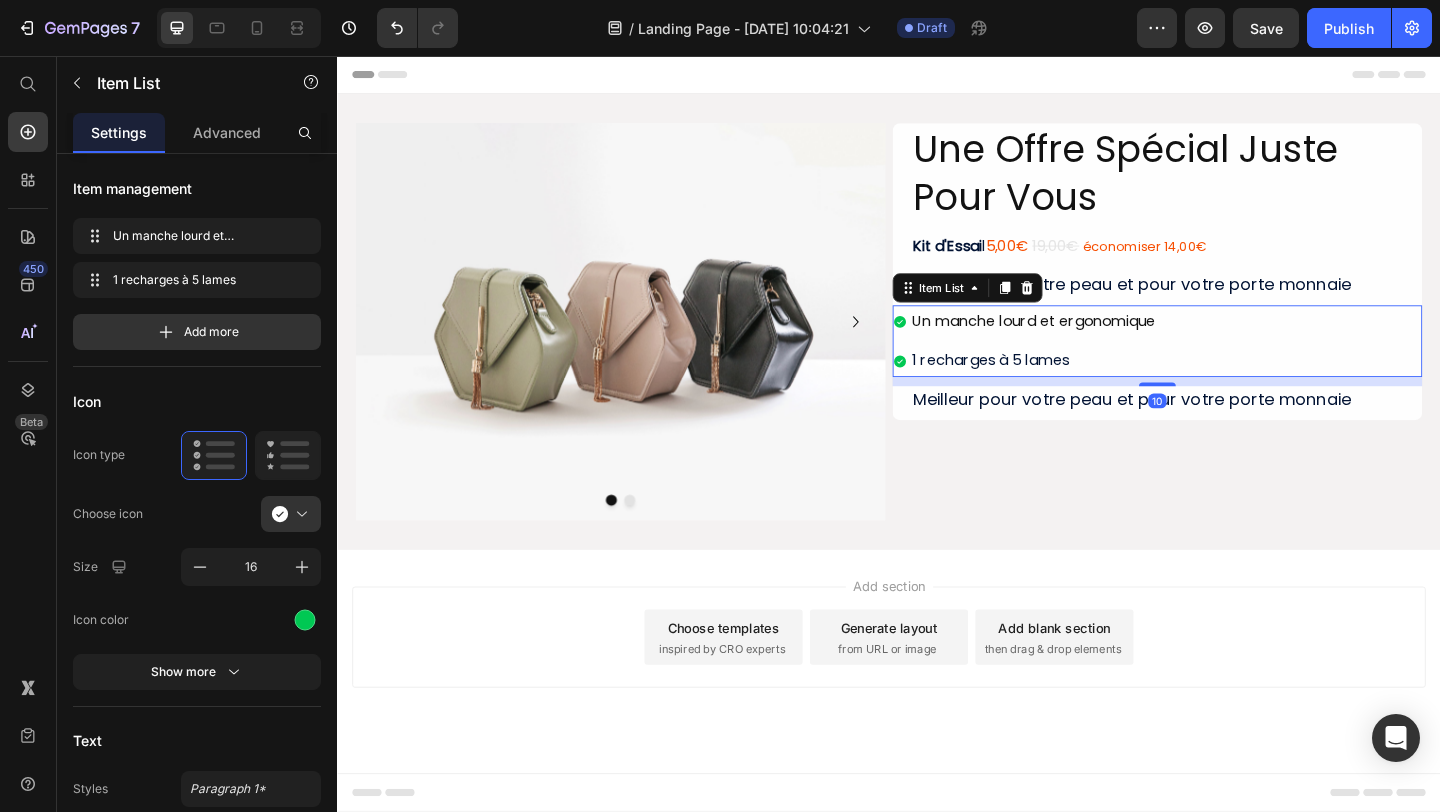 click on "Un manche lourd et ergonomique 1 recharges à 5 lames" at bounding box center (1229, 366) 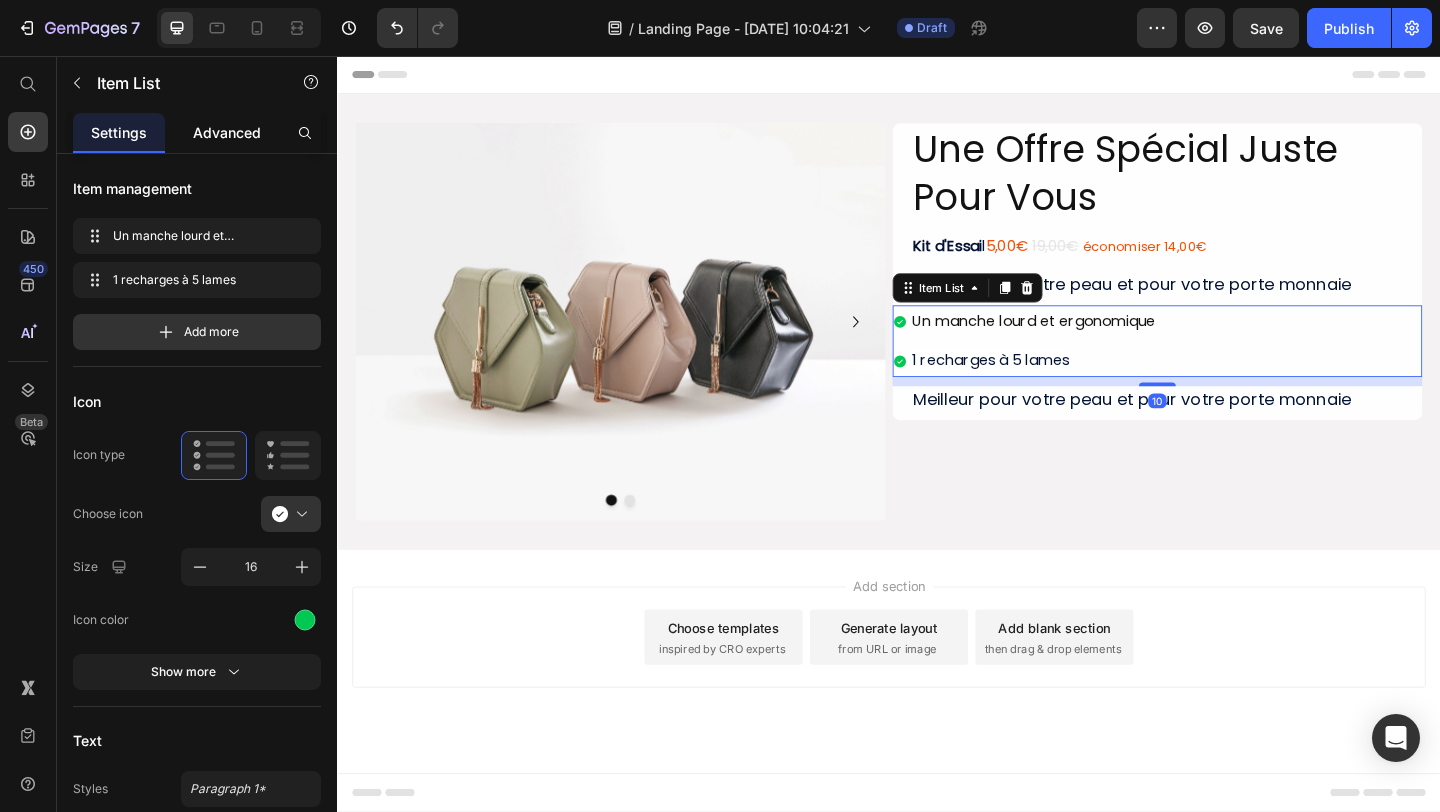 click on "Advanced" 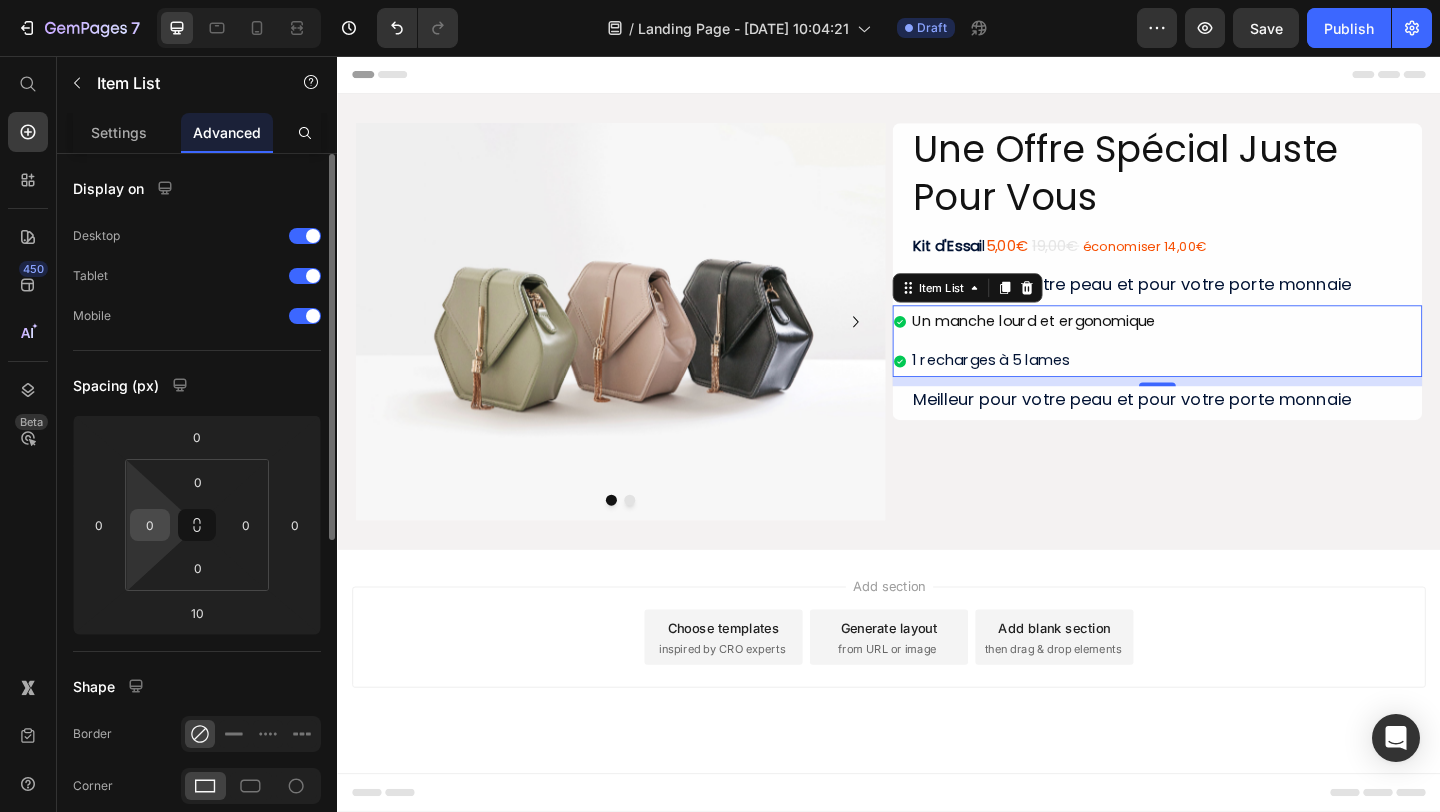 click on "0" at bounding box center (150, 525) 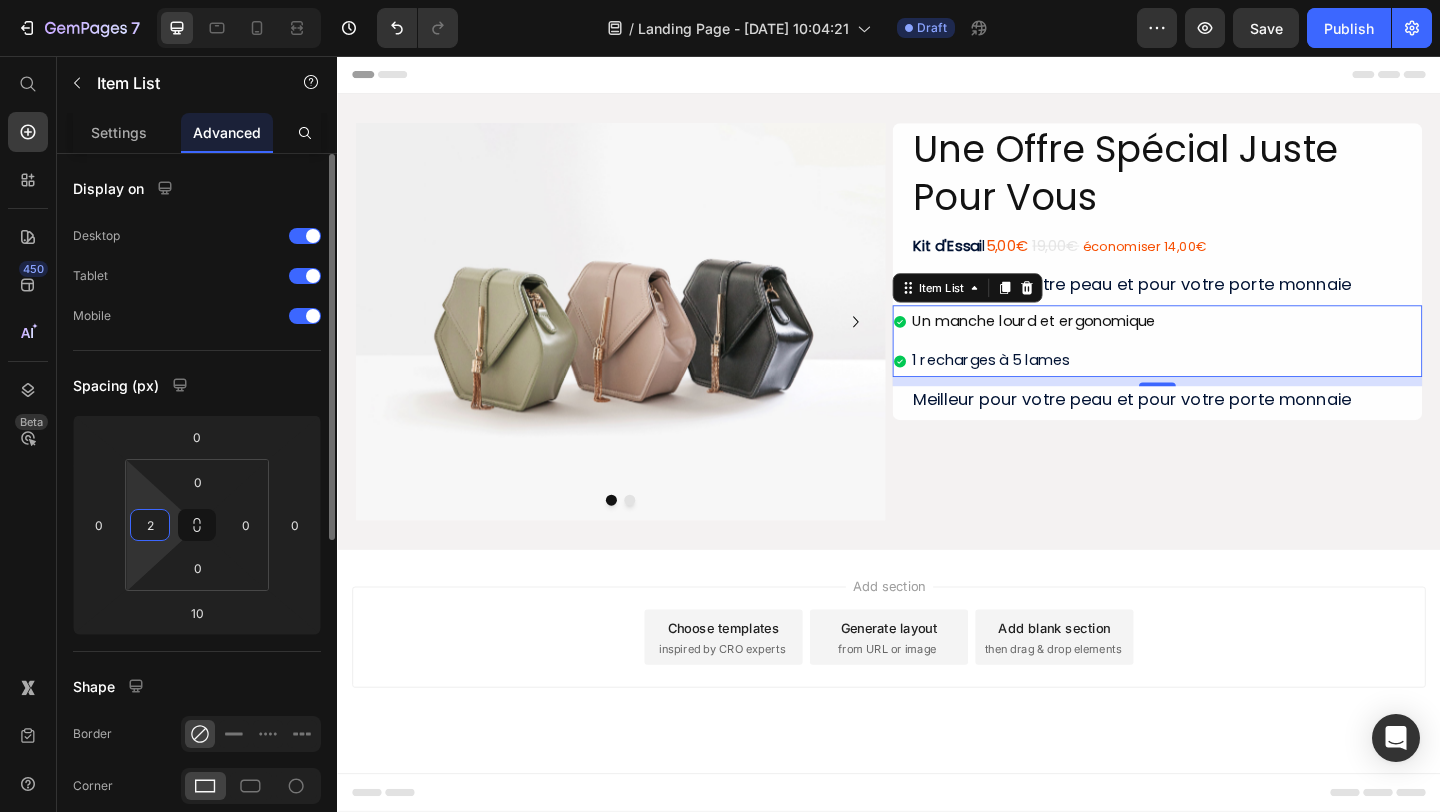 type on "20" 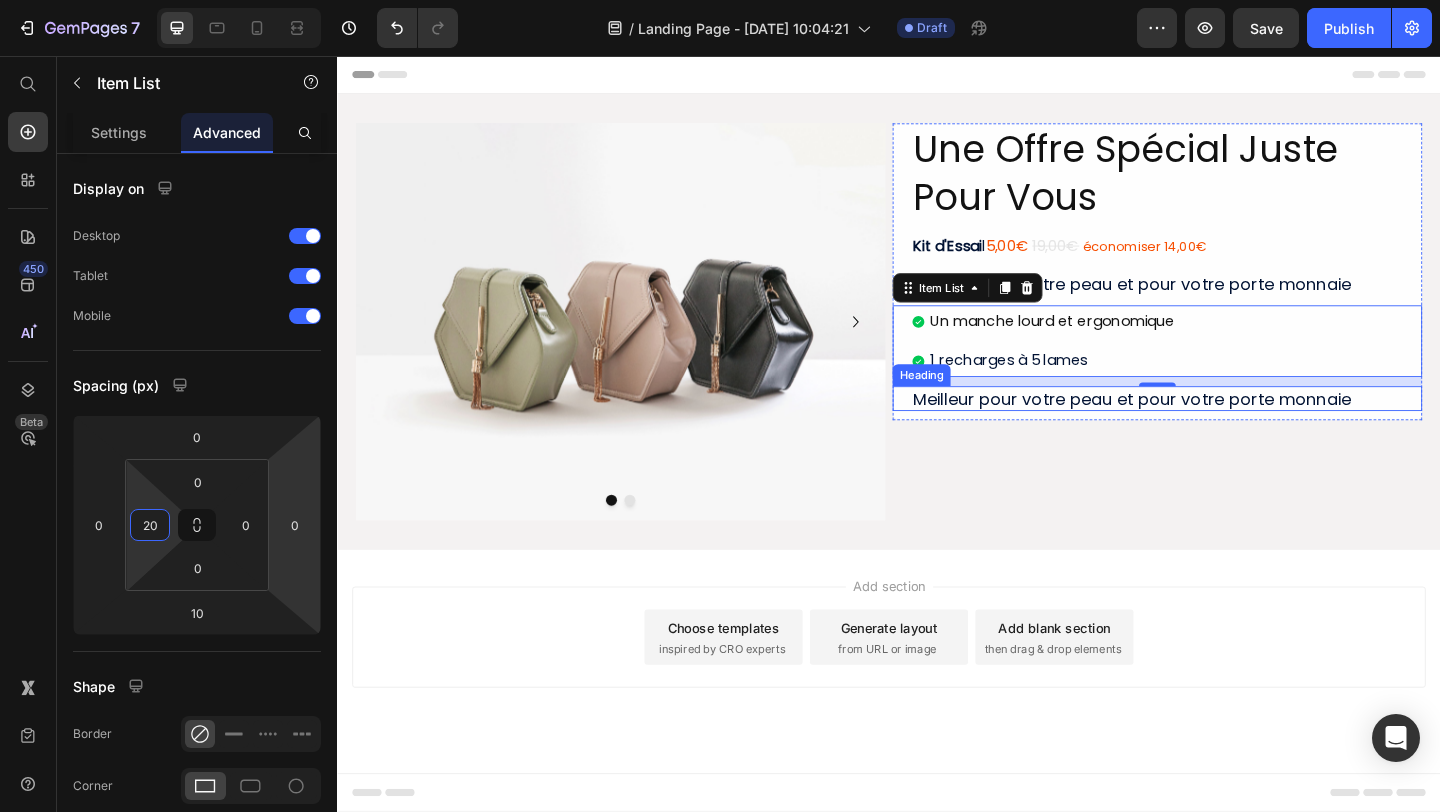 click on "Meilleur pour votre peau et pour votre porte monnaie" at bounding box center (1229, 428) 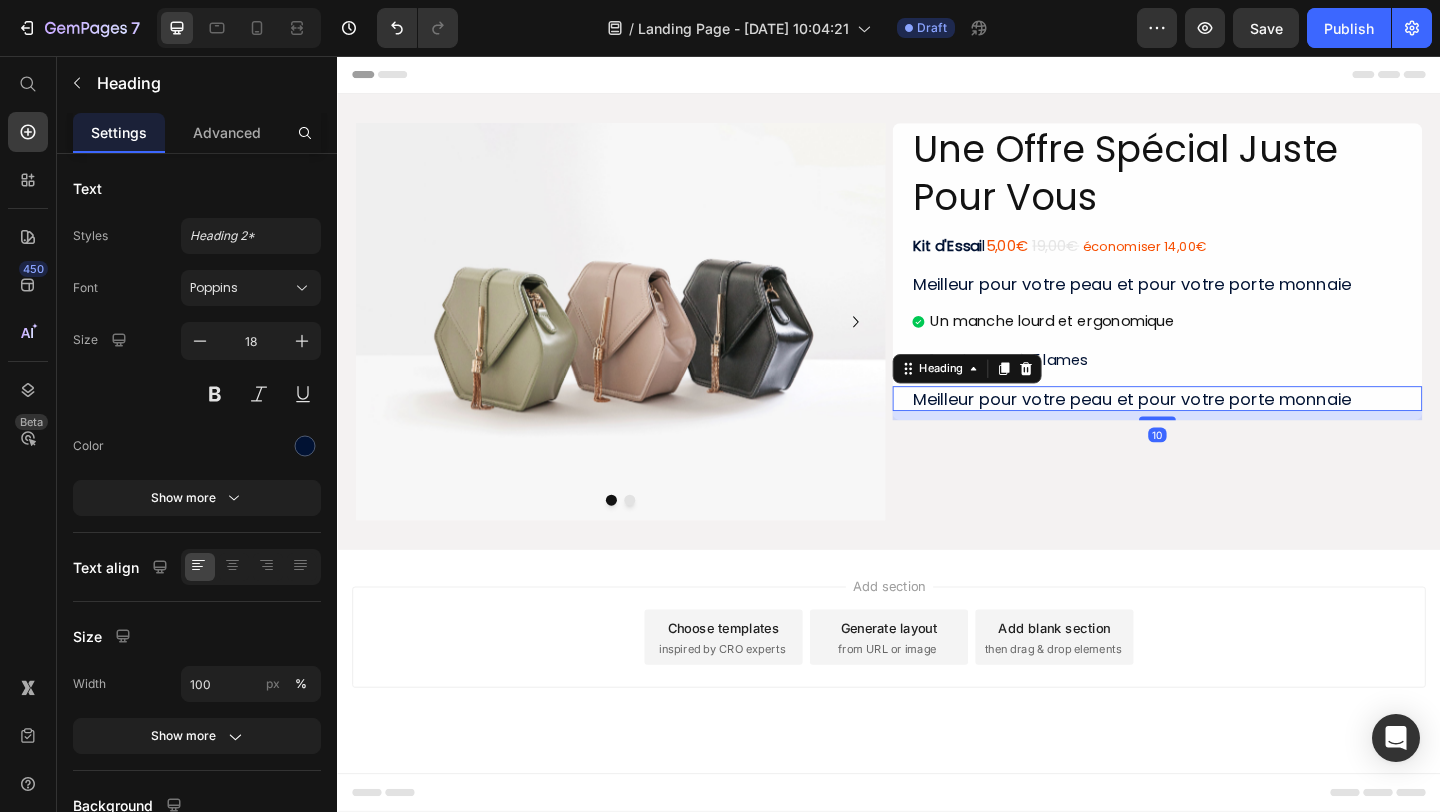 click on "Meilleur pour votre peau et pour votre porte monnaie" at bounding box center (1229, 428) 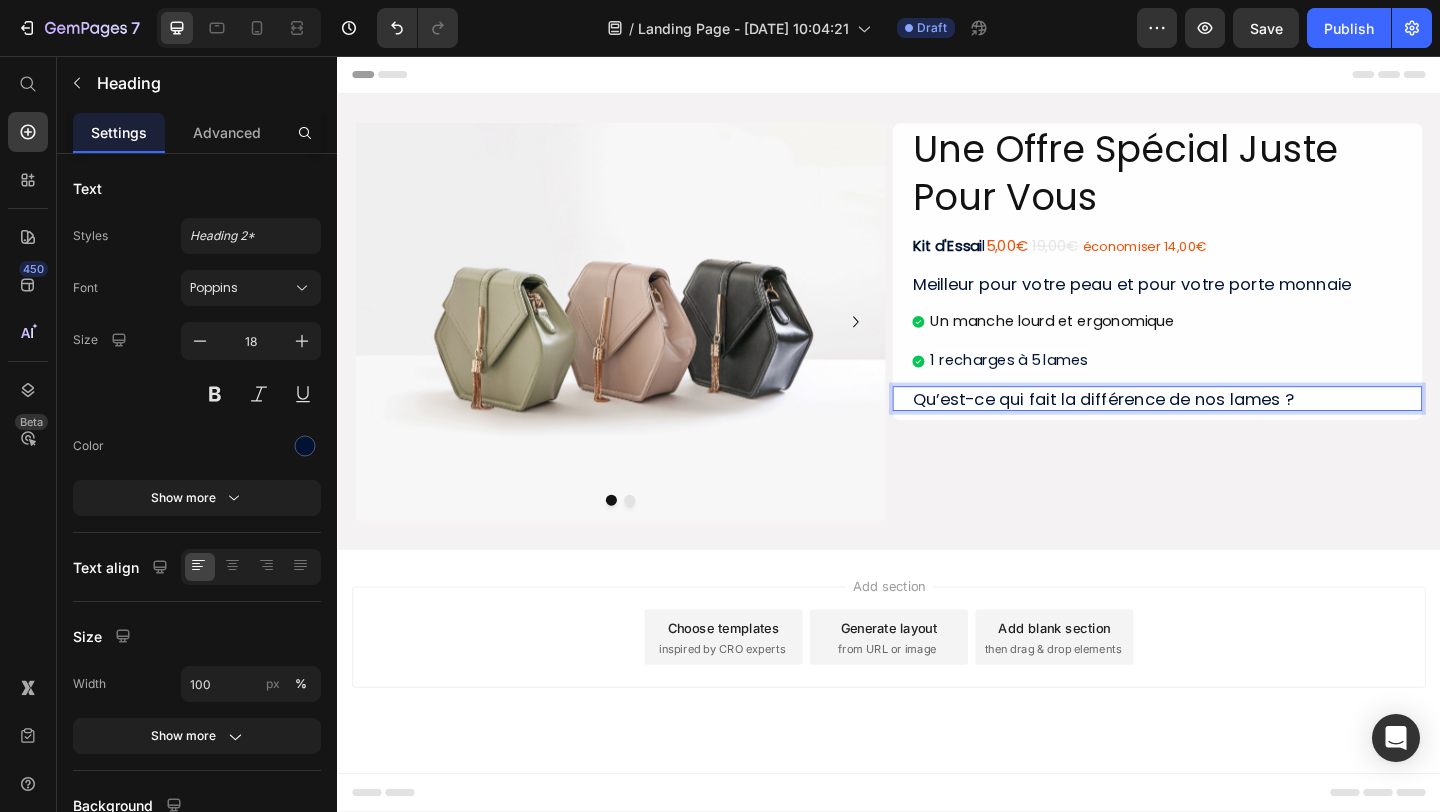 click on "Qu’est-ce qui fait la différence de nos lames ?" at bounding box center (1229, 428) 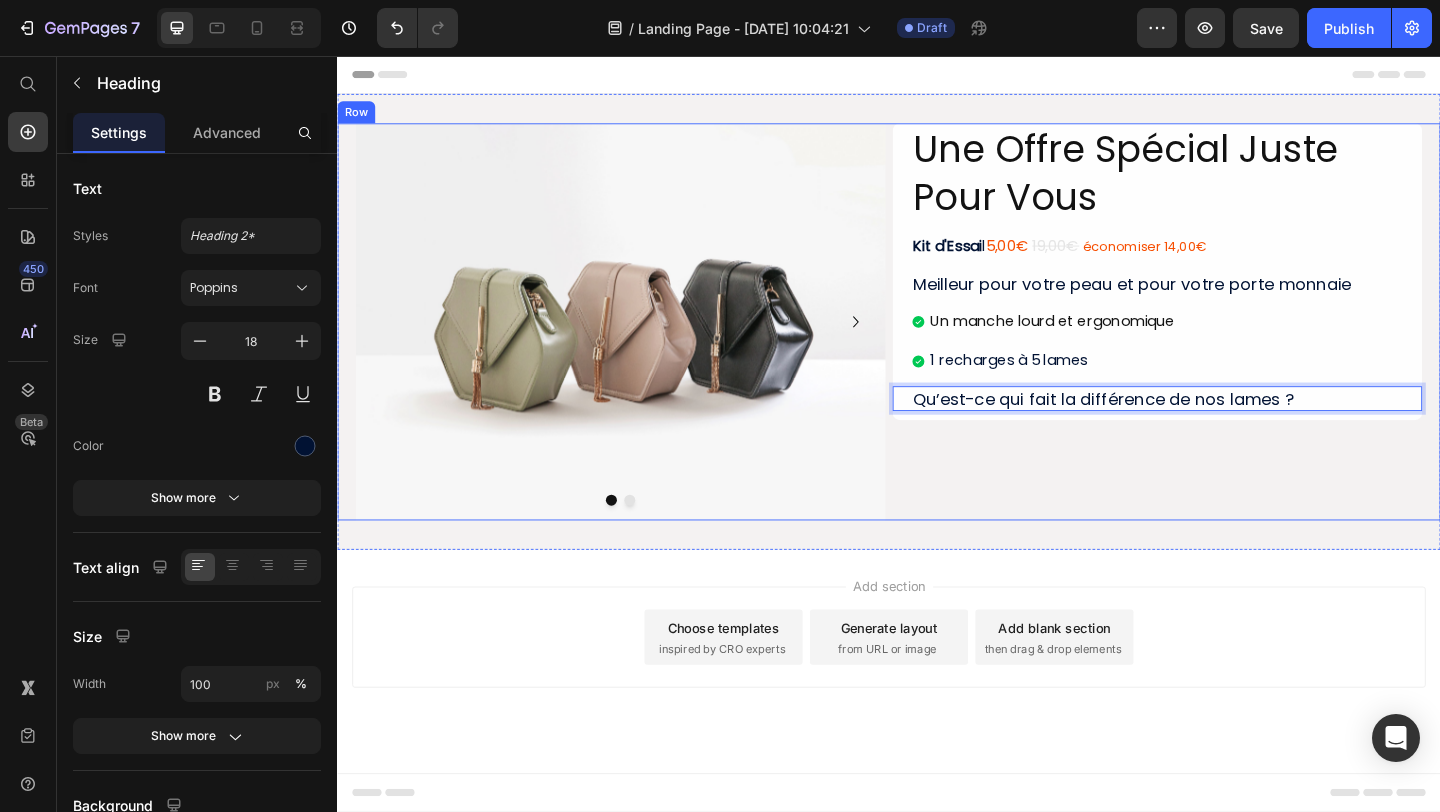 click on "Une Offre Spécial Juste Pour Vous Heading Kit d'Essai  l  5,00€   19,00€   économiser 14,00€ Text Block Meilleur pour votre peau et pour votre porte monnaie Heading Un manche lourd et ergonomique 1 recharges à 5 lames Item List Qu’est-ce qui fait la différence de nos lames ? Heading   10 Row" at bounding box center [1229, 345] 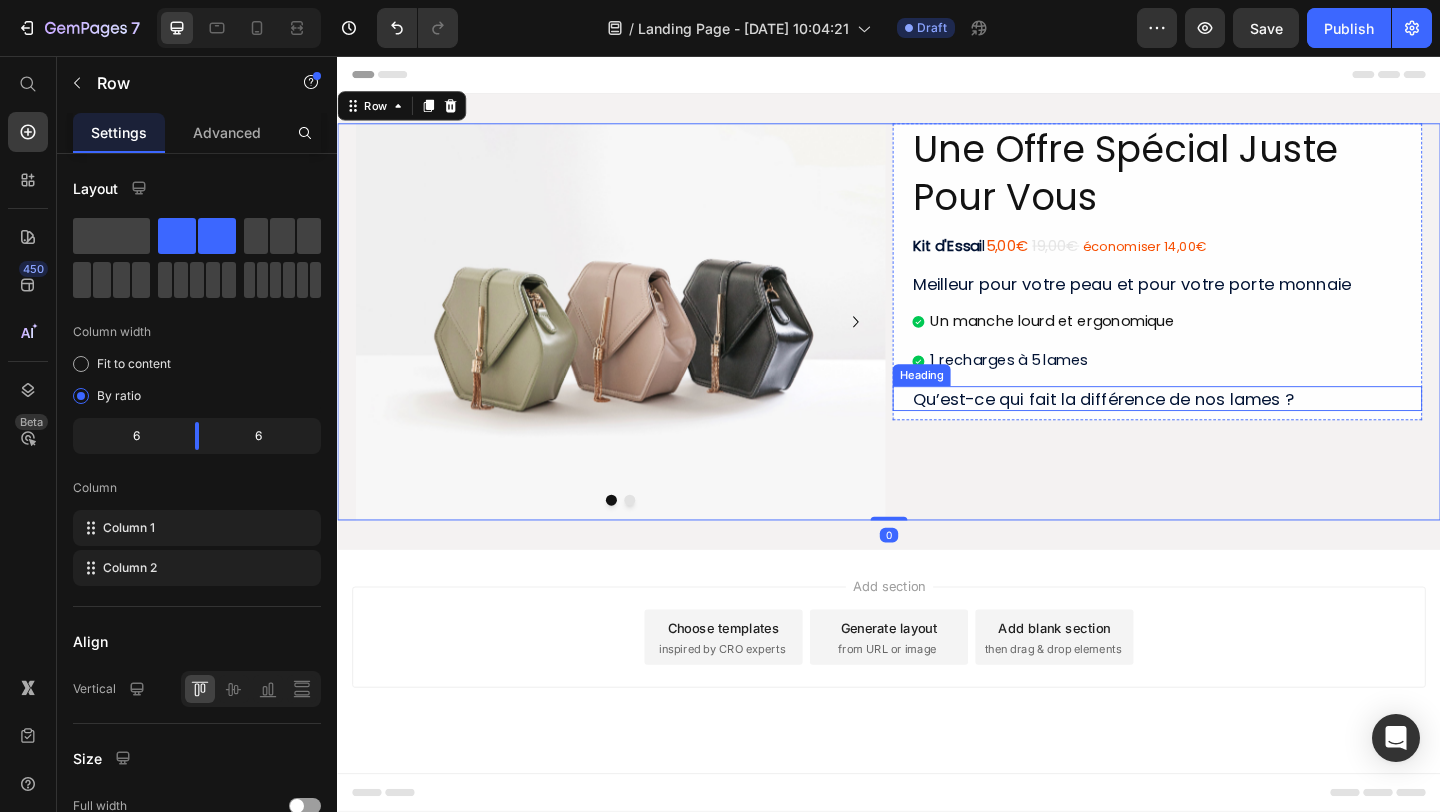 click on "Qu’est-ce qui fait la différence de nos lames ?" at bounding box center (1229, 428) 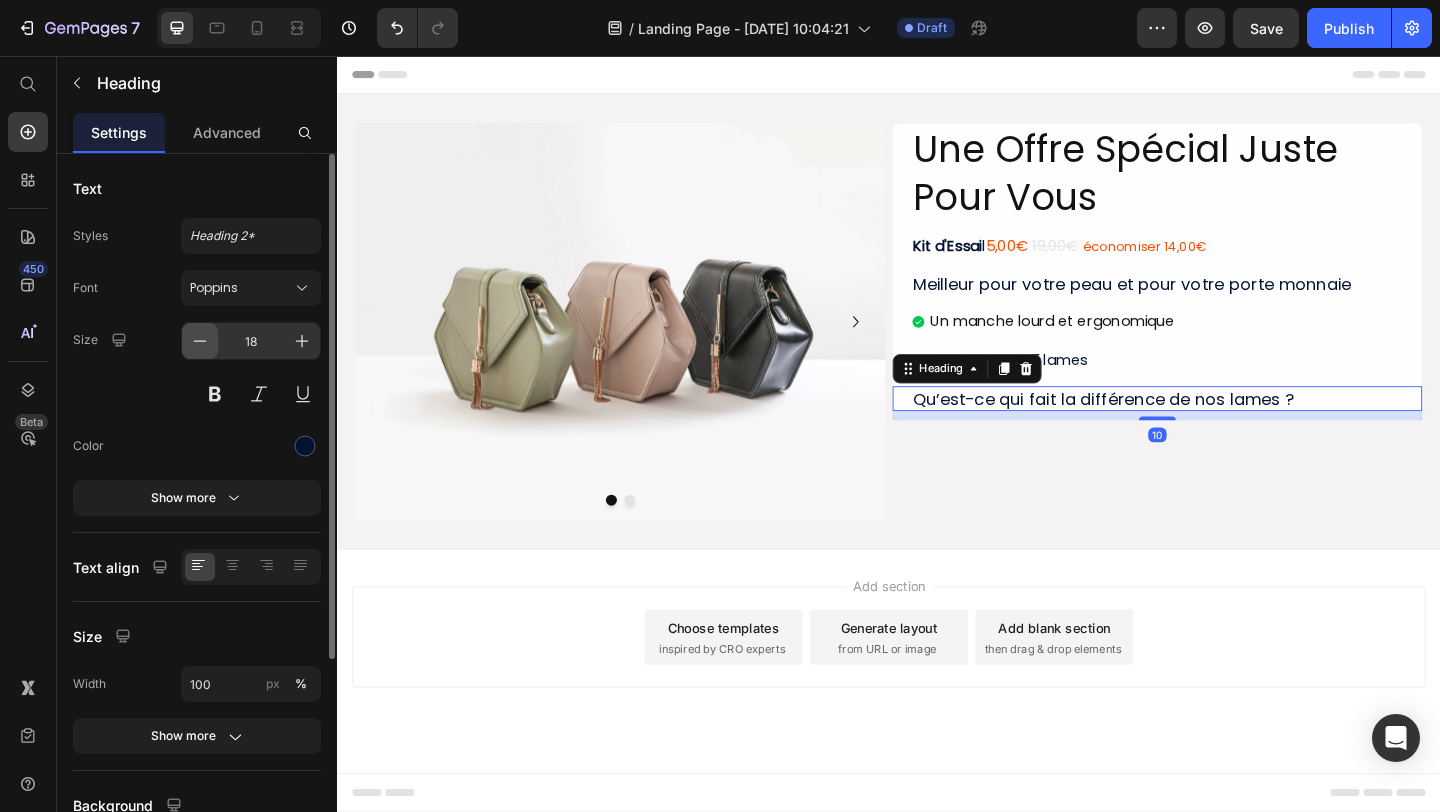 click 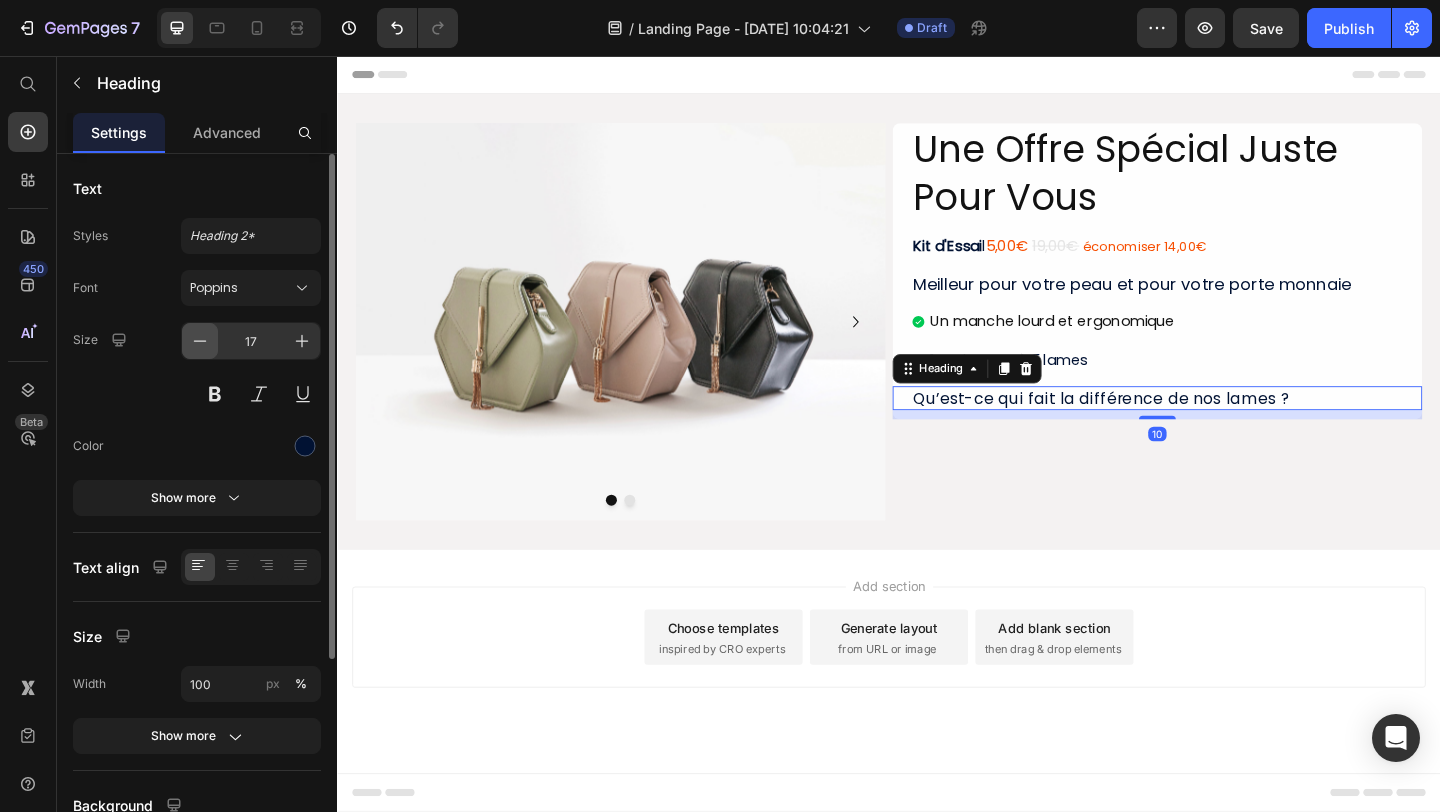 click 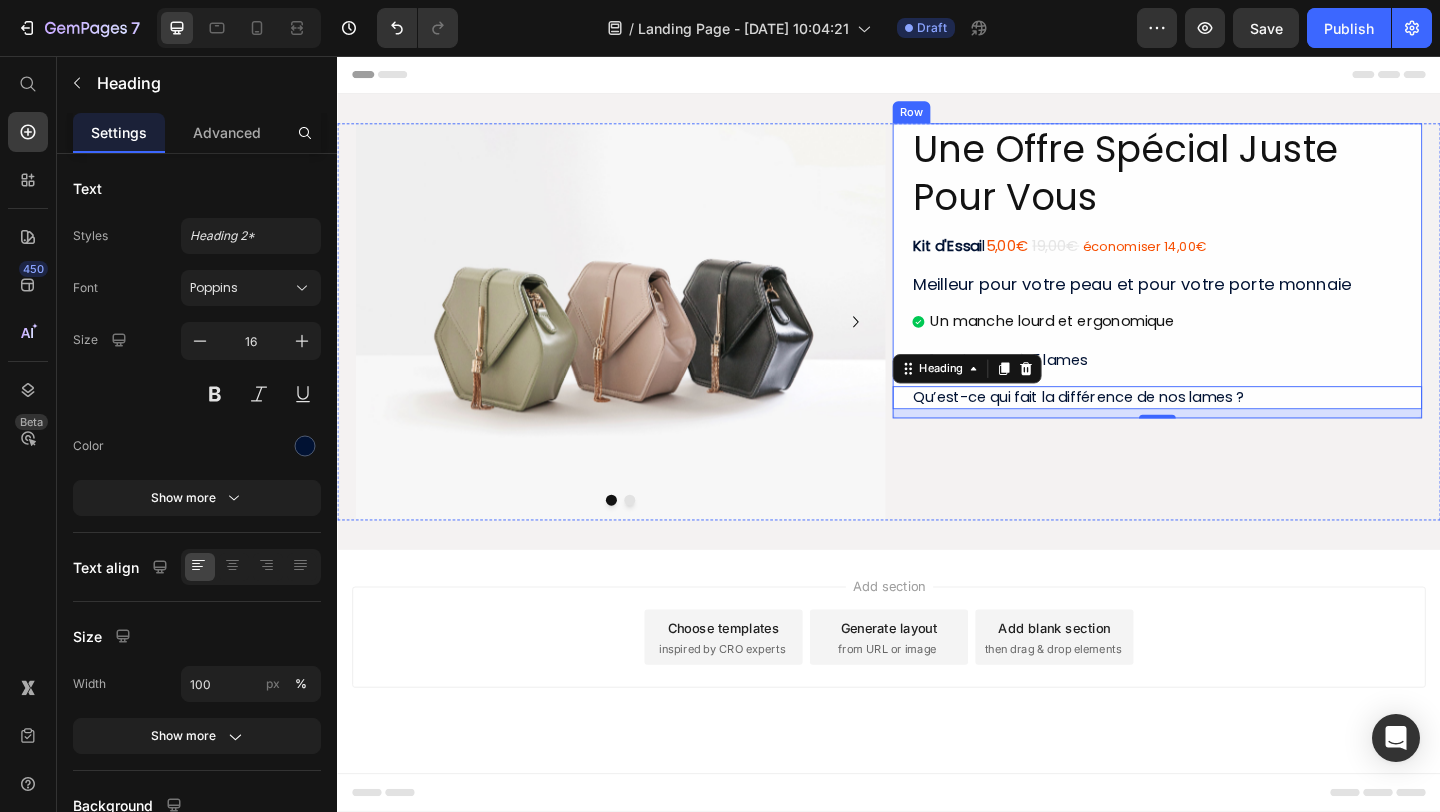 click on "Une Offre Spécial Juste Pour Vous Heading Kit d'Essai  l  5,00€   19,00€   économiser 14,00€ Text Block Meilleur pour votre peau et pour votre porte monnaie Heading Un manche lourd et ergonomique 1 recharges à 5 lames Item List Qu’est-ce qui fait la différence de nos lames ? Heading   10 Row" at bounding box center [1229, 345] 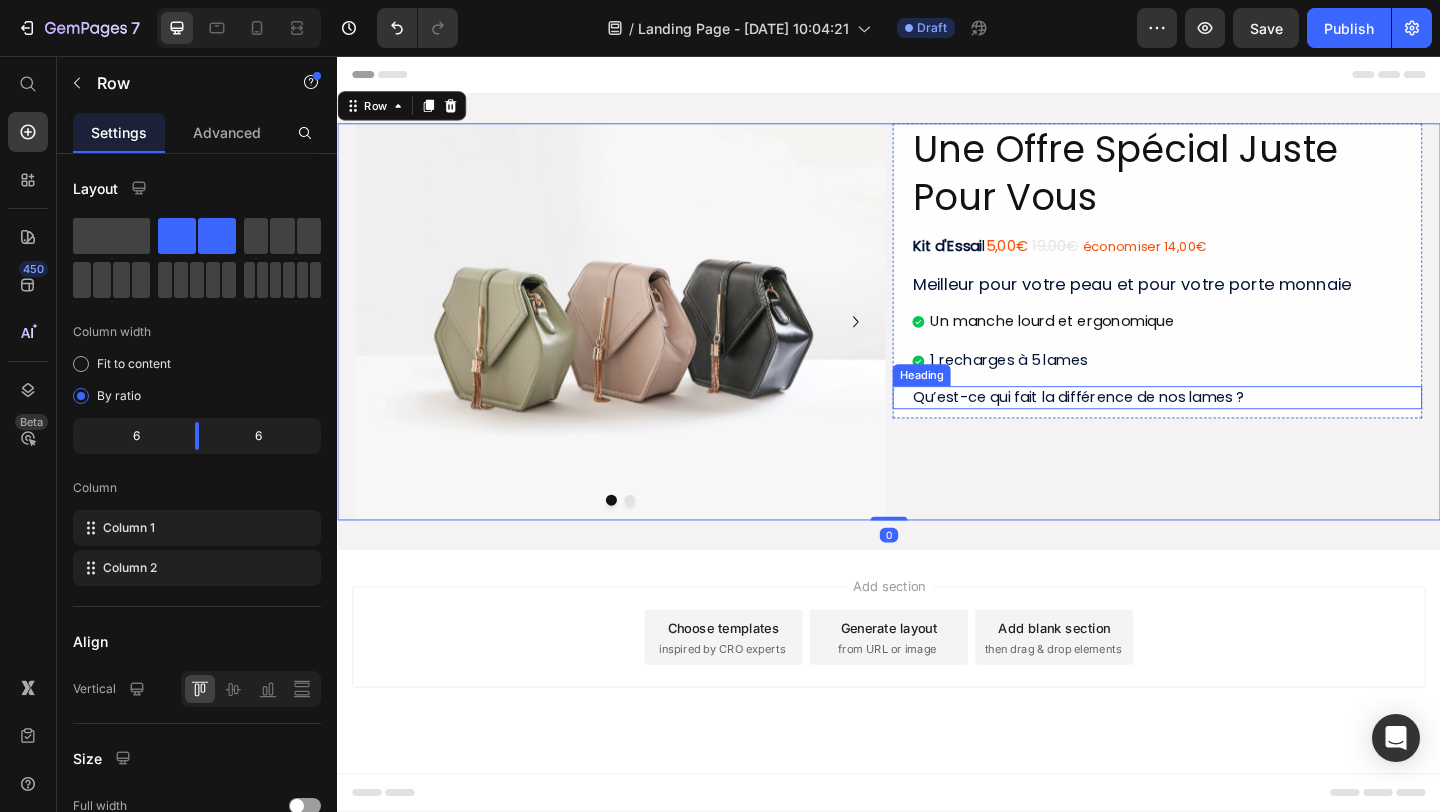 click on "Qu’est-ce qui fait la différence de nos lames ?" at bounding box center (1229, 427) 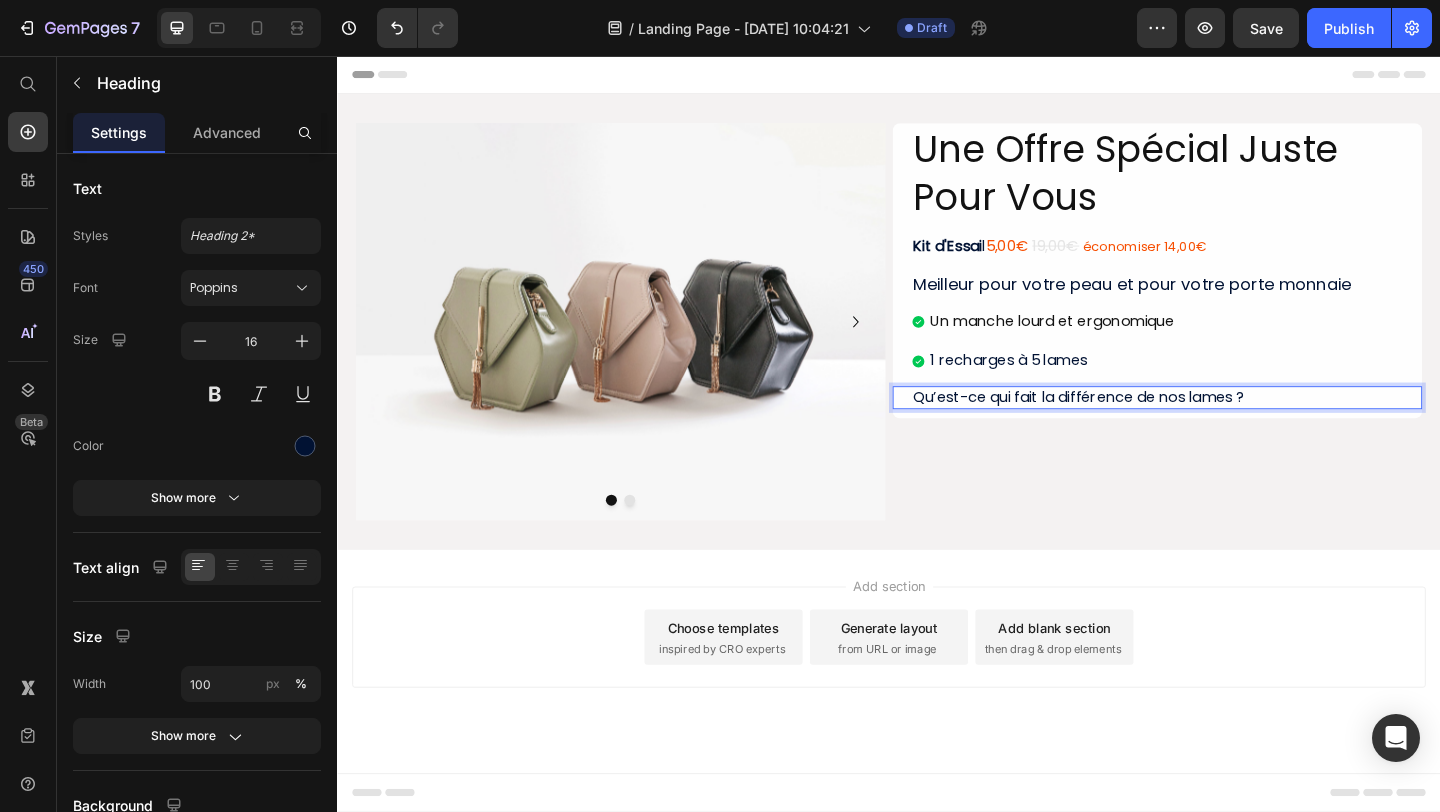 click on "Qu’est-ce qui fait la différence de nos lames ?" at bounding box center [1229, 427] 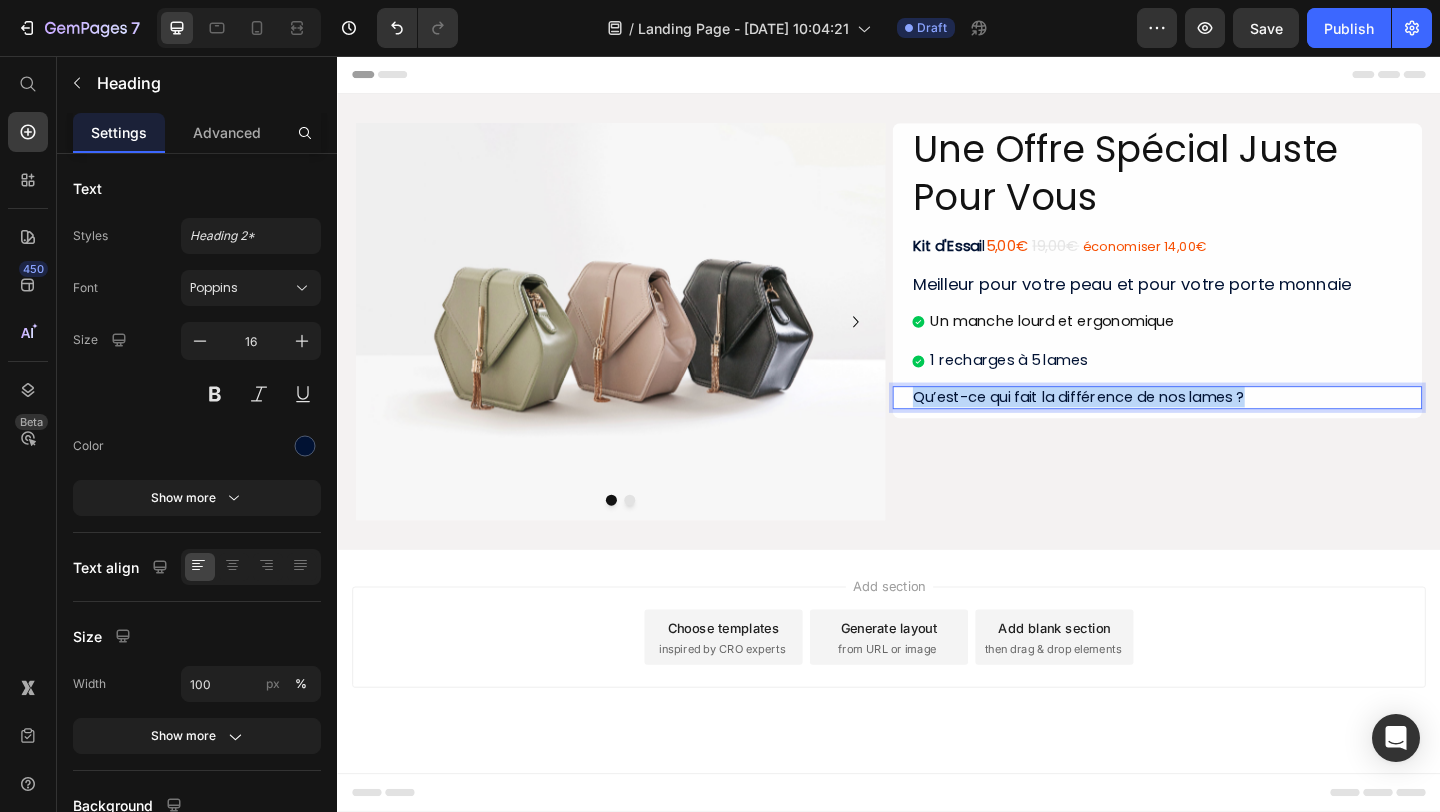 click on "Qu’est-ce qui fait la différence de nos lames ?" at bounding box center [1229, 427] 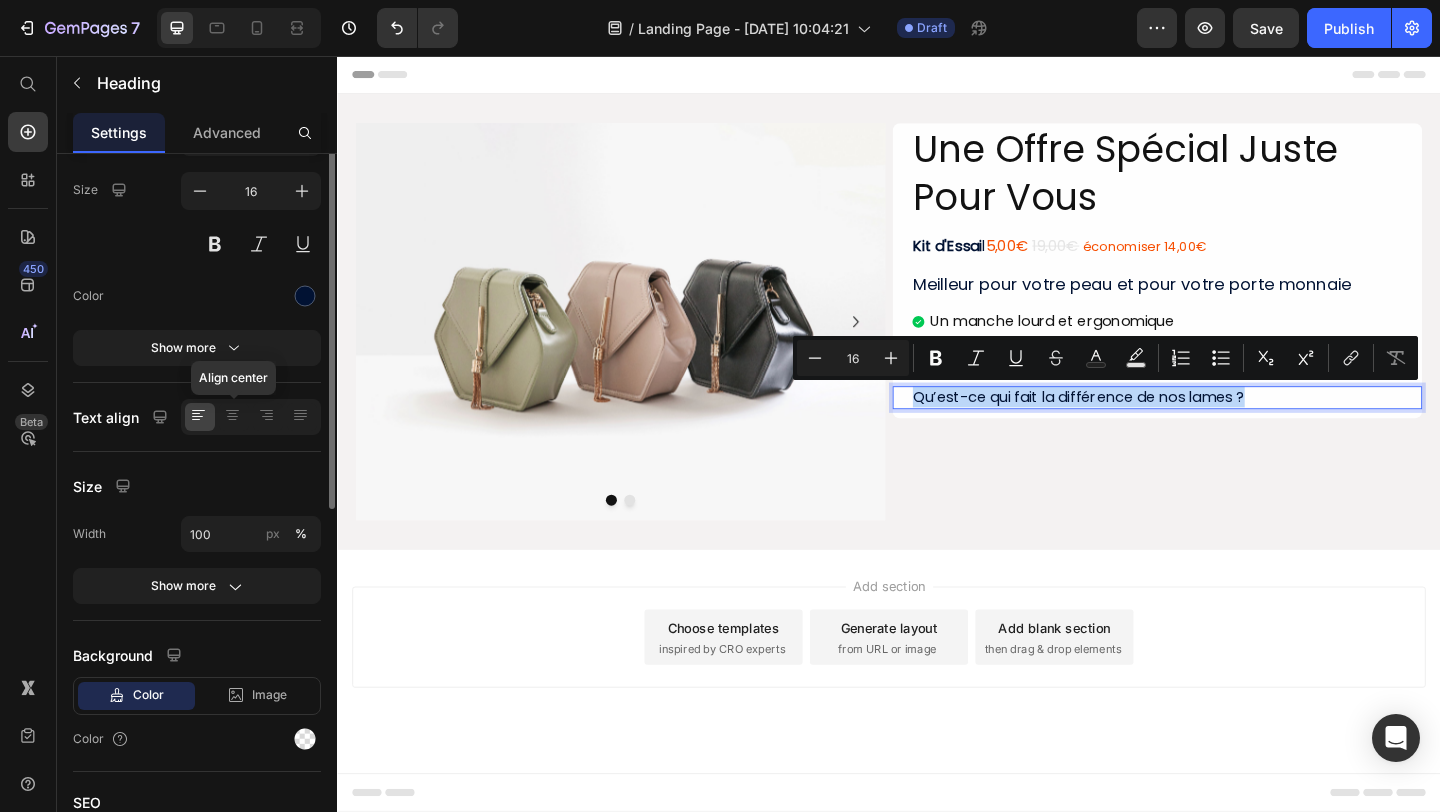 scroll, scrollTop: 0, scrollLeft: 0, axis: both 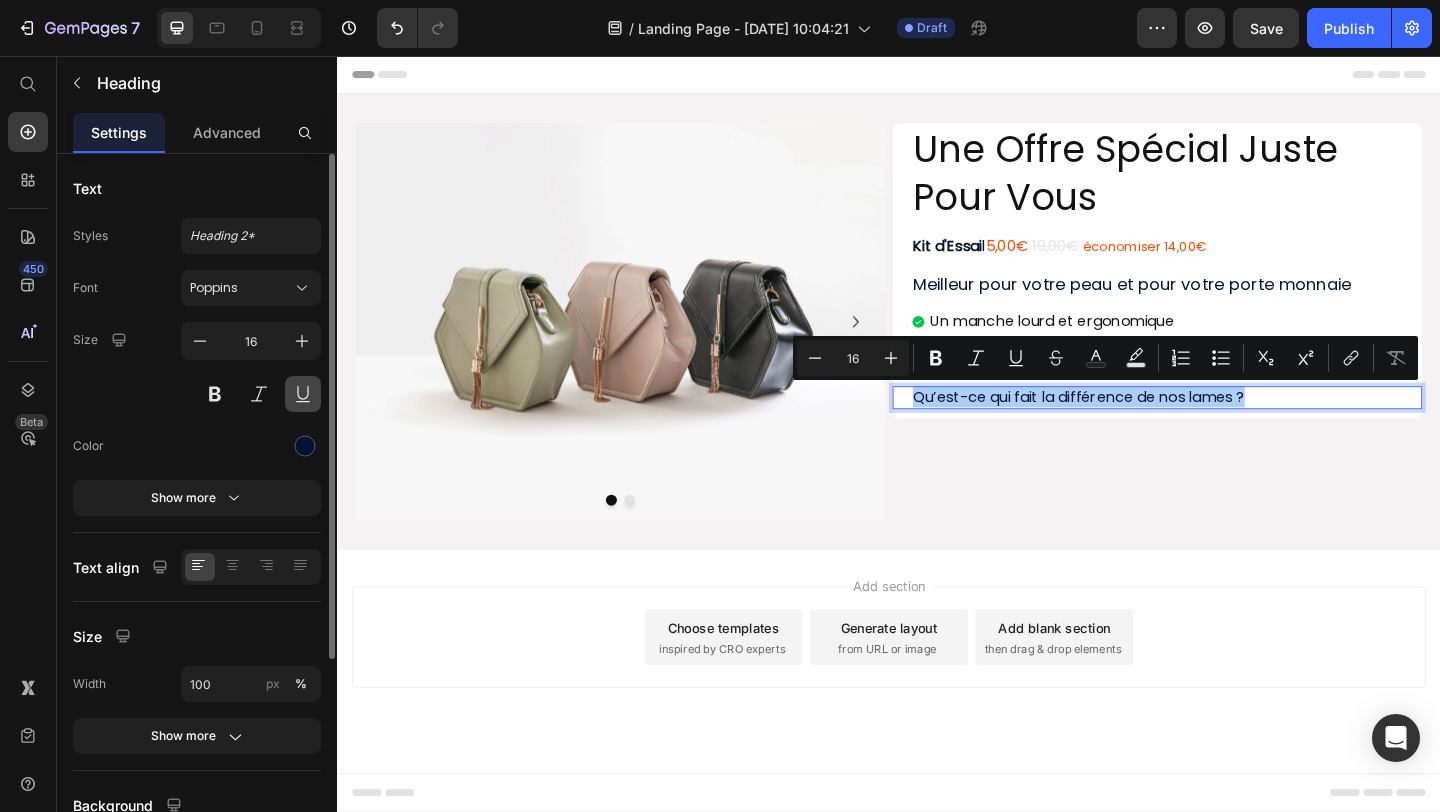 click at bounding box center [303, 394] 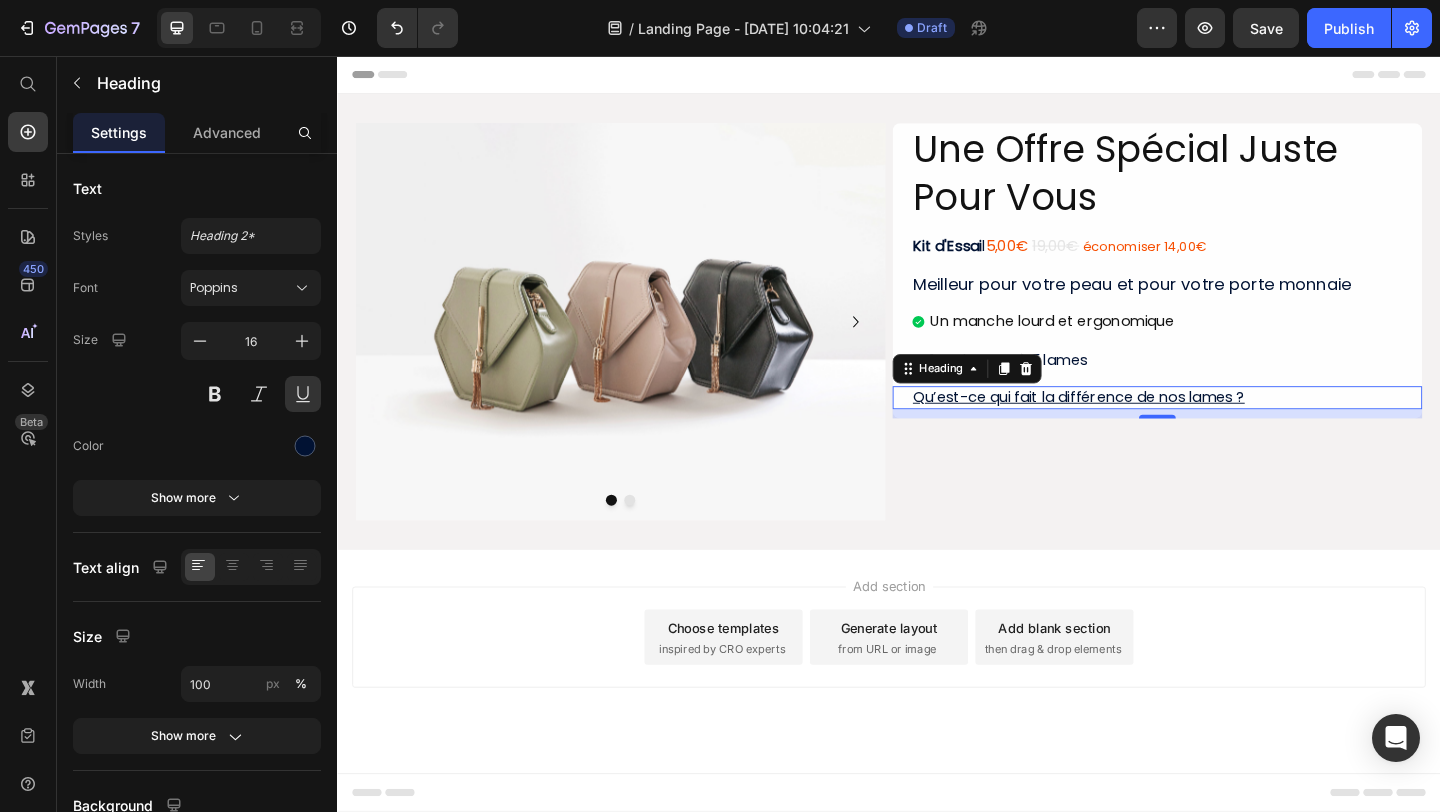 click on "Qu’est-ce qui fait la différence de nos lames ?" at bounding box center [1229, 427] 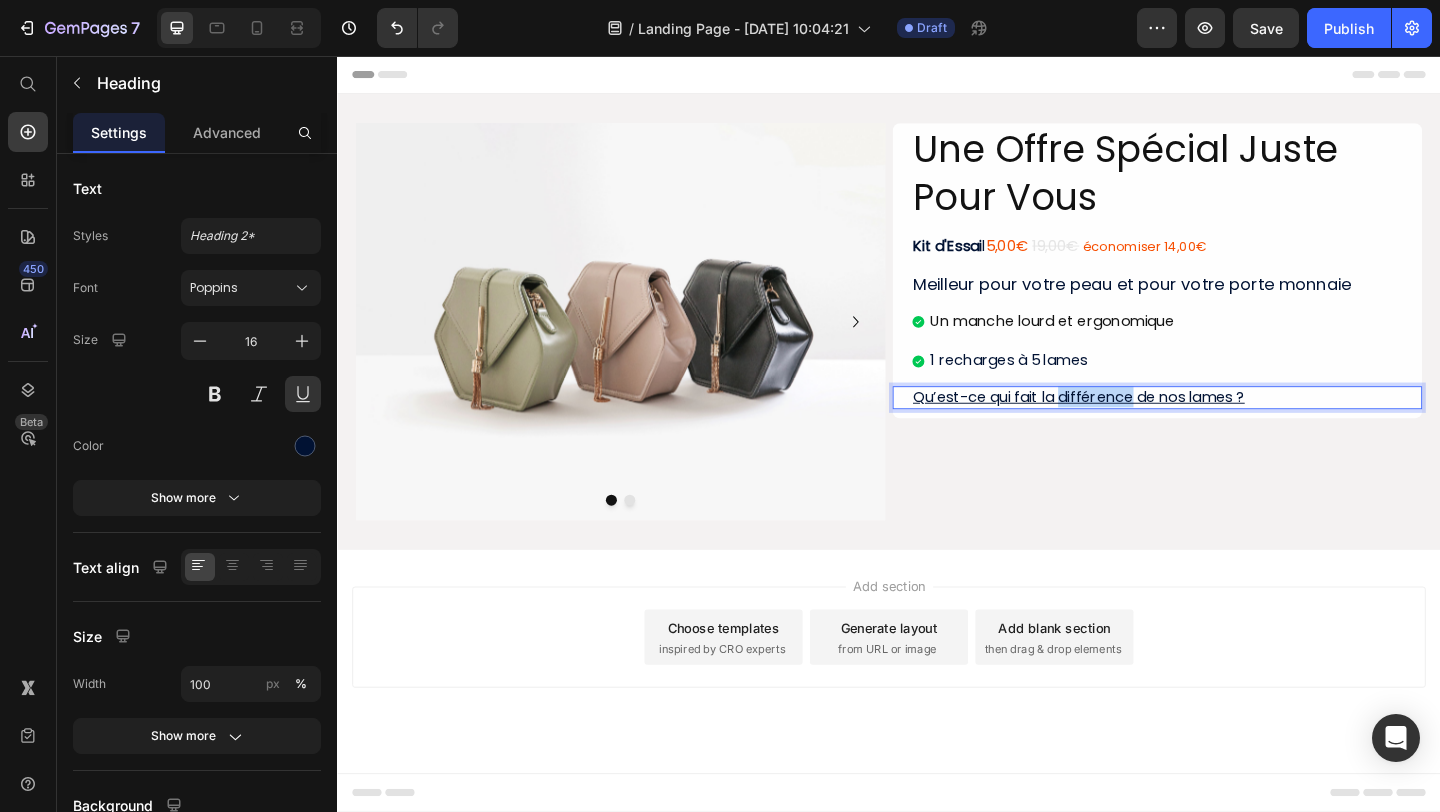 click on "Qu’est-ce qui fait la différence de nos lames ?" at bounding box center [1229, 427] 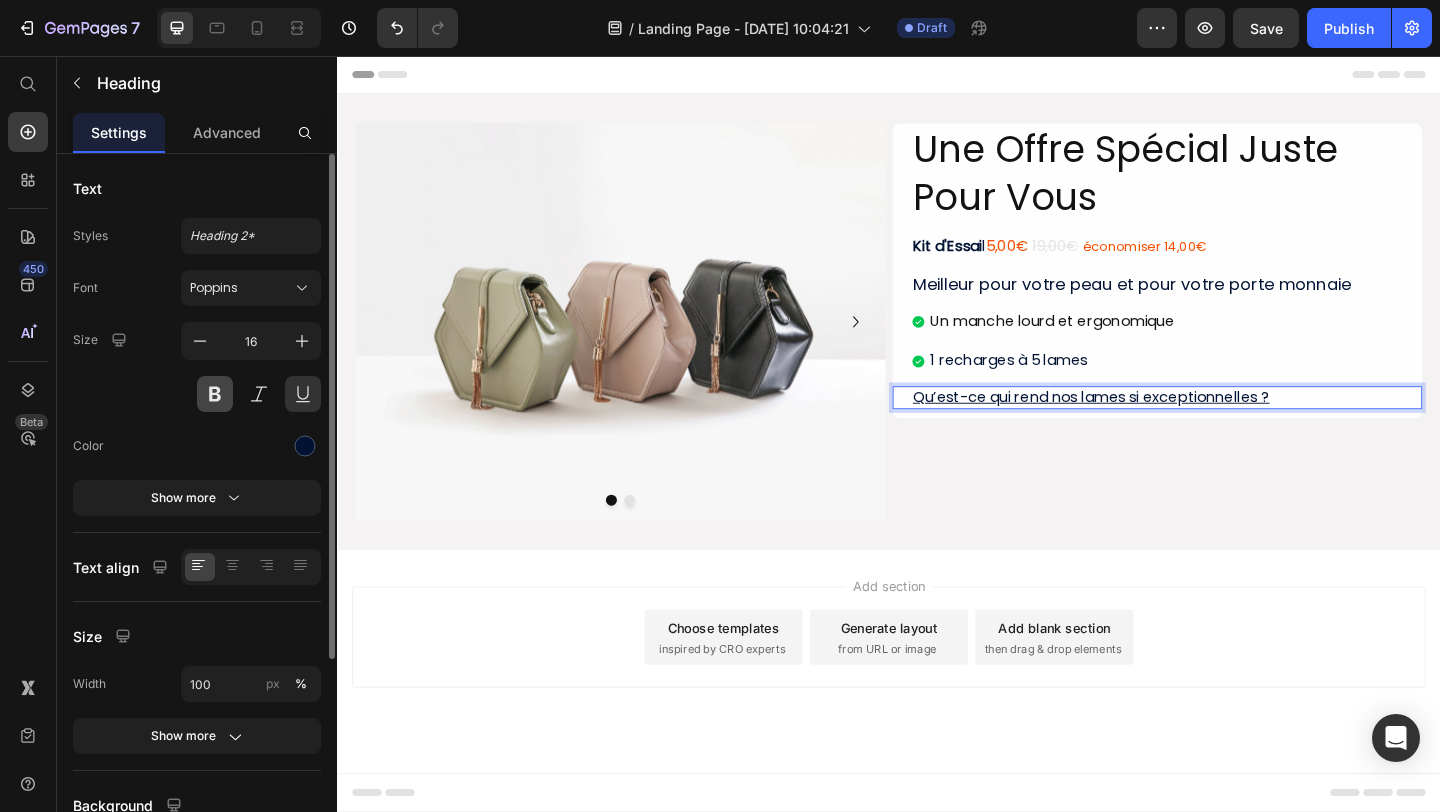 click at bounding box center [215, 394] 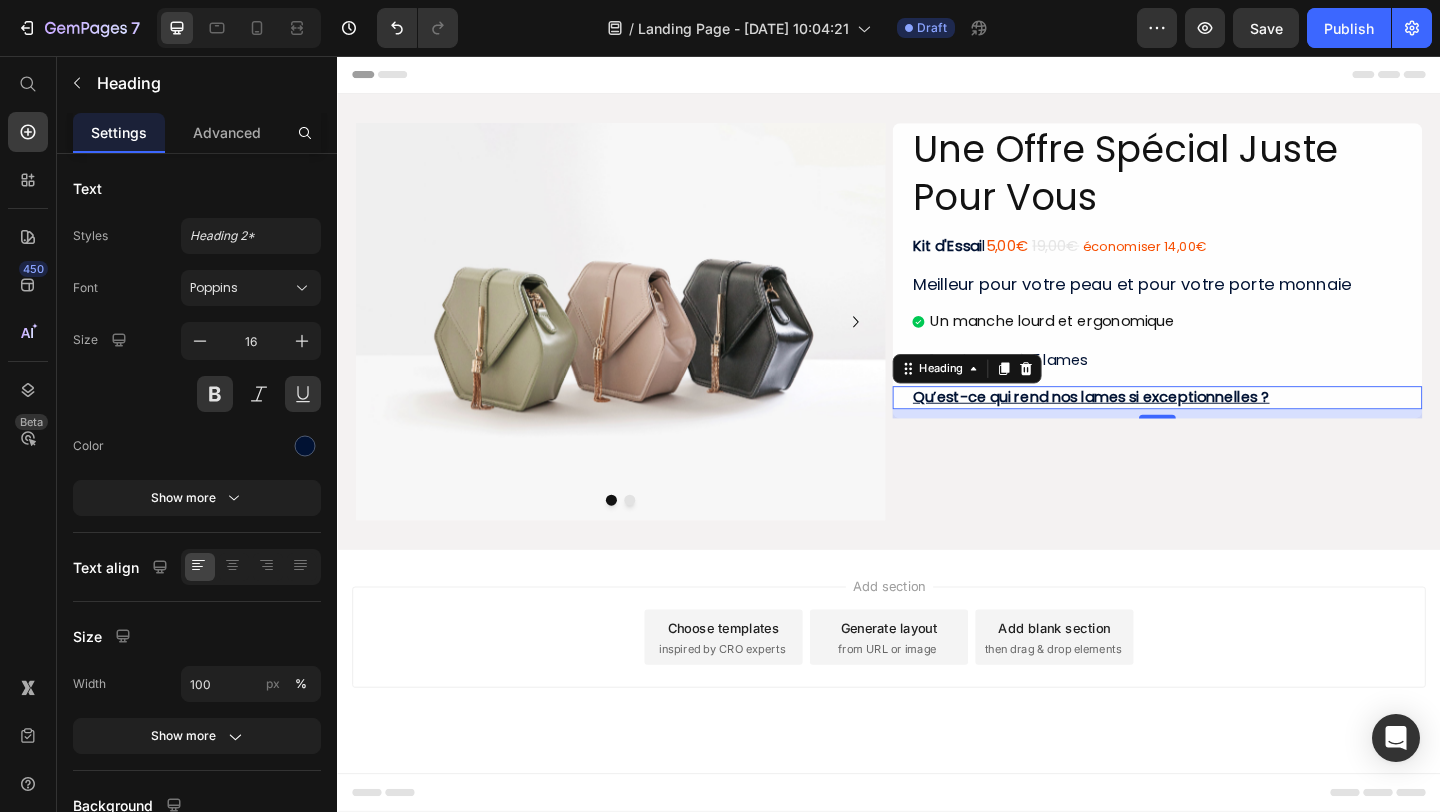 click on "Une Offre Spécial Juste Pour Vous Heading Kit d'Essai  l  5,00€   19,00€   économiser 14,00€ Text Block Meilleur pour votre peau et pour votre porte monnaie Heading Un manche lourd et ergonomique 1 recharges à 5 lames Item List Qu’est-ce qui rend nos lames si exceptionnelles ? Heading   10" at bounding box center (1229, 289) 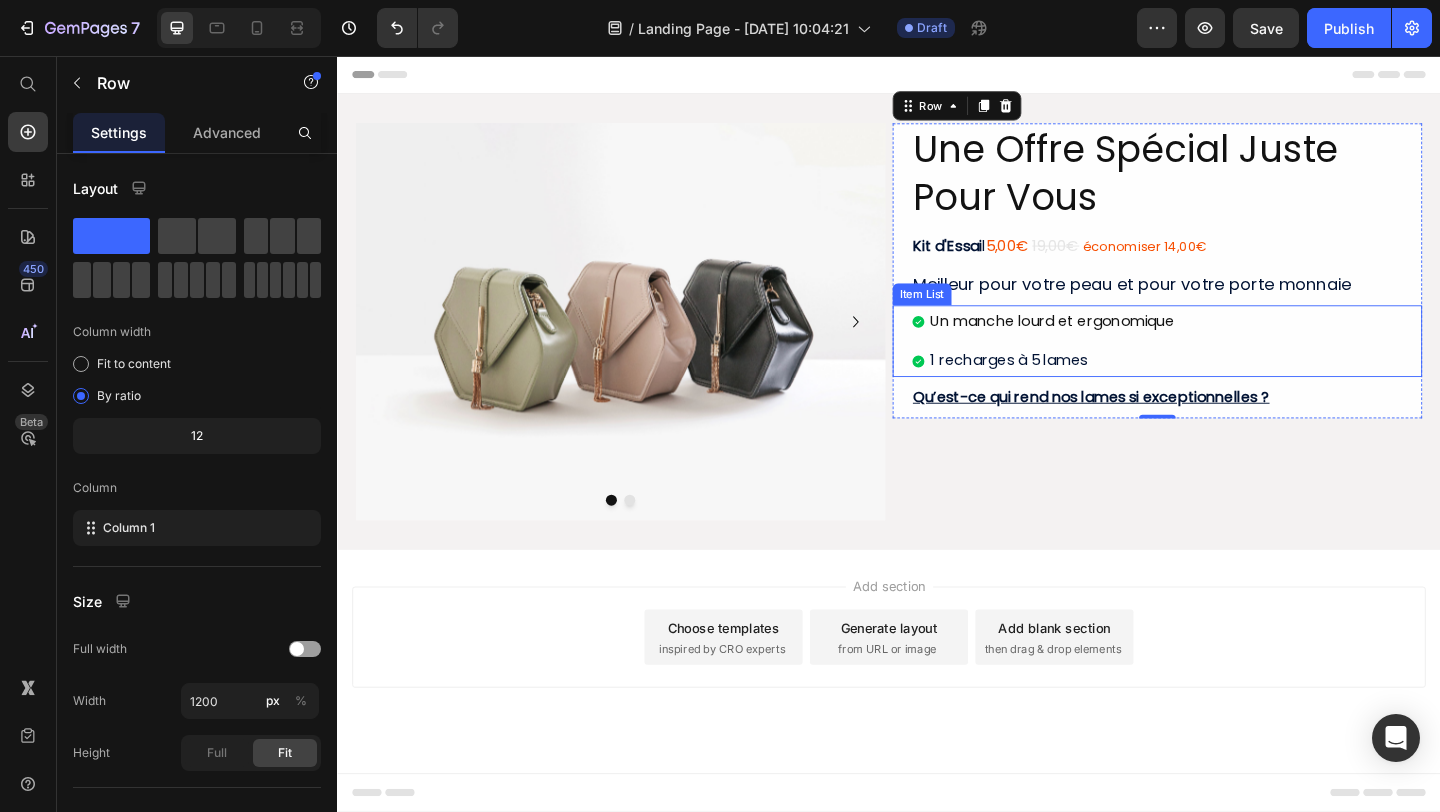 click on "Un manche lourd et ergonomique 1 recharges à 5 lames" at bounding box center [1239, 366] 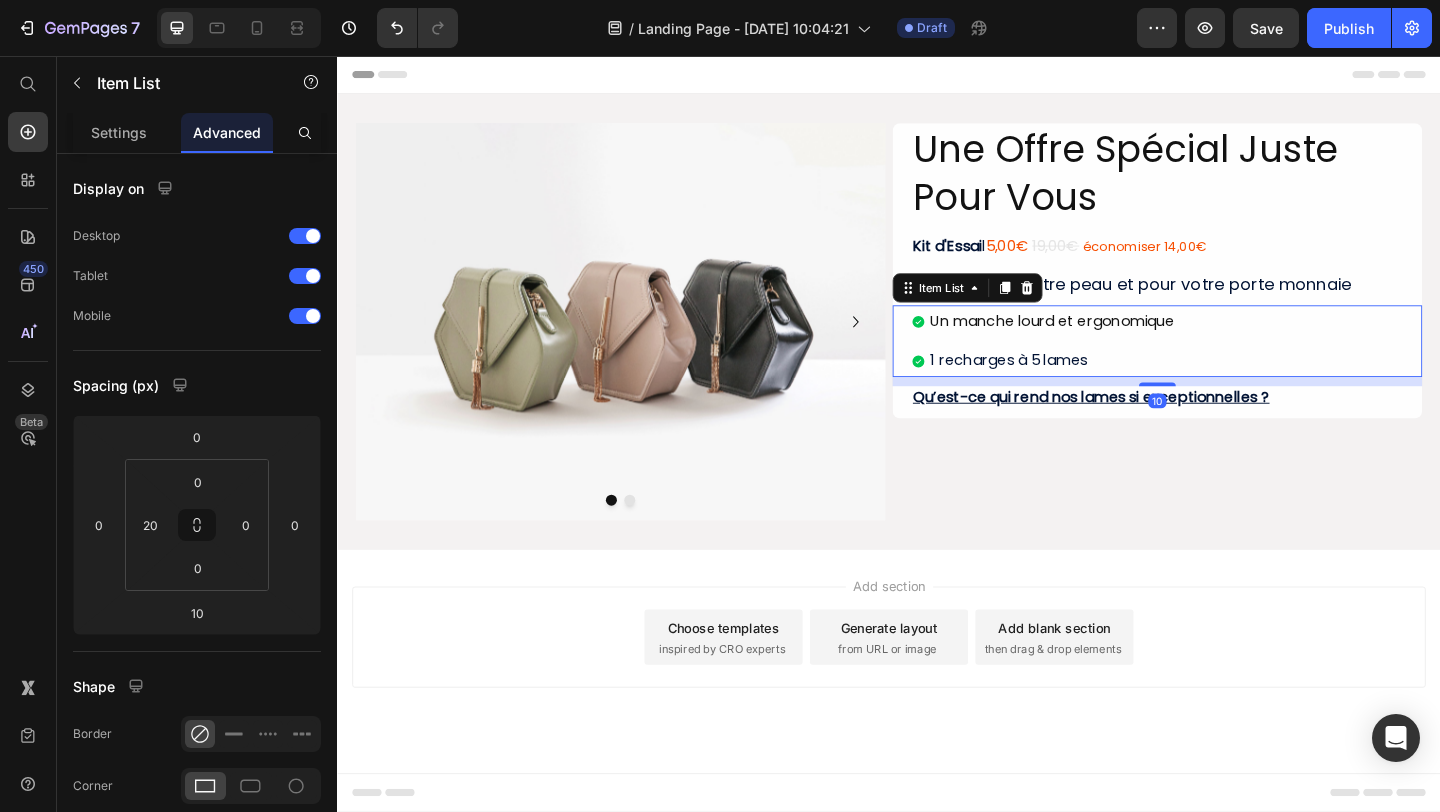 click at bounding box center (1063, 308) 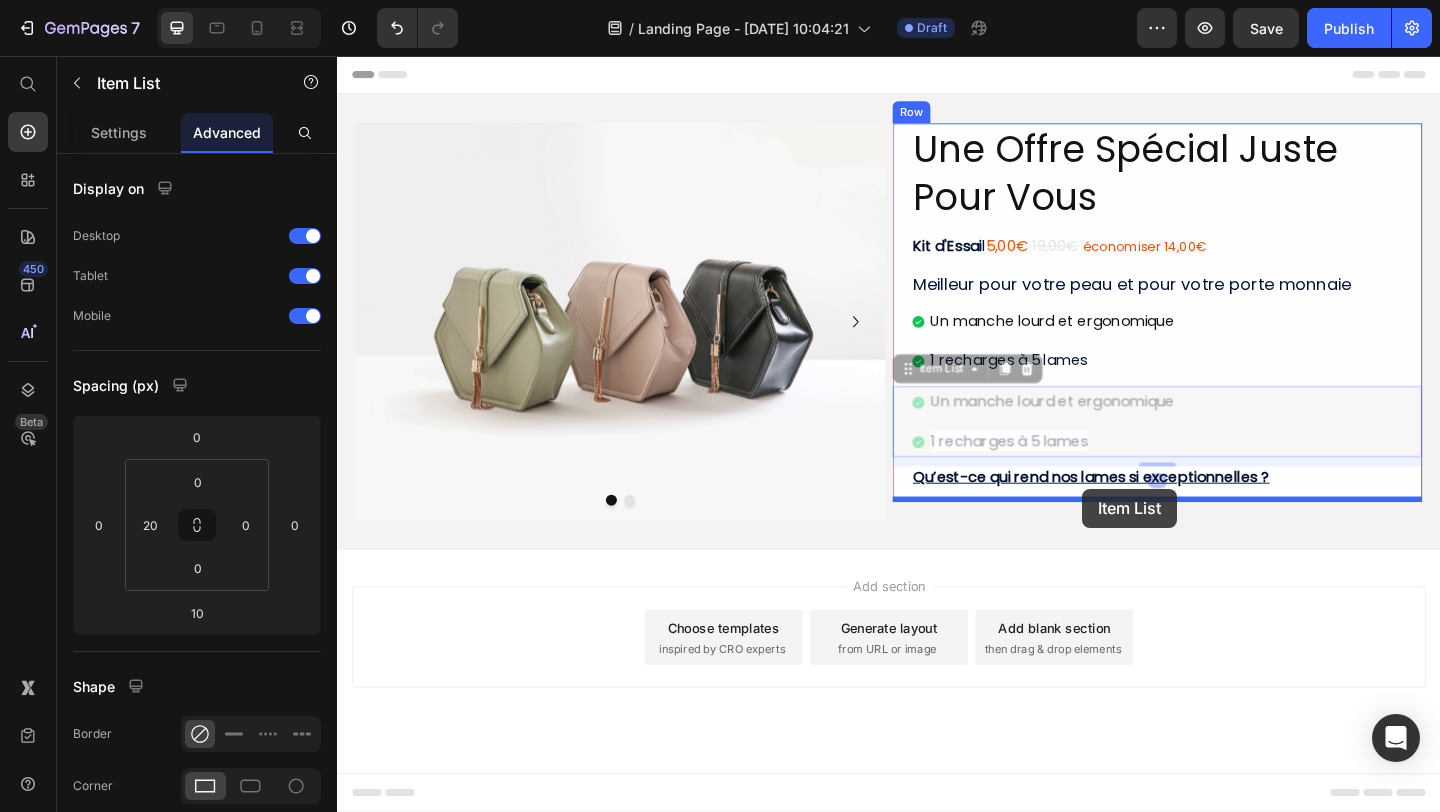 drag, startPoint x: 987, startPoint y: 401, endPoint x: 1148, endPoint y: 527, distance: 204.44315 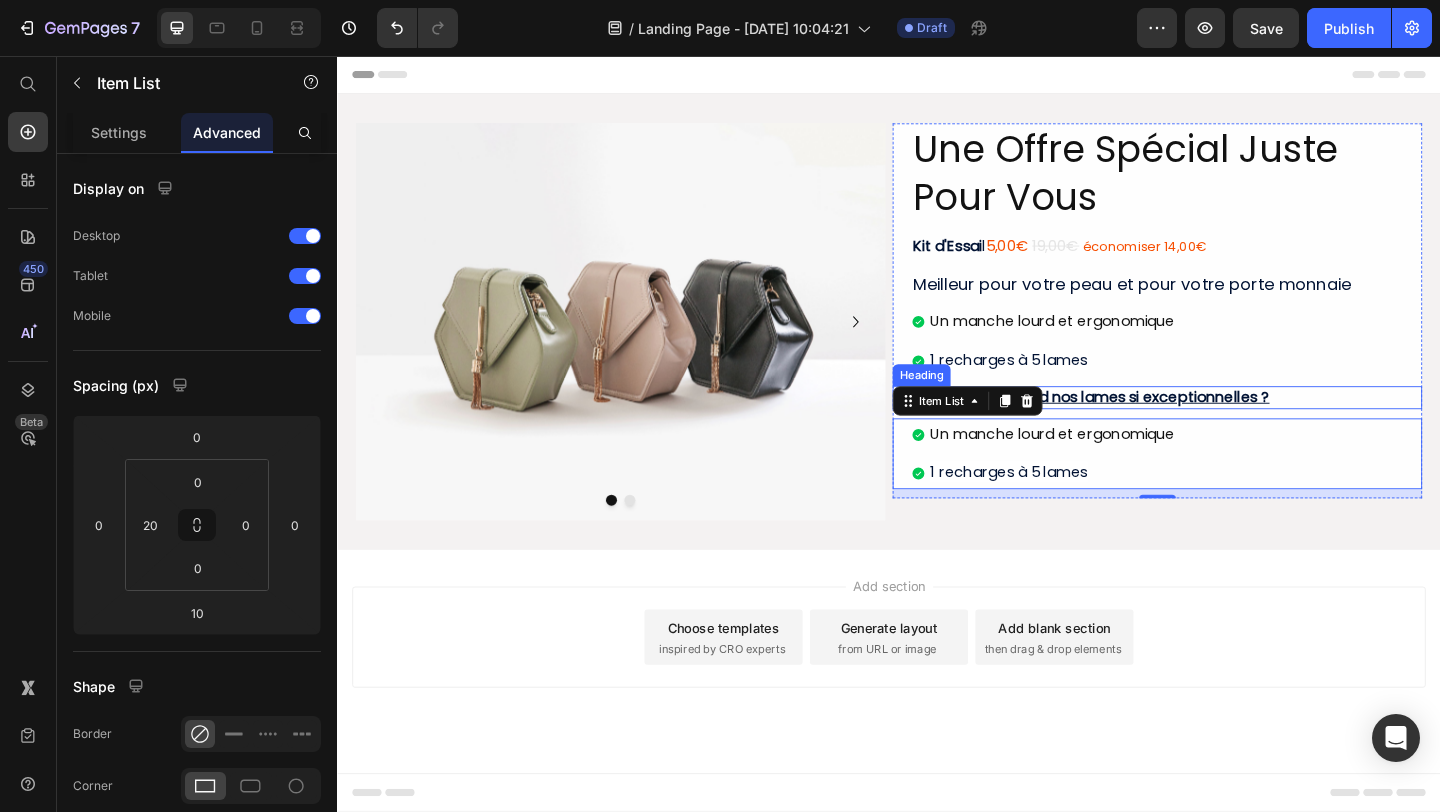 click on "Qu’est-ce qui rend nos lames si exceptionnelles ?" at bounding box center [1229, 427] 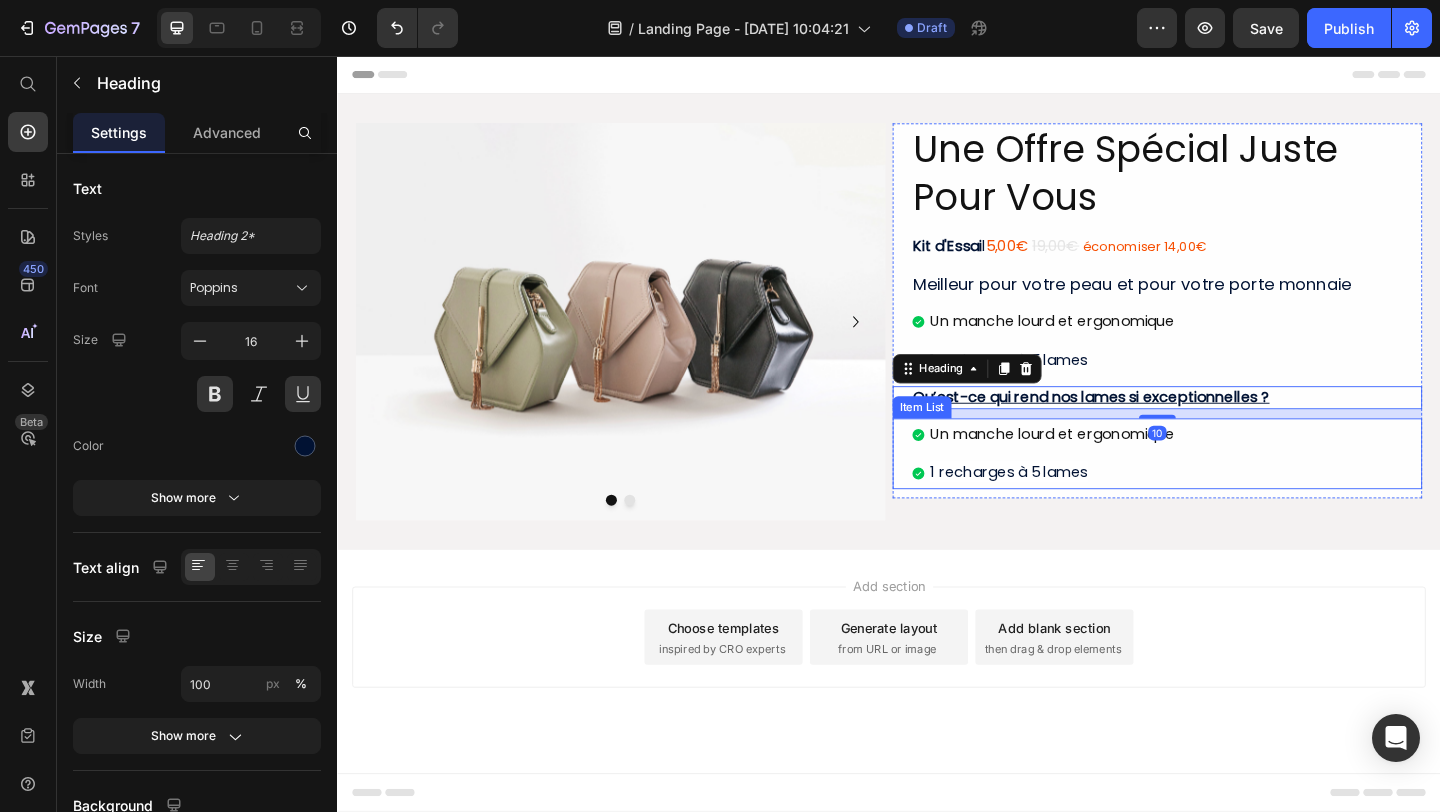 click on "Un manche lourd et ergonomique 1 recharges à 5 lames" at bounding box center (1239, 489) 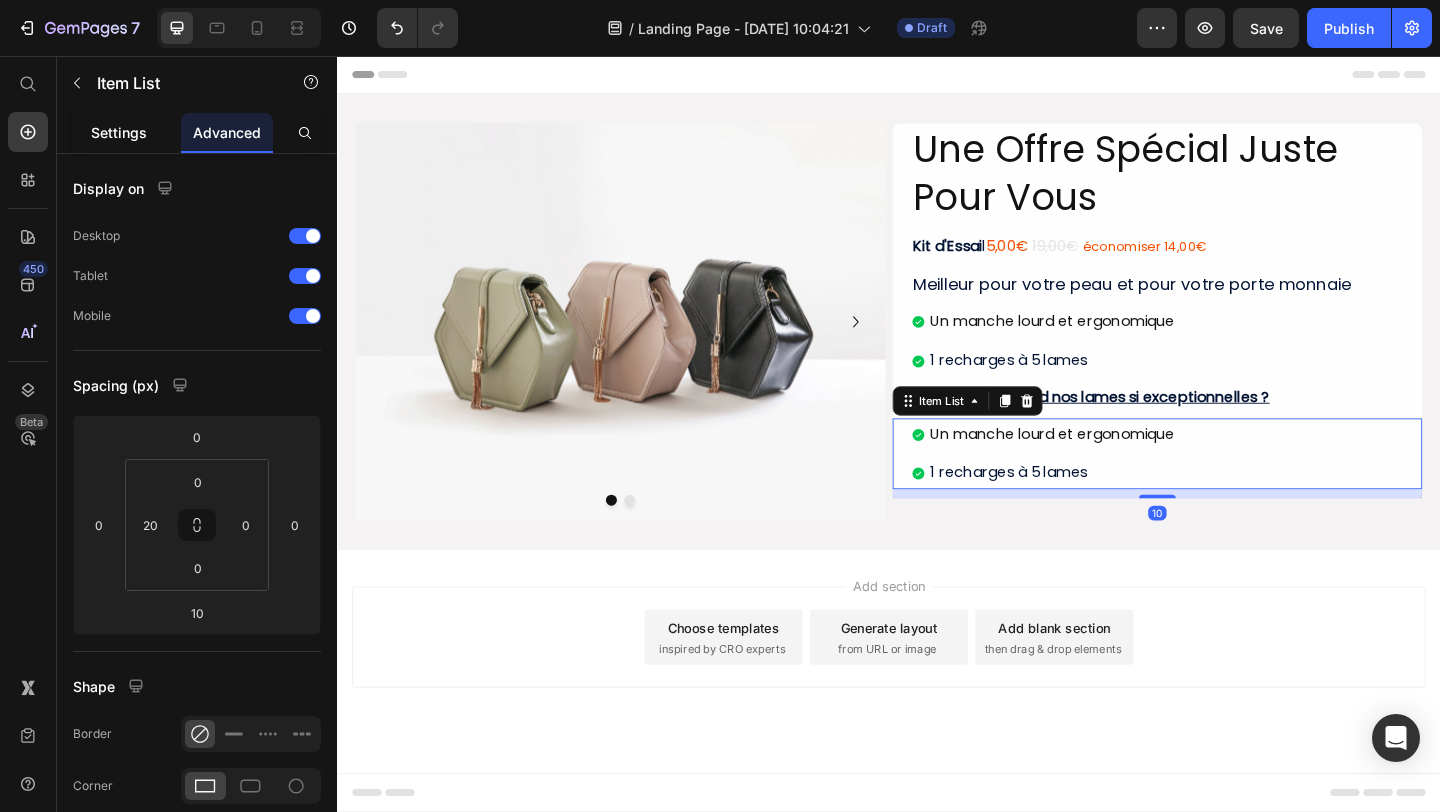 click on "Settings" at bounding box center [119, 132] 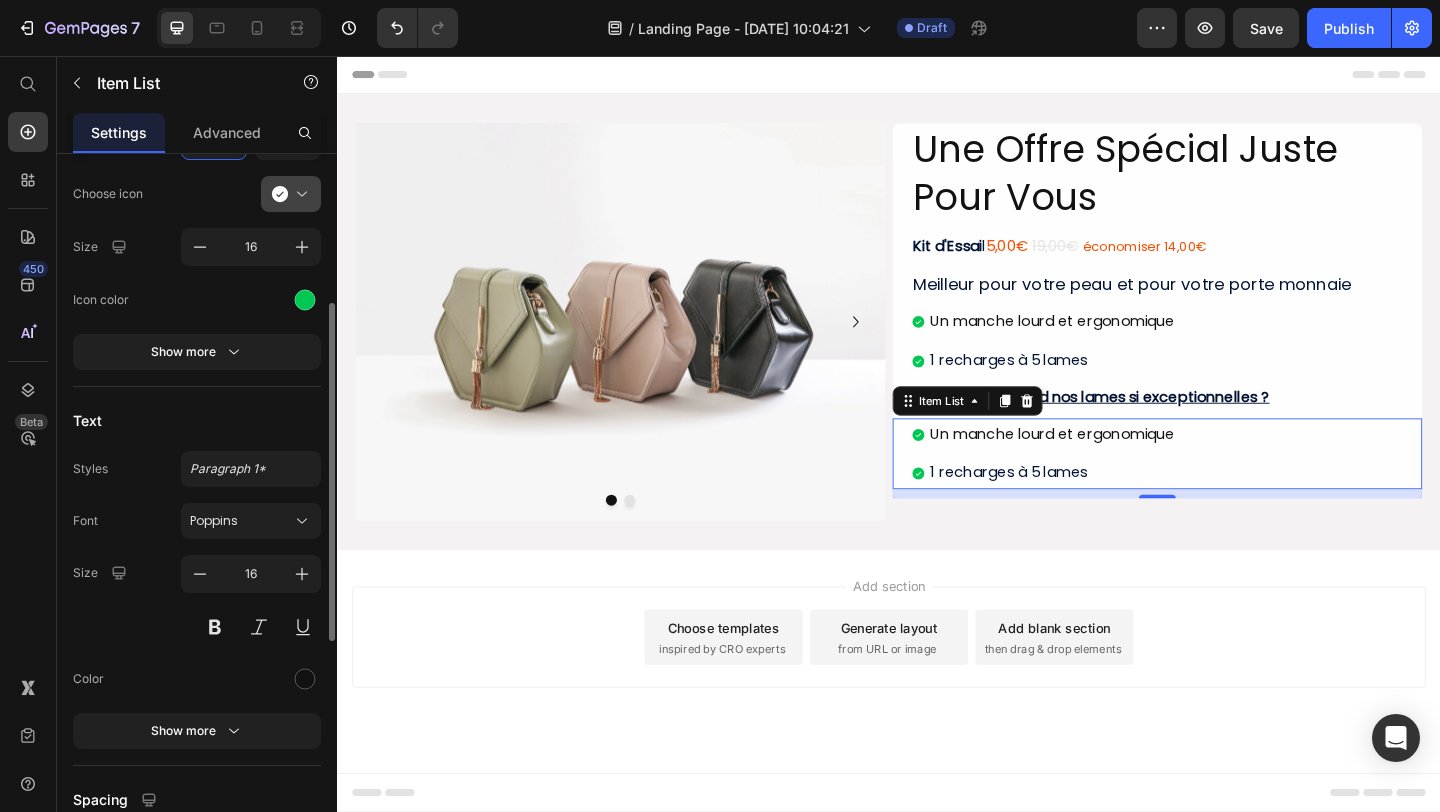 scroll, scrollTop: 0, scrollLeft: 0, axis: both 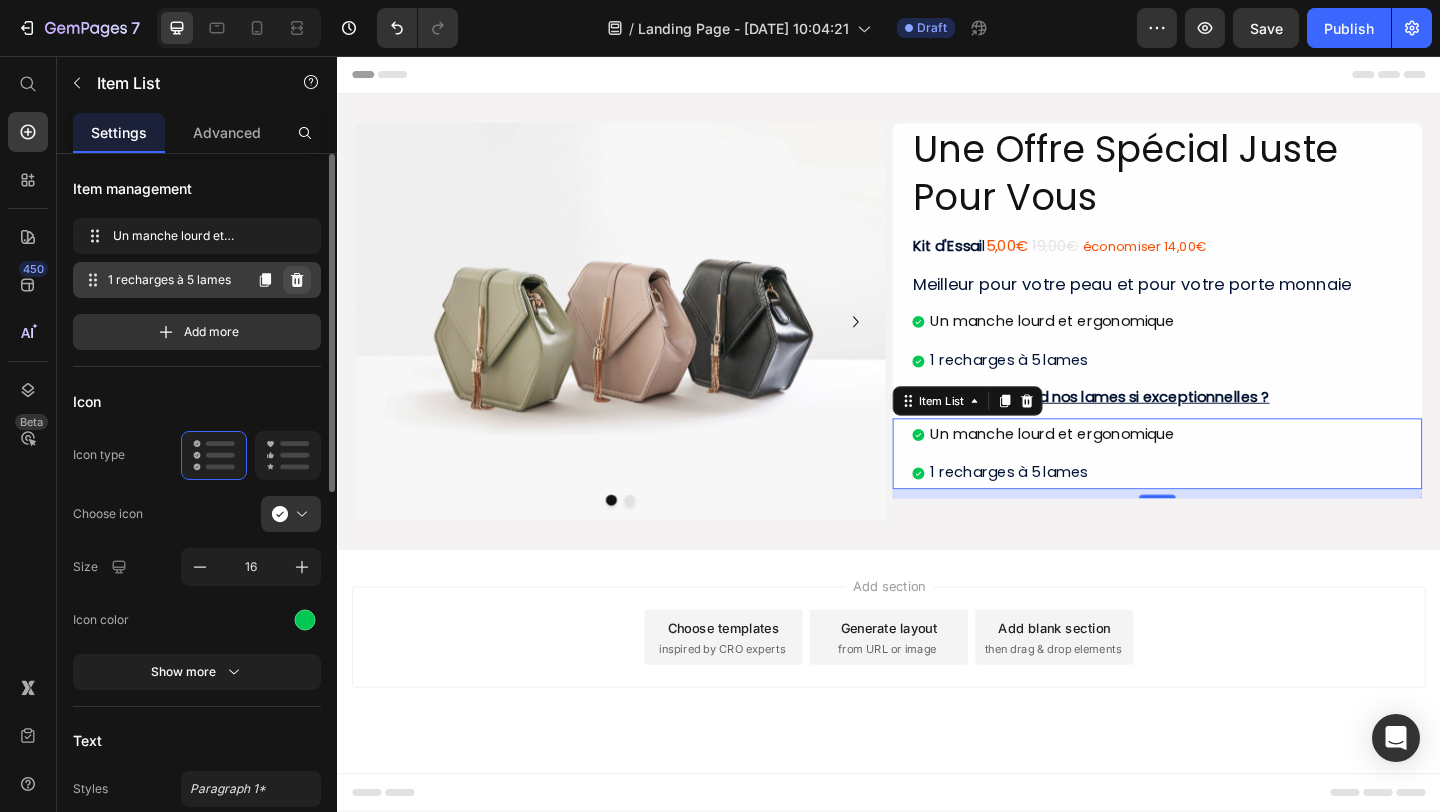 click 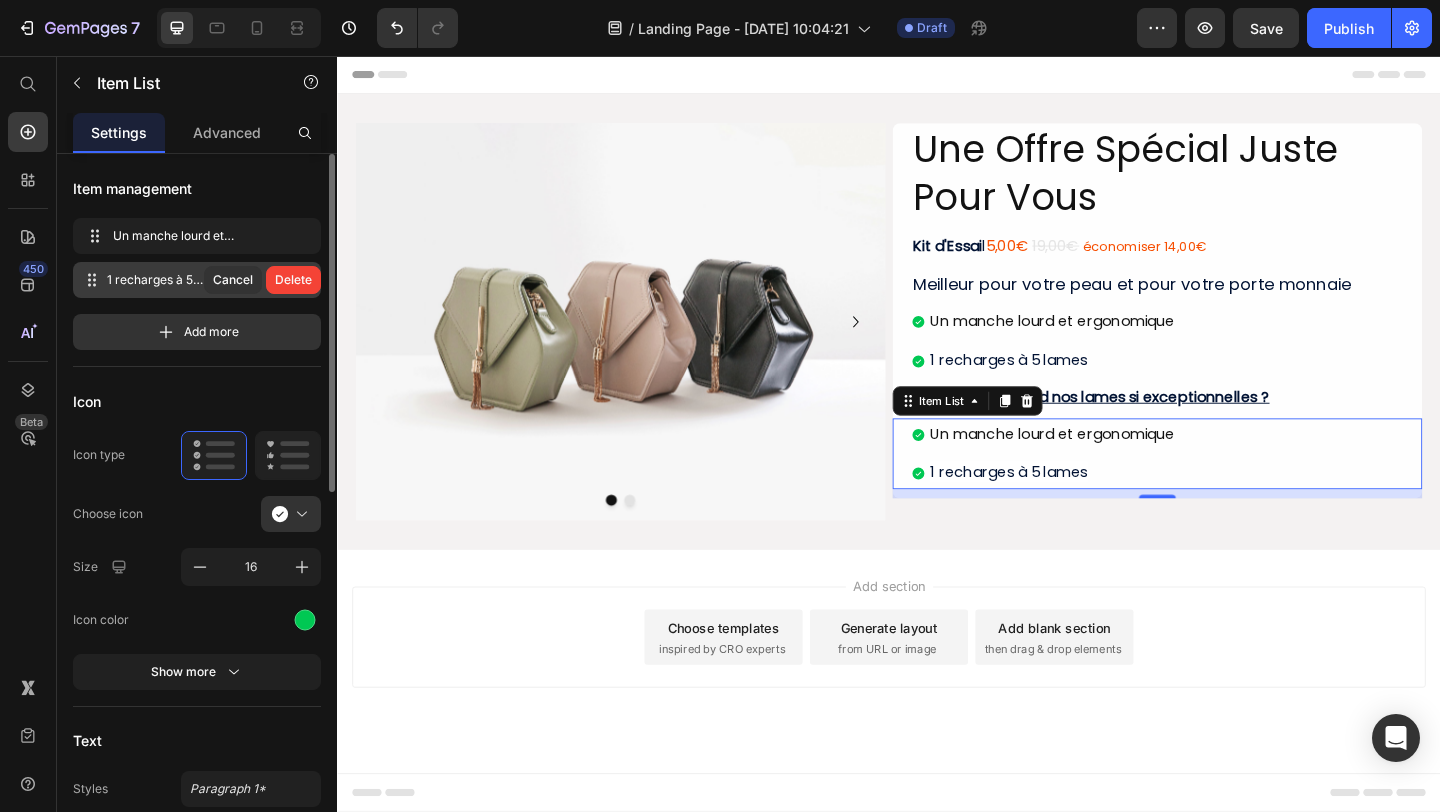 click on "Delete" at bounding box center [293, 280] 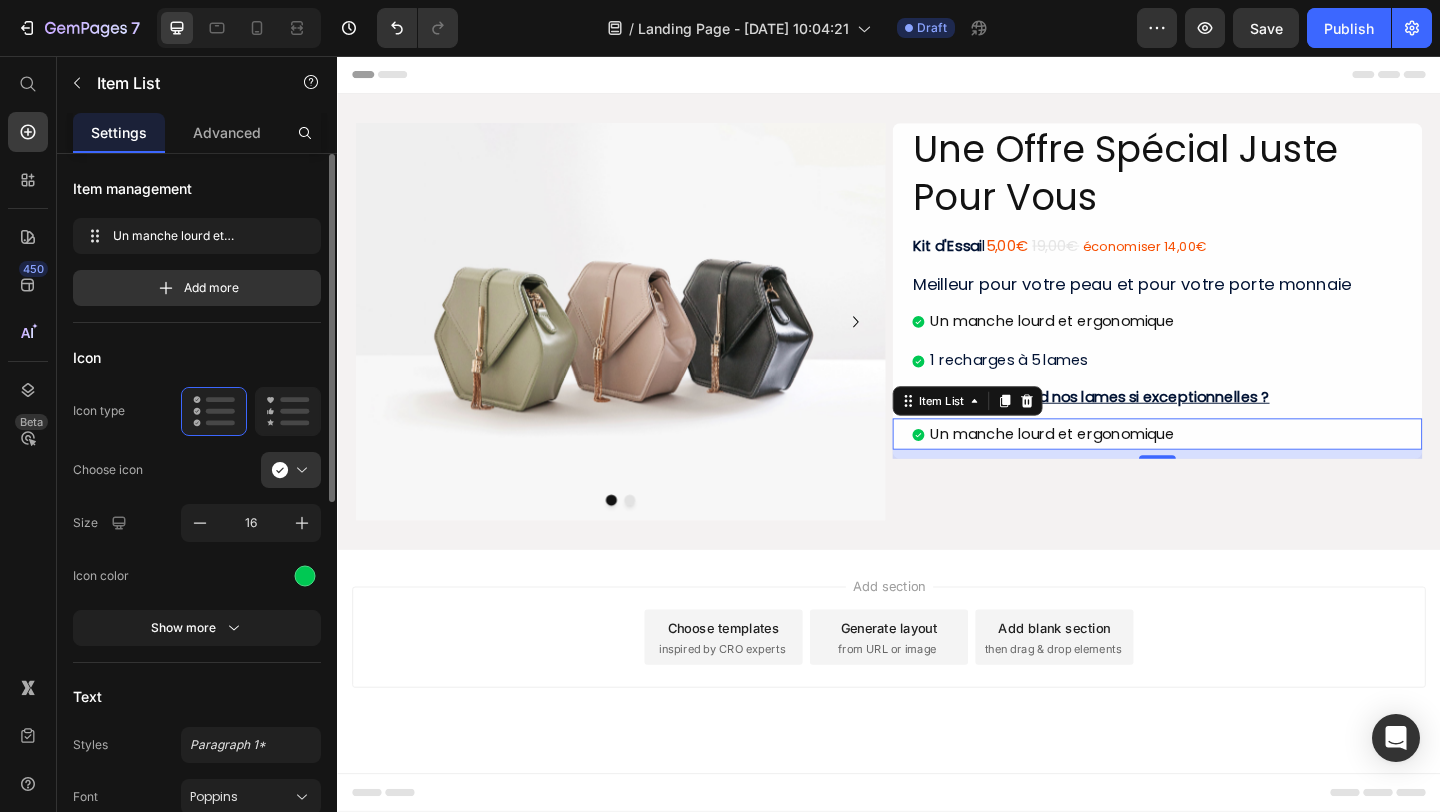click on "Un manche lourd et ergonomique" at bounding box center [1114, 467] 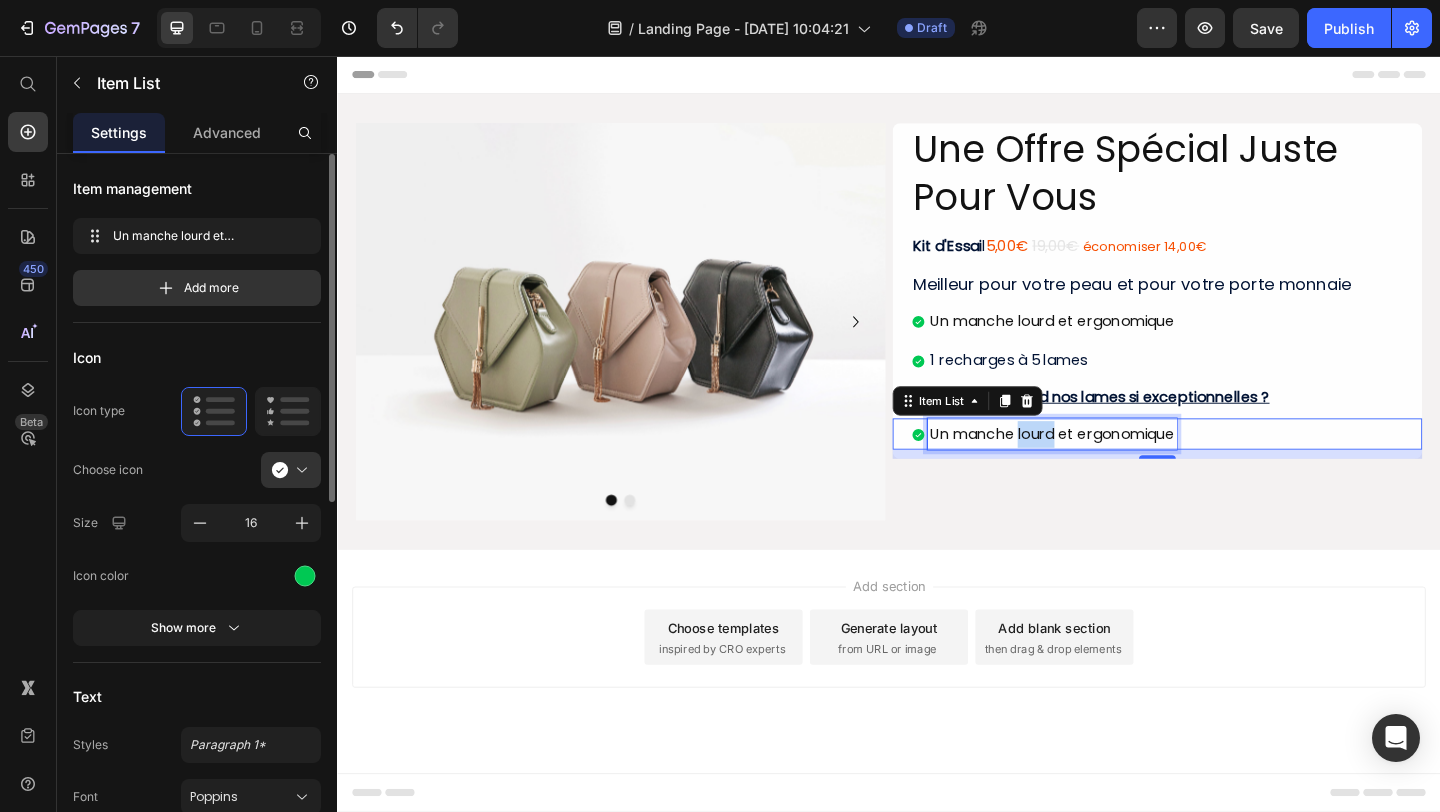 click on "Un manche lourd et ergonomique" at bounding box center [1114, 467] 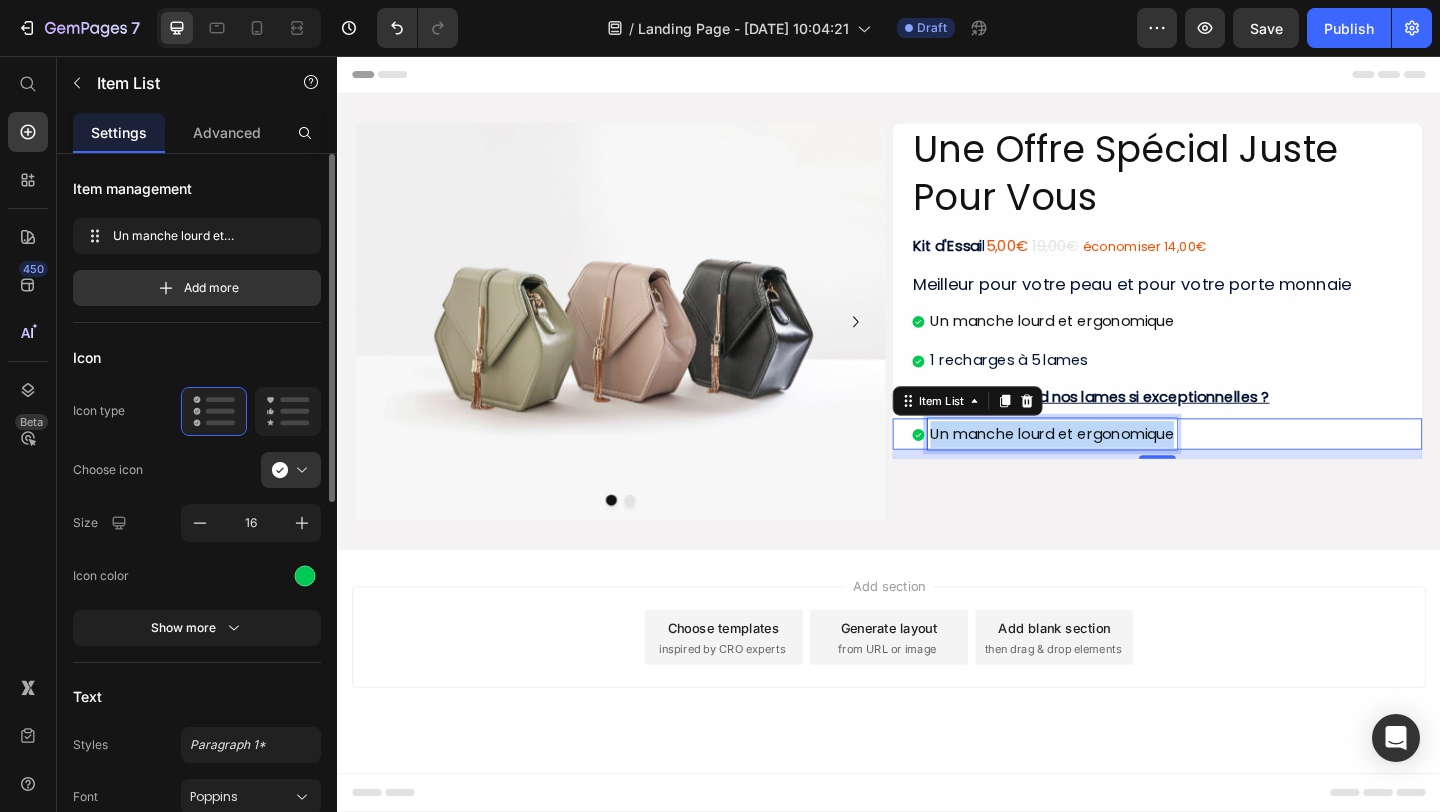 click on "Un manche lourd et ergonomique" at bounding box center (1114, 467) 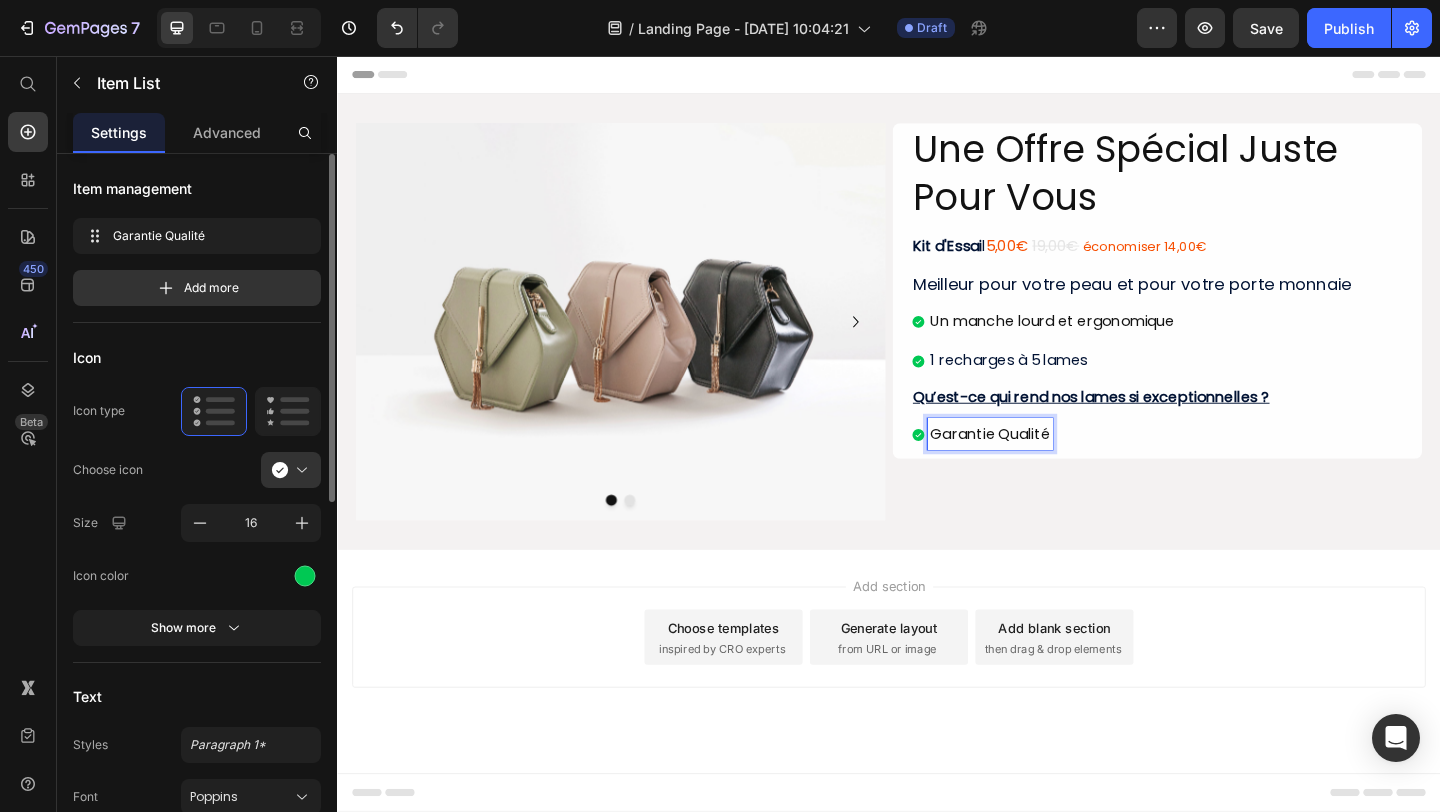 click on "Garantie Qualité" at bounding box center [1047, 467] 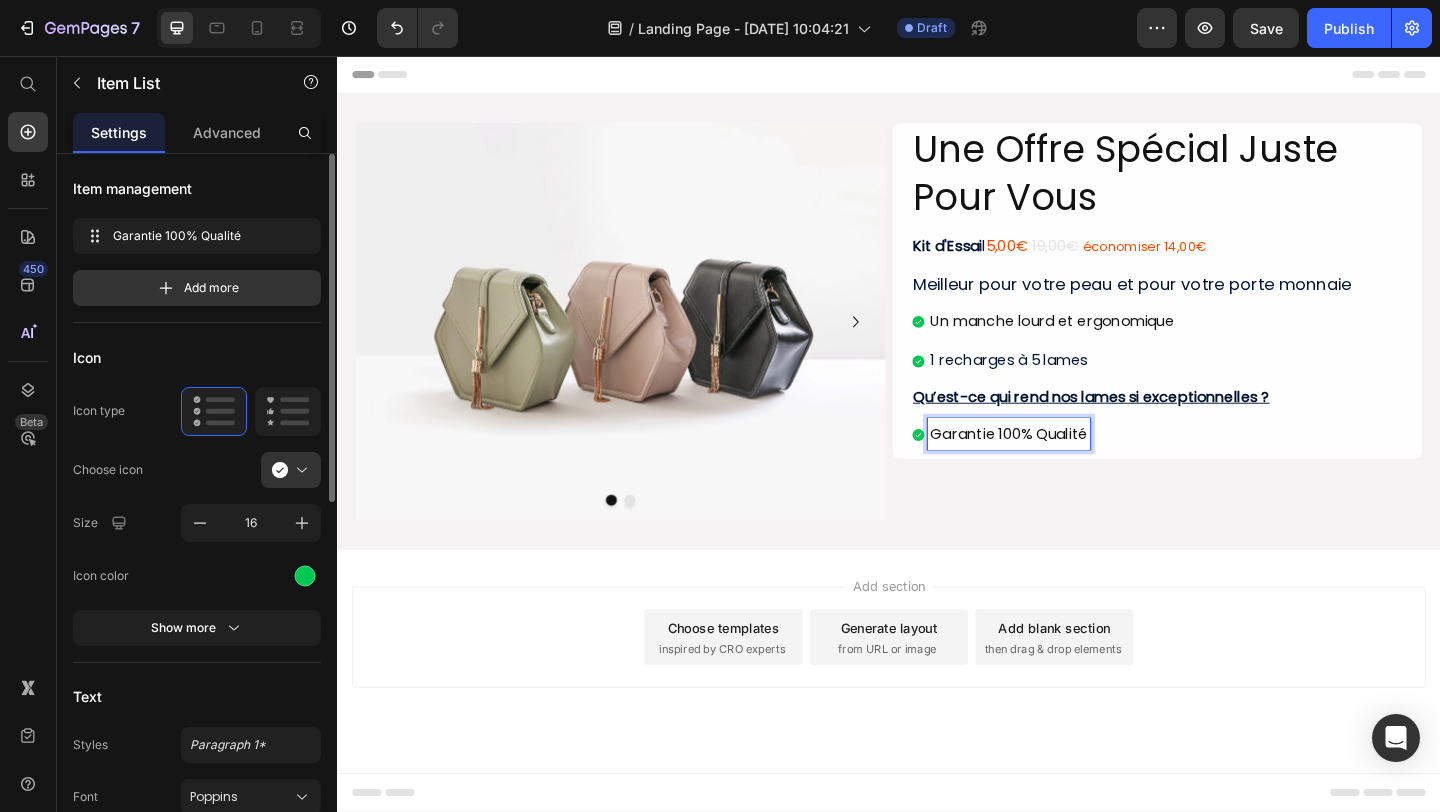 click on "Garantie 100% Qualité" at bounding box center (1239, 467) 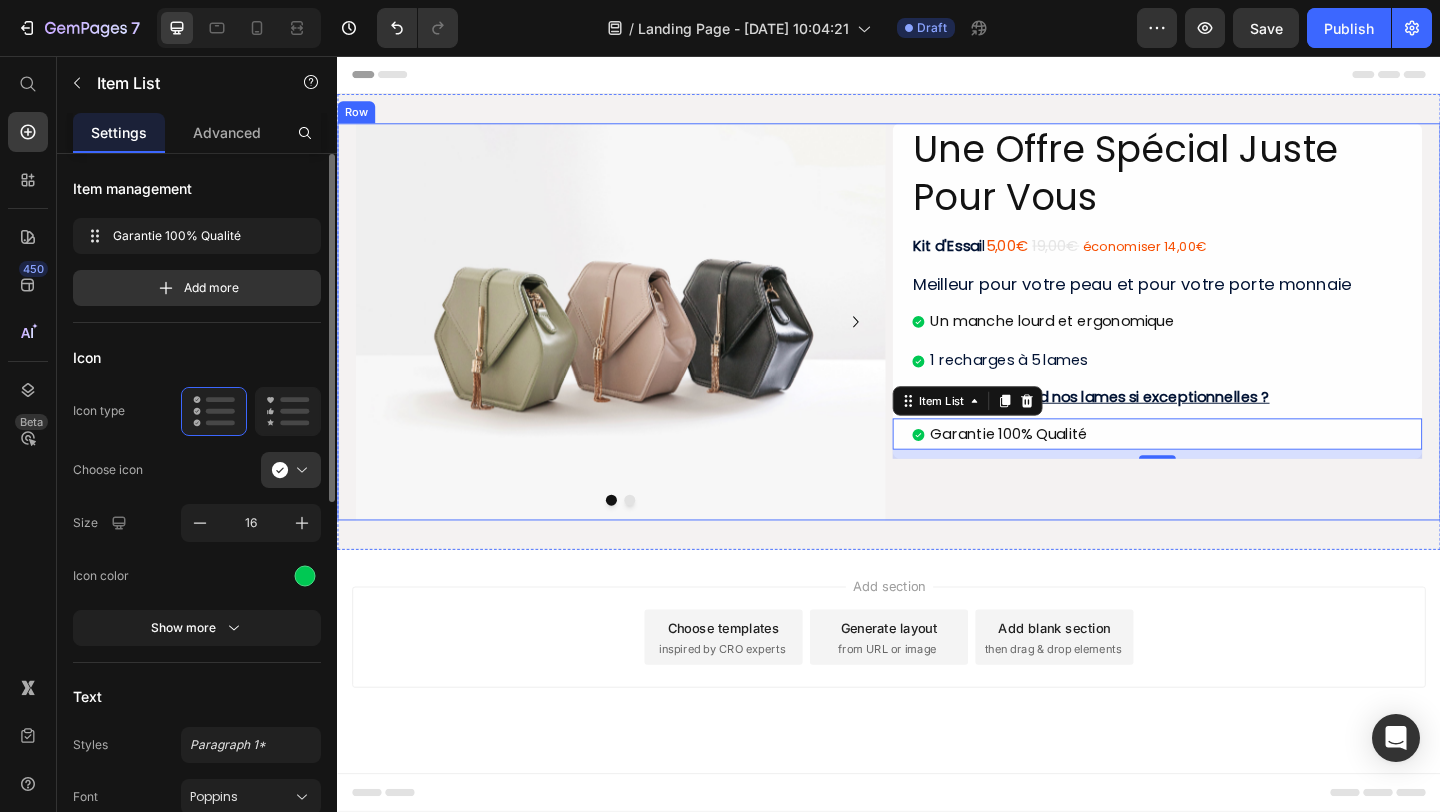 click on "Une Offre Spécial Juste Pour Vous Heading Kit d'Essai  l  5,00€   19,00€   économiser 14,00€ Text Block Meilleur pour votre peau et pour votre porte monnaie Heading Un manche lourd et ergonomique 1 recharges à 5 lames Item List Qu’est-ce qui rend nos lames si exceptionnelles ? Heading Garantie 100% Qualité Item List   10 Row" at bounding box center [1229, 345] 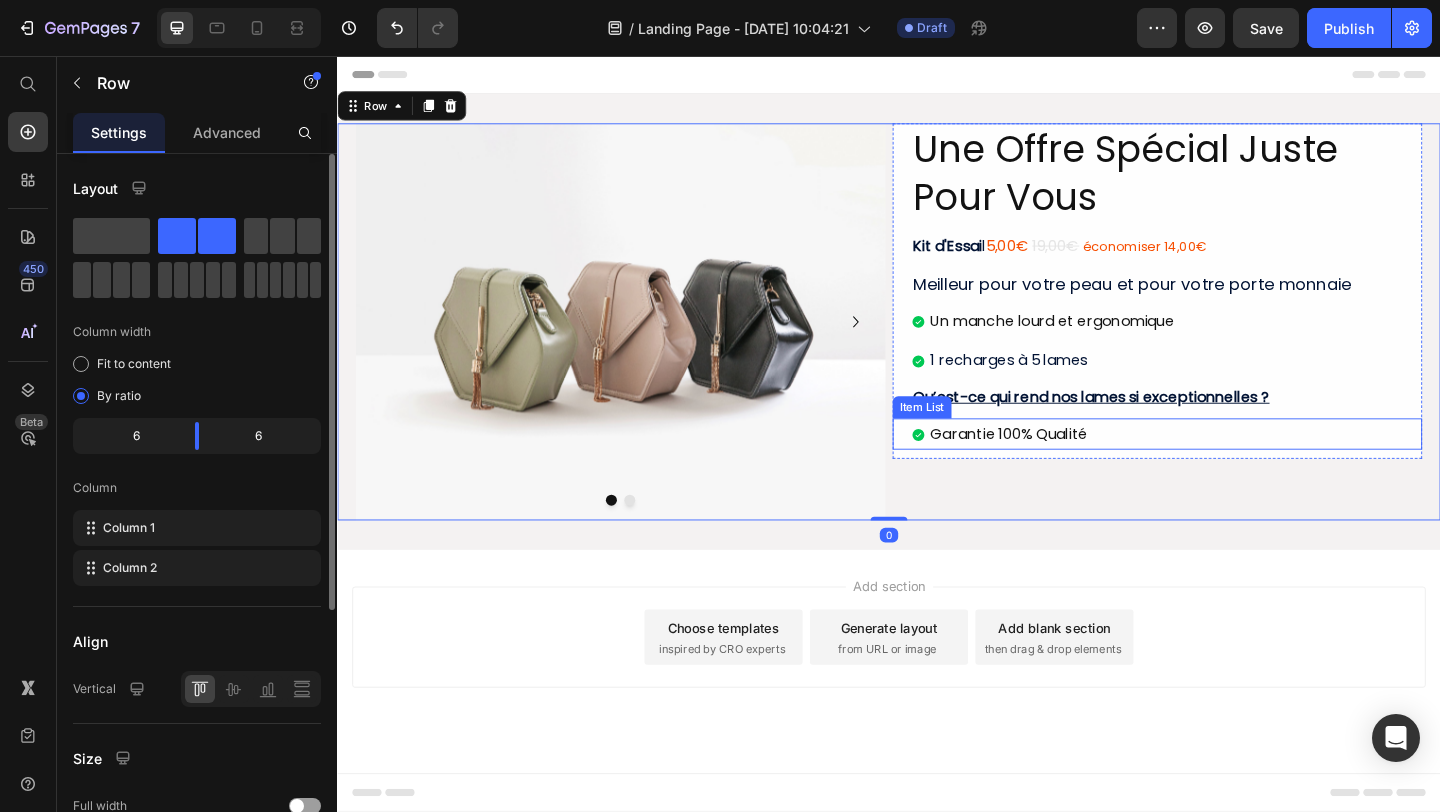 click on "Garantie 100% Qualité" at bounding box center [1239, 467] 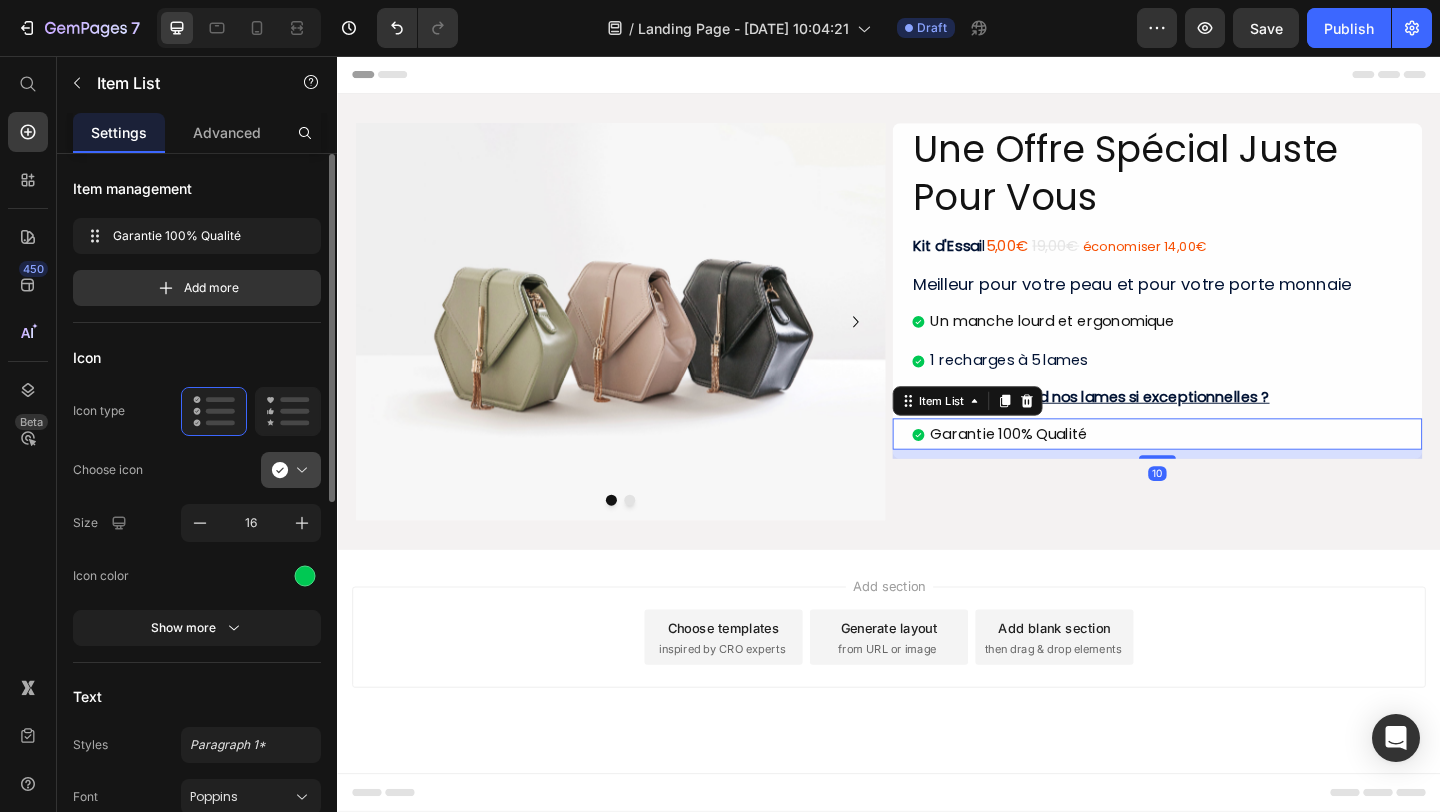 click at bounding box center [299, 470] 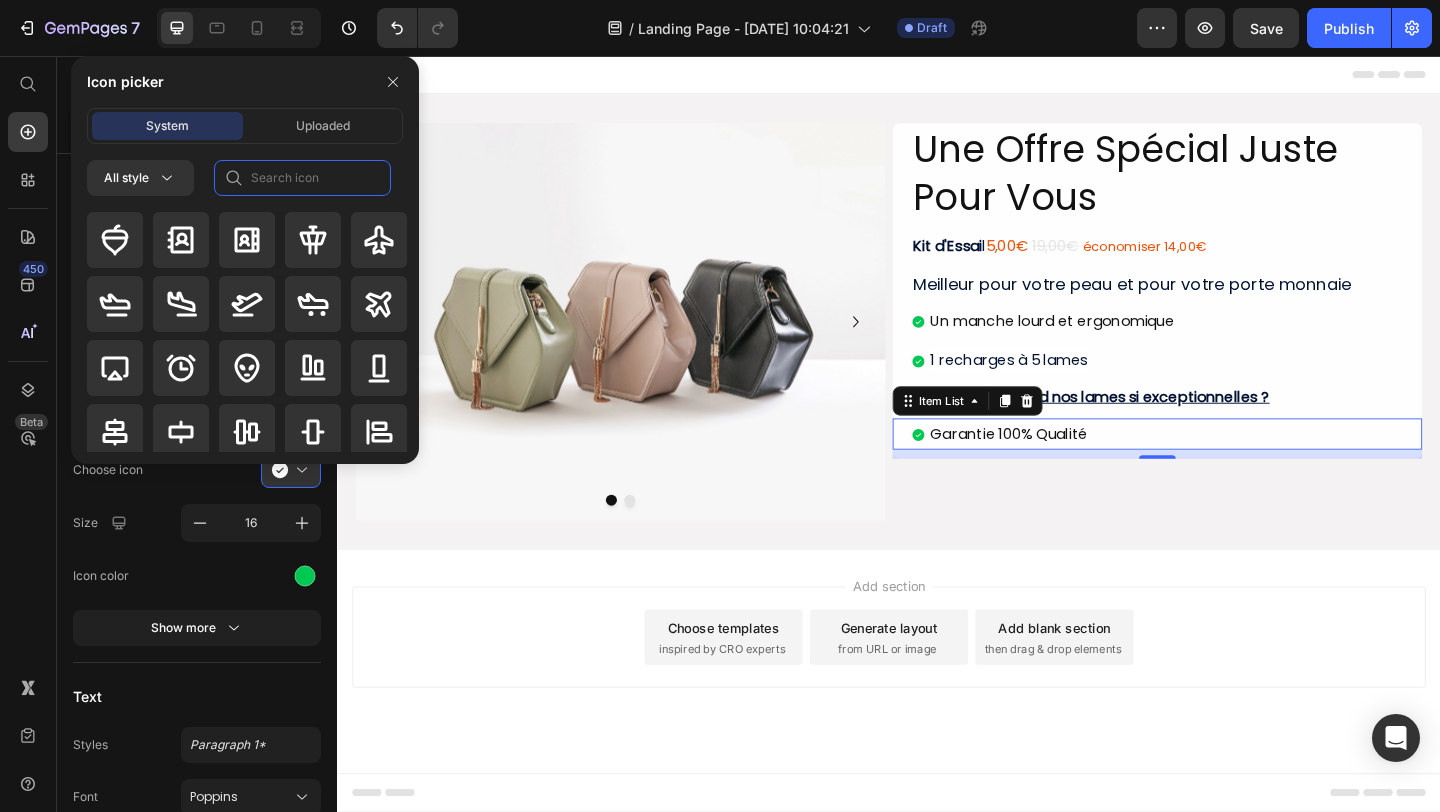 click 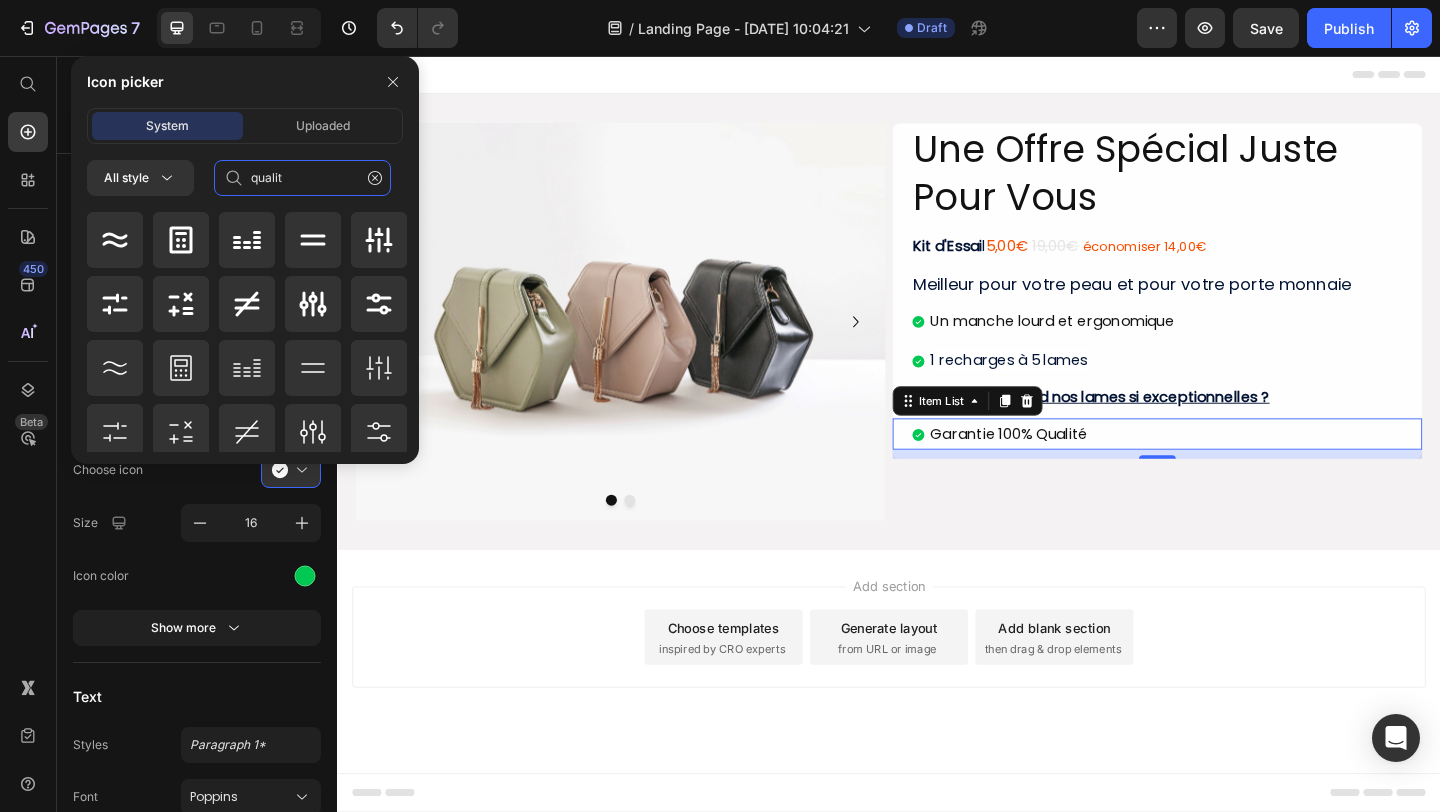type on "quality" 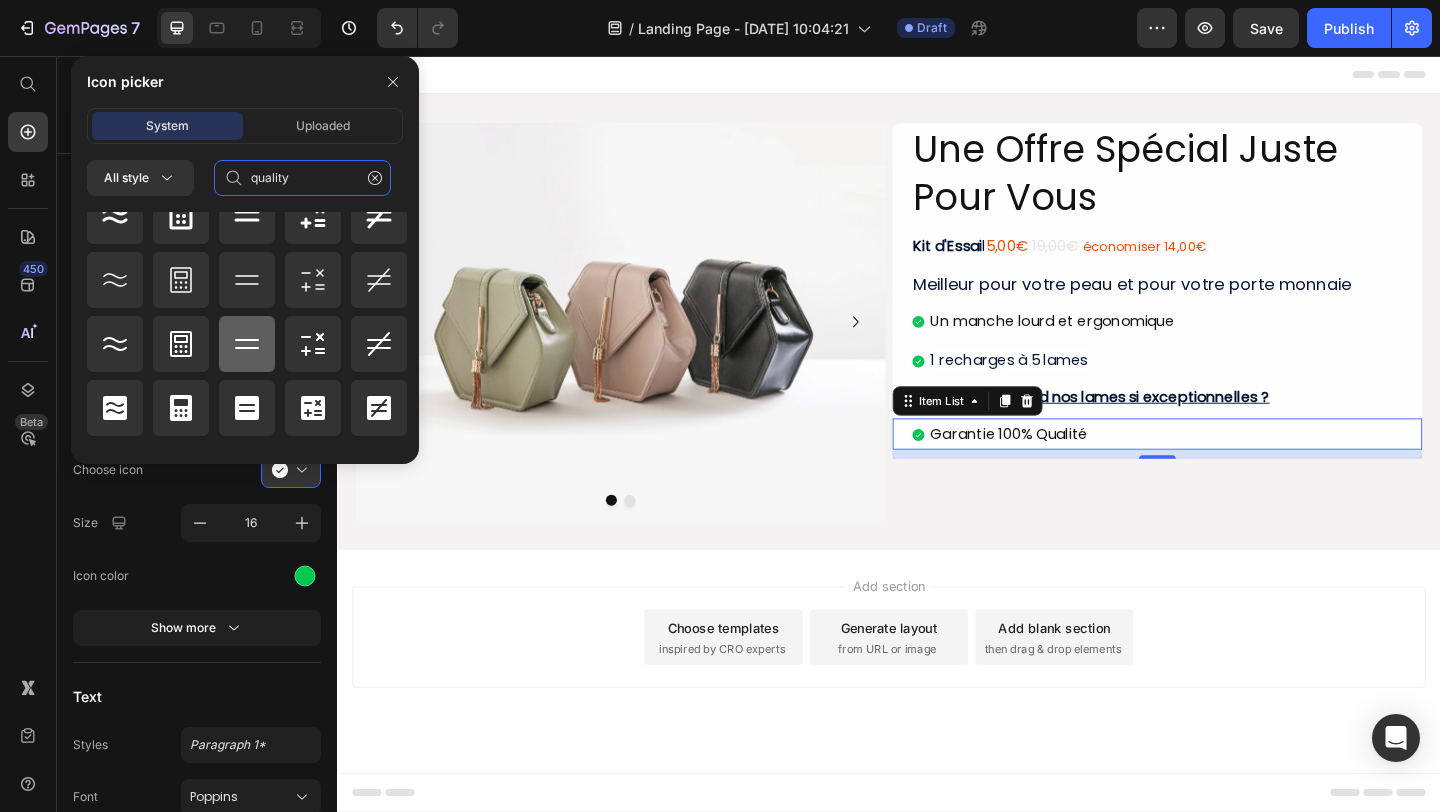 scroll, scrollTop: 0, scrollLeft: 0, axis: both 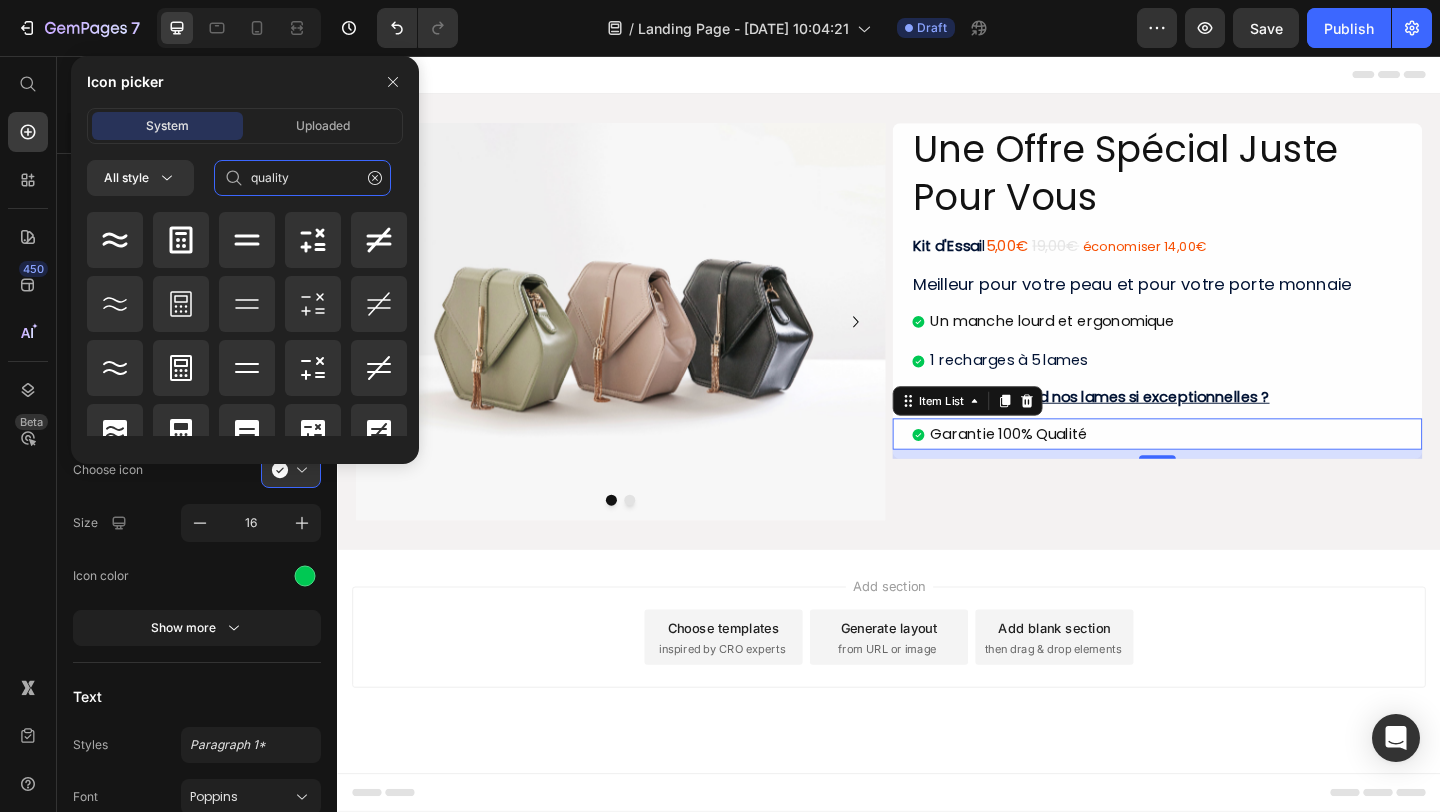 click on "quality" 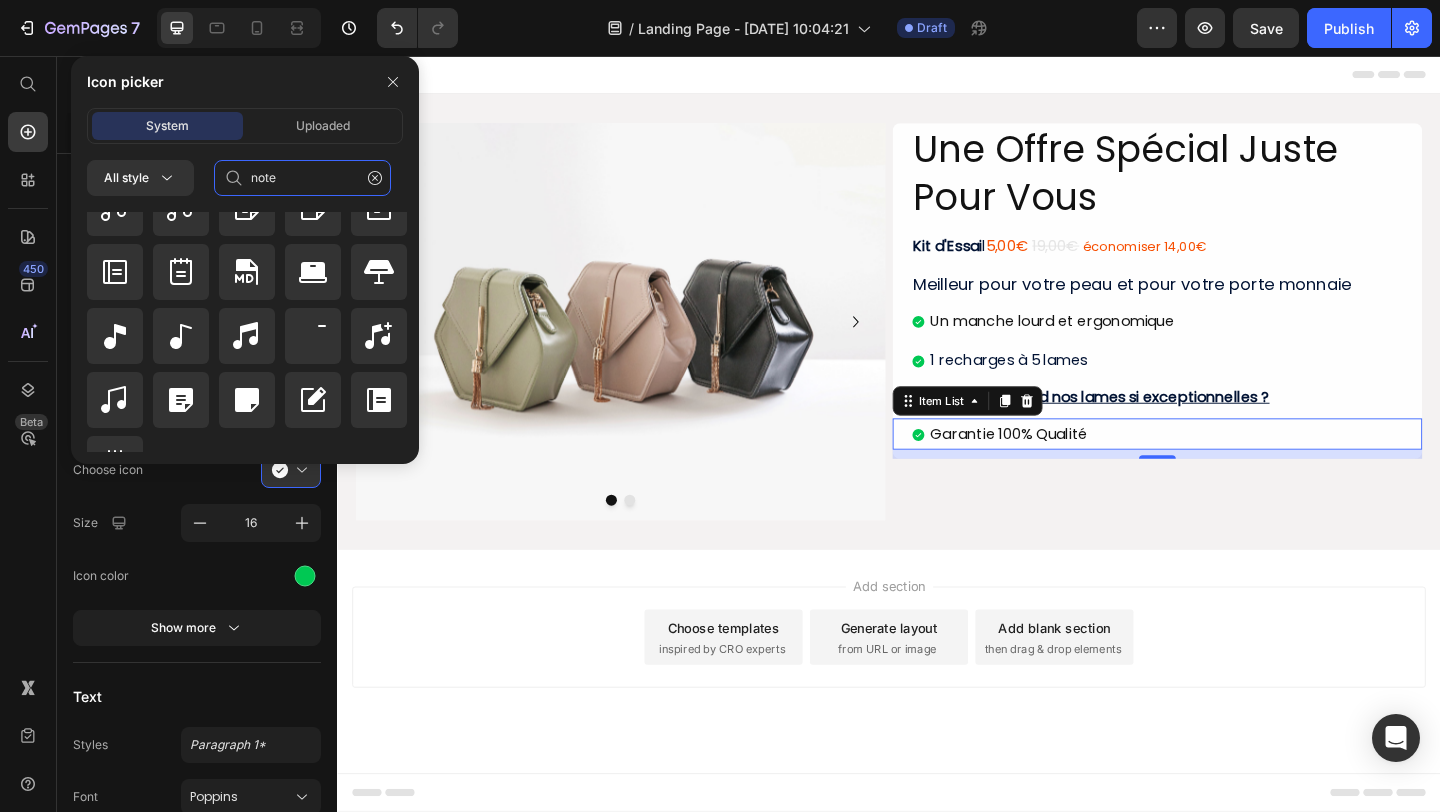 scroll, scrollTop: 0, scrollLeft: 0, axis: both 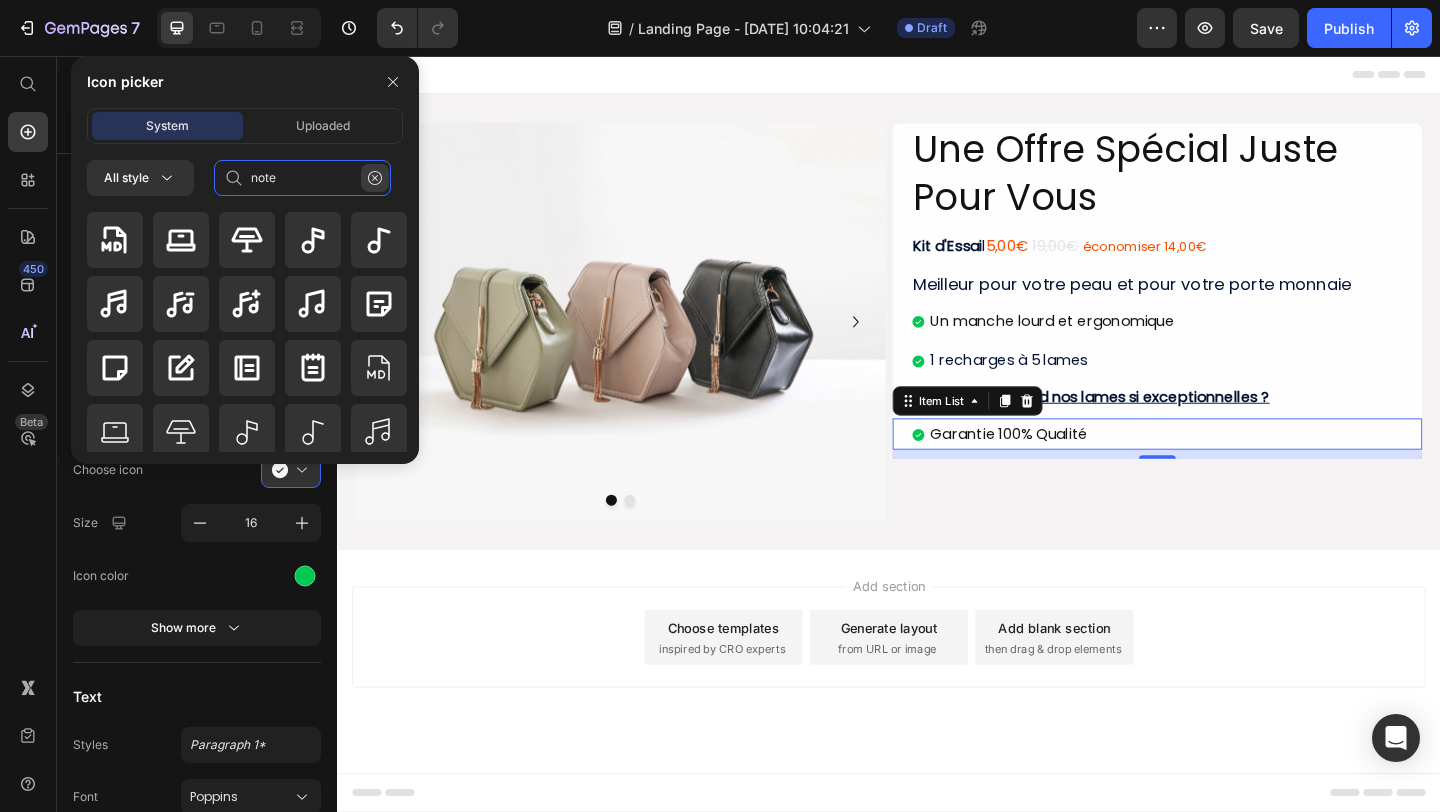 type on "note" 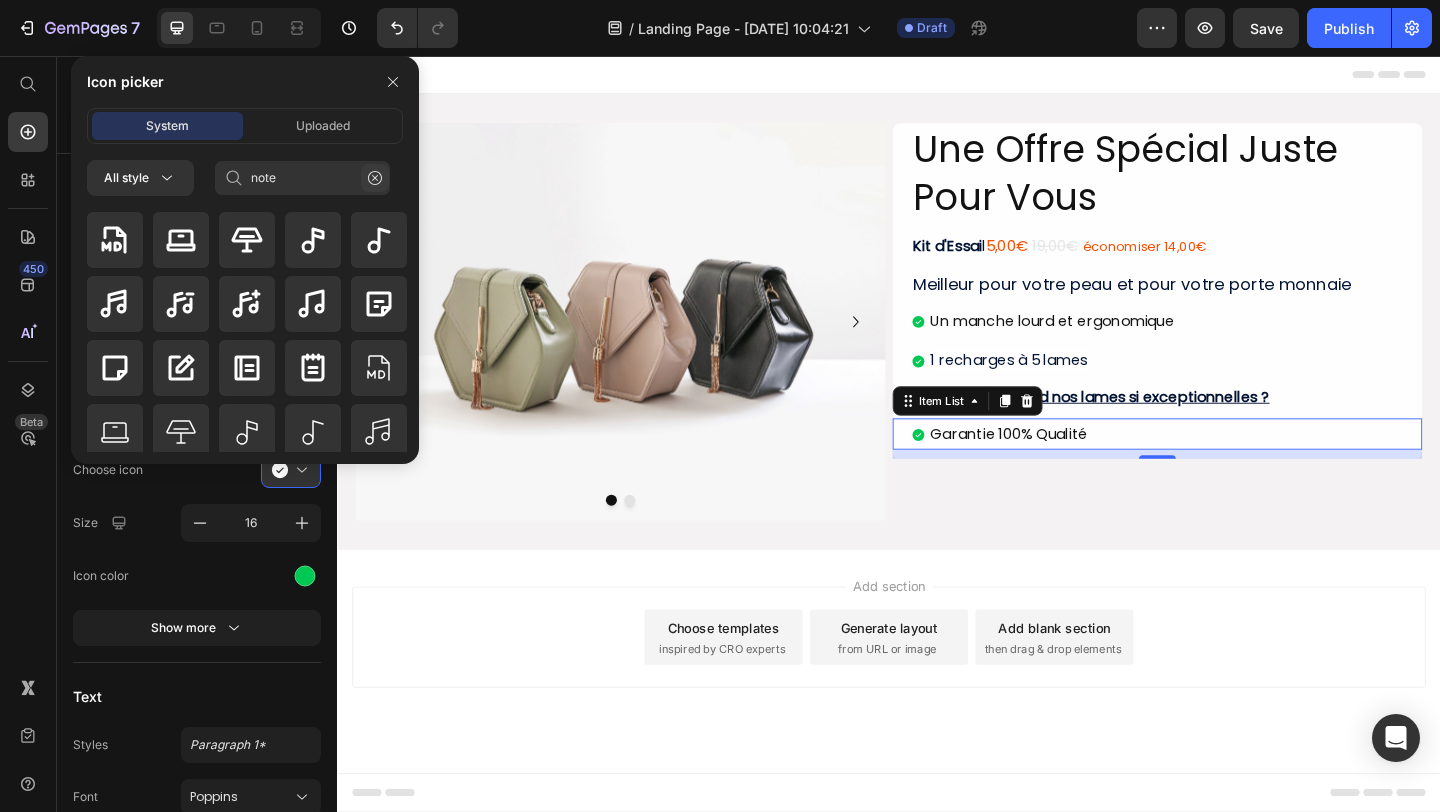 click 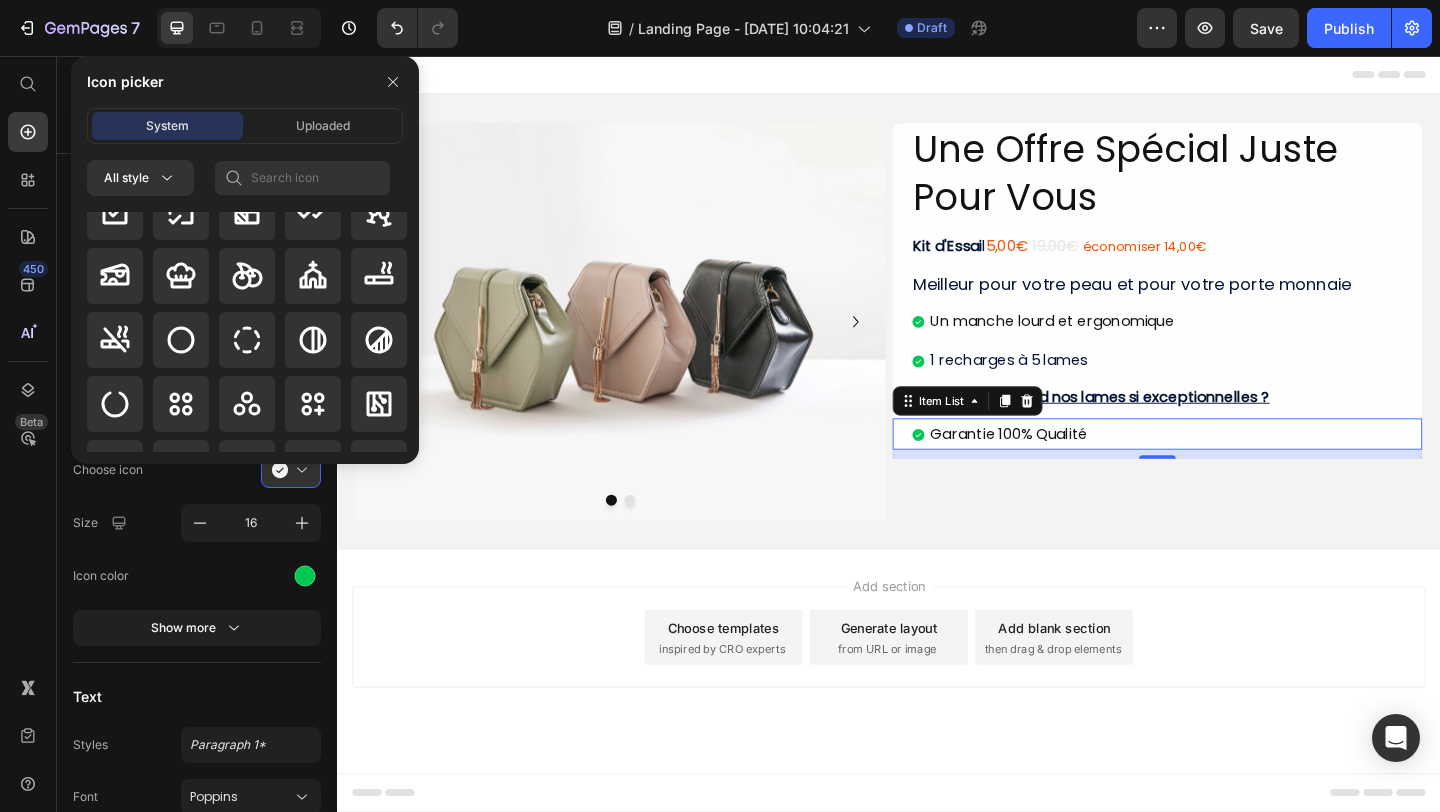 scroll, scrollTop: 4011, scrollLeft: 0, axis: vertical 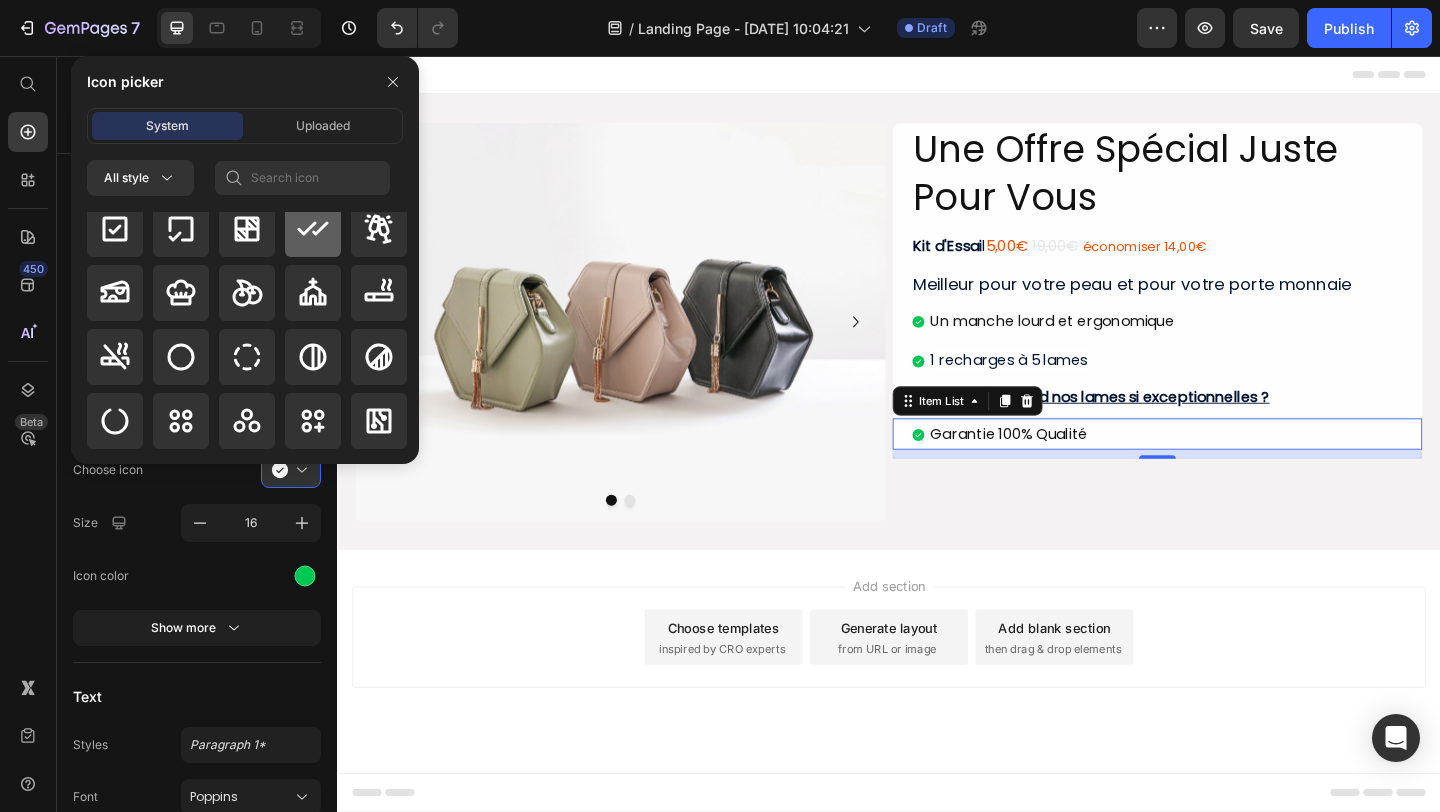 click 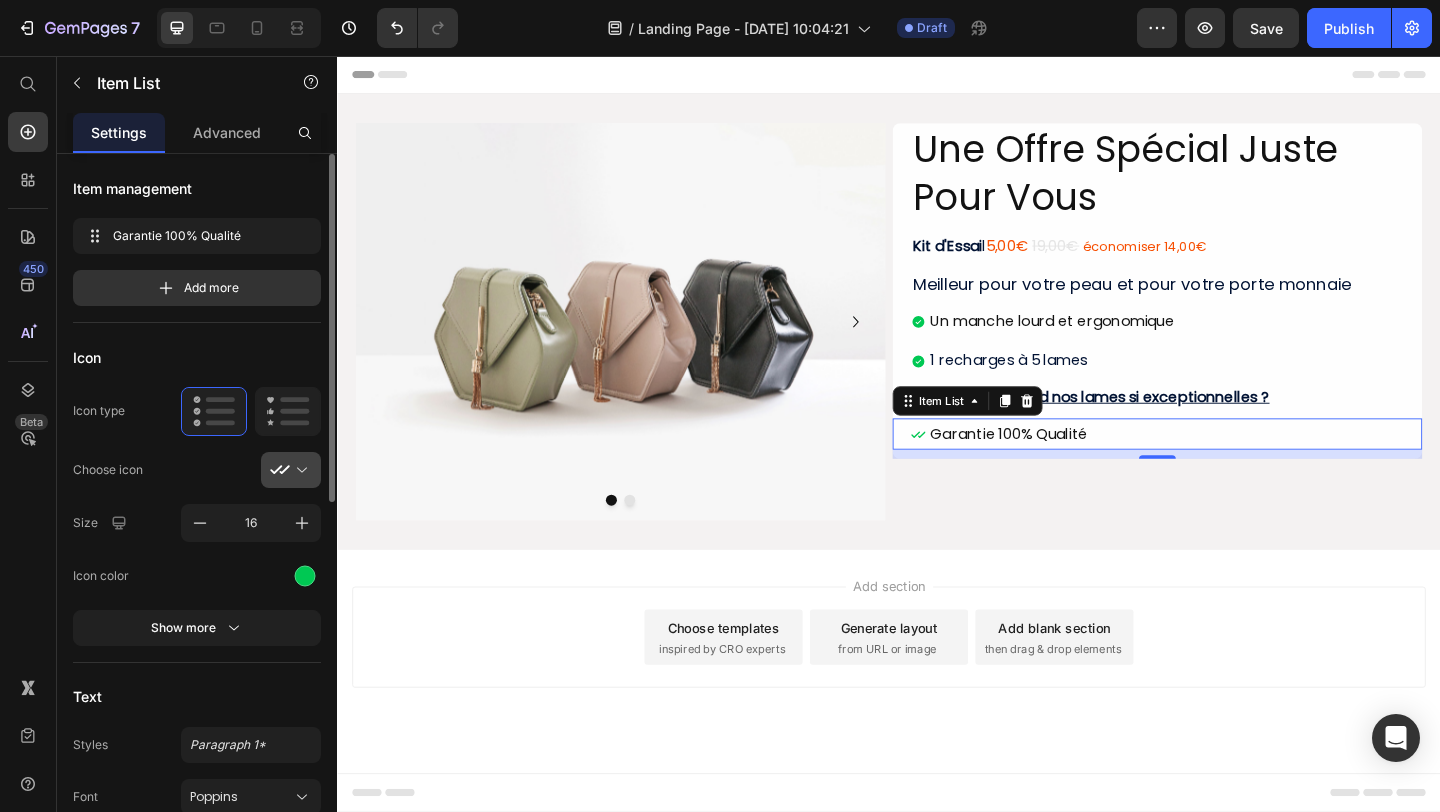 click at bounding box center (299, 470) 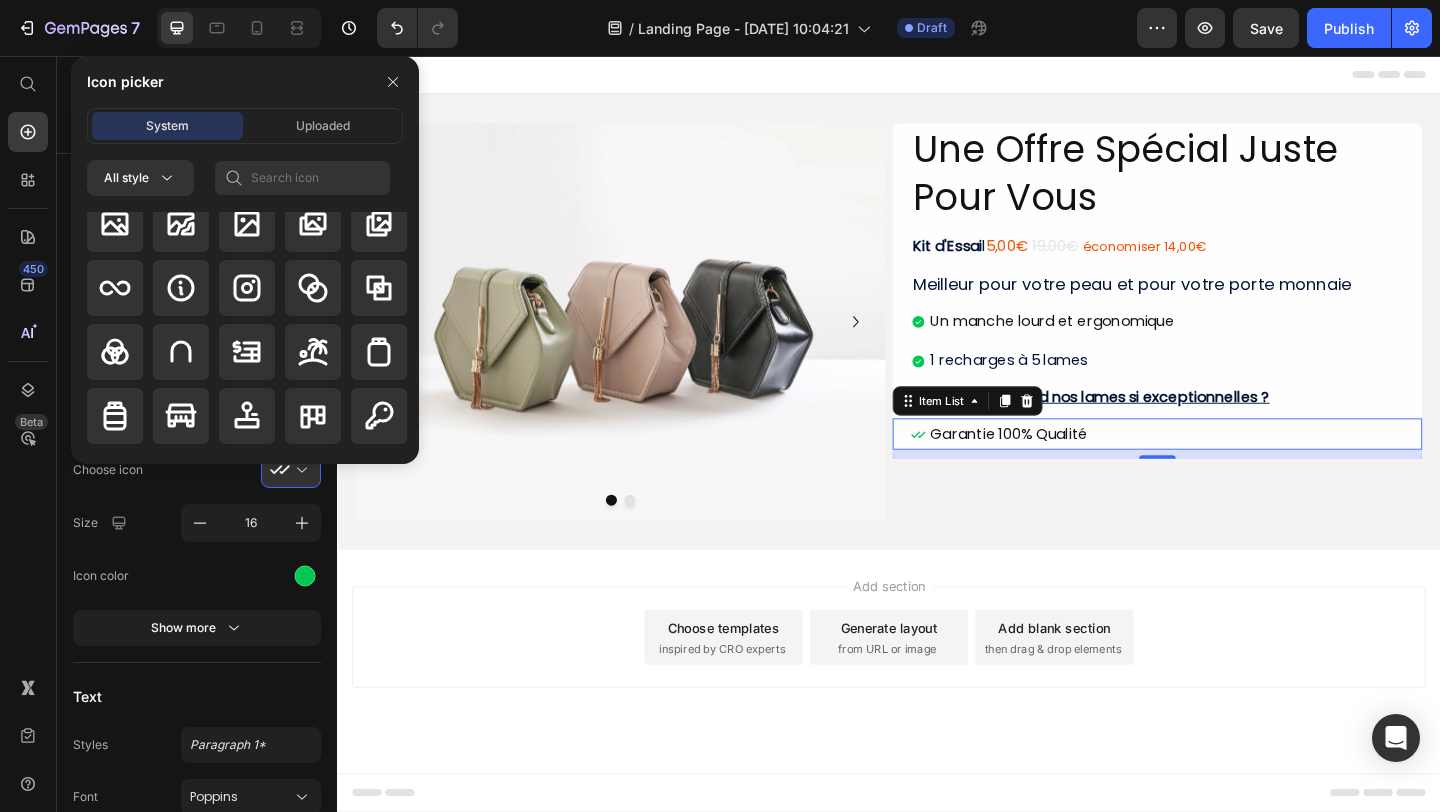 scroll, scrollTop: 8904, scrollLeft: 0, axis: vertical 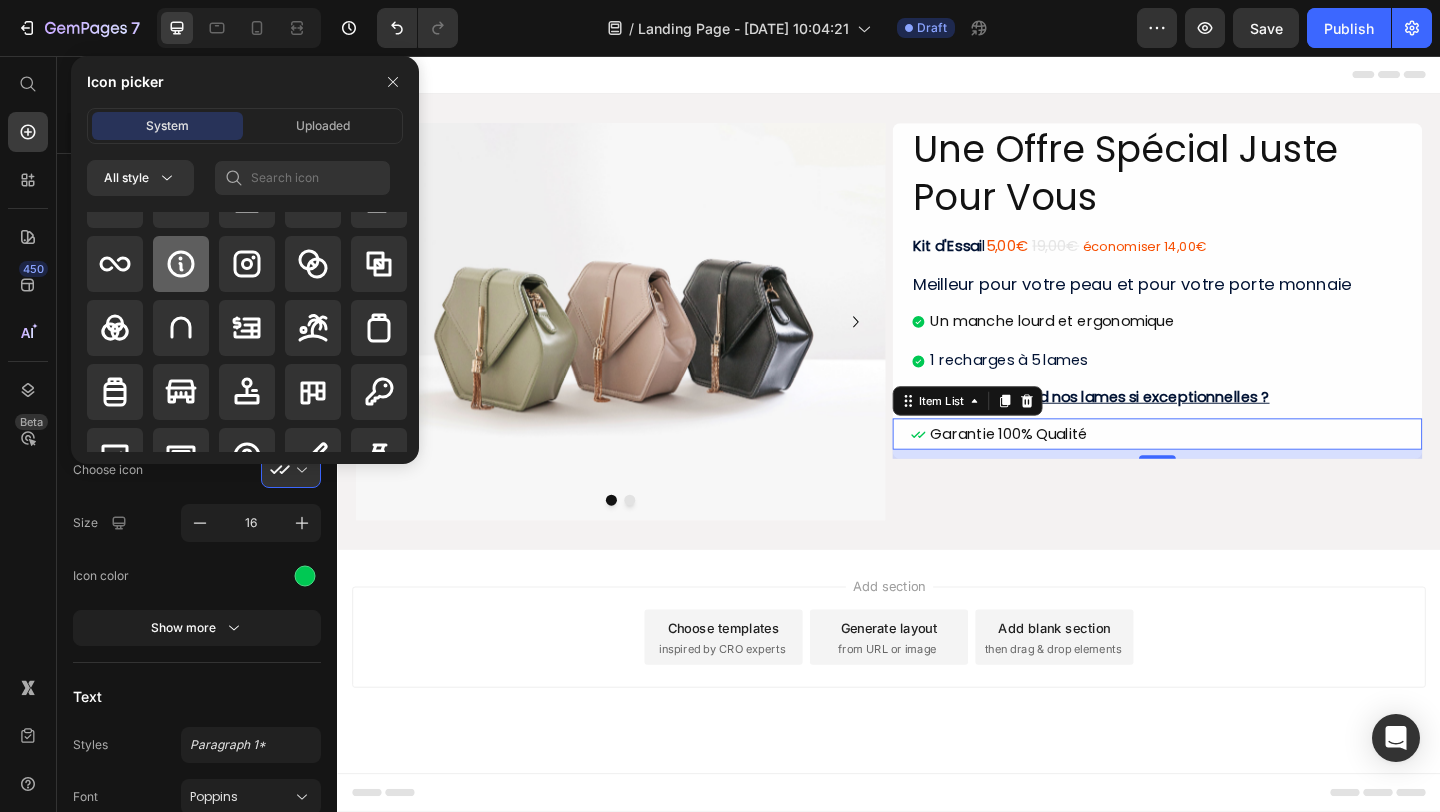 click 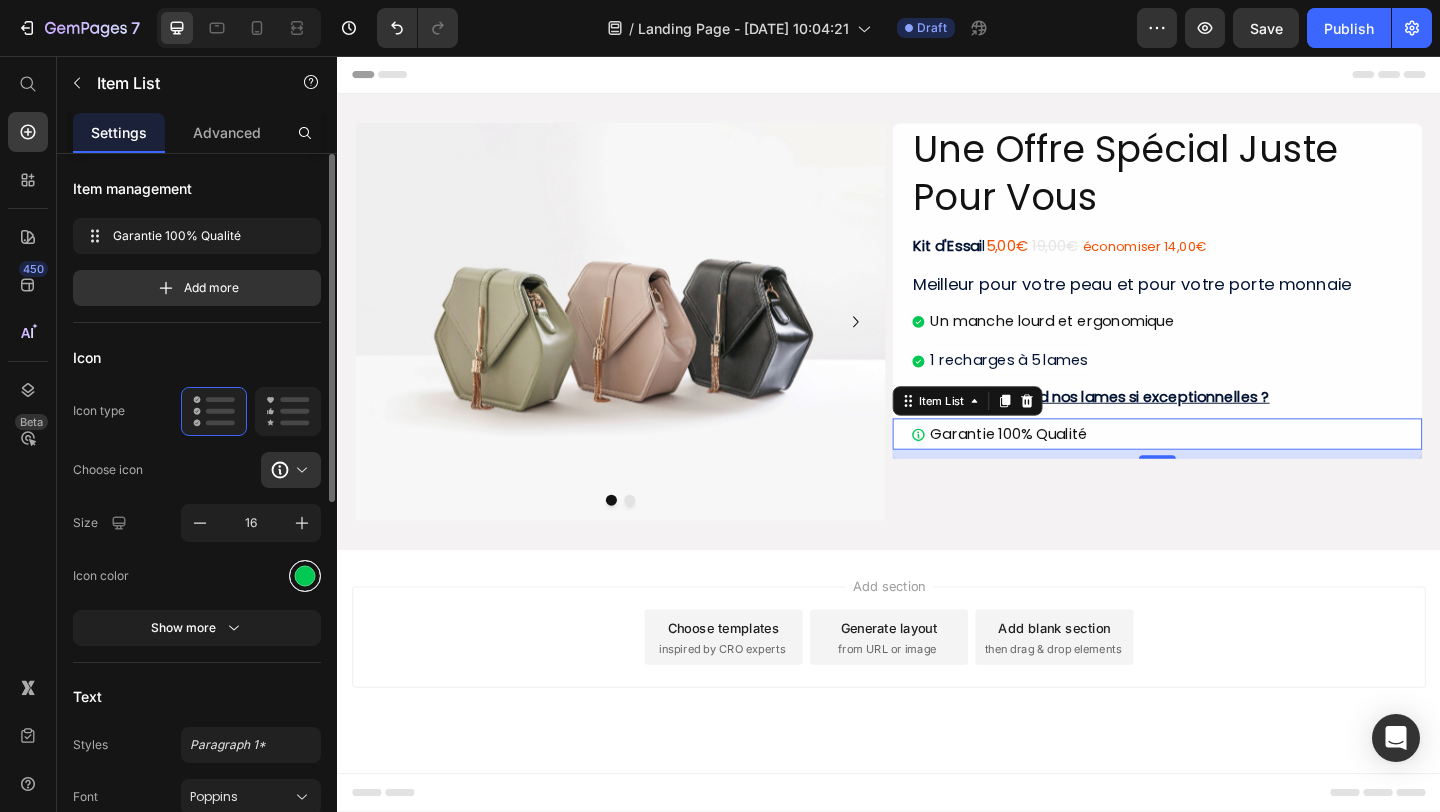 click at bounding box center (305, 575) 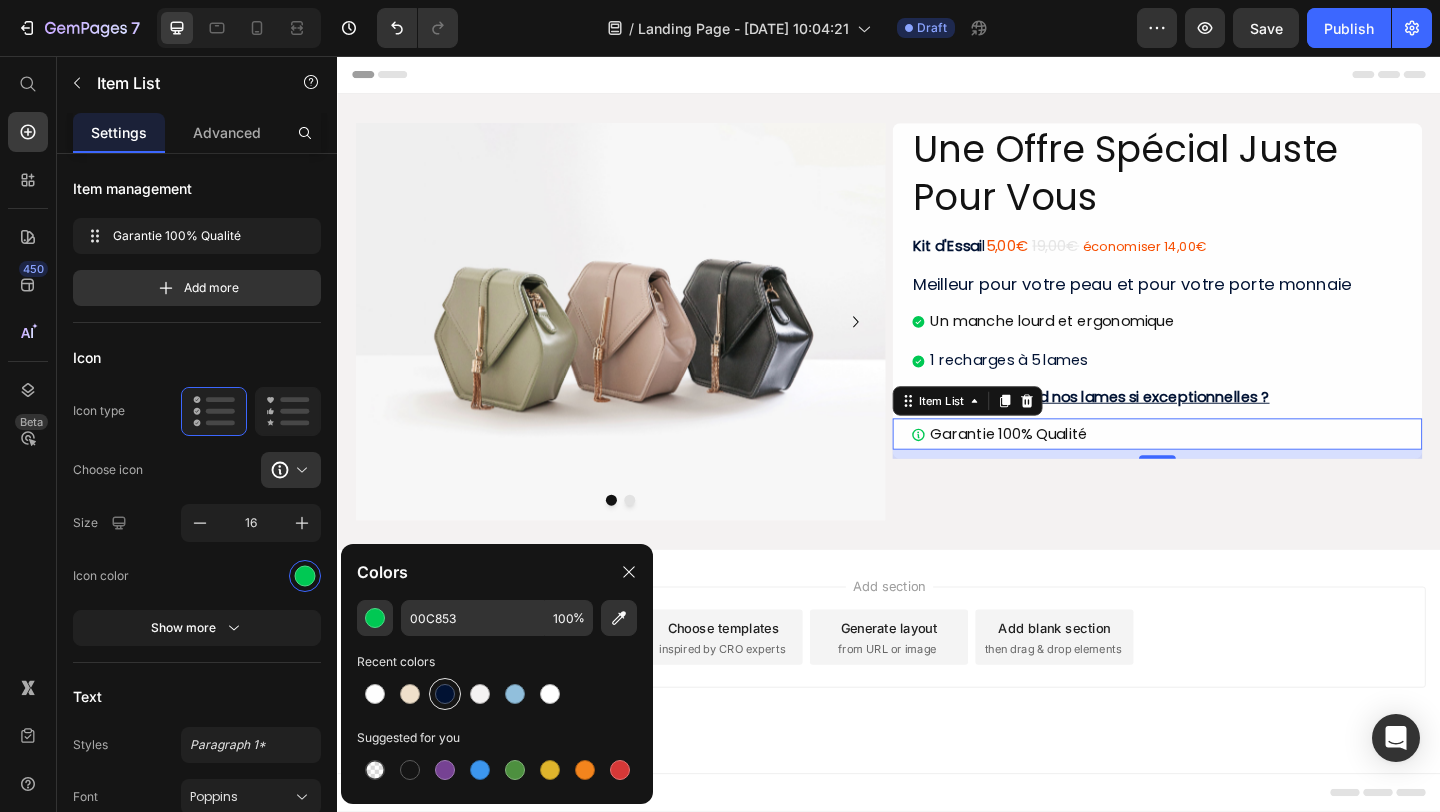 click at bounding box center [445, 694] 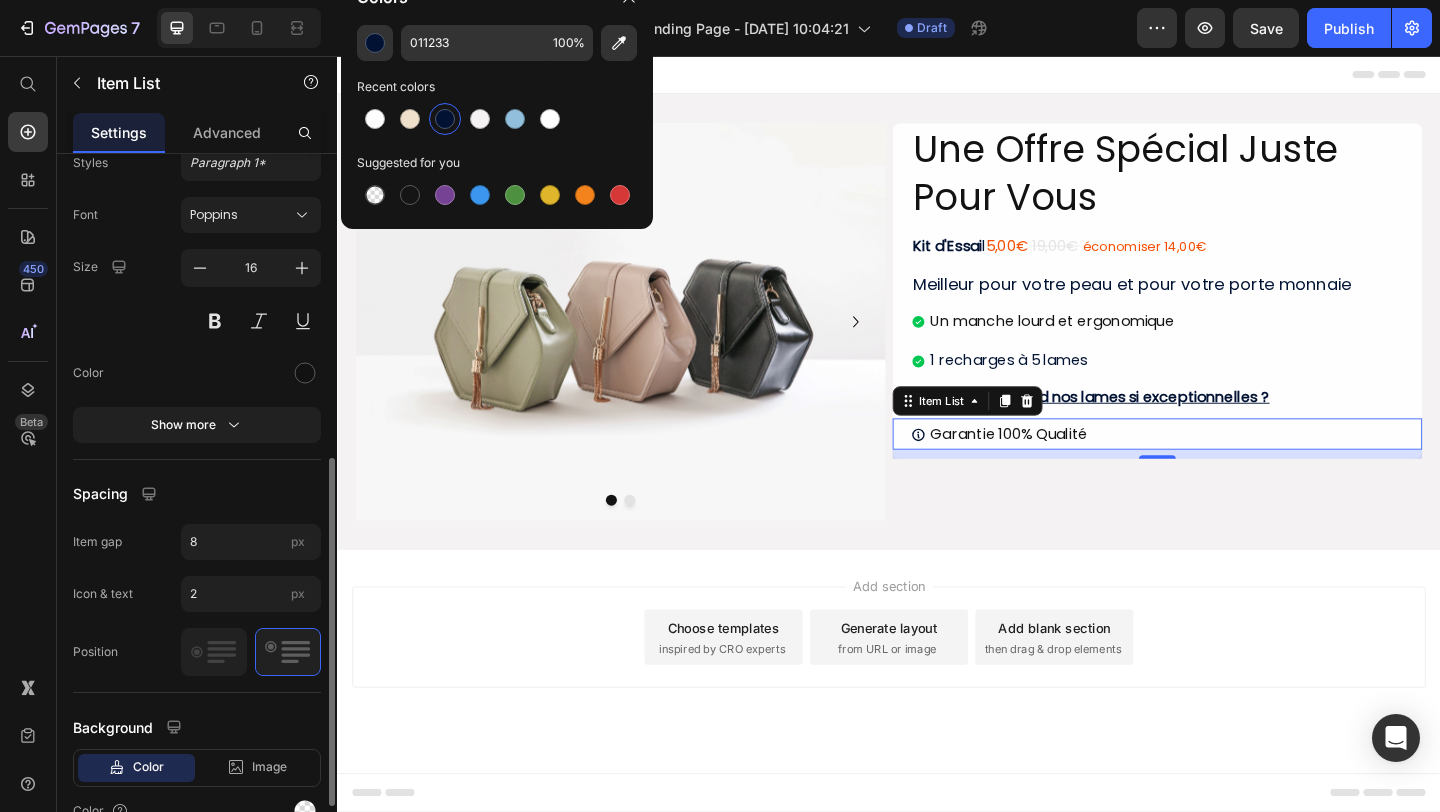 scroll, scrollTop: 596, scrollLeft: 0, axis: vertical 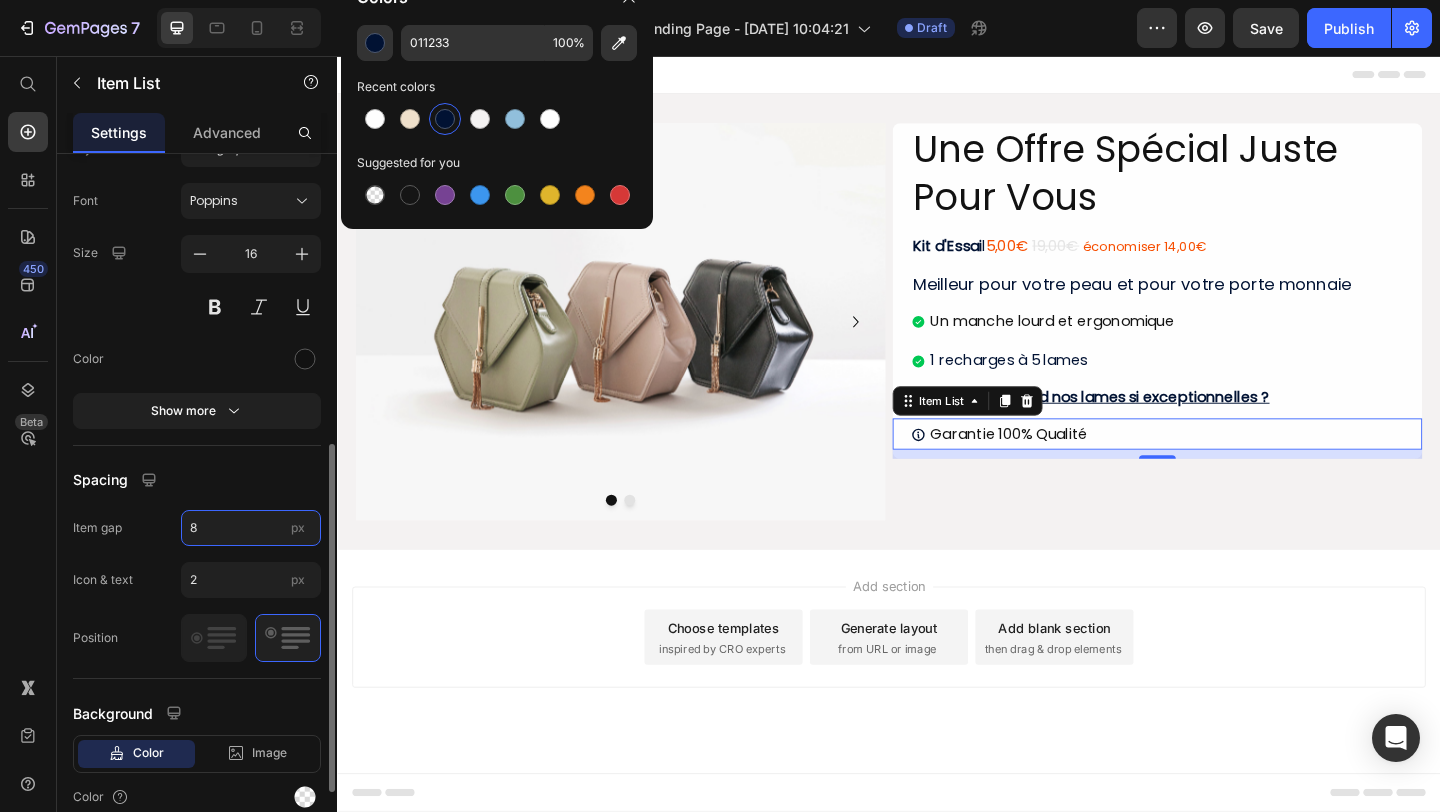 click on "8" at bounding box center [251, 528] 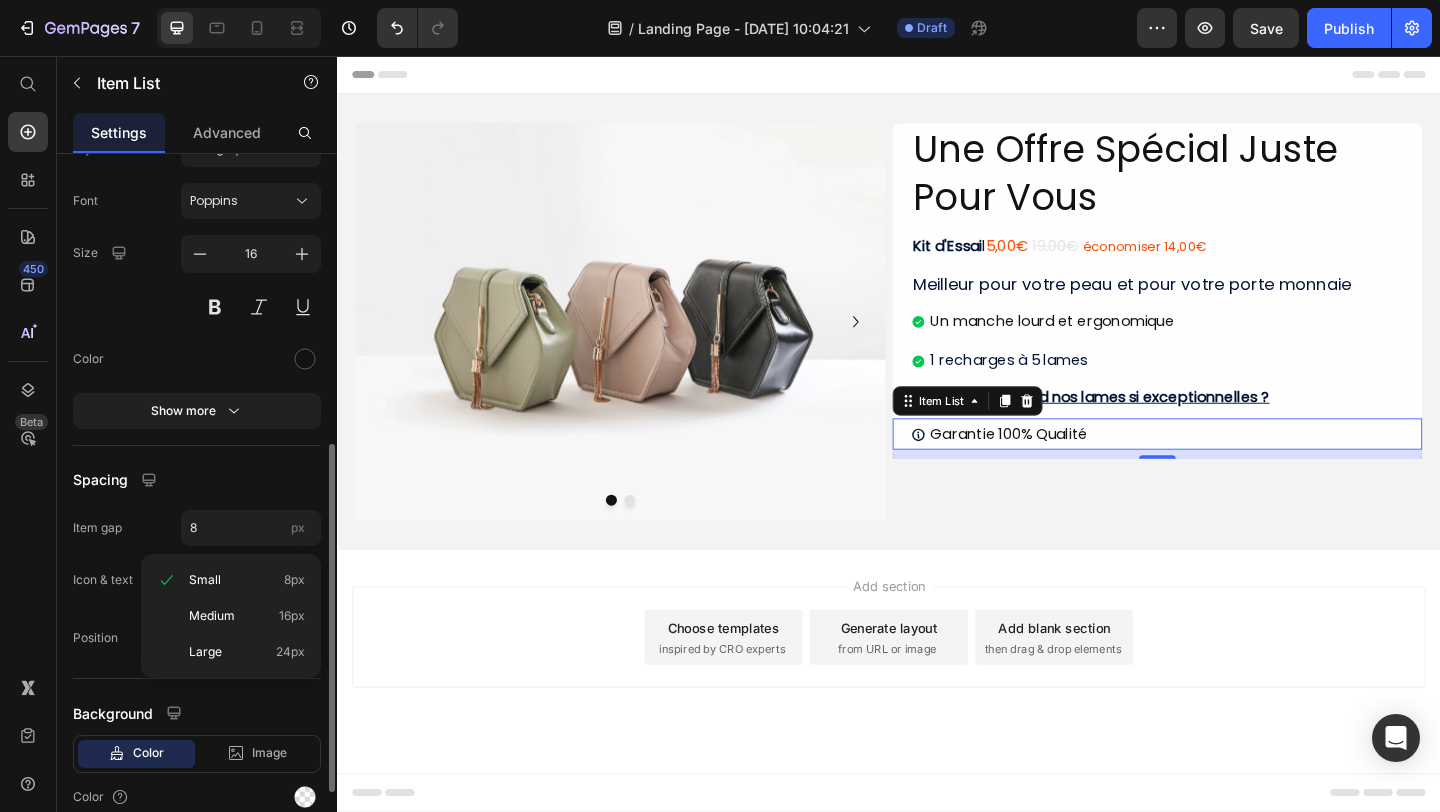 click on "Spacing" at bounding box center [197, 480] 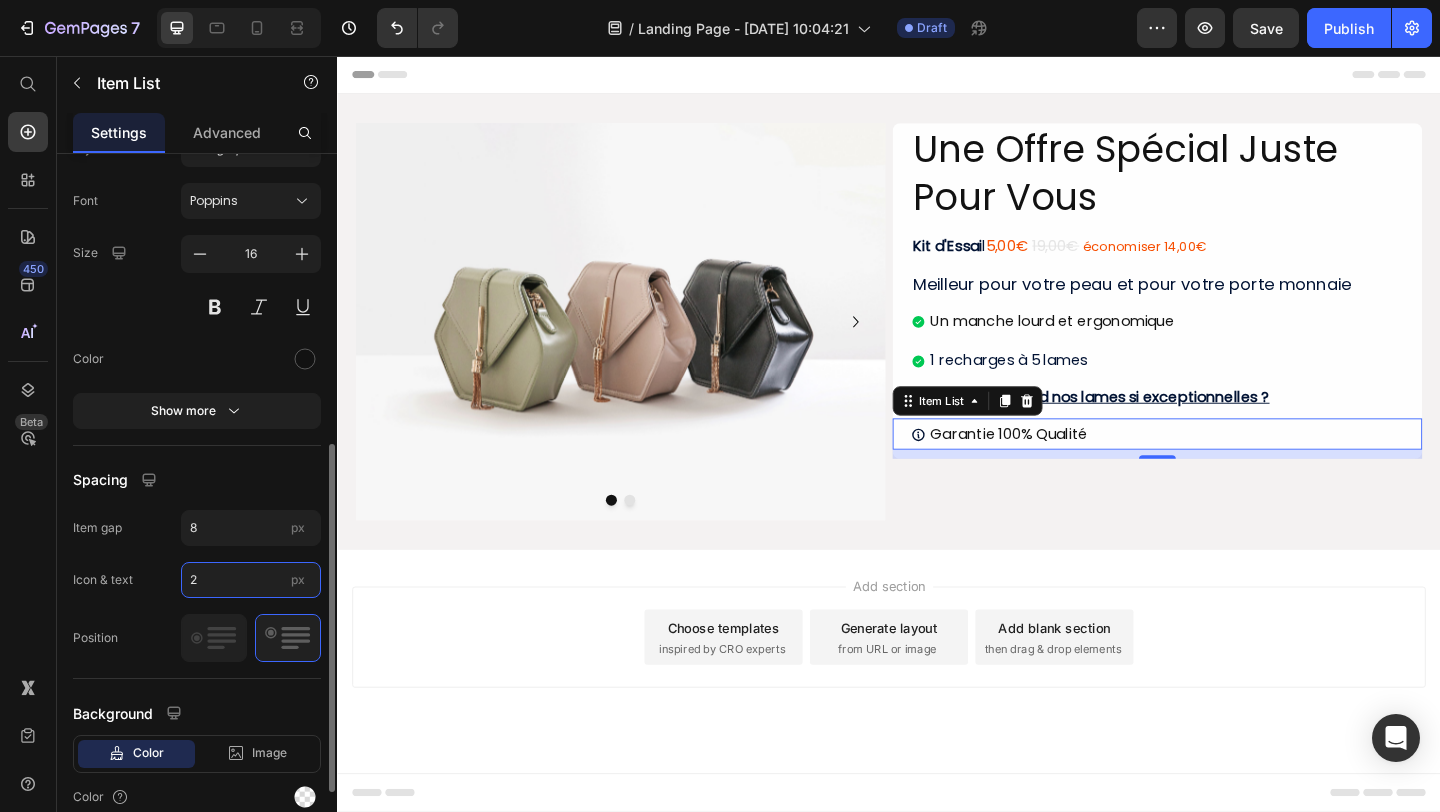 click on "2" at bounding box center [251, 580] 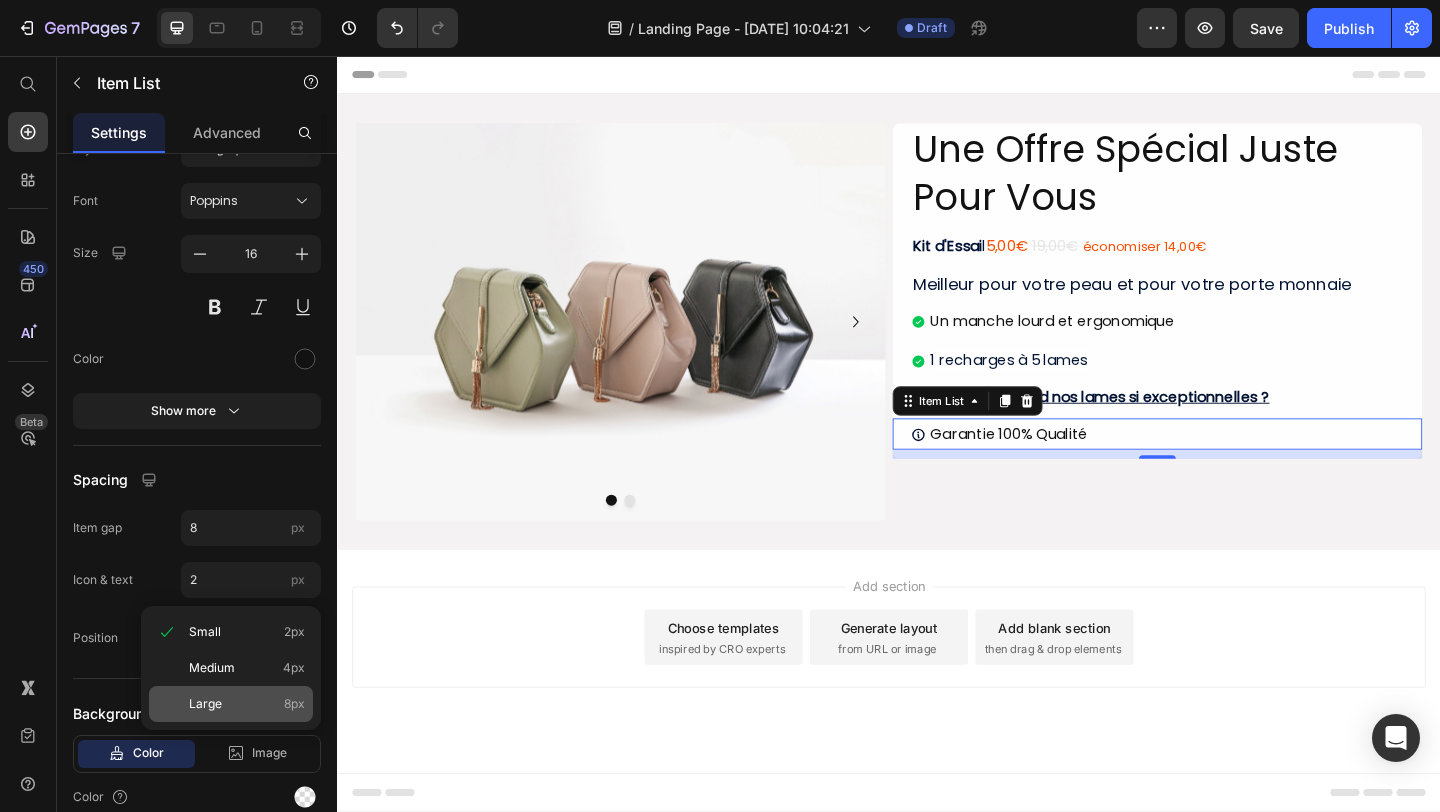 click on "Large 8px" at bounding box center (247, 704) 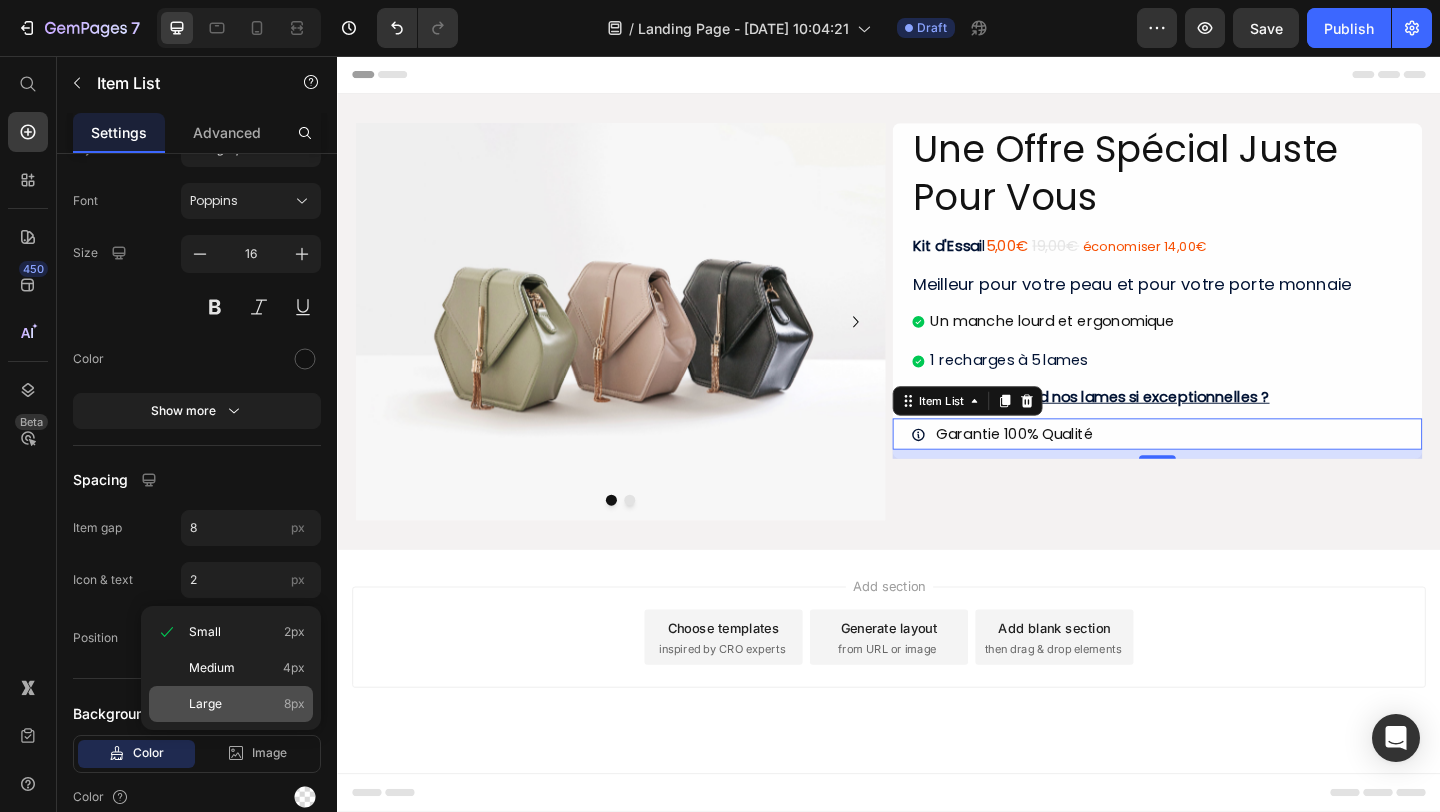 type on "8" 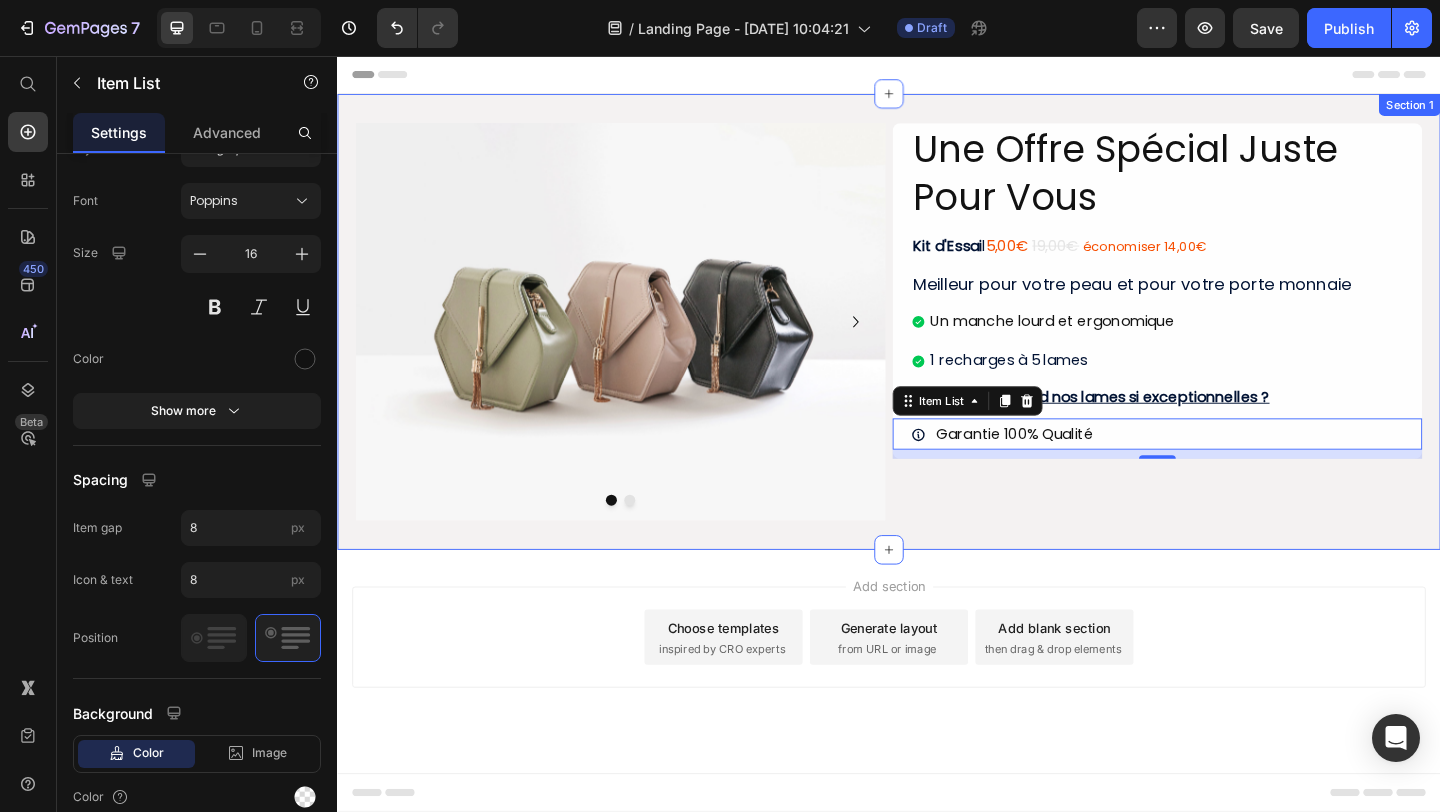 click on "Une Offre Spécial Juste Pour Vous Heading Kit d'Essai  l  5,00€   19,00€   économiser 14,00€ Text Block Meilleur pour votre peau et pour votre porte monnaie Heading Un manche lourd et ergonomique 1 recharges à 5 lames Item List Qu’est-ce qui rend nos lames si exceptionnelles ? Heading
Garantie 100% Qualité Item List   10 Row" at bounding box center (1229, 345) 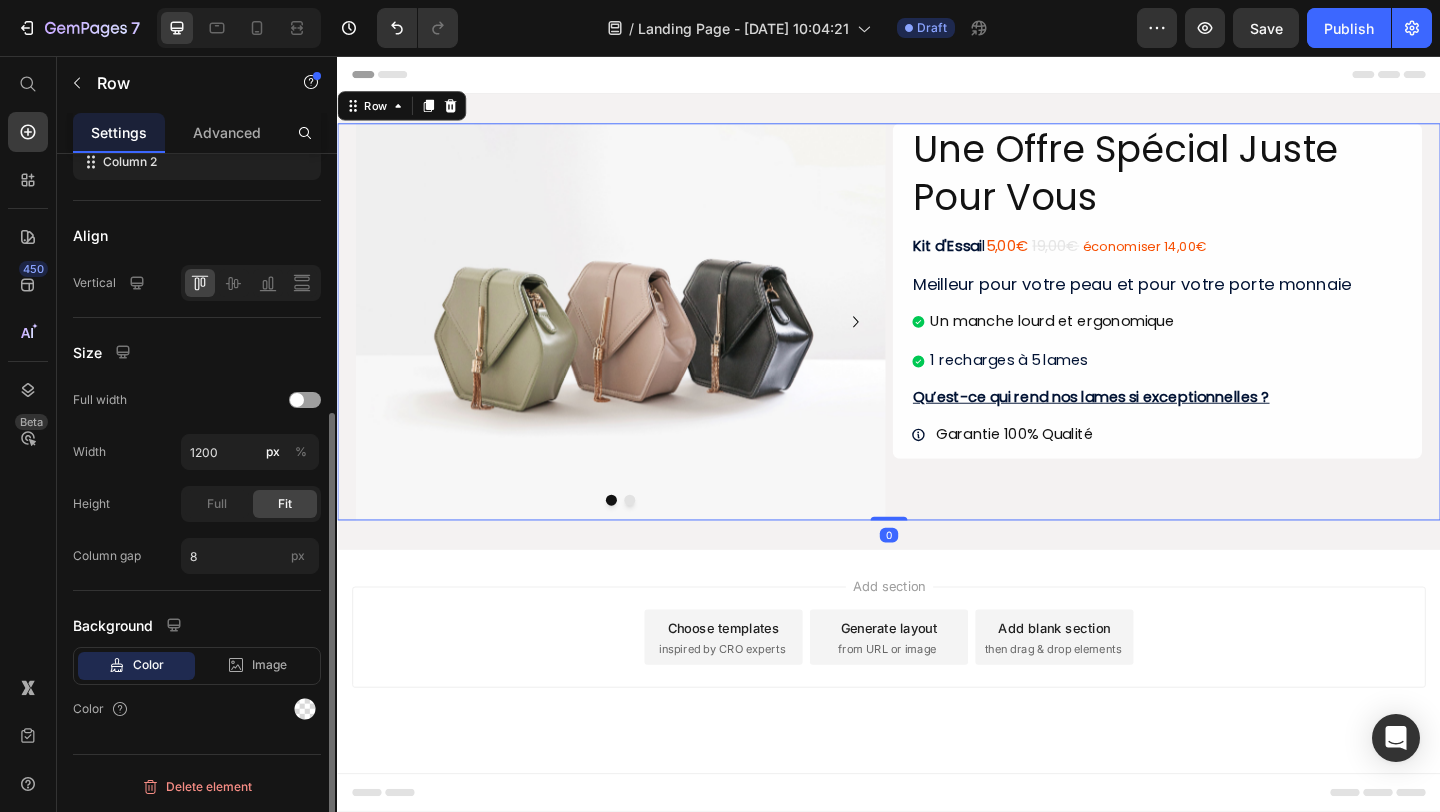 scroll, scrollTop: 0, scrollLeft: 0, axis: both 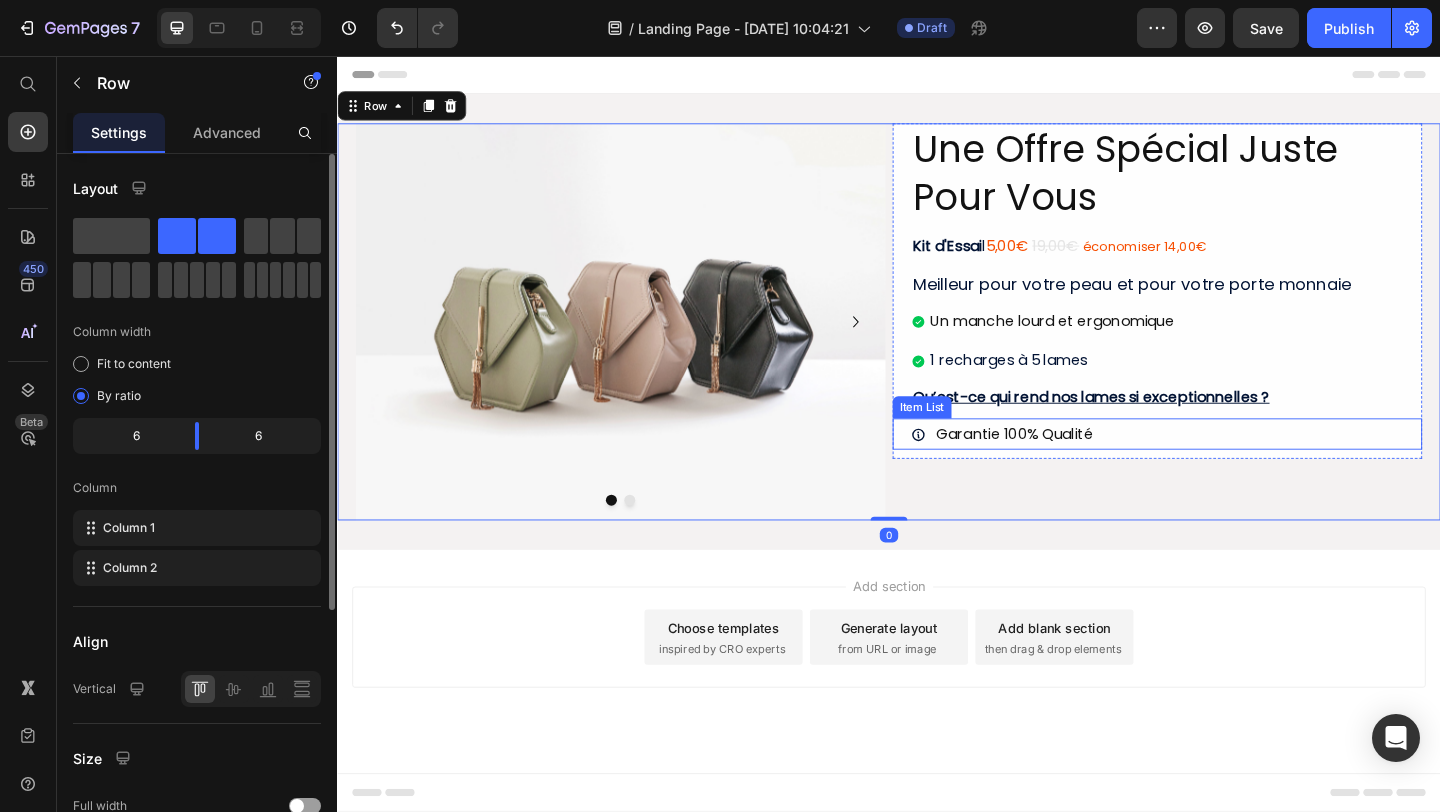 click on "Garantie 100% Qualité" at bounding box center (1073, 467) 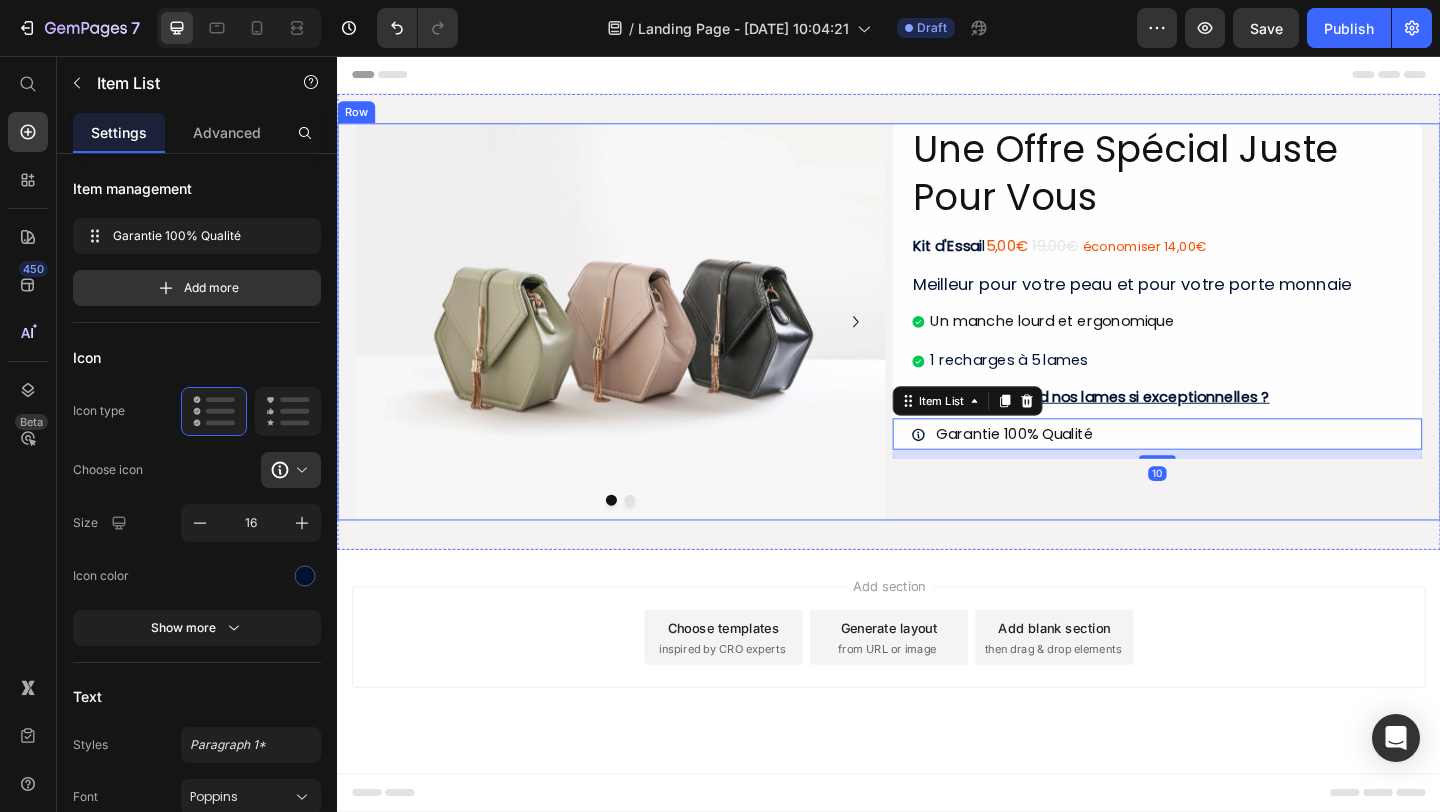 click on "Une Offre Spécial Juste Pour Vous Heading Kit d'Essai  l  5,00€   19,00€   économiser 14,00€ Text Block Meilleur pour votre peau et pour votre porte monnaie Heading Un manche lourd et ergonomique 1 recharges à 5 lames Item List Qu’est-ce qui rend nos lames si exceptionnelles ? Heading
Garantie 100% Qualité Item List   10 Row" at bounding box center (1229, 345) 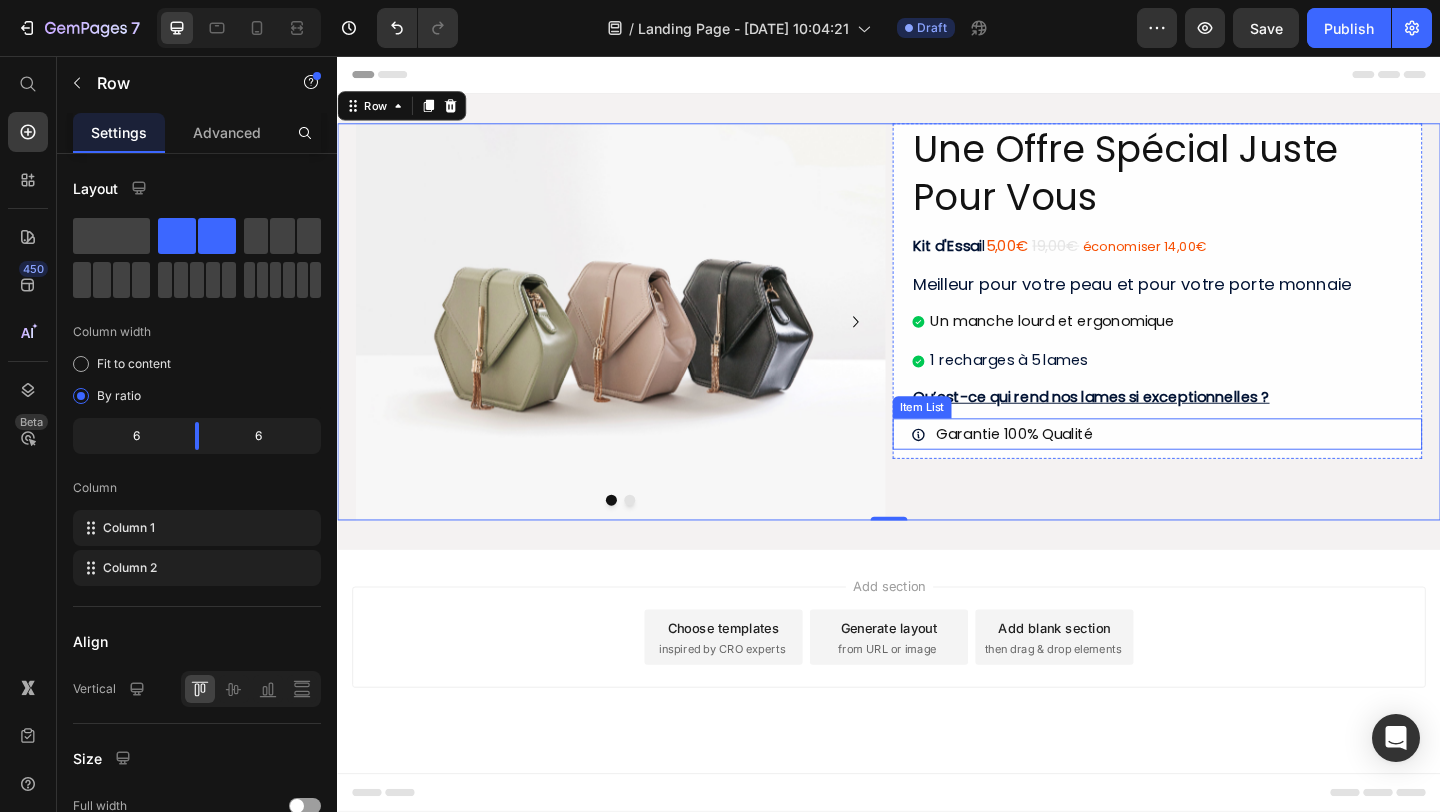 click on "Garantie 100% Qualité" at bounding box center [1239, 467] 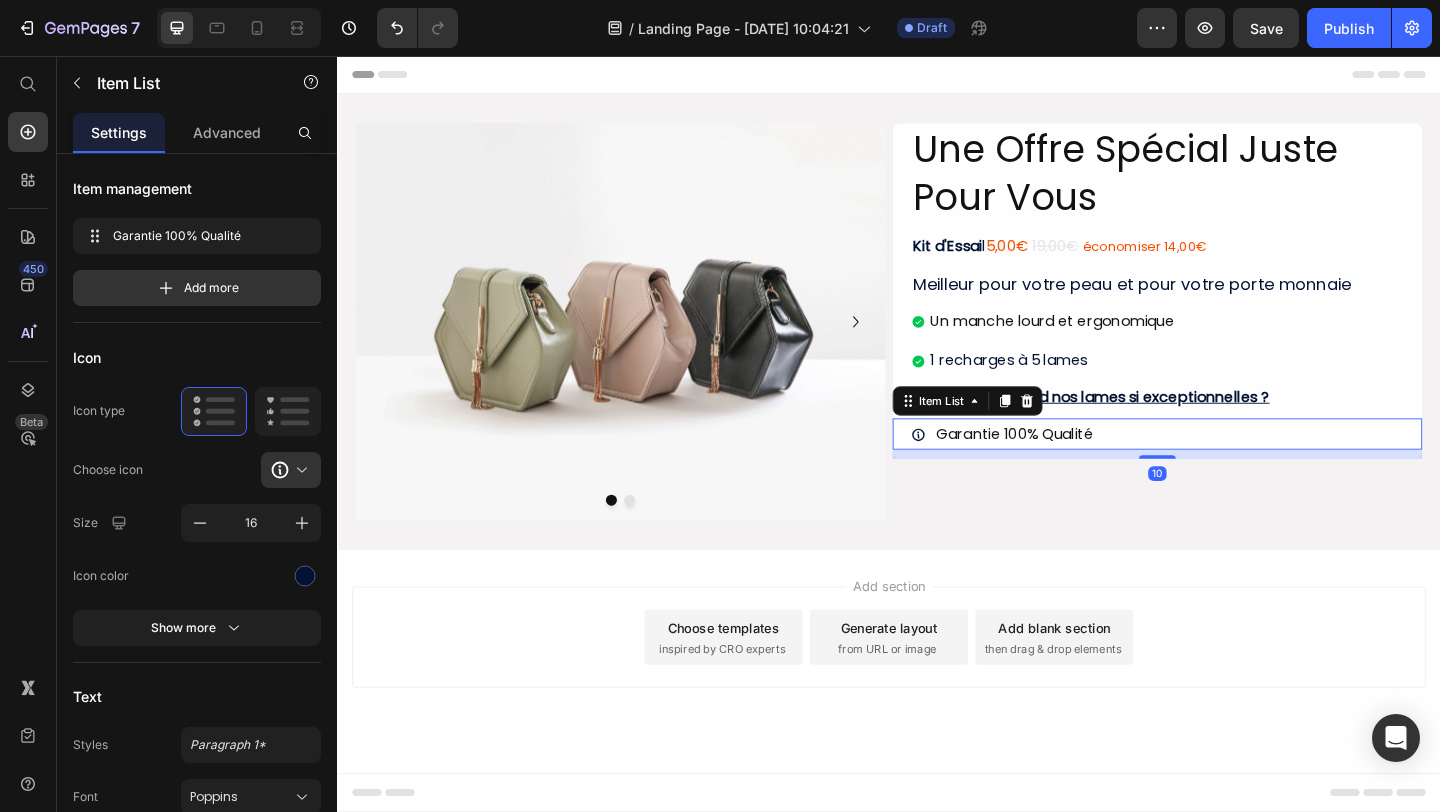 click on "Garantie 100% Qualité" at bounding box center [1239, 467] 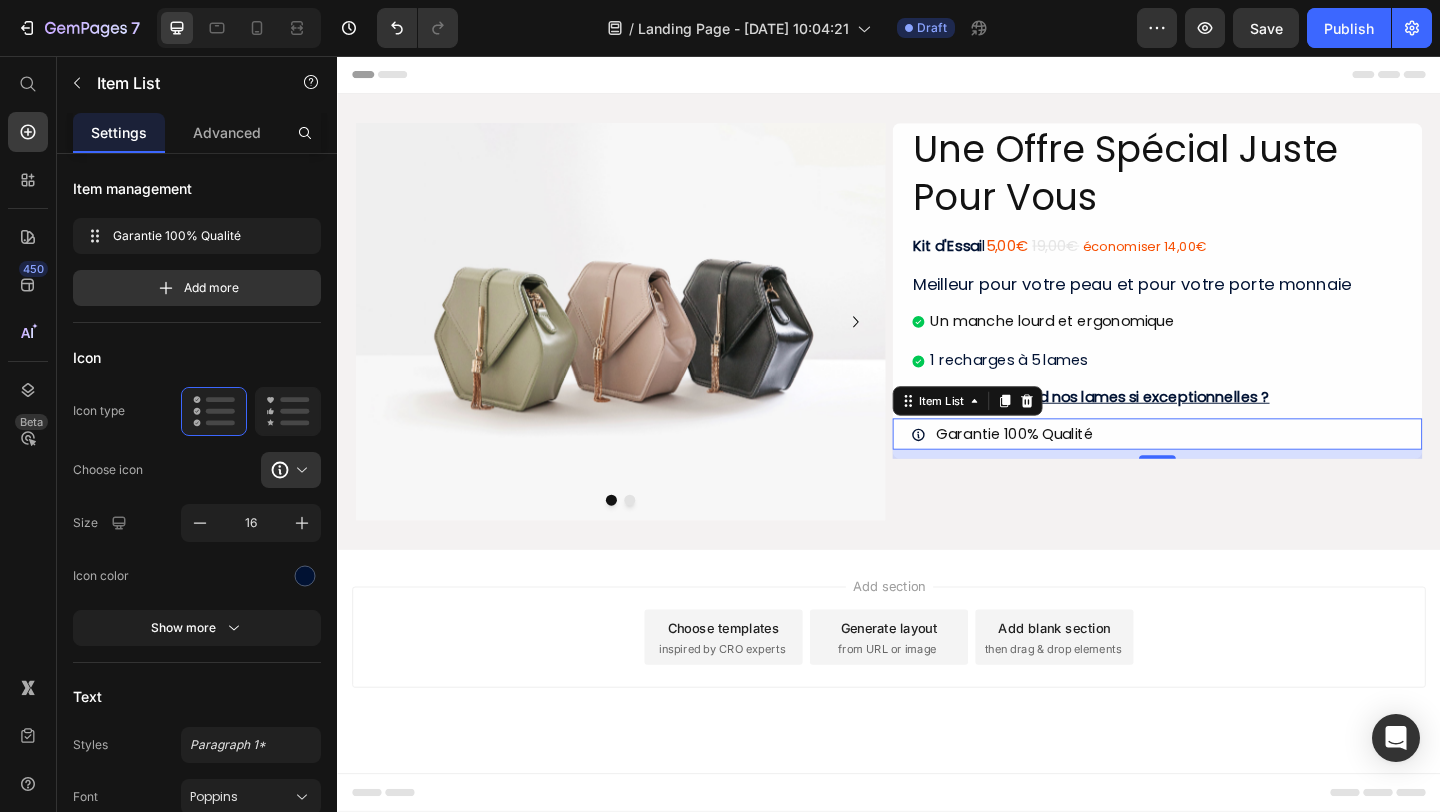 click on "Garantie 100% Qualité" at bounding box center (1239, 467) 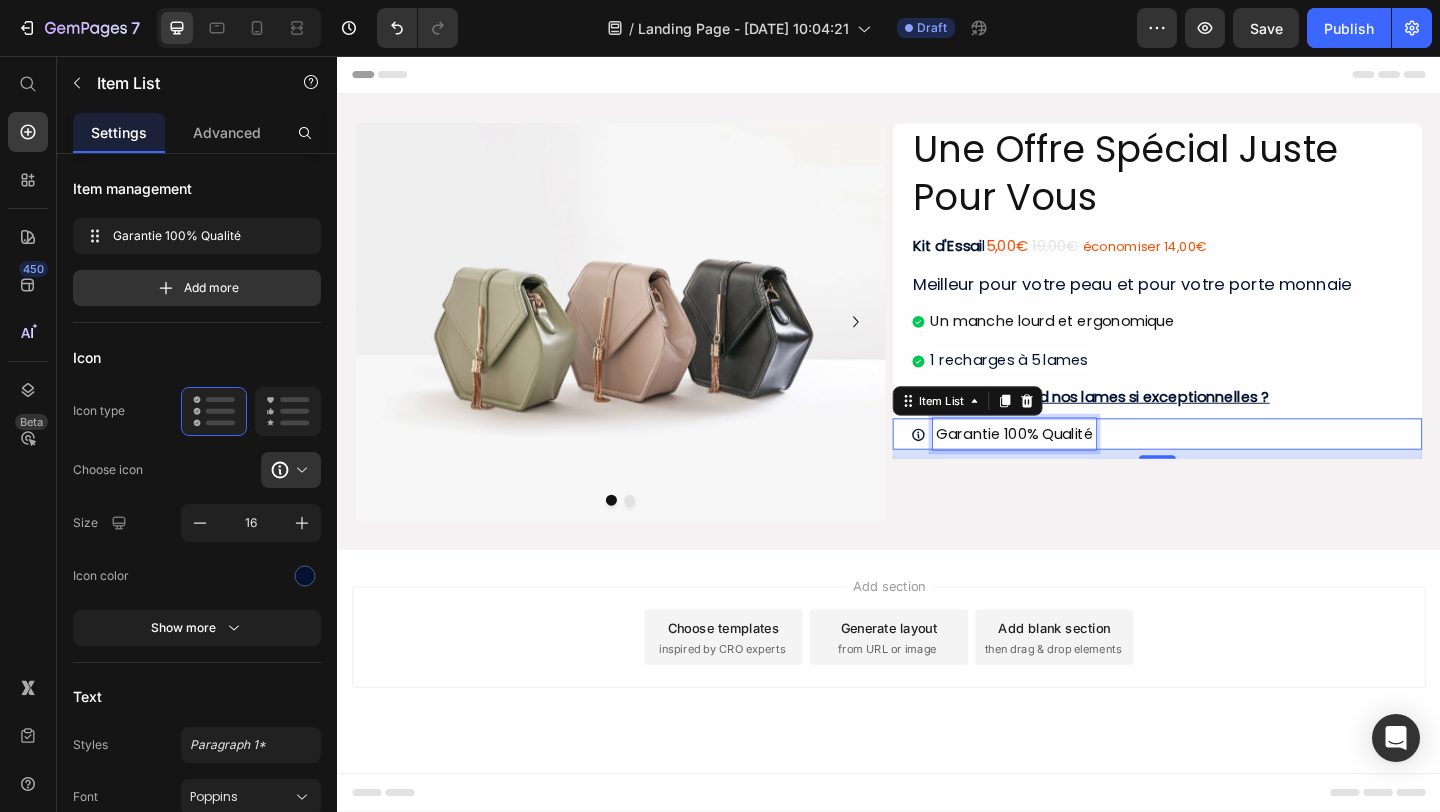click on "Garantie 100% Qualité" at bounding box center (1073, 467) 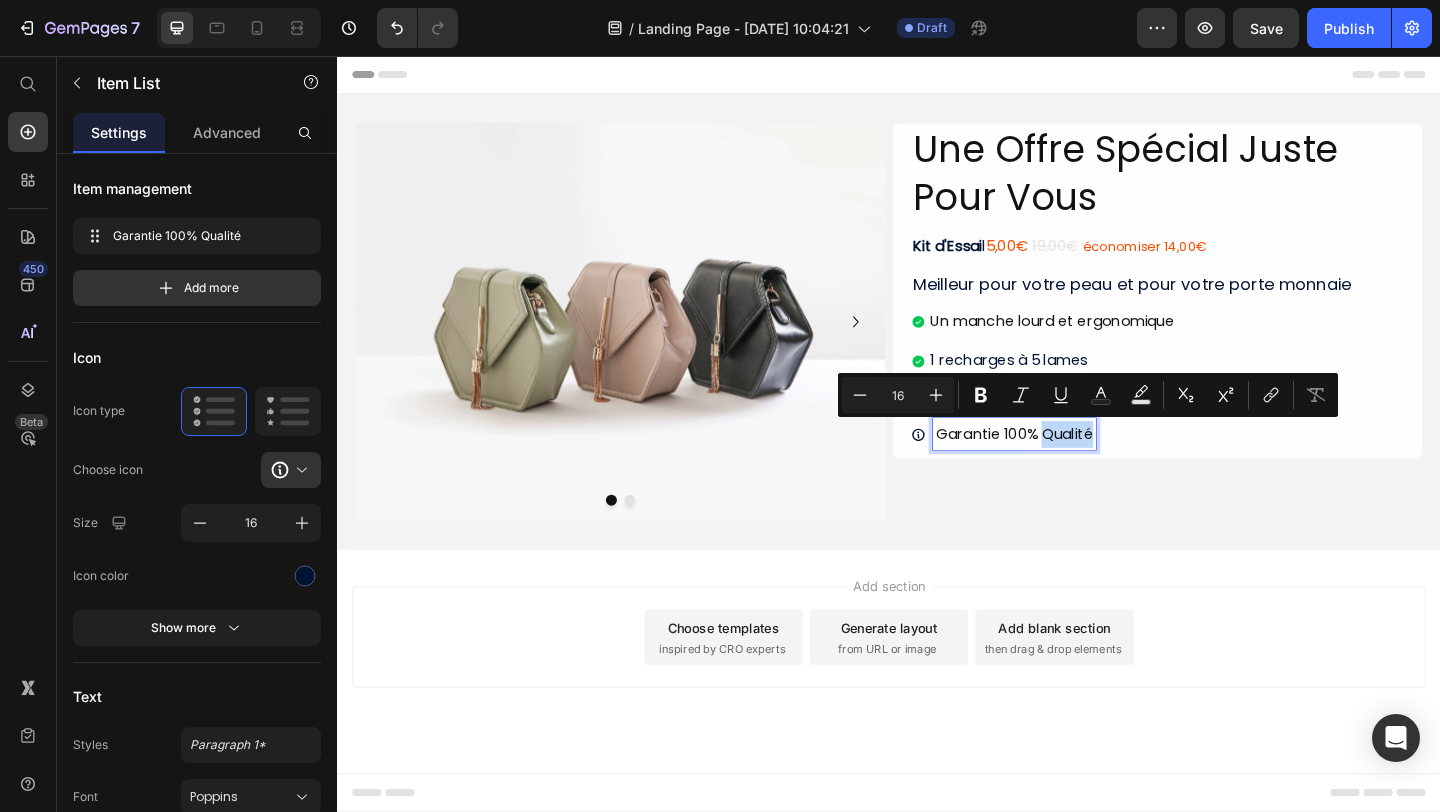 click on "Garantie 100% Qualité" at bounding box center (1073, 467) 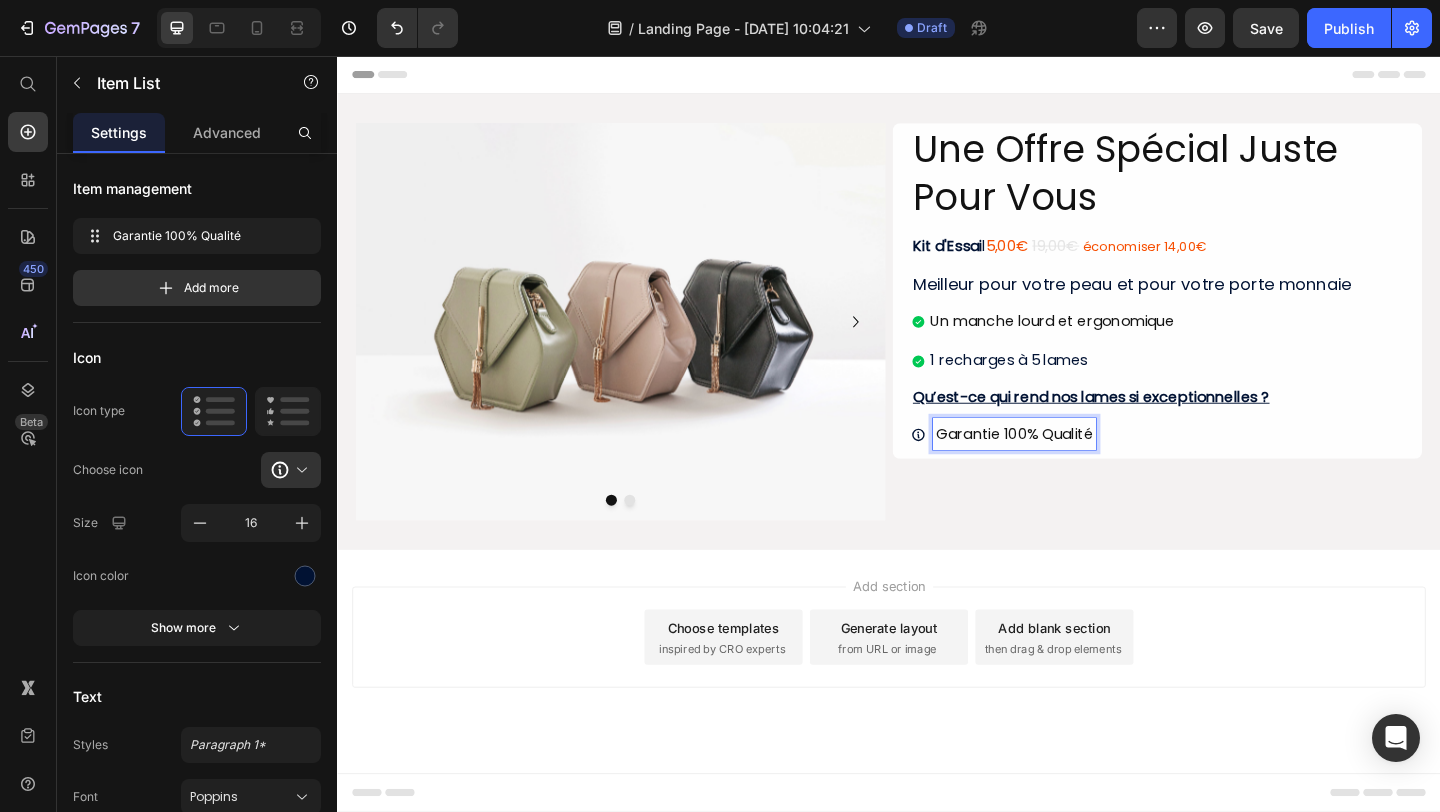 click on "Garantie 100% Qualité" at bounding box center (1239, 467) 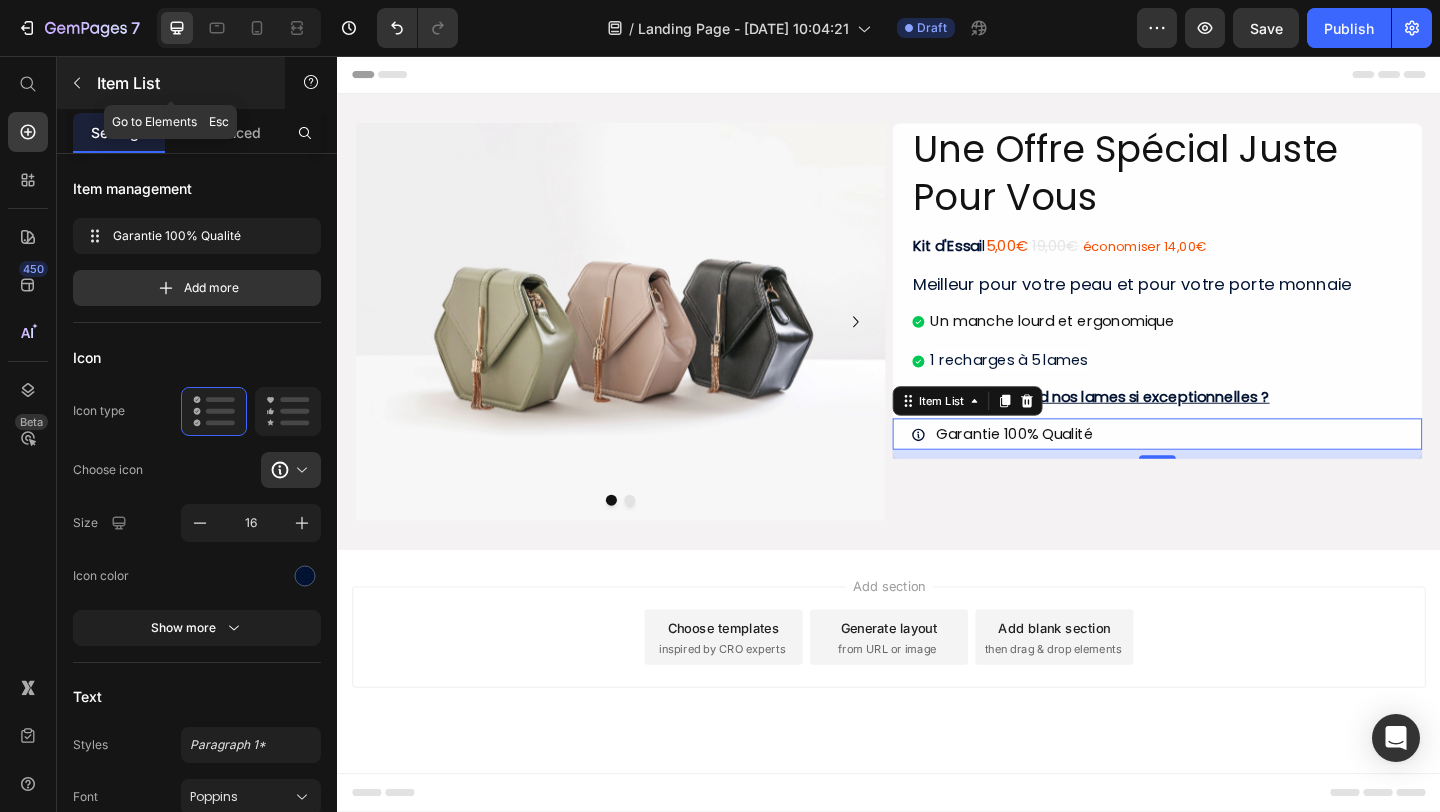 click on "Item List" at bounding box center (171, 83) 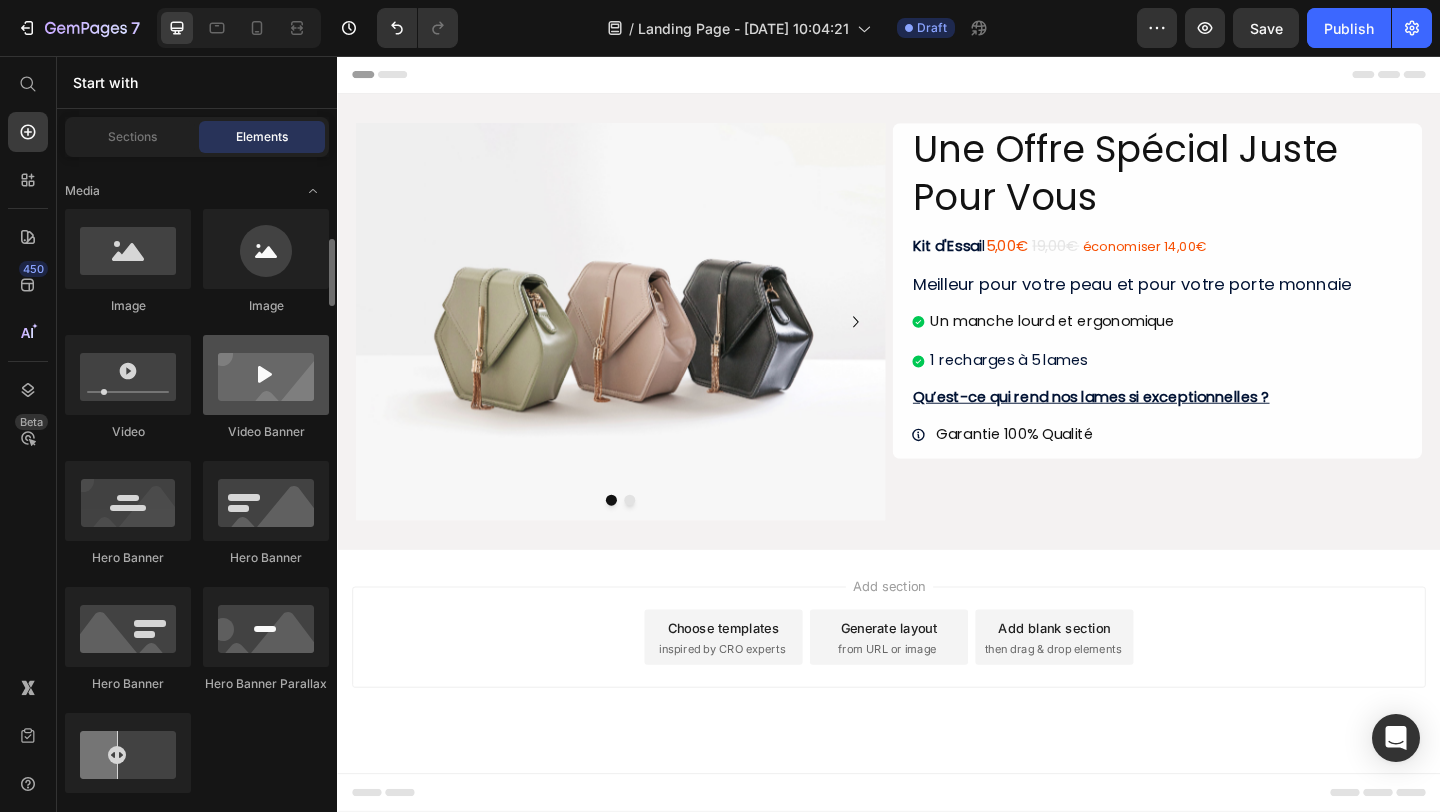 scroll, scrollTop: 741, scrollLeft: 0, axis: vertical 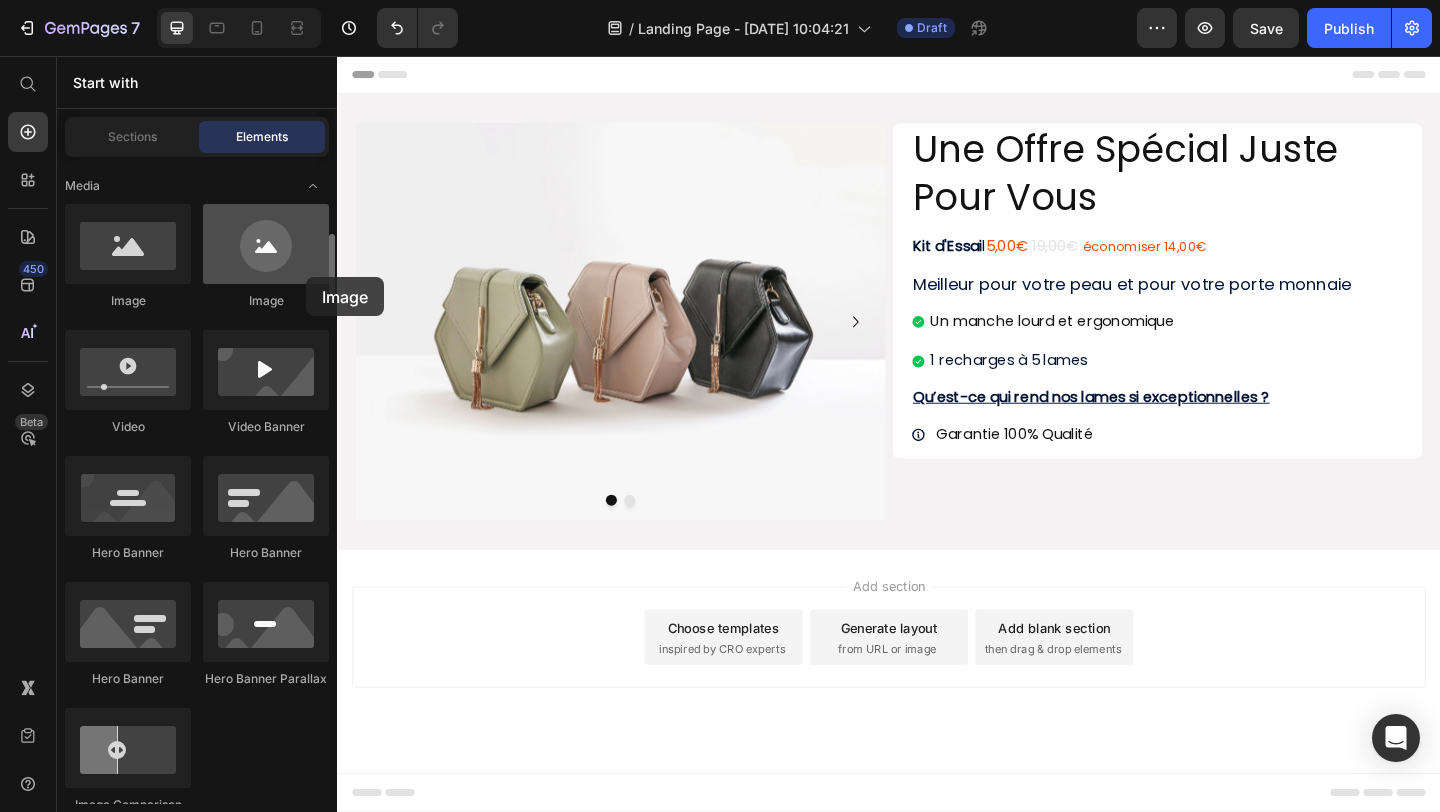 drag, startPoint x: 253, startPoint y: 246, endPoint x: 306, endPoint y: 276, distance: 60.90156 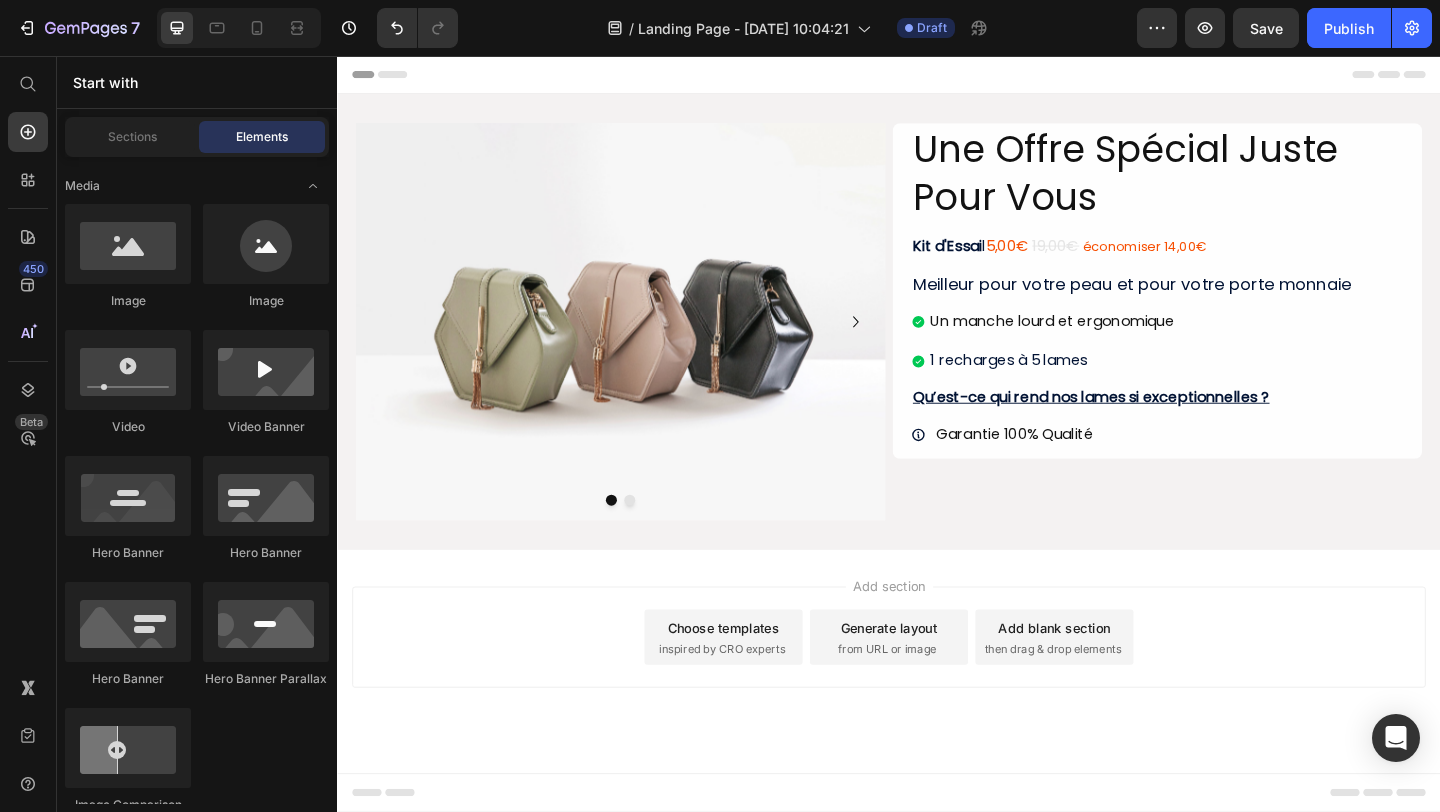 click on "450 Beta" at bounding box center (28, 434) 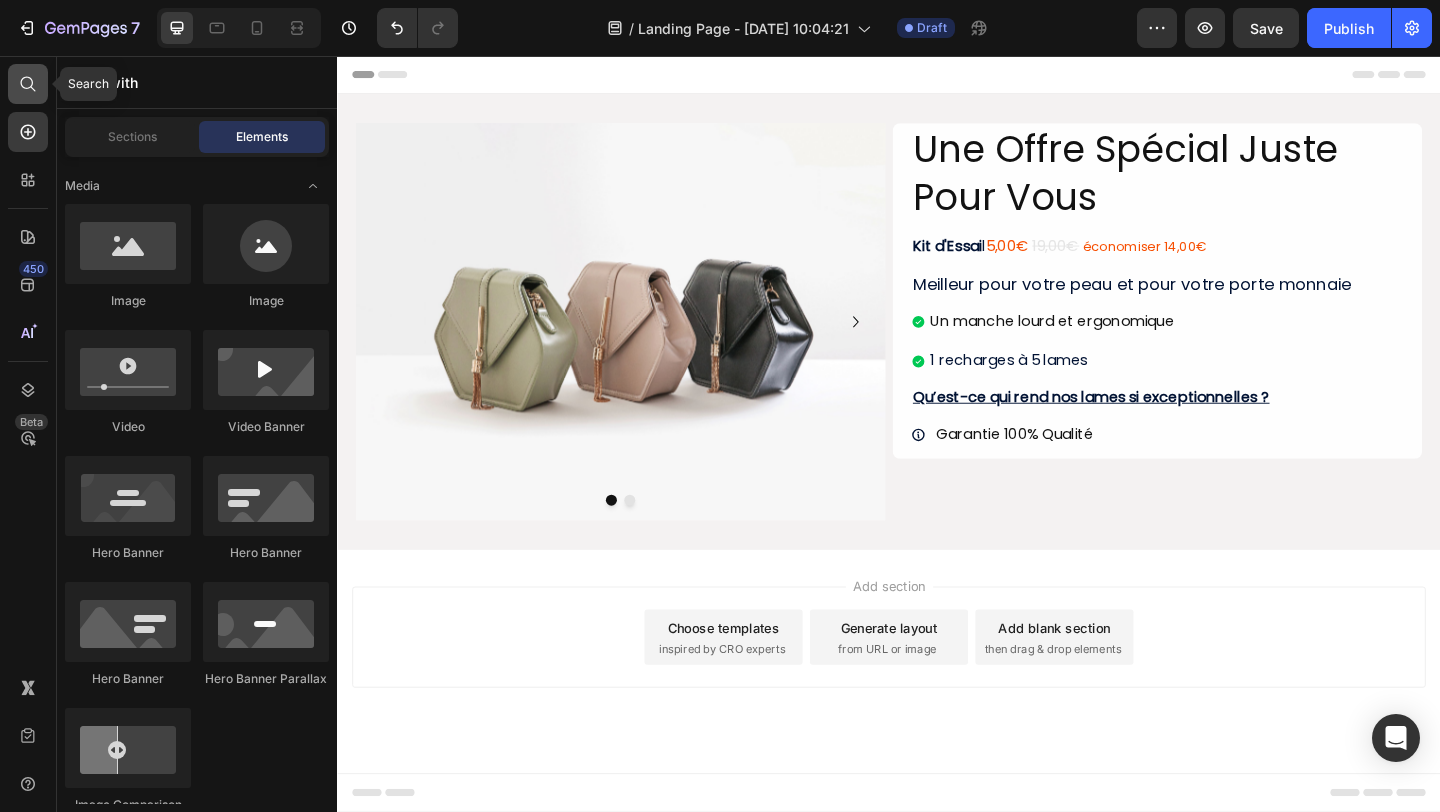 click 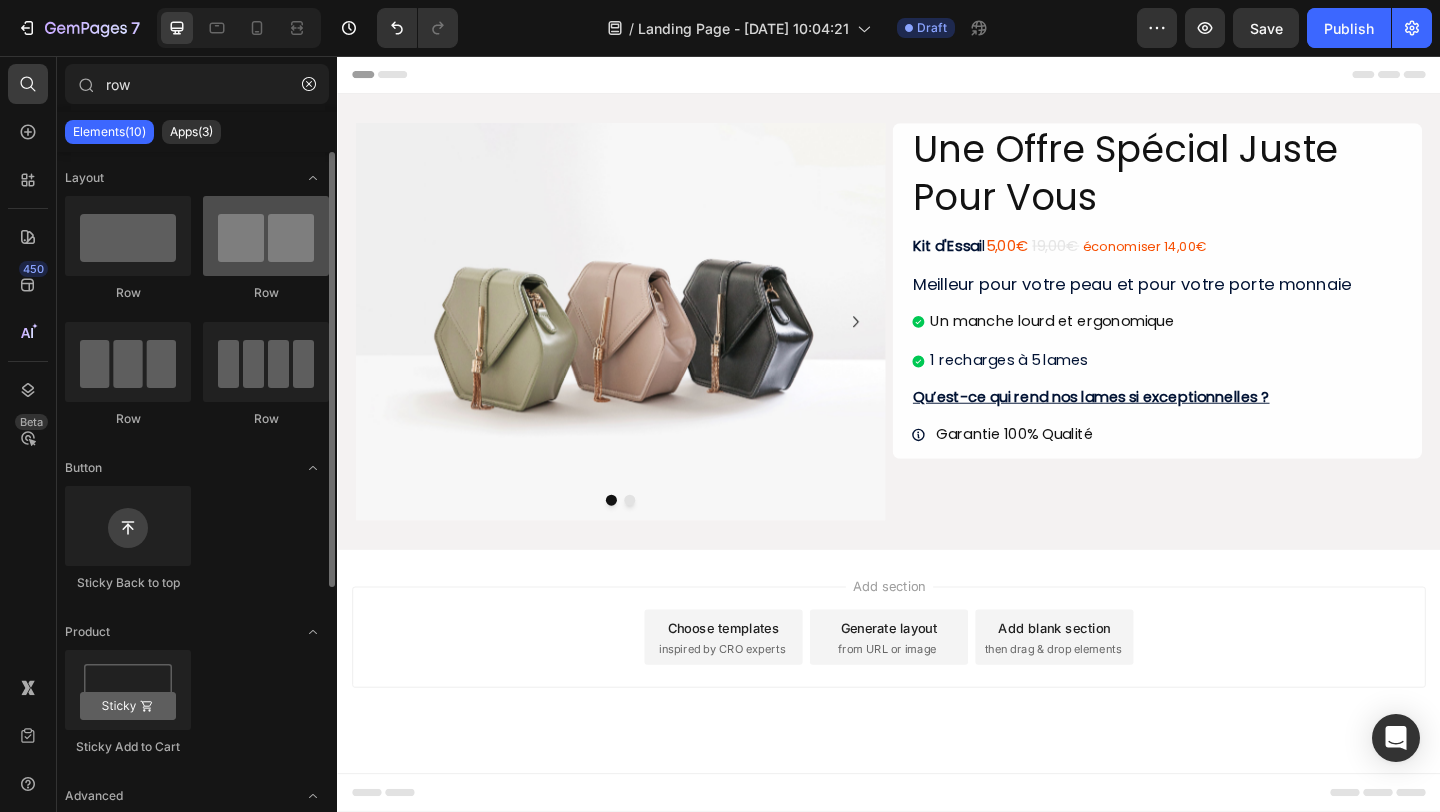 type on "row" 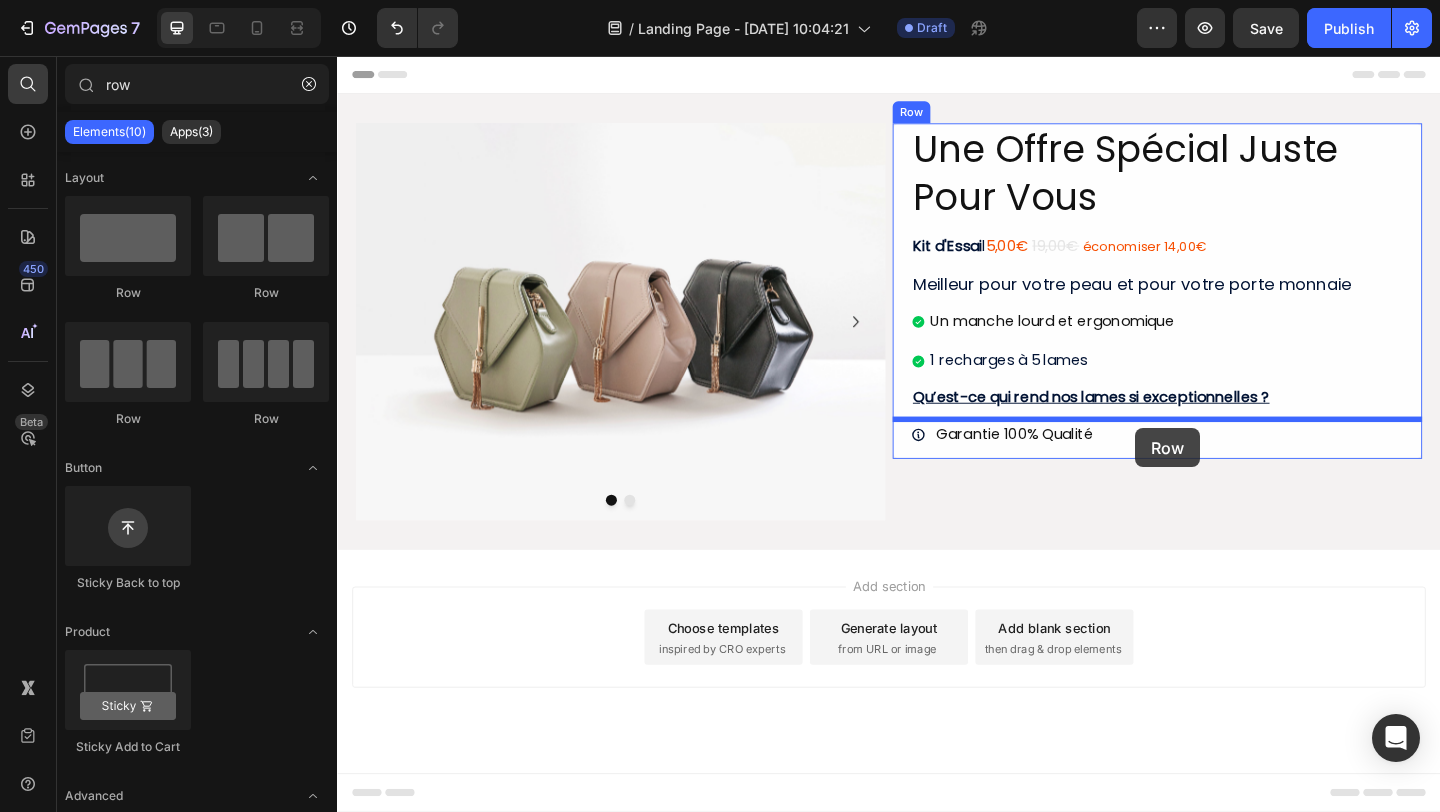 drag, startPoint x: 610, startPoint y: 290, endPoint x: 1205, endPoint y: 461, distance: 619.08484 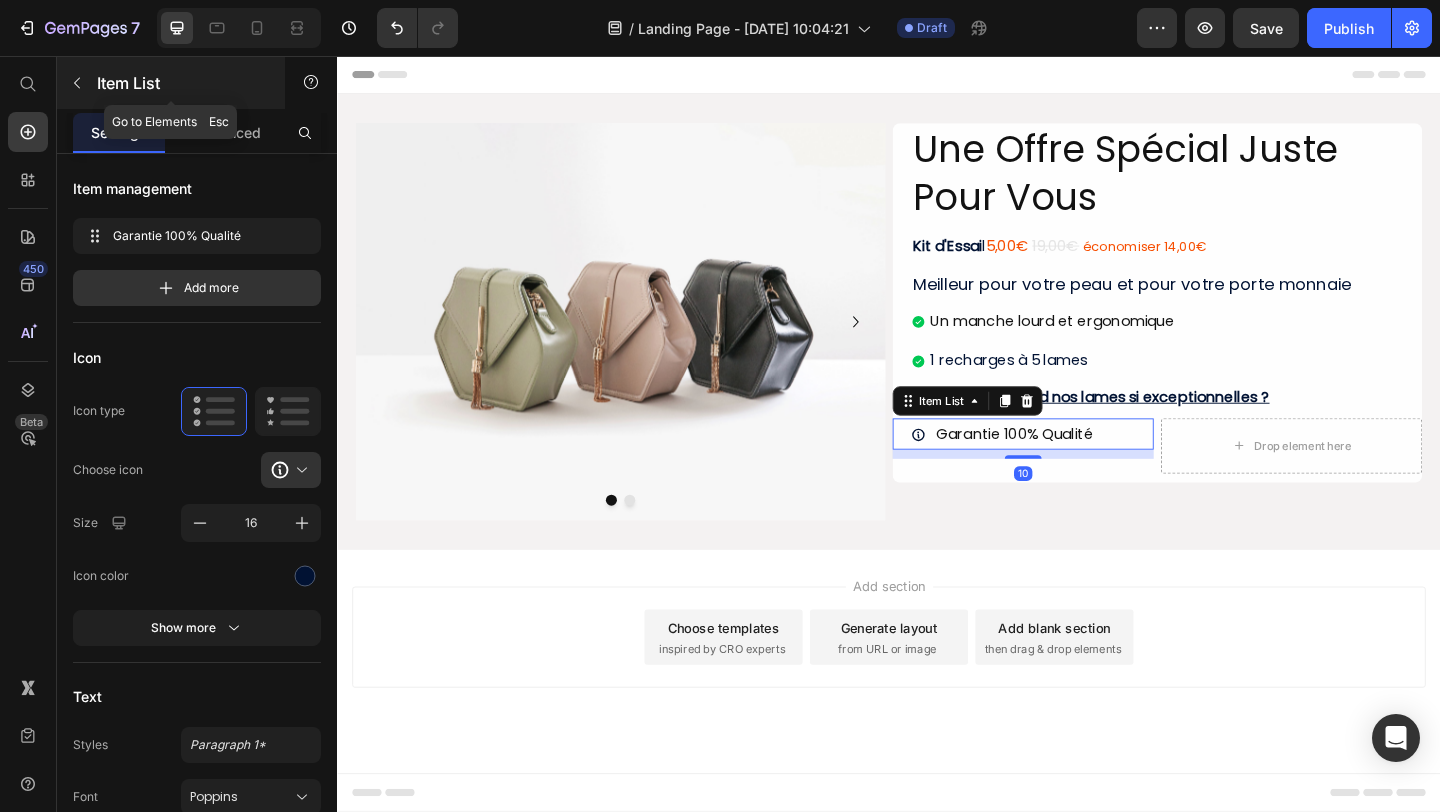 click at bounding box center [77, 83] 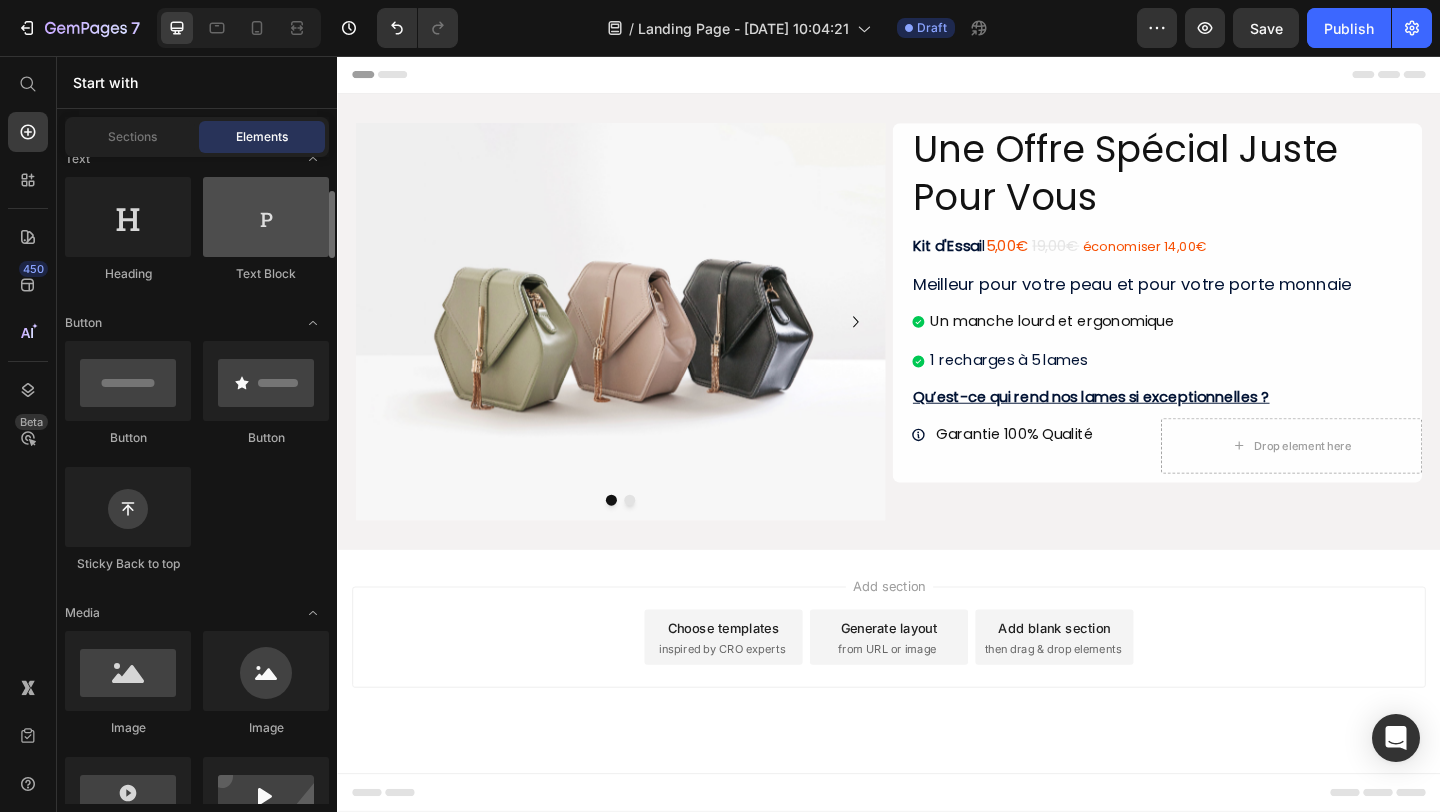 scroll, scrollTop: 342, scrollLeft: 0, axis: vertical 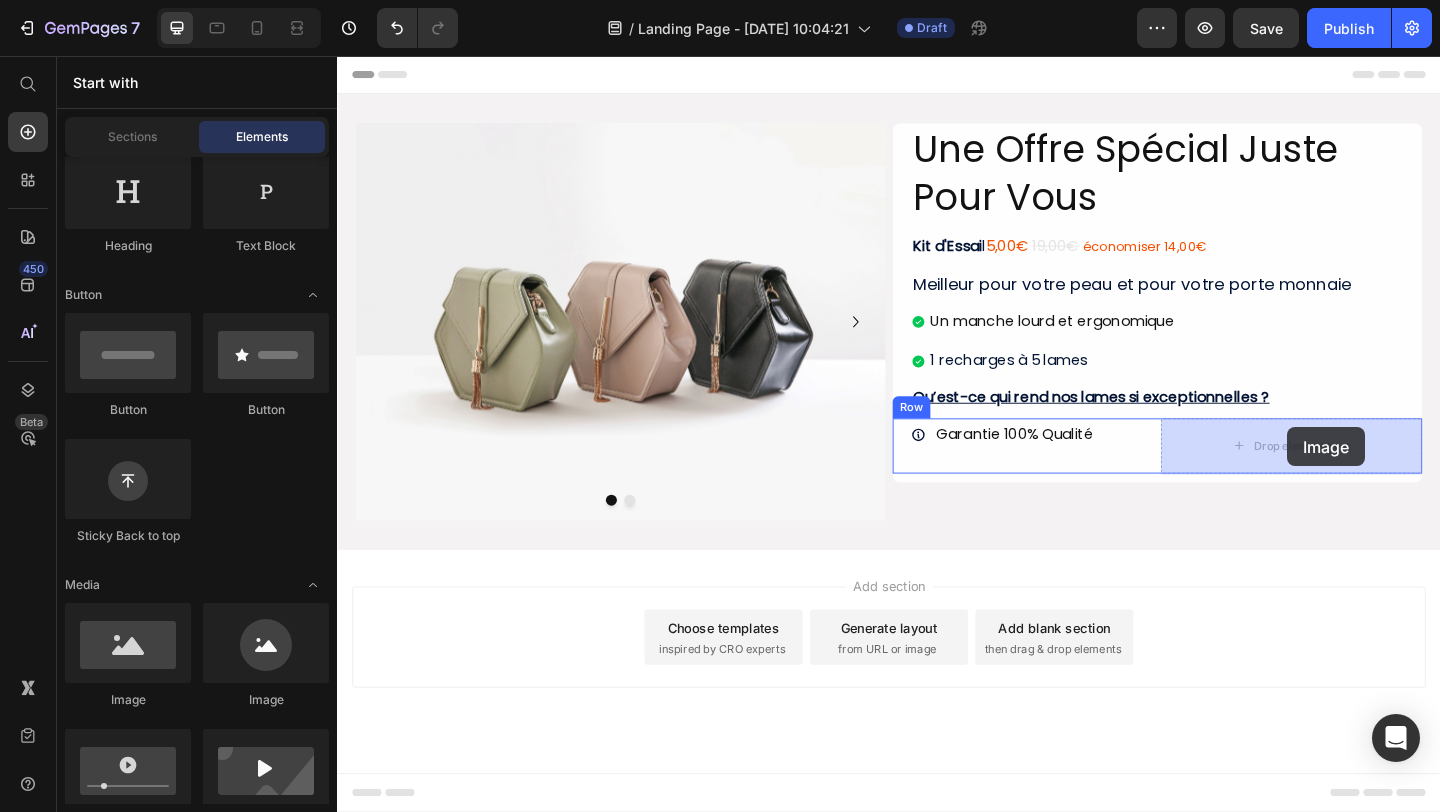 drag, startPoint x: 601, startPoint y: 691, endPoint x: 1369, endPoint y: 460, distance: 801.98816 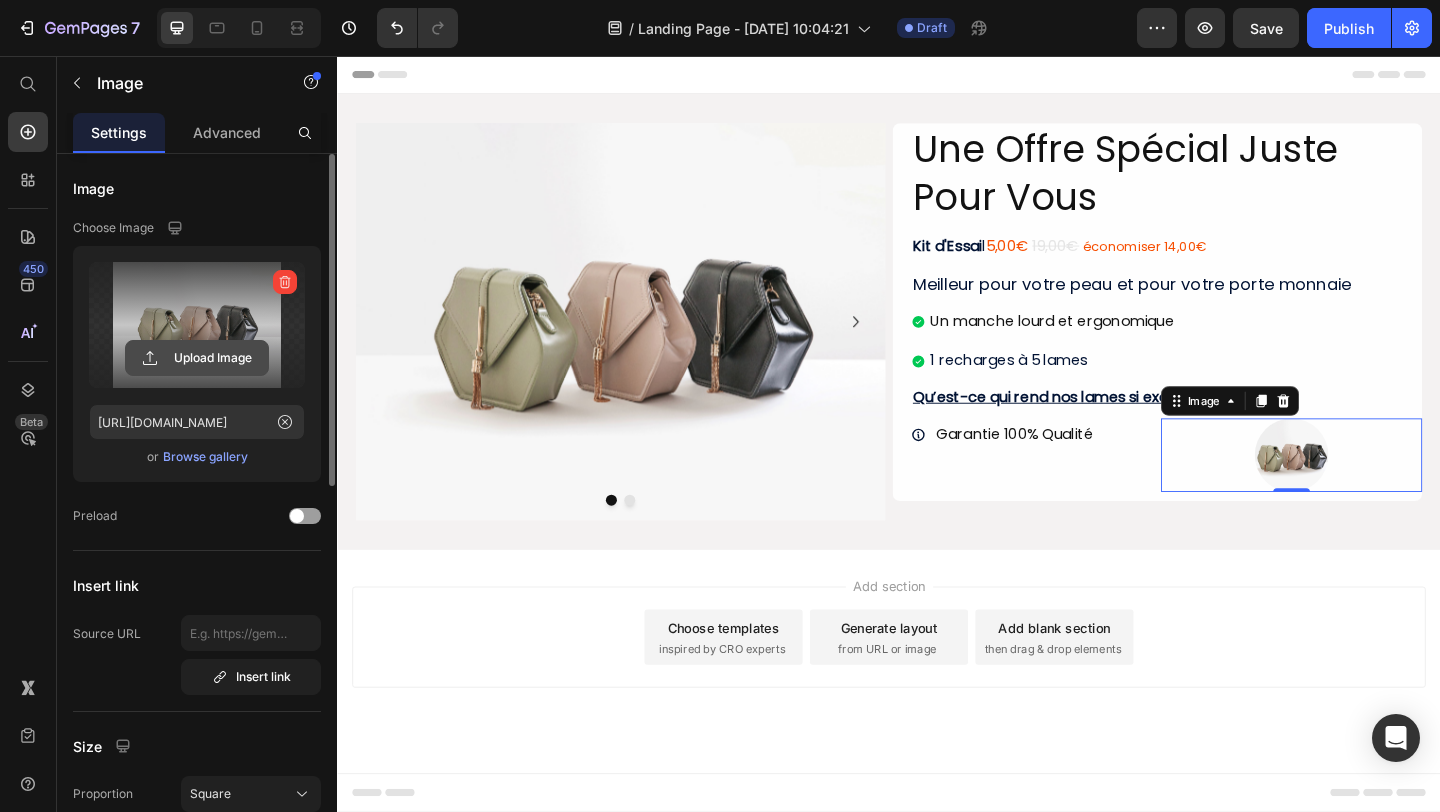 click 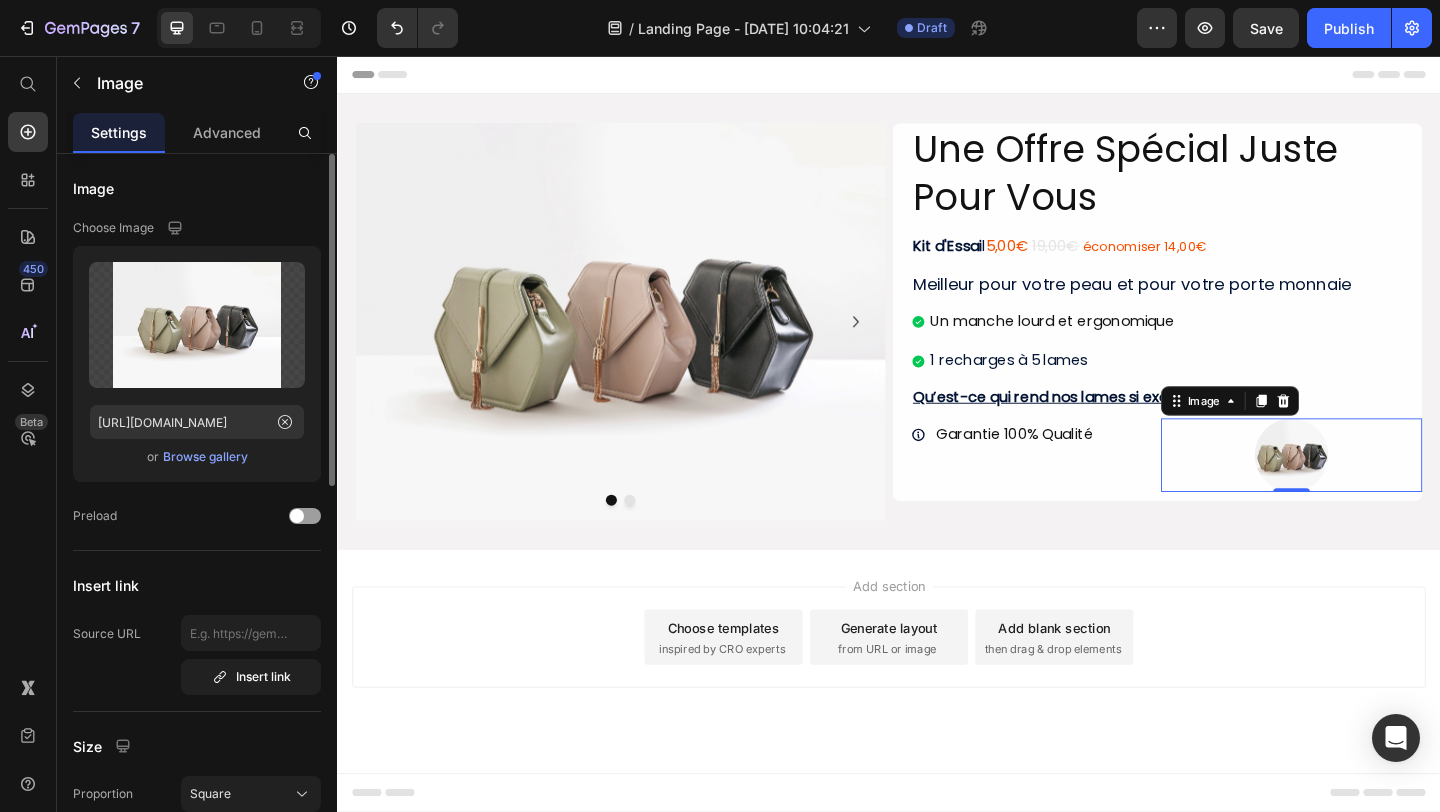 click on "Upload Image https://ucarecdn.com/ee6d5074-1640-4cc7-8933-47c8589c3dee/-/format/auto/  or   Browse gallery" 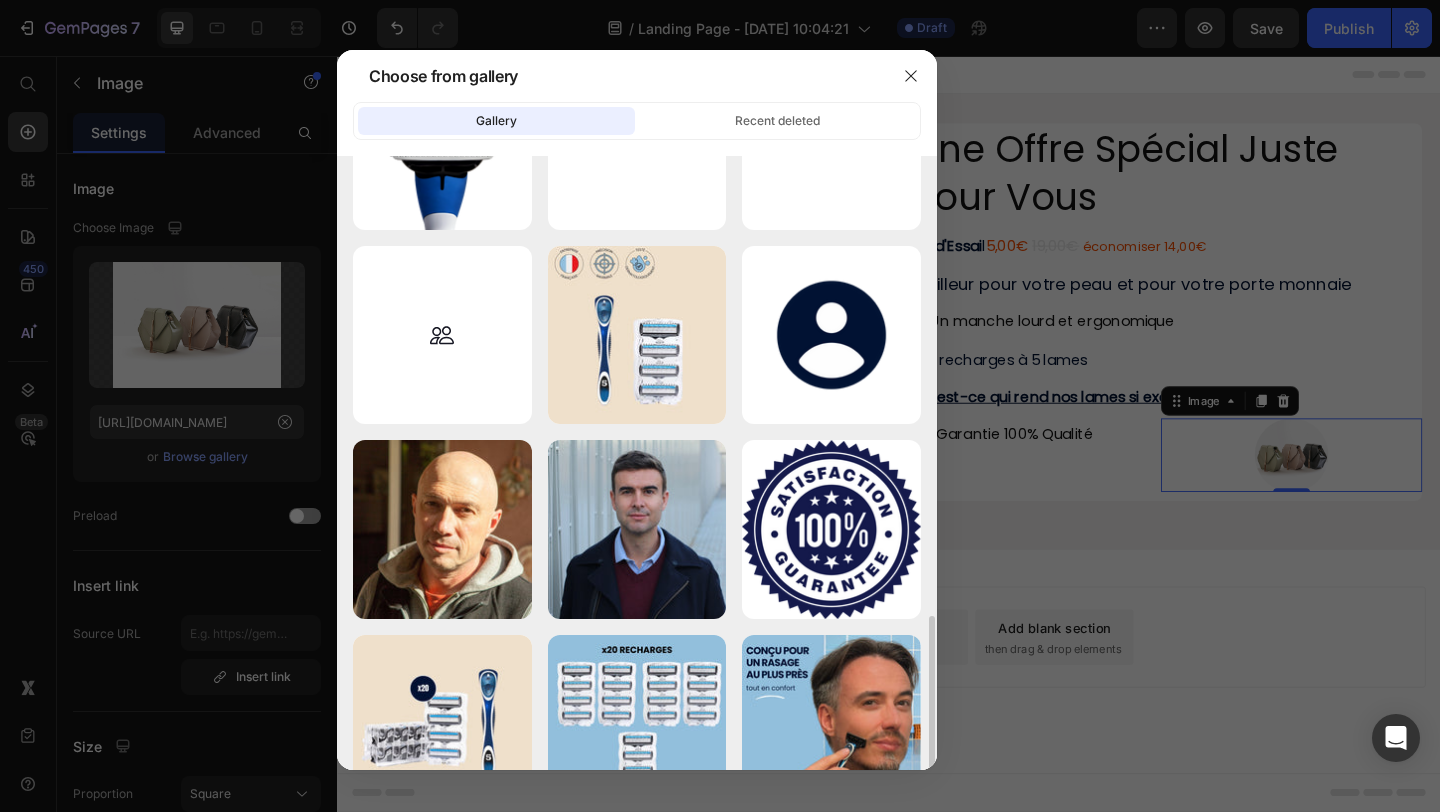 scroll, scrollTop: 1361, scrollLeft: 0, axis: vertical 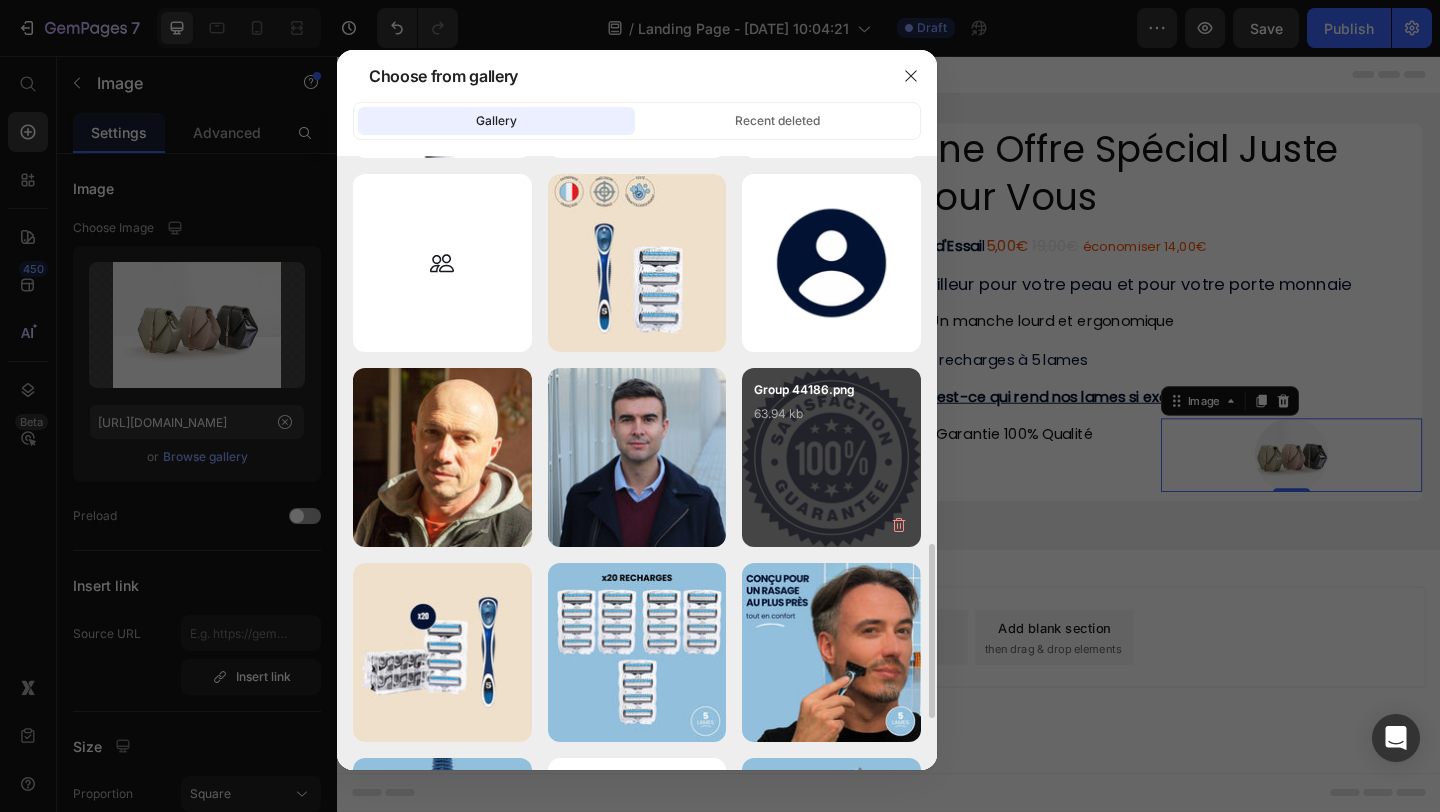 click on "Group 44186.png 63.94 kb" at bounding box center (831, 420) 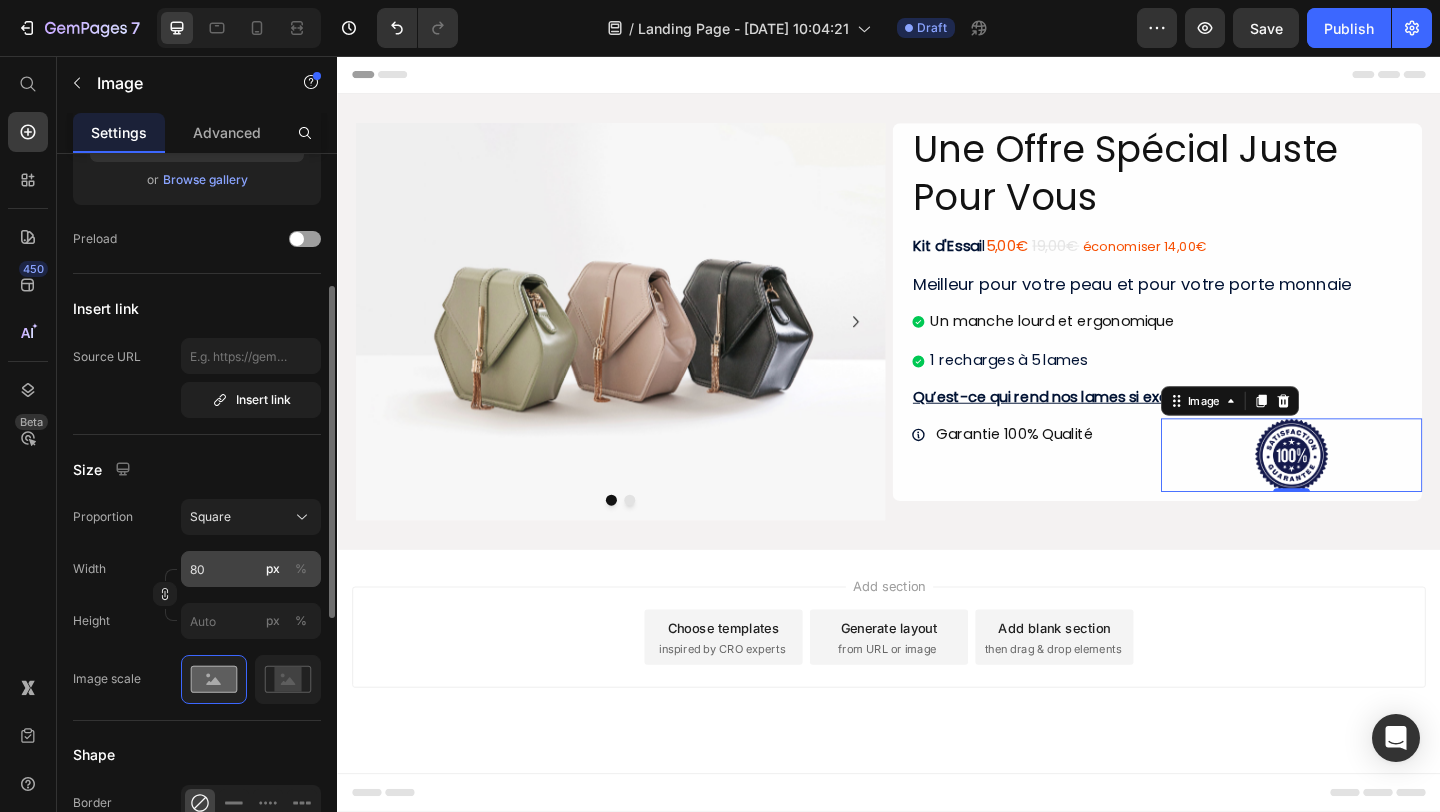 scroll, scrollTop: 279, scrollLeft: 0, axis: vertical 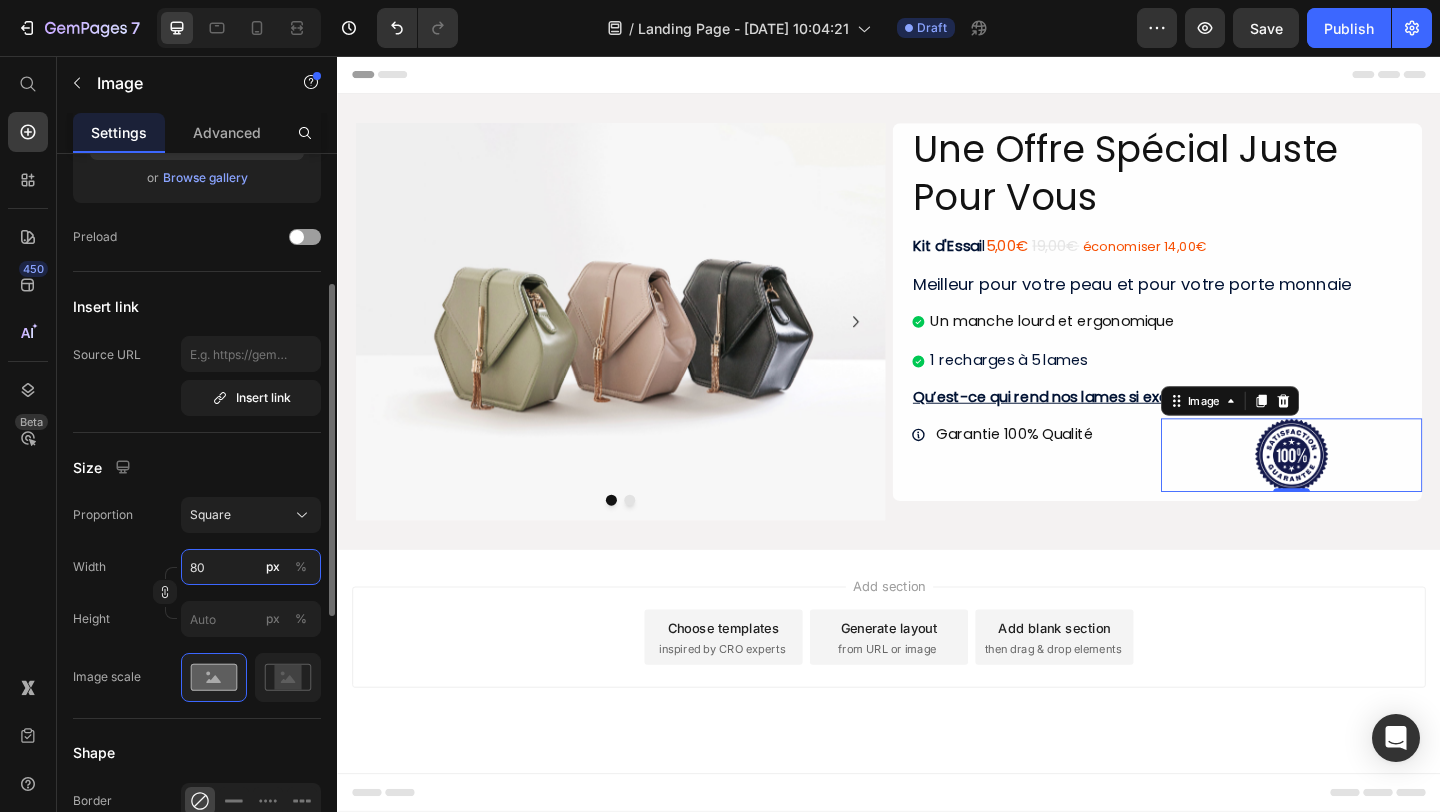 click on "80" at bounding box center [251, 567] 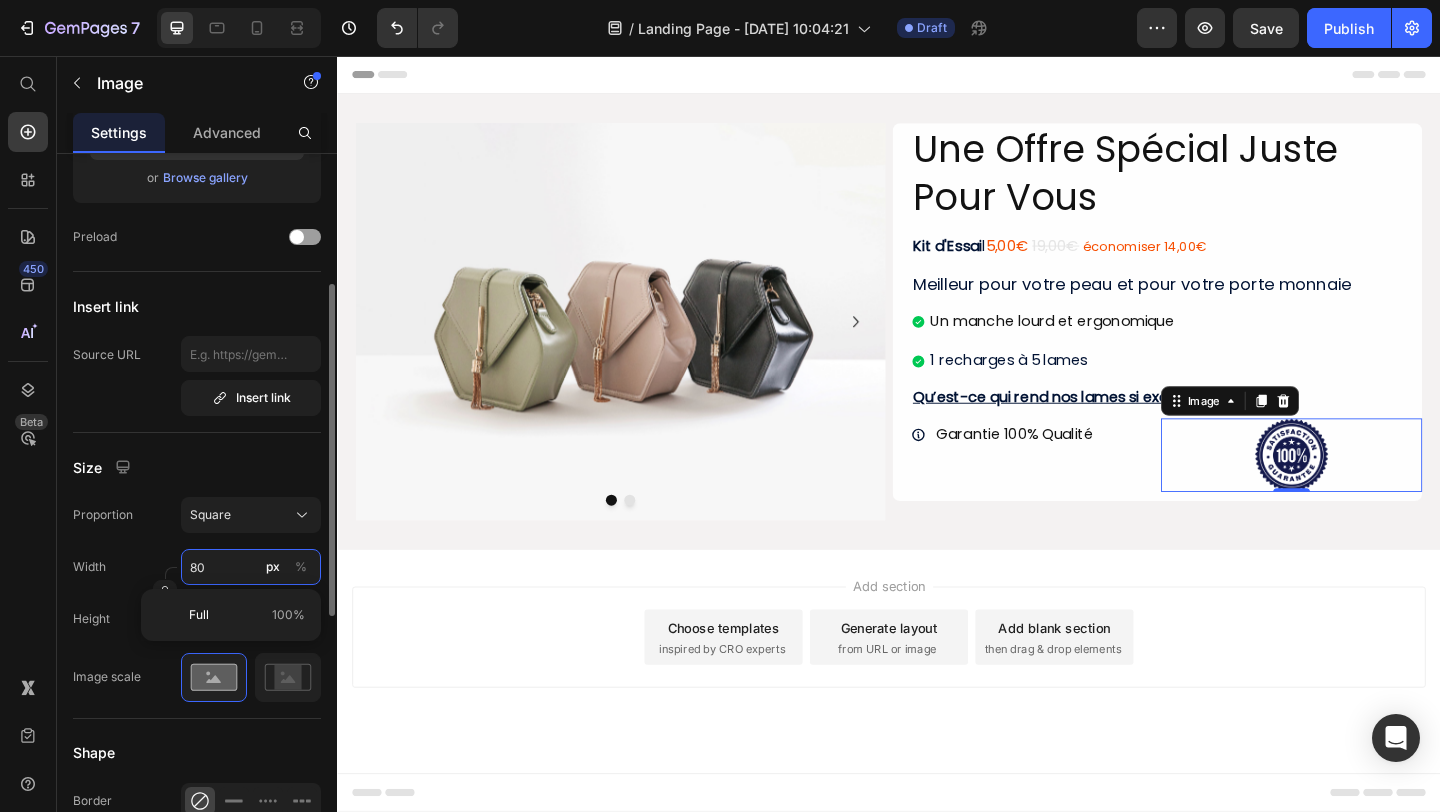 click on "80" at bounding box center [251, 567] 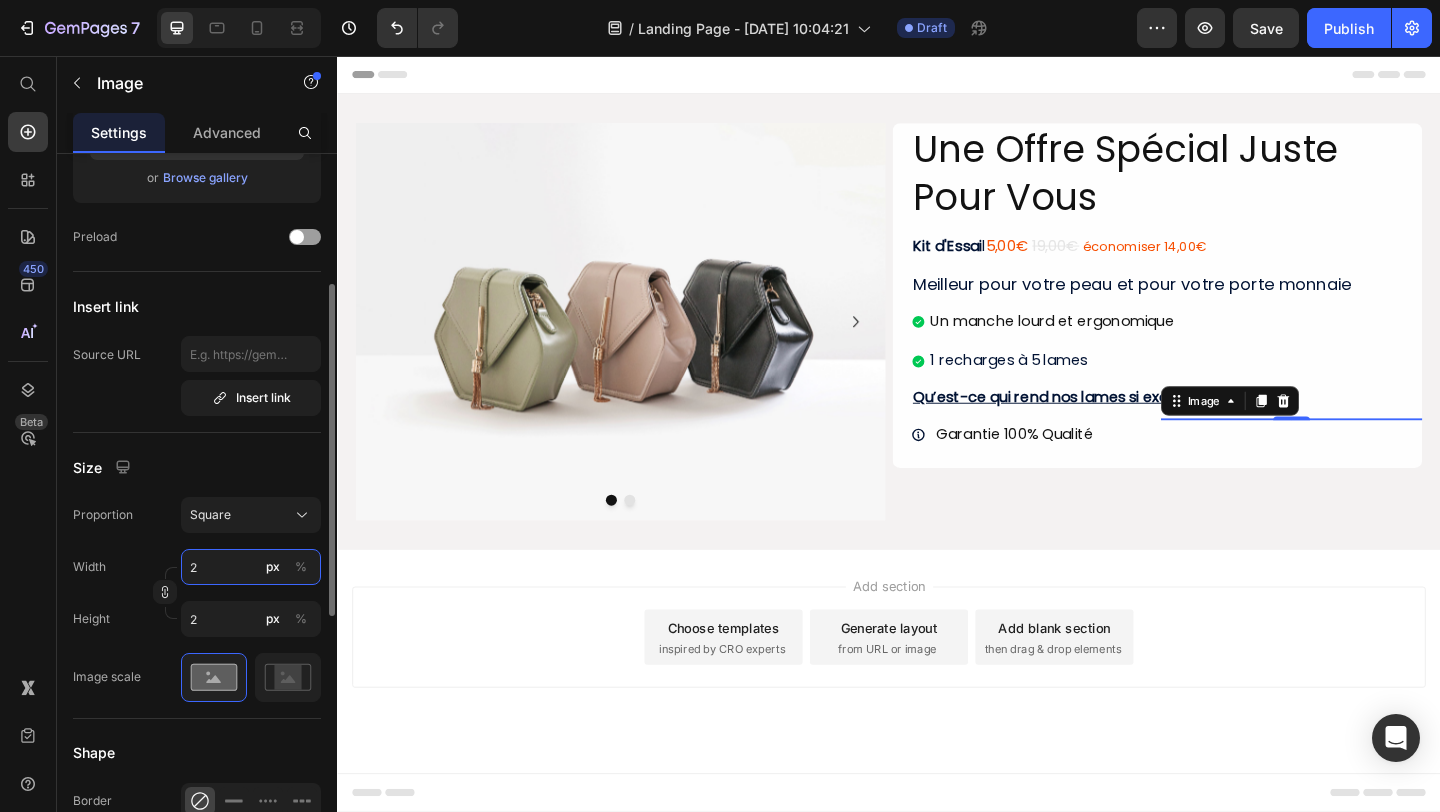 type on "20" 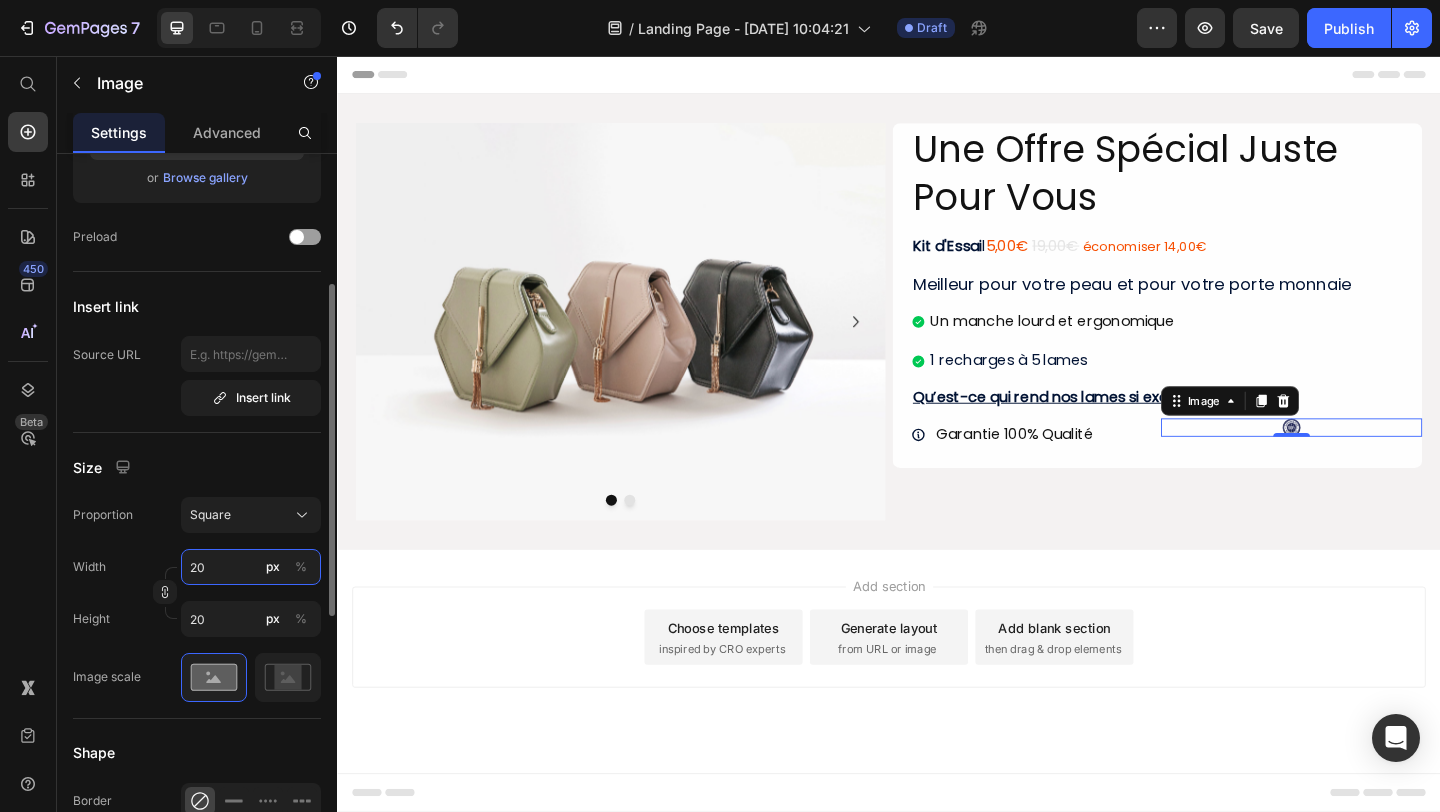 type on "2" 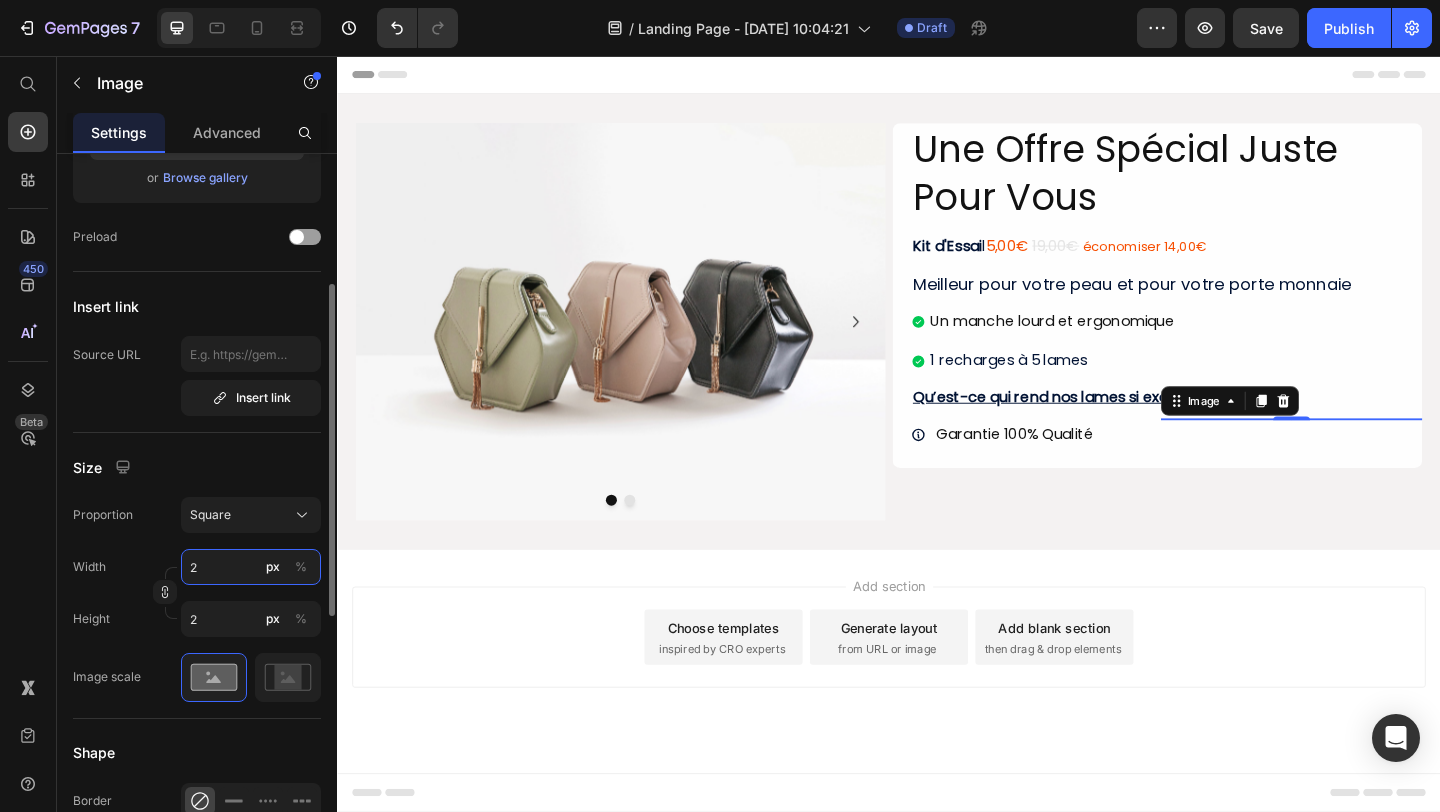 type 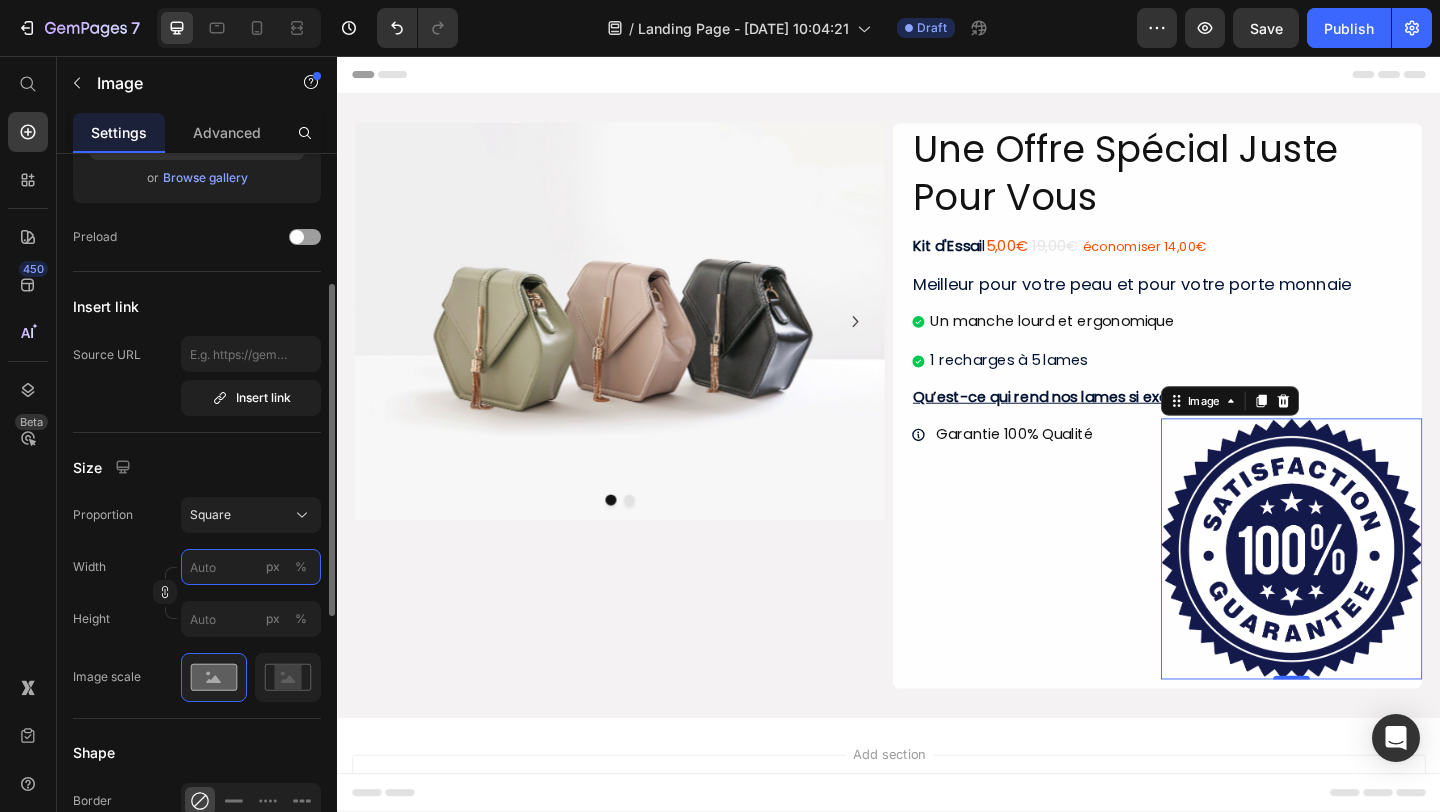 type on "2" 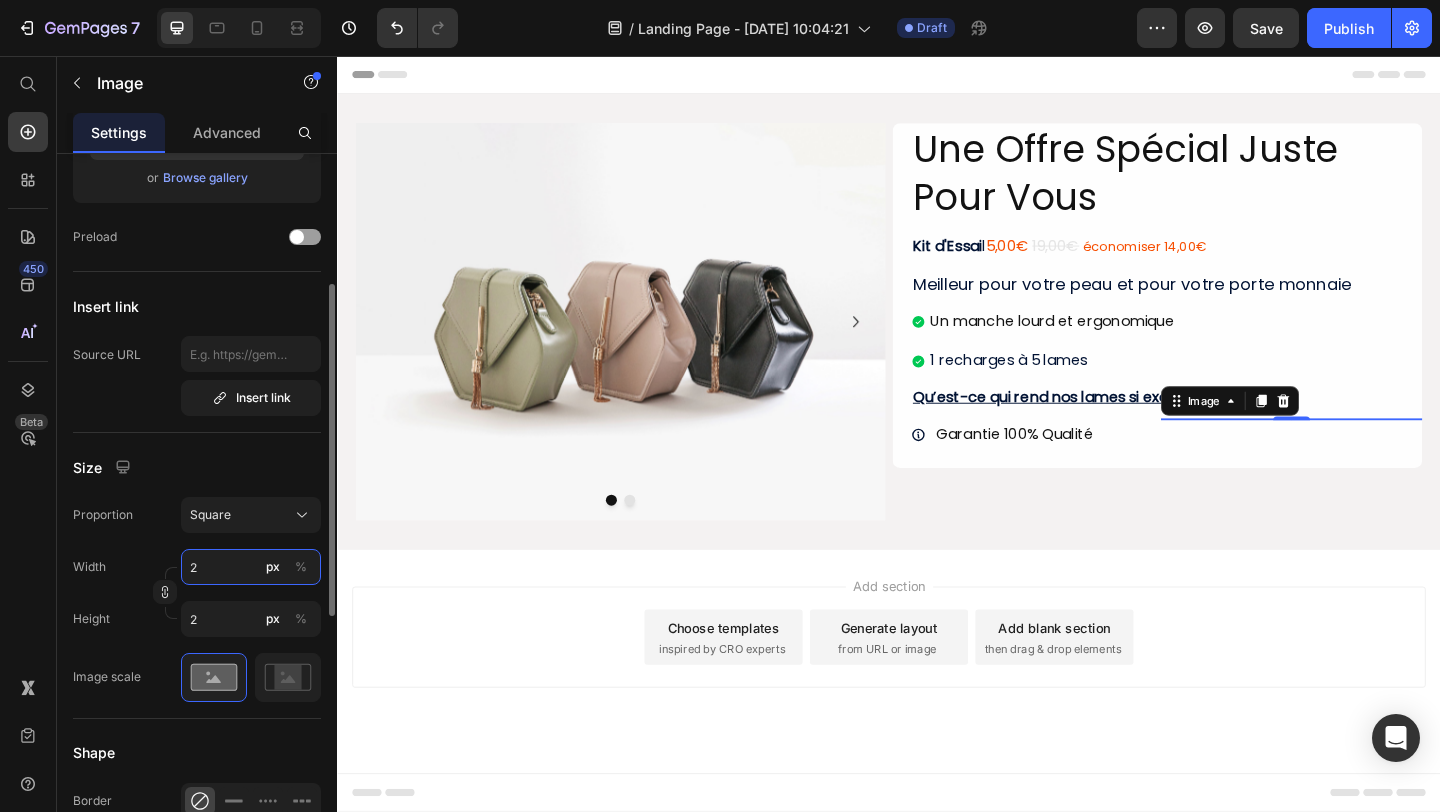 type on "24" 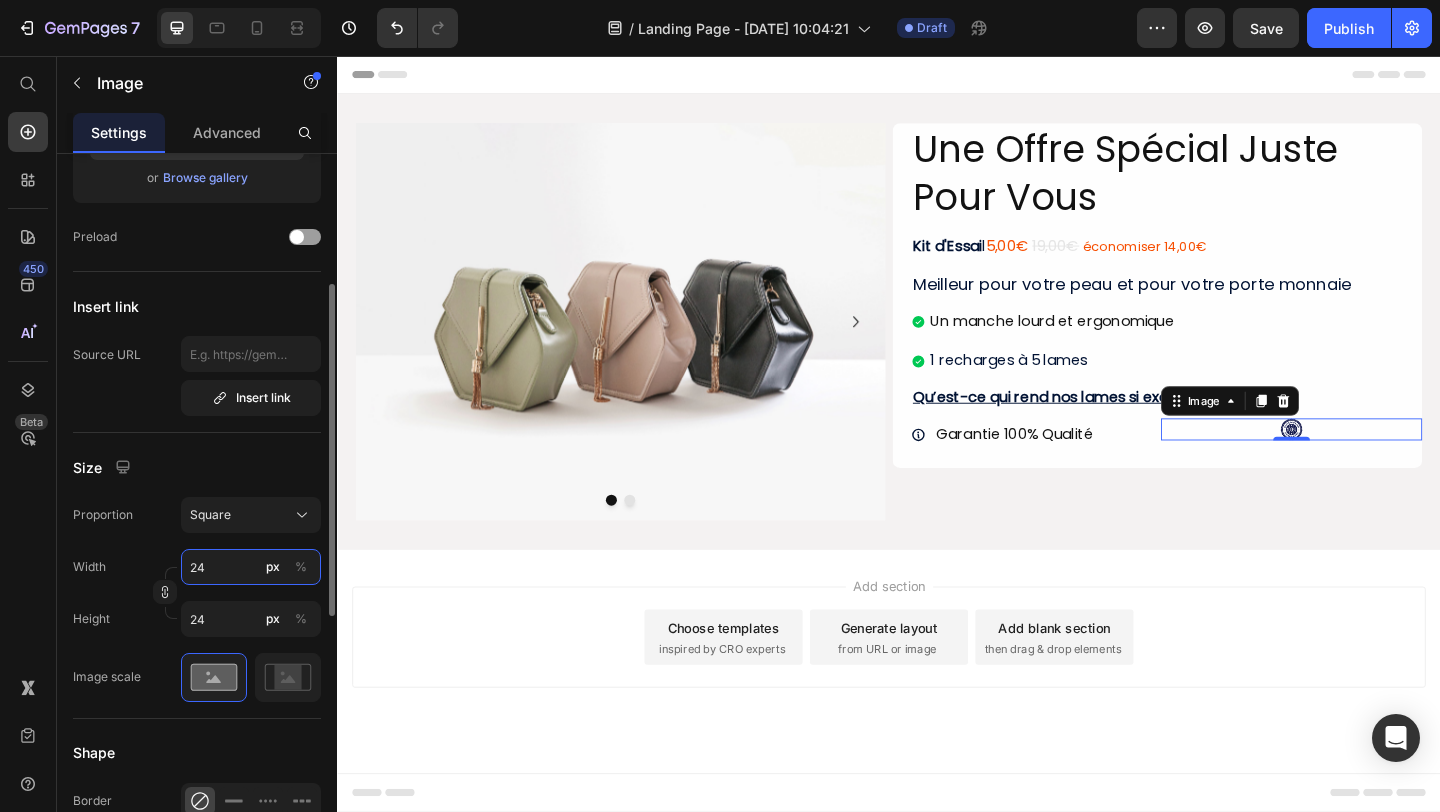 type on "240" 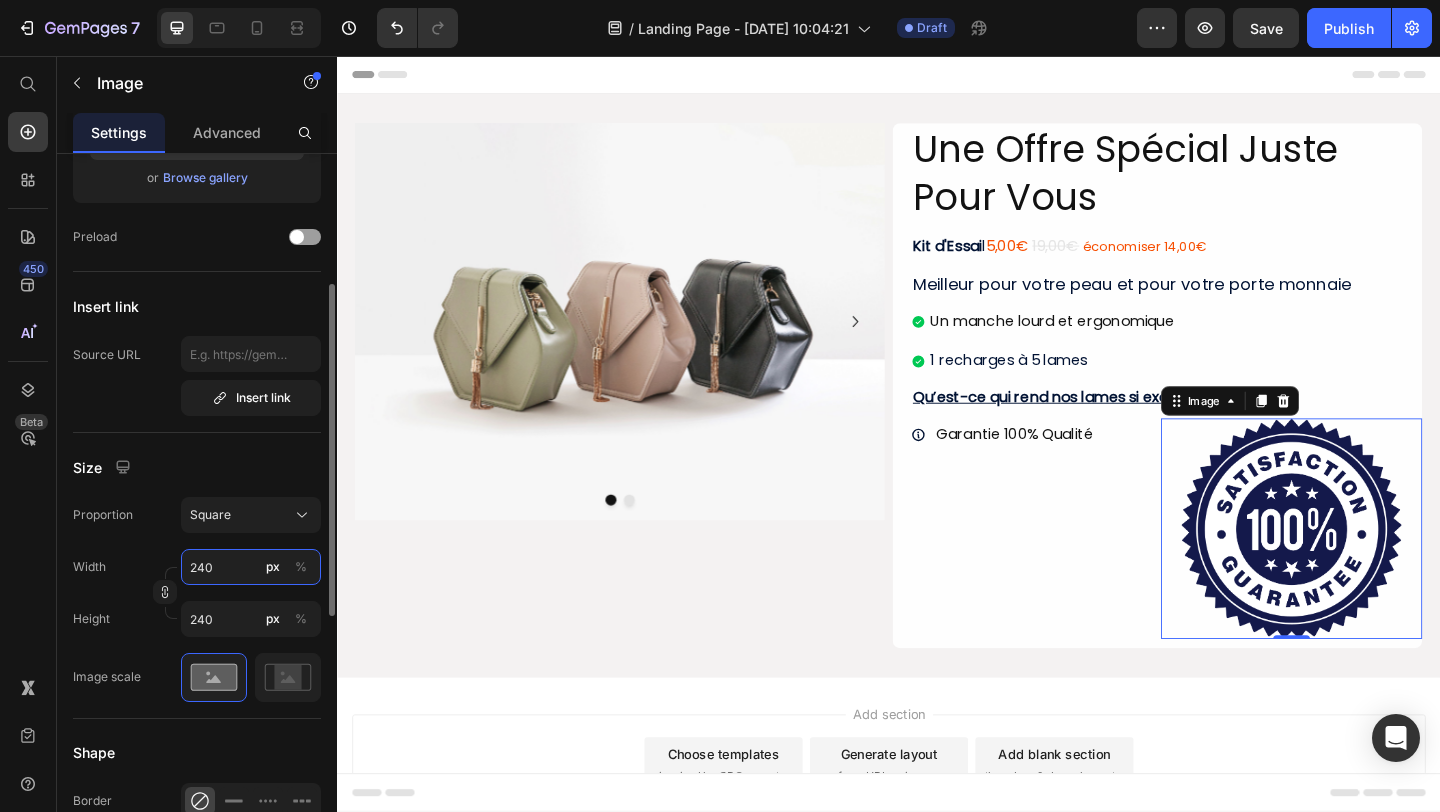 type on "24" 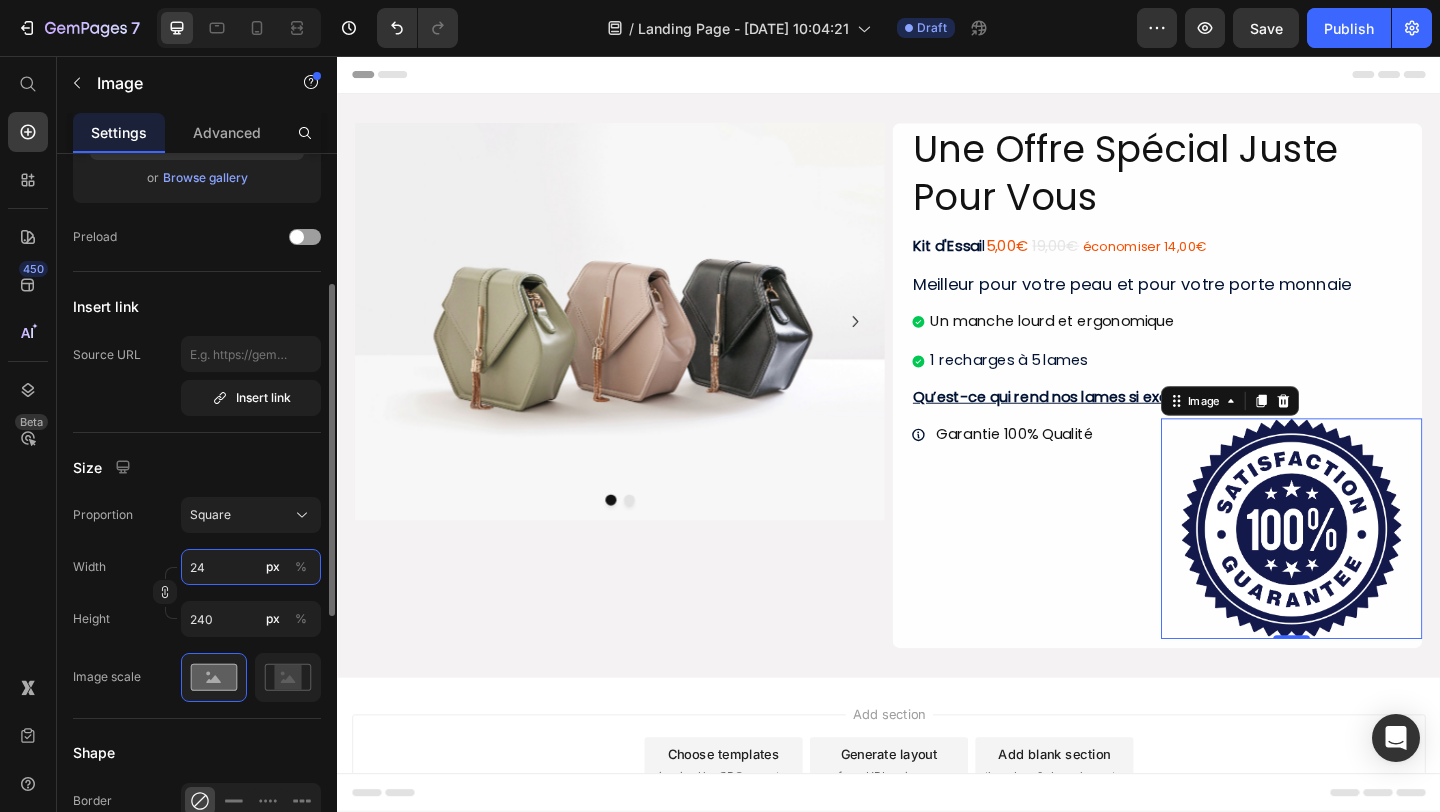 type on "24" 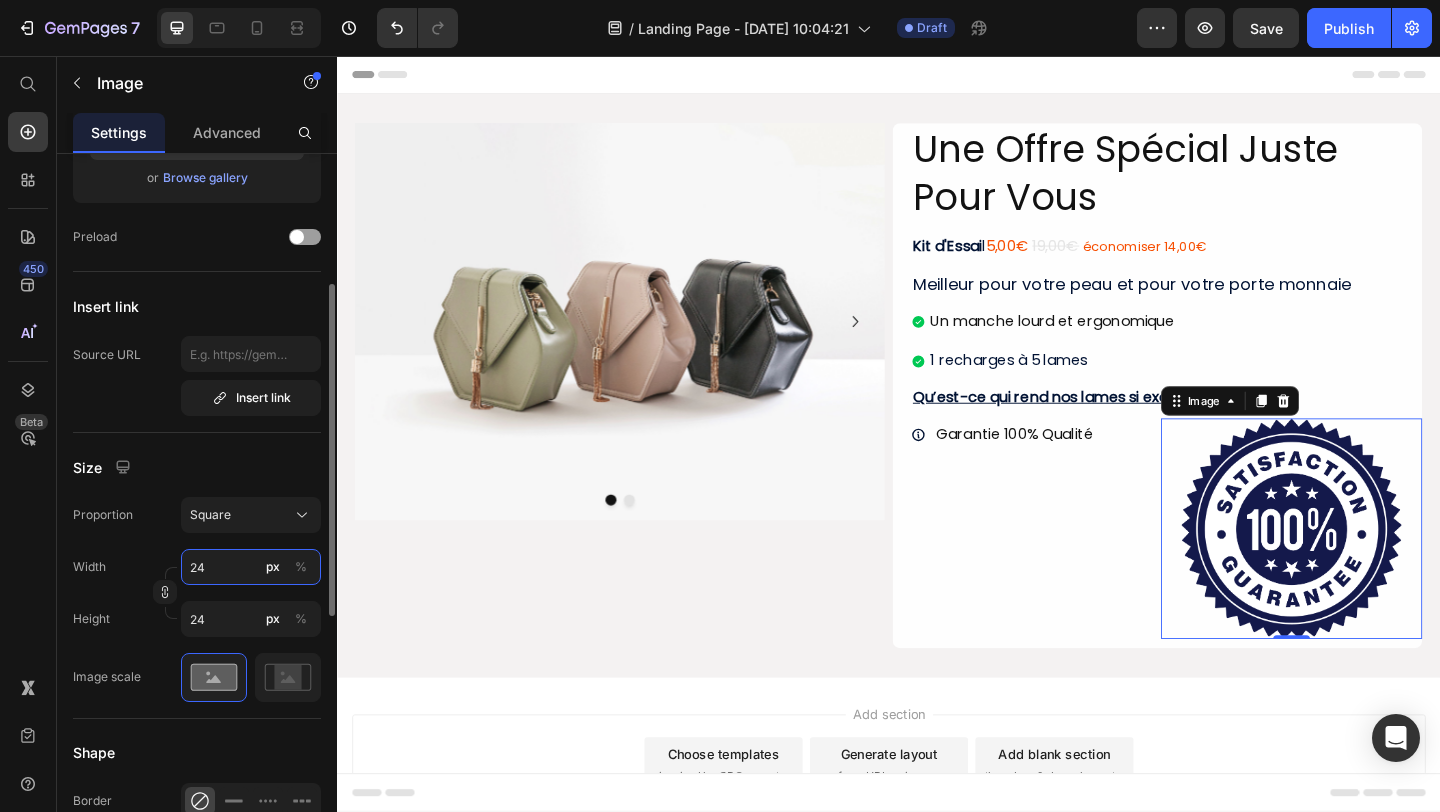 type on "2" 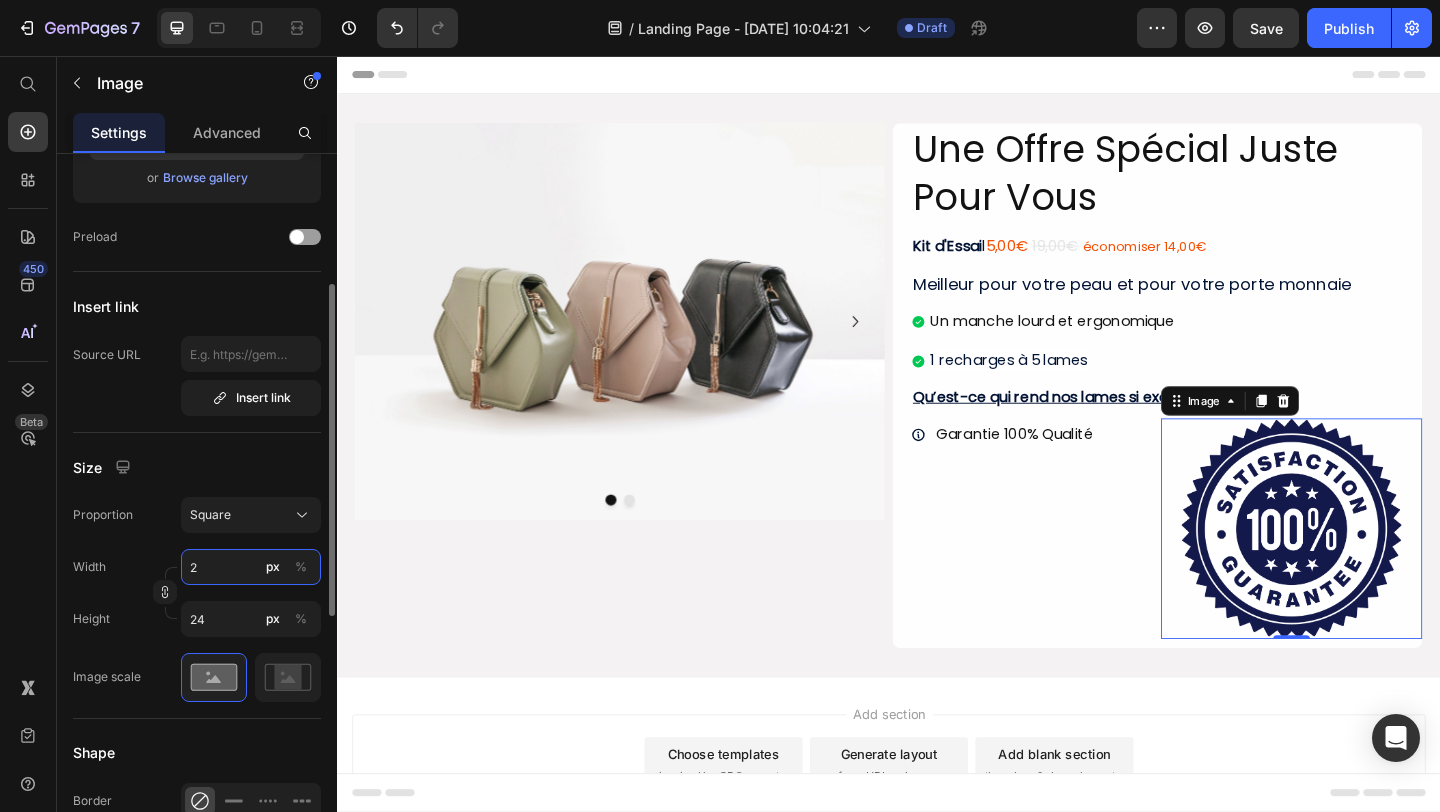 type 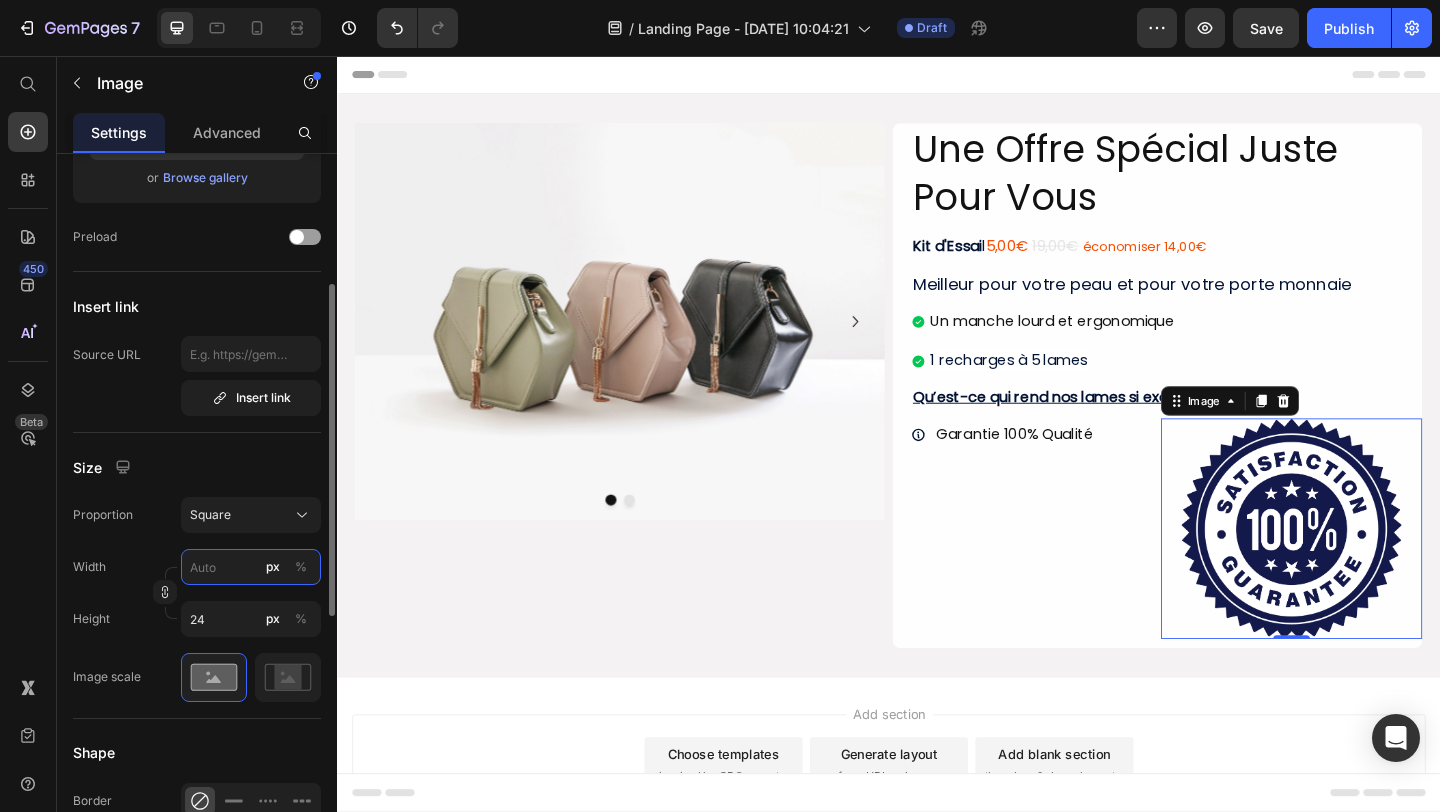 type 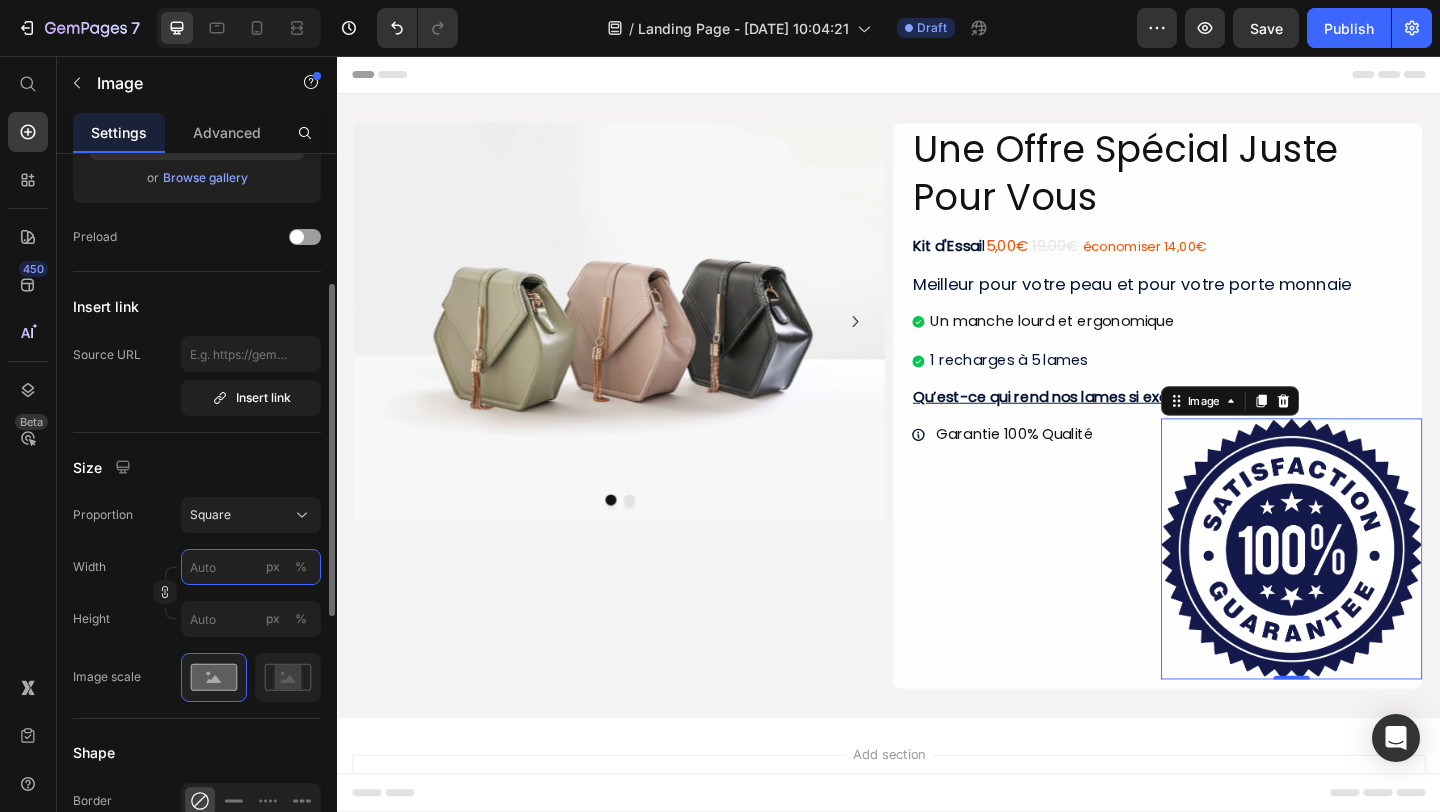 type on "4" 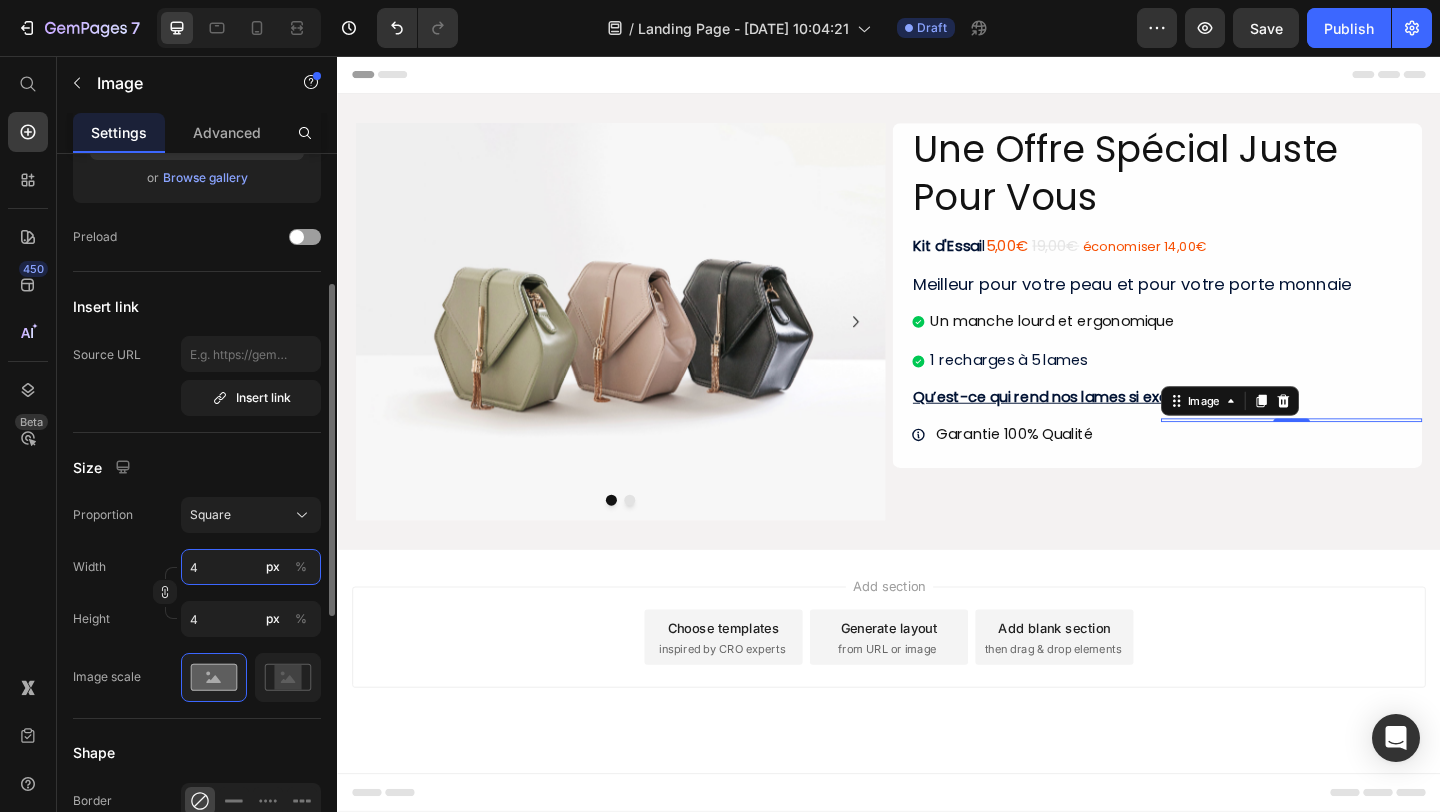 type on "40" 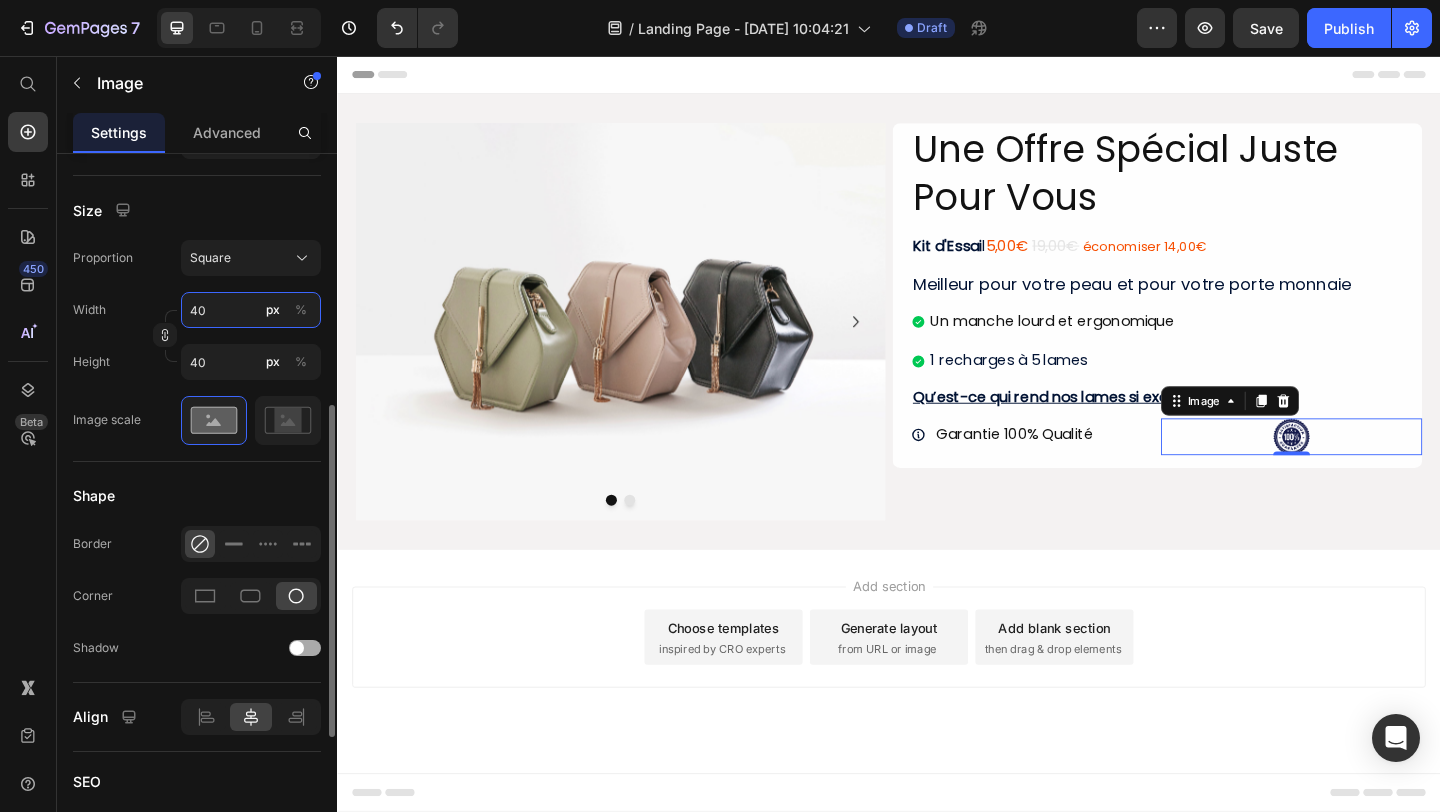 scroll, scrollTop: 563, scrollLeft: 0, axis: vertical 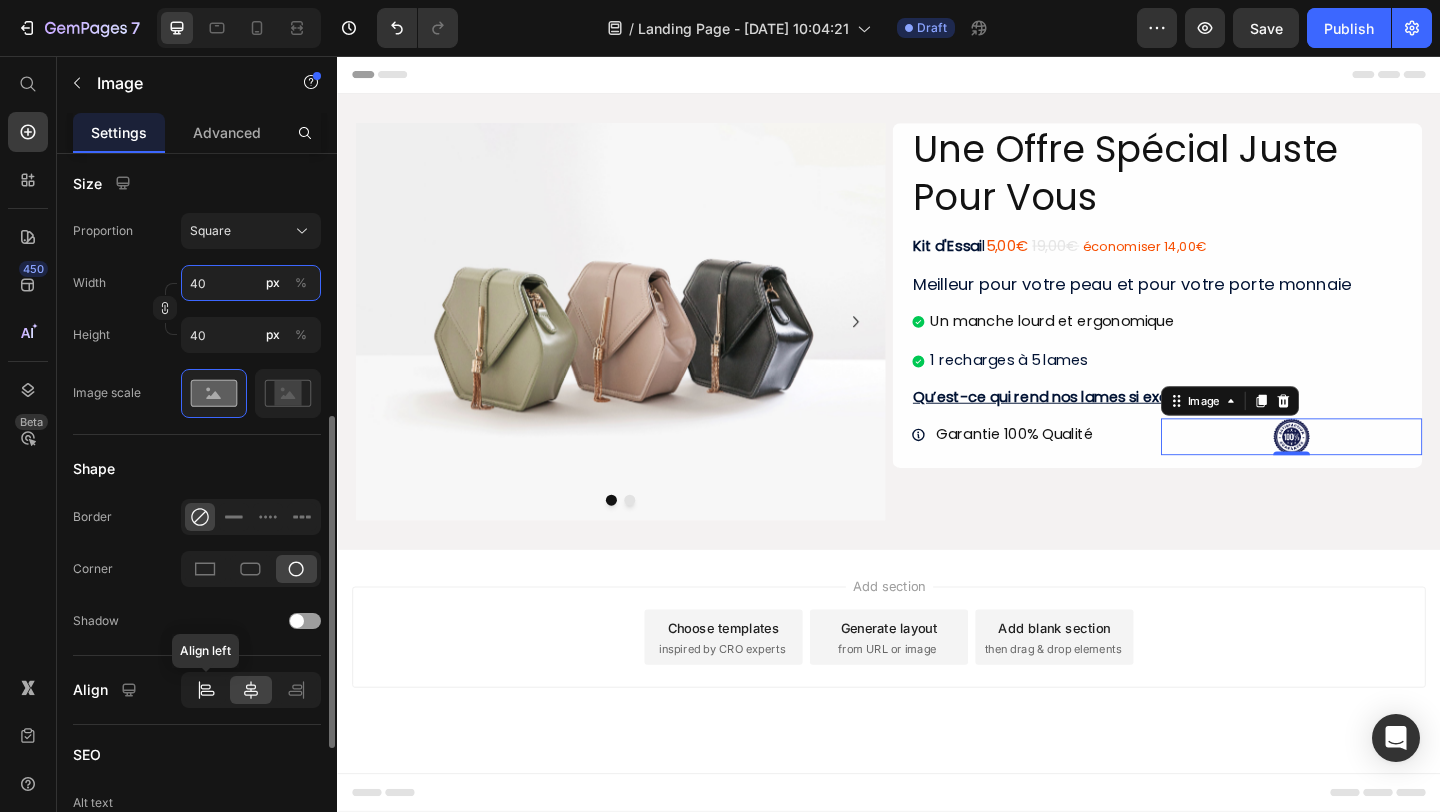 type on "40" 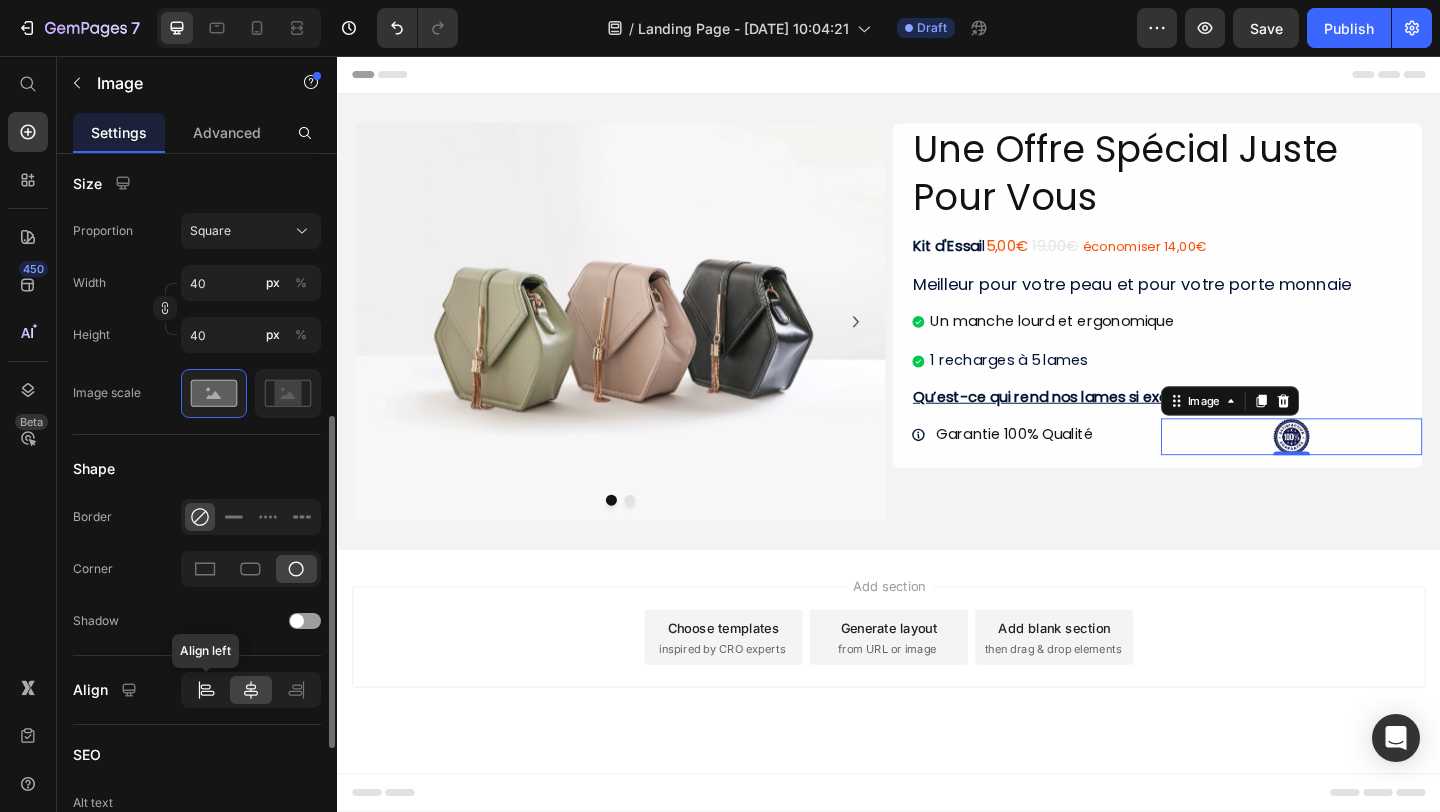 click 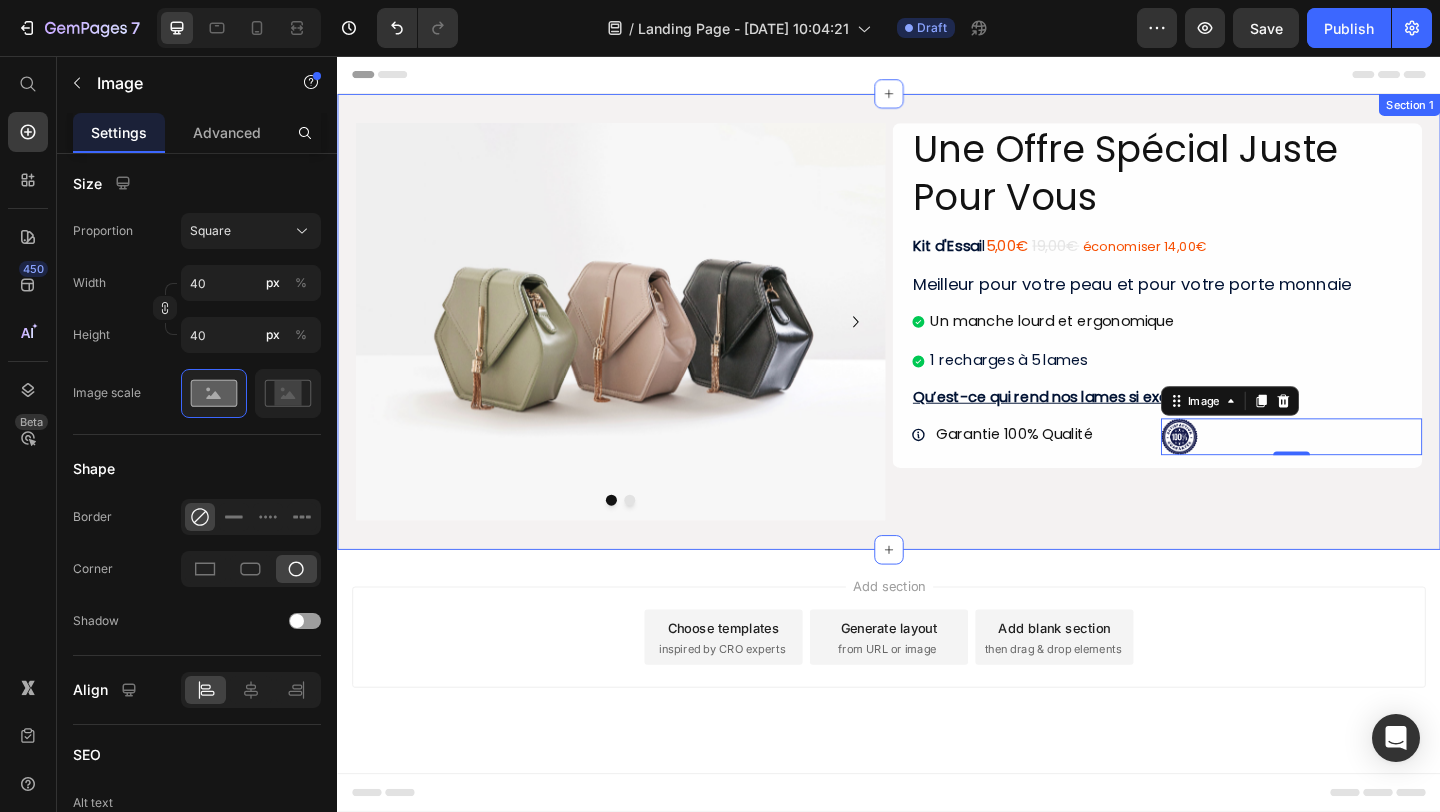 click on "Image
Drop element here
Carousel Une Offre Spécial Juste Pour Vous Heading Kit d'Essai  l  5,00€   19,00€   économiser 14,00€ Text Block Meilleur pour votre peau et pour votre porte monnaie Heading Un manche lourd et ergonomique 1 recharges à 5 lames Item List Qu’est-ce qui rend nos lames si exceptionnelles ? Heading
Garantie 100% Qualité Item List Image   0 Row Row Row Section 1" at bounding box center [937, 345] 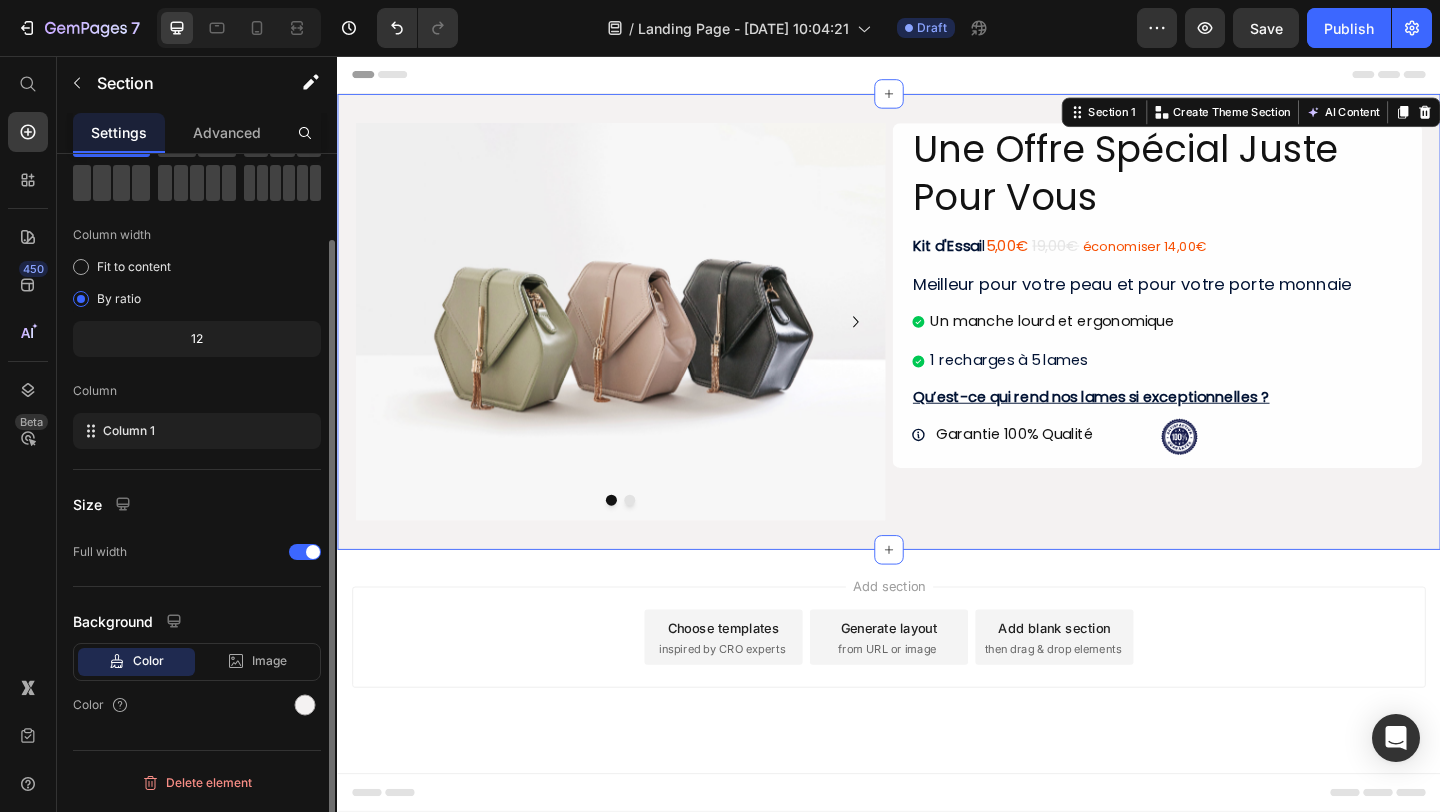 scroll, scrollTop: 0, scrollLeft: 0, axis: both 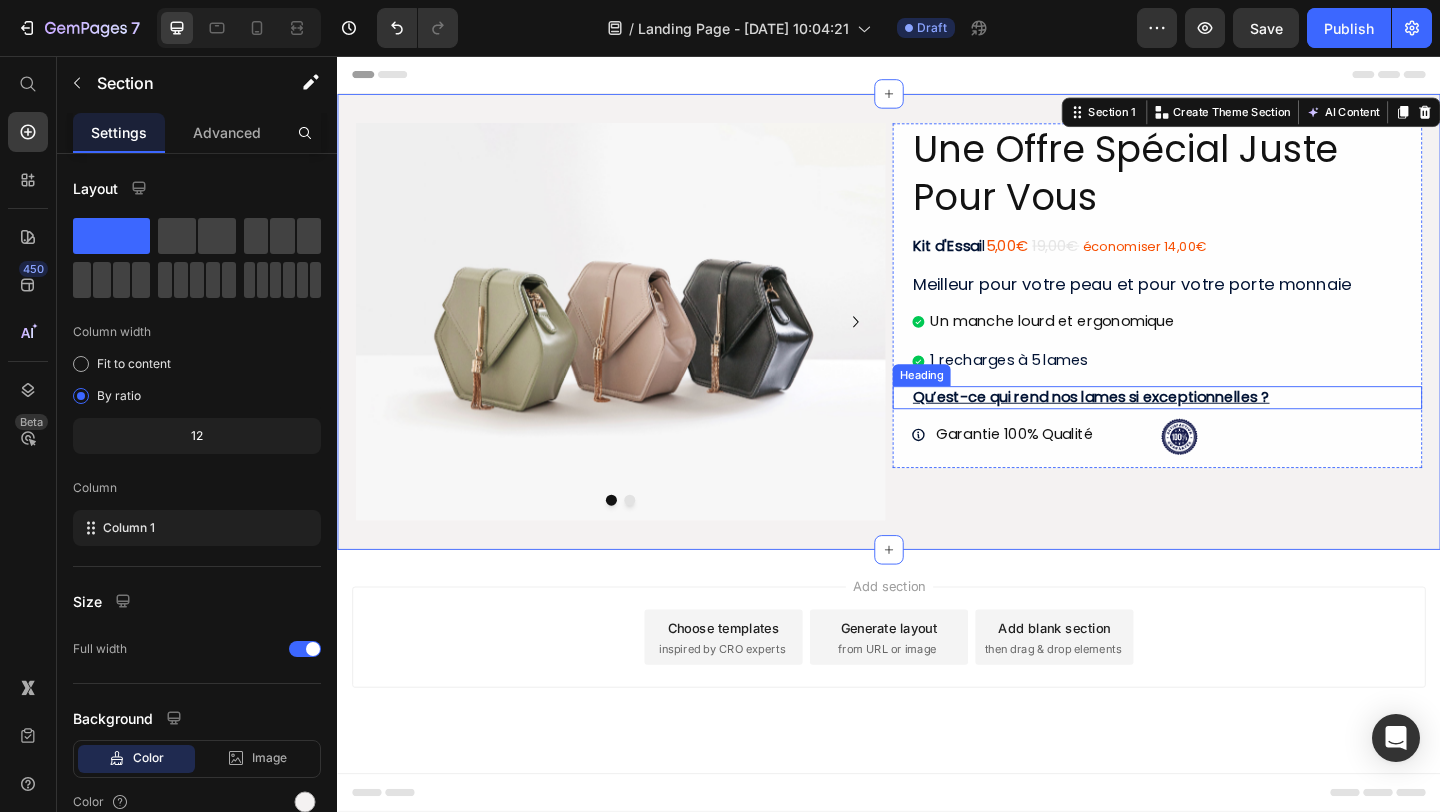 click on "Qu’est-ce qui rend nos lames si exceptionnelles ?" at bounding box center (1229, 427) 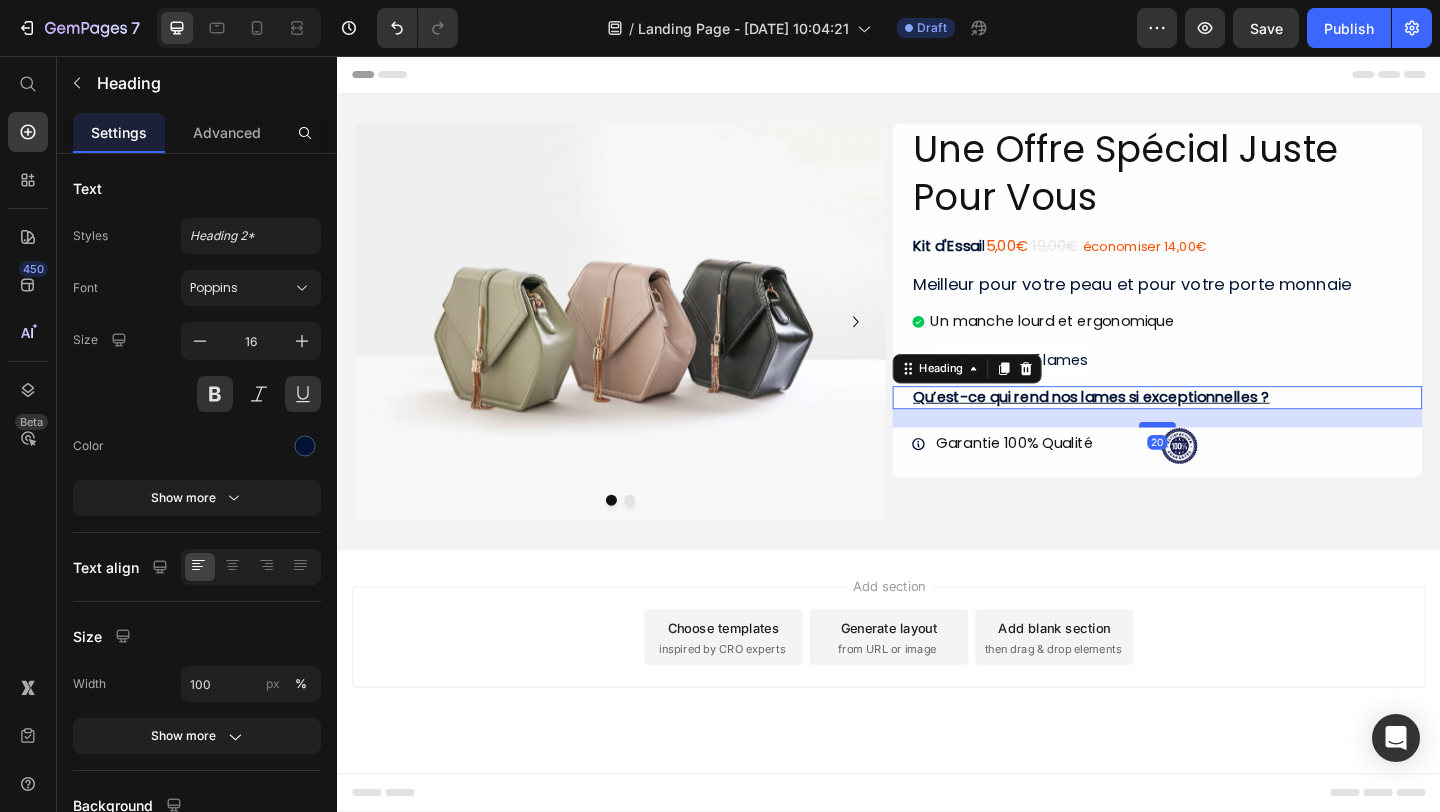 drag, startPoint x: 1221, startPoint y: 448, endPoint x: 1222, endPoint y: 458, distance: 10.049875 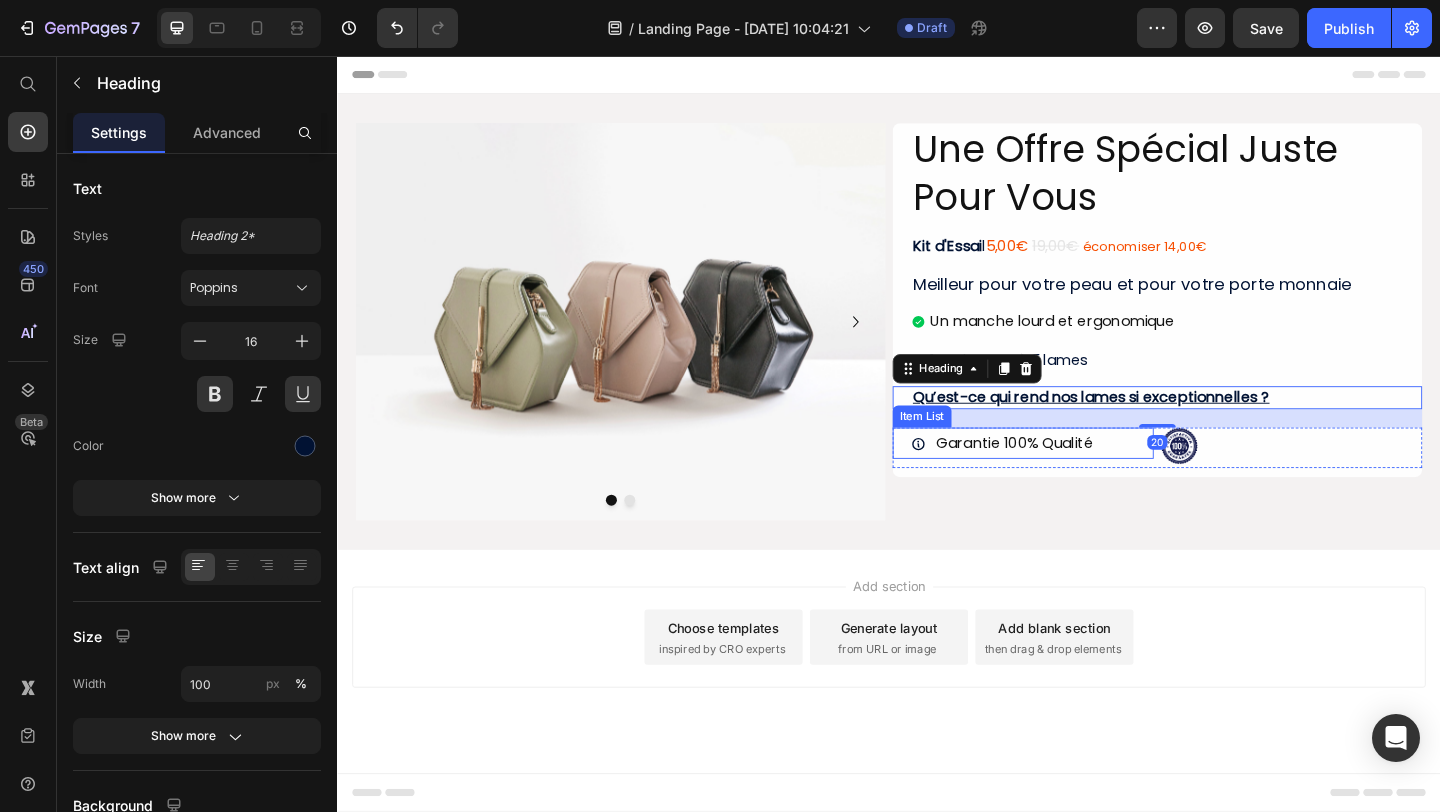 click on "Garantie 100% Qualité" at bounding box center (1093, 477) 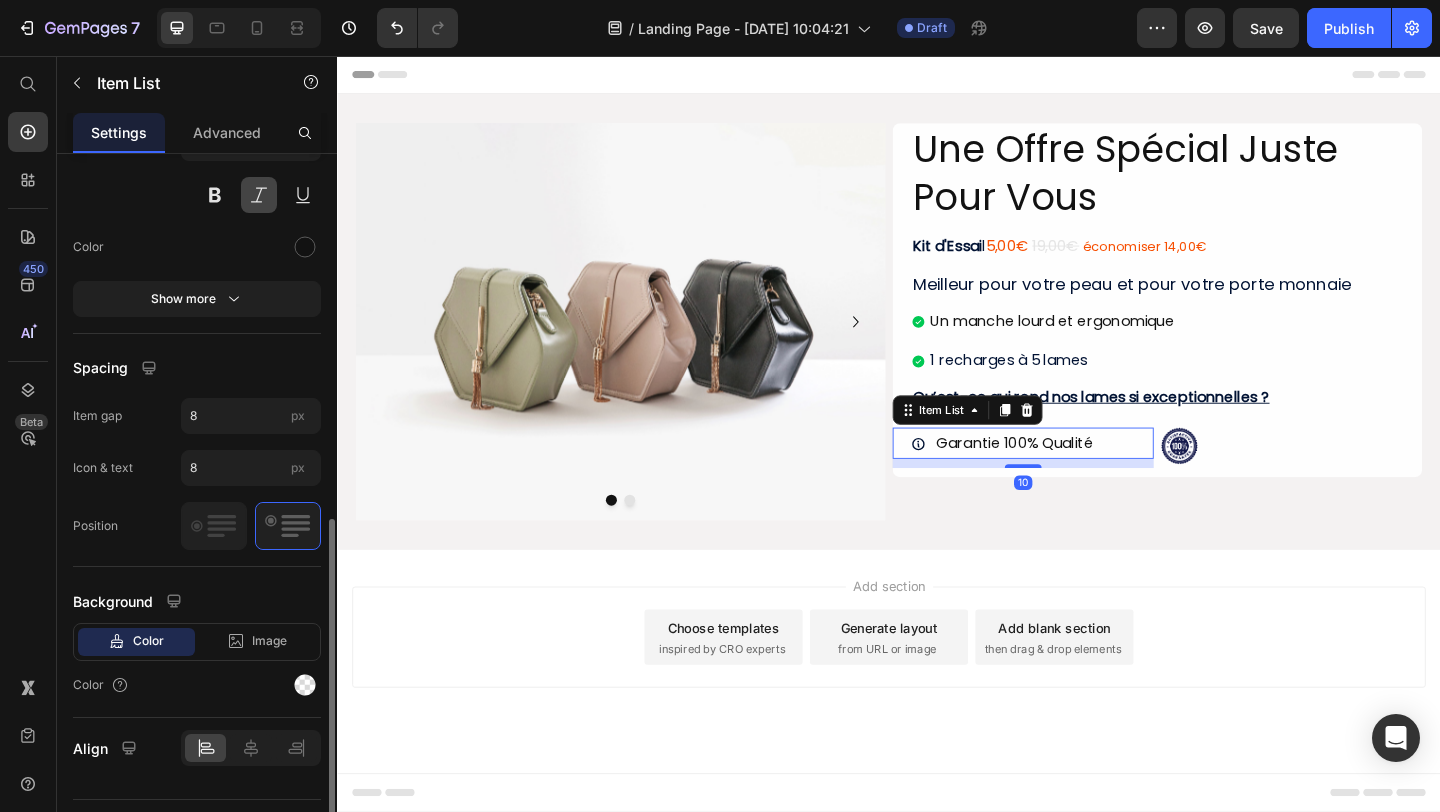 scroll, scrollTop: 722, scrollLeft: 0, axis: vertical 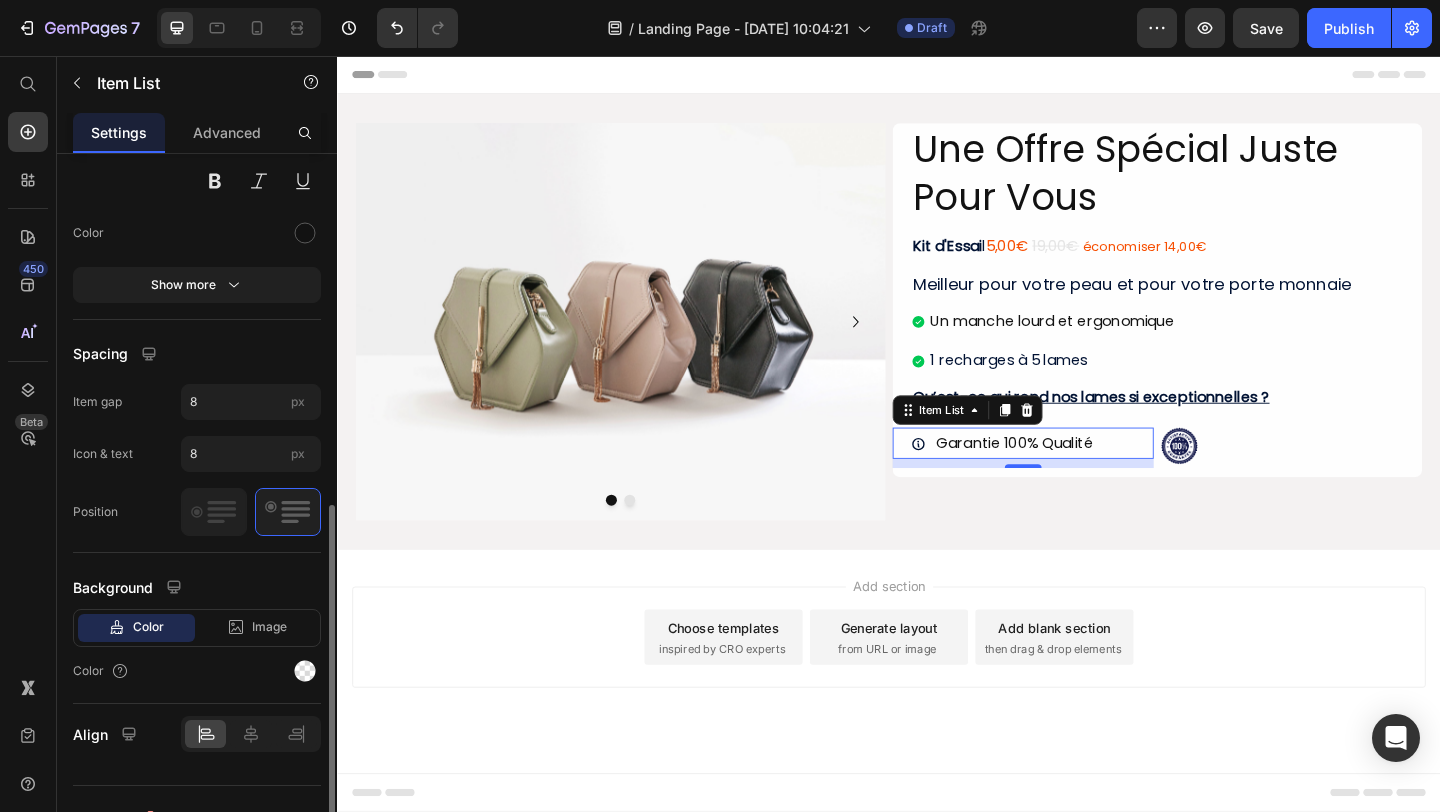 click on "Item management Garantie 100% Qualité Garantie 100% Qualité Add more Icon Icon type  Choose icon
Size 16 Icon color Show more Text Styles Paragraph 1* Font Poppins Size 16 Color Show more Spacing Item gap 8 px Icon & text 8 px Position Background Color Image Video  Color  Align" at bounding box center (197, 116) 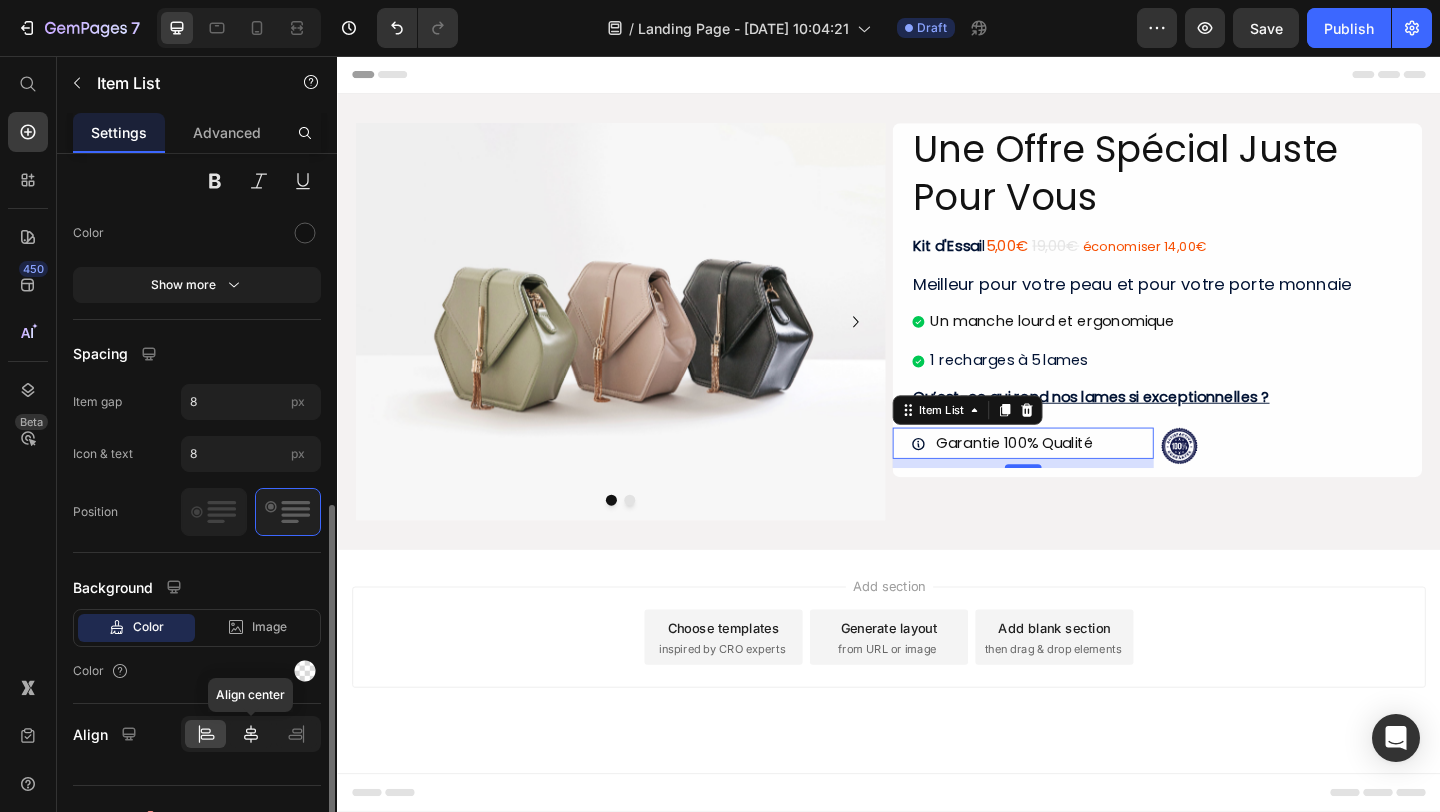 click 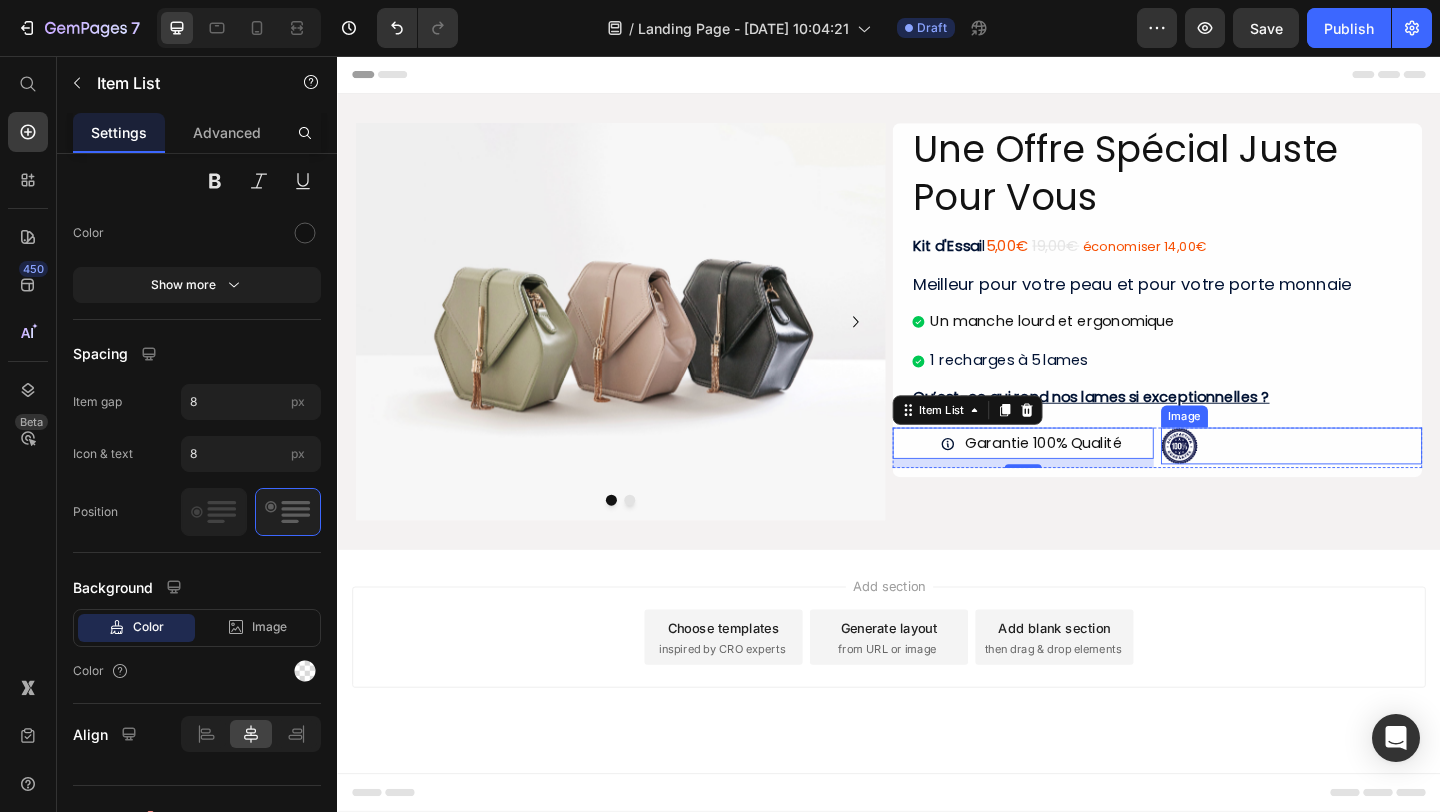 click at bounding box center (1375, 480) 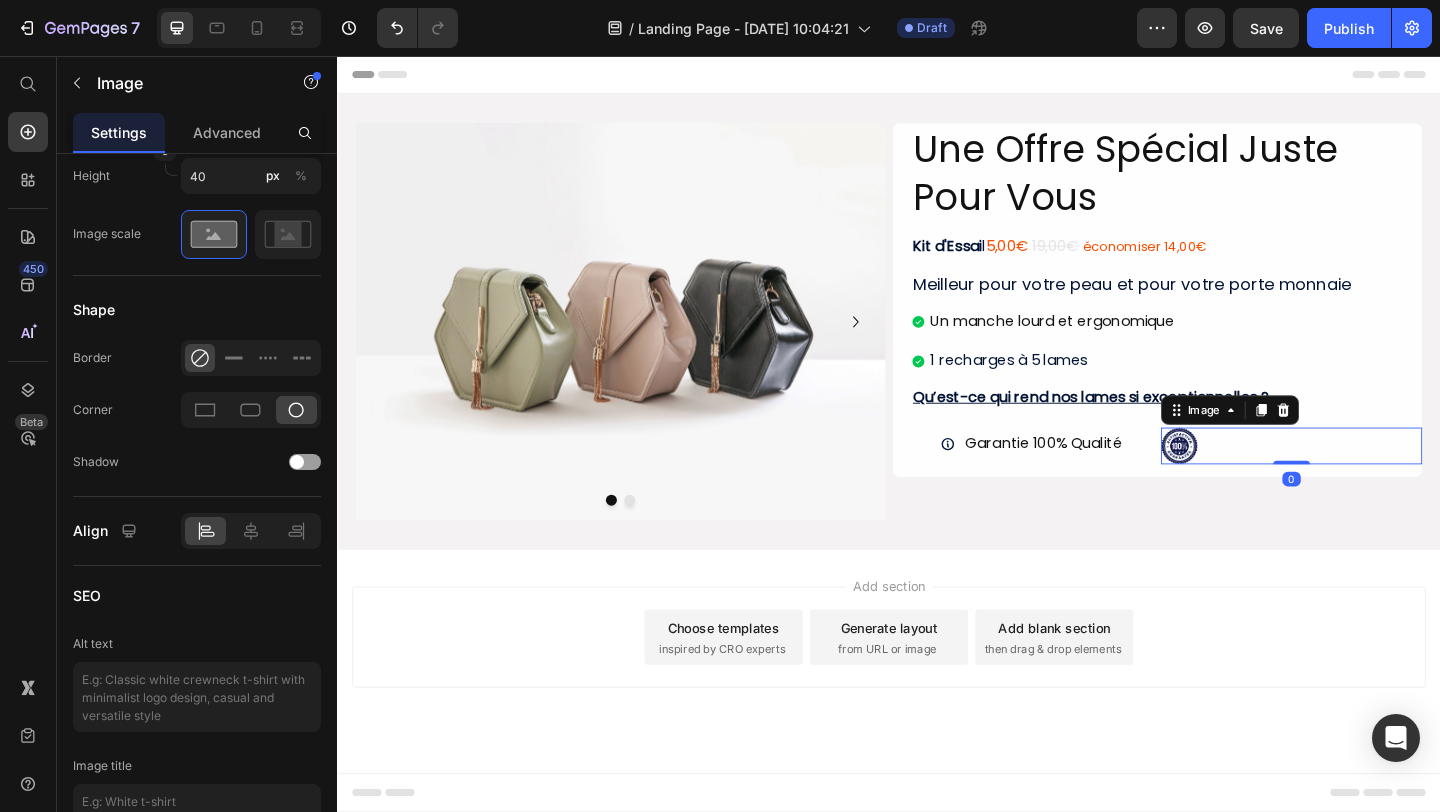 scroll, scrollTop: 0, scrollLeft: 0, axis: both 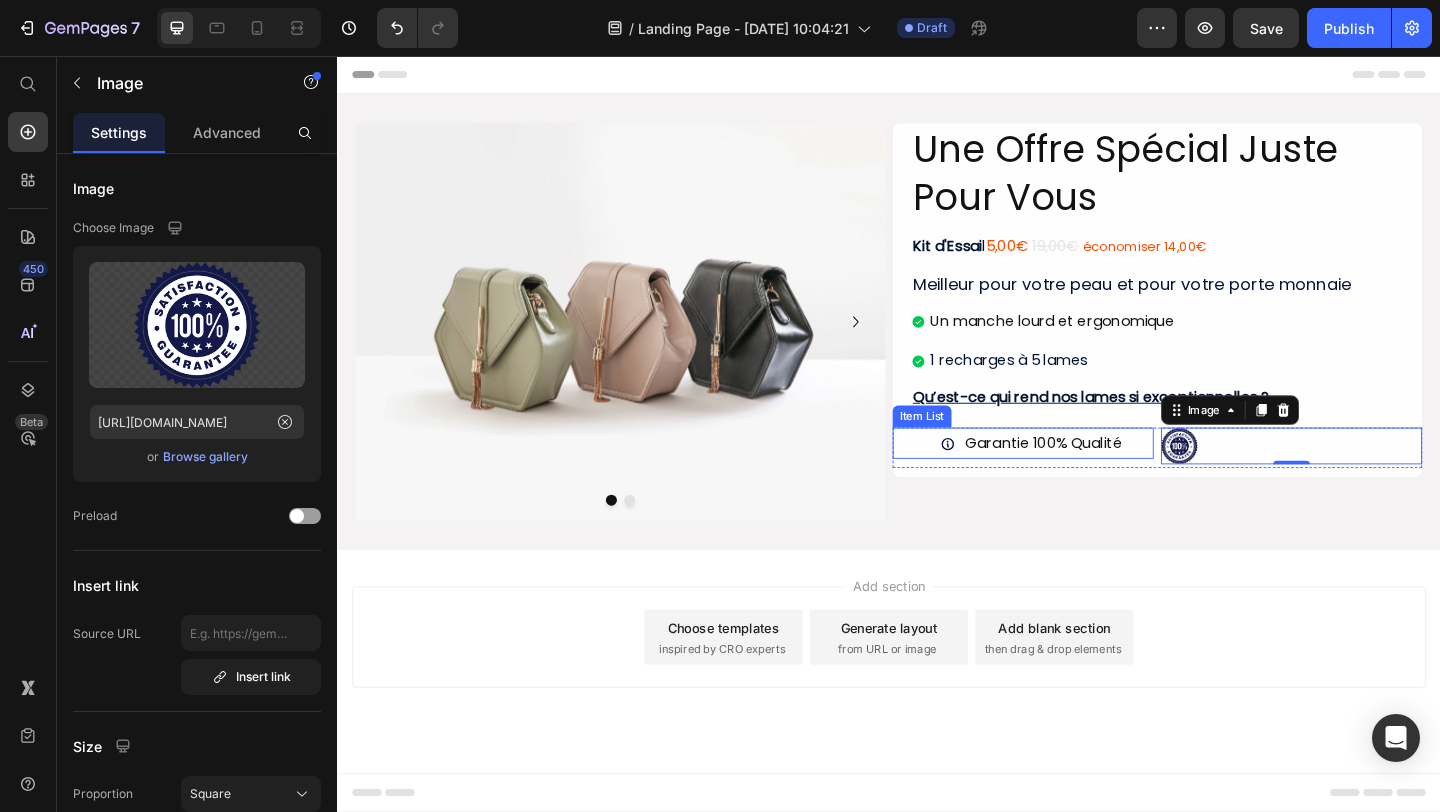 click on "Garantie 100% Qualité" at bounding box center (1093, 477) 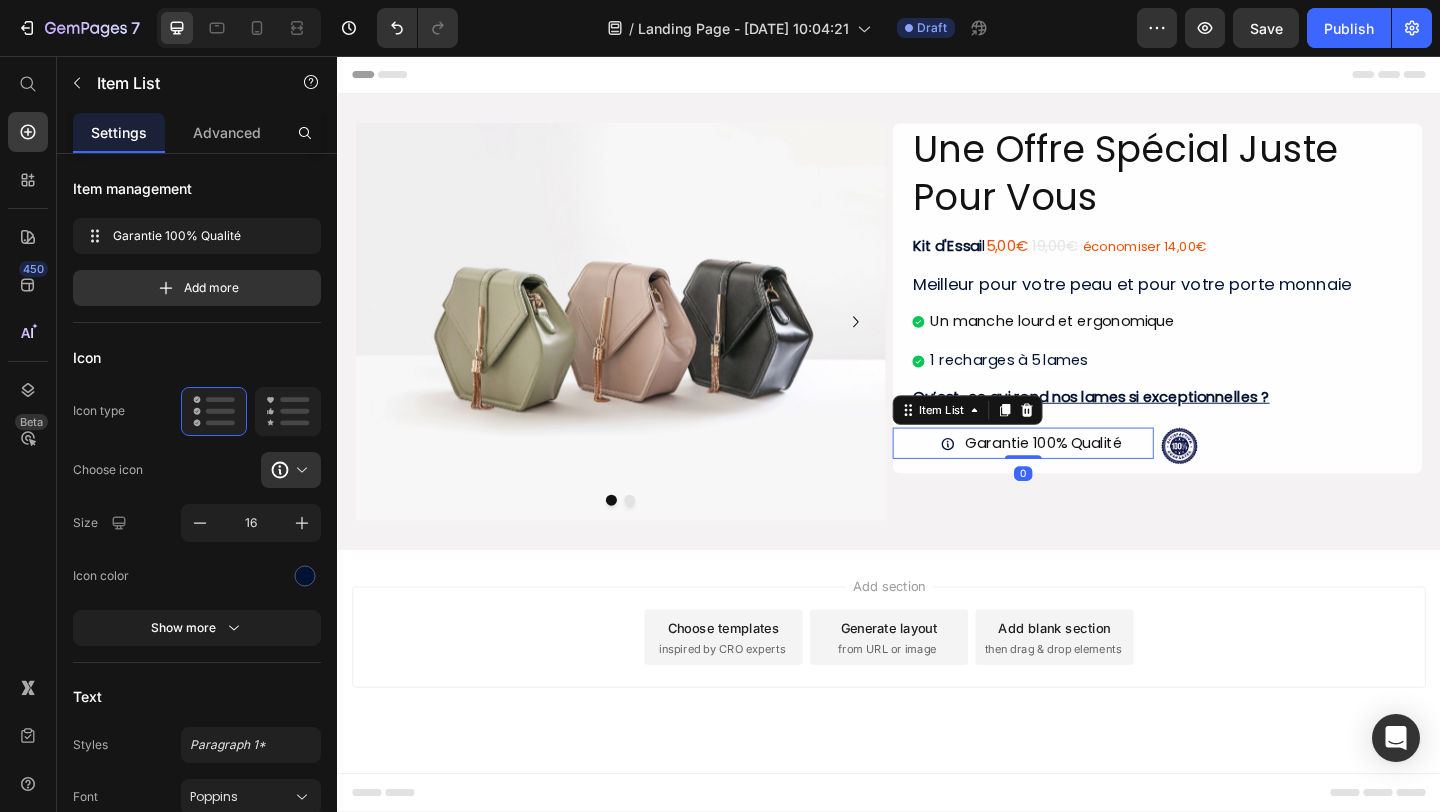 drag, startPoint x: 1089, startPoint y: 502, endPoint x: 1092, endPoint y: 484, distance: 18.248287 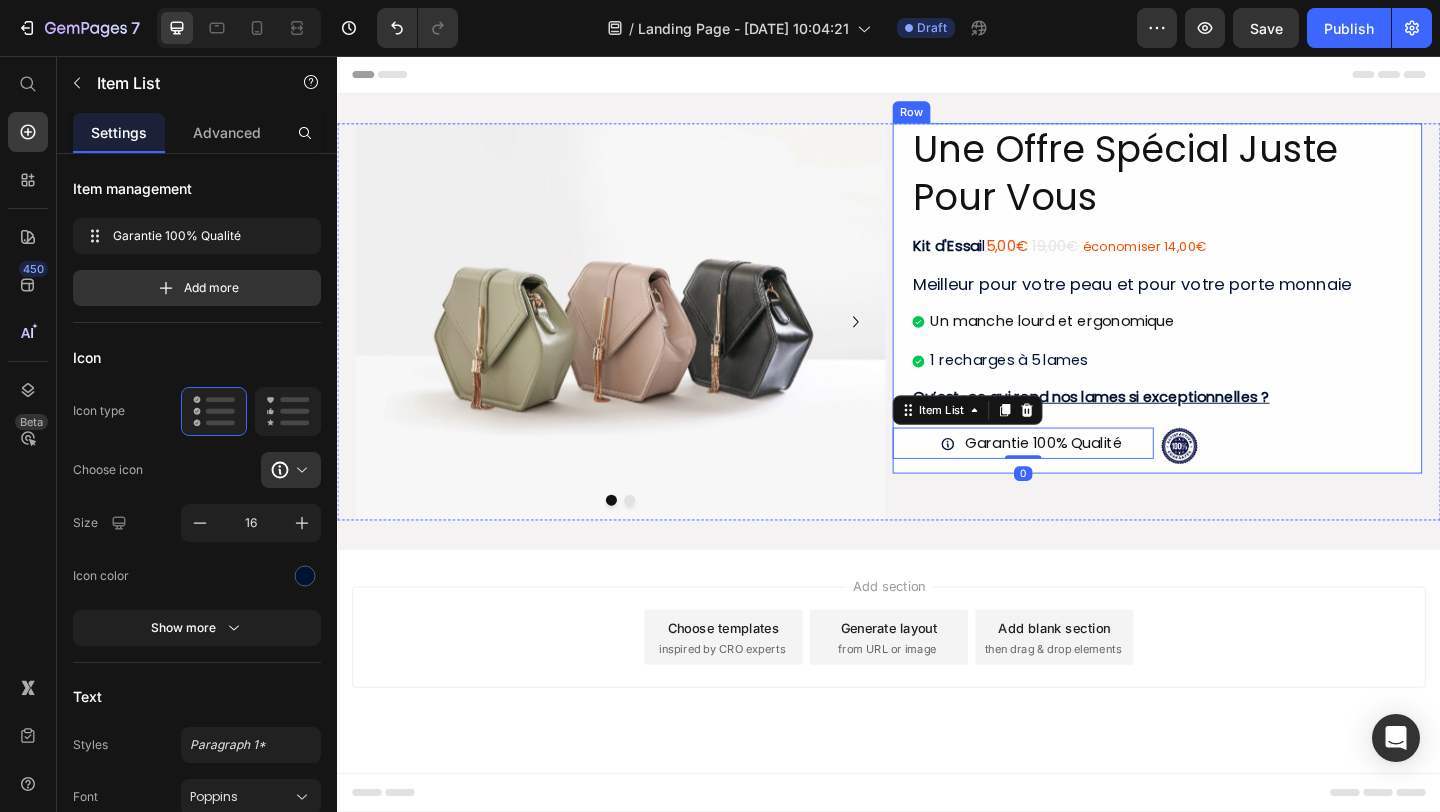 click at bounding box center (1375, 480) 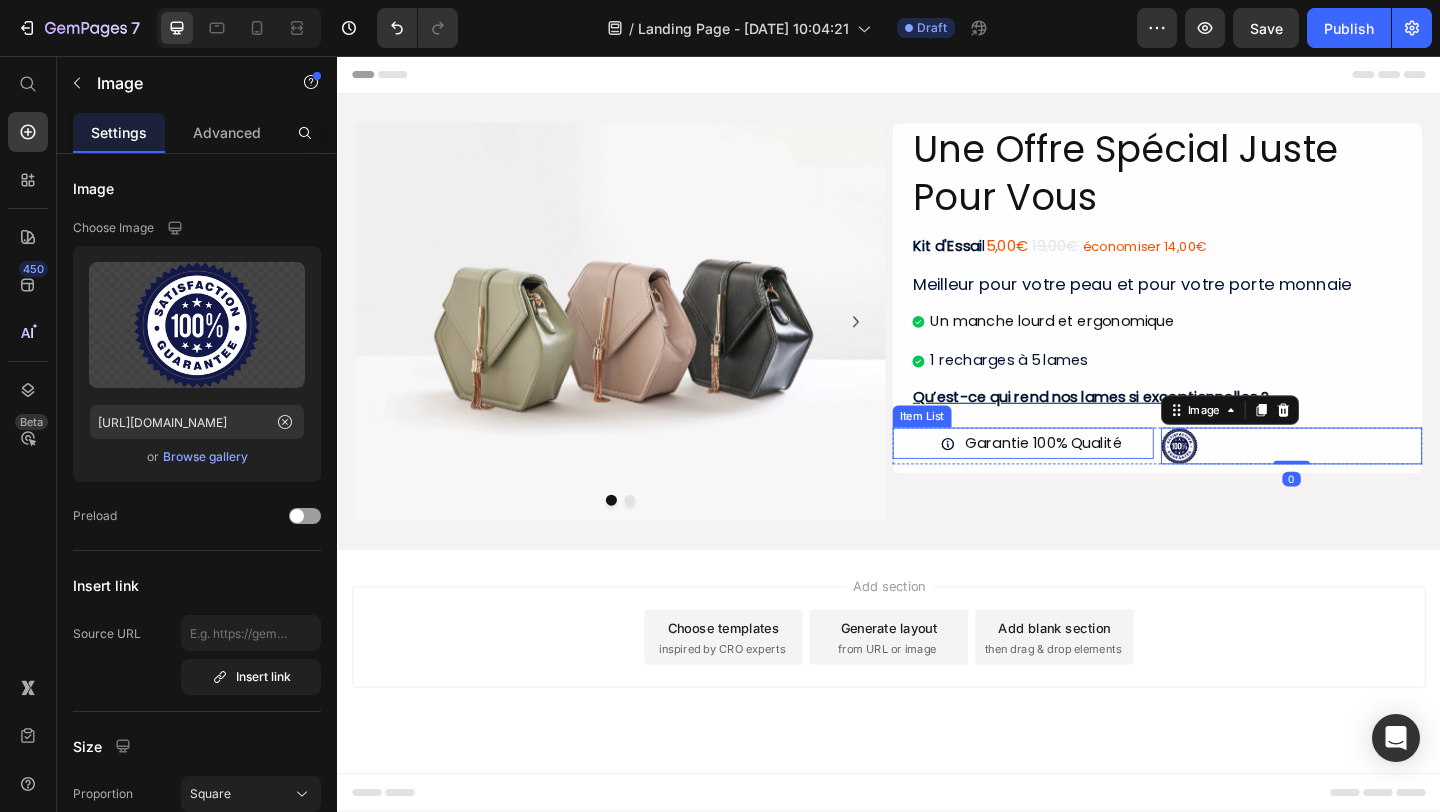 click on "Garantie 100% Qualité" at bounding box center (1093, 477) 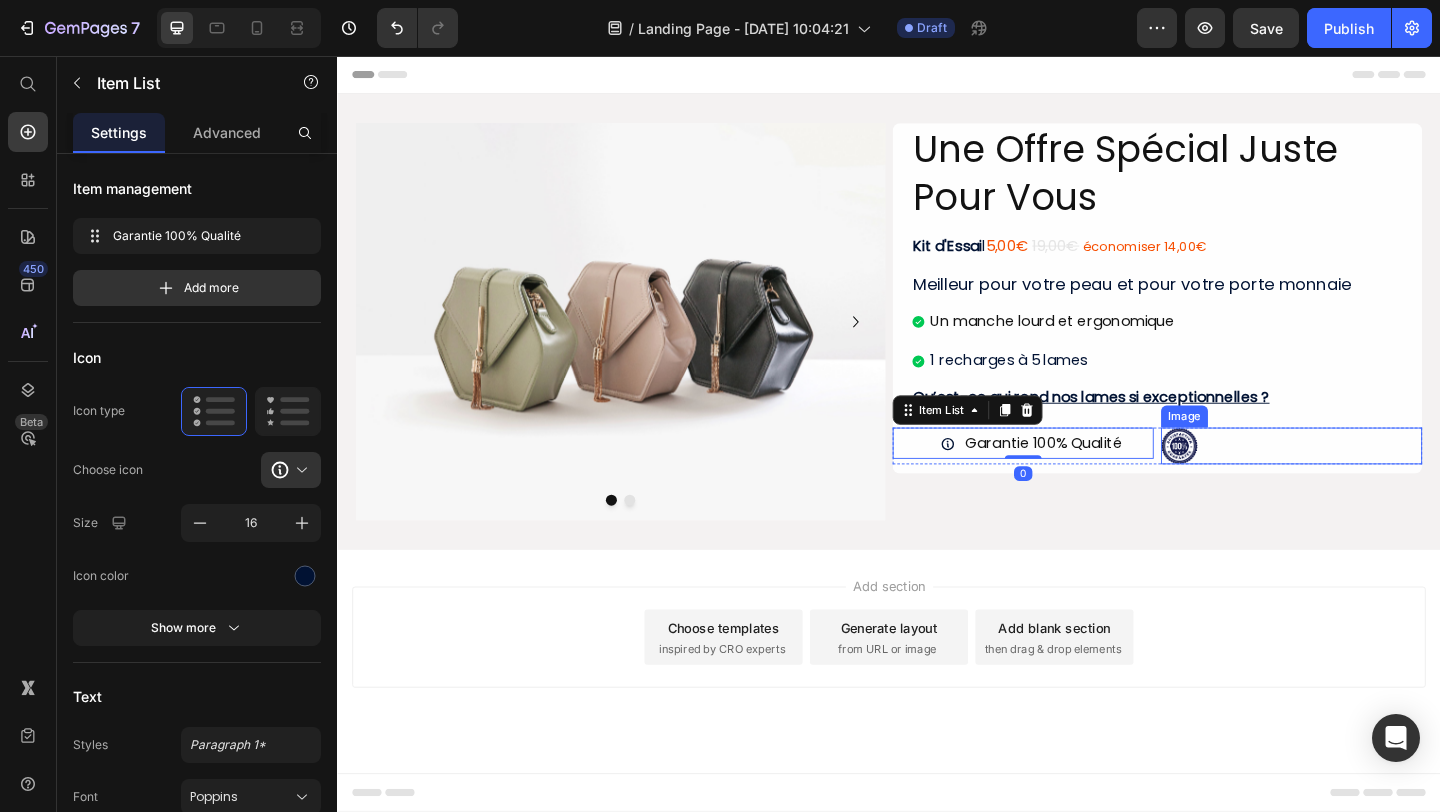 click at bounding box center [1375, 480] 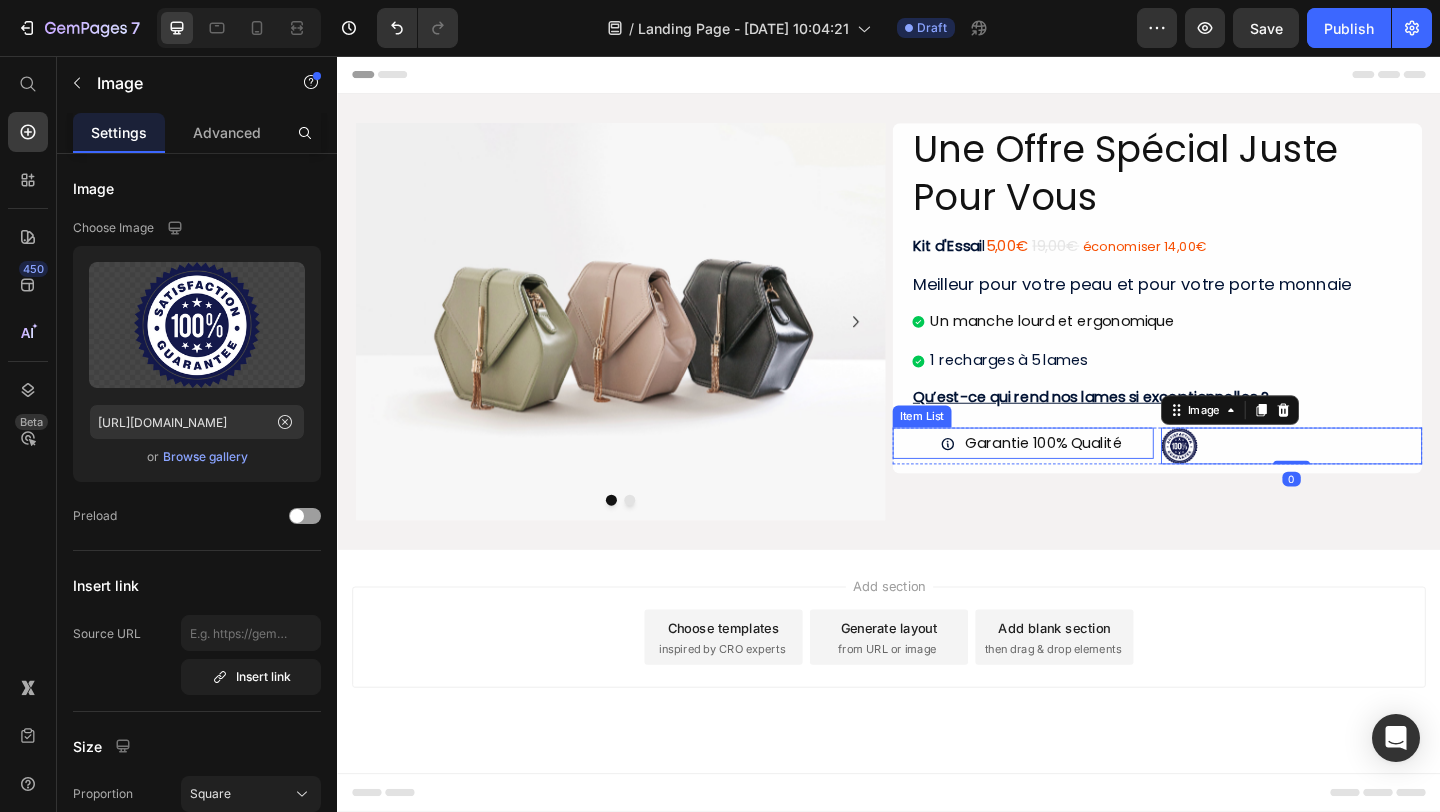 click on "Garantie 100% Qualité" at bounding box center (1093, 477) 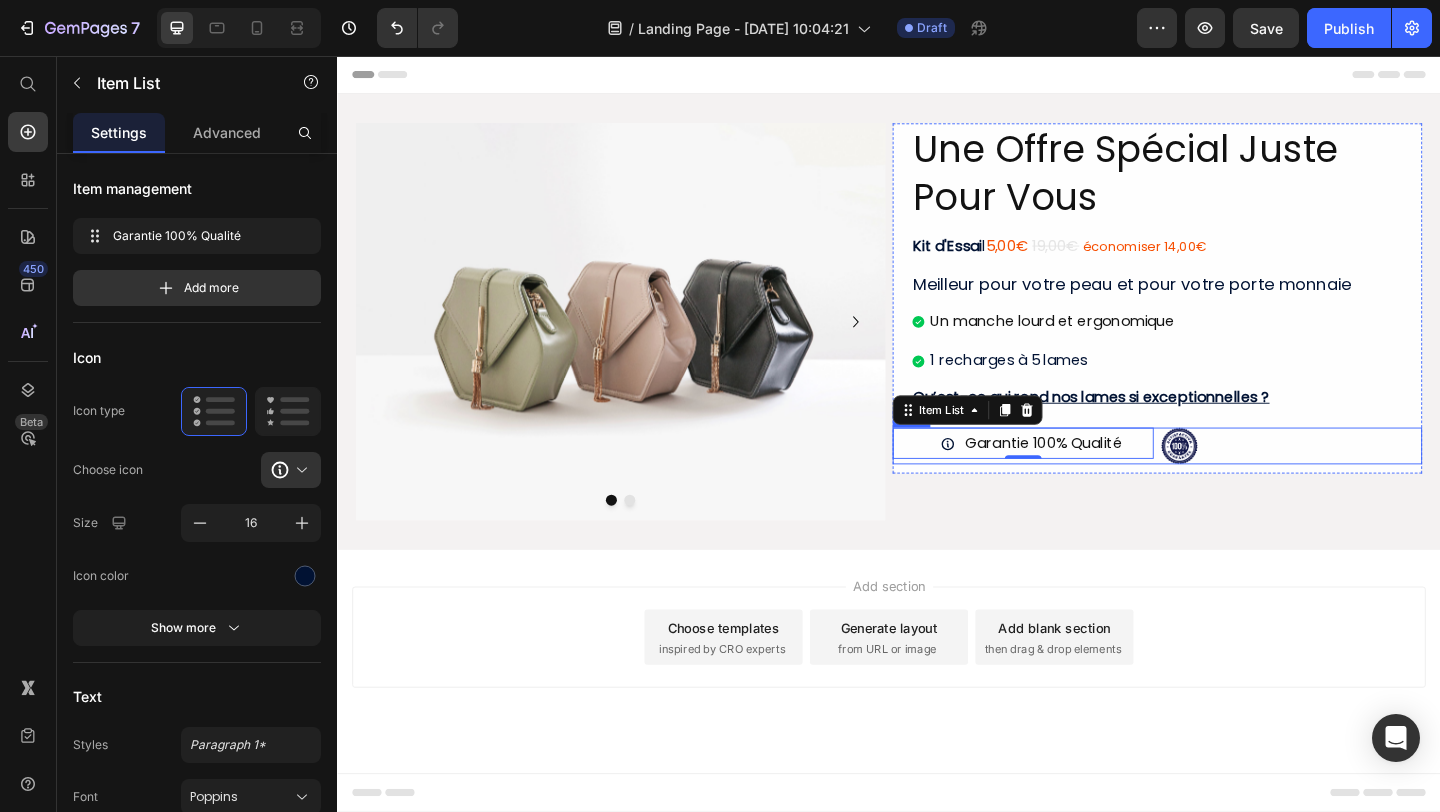 click on "Garantie 100% Qualité Item List   0 Image Row" at bounding box center [1229, 480] 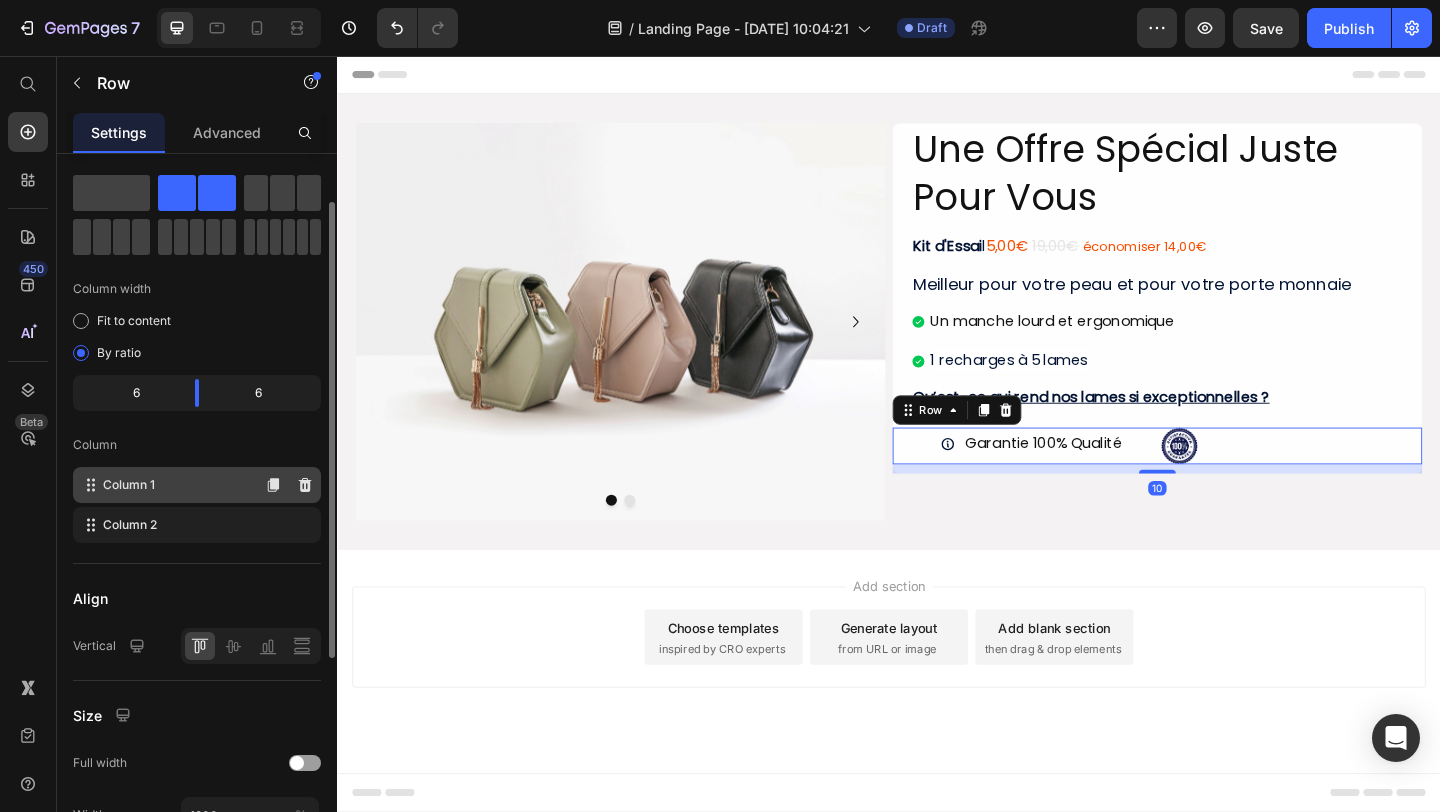scroll, scrollTop: 80, scrollLeft: 0, axis: vertical 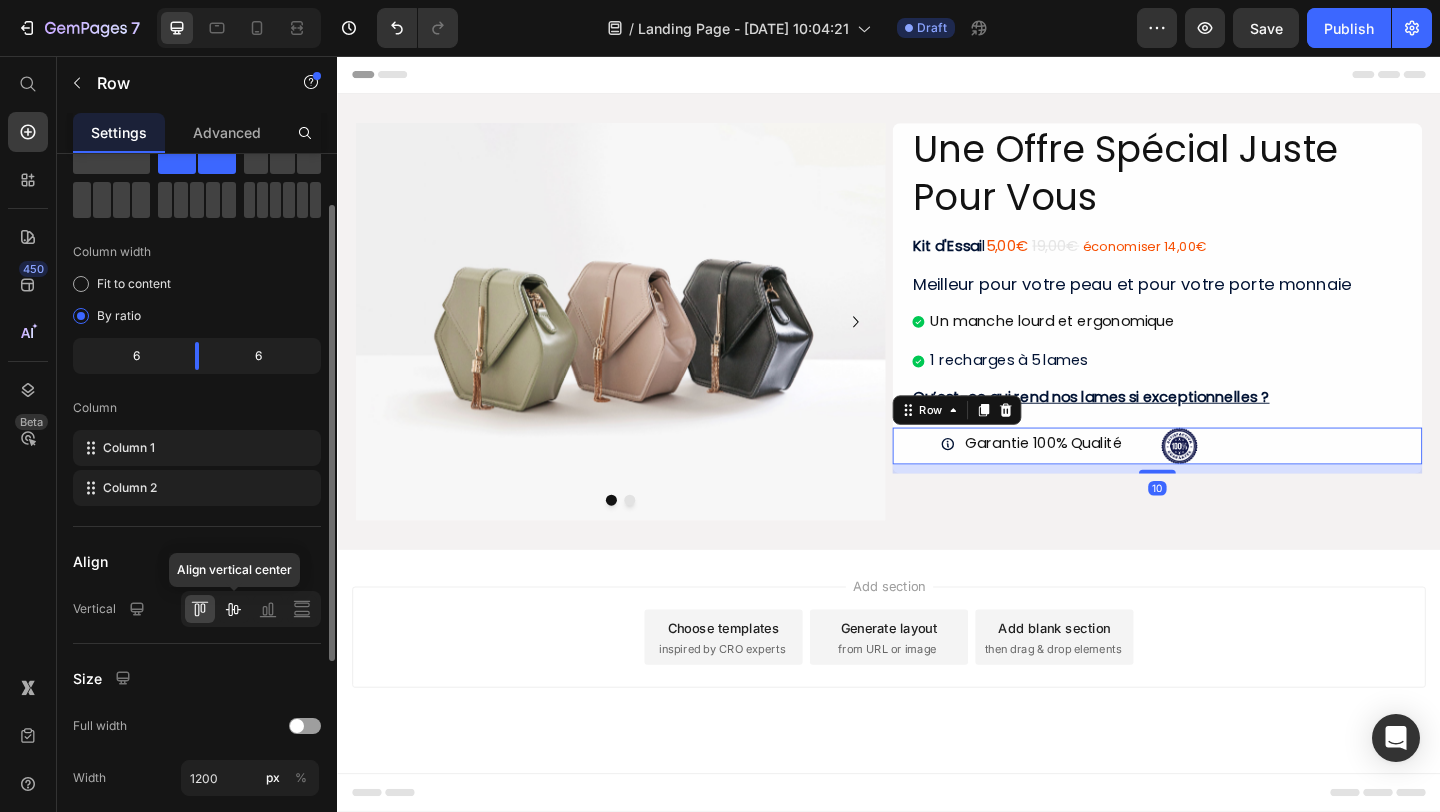click 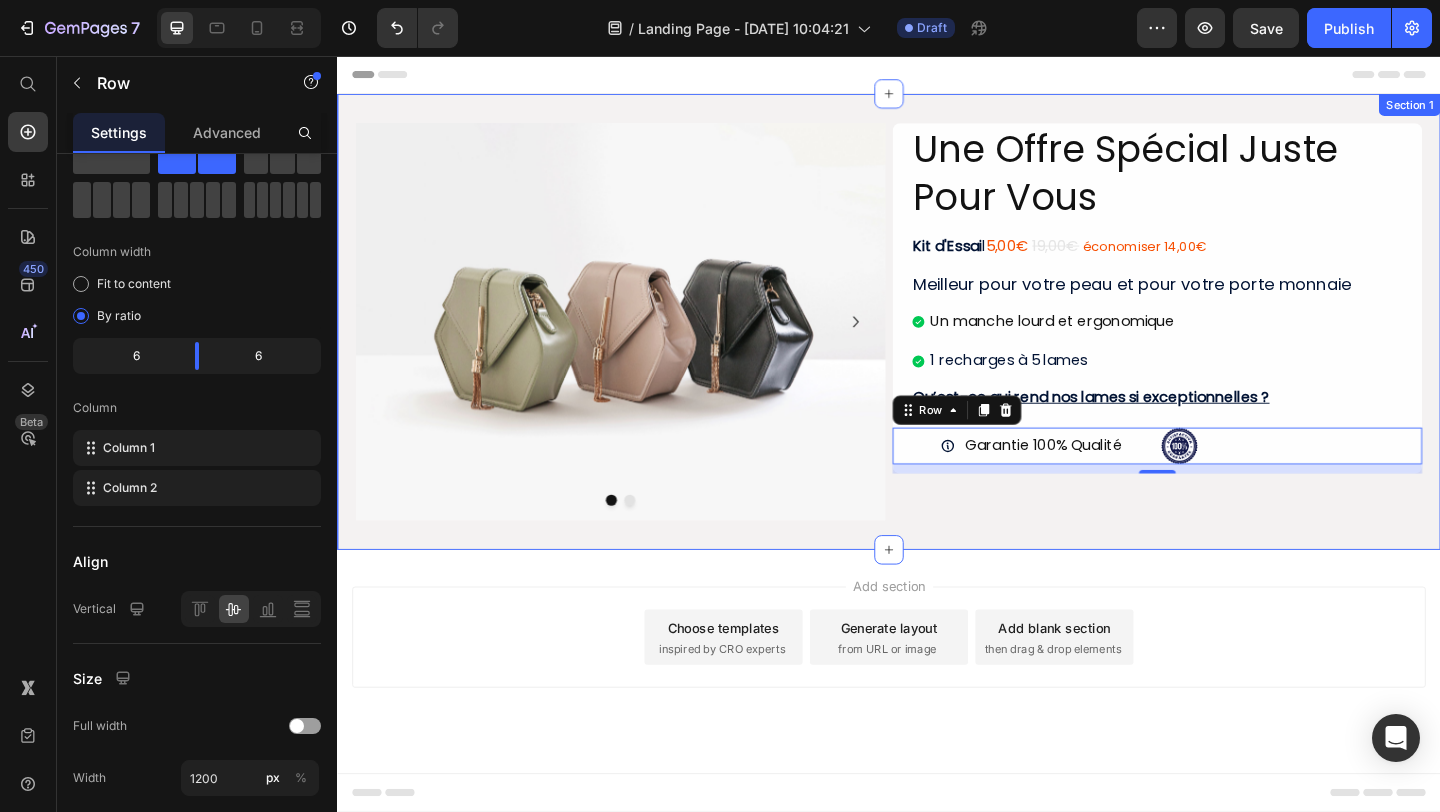 click on "Image
Drop element here
Carousel Une Offre Spécial Juste Pour Vous Heading Kit d'Essai  l  5,00€   19,00€   économiser 14,00€ Text Block Meilleur pour votre peau et pour votre porte monnaie Heading Un manche lourd et ergonomique 1 recharges à 5 lames Item List Qu’est-ce qui rend nos lames si exceptionnelles ? Heading
Garantie 100% Qualité Item List Image Row   10 Row Row Section 1" at bounding box center (937, 345) 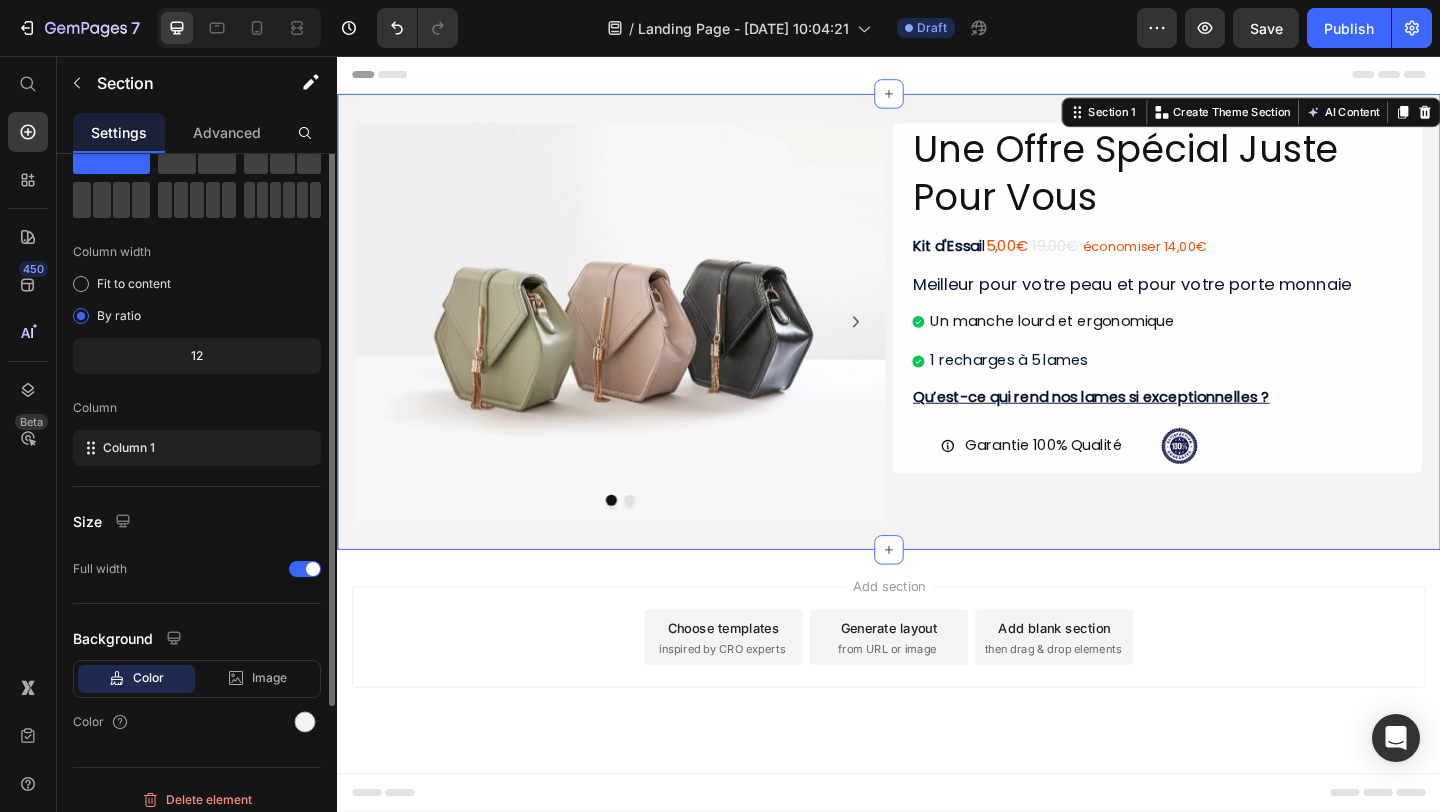scroll, scrollTop: 0, scrollLeft: 0, axis: both 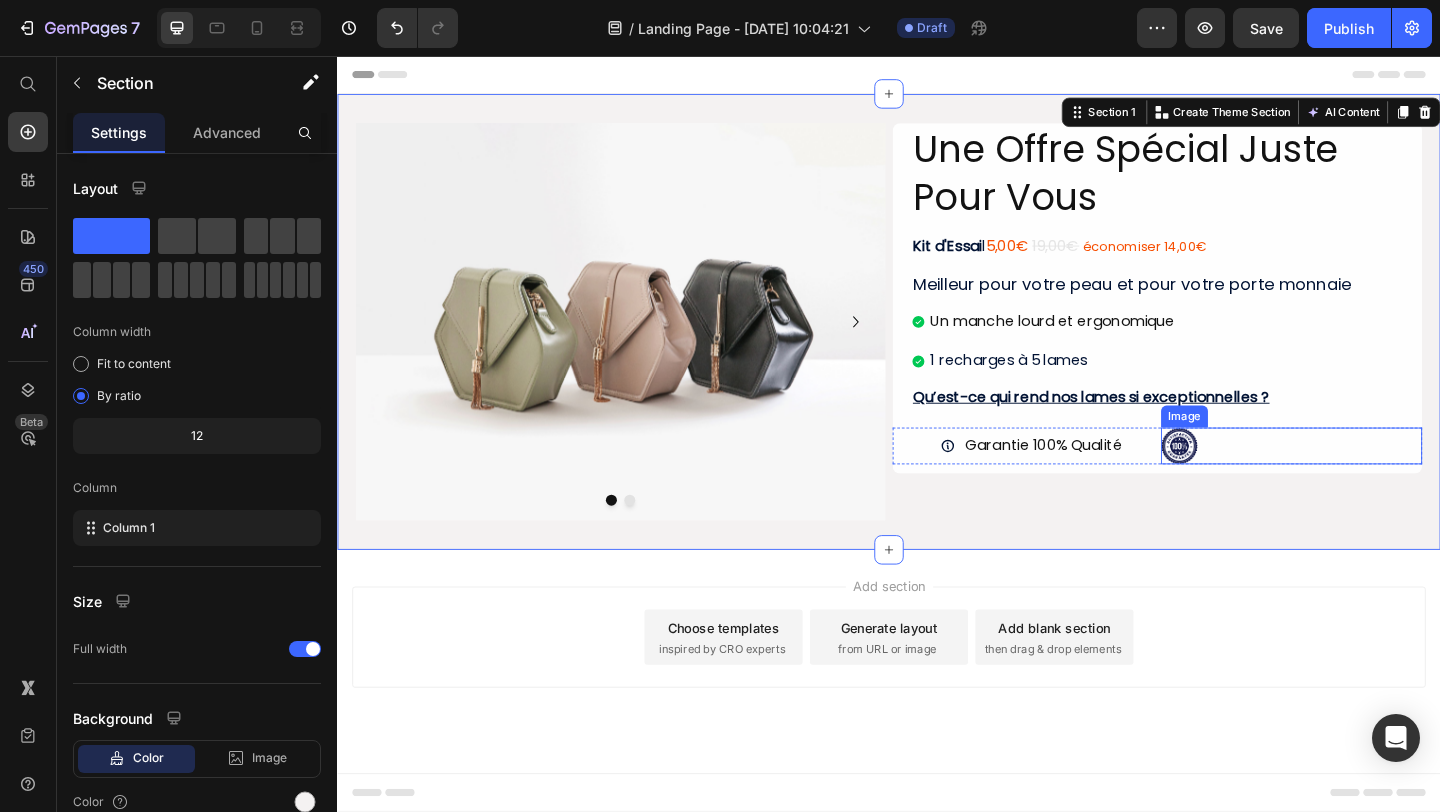 click at bounding box center [1375, 480] 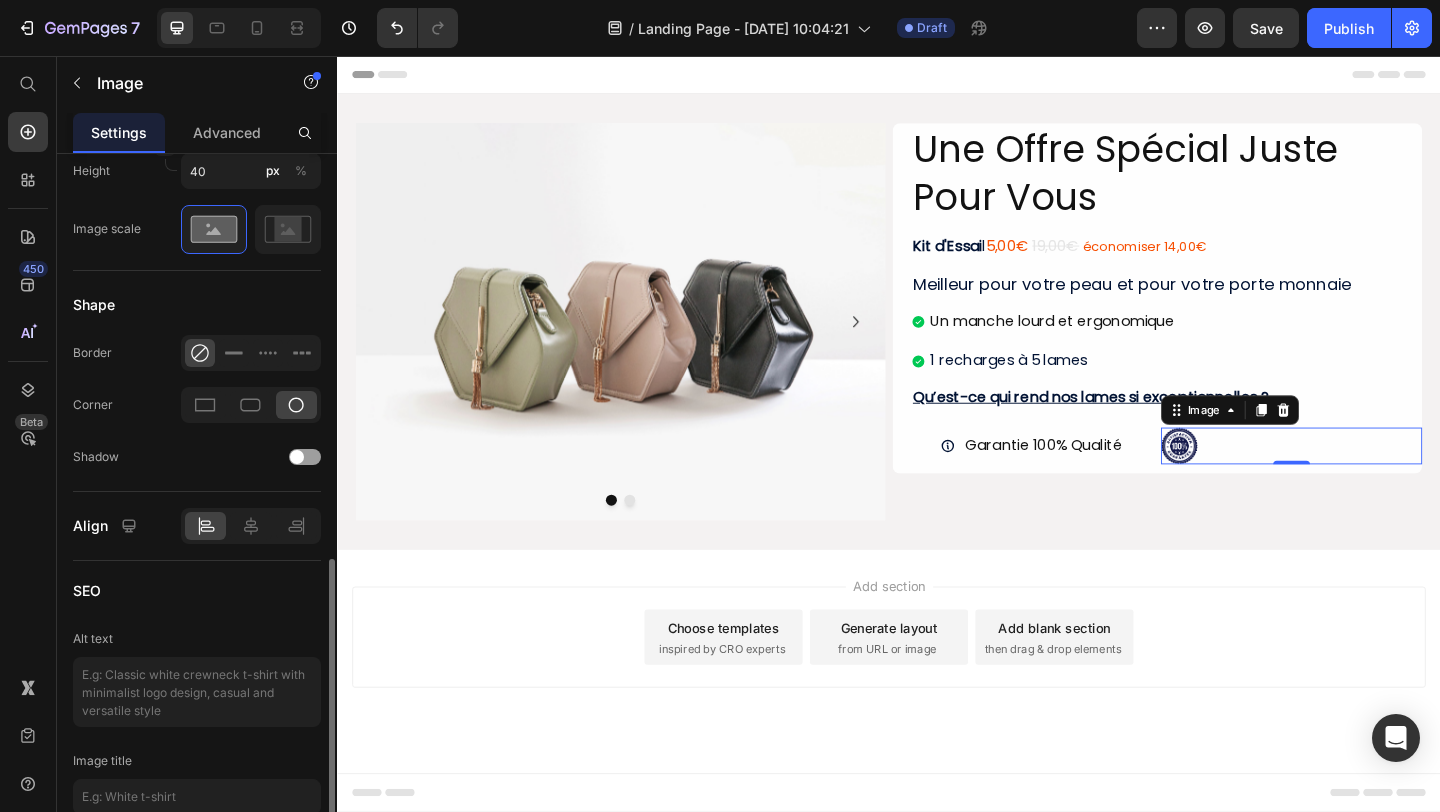 scroll, scrollTop: 820, scrollLeft: 0, axis: vertical 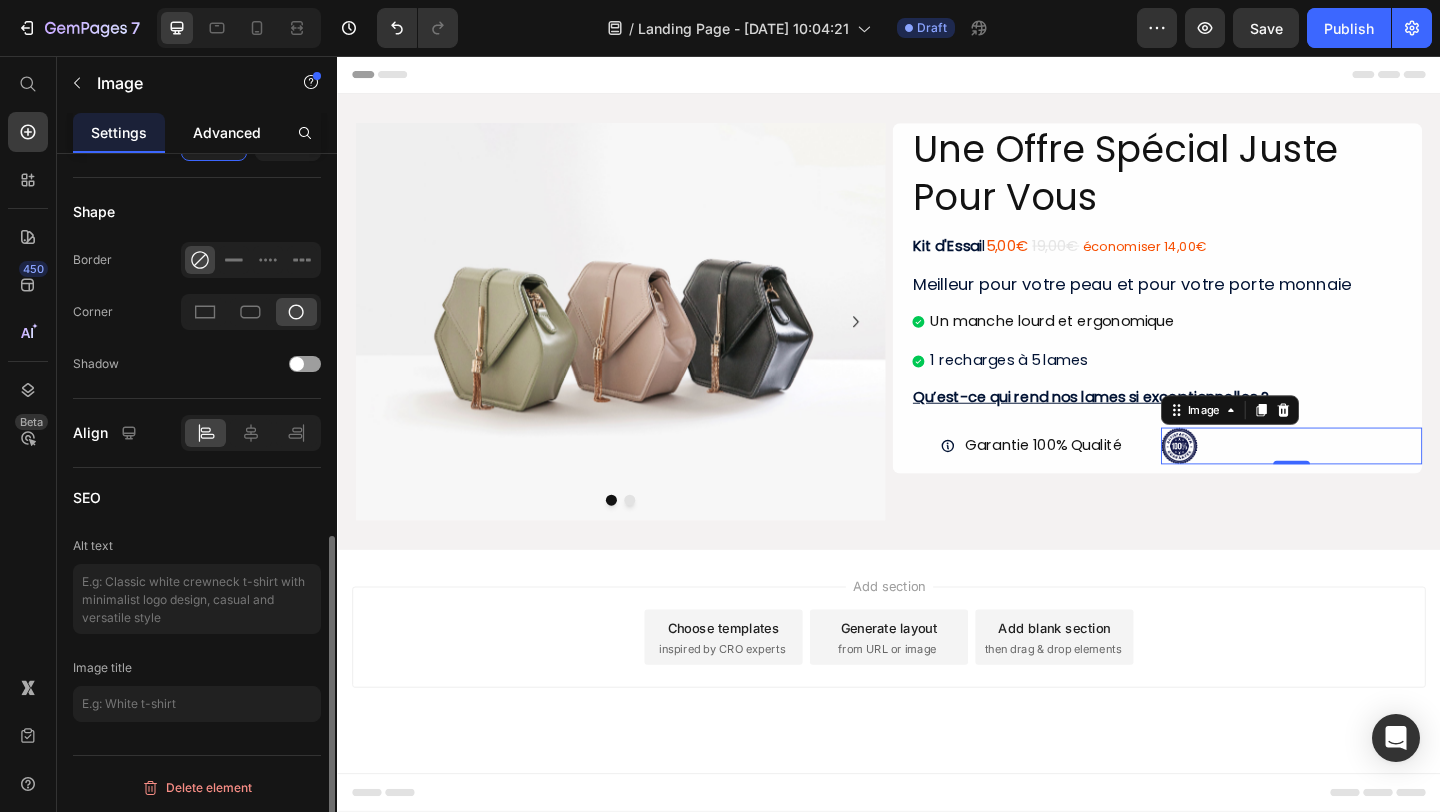 click on "Advanced" at bounding box center (227, 132) 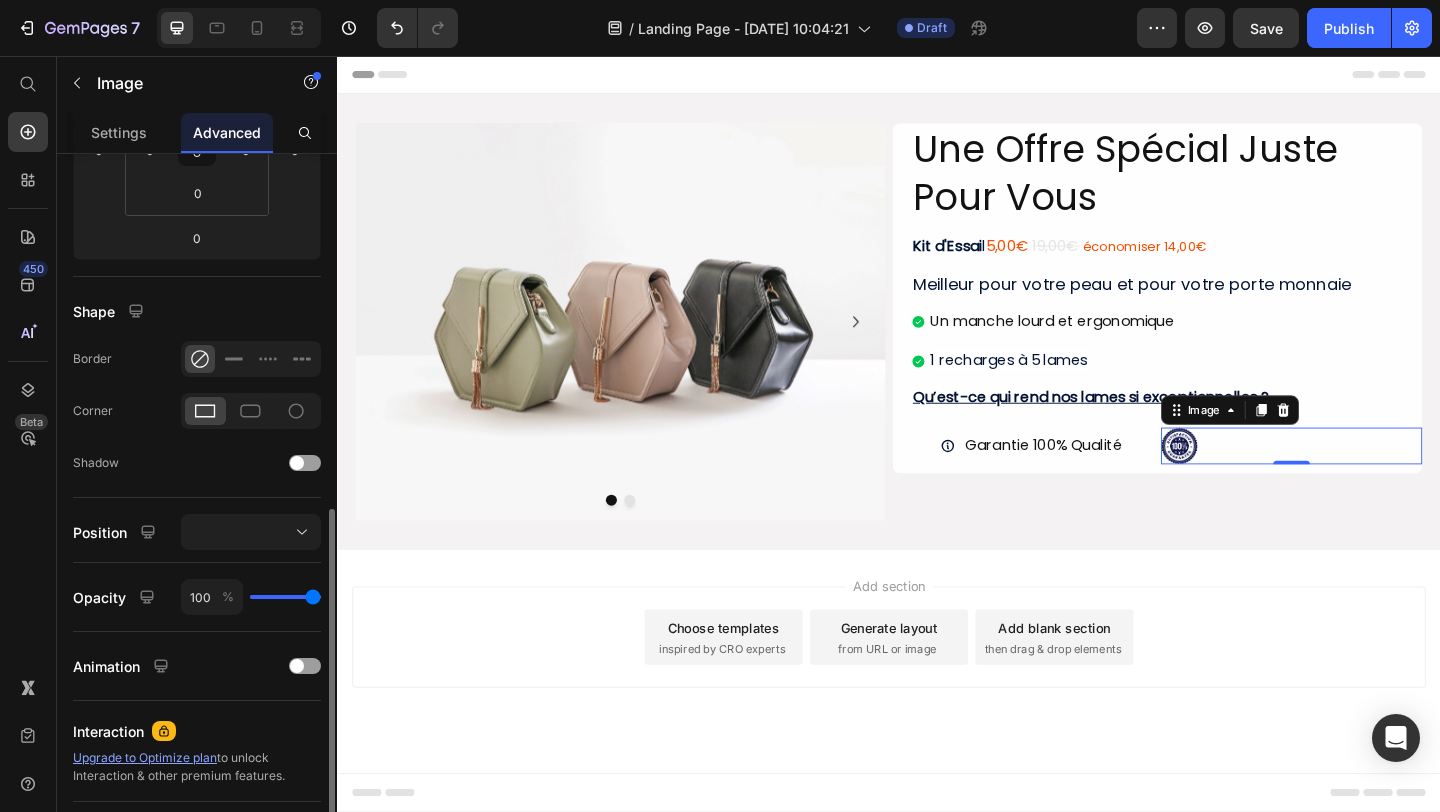 scroll, scrollTop: 554, scrollLeft: 0, axis: vertical 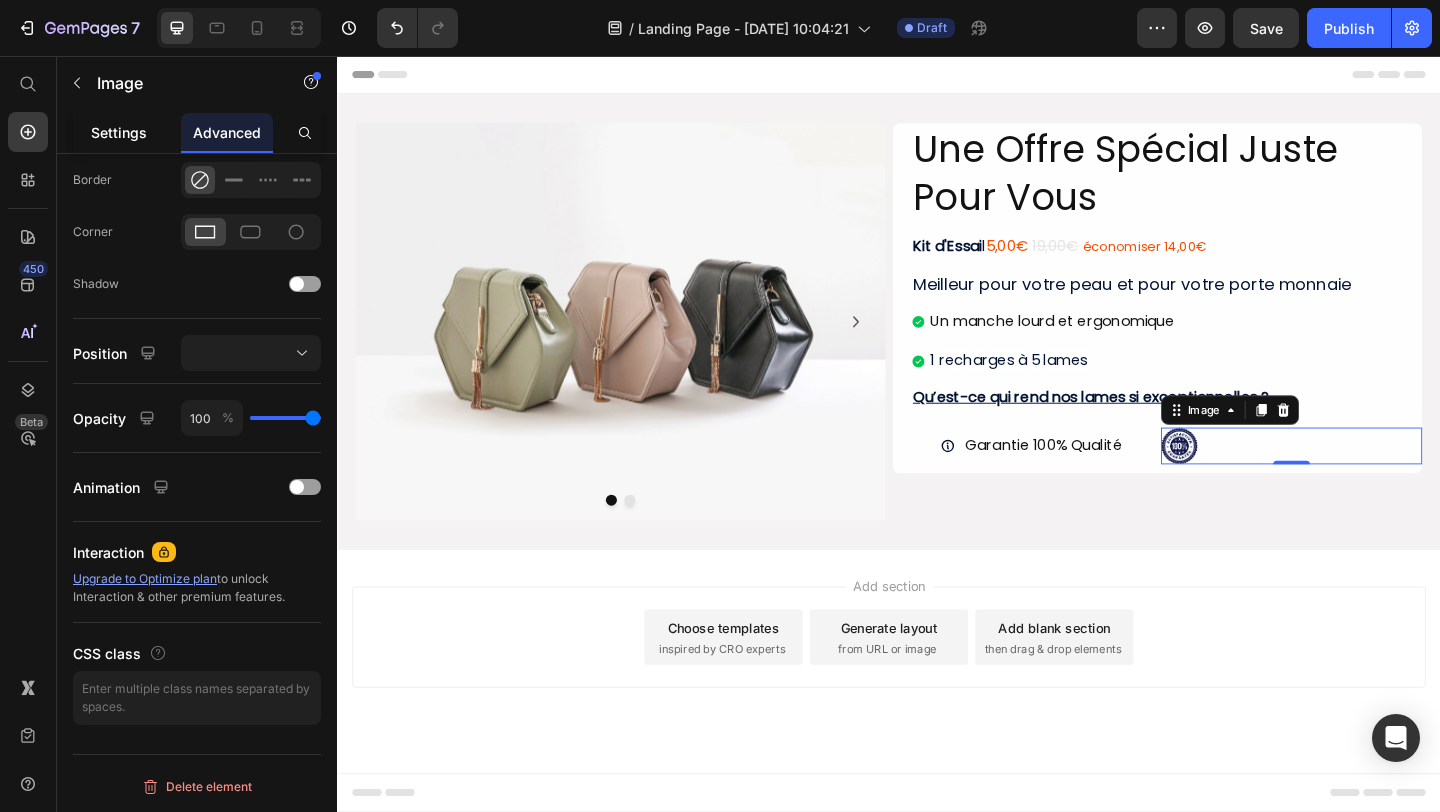 click on "Settings" at bounding box center (119, 132) 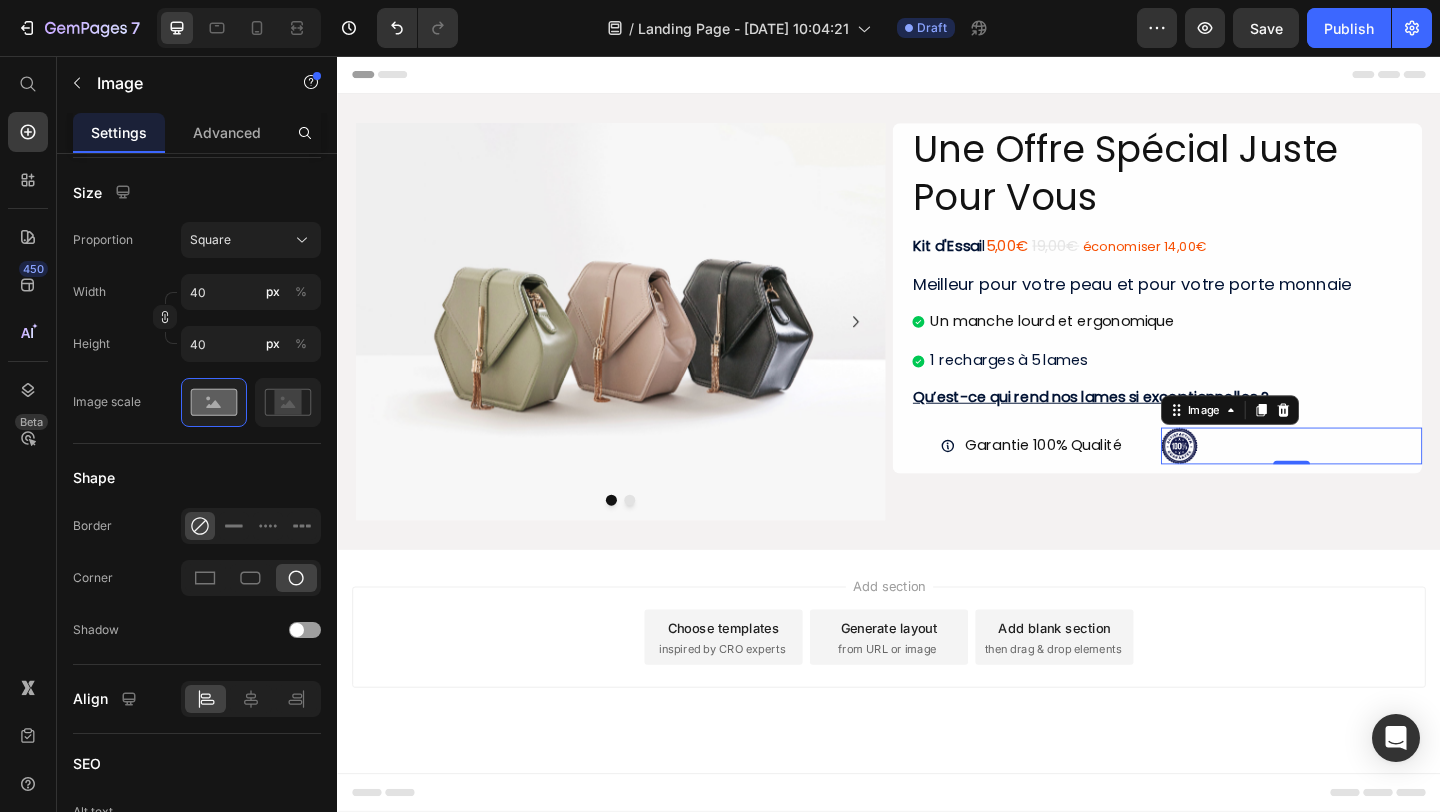 scroll, scrollTop: 0, scrollLeft: 0, axis: both 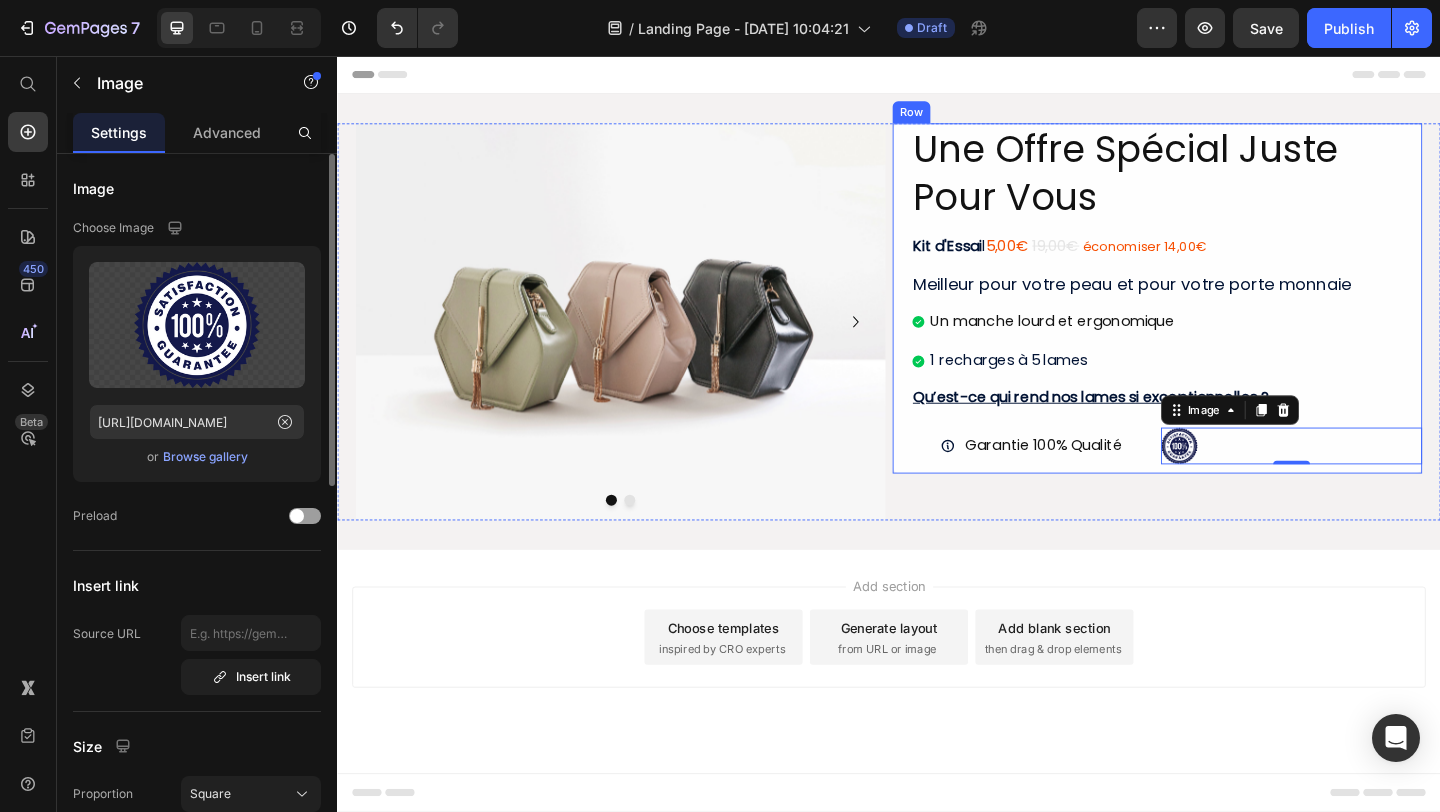 click on "Une Offre Spécial Juste Pour Vous Heading Kit d'Essai  l  5,00€   19,00€   économiser 14,00€ Text Block Meilleur pour votre peau et pour votre porte monnaie Heading Un manche lourd et ergonomique 1 recharges à 5 lames Item List Qu’est-ce qui rend nos lames si exceptionnelles ? Heading
Garantie 100% Qualité Item List Image   0 Row Row" at bounding box center (1229, 345) 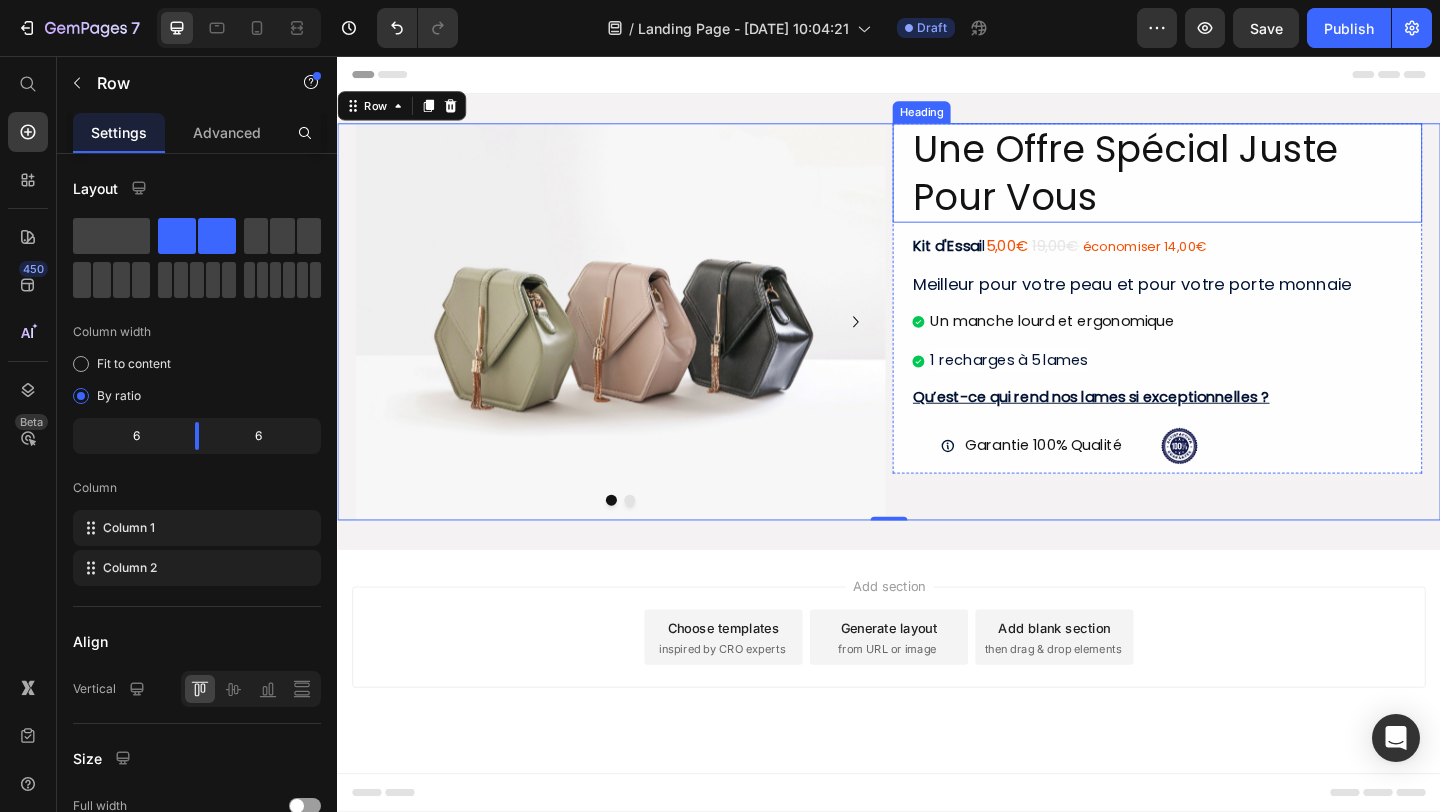click on "Une Offre Spécial Juste Pour Vous Heading" at bounding box center [1229, 183] 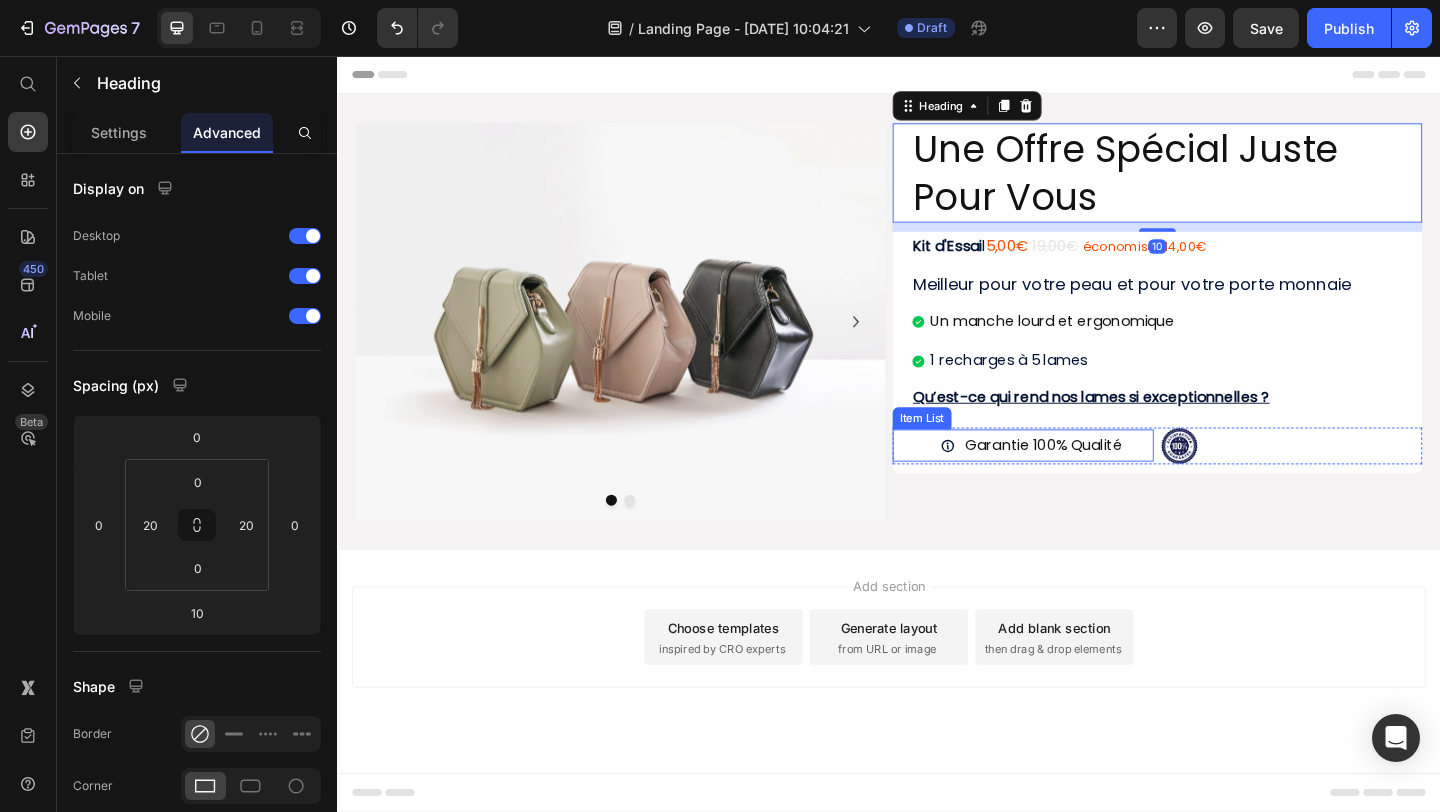 click on "Garantie 100% Qualité" at bounding box center [1093, 479] 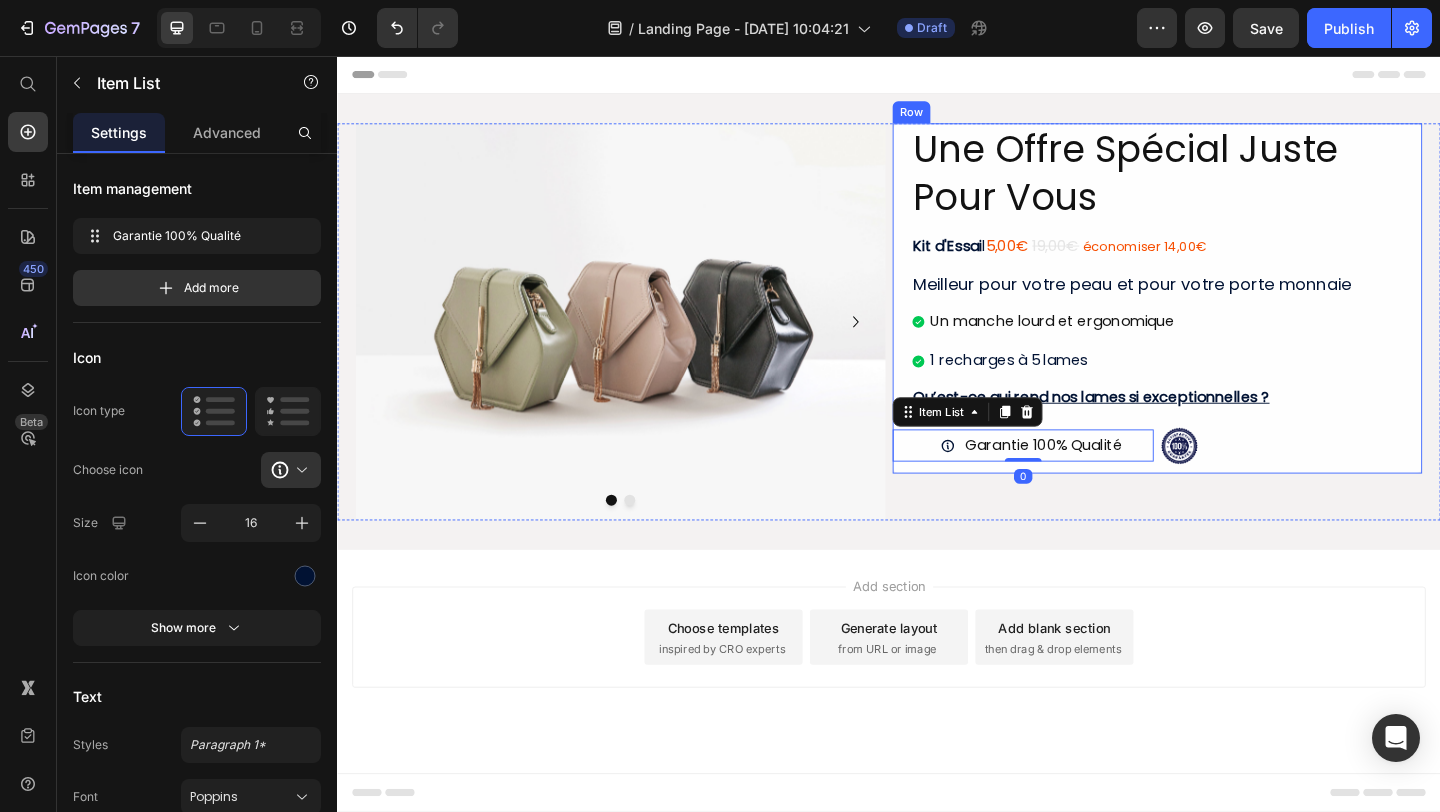 click on "Une Offre Spécial Juste Pour Vous Heading Kit d'Essai  l  5,00€   19,00€   économiser 14,00€ Text Block Meilleur pour votre peau et pour votre porte monnaie Heading Un manche lourd et ergonomique 1 recharges à 5 lames Item List Qu’est-ce qui rend nos lames si exceptionnelles ? Heading
Garantie 100% Qualité Item List   0 Image Row" at bounding box center (1229, 319) 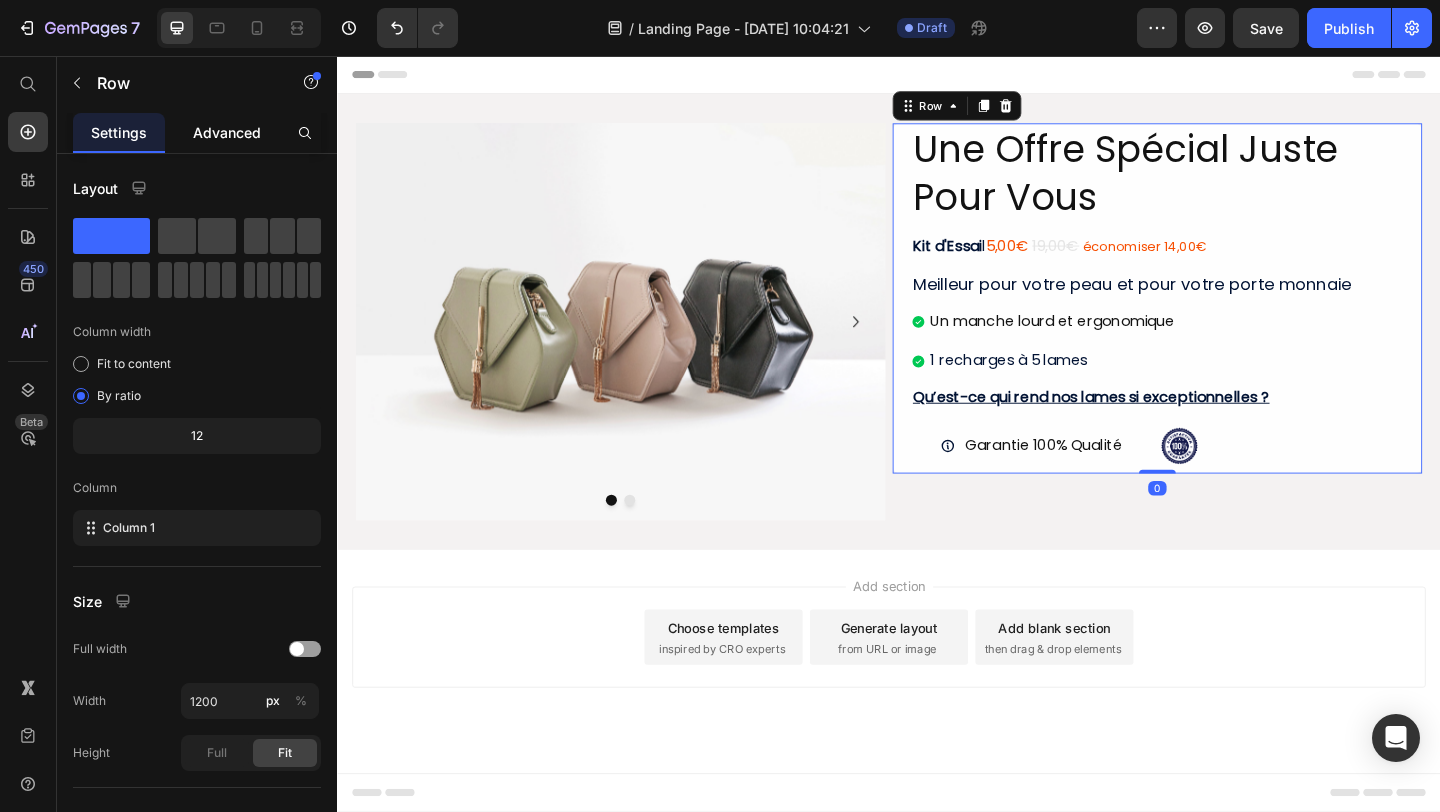 click on "Advanced" at bounding box center [227, 132] 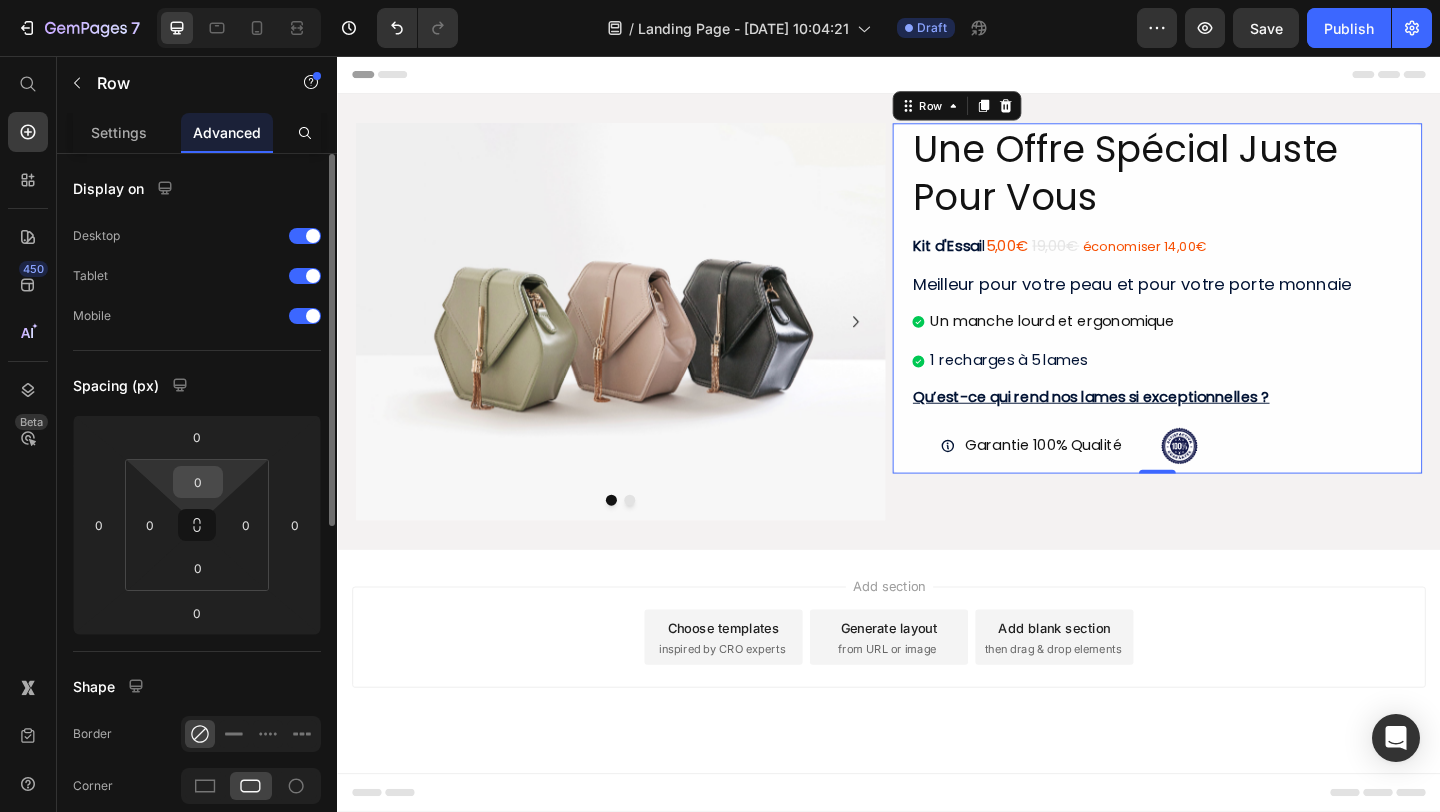 click on "0" at bounding box center (198, 482) 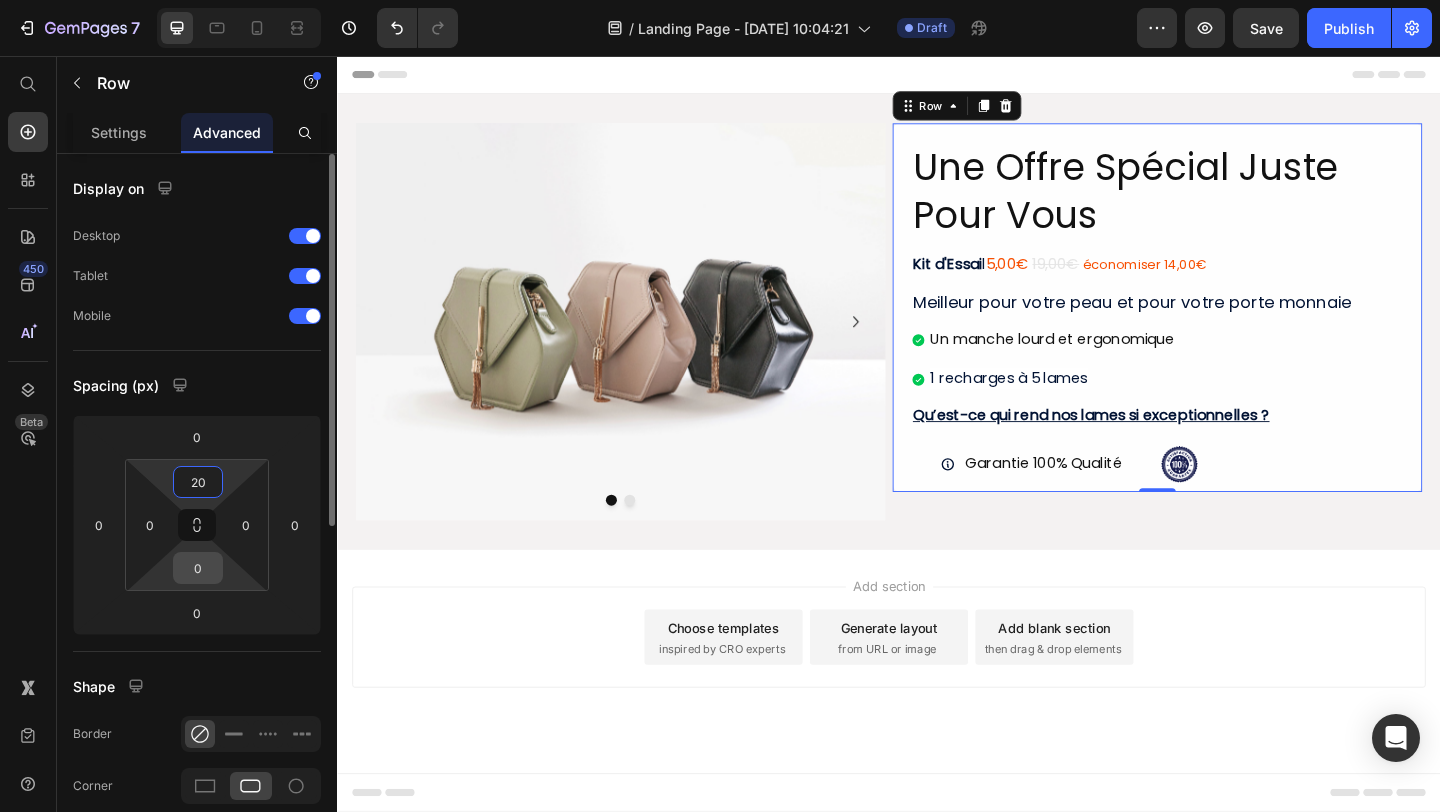 type on "20" 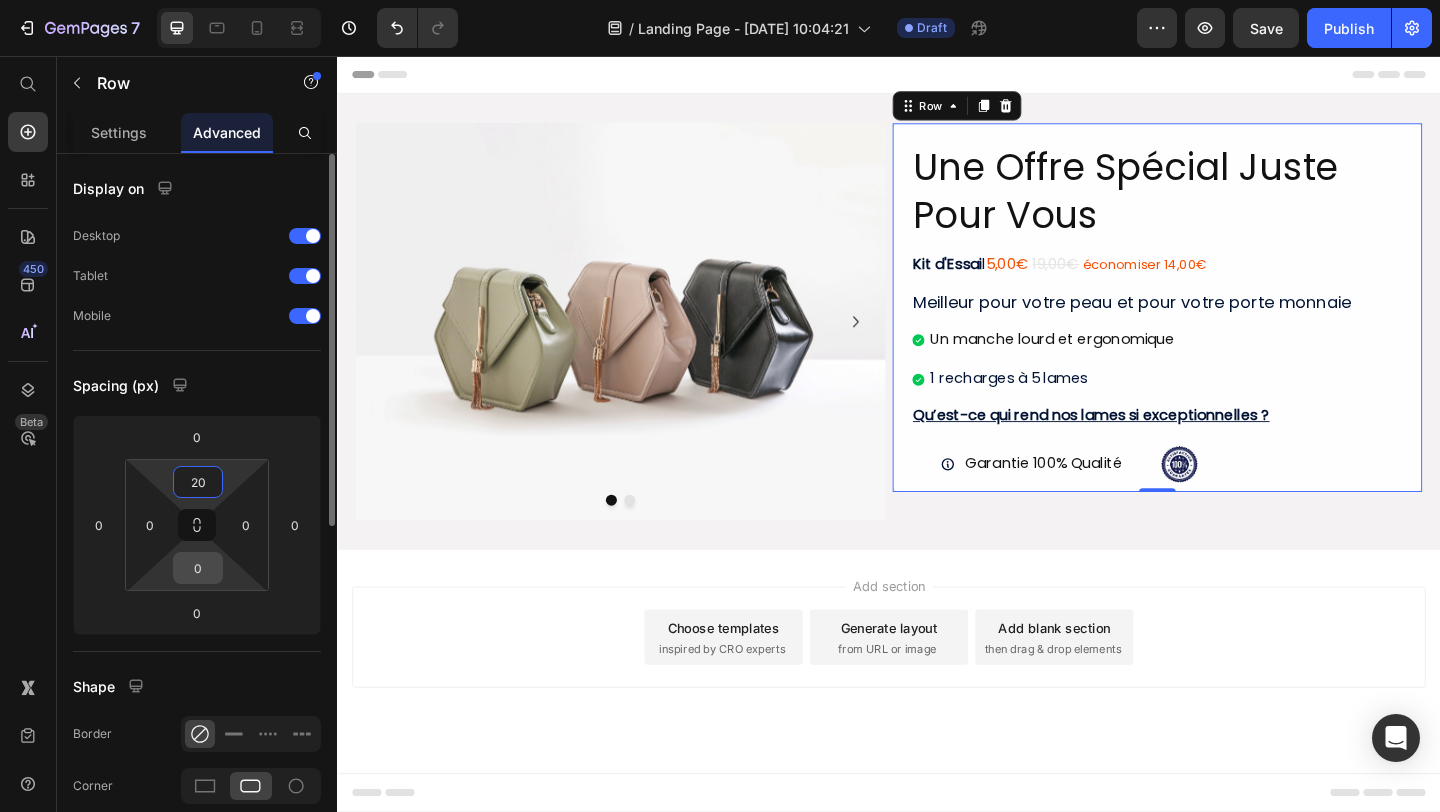 click on "0" at bounding box center [198, 568] 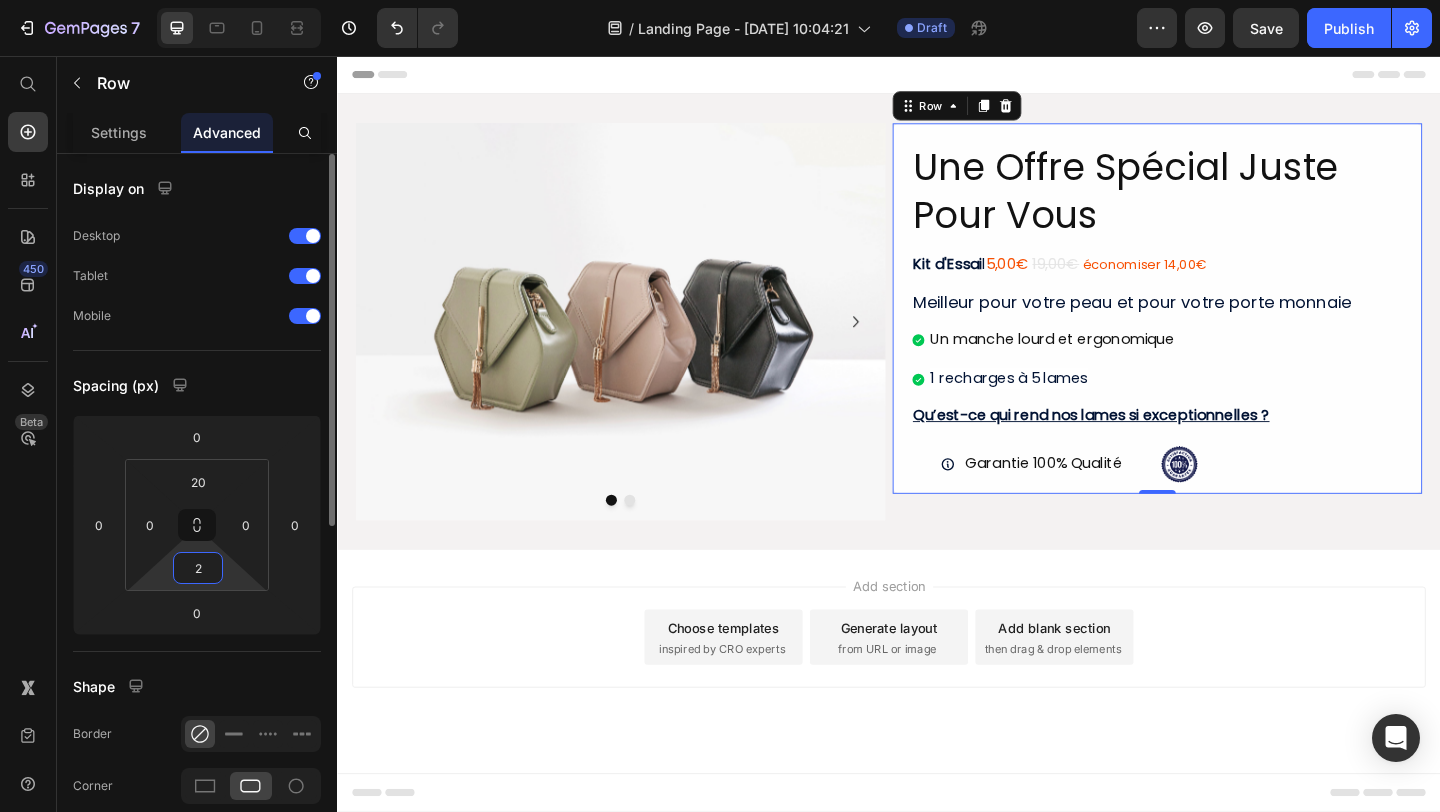 type on "20" 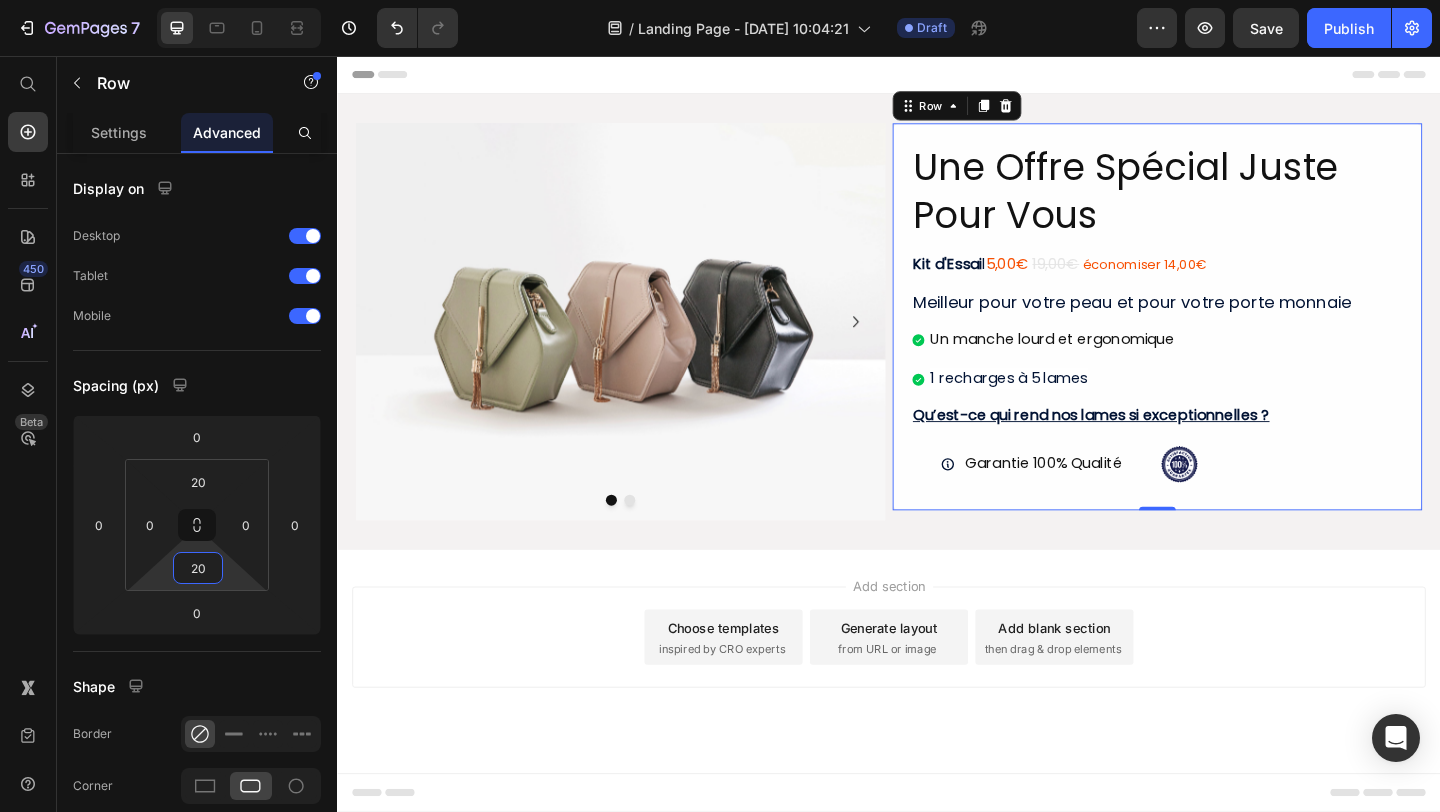 click on "Add section Choose templates inspired by CRO experts Generate layout from URL or image Add blank section then drag & drop elements" at bounding box center [937, 716] 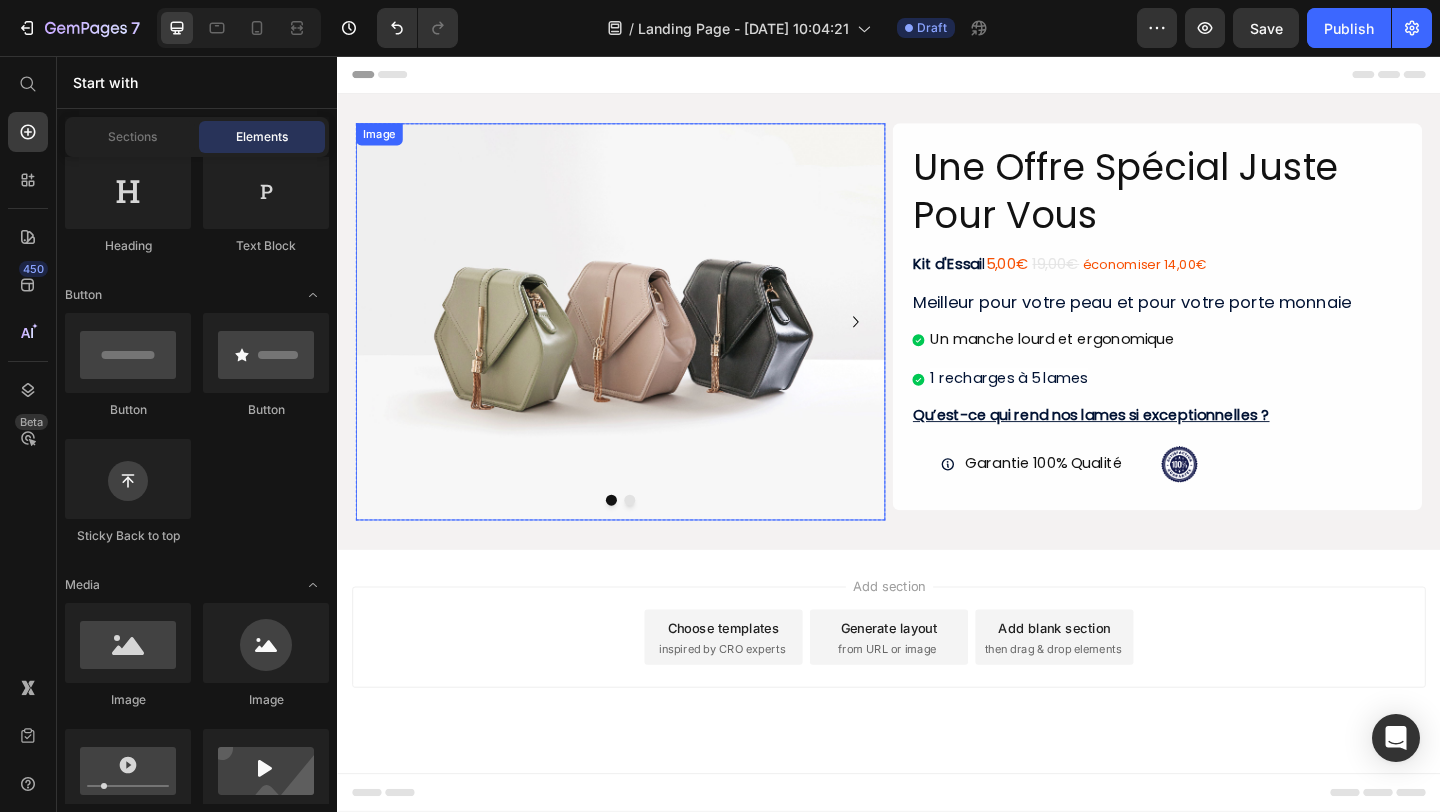 click at bounding box center [645, 345] 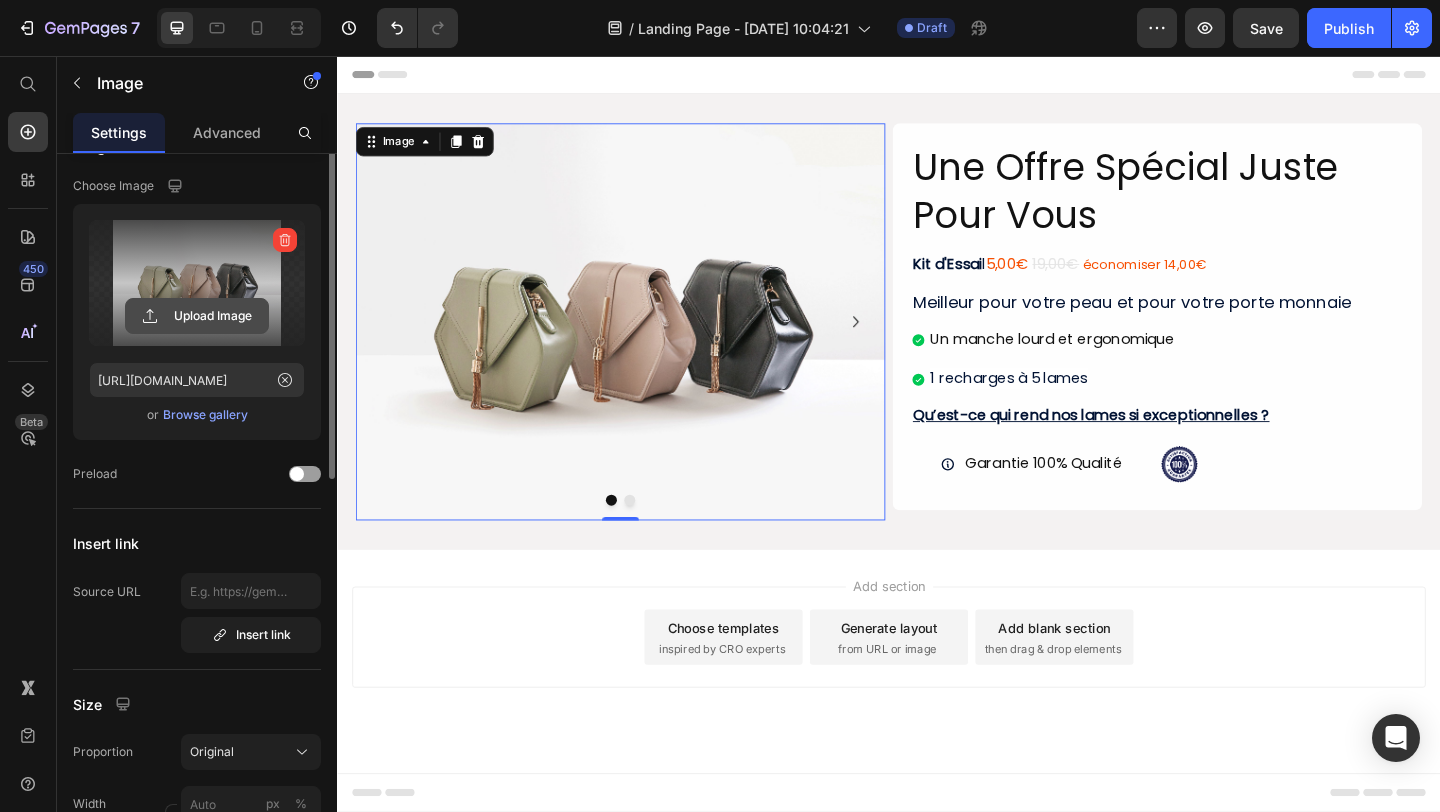 scroll, scrollTop: 0, scrollLeft: 0, axis: both 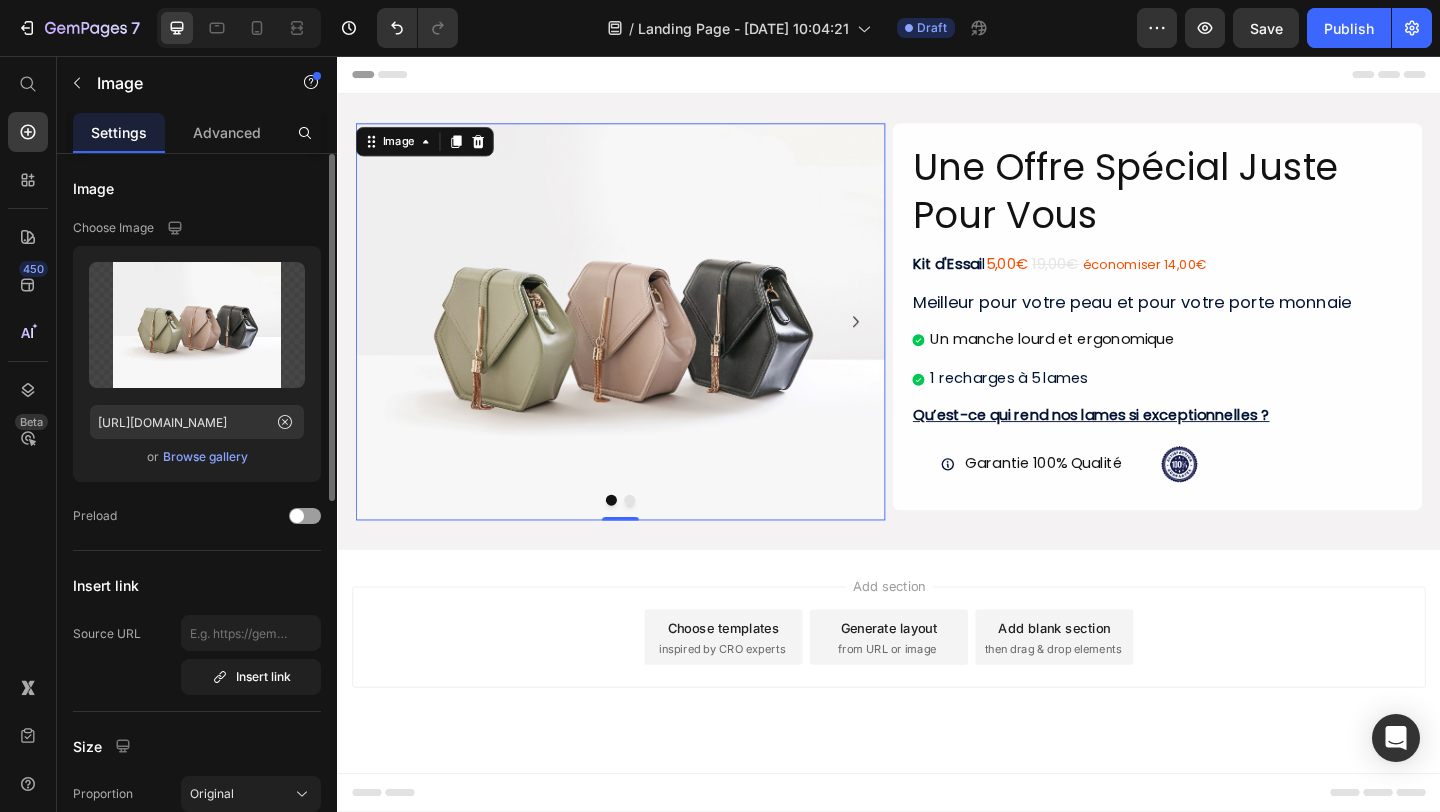 click on "Browse gallery" at bounding box center (205, 457) 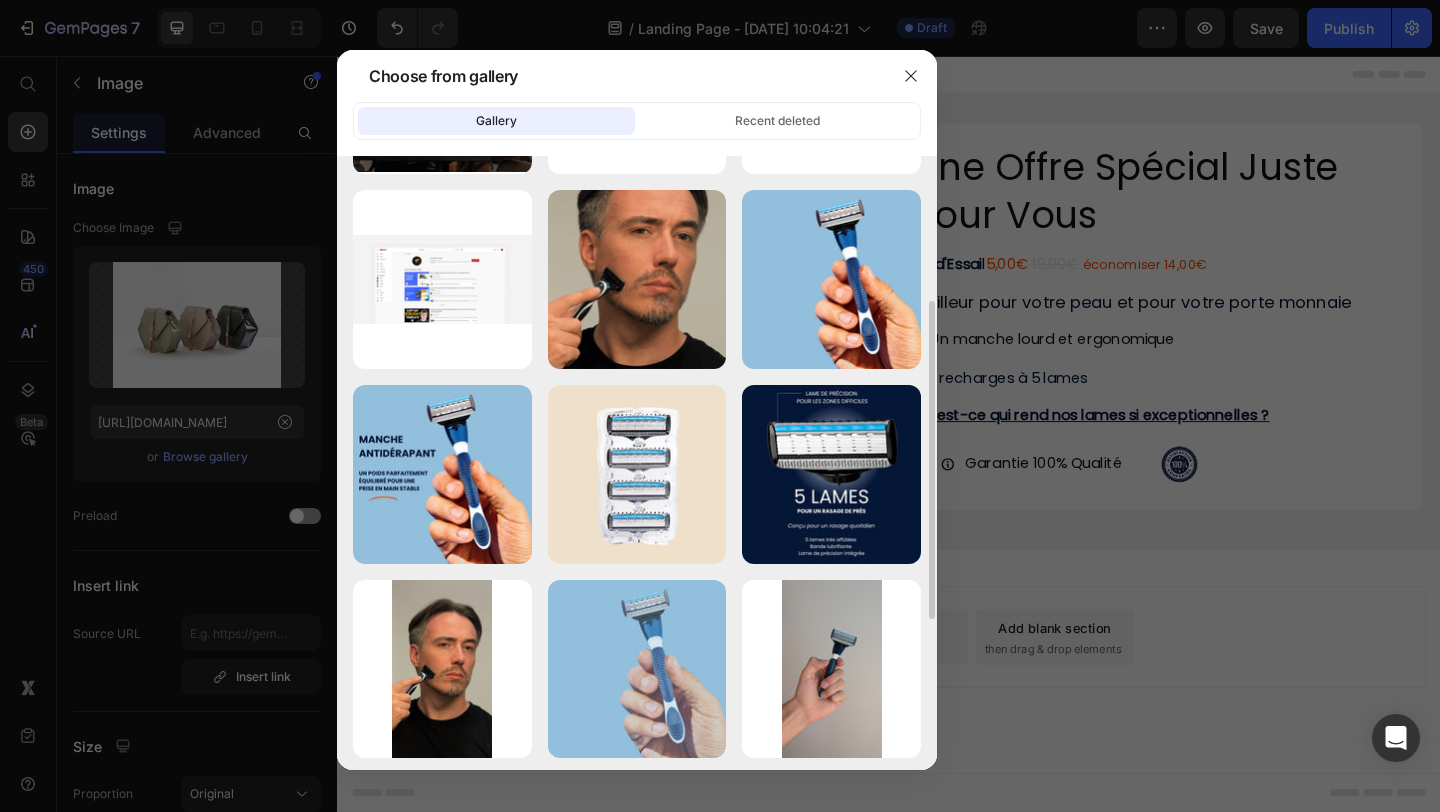 scroll, scrollTop: 297, scrollLeft: 0, axis: vertical 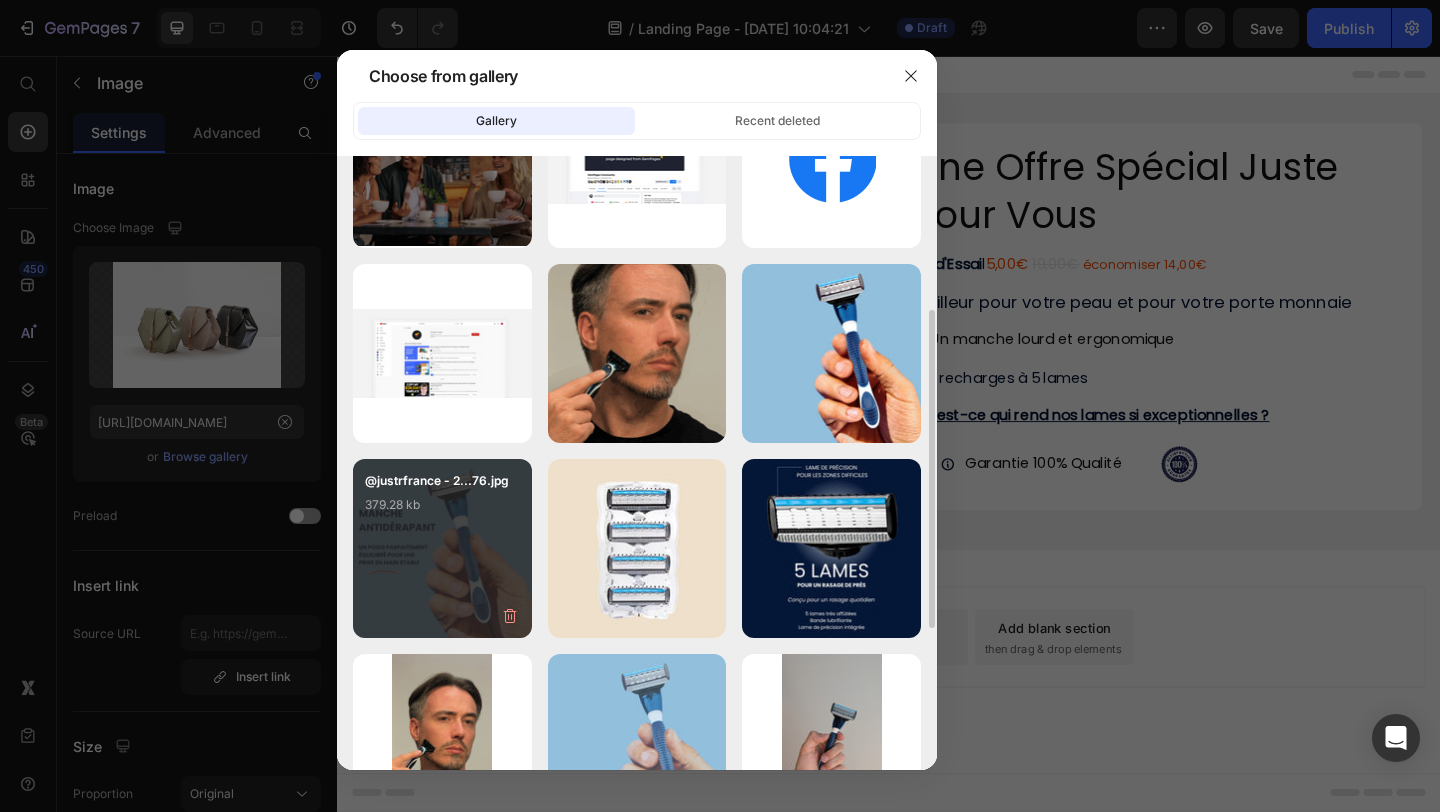 click on "@justrfrance - 2...76.jpg 379.28 kb" at bounding box center [442, 511] 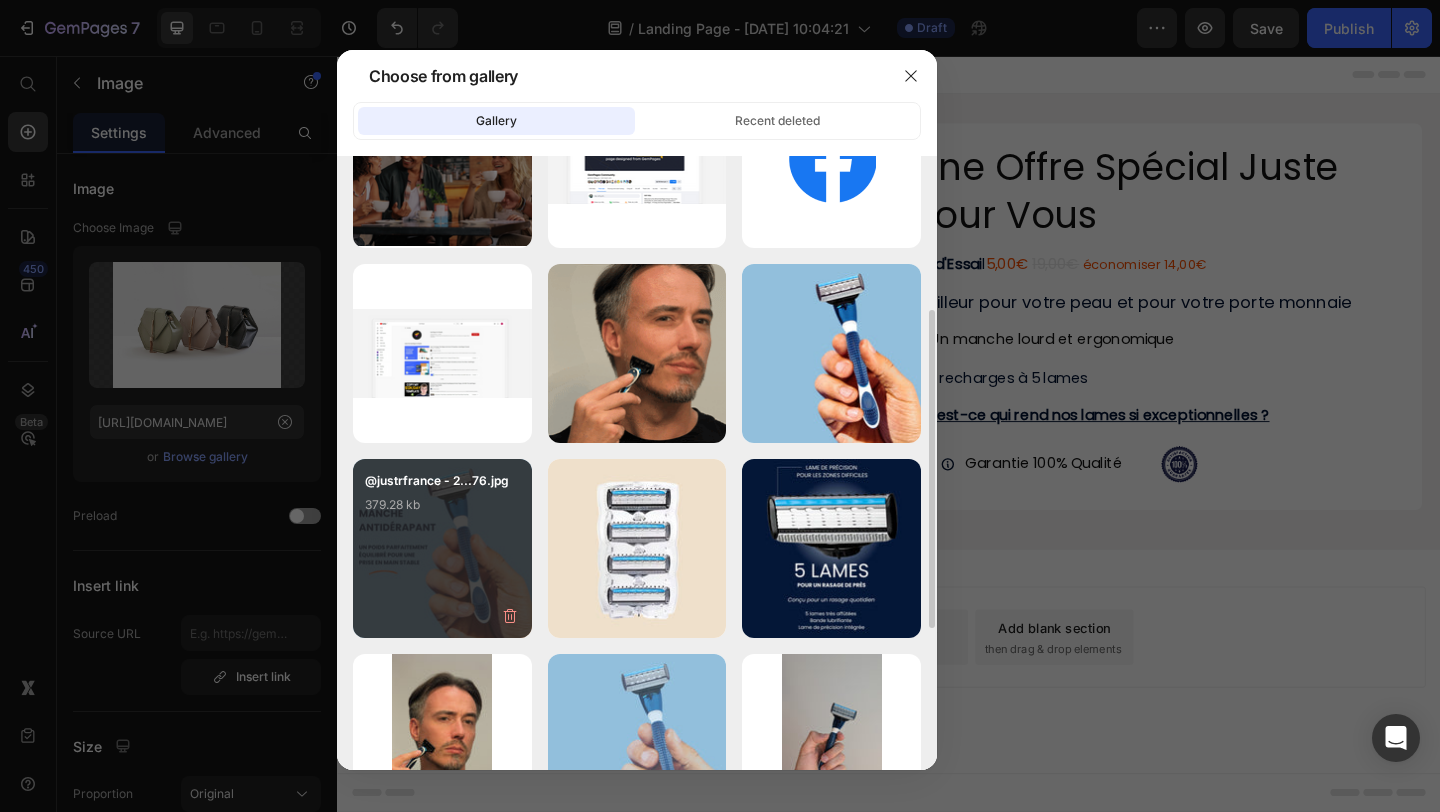 type on "[URL][DOMAIN_NAME]" 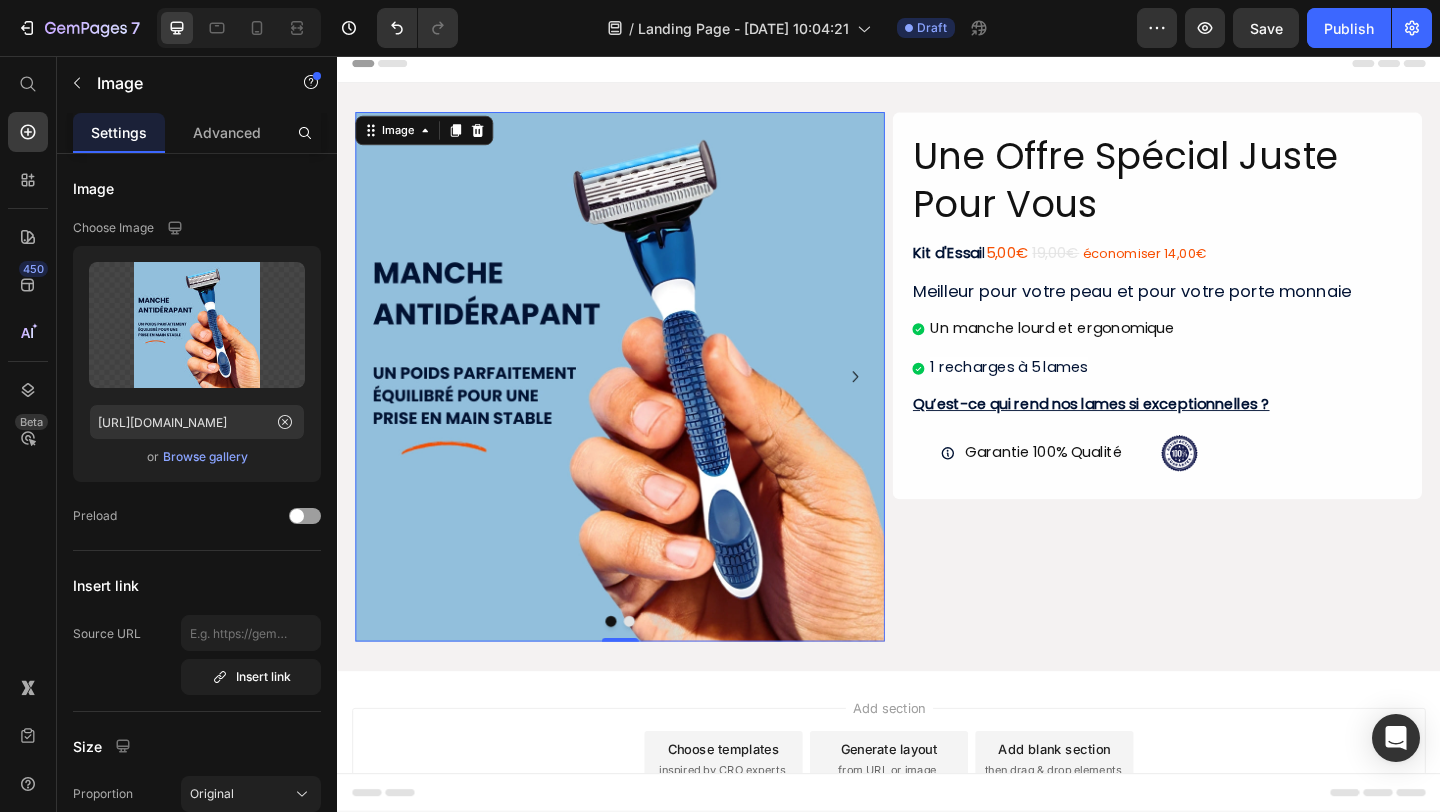 scroll, scrollTop: 5, scrollLeft: 0, axis: vertical 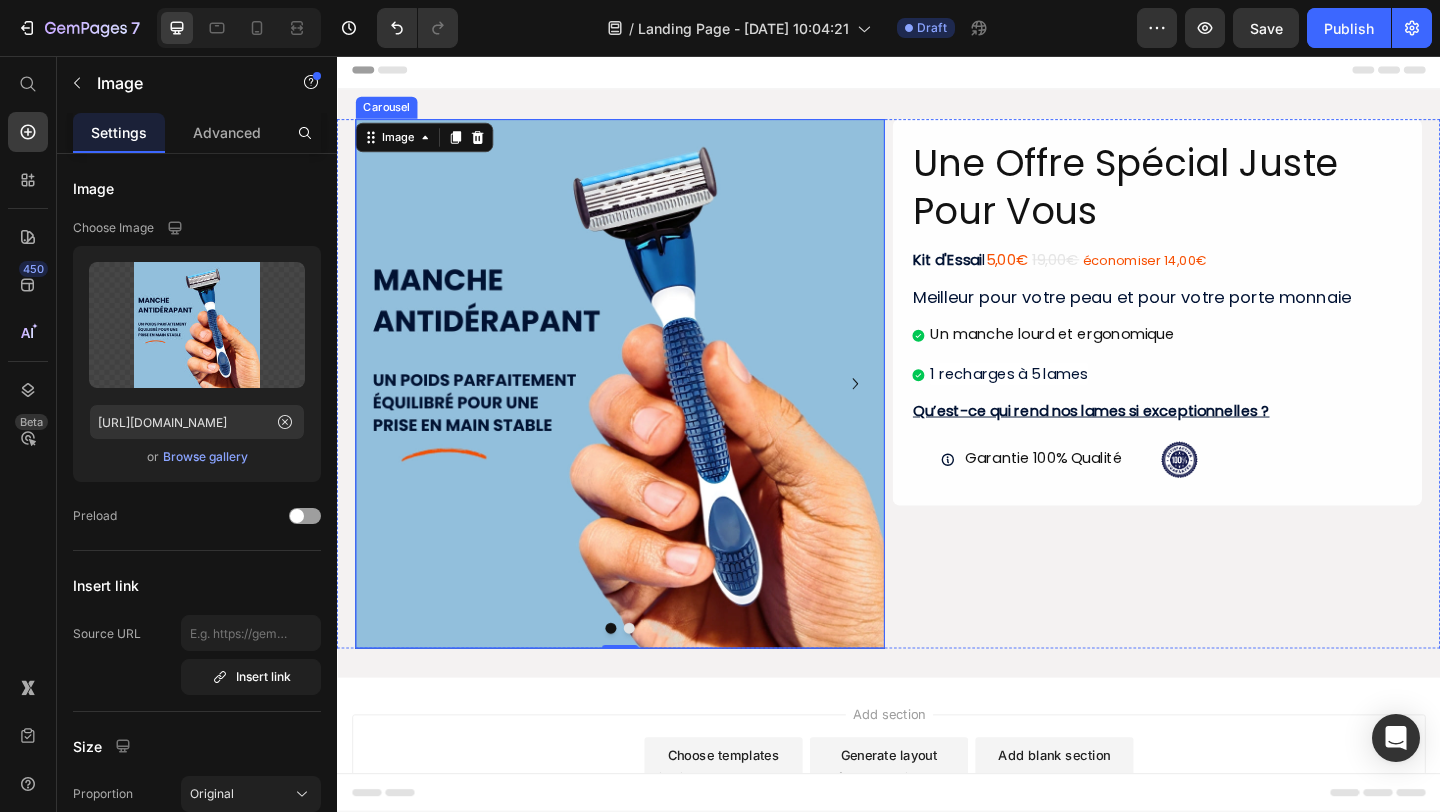 click 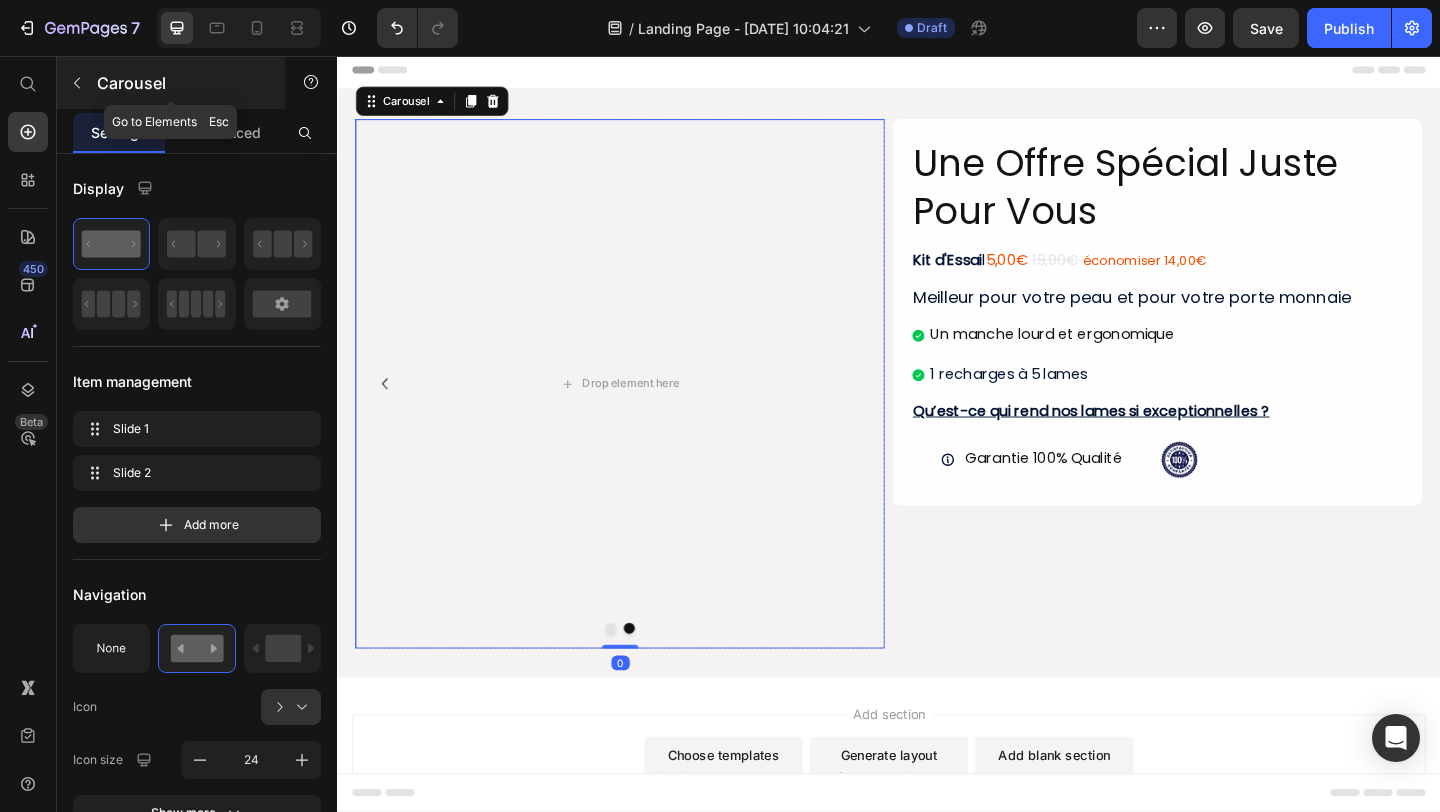 click 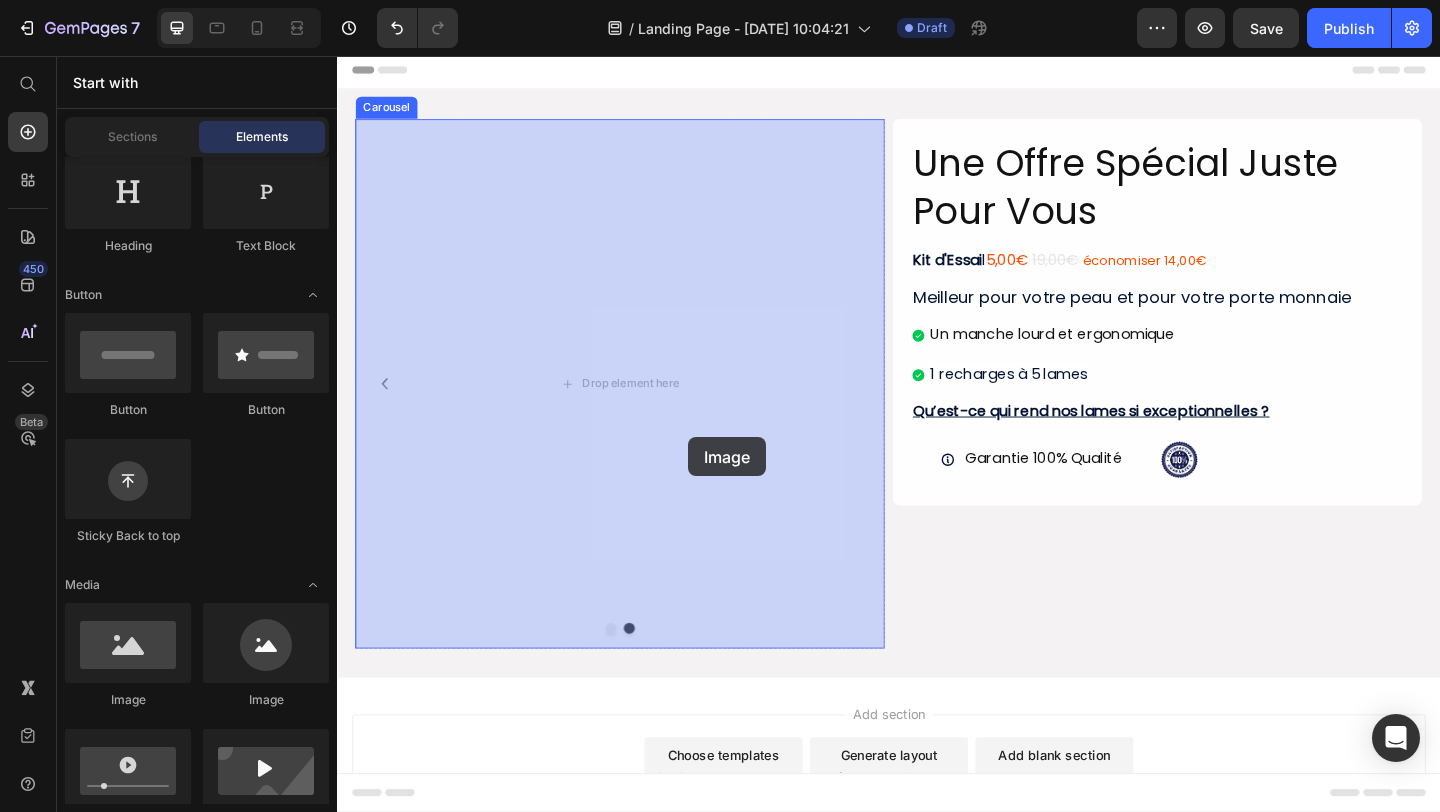 drag, startPoint x: 464, startPoint y: 701, endPoint x: 719, endPoint y: 471, distance: 343.4021 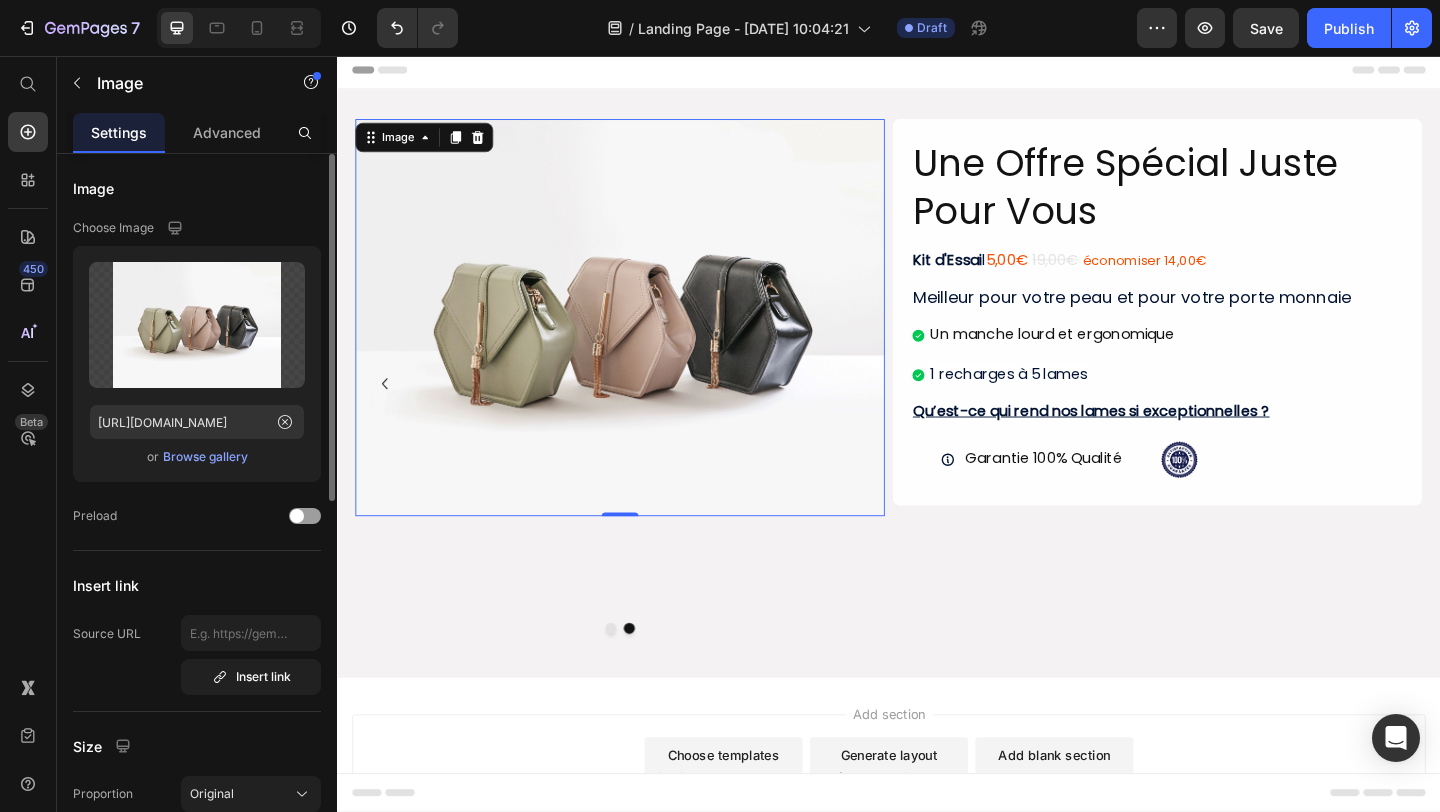 drag, startPoint x: 209, startPoint y: 363, endPoint x: 230, endPoint y: 462, distance: 101.20277 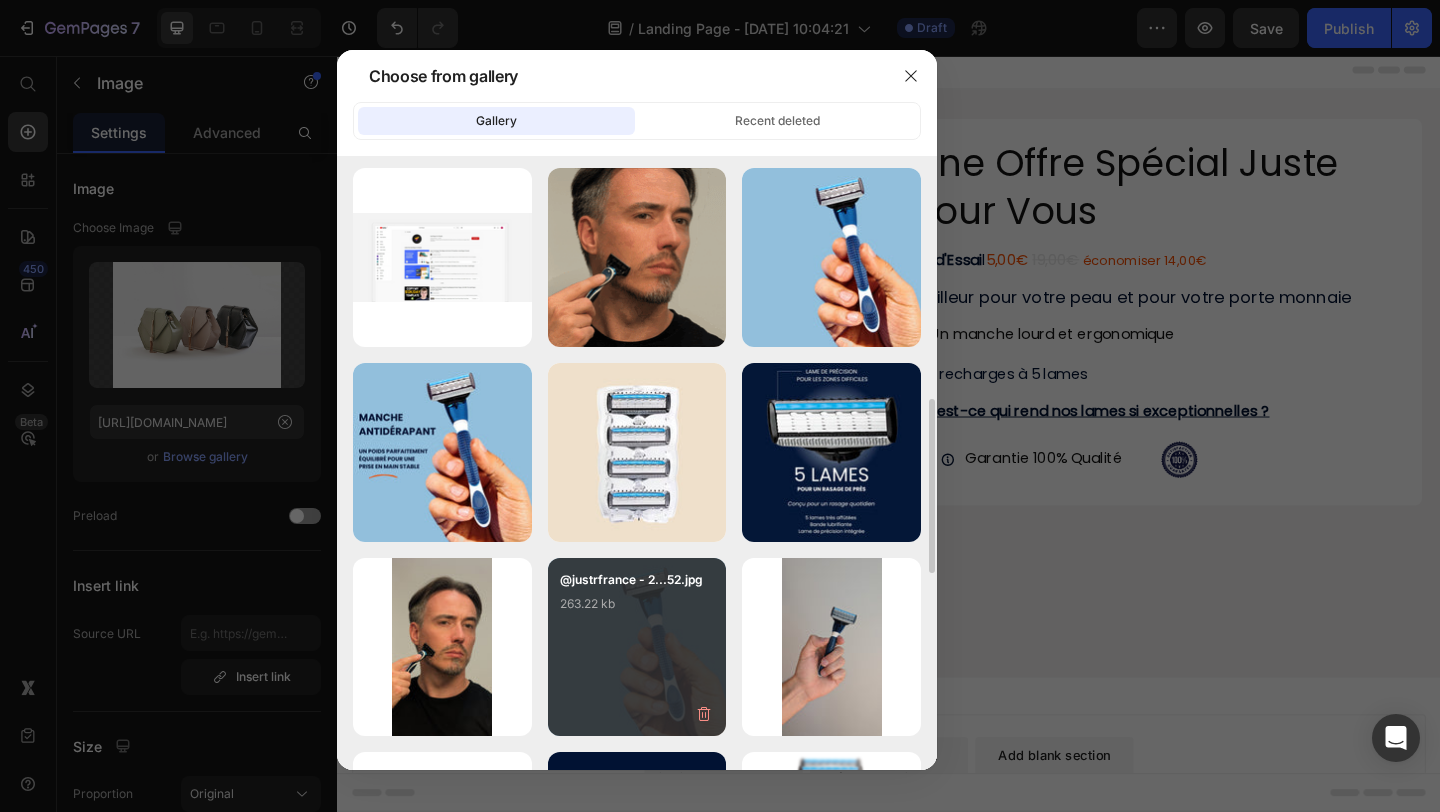 scroll, scrollTop: 495, scrollLeft: 0, axis: vertical 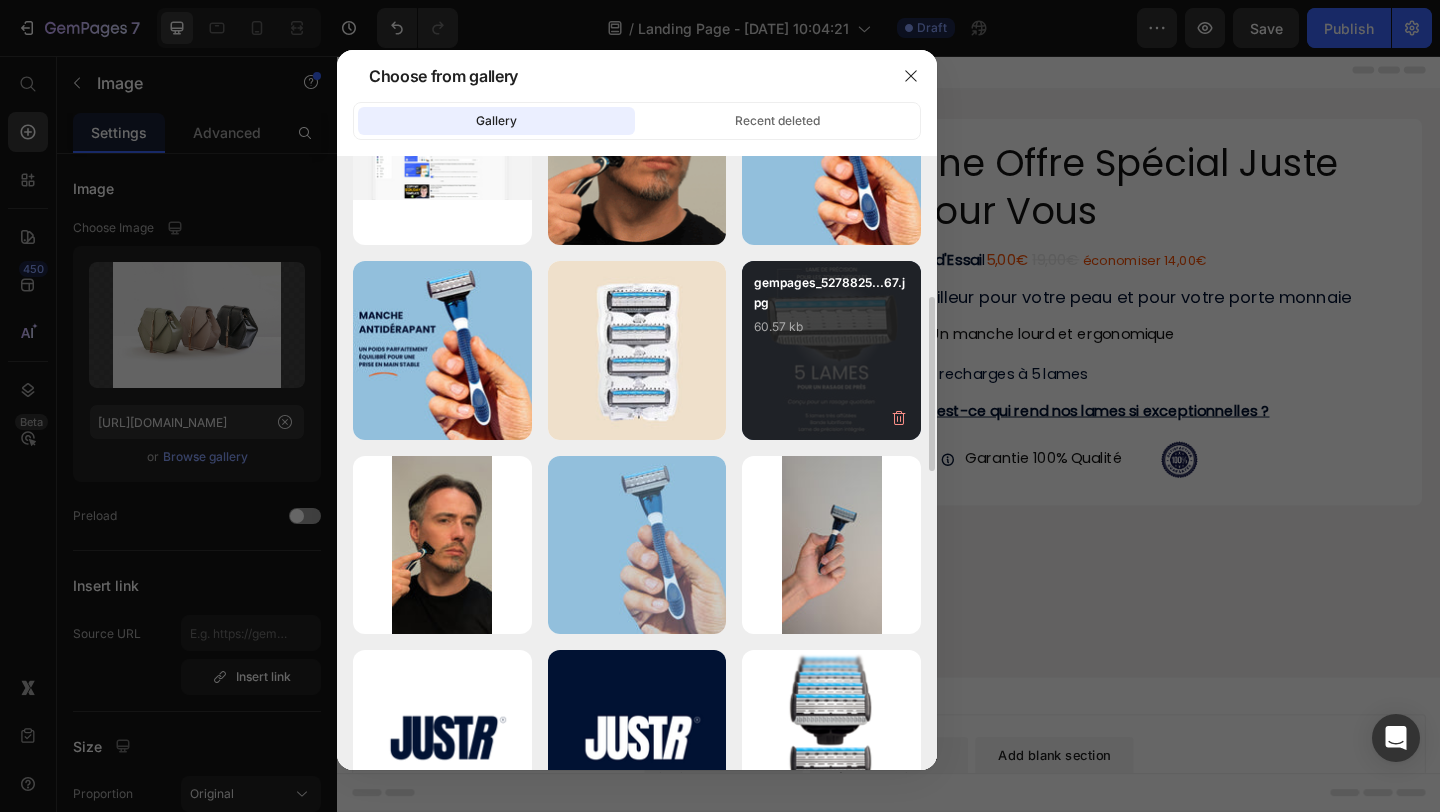 click on "gempages_5278825...67.jpg 60.57 kb" at bounding box center (831, 313) 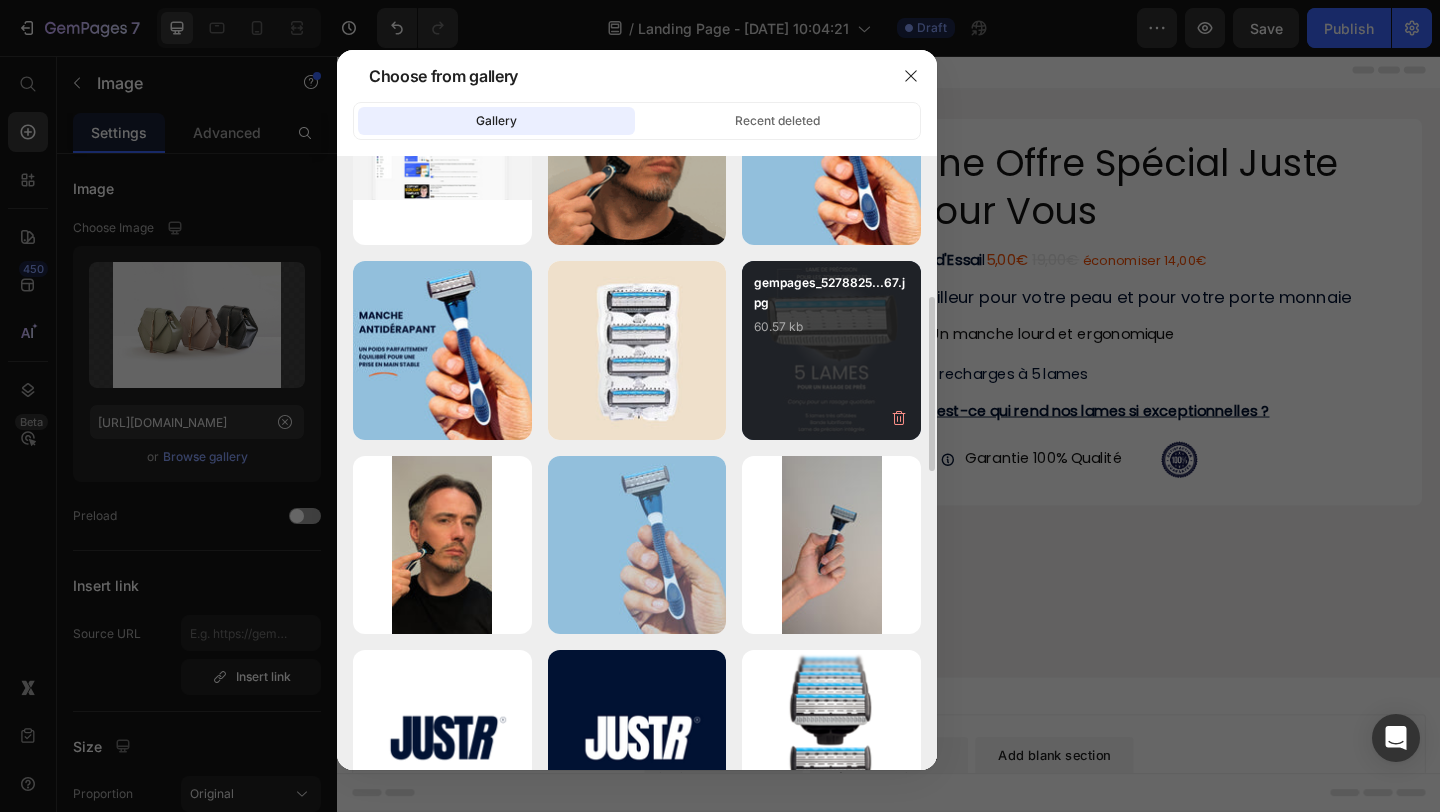 type on "[URL][DOMAIN_NAME]" 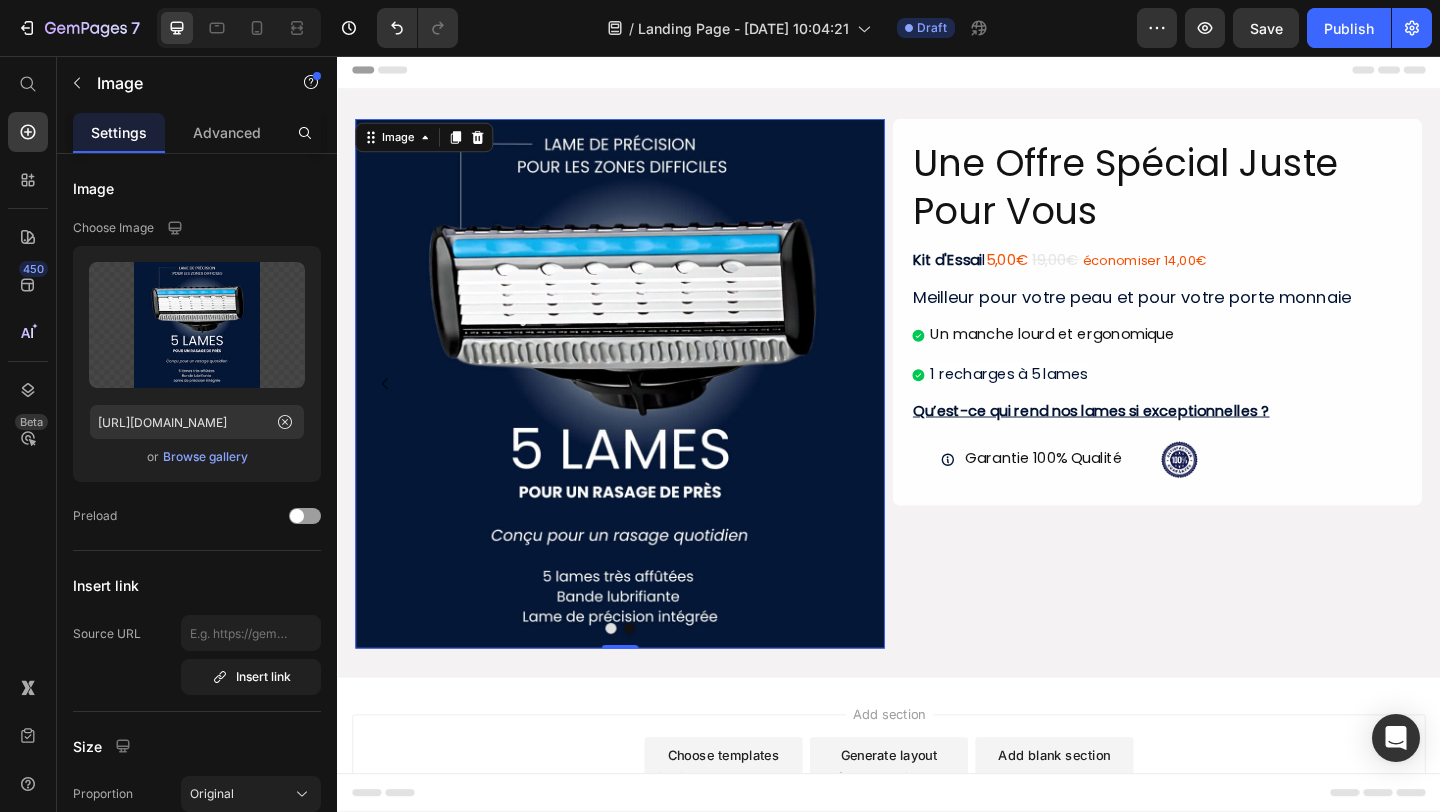 scroll, scrollTop: 52, scrollLeft: 0, axis: vertical 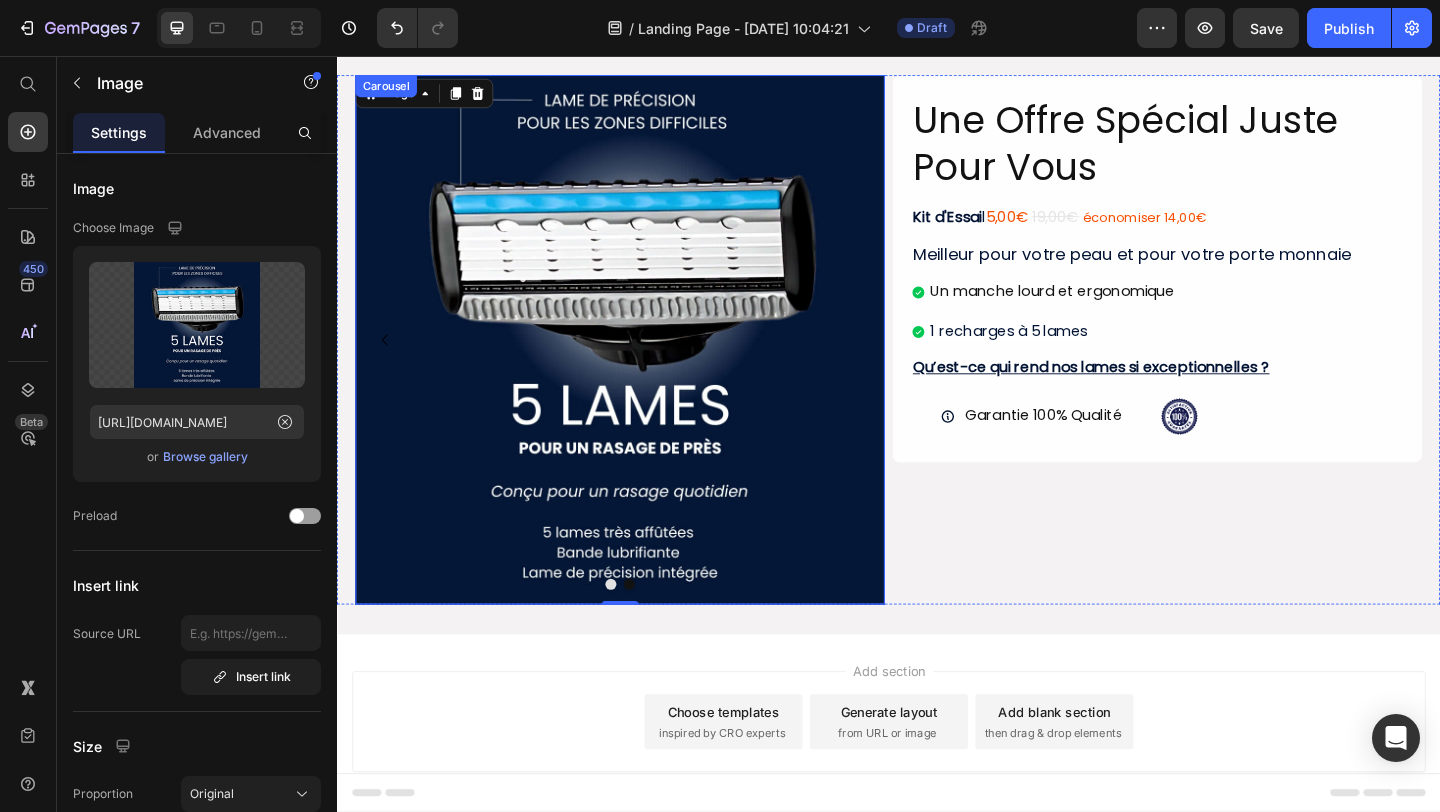 click at bounding box center [635, 631] 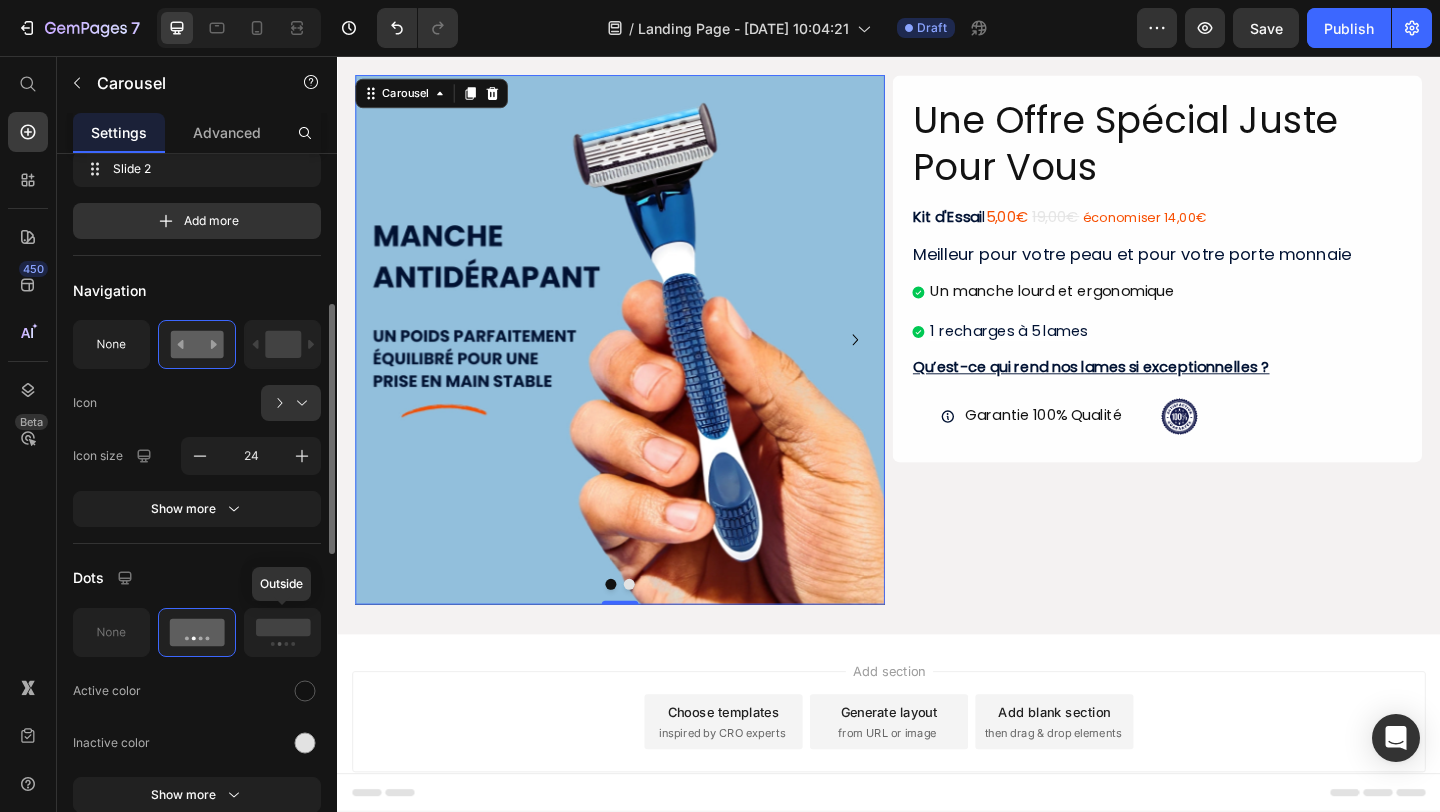 scroll, scrollTop: 411, scrollLeft: 0, axis: vertical 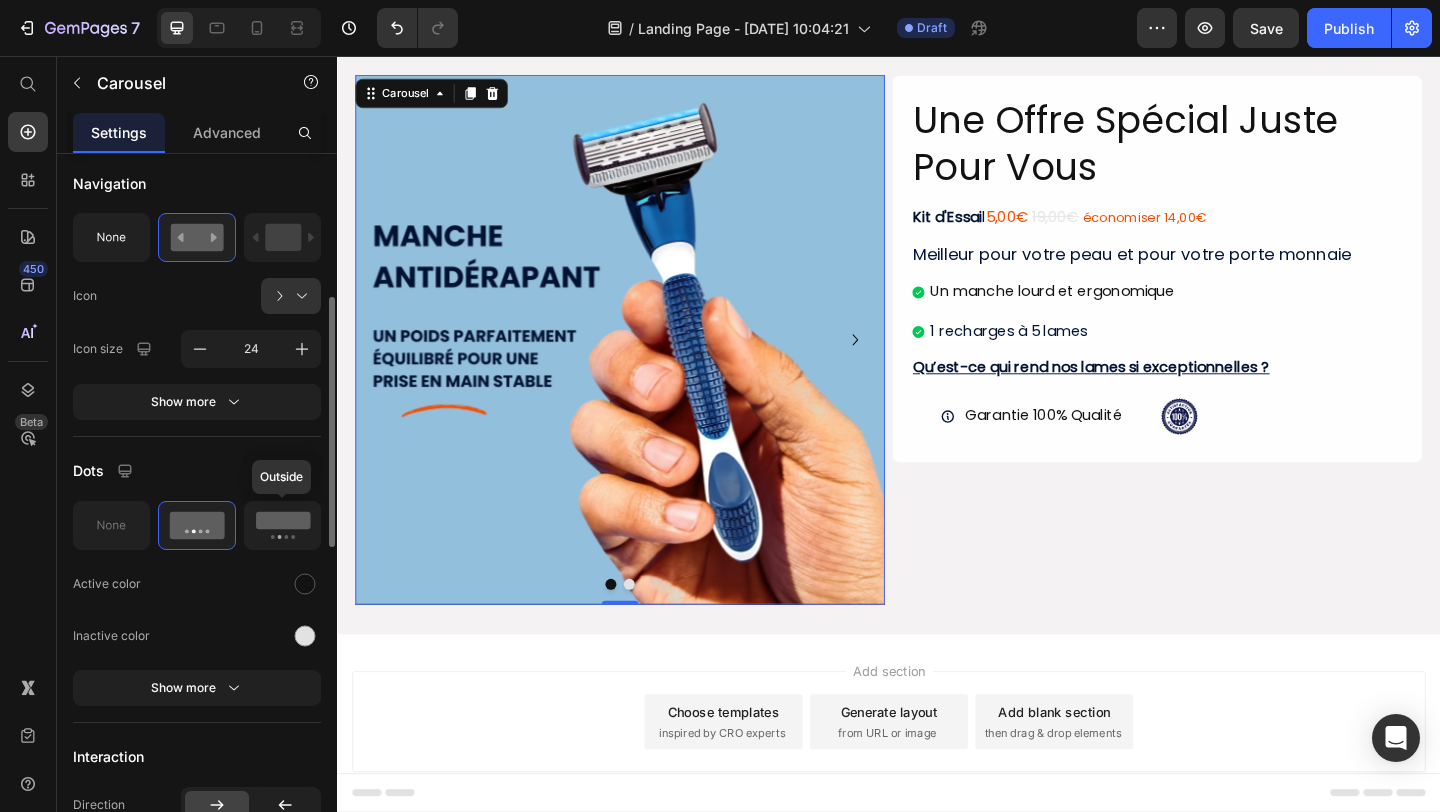 click 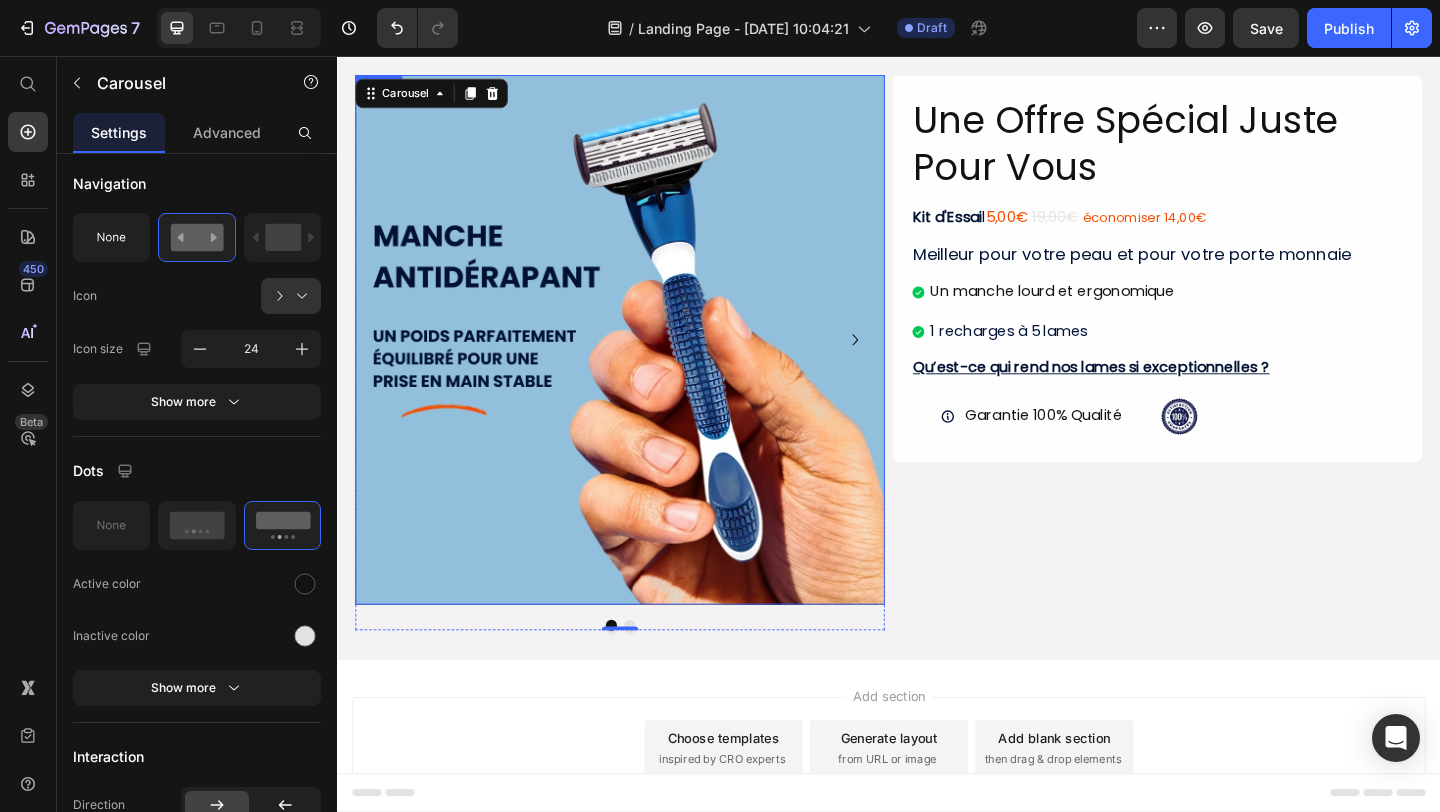 scroll, scrollTop: 17, scrollLeft: 0, axis: vertical 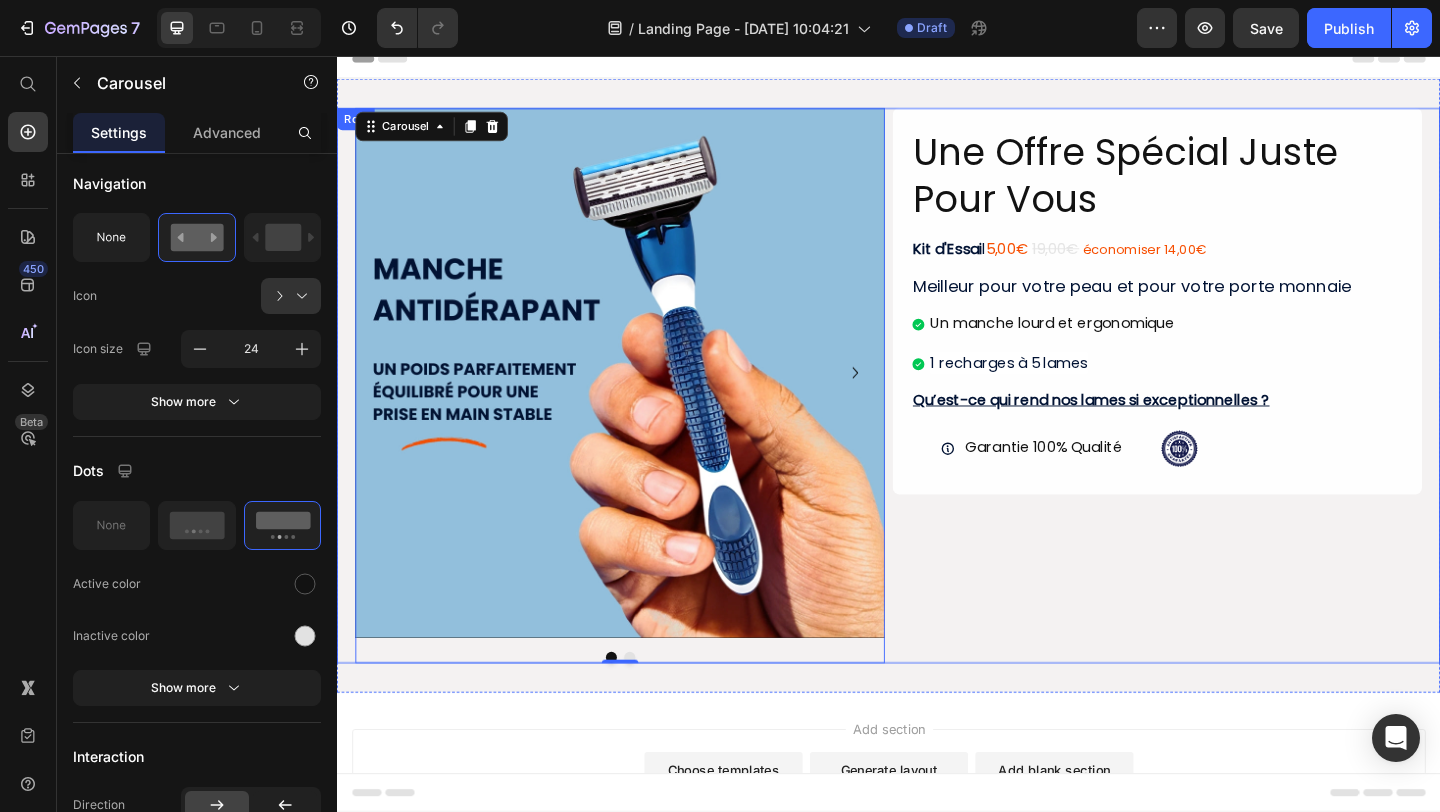 click on "Une Offre Spécial Juste Pour Vous Heading Kit d'Essai  l  5,00€   19,00€   économiser 14,00€ Text Block Meilleur pour votre peau et pour votre porte monnaie Heading Un manche lourd et ergonomique 1 recharges à 5 lames Item List Qu’est-ce qui rend nos lames si exceptionnelles ? Heading
Garantie 100% Qualité Item List Image Row Row" at bounding box center (1229, 414) 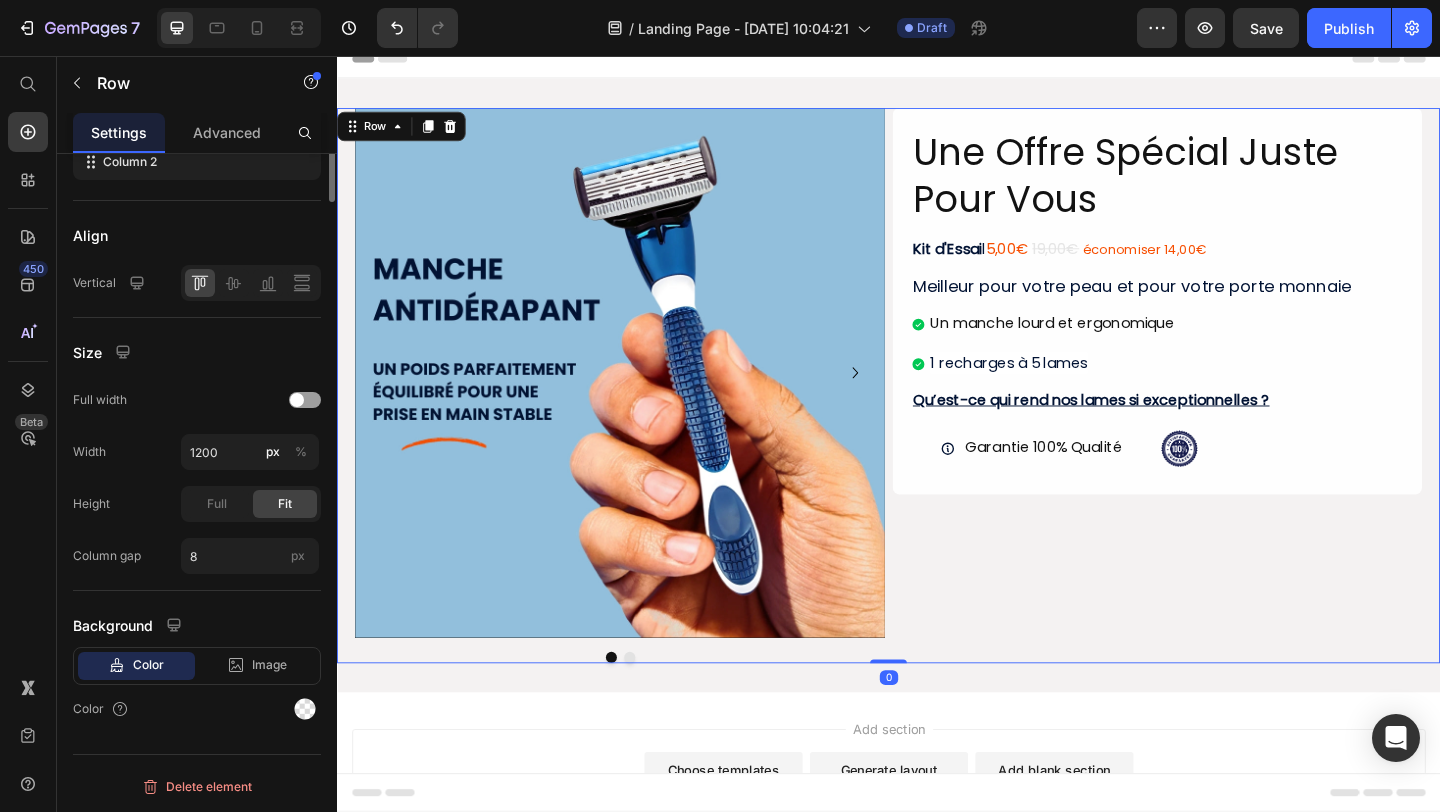 scroll, scrollTop: 0, scrollLeft: 0, axis: both 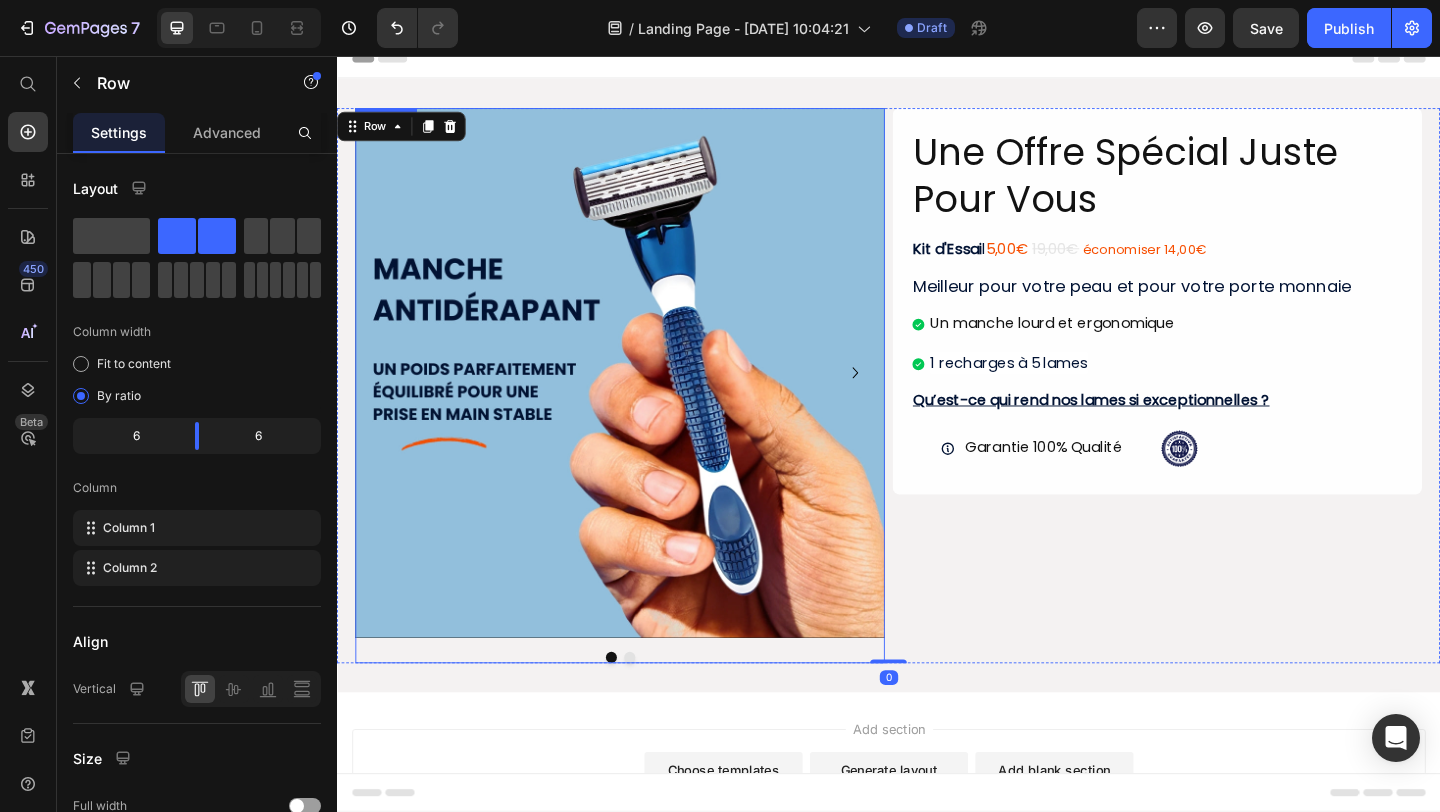 click at bounding box center [655, 710] 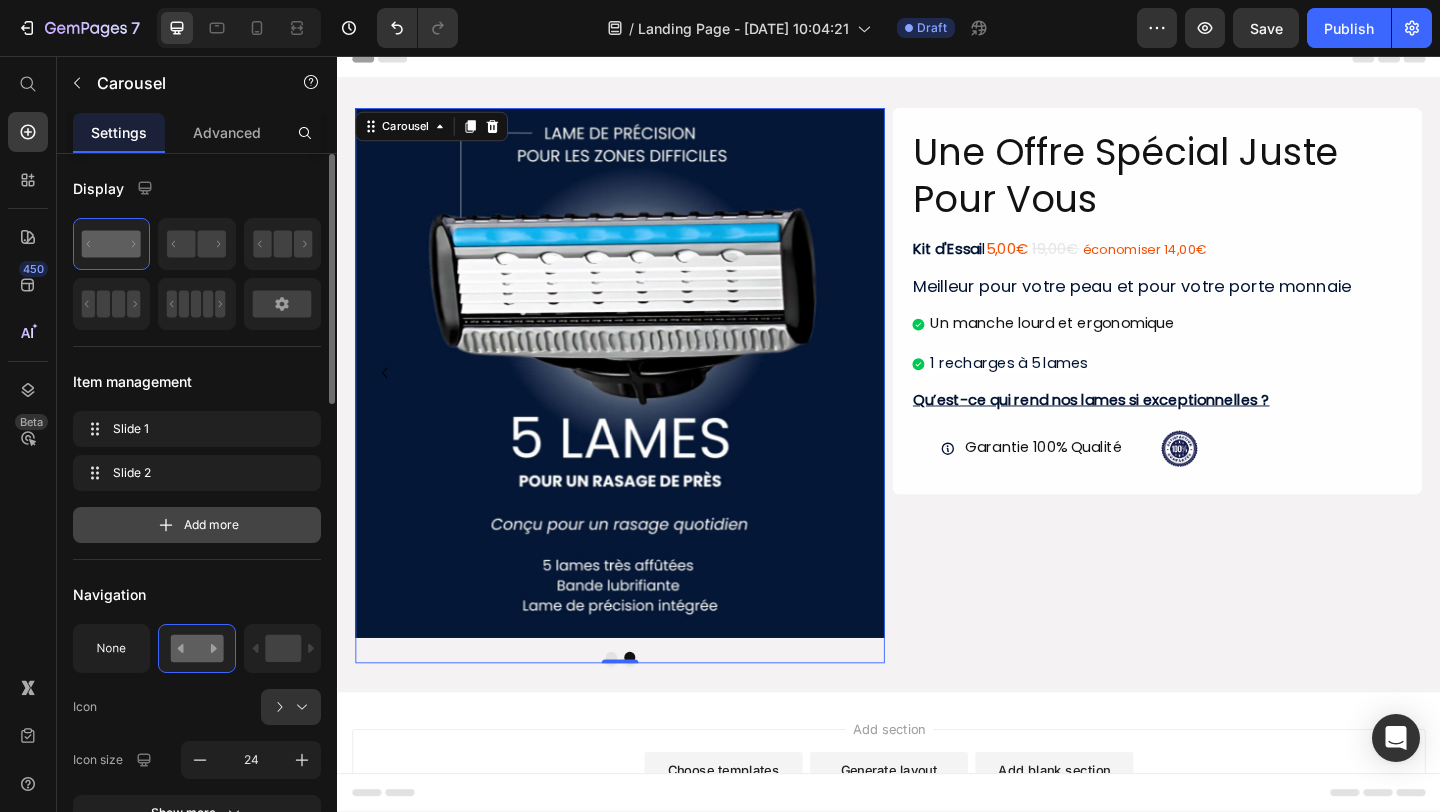 click on "Add more" at bounding box center (197, 525) 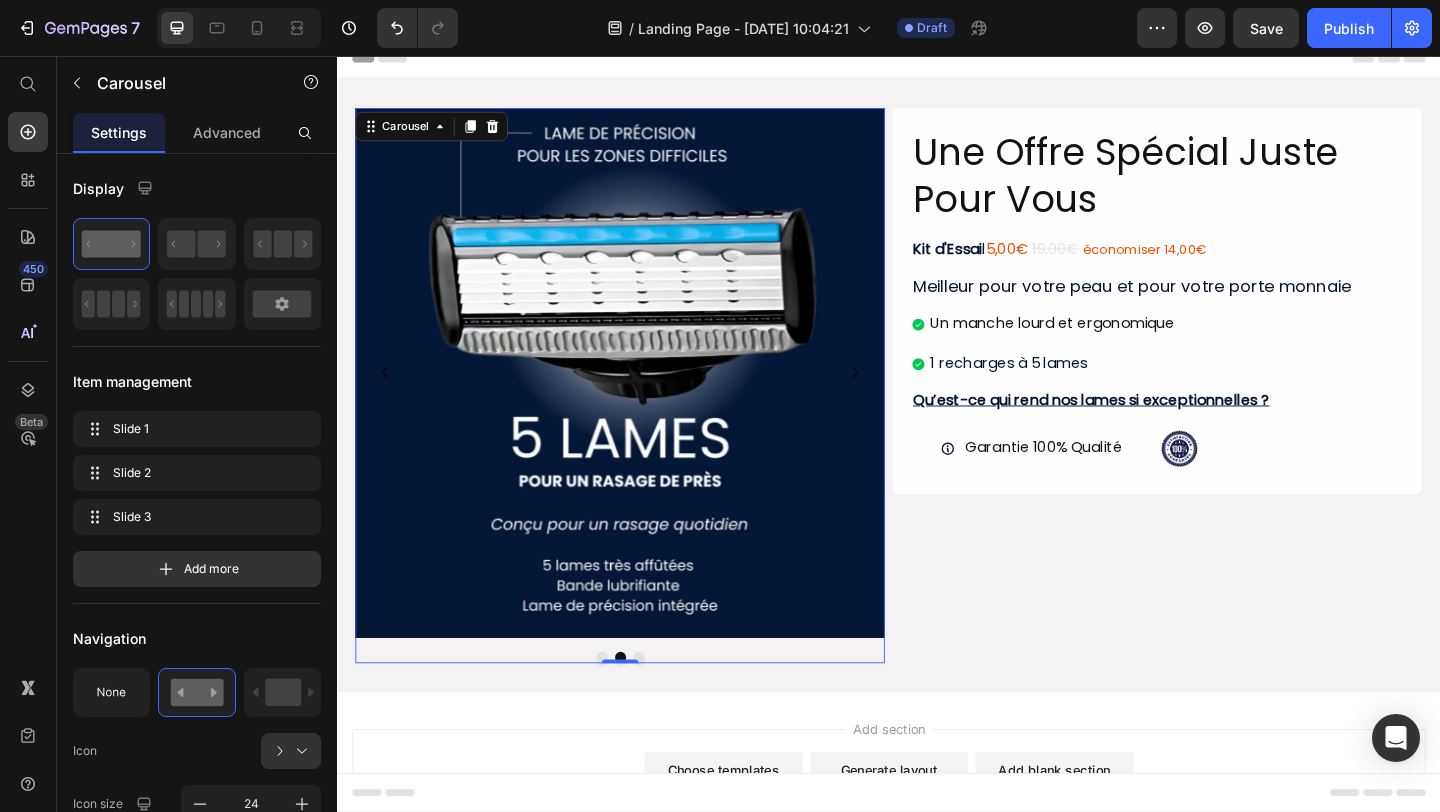 click at bounding box center (665, 710) 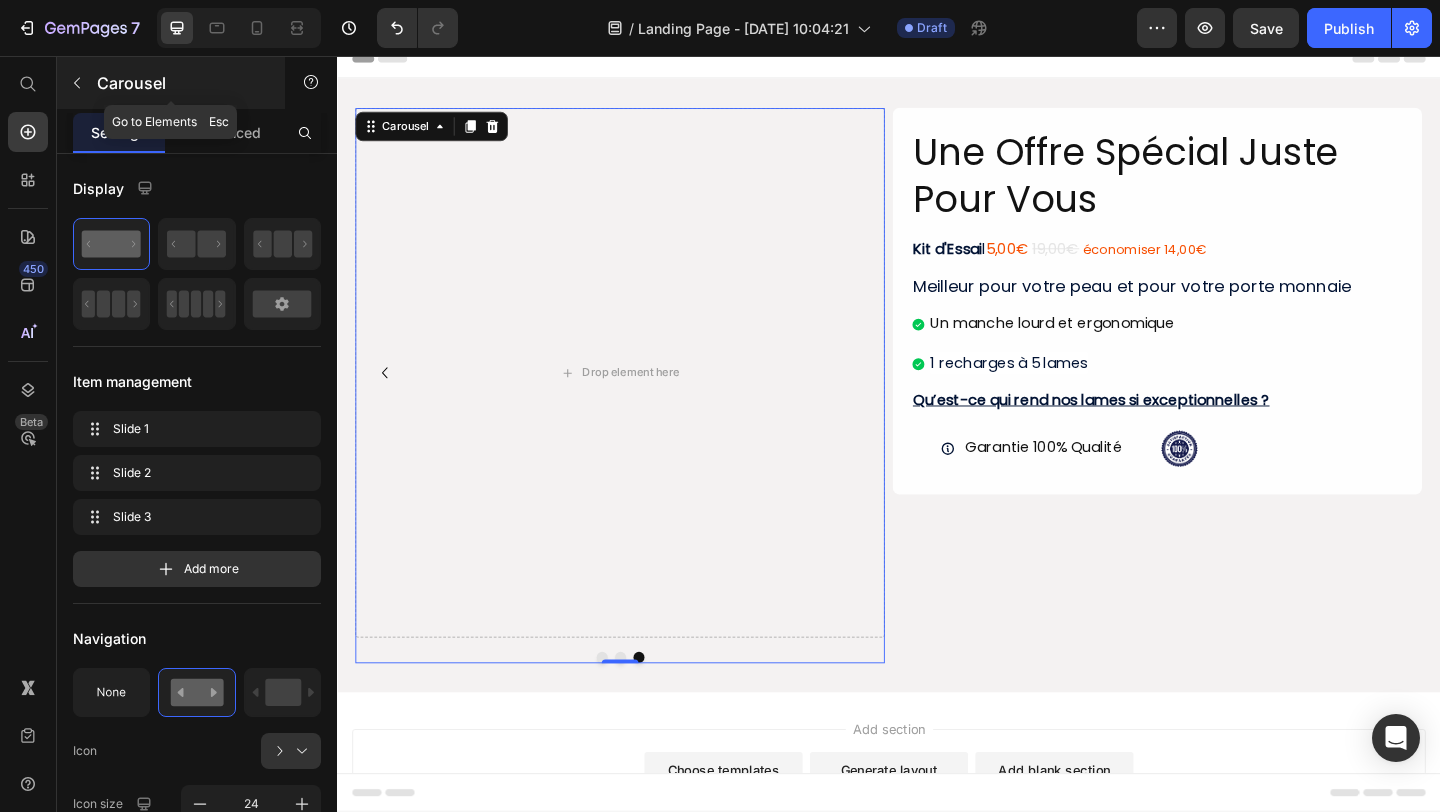 click on "Carousel" at bounding box center [171, 83] 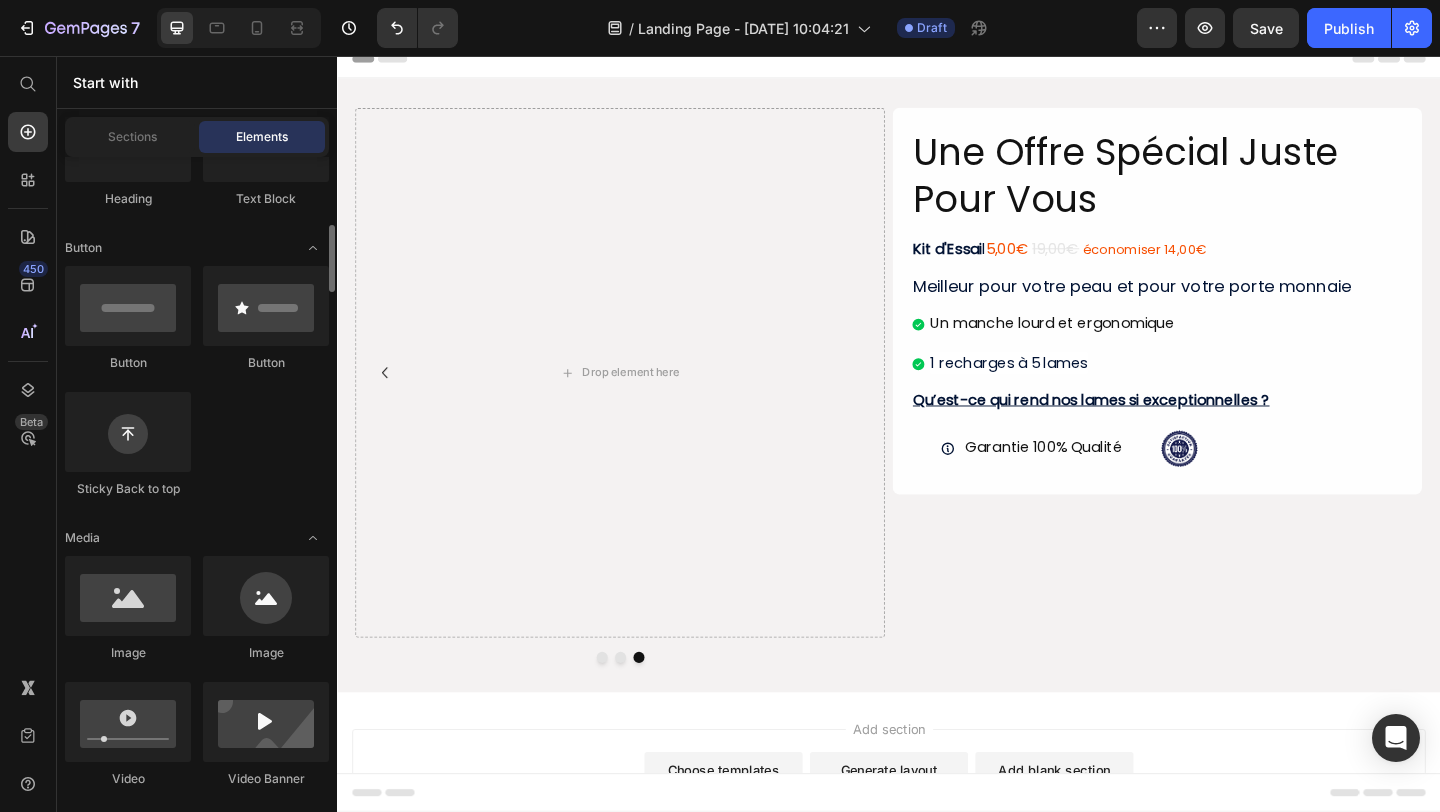 scroll, scrollTop: 417, scrollLeft: 0, axis: vertical 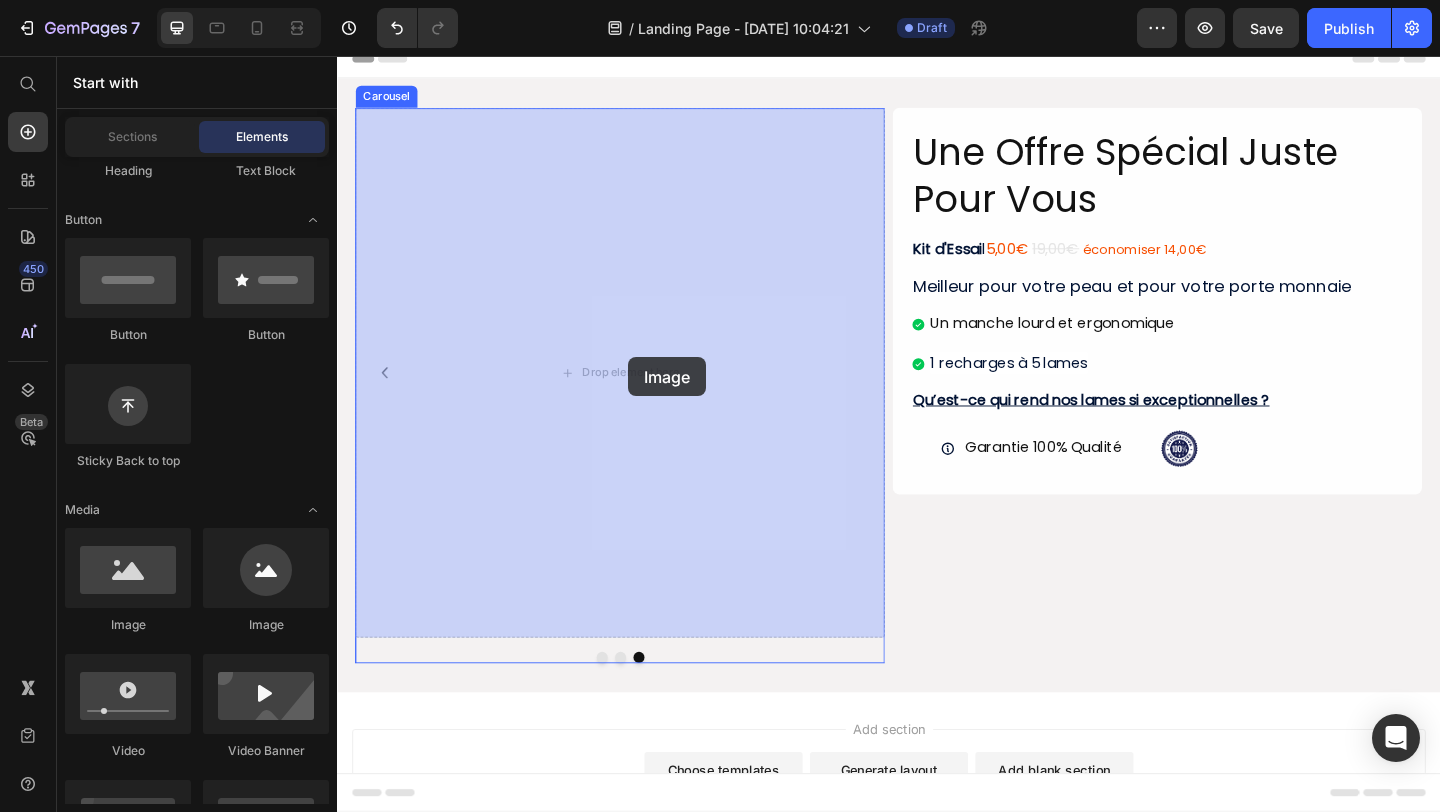drag, startPoint x: 474, startPoint y: 627, endPoint x: 653, endPoint y: 384, distance: 301.8112 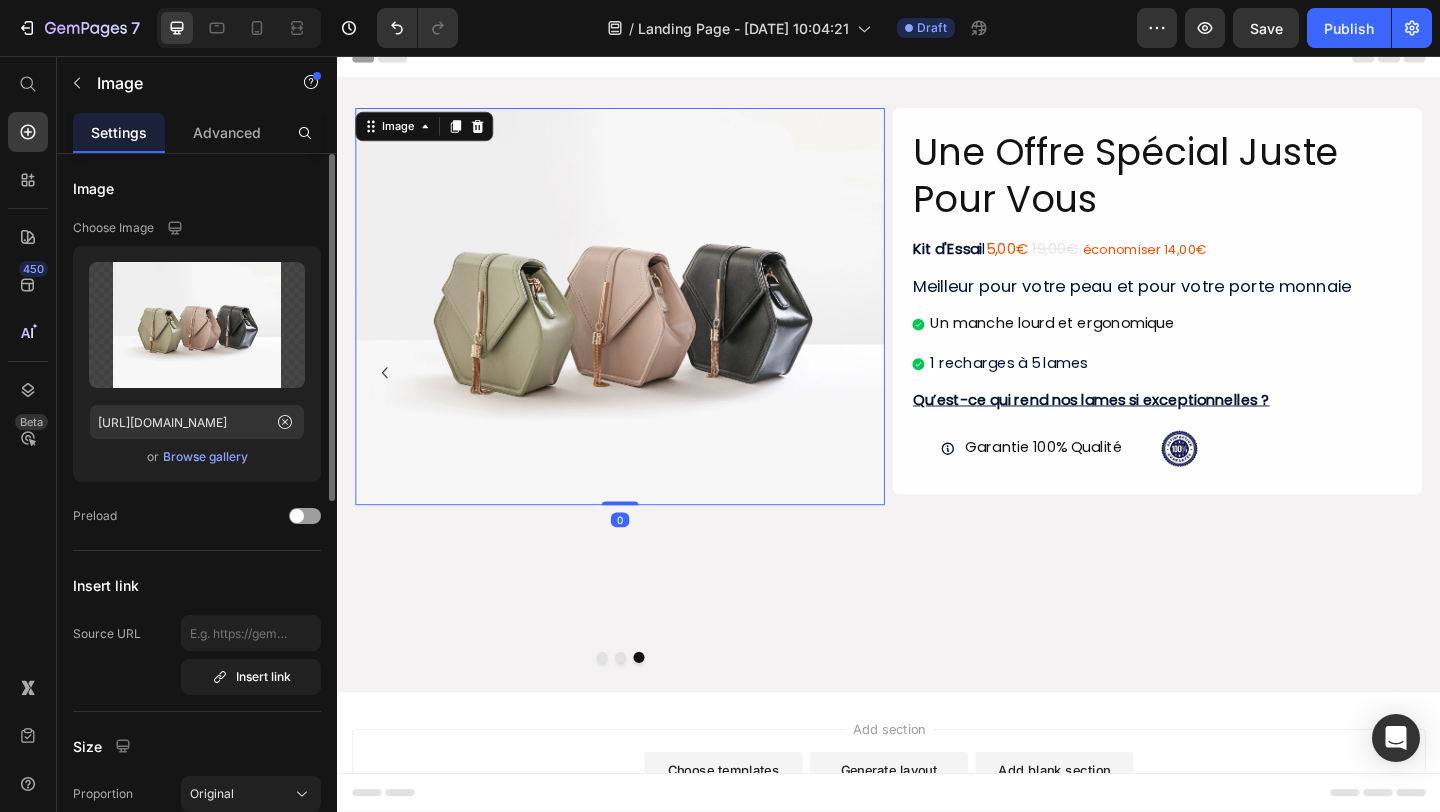click on "Browse gallery" at bounding box center [205, 457] 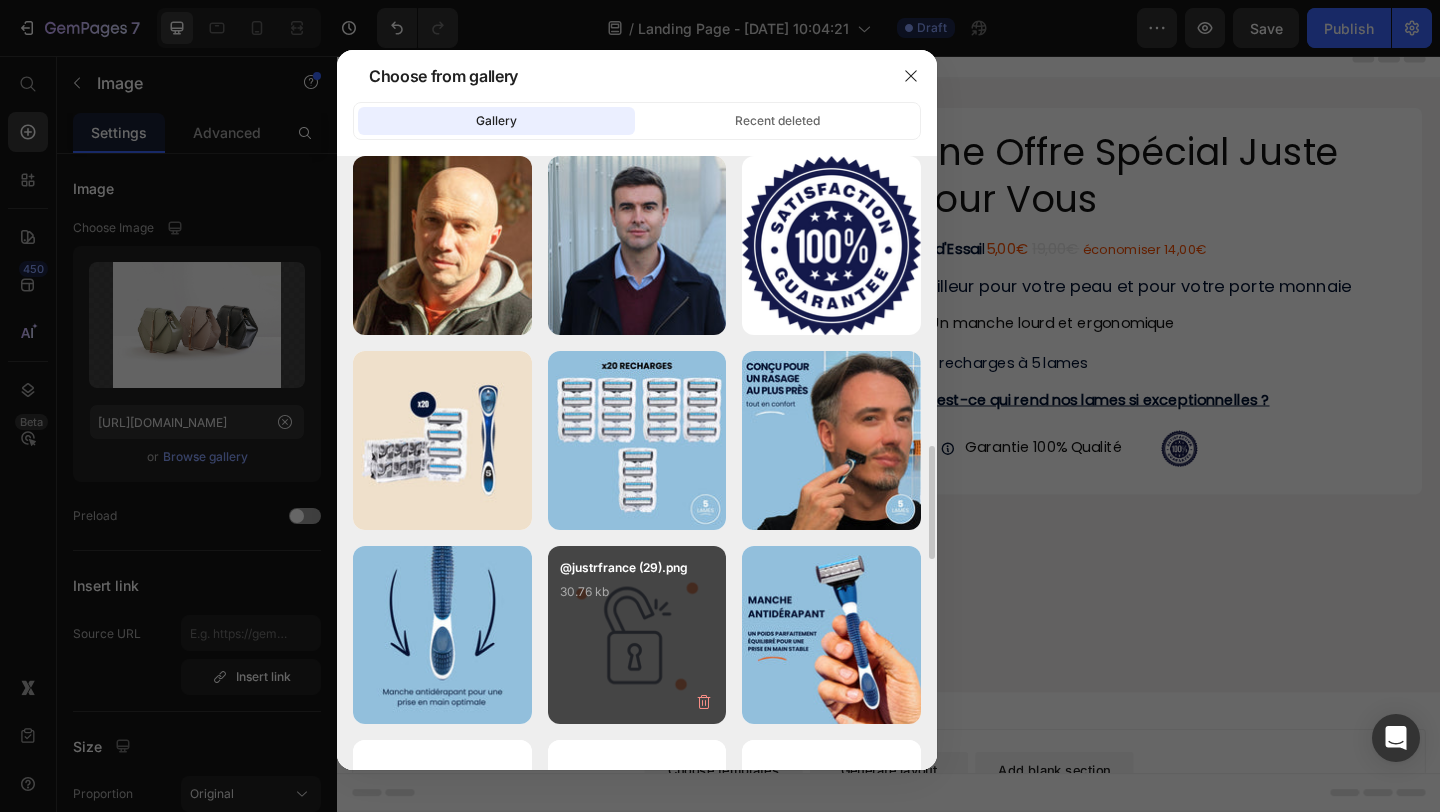 scroll, scrollTop: 1608, scrollLeft: 0, axis: vertical 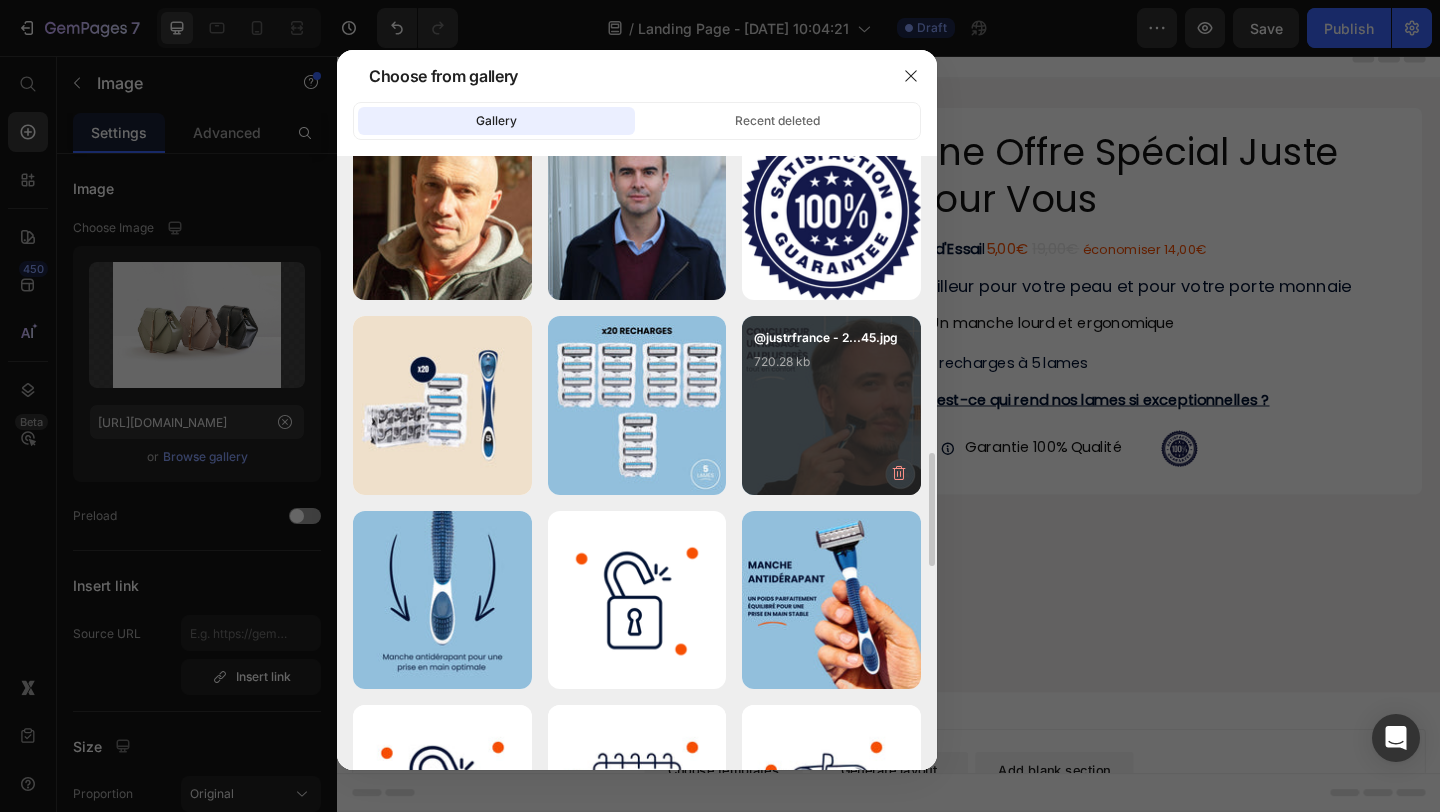 click on "@justrfrance - 2...45.jpg 720.28 kb" at bounding box center (831, 405) 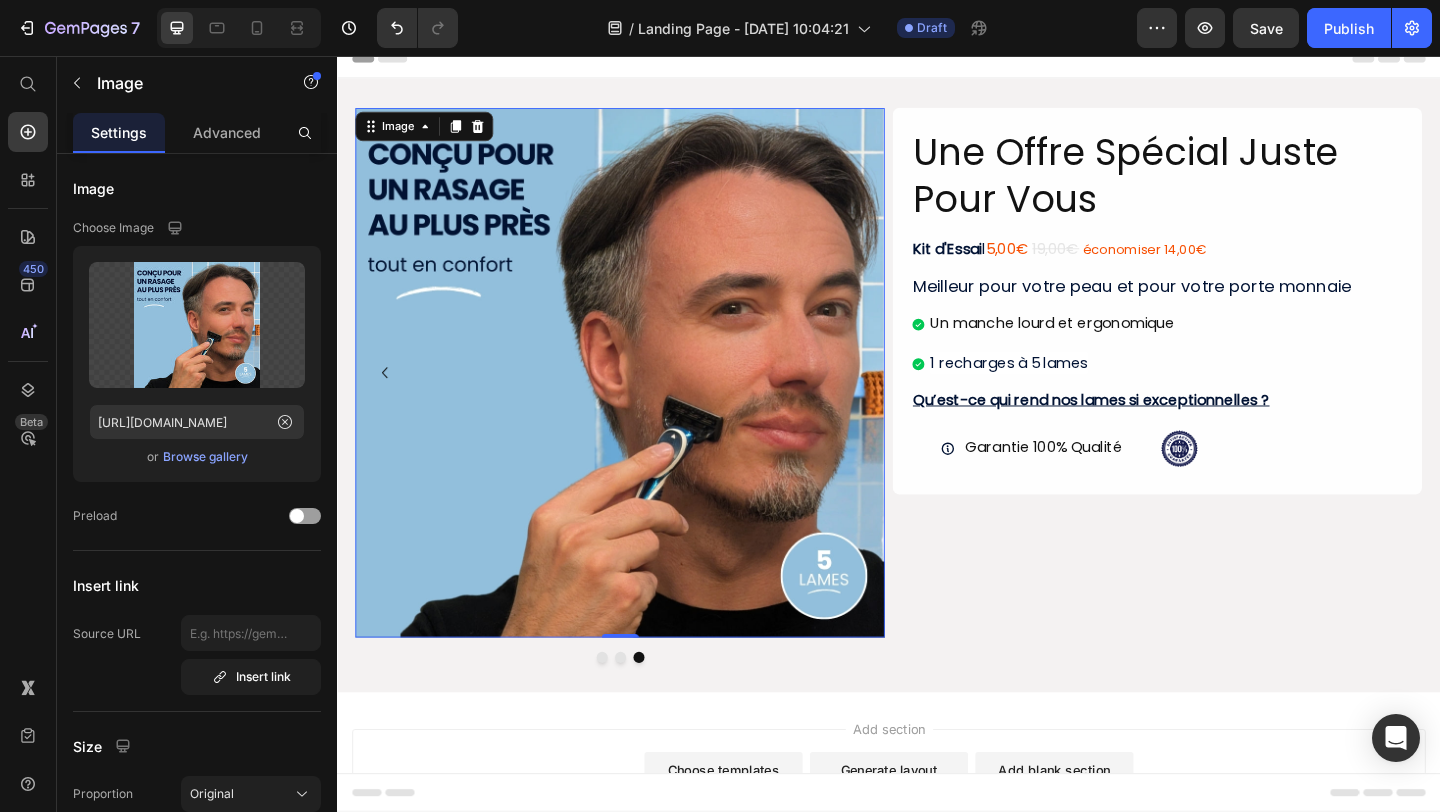 scroll, scrollTop: 43, scrollLeft: 0, axis: vertical 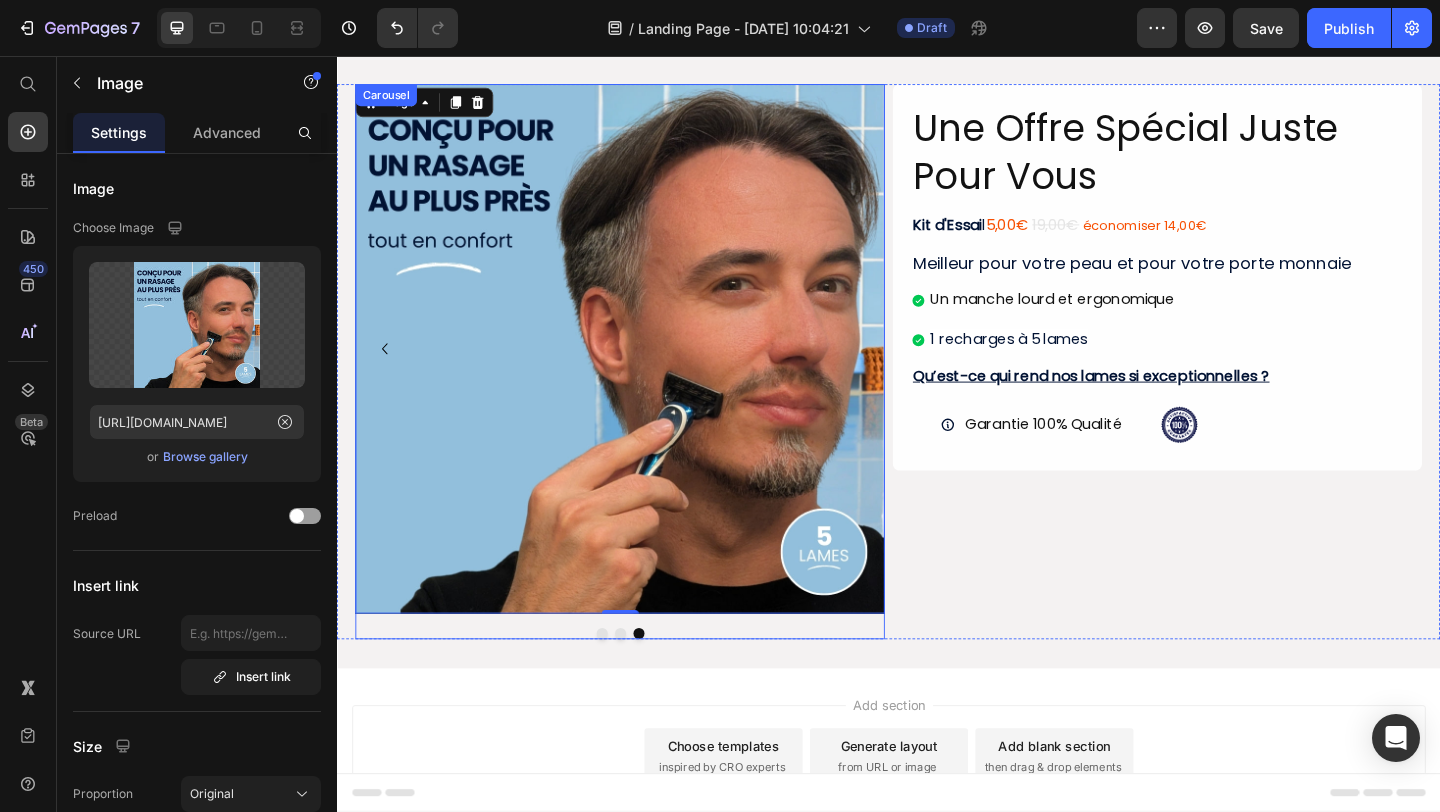click at bounding box center [645, 684] 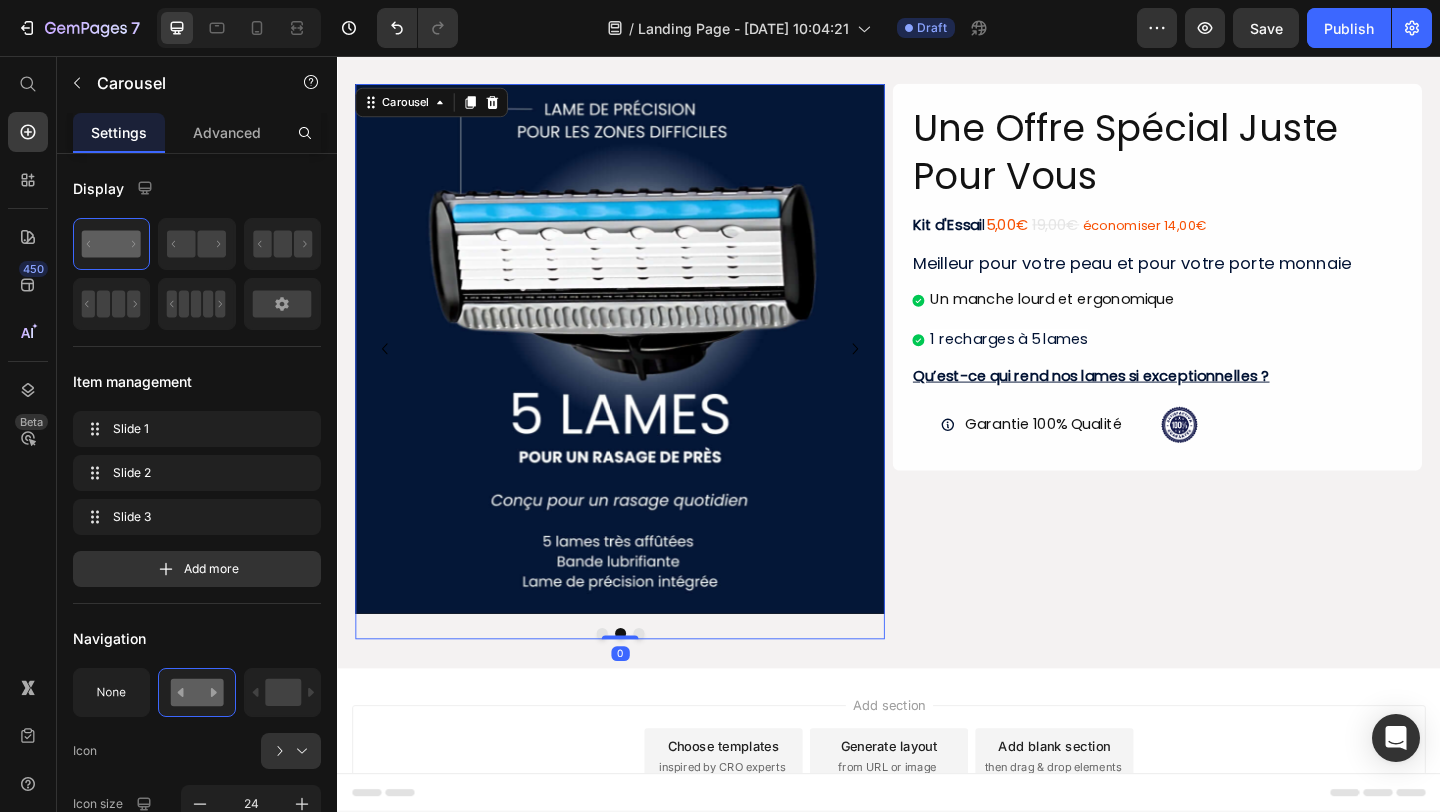 click at bounding box center [625, 684] 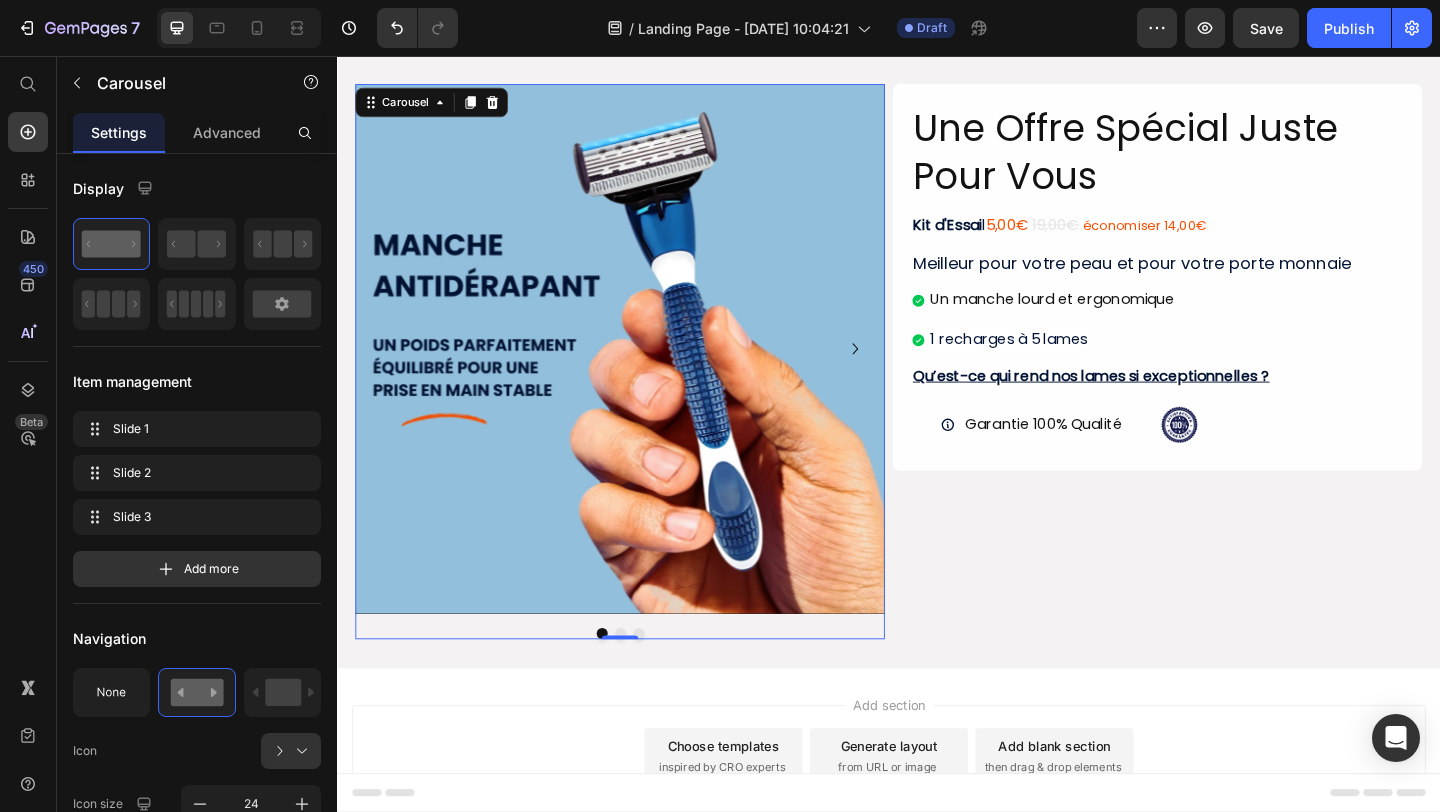 click at bounding box center (645, 684) 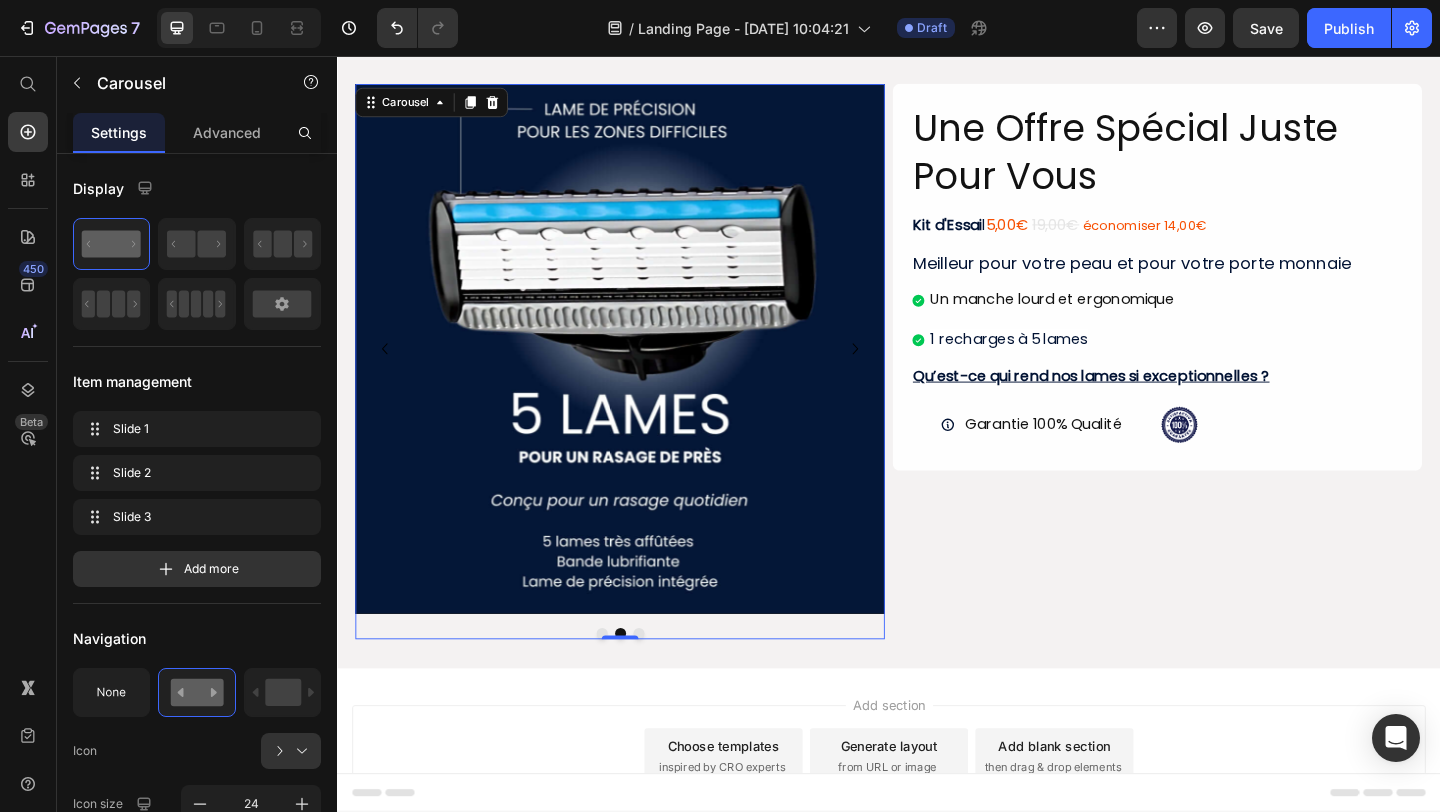 click at bounding box center [665, 684] 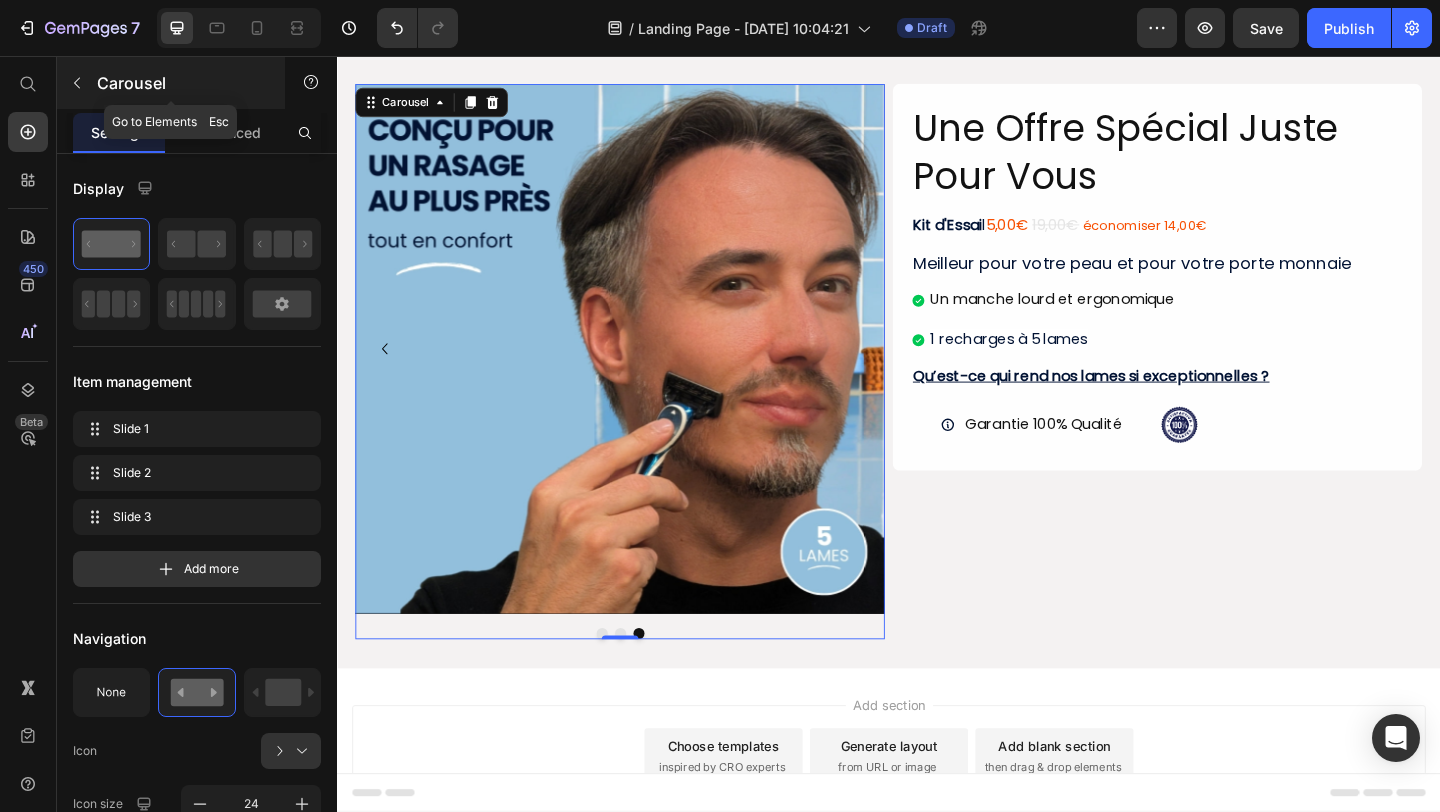click at bounding box center (77, 83) 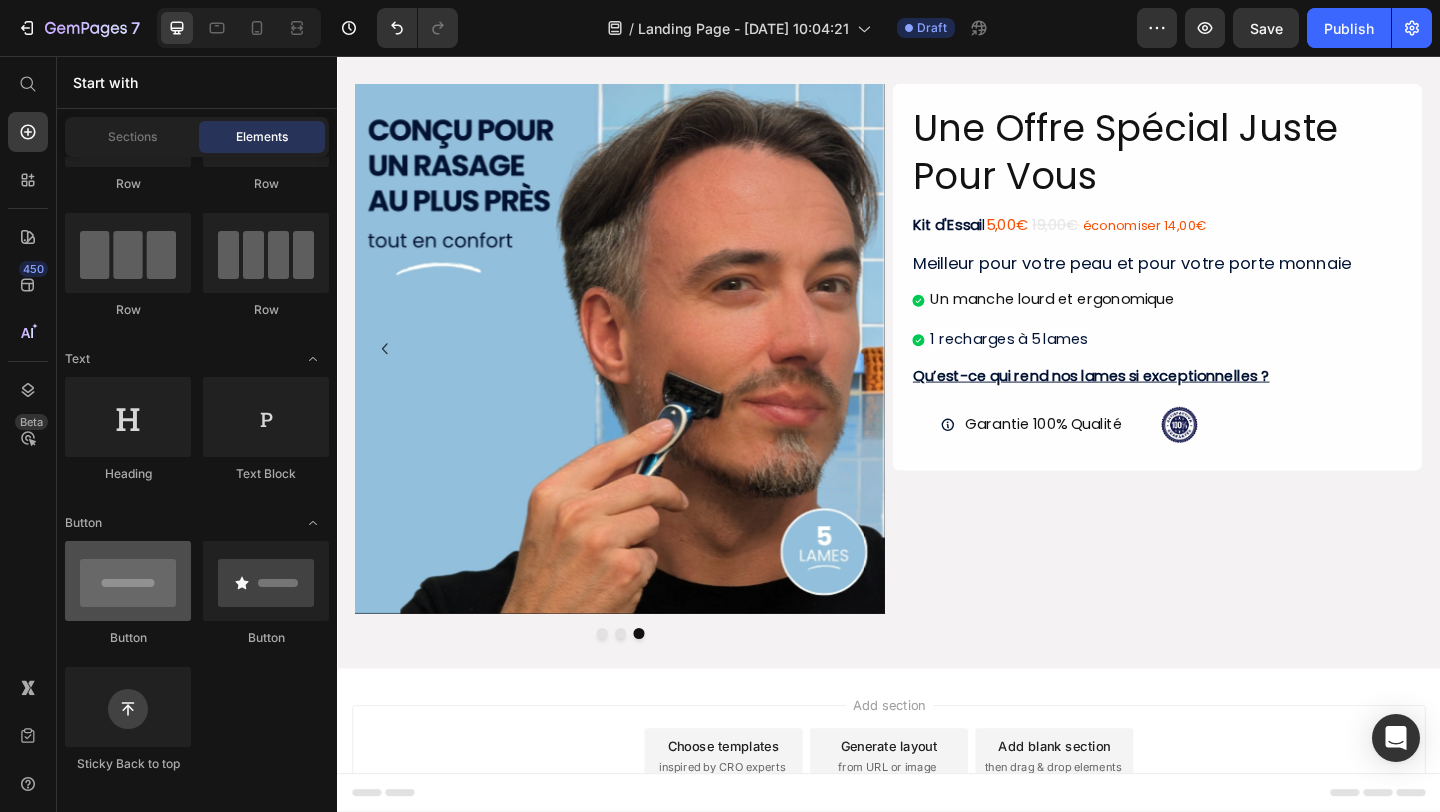 scroll, scrollTop: 0, scrollLeft: 0, axis: both 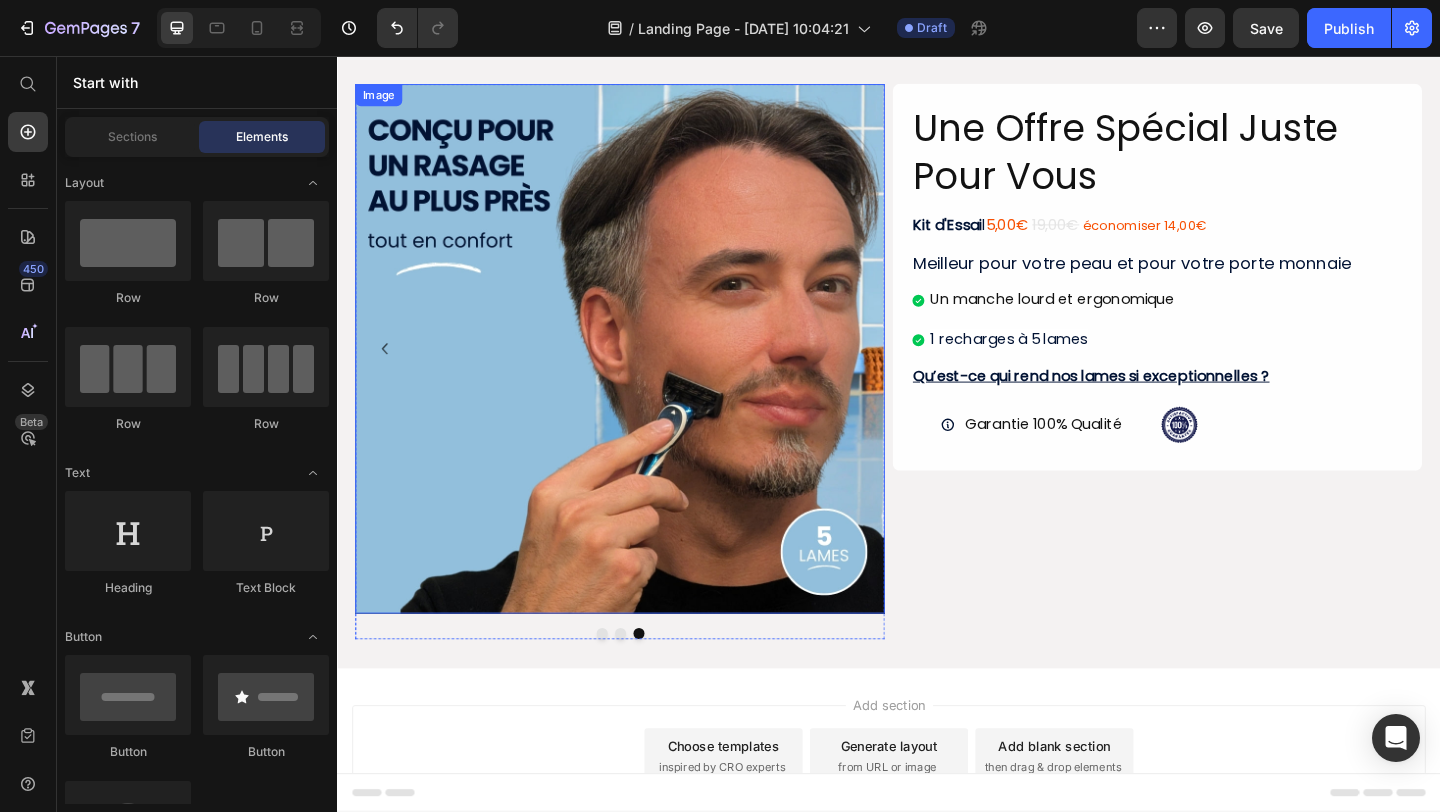 click at bounding box center [645, 374] 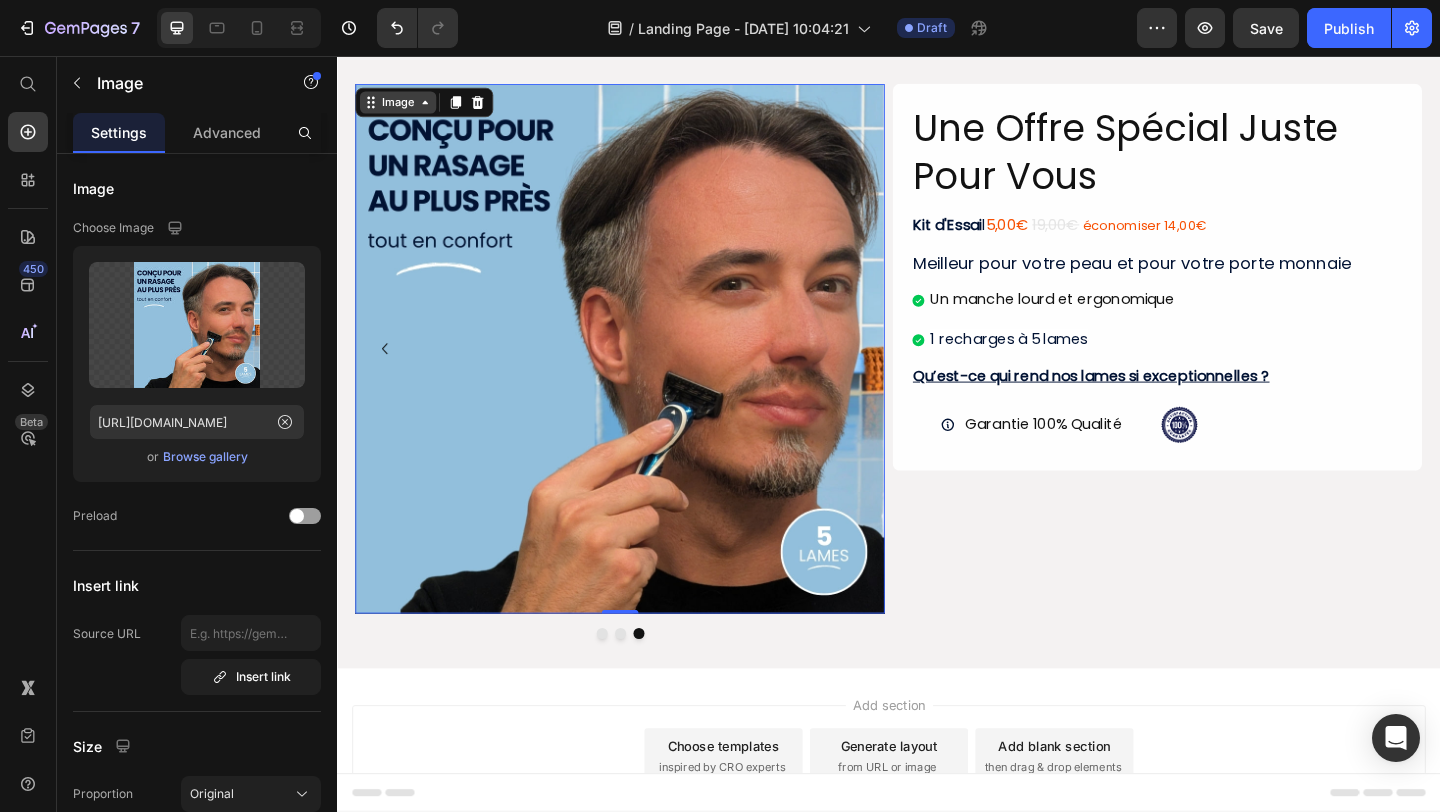 click on "Image" at bounding box center (403, 106) 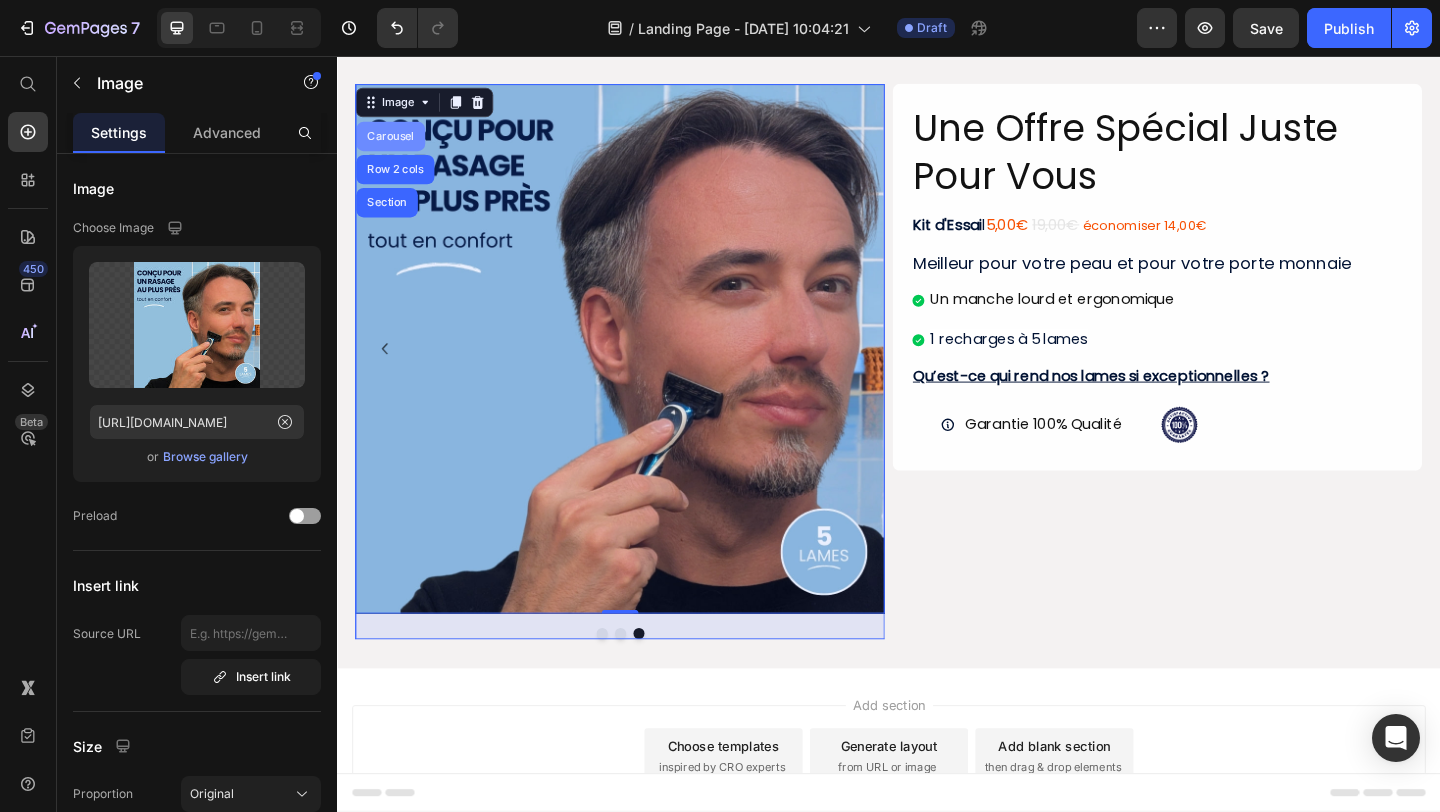click on "Carousel" at bounding box center [395, 143] 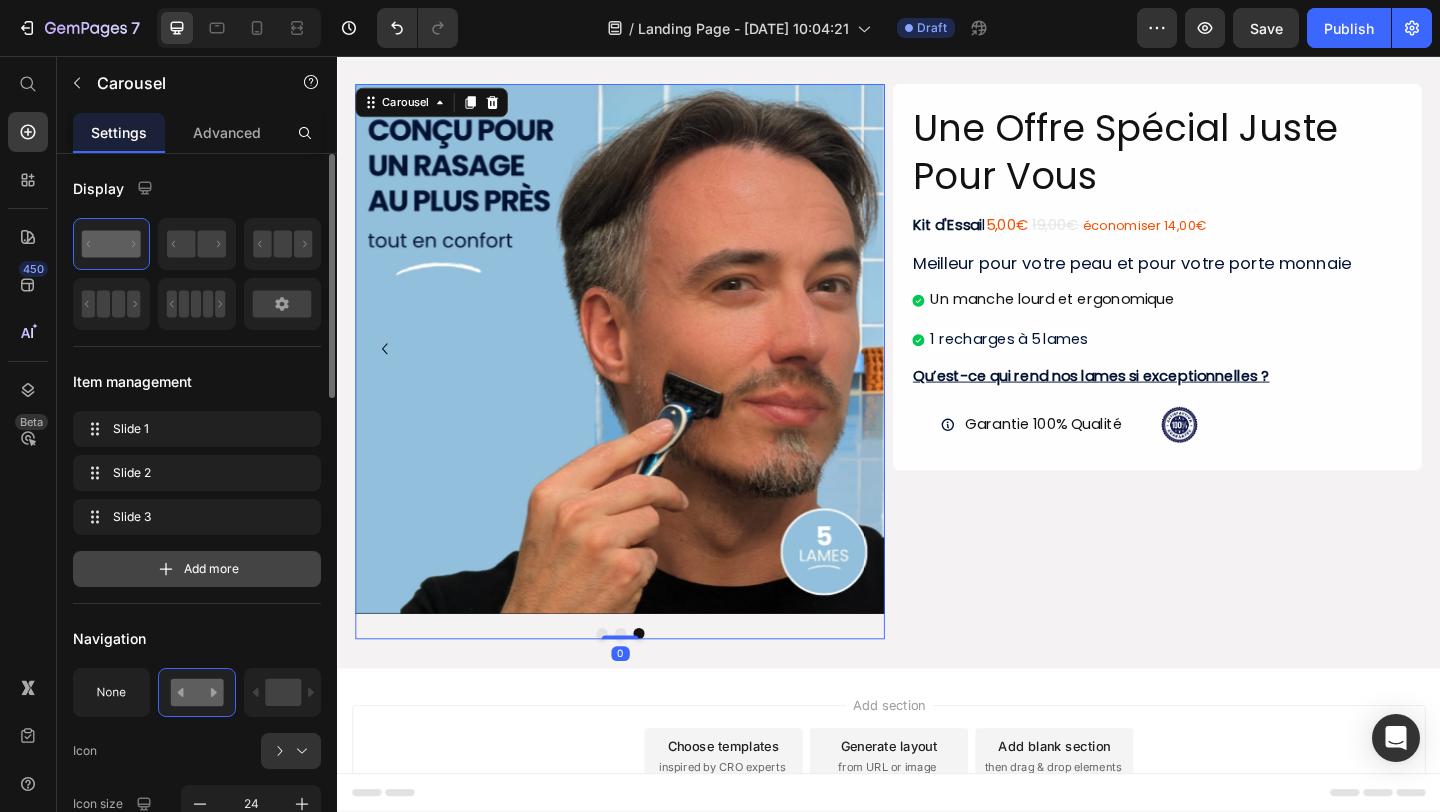 click on "Add more" at bounding box center [211, 569] 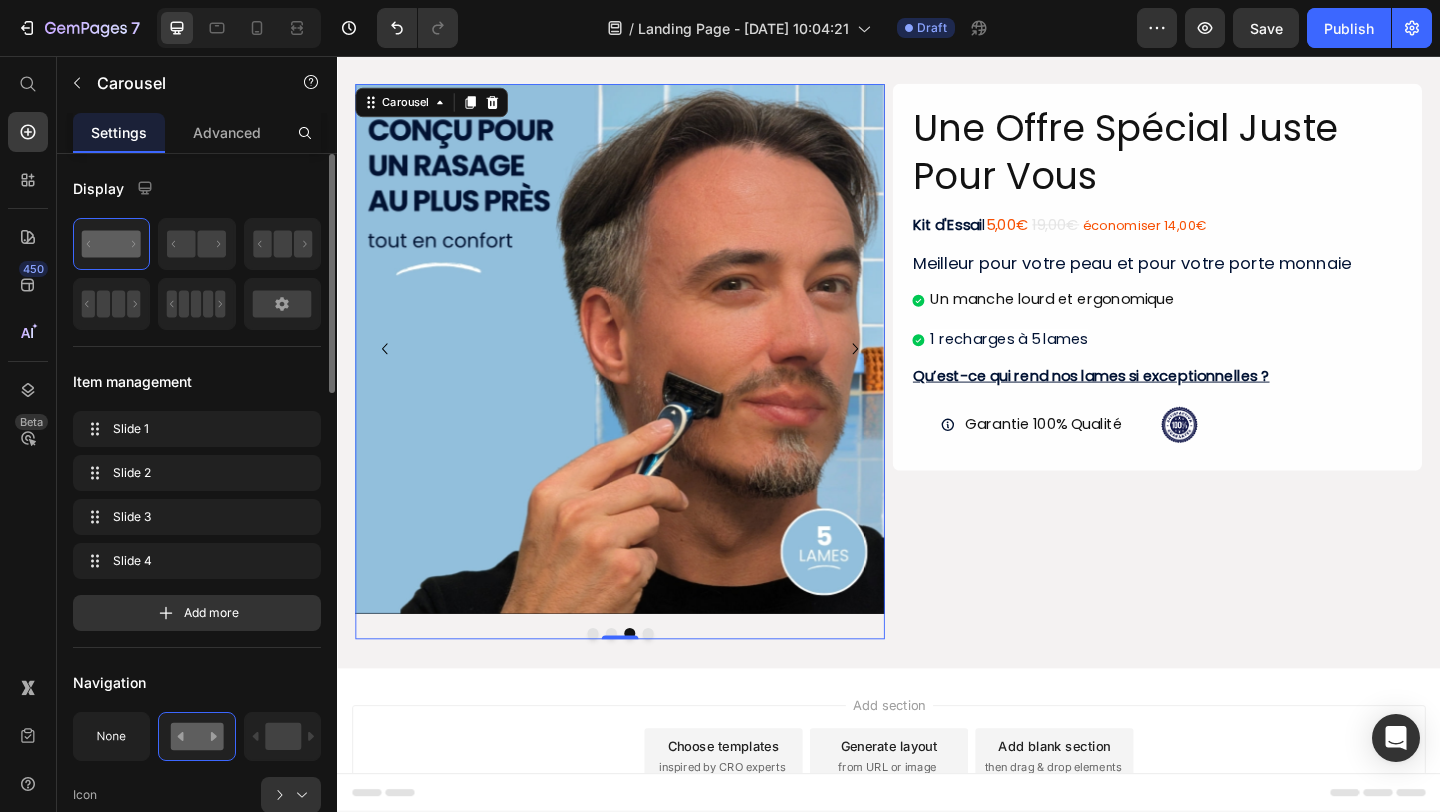 click on "Slide 1 Slide 1 Slide 2 Slide 2 Slide 3 Slide 3 Slide 4 Slide 4 Add more" 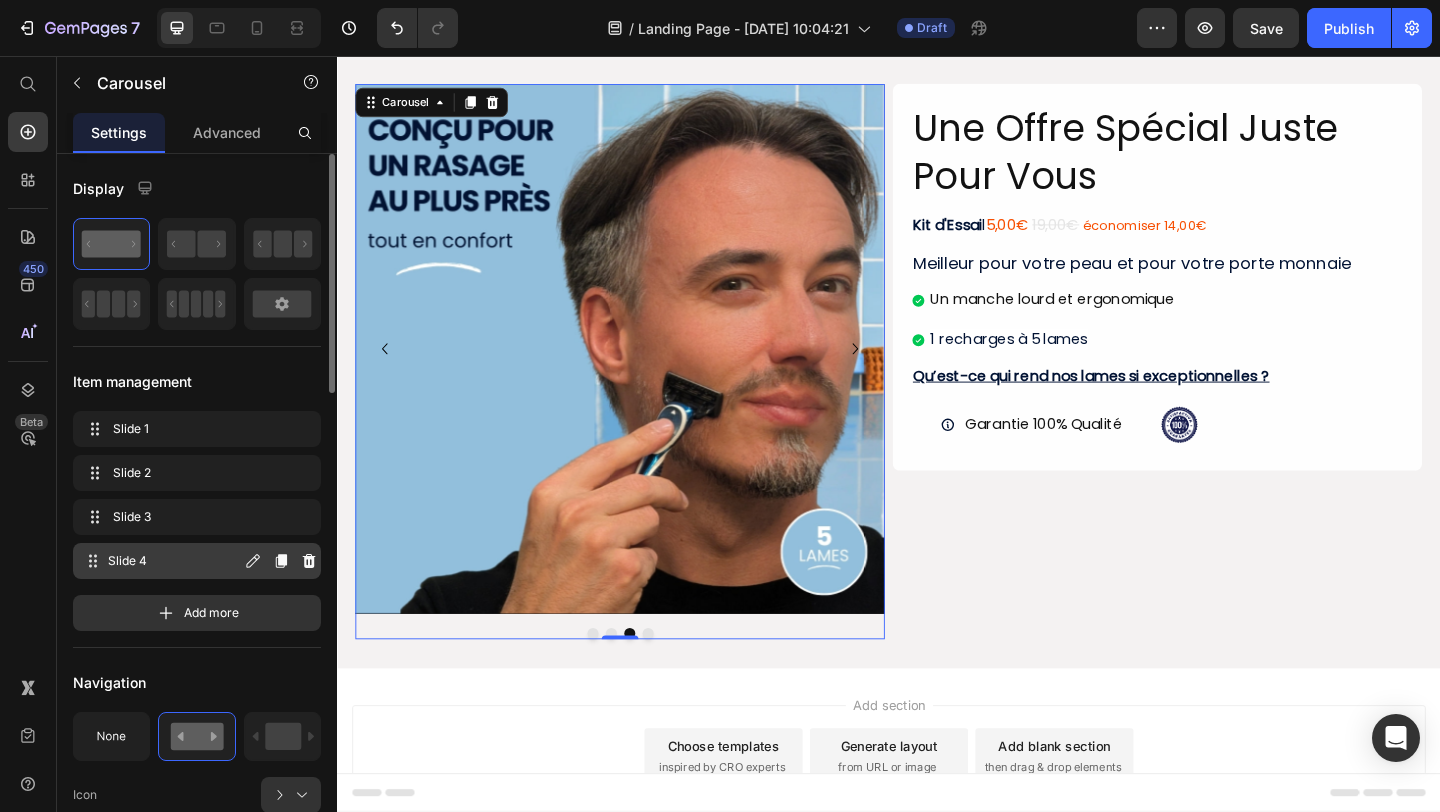 click on "Slide 4 Slide 4" at bounding box center (161, 561) 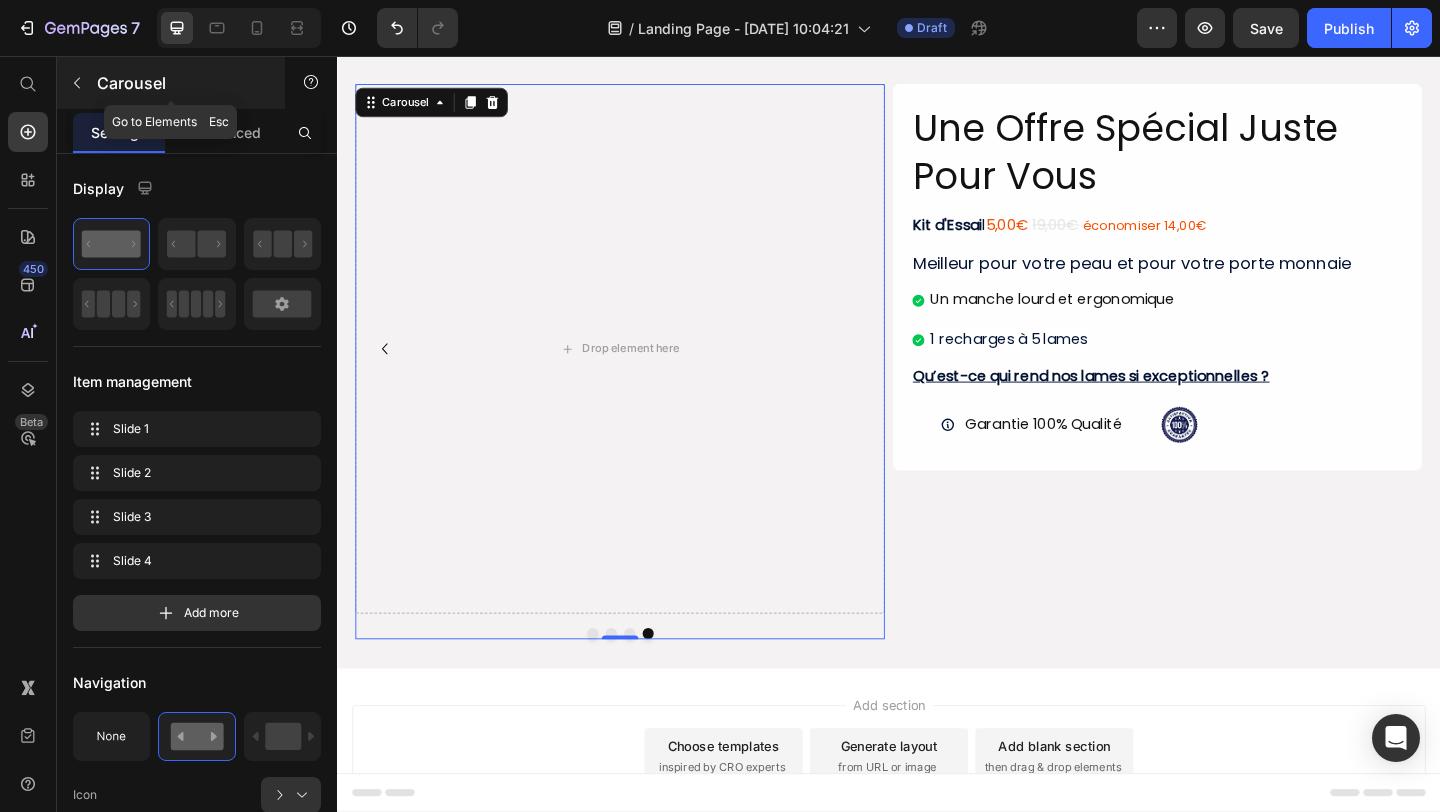 click 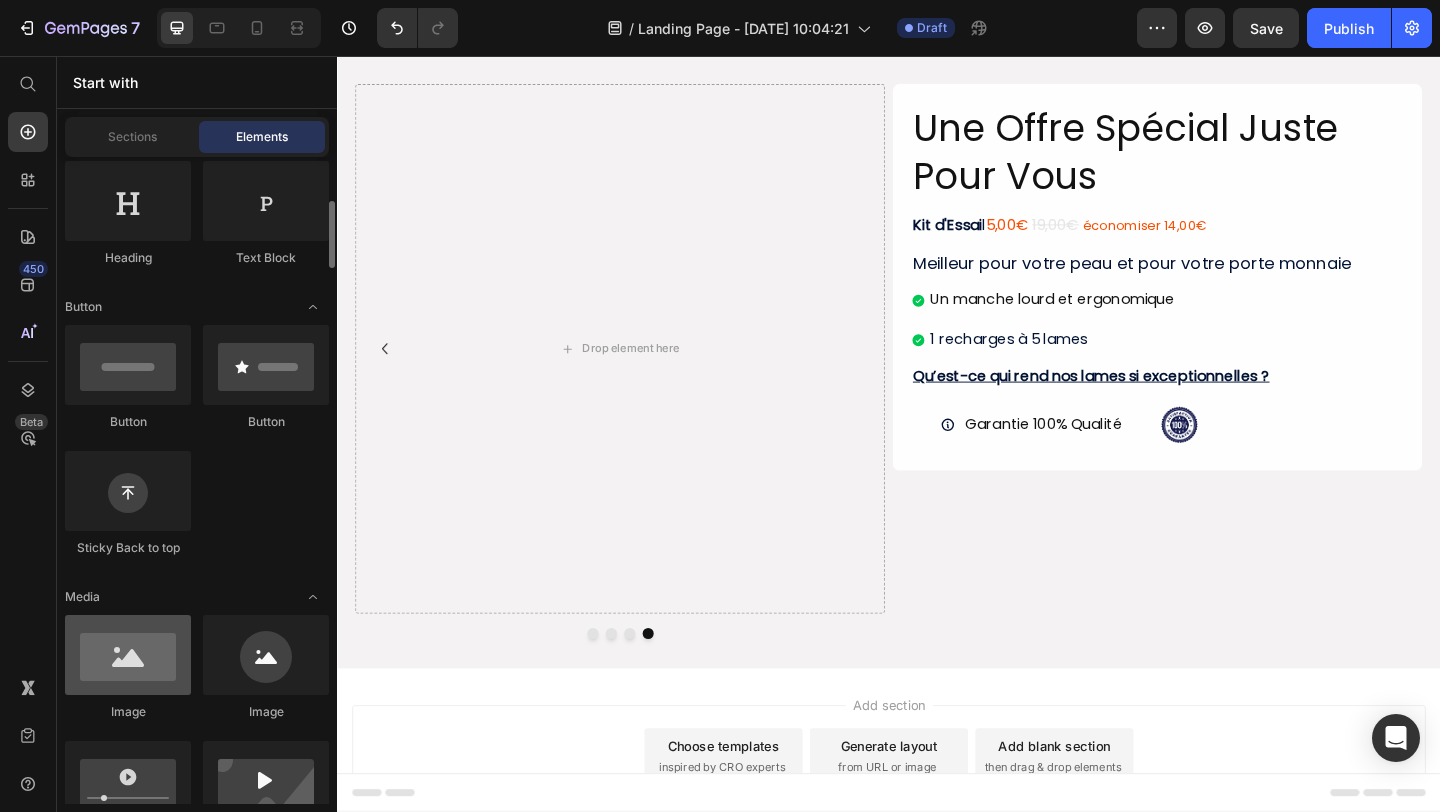 scroll, scrollTop: 339, scrollLeft: 0, axis: vertical 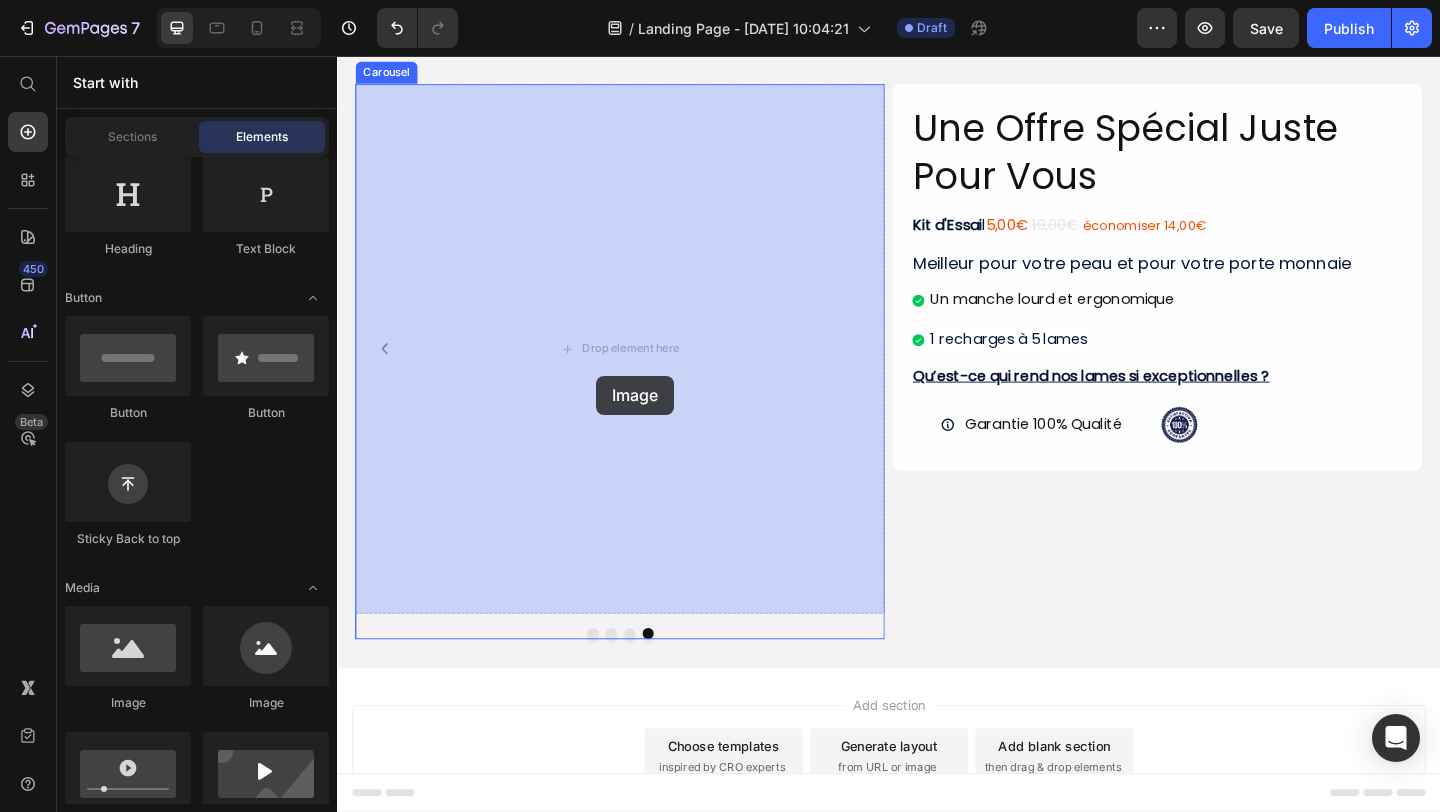 drag, startPoint x: 467, startPoint y: 686, endPoint x: 619, endPoint y: 404, distance: 320.35605 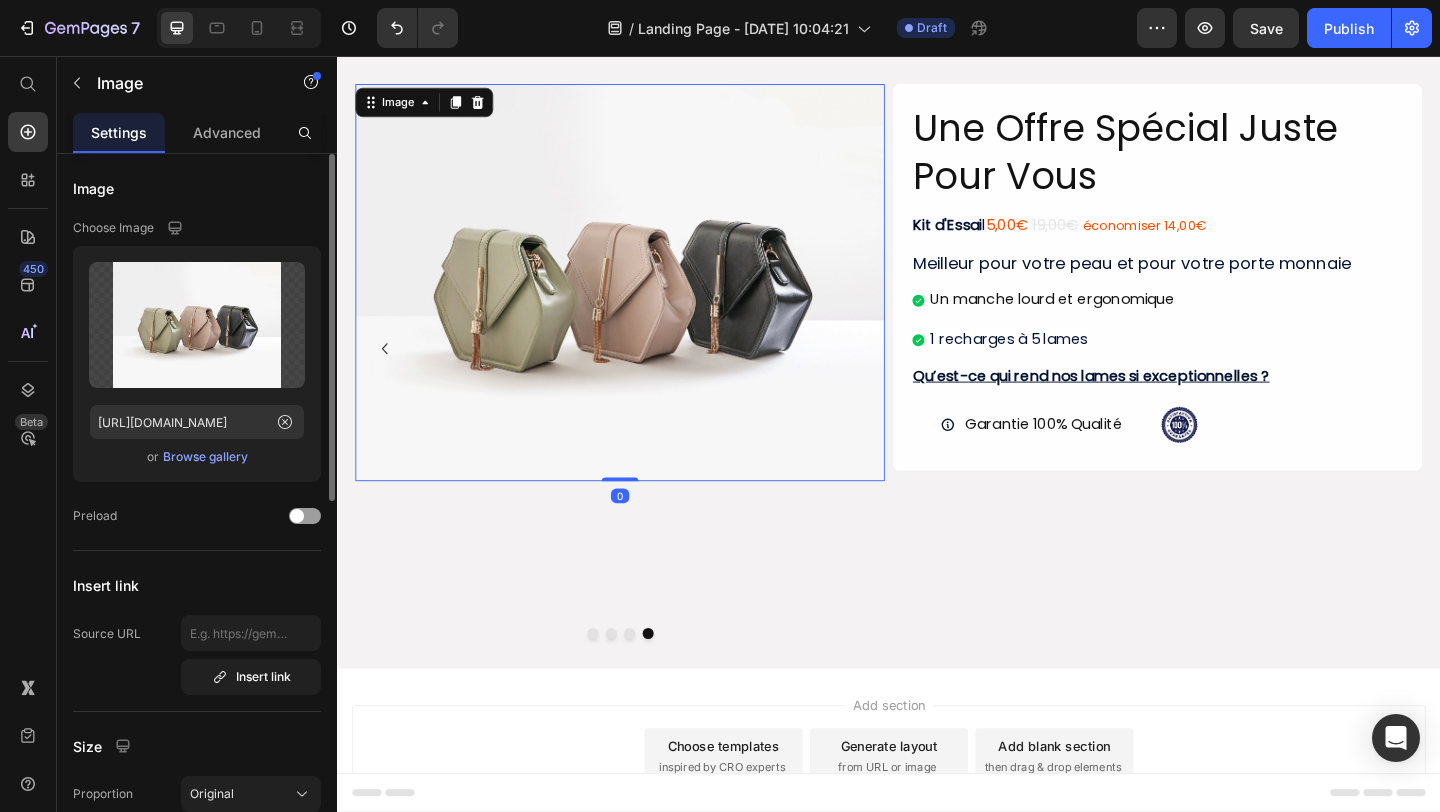 click on "Browse gallery" at bounding box center (205, 457) 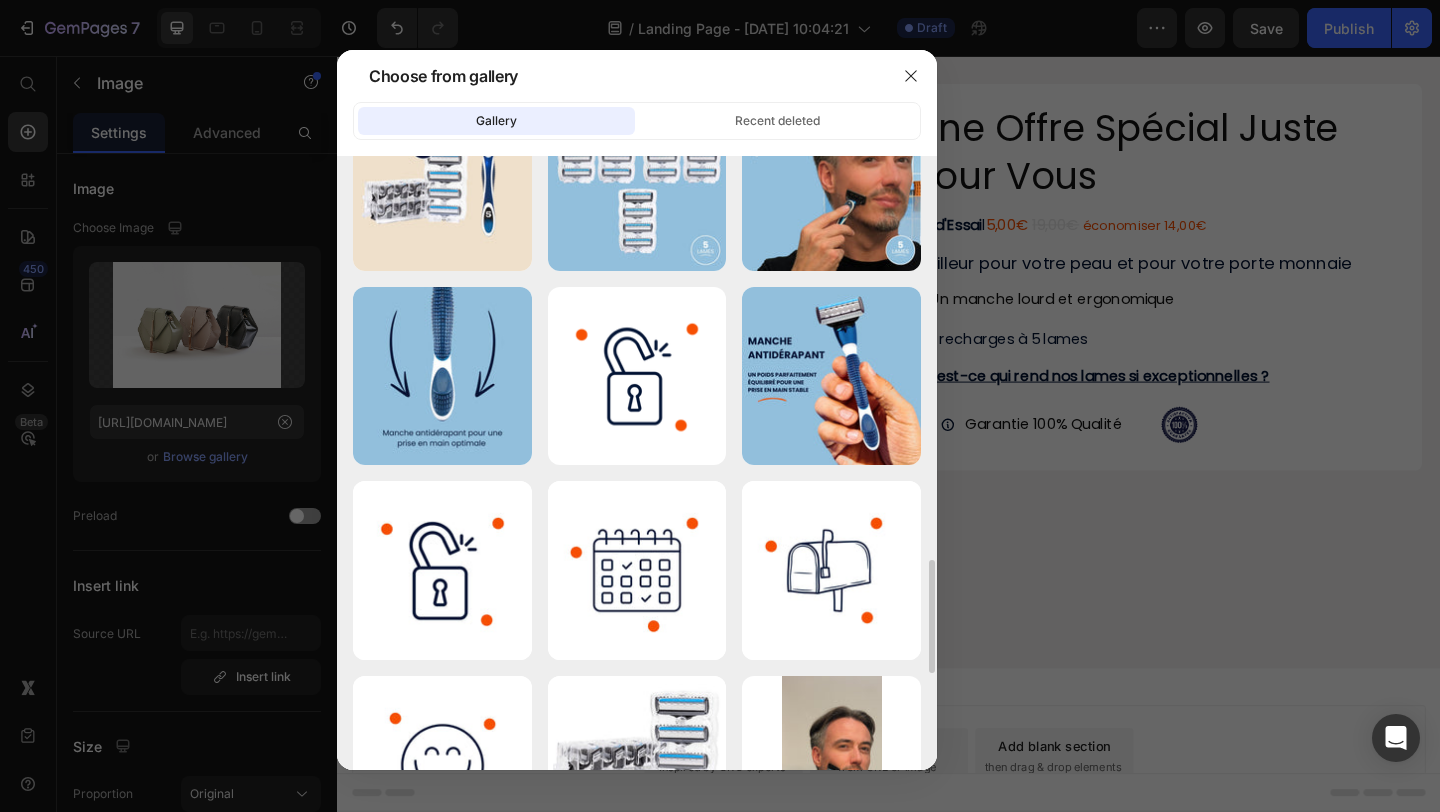 scroll, scrollTop: 1888, scrollLeft: 0, axis: vertical 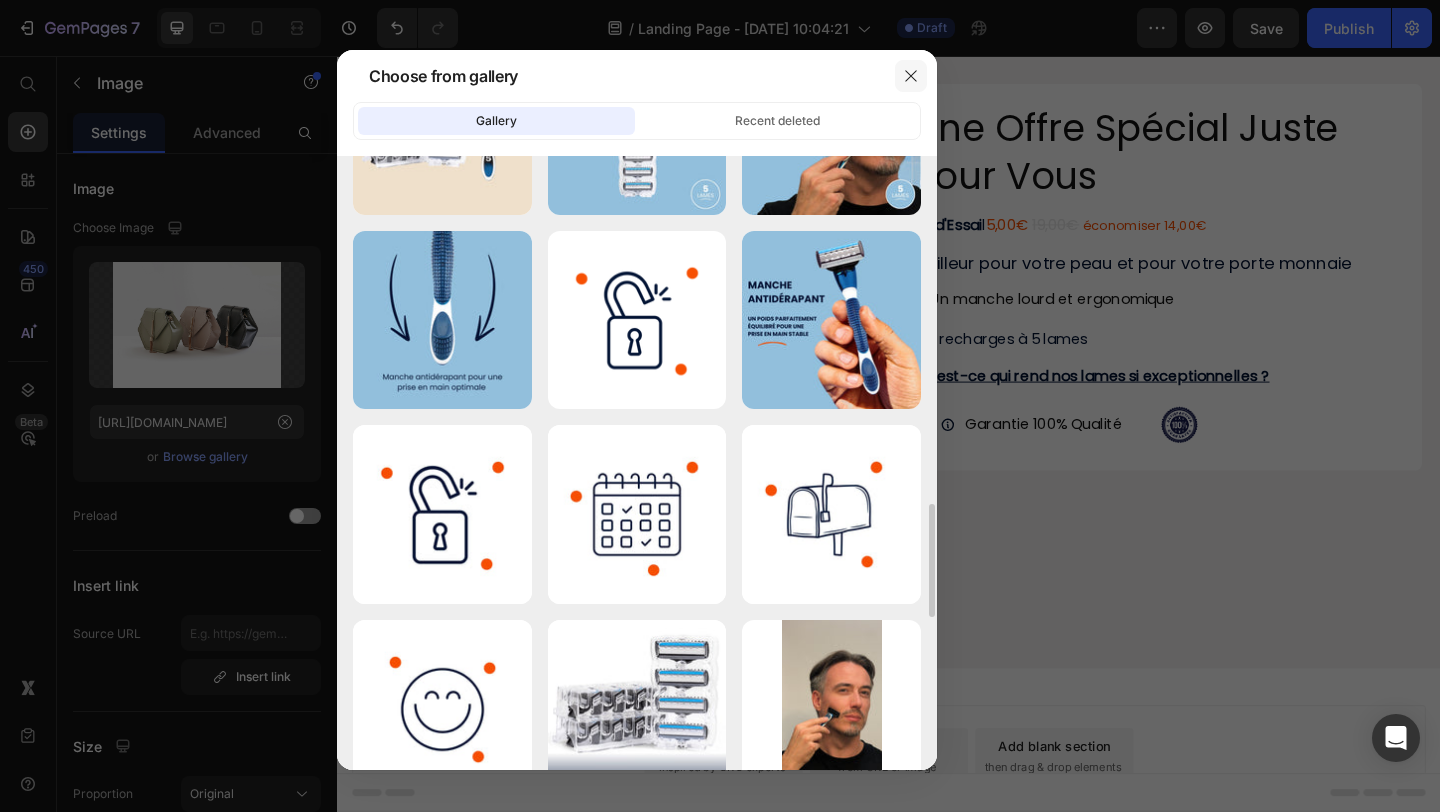 click 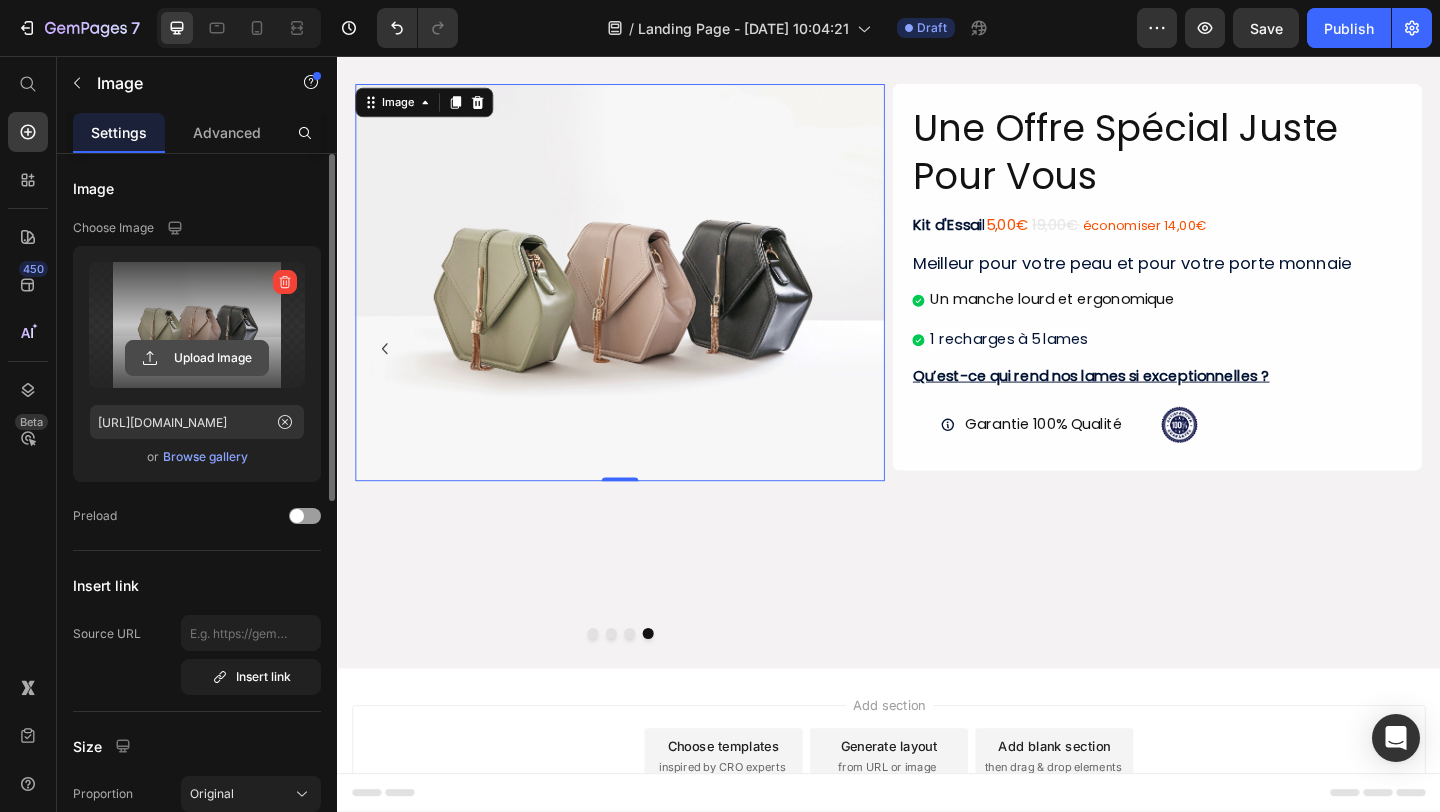 click 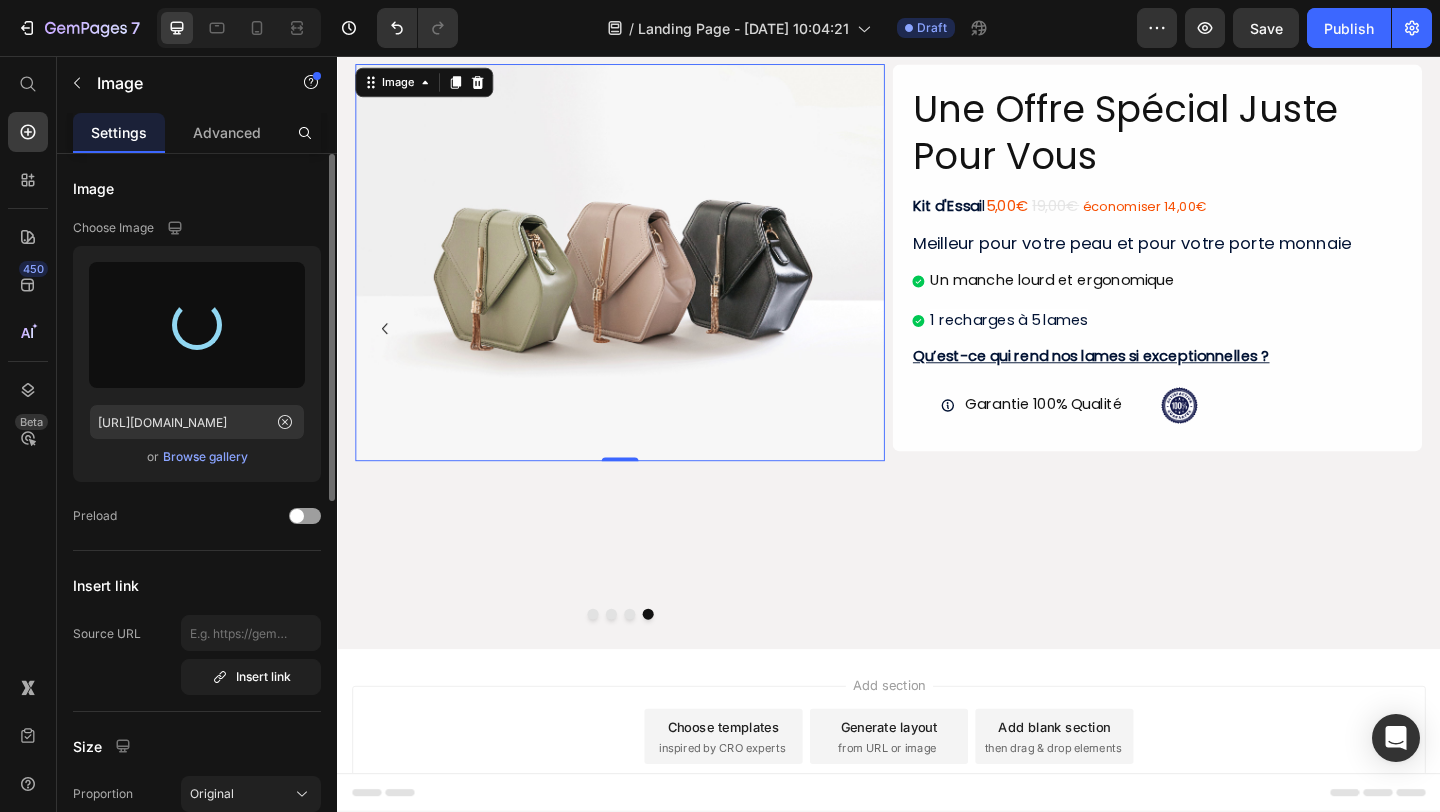 scroll, scrollTop: 132, scrollLeft: 0, axis: vertical 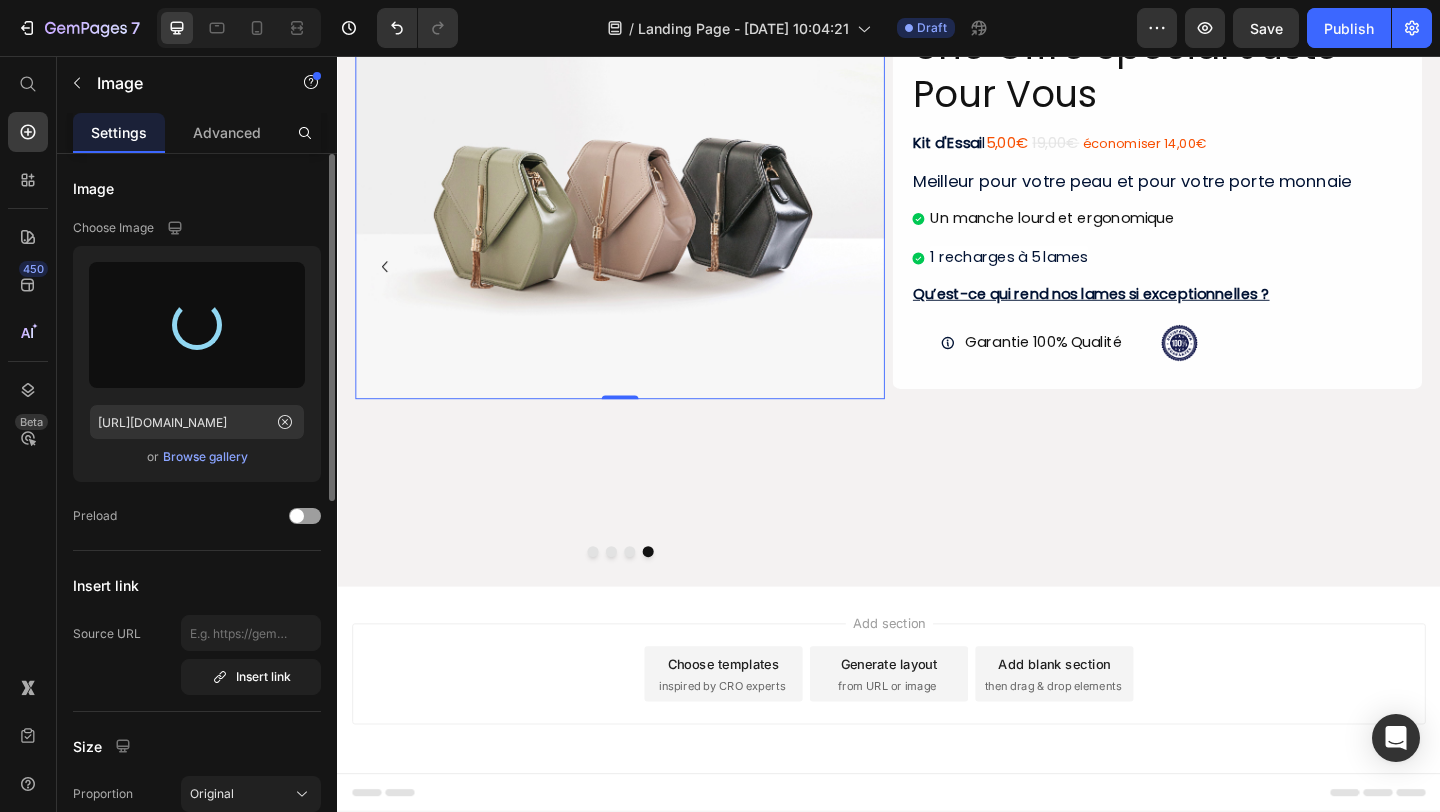 type on "[URL][DOMAIN_NAME]" 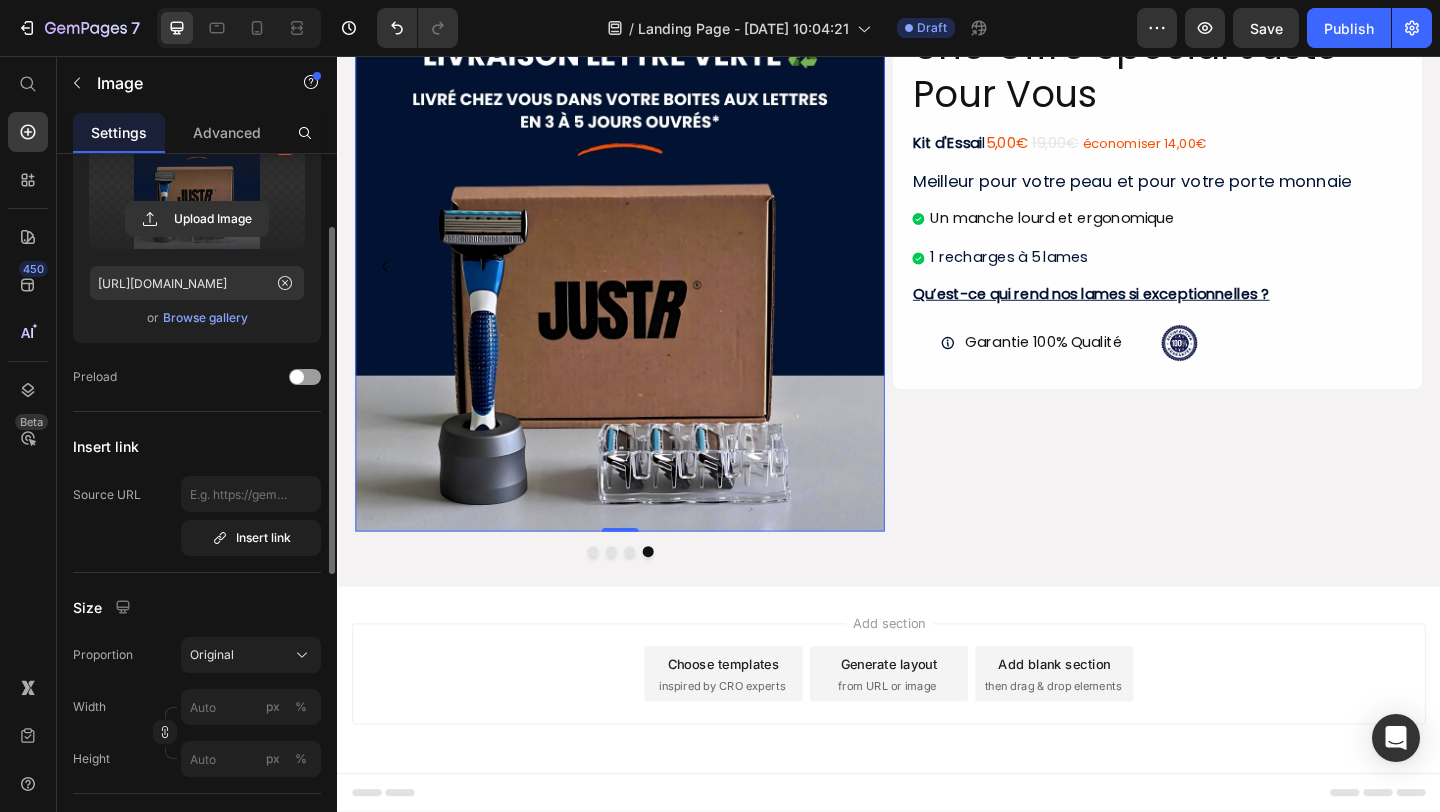 scroll, scrollTop: 148, scrollLeft: 0, axis: vertical 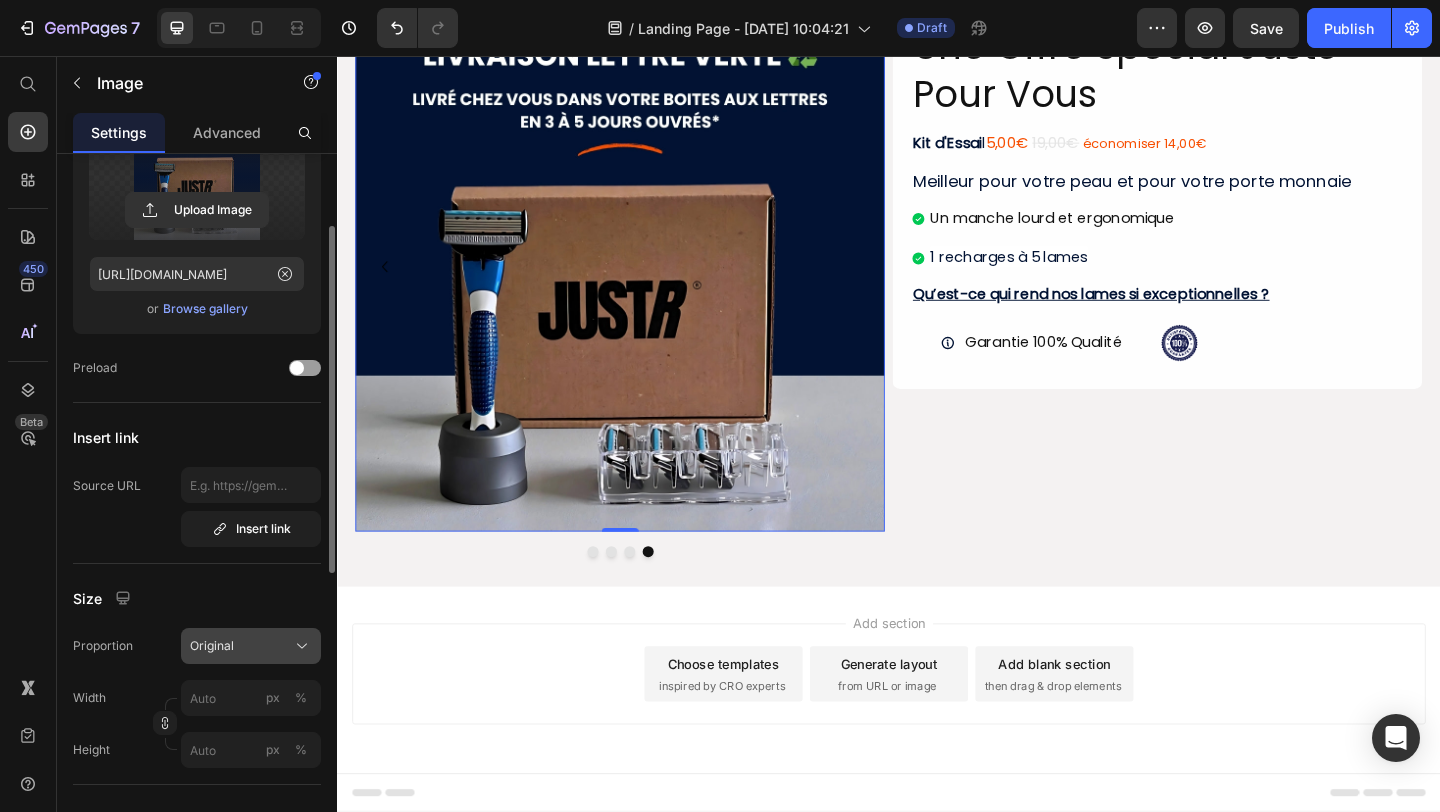 click on "Original" 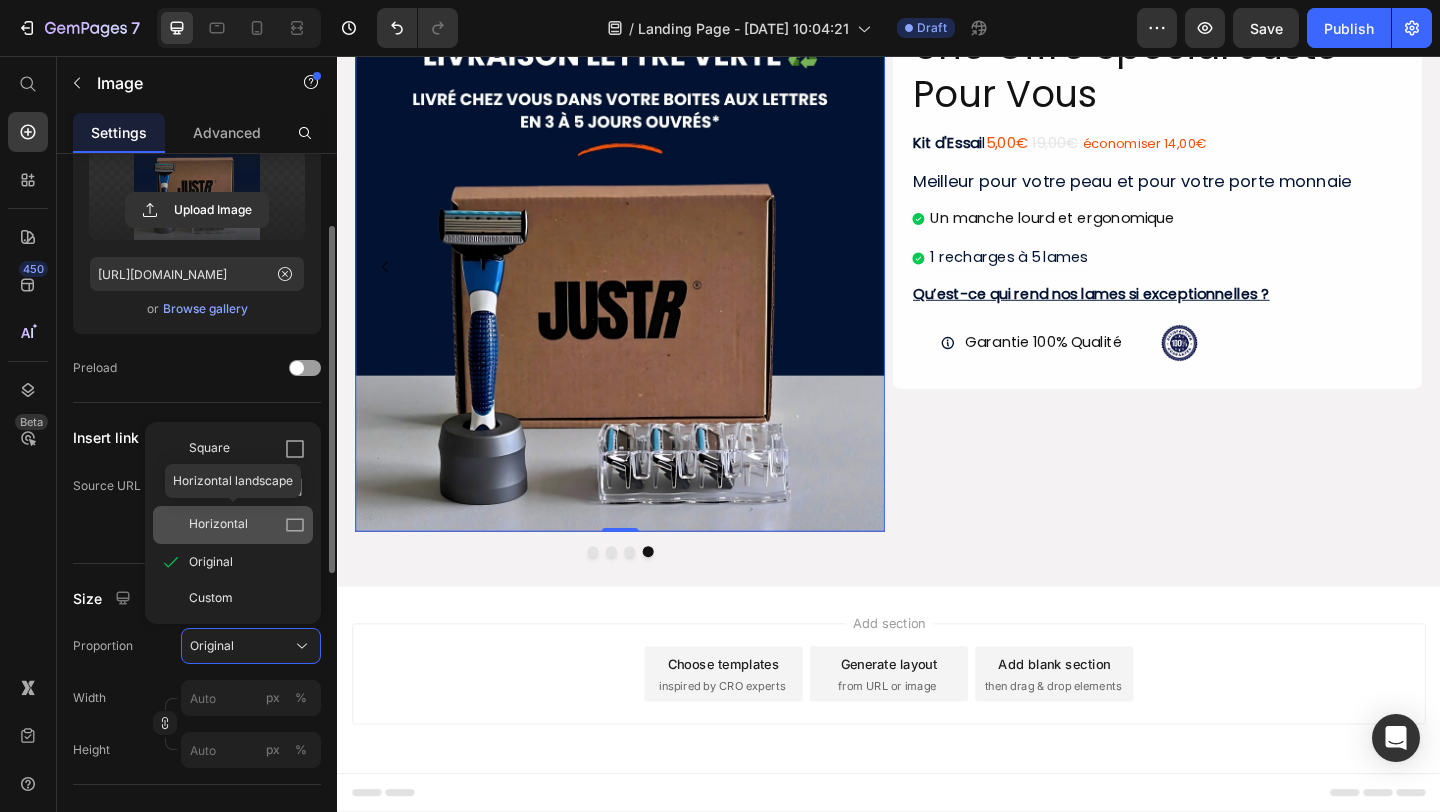 click on "Horizontal" at bounding box center (218, 525) 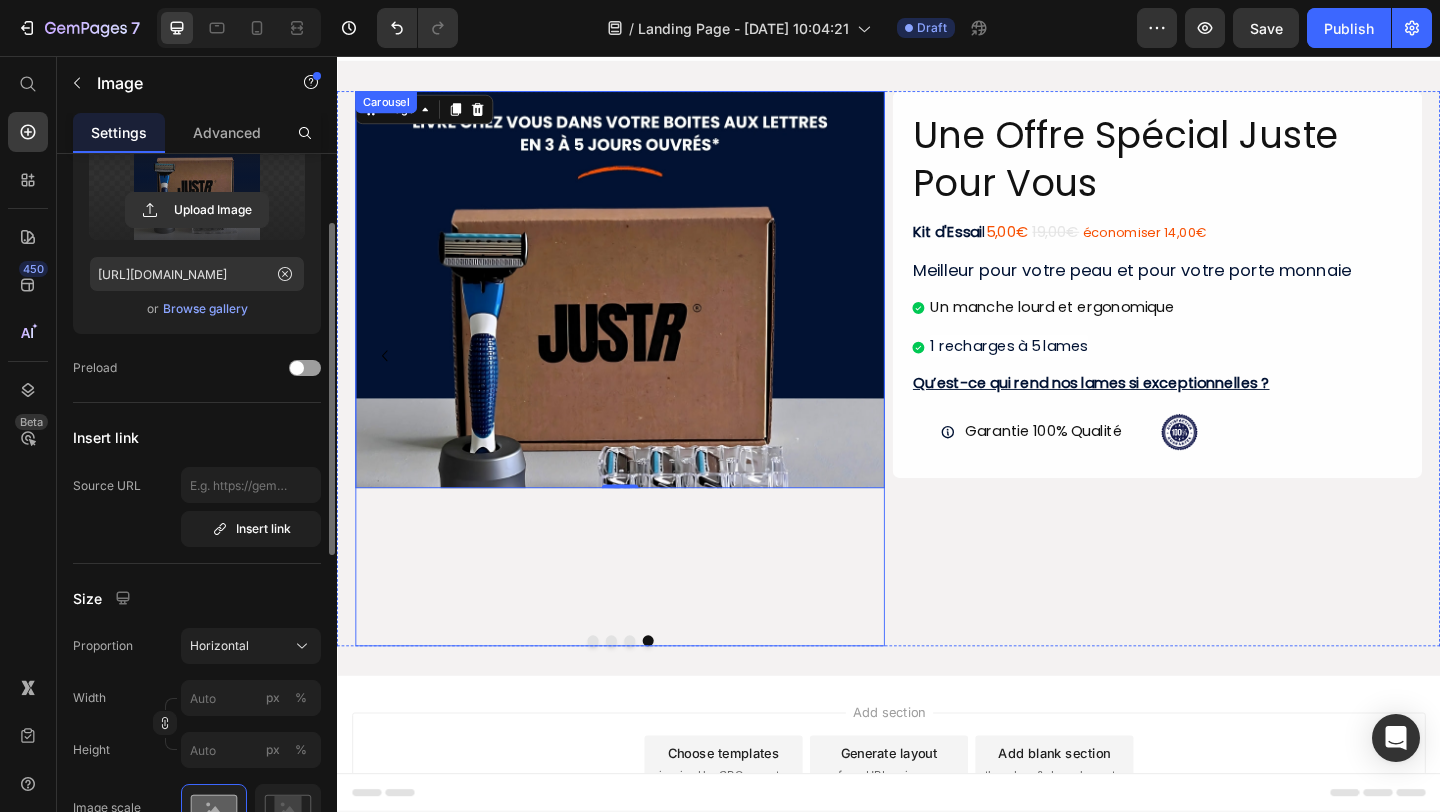 scroll, scrollTop: 44, scrollLeft: 0, axis: vertical 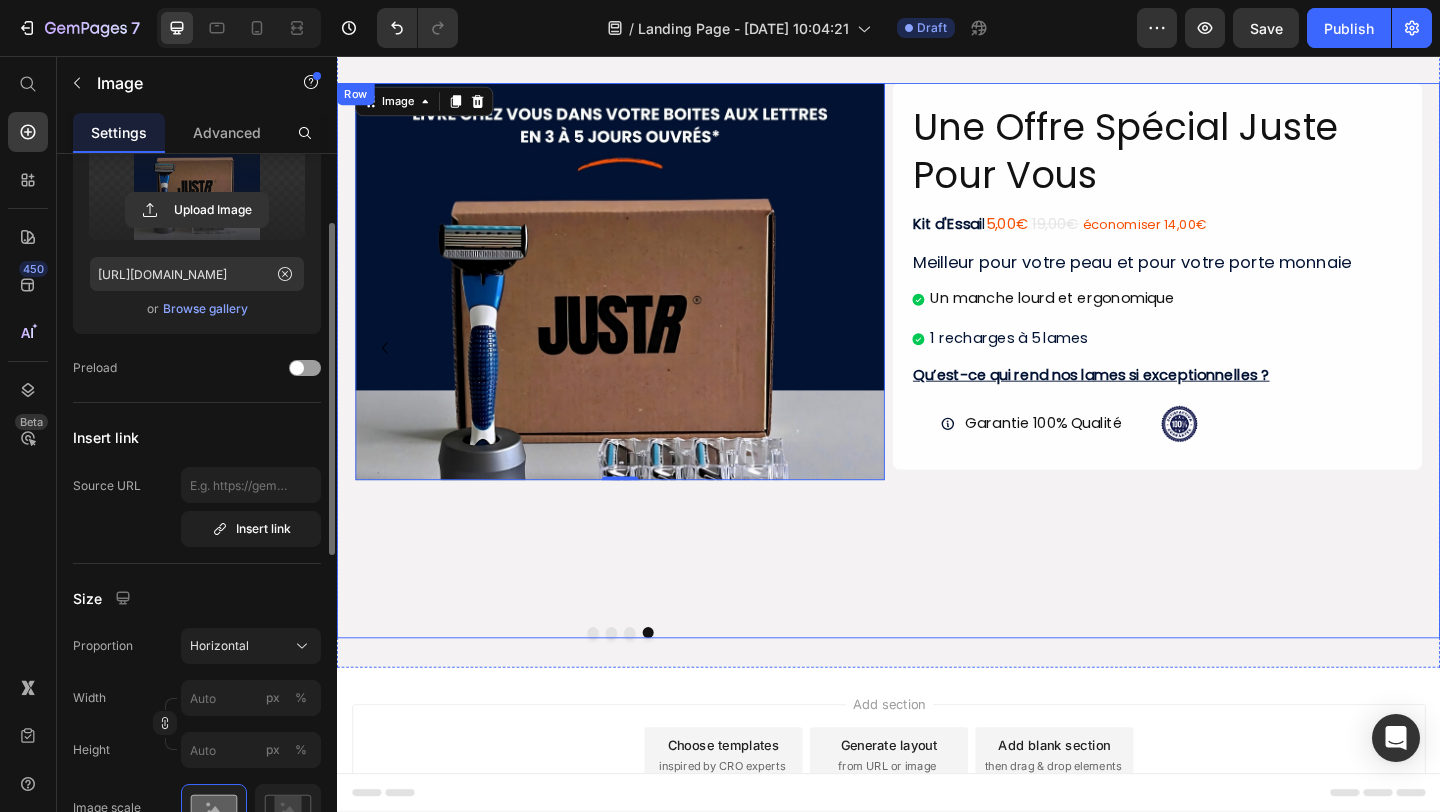 click on "Une Offre Spécial Juste Pour Vous Heading Kit d'Essai  l  5,00€   19,00€   économiser 14,00€ Text Block Meilleur pour votre peau et pour votre porte monnaie Heading Un manche lourd et ergonomique 1 recharges à 5 lames Item List Qu’est-ce qui rend nos lames si exceptionnelles ? Heading
Garantie 100% Qualité Item List Image Row Row" at bounding box center [1229, 387] 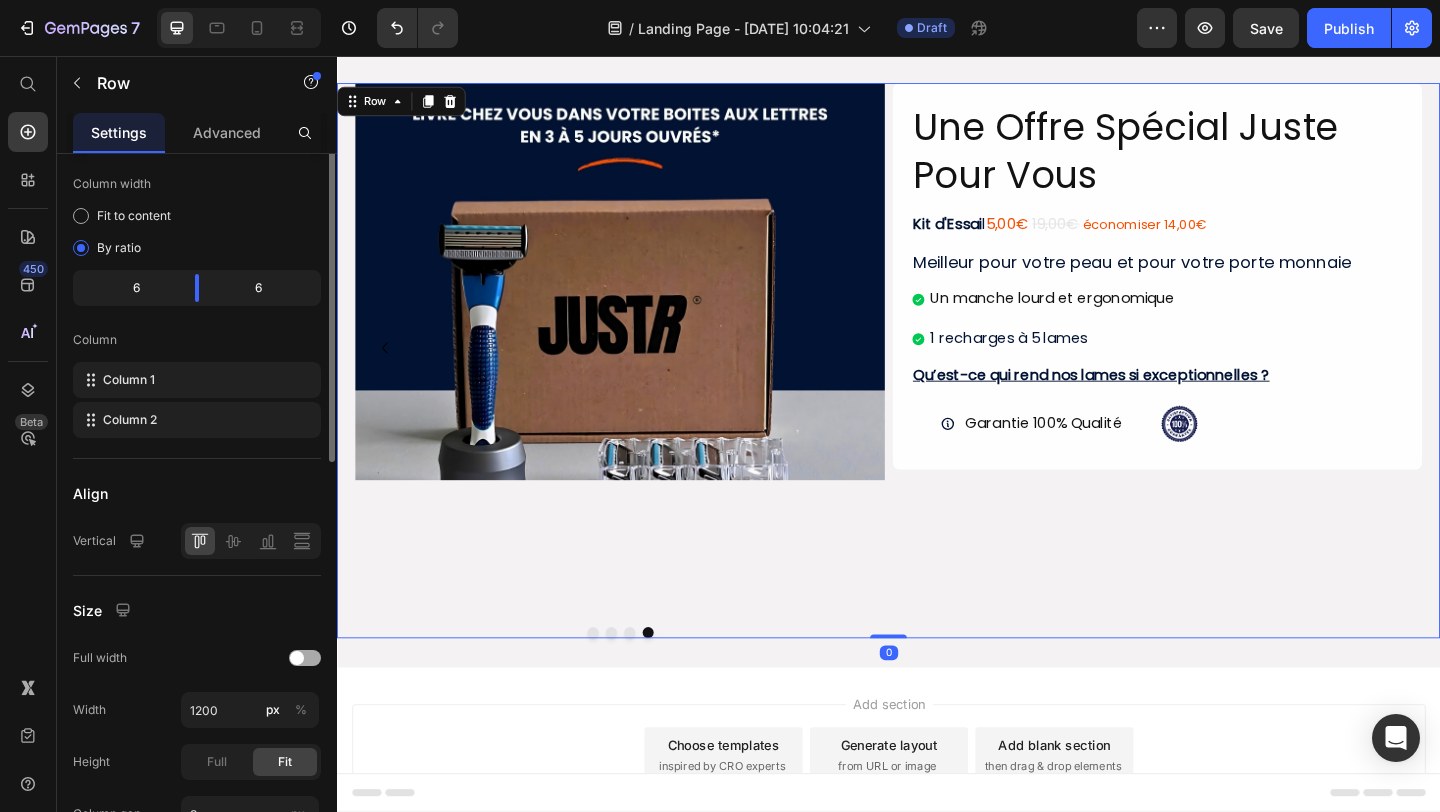 scroll, scrollTop: 0, scrollLeft: 0, axis: both 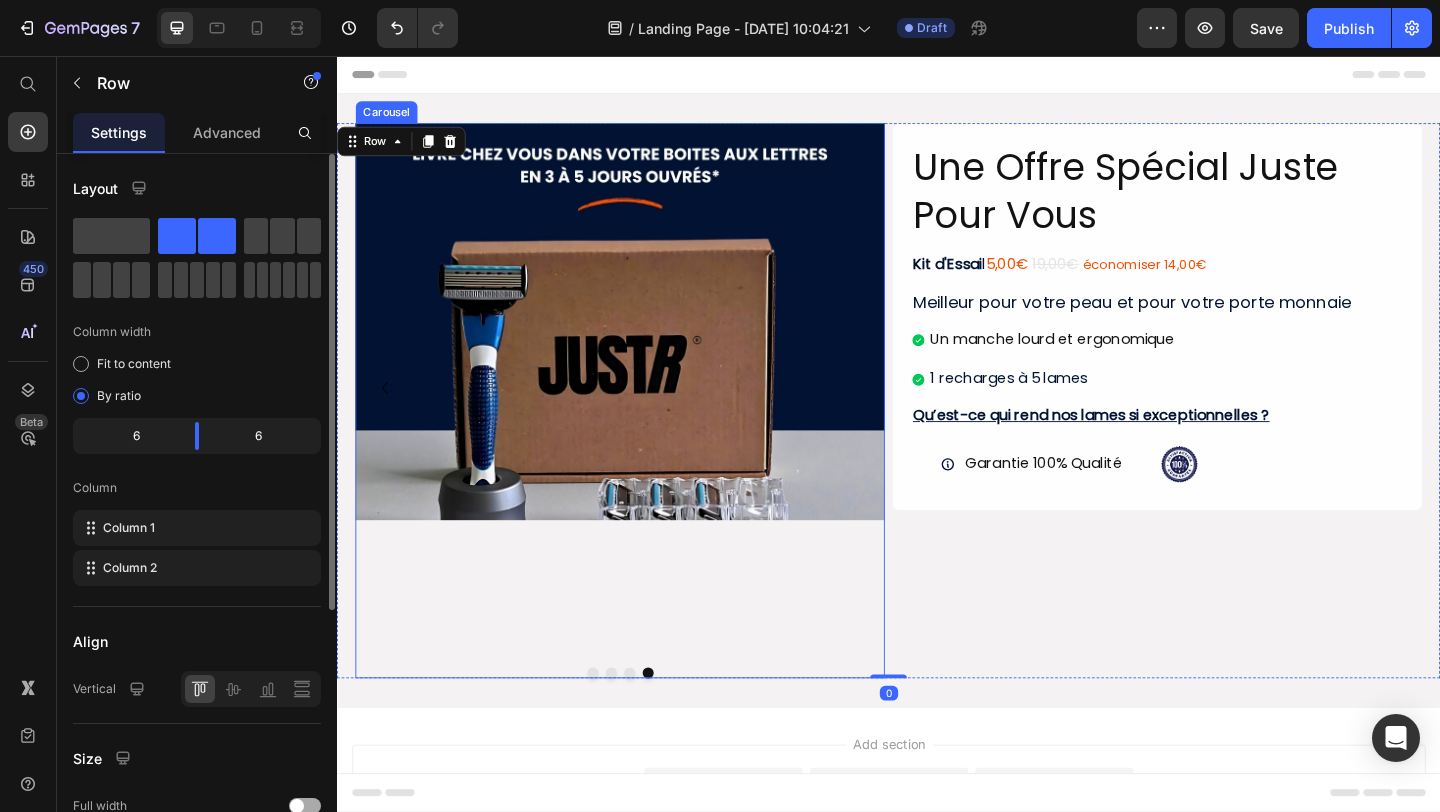 click at bounding box center [655, 727] 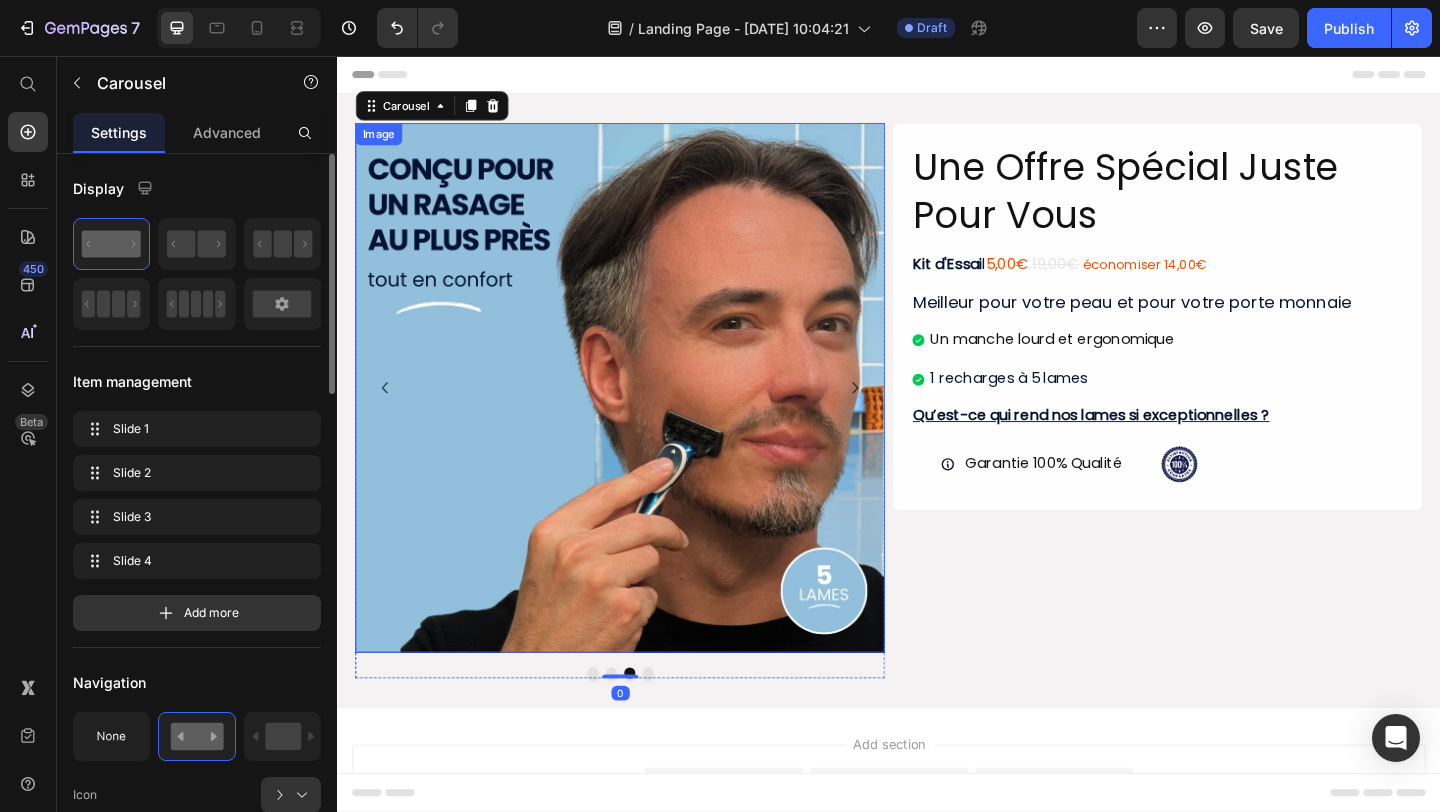 click at bounding box center [645, 417] 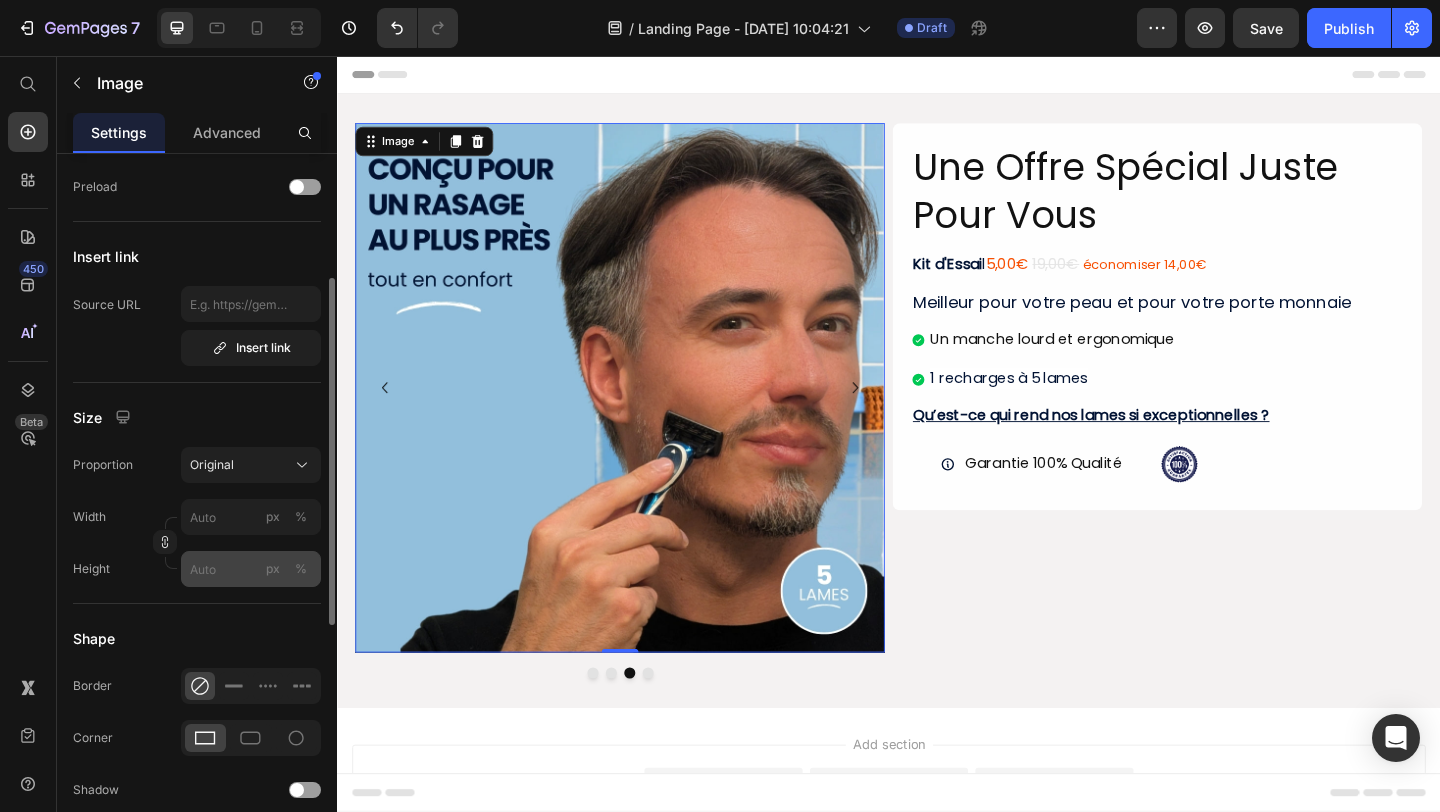 scroll, scrollTop: 344, scrollLeft: 0, axis: vertical 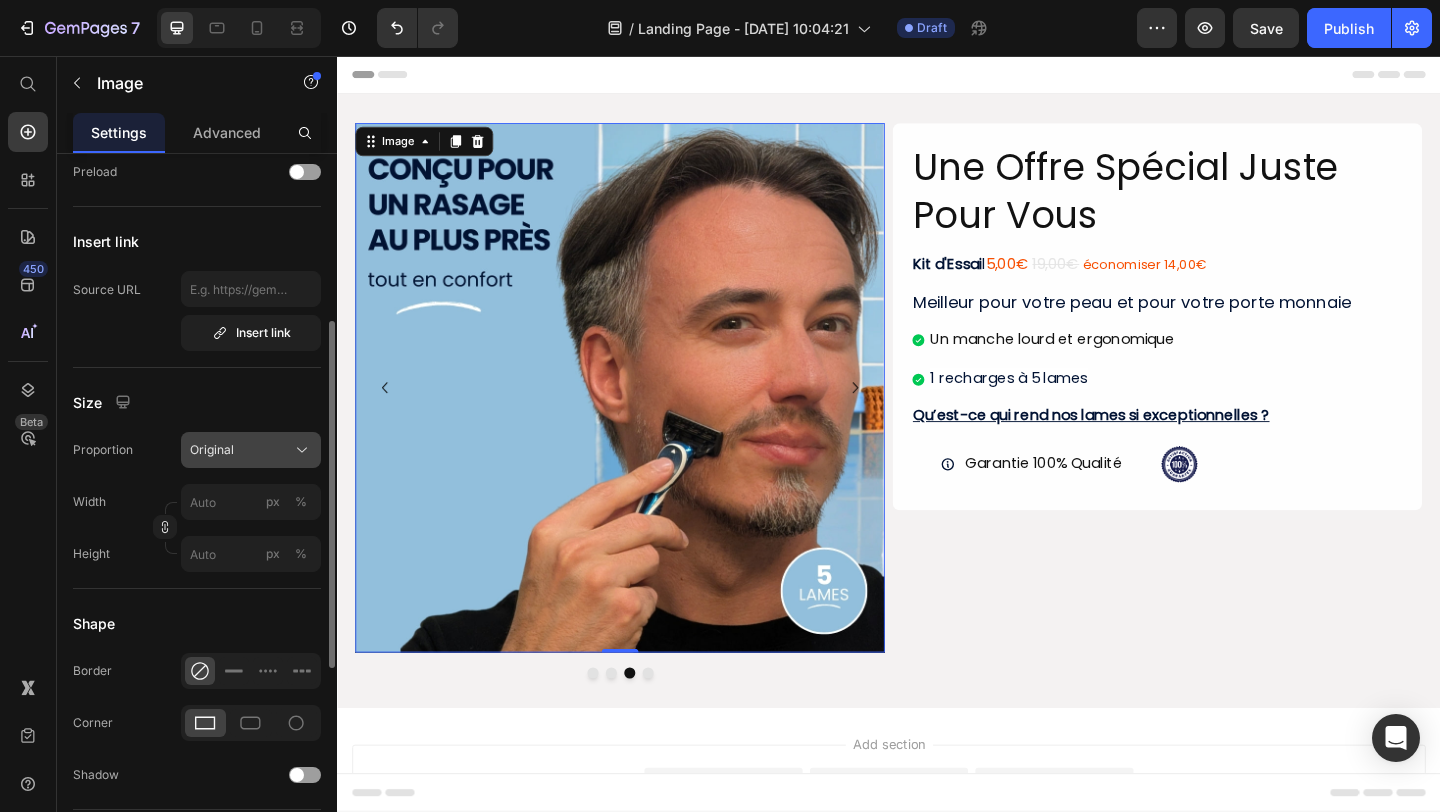click on "Original" at bounding box center (251, 450) 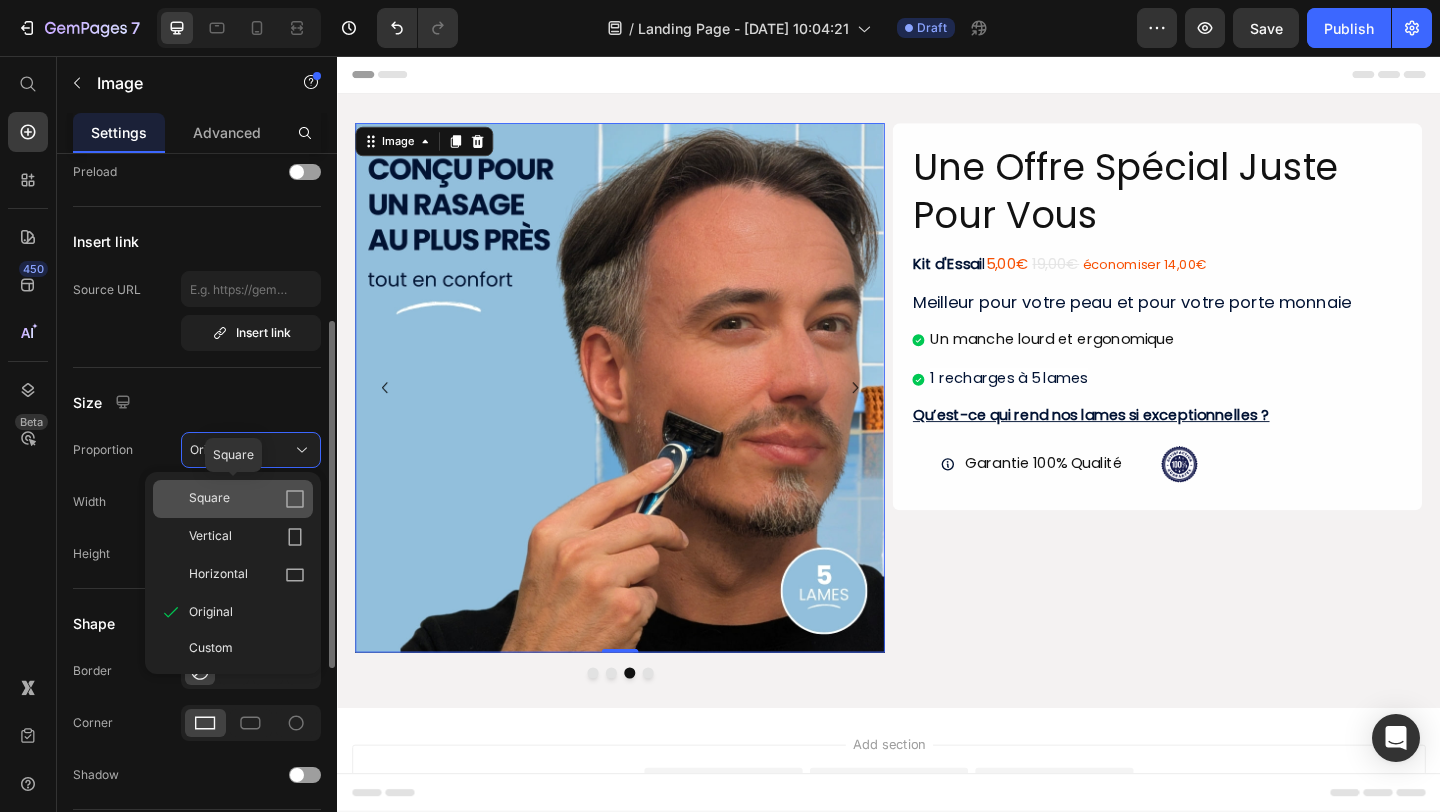 click on "Square" at bounding box center (247, 499) 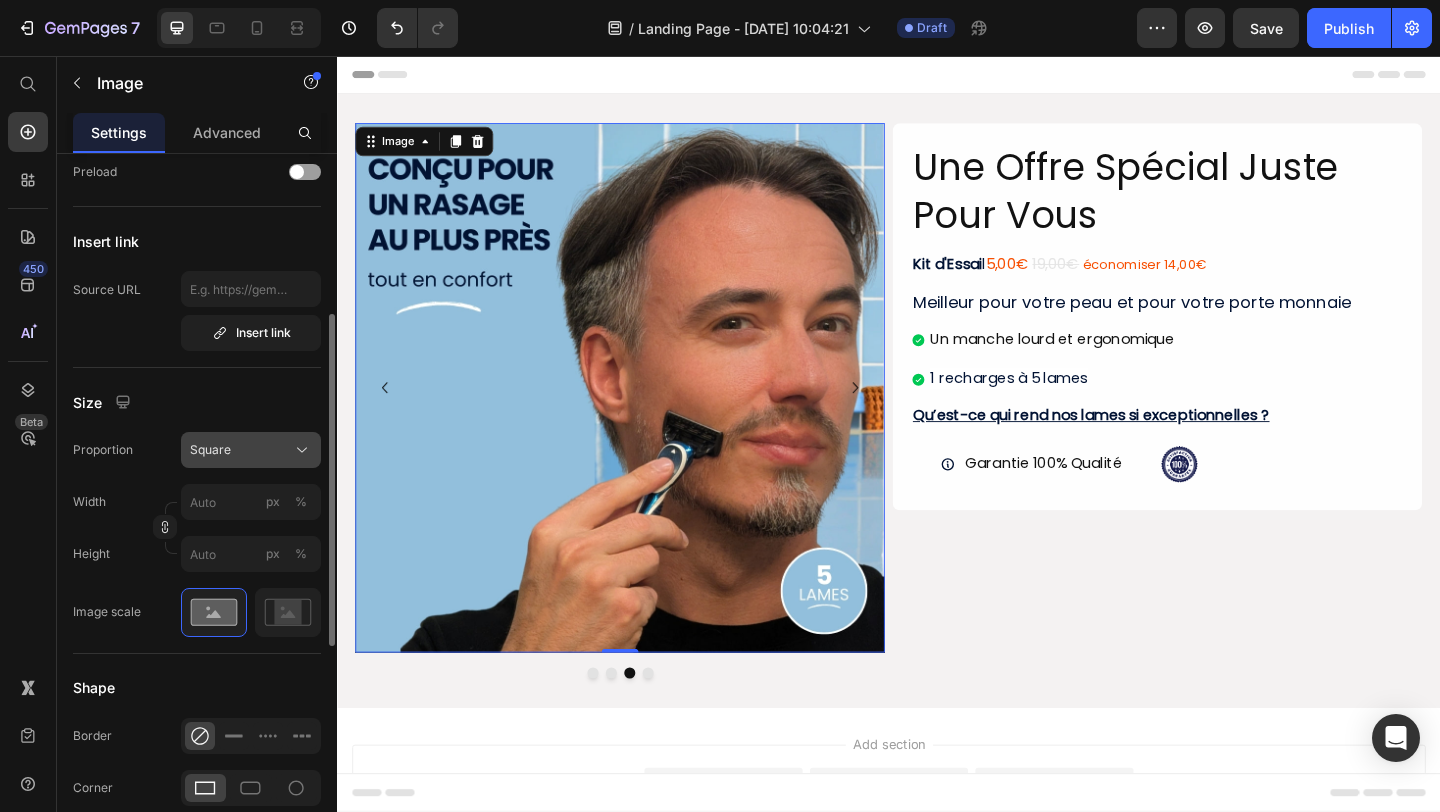 click on "Square" 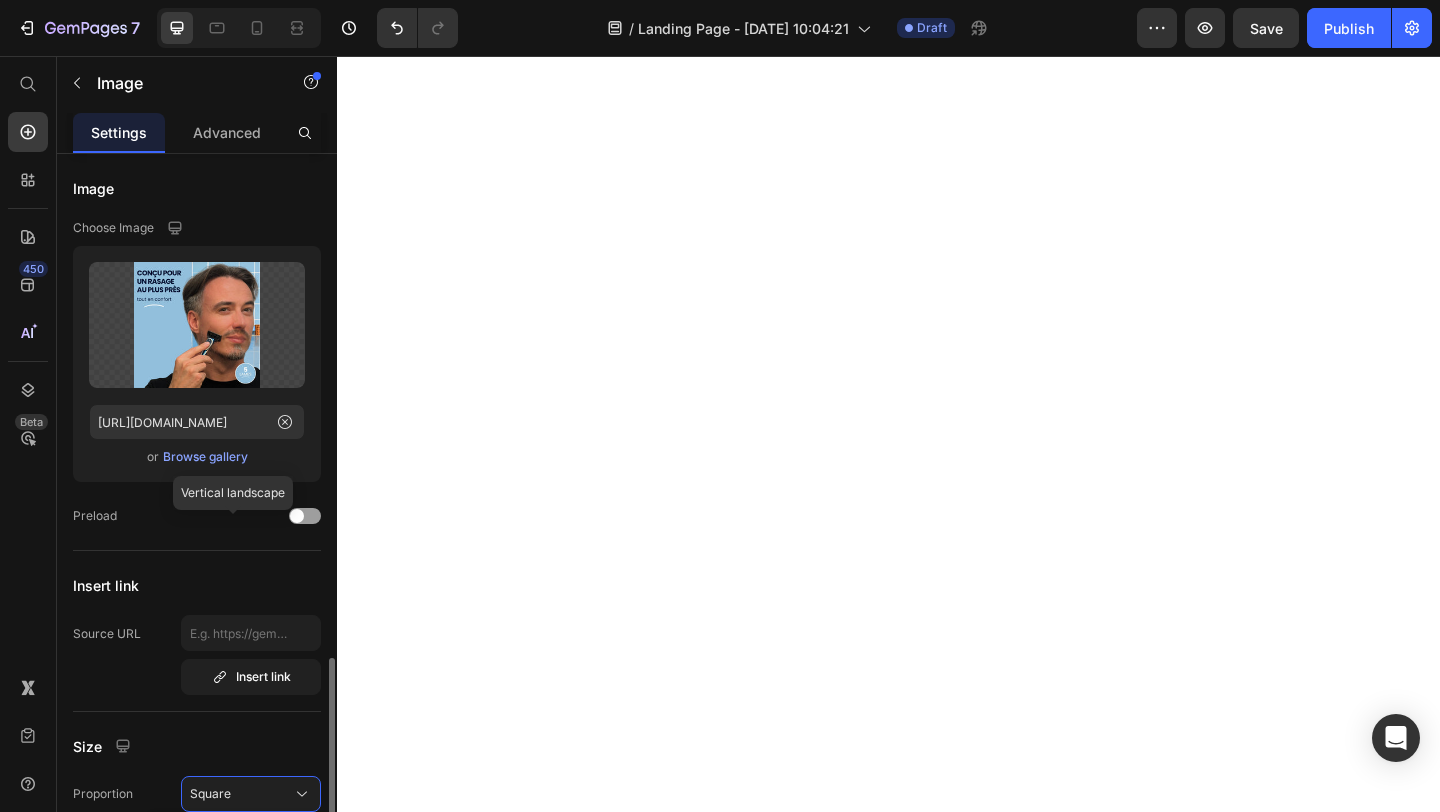 scroll, scrollTop: 0, scrollLeft: 0, axis: both 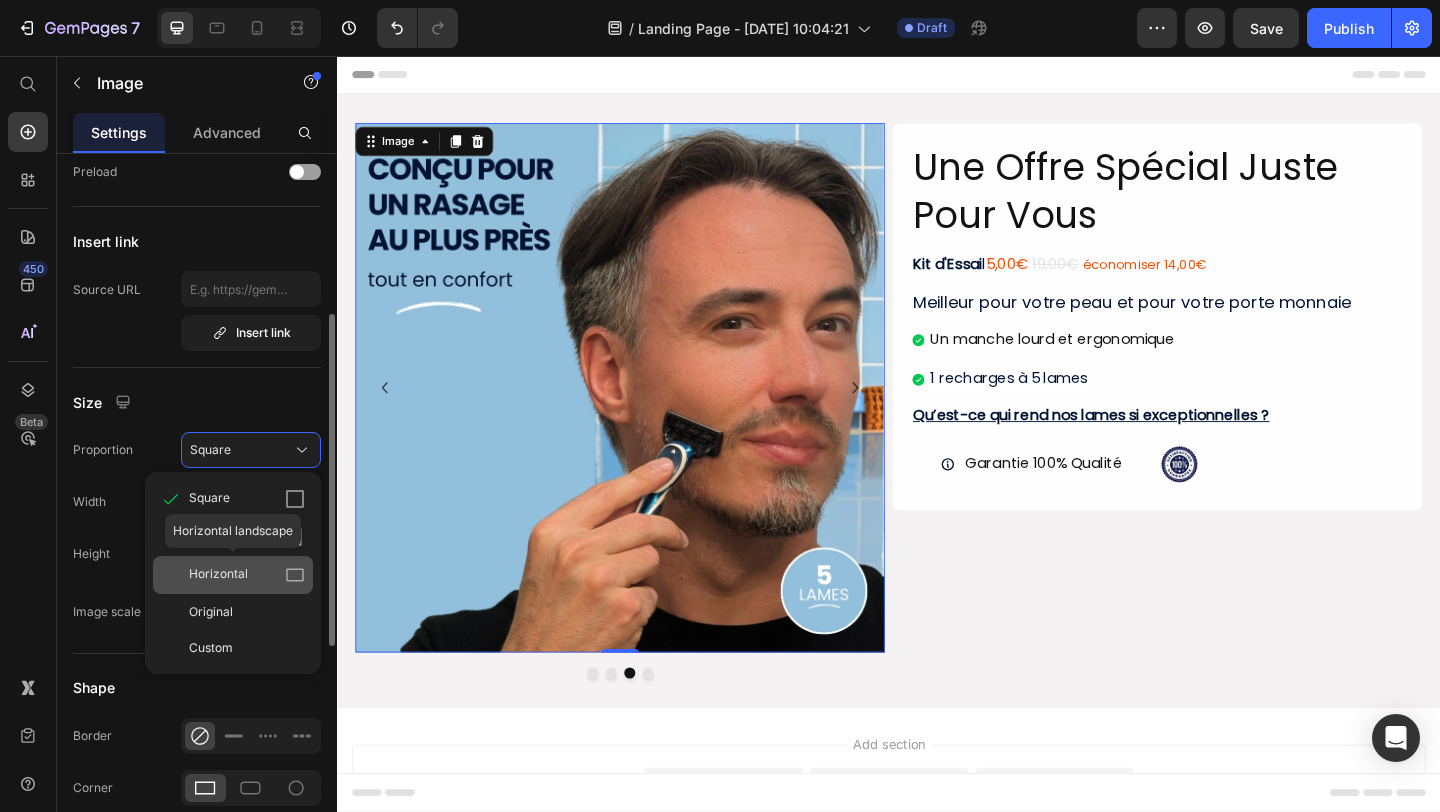 click on "Horizontal" at bounding box center (218, 575) 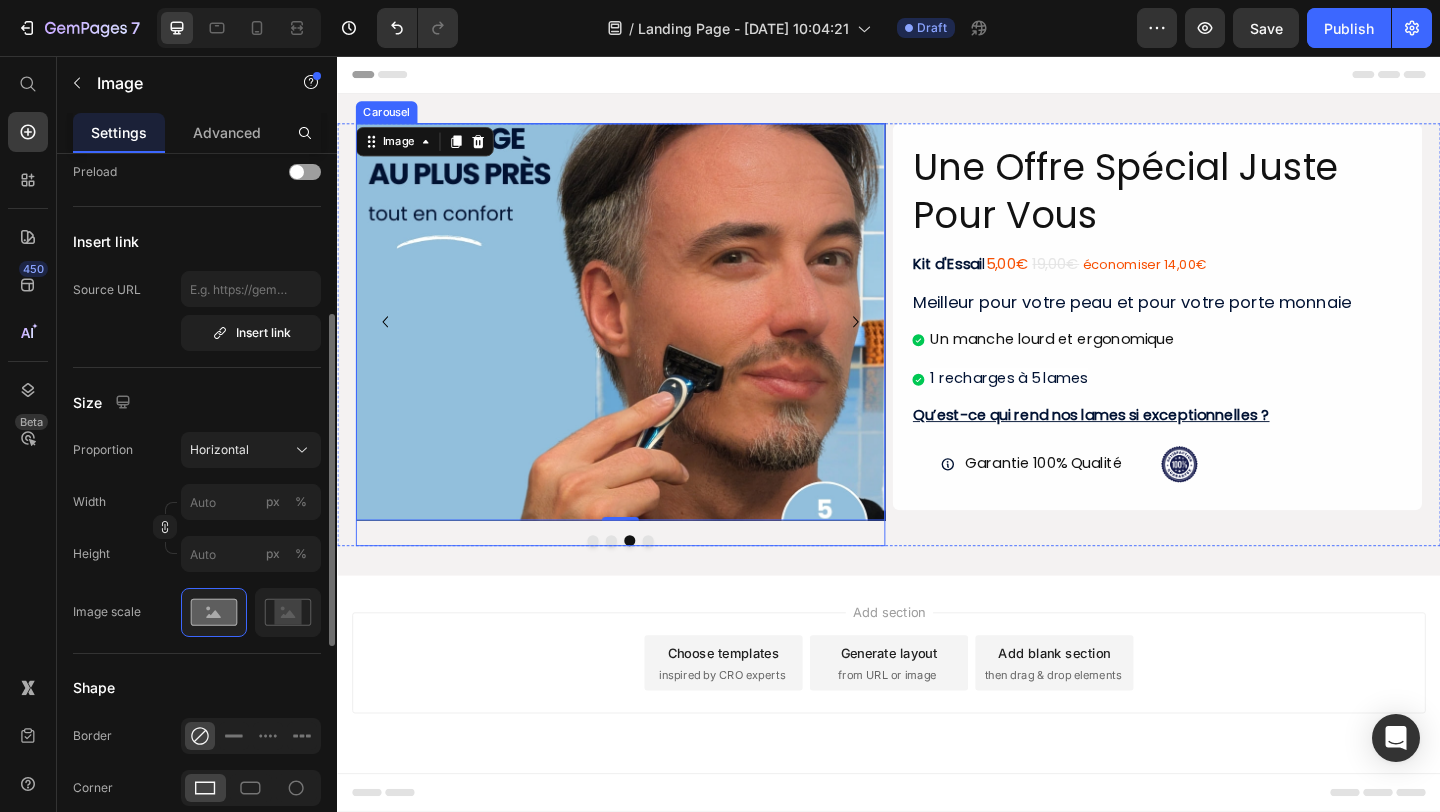 click on "Image   0" at bounding box center (645, 345) 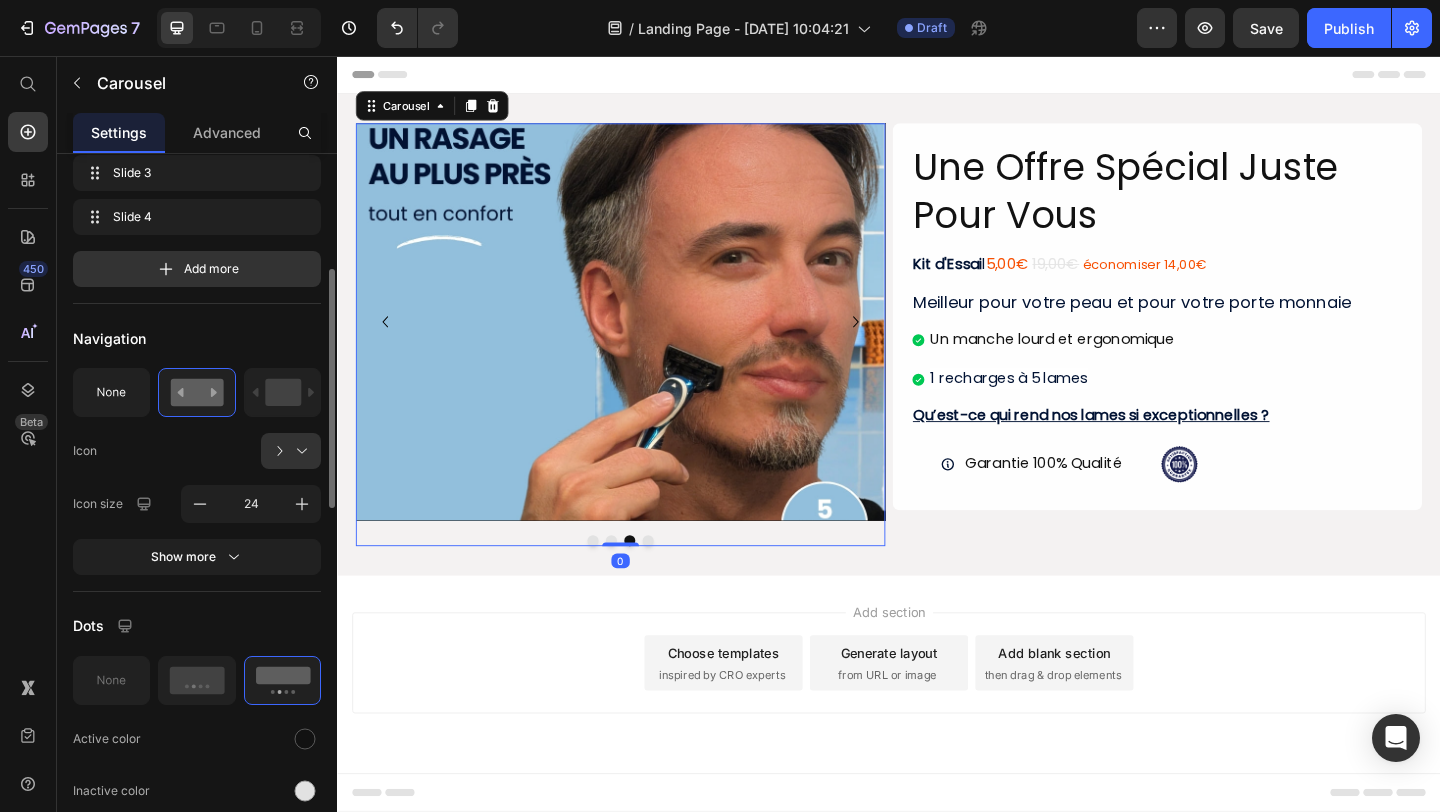 scroll, scrollTop: 0, scrollLeft: 0, axis: both 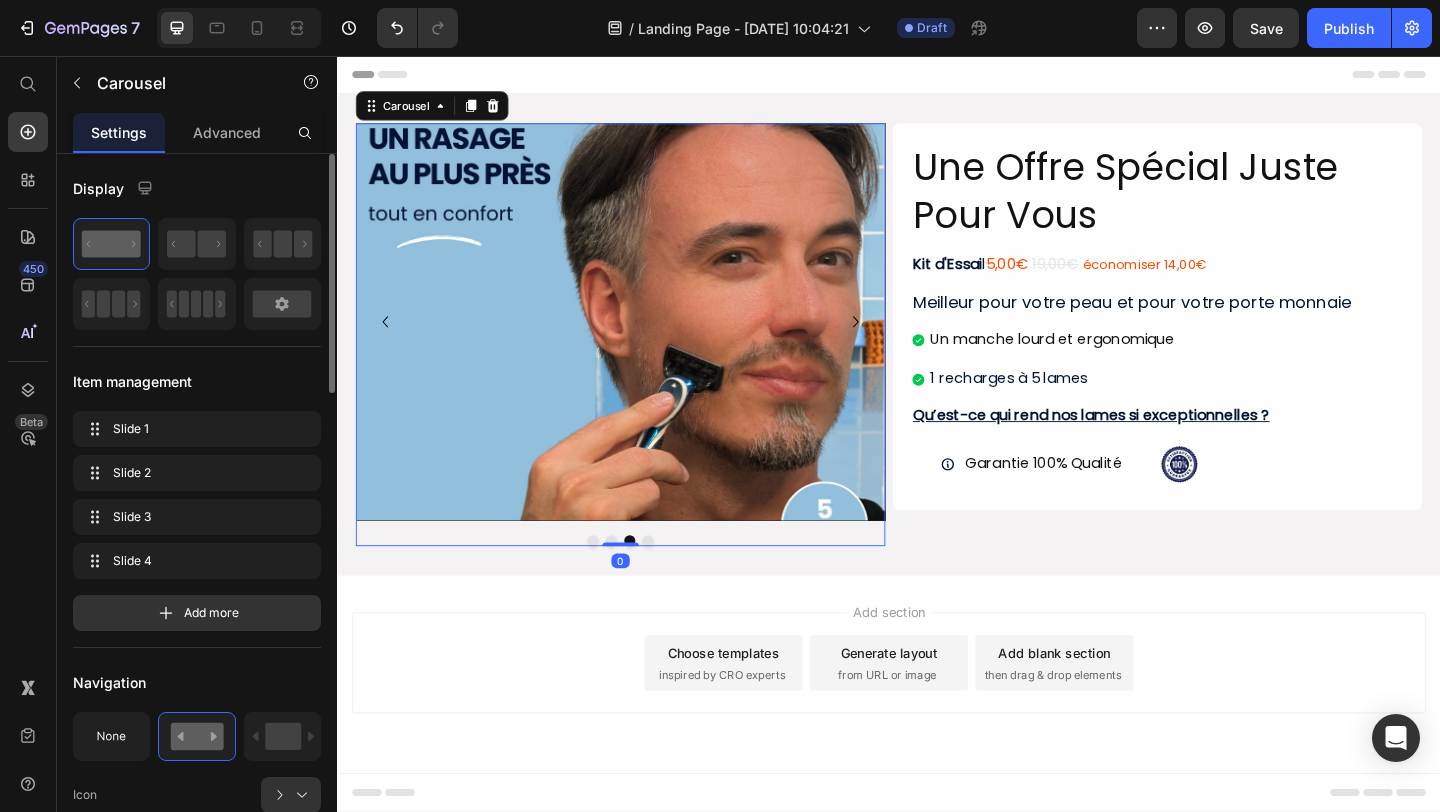 click at bounding box center (635, 583) 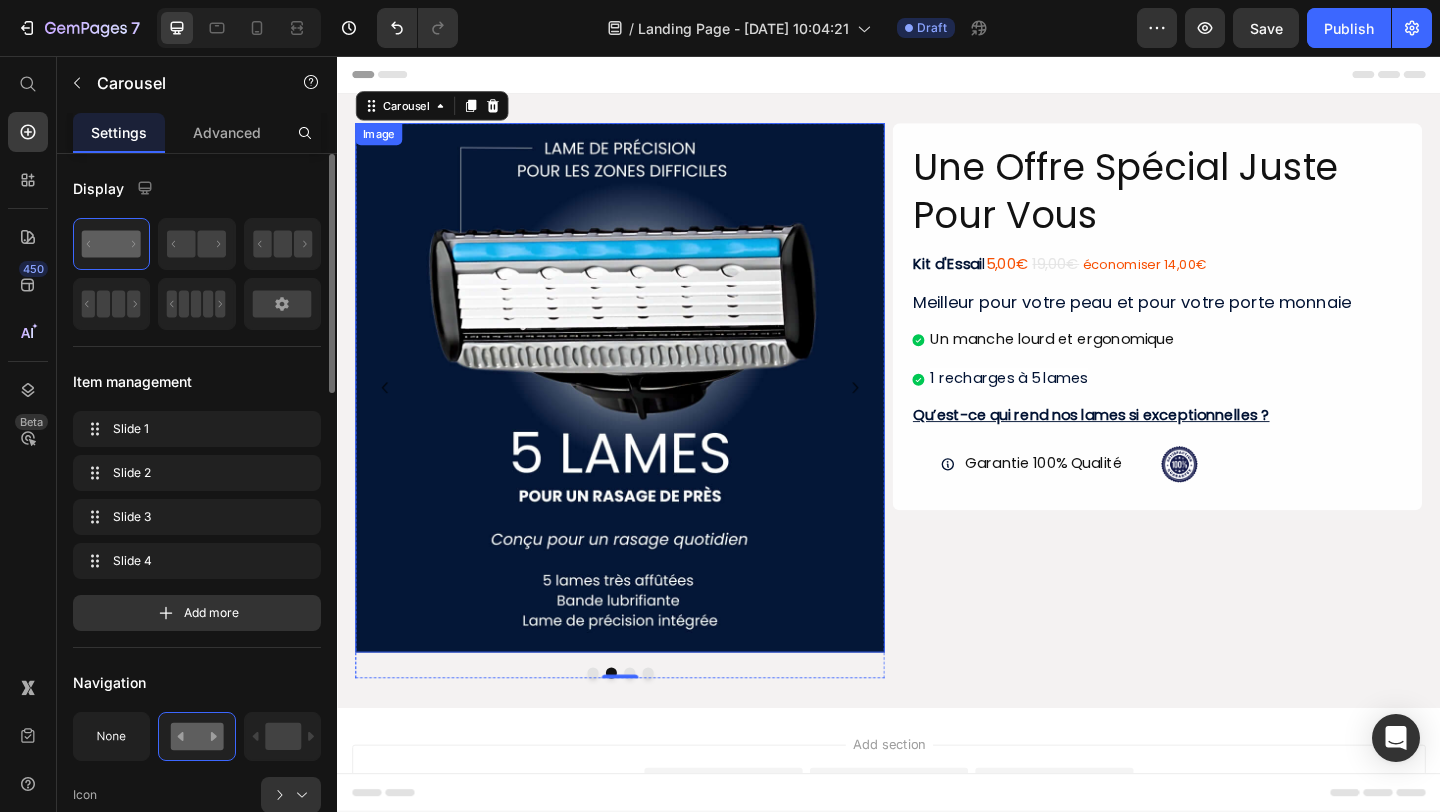click at bounding box center [645, 417] 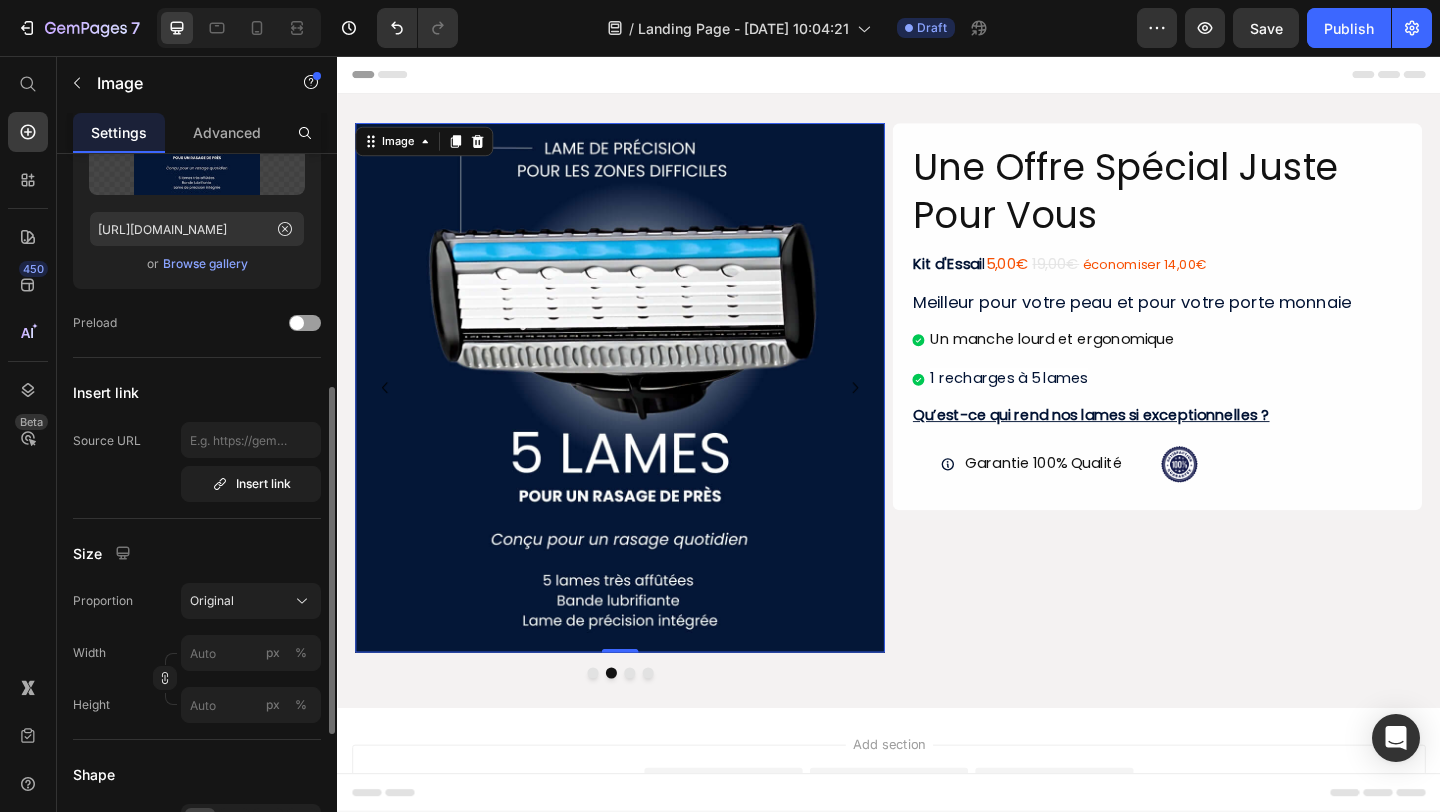 scroll, scrollTop: 301, scrollLeft: 0, axis: vertical 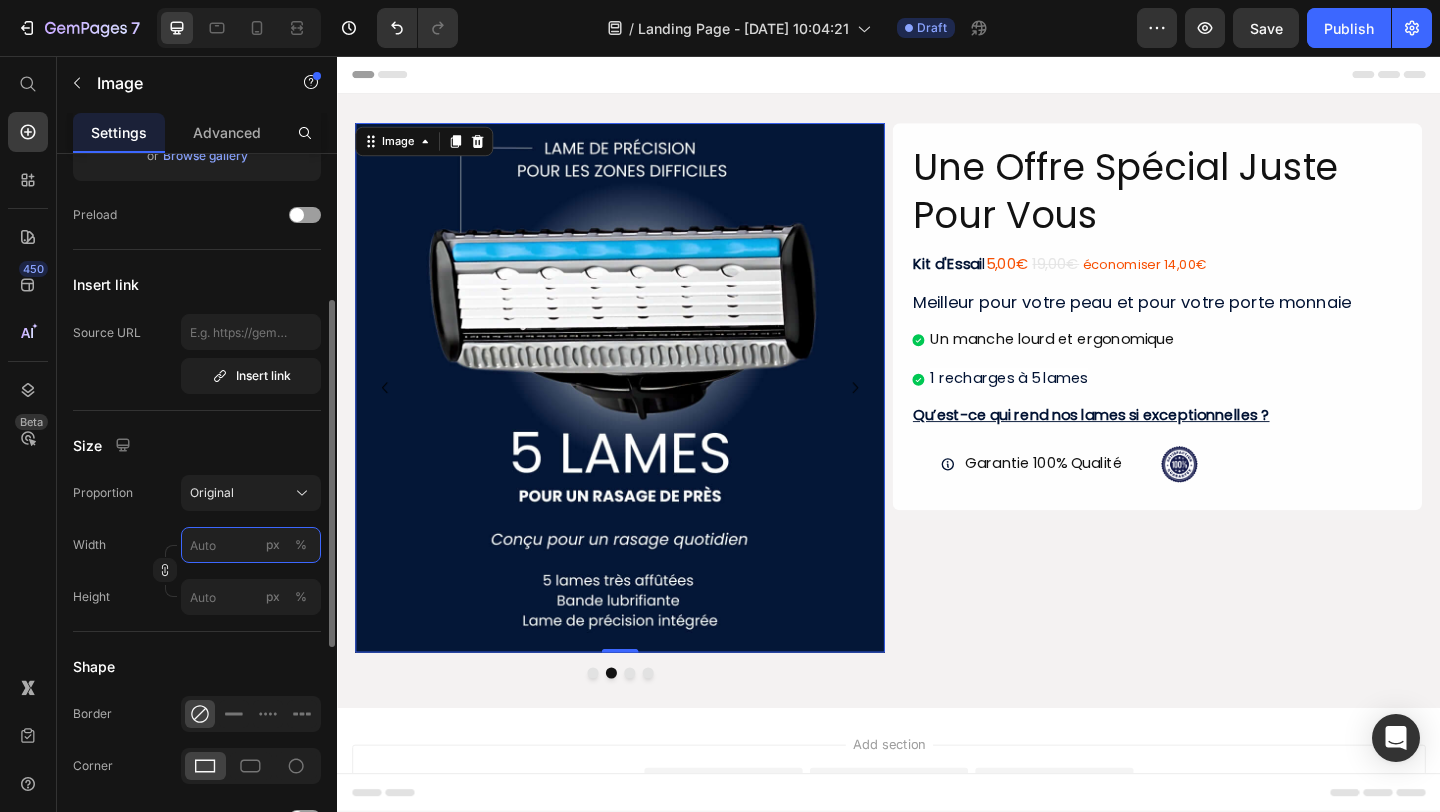 click on "px %" at bounding box center [251, 545] 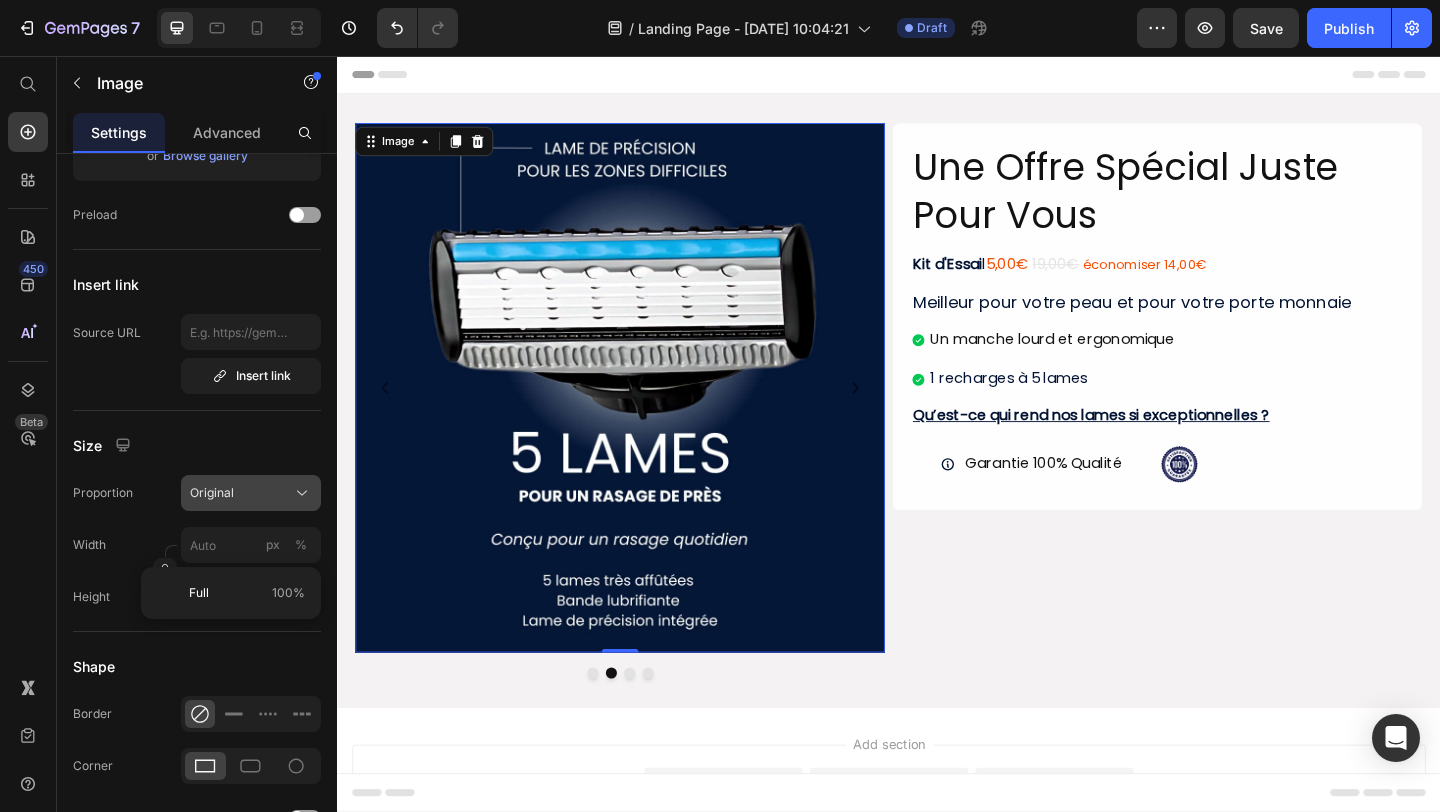 click on "Original" 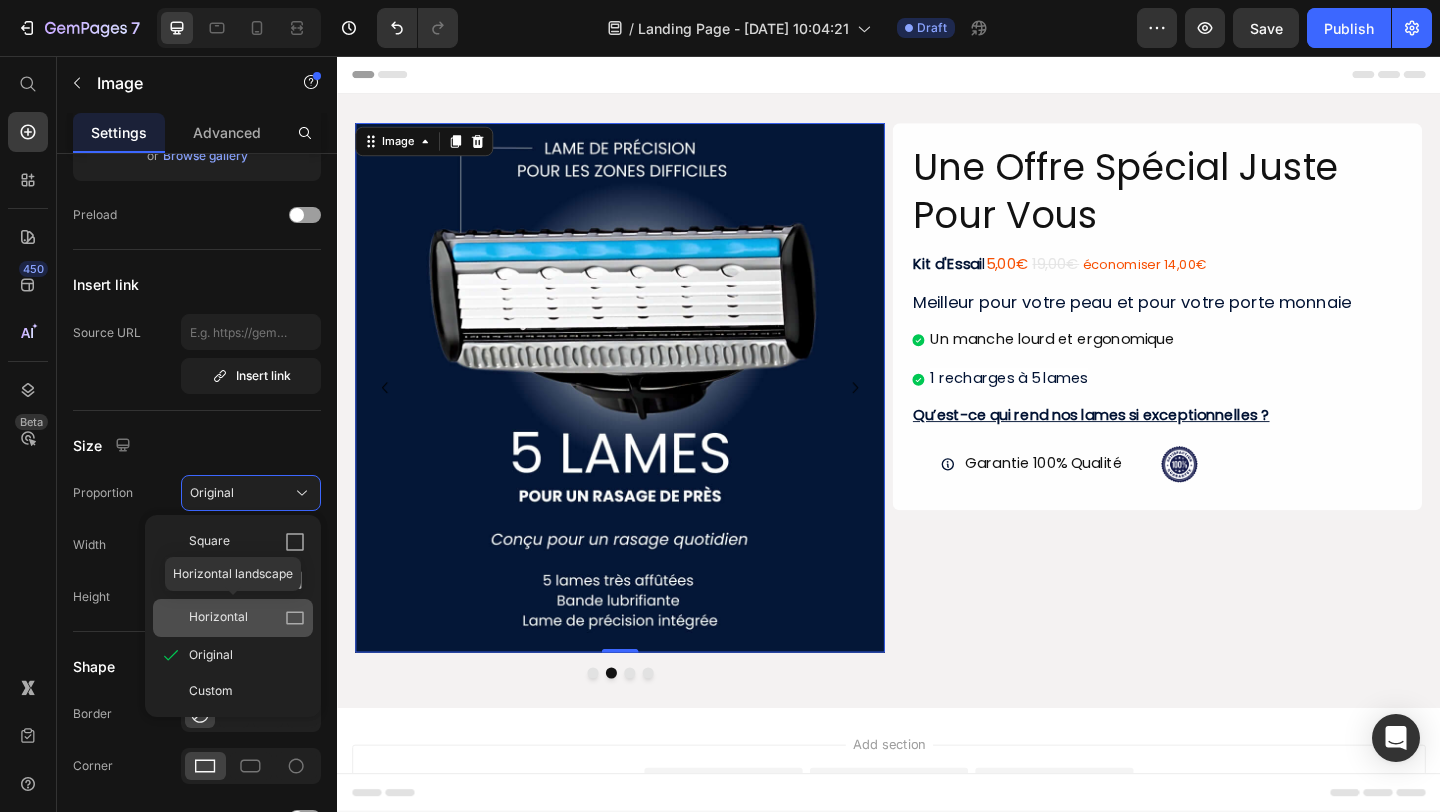 click on "Horizontal" at bounding box center (218, 618) 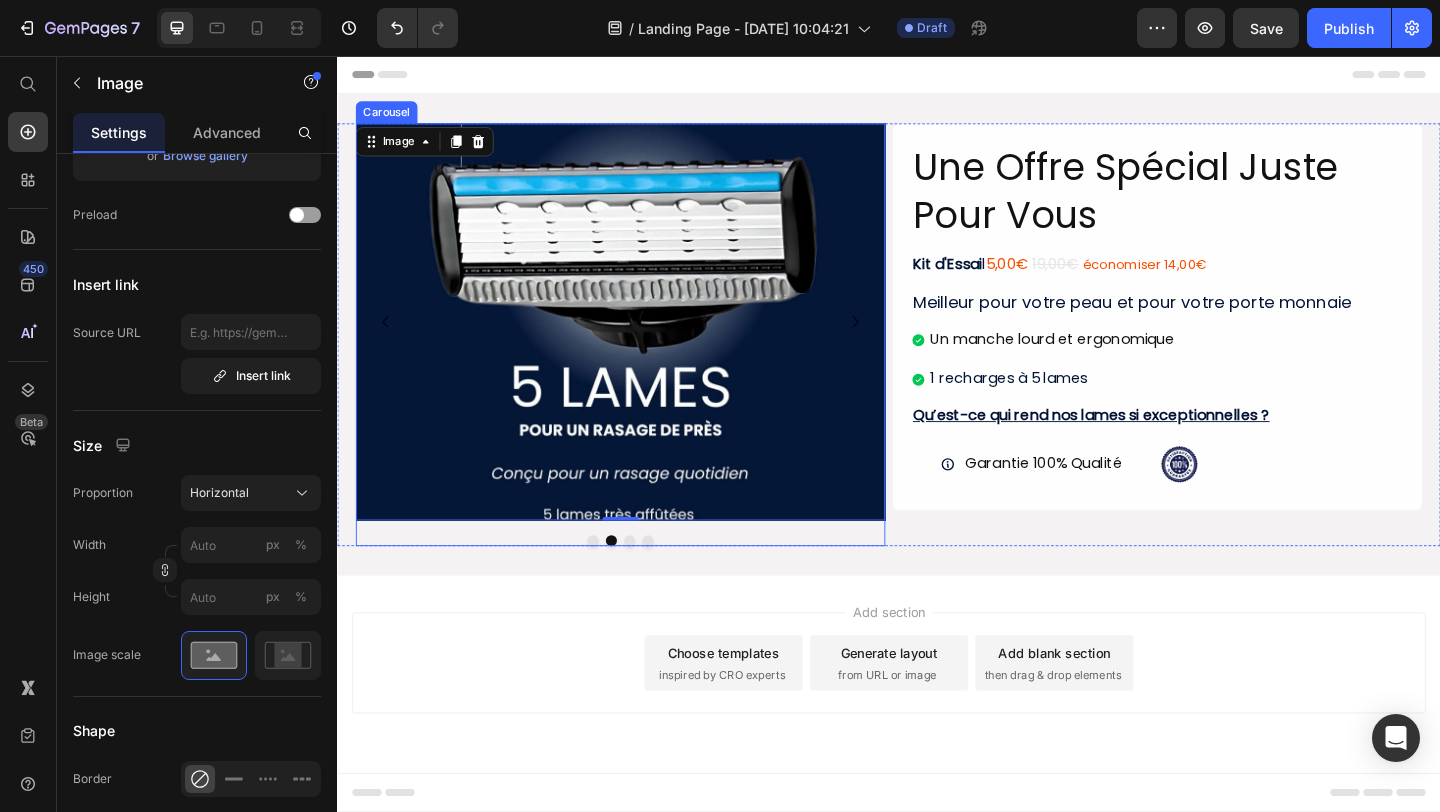 click on "Image   0" at bounding box center [645, 345] 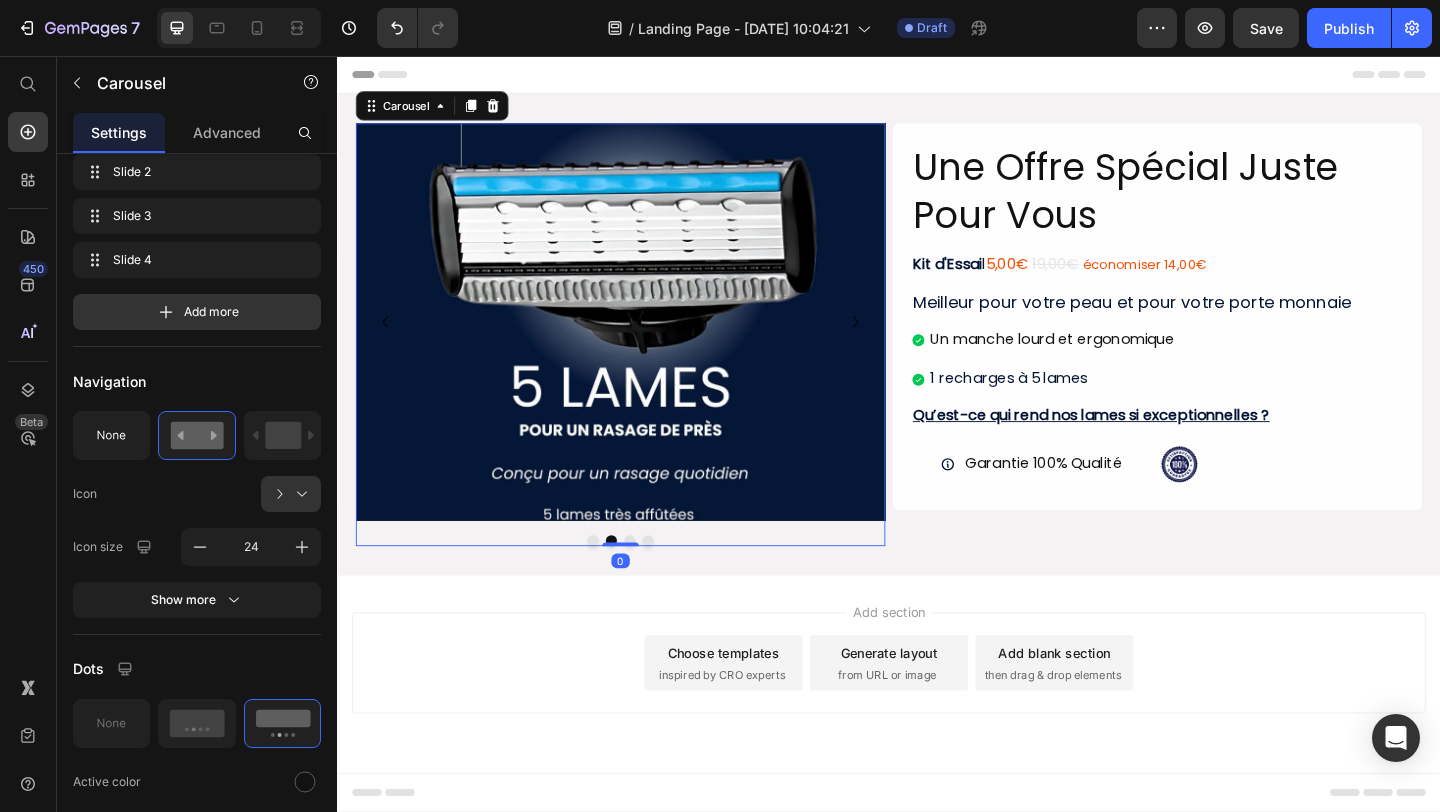scroll, scrollTop: 0, scrollLeft: 0, axis: both 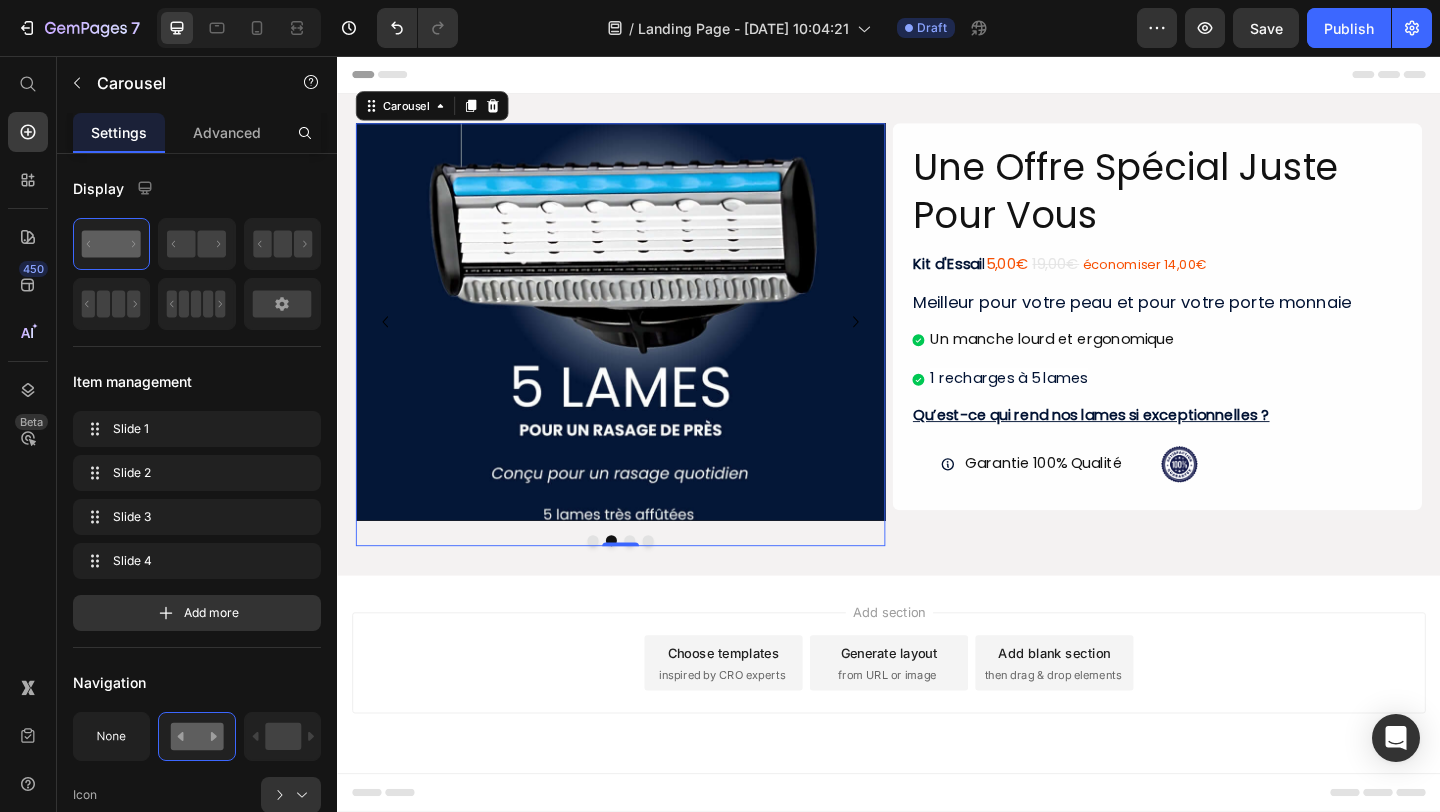 click at bounding box center (615, 583) 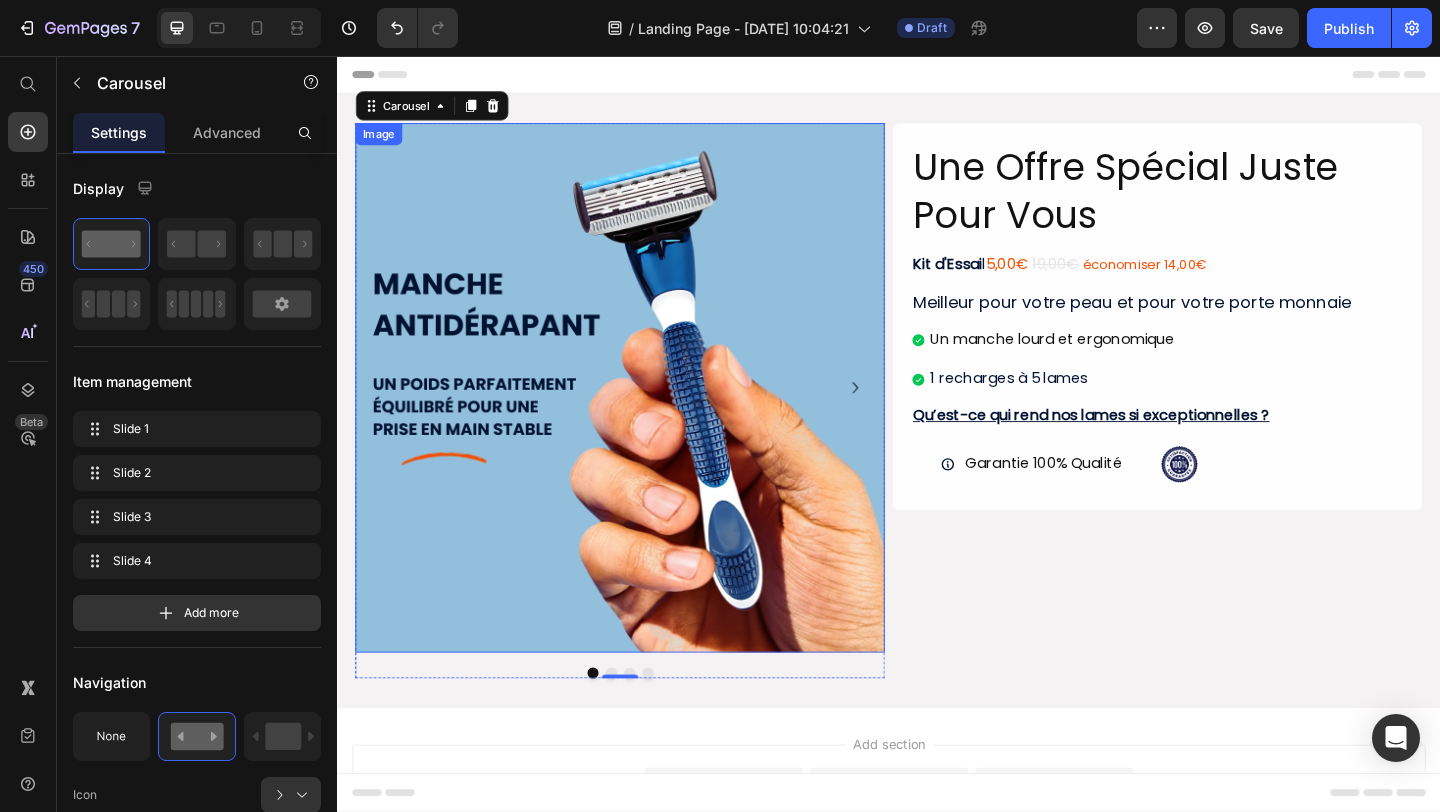 click at bounding box center [645, 417] 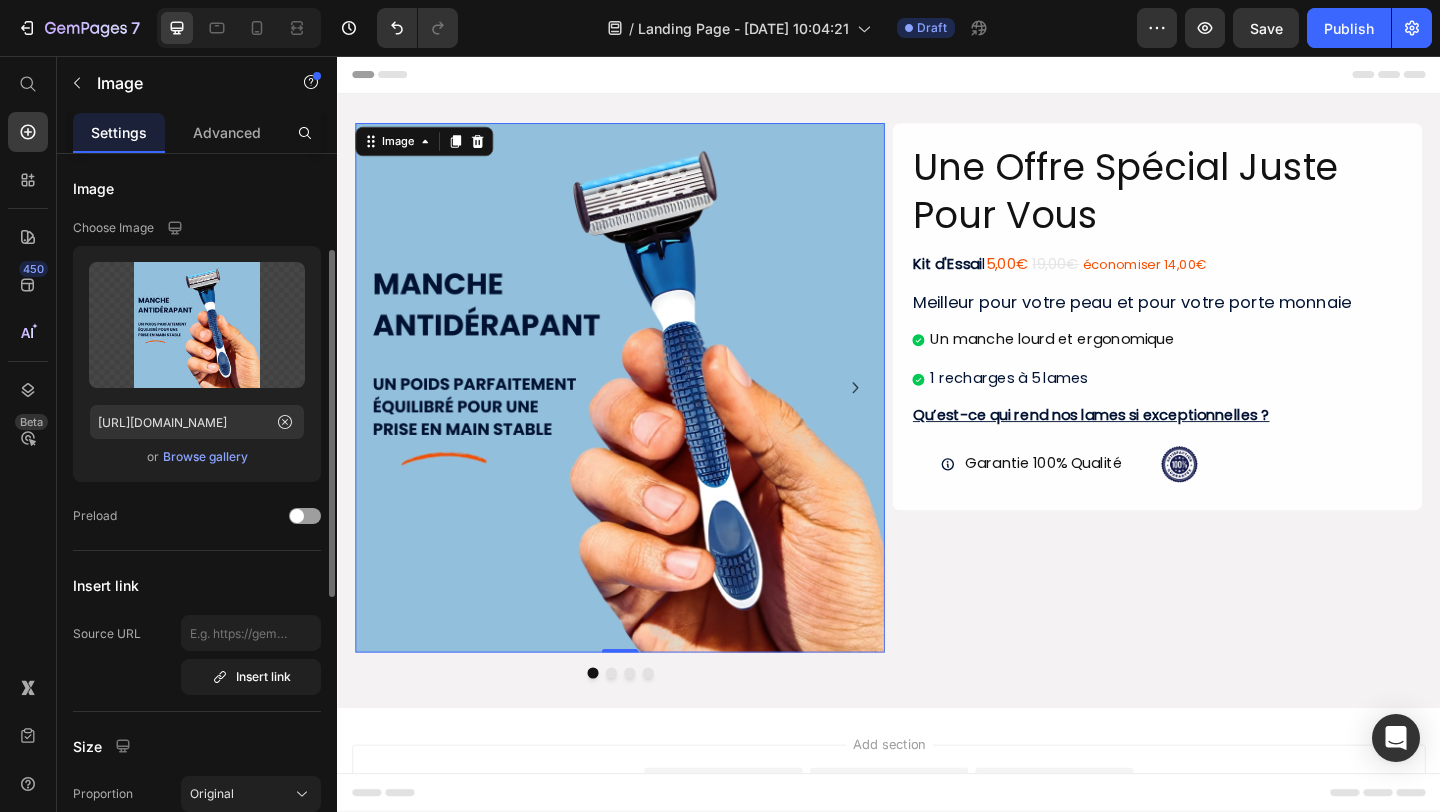 scroll, scrollTop: 270, scrollLeft: 0, axis: vertical 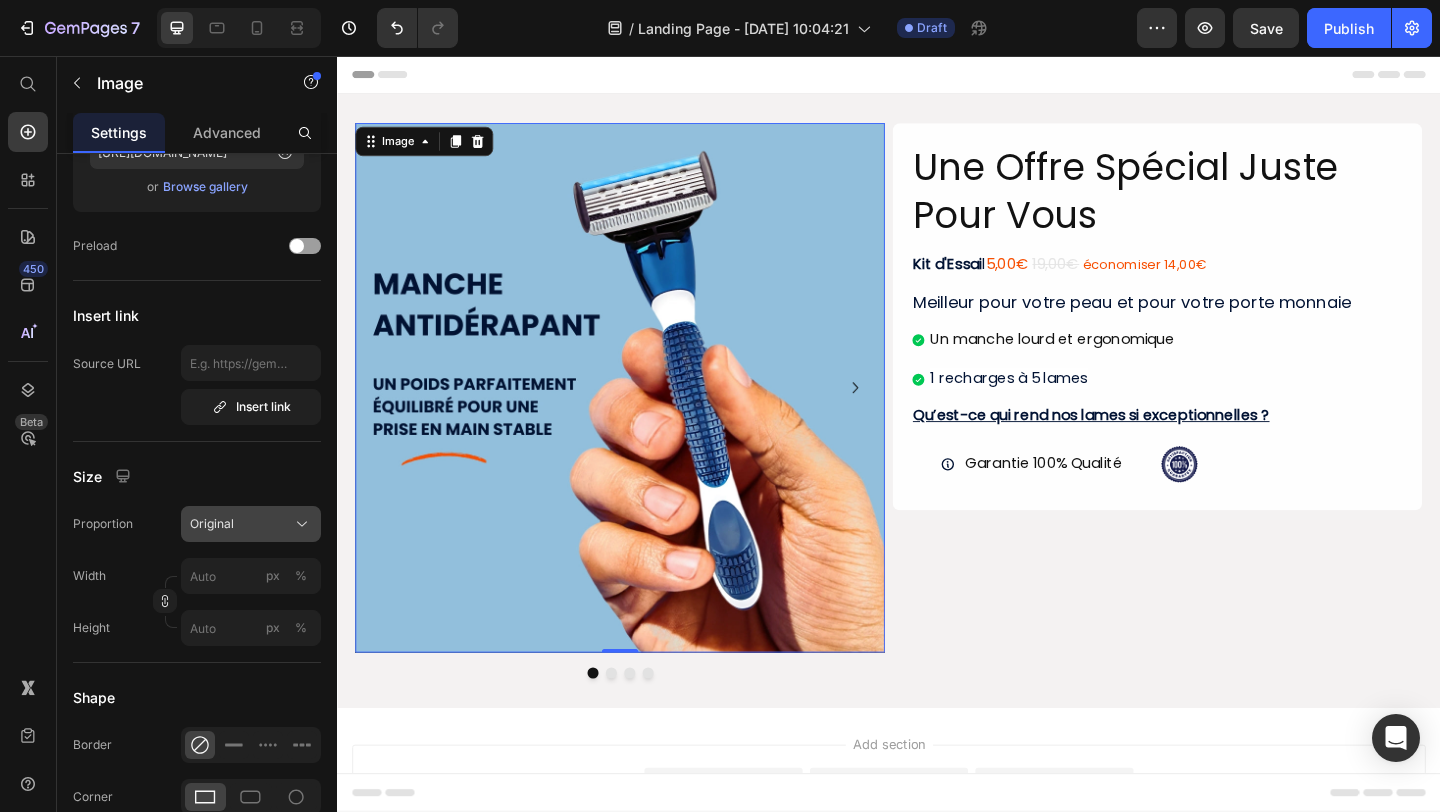 click on "Original" 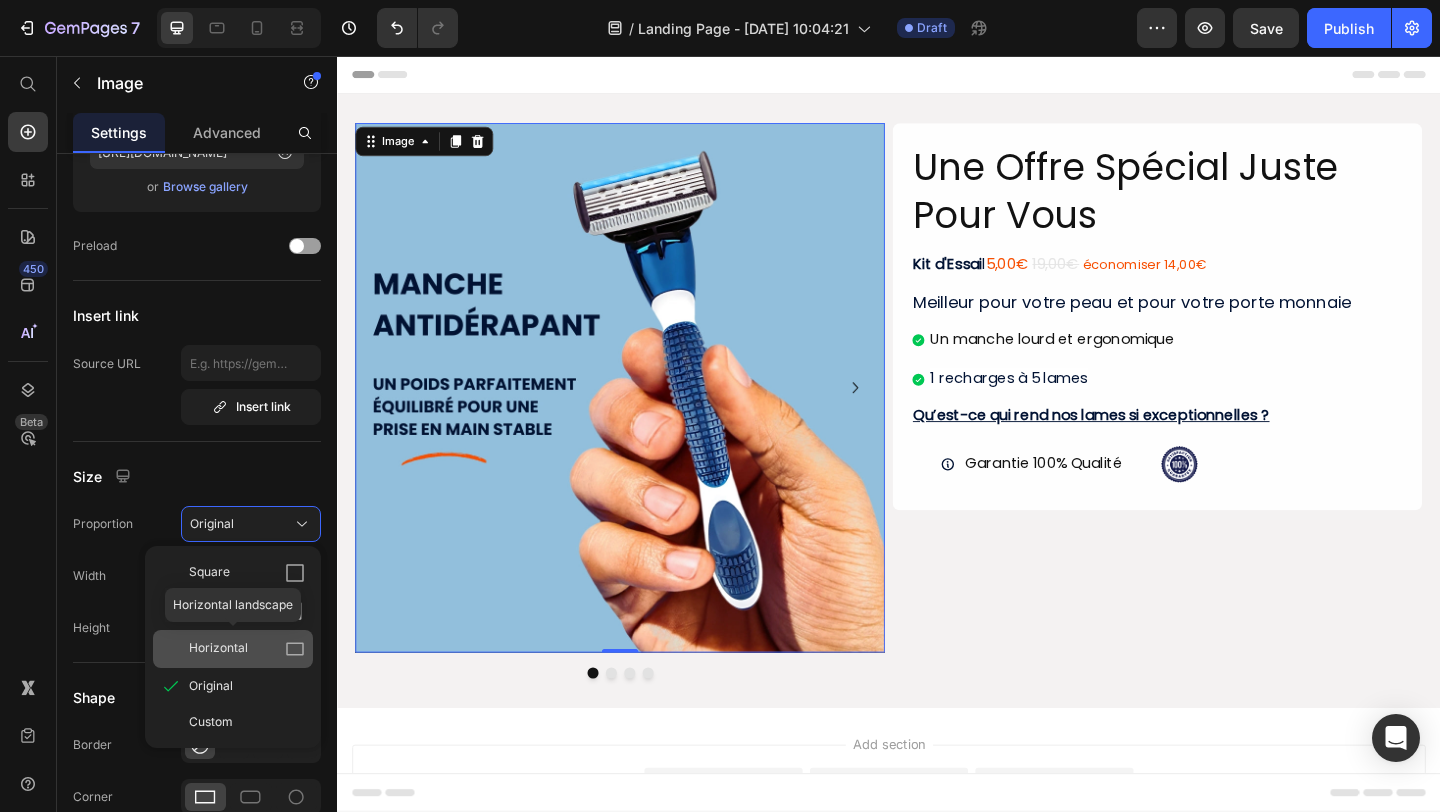click on "Horizontal" at bounding box center [218, 649] 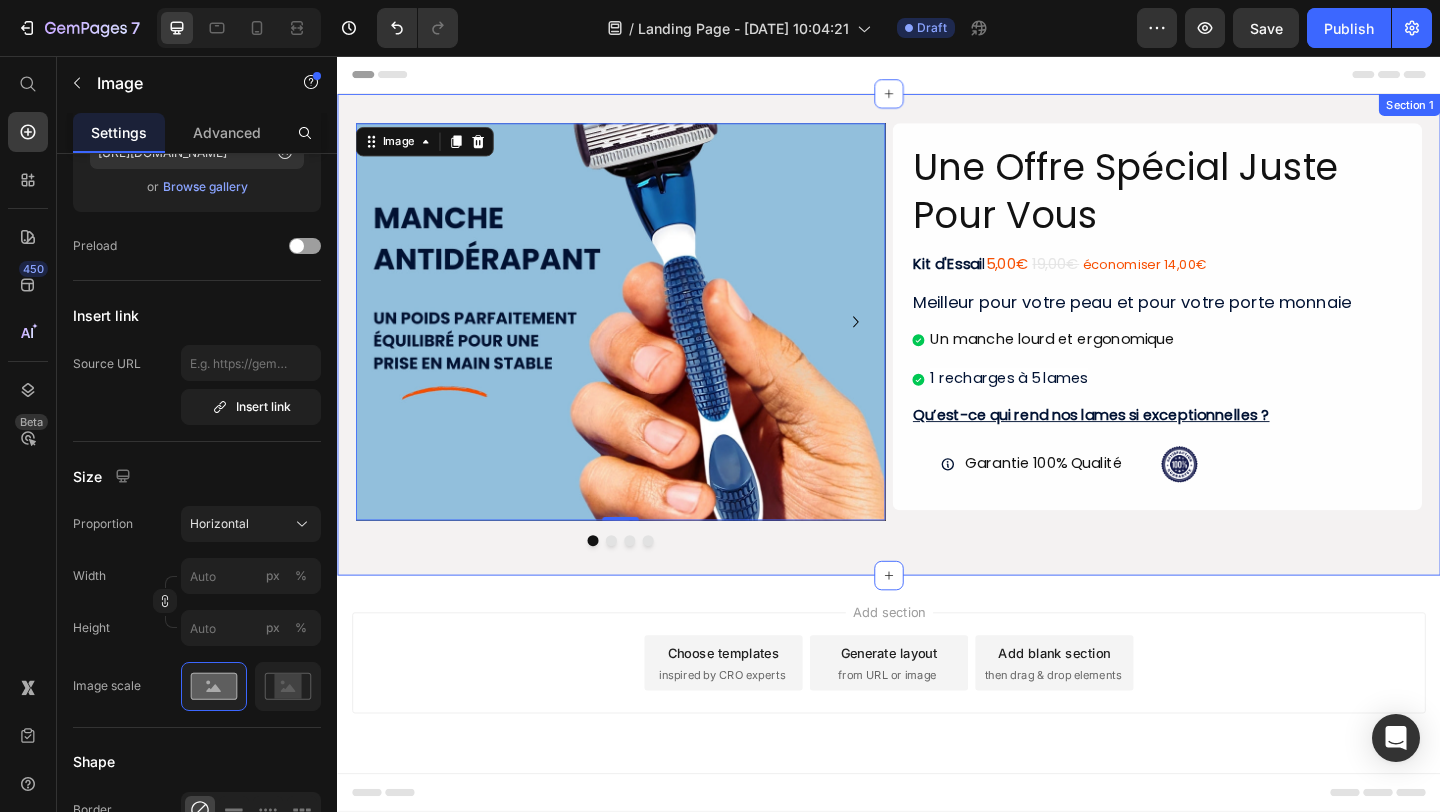 click on "Image   0 Image Image Image
Carousel Une Offre Spécial Juste Pour Vous Heading Kit d'Essai  l  5,00€   19,00€   économiser 14,00€ Text Block Meilleur pour votre peau et pour votre porte monnaie Heading Un manche lourd et ergonomique 1 recharges à 5 lames Item List Qu’est-ce qui rend nos lames si exceptionnelles ? Heading
Garantie 100% Qualité Item List Image Row Row Row Section 1" at bounding box center [937, 359] 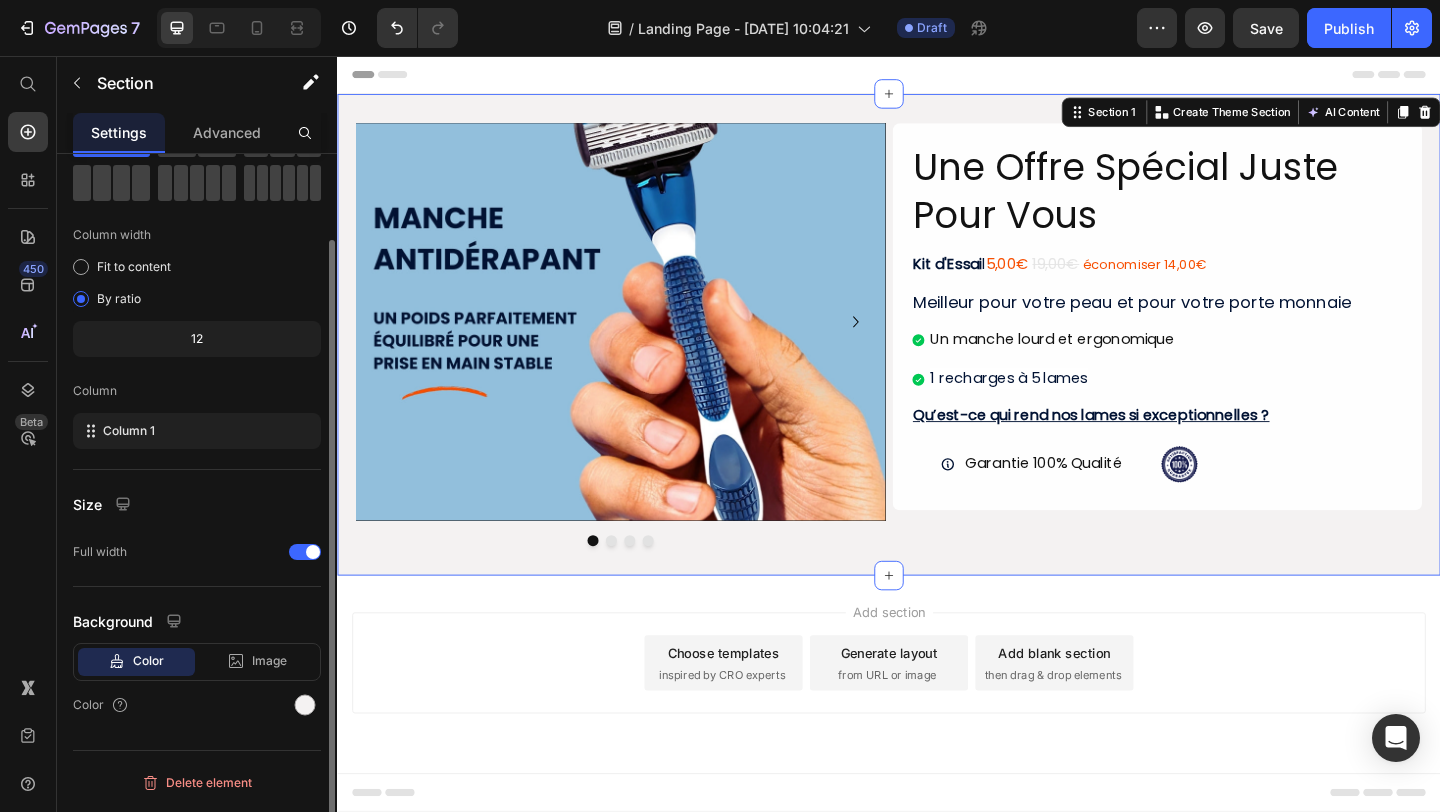 scroll, scrollTop: 0, scrollLeft: 0, axis: both 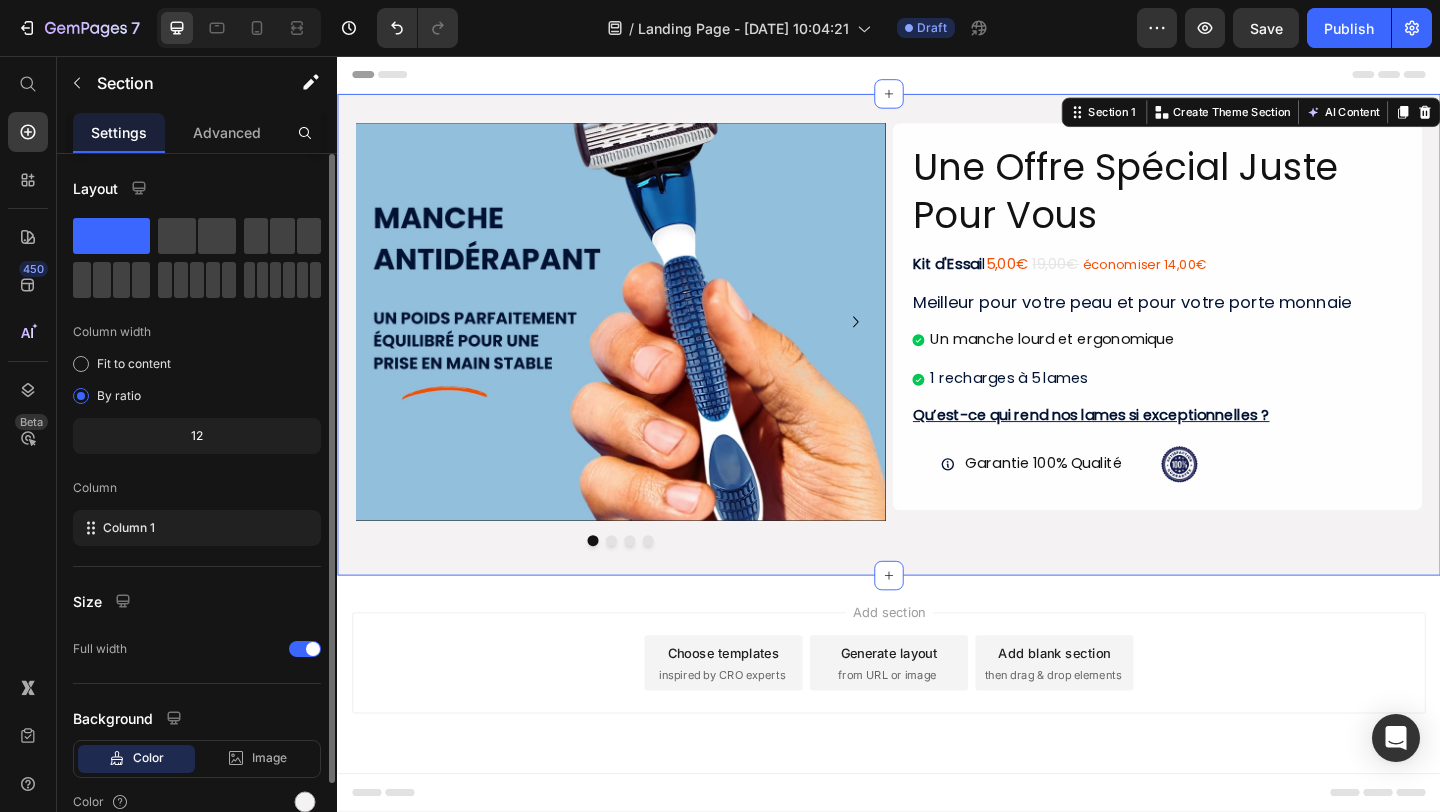 click on "Add section Choose templates inspired by CRO experts Generate layout from URL or image Add blank section then drag & drop elements" at bounding box center (937, 716) 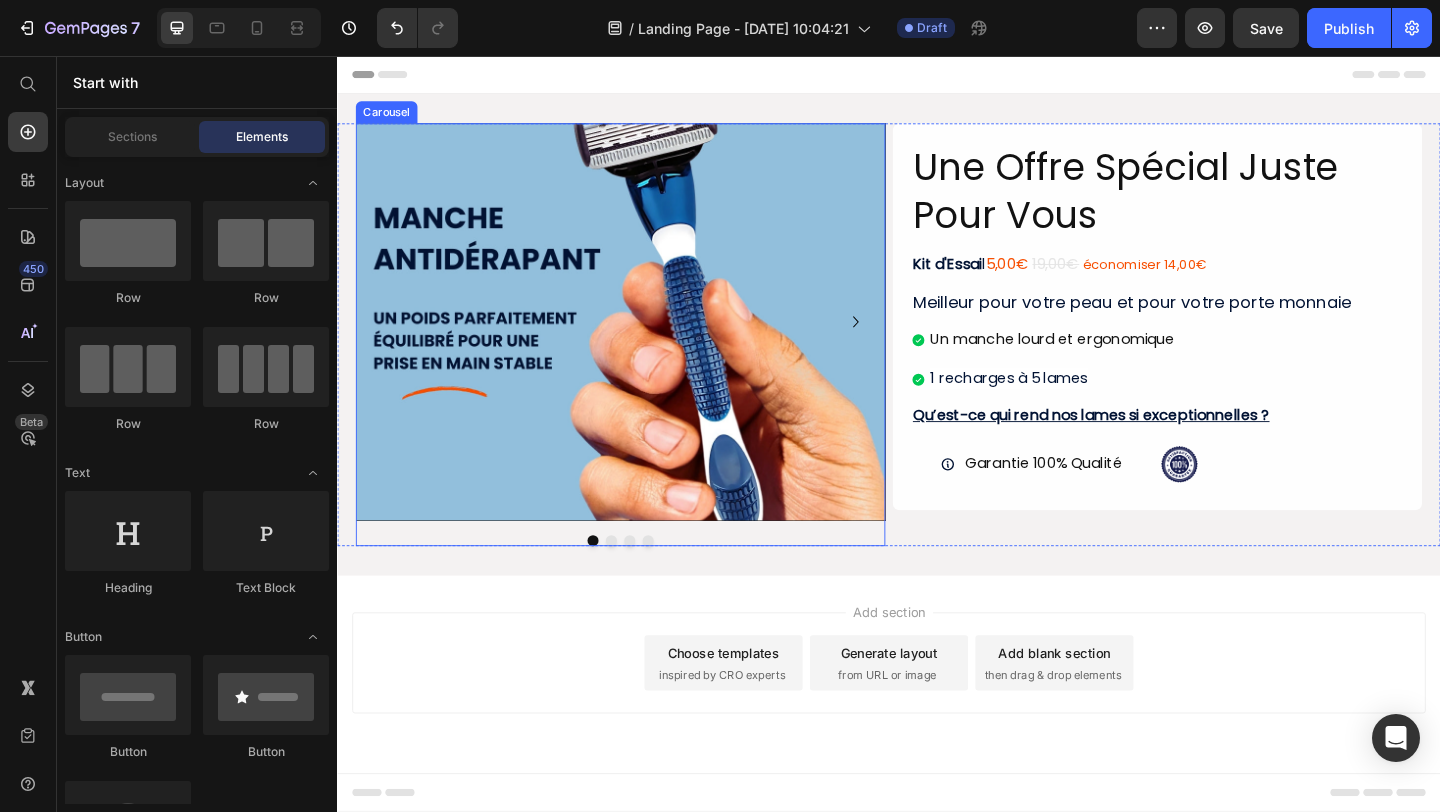 click at bounding box center [635, 583] 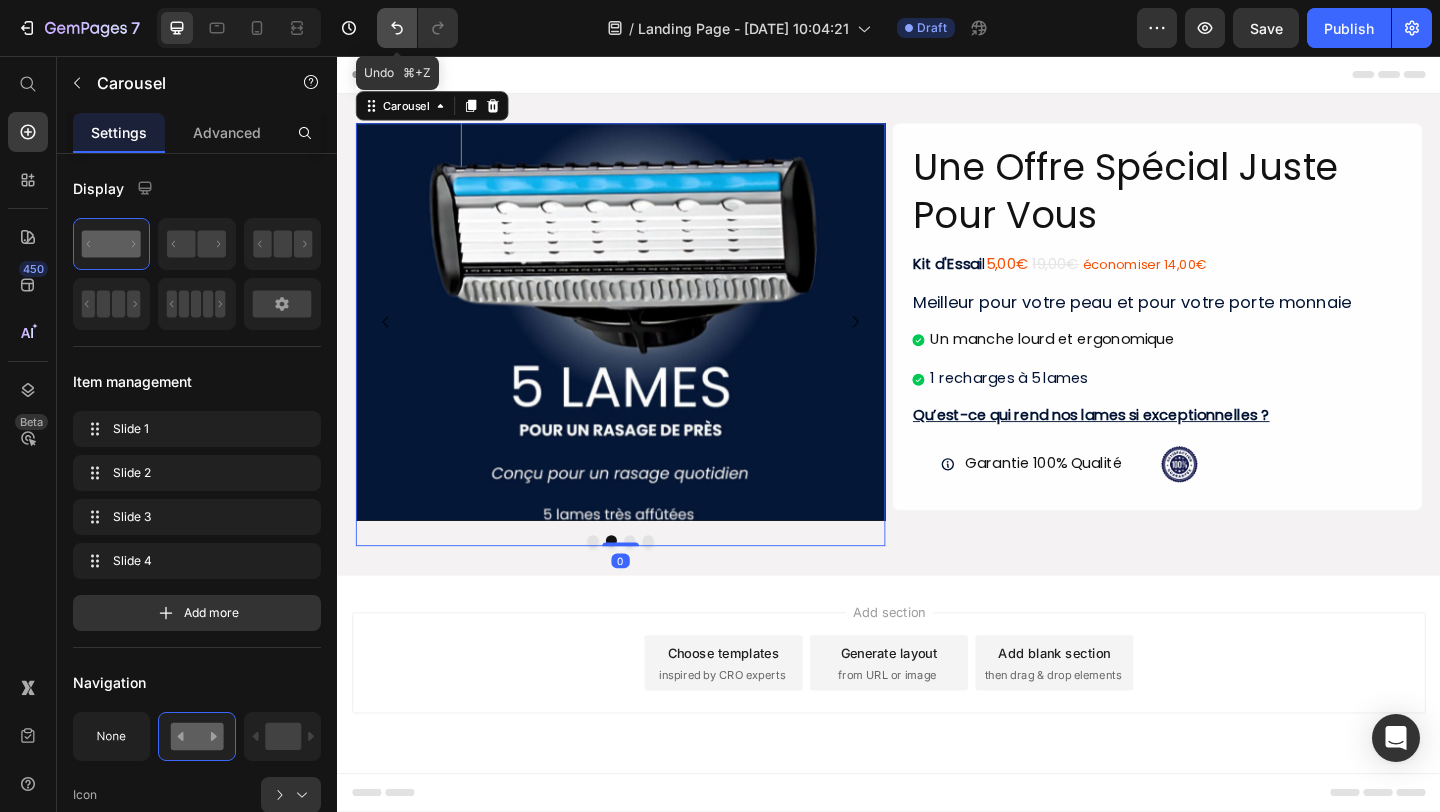 click 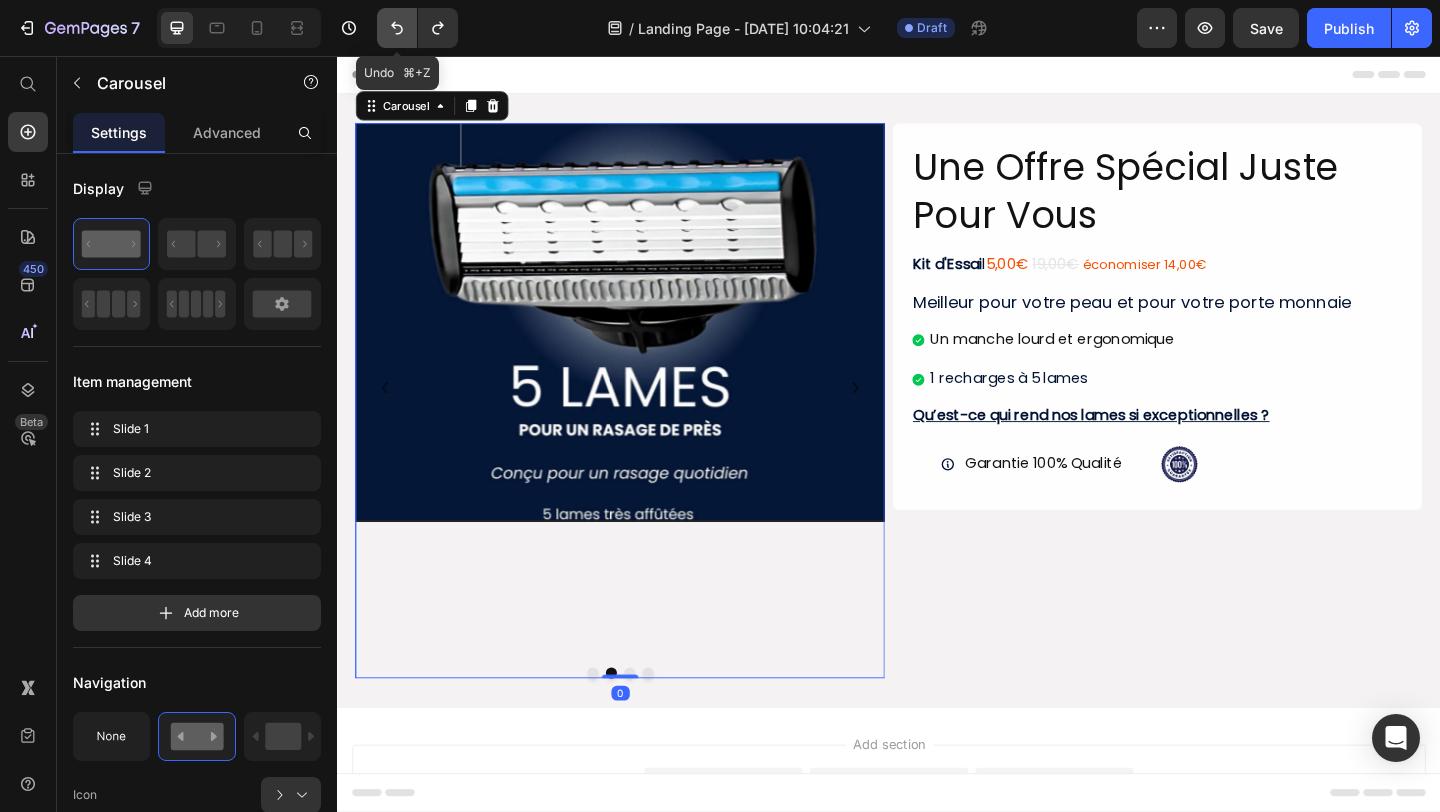 click 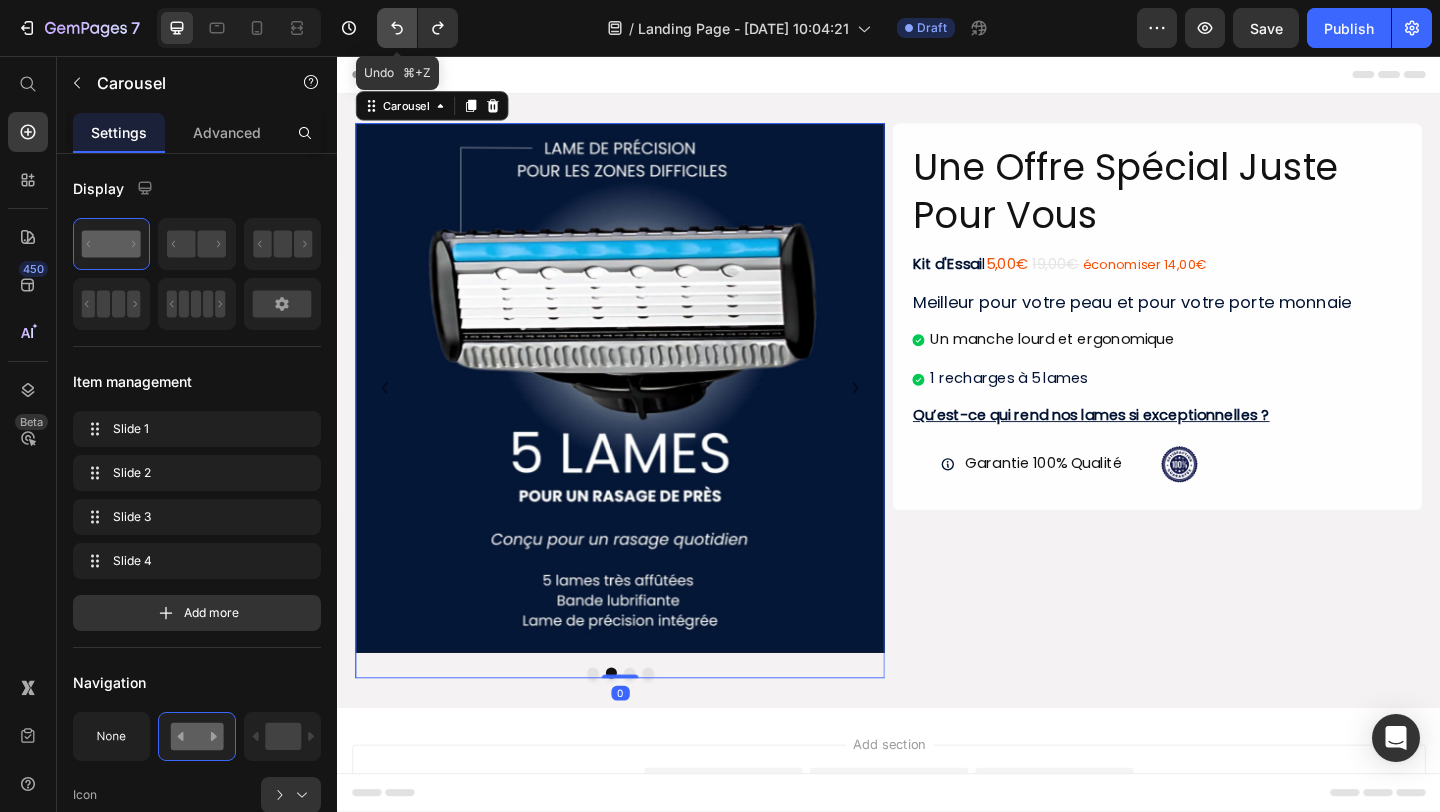 click 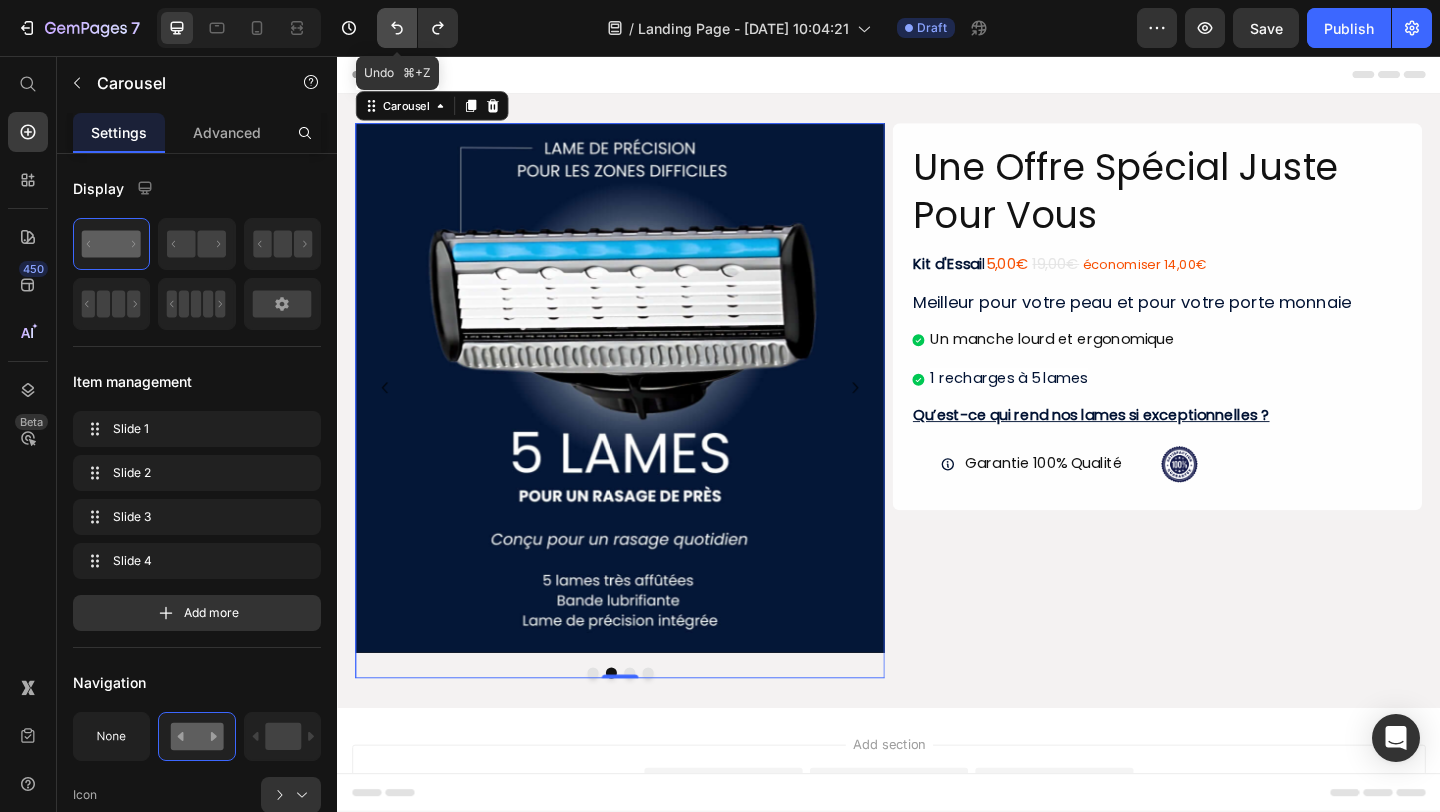 click 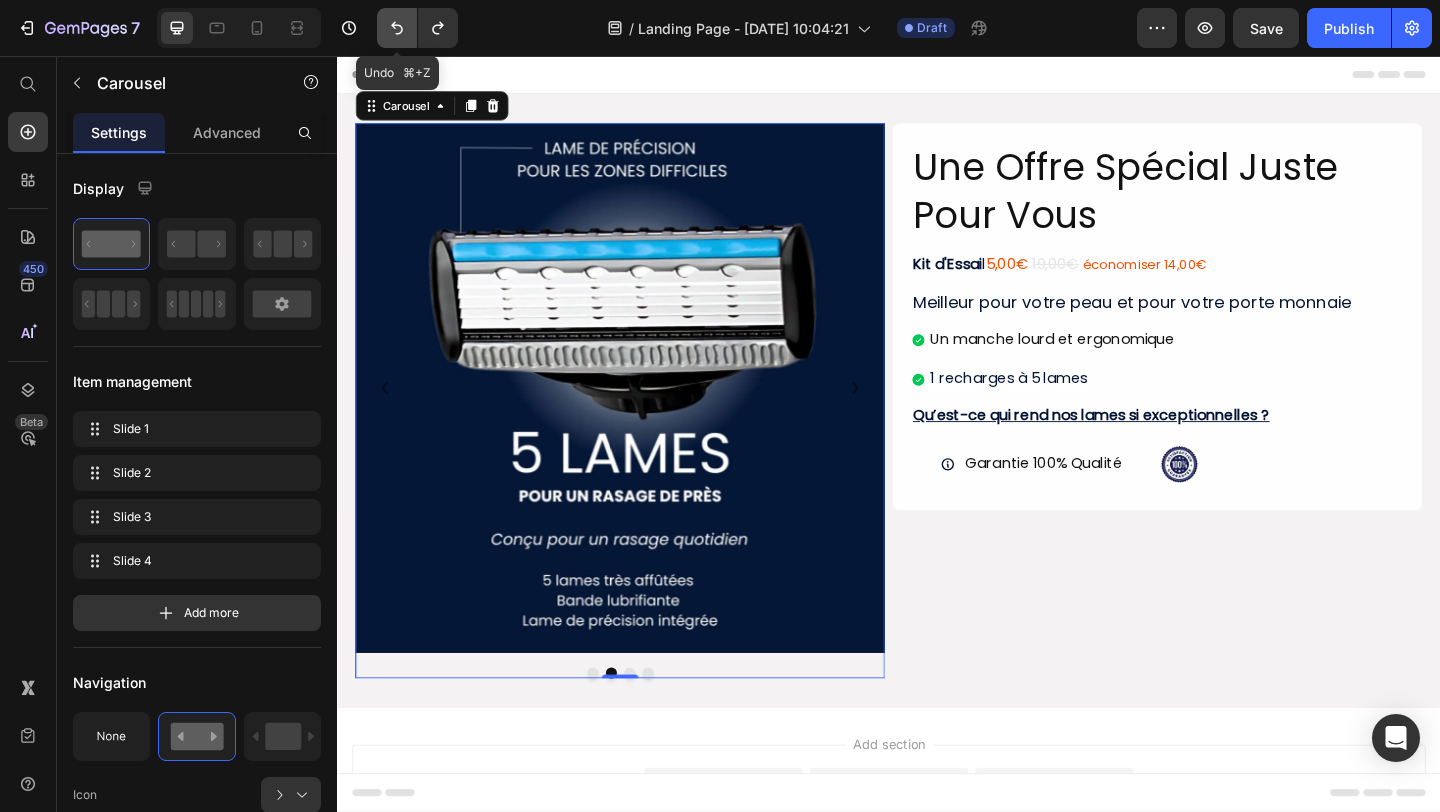 click 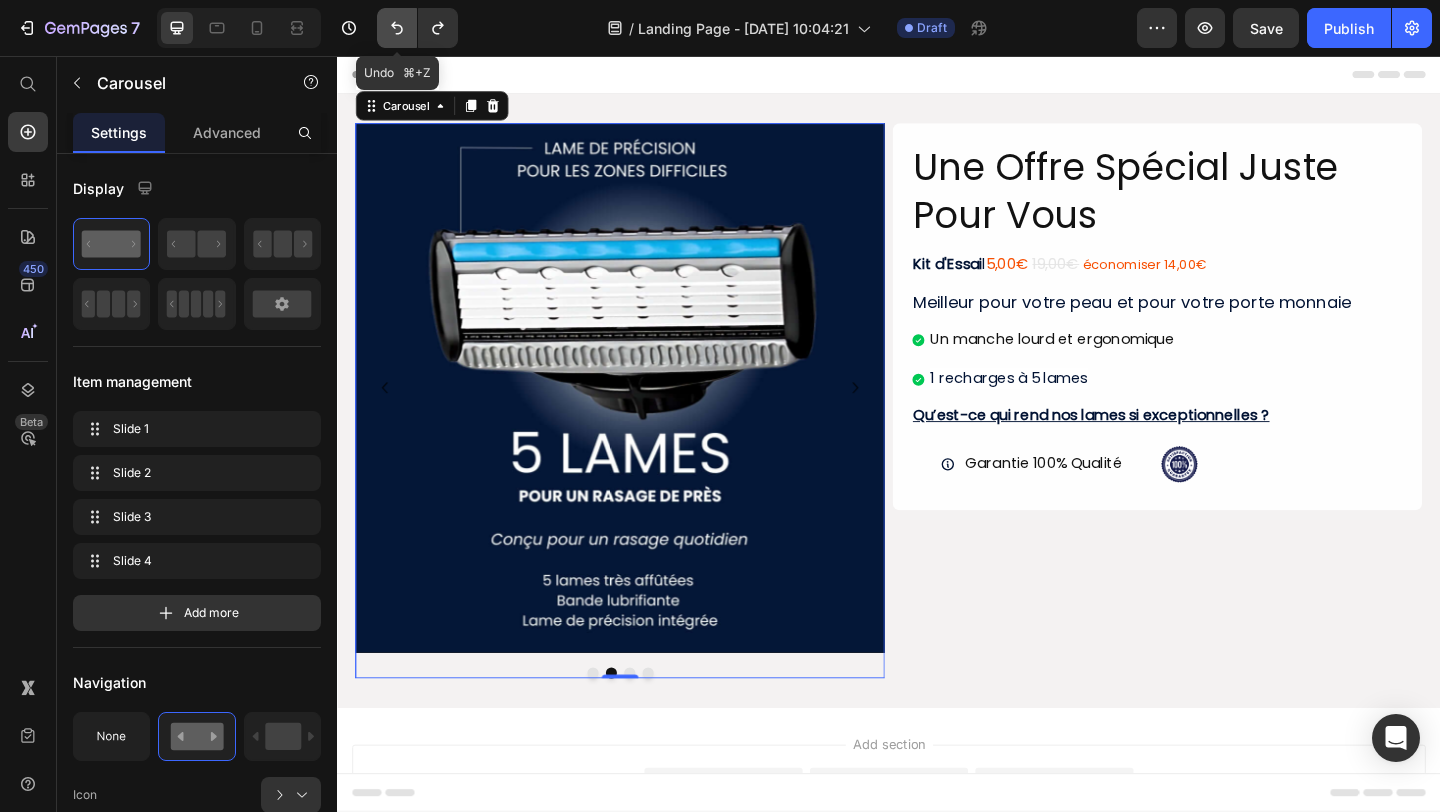 click 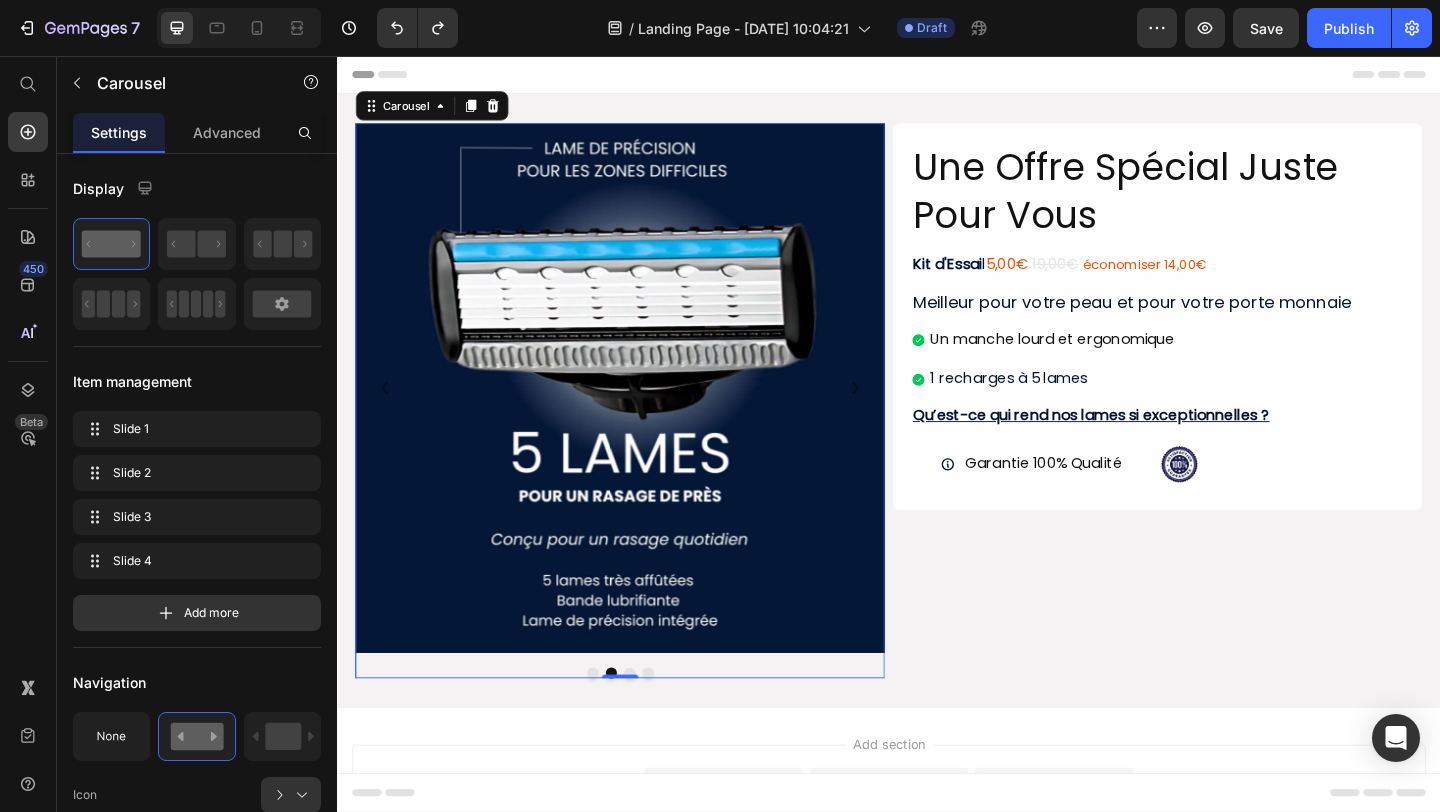 click at bounding box center [675, 727] 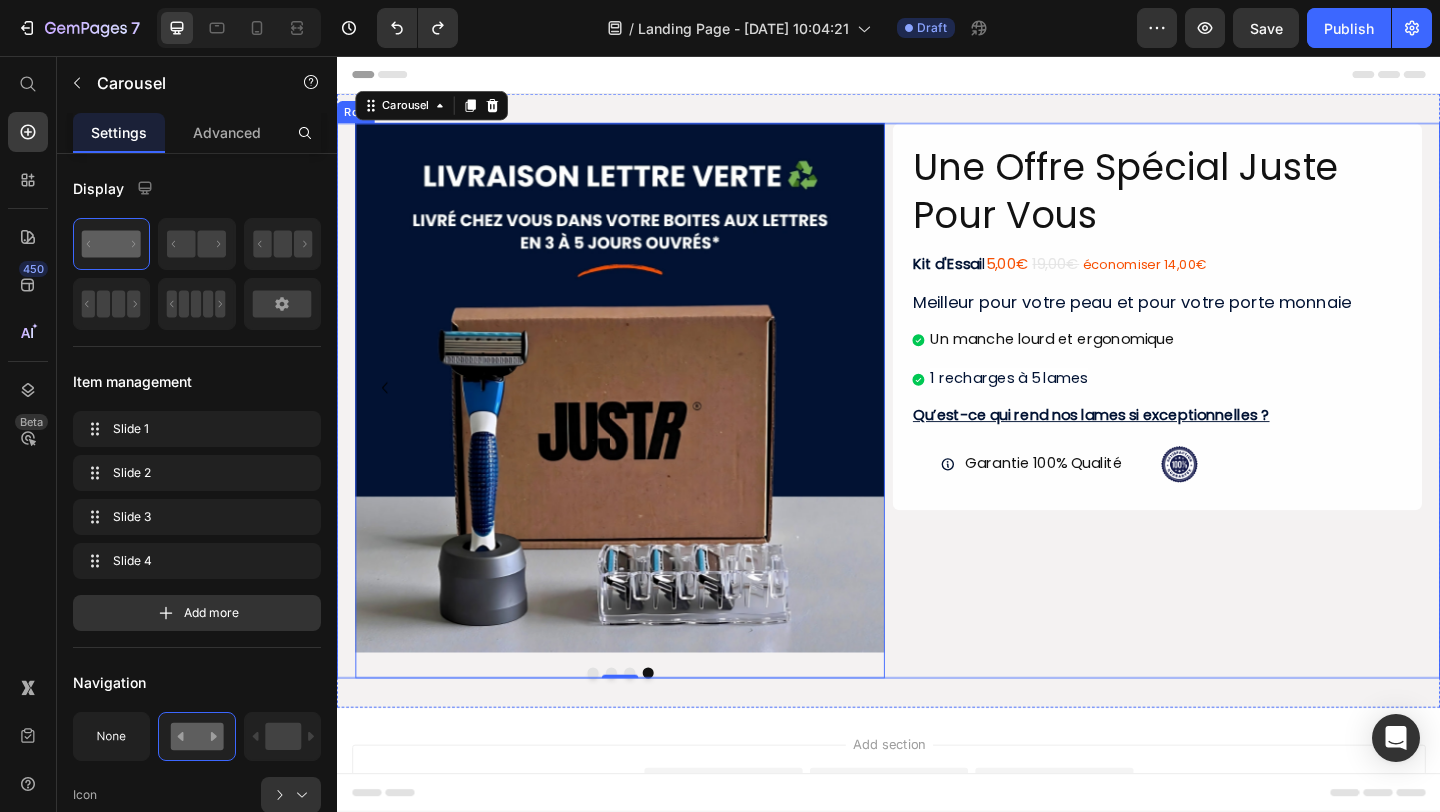 click on "Une Offre Spécial Juste Pour Vous Heading Kit d'Essai  l  5,00€   19,00€   économiser 14,00€ Text Block Meilleur pour votre peau et pour votre porte monnaie Heading Un manche lourd et ergonomique 1 recharges à 5 lames Item List Qu’est-ce qui rend nos lames si exceptionnelles ? Heading
Garantie 100% Qualité Item List Image Row Row" at bounding box center [1229, 431] 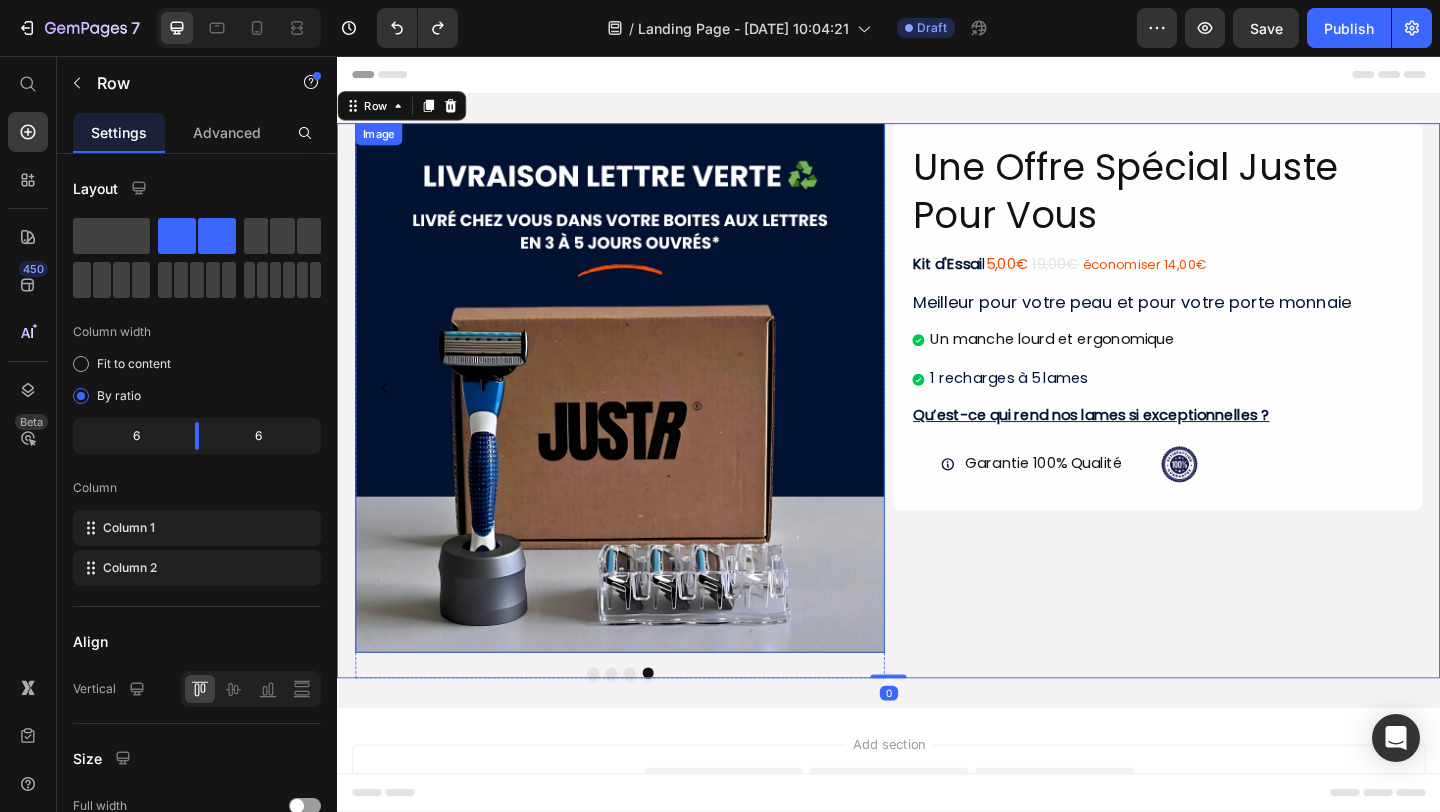 click at bounding box center (645, 417) 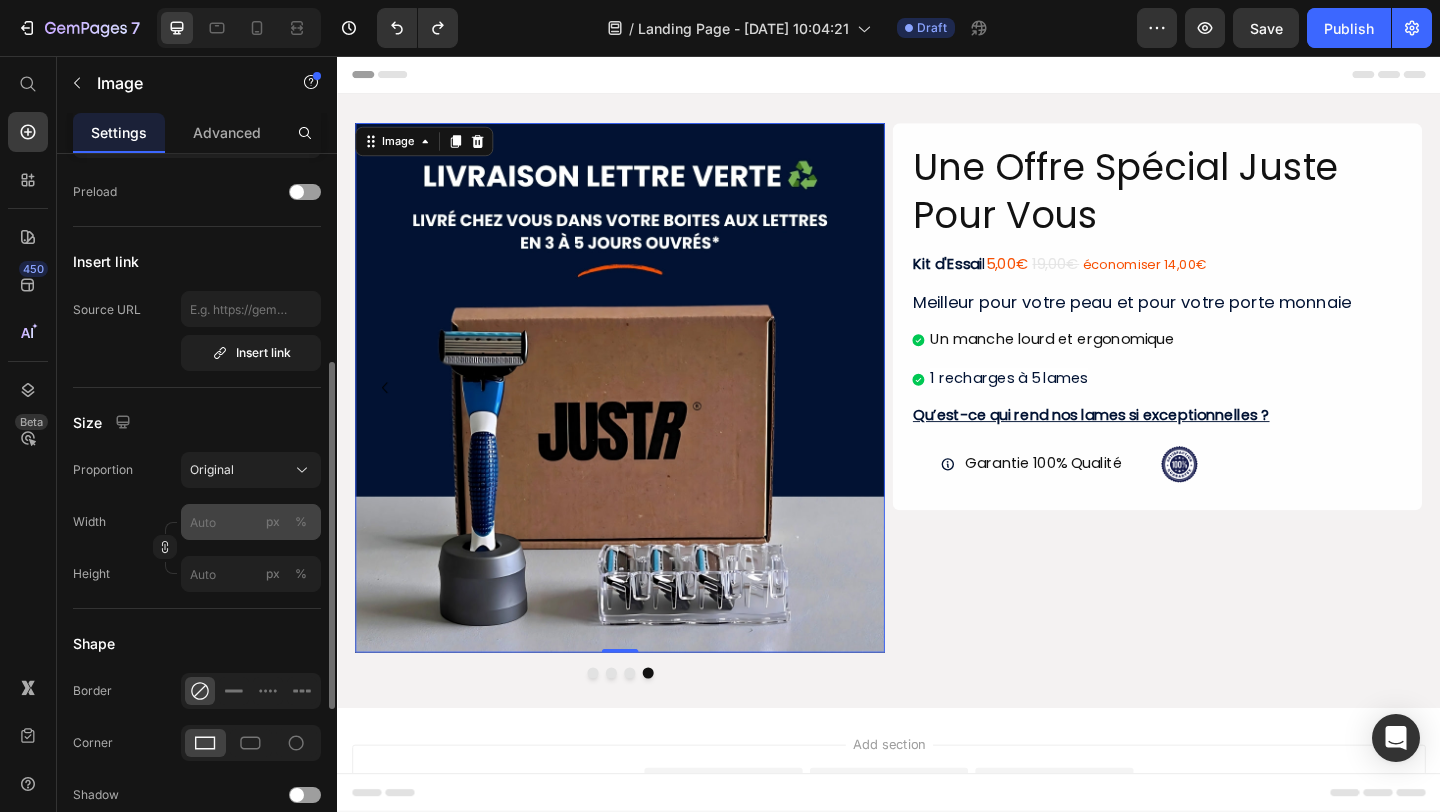 scroll, scrollTop: 358, scrollLeft: 0, axis: vertical 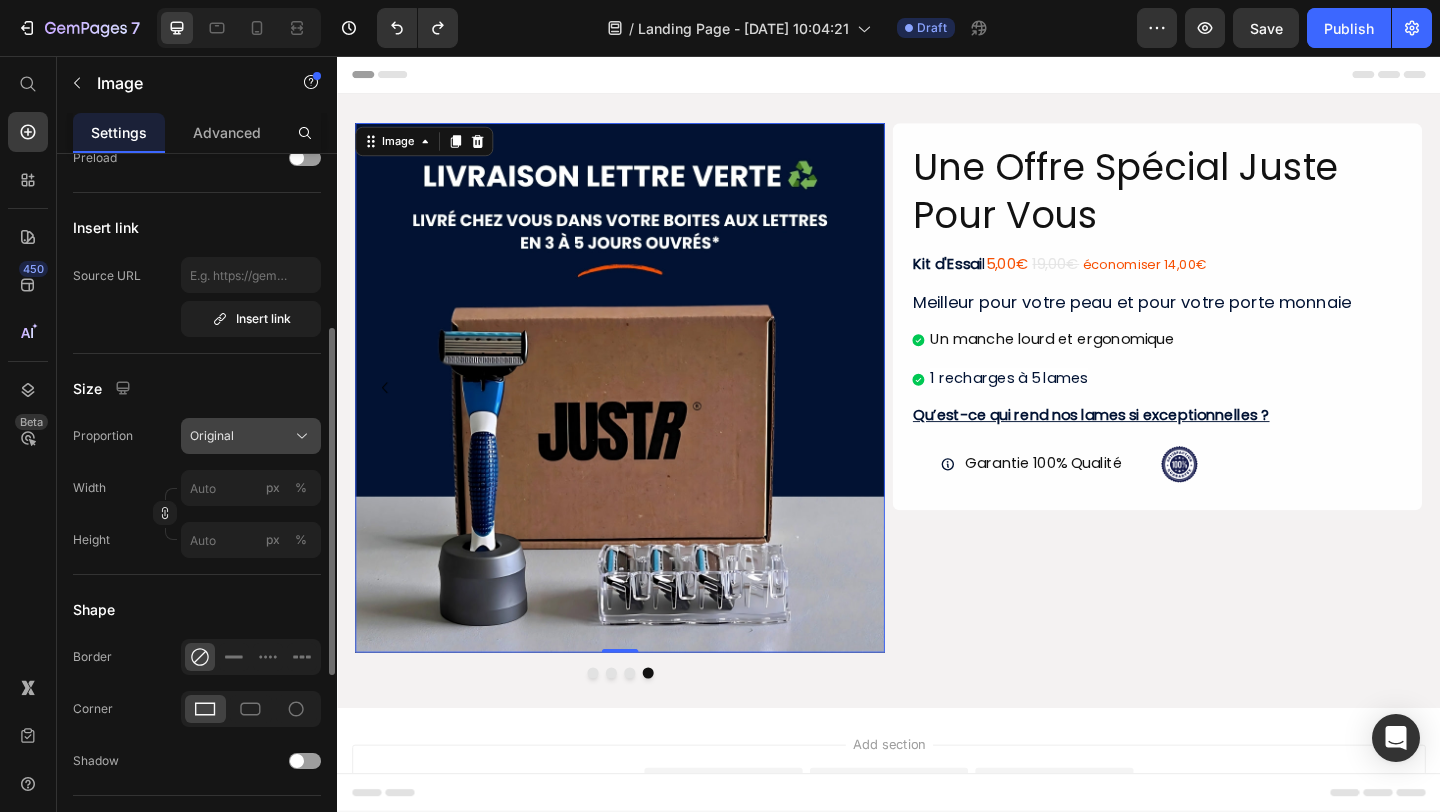click on "Original" 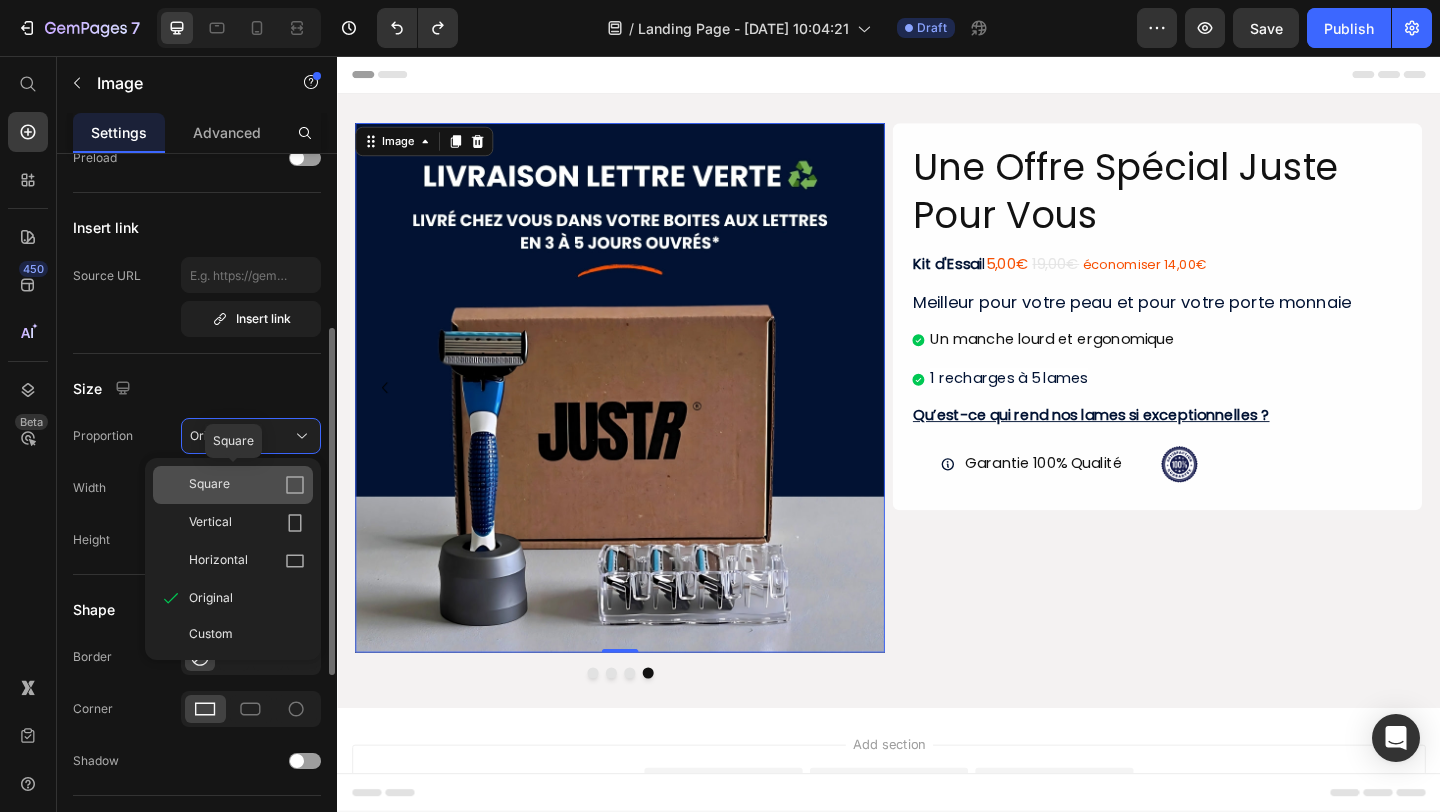 click on "Square" 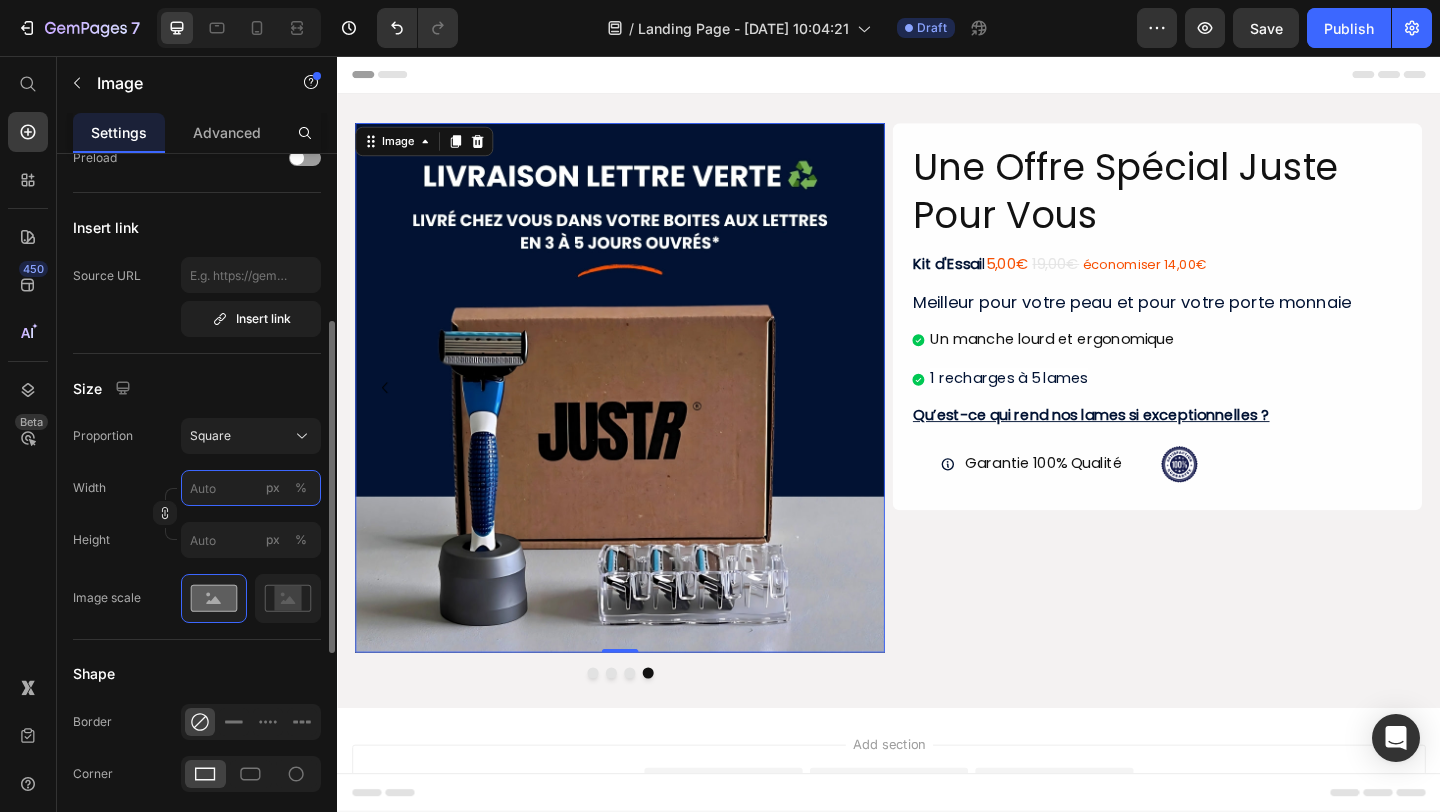 click on "px %" at bounding box center (251, 488) 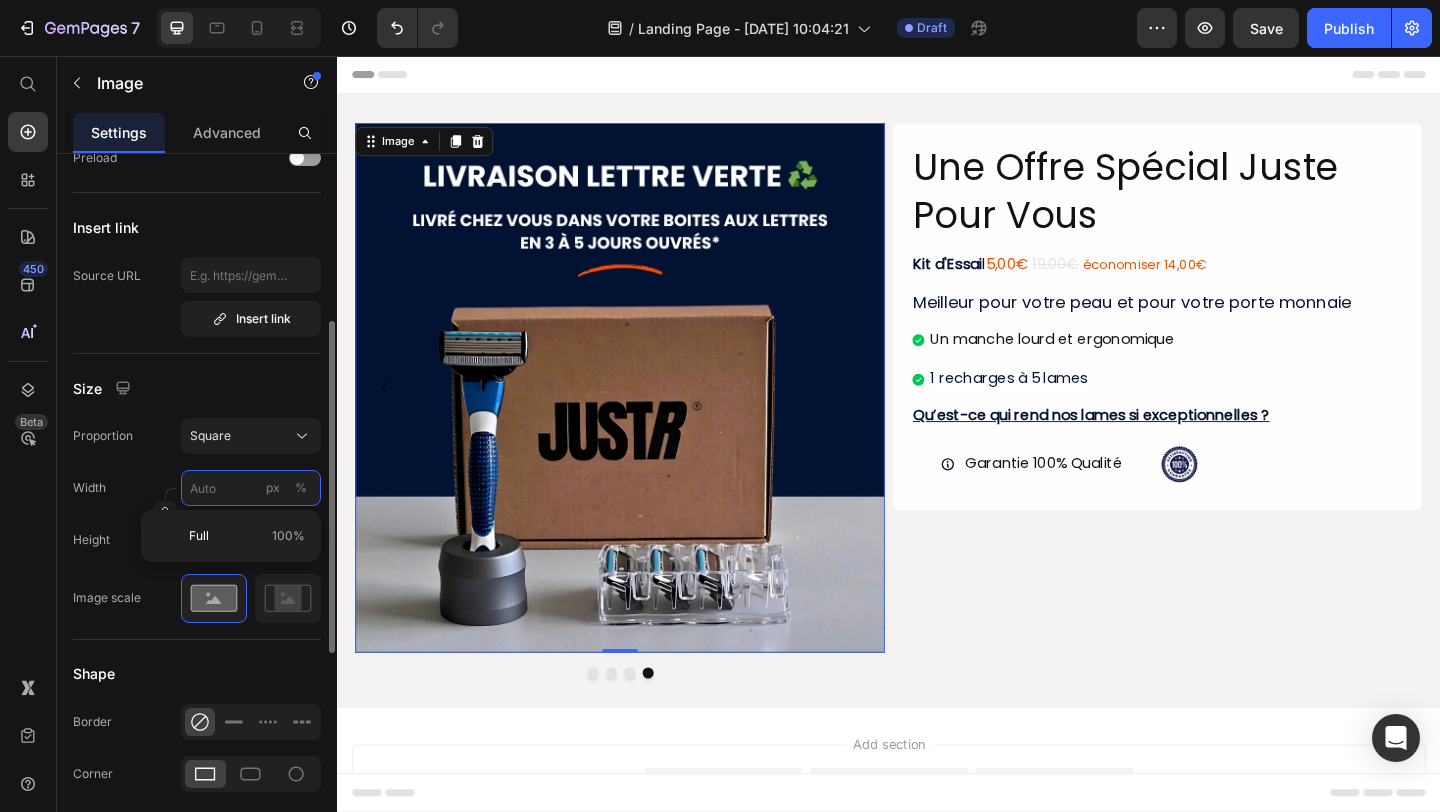 type on "5" 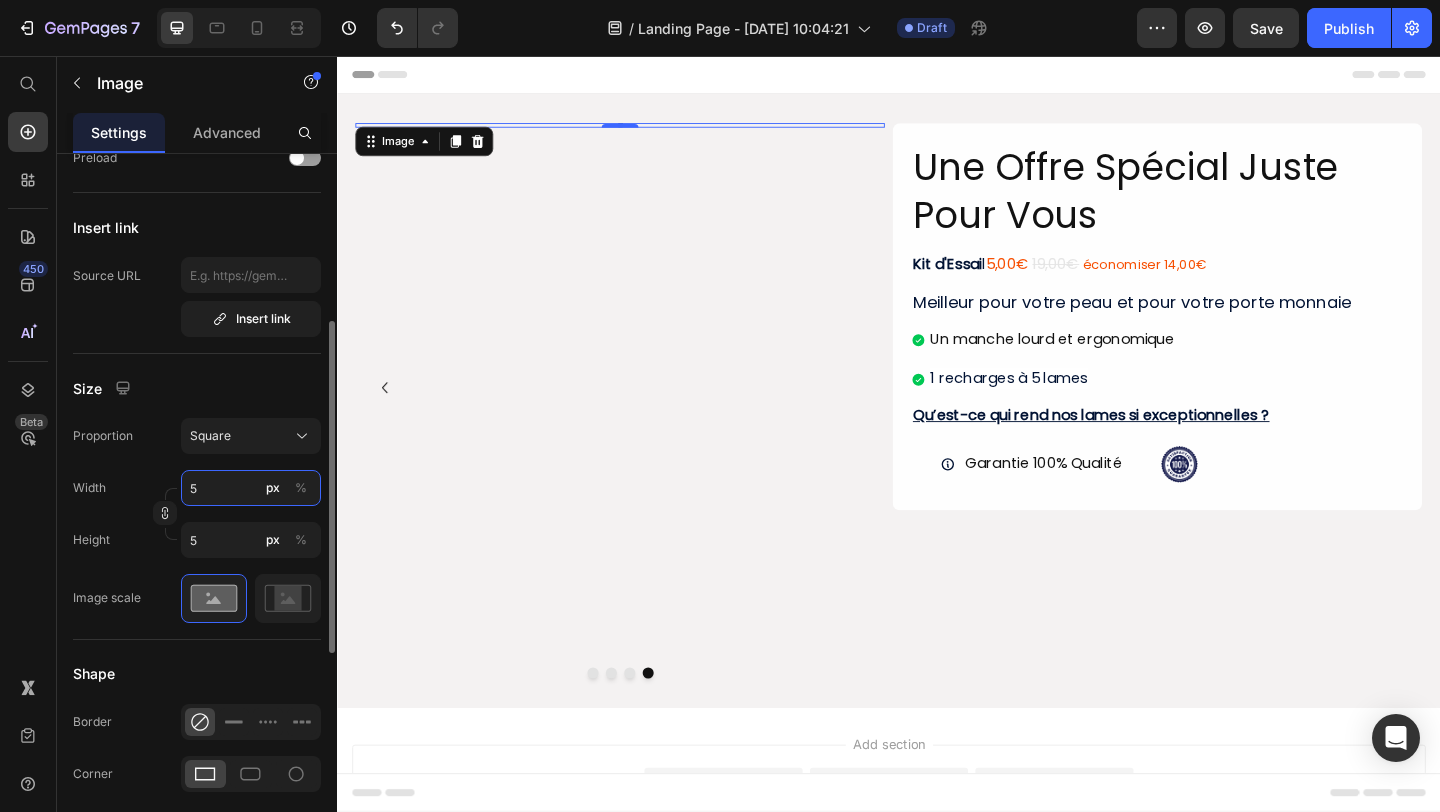 type on "50" 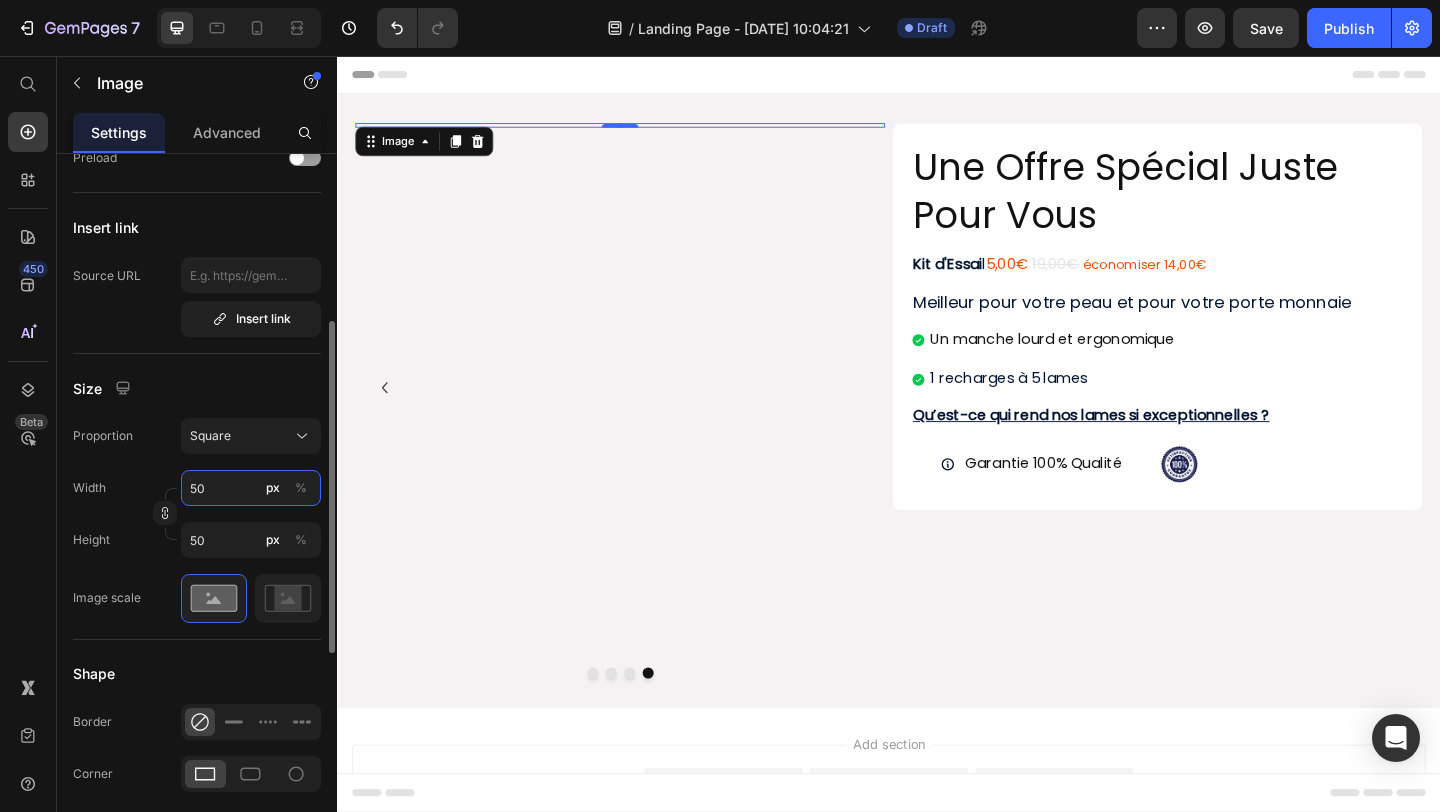 type on "500" 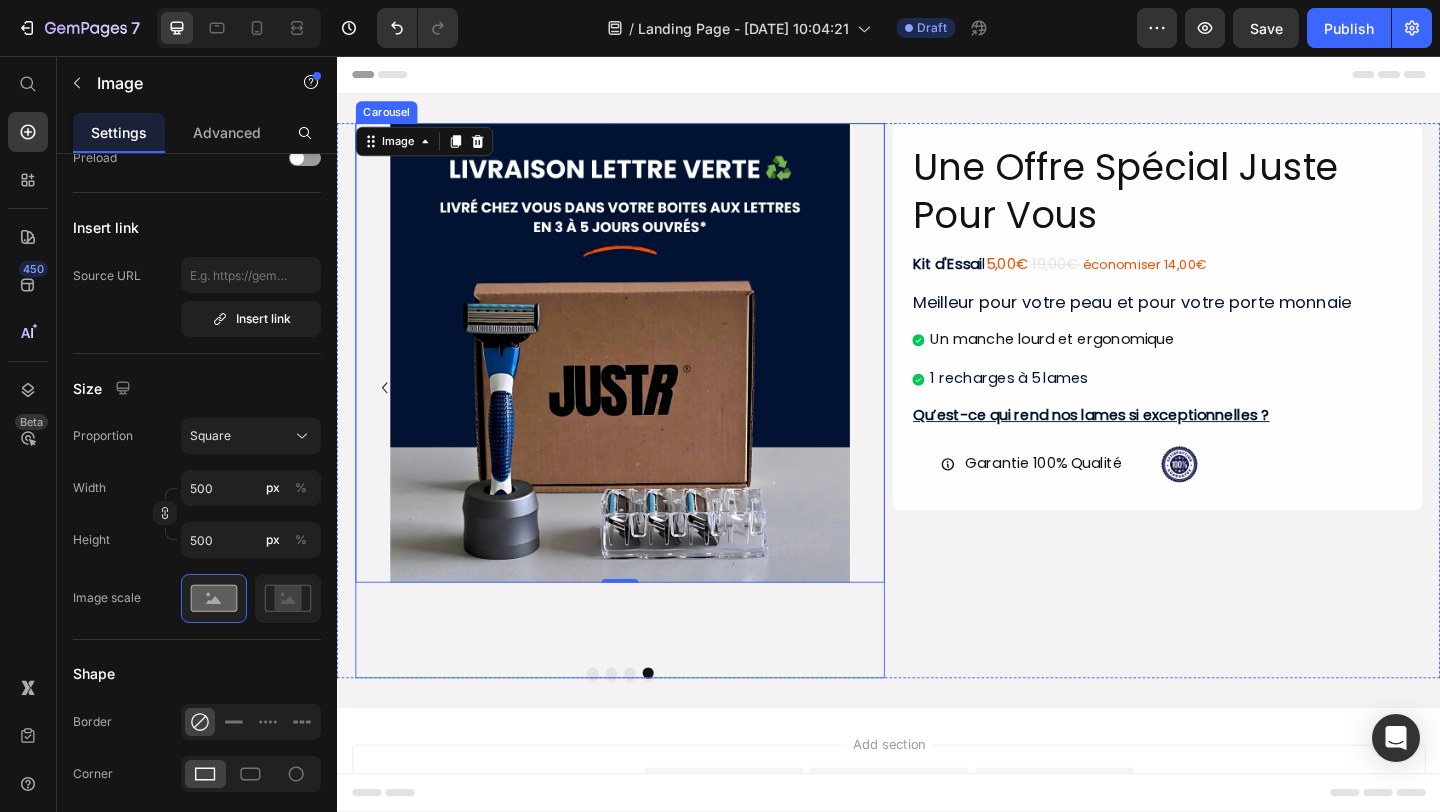 click on "Une Offre Spécial Juste Pour Vous Heading Kit d'Essai  l  5,00€   19,00€   économiser 14,00€ Text Block Meilleur pour votre peau et pour votre porte monnaie Heading Un manche lourd et ergonomique 1 recharges à 5 lames Item List Qu’est-ce qui rend nos lames si exceptionnelles ? Heading
Garantie 100% Qualité Item List Image Row Row" at bounding box center (1229, 431) 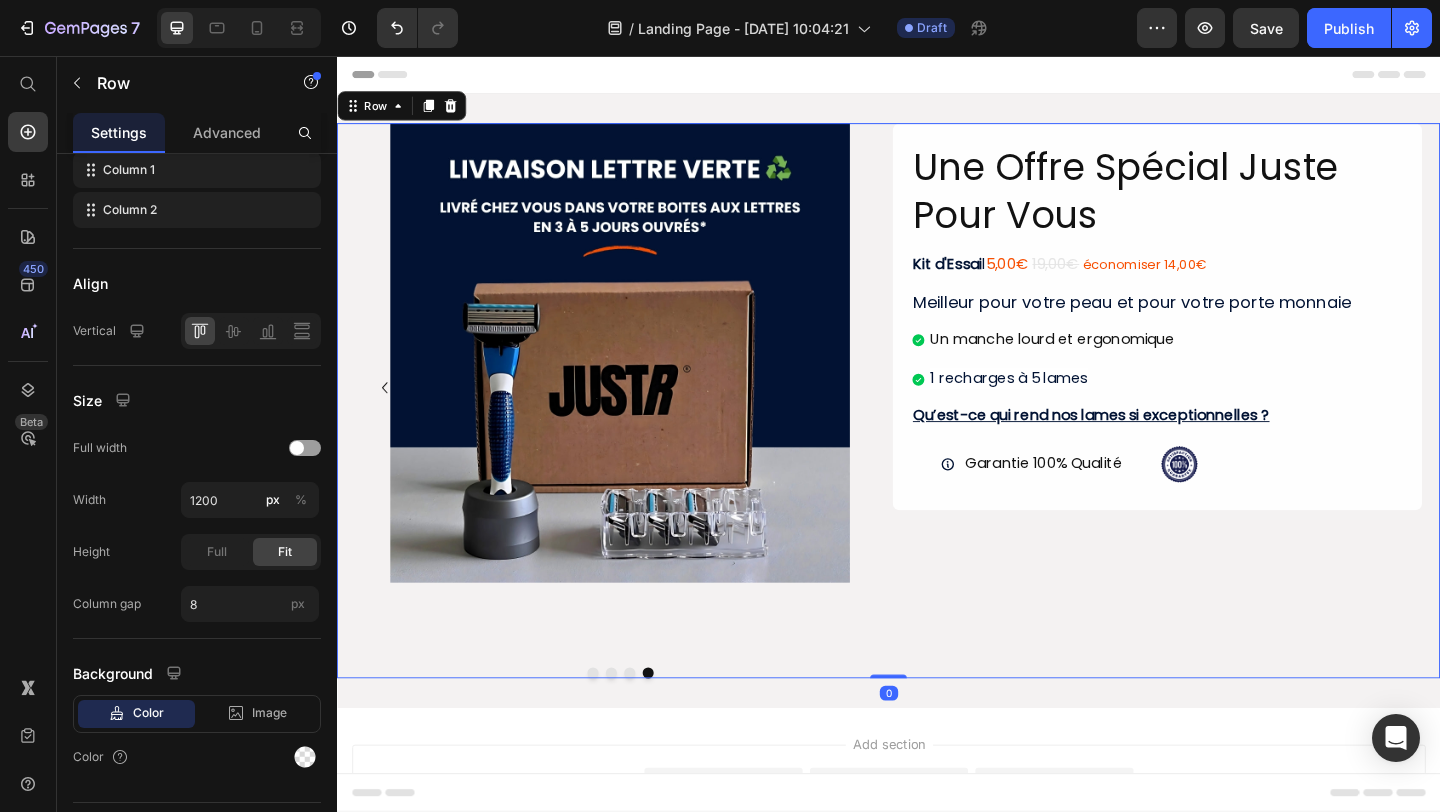 scroll, scrollTop: 0, scrollLeft: 0, axis: both 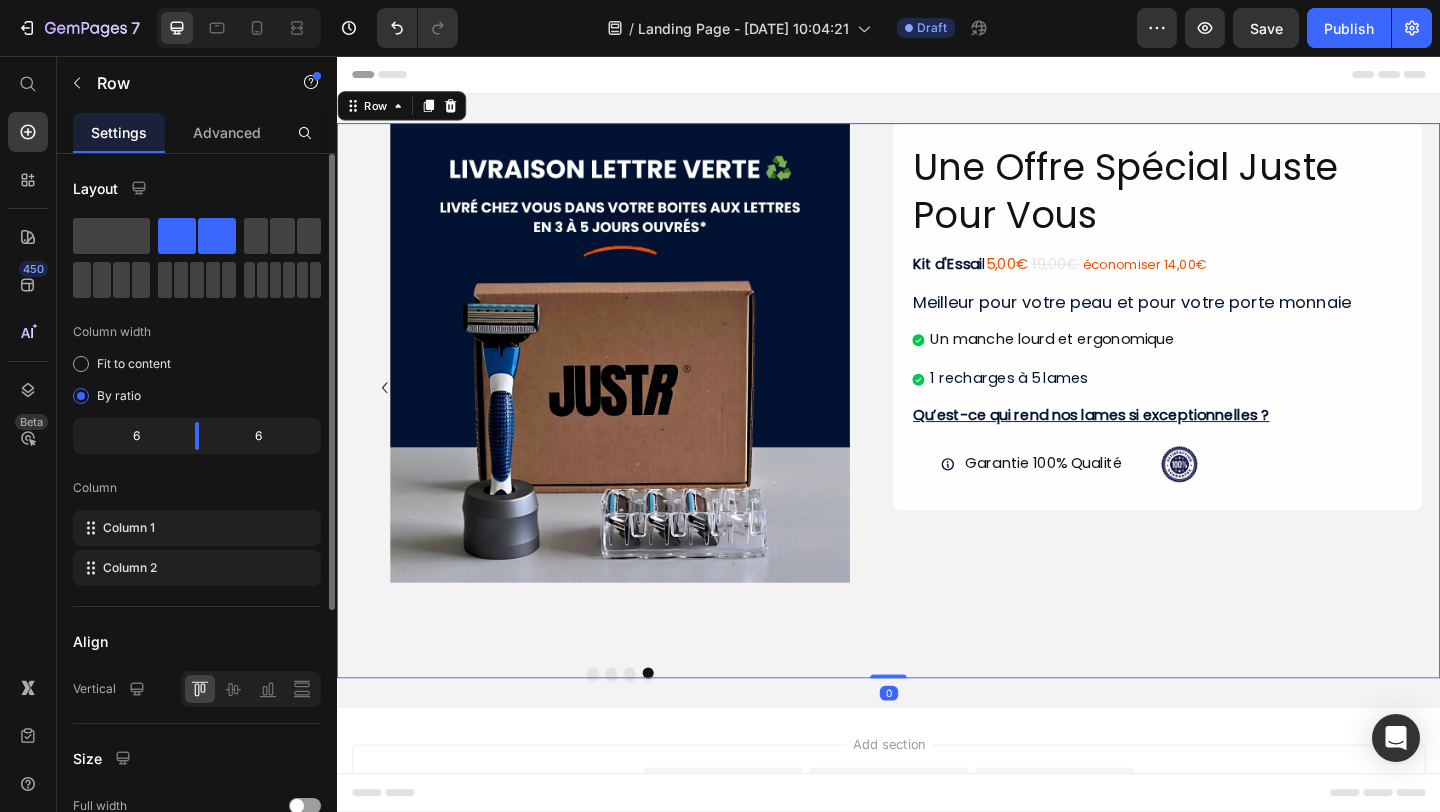 click on "Une Offre Spécial Juste Pour Vous Heading Kit d'Essai  l  5,00€   19,00€   économiser 14,00€ Text Block Meilleur pour votre peau et pour votre porte monnaie Heading Un manche lourd et ergonomique 1 recharges à 5 lames Item List Qu’est-ce qui rend nos lames si exceptionnelles ? Heading
Garantie 100% Qualité Item List Image Row Row" at bounding box center (1229, 431) 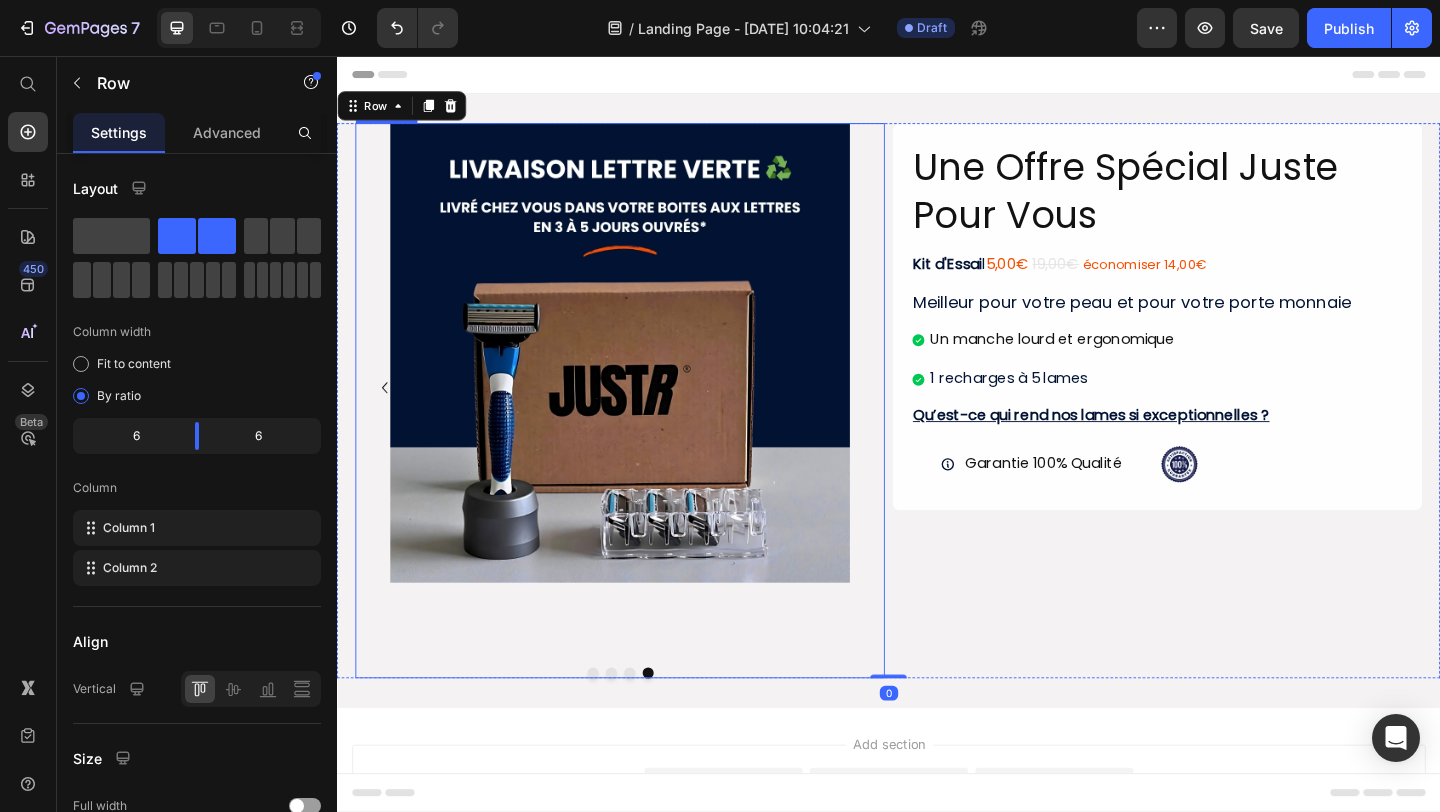 click at bounding box center (615, 727) 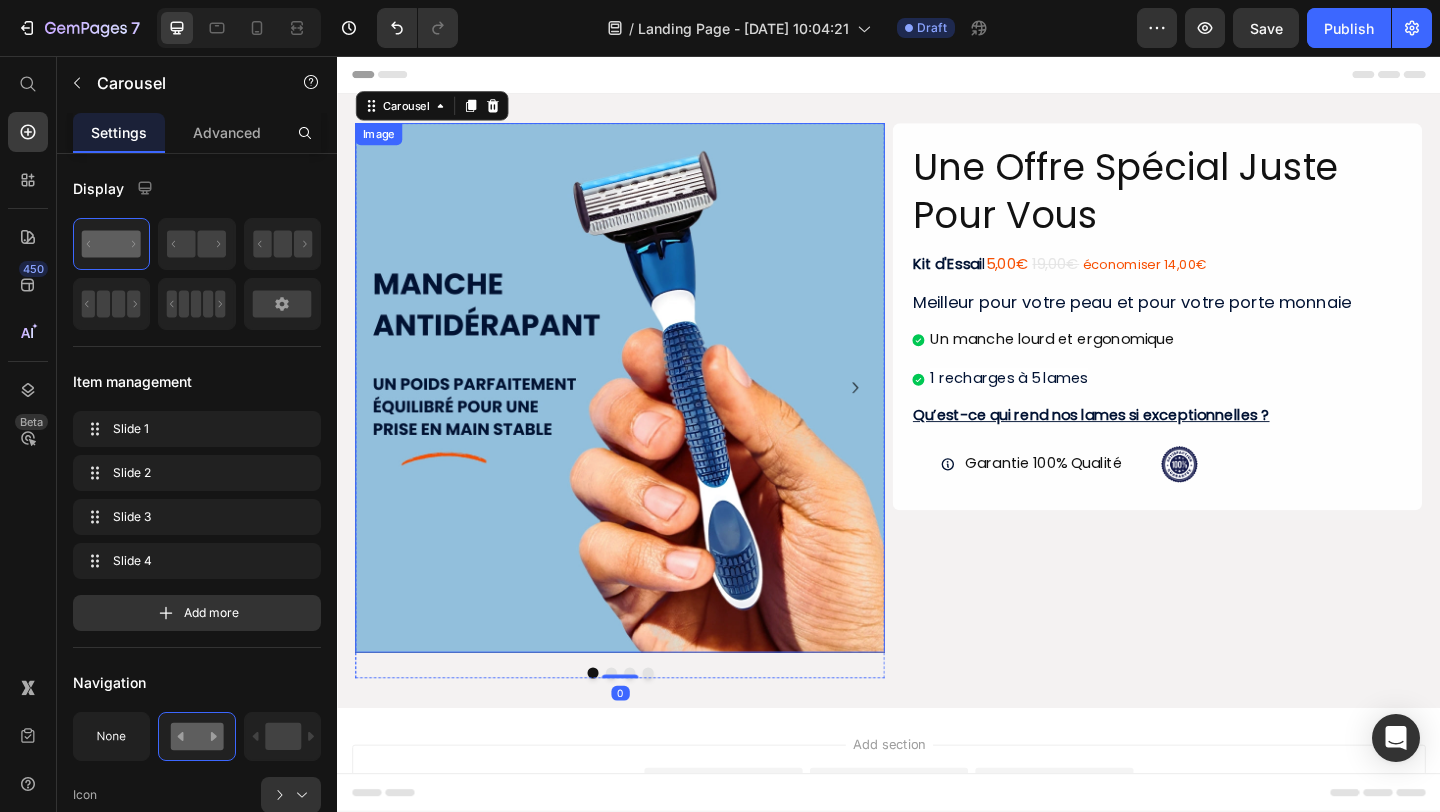 click at bounding box center [645, 417] 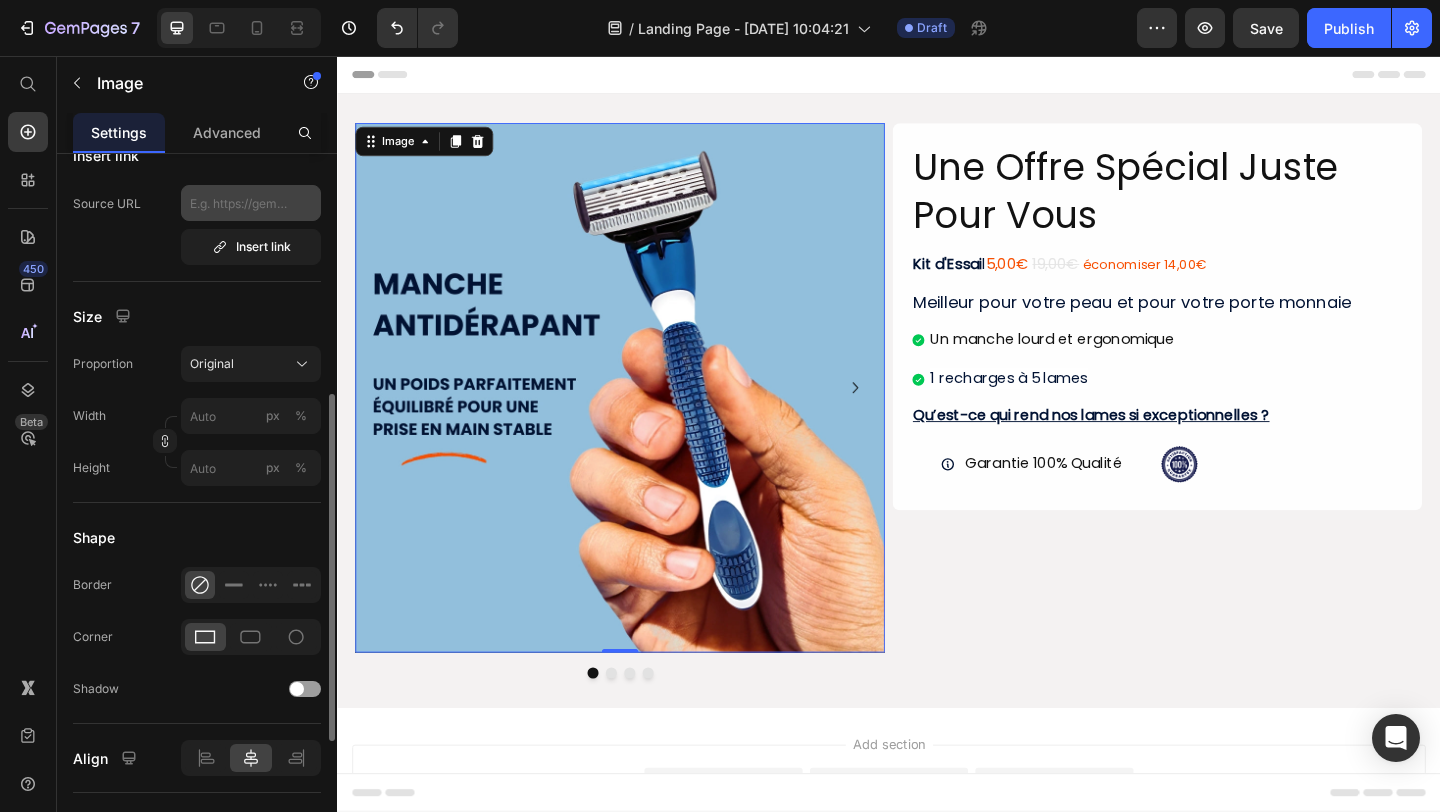 scroll, scrollTop: 460, scrollLeft: 0, axis: vertical 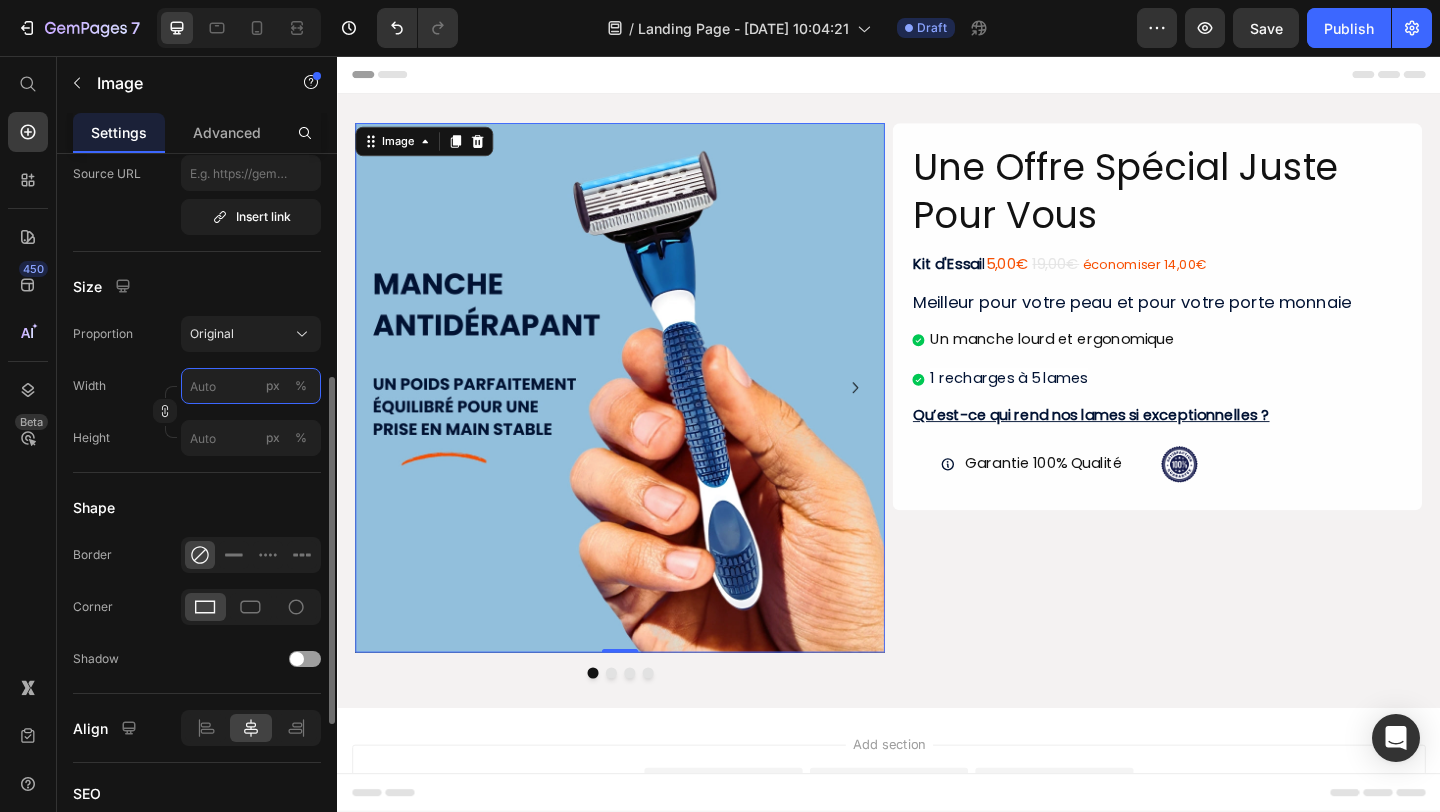 click on "px %" at bounding box center [251, 386] 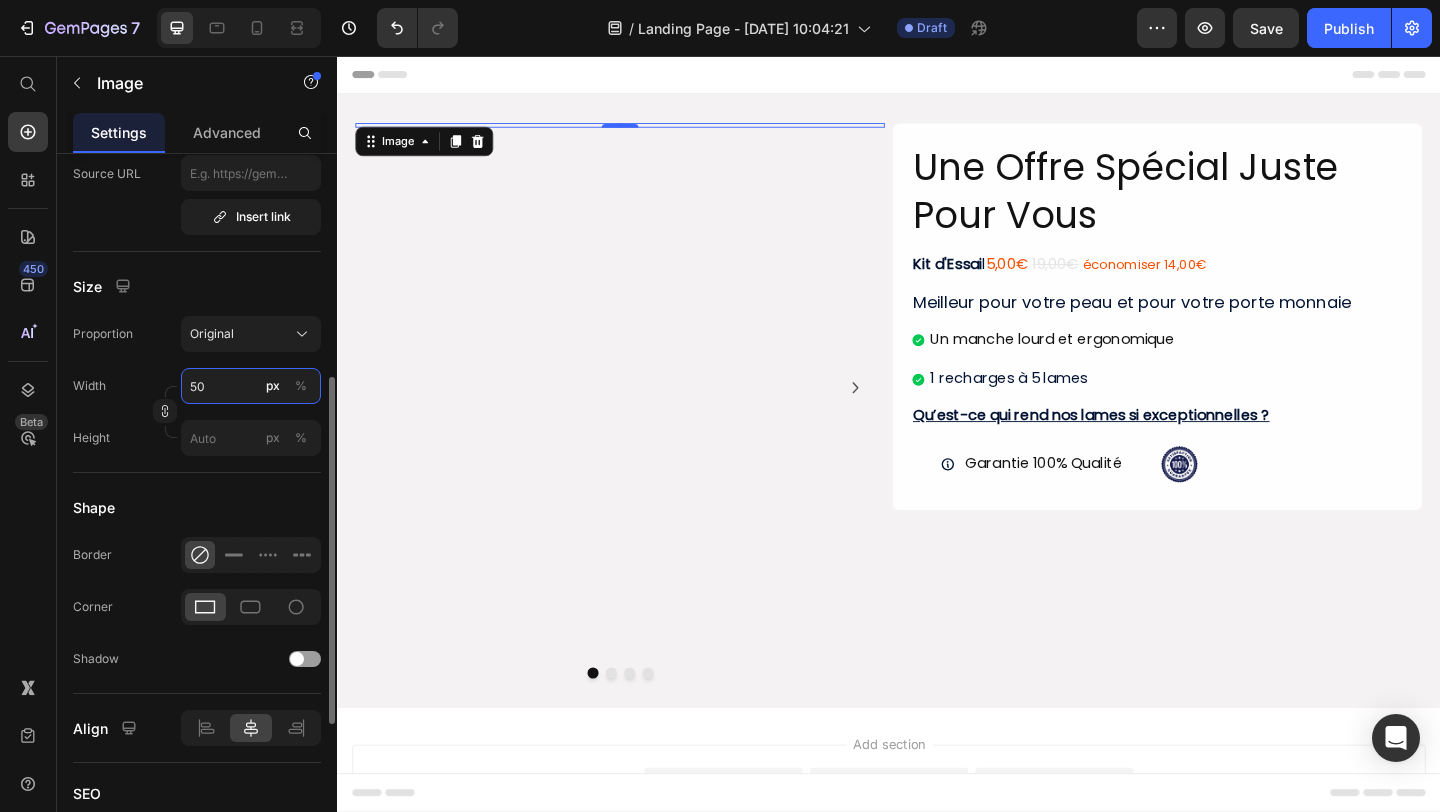 type on "500" 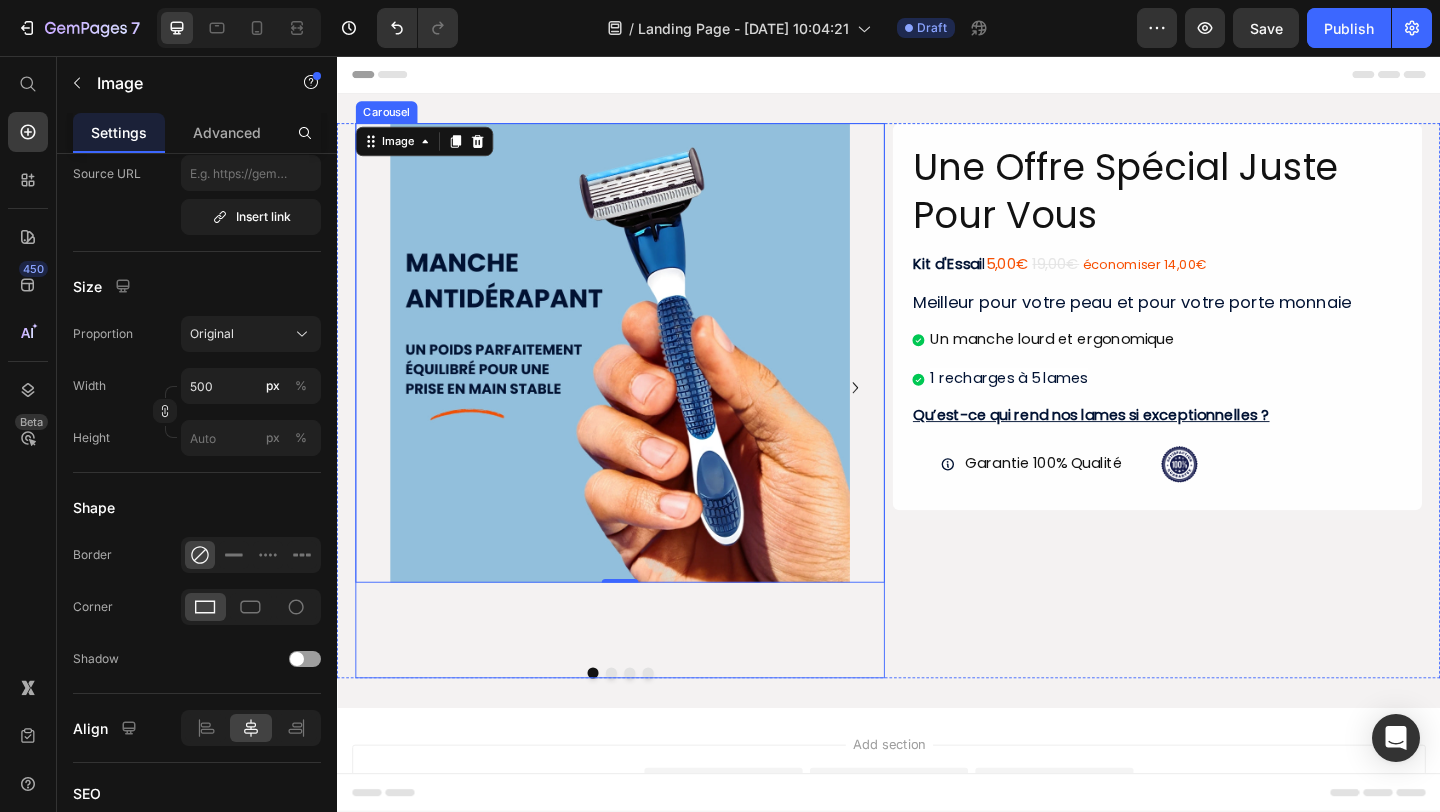 click at bounding box center [635, 727] 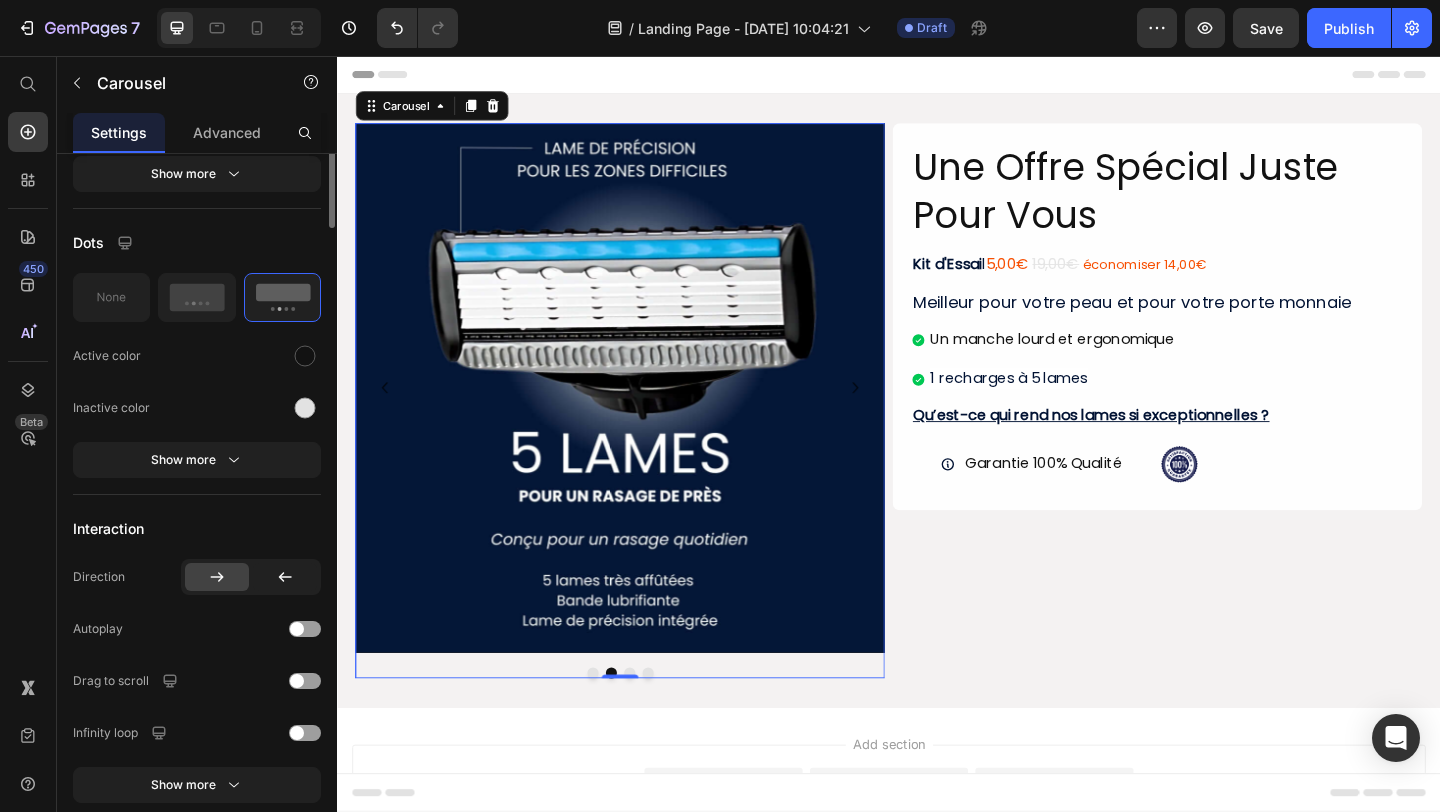 scroll, scrollTop: 0, scrollLeft: 0, axis: both 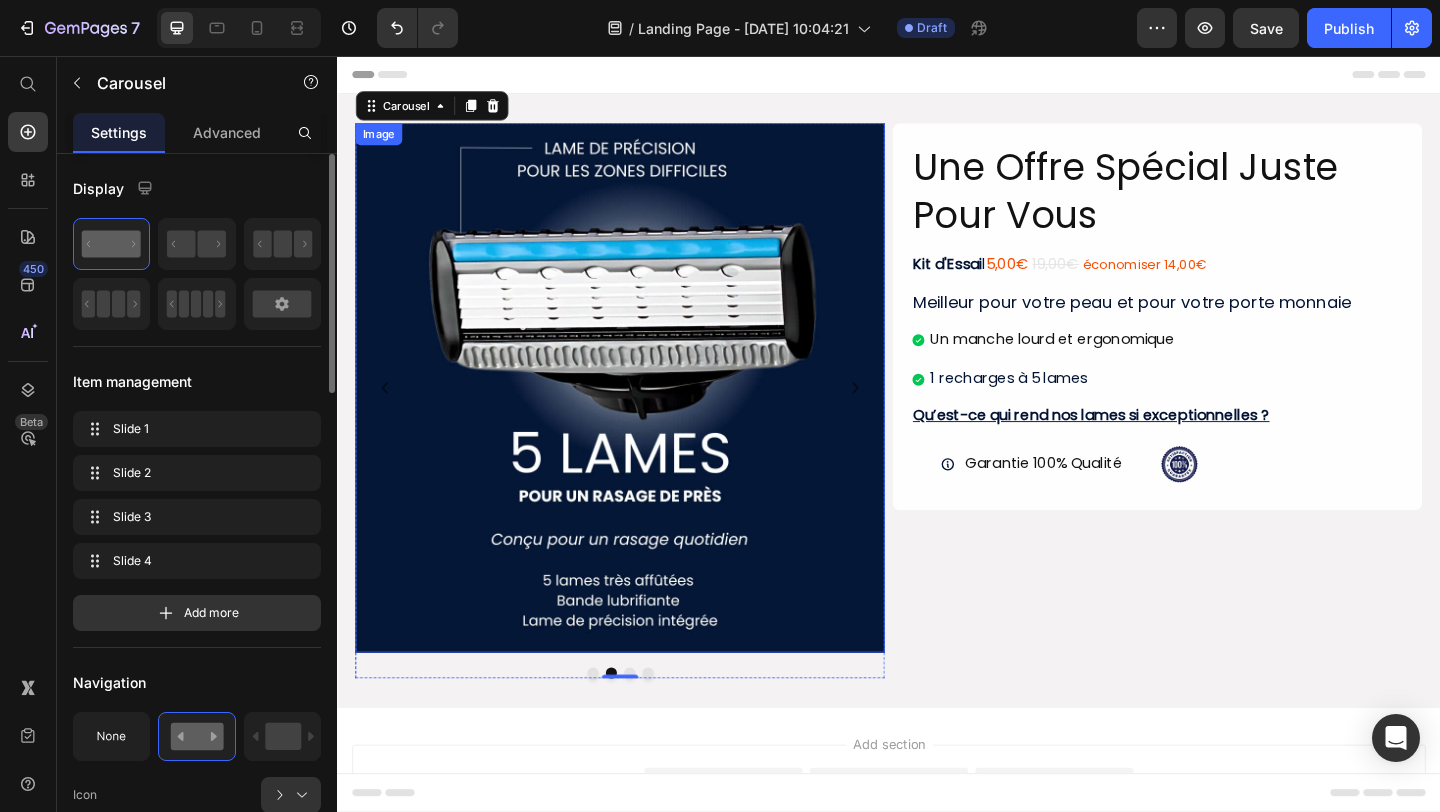 click at bounding box center [645, 417] 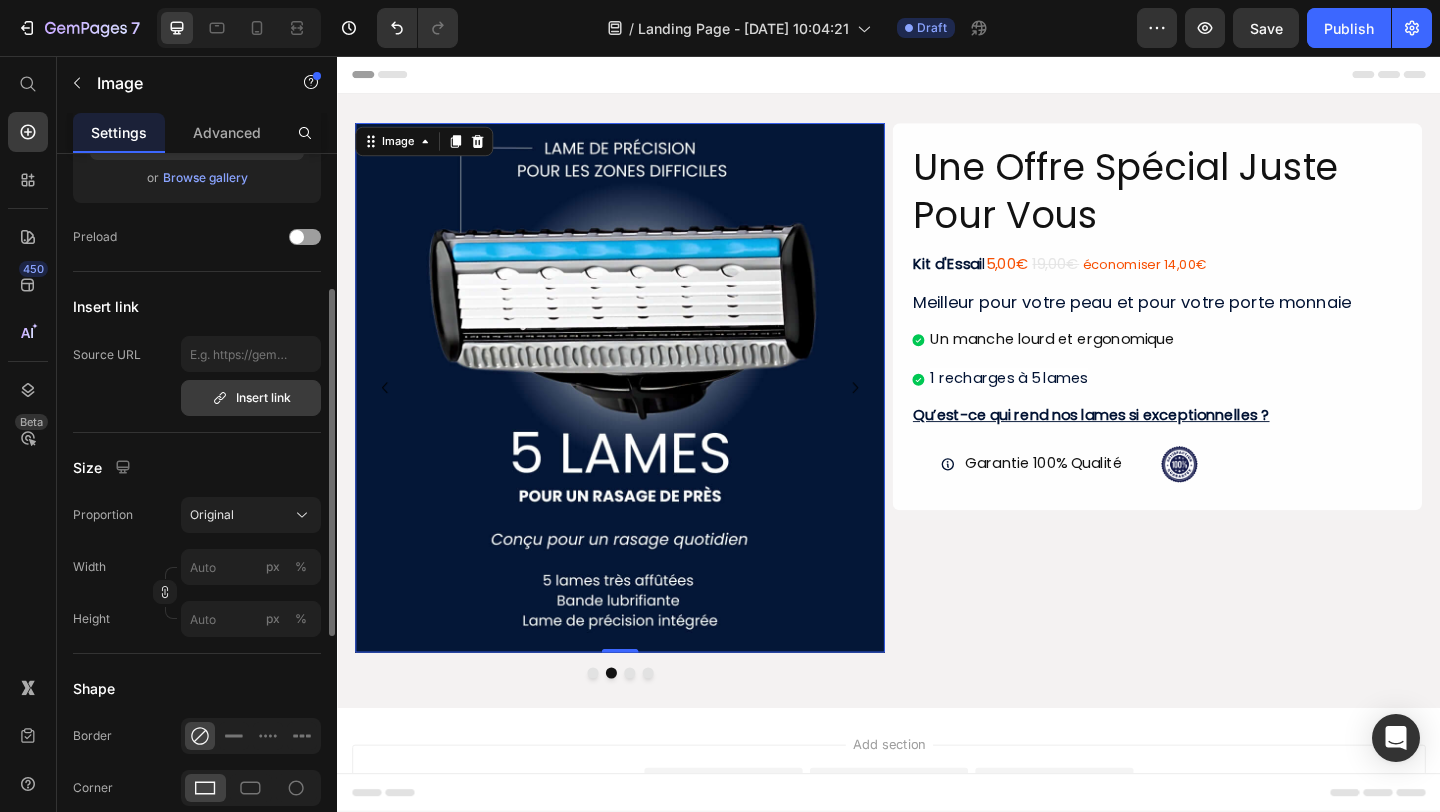scroll, scrollTop: 307, scrollLeft: 0, axis: vertical 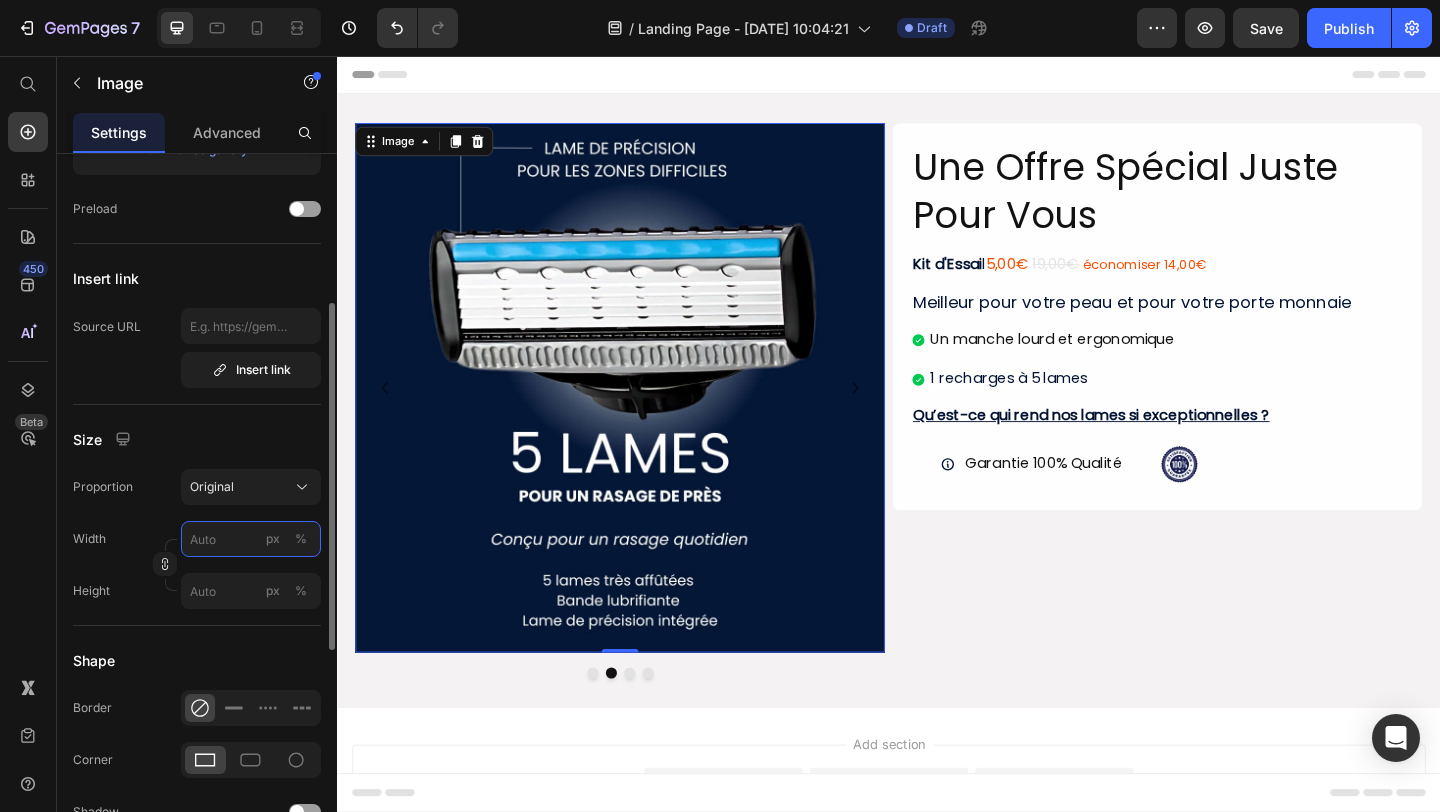 click on "px %" at bounding box center (251, 539) 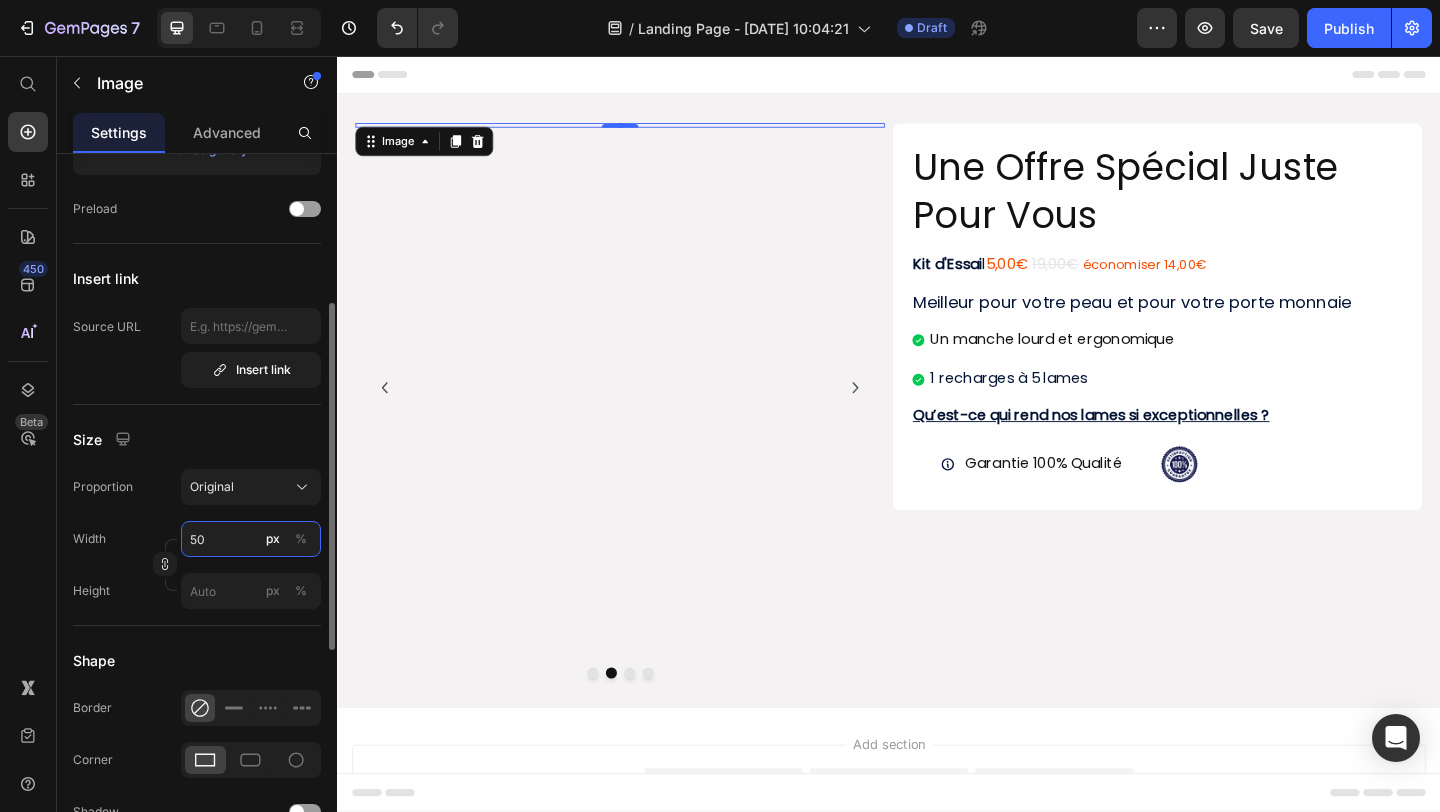 type on "500" 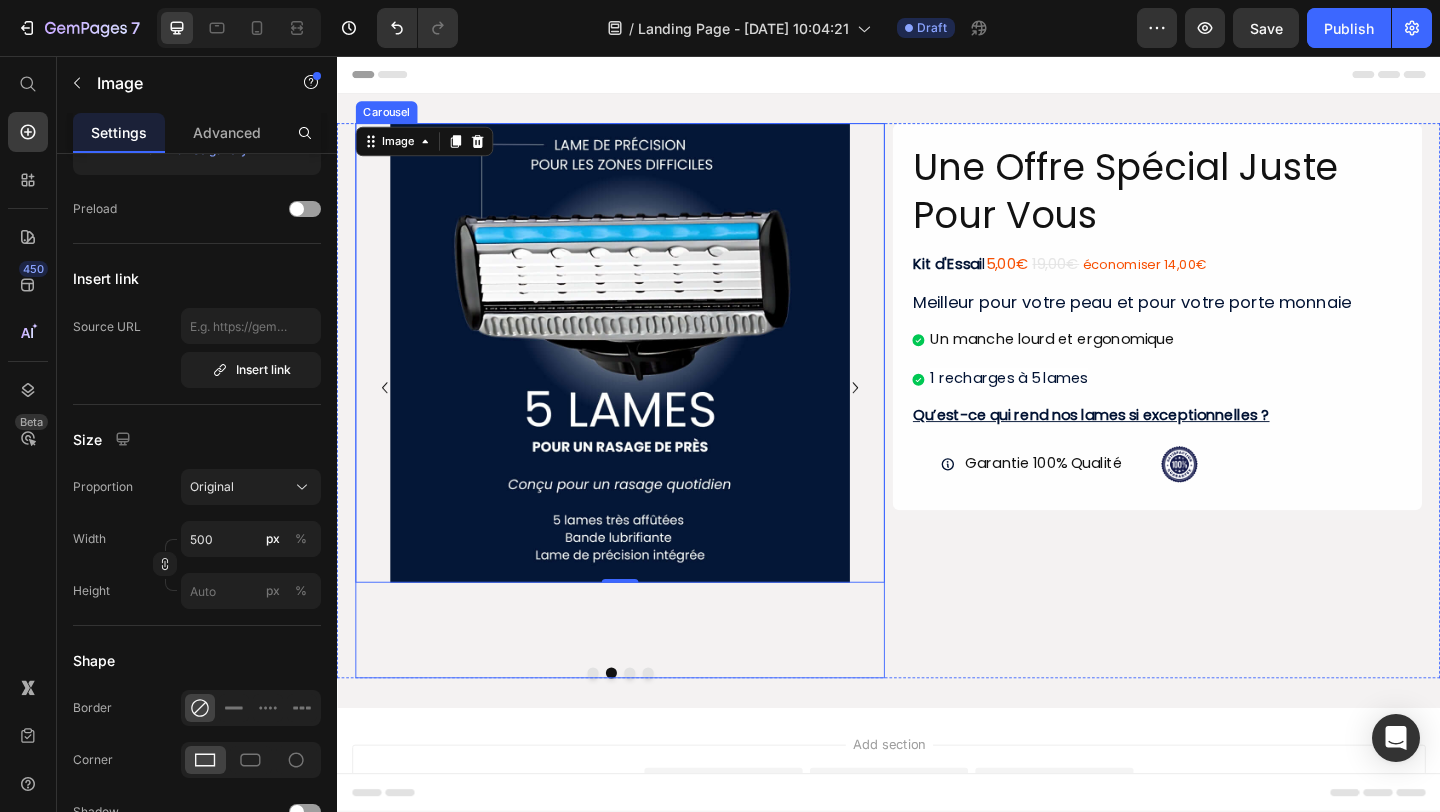 click at bounding box center [645, 727] 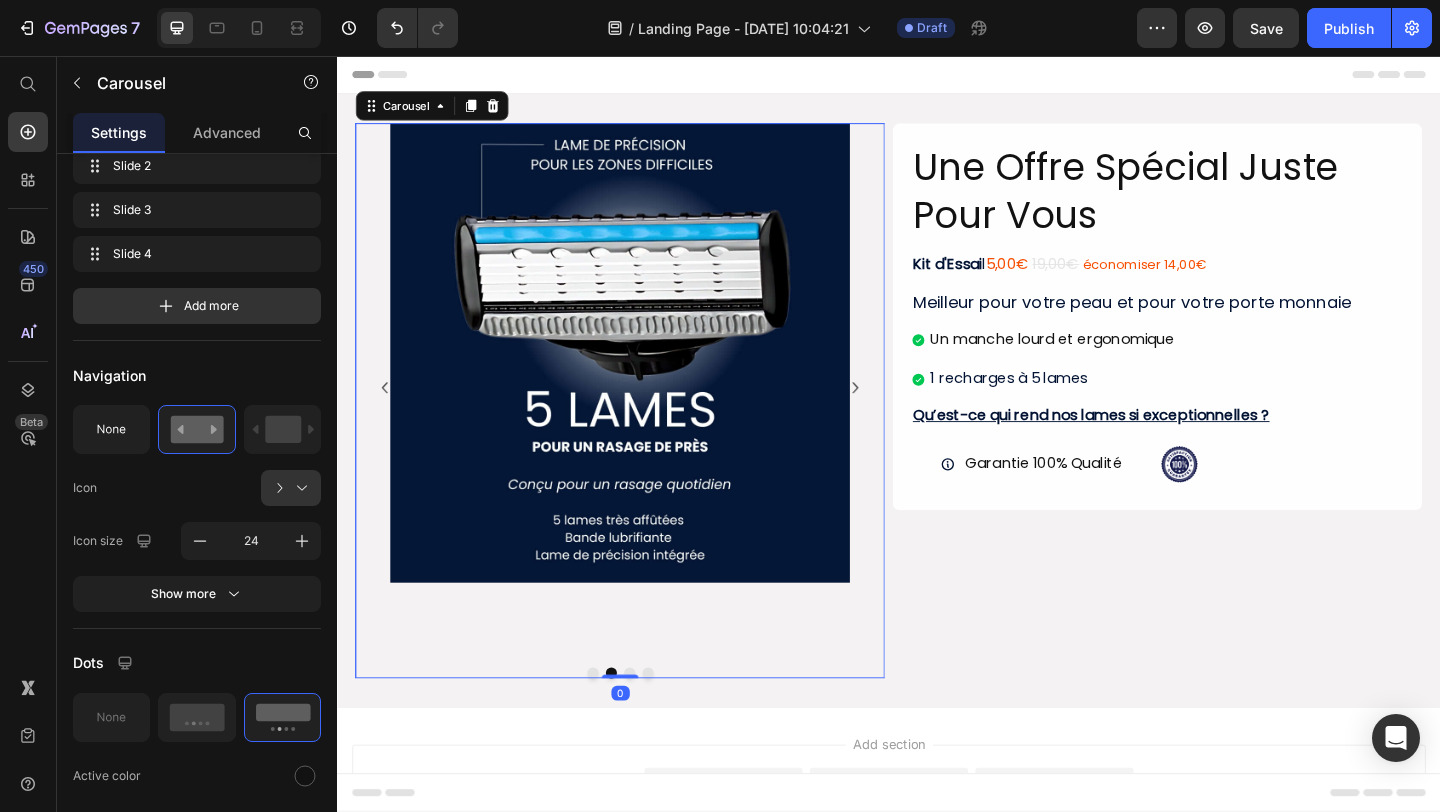 scroll, scrollTop: 0, scrollLeft: 0, axis: both 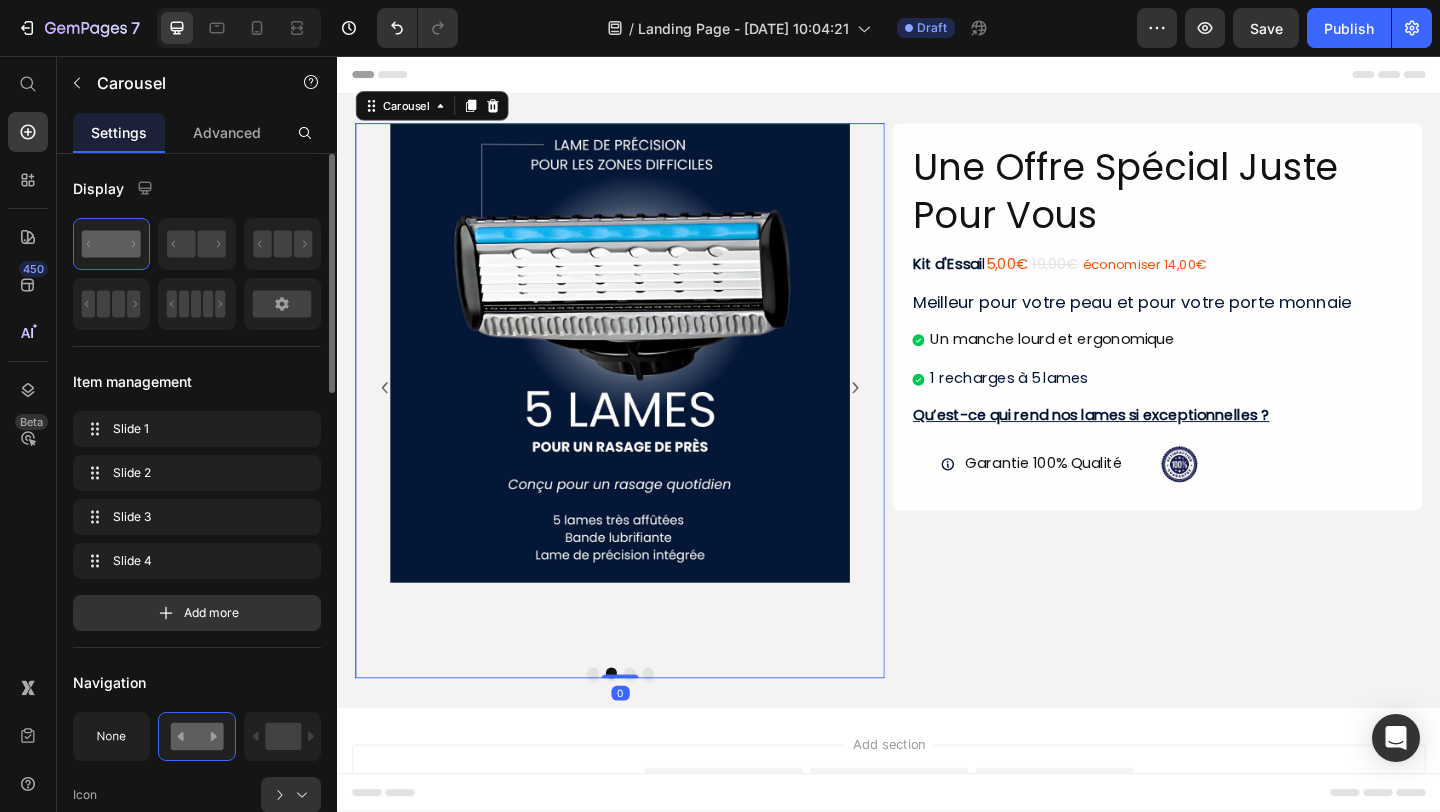 click at bounding box center [655, 727] 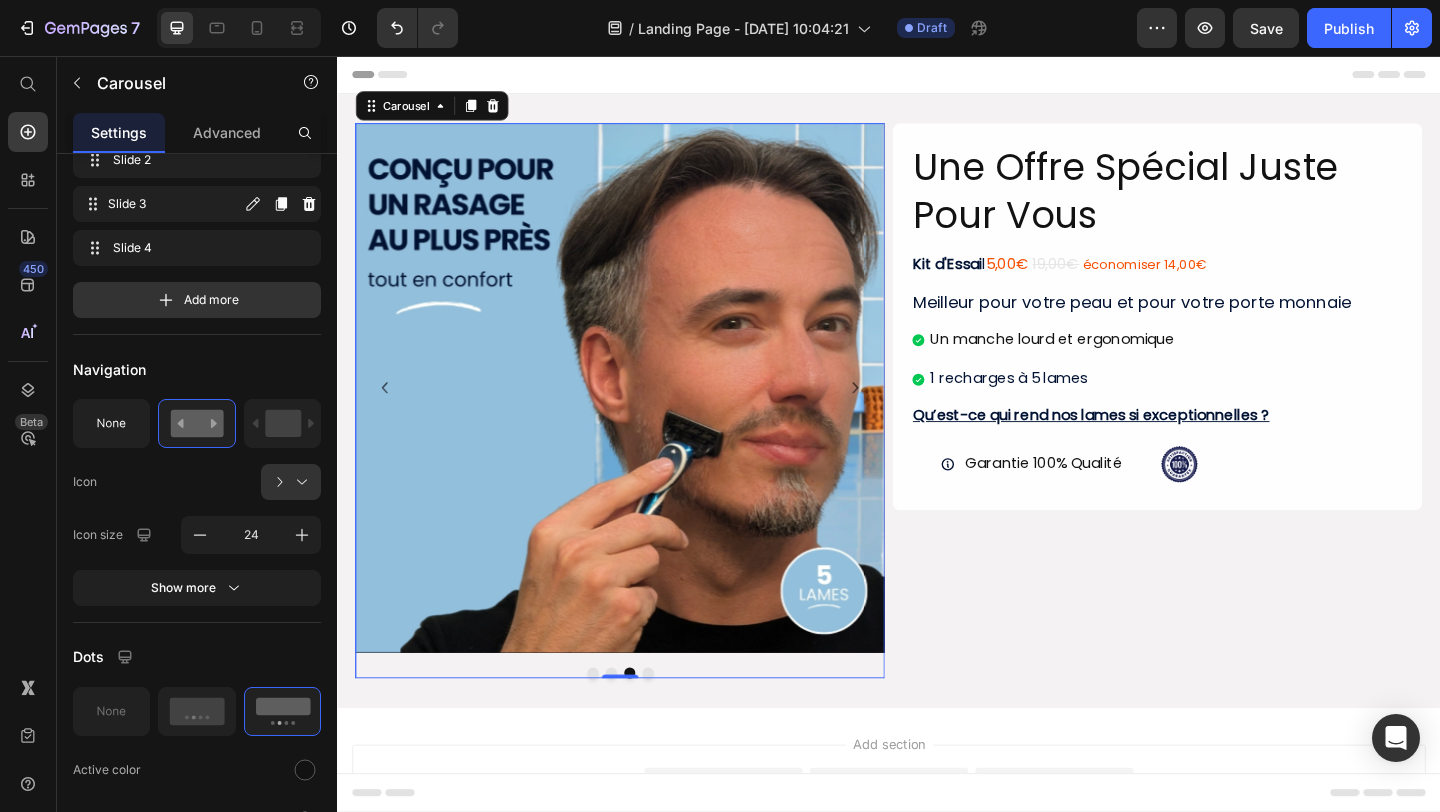scroll, scrollTop: 0, scrollLeft: 0, axis: both 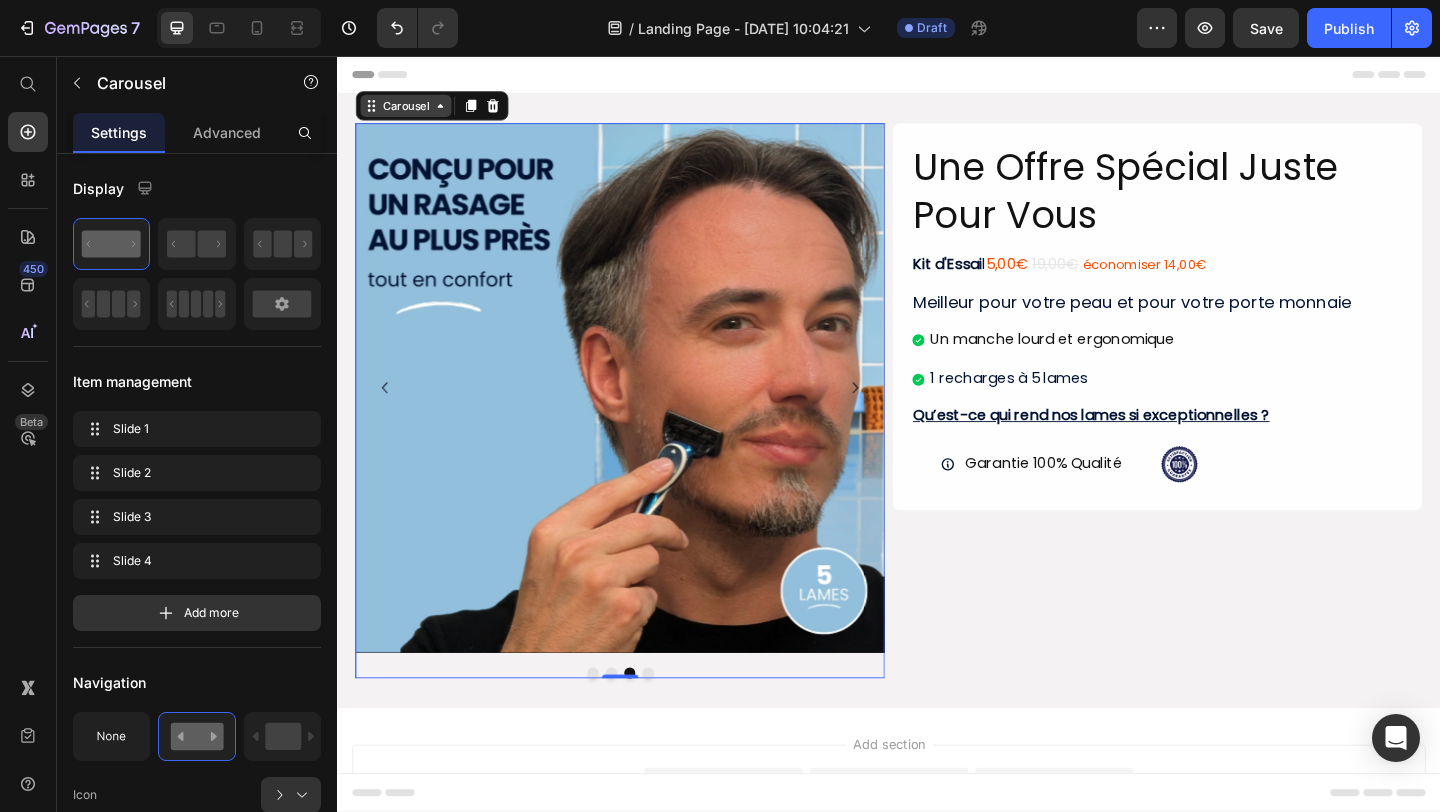 click on "Carousel" at bounding box center [411, 110] 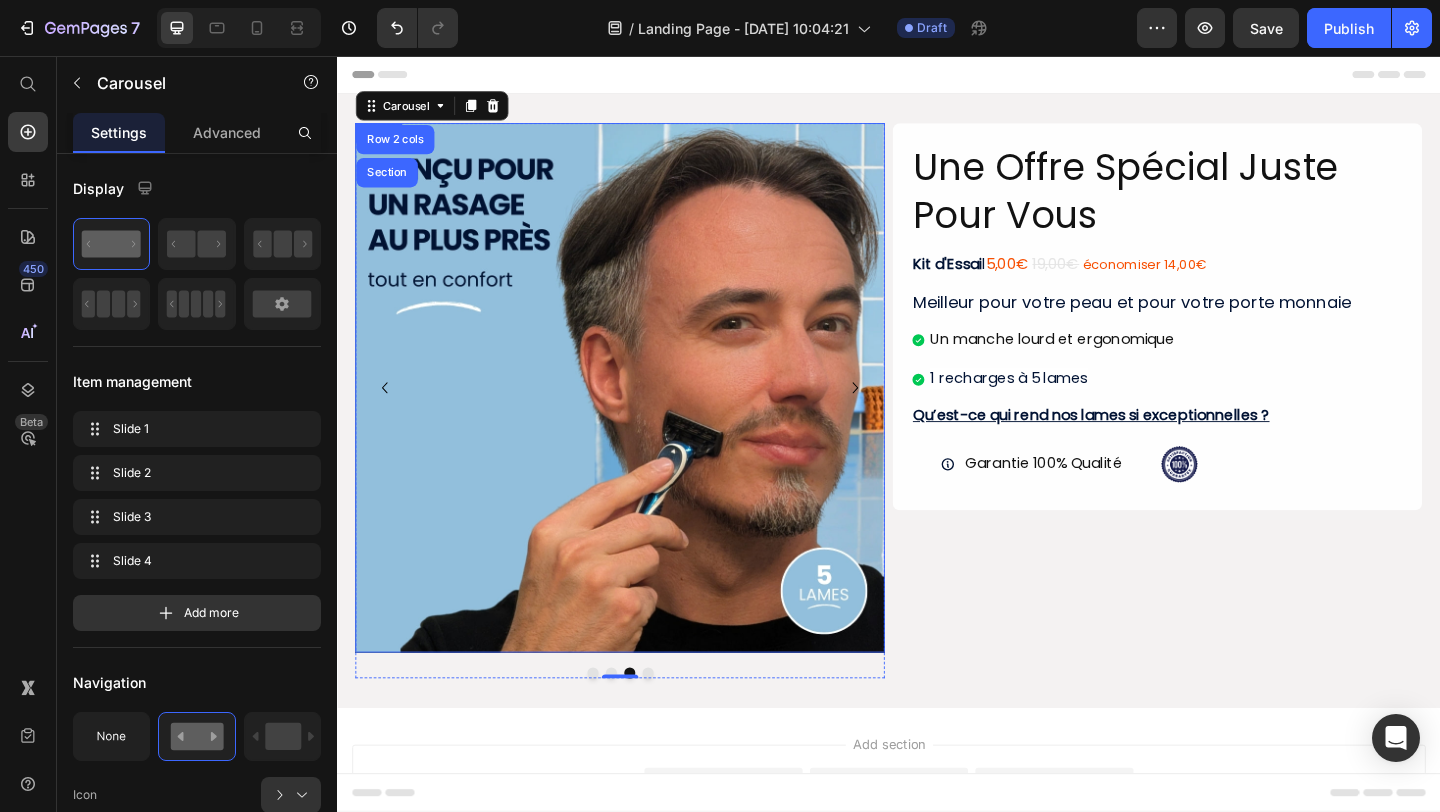 click at bounding box center [645, 417] 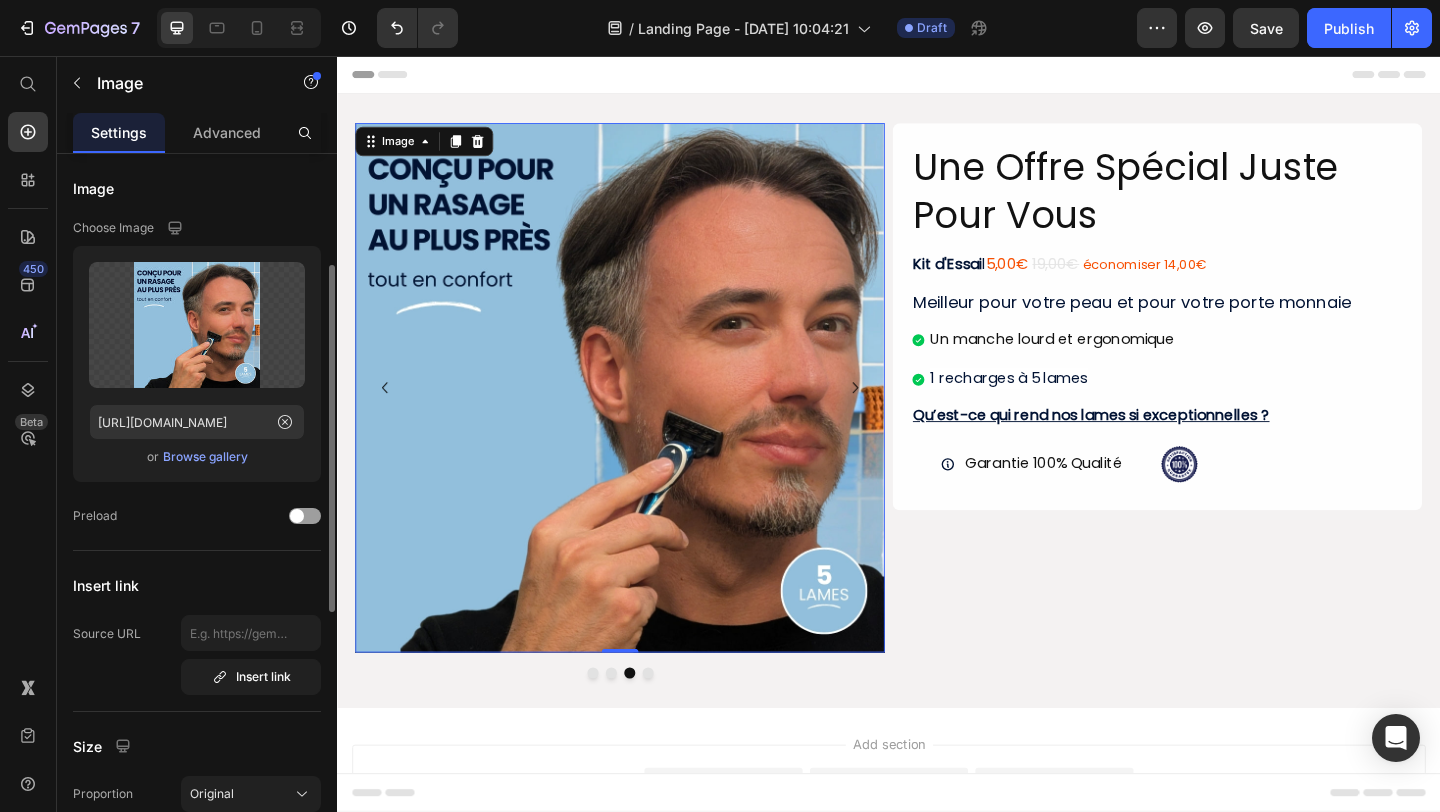 scroll, scrollTop: 75, scrollLeft: 0, axis: vertical 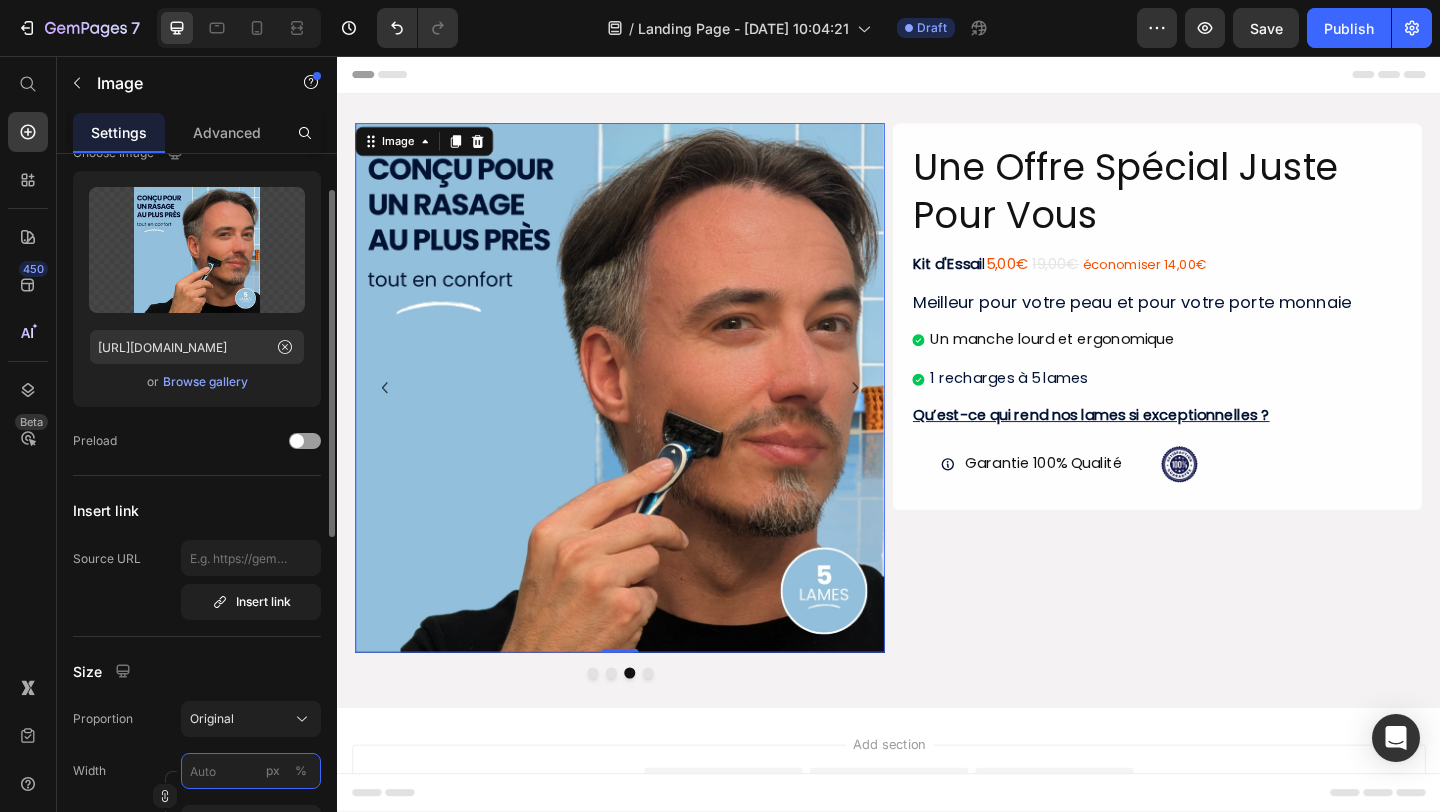 click on "px %" at bounding box center [251, 771] 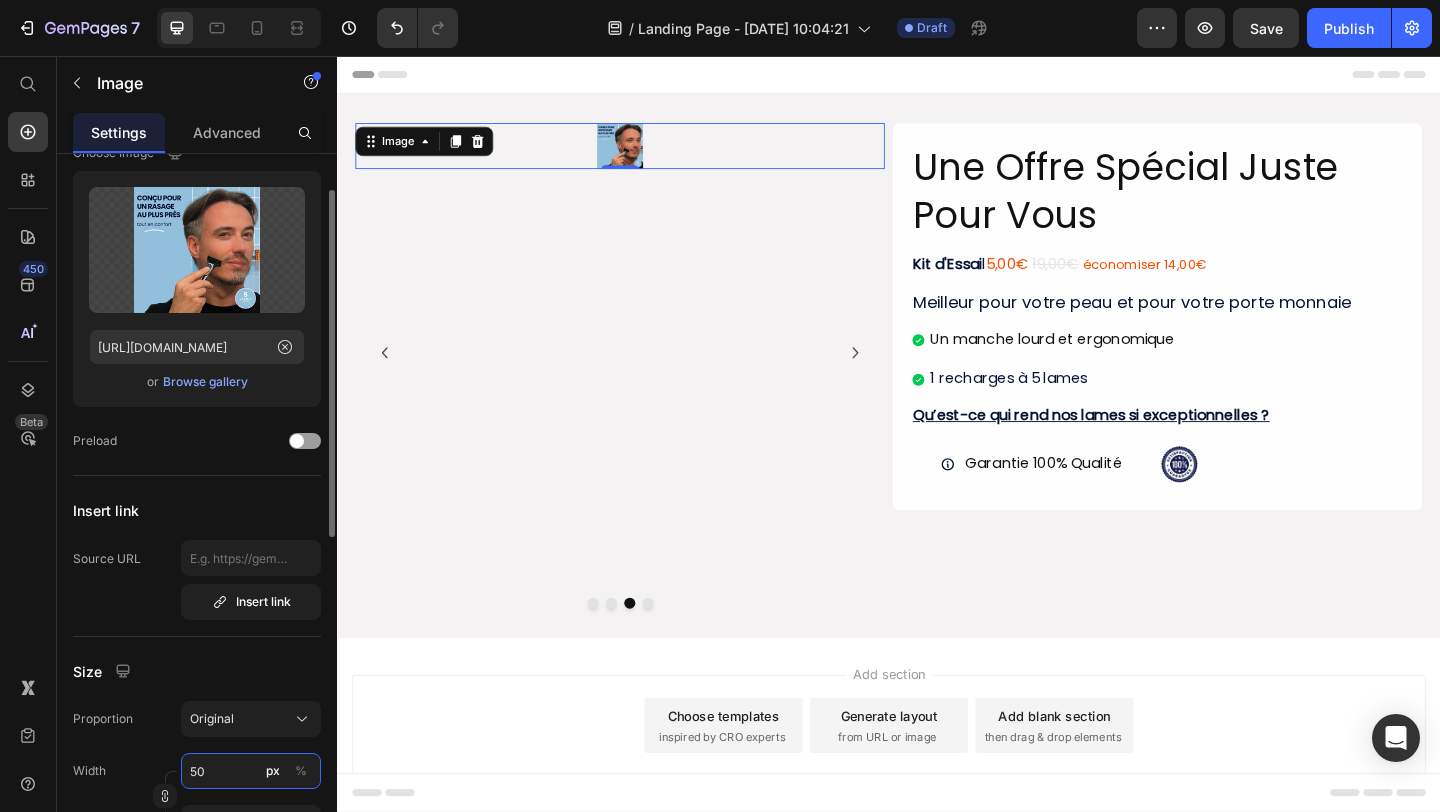 type on "500" 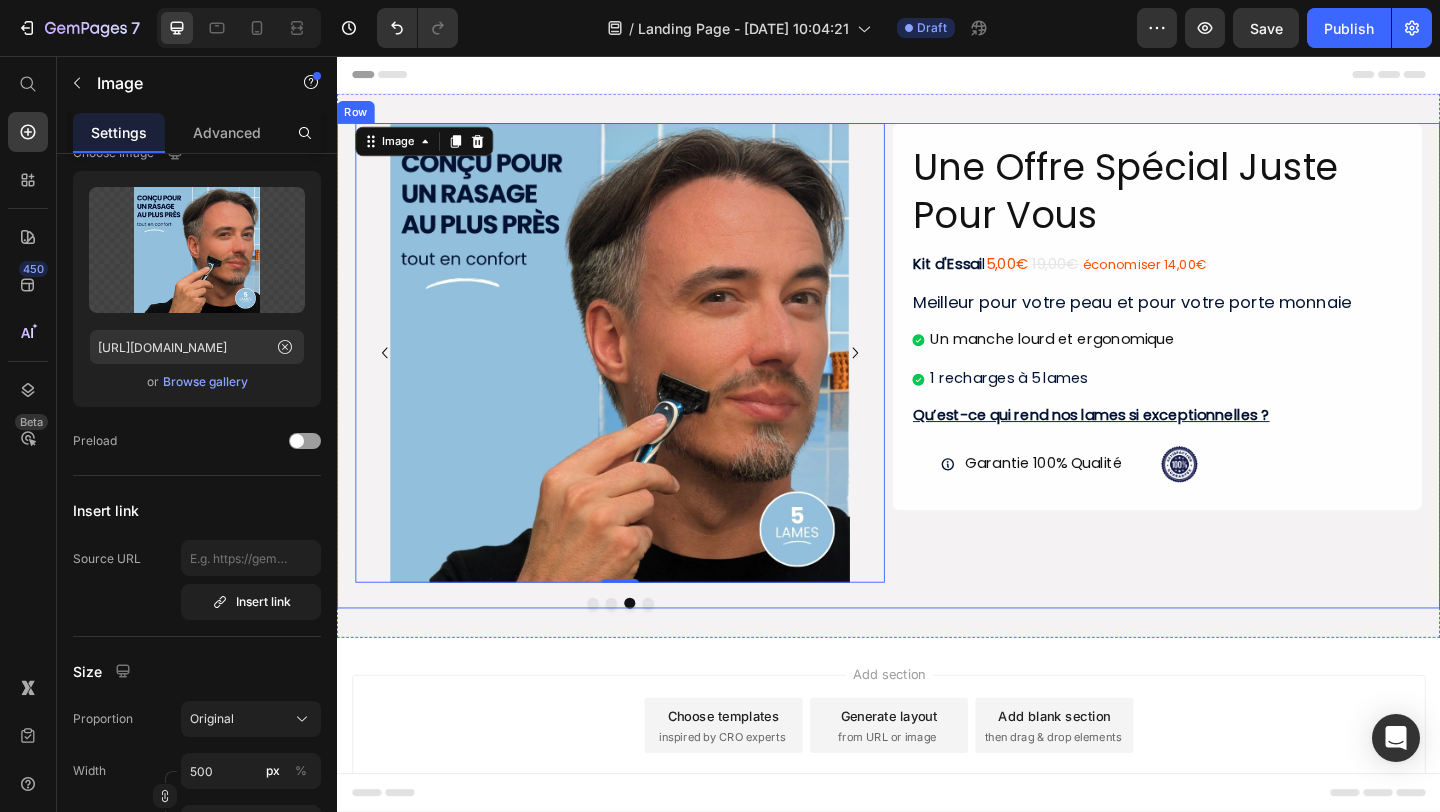 click on "Une Offre Spécial Juste Pour Vous Heading Kit d'Essai  l  5,00€   19,00€   économiser 14,00€ Text Block Meilleur pour votre peau et pour votre porte monnaie Heading Un manche lourd et ergonomique 1 recharges à 5 lames Item List Qu’est-ce qui rend nos lames si exceptionnelles ? Heading
Garantie 100% Qualité Item List Image Row Row" at bounding box center [1229, 393] 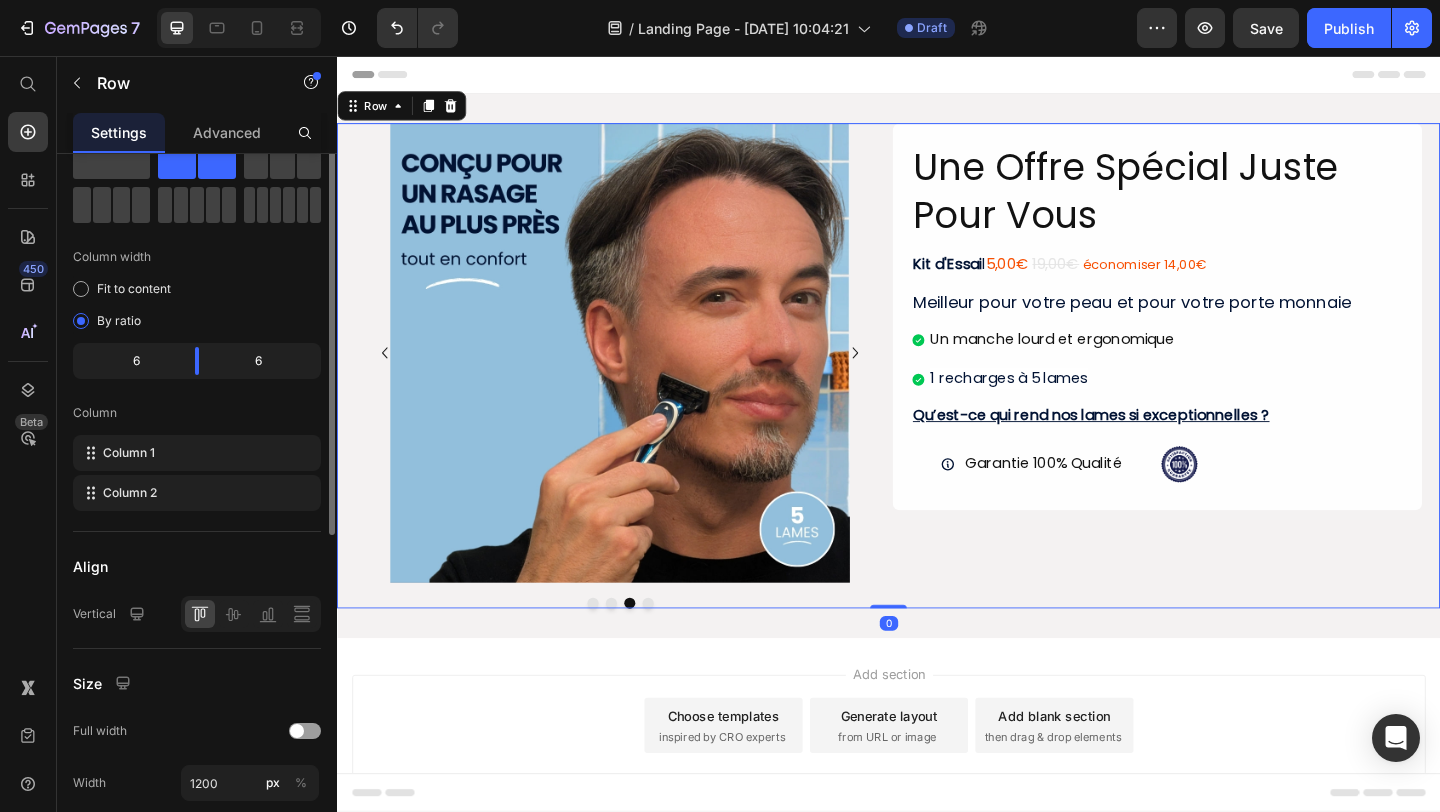 scroll, scrollTop: 0, scrollLeft: 0, axis: both 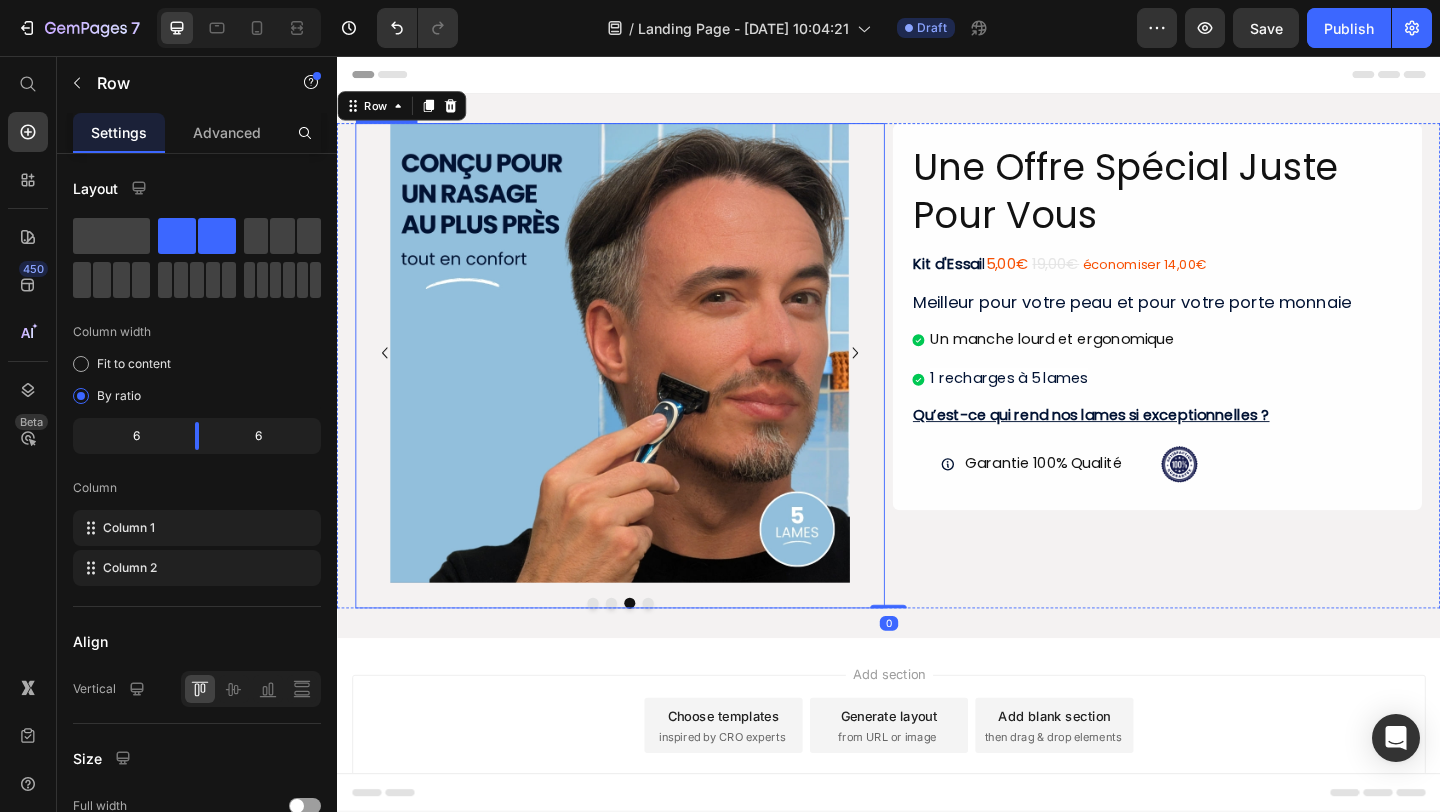click 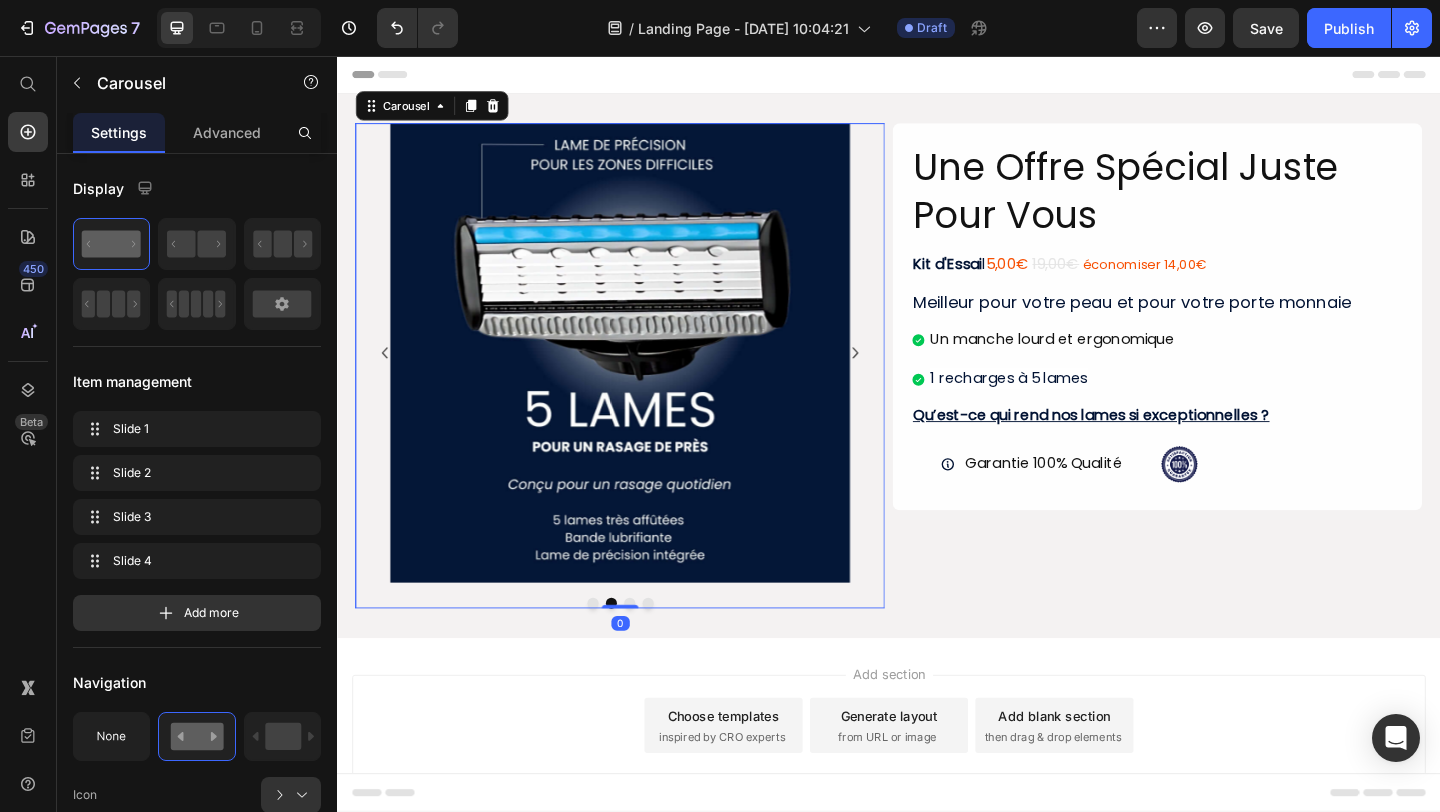 click 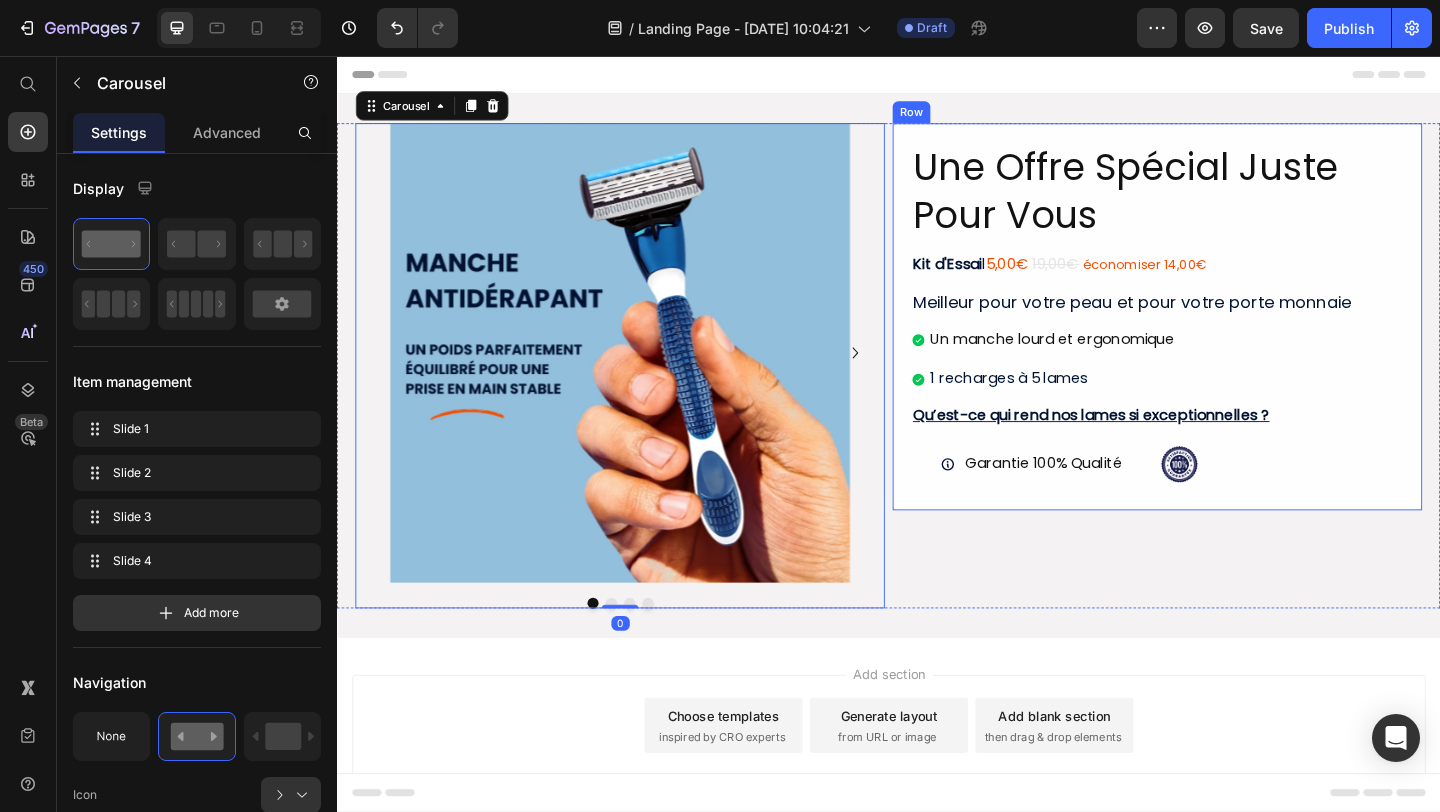 click on "Une Offre Spécial Juste Pour Vous Heading Kit d'Essai  l  5,00€   19,00€   économiser 14,00€ Text Block Meilleur pour votre peau et pour votre porte monnaie Heading Un manche lourd et ergonomique 1 recharges à 5 lames Item List Qu’est-ce qui rend nos lames si exceptionnelles ? Heading
Garantie 100% Qualité Item List Image Row Row" at bounding box center [1229, 393] 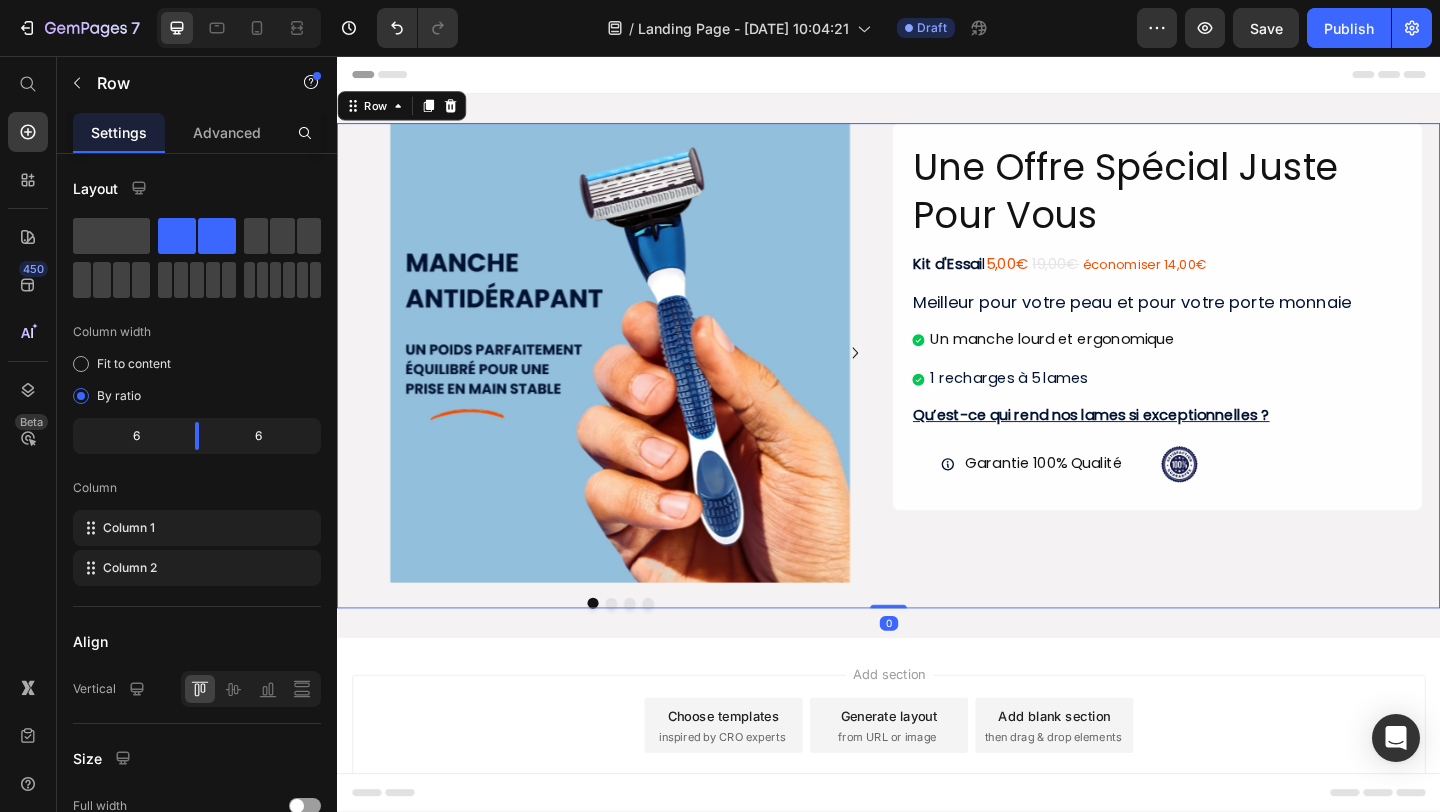 scroll, scrollTop: 56, scrollLeft: 0, axis: vertical 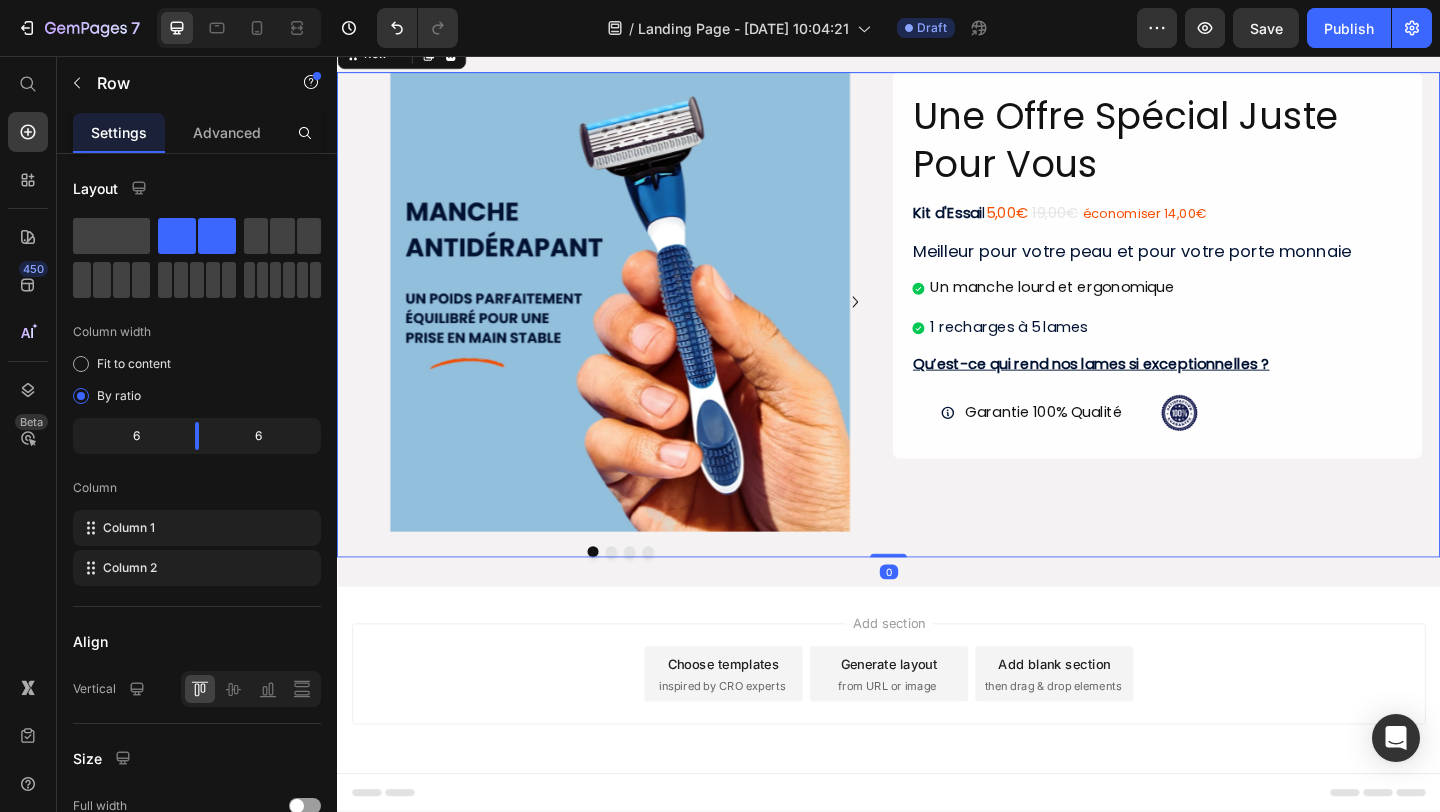 click on "Add section Choose templates inspired by CRO experts Generate layout from URL or image Add blank section then drag & drop elements" at bounding box center [937, 756] 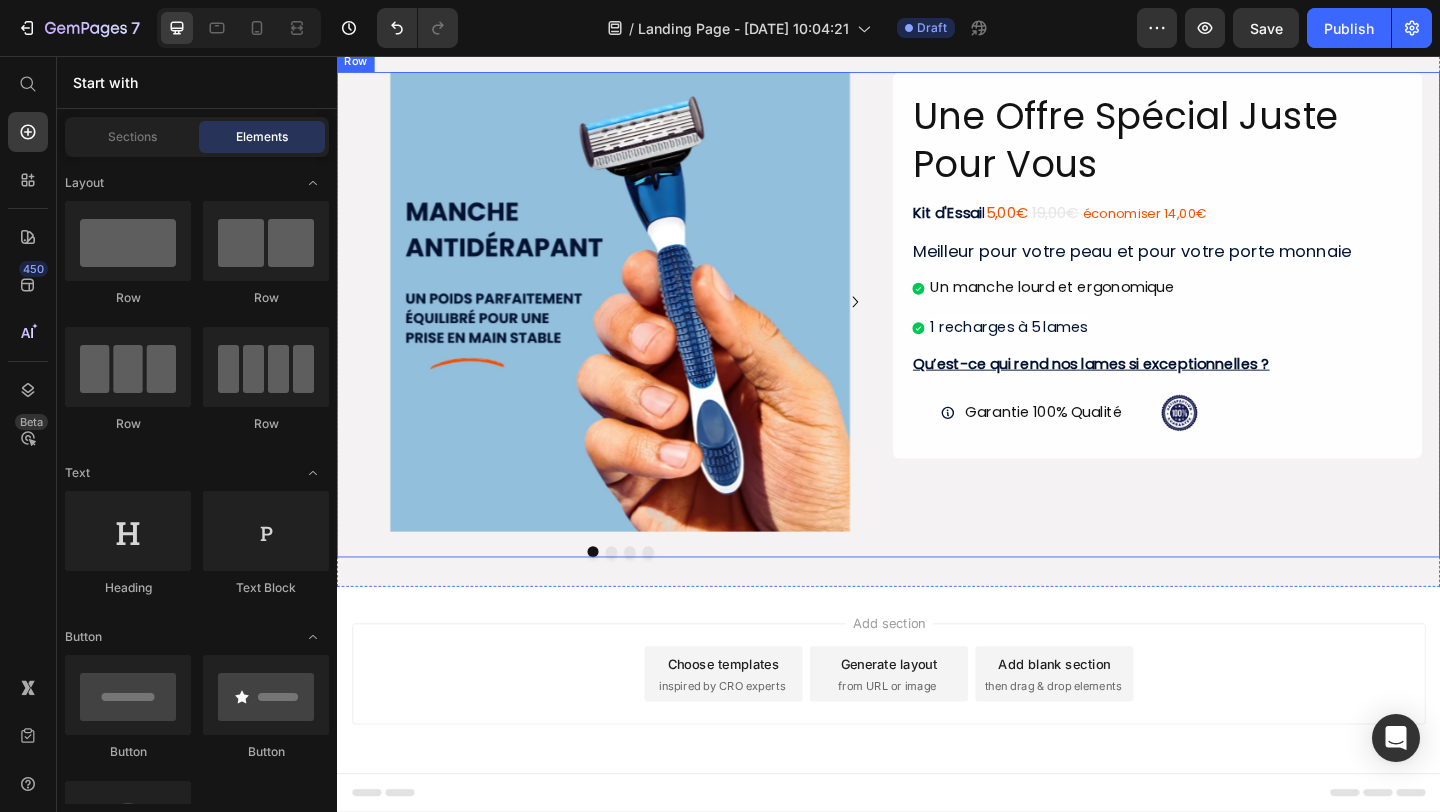 scroll, scrollTop: 0, scrollLeft: 0, axis: both 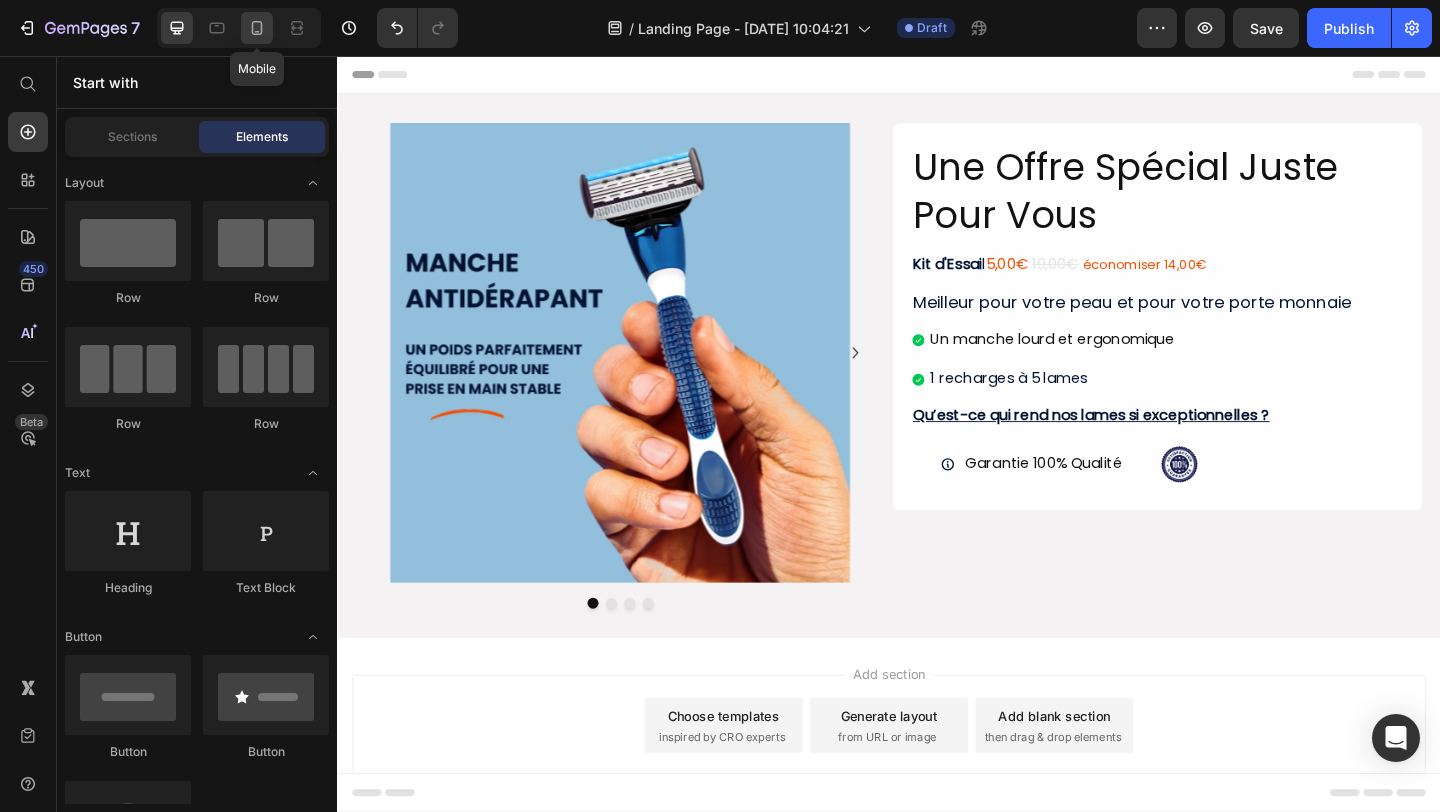 click 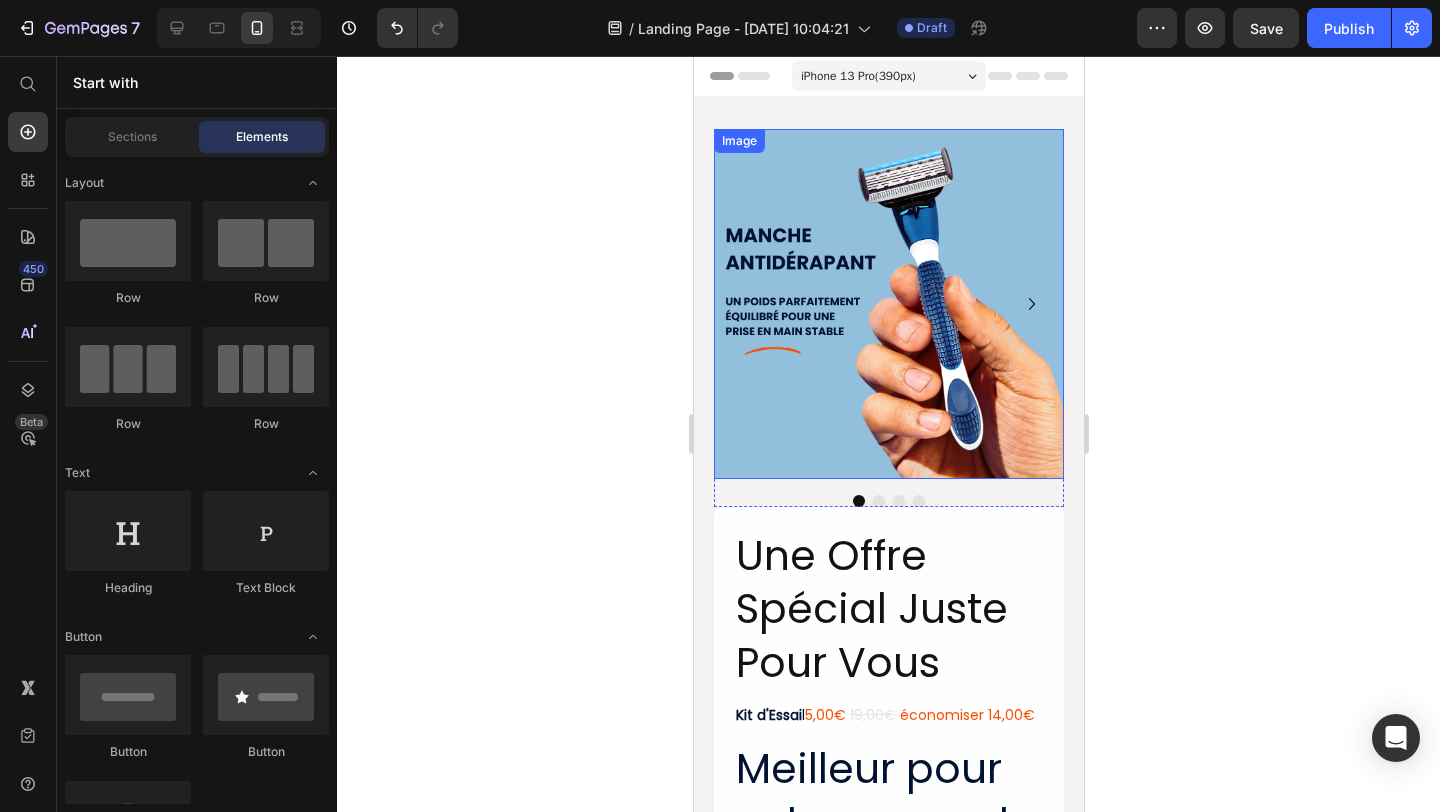 scroll, scrollTop: 21, scrollLeft: 0, axis: vertical 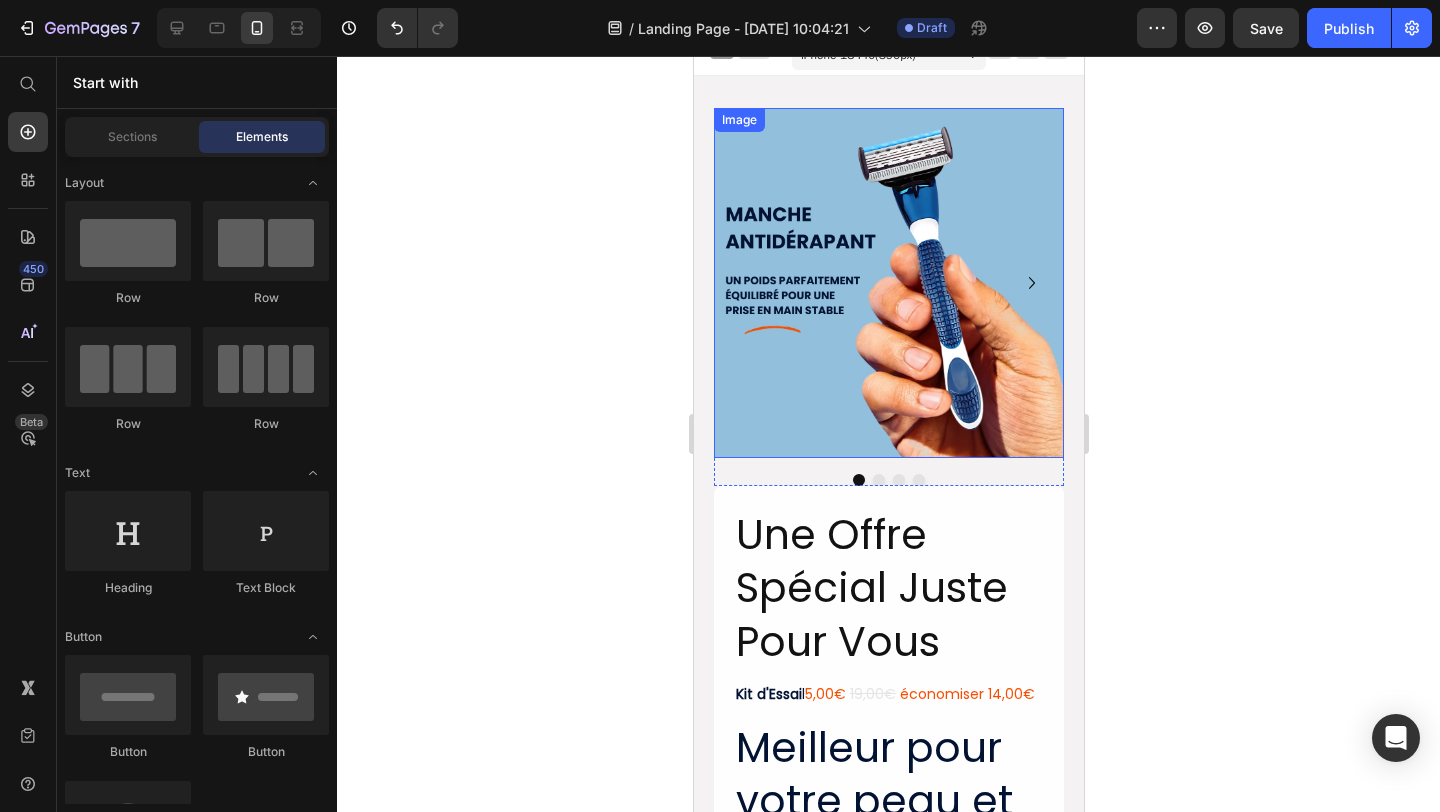 click 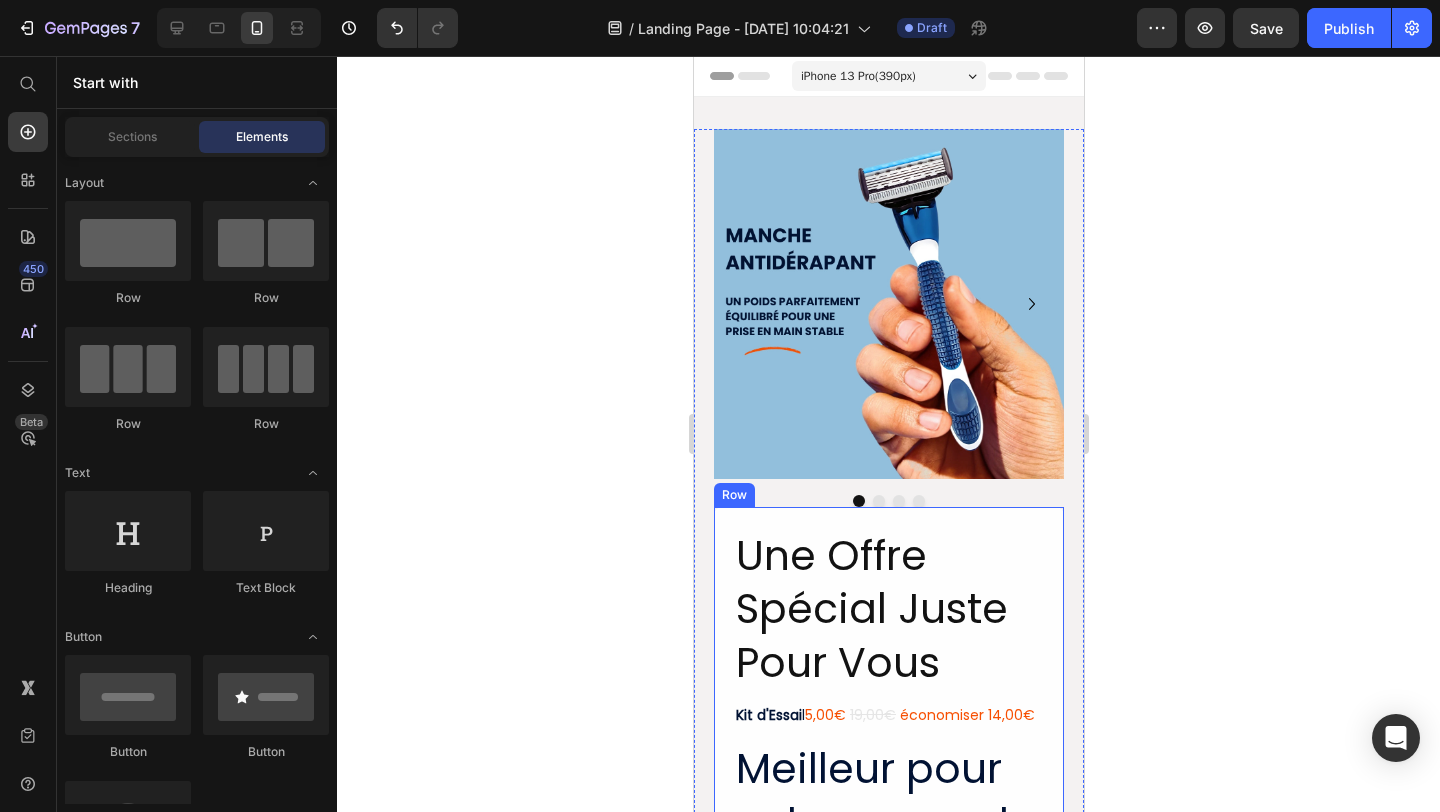 scroll, scrollTop: 96, scrollLeft: 0, axis: vertical 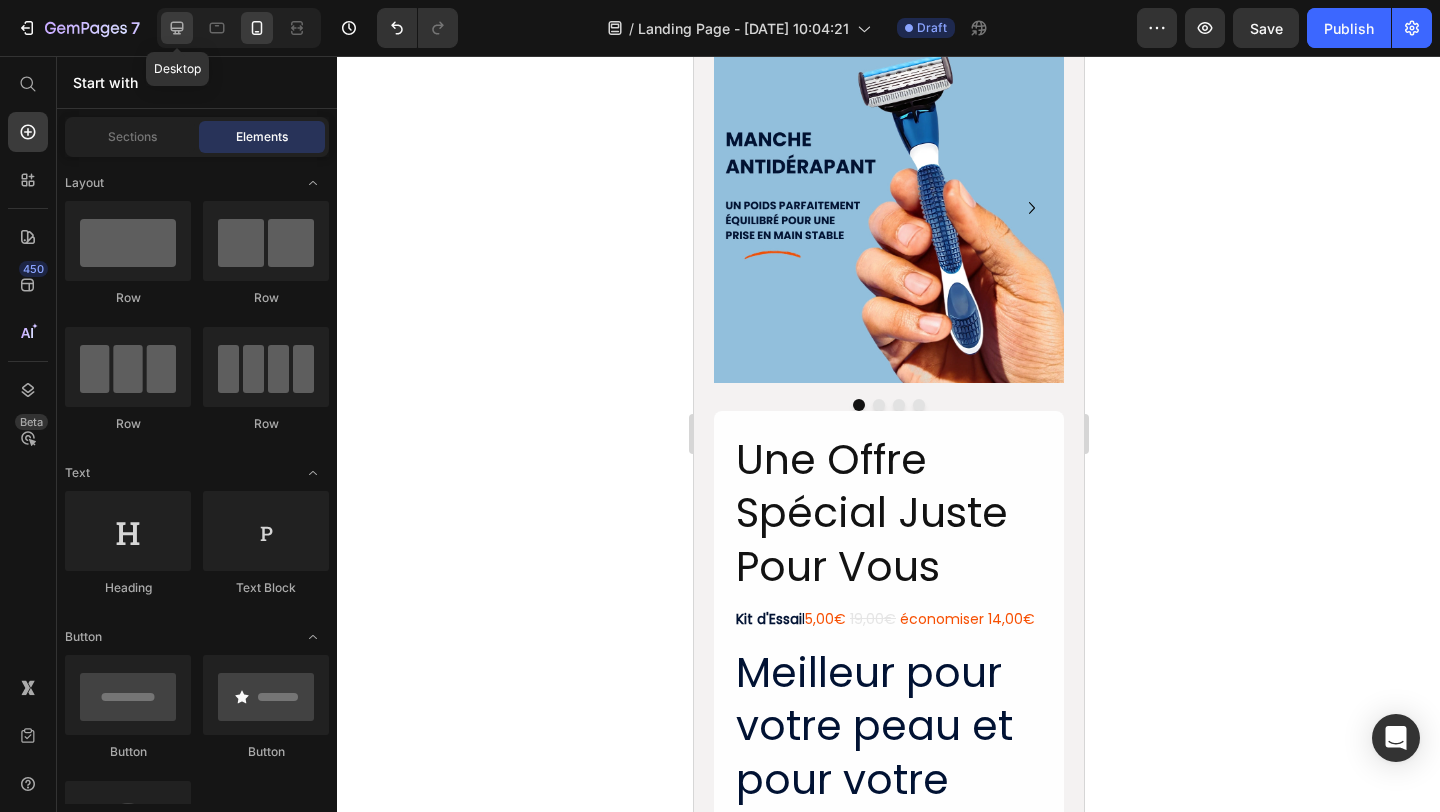 click 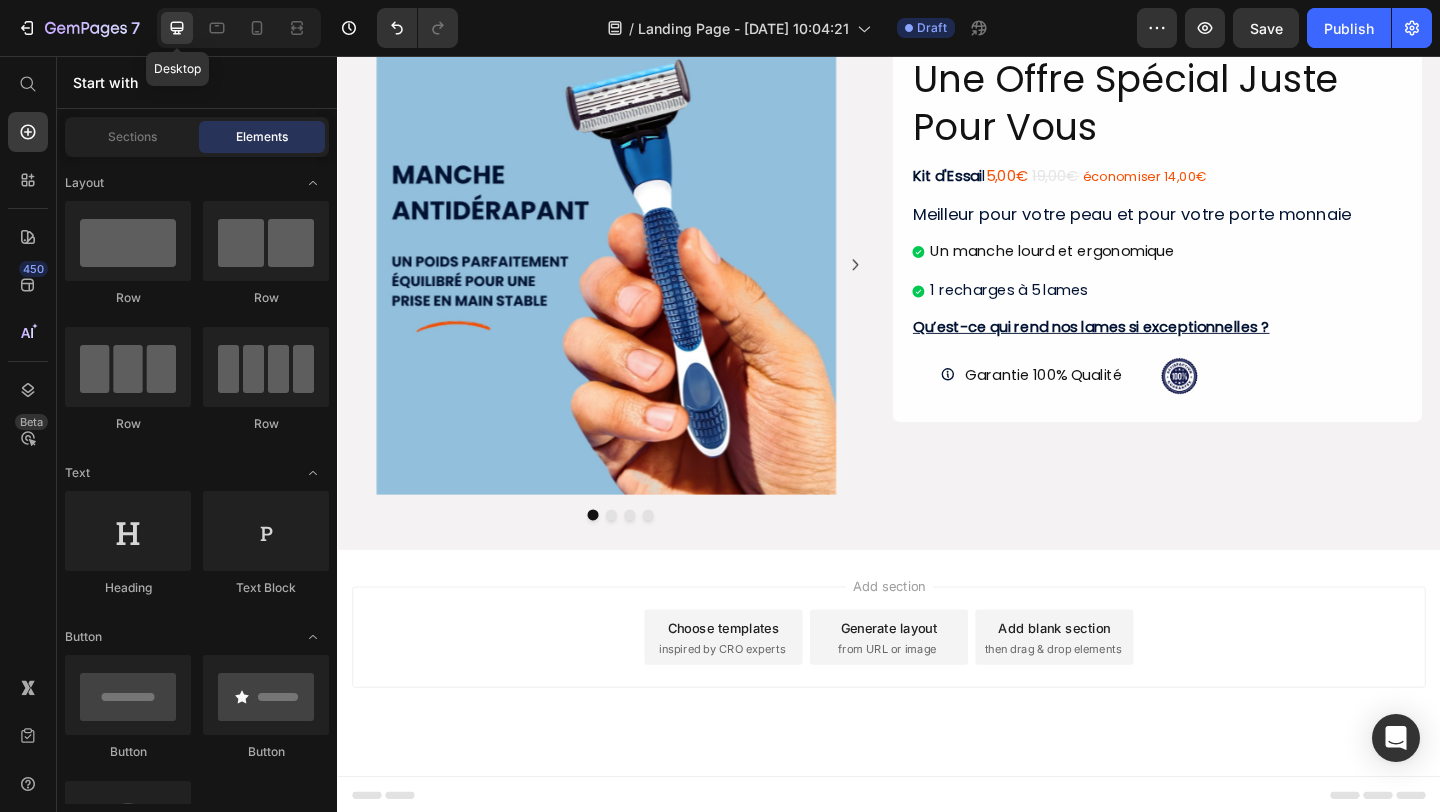 scroll, scrollTop: 6, scrollLeft: 0, axis: vertical 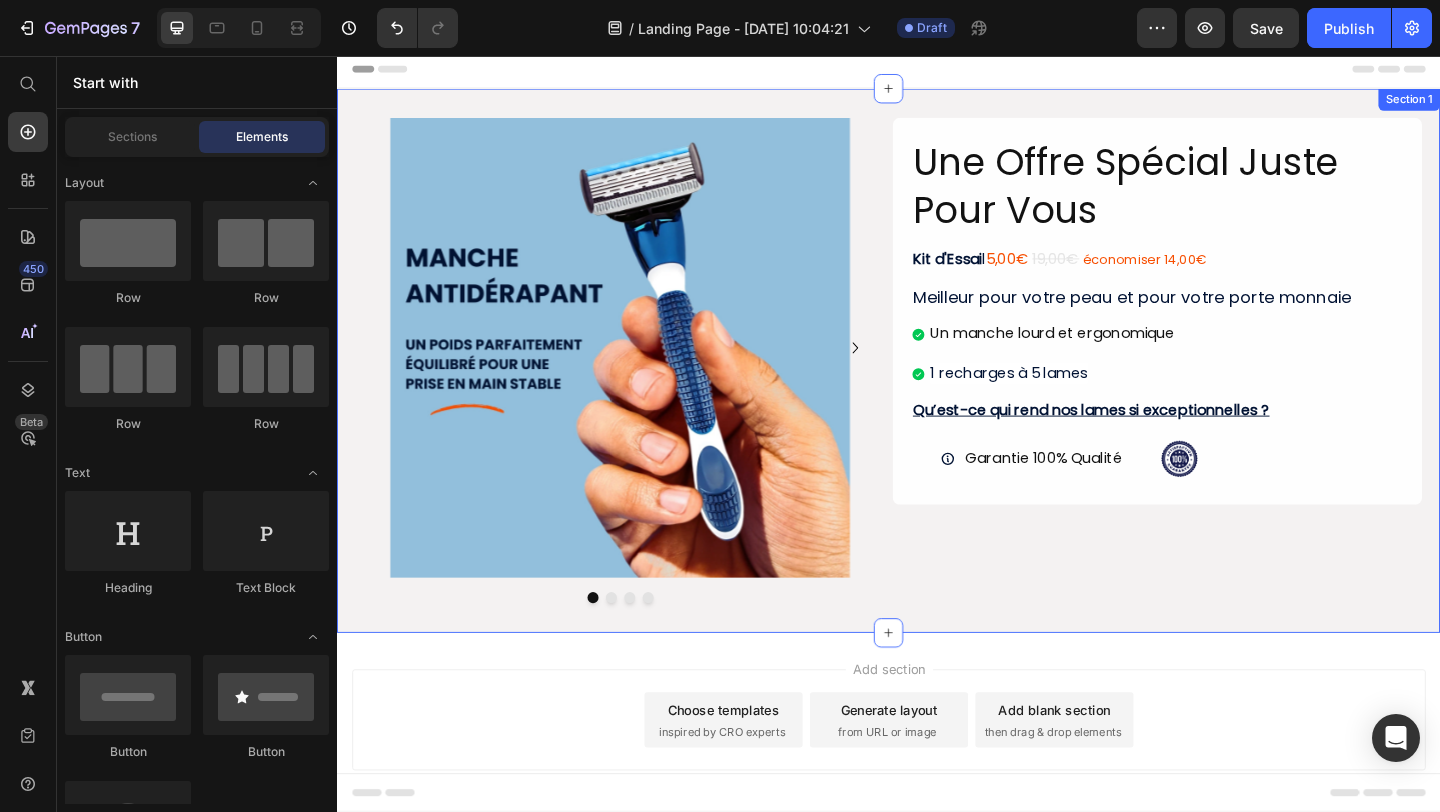 click on "Image Image Image Image
Carousel Une Offre Spécial Juste Pour Vous Heading Kit d'Essai  l  5,00€   19,00€   économiser 14,00€ Text Block Meilleur pour votre peau et pour votre porte monnaie Heading Un manche lourd et ergonomique 1 recharges à 5 lames Item List Qu’est-ce qui rend nos lames si exceptionnelles ? Heading
Garantie 100% Qualité Item List Image Row Row Row Section 1" at bounding box center (937, 387) 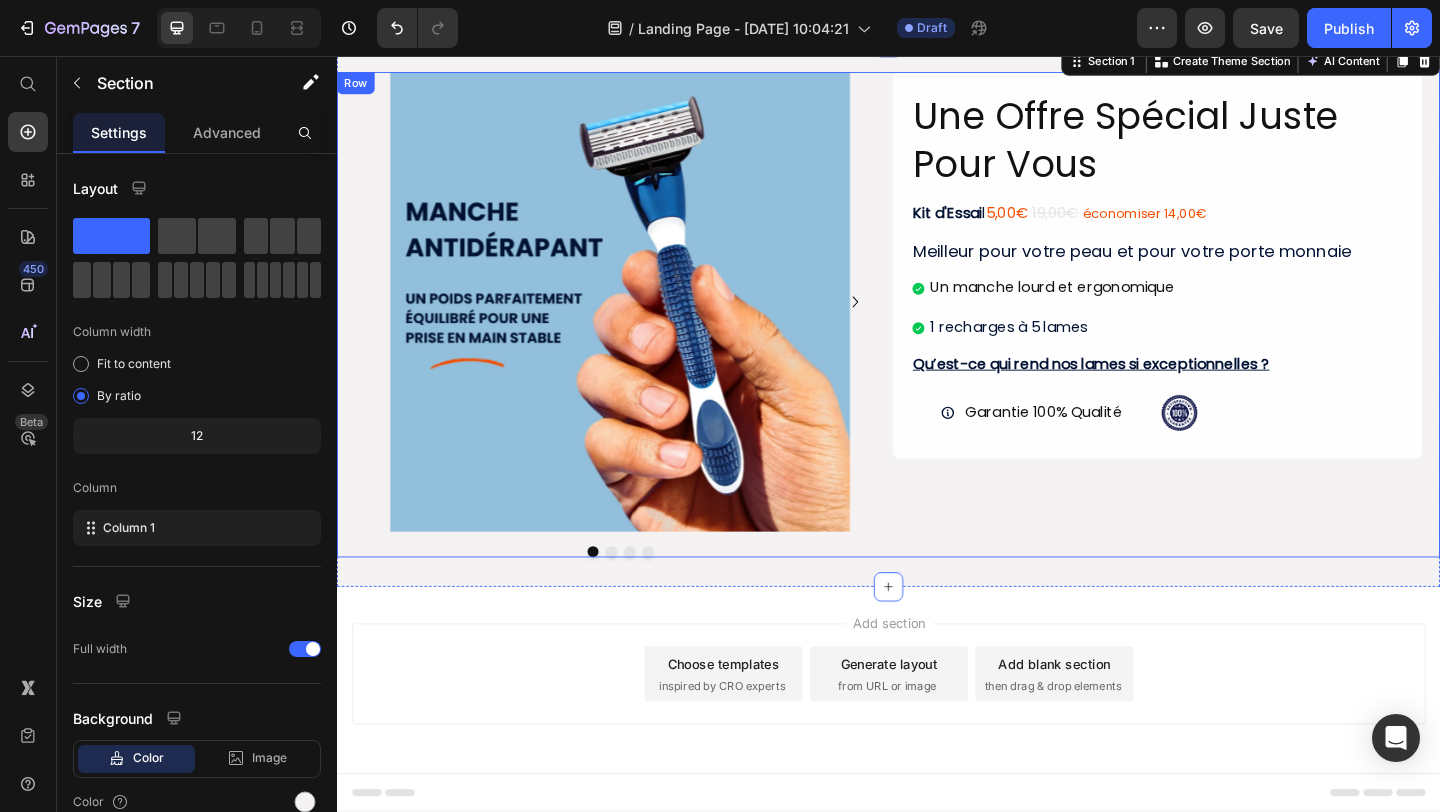 scroll, scrollTop: 0, scrollLeft: 0, axis: both 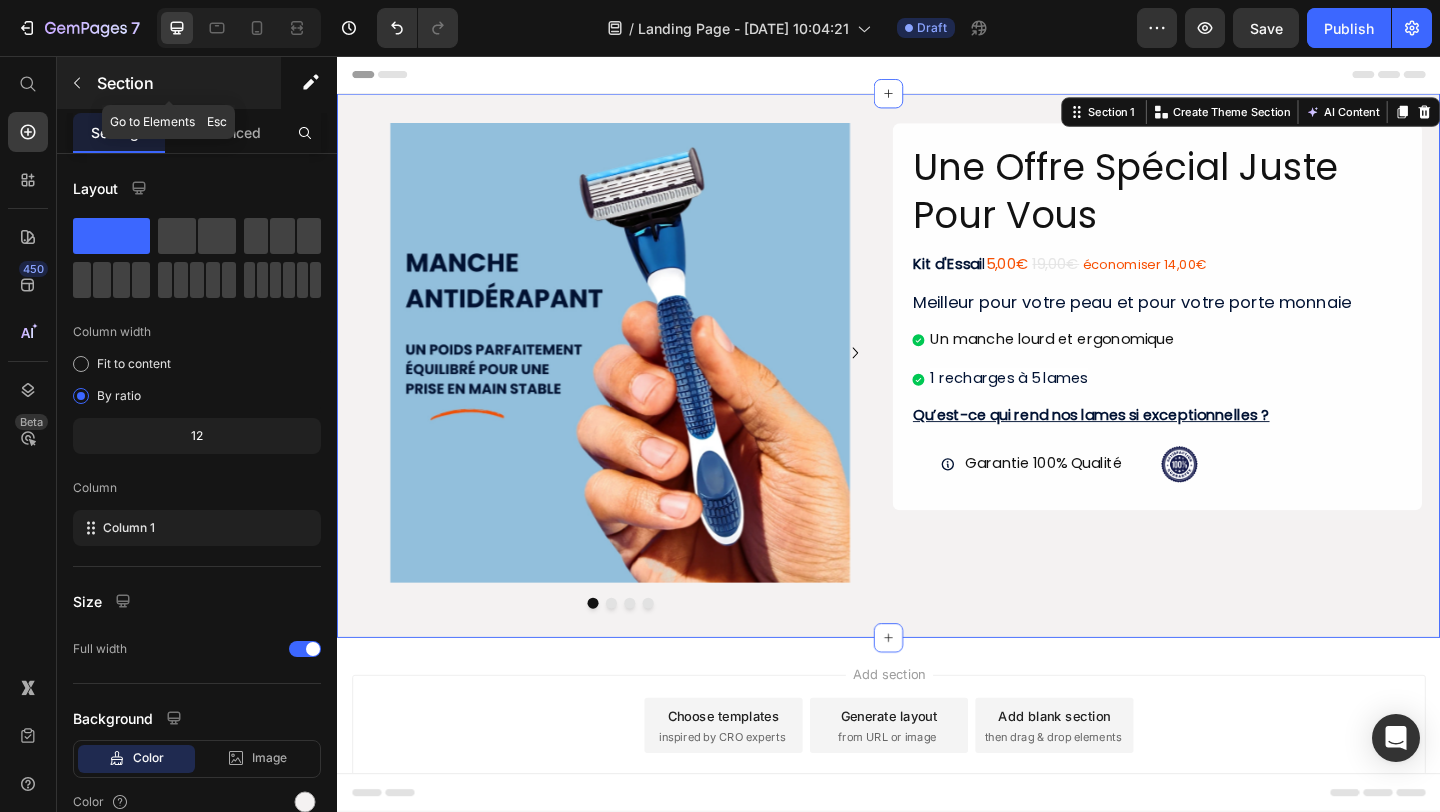 click 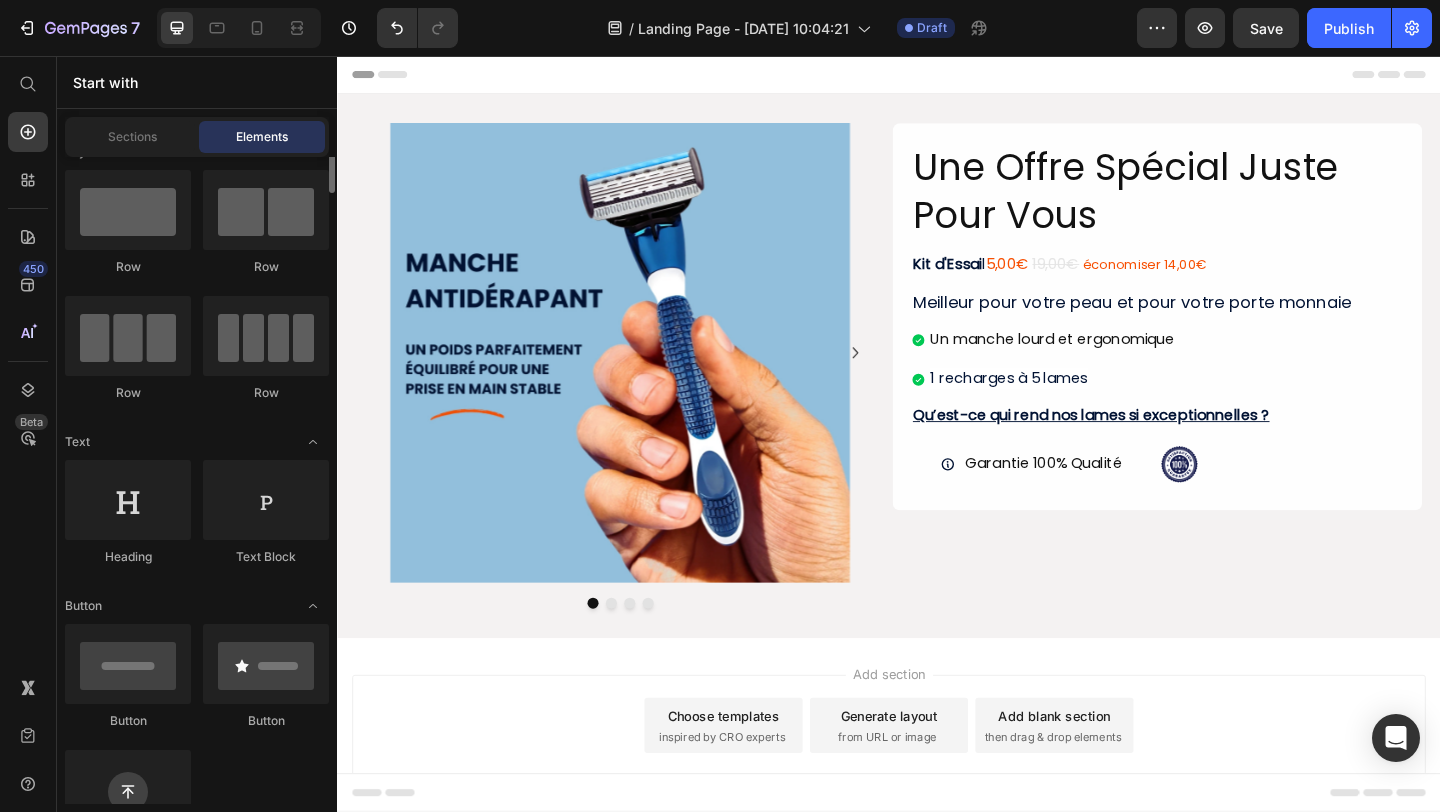 scroll, scrollTop: 0, scrollLeft: 0, axis: both 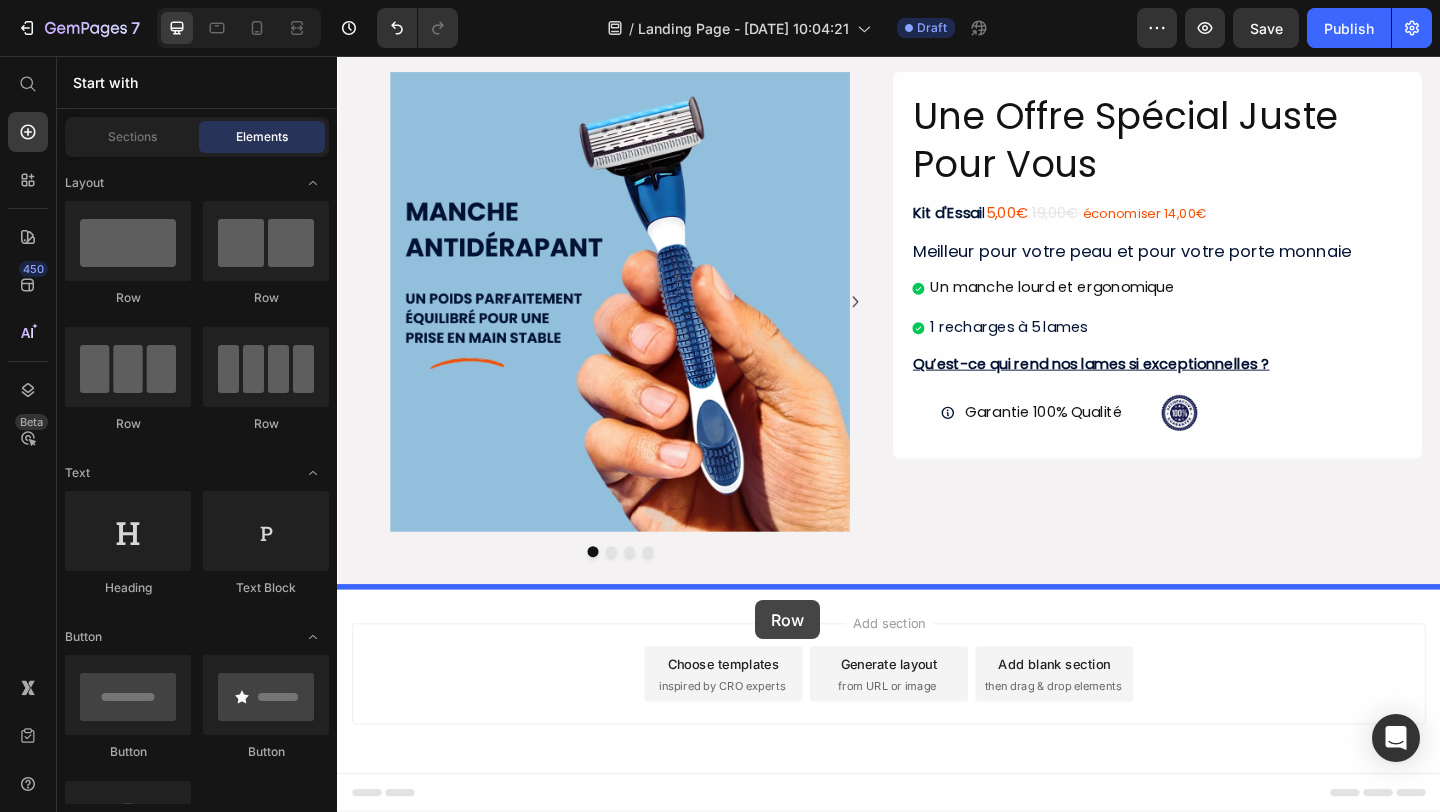 drag, startPoint x: 462, startPoint y: 307, endPoint x: 792, endPoint y: 648, distance: 474.5324 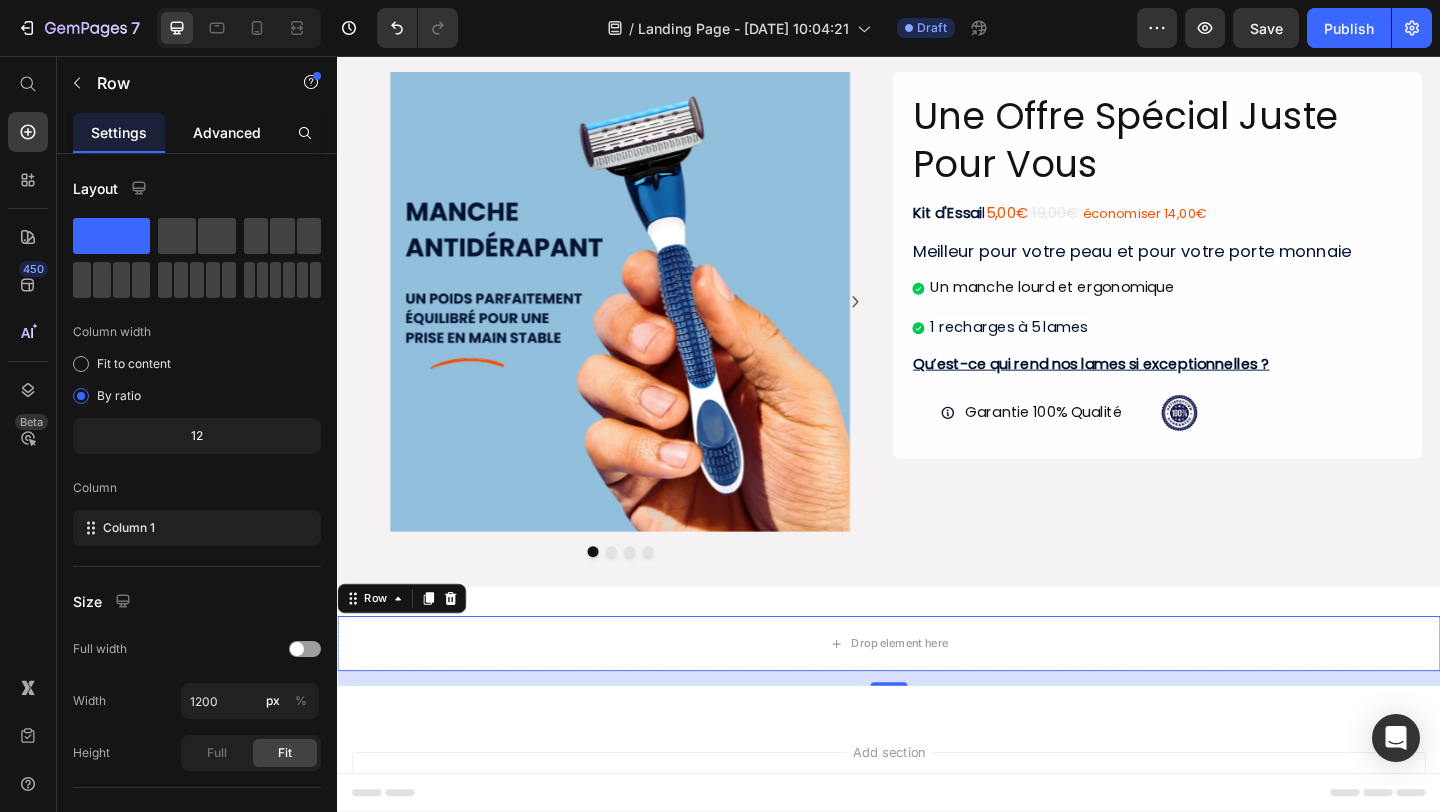 click on "Advanced" at bounding box center [227, 132] 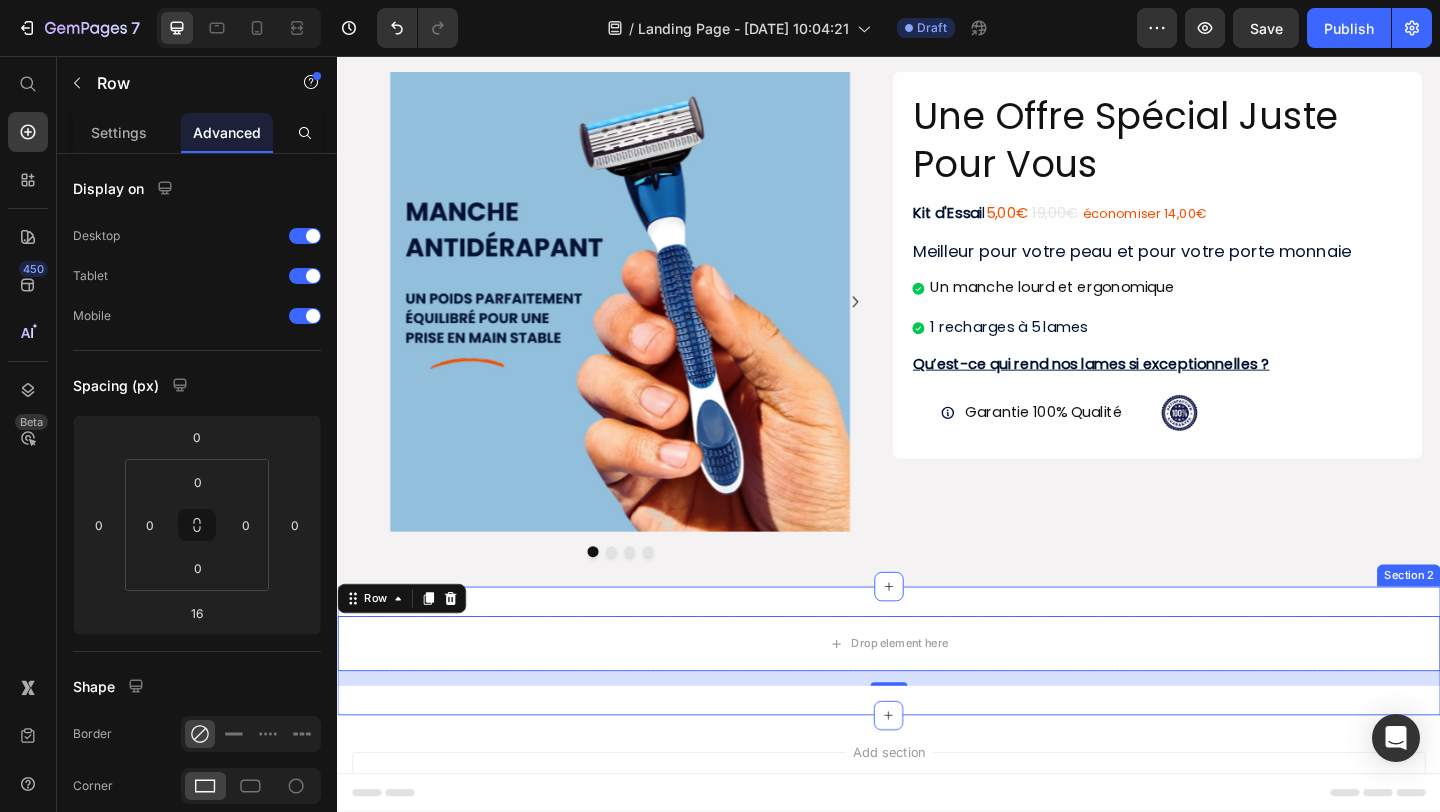 click on "Drop element here Row   16 Section 2" at bounding box center [937, 703] 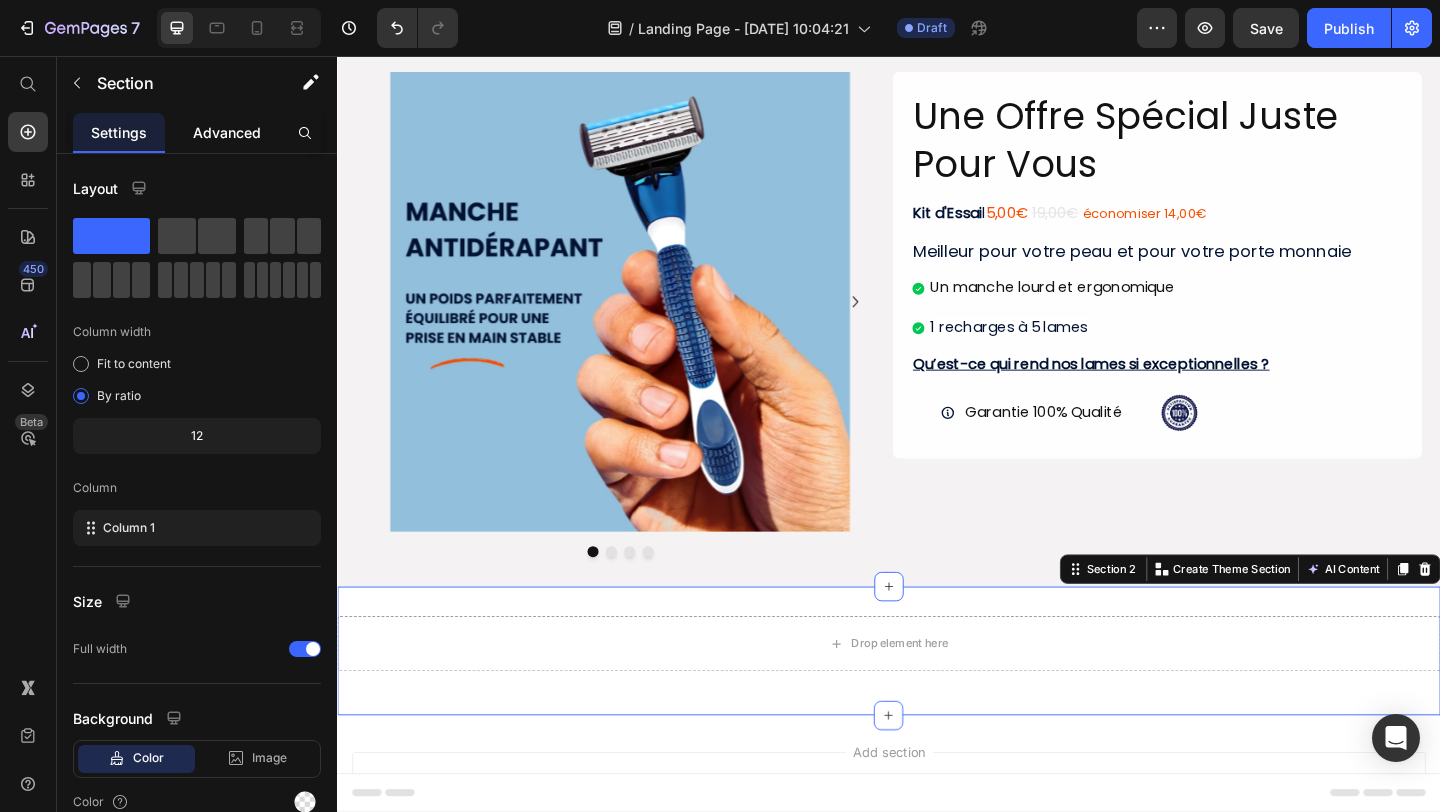click on "Advanced" at bounding box center (227, 132) 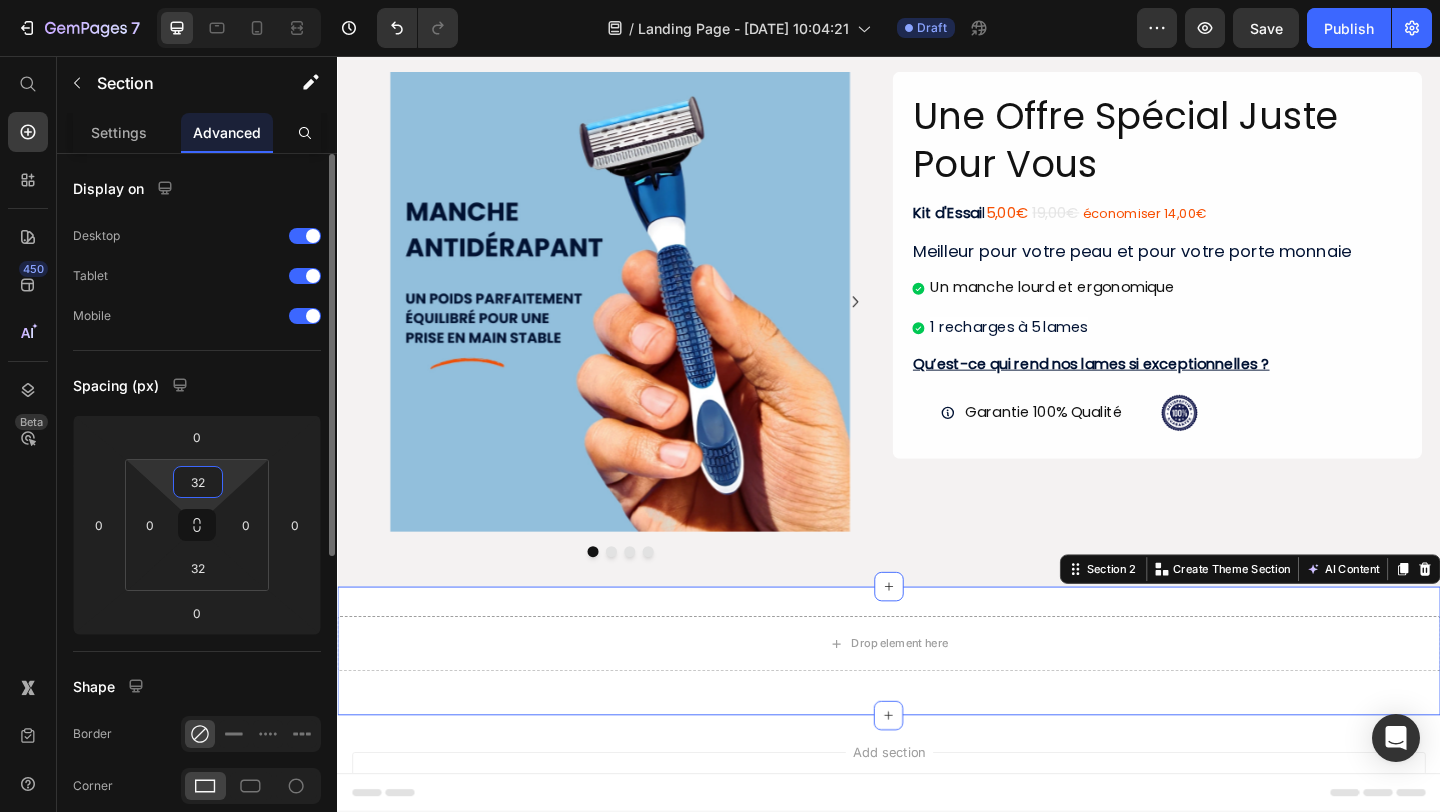 click on "32" at bounding box center (198, 482) 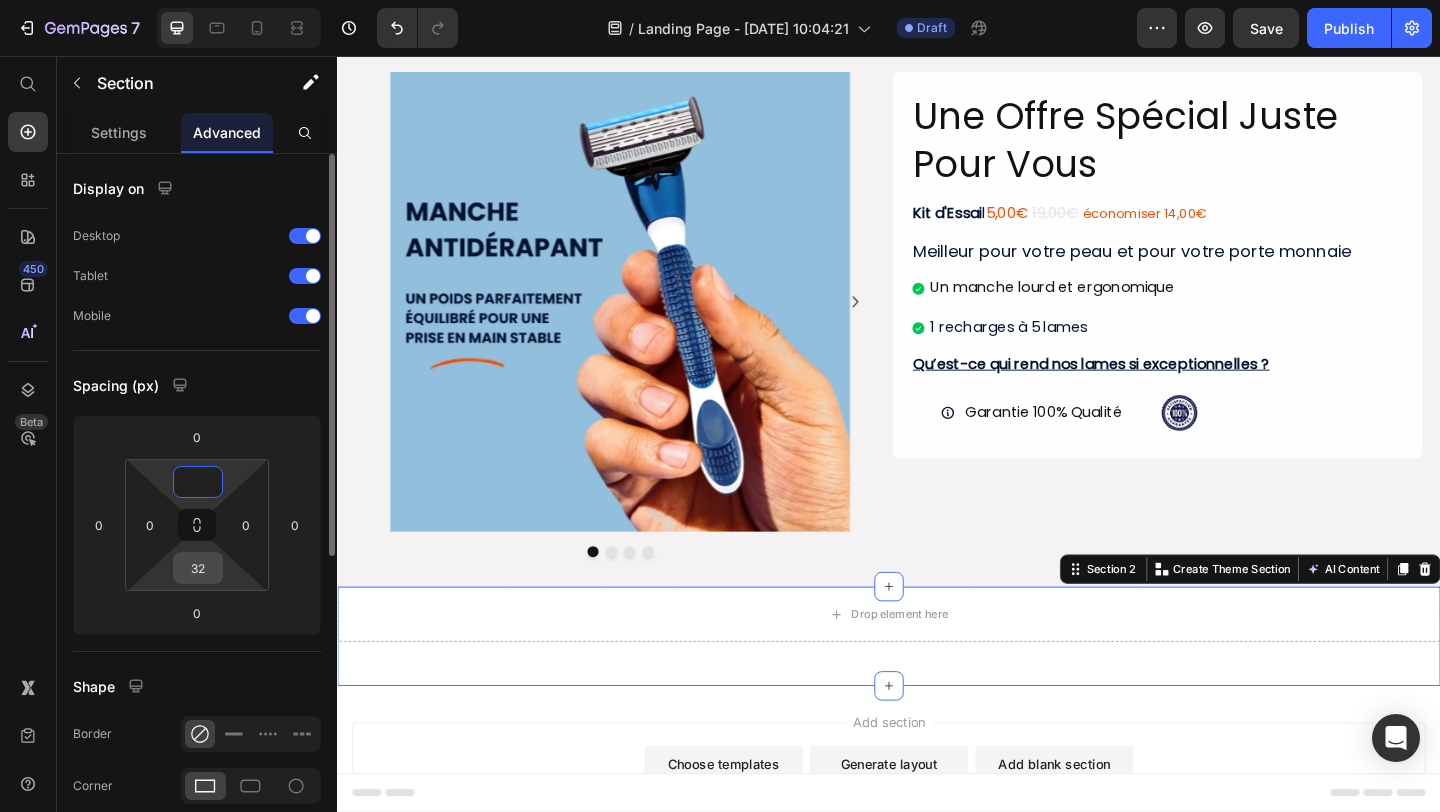 type on "0" 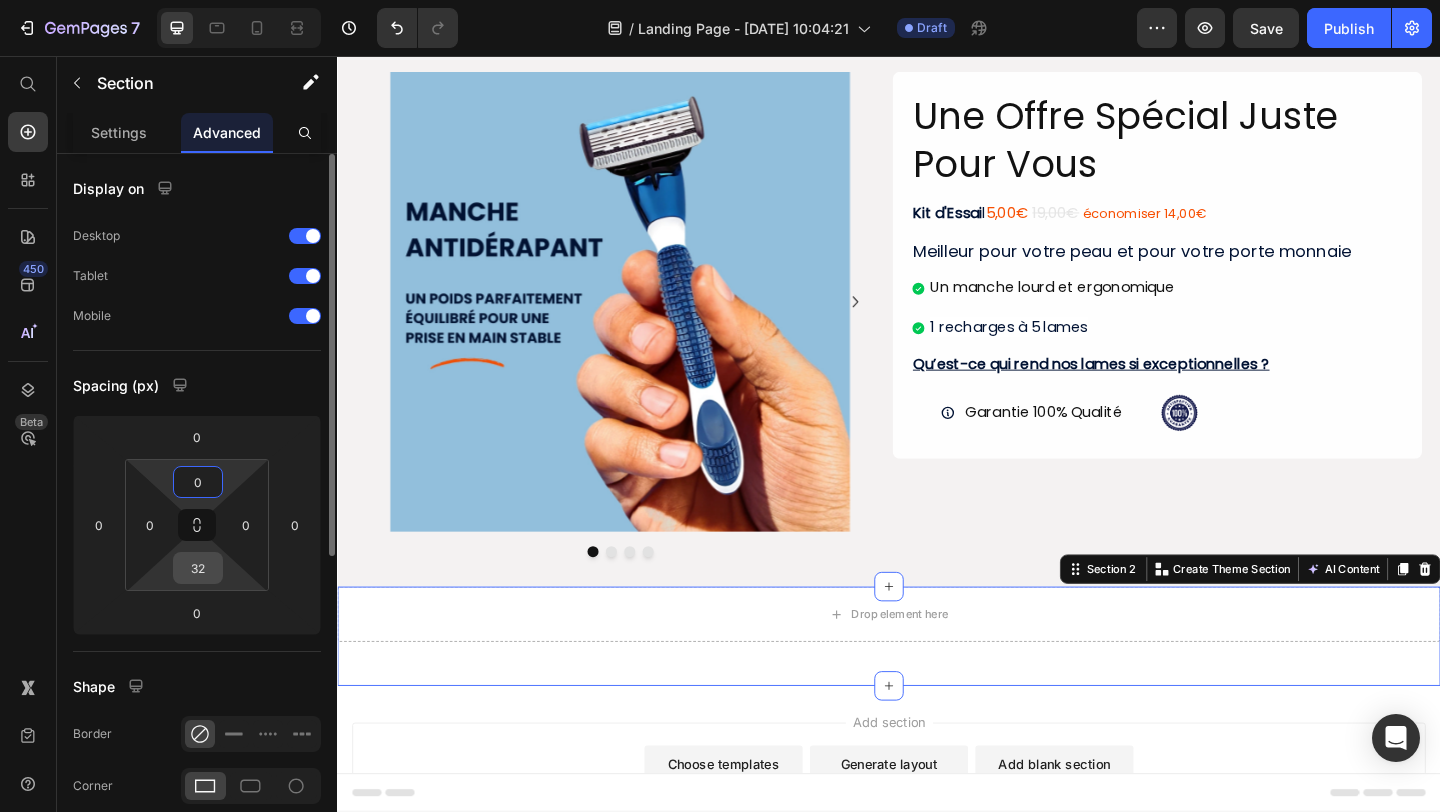 click on "32" at bounding box center (198, 568) 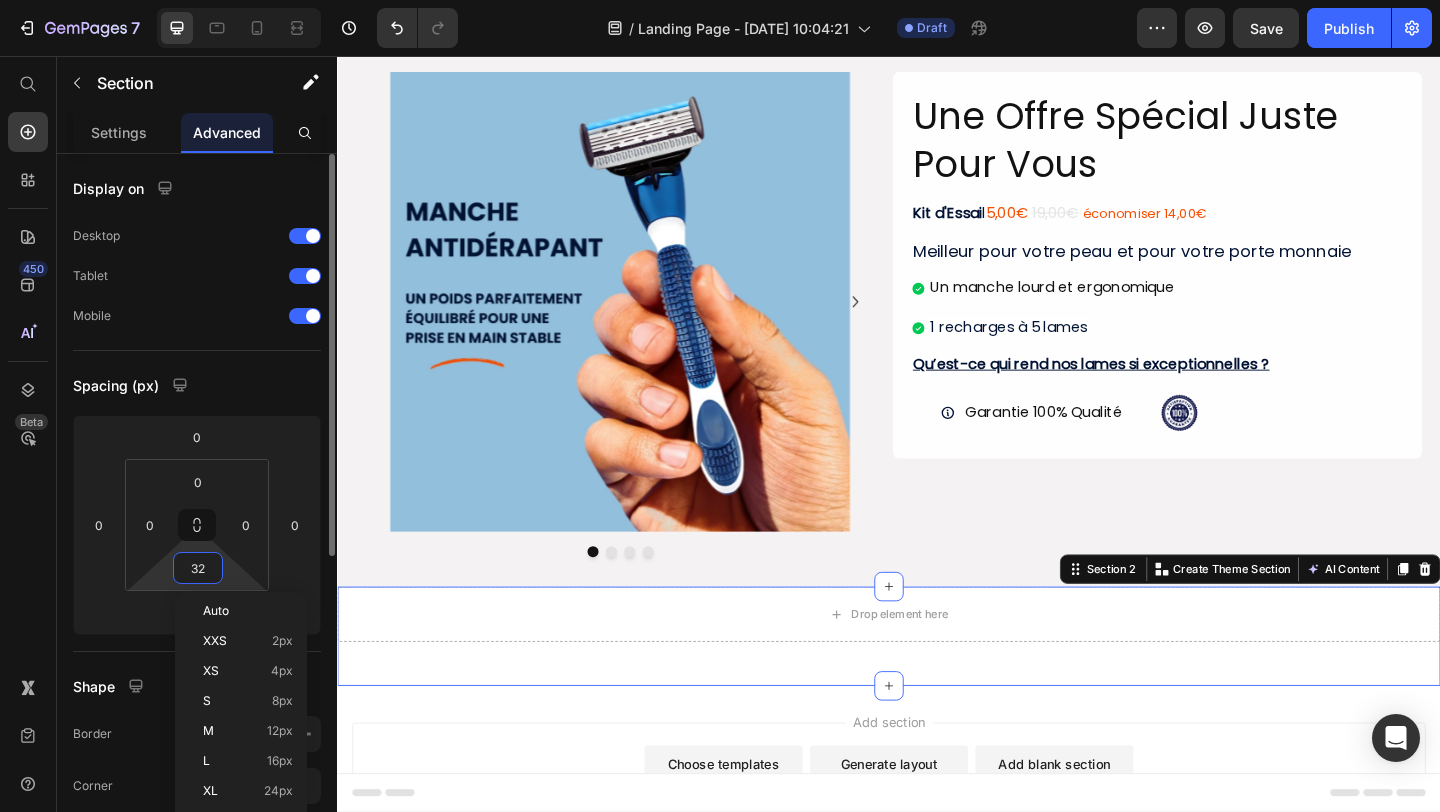 type 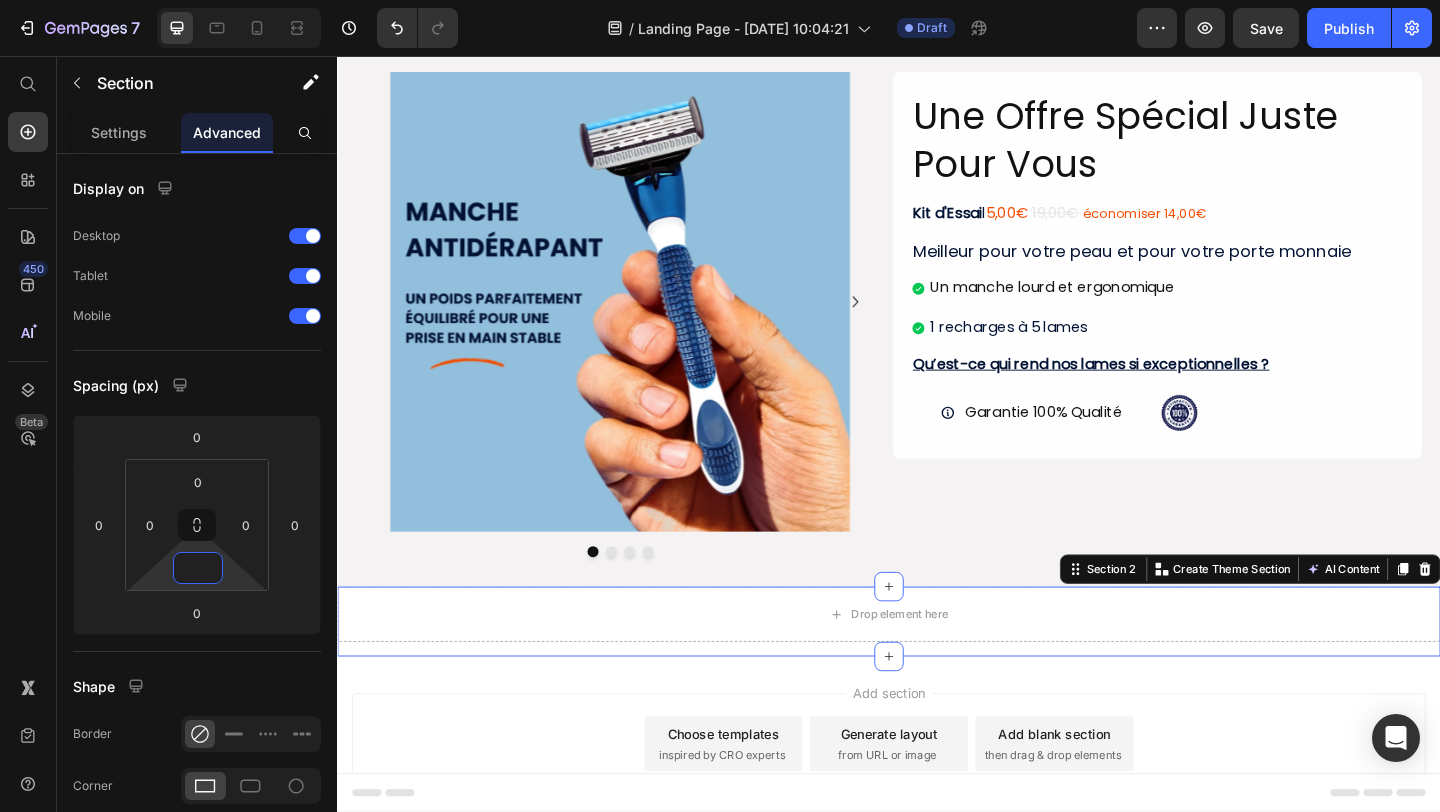 click on "Add section Choose templates inspired by CRO experts Generate layout from URL or image Add blank section then drag & drop elements" at bounding box center [937, 832] 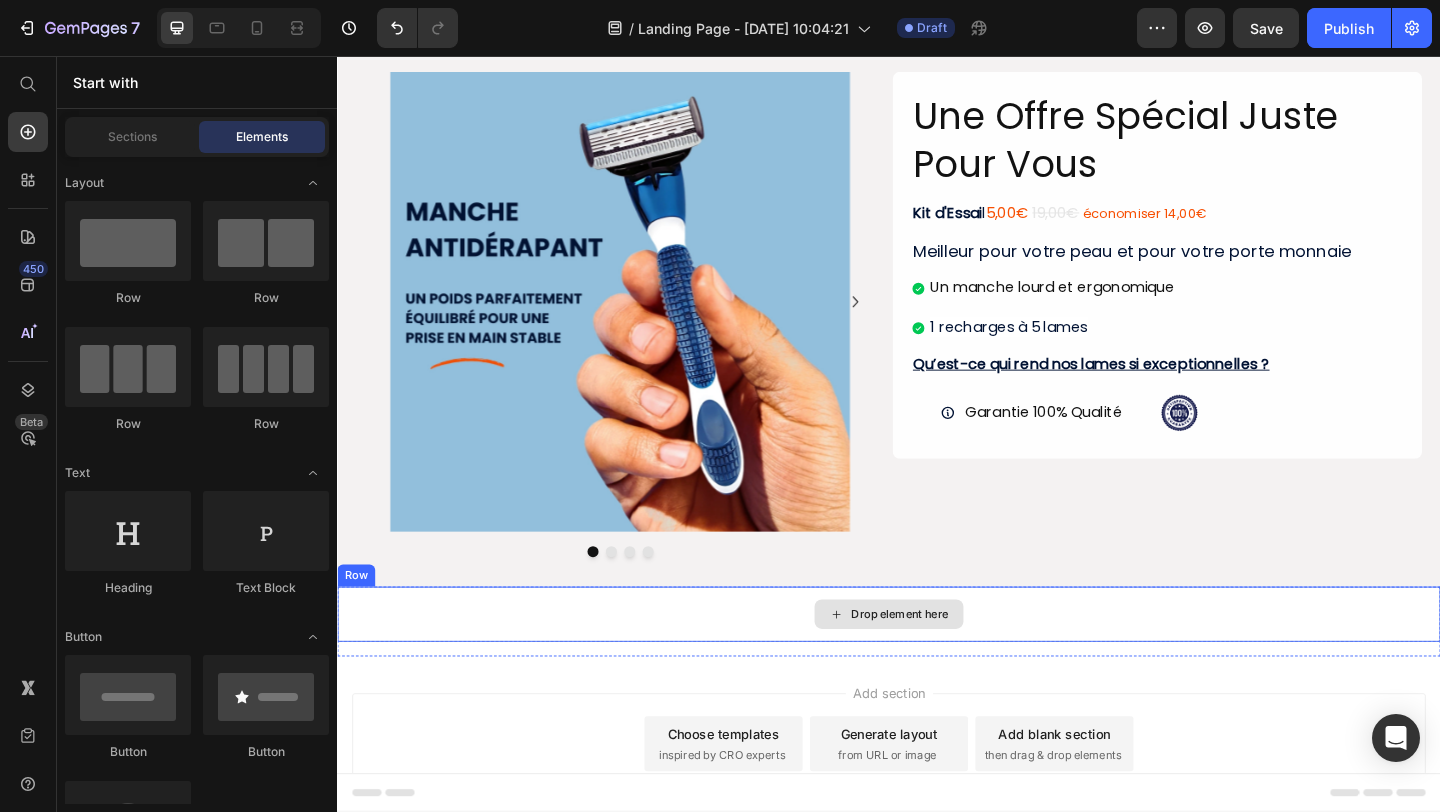click on "Drop element here" at bounding box center [937, 663] 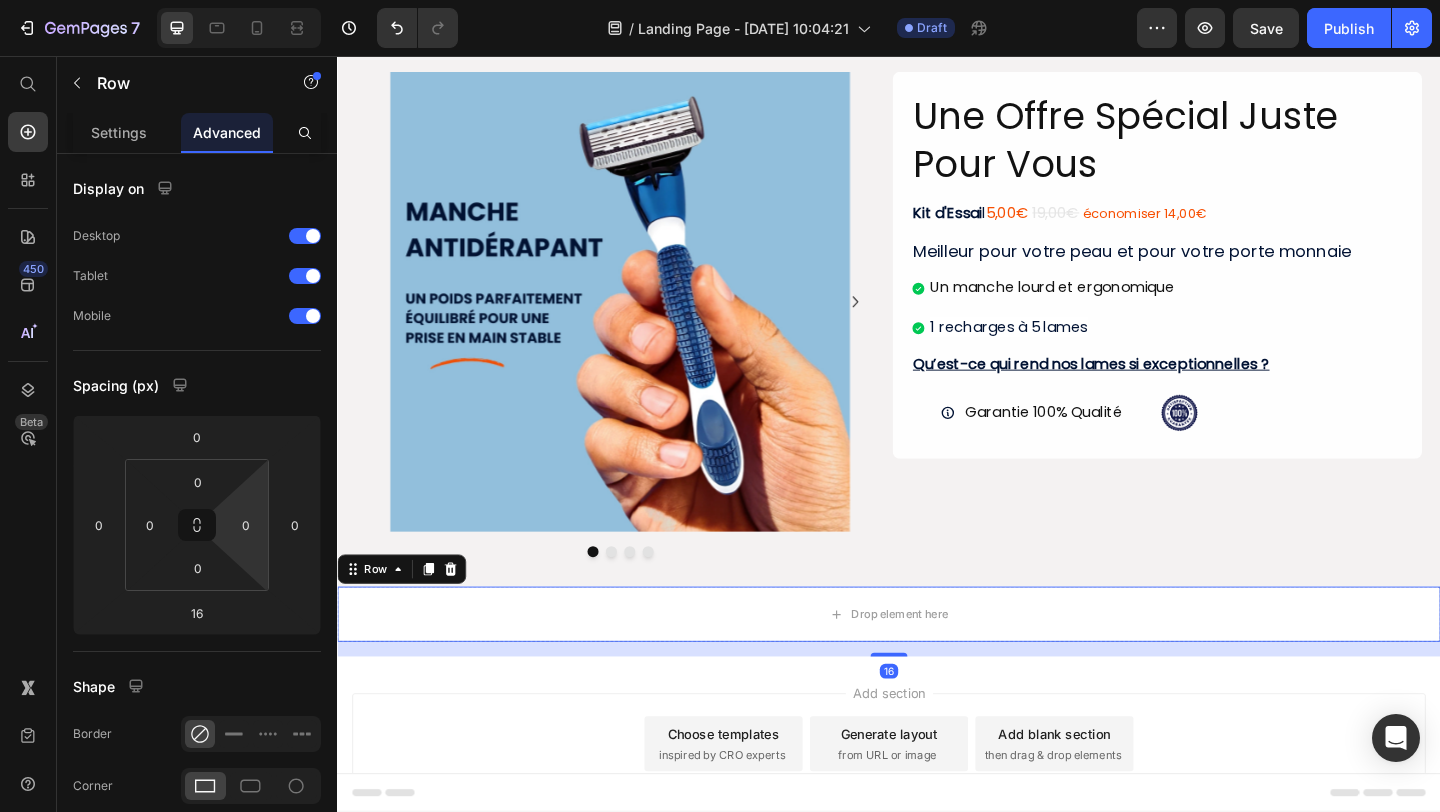 scroll, scrollTop: 554, scrollLeft: 0, axis: vertical 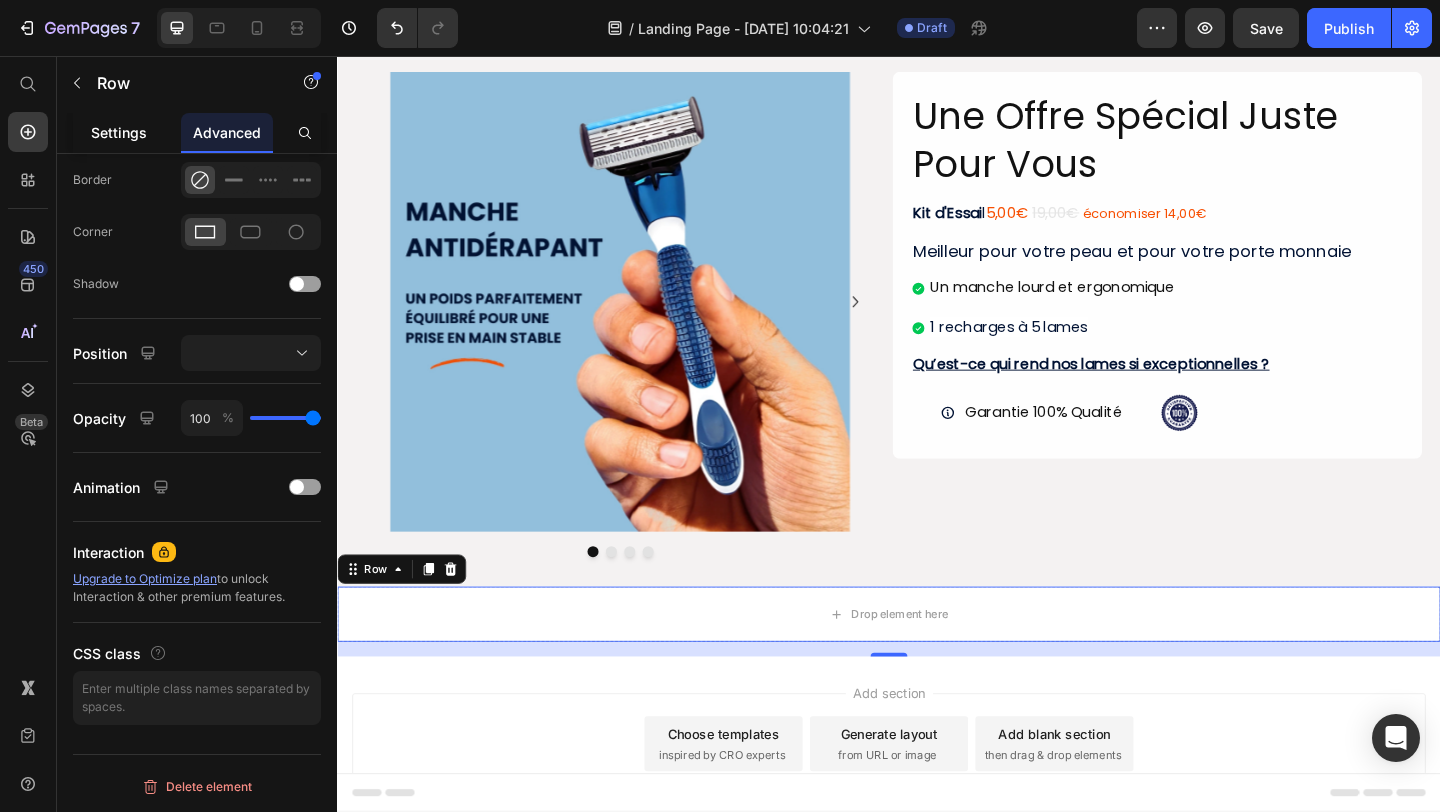 click on "Settings" at bounding box center (119, 132) 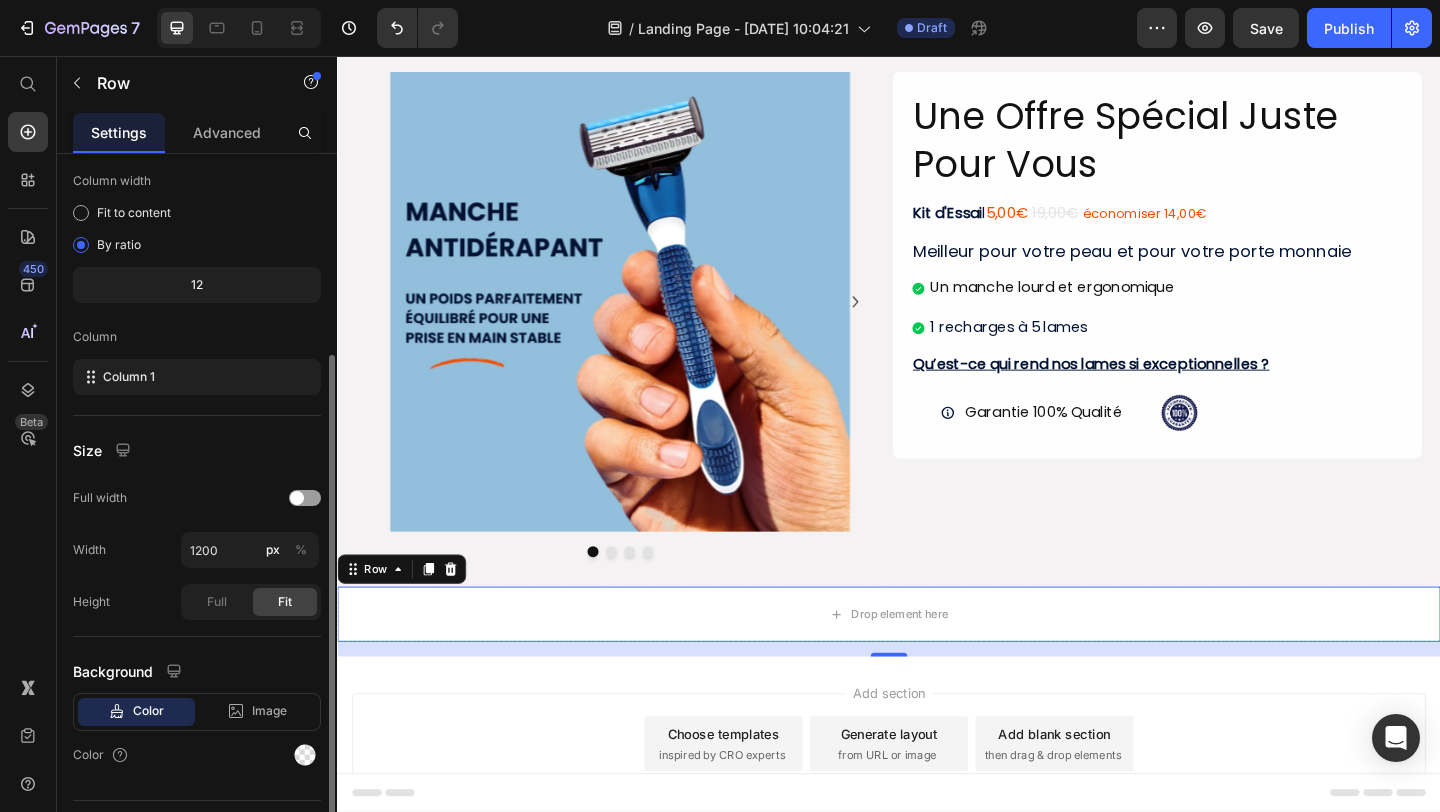 scroll, scrollTop: 197, scrollLeft: 0, axis: vertical 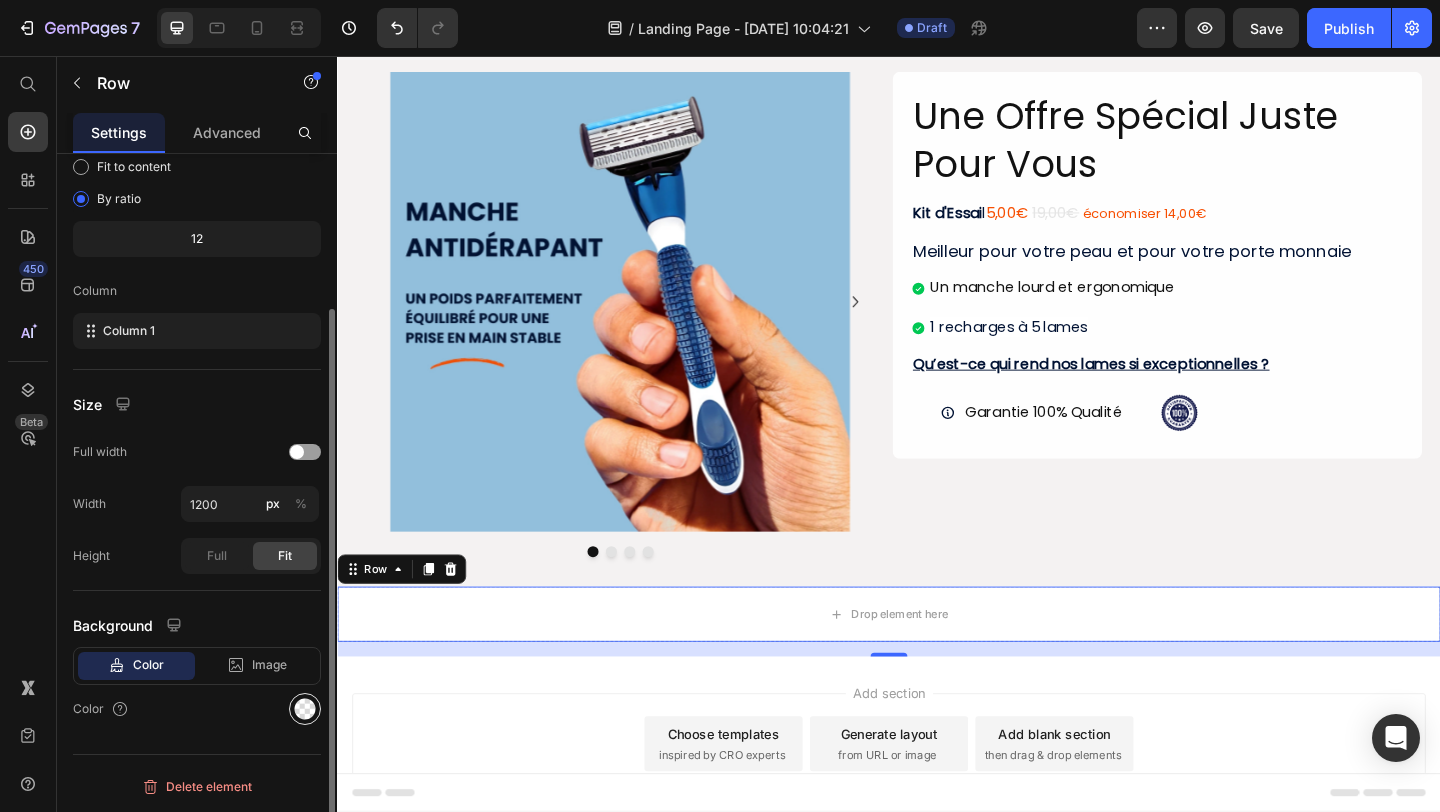 click at bounding box center [305, 709] 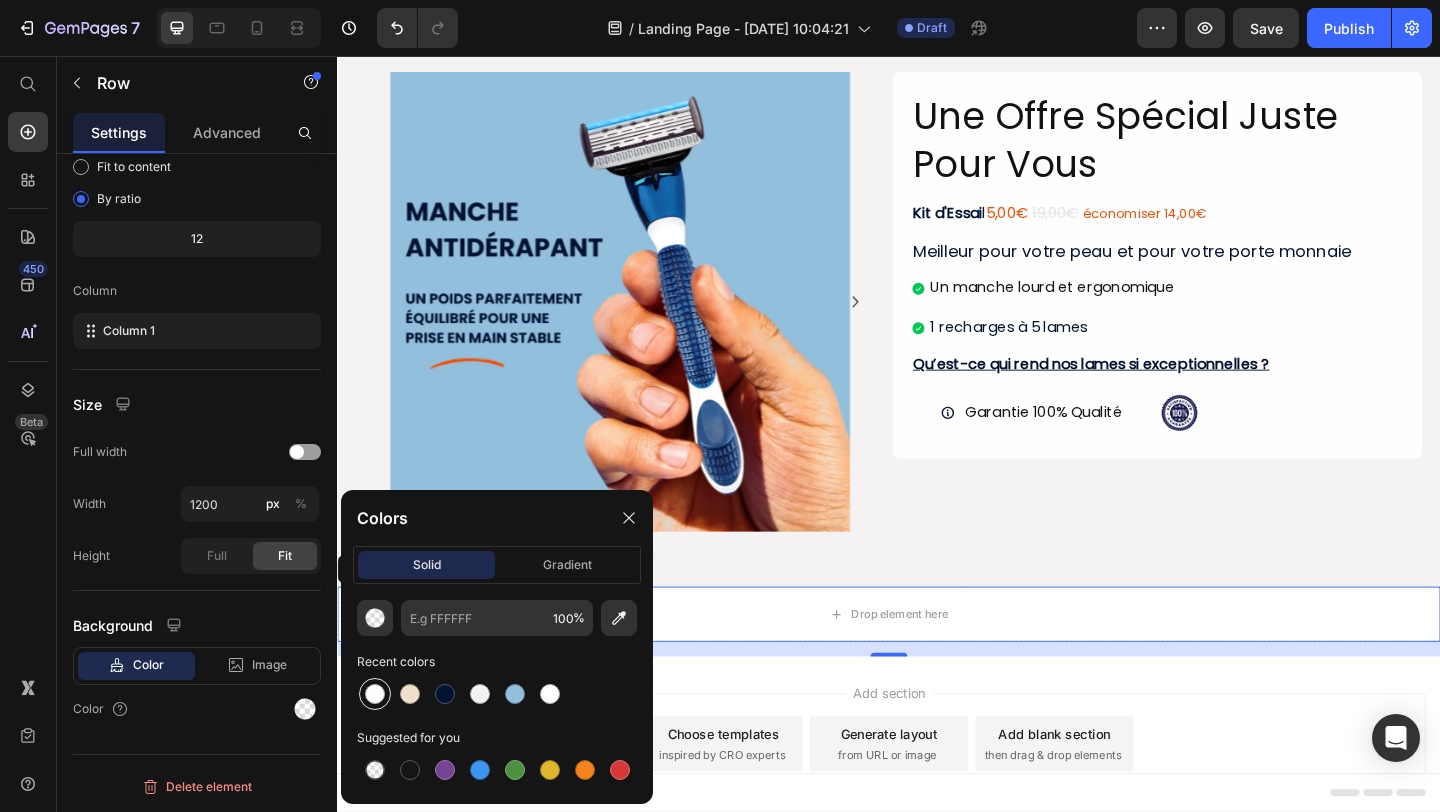 click at bounding box center (375, 694) 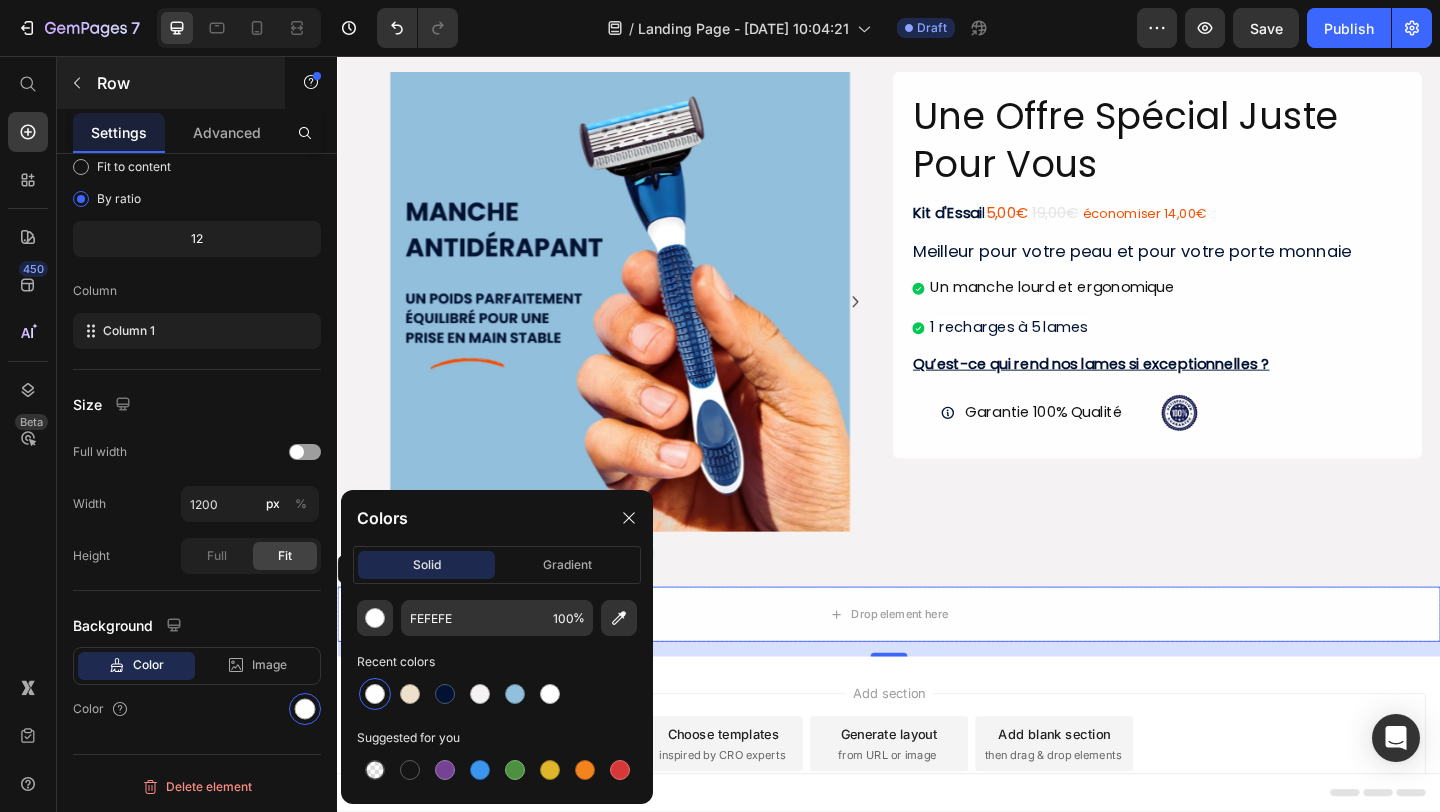 click 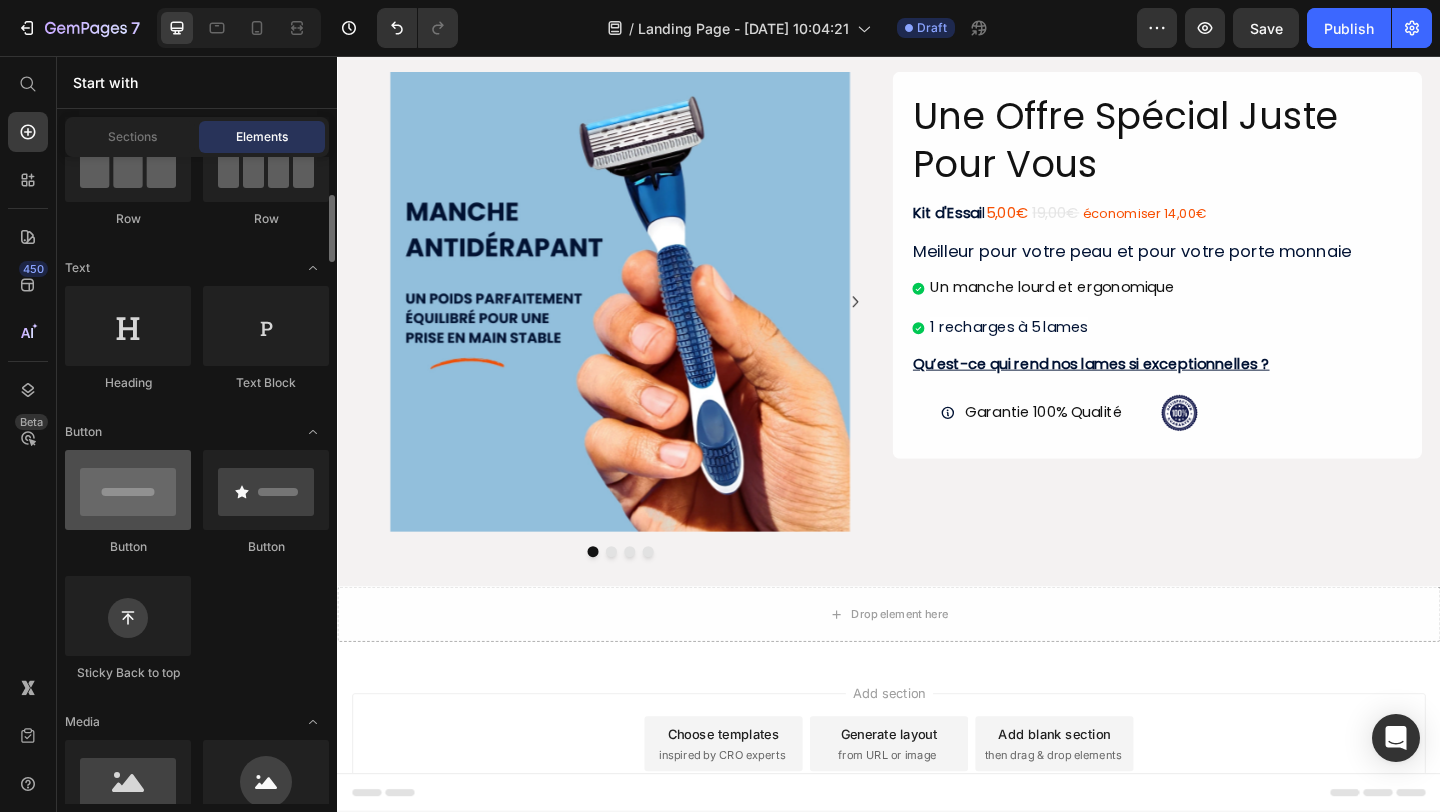 scroll, scrollTop: 235, scrollLeft: 0, axis: vertical 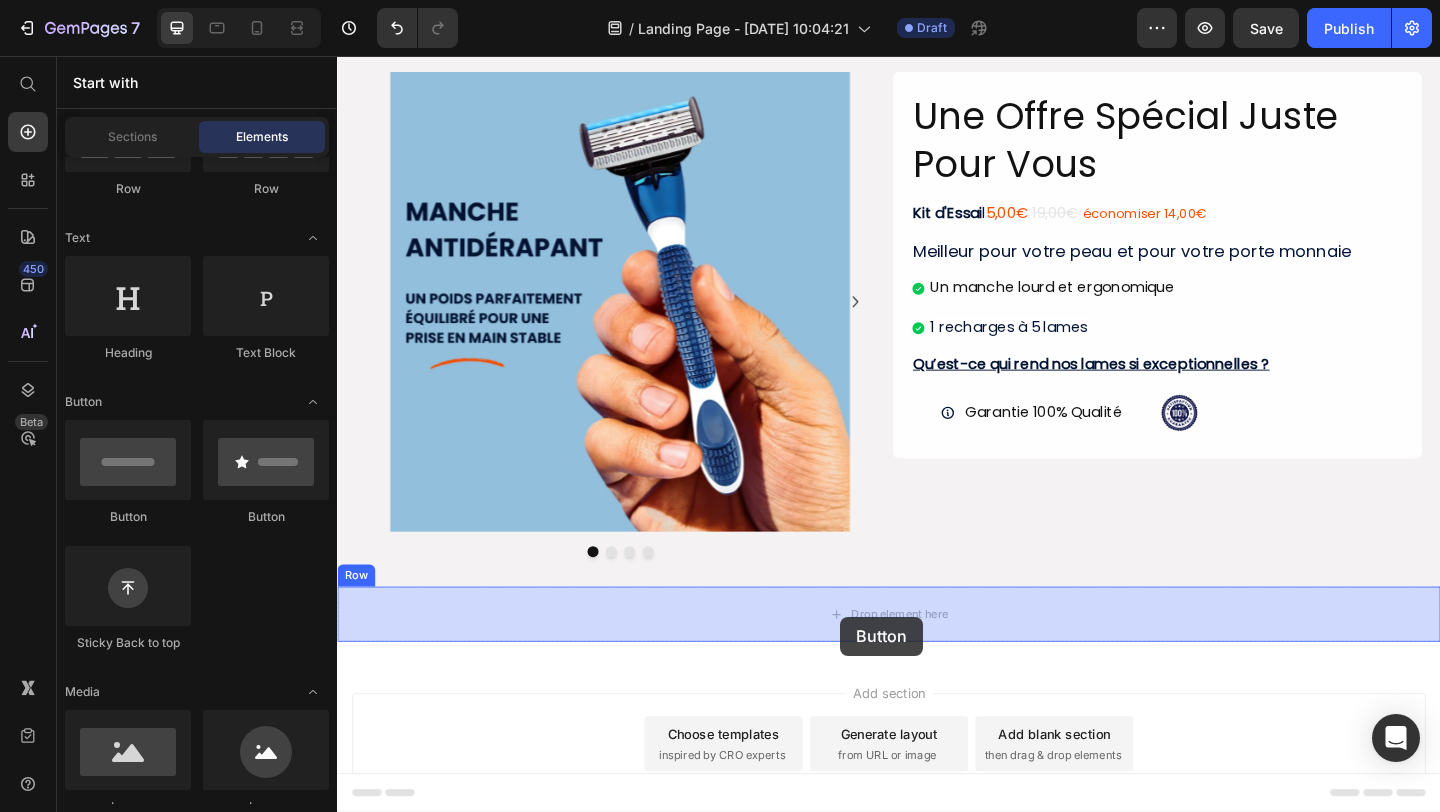 drag, startPoint x: 513, startPoint y: 538, endPoint x: 883, endPoint y: 666, distance: 391.515 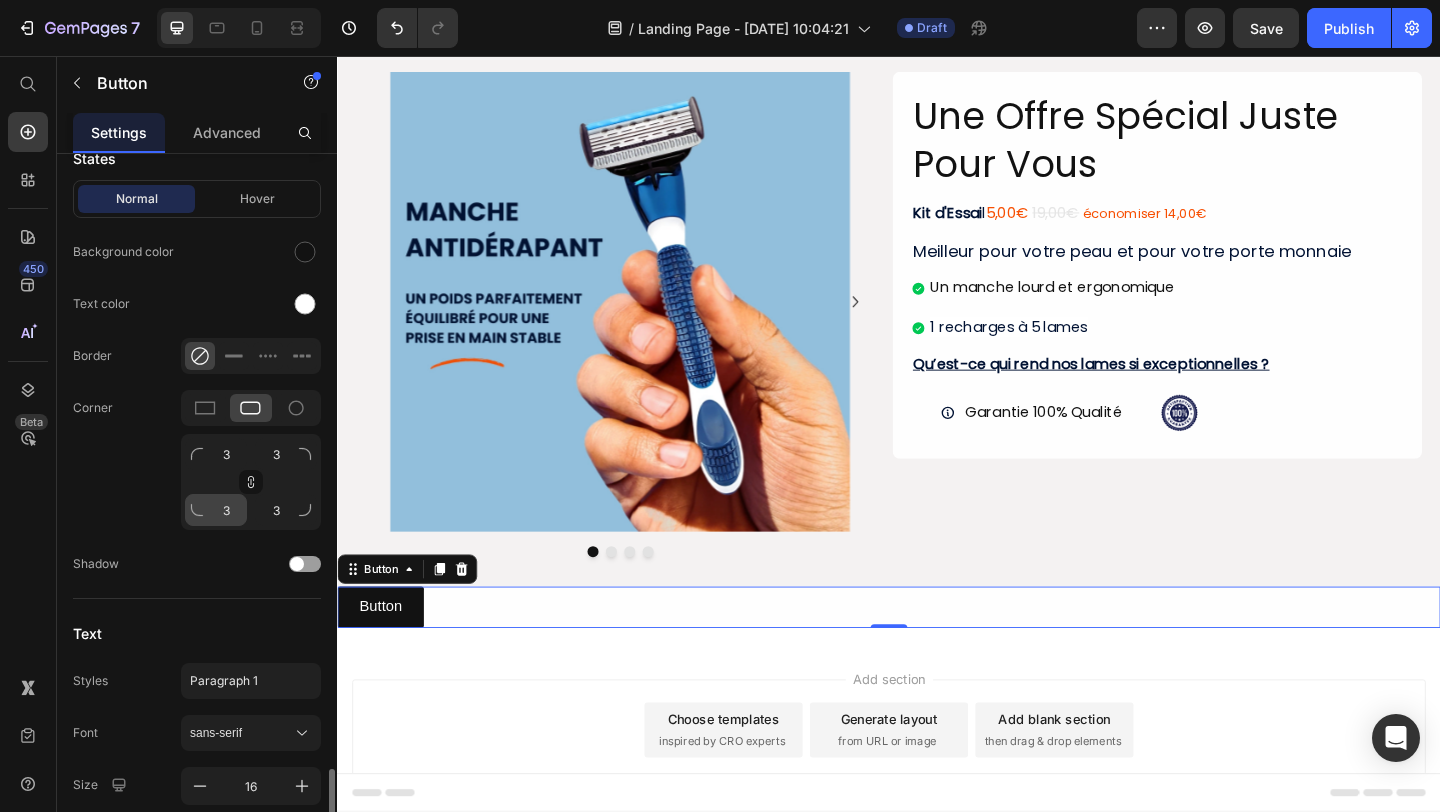 scroll, scrollTop: 730, scrollLeft: 0, axis: vertical 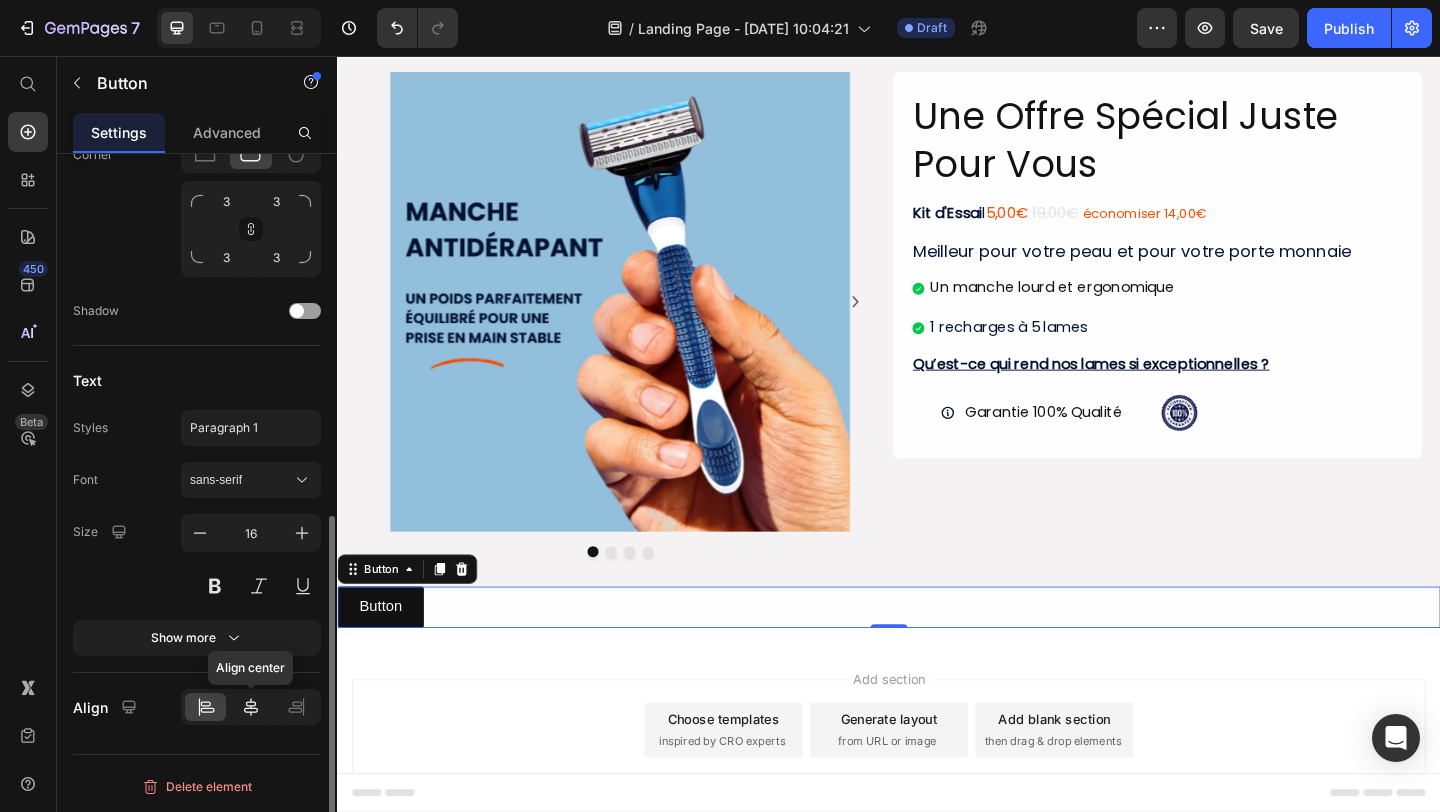 click 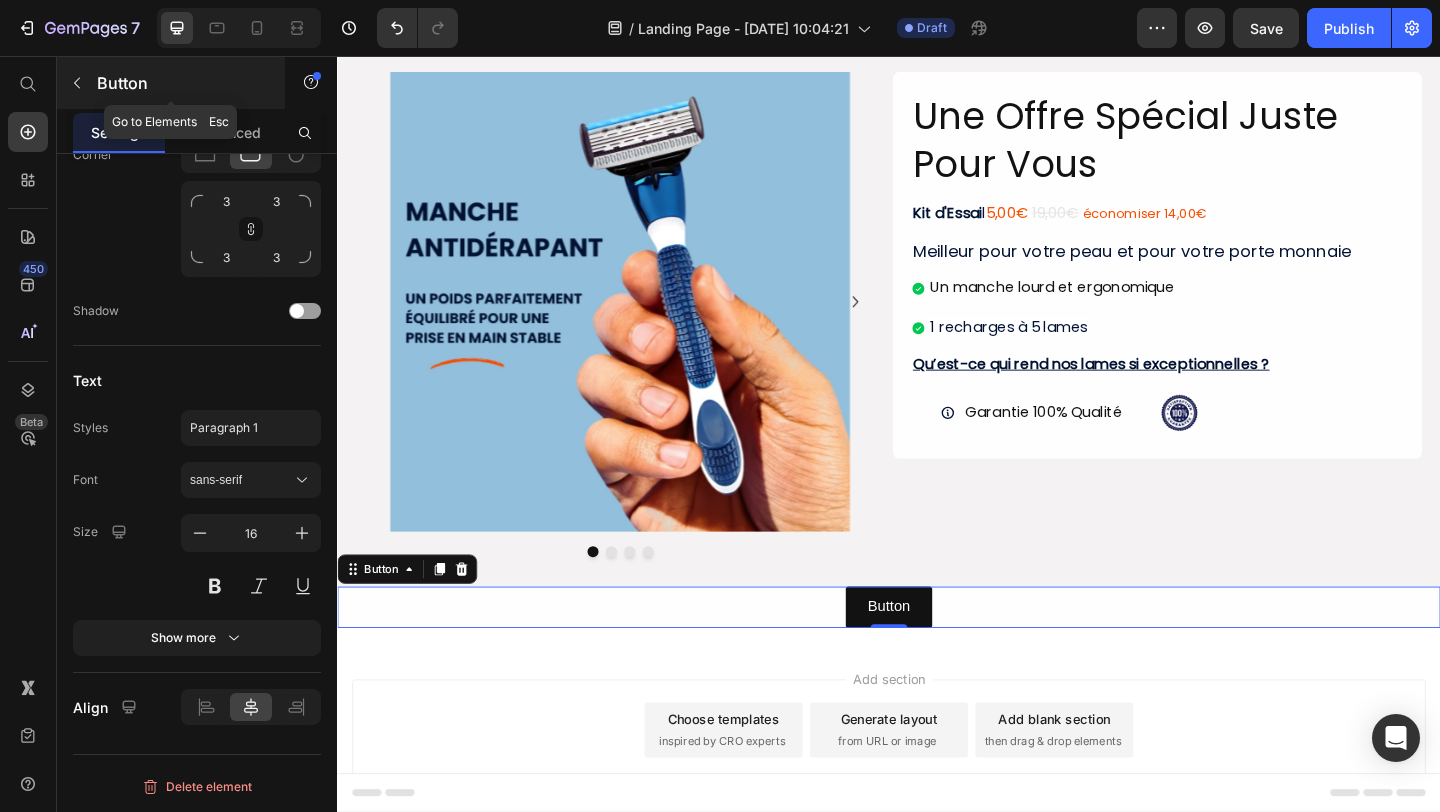 click on "Button" at bounding box center [182, 83] 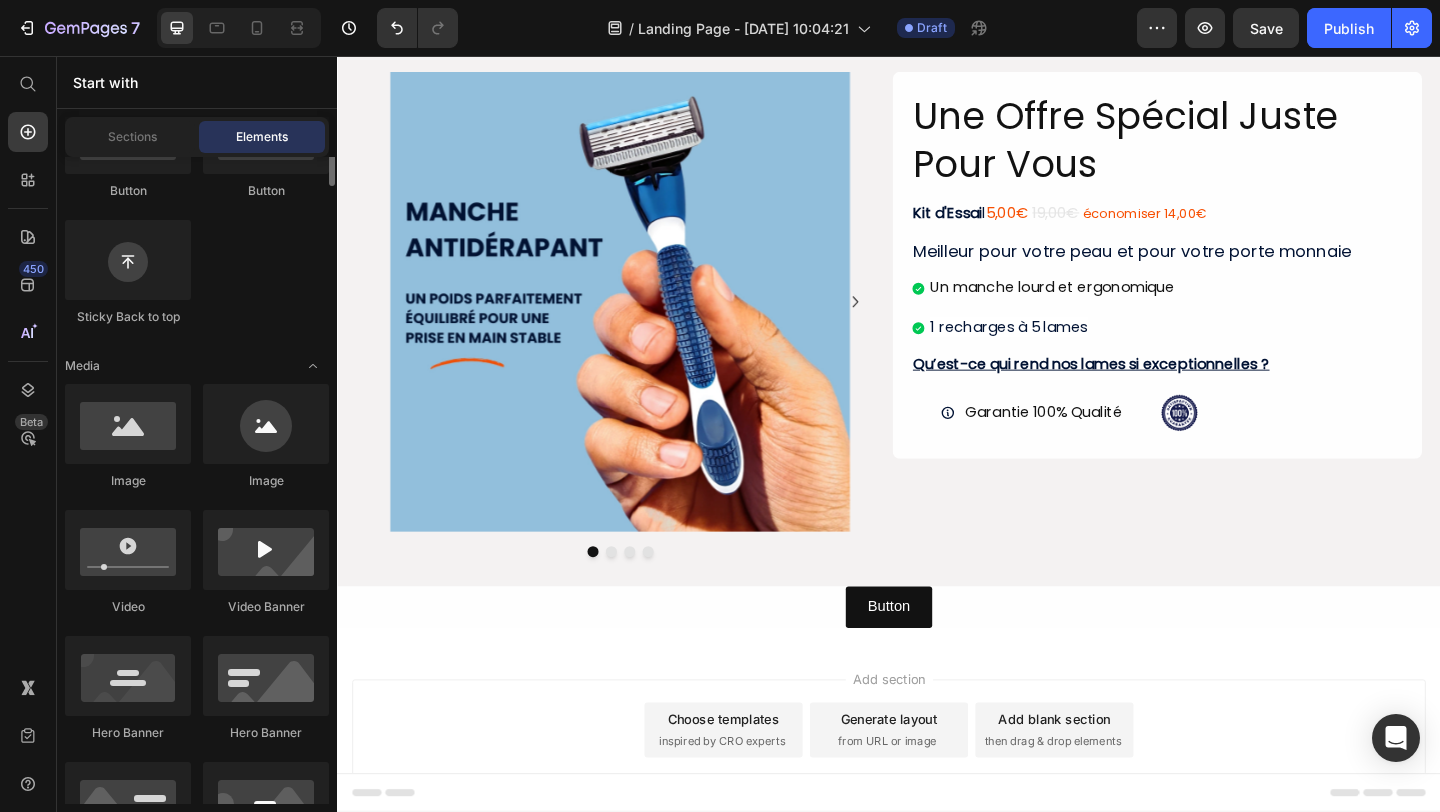 scroll, scrollTop: 0, scrollLeft: 0, axis: both 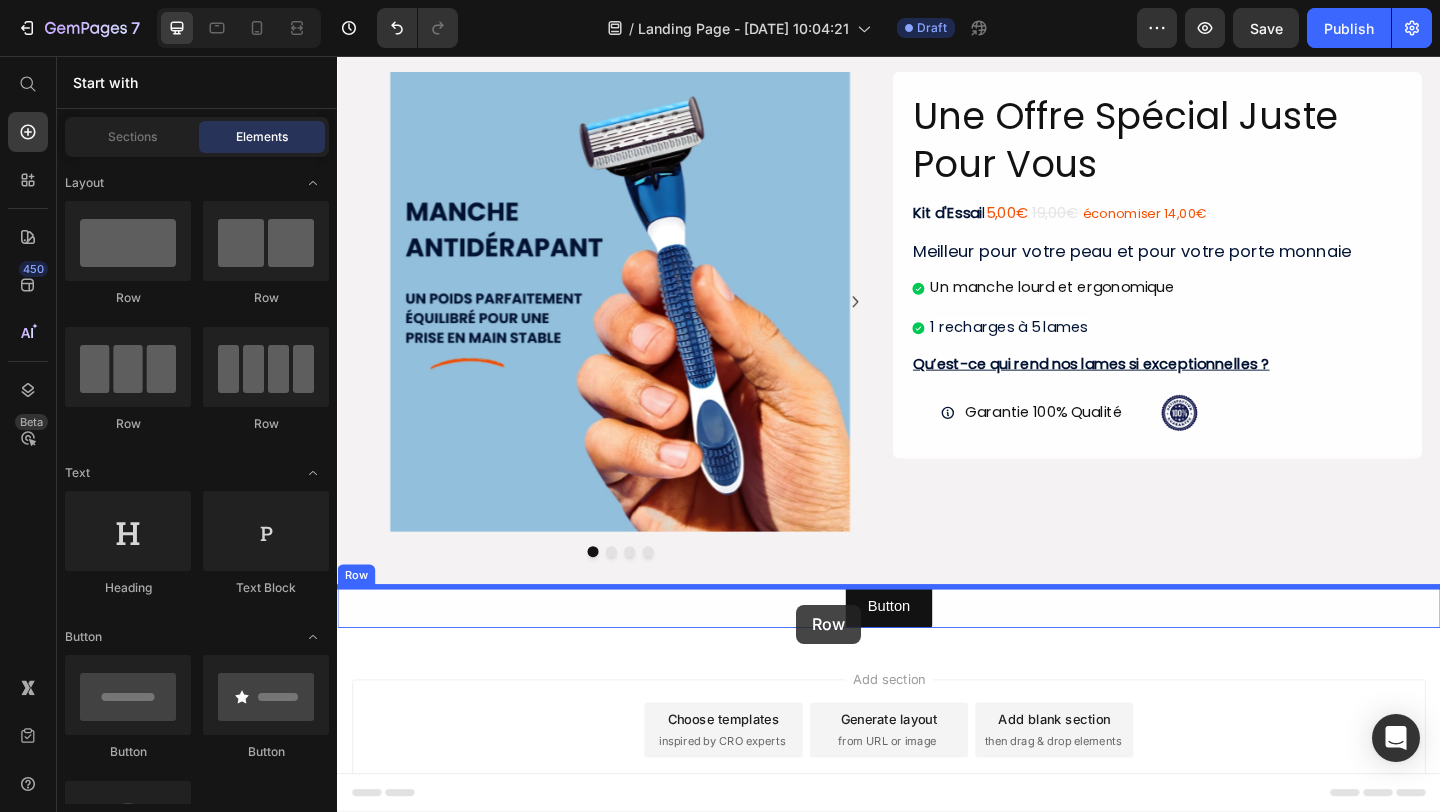 drag, startPoint x: 570, startPoint y: 308, endPoint x: 836, endPoint y: 653, distance: 435.6386 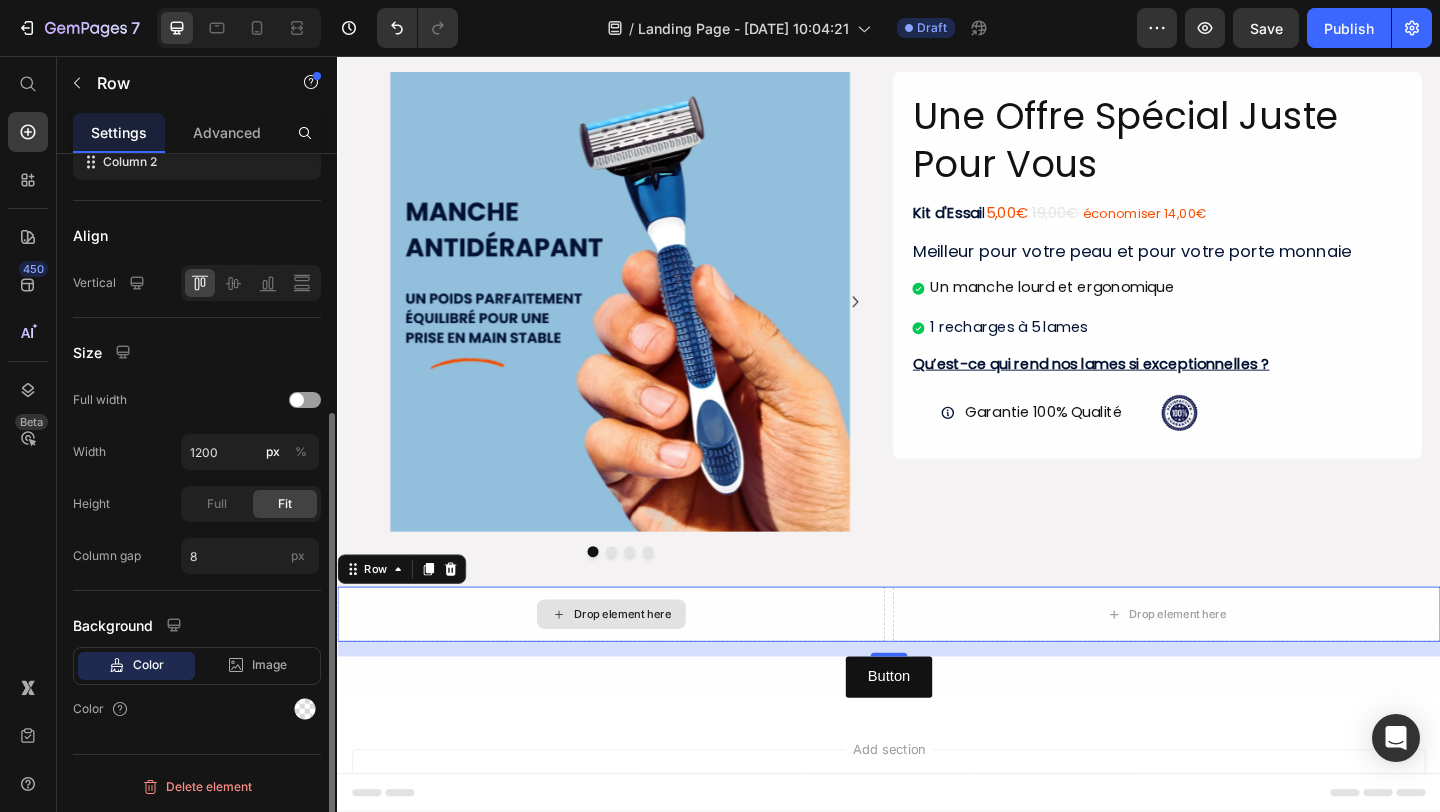 scroll, scrollTop: 0, scrollLeft: 0, axis: both 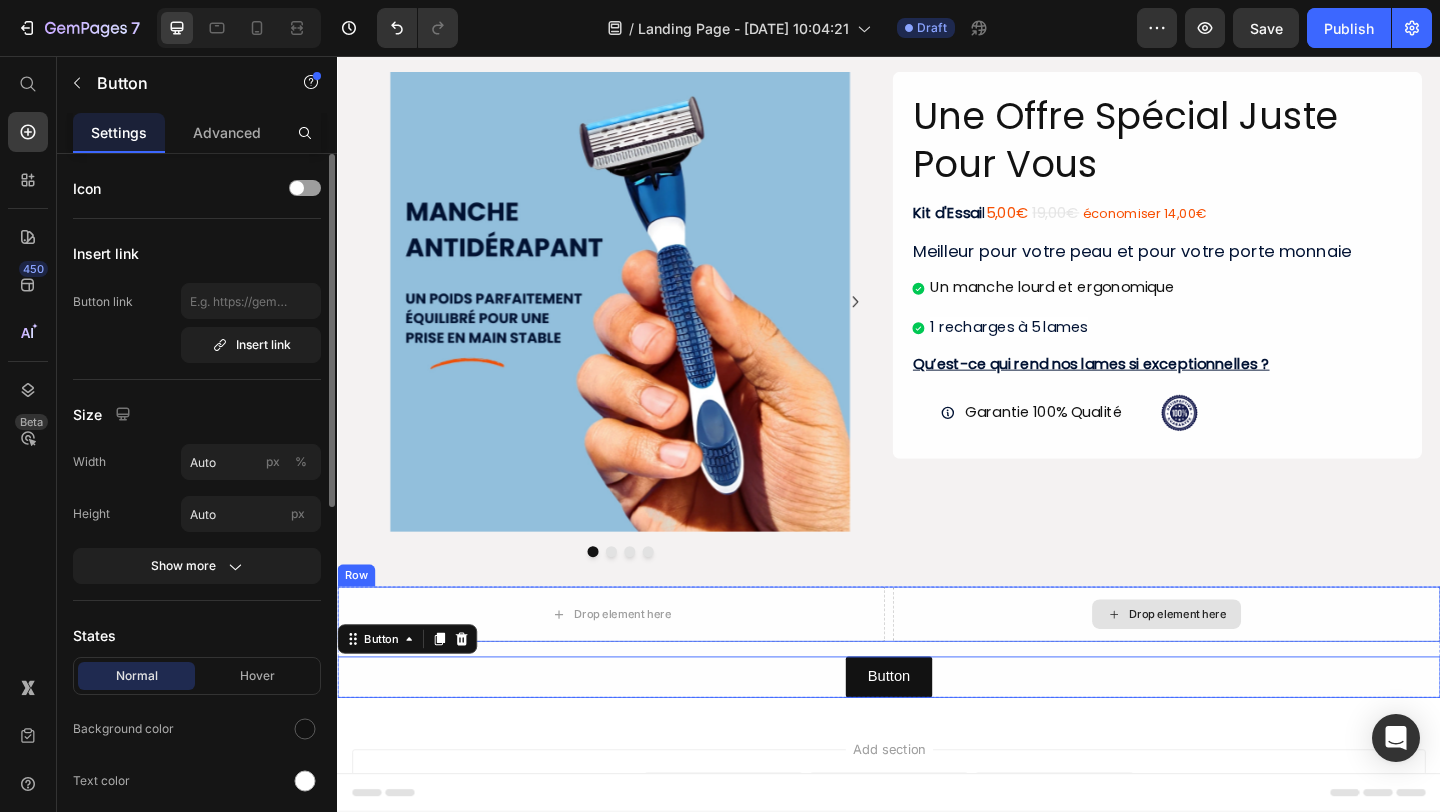 drag, startPoint x: 1029, startPoint y: 673, endPoint x: 1041, endPoint y: 657, distance: 20 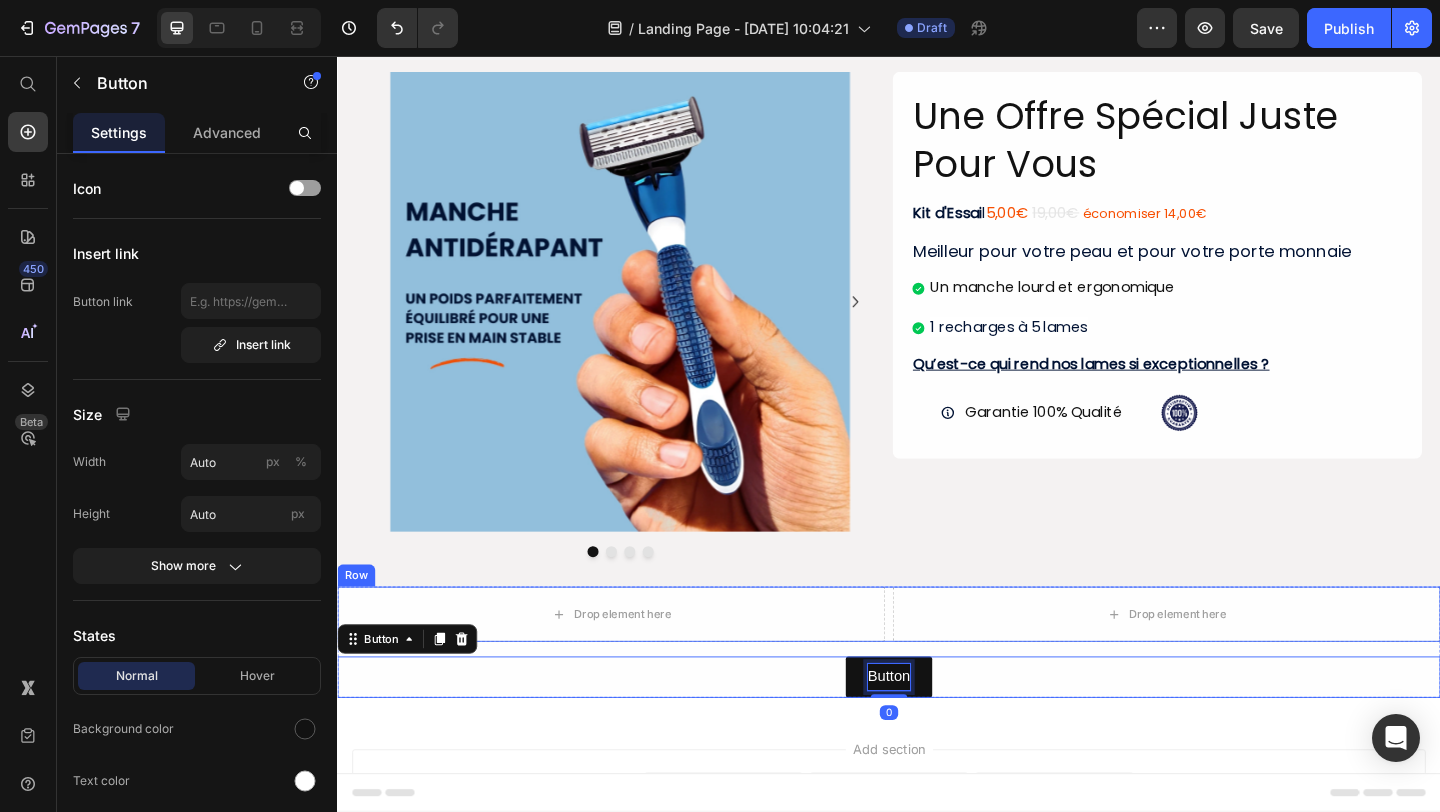 drag, startPoint x: 1009, startPoint y: 708, endPoint x: 1064, endPoint y: 668, distance: 68.007355 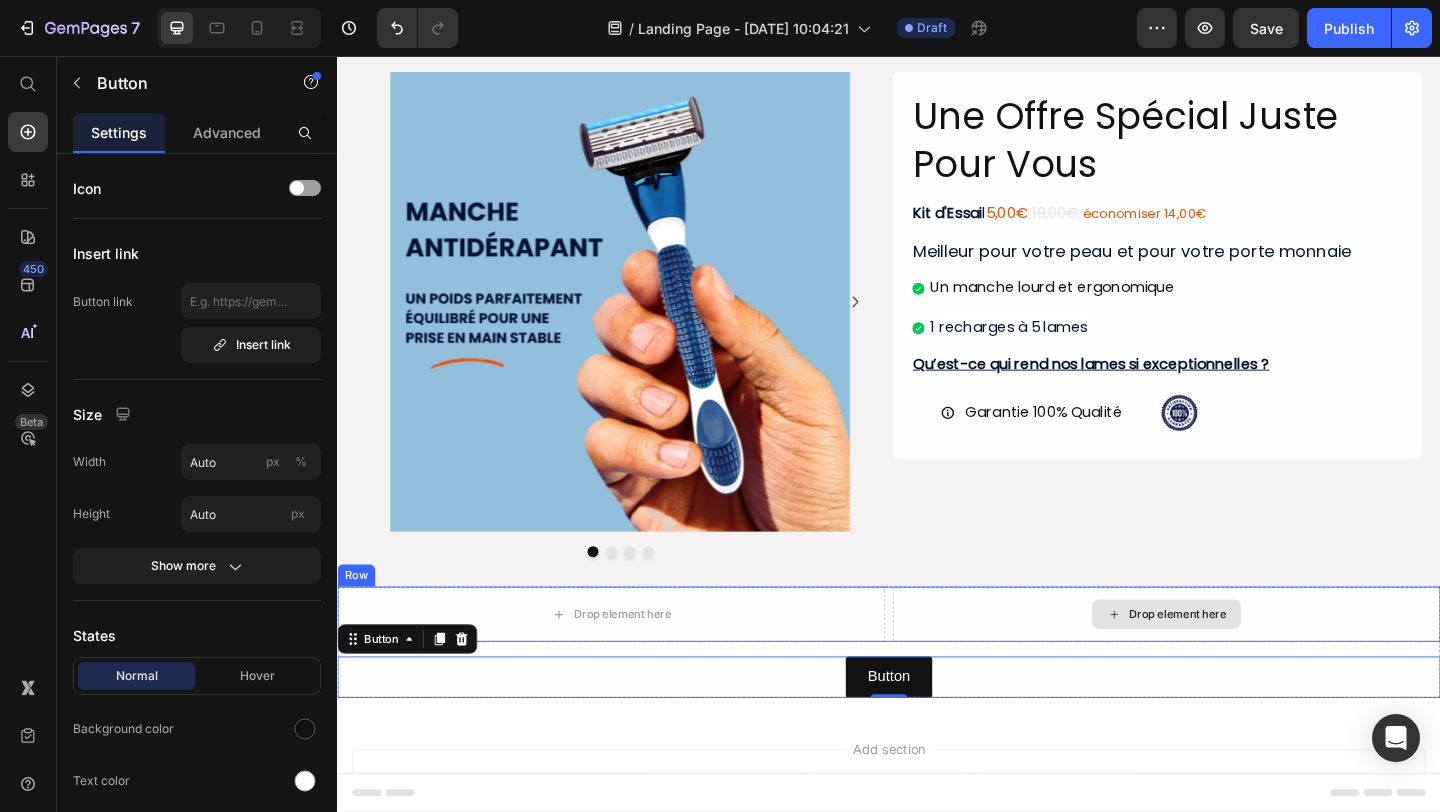 drag, startPoint x: 986, startPoint y: 740, endPoint x: 1113, endPoint y: 636, distance: 164.14932 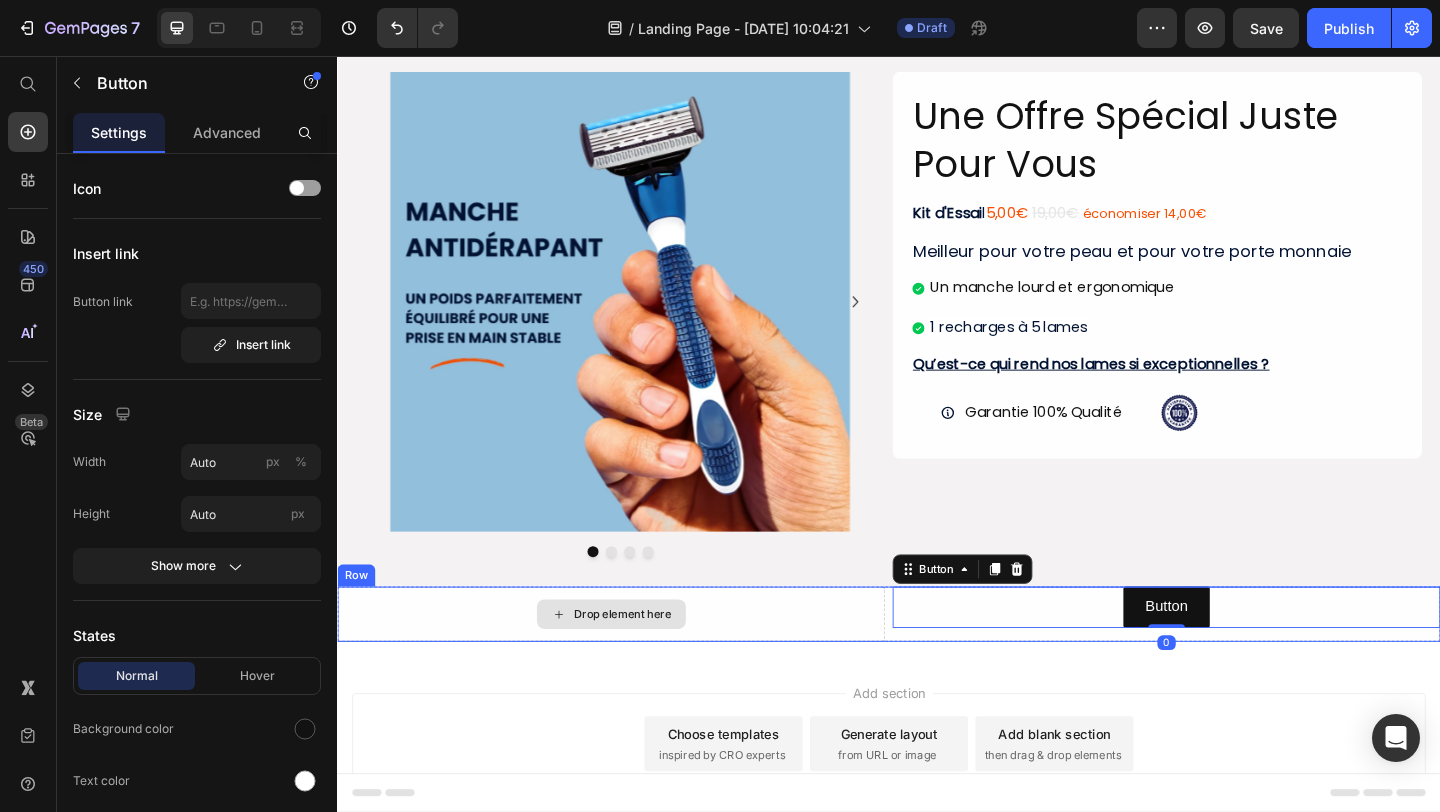 click on "Drop element here" at bounding box center (635, 663) 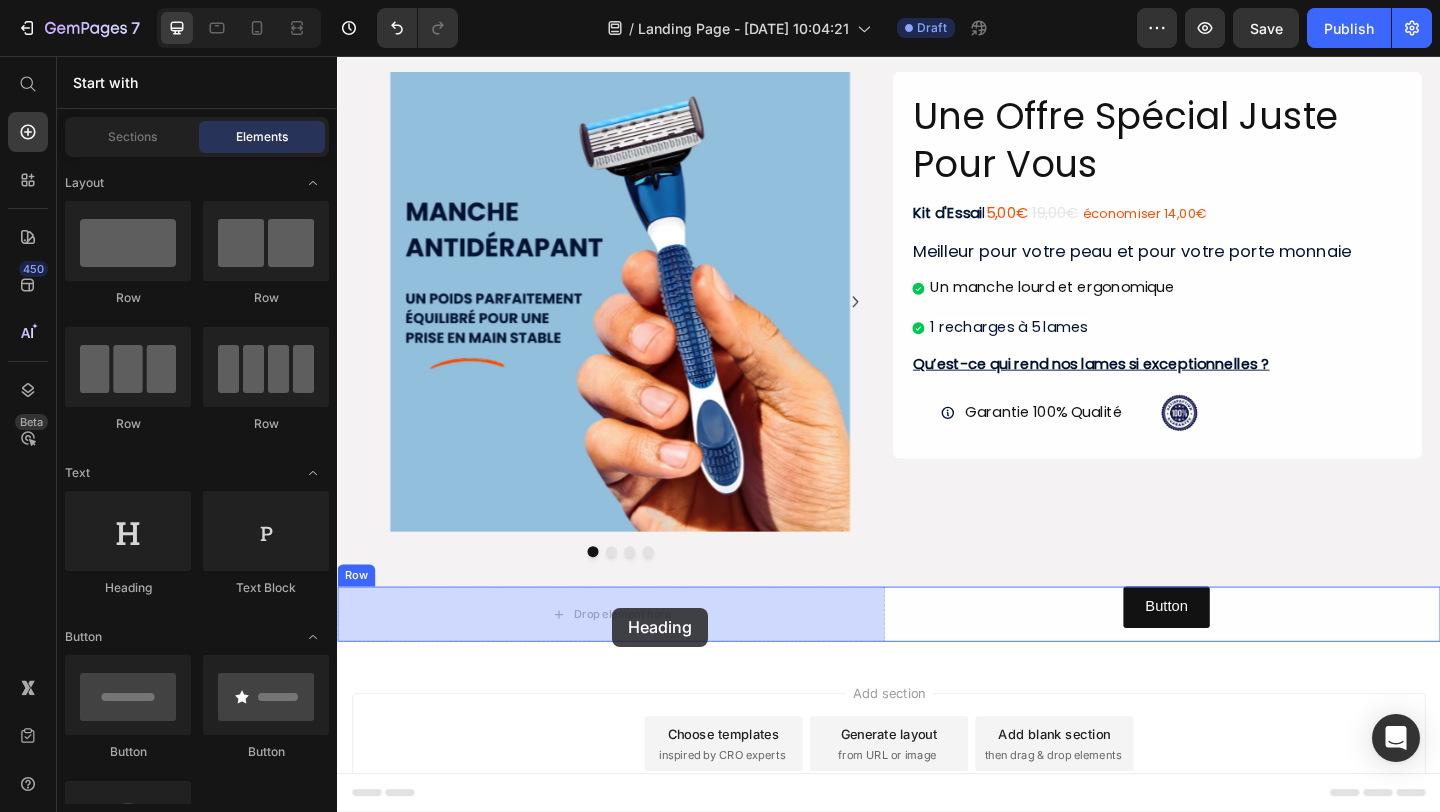 drag, startPoint x: 484, startPoint y: 590, endPoint x: 636, endPoint y: 657, distance: 166.1114 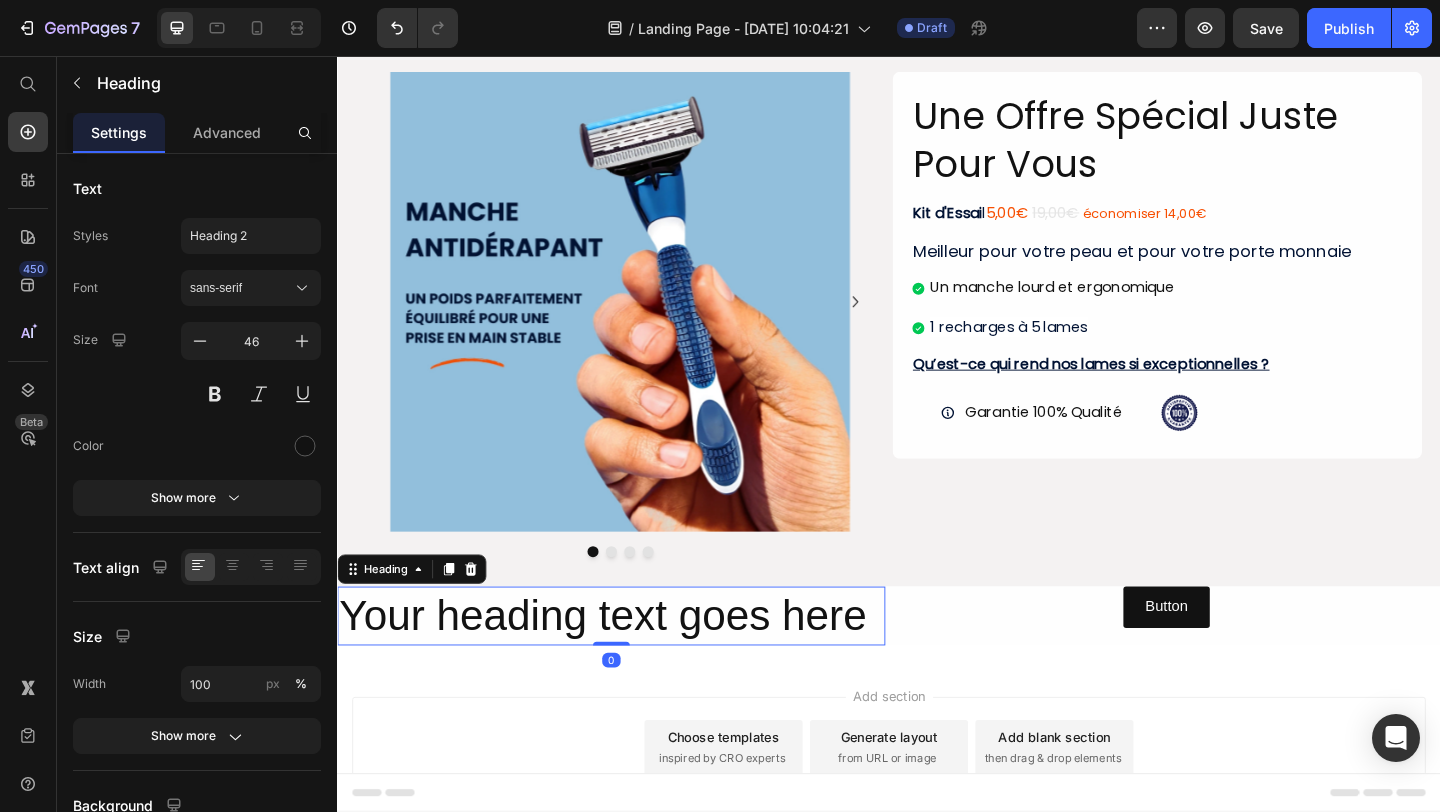 click on "Your heading text goes here" at bounding box center (635, 665) 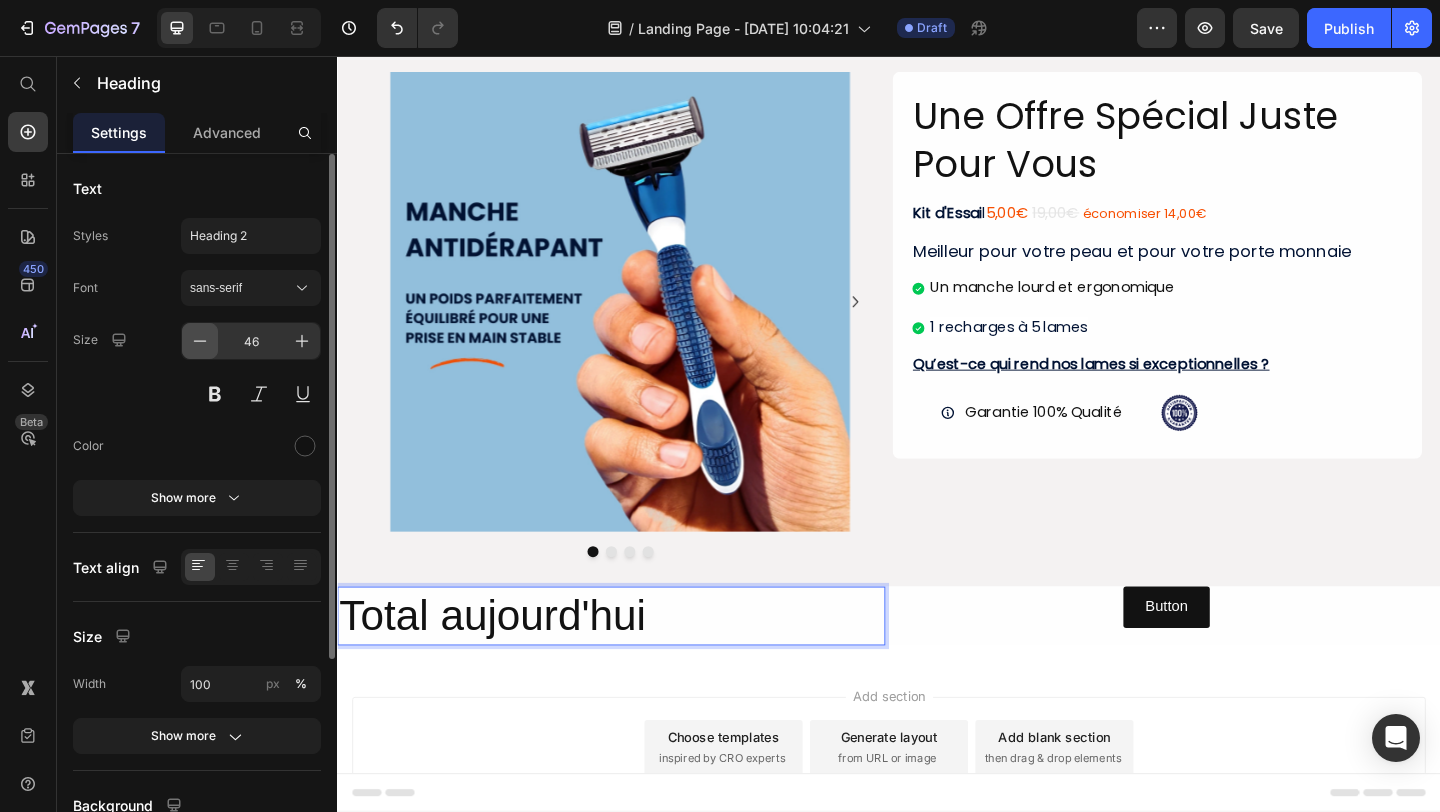 click 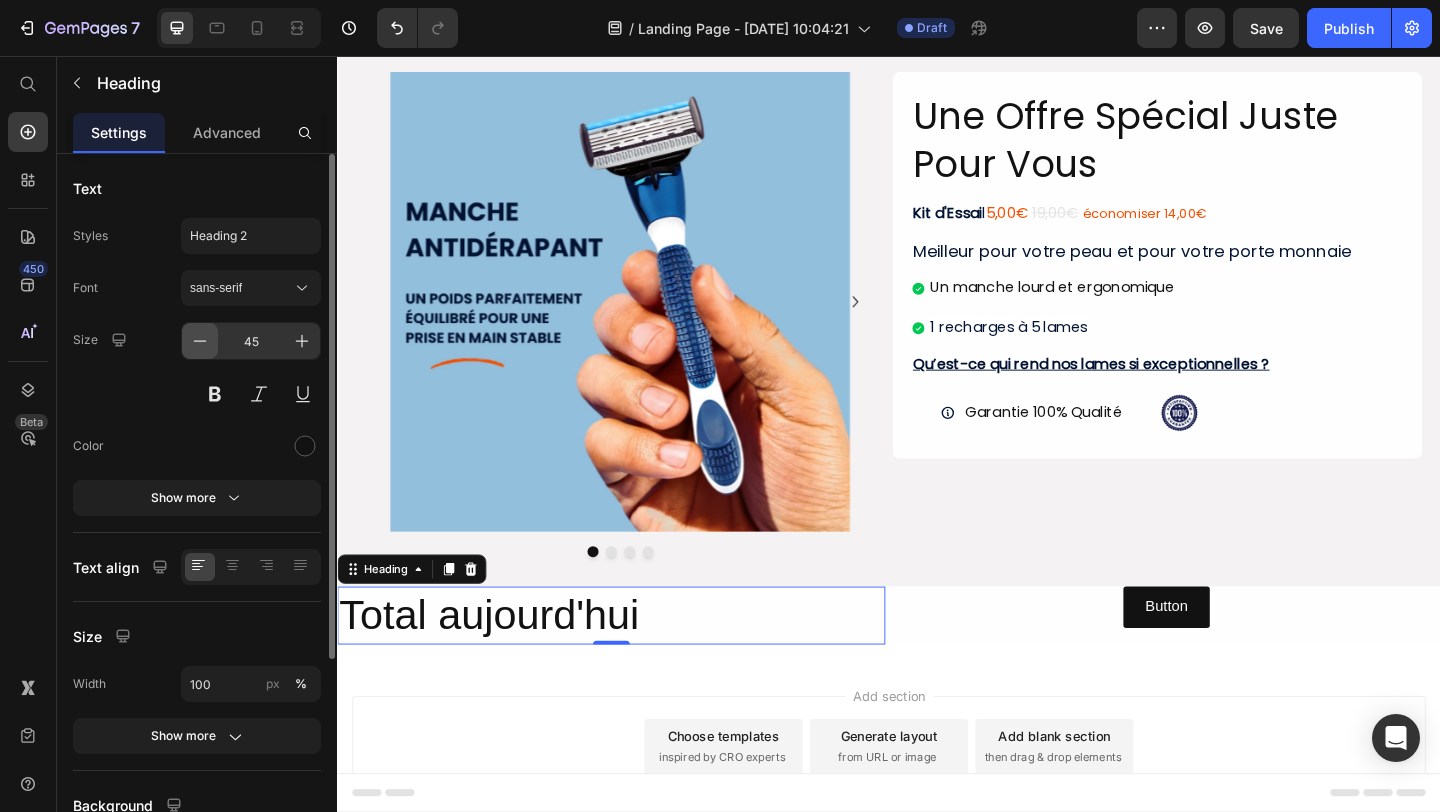click 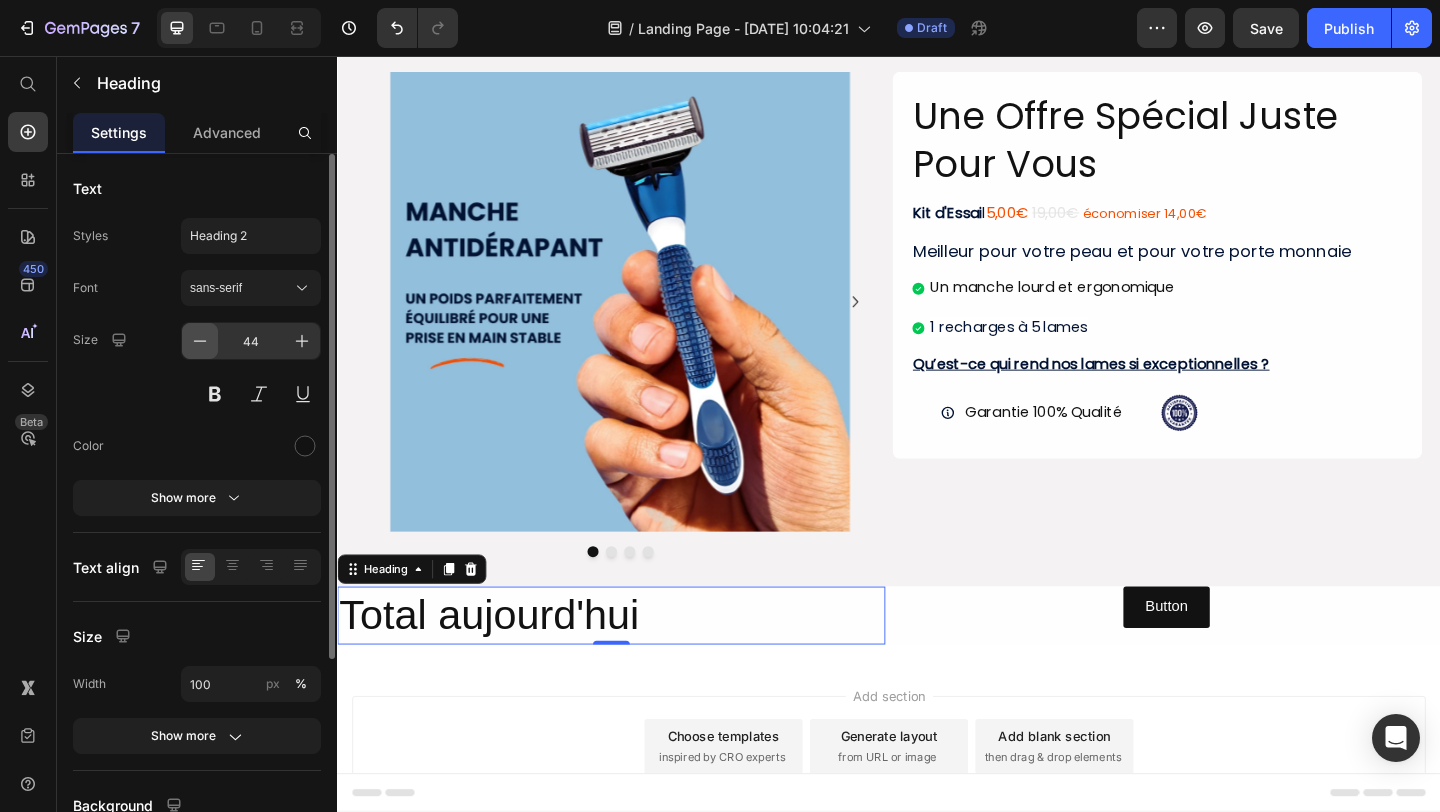 click 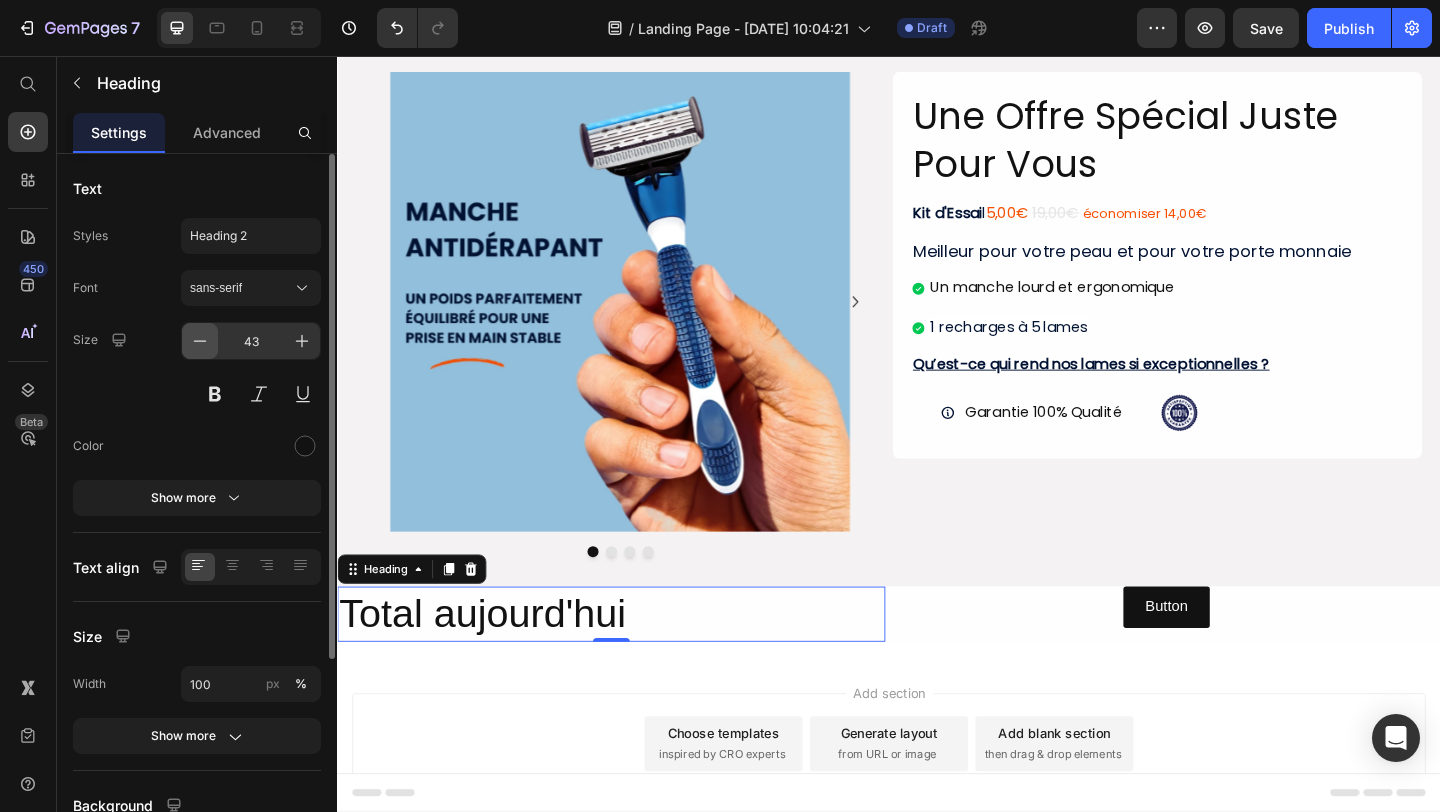 click 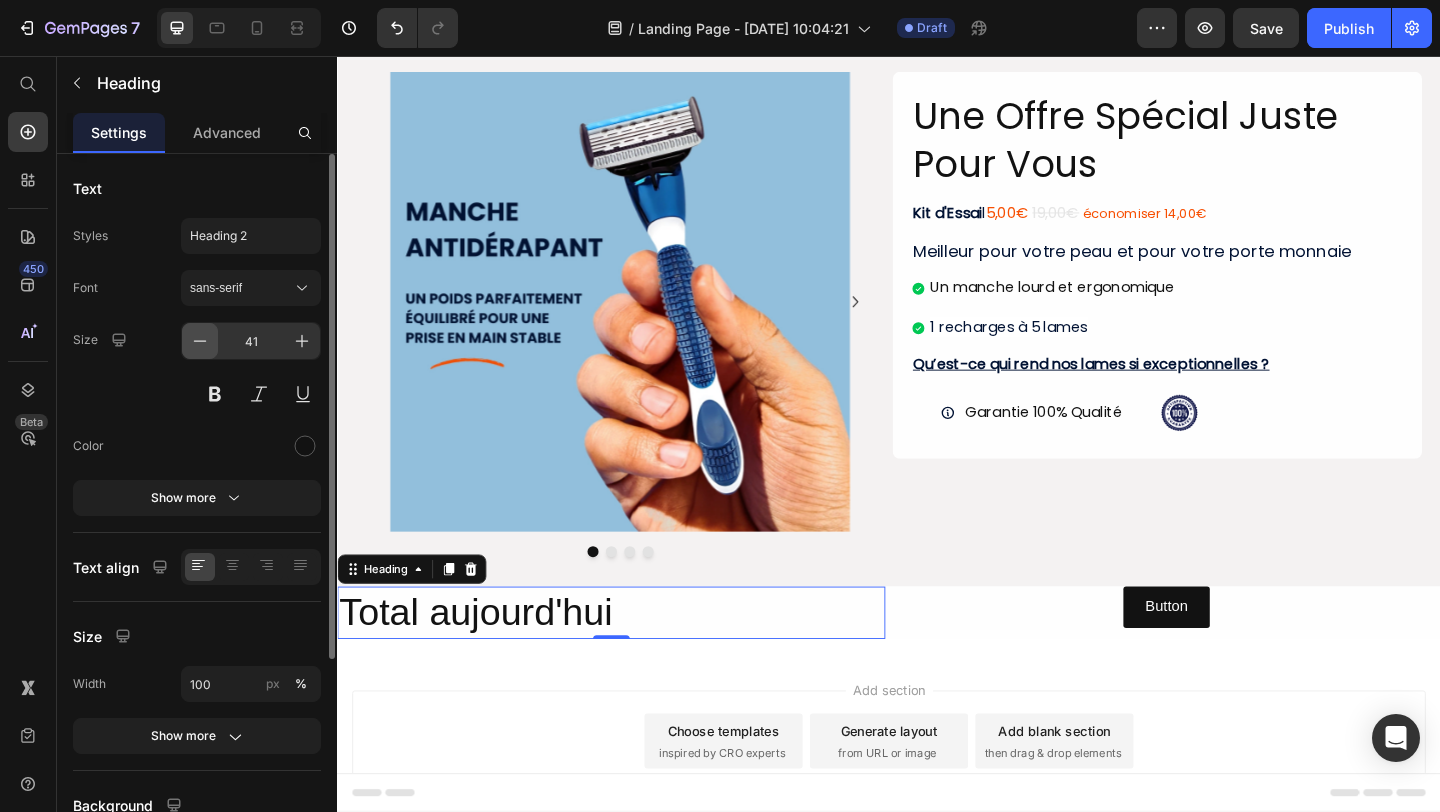 click 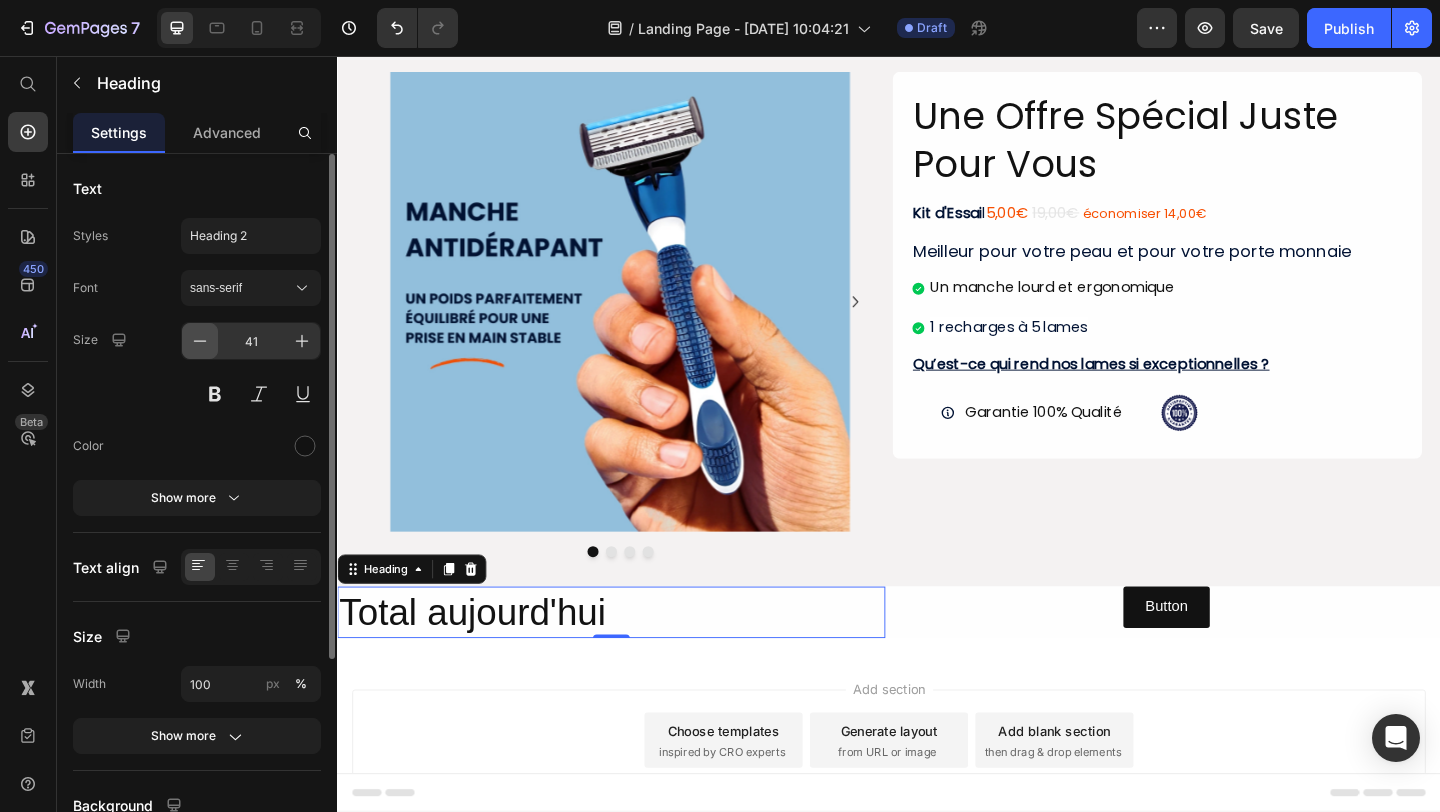 type on "40" 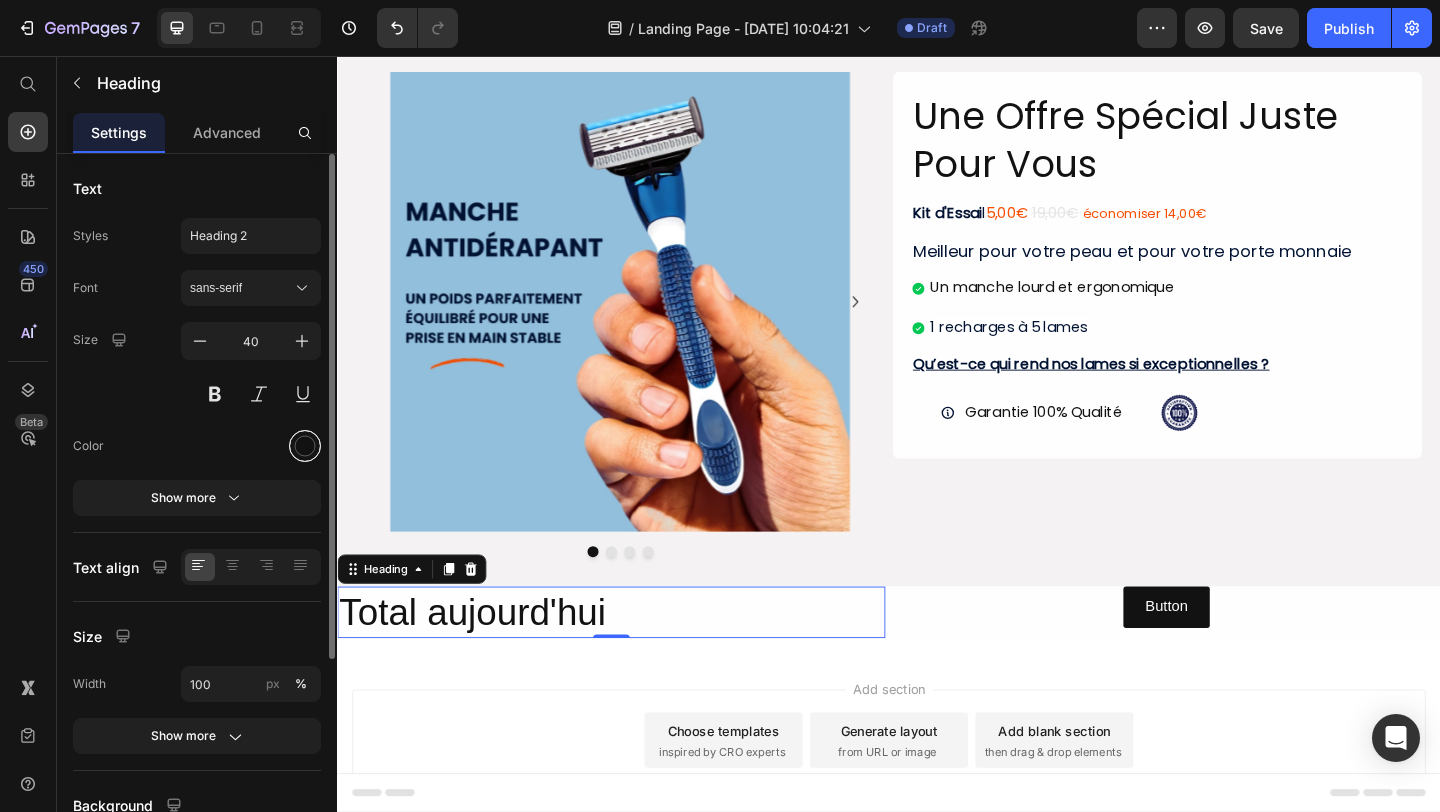 click at bounding box center (305, 446) 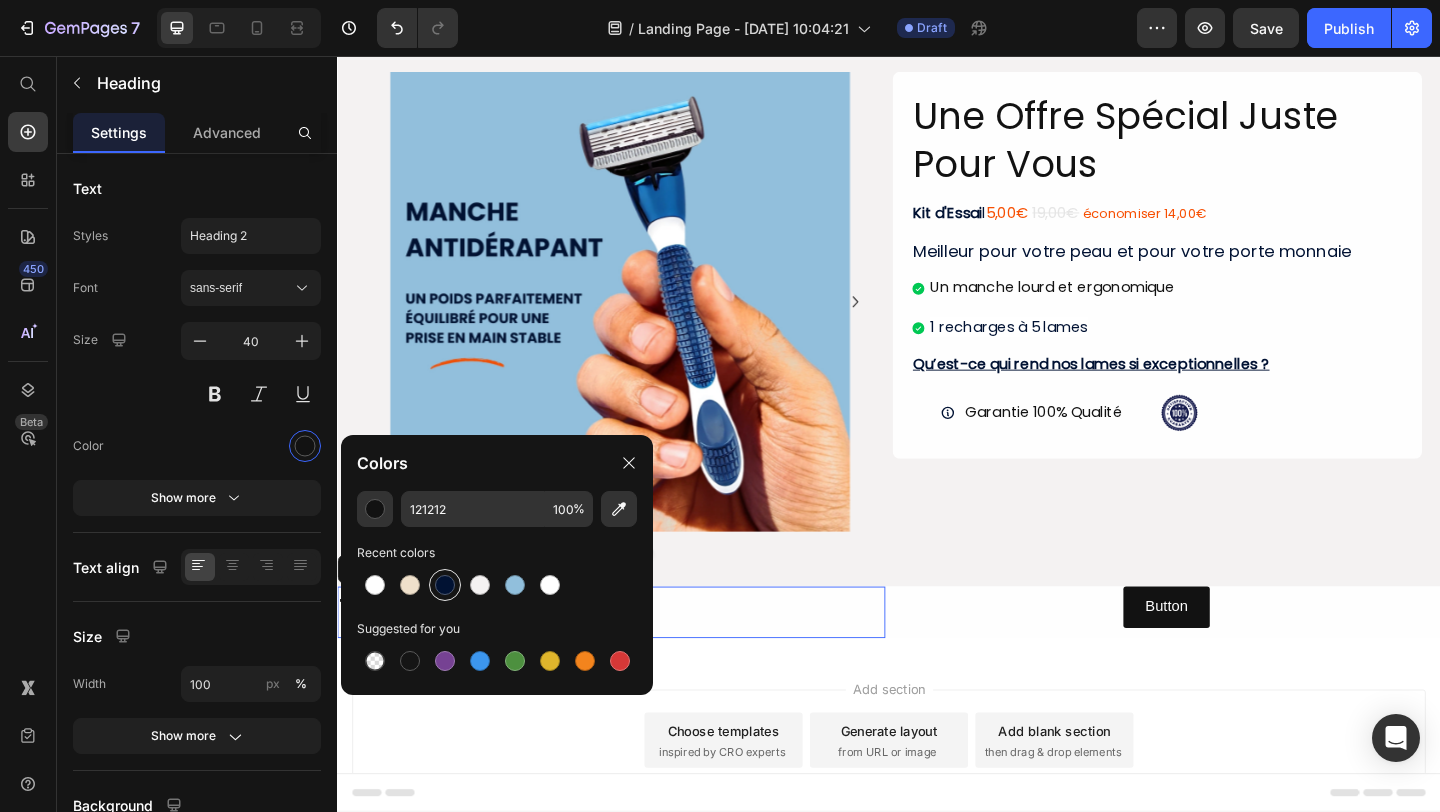 click at bounding box center (445, 585) 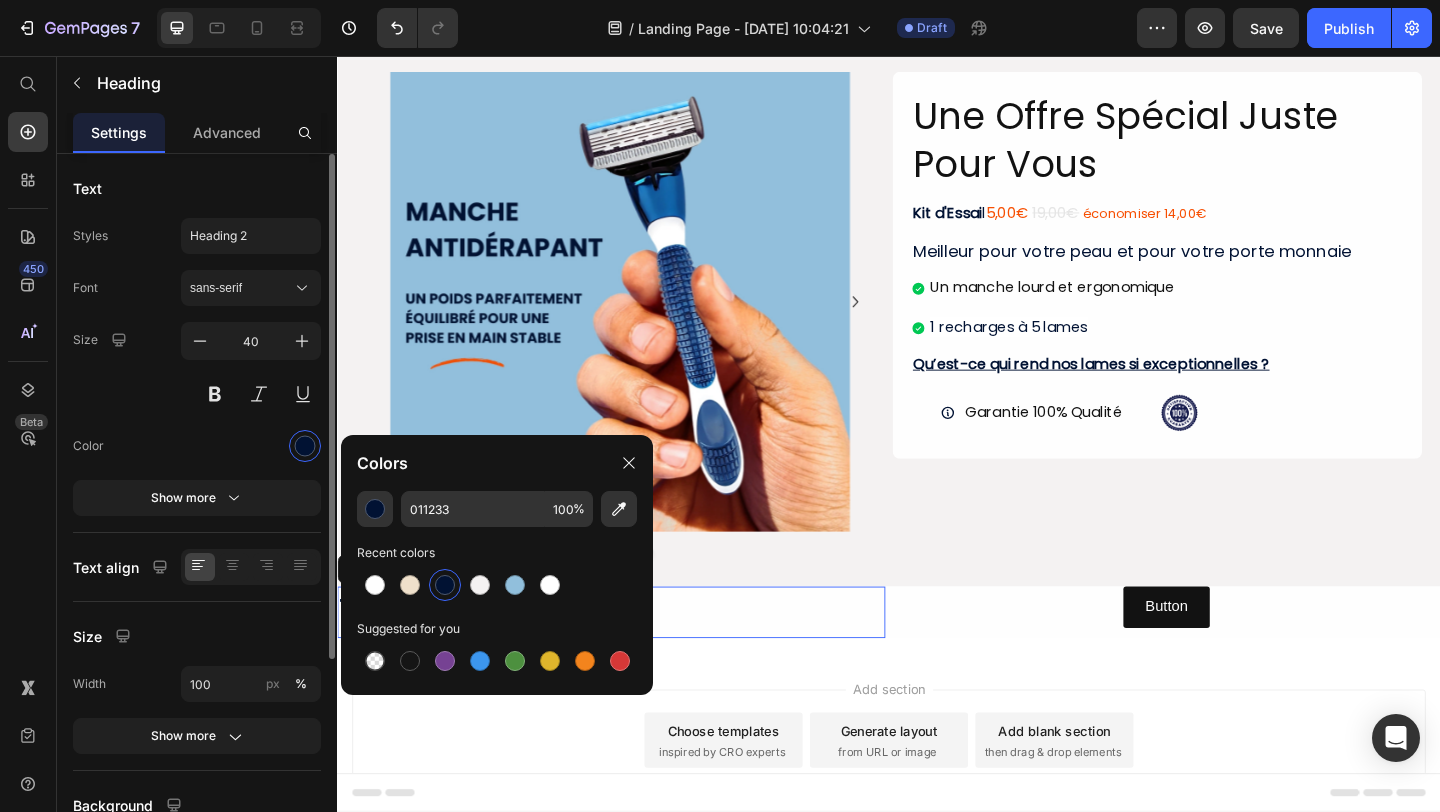 click at bounding box center [251, 446] 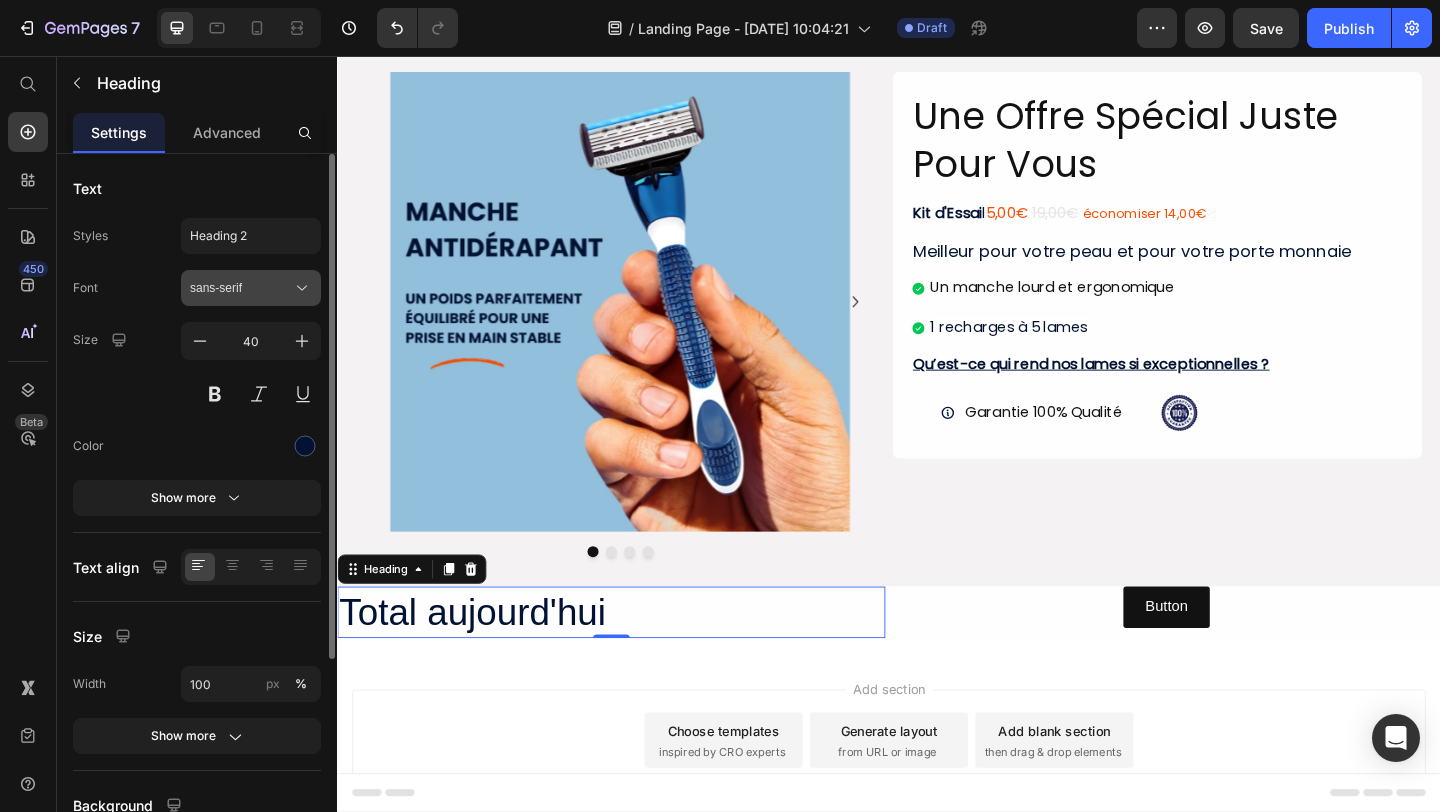 click on "sans-serif" at bounding box center (241, 288) 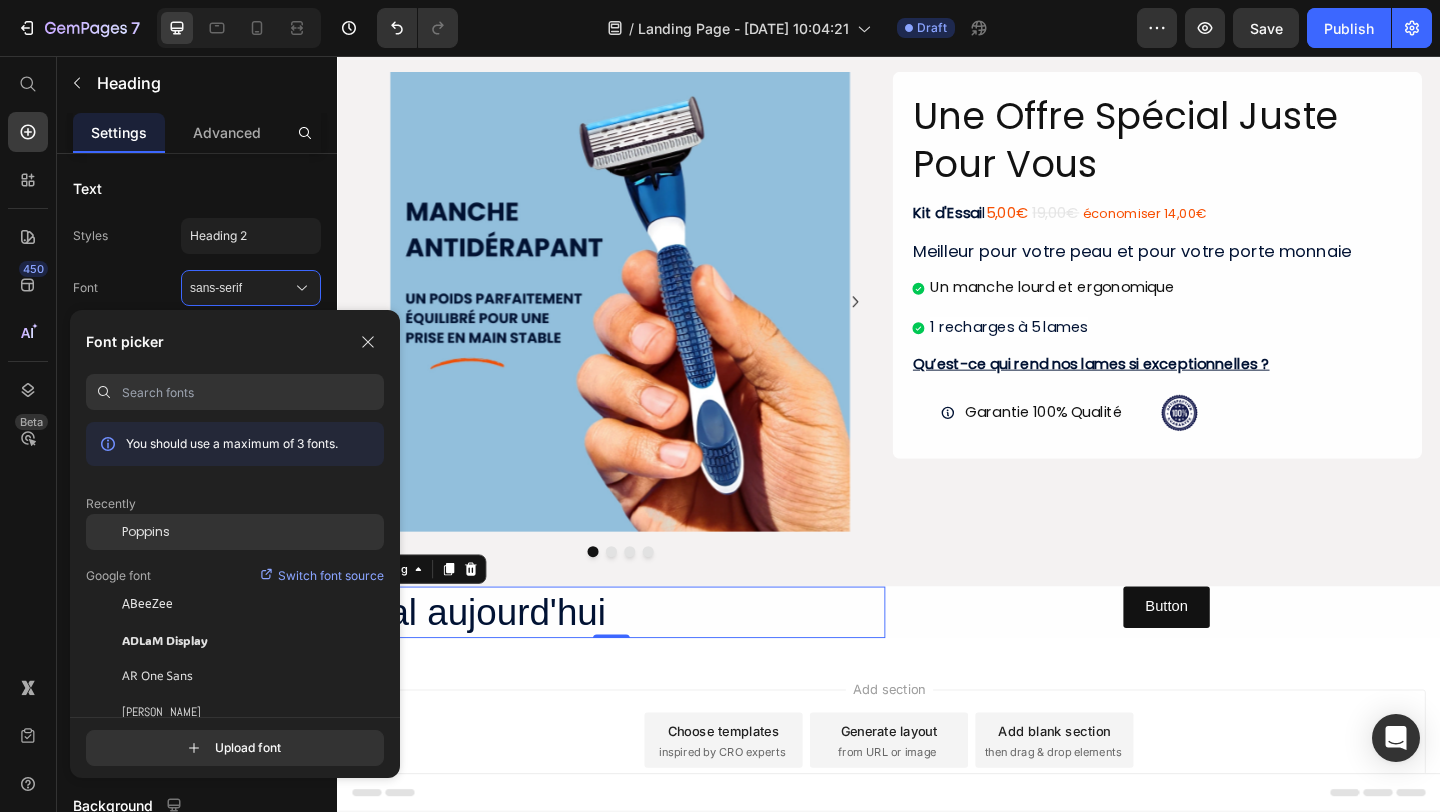 click on "Poppins" 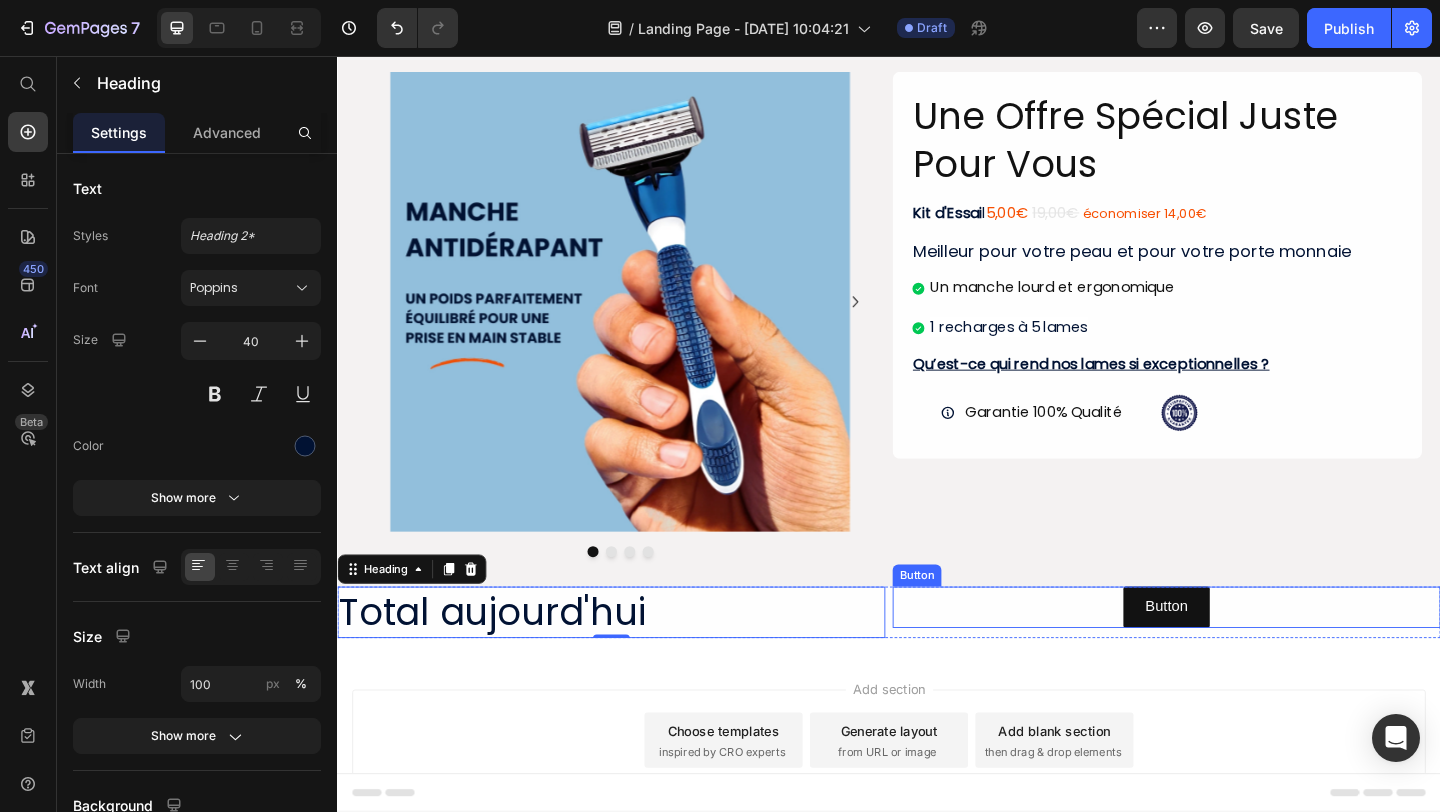 click on "Total [DATE]  Heading   0 Button Button Row" at bounding box center (937, 661) 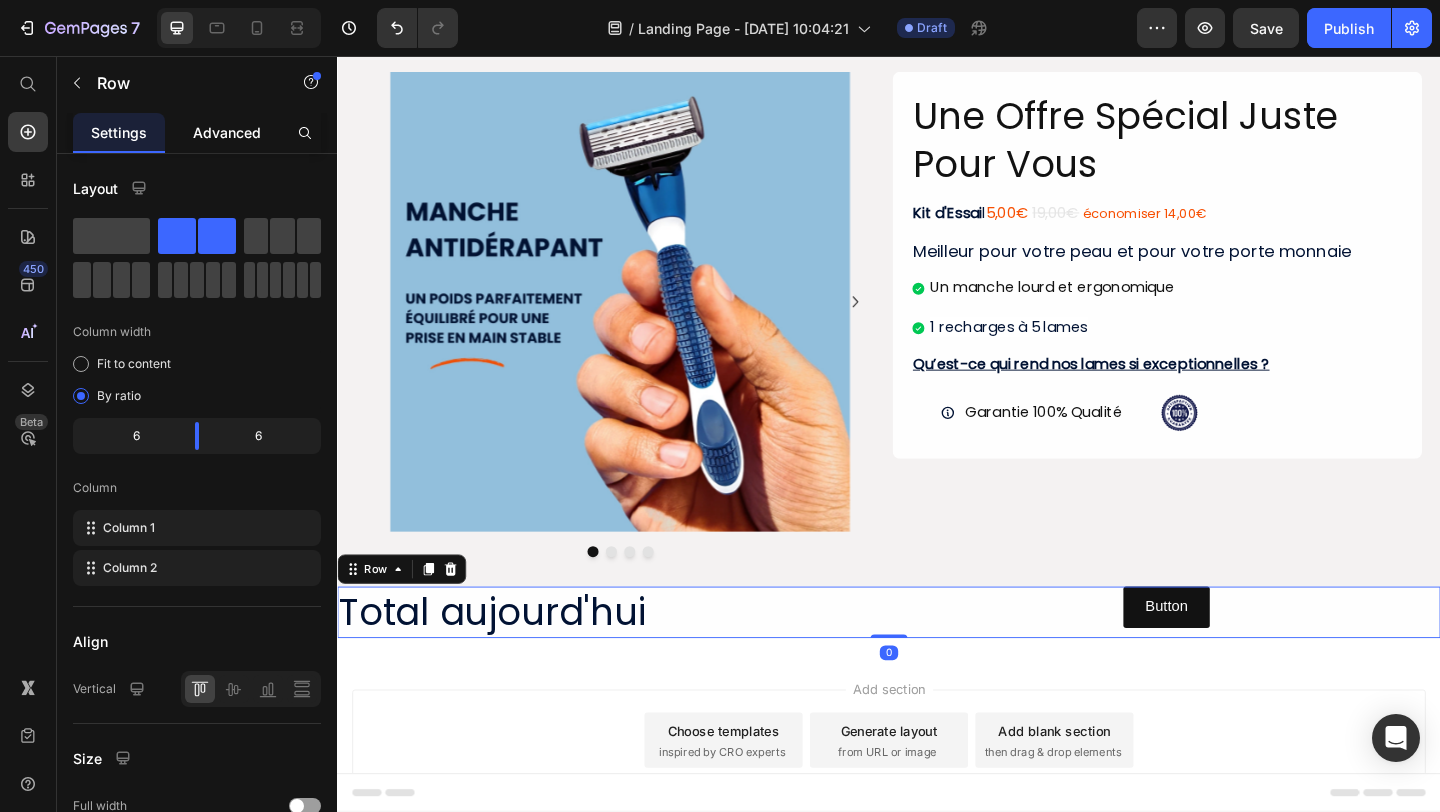 click on "Advanced" at bounding box center [227, 132] 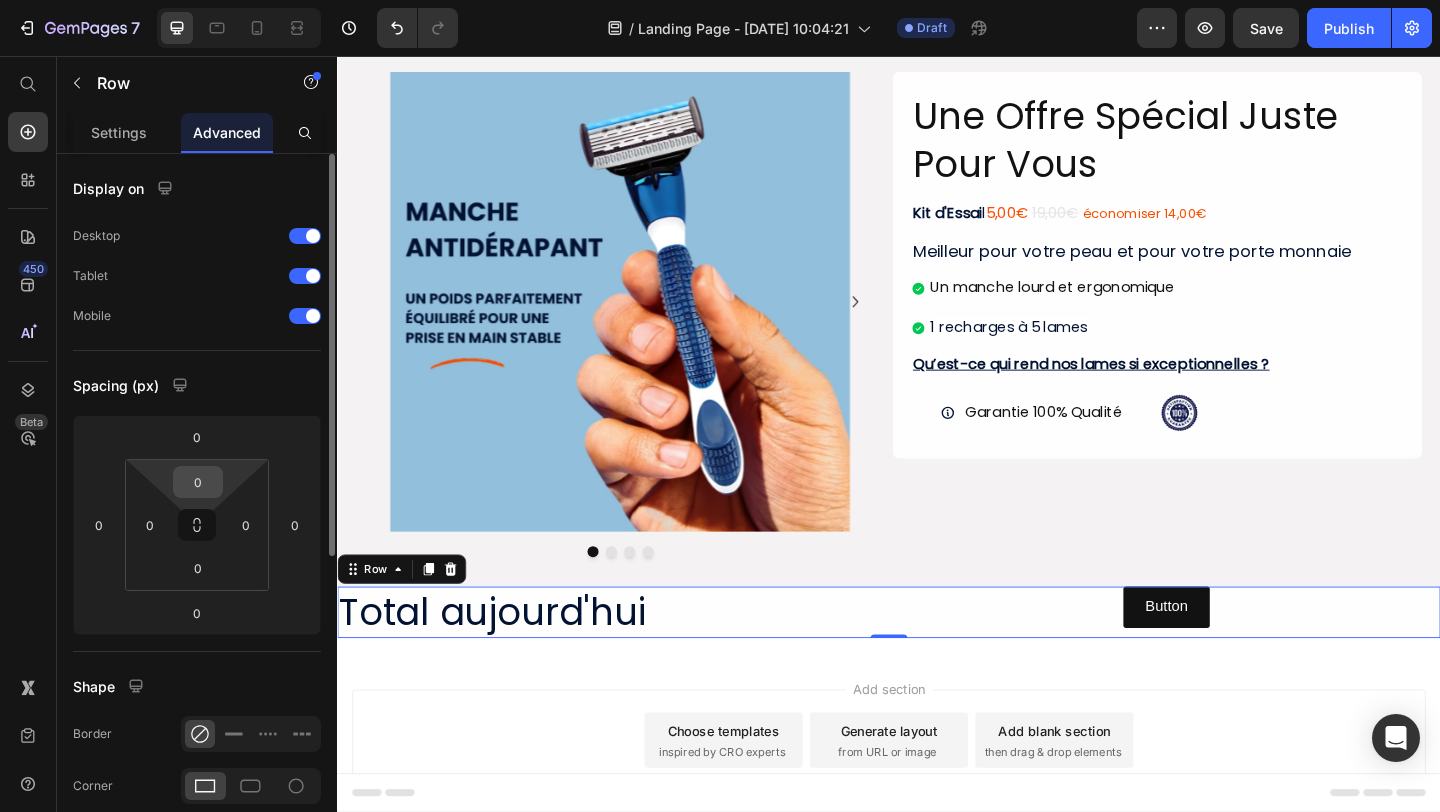 click on "0" at bounding box center [198, 482] 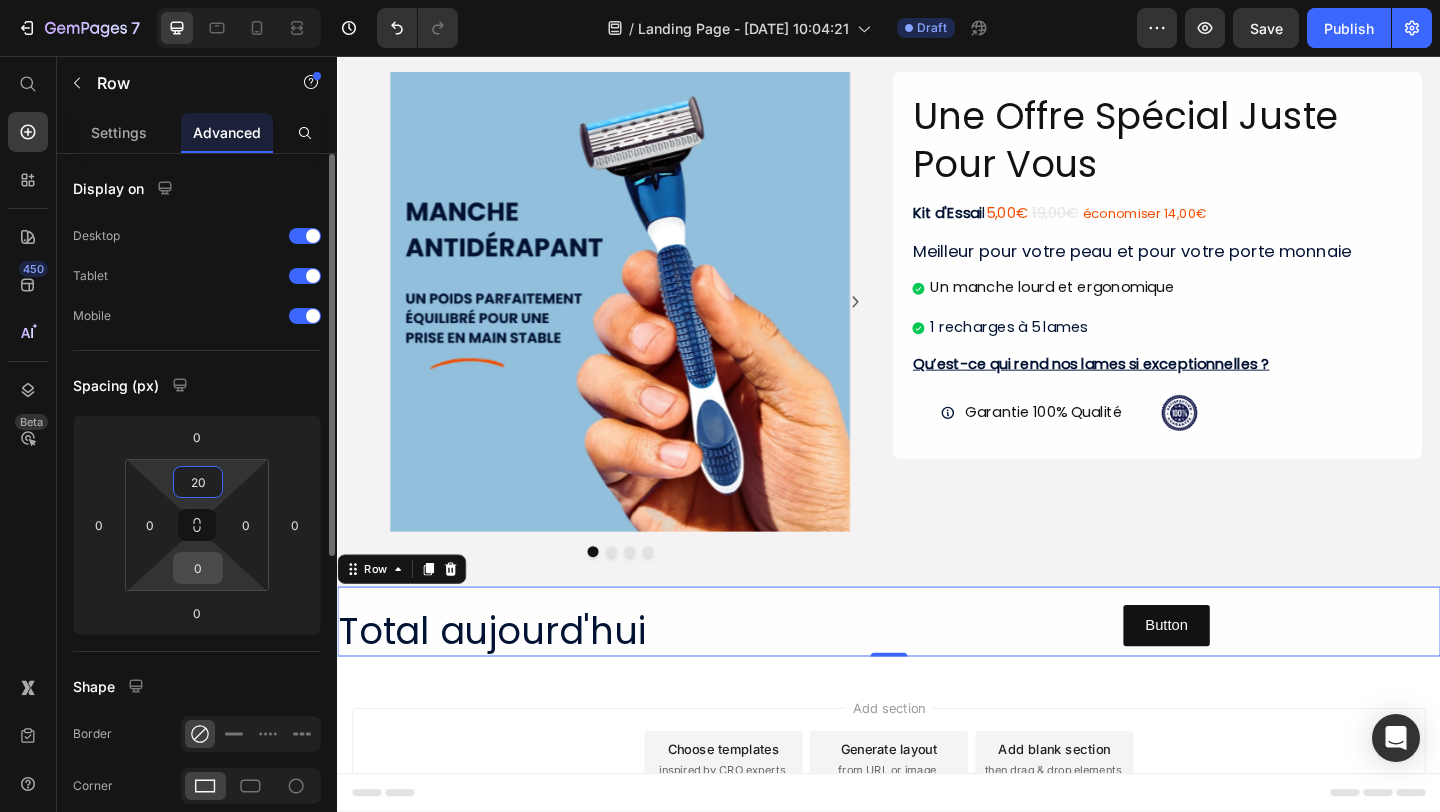 type on "20" 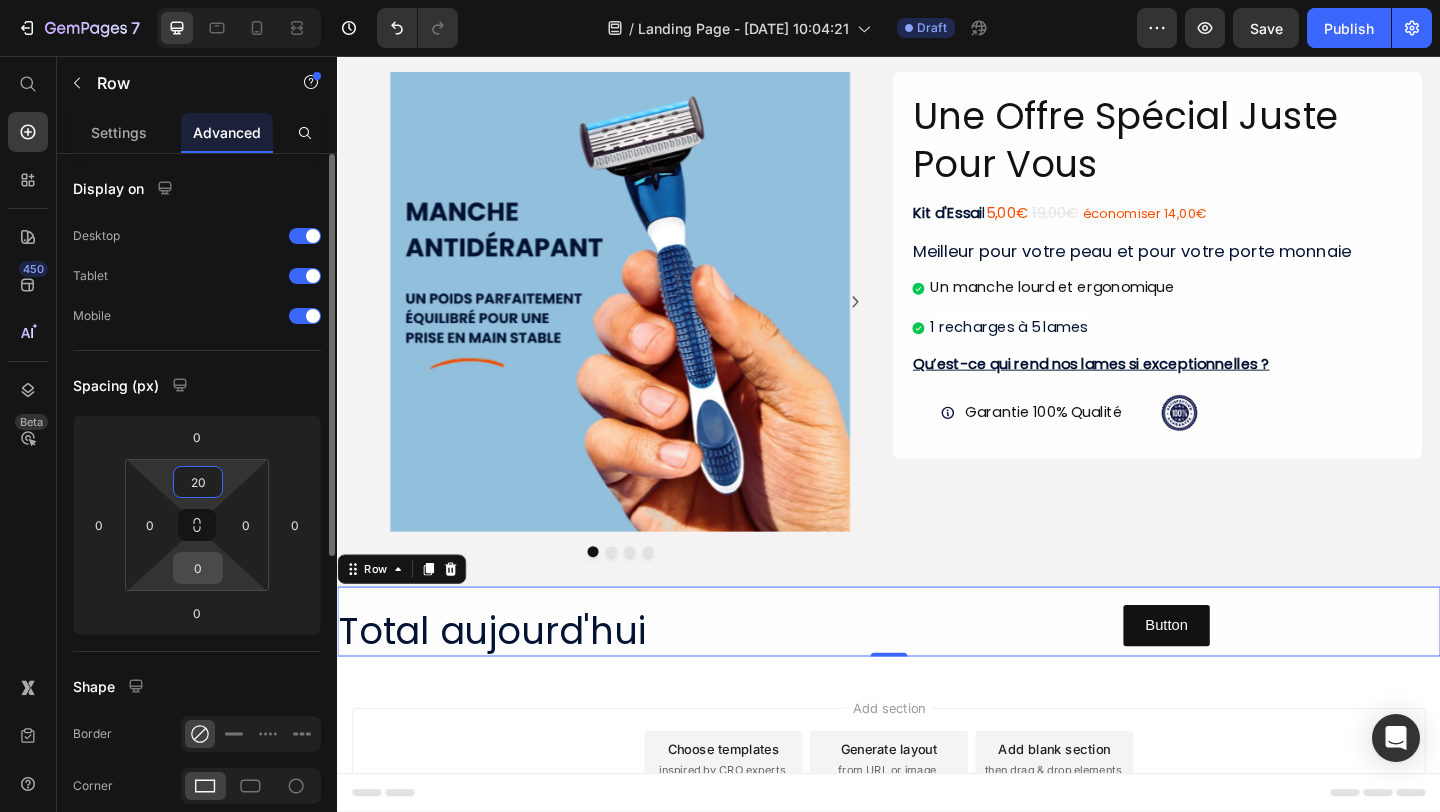 click on "0" at bounding box center (198, 568) 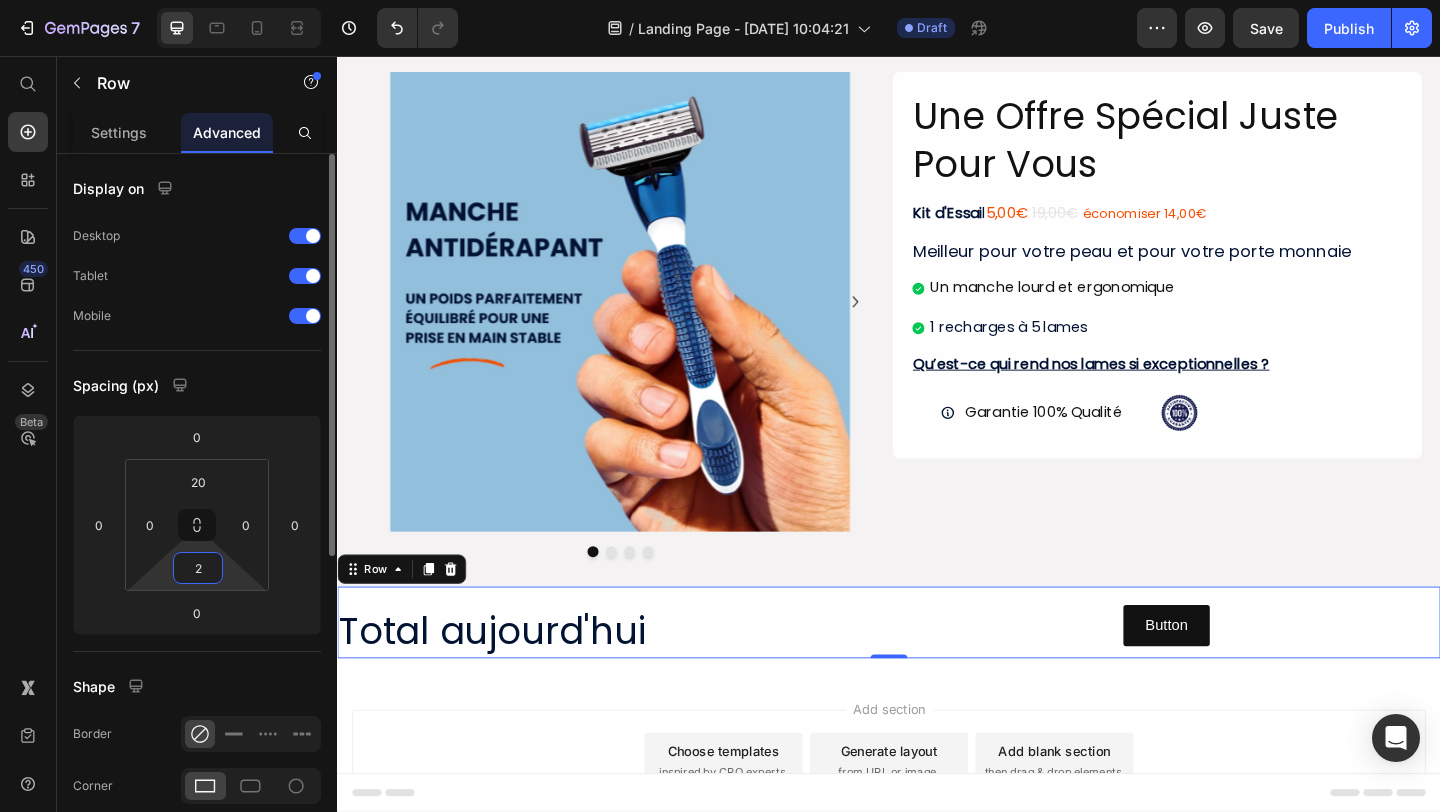 type on "20" 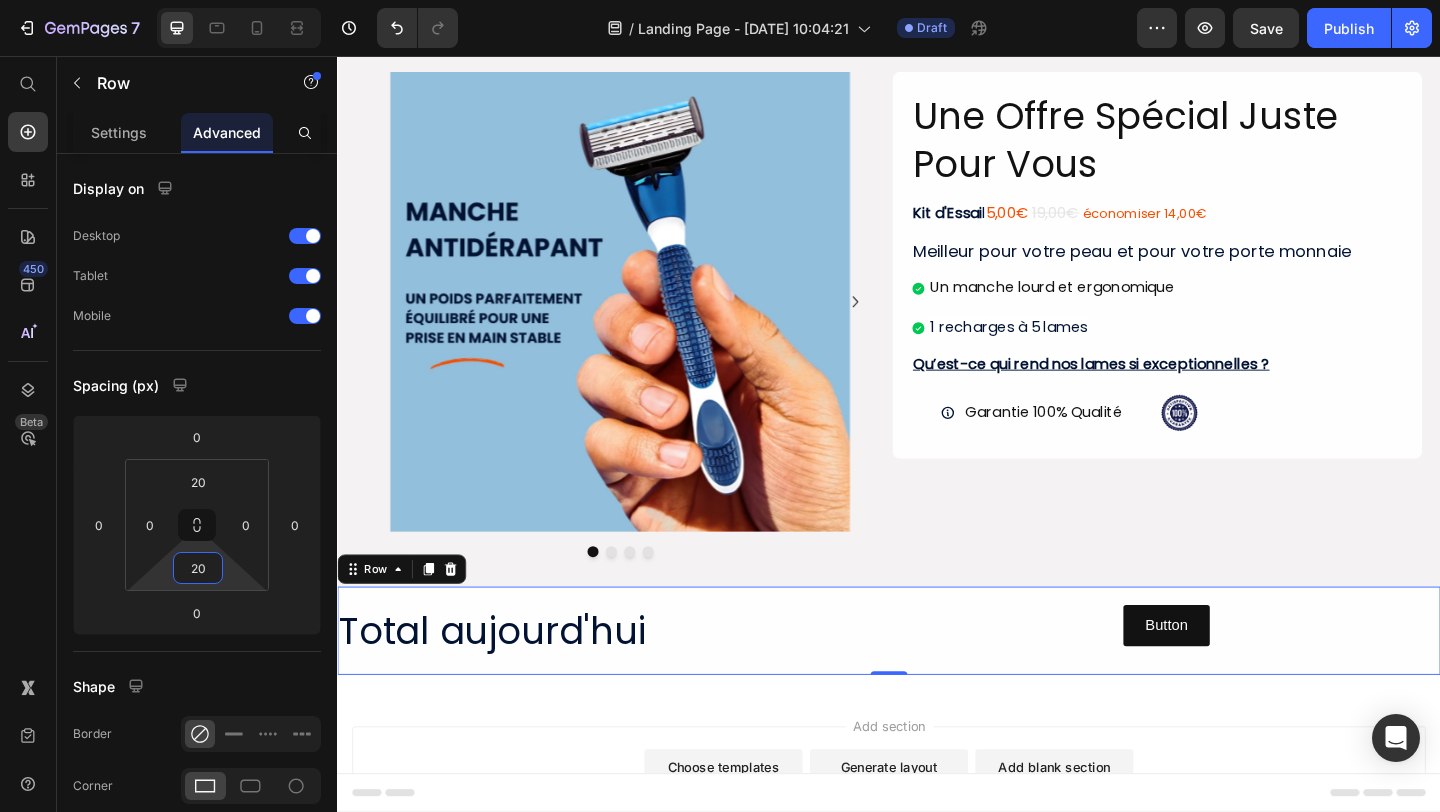 click on "Add section Choose templates inspired by CRO experts Generate layout from URL or image Add blank section then drag & drop elements" at bounding box center [937, 868] 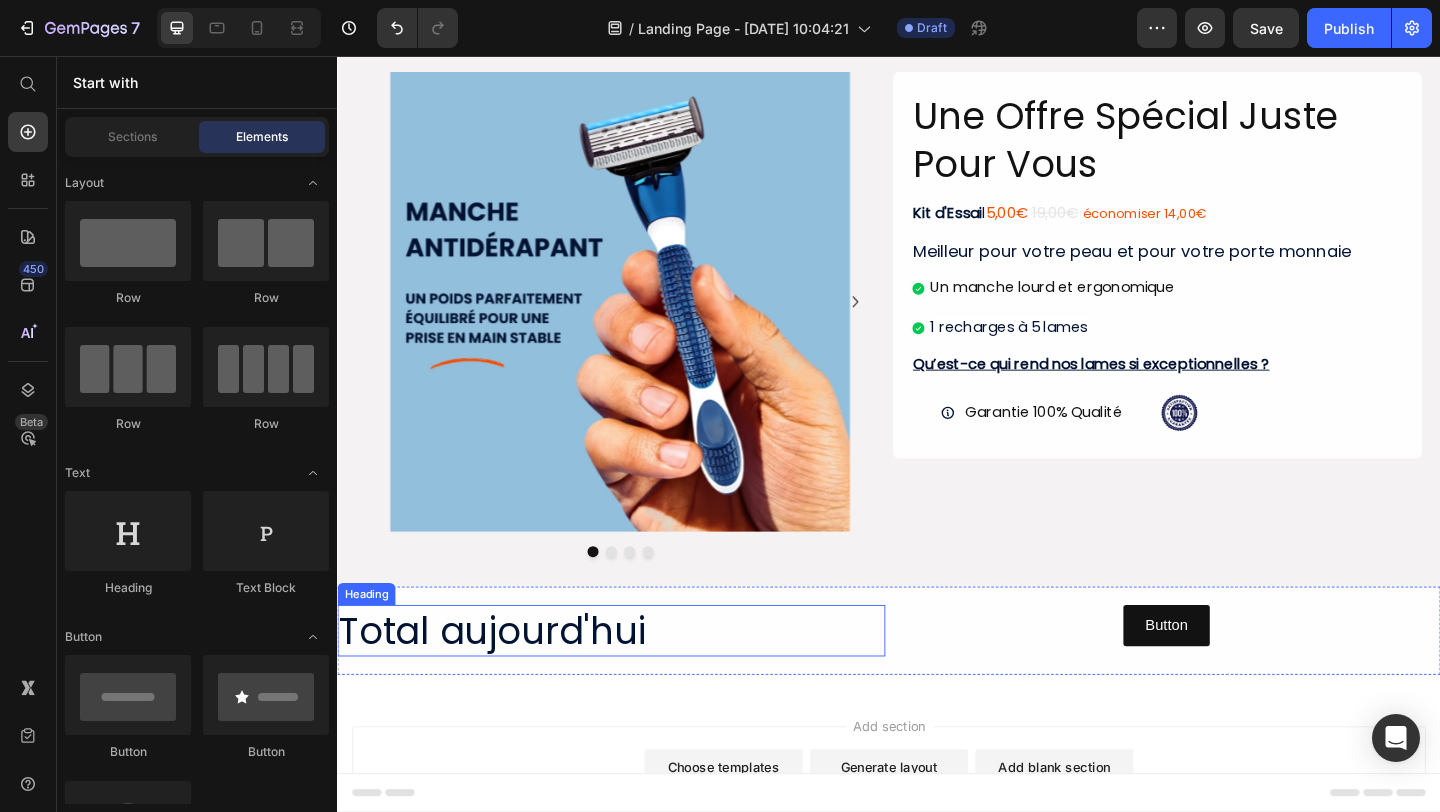 click on "Total aujourd'hui" at bounding box center (635, 681) 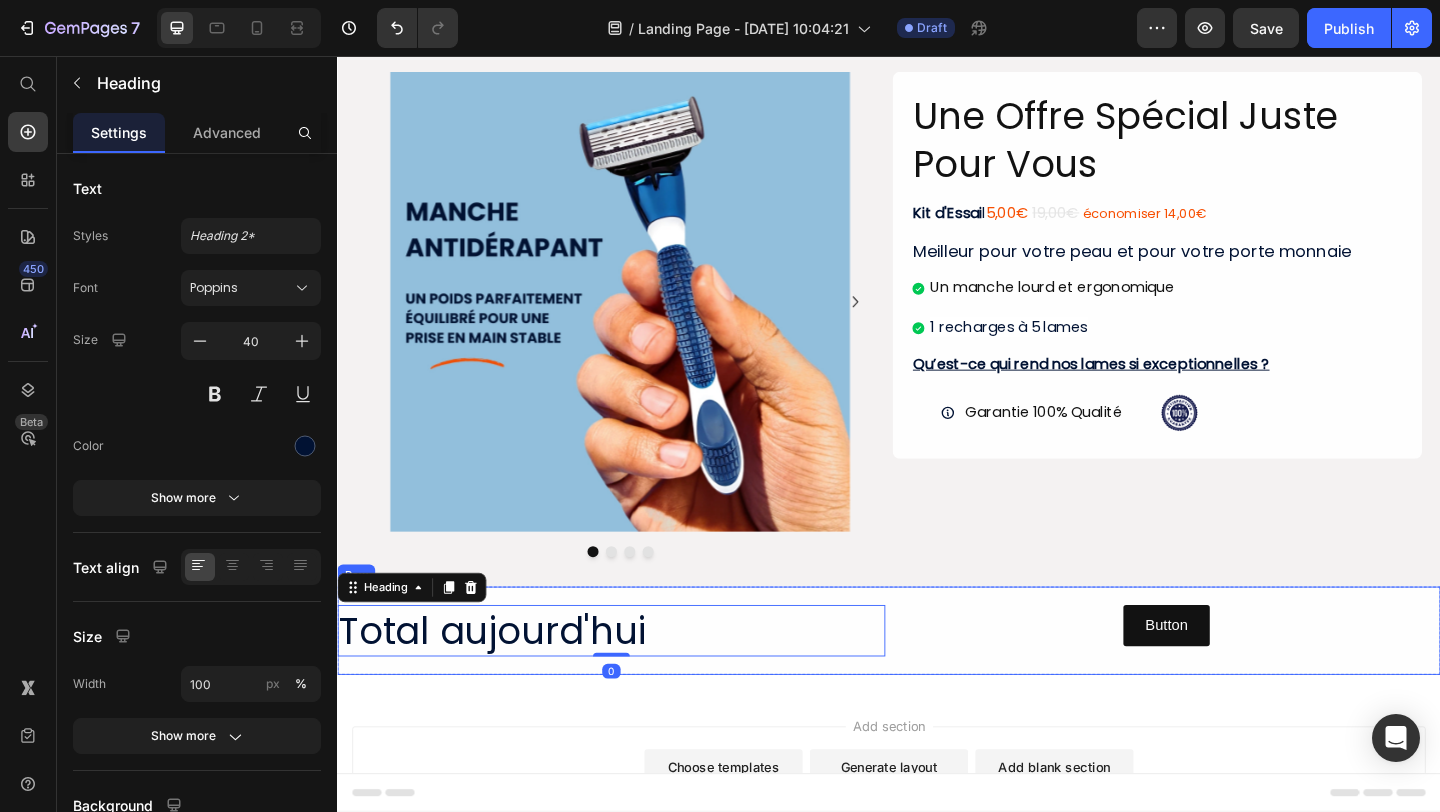 click on "Total [DATE]  Heading   0 Button Button Row" at bounding box center [937, 681] 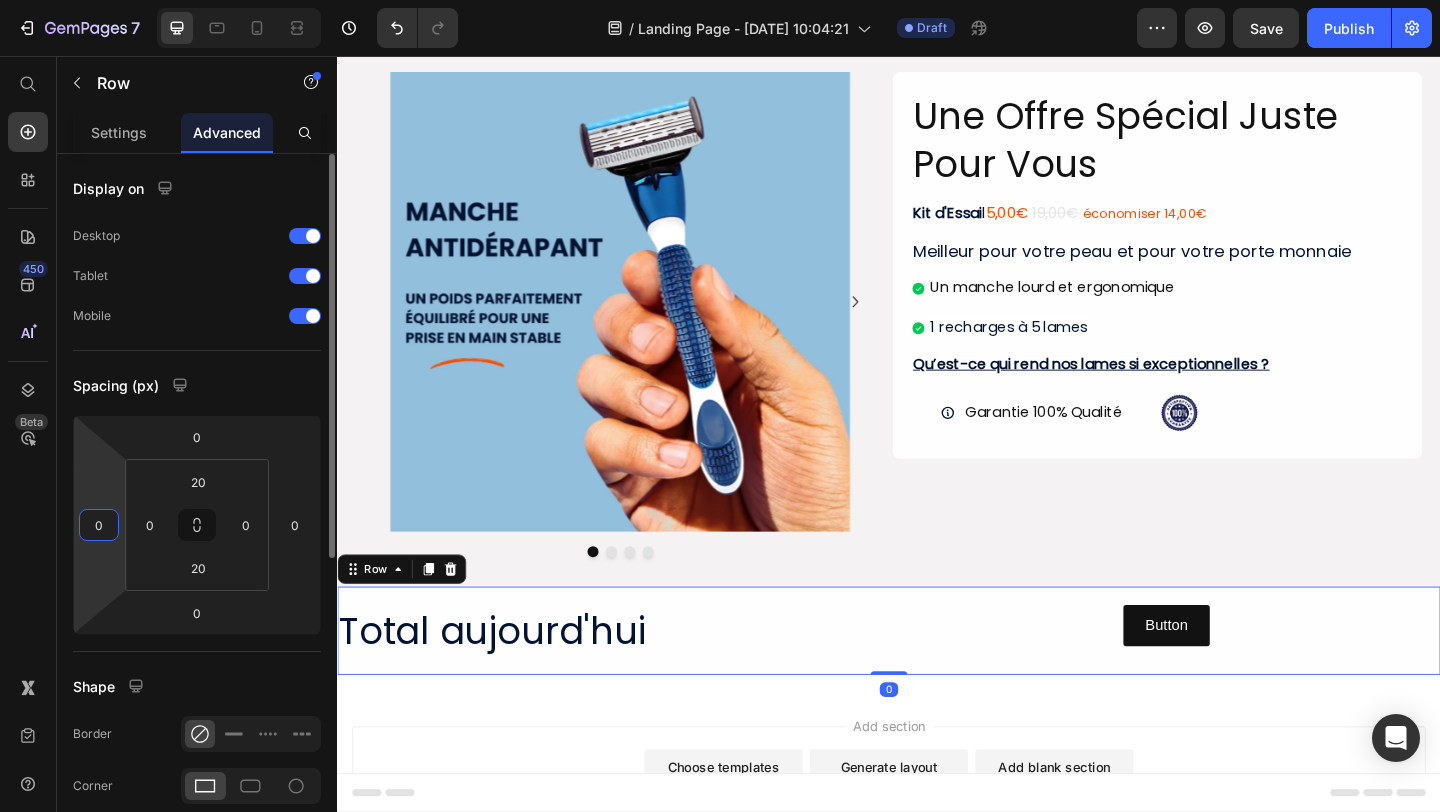 click on "0" at bounding box center (99, 525) 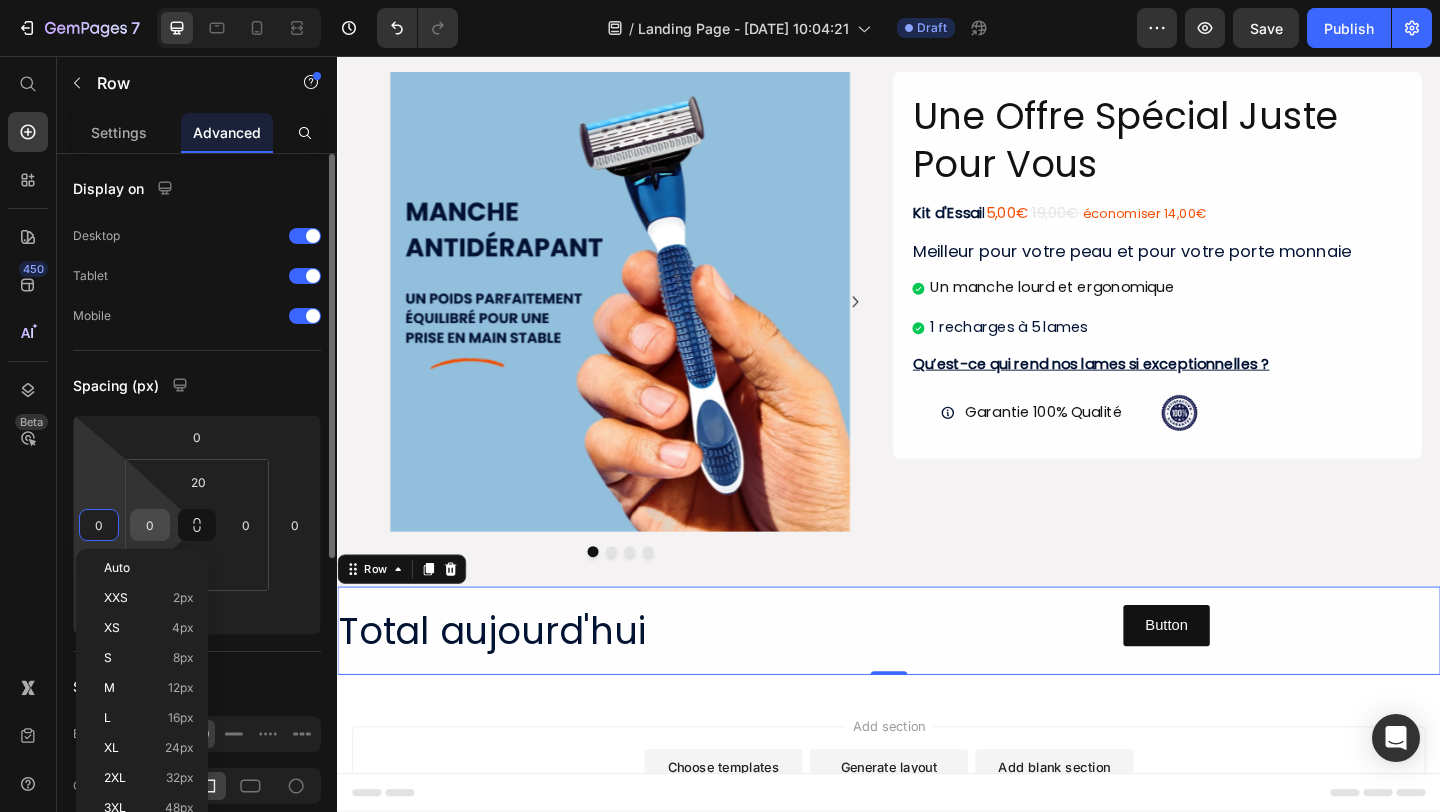 click on "0" at bounding box center (150, 525) 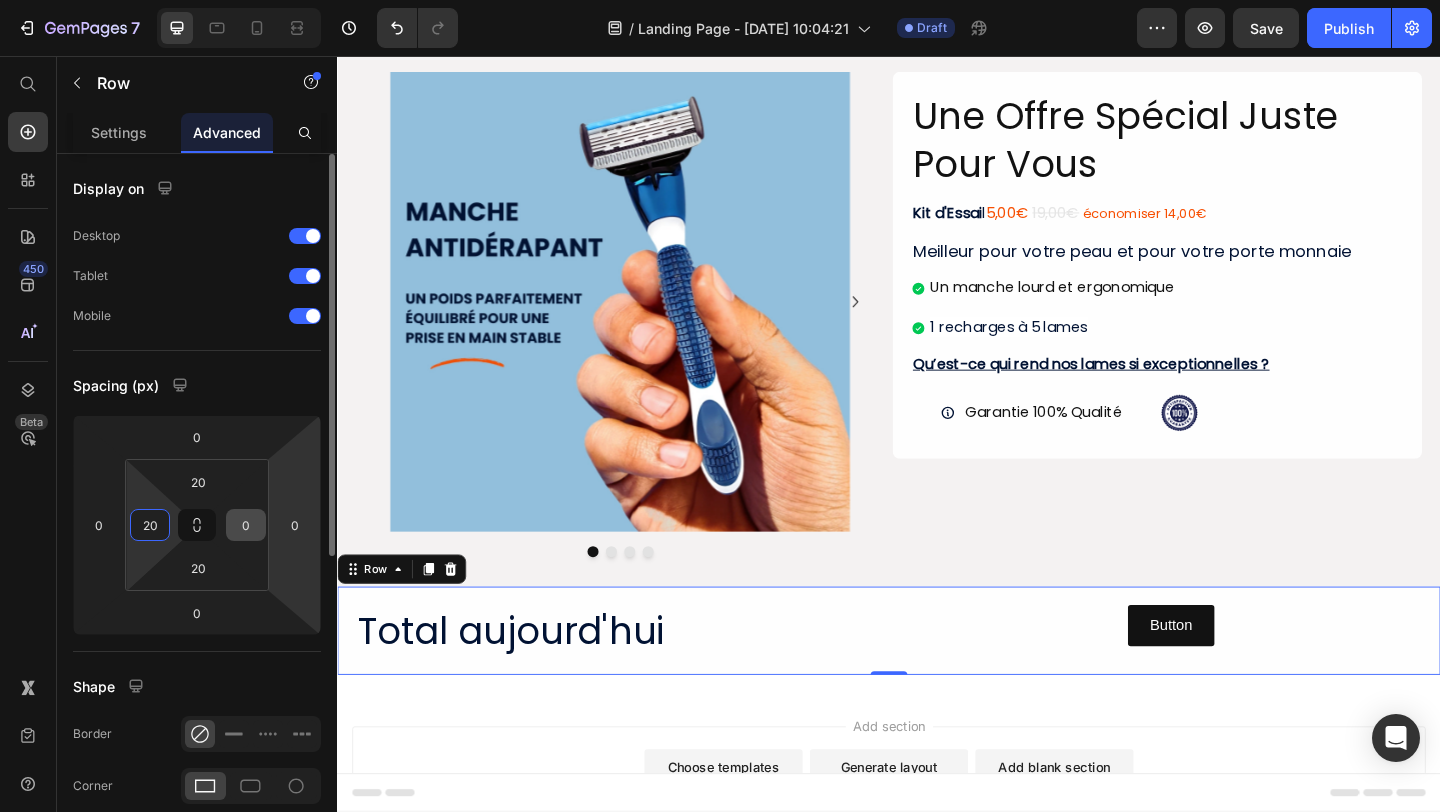 type on "20" 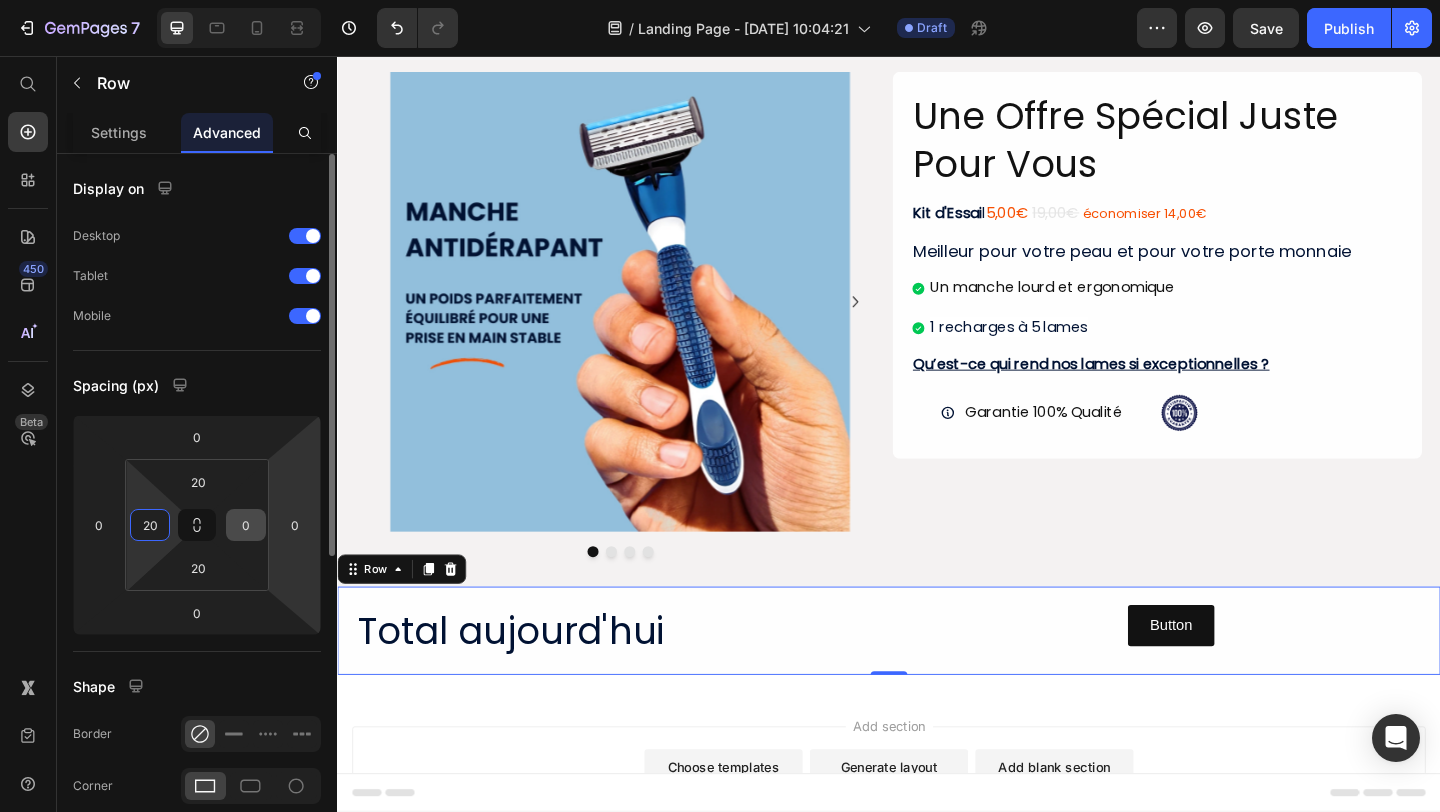 click on "0" at bounding box center [246, 525] 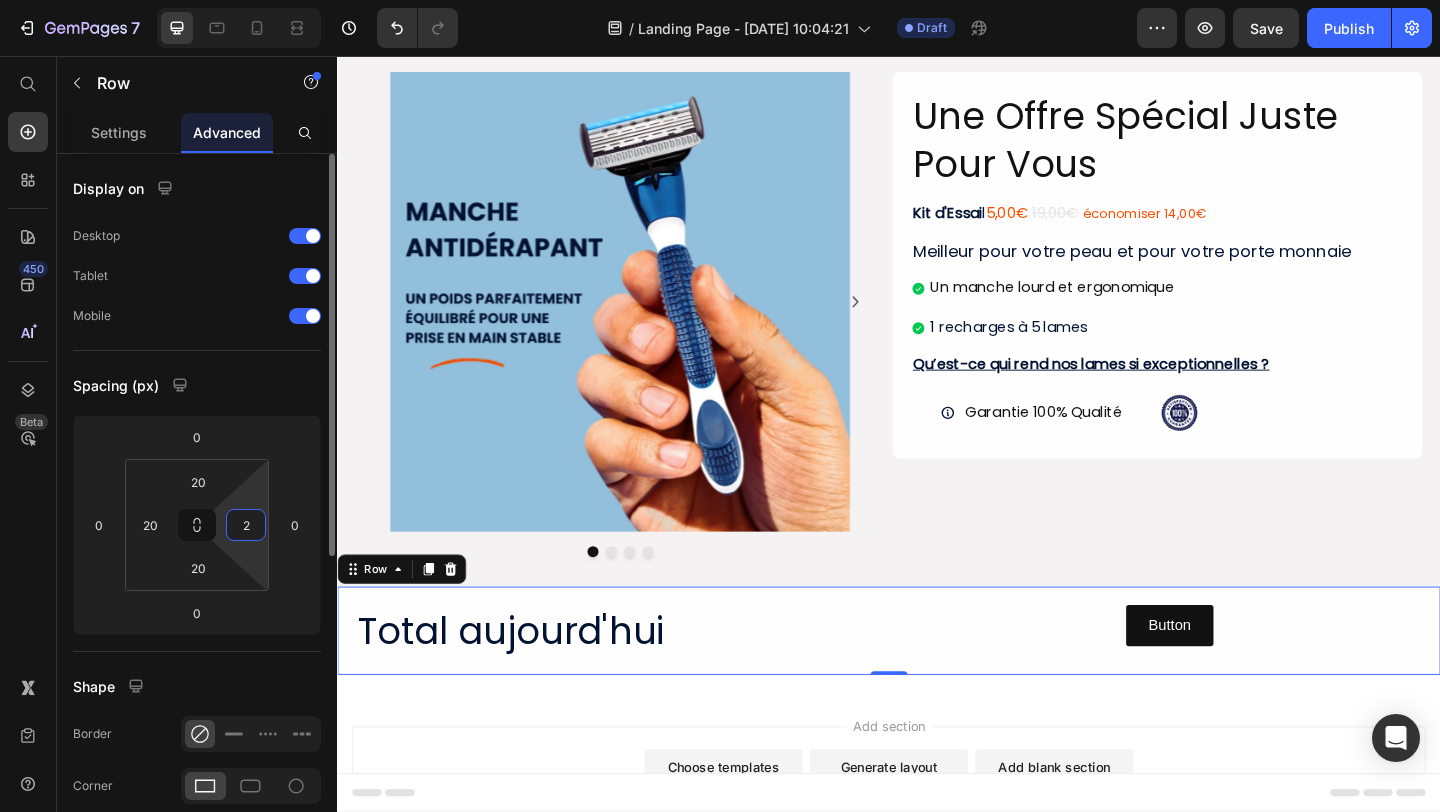 type on "20" 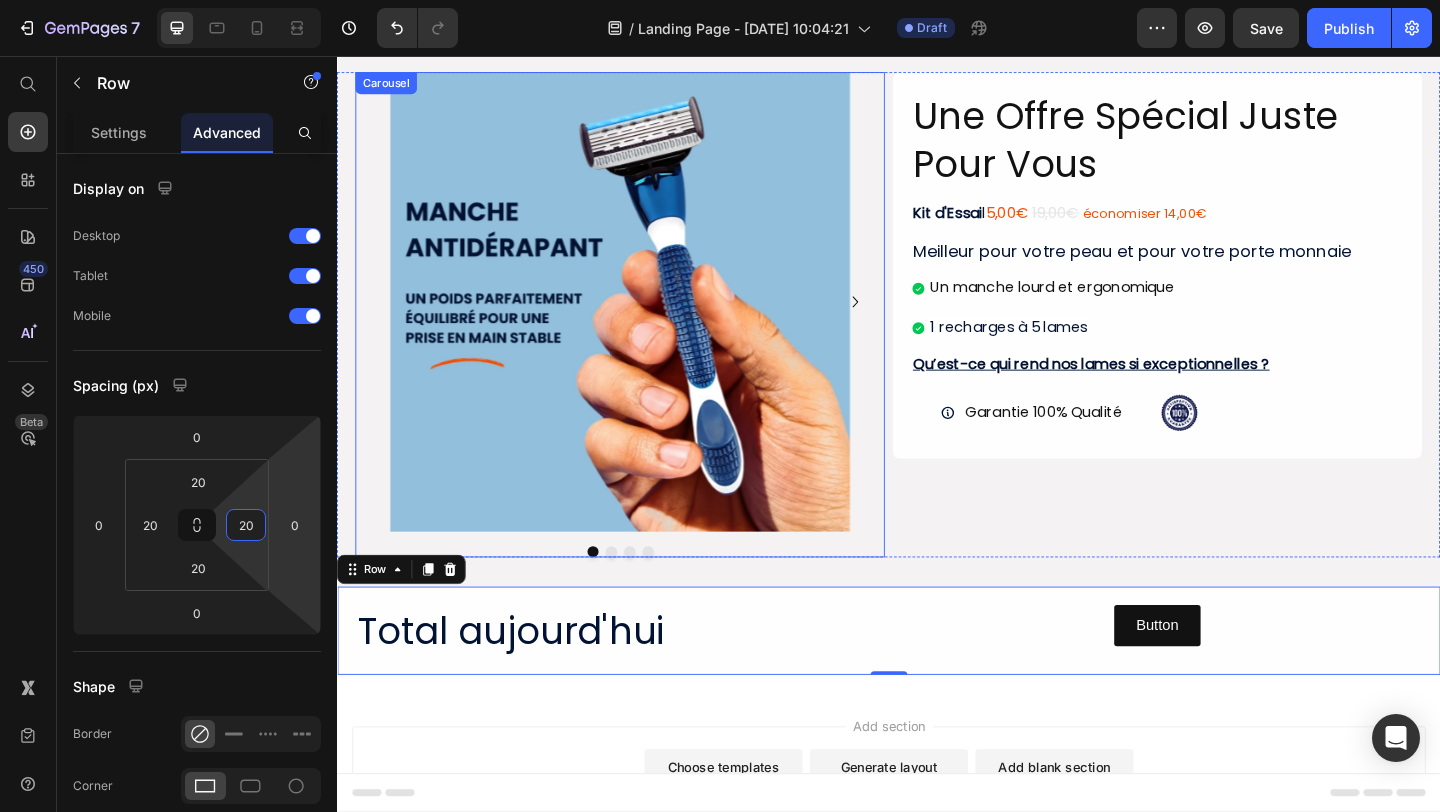 click at bounding box center (645, 595) 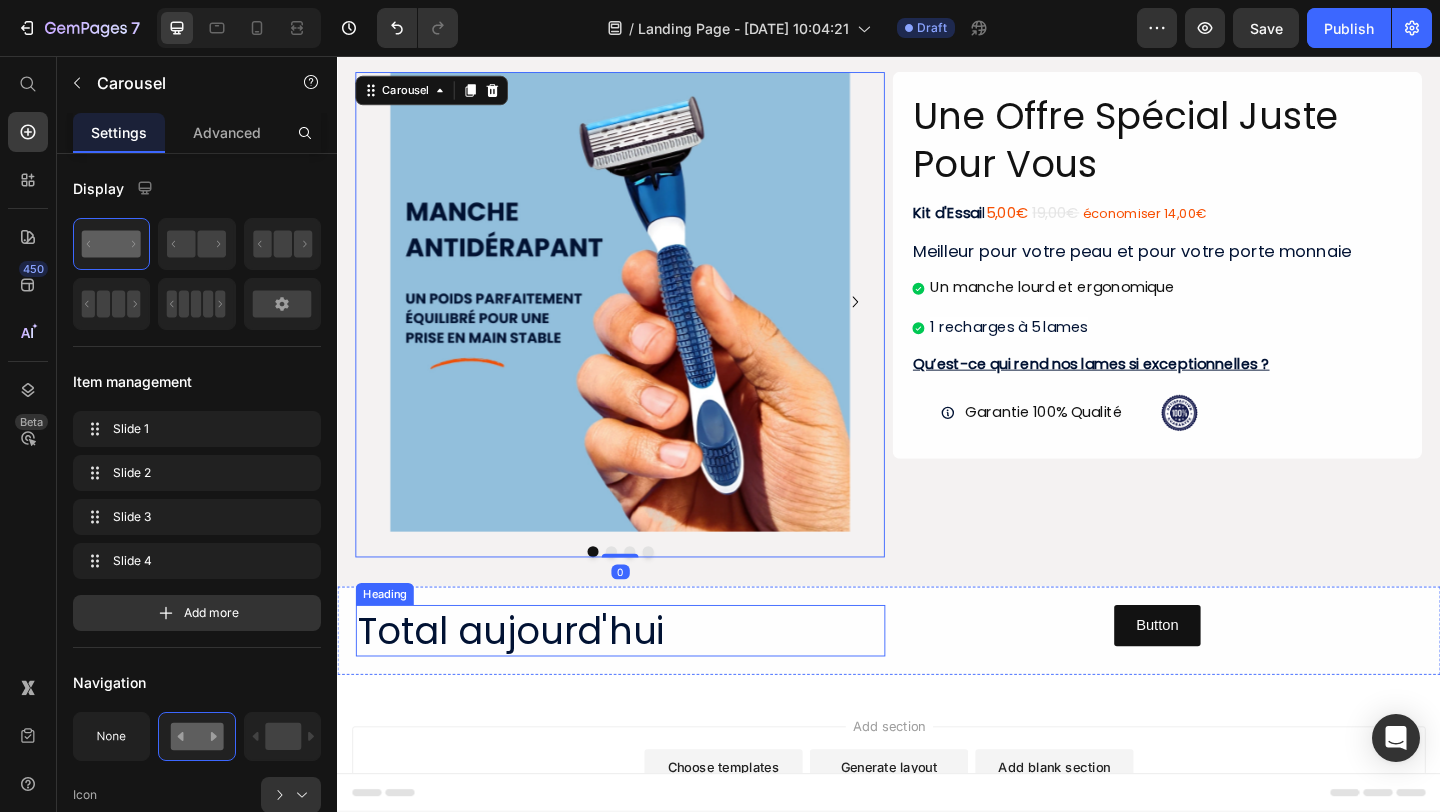 click on "Total aujourd'hui" at bounding box center [645, 681] 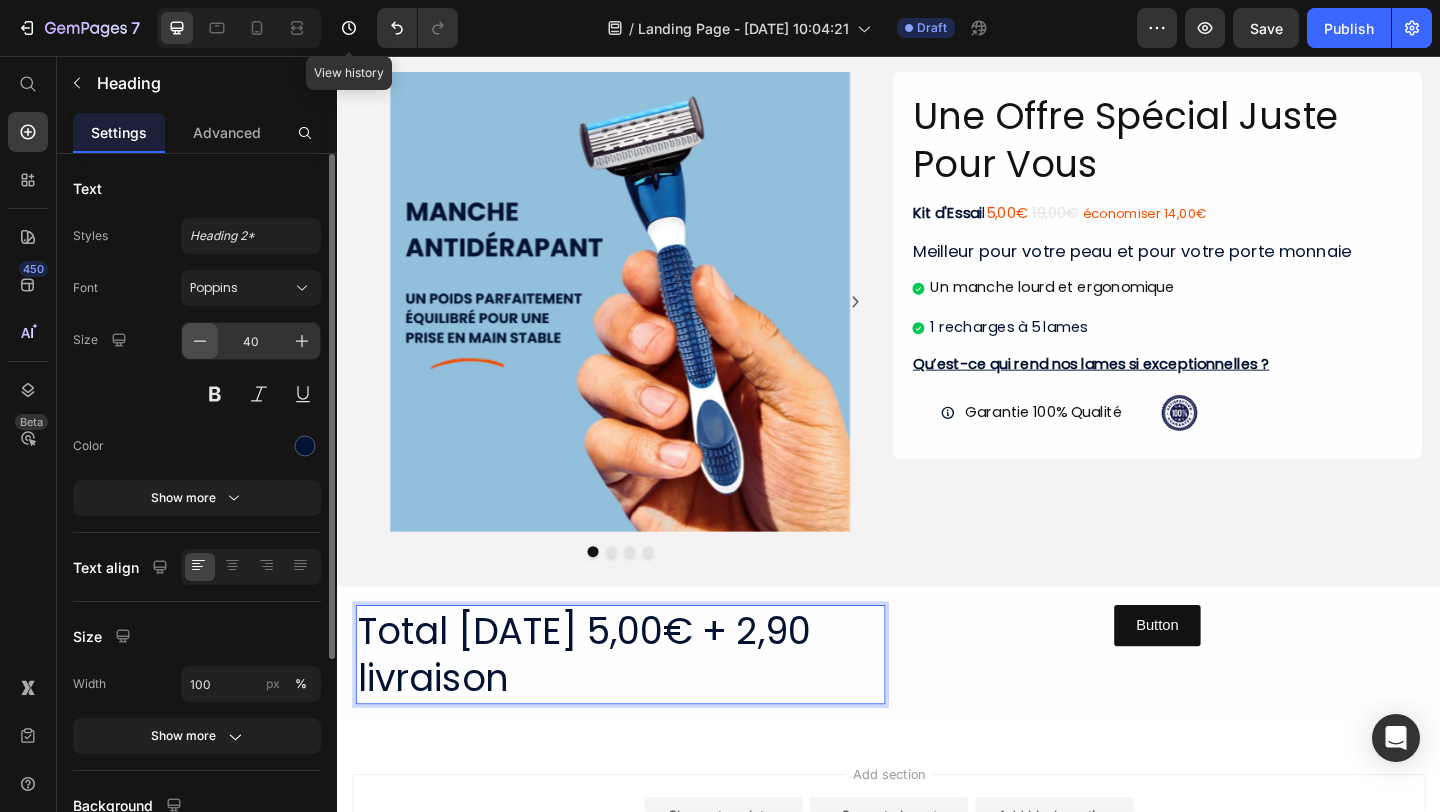 click at bounding box center (200, 341) 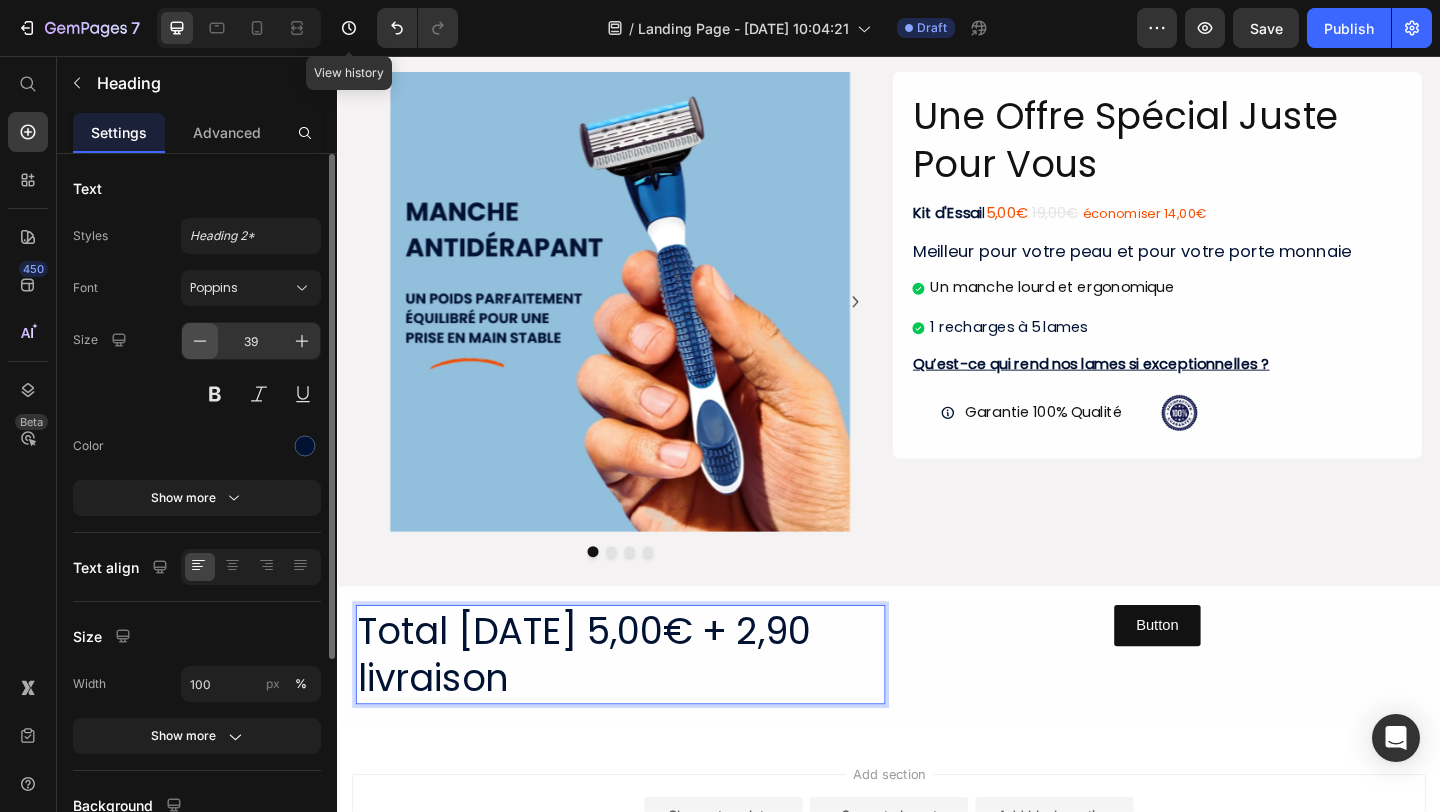 click at bounding box center (200, 341) 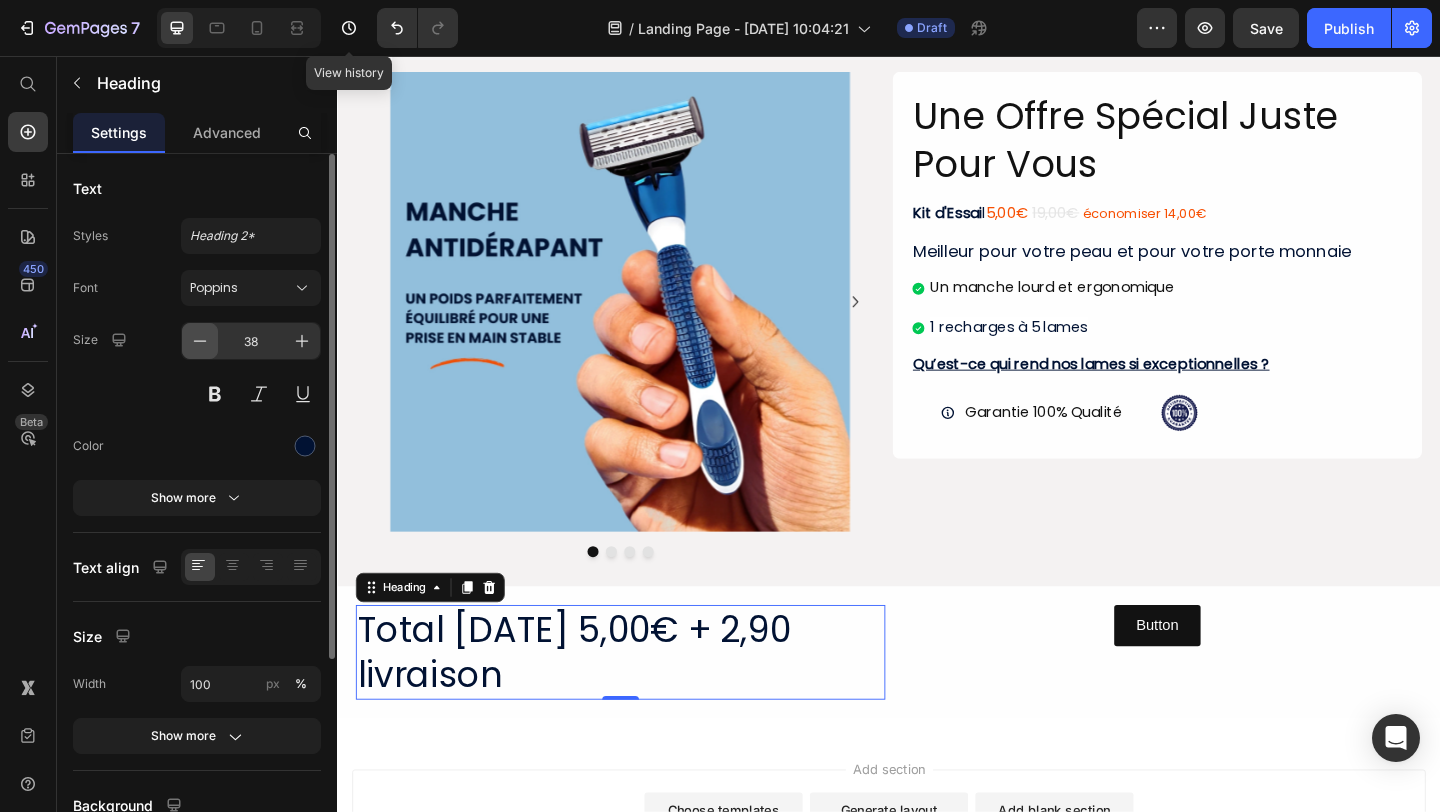 click at bounding box center (200, 341) 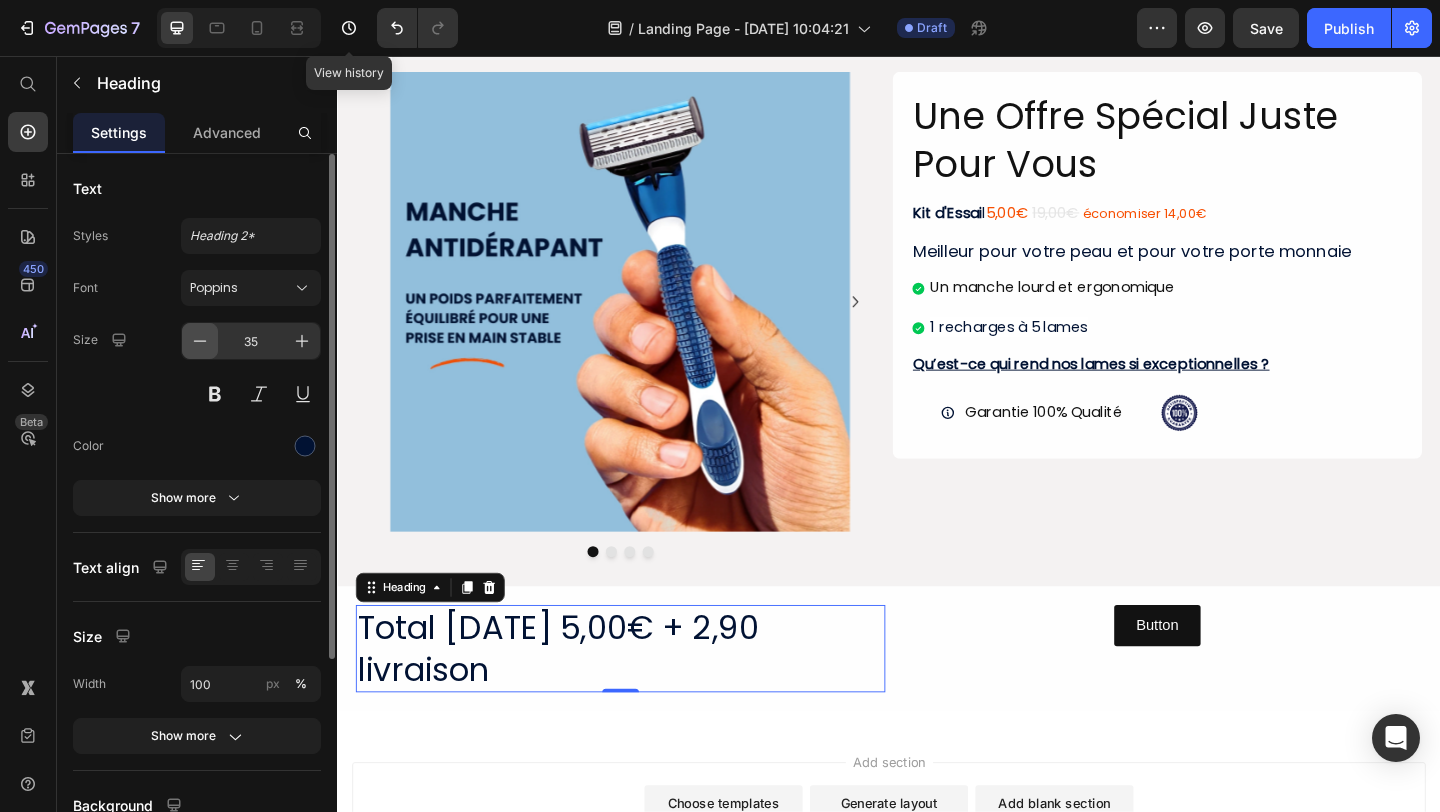 click at bounding box center (200, 341) 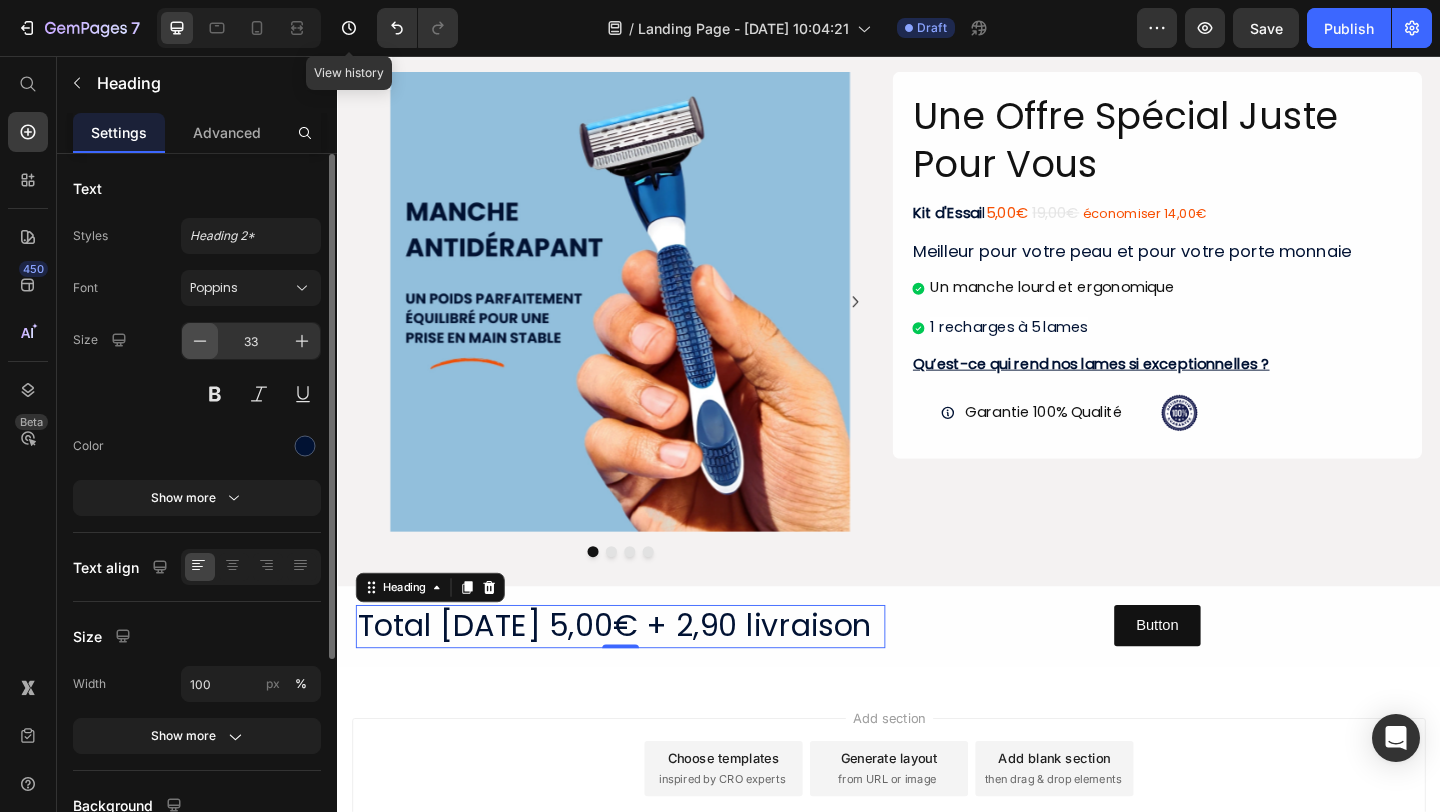 click at bounding box center (200, 341) 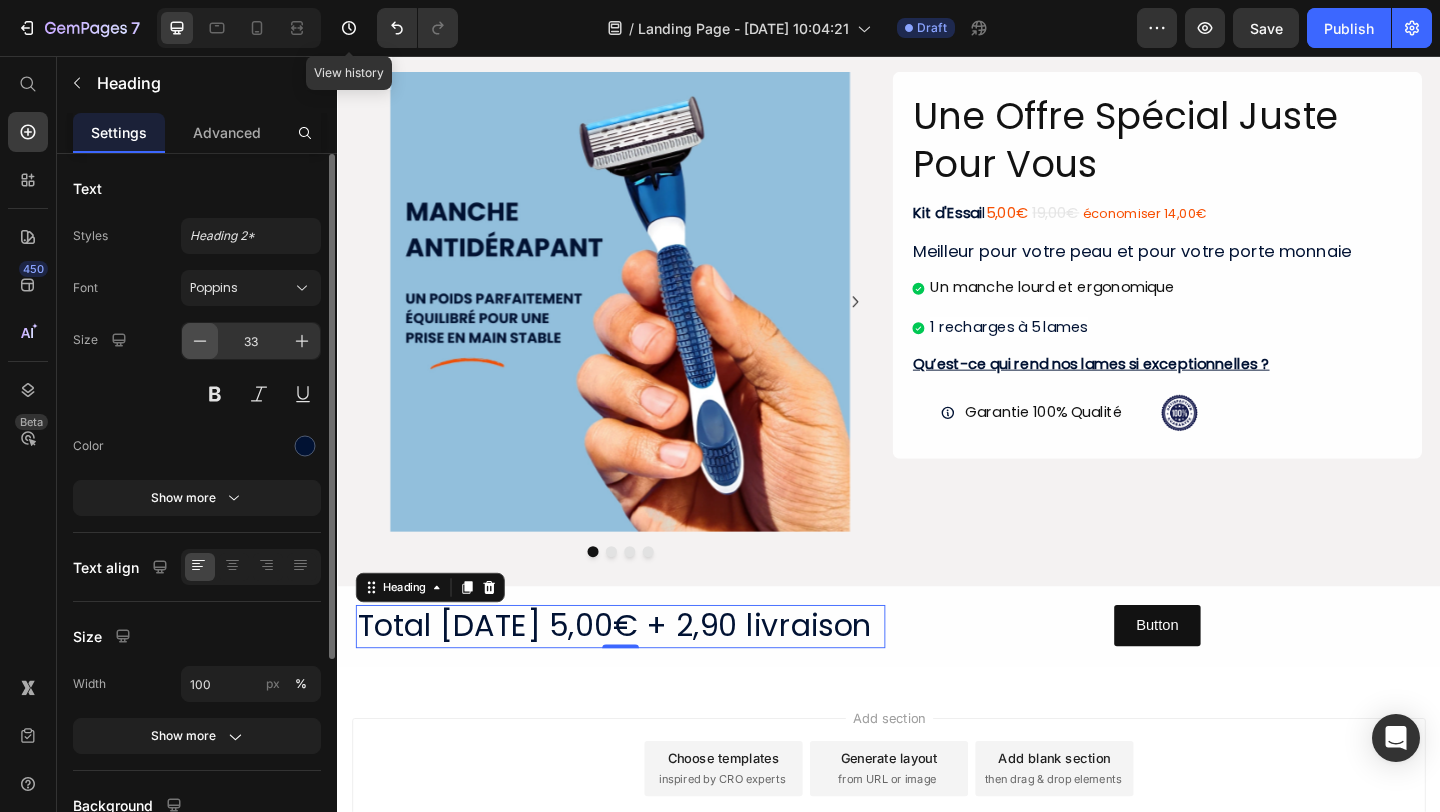 click at bounding box center [200, 341] 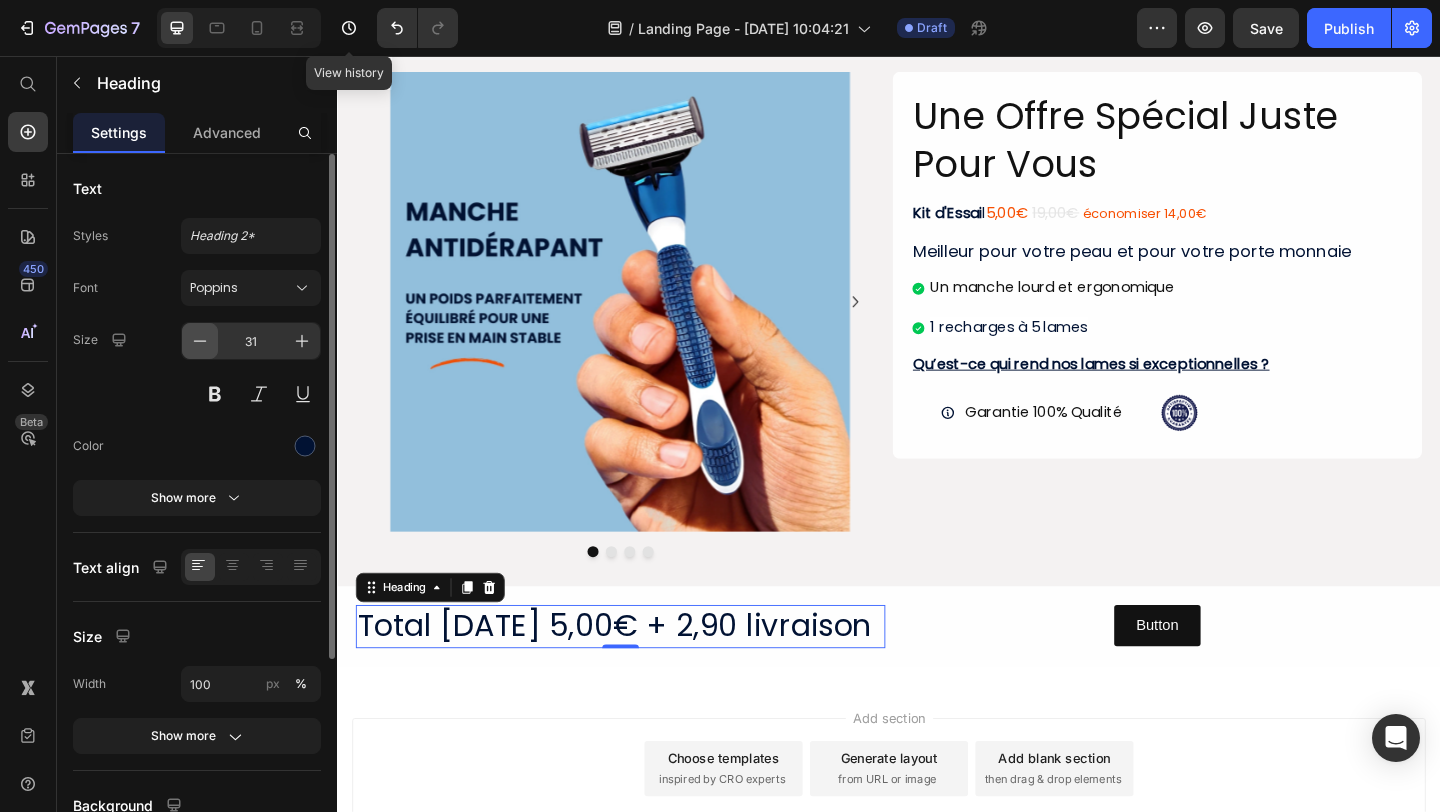 click at bounding box center [200, 341] 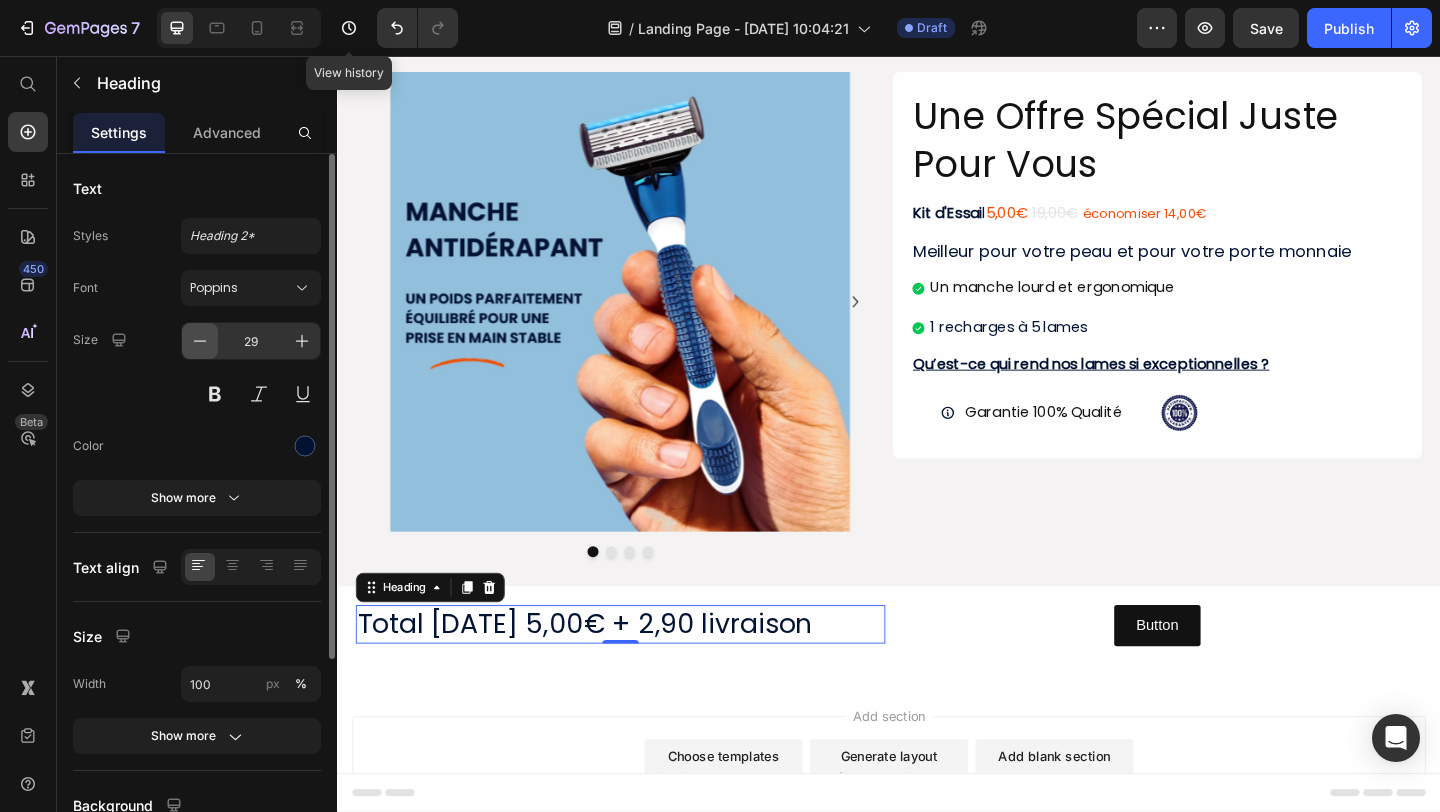 click at bounding box center [200, 341] 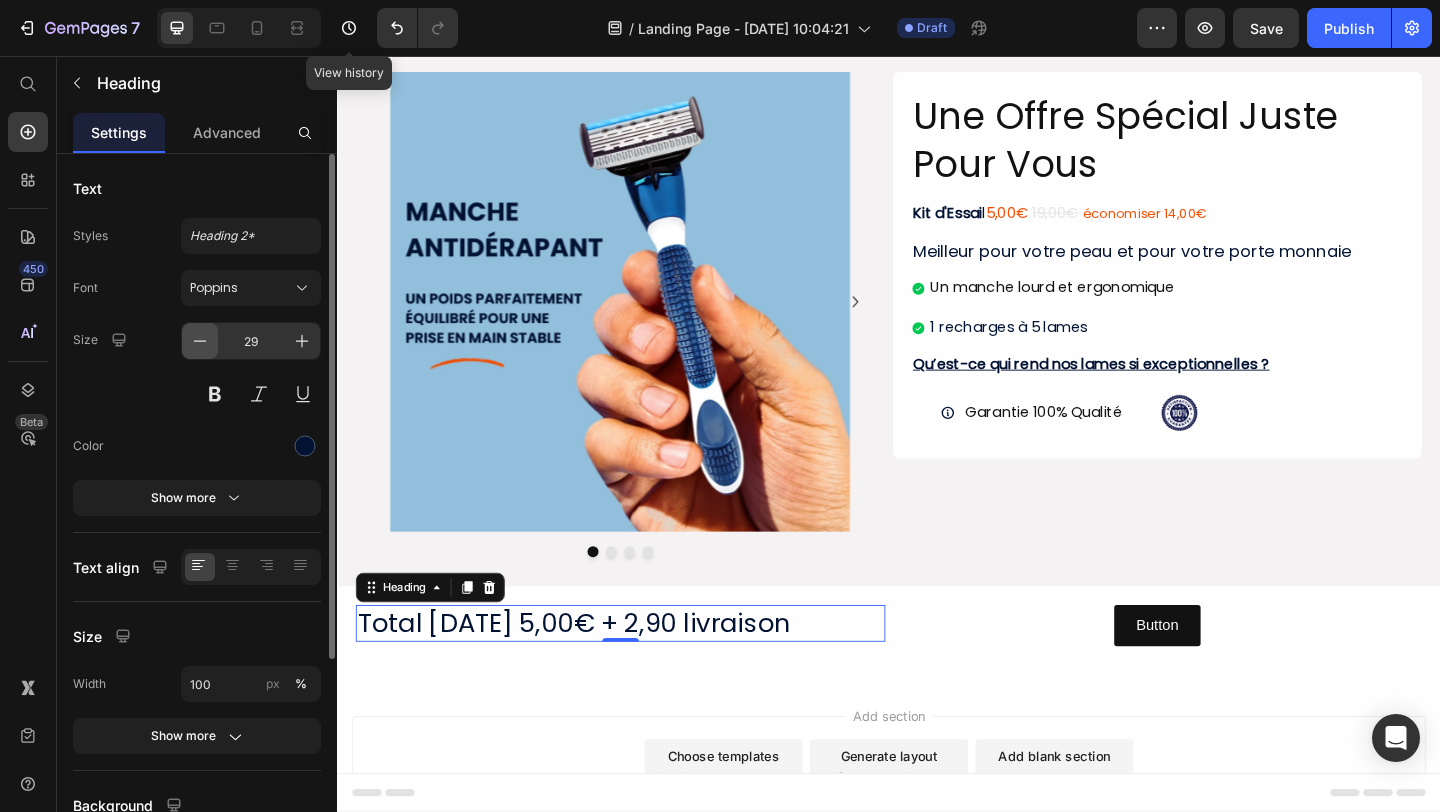 click at bounding box center [200, 341] 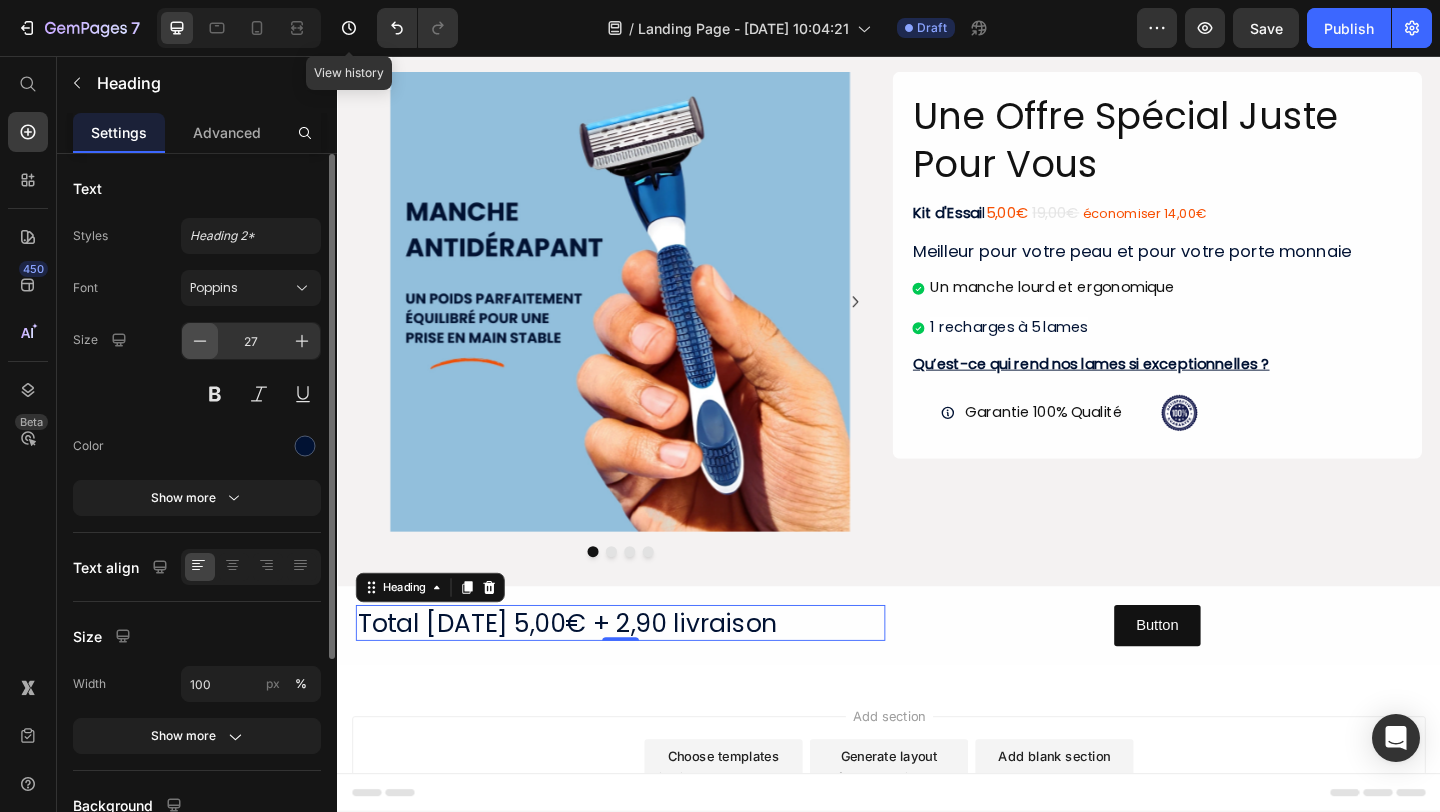 click at bounding box center [200, 341] 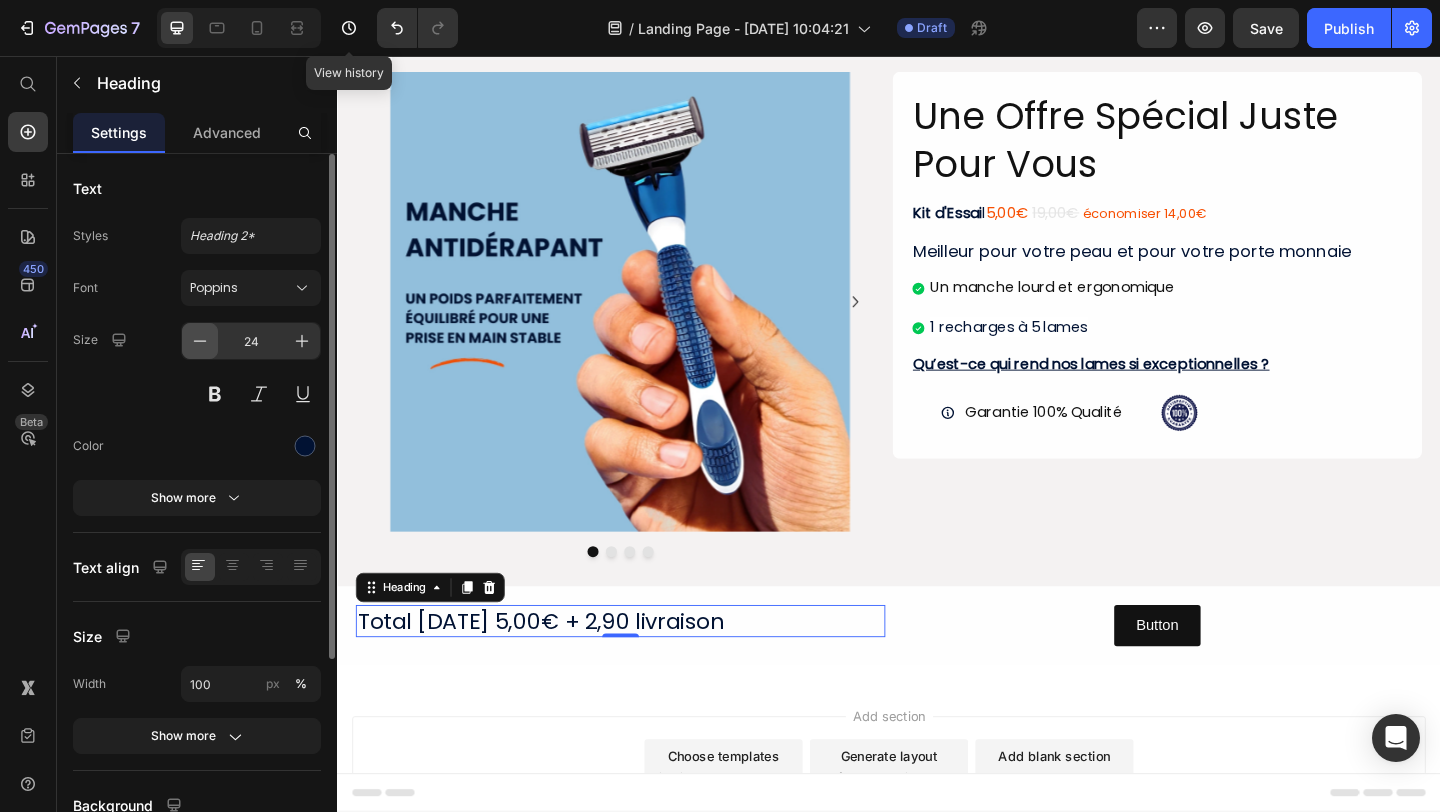 click at bounding box center [200, 341] 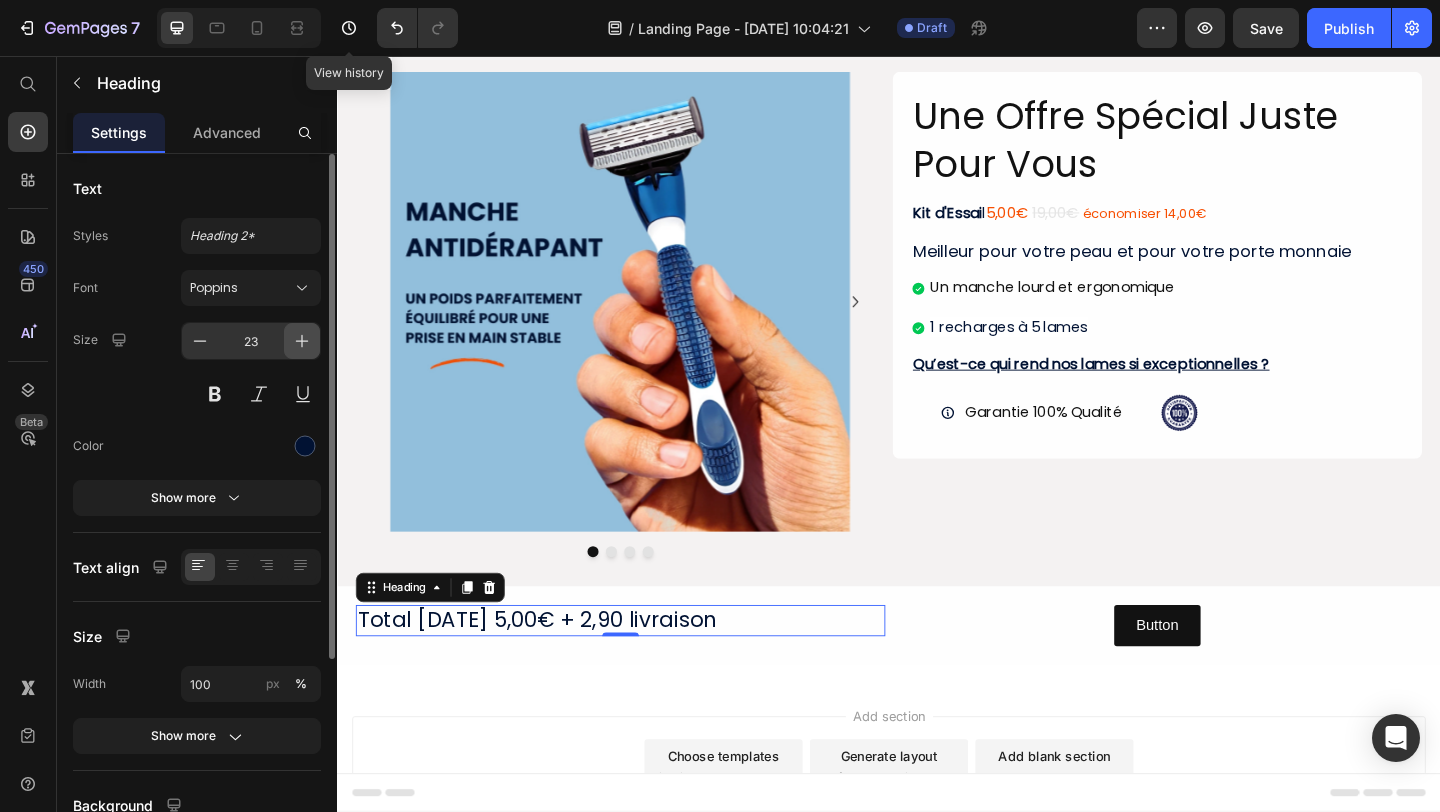 click 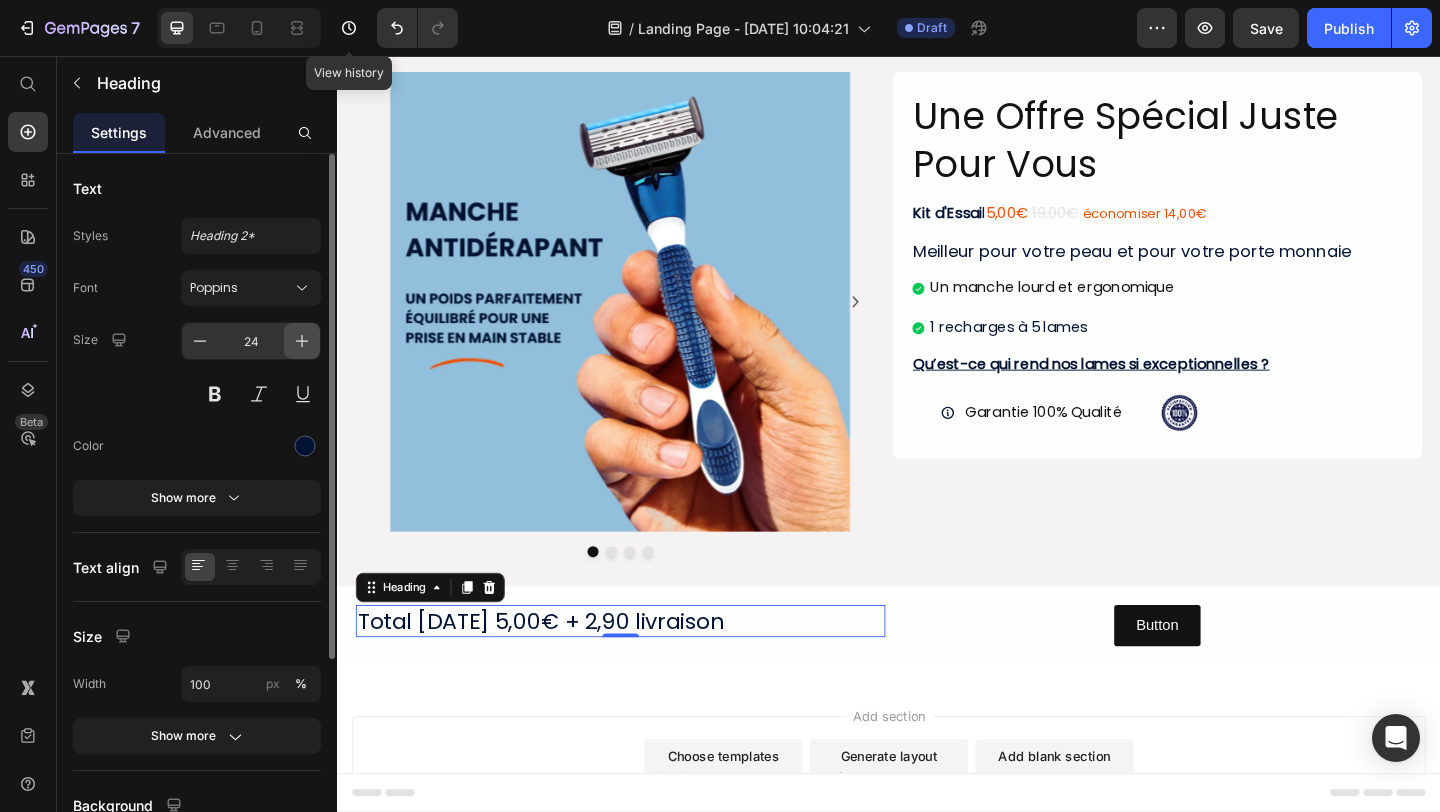 click 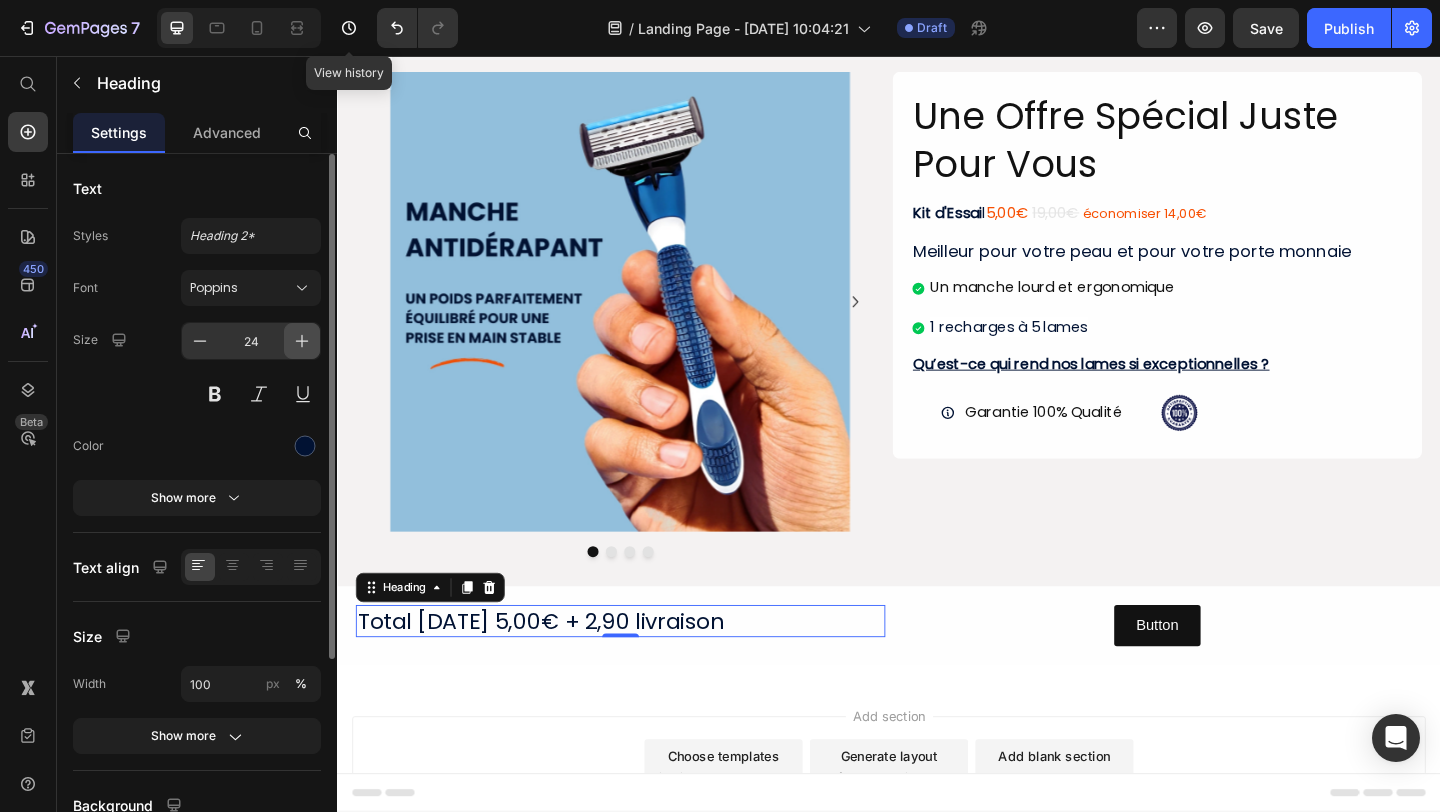 type on "25" 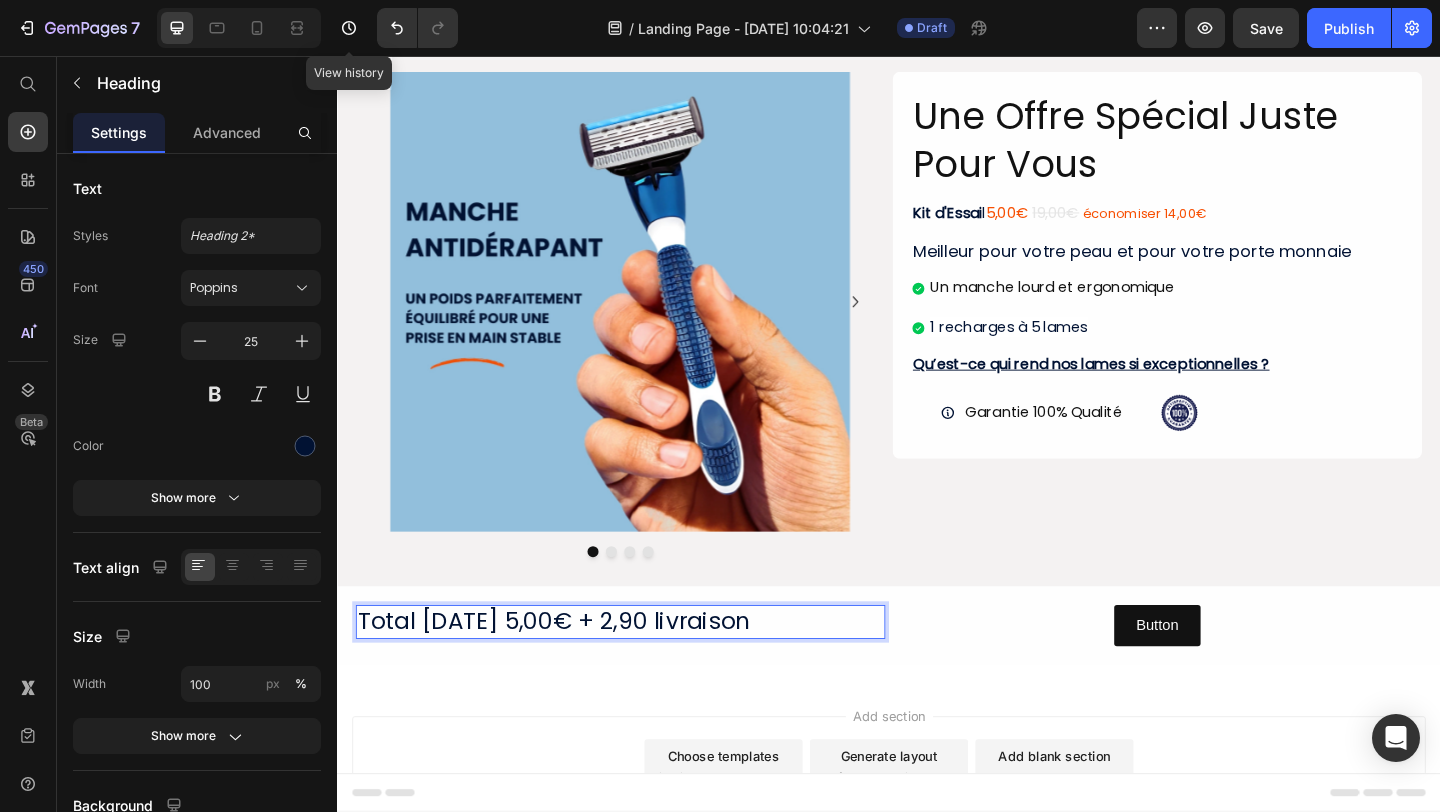 click on "Total [DATE] 5,00€ + 2,90 livraison" at bounding box center [645, 671] 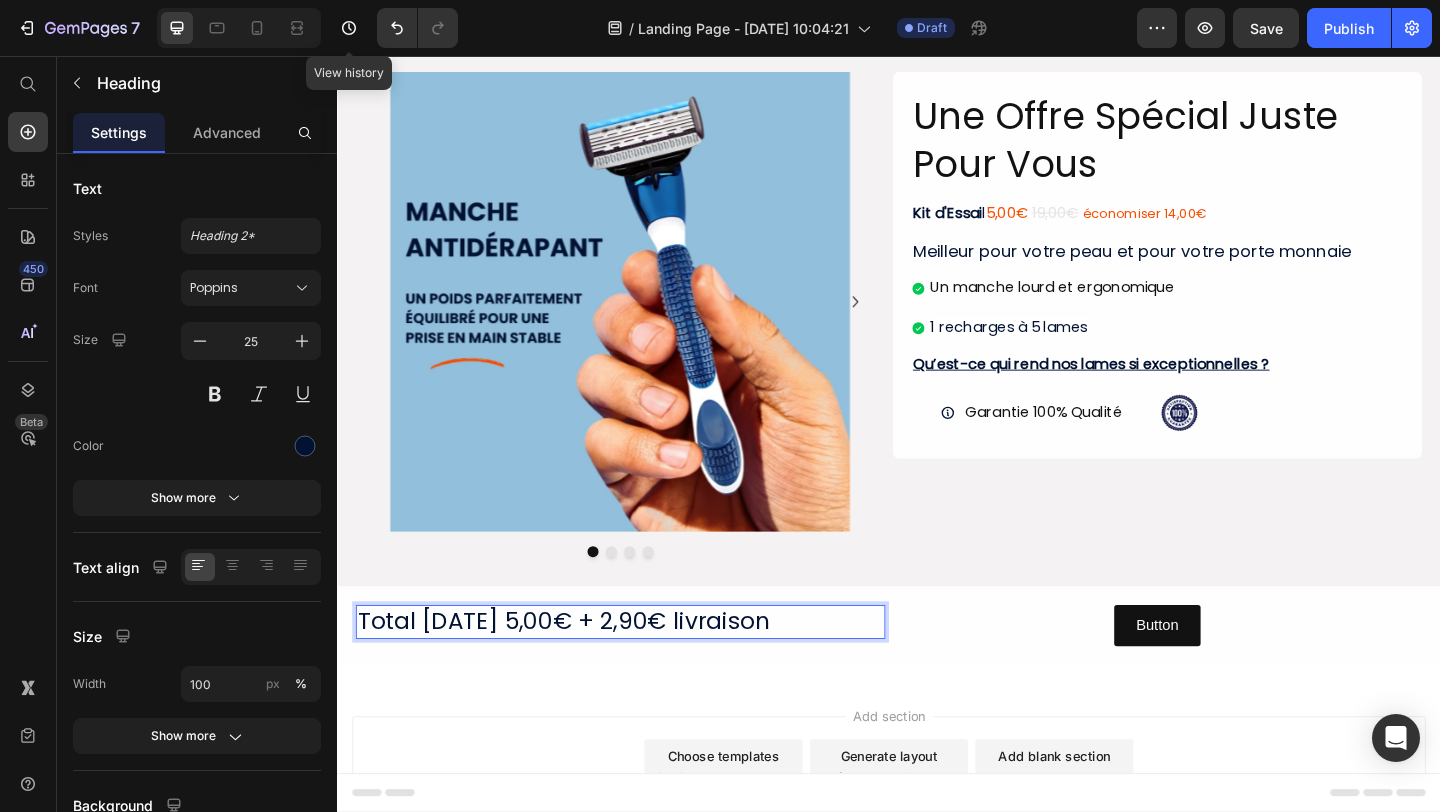 click on "Total [DATE] 5,00€ + 2,90€ livraison" at bounding box center (645, 671) 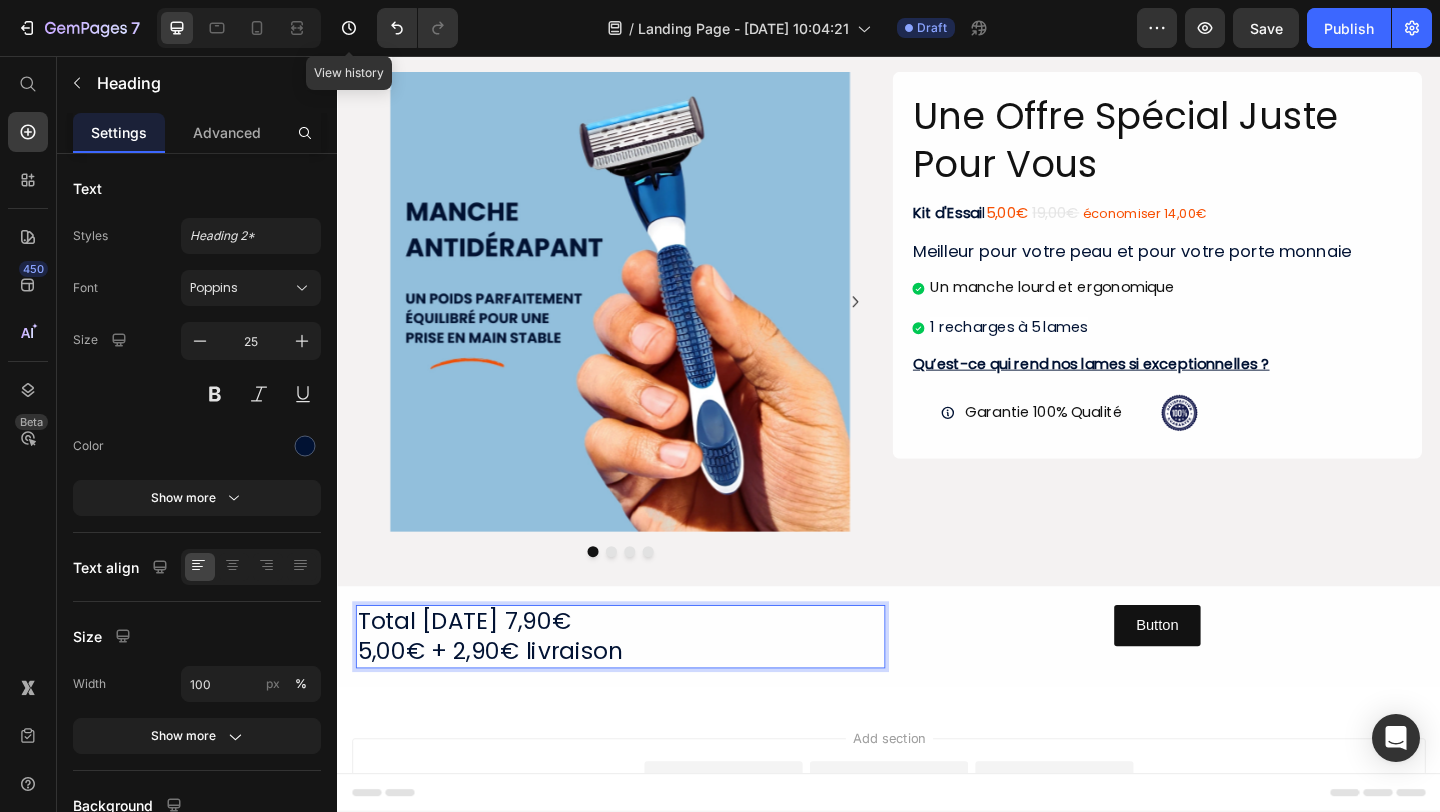 click on "Total [DATE] 7,90€  5,00€ + 2,90€ livraison" at bounding box center [645, 687] 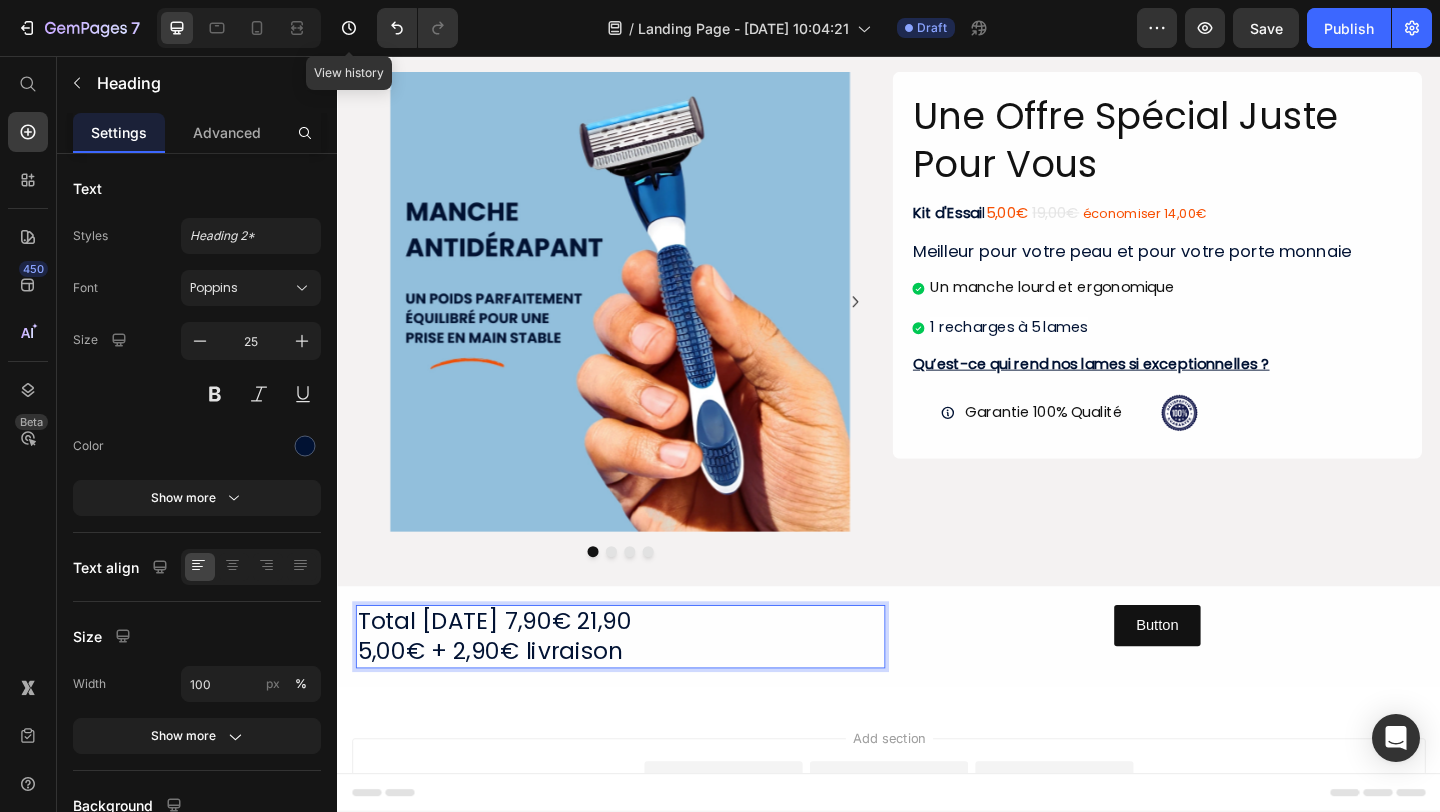 click on "Total [DATE] 7,90€ 21,90 5,00€ + 2,90€ livraison" at bounding box center [645, 687] 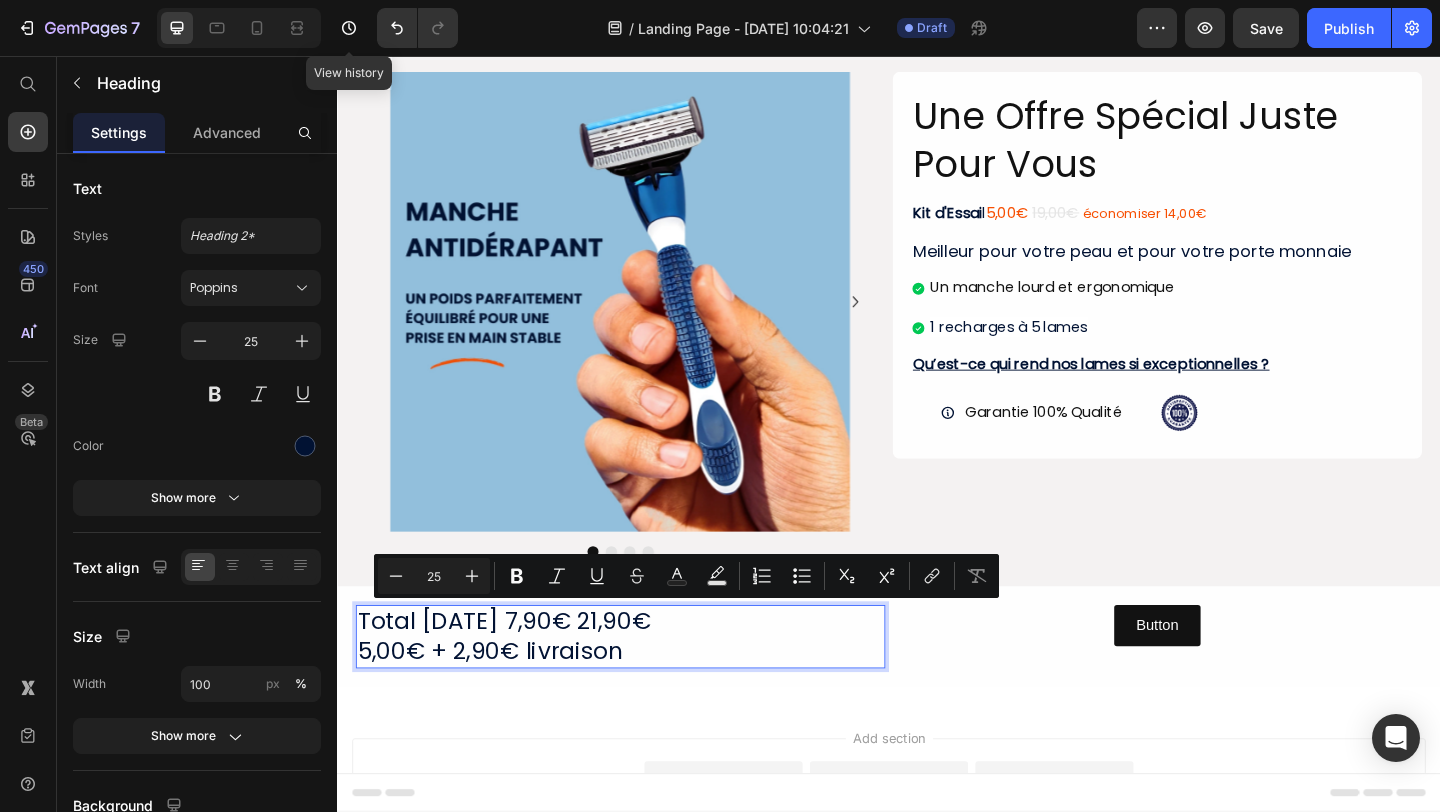 drag, startPoint x: 736, startPoint y: 673, endPoint x: 655, endPoint y: 670, distance: 81.055534 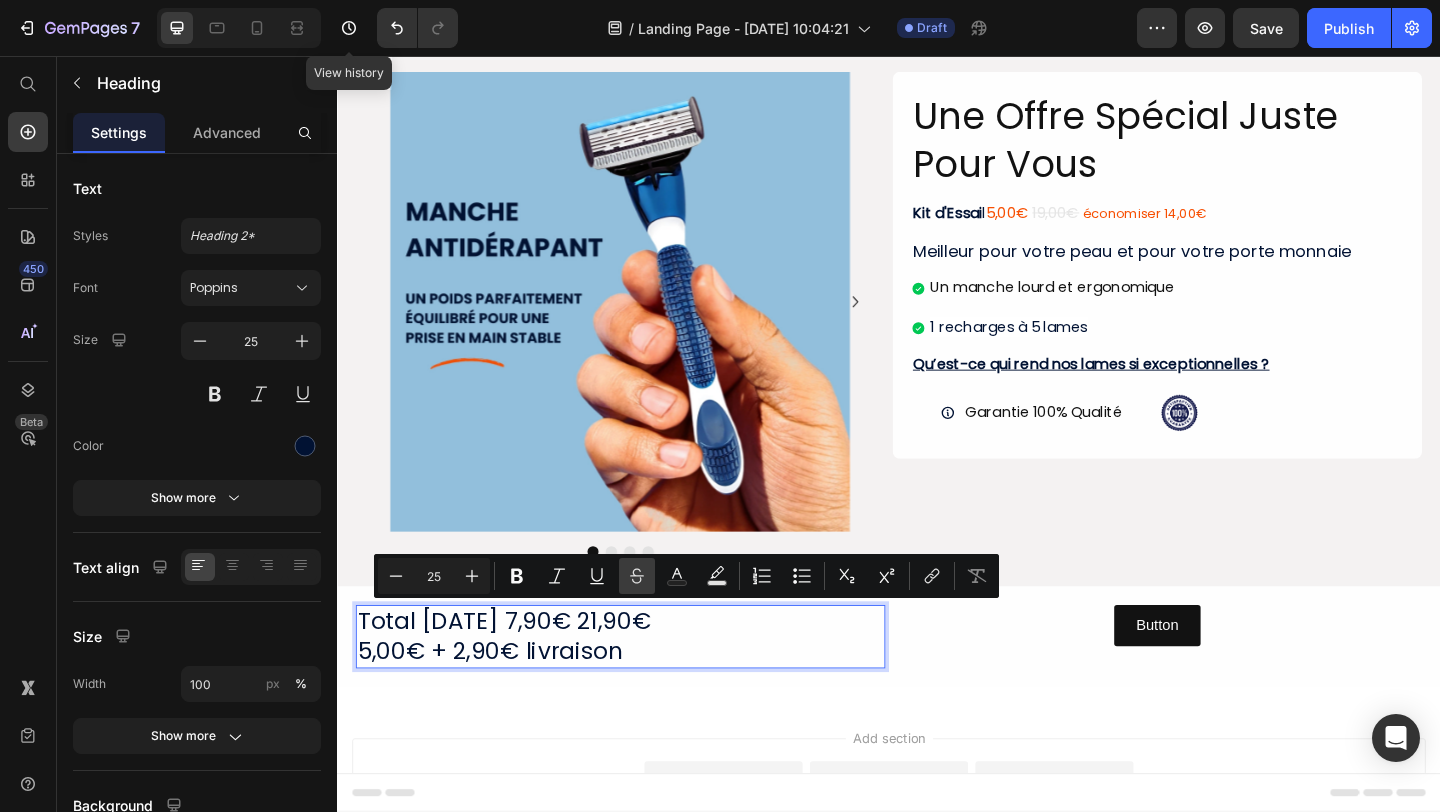 click 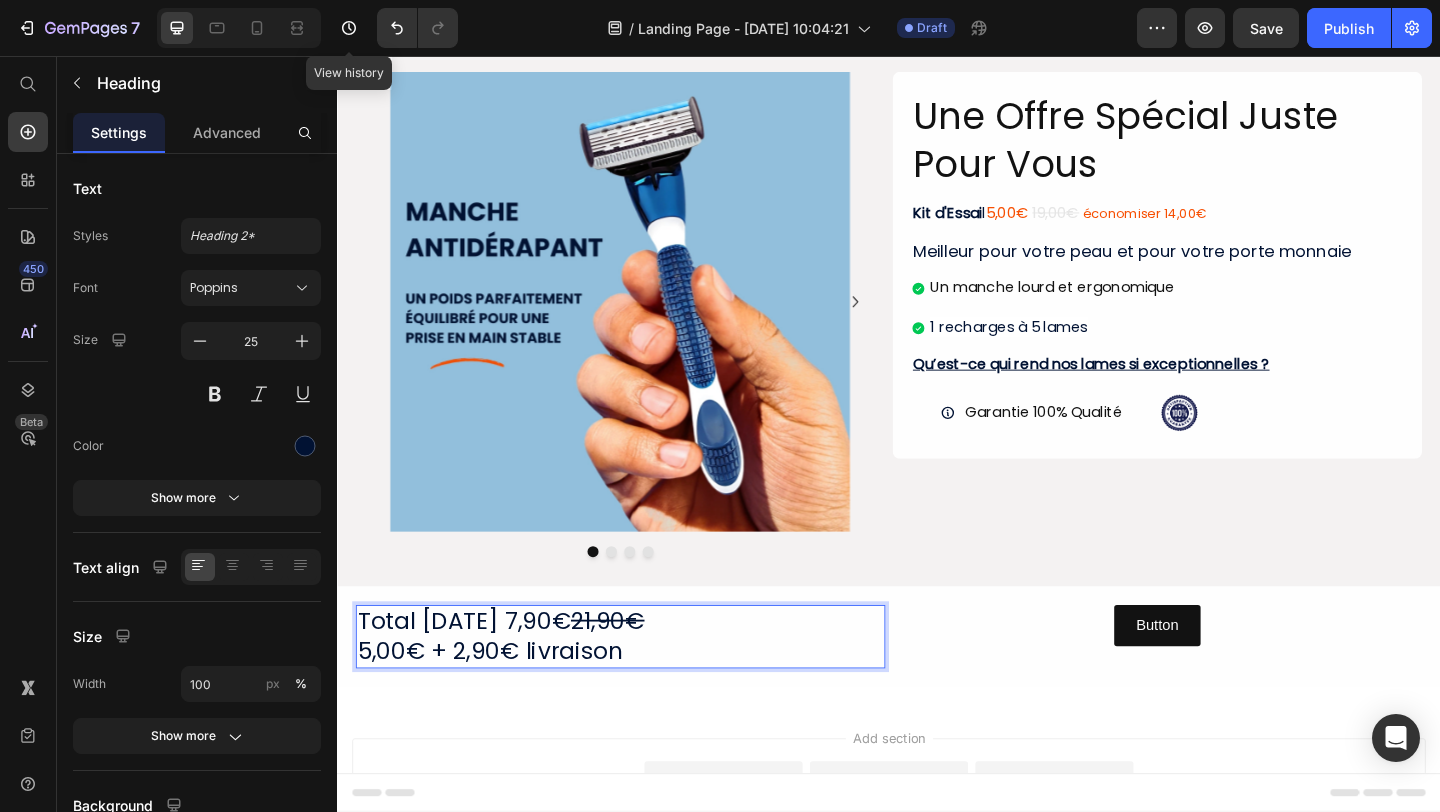 click on "Total [DATE] 7,90€  21,90€ 5,00€ + 2,90€ livraison" at bounding box center (645, 687) 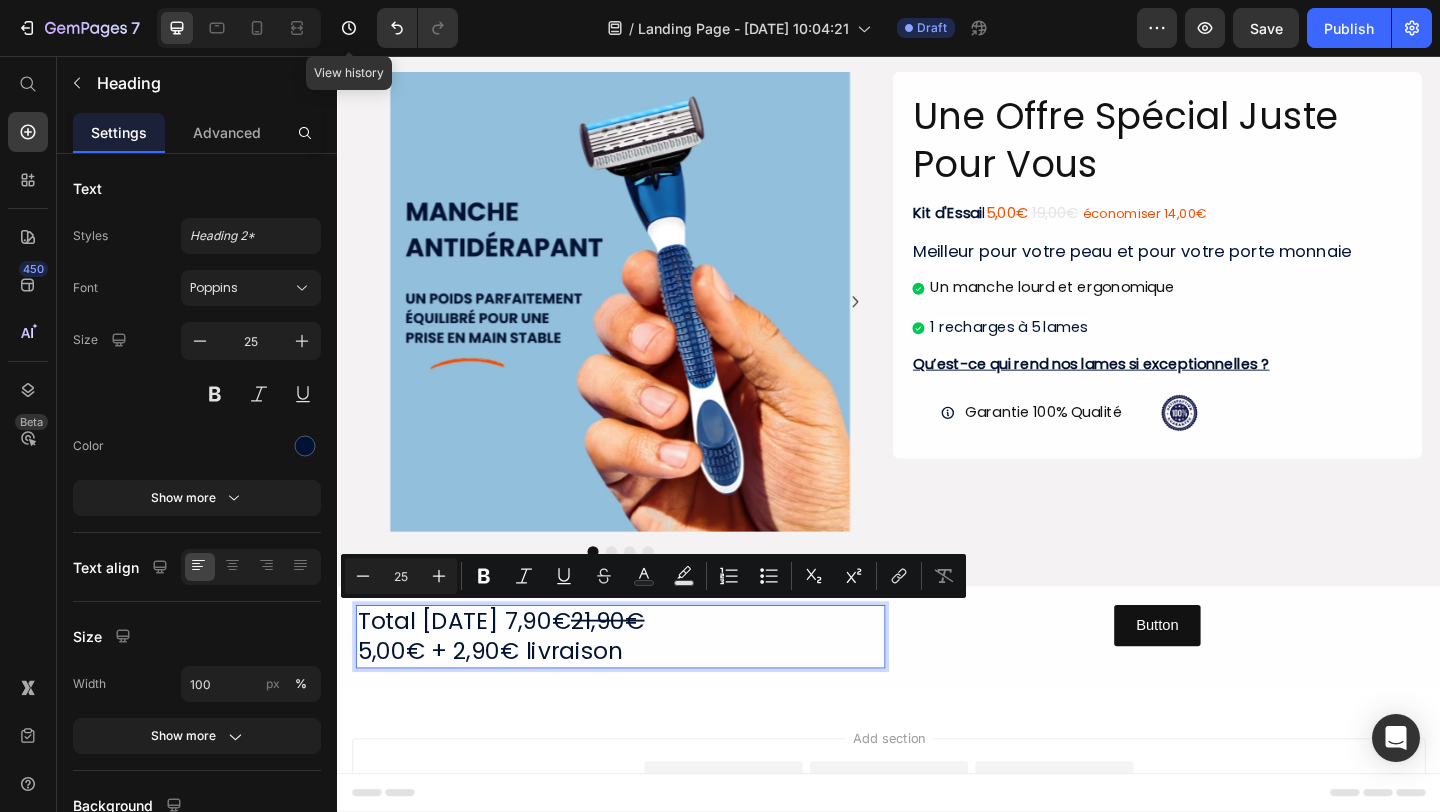 drag, startPoint x: 642, startPoint y: 673, endPoint x: 577, endPoint y: 672, distance: 65.00769 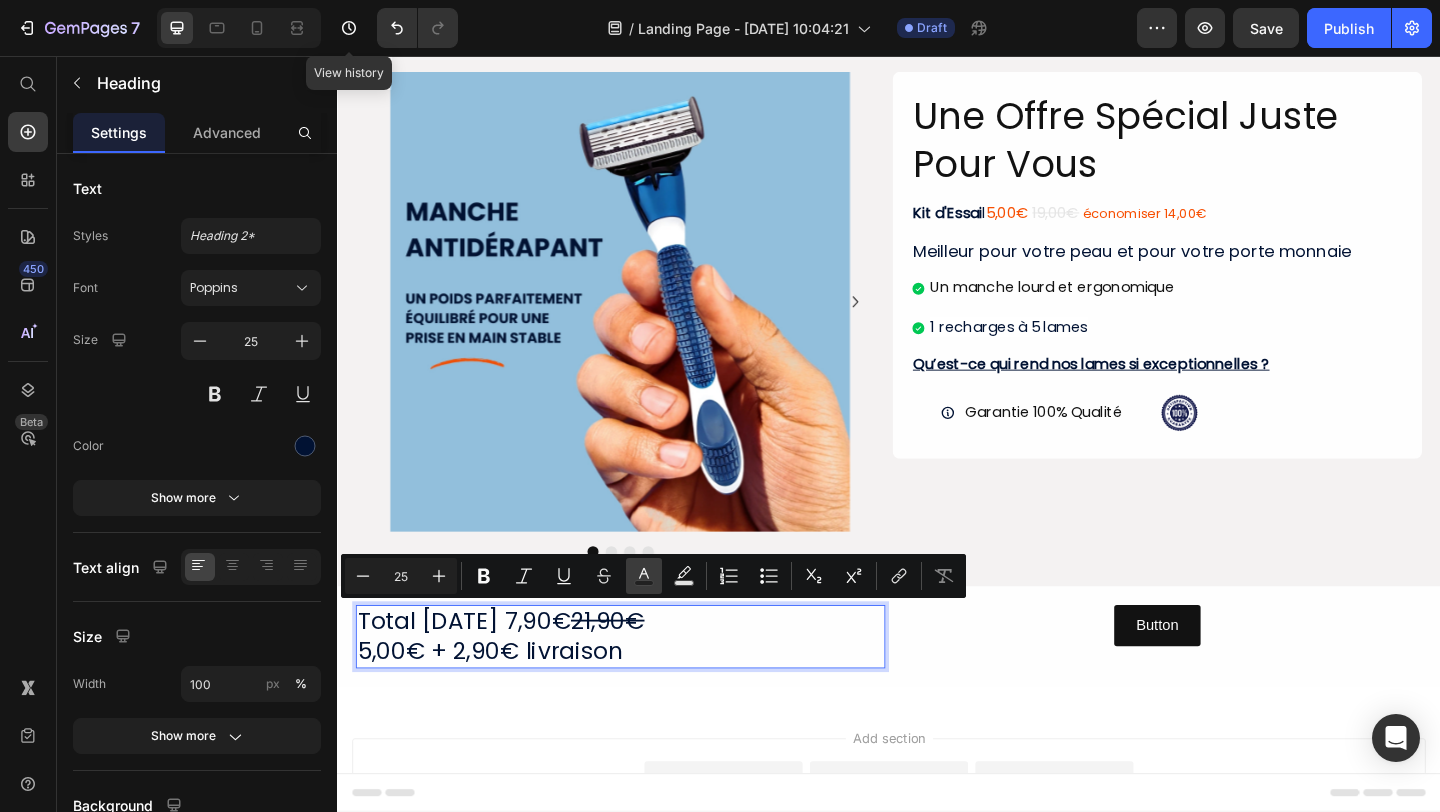 click 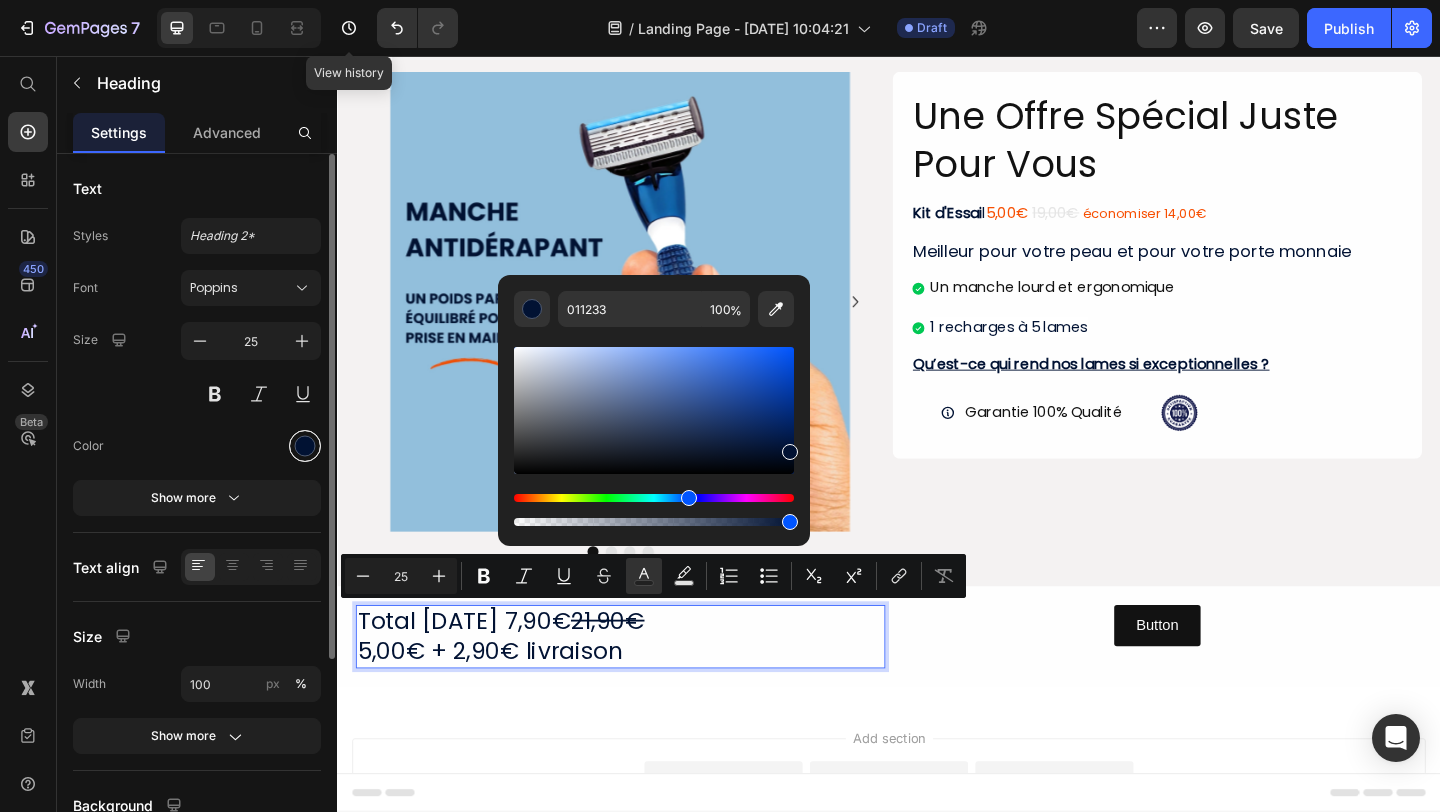 click at bounding box center (305, 446) 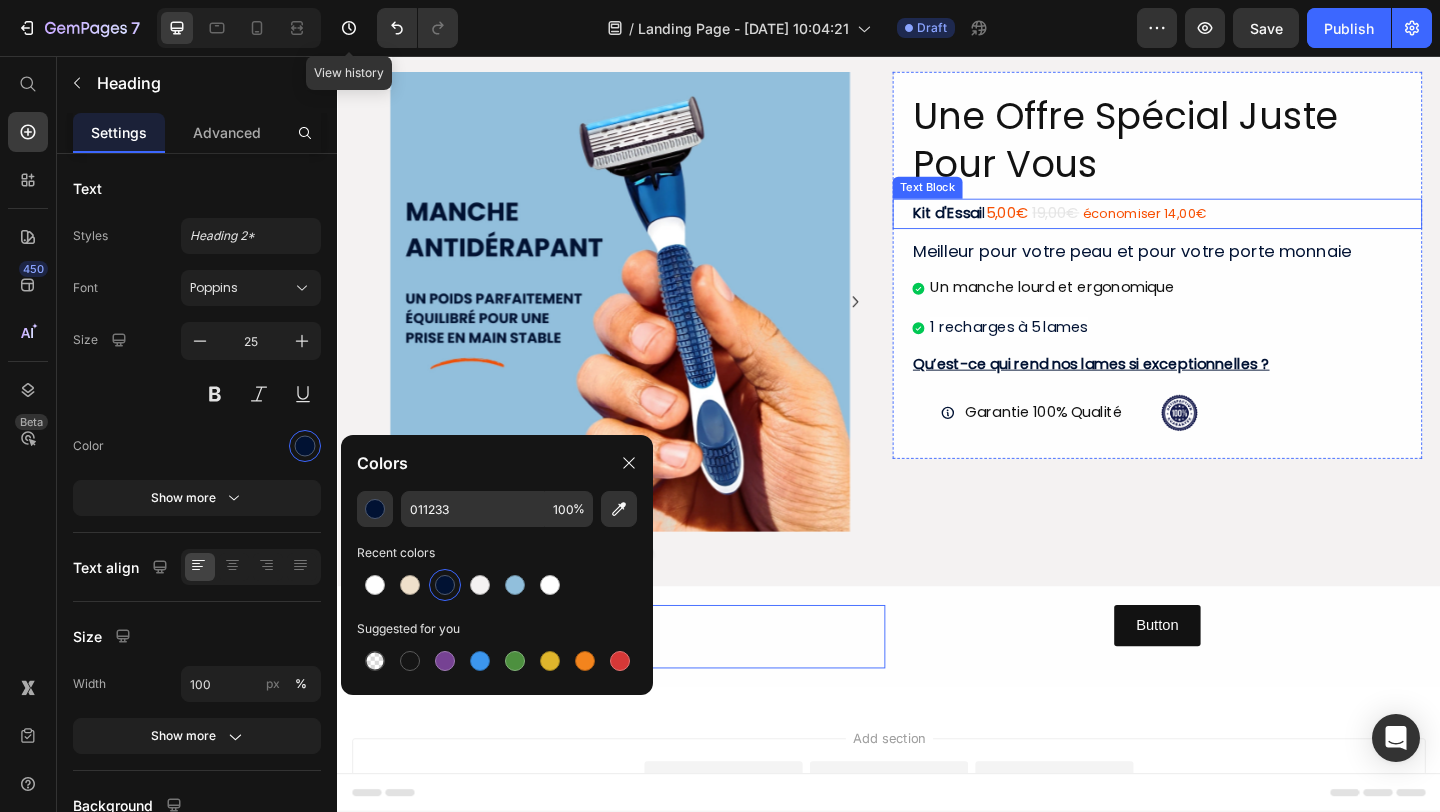 click on "économiser 14,00€" at bounding box center [1215, 227] 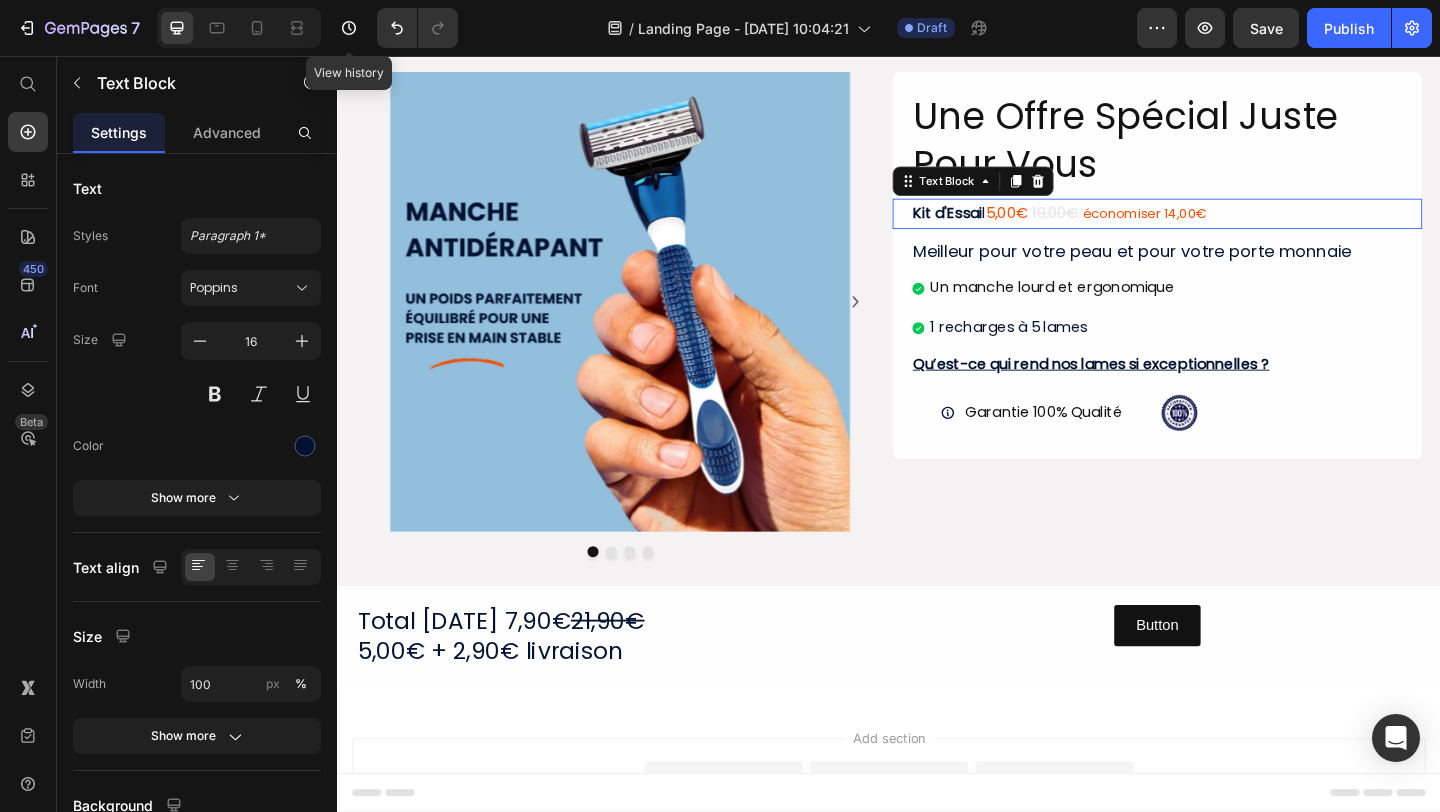 click on "économiser 14,00€" at bounding box center (1215, 227) 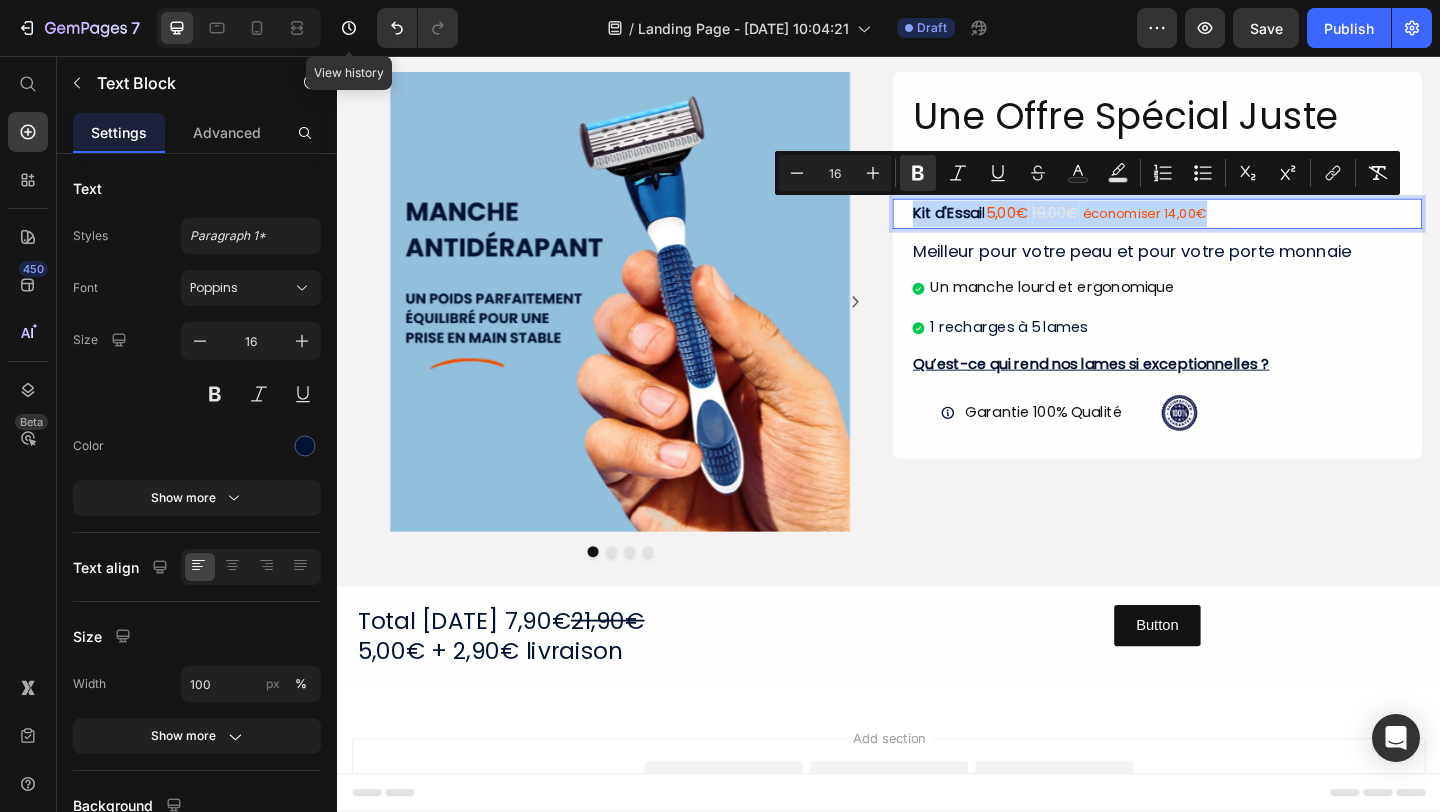 click on "économiser 14,00€" at bounding box center (1215, 227) 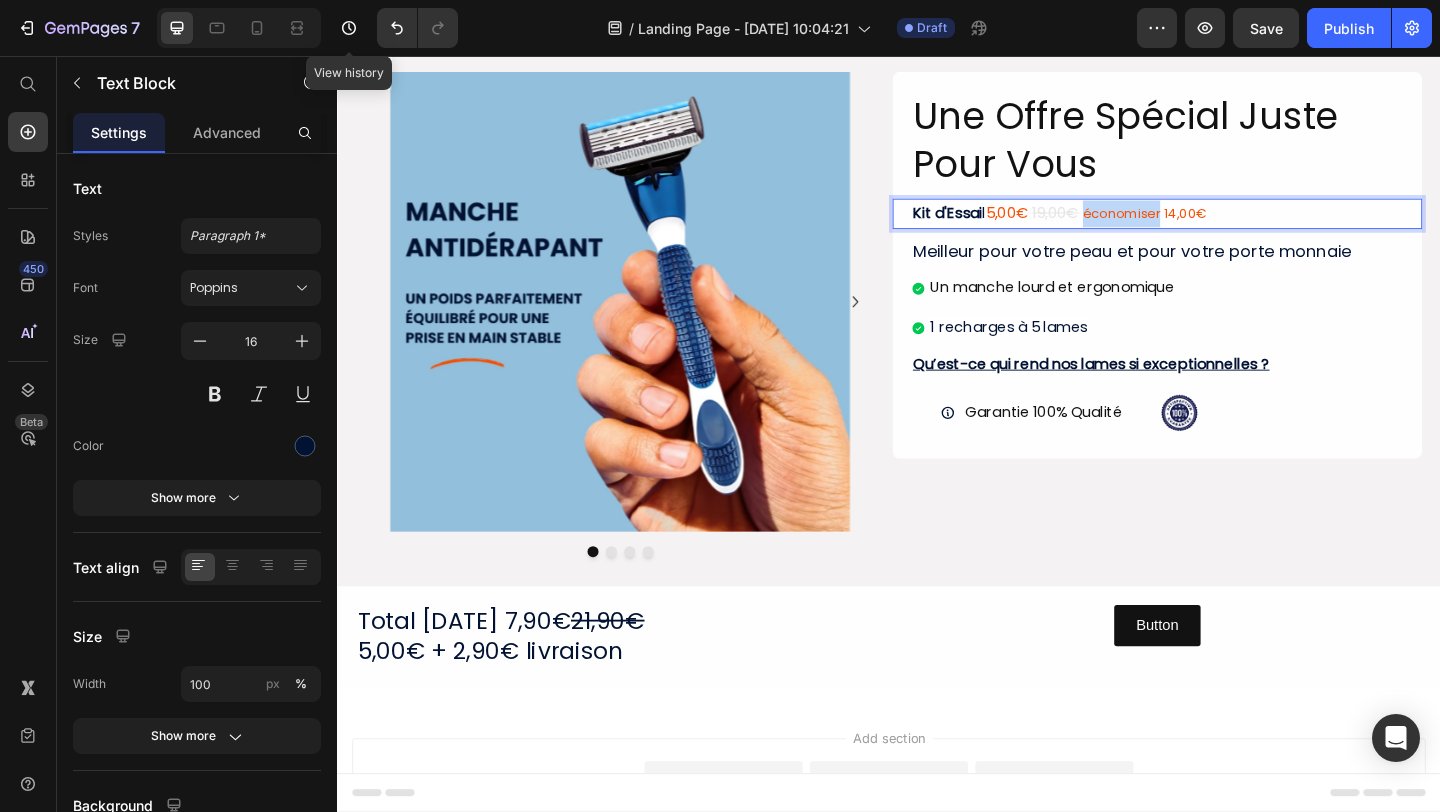 click on "économiser 14,00€" at bounding box center [1215, 227] 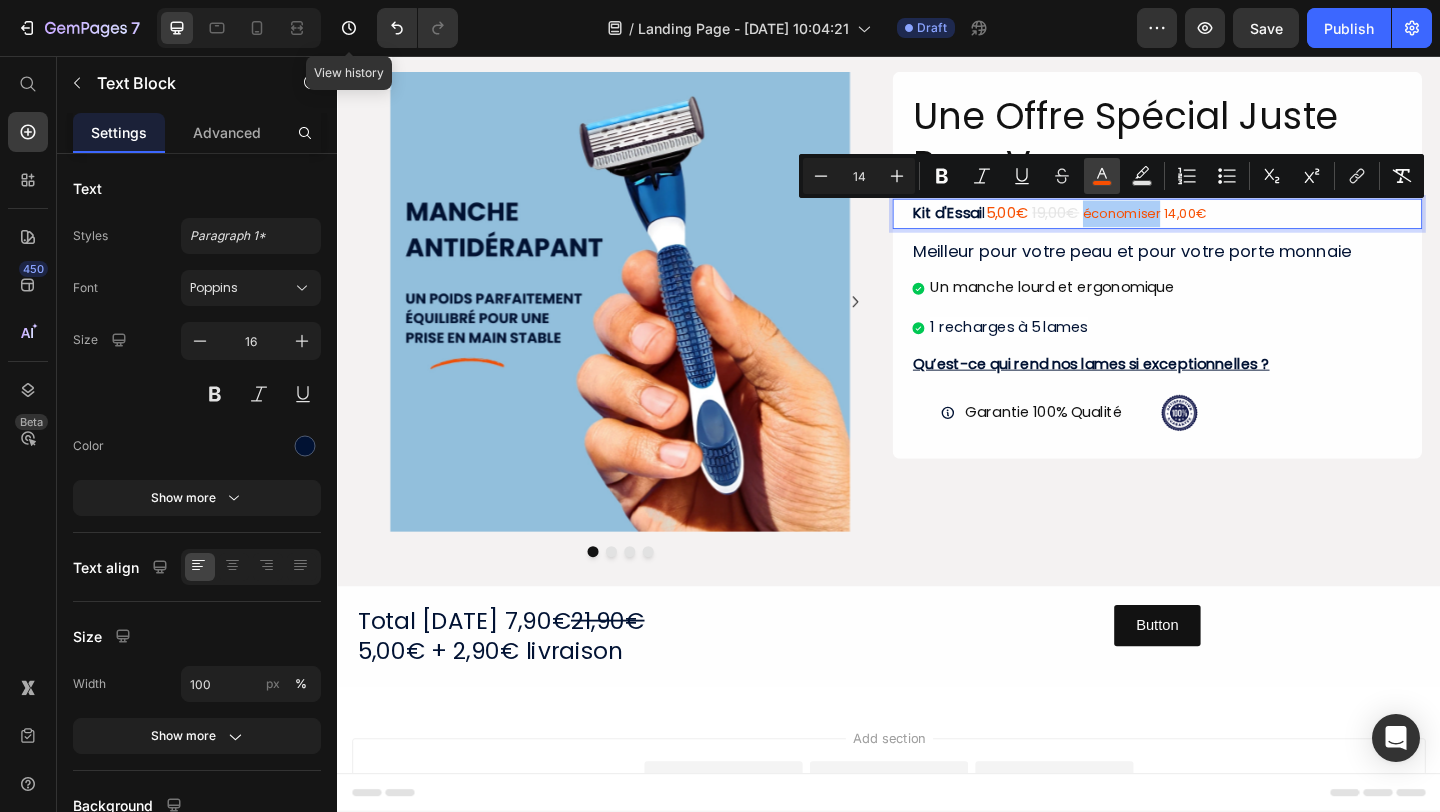 click 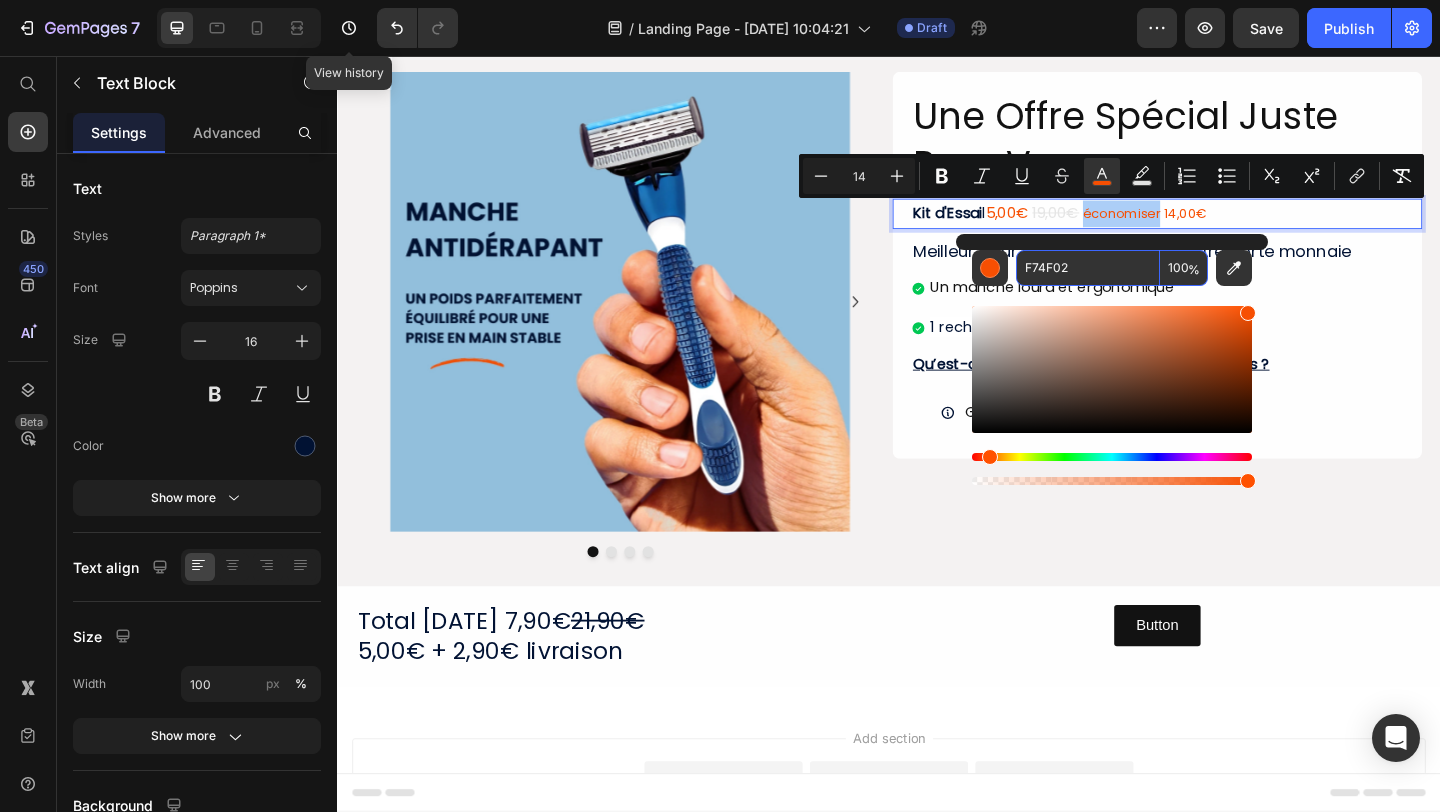 click on "F74F02" at bounding box center [1088, 268] 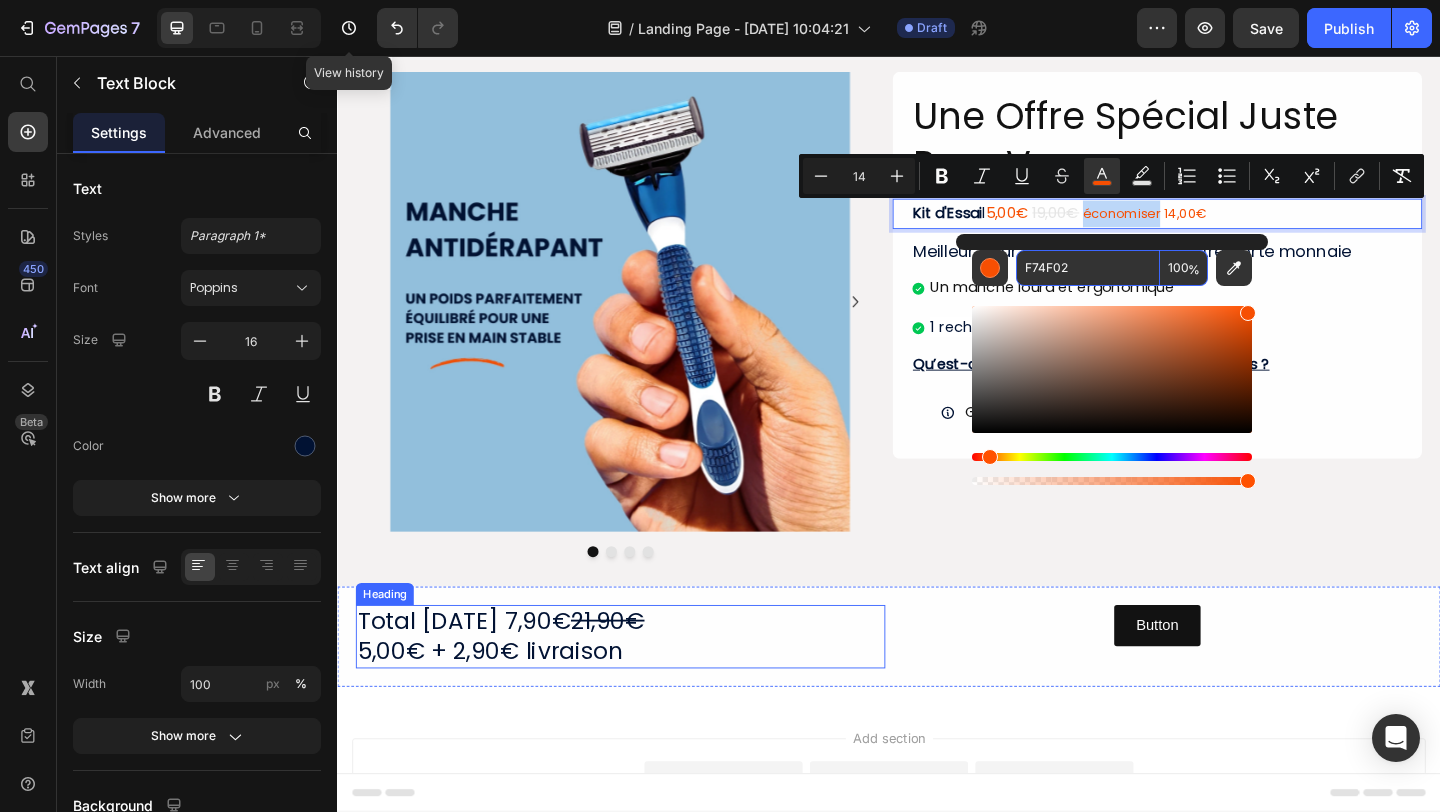 click on "Total [DATE] 7,90€  21,90€ 5,00€ + 2,90€ livraison" at bounding box center (645, 687) 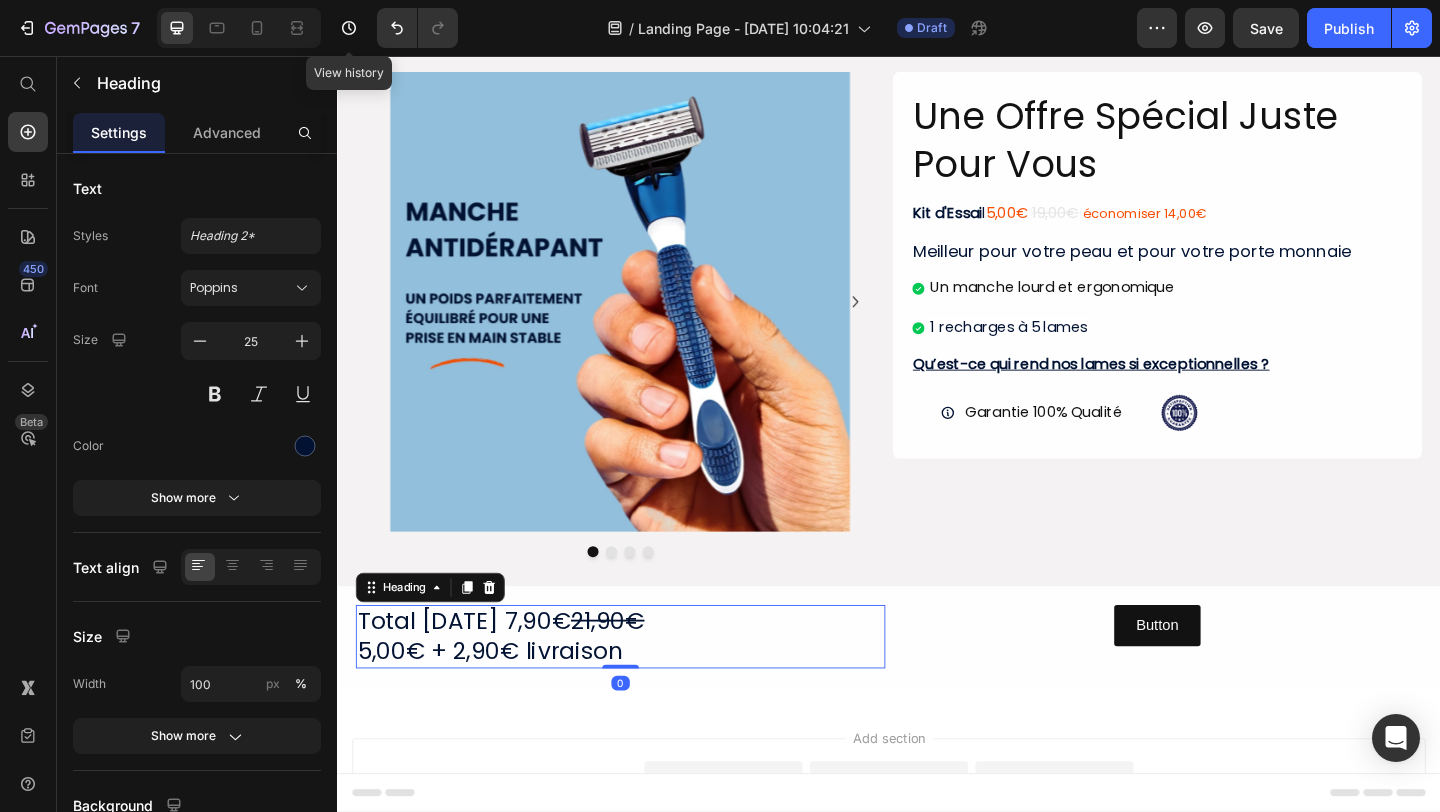 click on "Total [DATE] 7,90€  21,90€ 5,00€ + 2,90€ livraison" at bounding box center [645, 687] 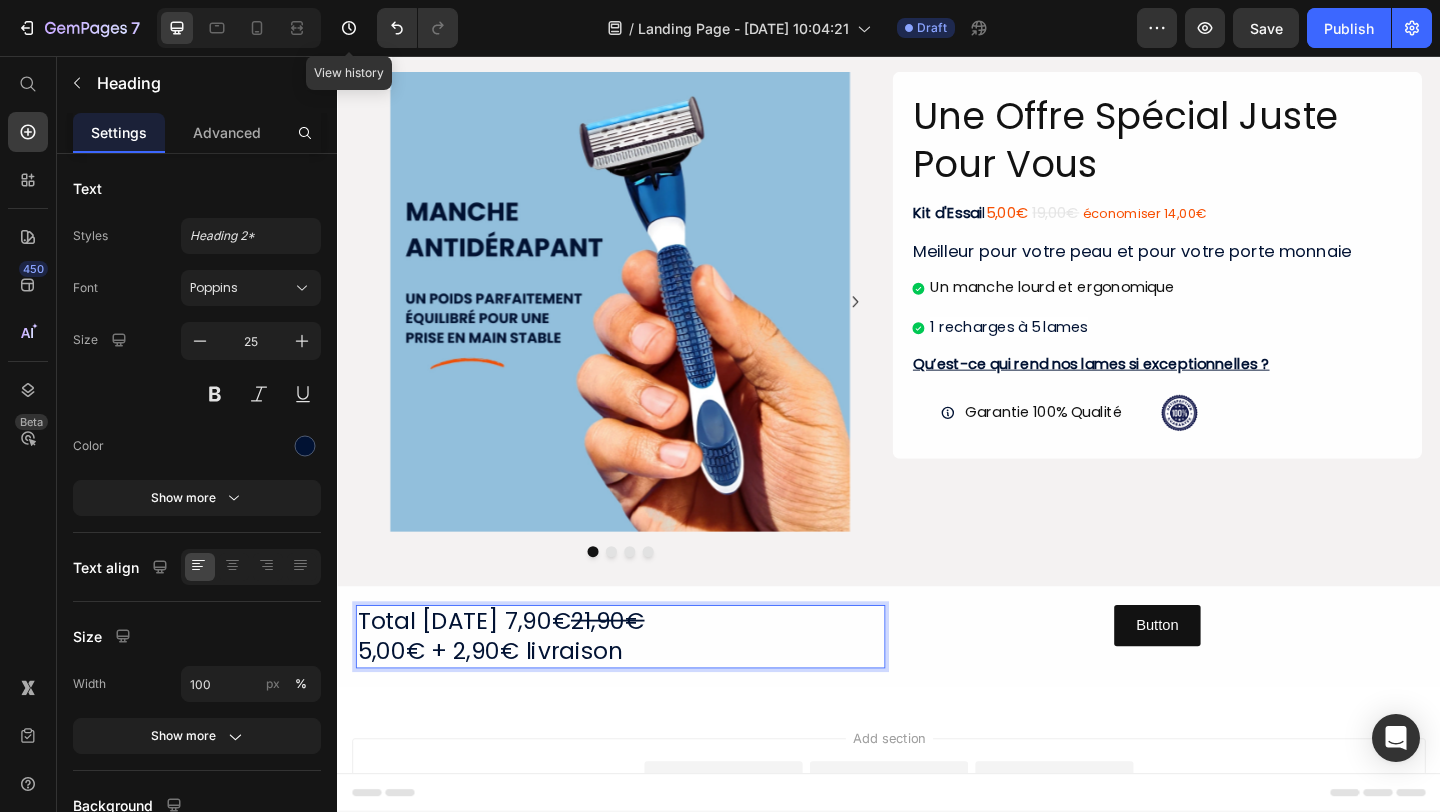 drag, startPoint x: 643, startPoint y: 675, endPoint x: 571, endPoint y: 670, distance: 72.1734 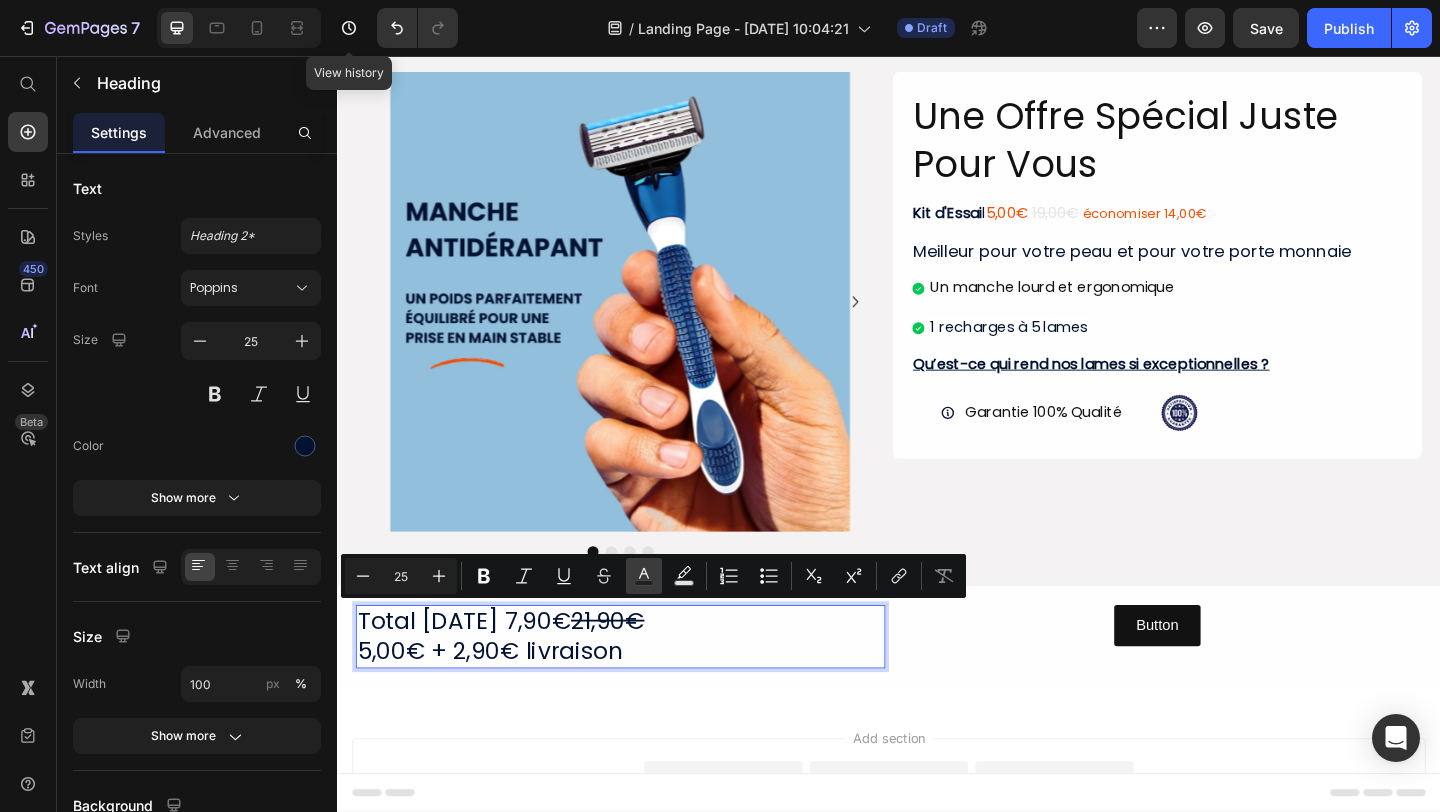 click on "Text Color" at bounding box center [644, 576] 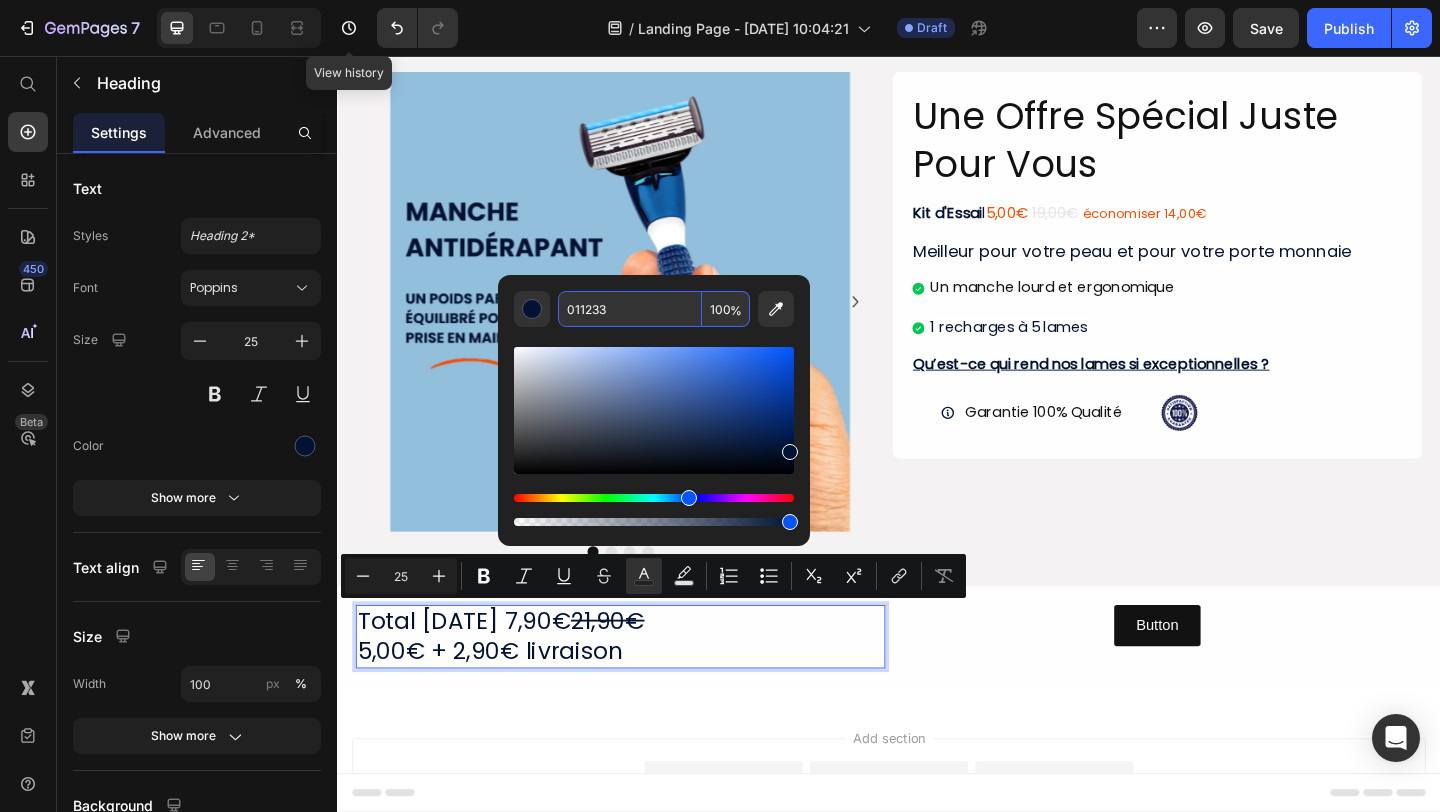 click on "011233" at bounding box center (630, 309) 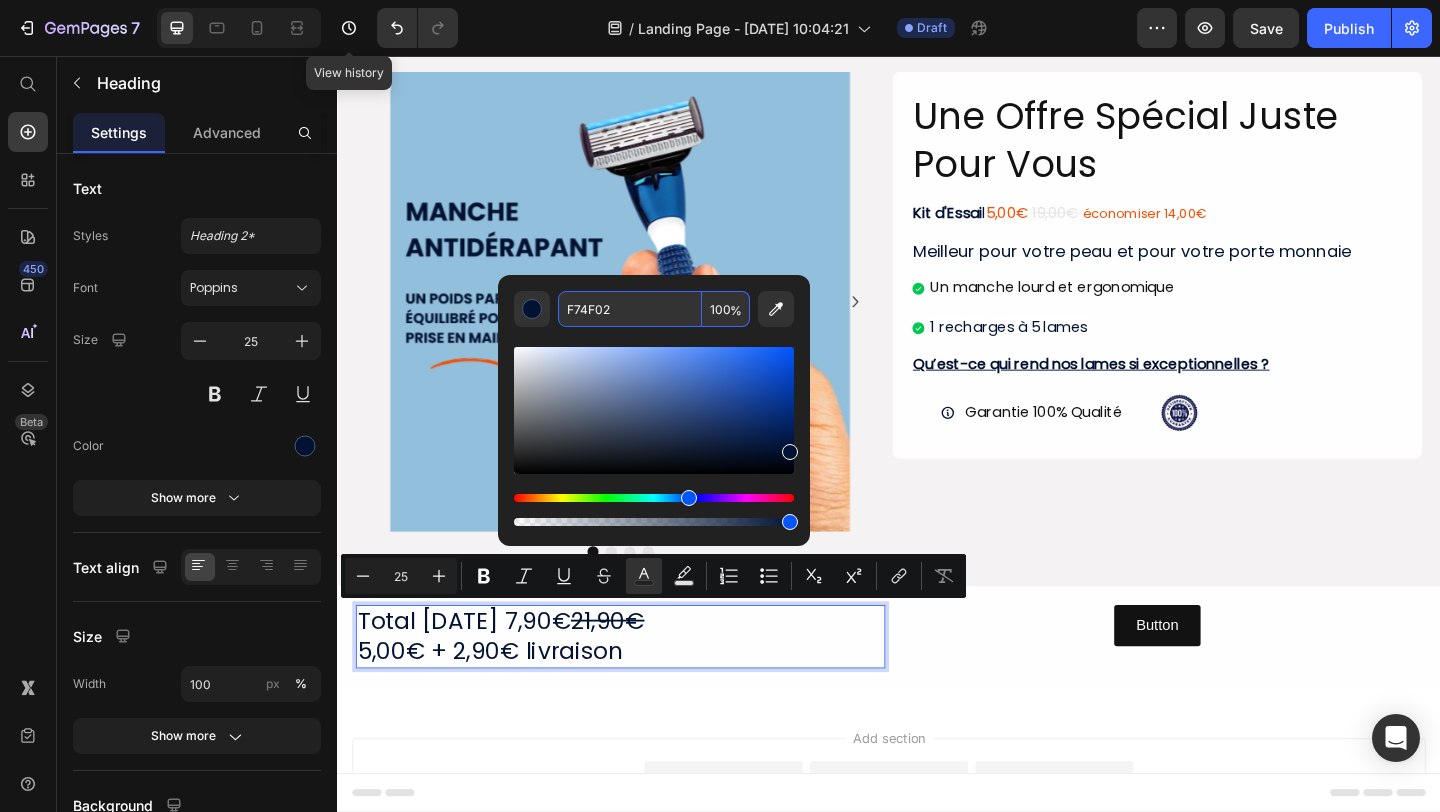 type on "F74F02" 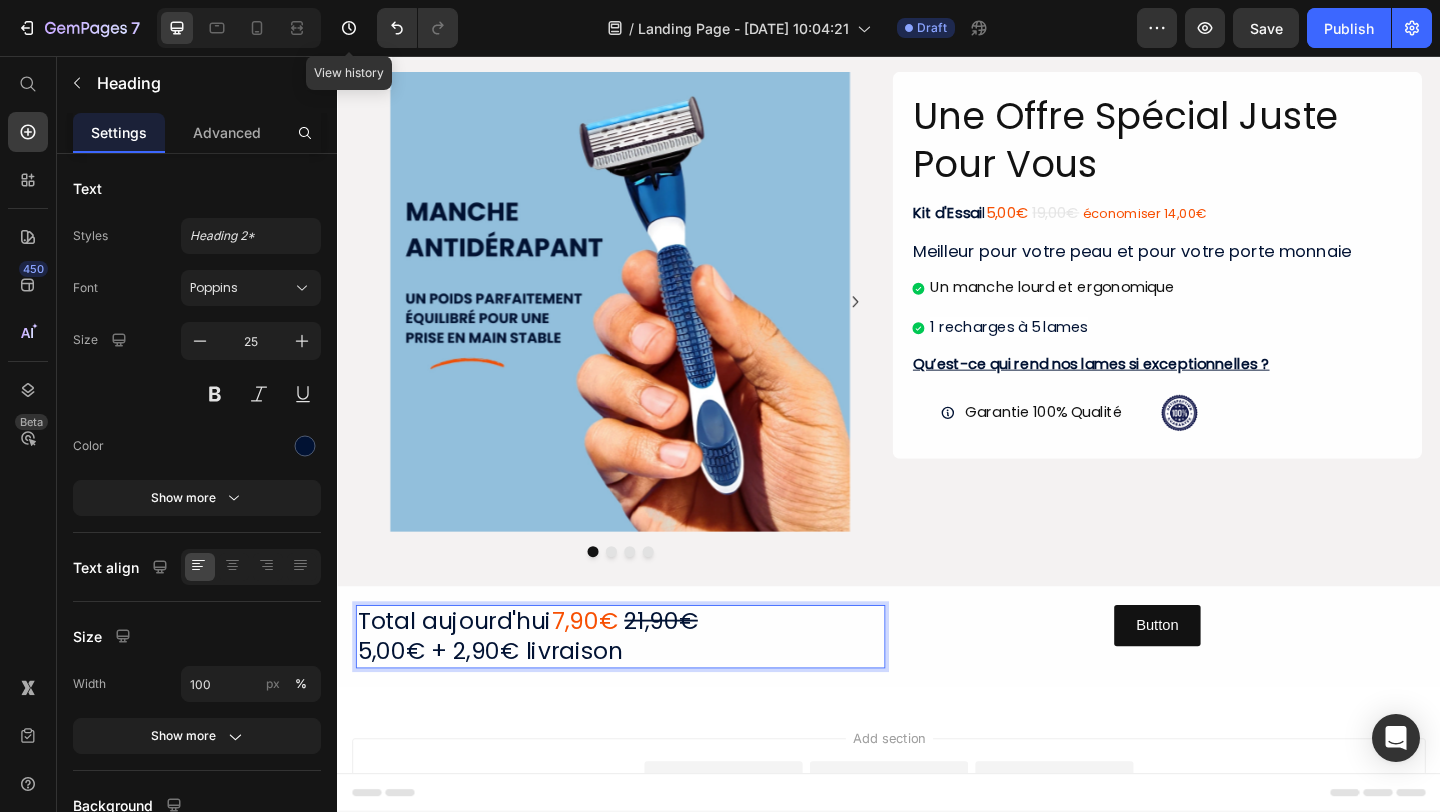 click on "Total [DATE]  7,90€   21,90€ 5,00€ + 2,90€ livraison" at bounding box center [645, 687] 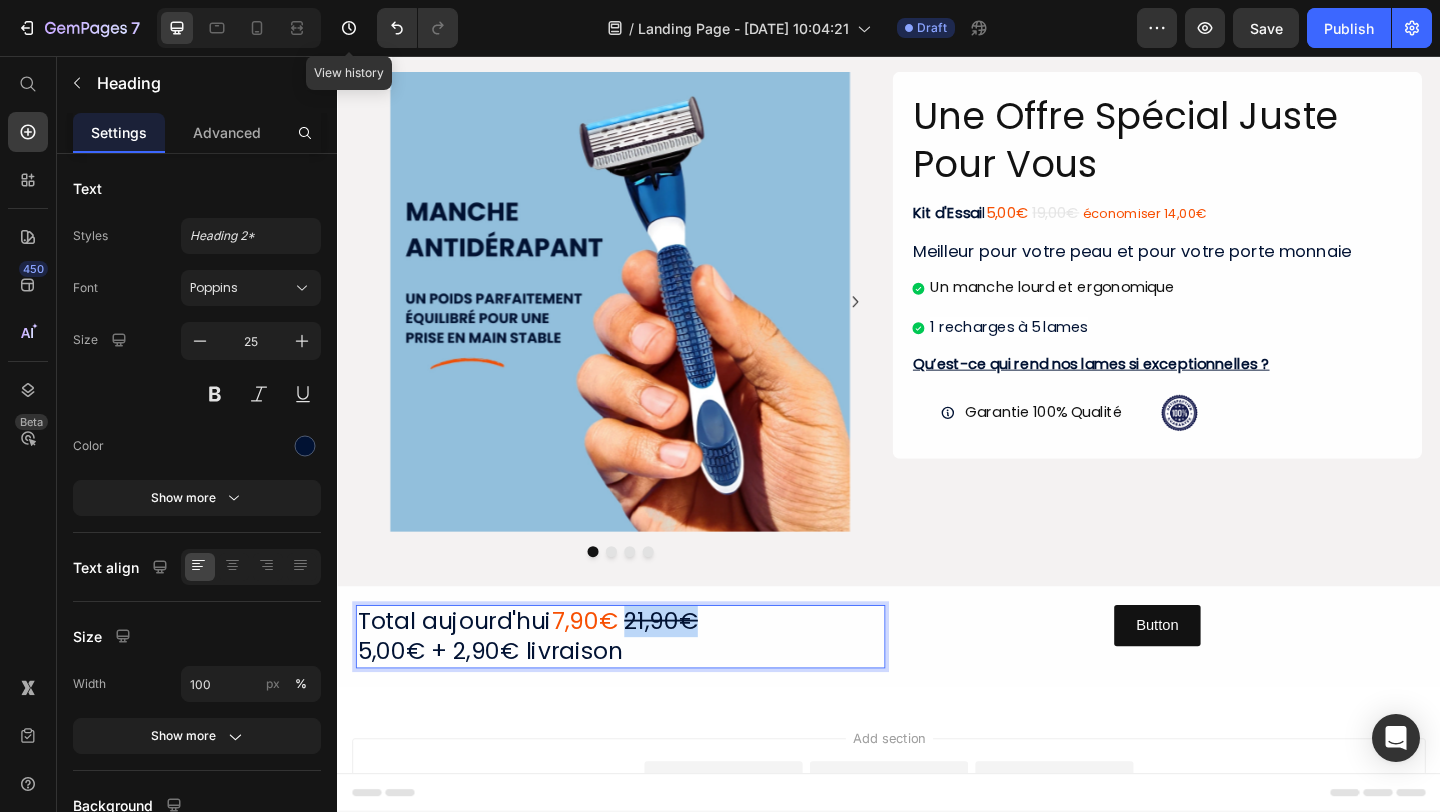 drag, startPoint x: 654, startPoint y: 672, endPoint x: 731, endPoint y: 672, distance: 77 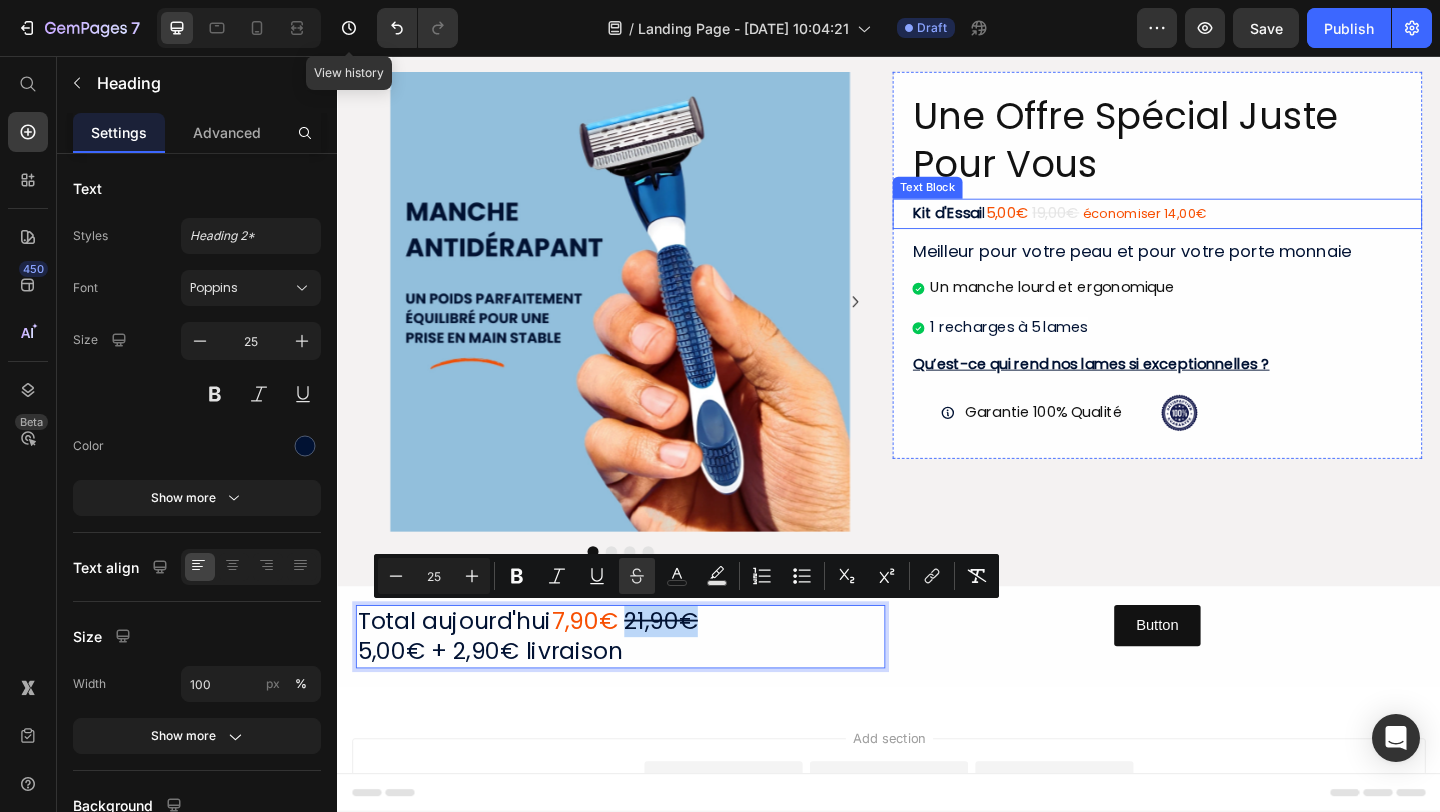 click on "19,00€" at bounding box center (1118, 226) 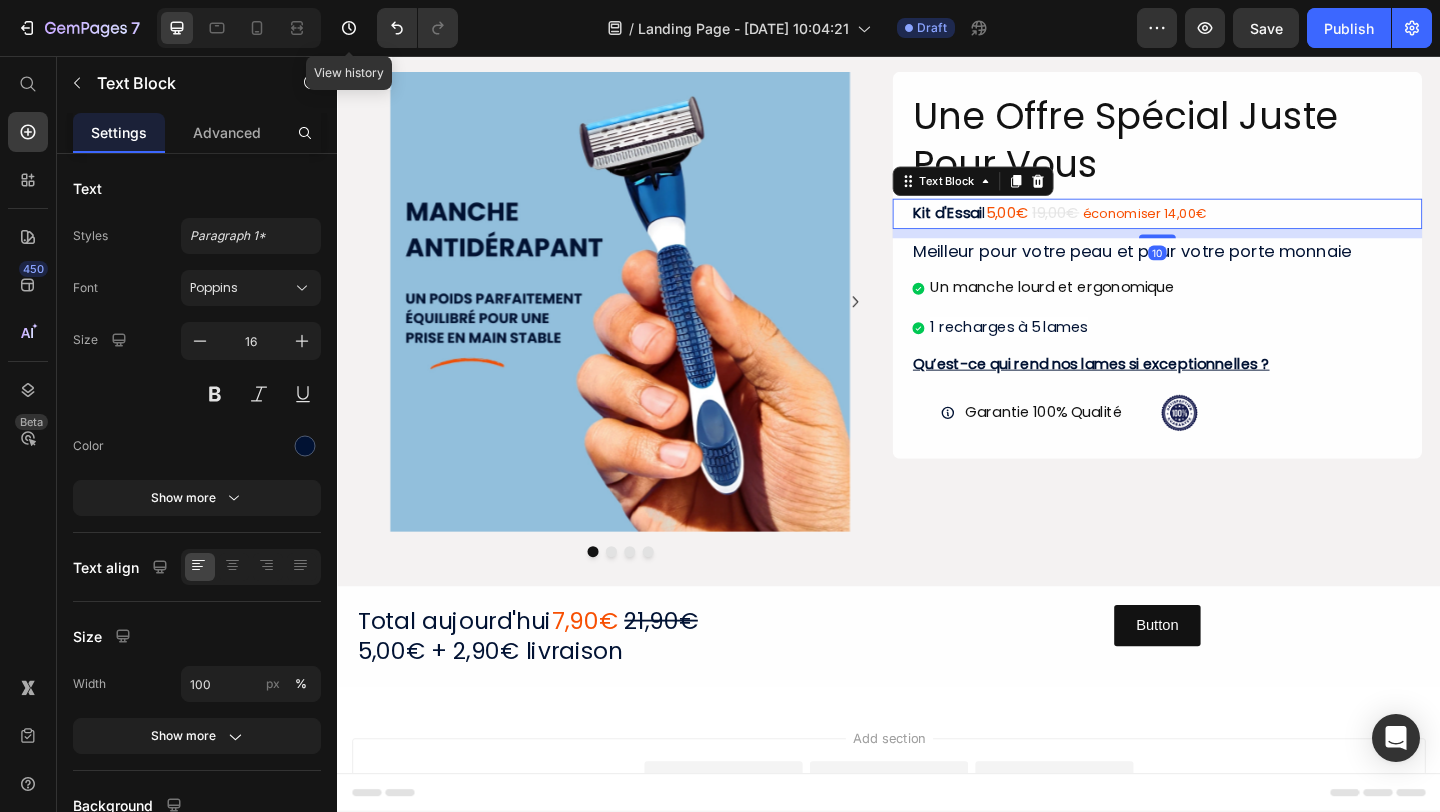 click on "19,00€" at bounding box center (1118, 226) 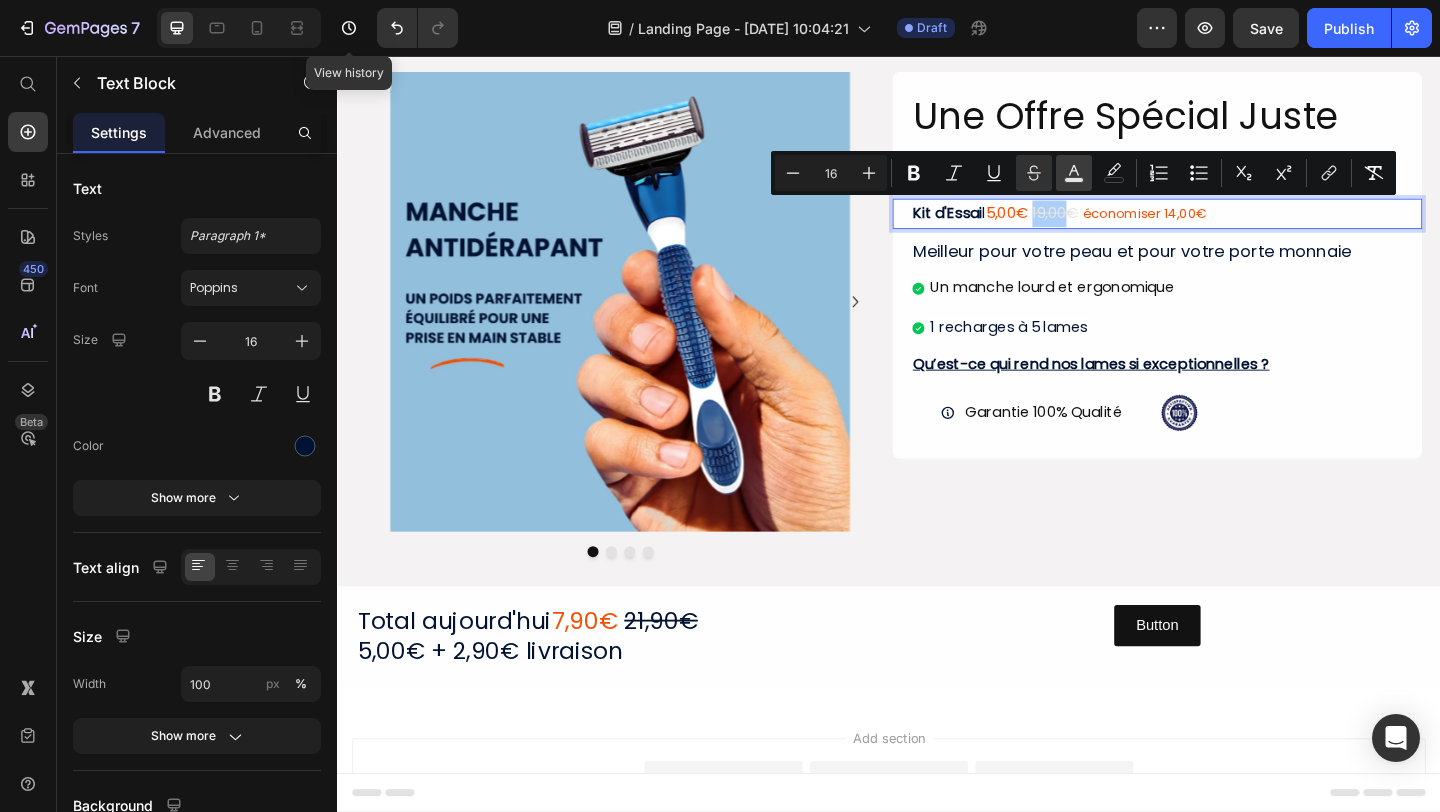 click 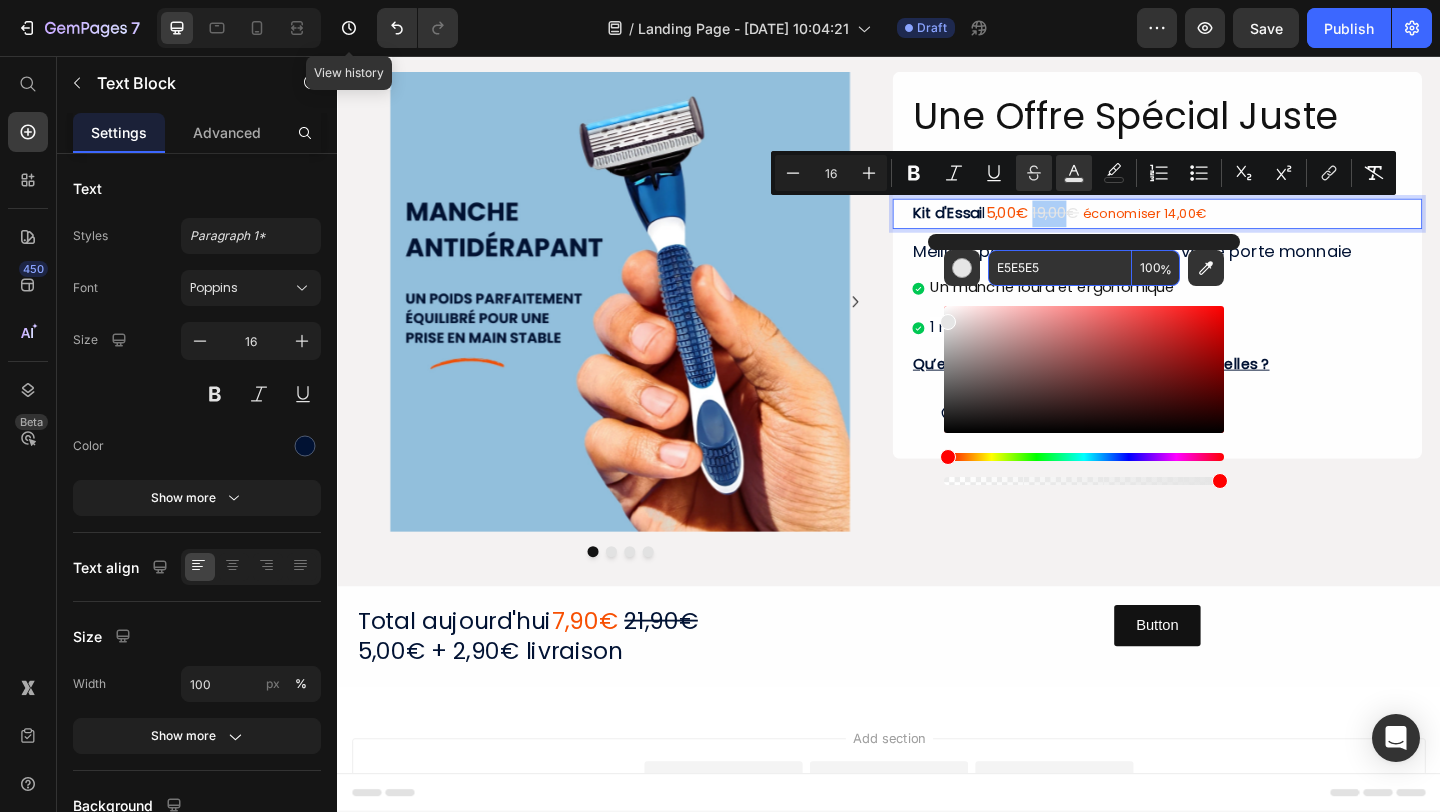 click on "E5E5E5" at bounding box center (1060, 268) 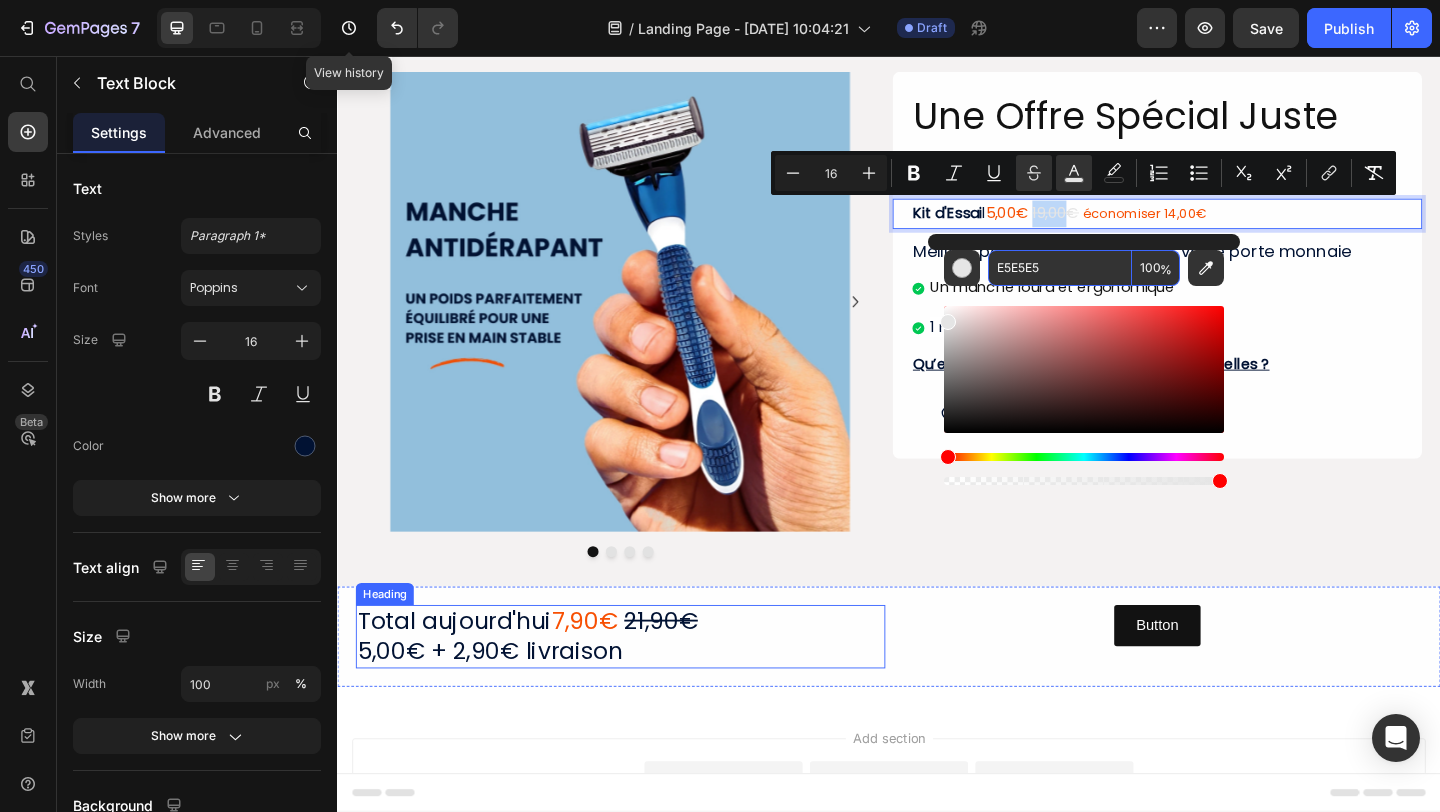 click on "7,90€" at bounding box center [606, 670] 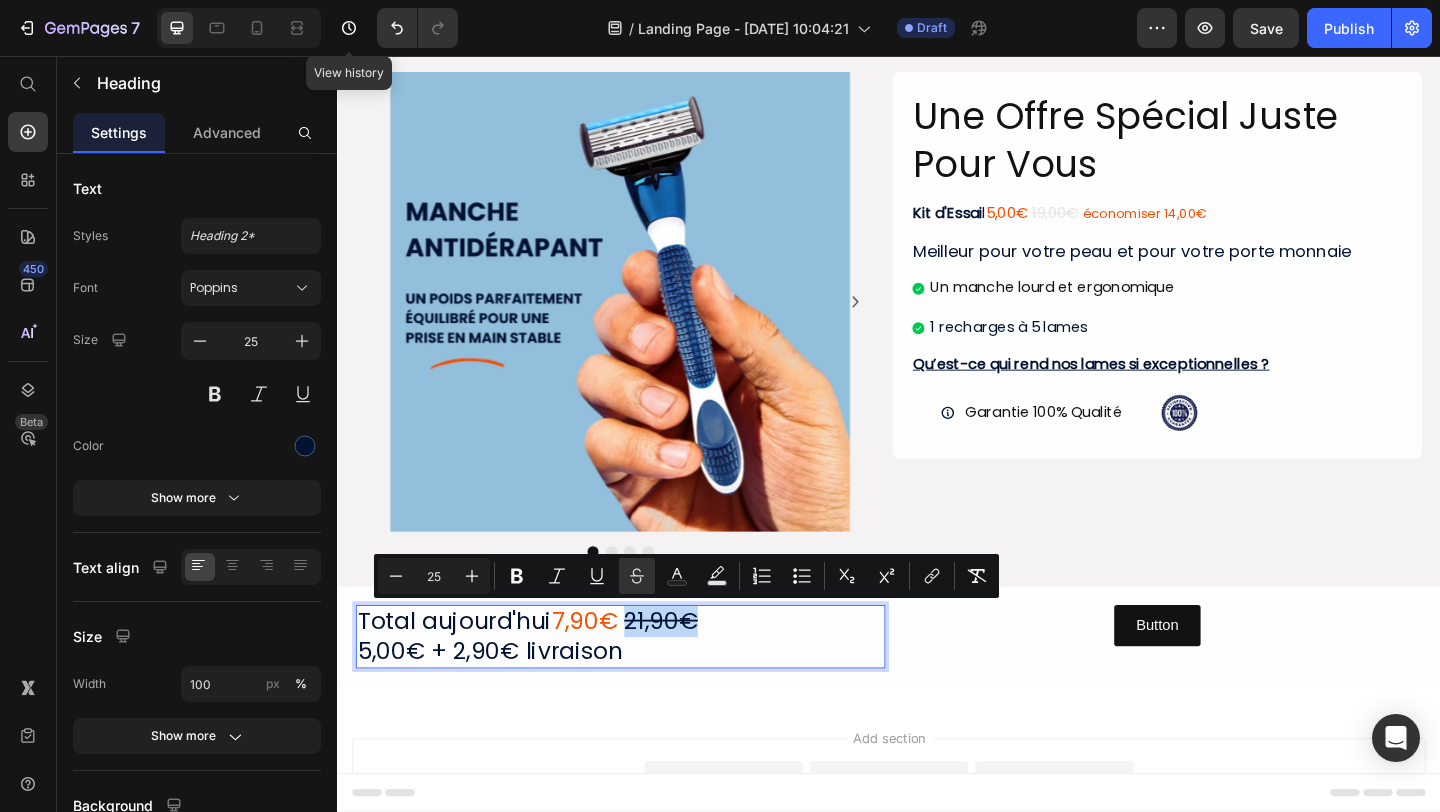 drag, startPoint x: 728, startPoint y: 666, endPoint x: 651, endPoint y: 660, distance: 77.23341 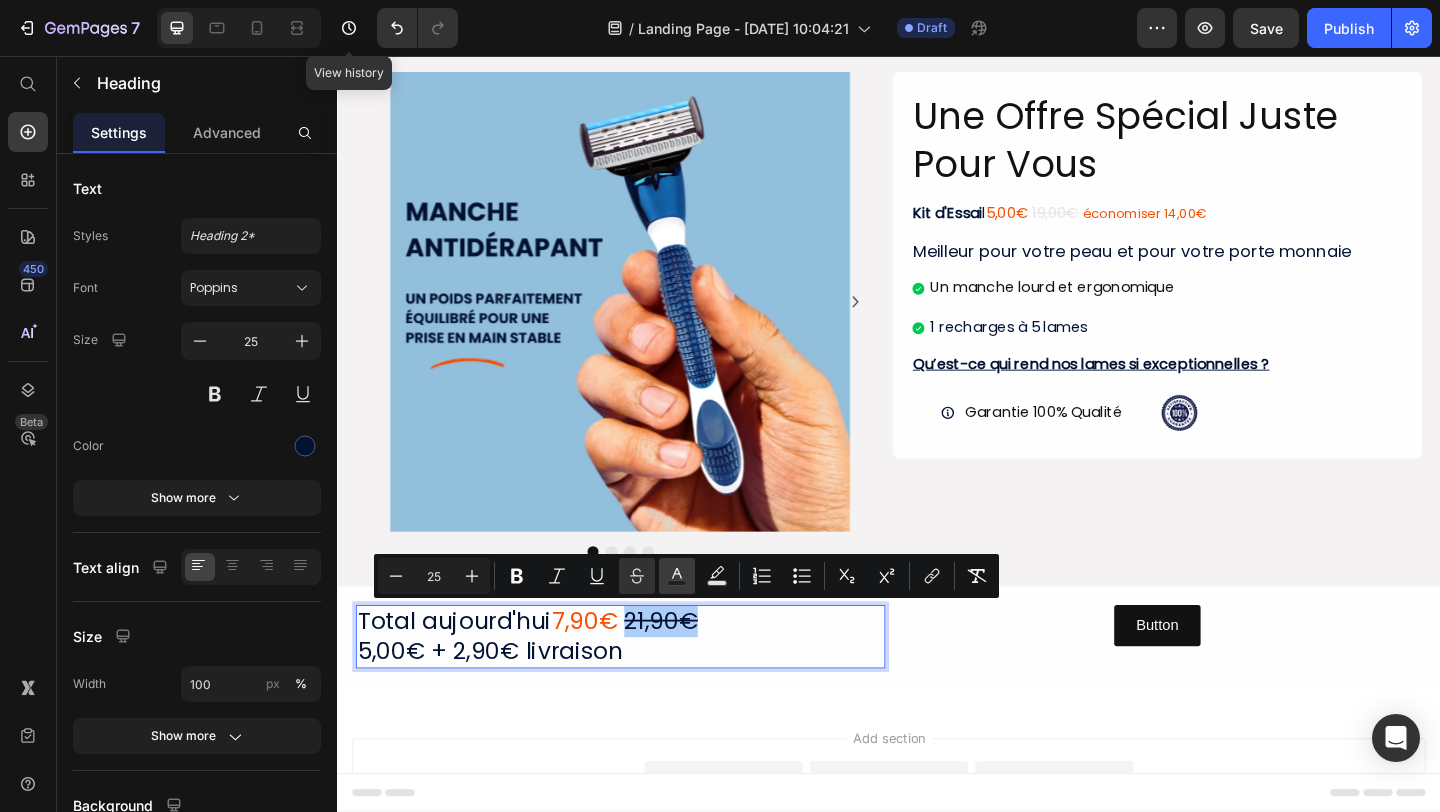 click 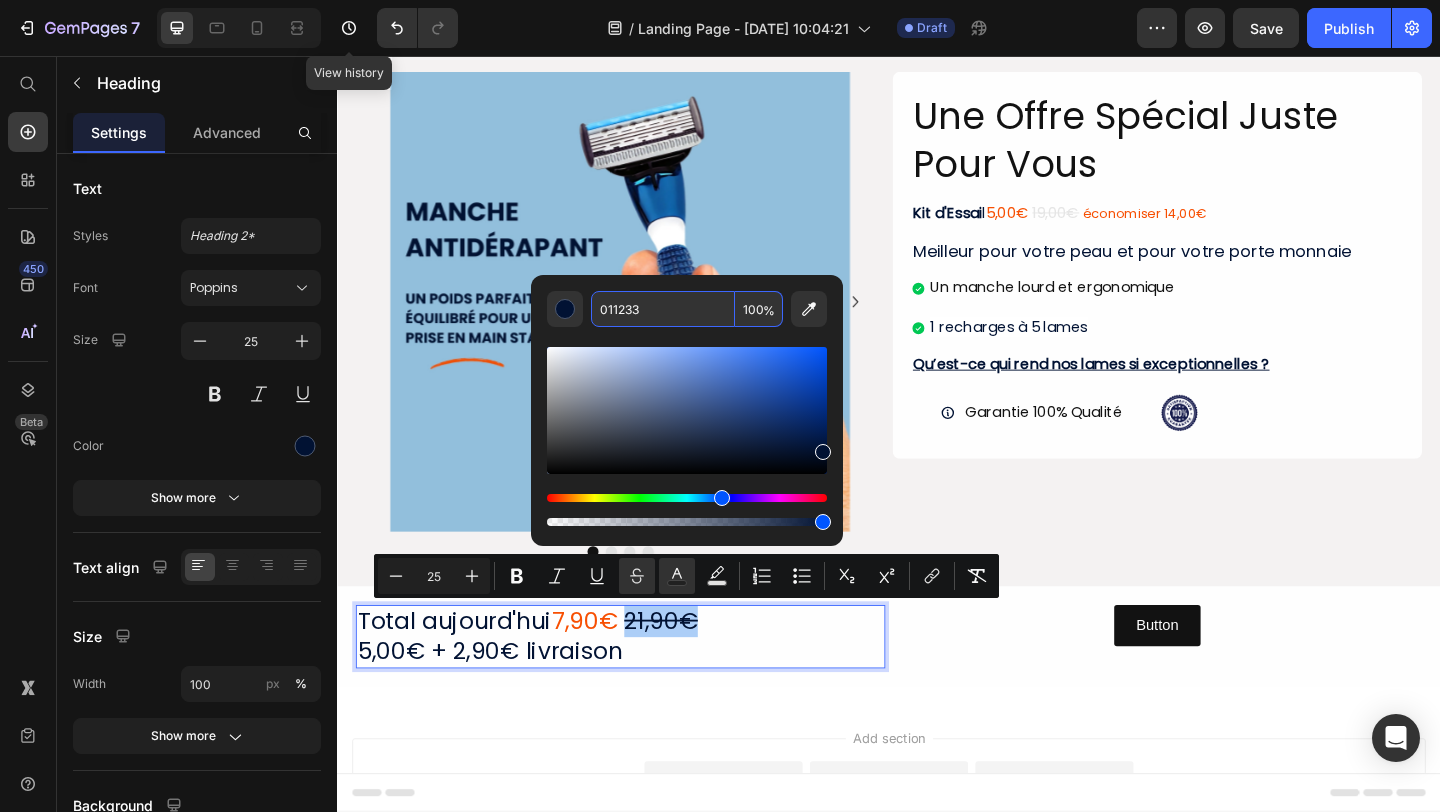 click on "011233" at bounding box center [663, 309] 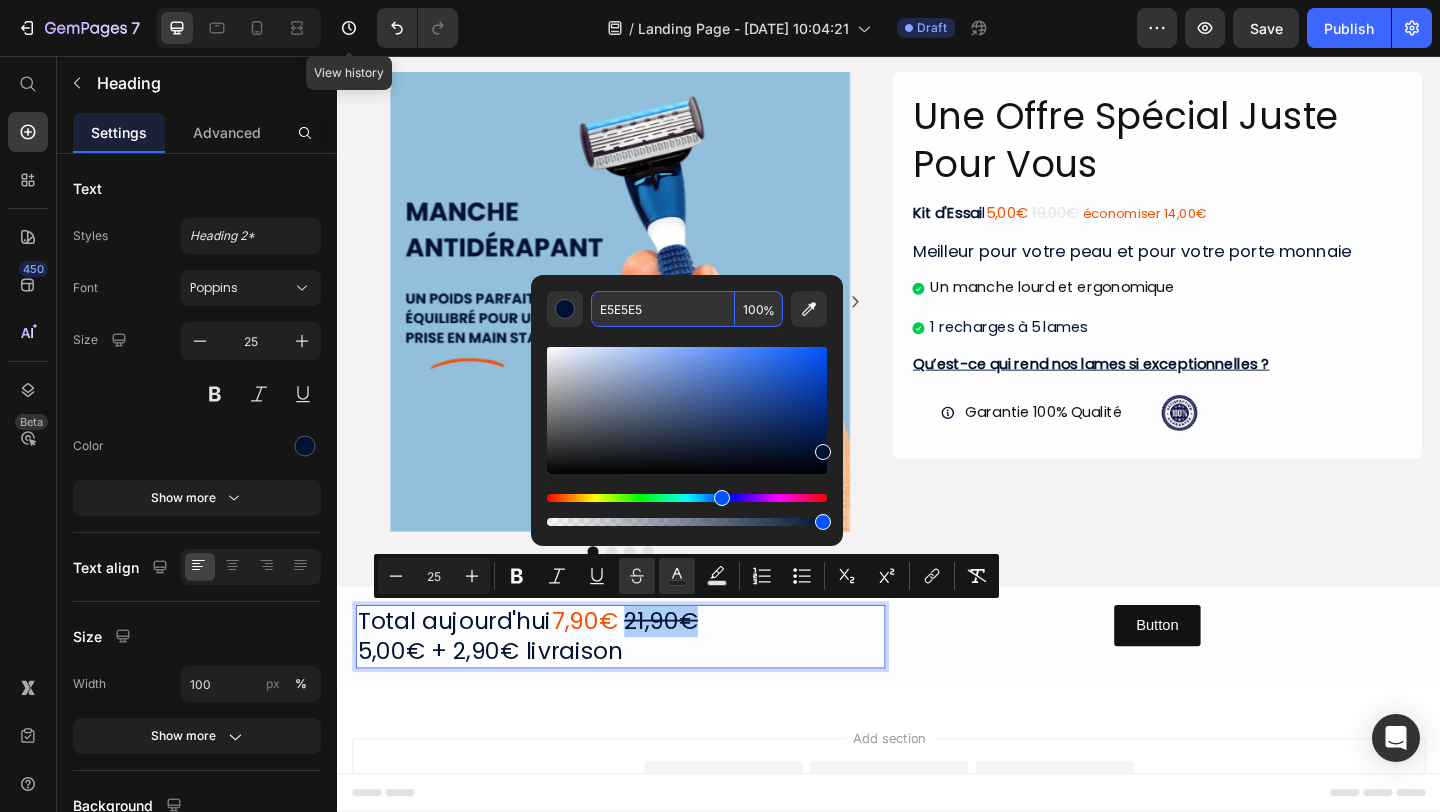type on "E5E5E5" 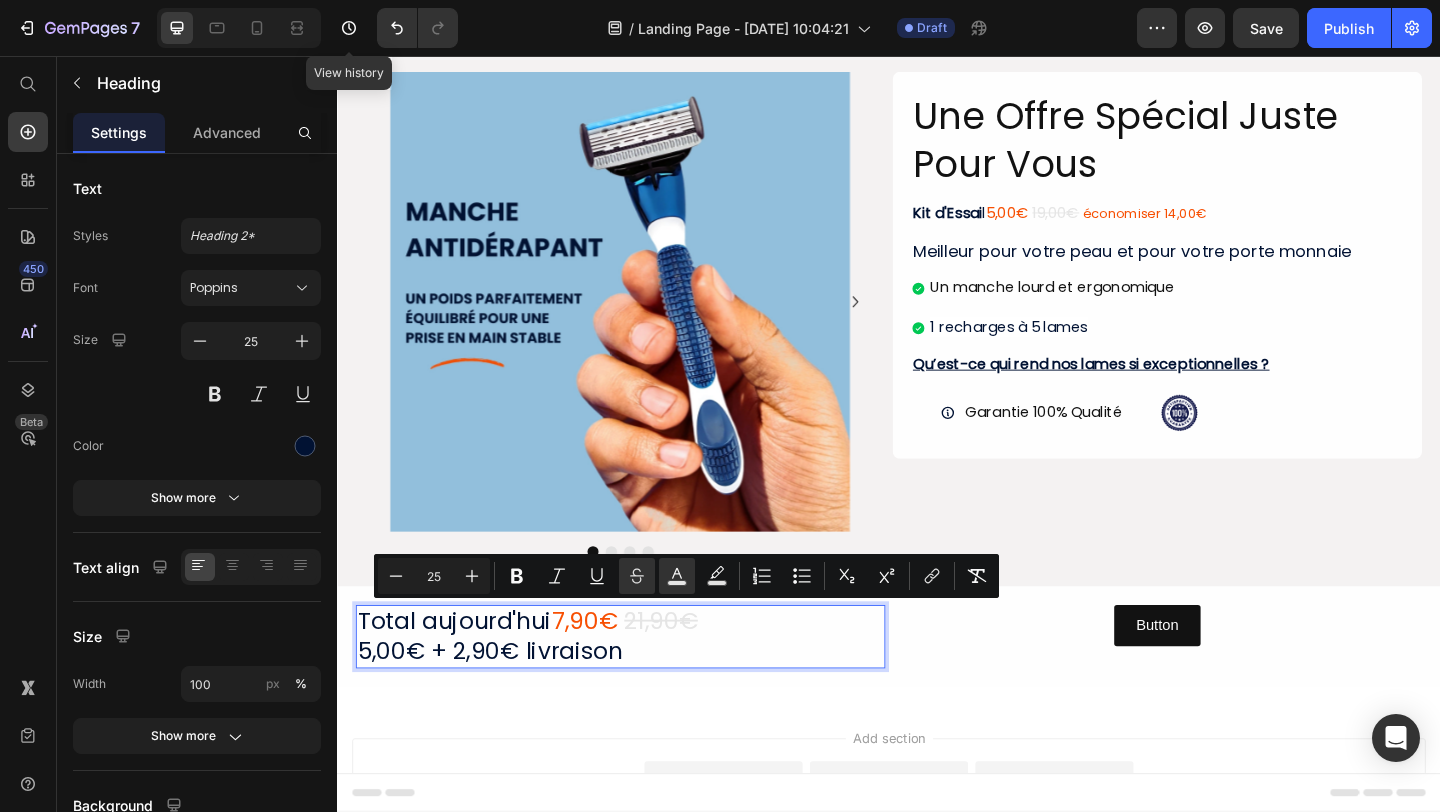 click on "Total [DATE]  7,90€   21,90€ 5,00€ + 2,90€ livraison" at bounding box center (645, 687) 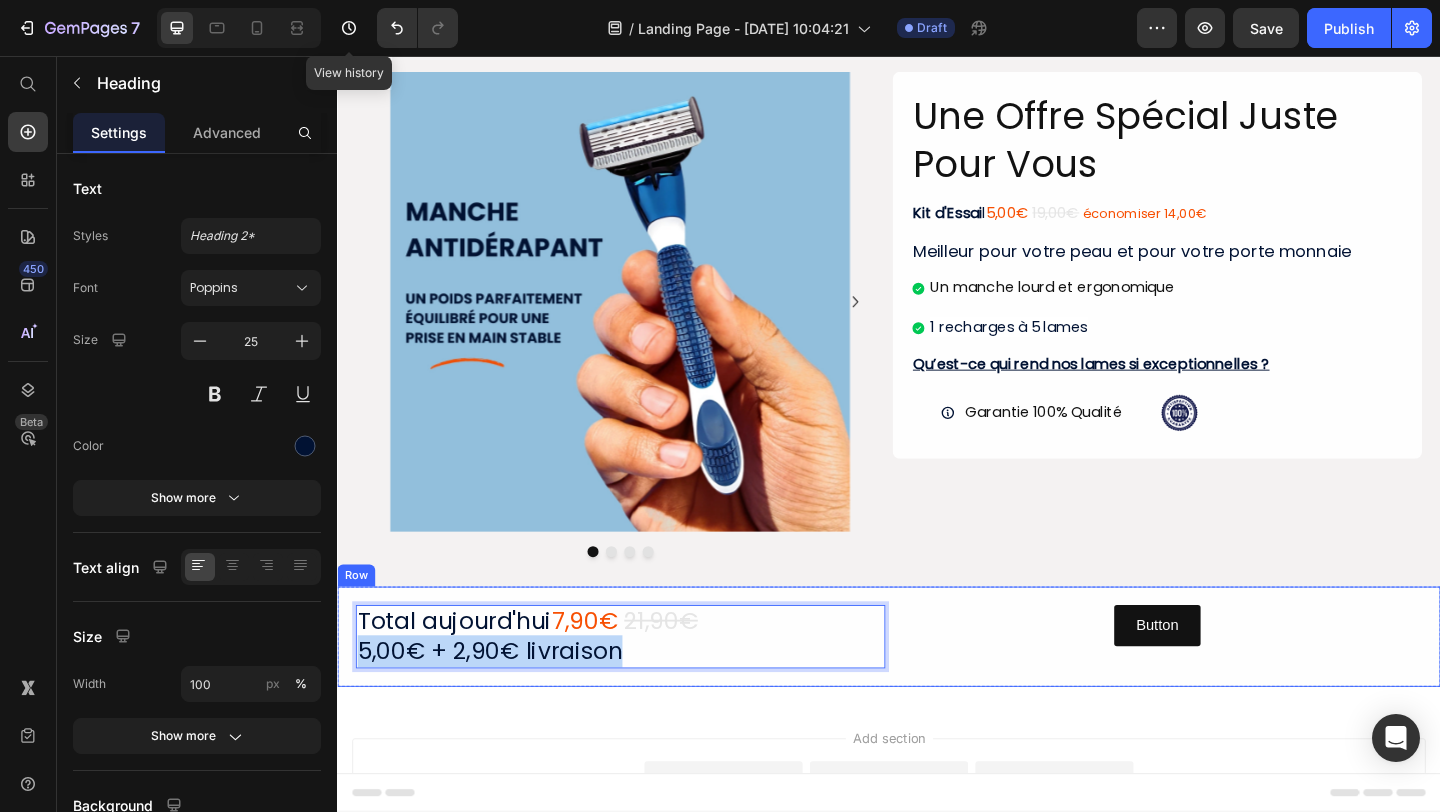 drag, startPoint x: 667, startPoint y: 698, endPoint x: 350, endPoint y: 710, distance: 317.22705 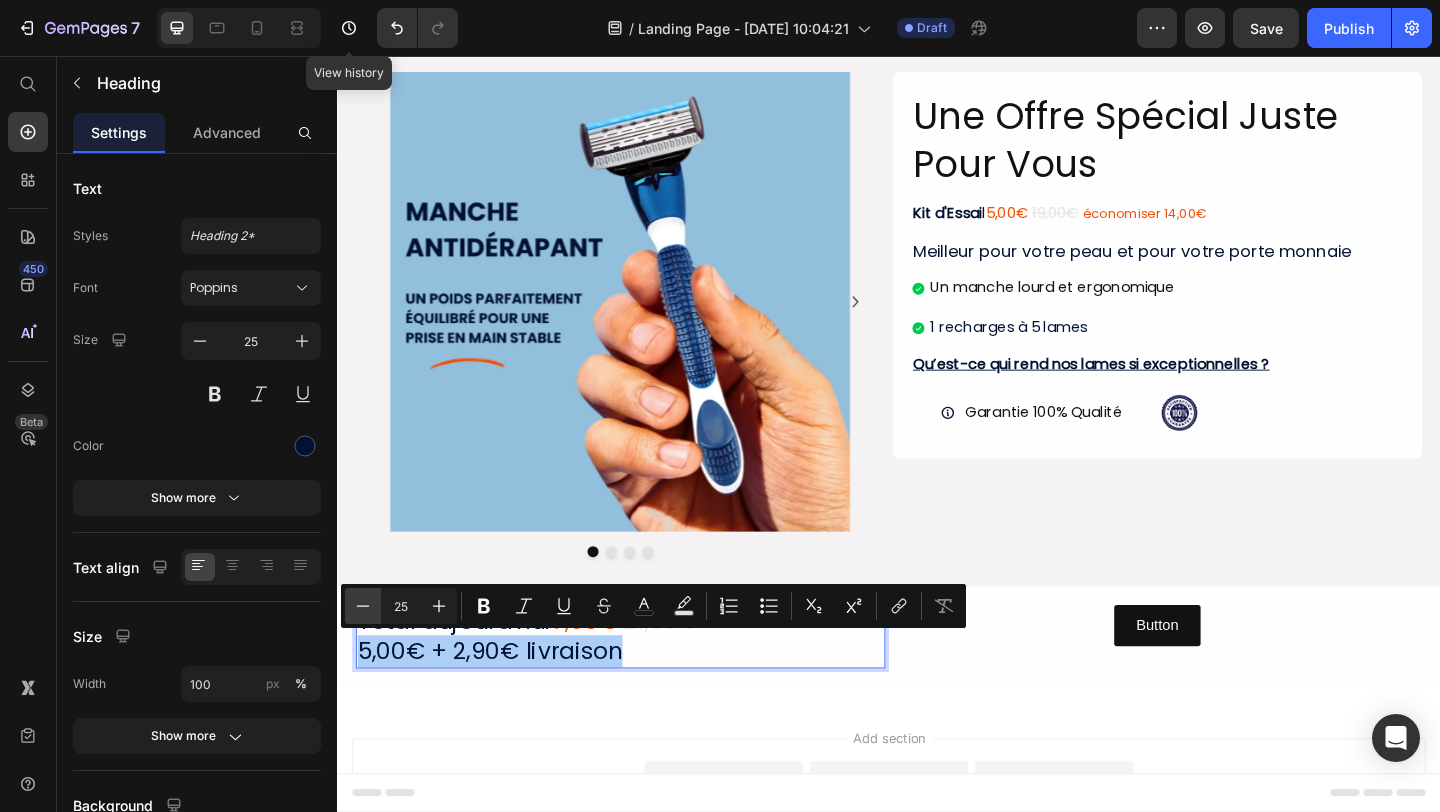 click on "Minus" at bounding box center (363, 606) 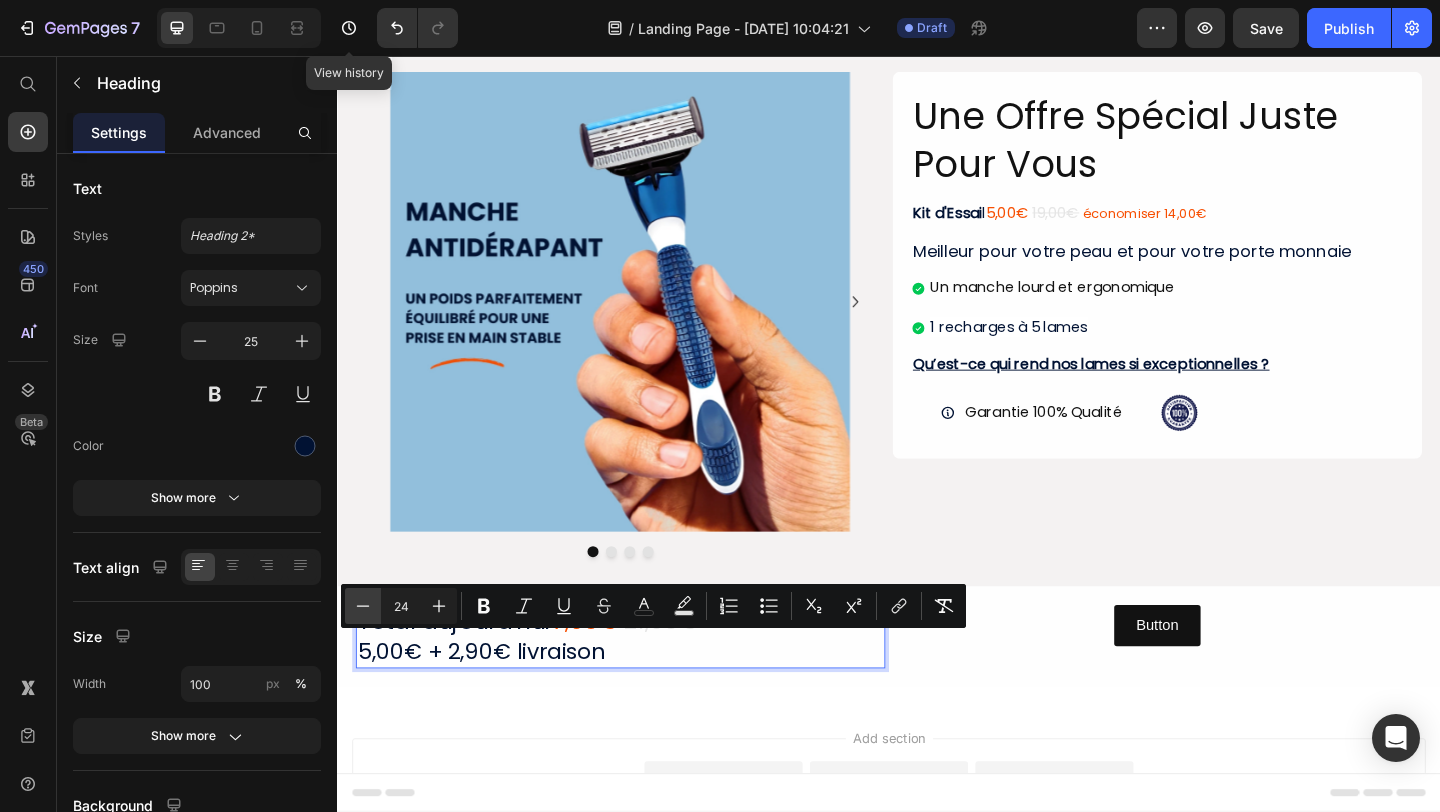 click on "Minus" at bounding box center [363, 606] 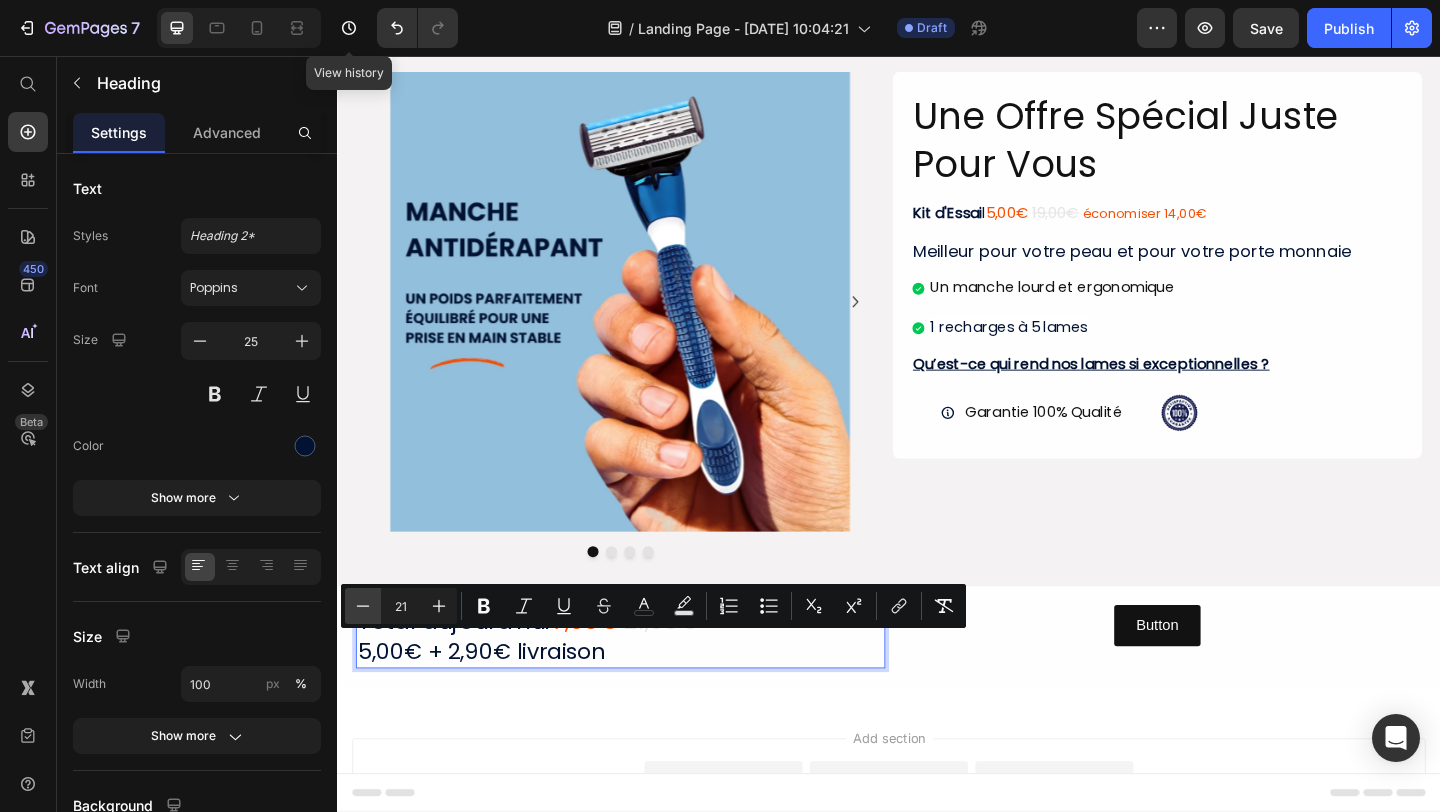 click on "Minus" at bounding box center (363, 606) 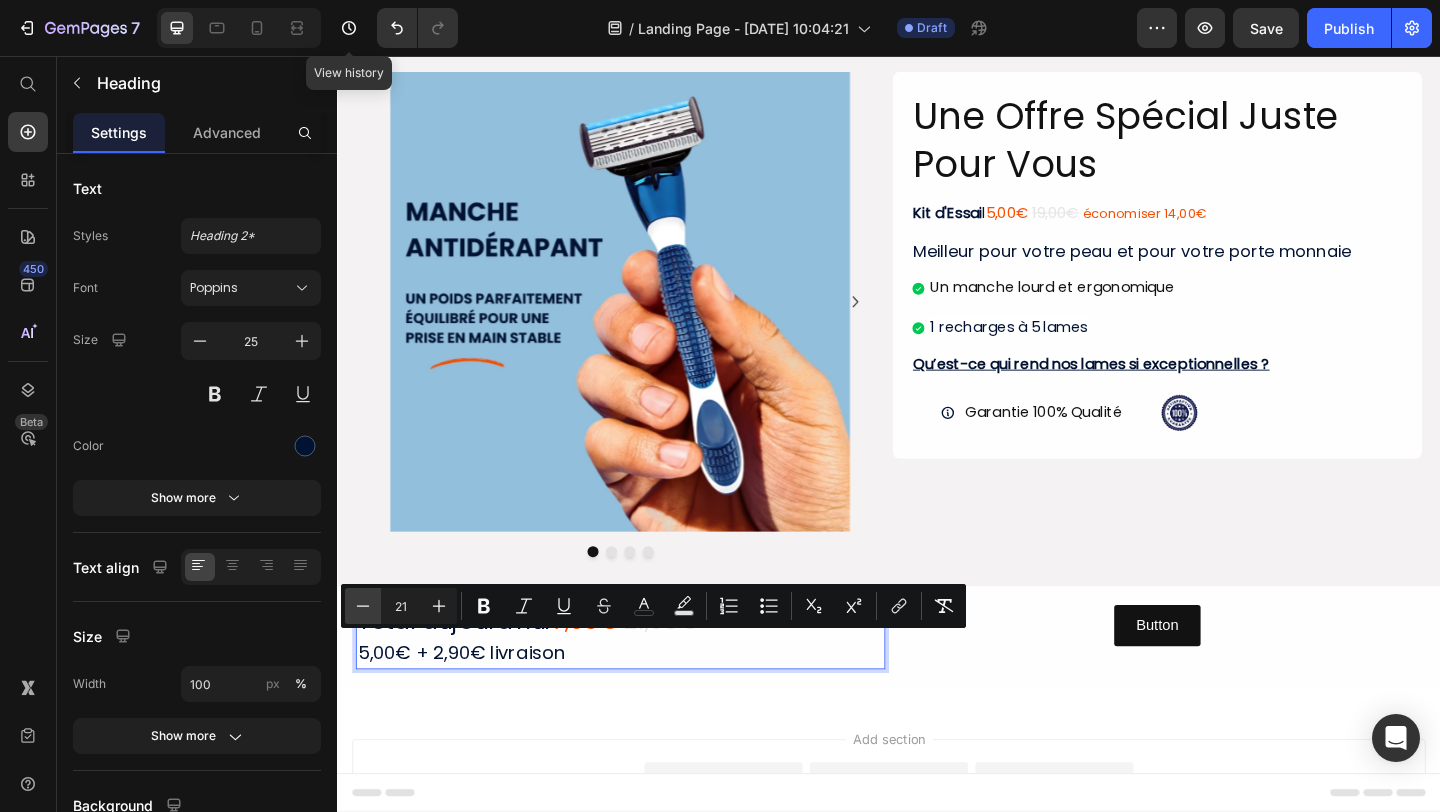 click on "Minus" at bounding box center (363, 606) 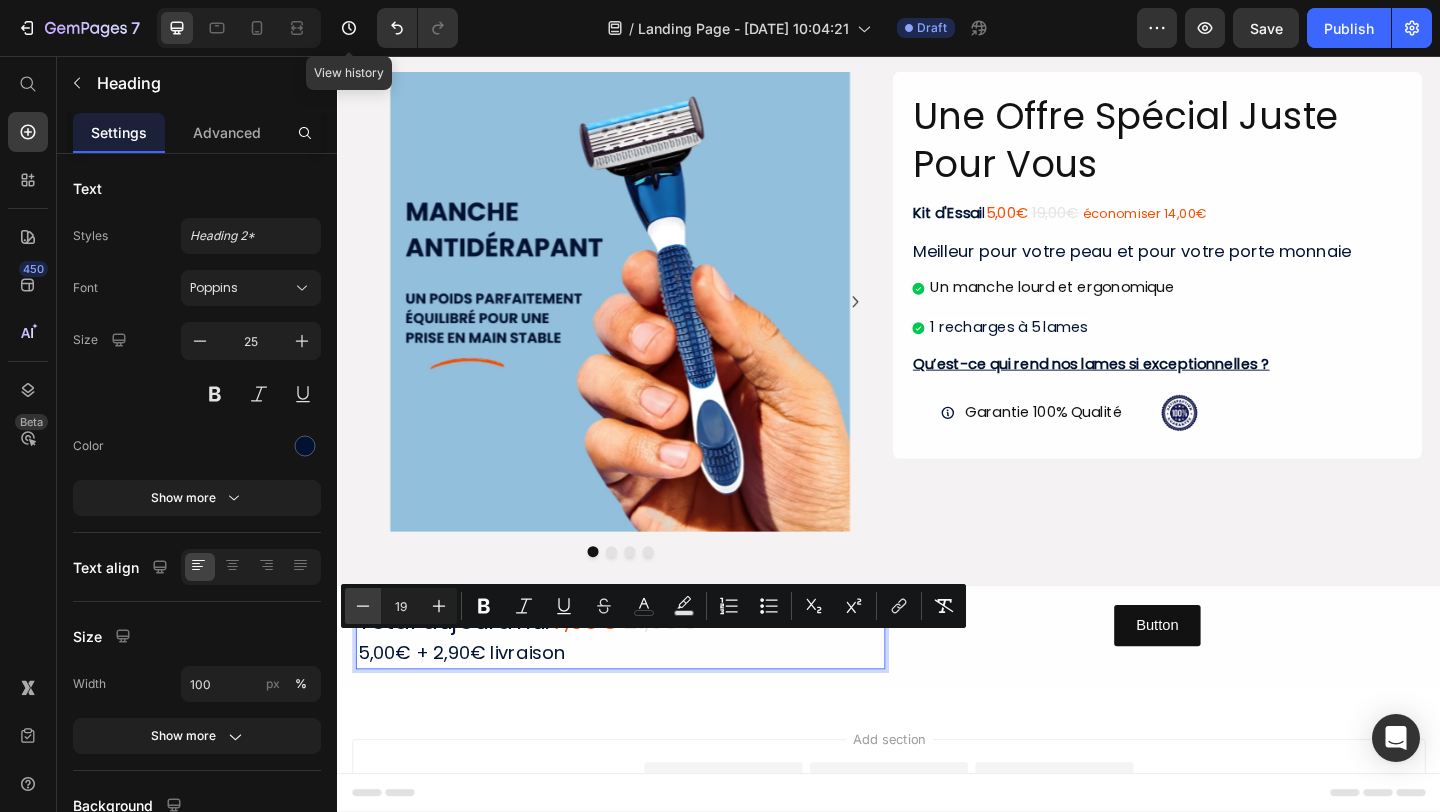click on "Minus" at bounding box center (363, 606) 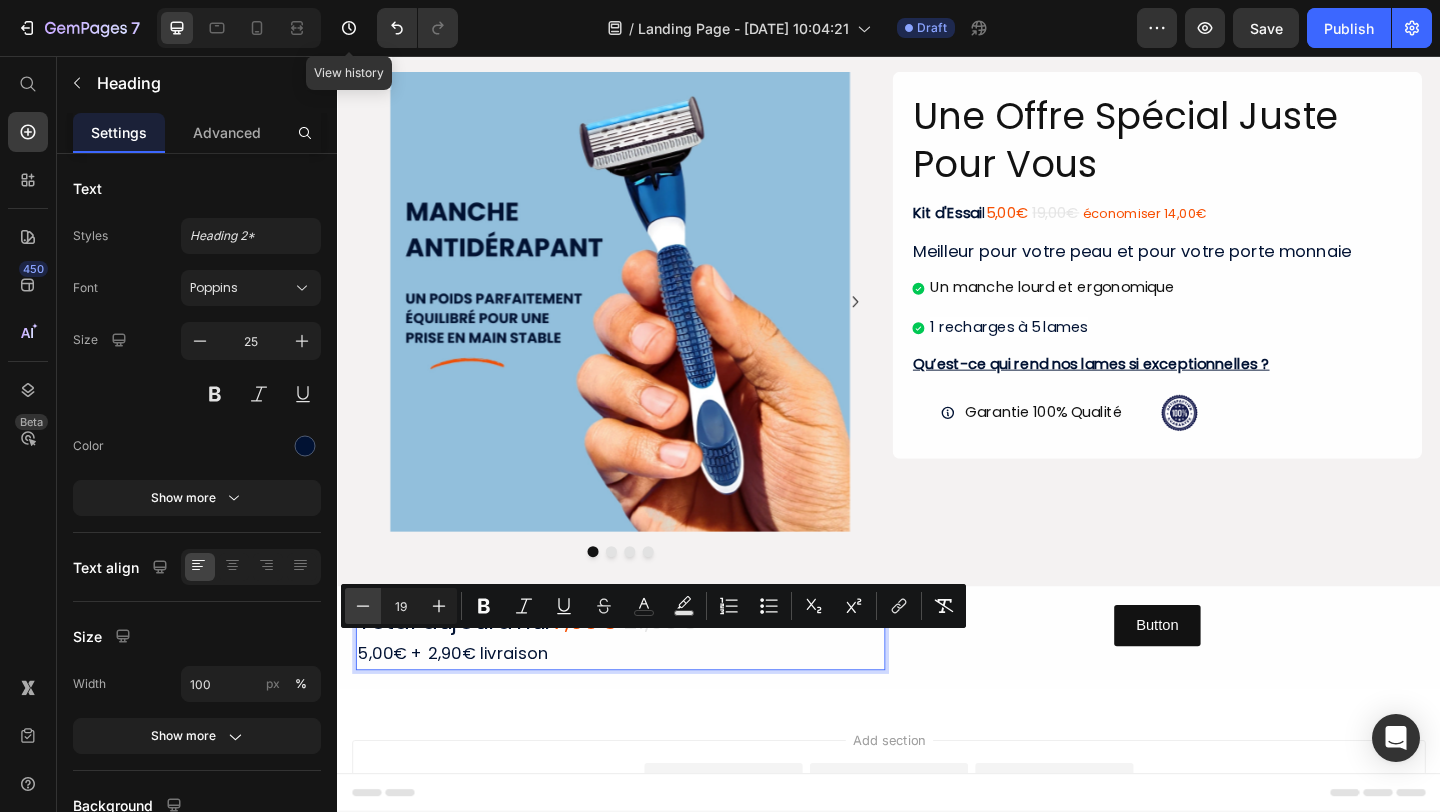 type on "18" 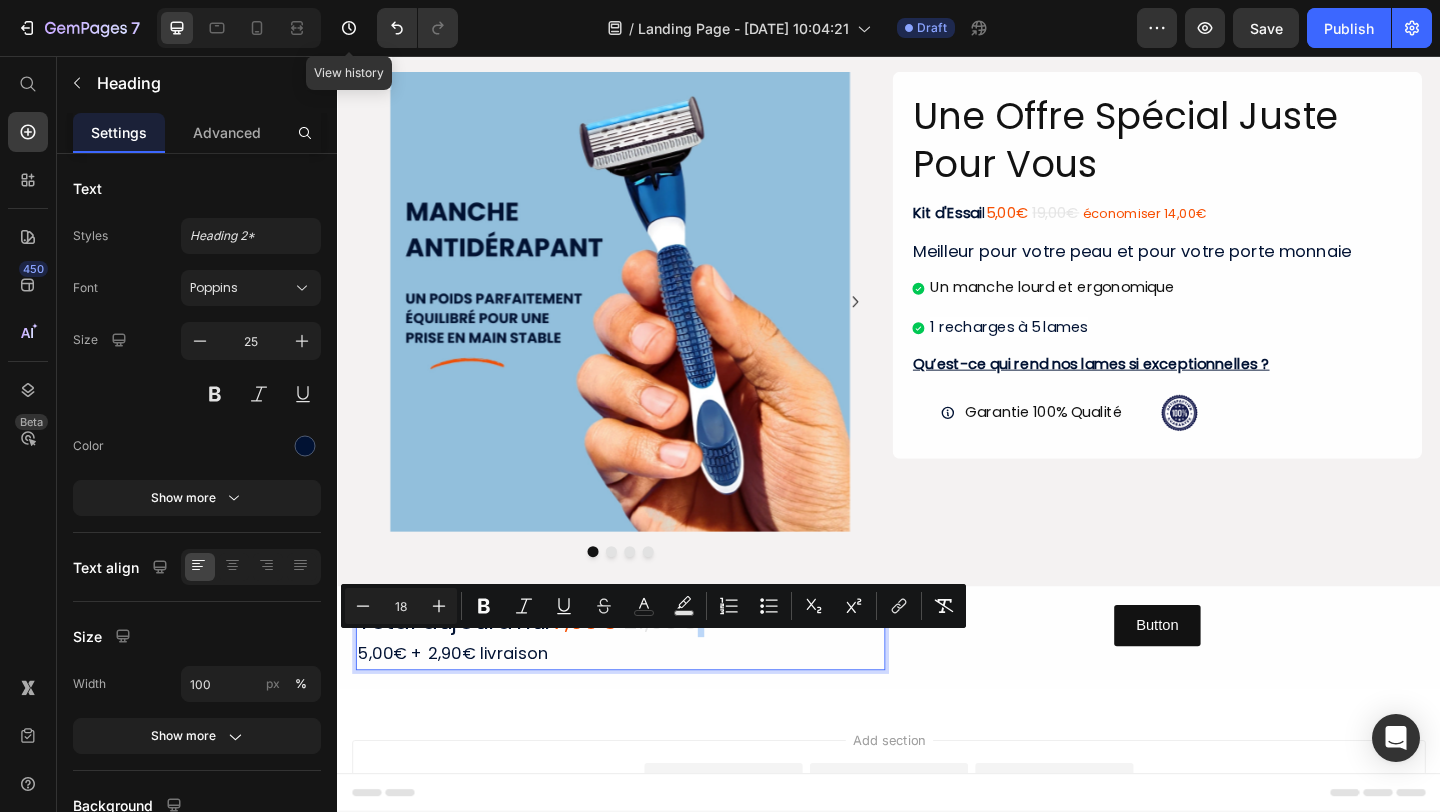 click on "Total [DATE]  7,90€   21,90€ 5,00€ + 2,90€ livraison" at bounding box center (645, 688) 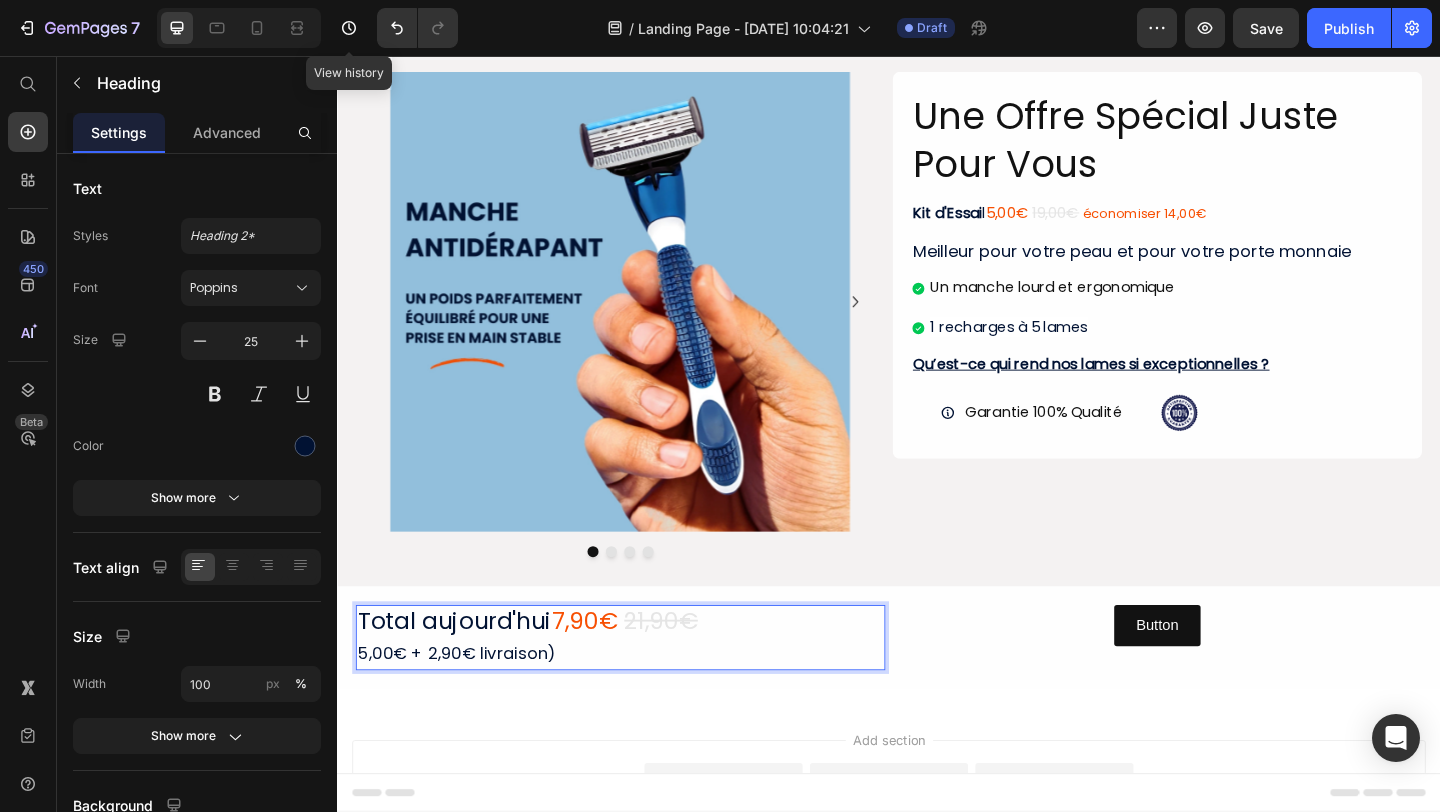 click on "5,00€ + 2,90€ livraison)" at bounding box center [467, 705] 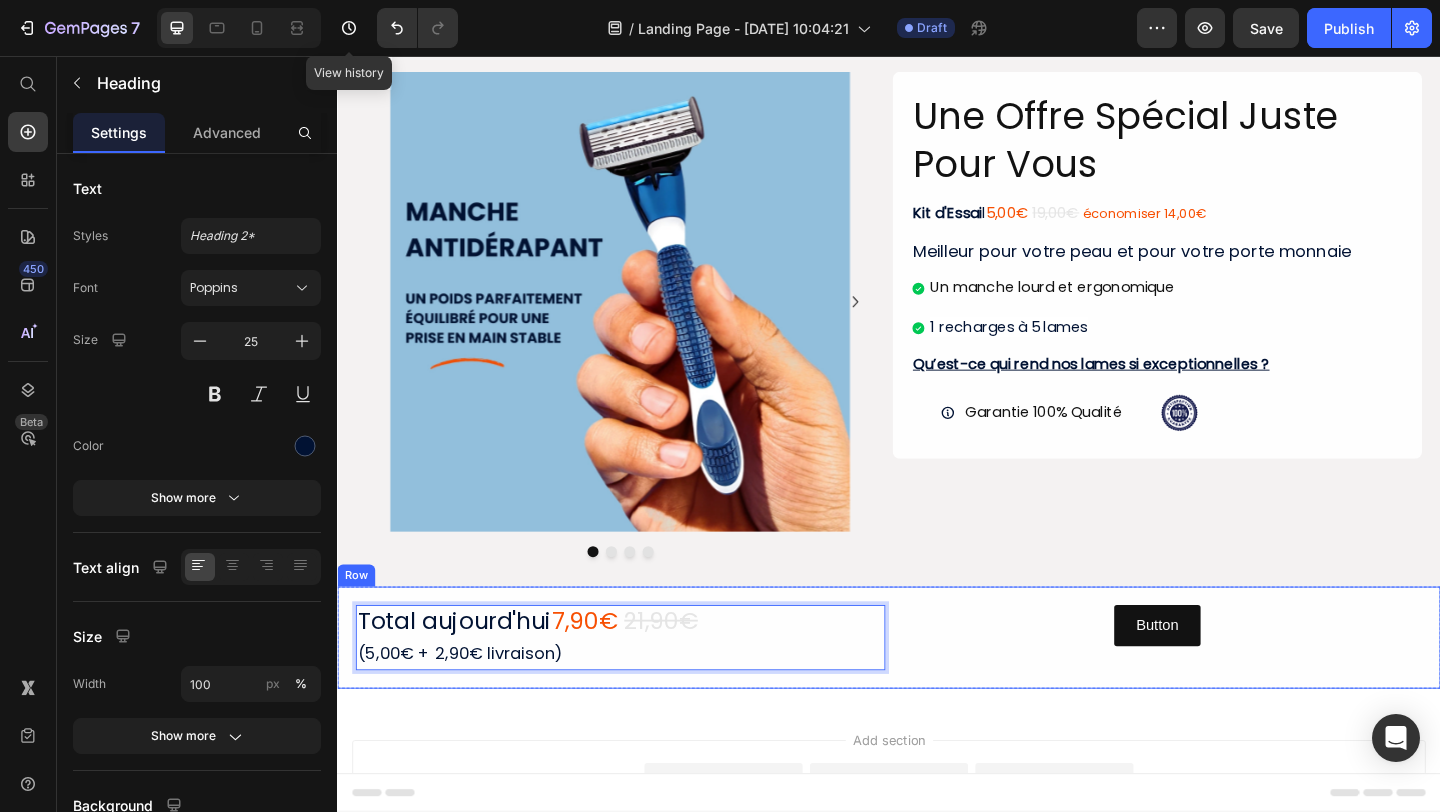 click on "Button Button" at bounding box center (1229, 688) 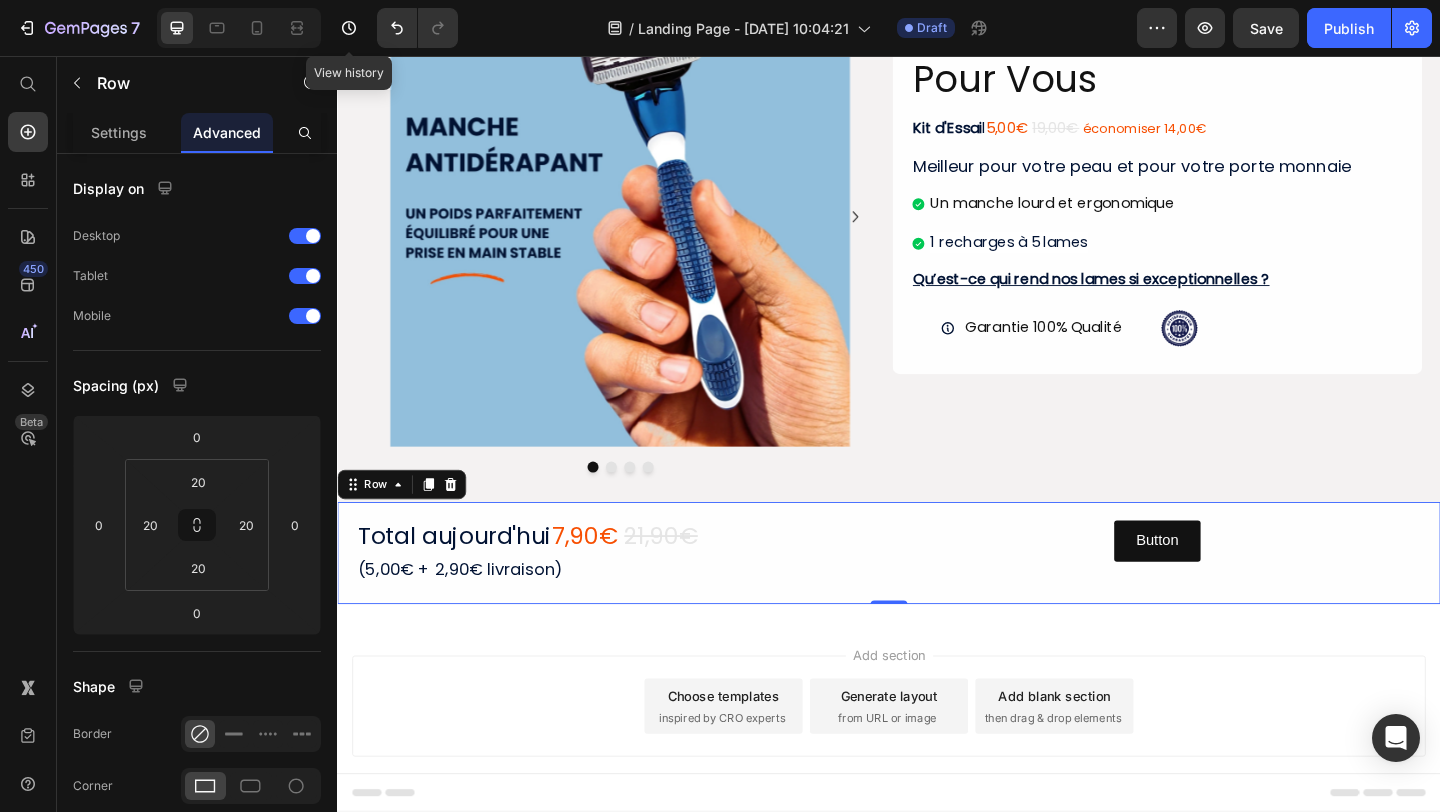 scroll, scrollTop: 184, scrollLeft: 0, axis: vertical 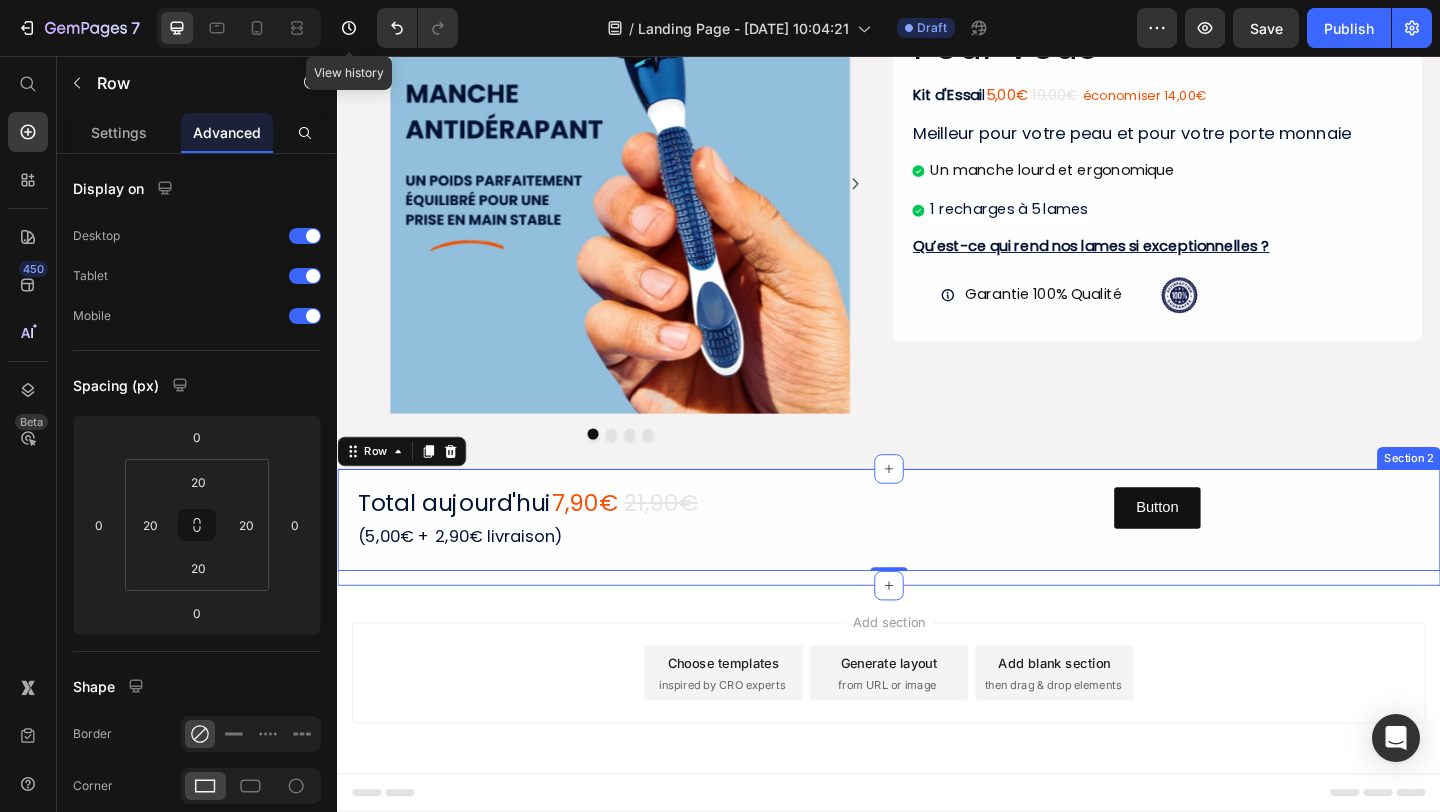 click on "Total [DATE]  7,90€   21,90€ (5,00€ + 2,90€ livraison) Heading Button Button Row   0 Row" at bounding box center (937, 568) 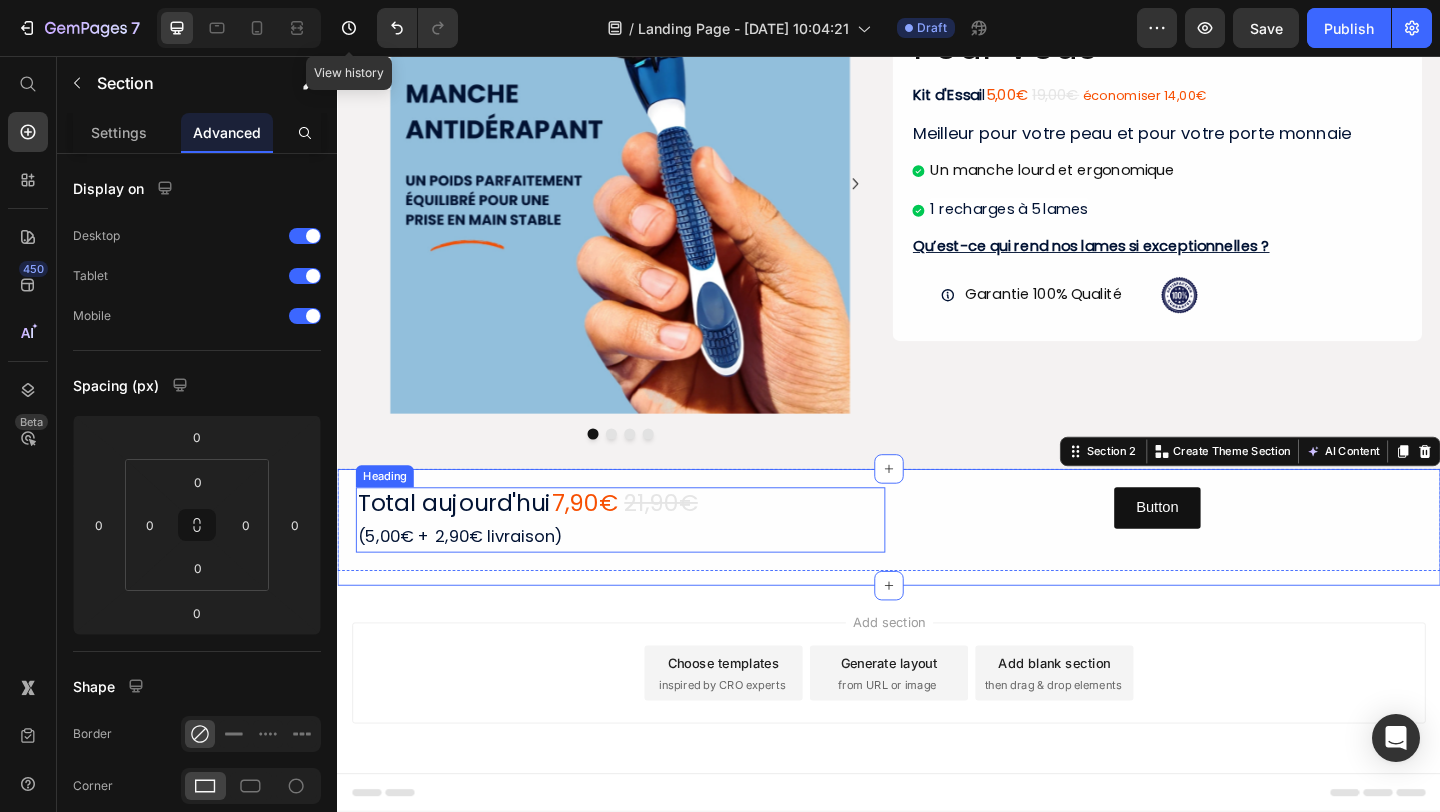 click on "Total [DATE]  7,90€   21,90€ (5,00€ + 2,90€ livraison)" at bounding box center [645, 560] 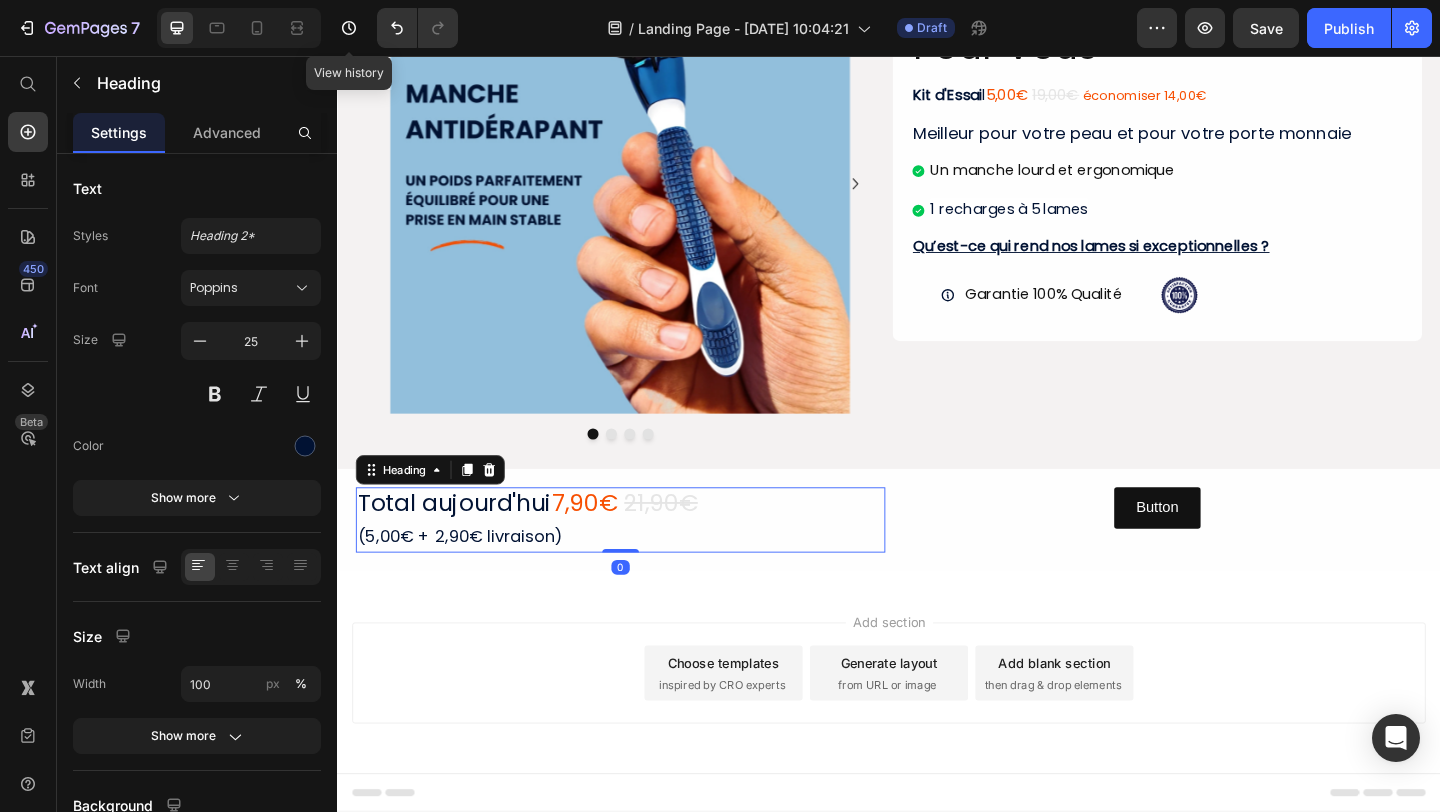 click on "Total [DATE]  7,90€   21,90€ (5,00€ + 2,90€ livraison) Heading   0 Button Button Row" at bounding box center [937, 560] 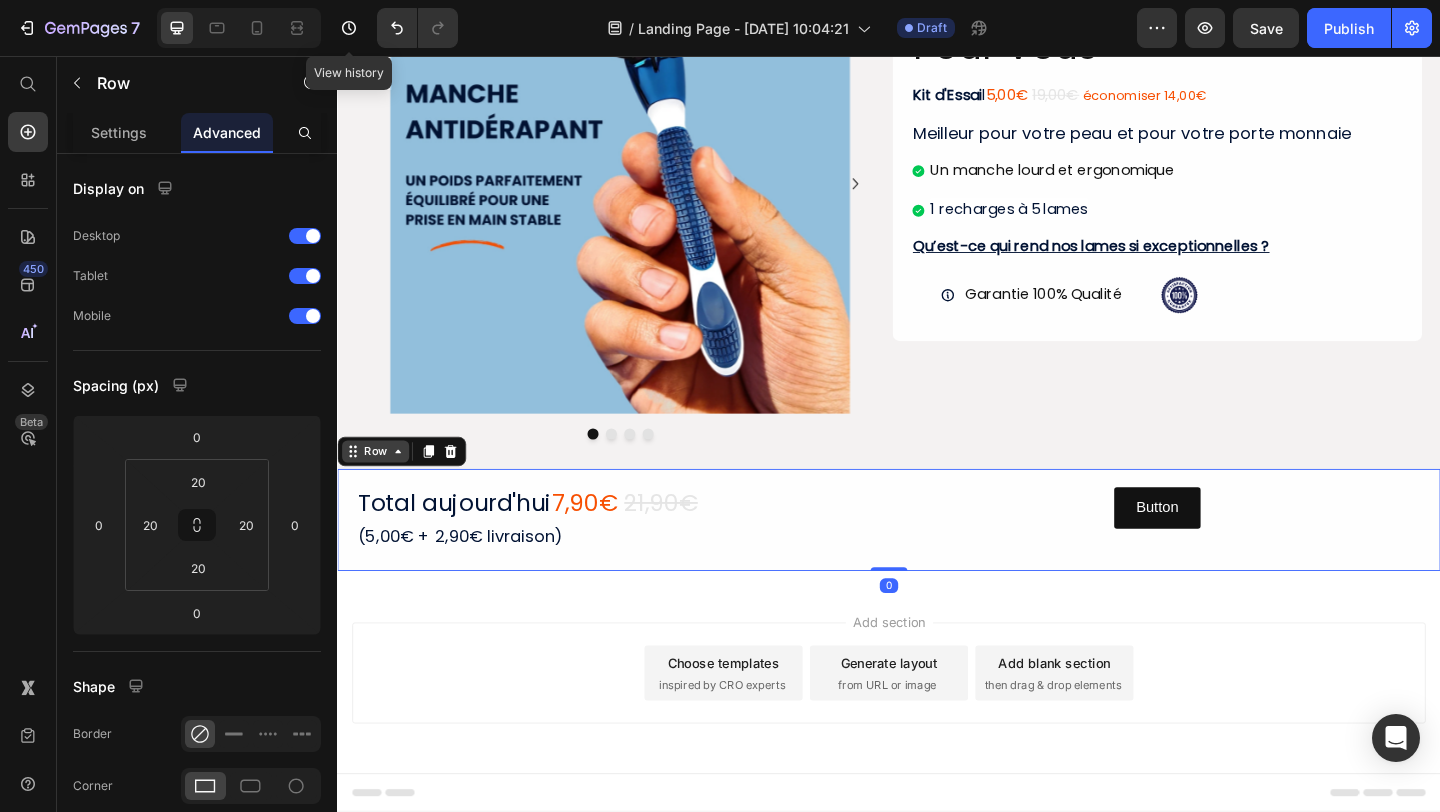 click 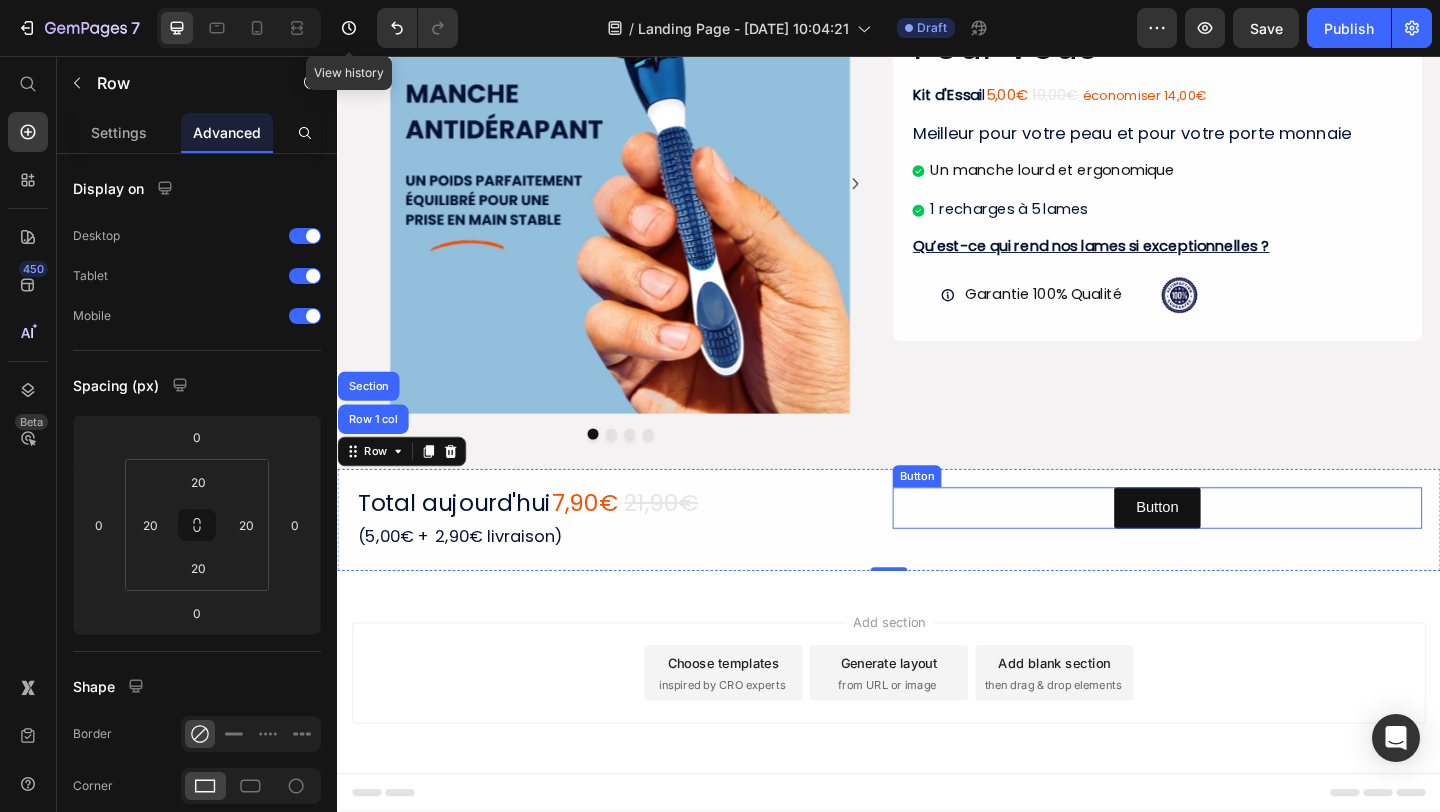 click on "Button Button" at bounding box center (1229, 547) 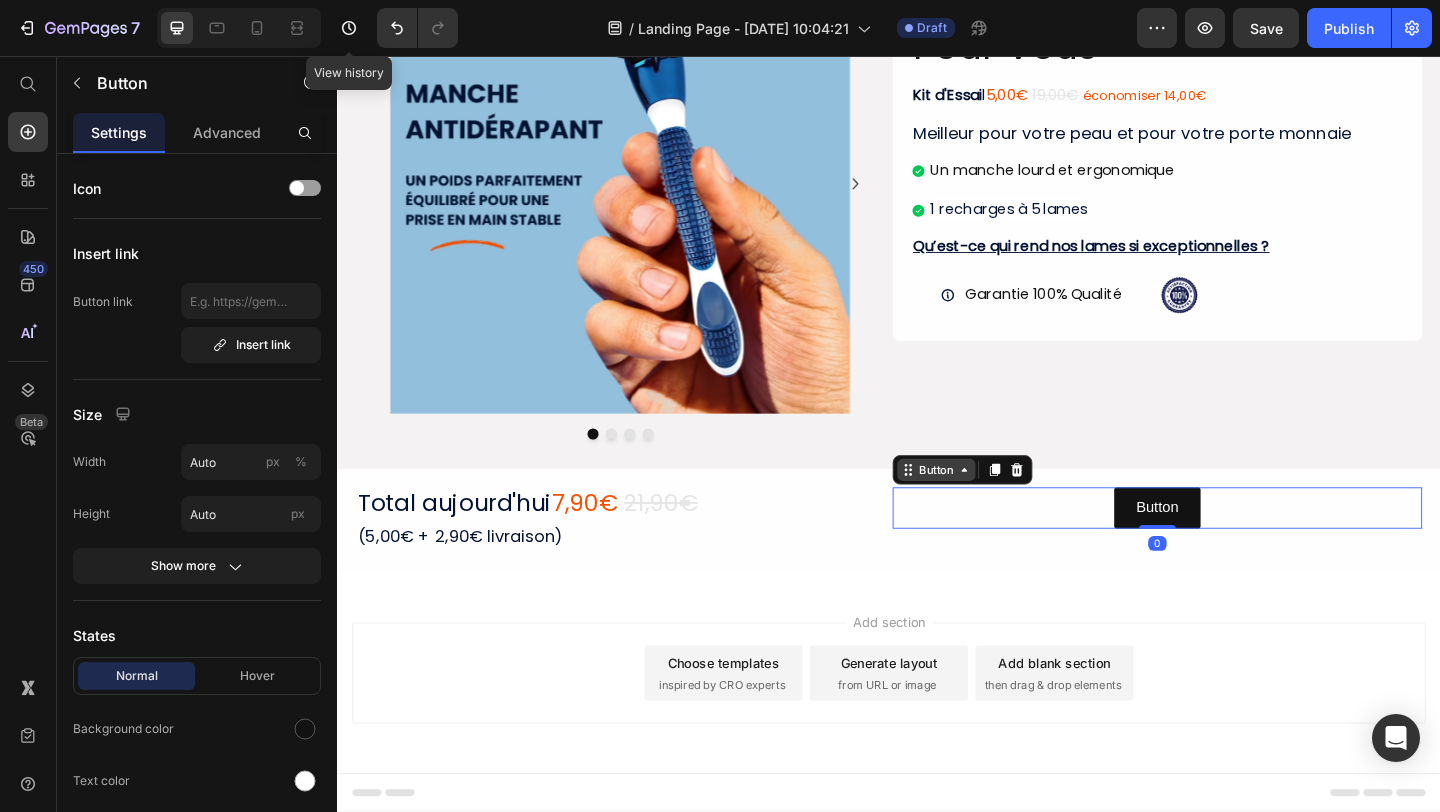 click on "Button" at bounding box center (988, 506) 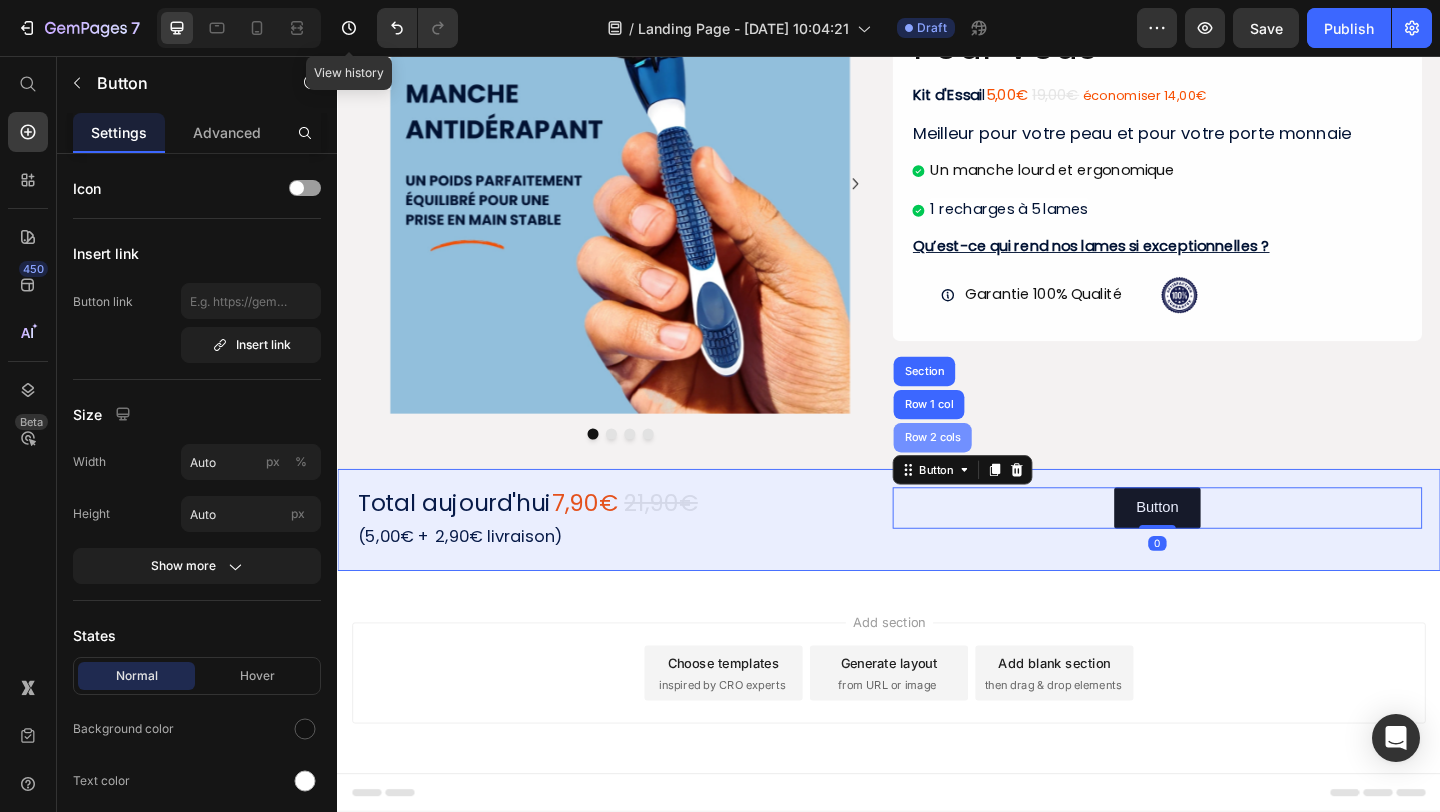 drag, startPoint x: 989, startPoint y: 469, endPoint x: 663, endPoint y: 564, distance: 339.56 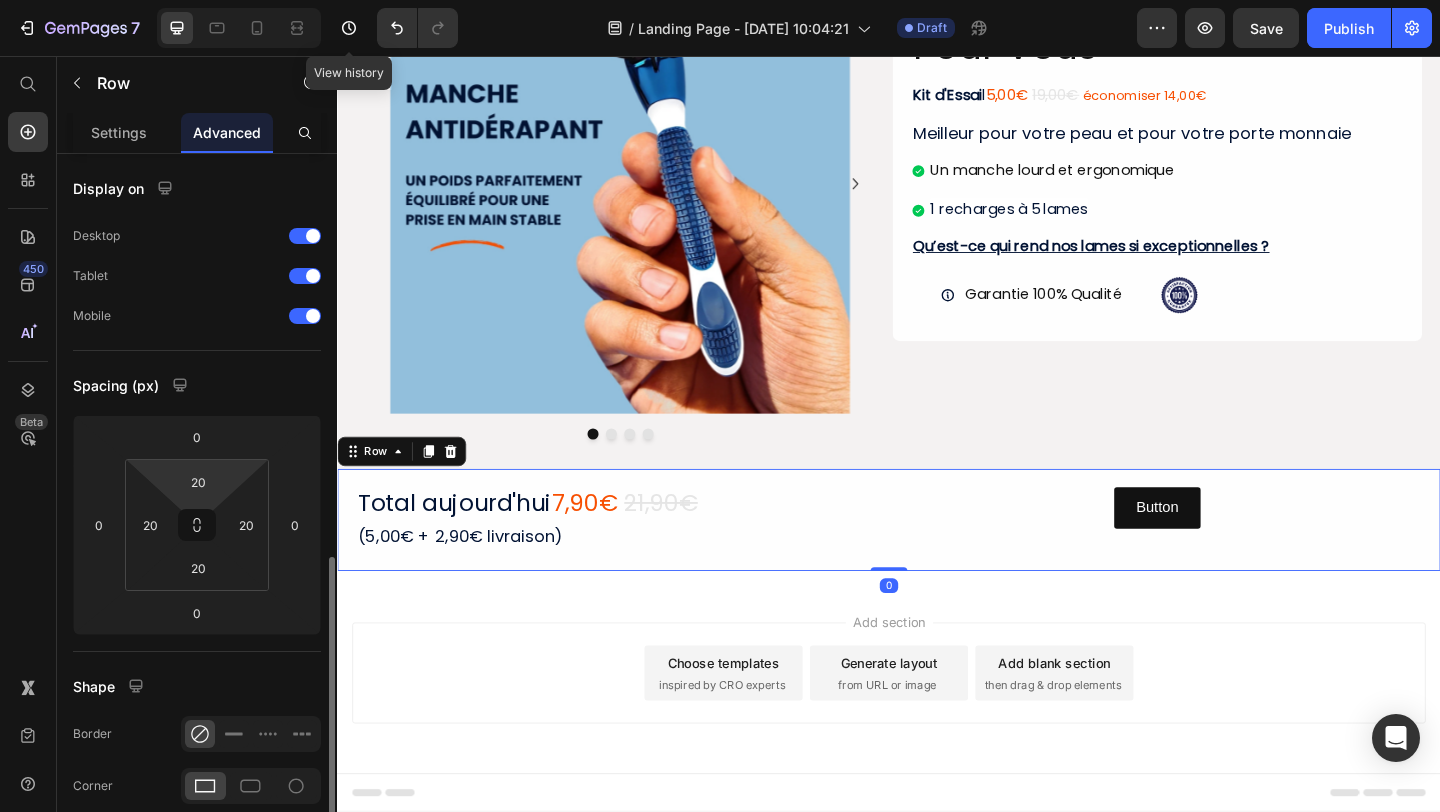 scroll, scrollTop: 258, scrollLeft: 0, axis: vertical 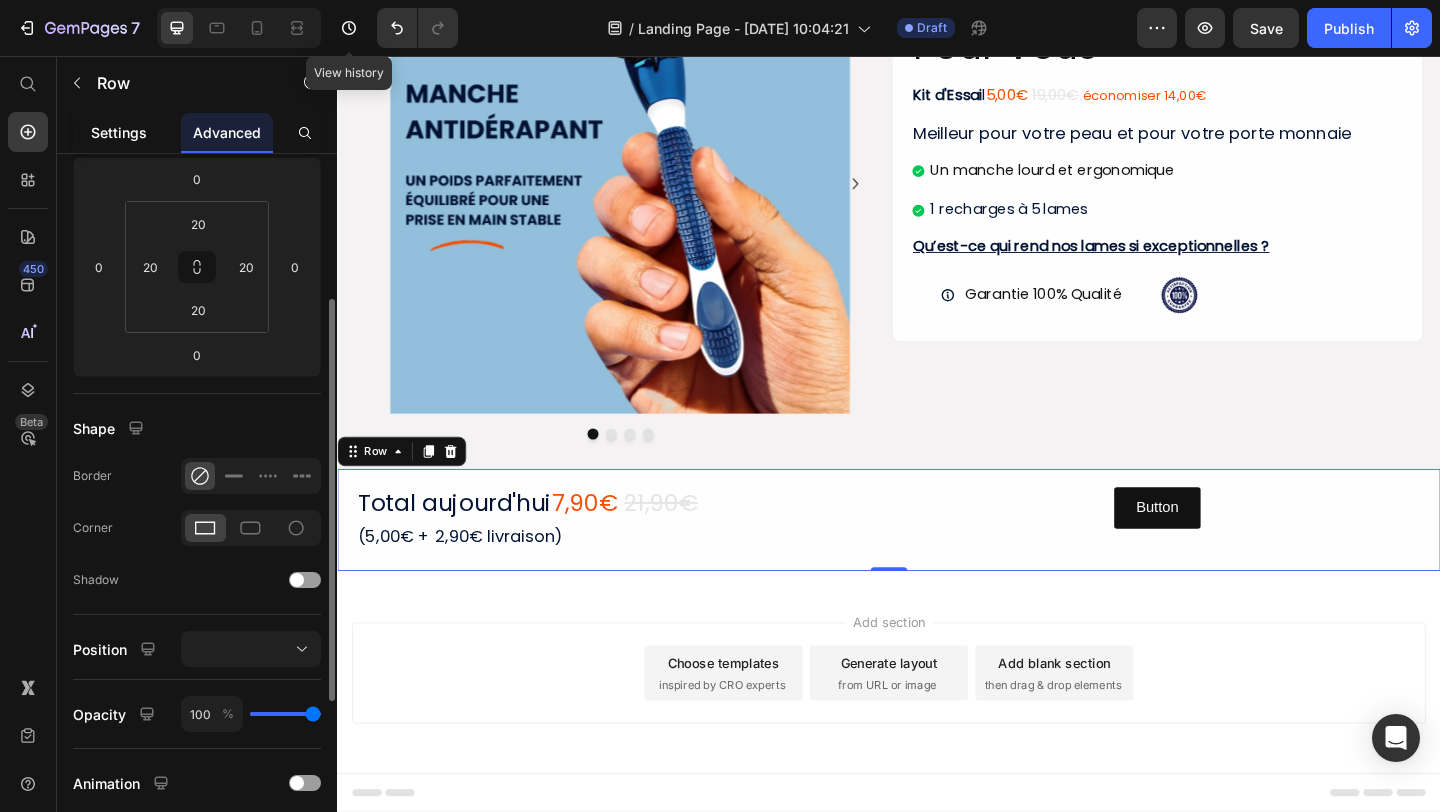 click on "Settings" at bounding box center [119, 132] 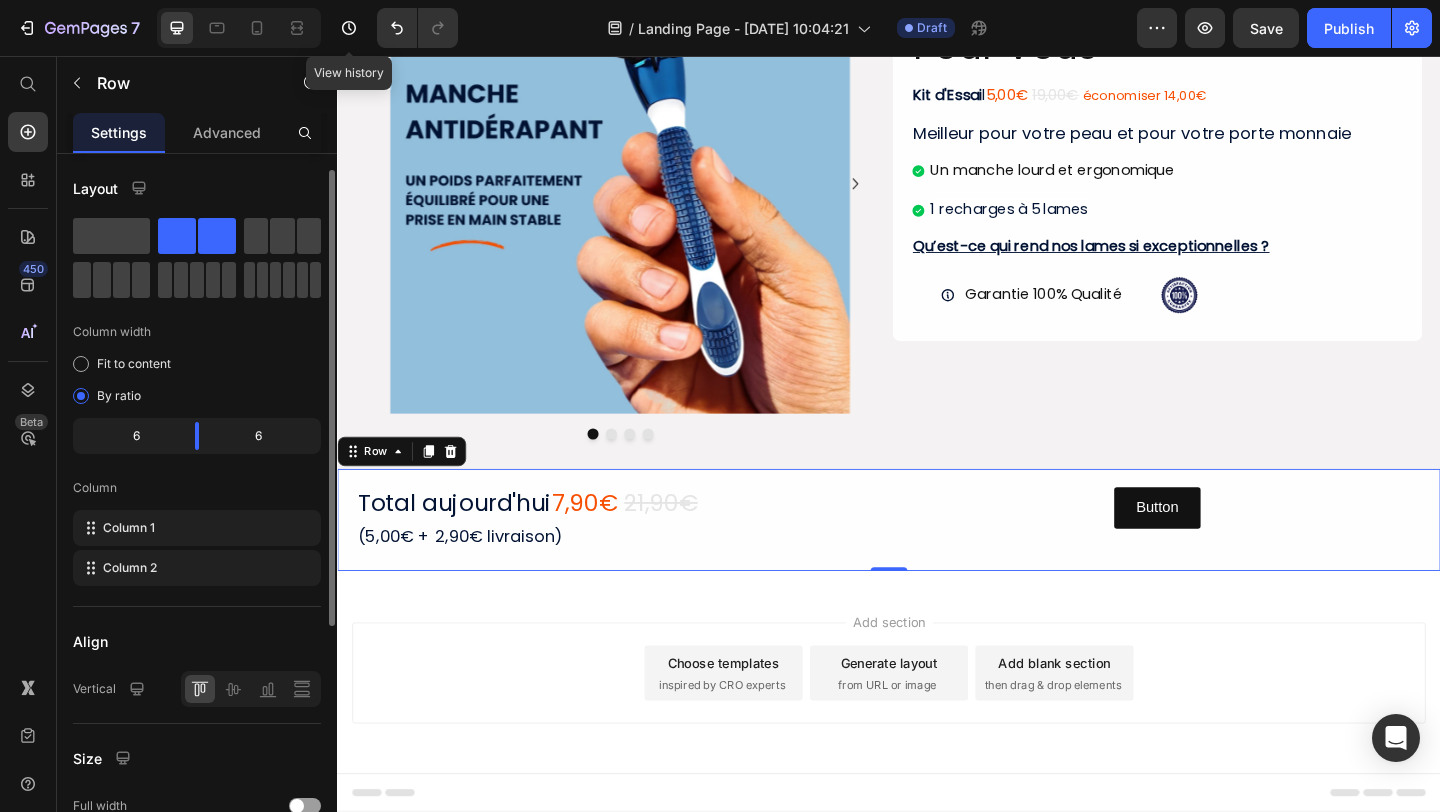 scroll, scrollTop: 101, scrollLeft: 0, axis: vertical 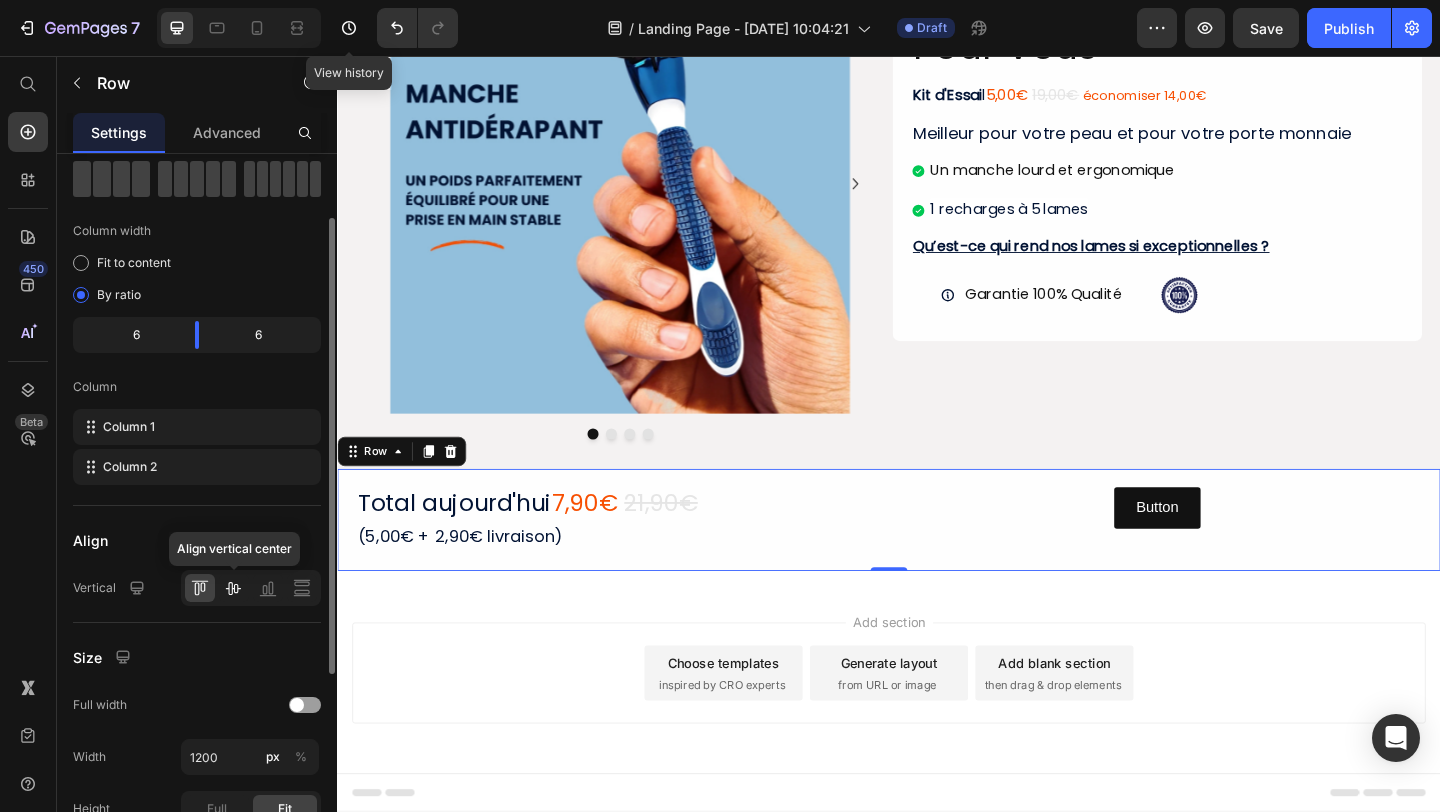 click 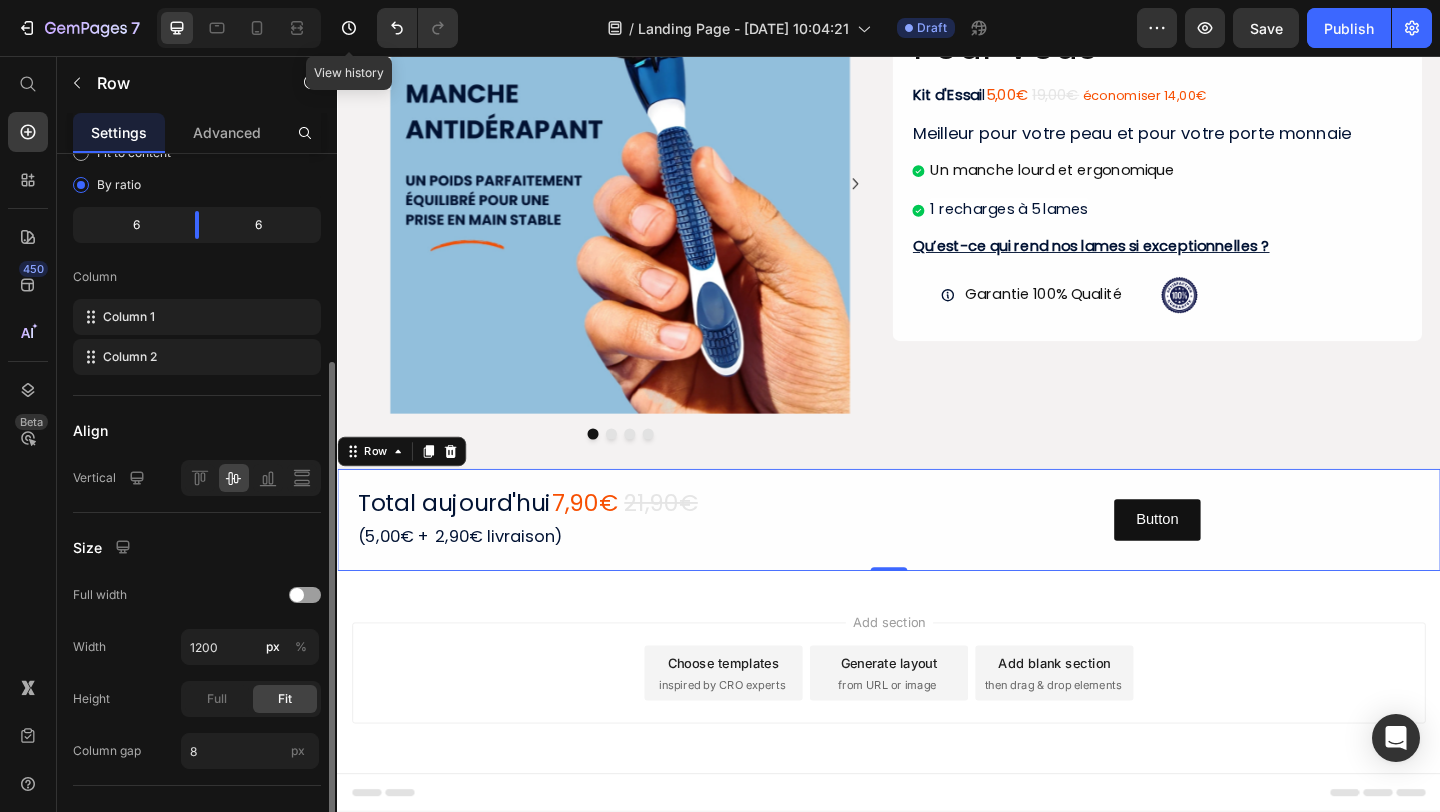 scroll, scrollTop: 256, scrollLeft: 0, axis: vertical 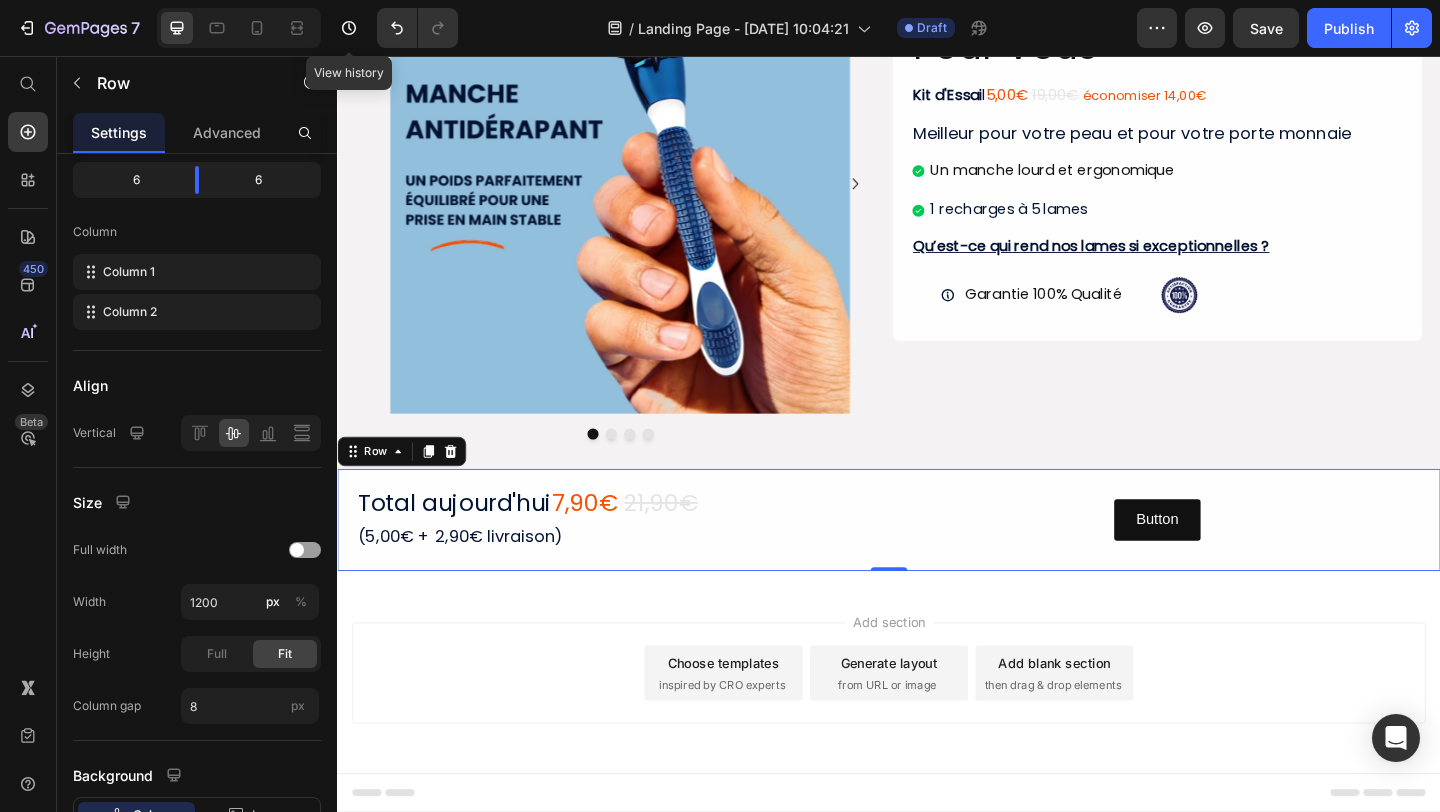 click on "Add section Choose templates inspired by CRO experts Generate layout from URL or image Add blank section then drag & drop elements" at bounding box center (937, 755) 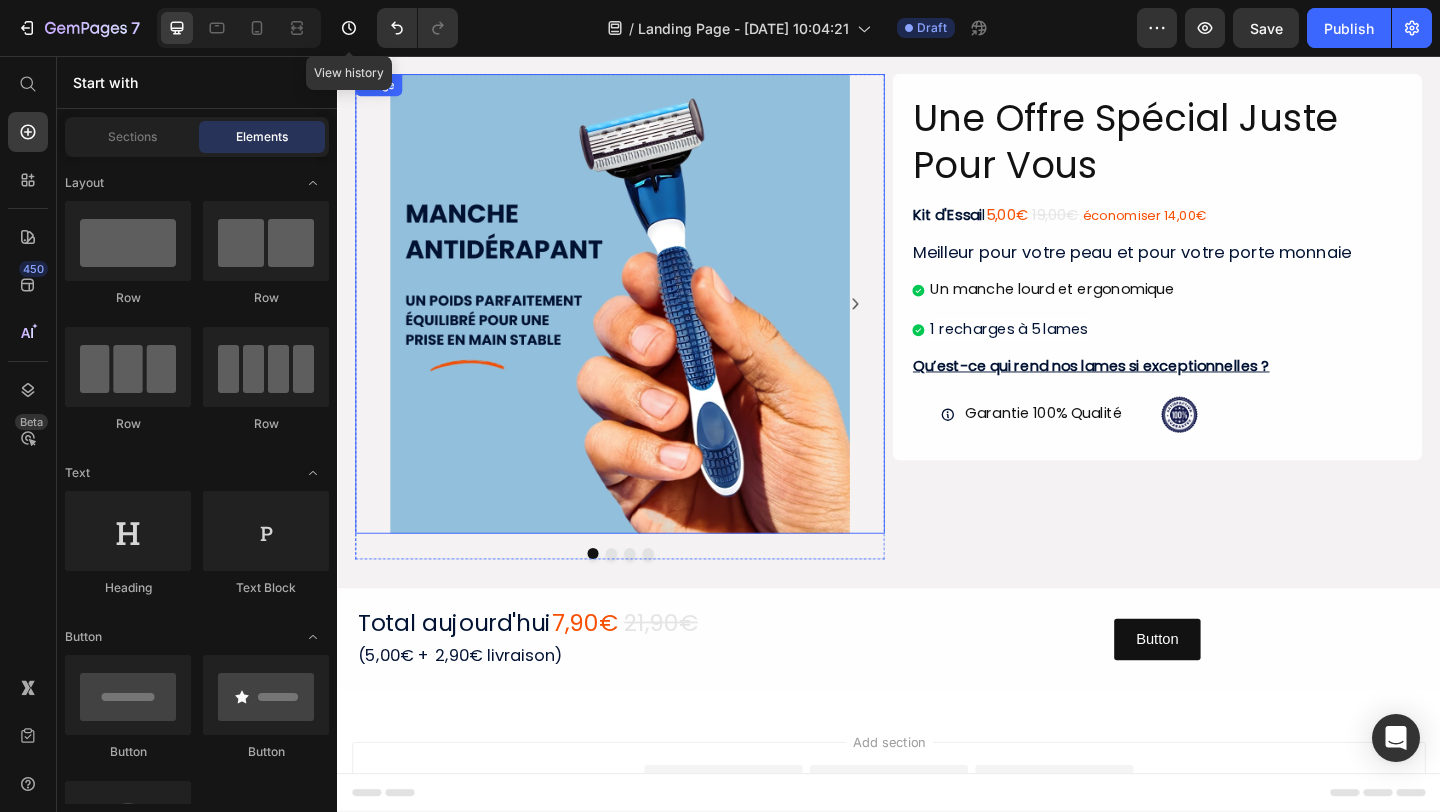 scroll, scrollTop: 81, scrollLeft: 0, axis: vertical 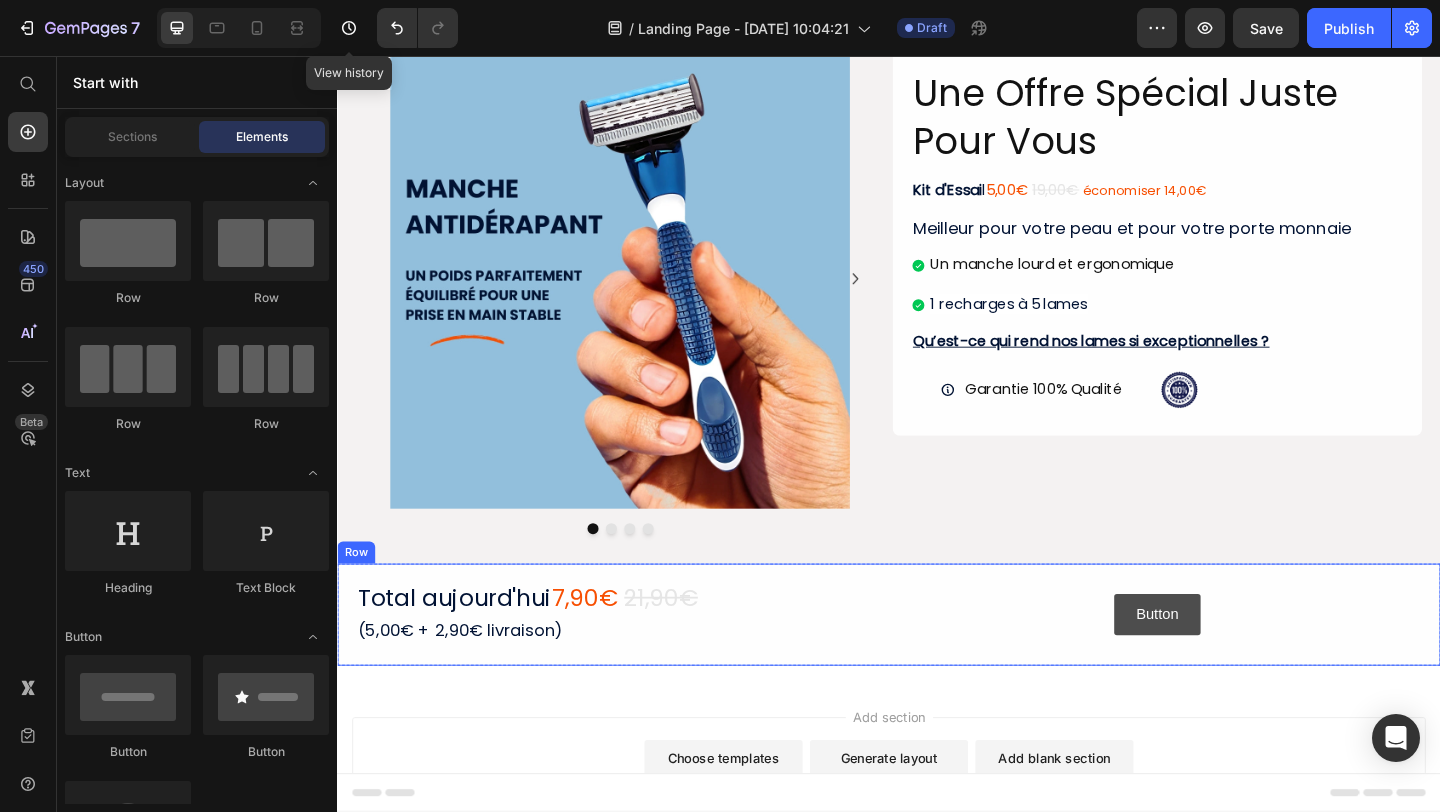 click on "Button" at bounding box center [1229, 663] 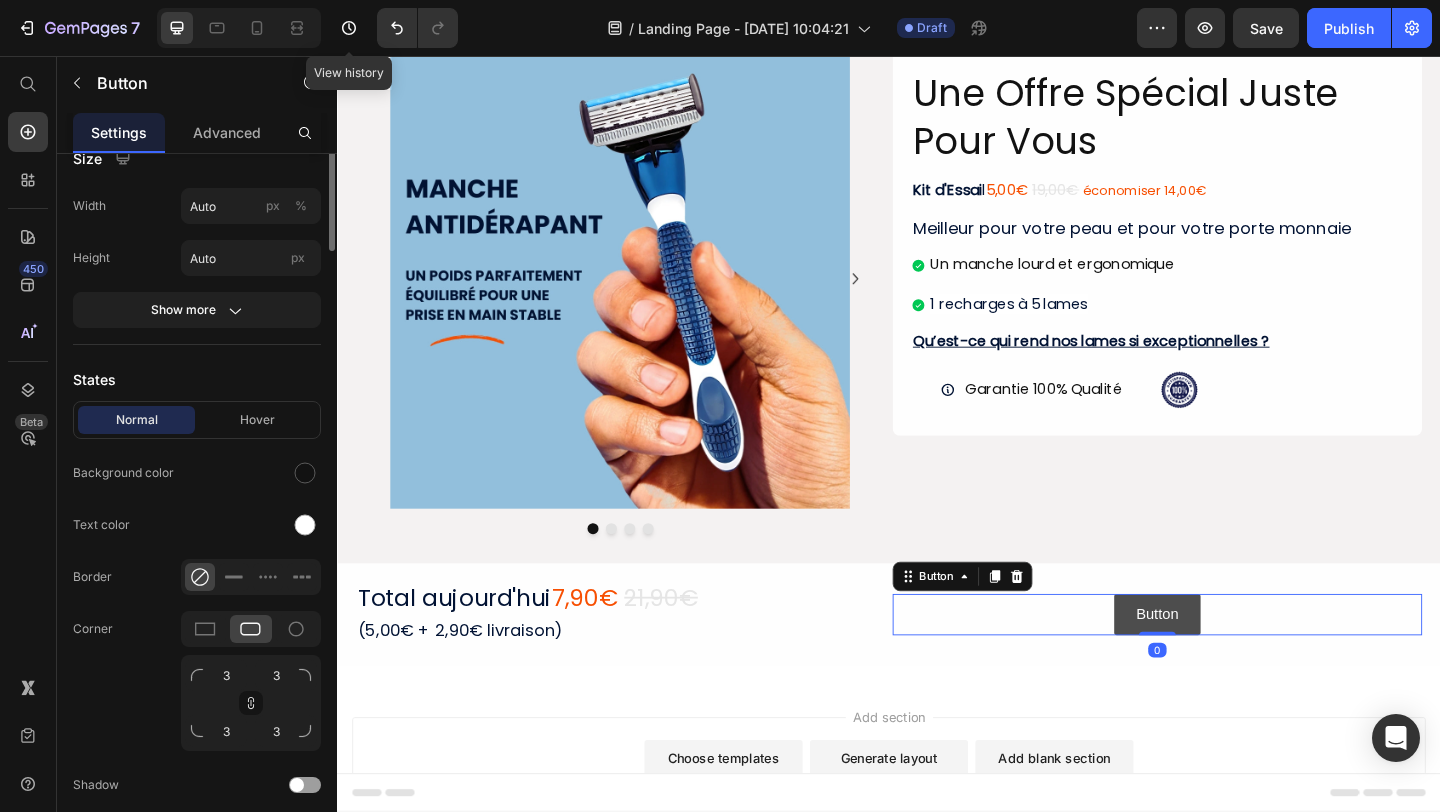 scroll, scrollTop: 0, scrollLeft: 0, axis: both 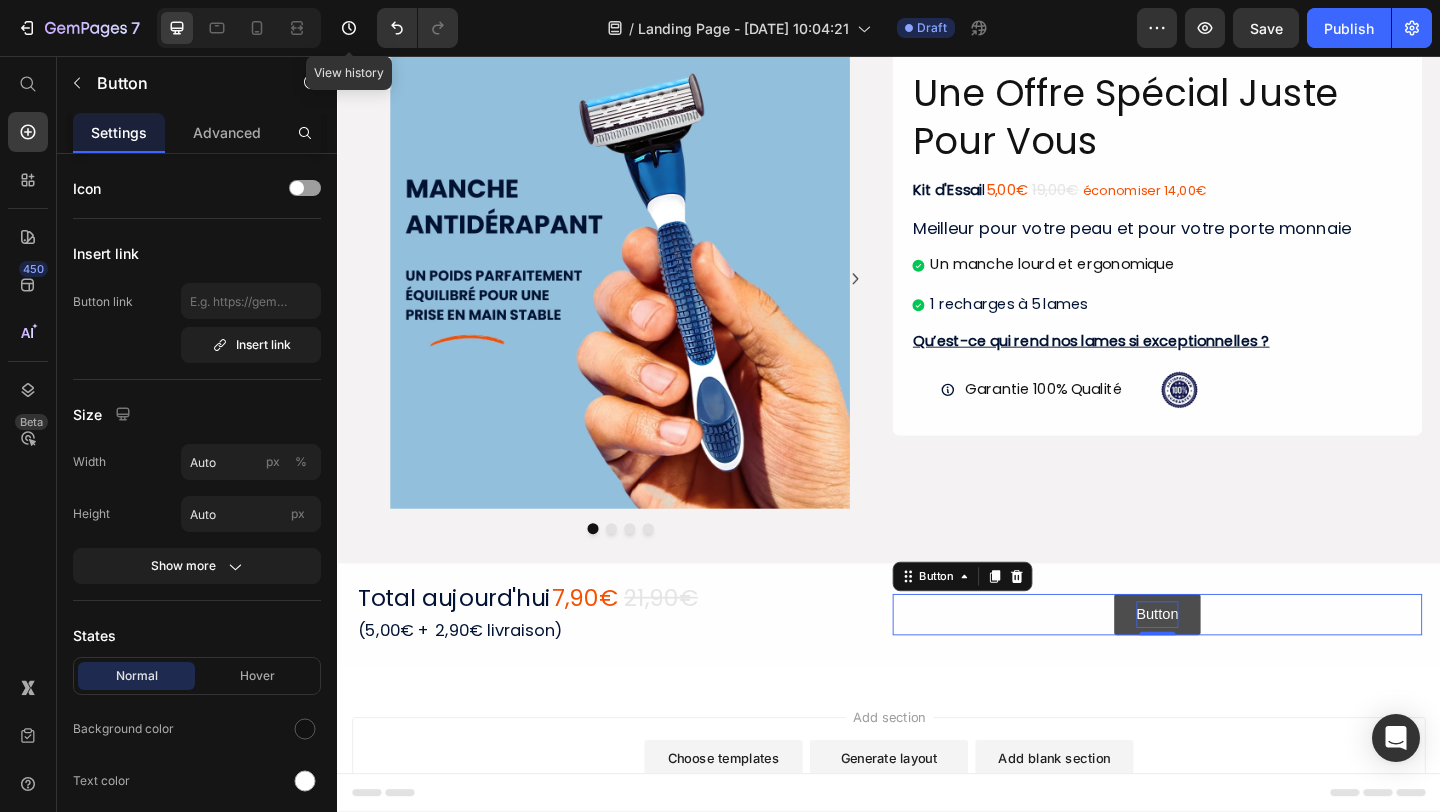 click on "Button" at bounding box center [1229, 663] 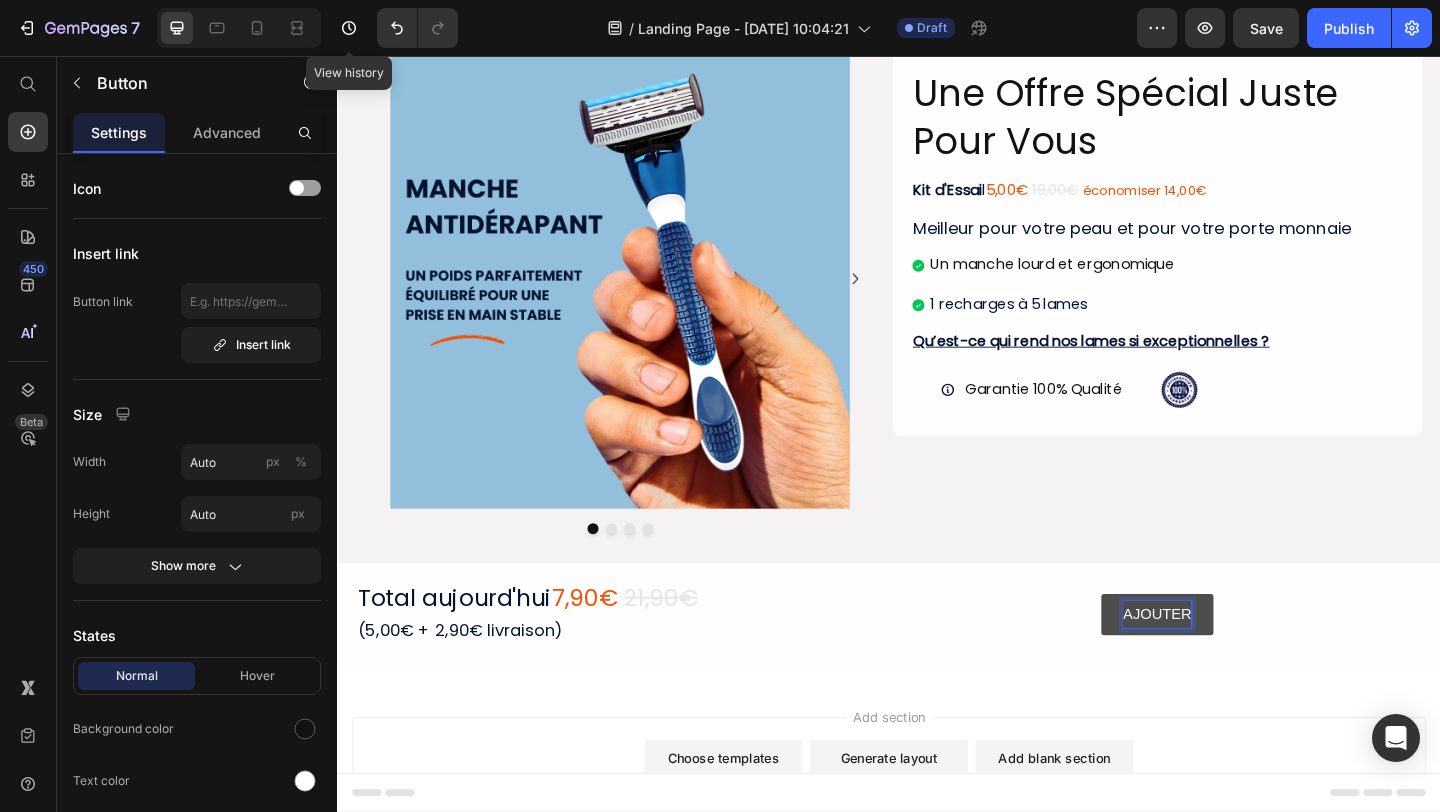 click on "AJOUTER" at bounding box center (1229, 663) 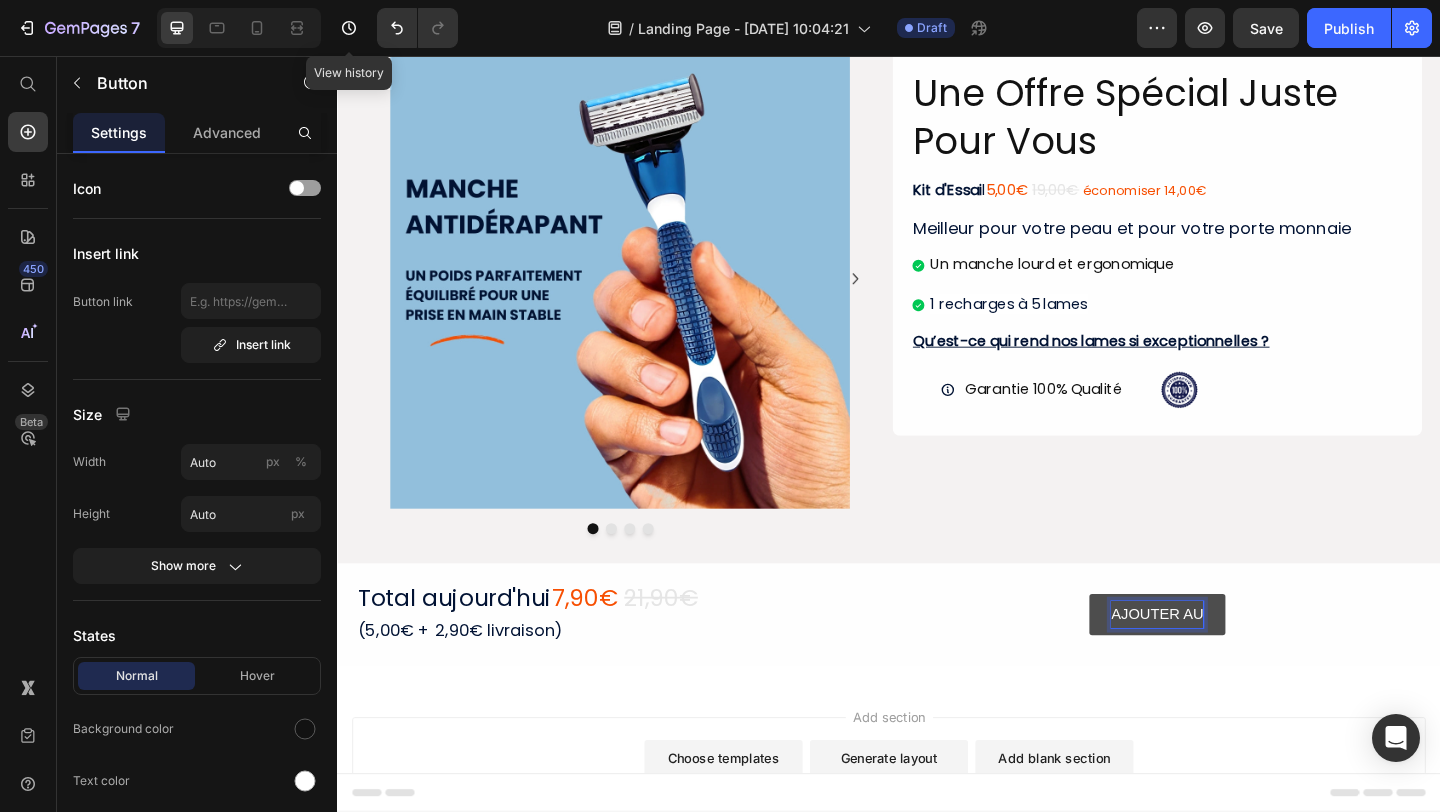 click on "AJOUTER AU" at bounding box center [1229, 663] 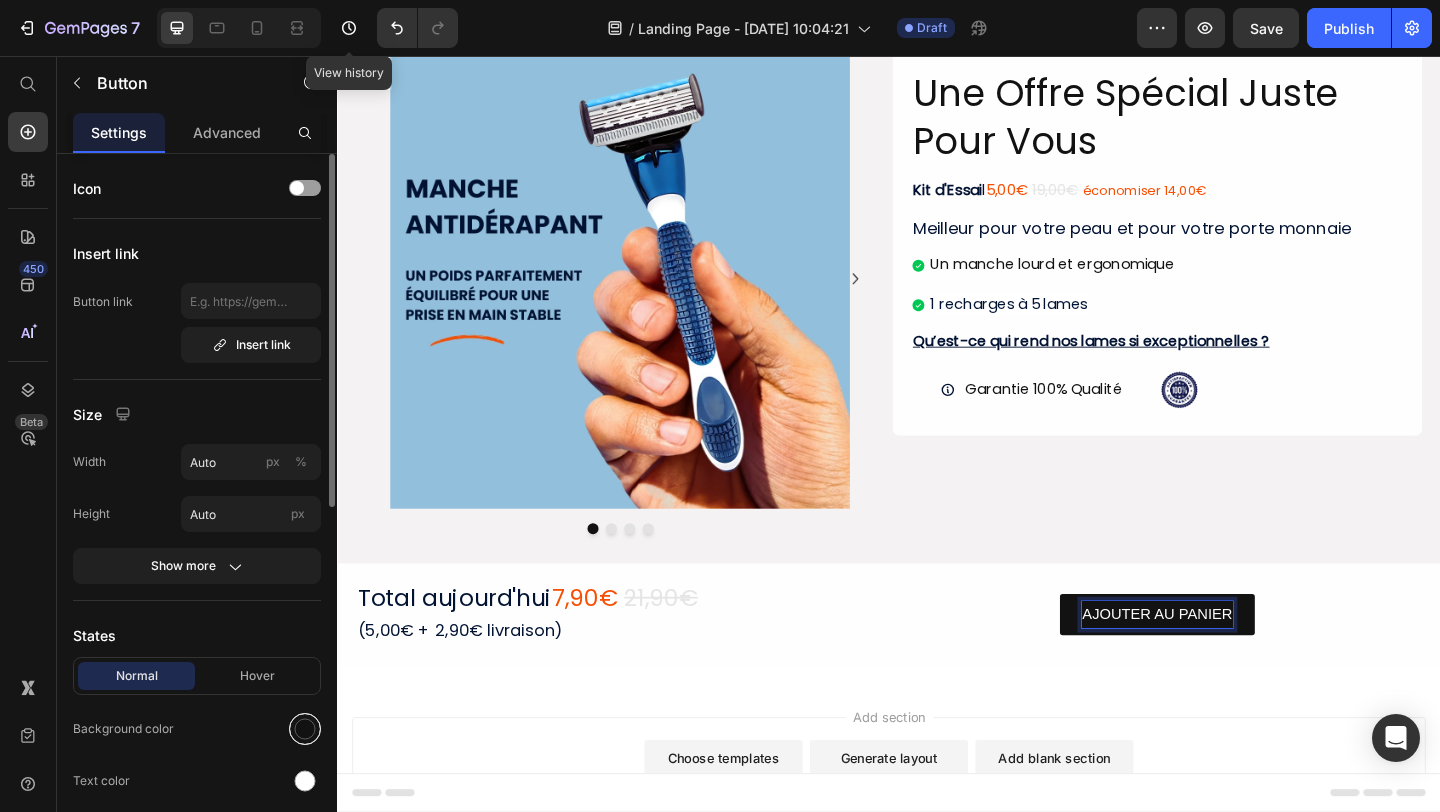 click at bounding box center [305, 729] 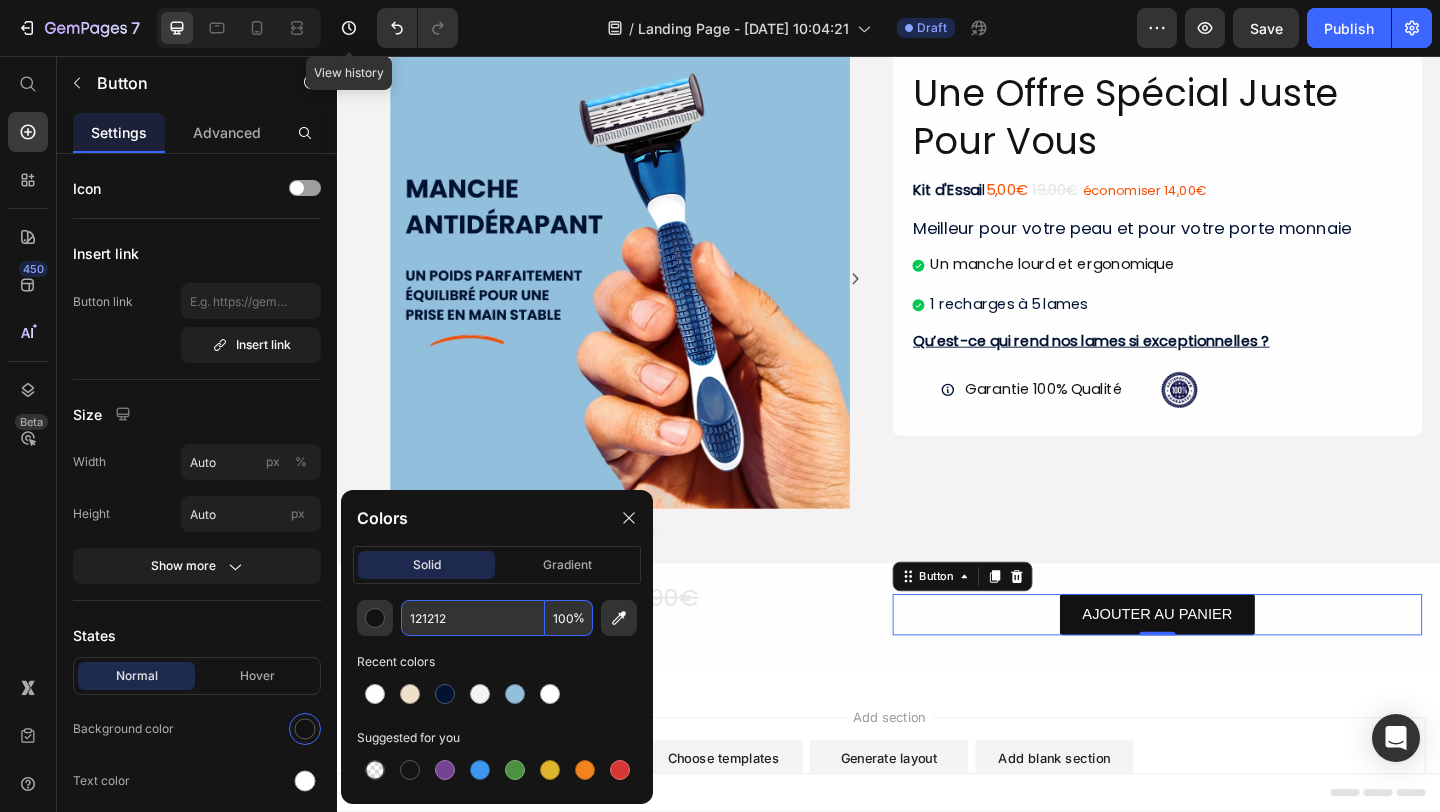 click on "121212" at bounding box center (473, 618) 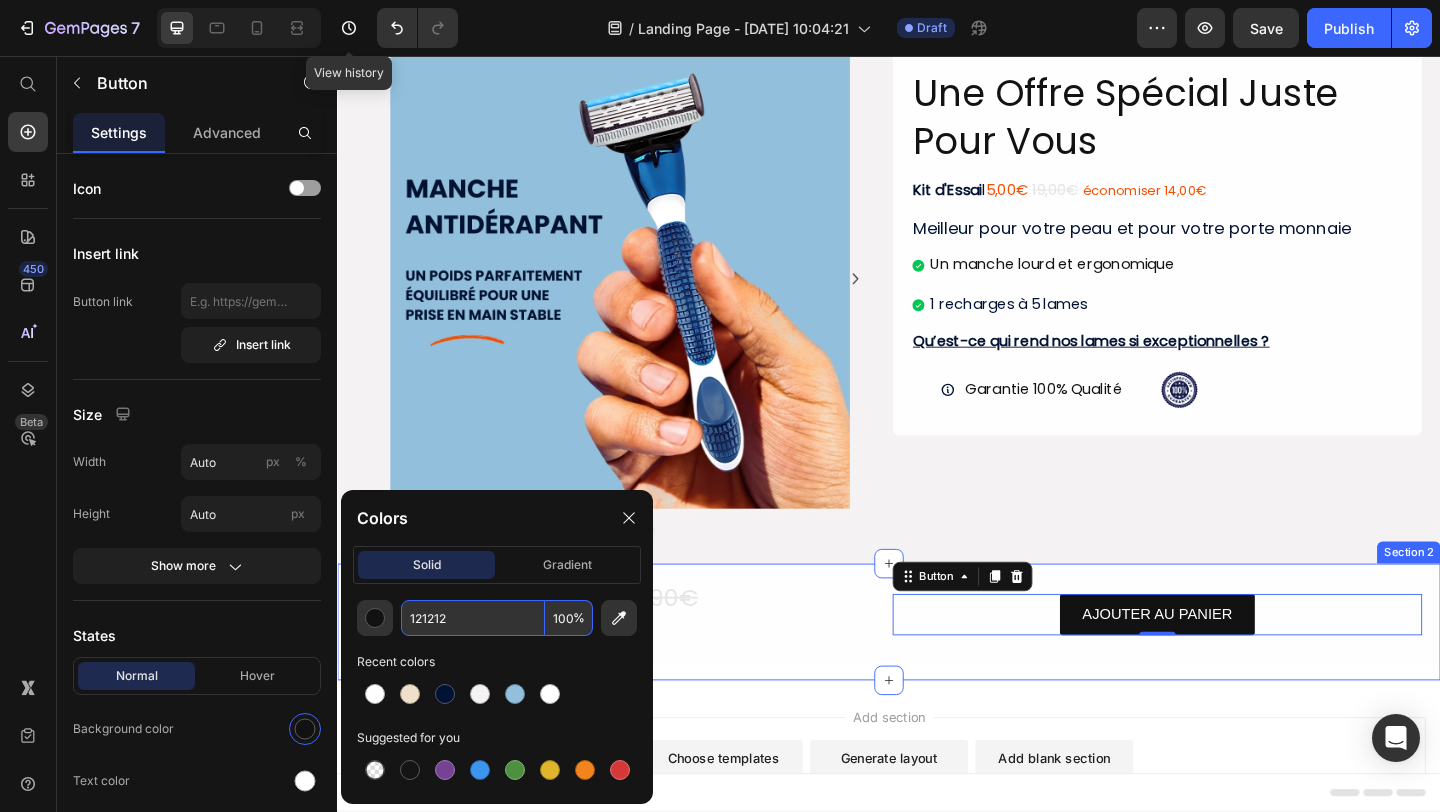 click on "Total [DATE]  7,90€   21,90€ (5,00€ + 2,90€ livraison) Heading AJOUTER AU PANIER Button   0 Row Row" at bounding box center (937, 671) 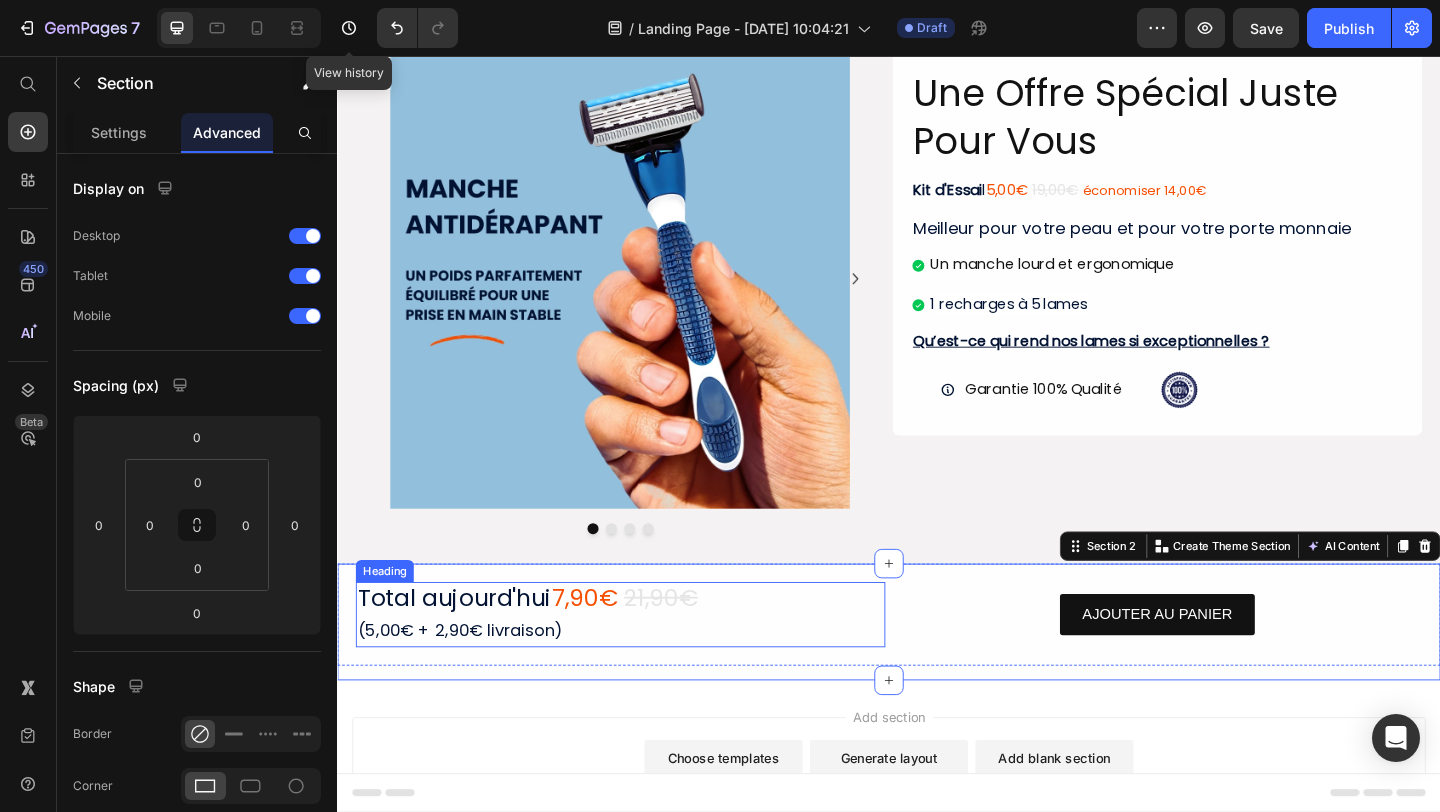 click on "7,90€" at bounding box center [606, 645] 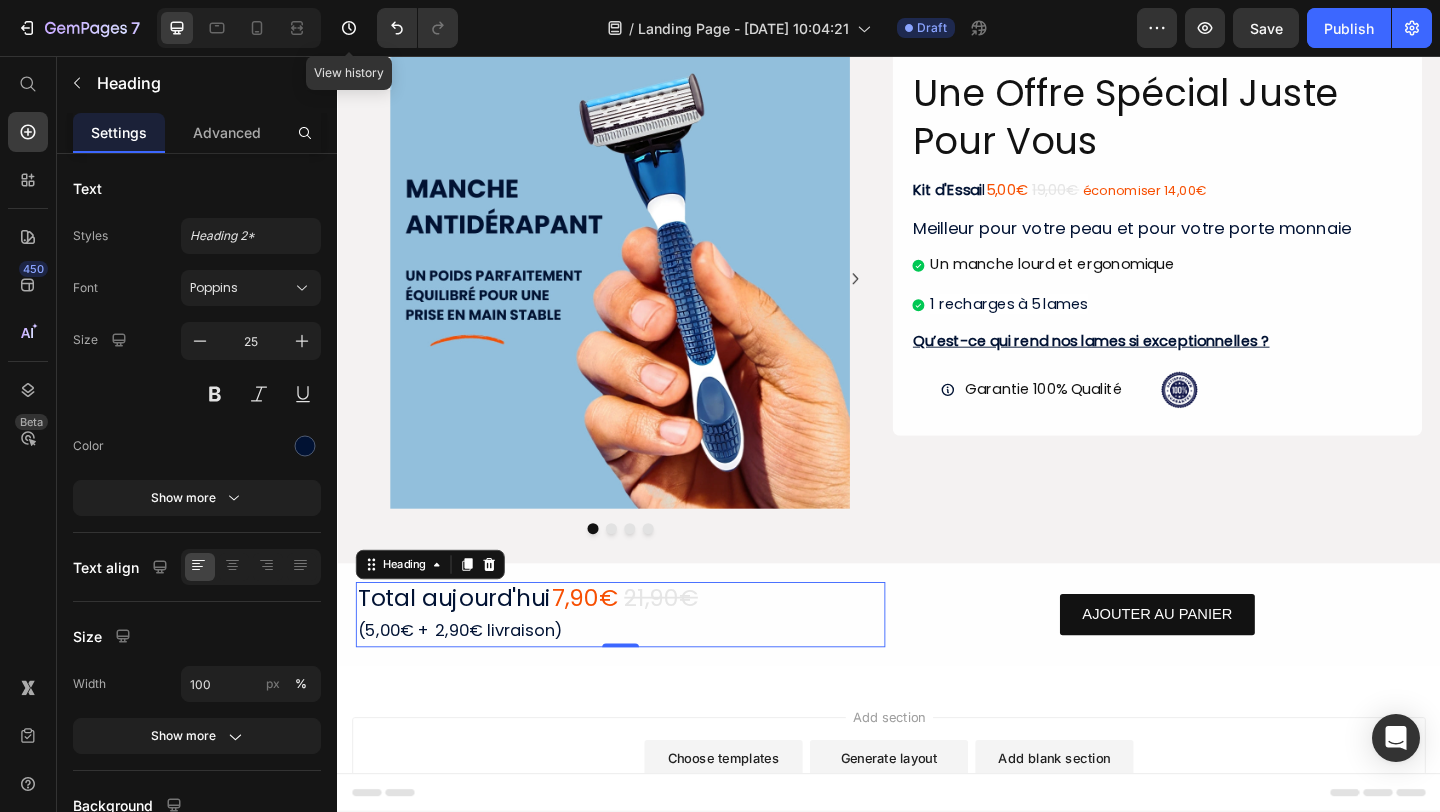 click on "7,90€" at bounding box center [606, 645] 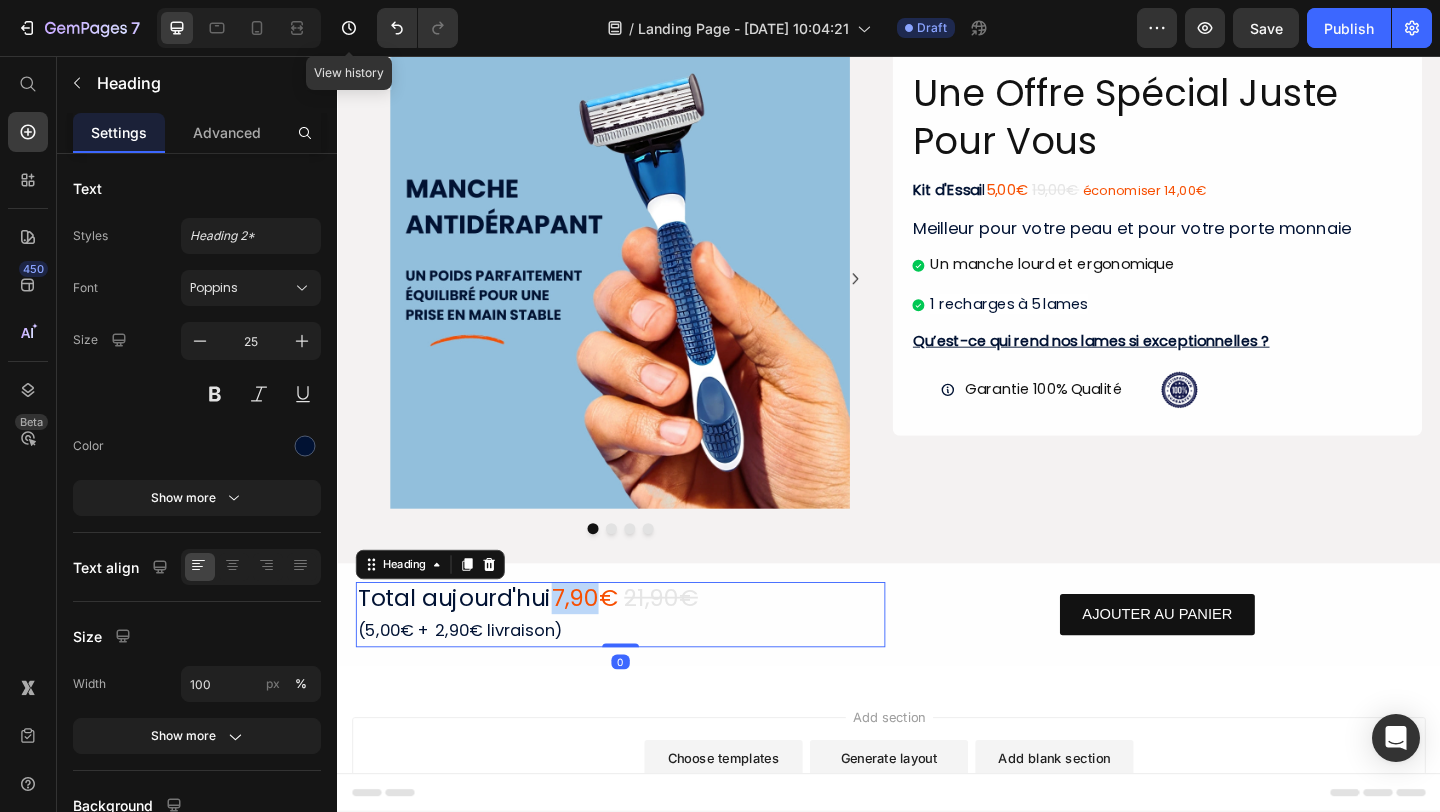 click on "7,90€" at bounding box center (606, 645) 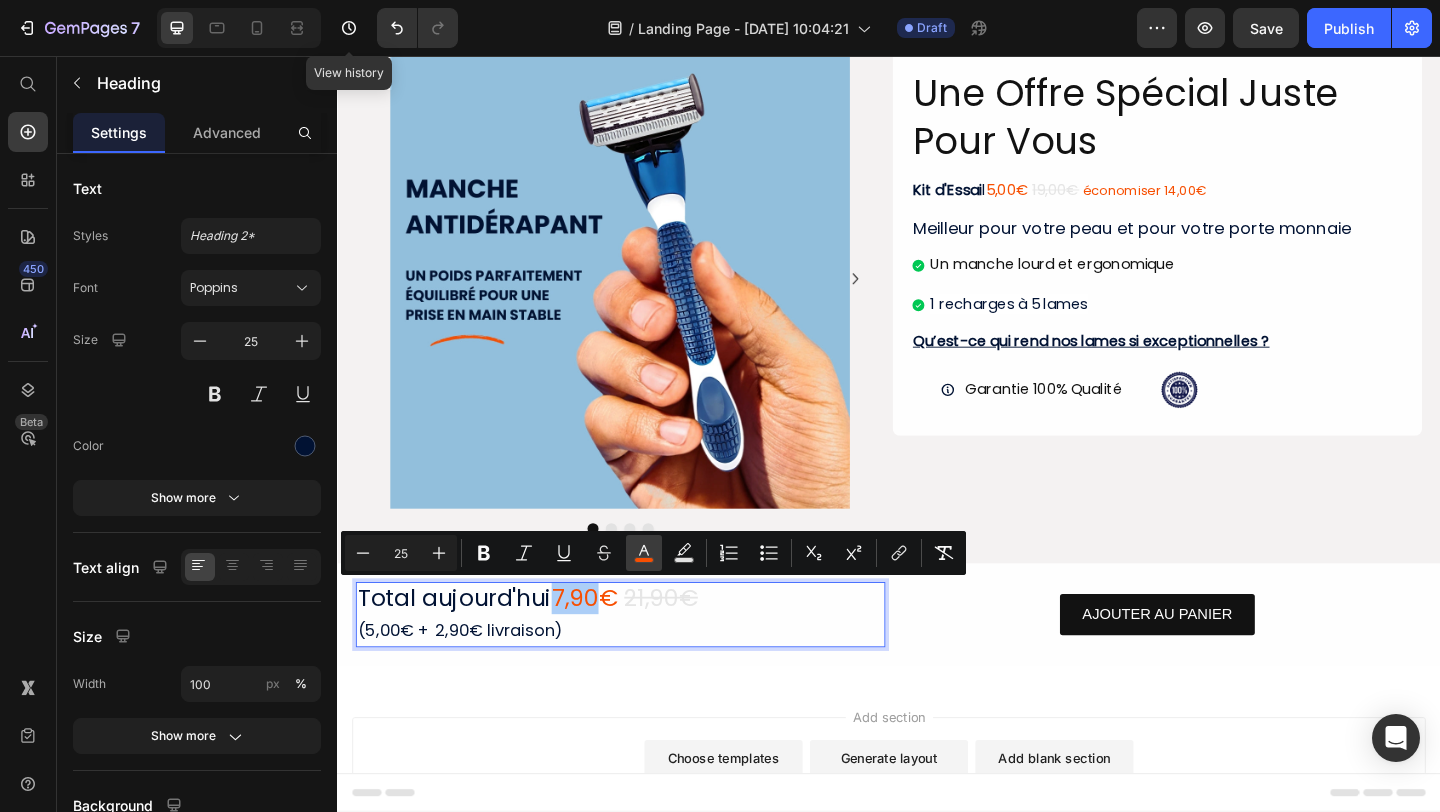 click 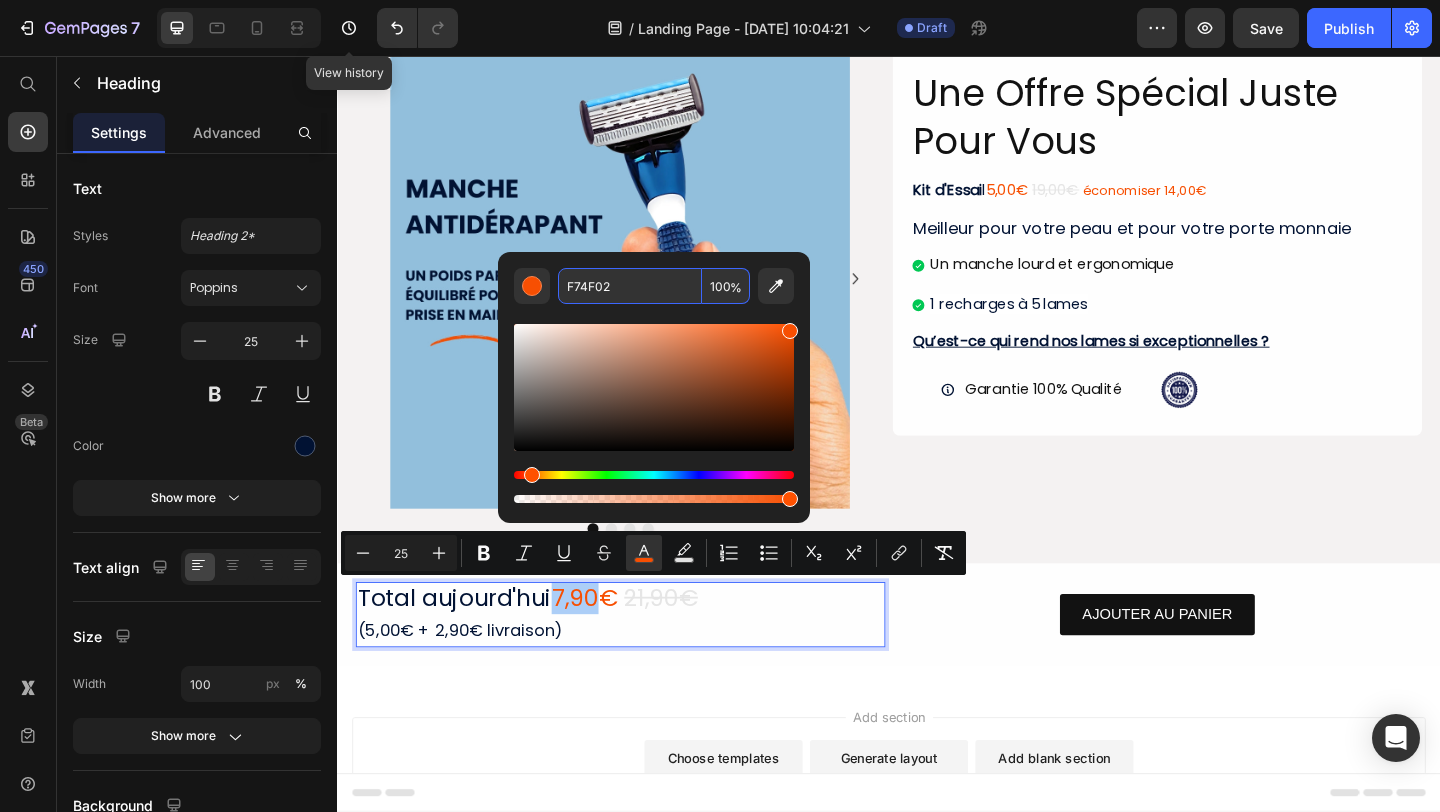 click on "F74F02" at bounding box center (630, 286) 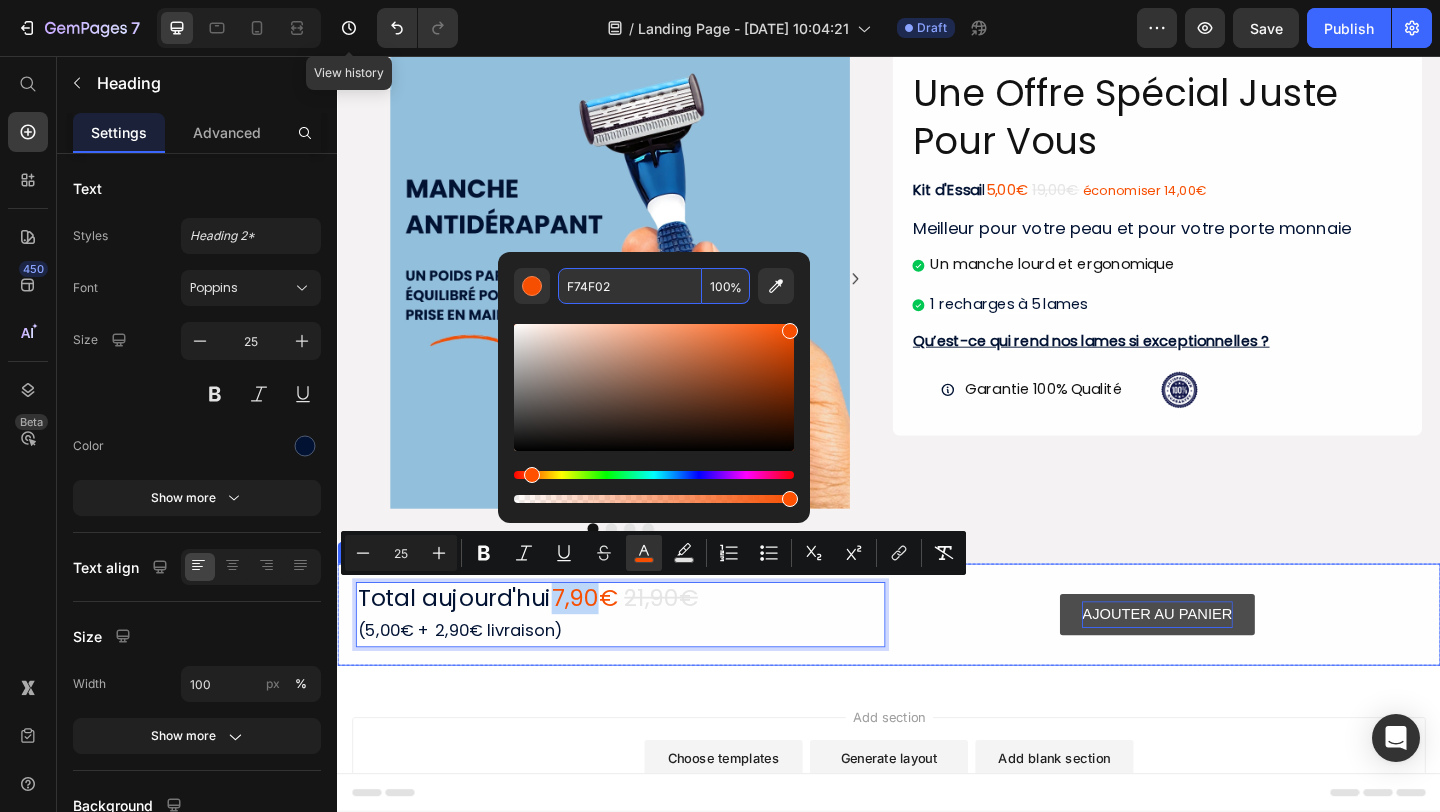 click on "AJOUTER AU PANIER" at bounding box center [1228, 663] 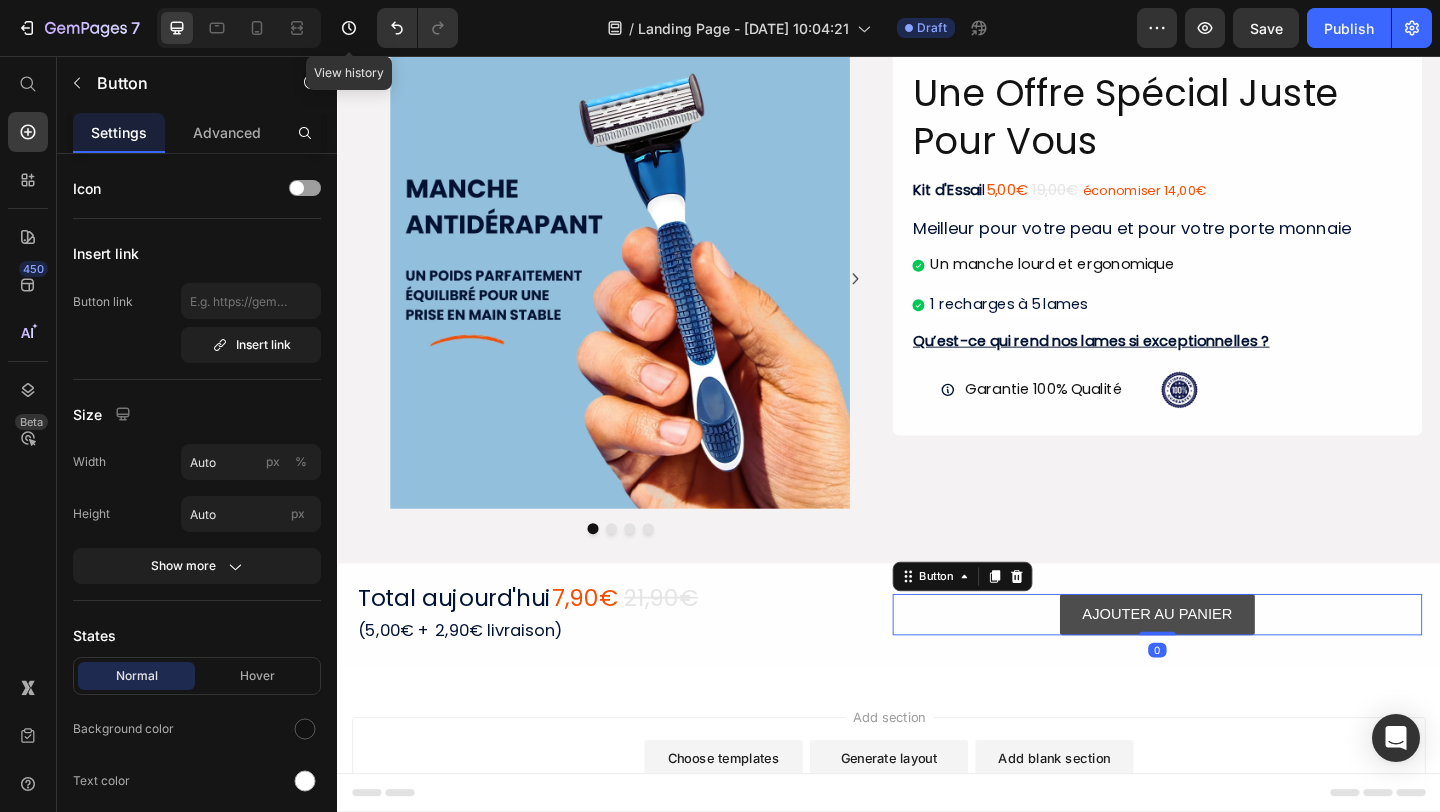 click on "AJOUTER AU PANIER" at bounding box center (1228, 663) 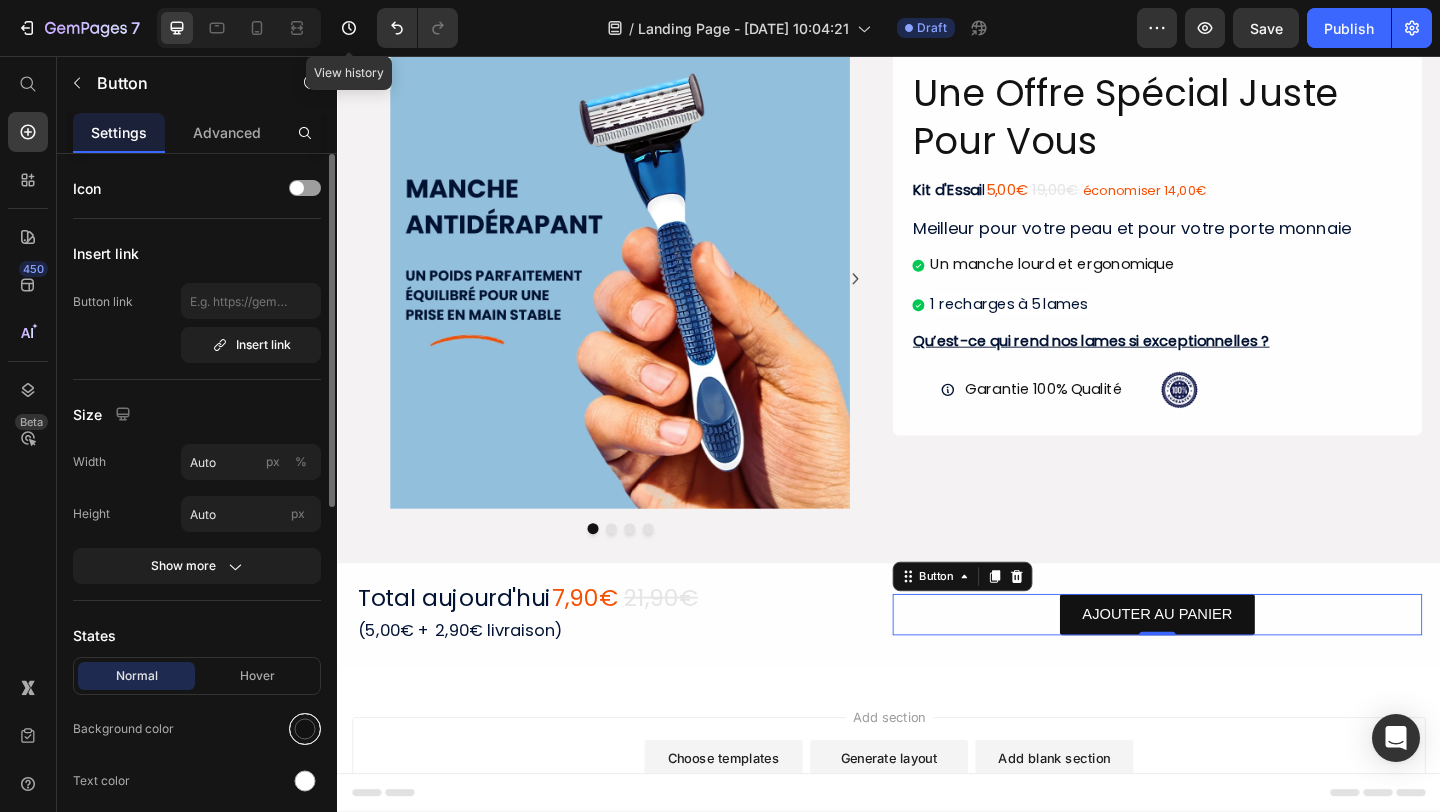 click at bounding box center [305, 729] 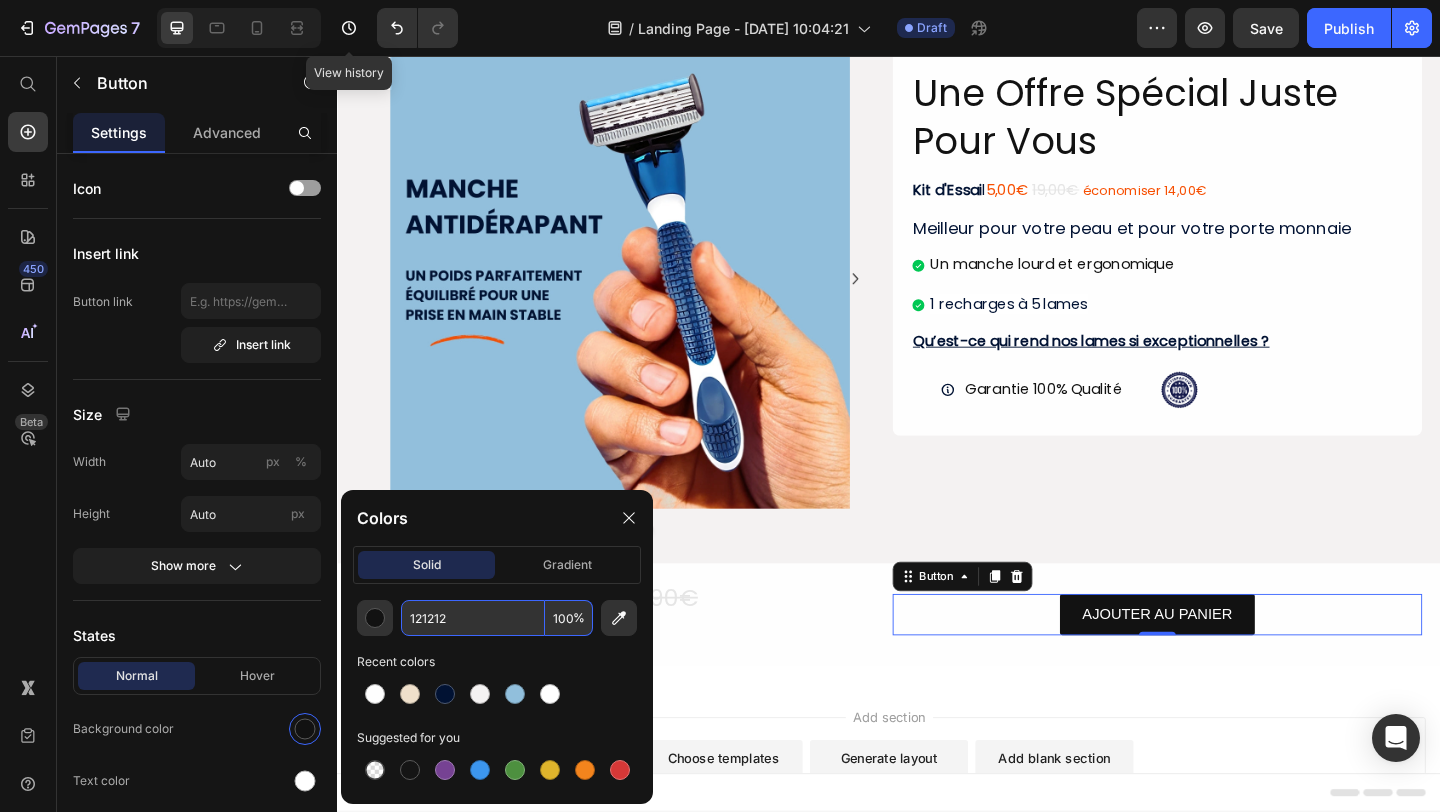 click on "121212" at bounding box center (473, 618) 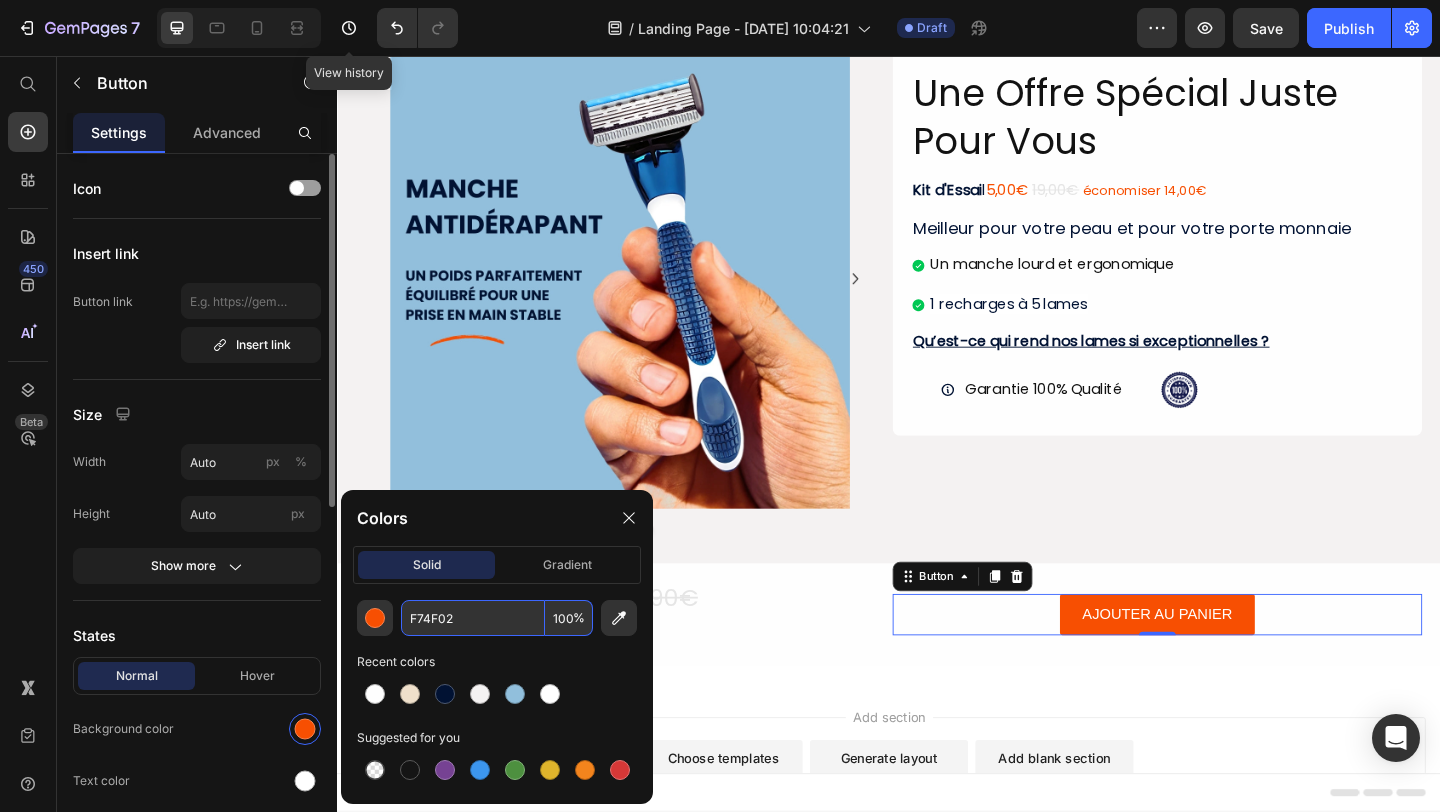 type on "F74F02" 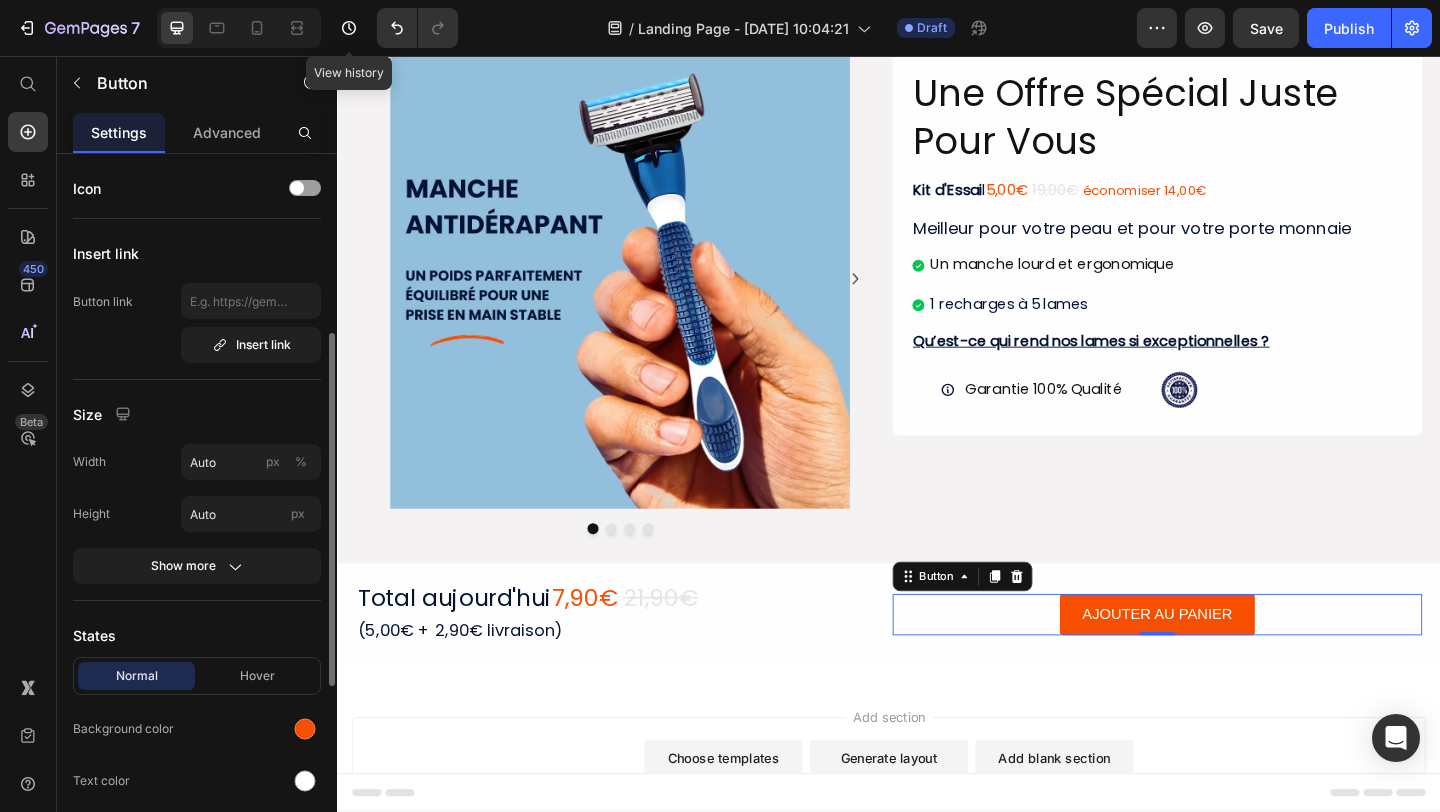 scroll, scrollTop: 120, scrollLeft: 0, axis: vertical 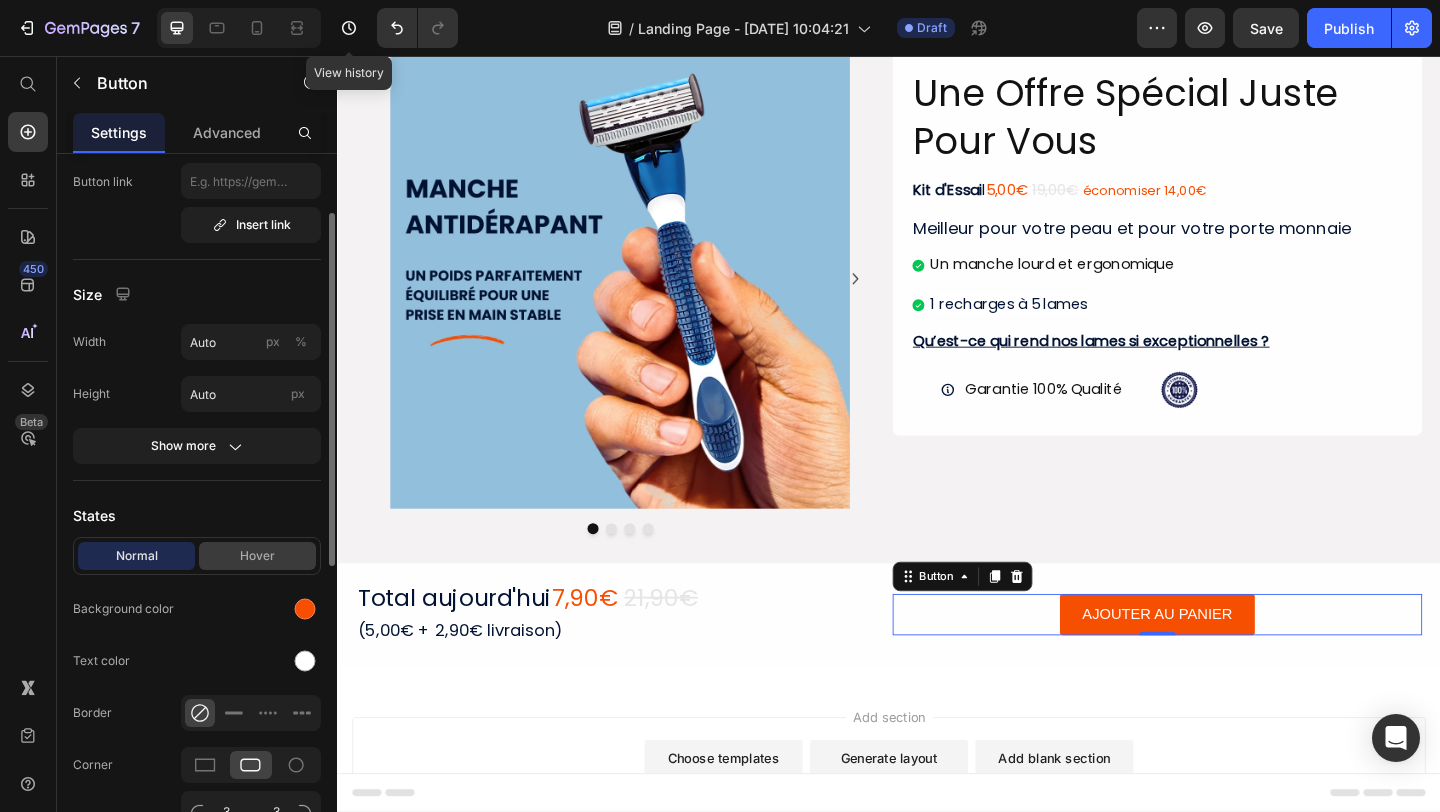 click on "Hover" at bounding box center [257, 556] 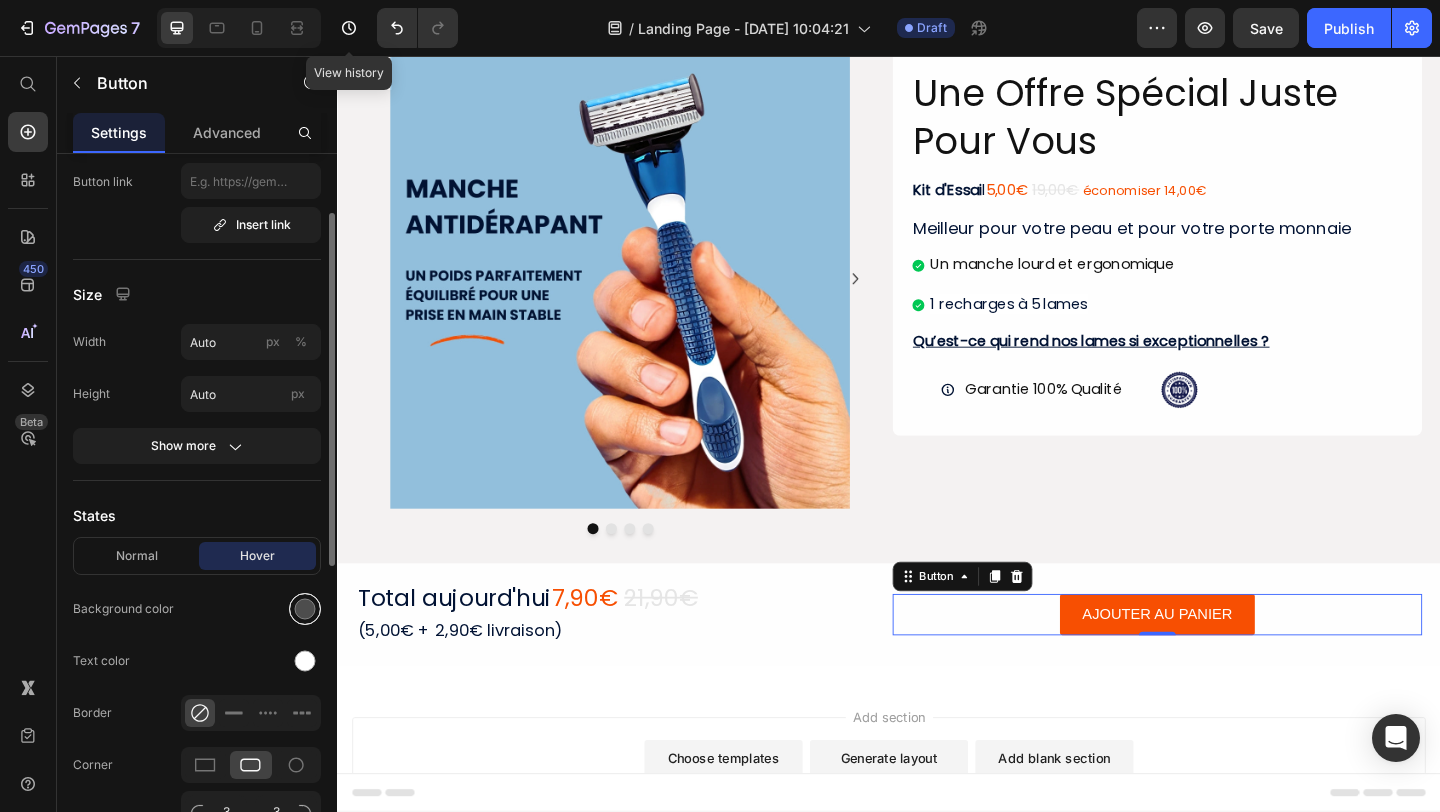 click at bounding box center (305, 609) 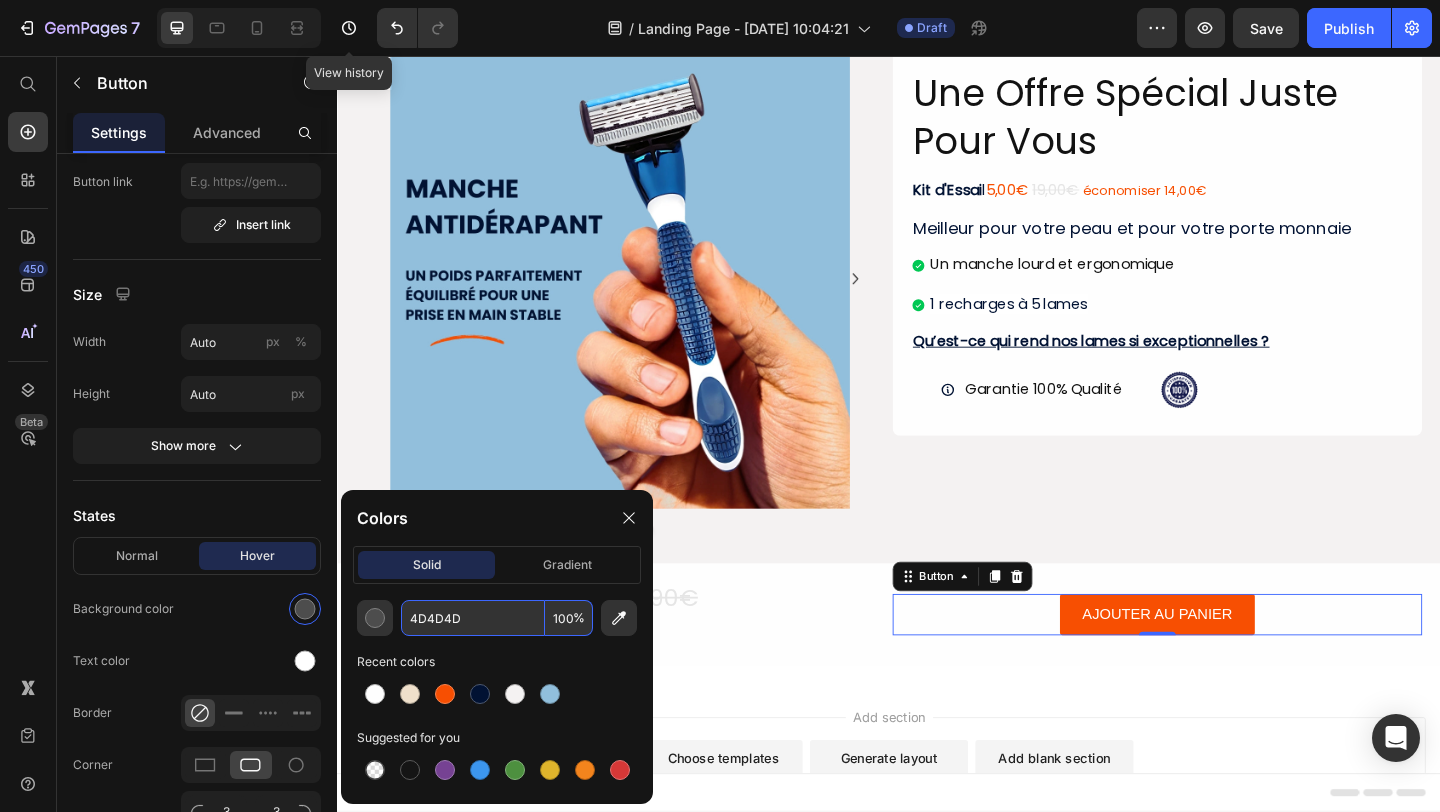click on "4D4D4D" at bounding box center (473, 618) 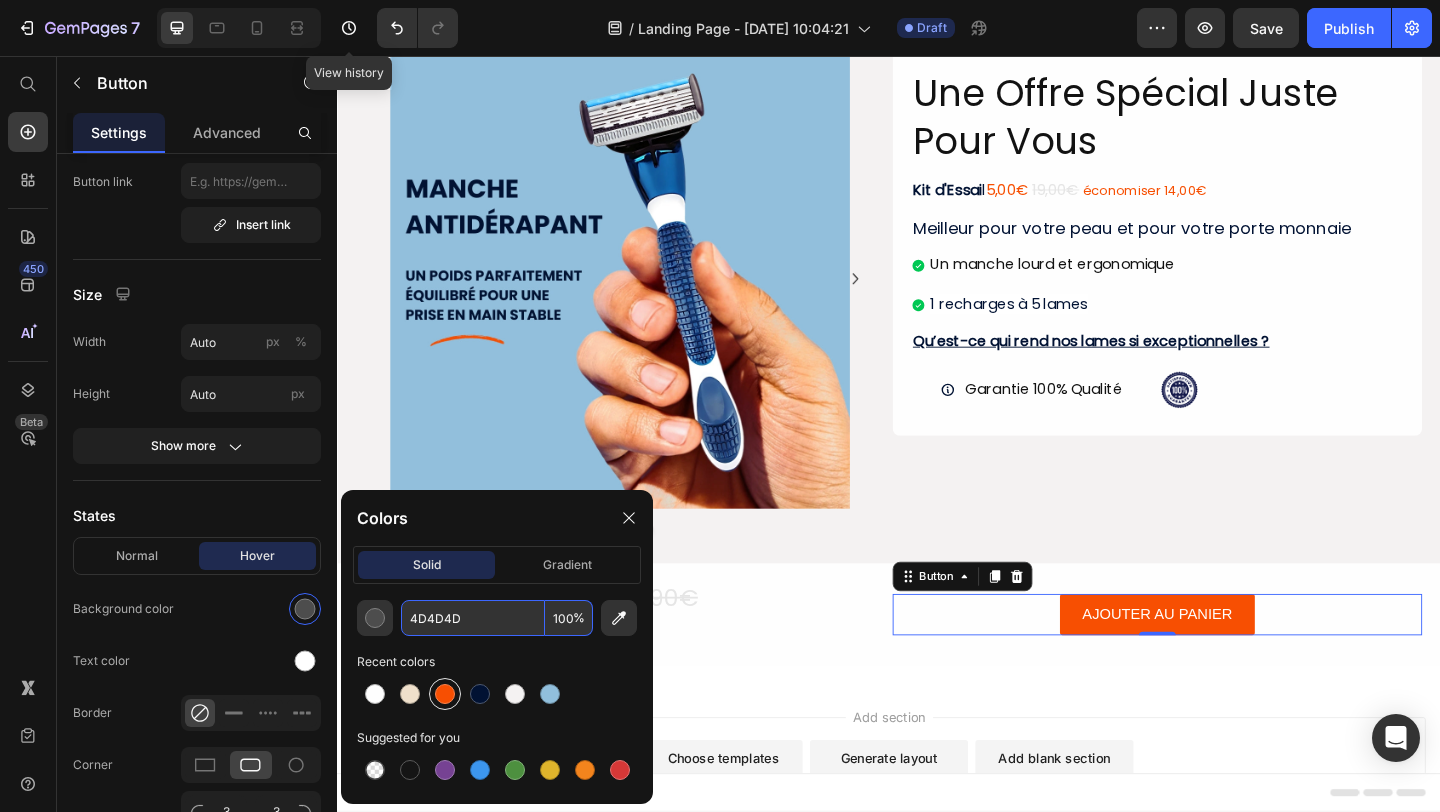 click at bounding box center (445, 694) 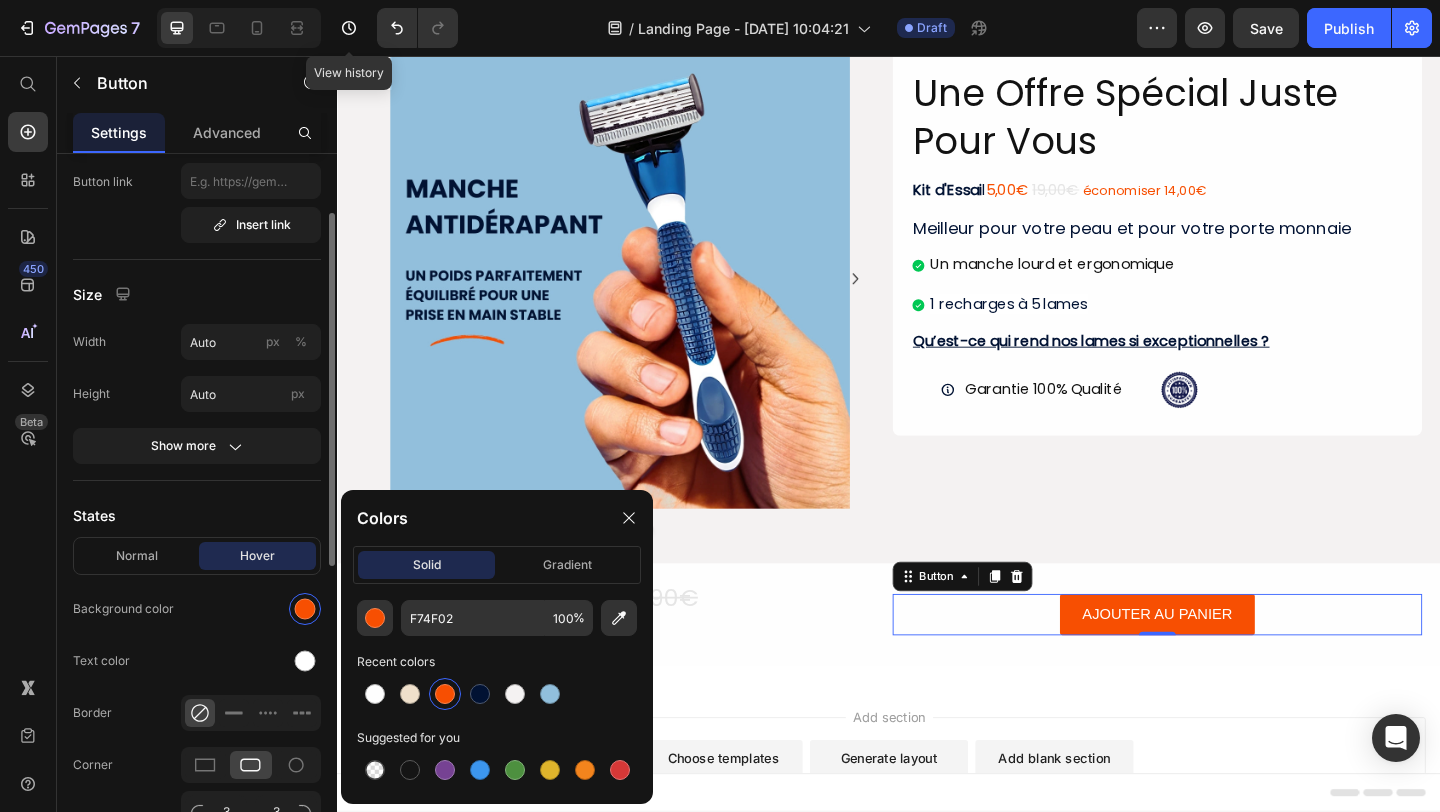 click on "Normal Hover Background color Text color Border Corner 3 3 3 3 Shadow" 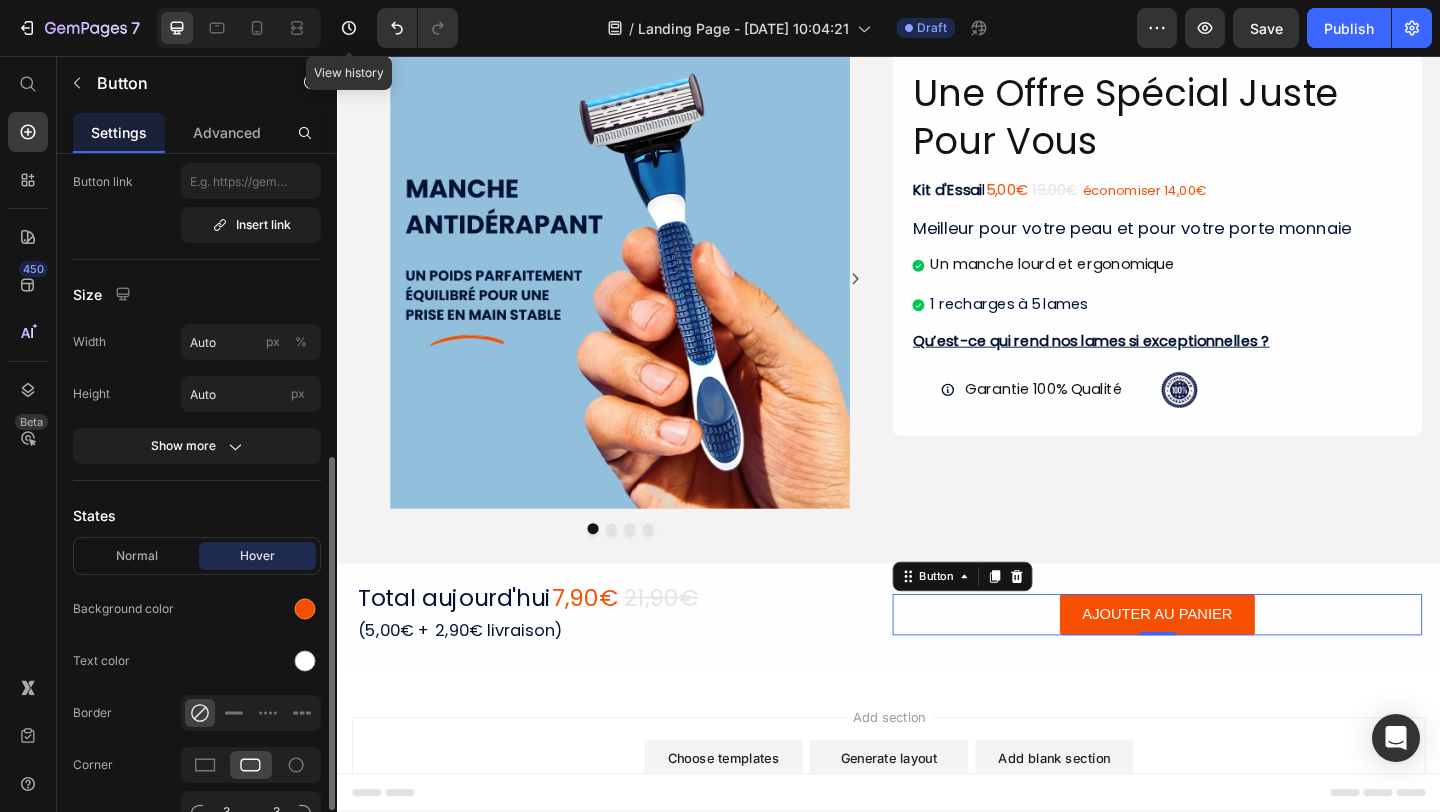 scroll, scrollTop: 283, scrollLeft: 0, axis: vertical 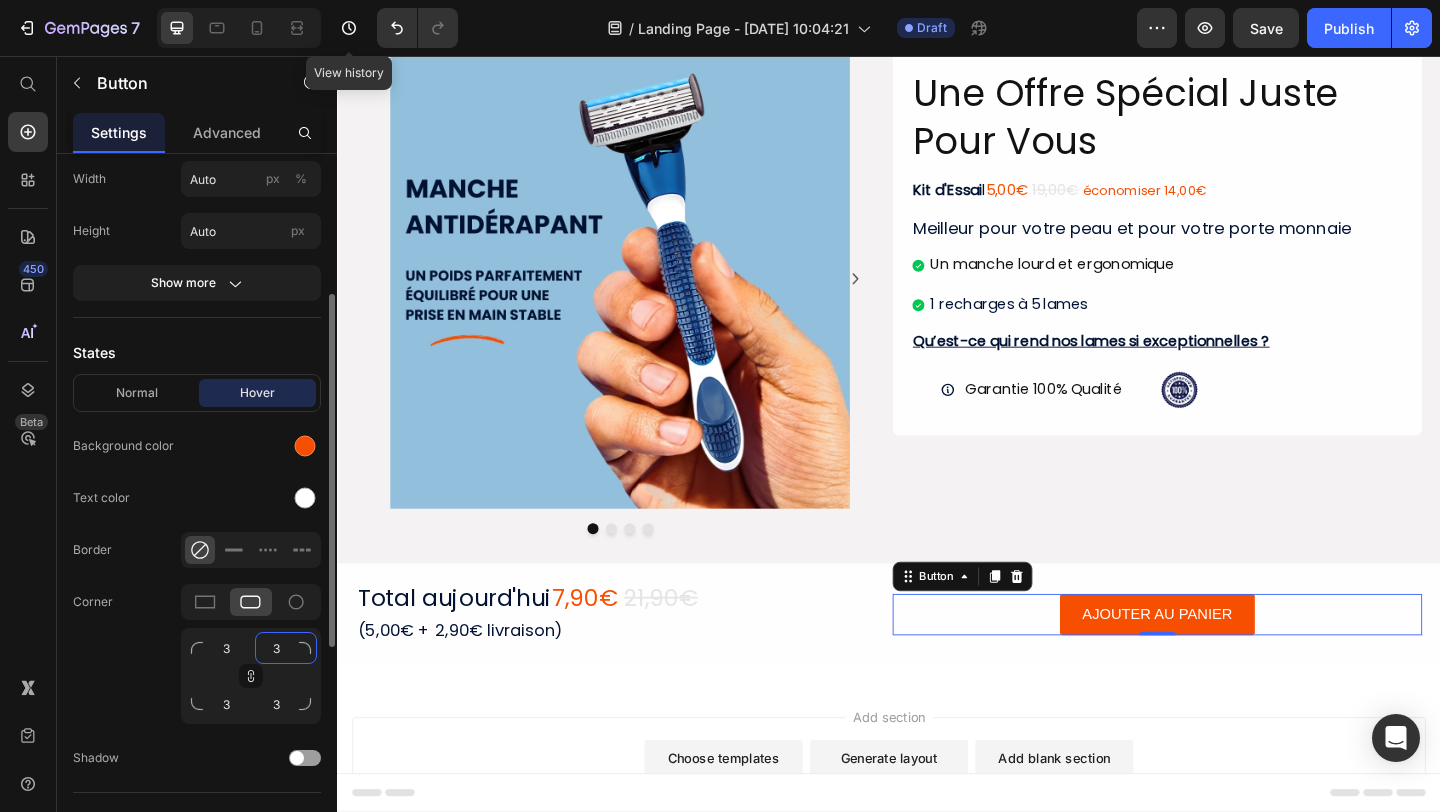 click on "3" 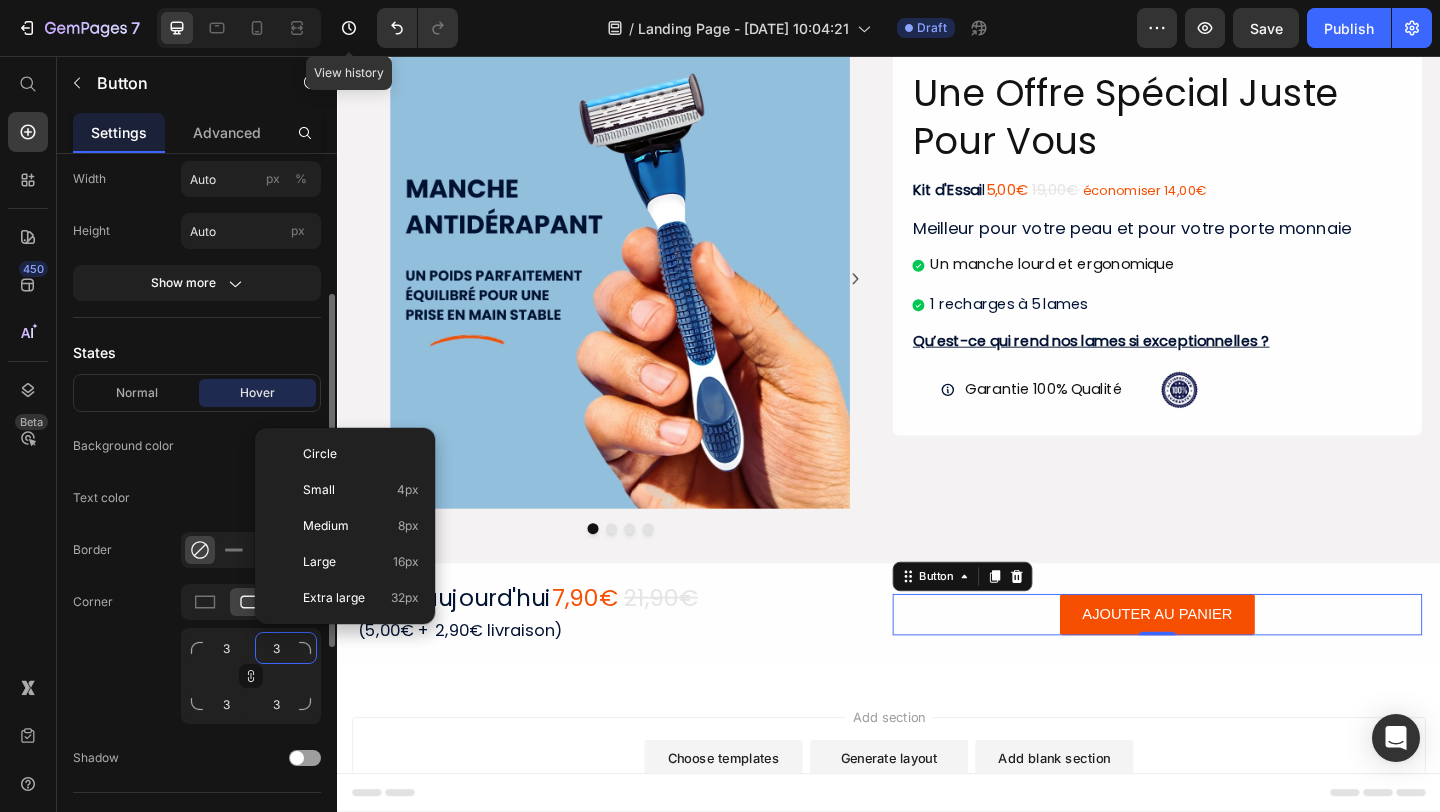 type on "8" 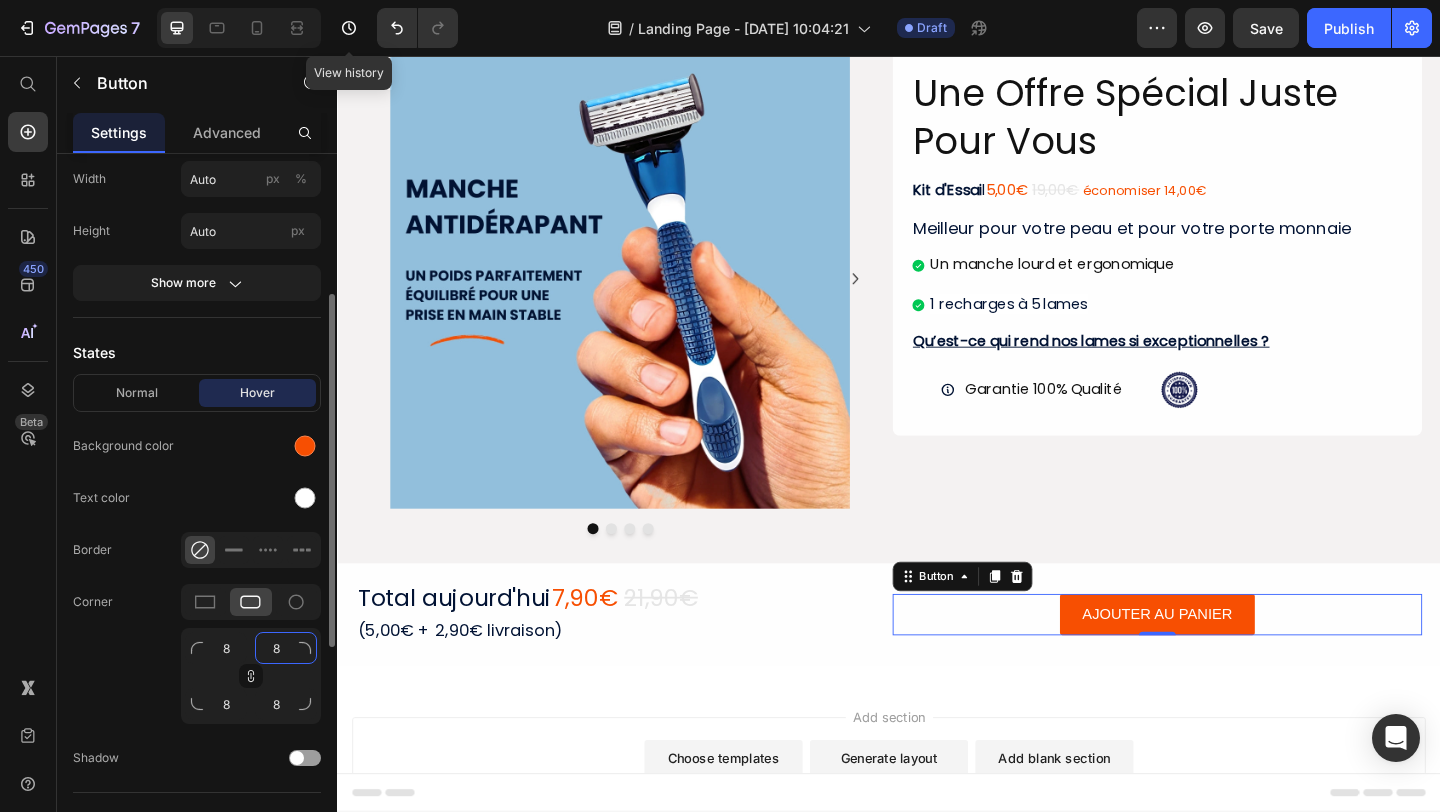 type on "8" 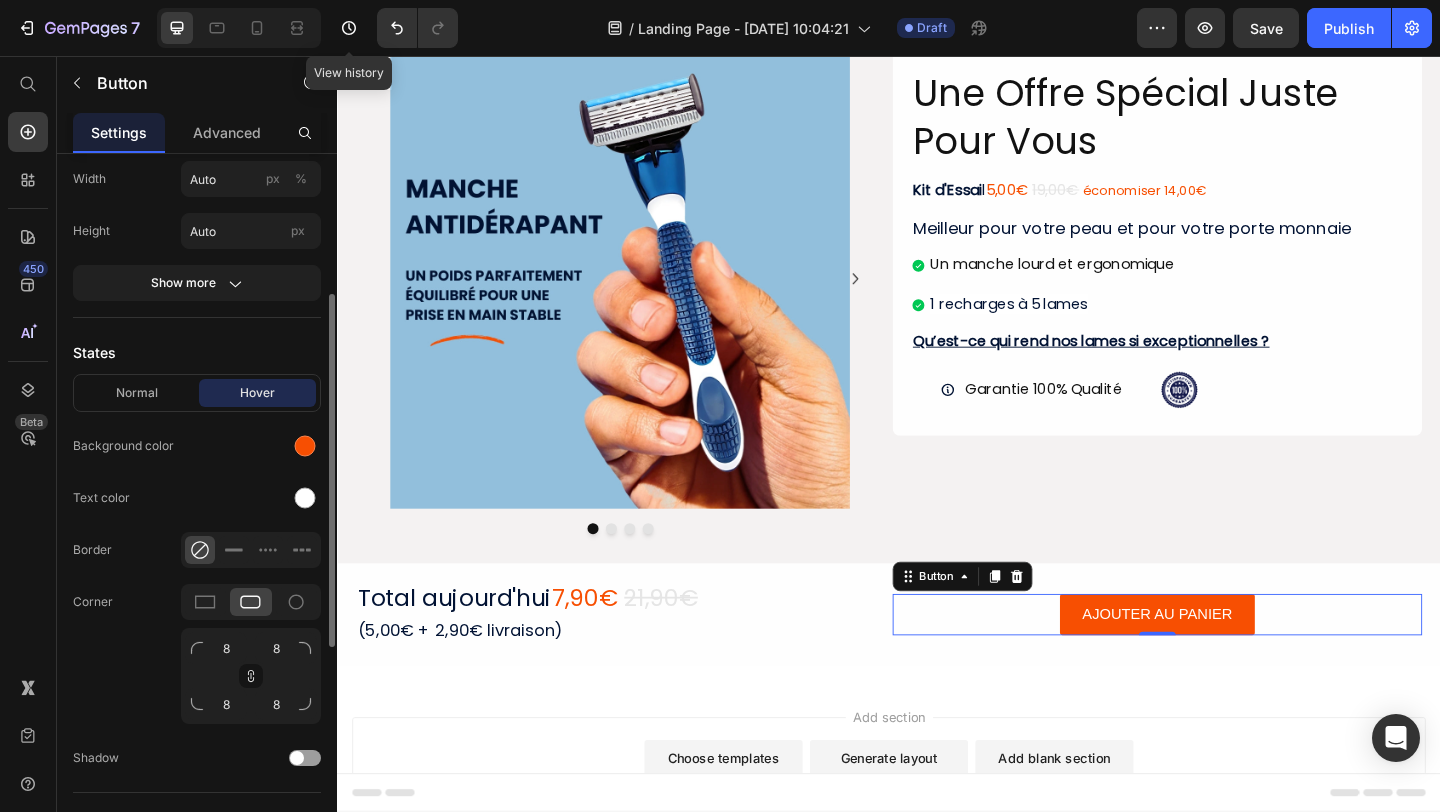 click on "Corner 8 8 8 8" 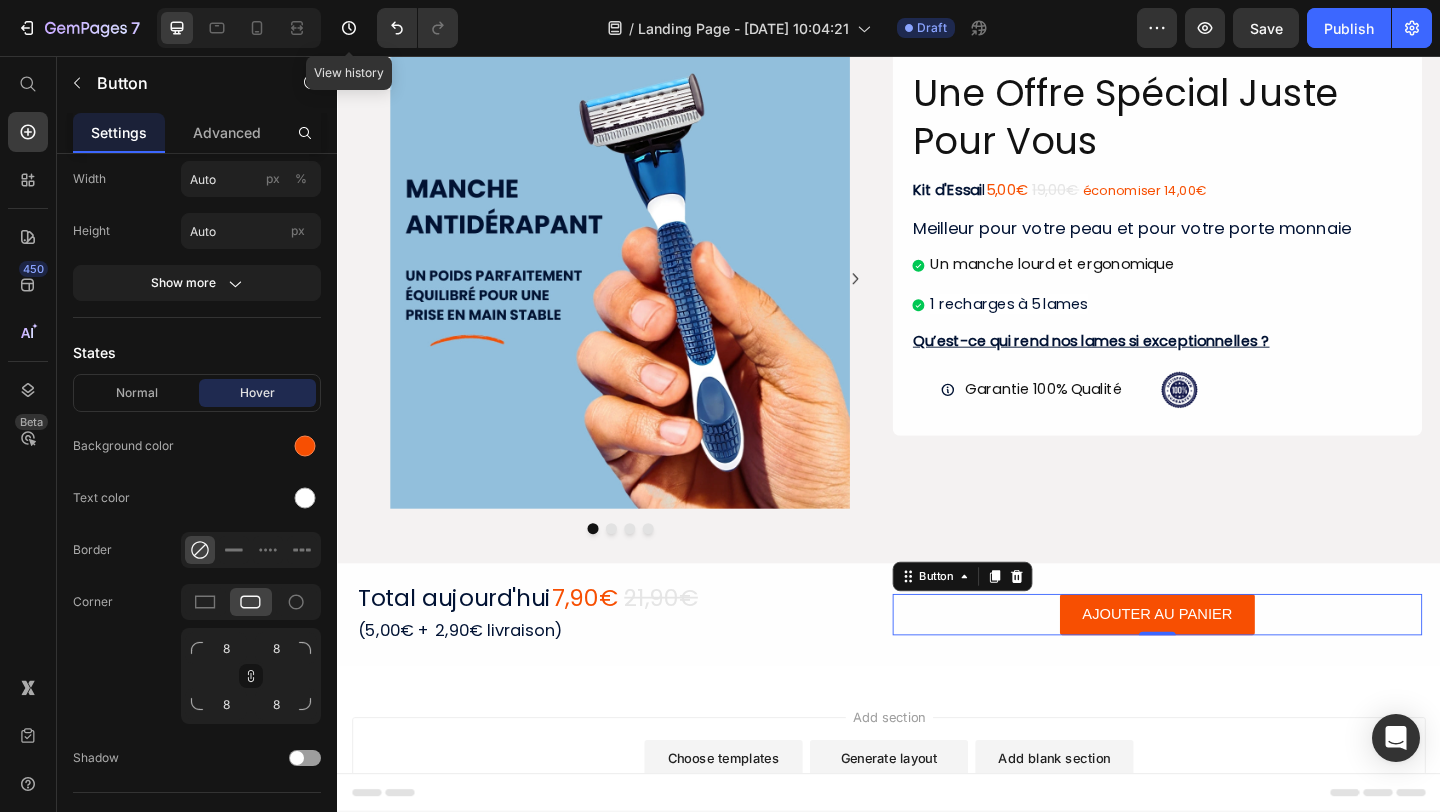 click on "Add section Choose templates inspired by CRO experts Generate layout from URL or image Add blank section then drag & drop elements" at bounding box center (937, 858) 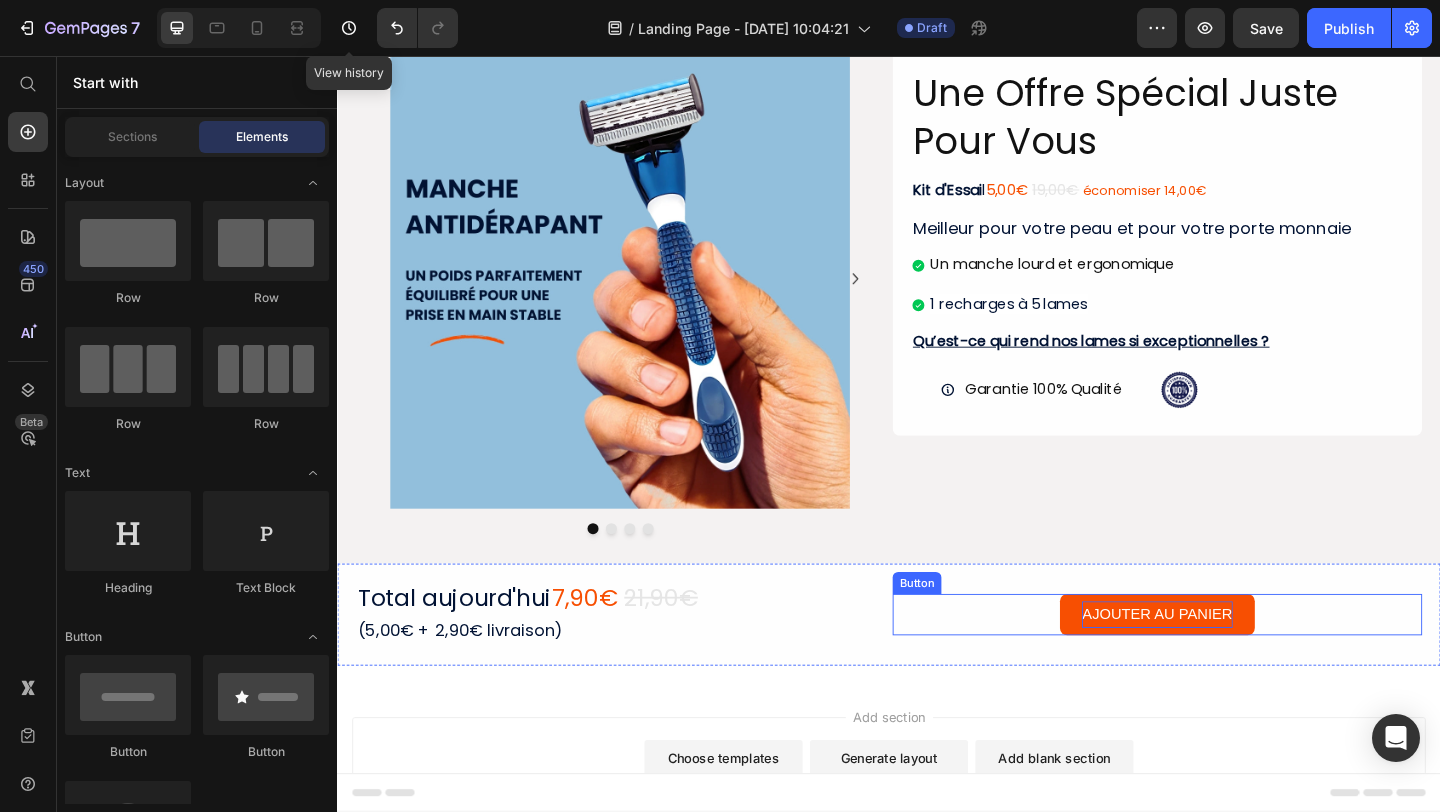 click on "AJOUTER AU PANIER" at bounding box center [1228, 663] 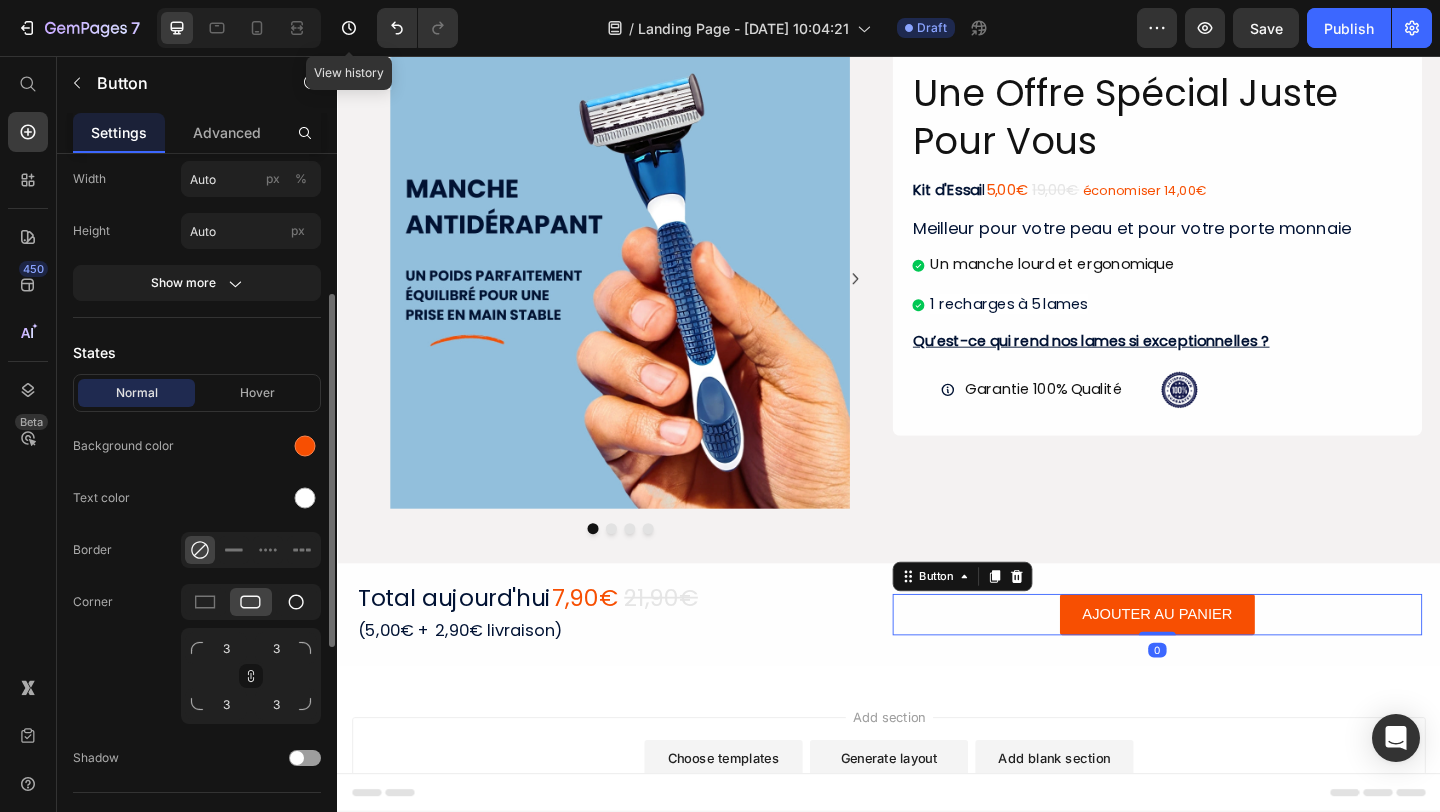 click 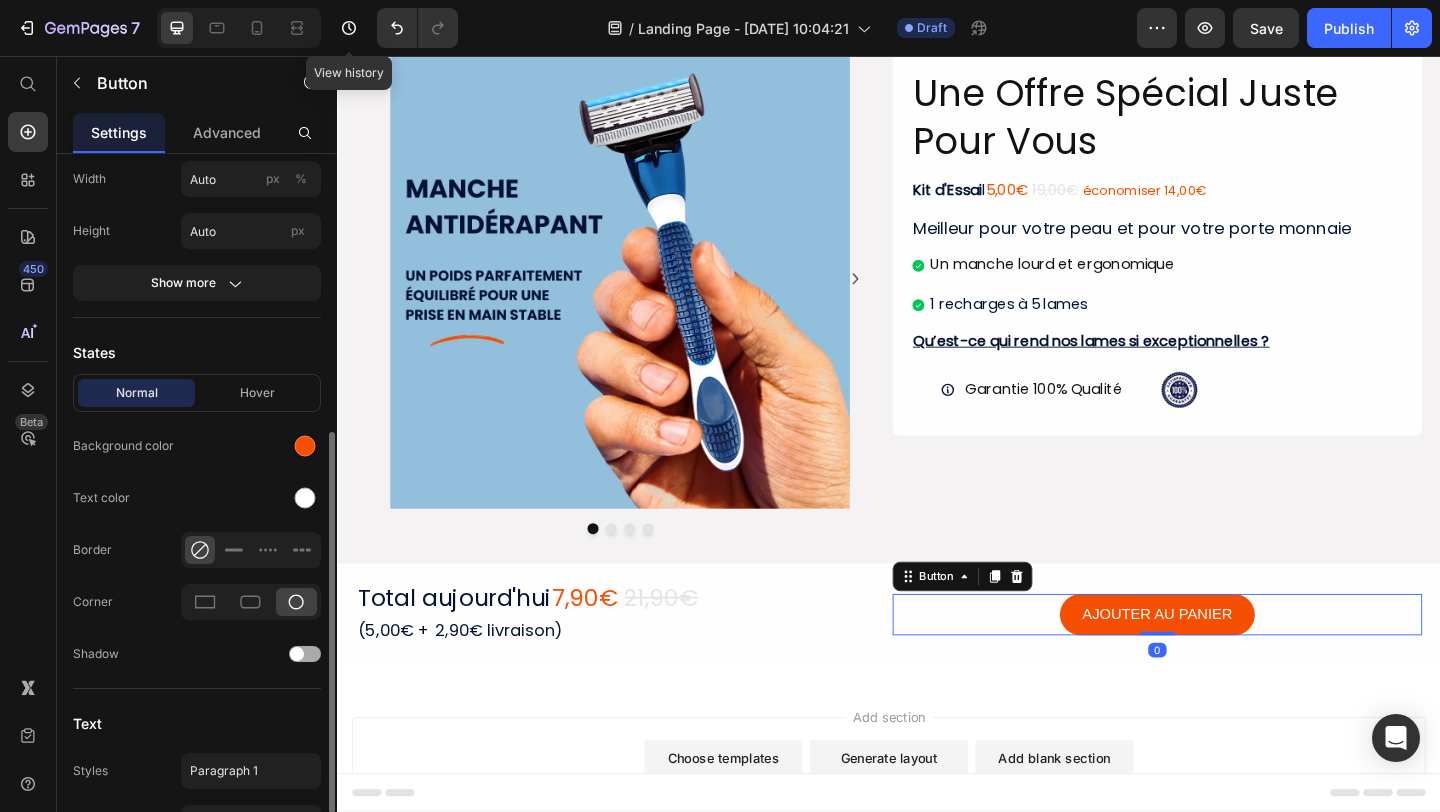 scroll, scrollTop: 494, scrollLeft: 0, axis: vertical 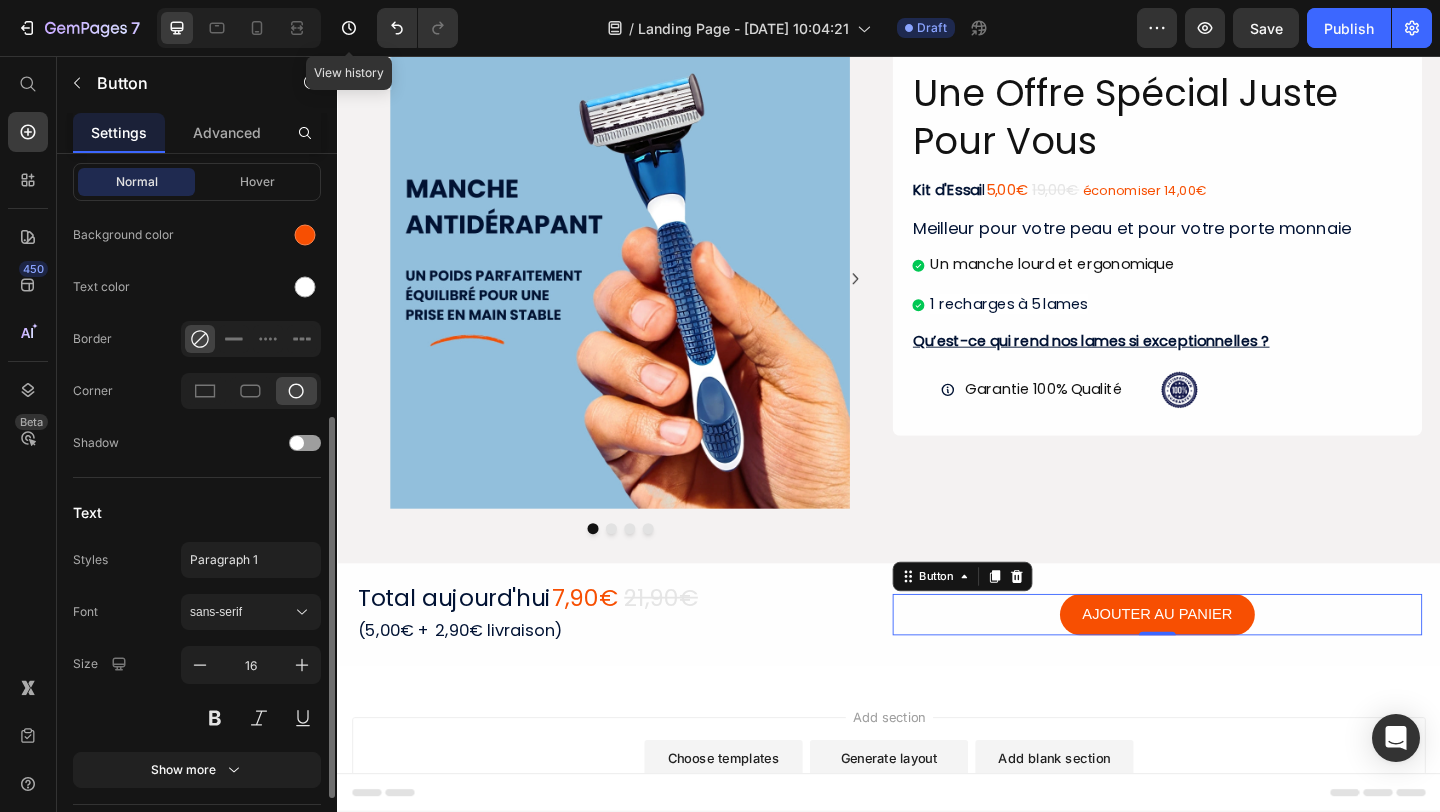 click on "Font sans-serif Size 16 Show more" at bounding box center [197, 691] 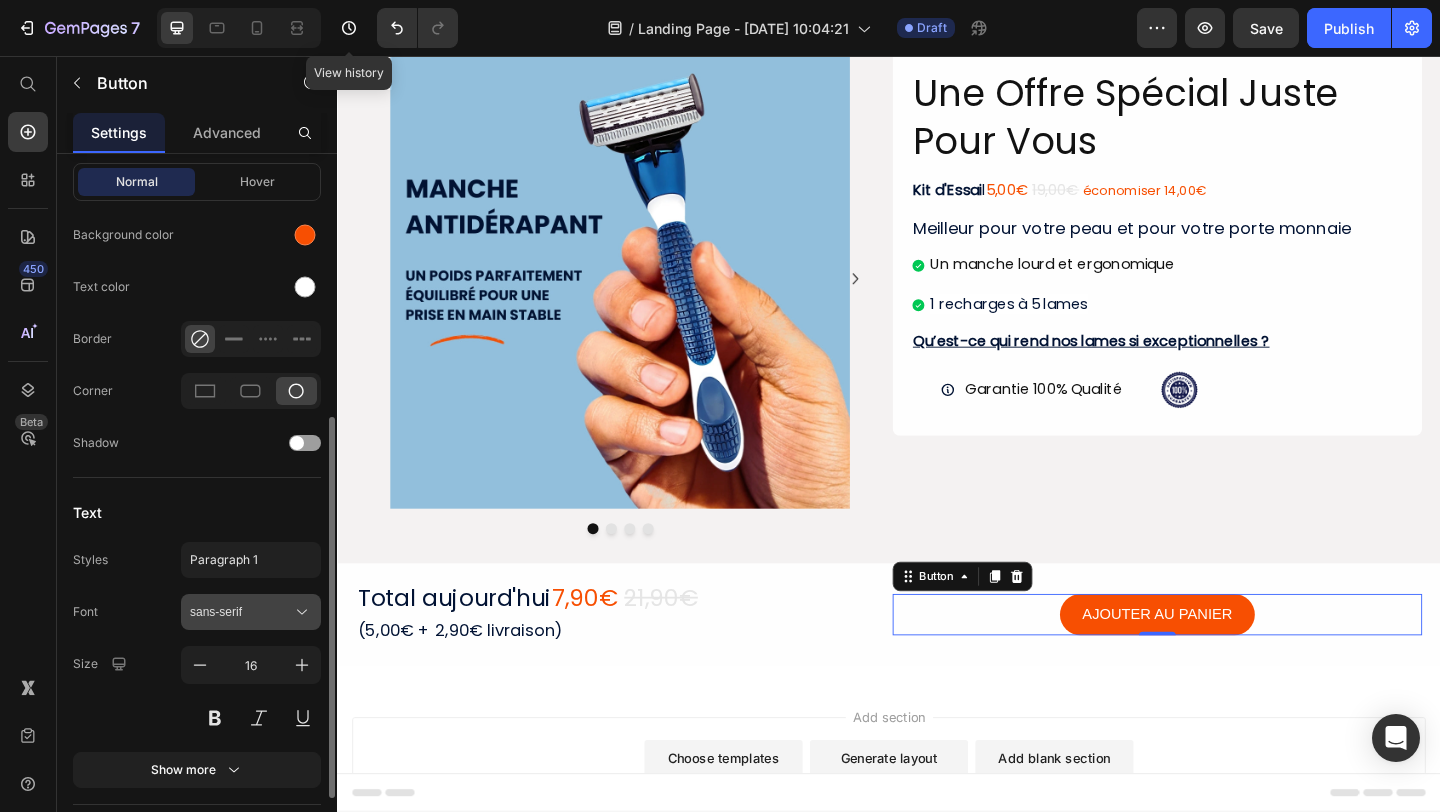 click on "sans-serif" at bounding box center [251, 612] 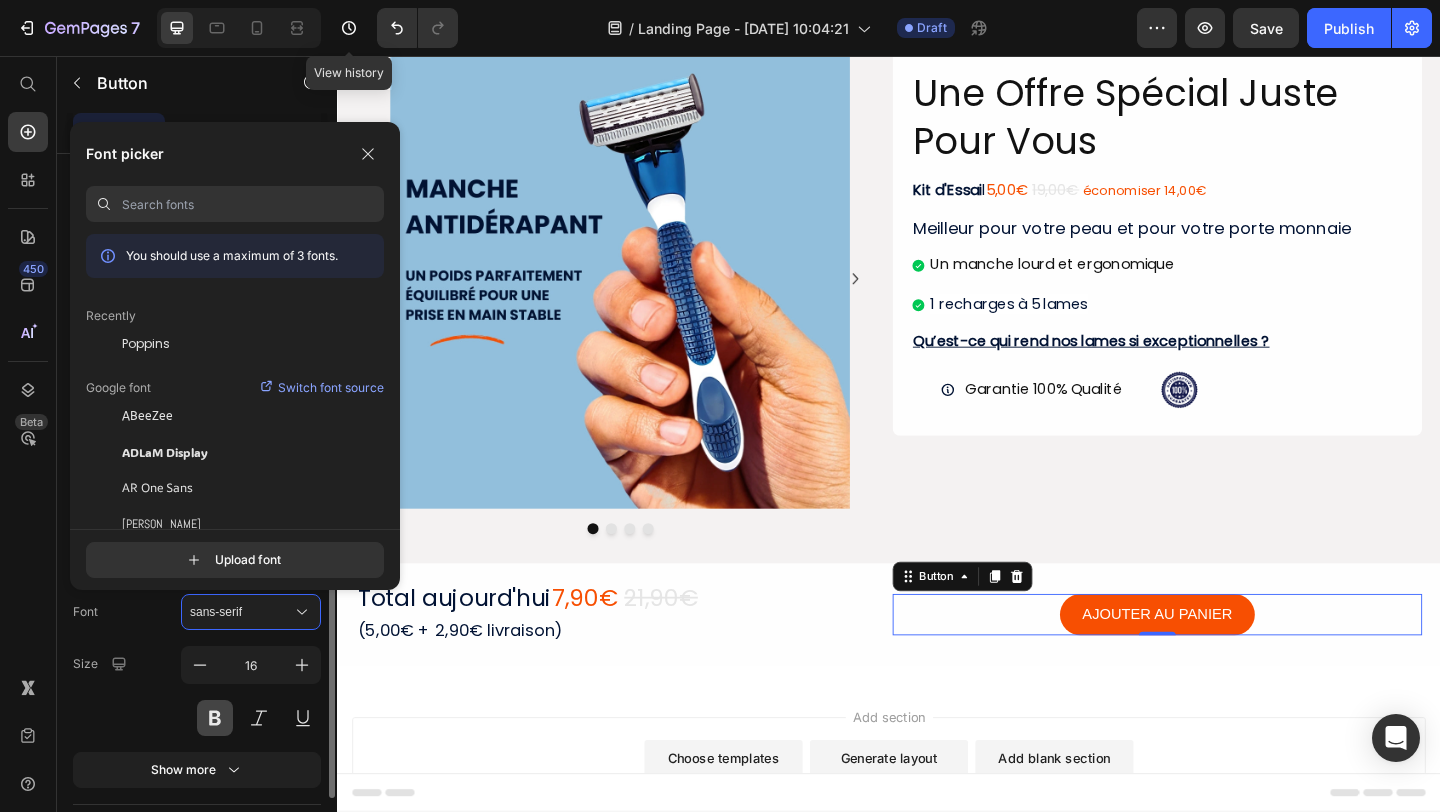 click on "Poppins" 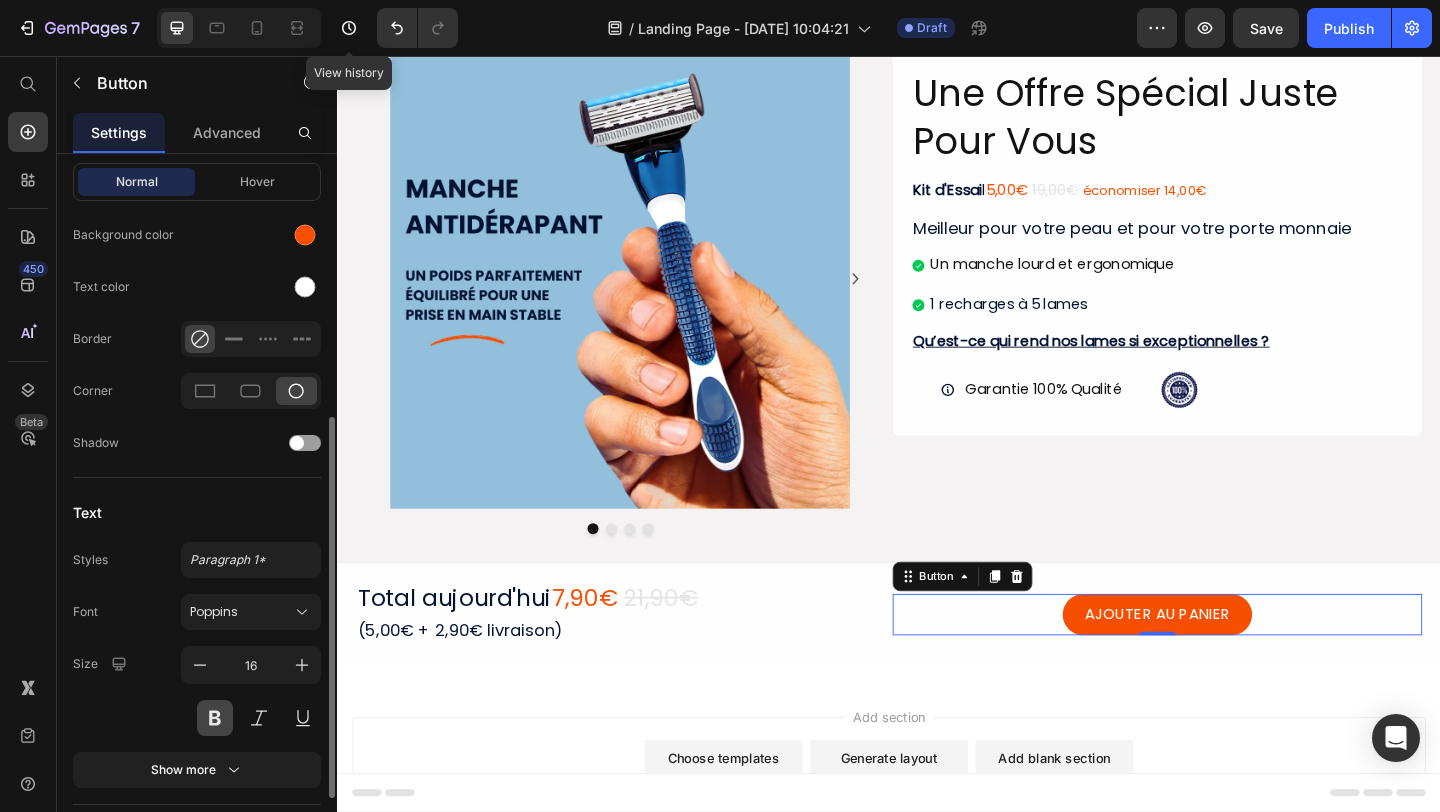 click at bounding box center (215, 718) 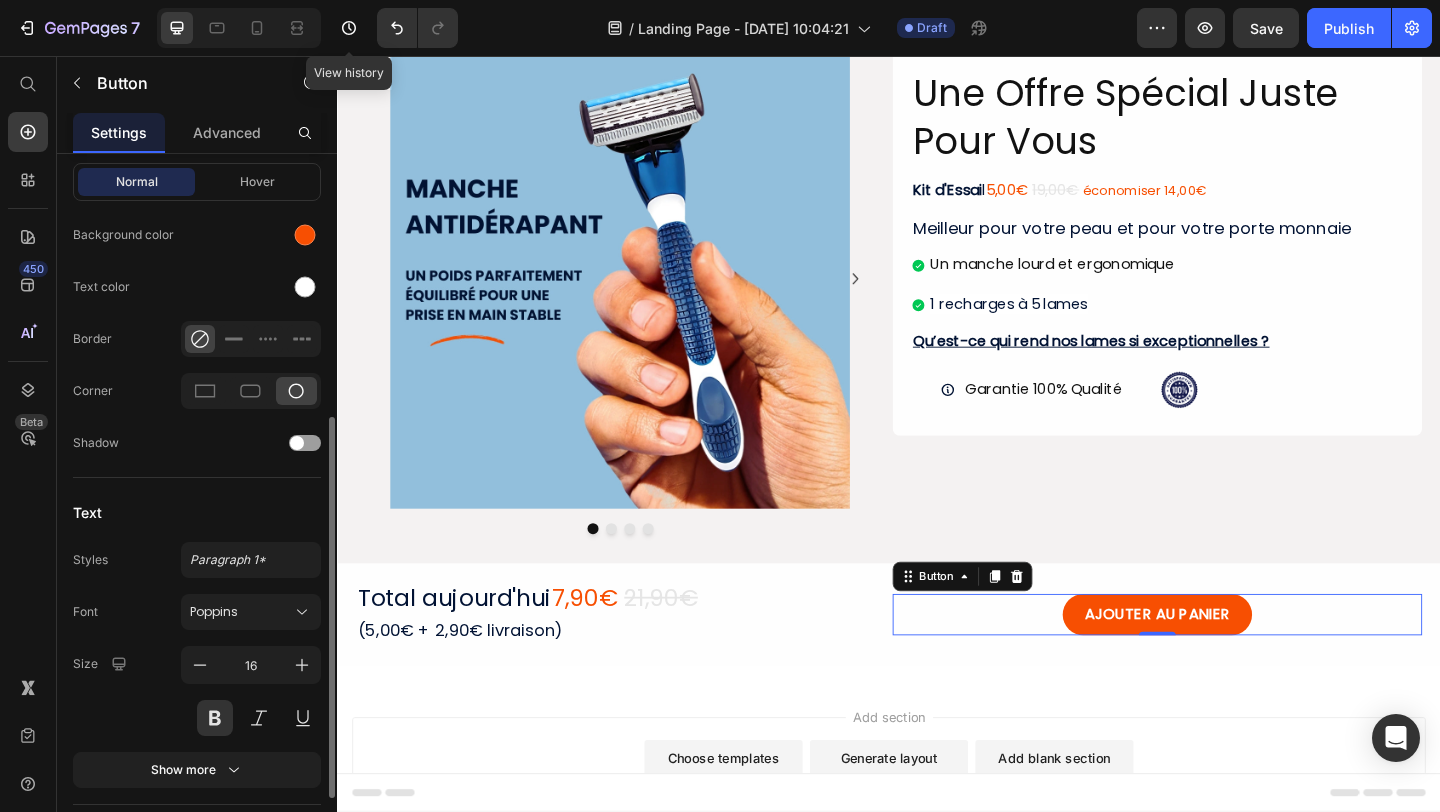 click on "Size 16" at bounding box center (197, 691) 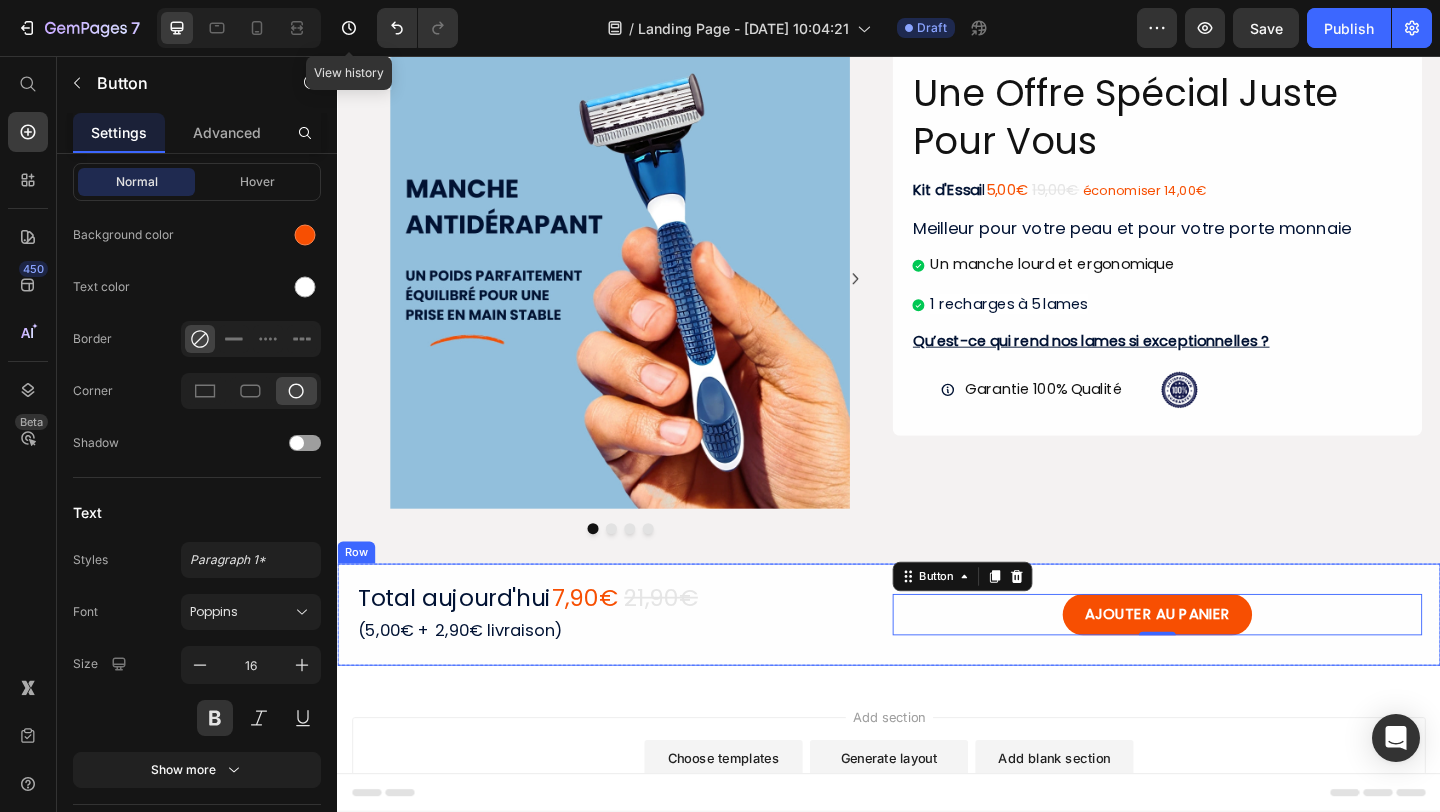scroll, scrollTop: 164, scrollLeft: 0, axis: vertical 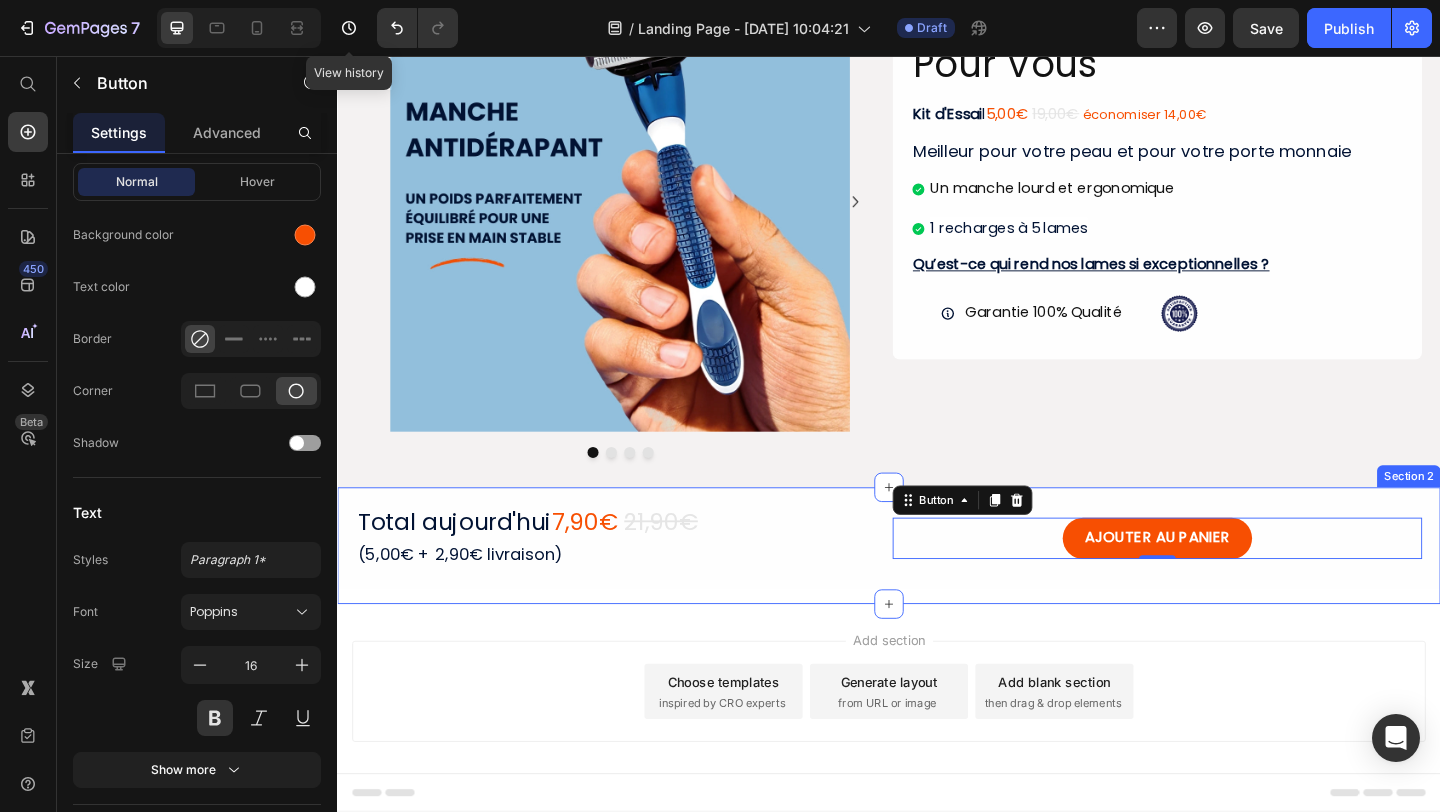 click on "Total [DATE]  7,90€   21,90€ (5,00€ + 2,90€ livraison) Heading AJOUTER AU PANIER Button   0 Row Row" at bounding box center (937, 588) 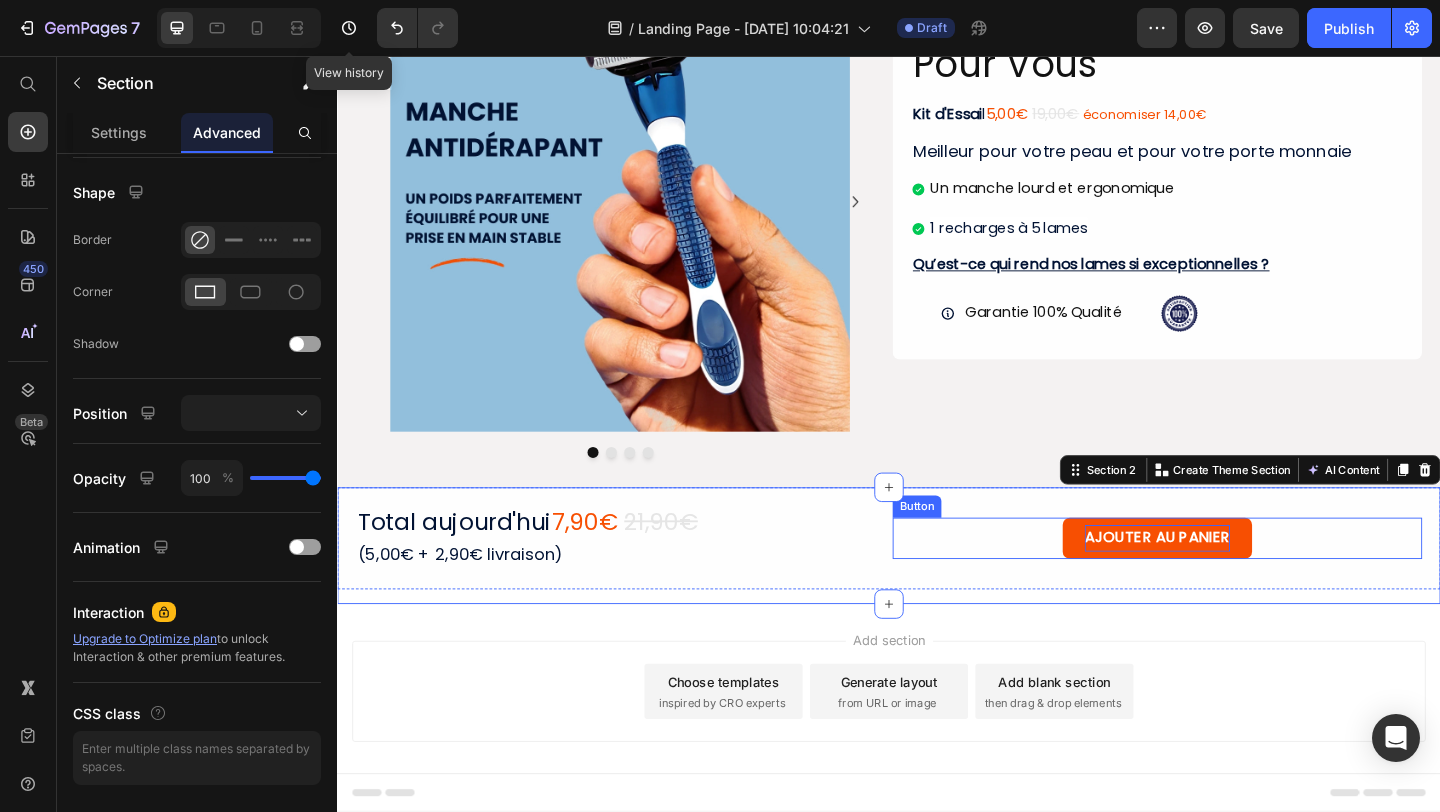 scroll, scrollTop: 0, scrollLeft: 0, axis: both 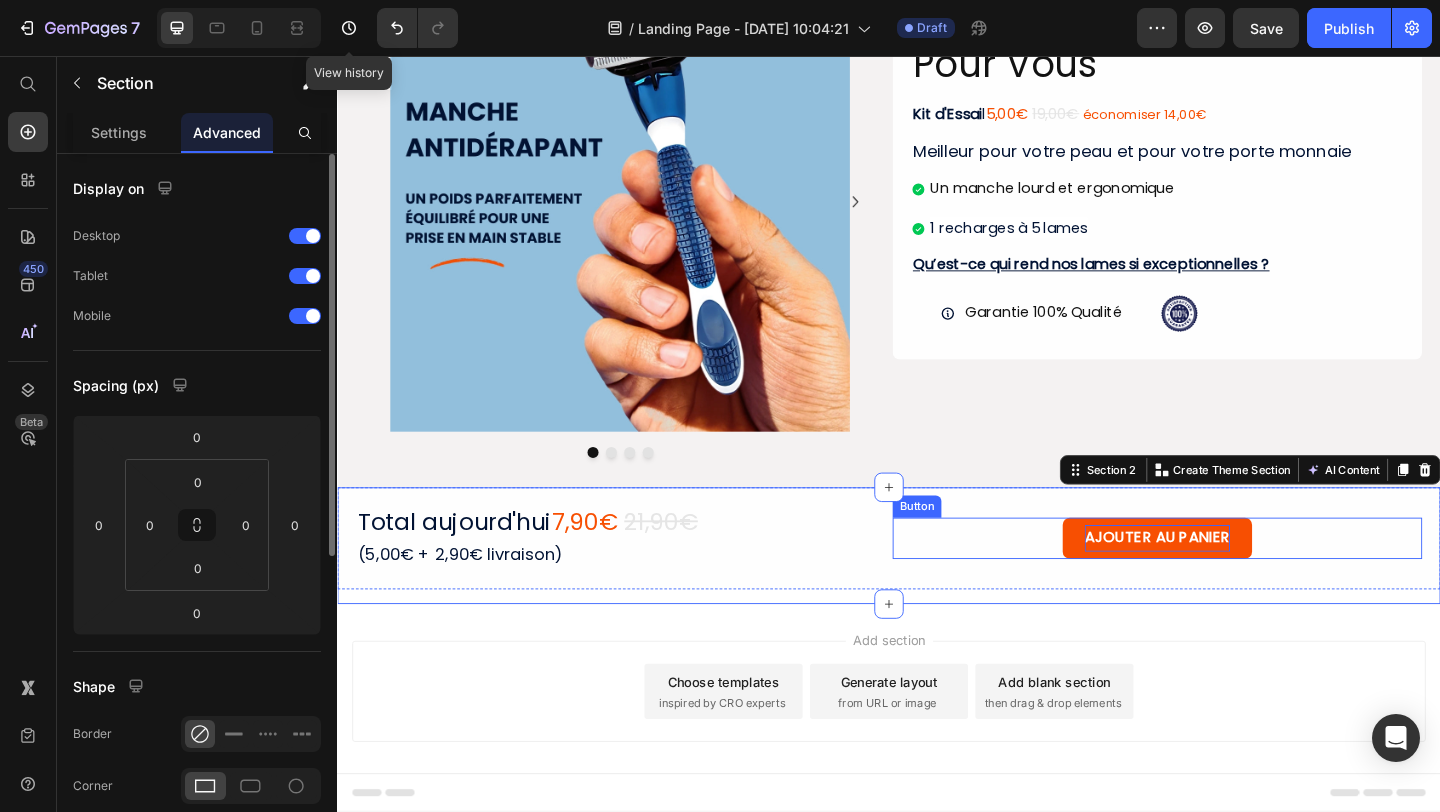 click on "AJOUTER AU PANIER" at bounding box center [1229, 580] 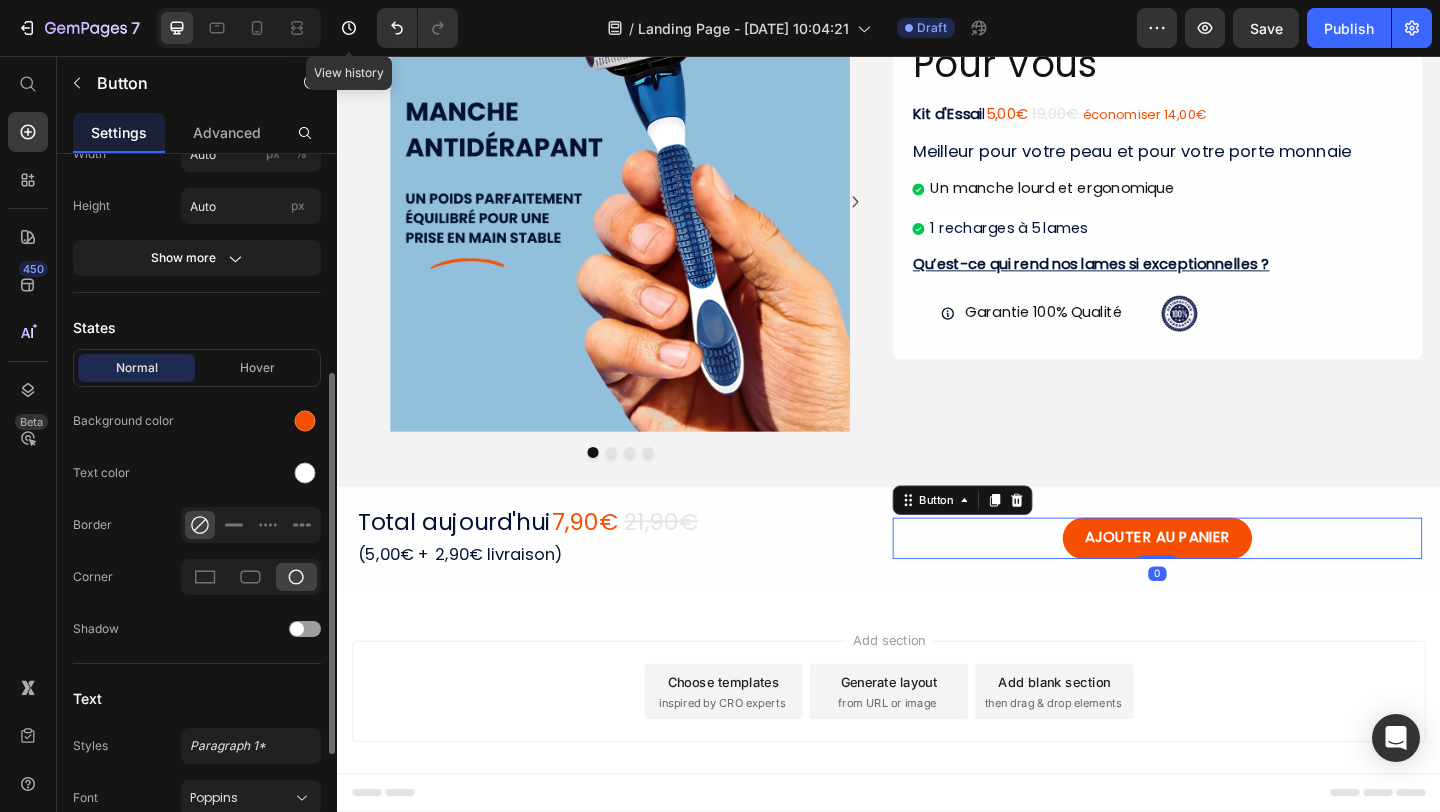 scroll, scrollTop: 344, scrollLeft: 0, axis: vertical 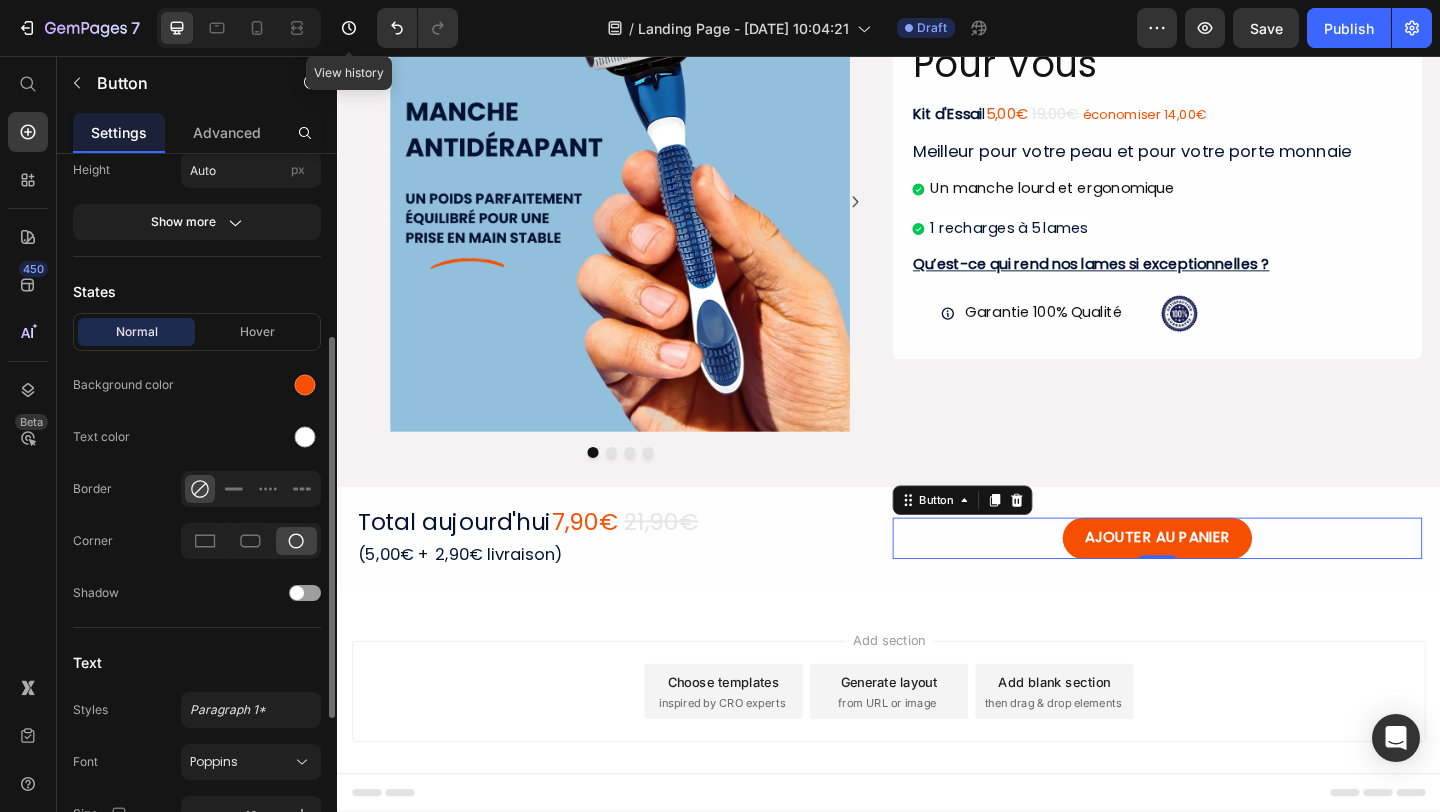 click on "Normal Hover" at bounding box center [197, 332] 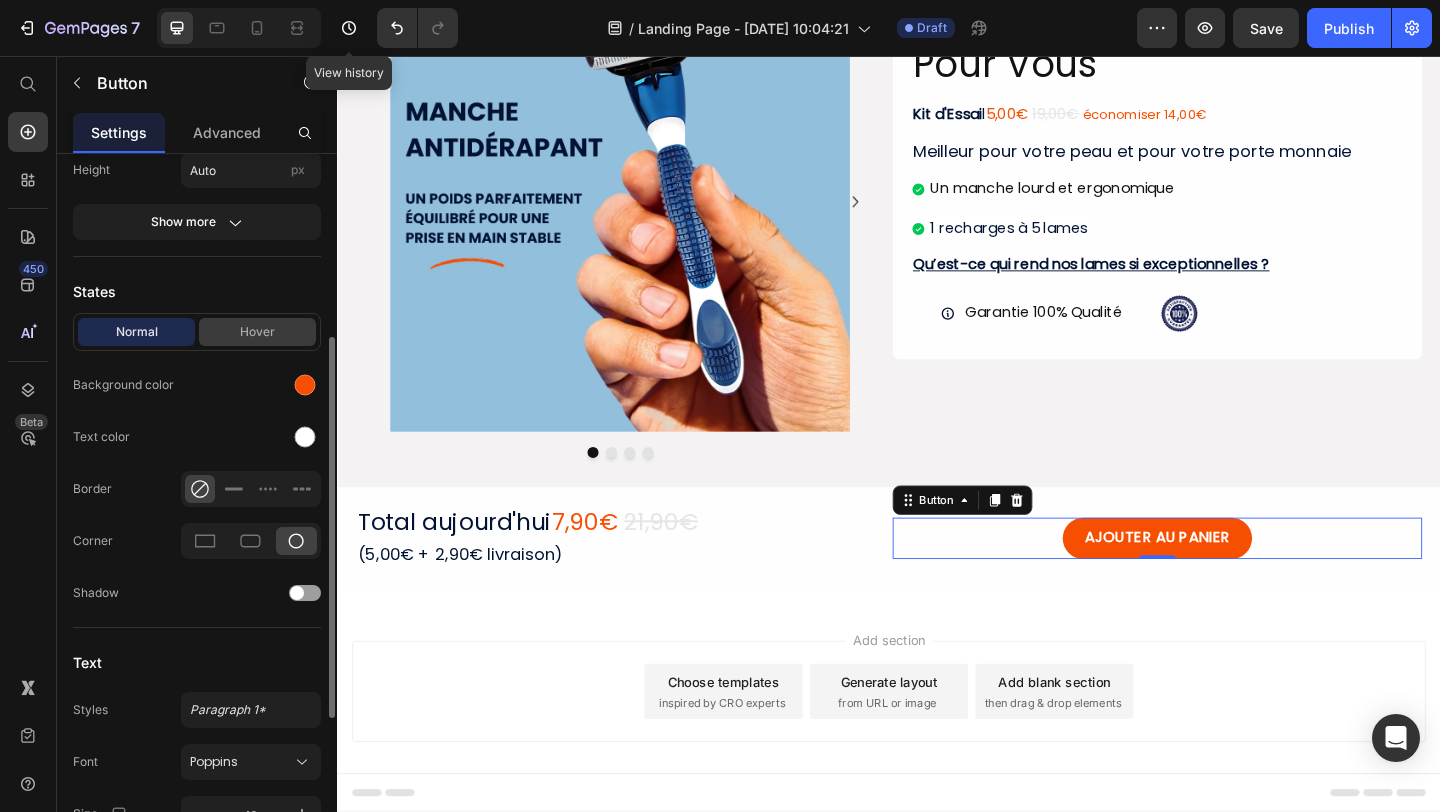 click on "Hover" at bounding box center (257, 332) 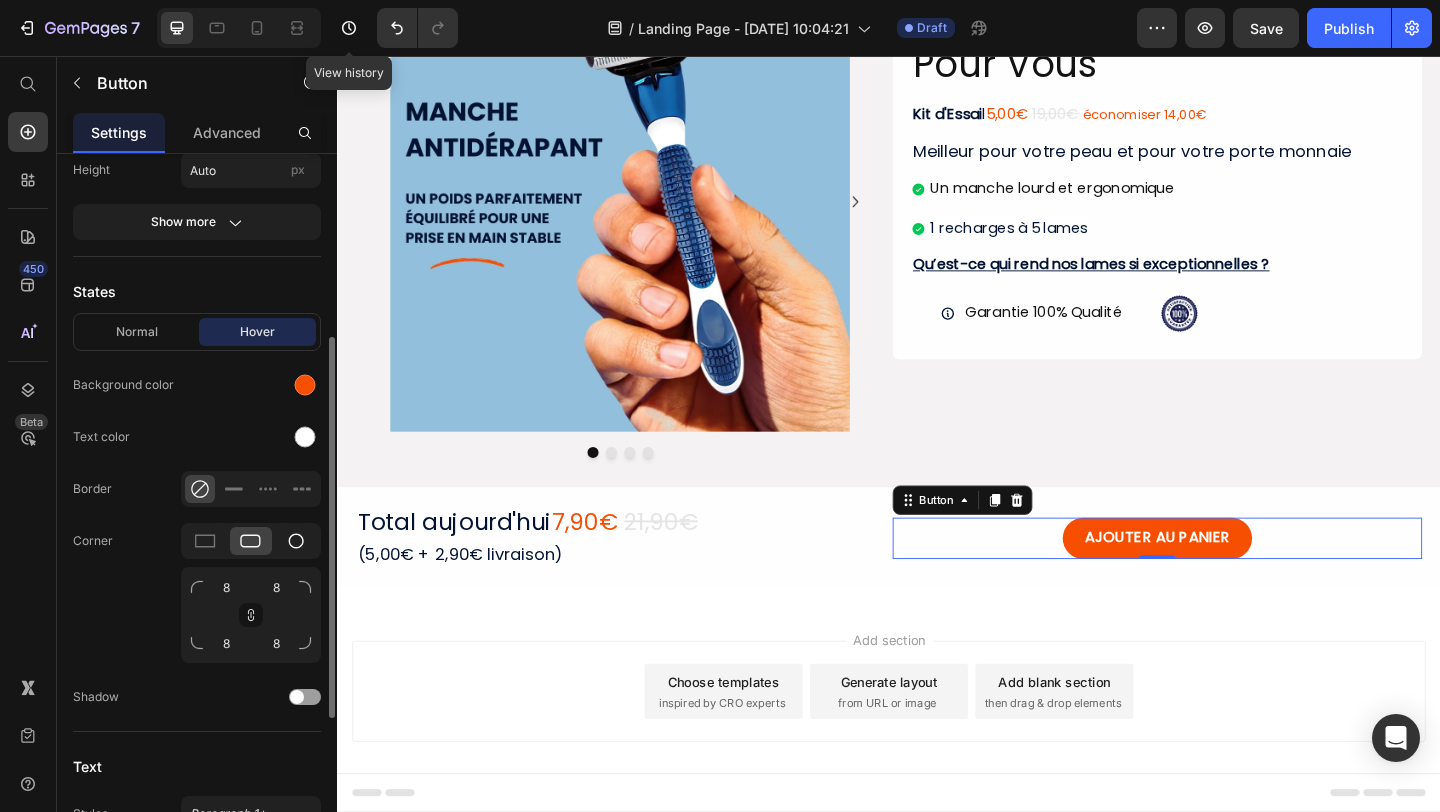 click 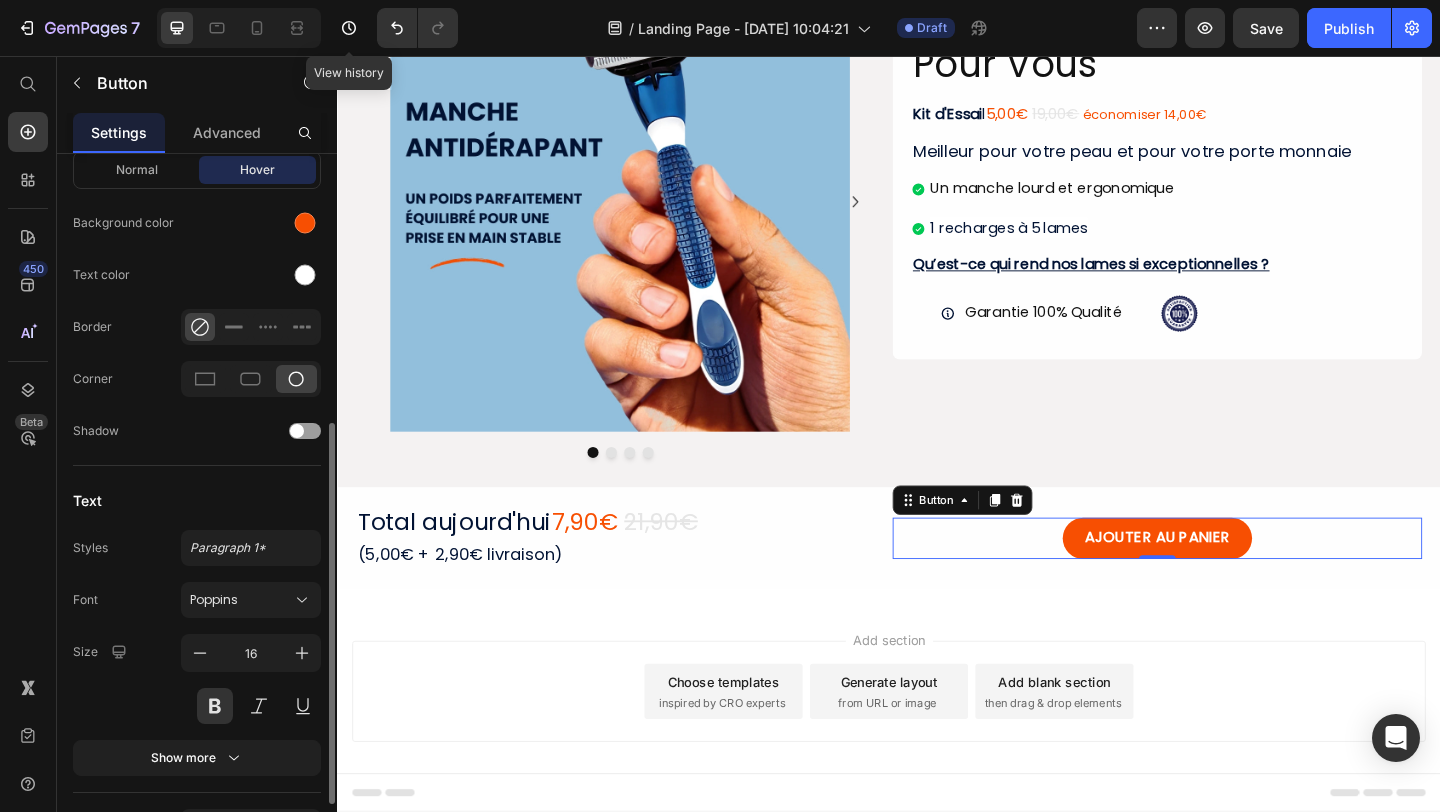 scroll, scrollTop: 626, scrollLeft: 0, axis: vertical 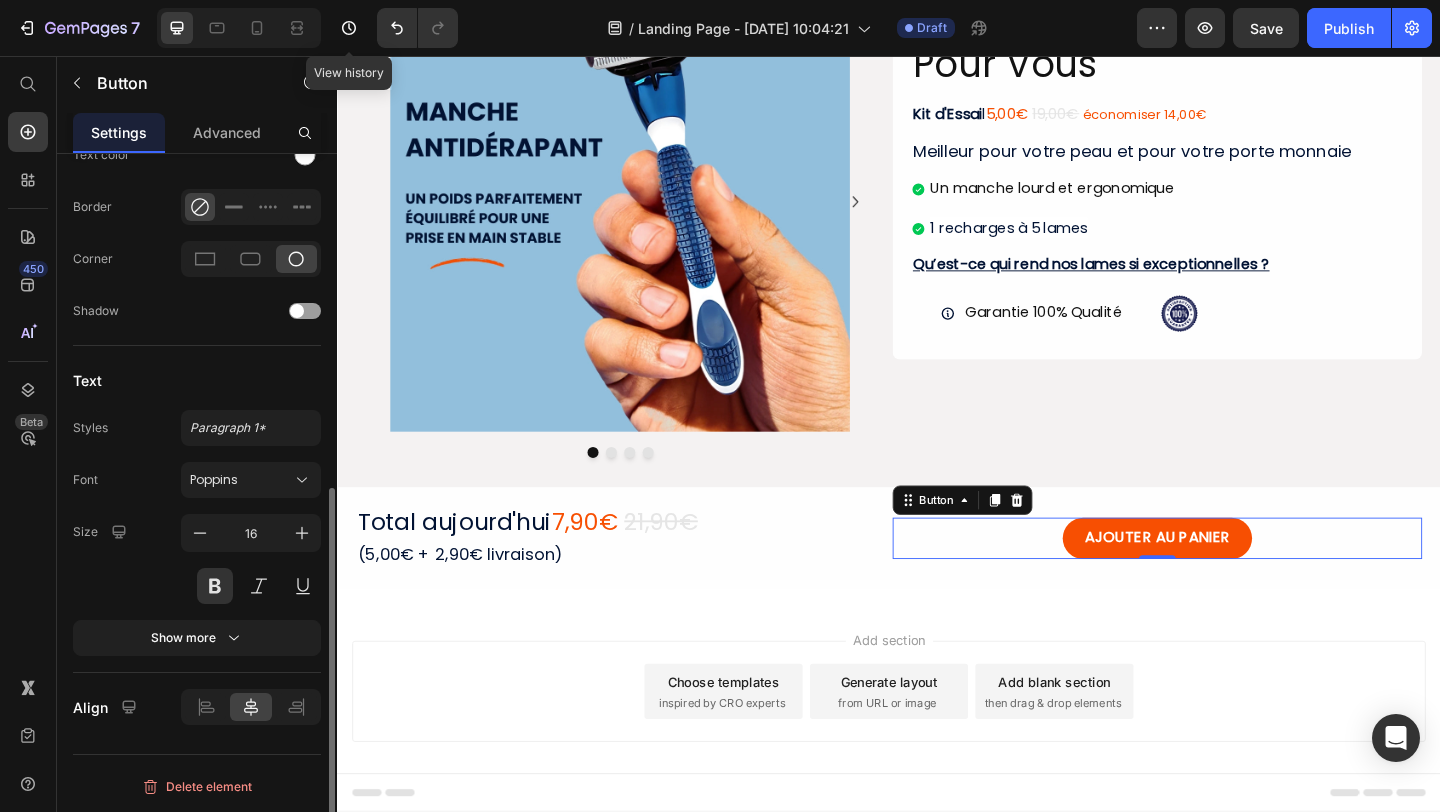 click on "Total [DATE]  7,90€   21,90€ (5,00€ + 2,90€ livraison) Heading AJOUTER AU PANIER Button   0 Row" at bounding box center (937, 580) 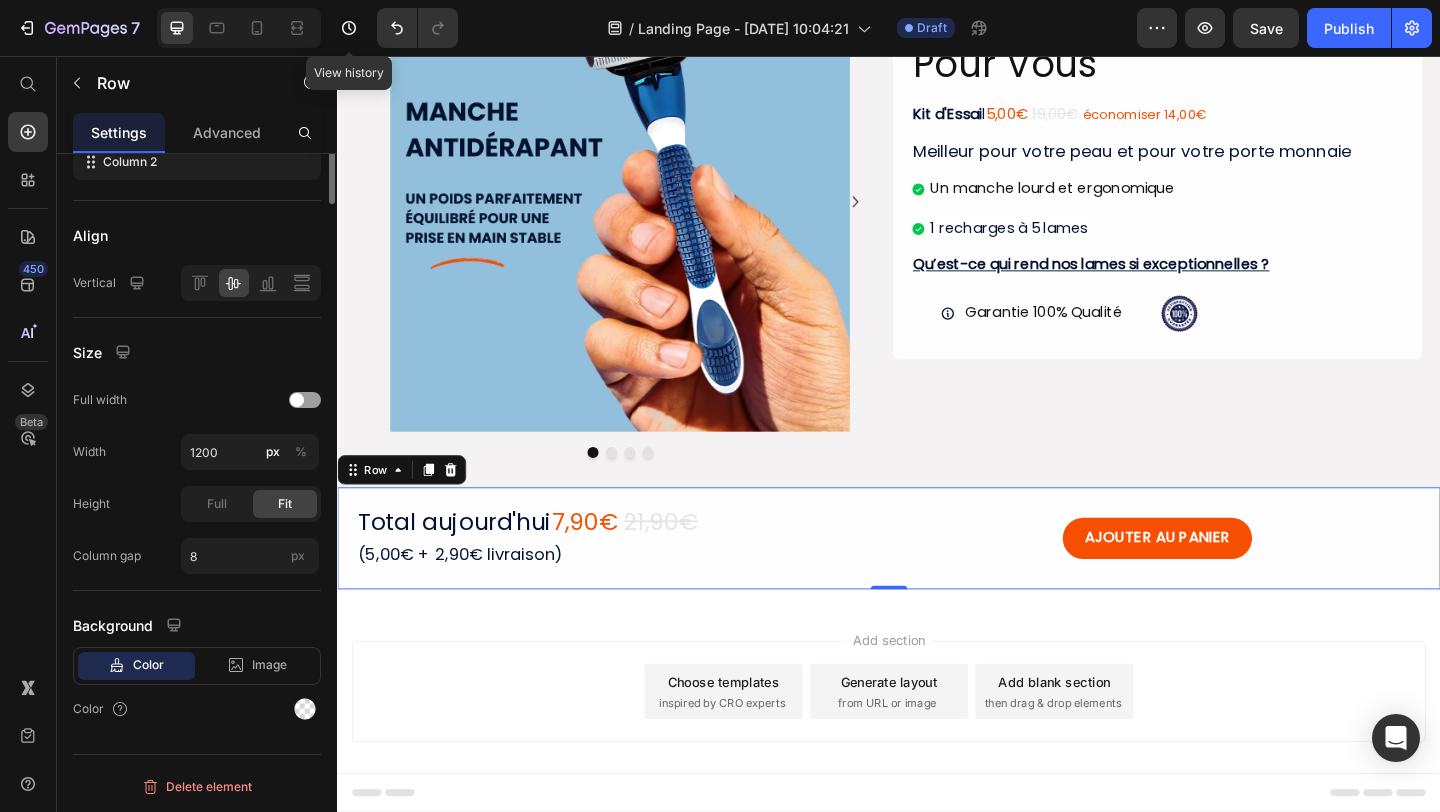 scroll, scrollTop: 0, scrollLeft: 0, axis: both 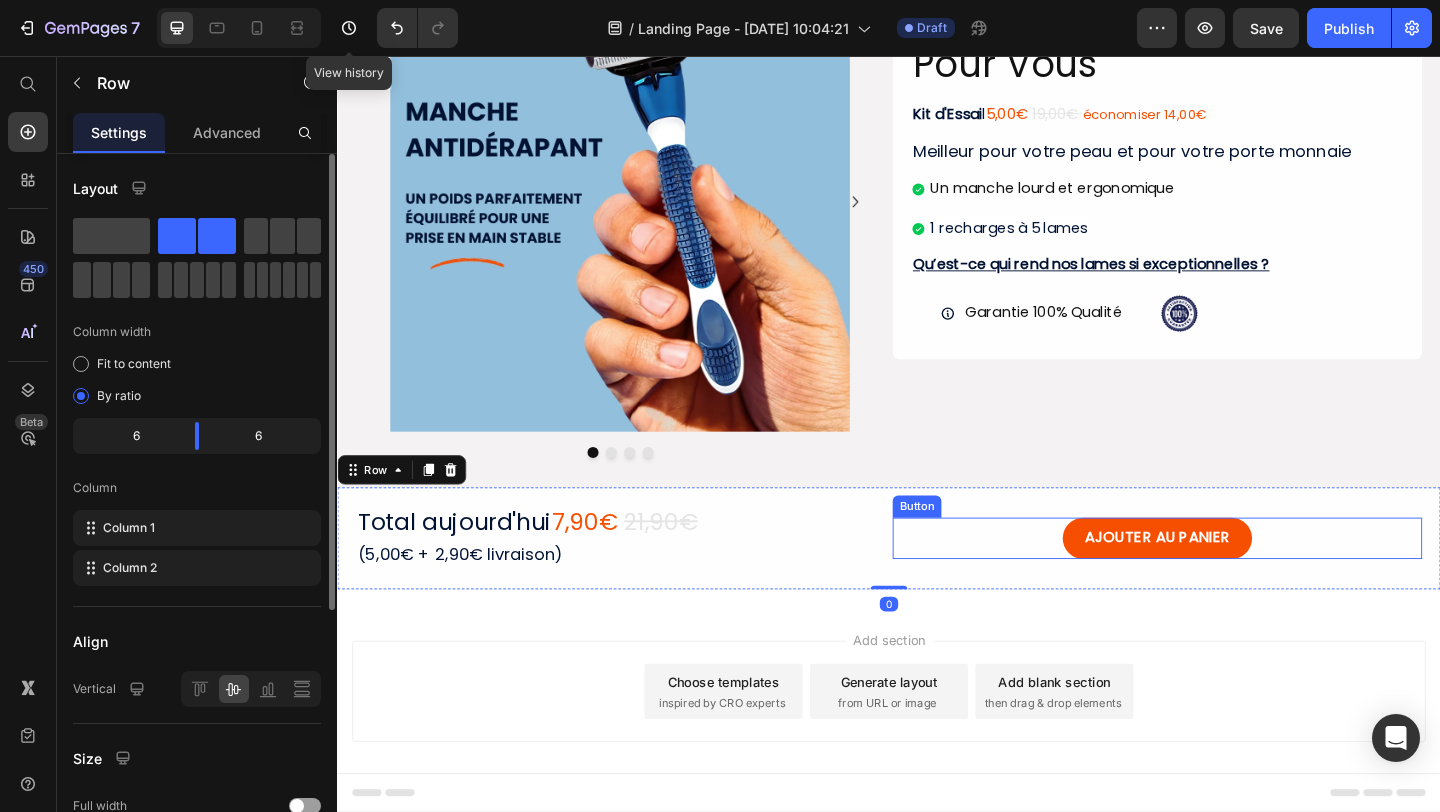 click on "AJOUTER AU PANIER" at bounding box center [1229, 580] 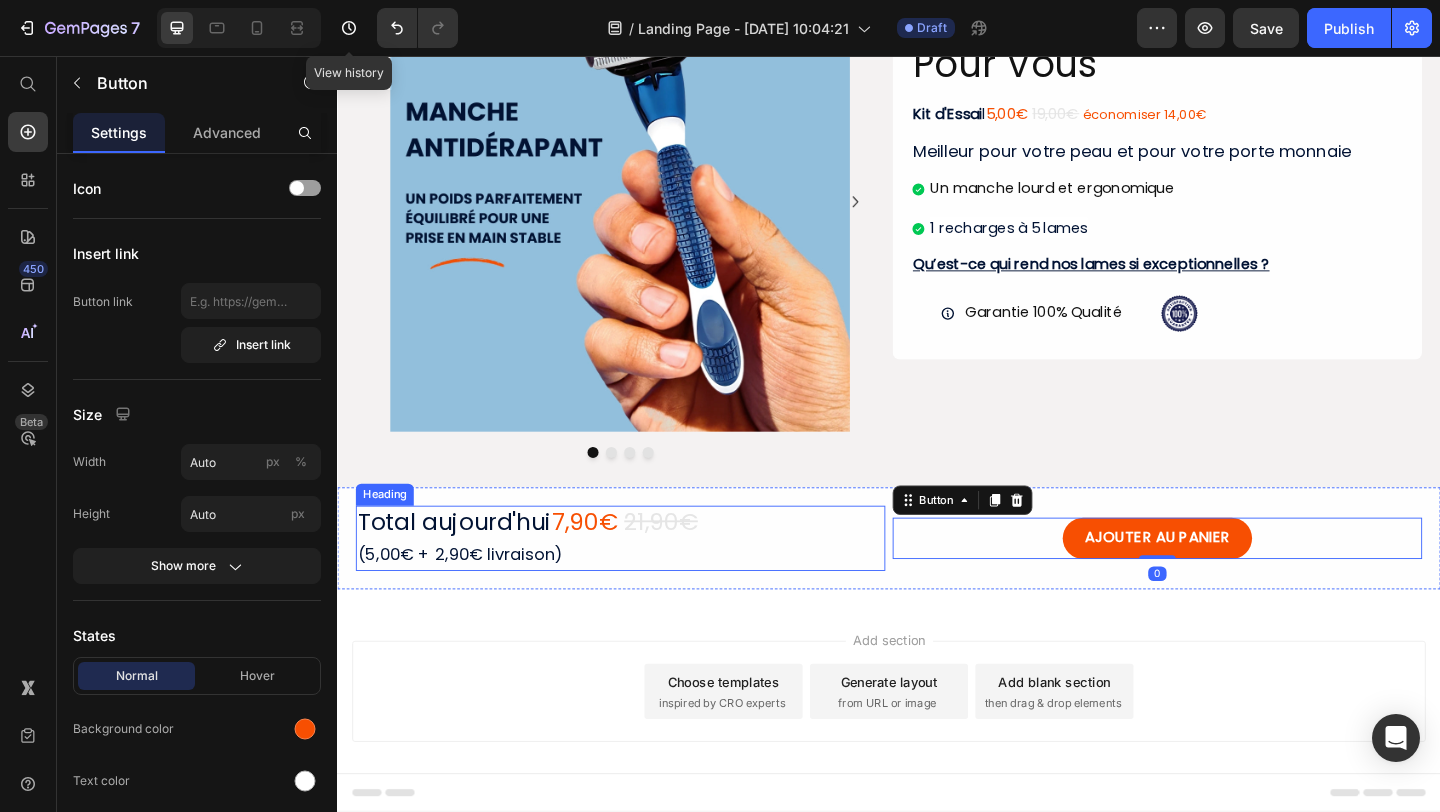 click on "21,90€" at bounding box center (689, 562) 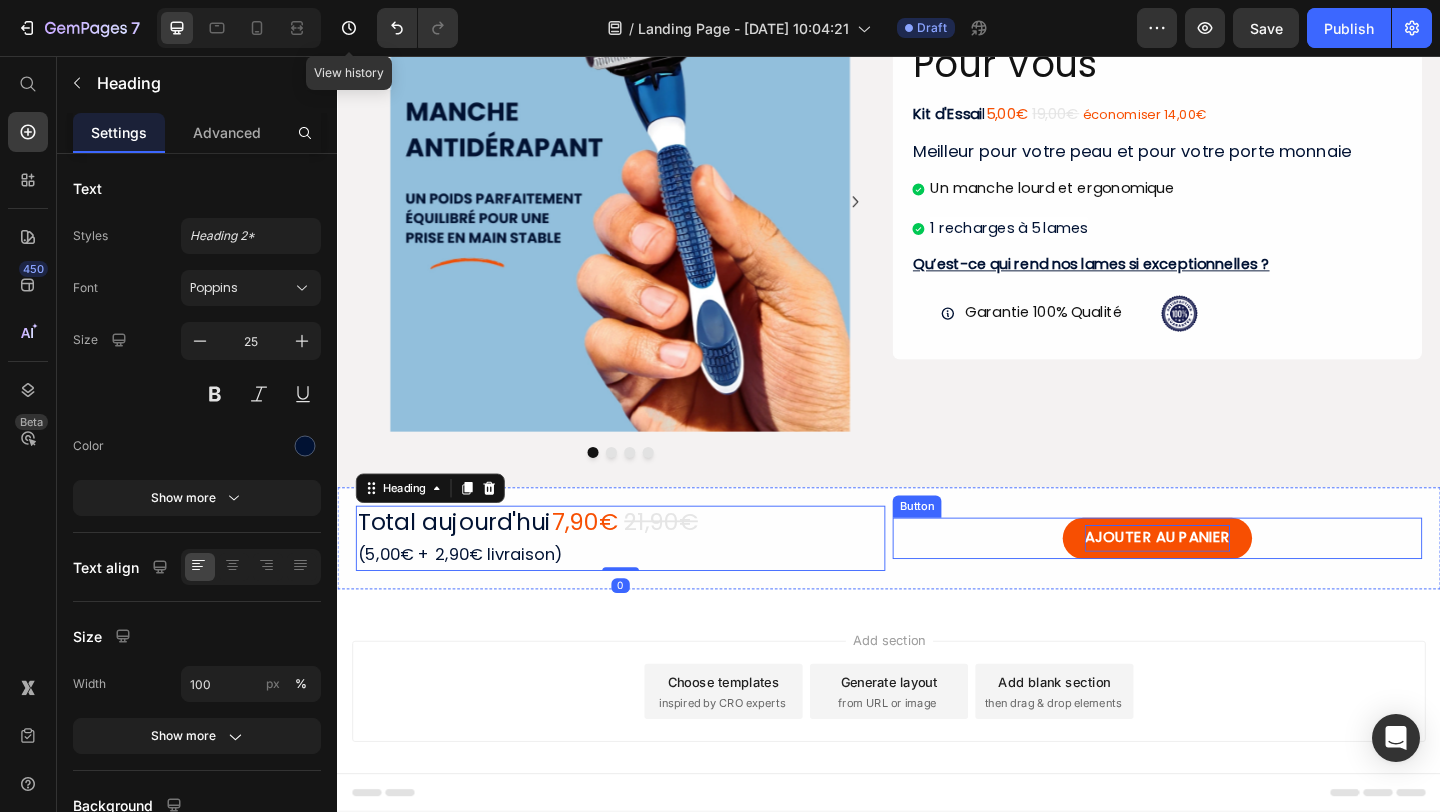 click on "AJOUTER AU PANIER" at bounding box center [1229, 580] 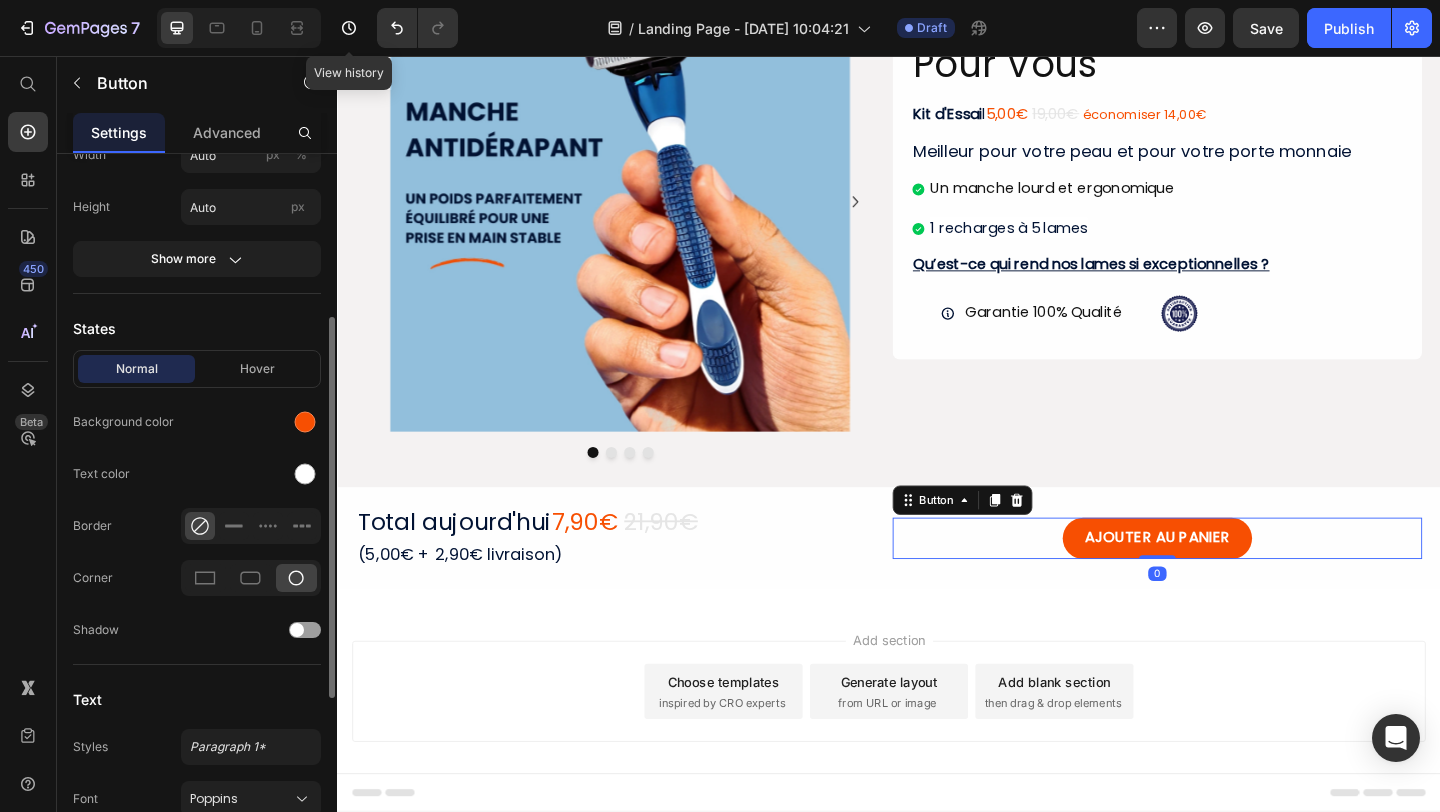 scroll, scrollTop: 523, scrollLeft: 0, axis: vertical 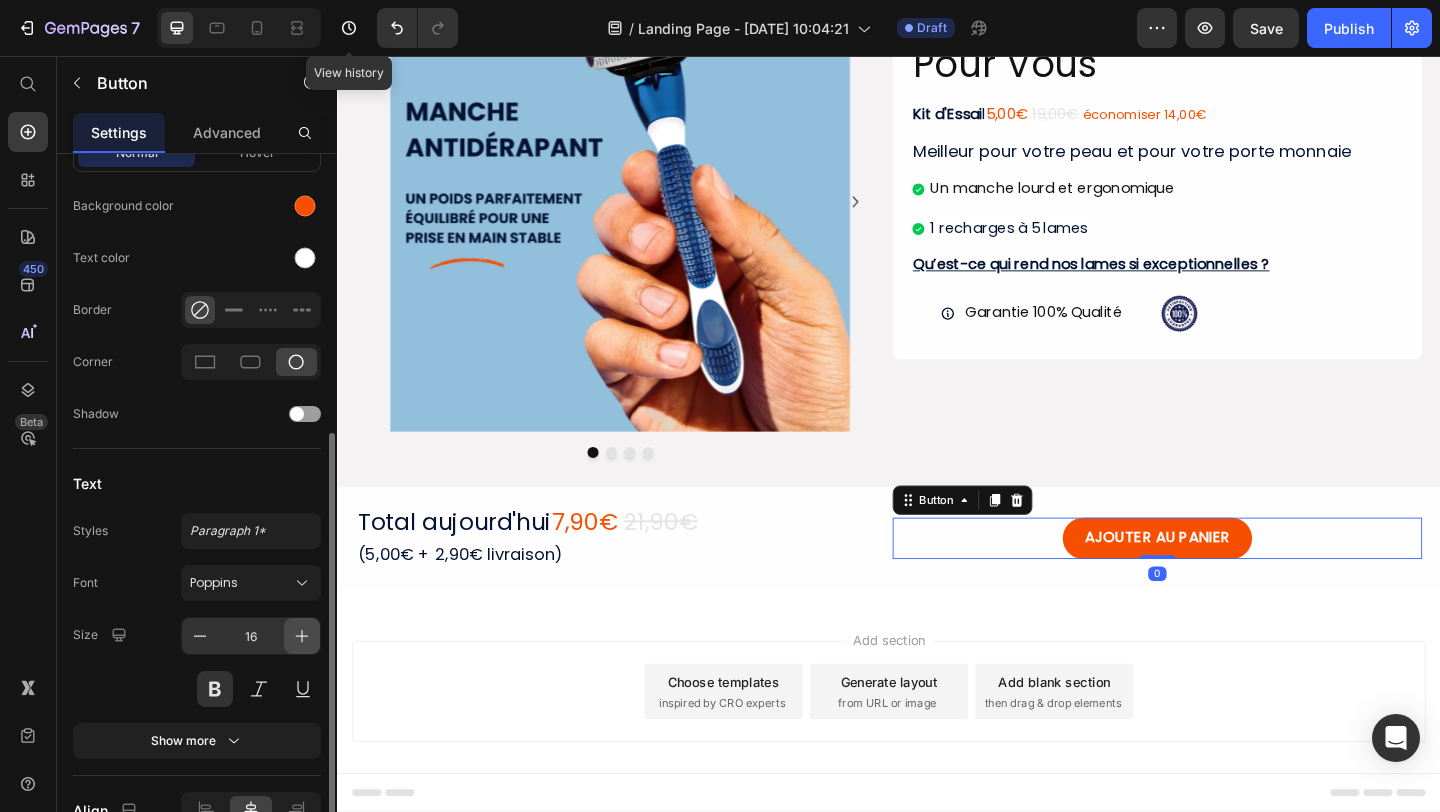 click 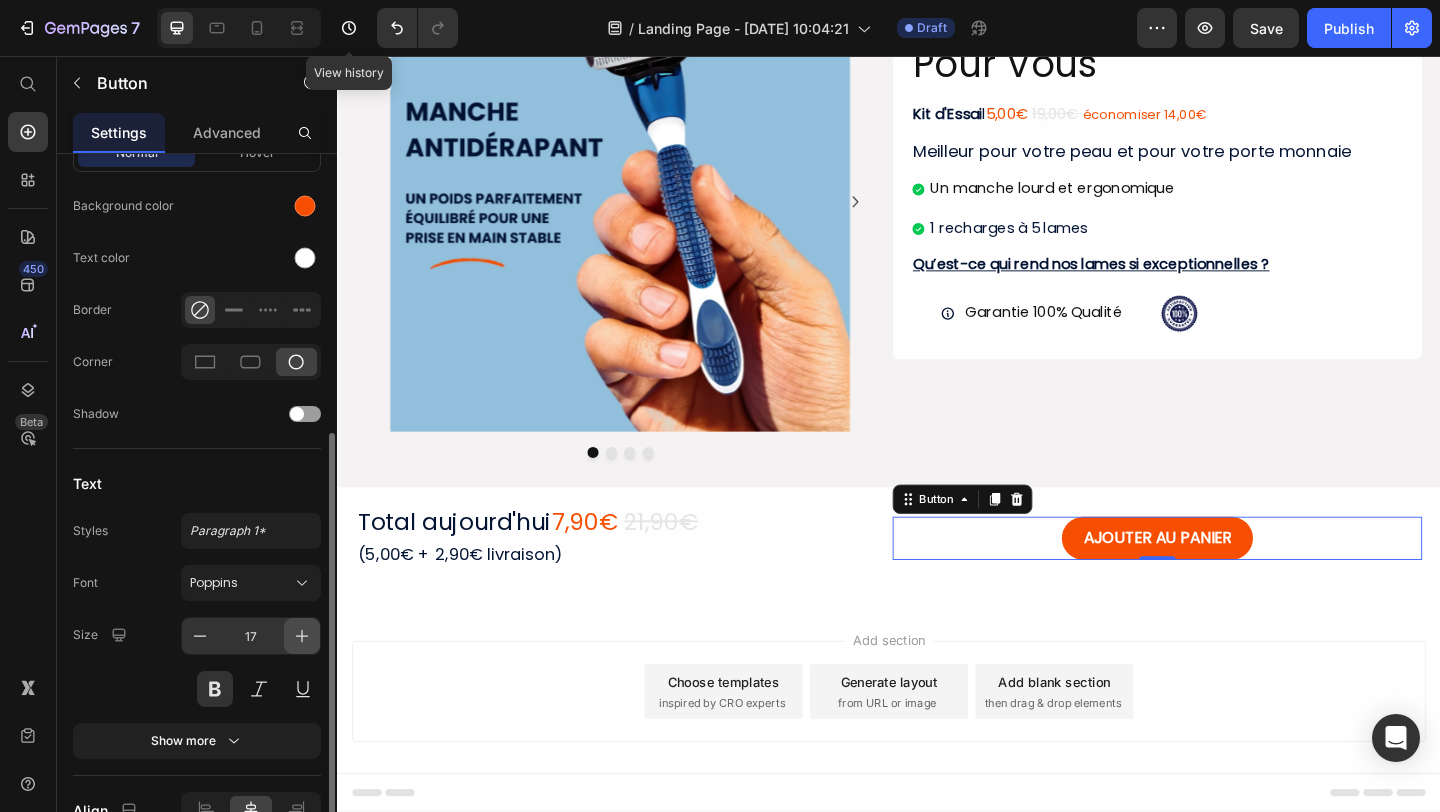 click 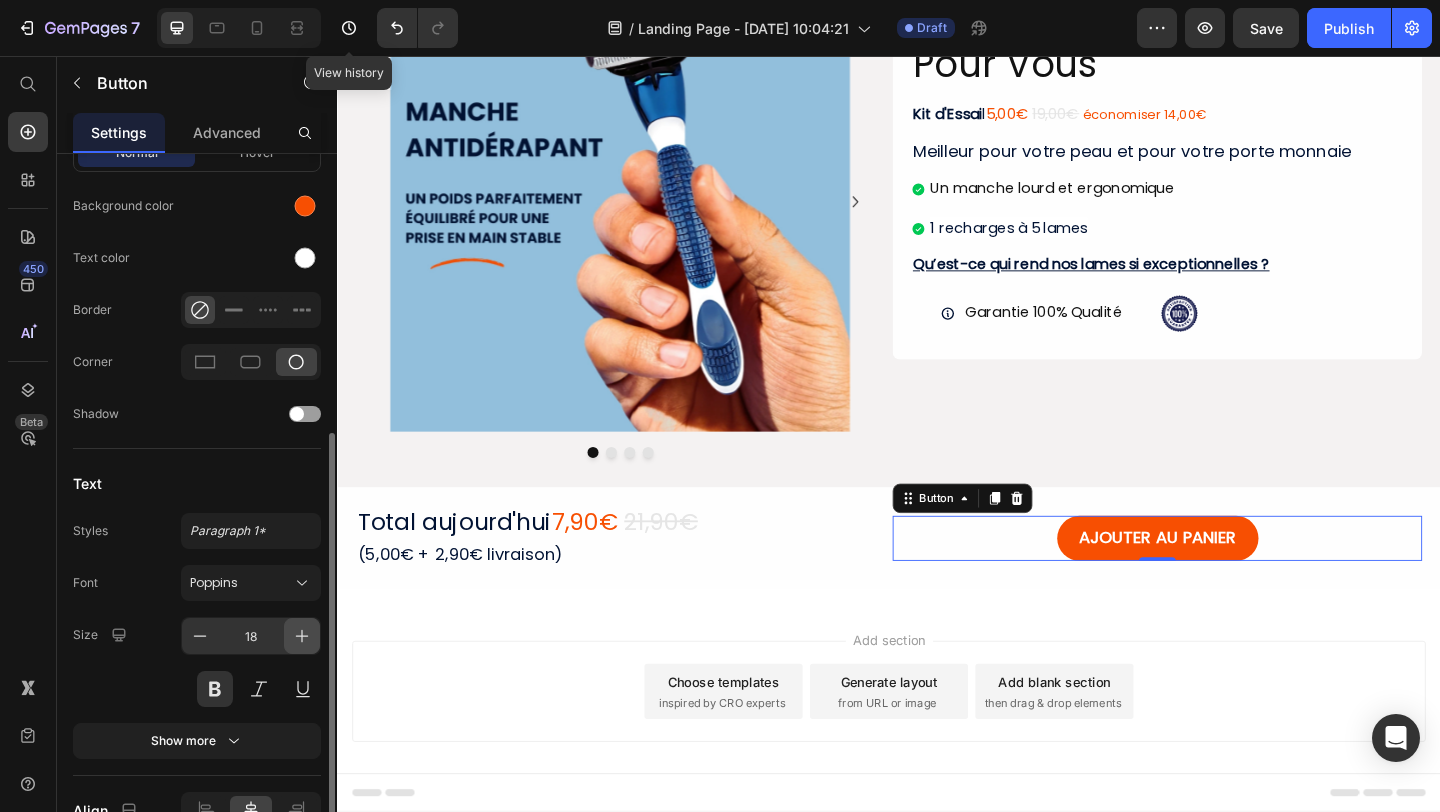 click 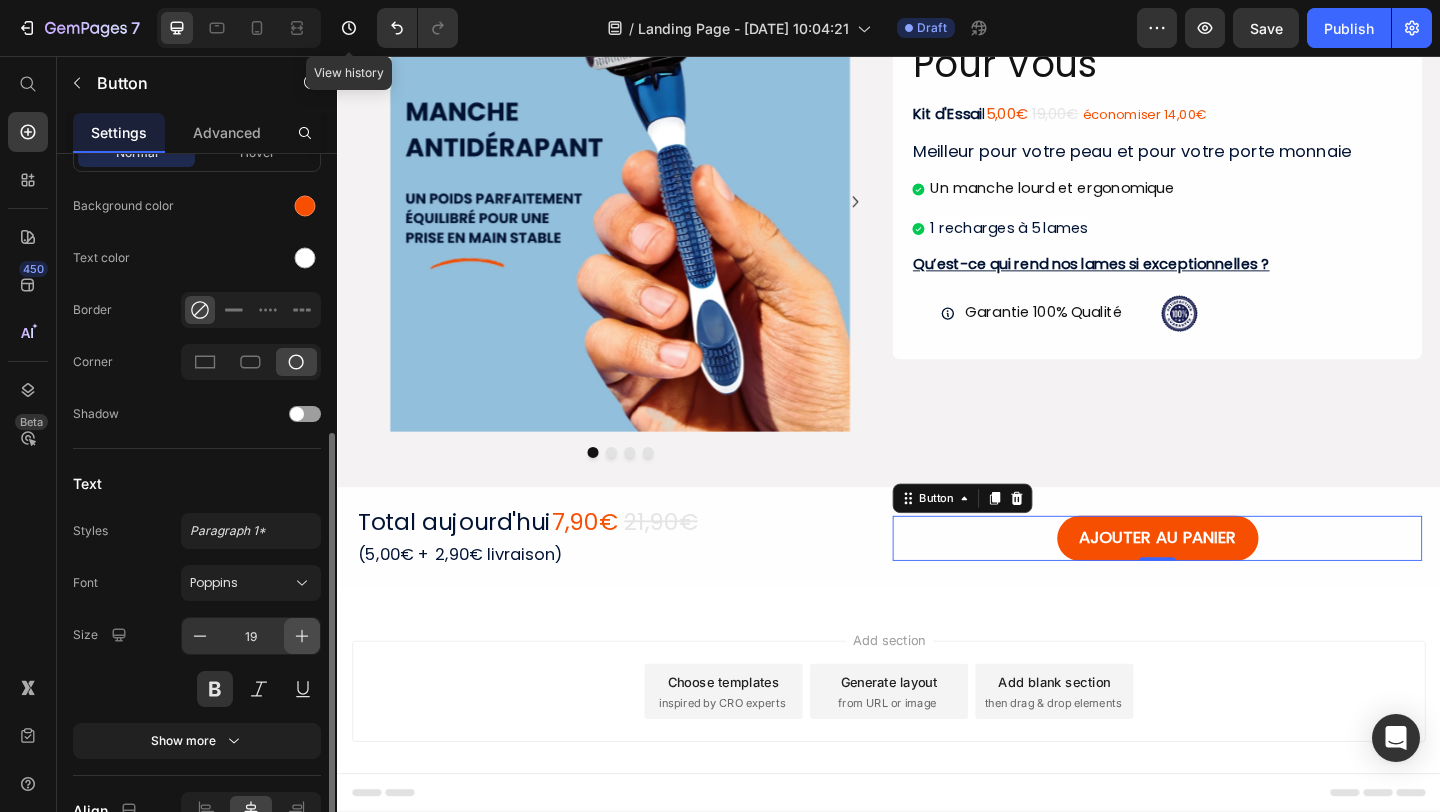 click 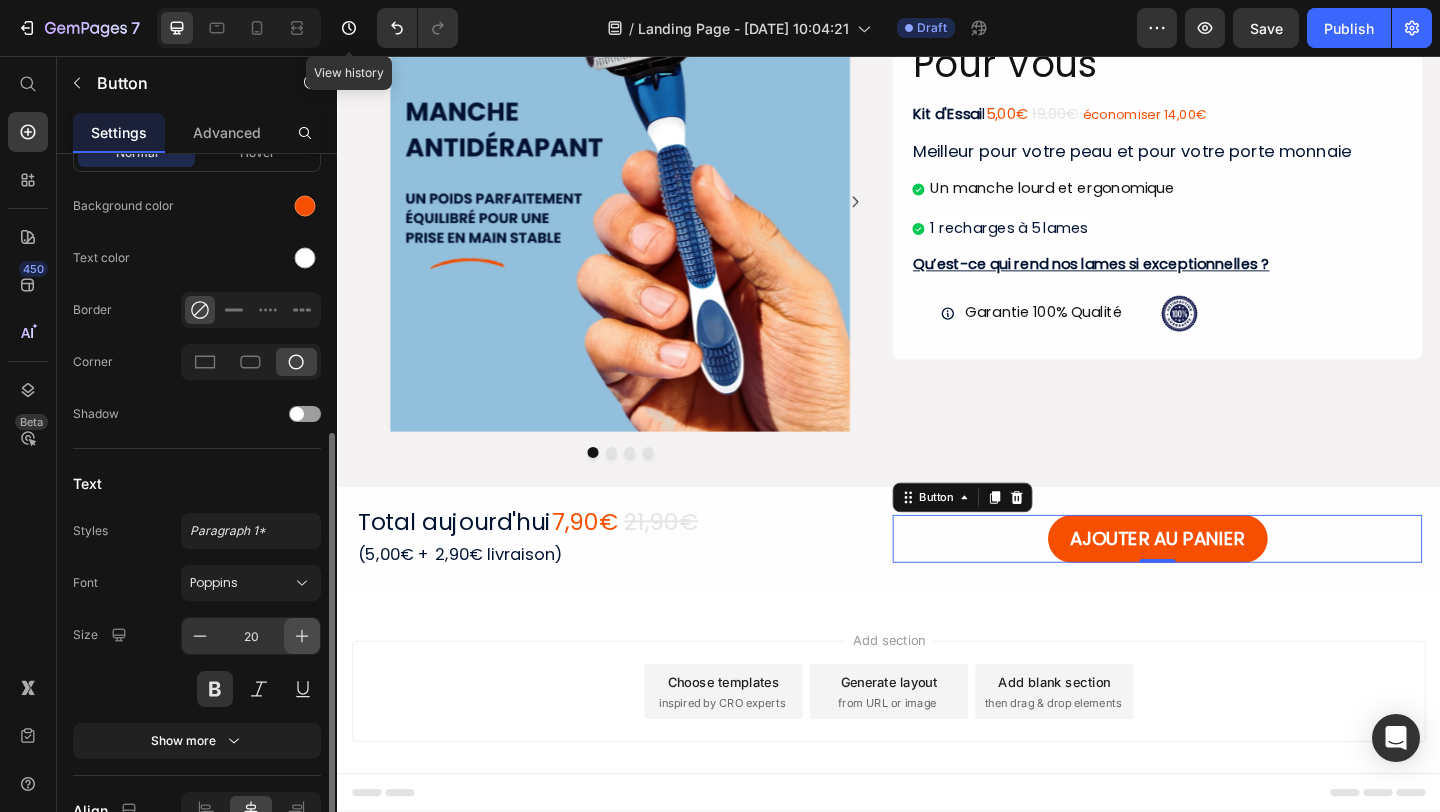 click 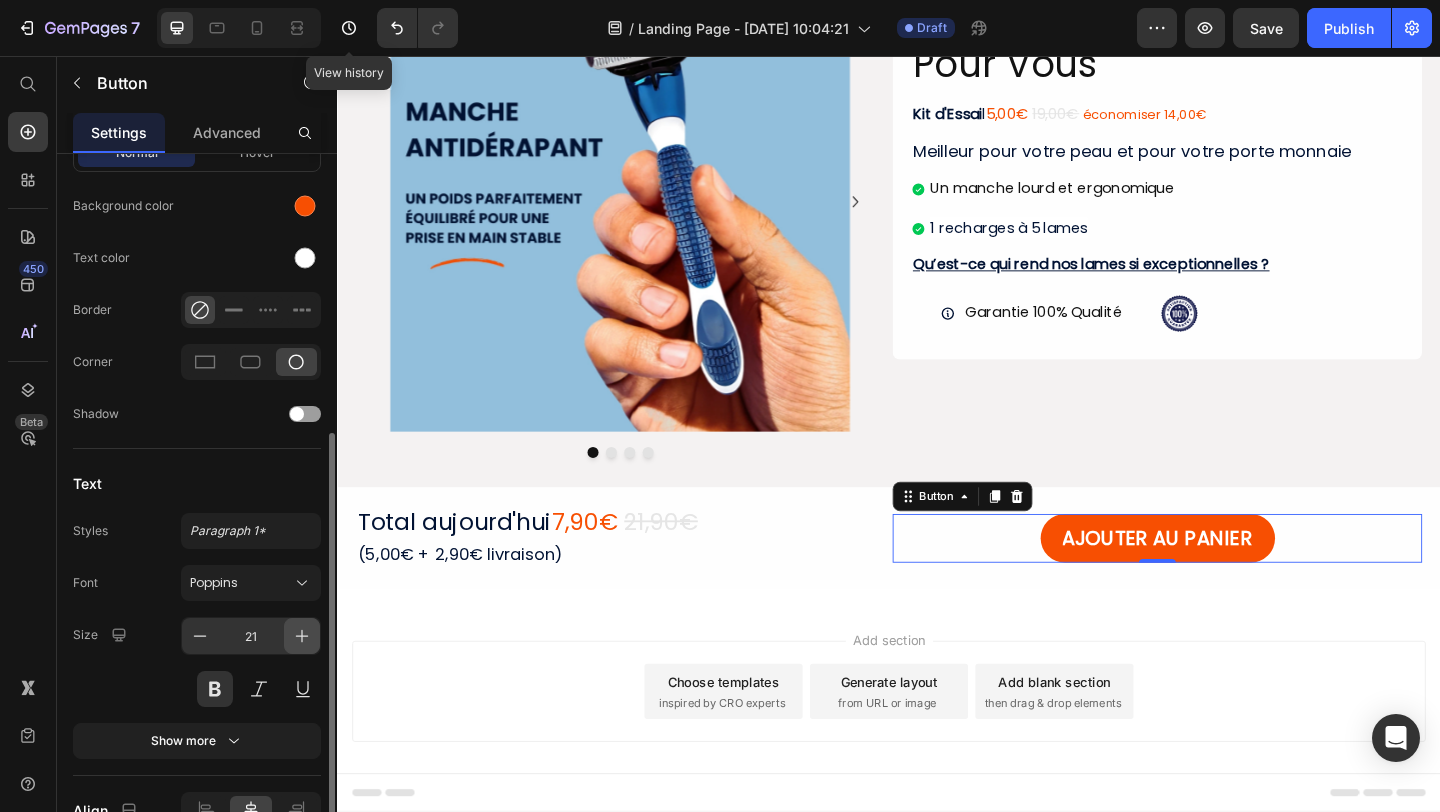 click 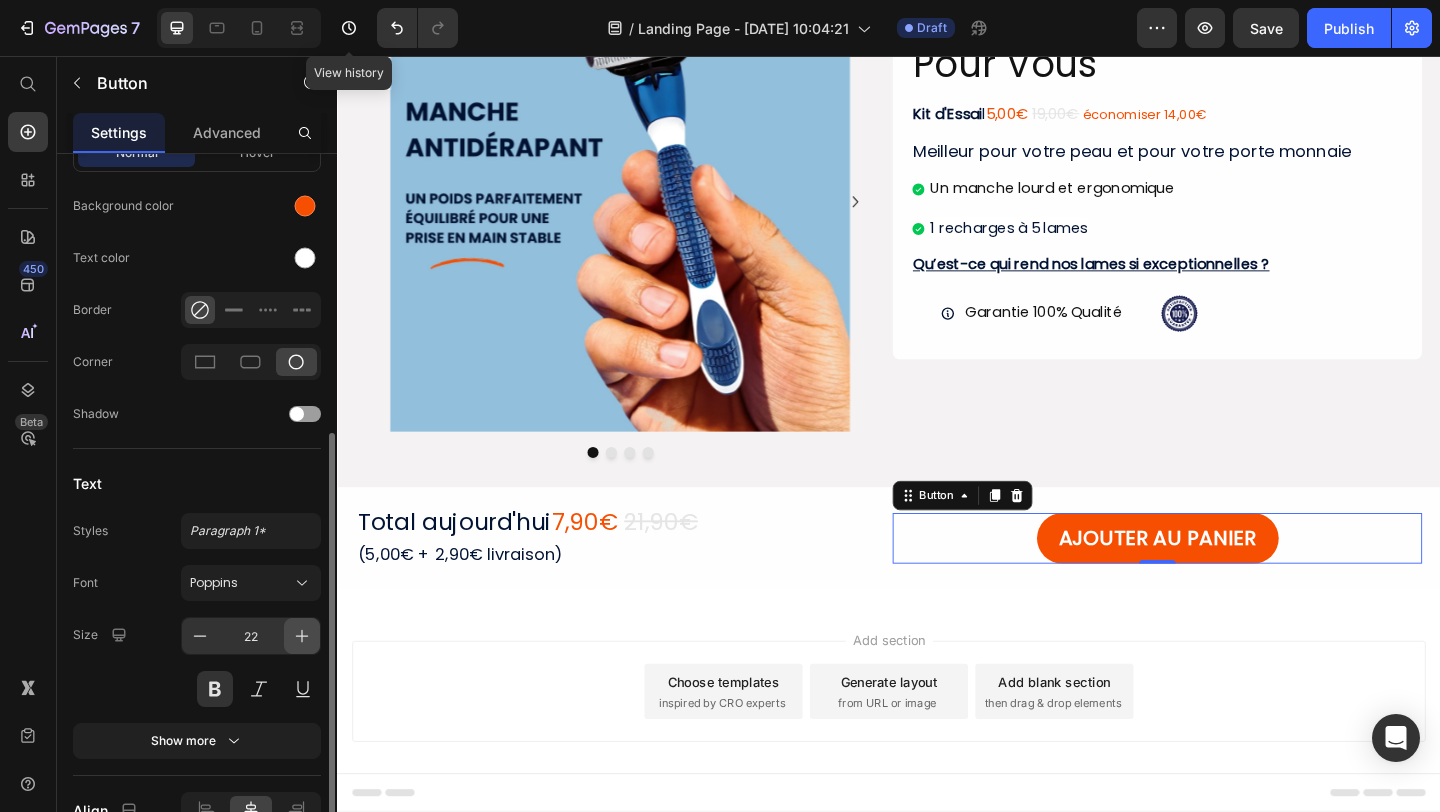 click 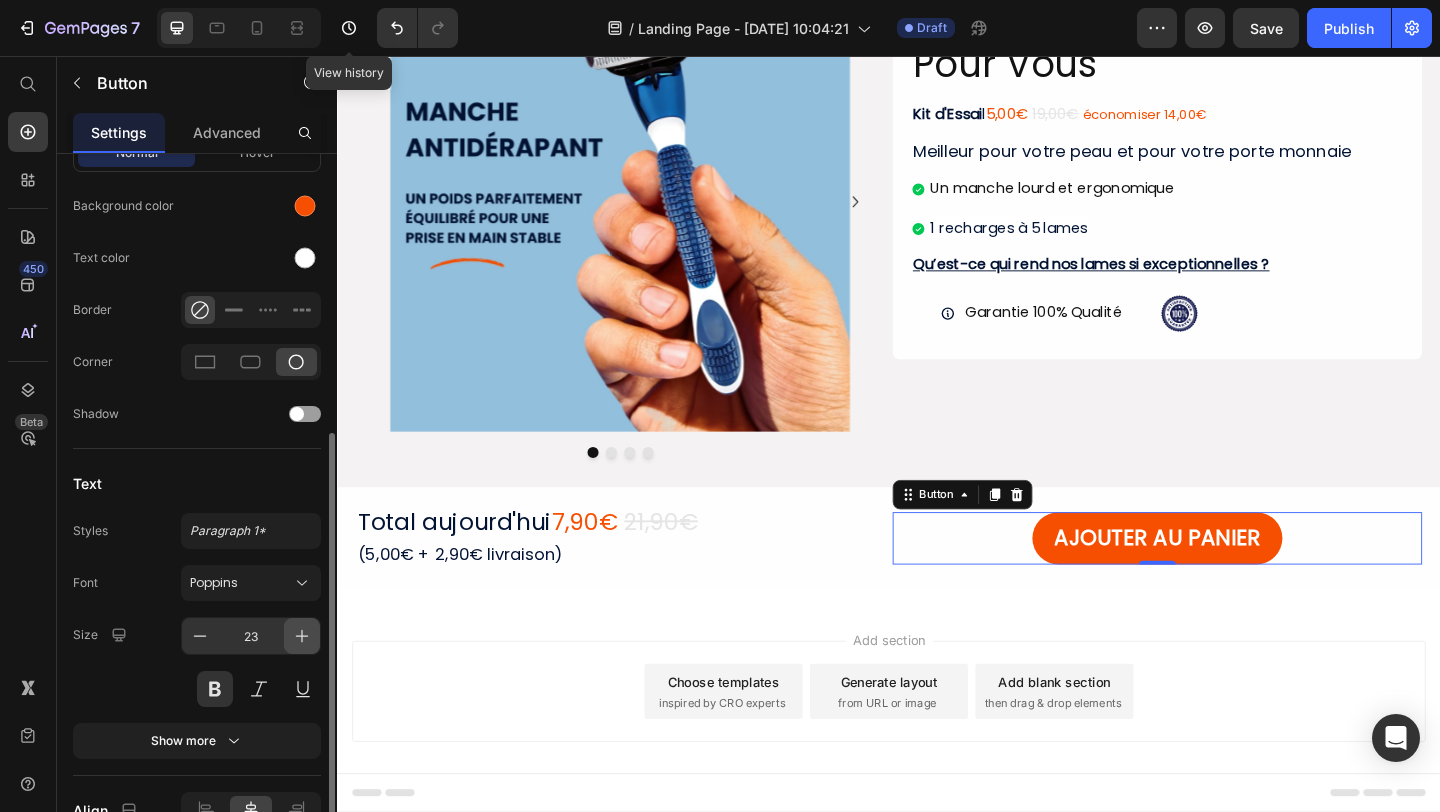 click 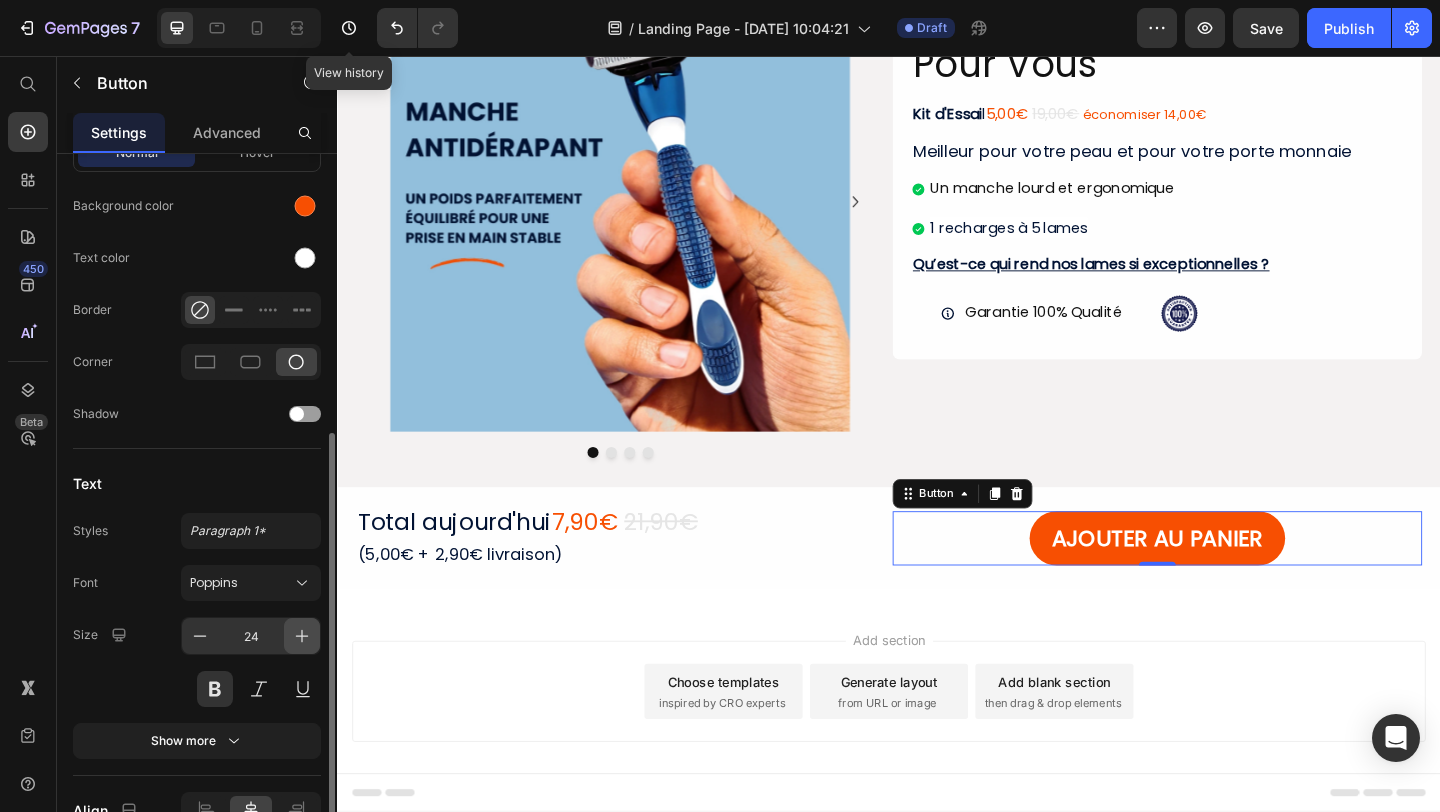click 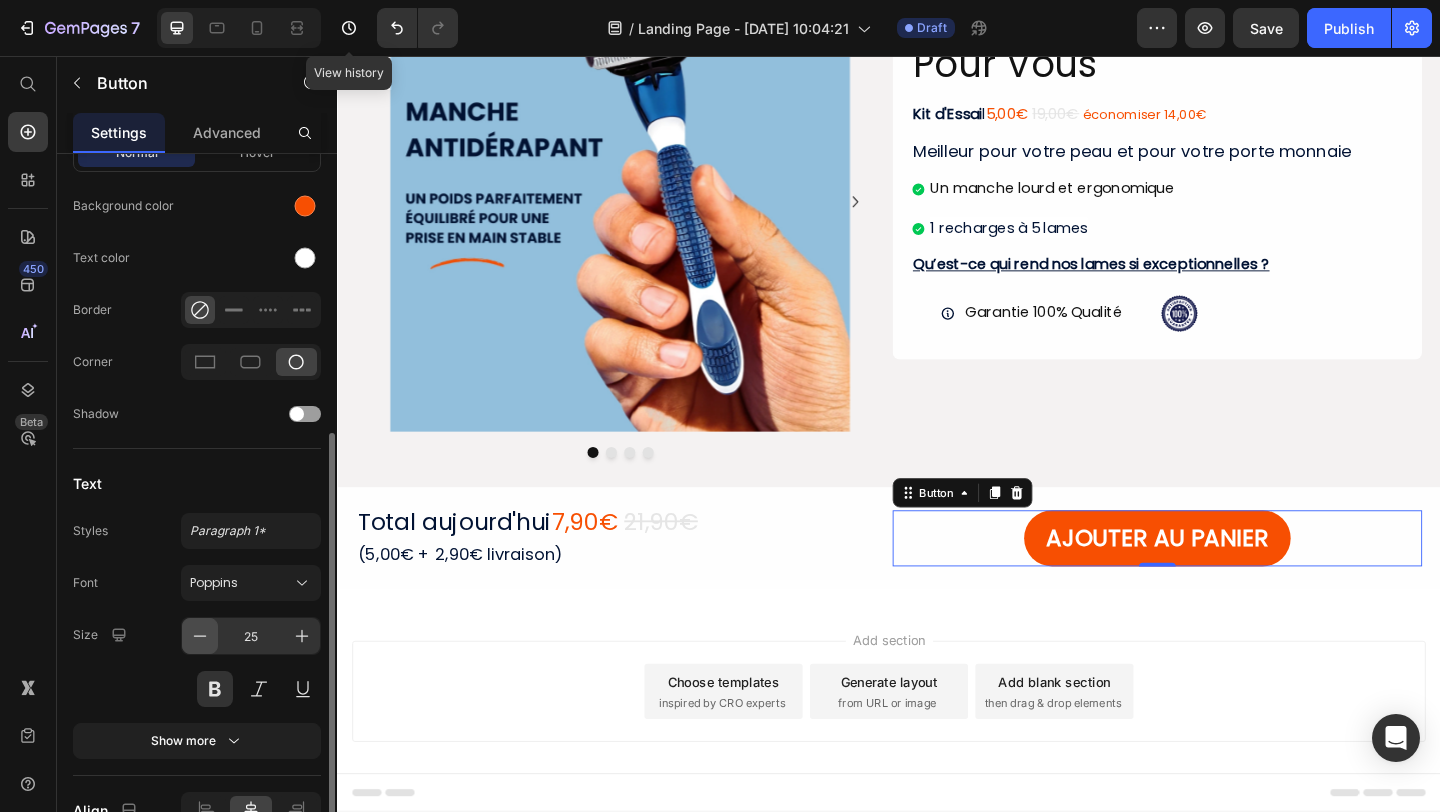 click 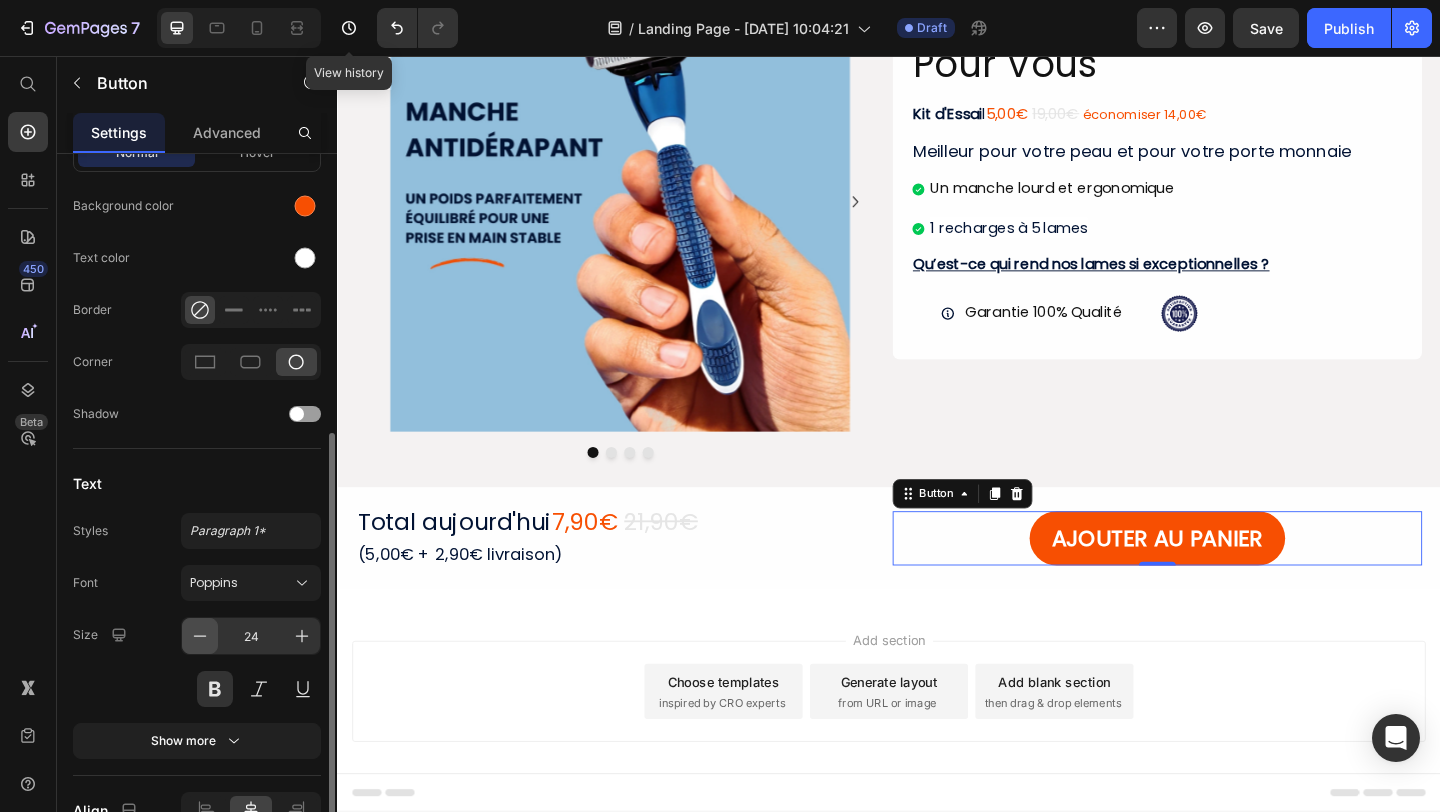 click 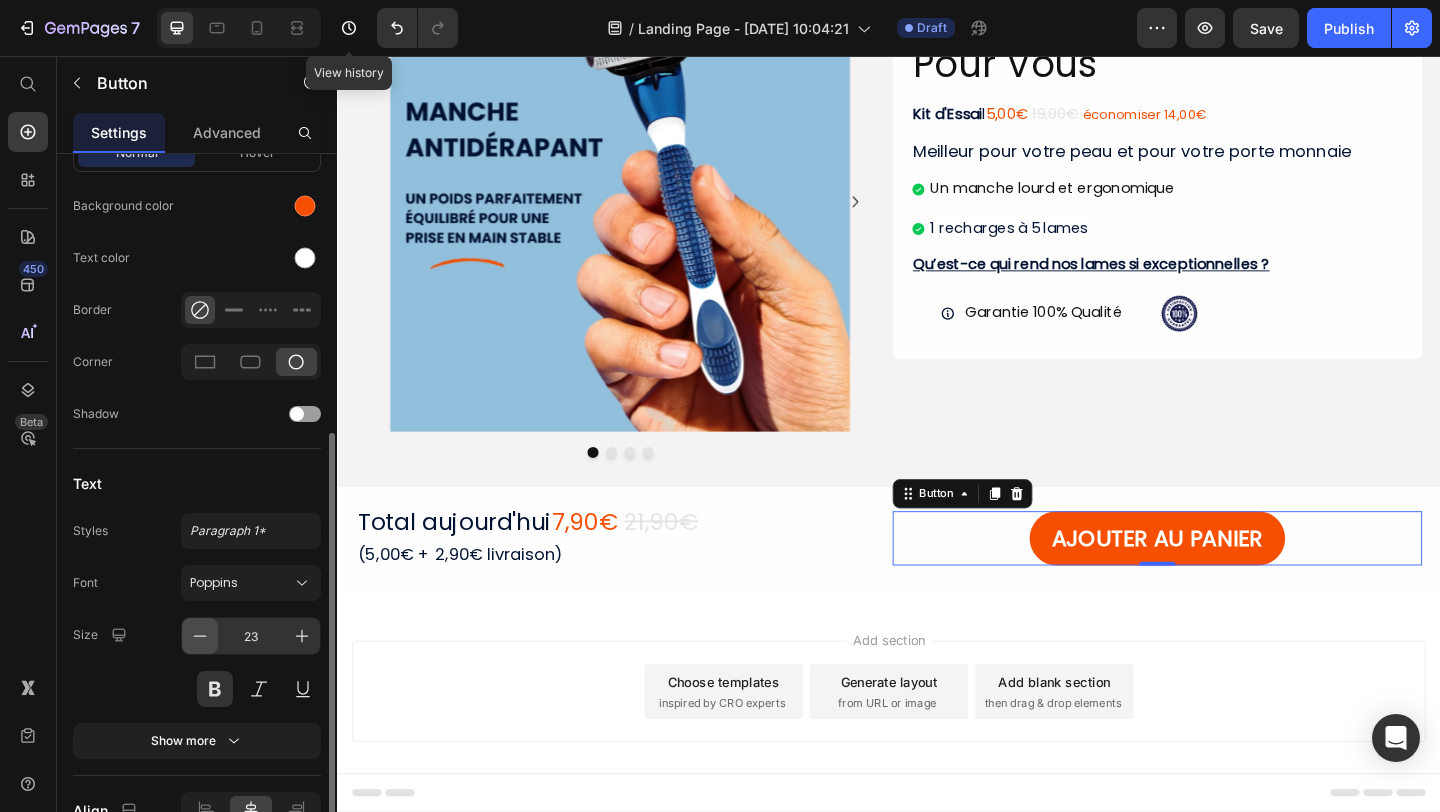 click 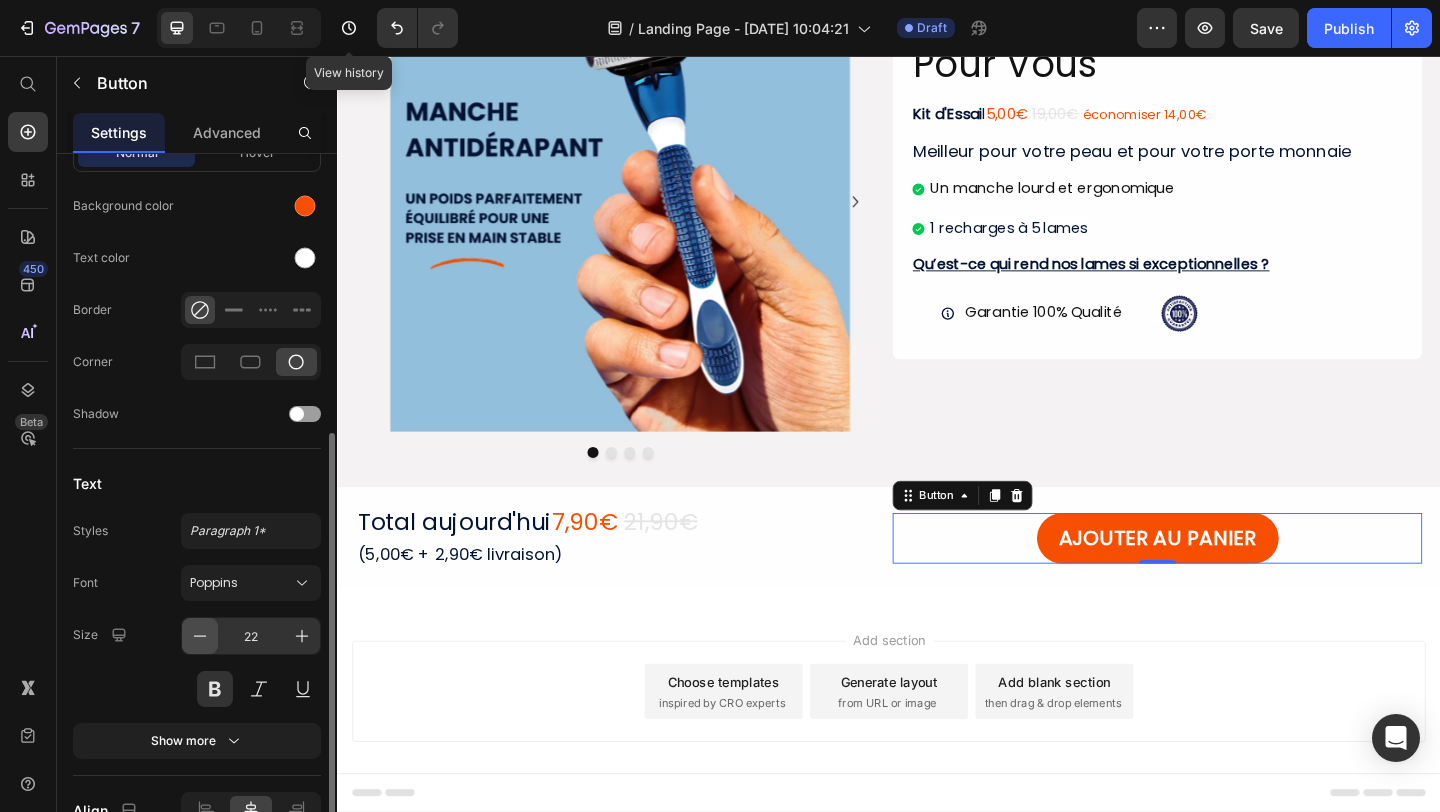 click 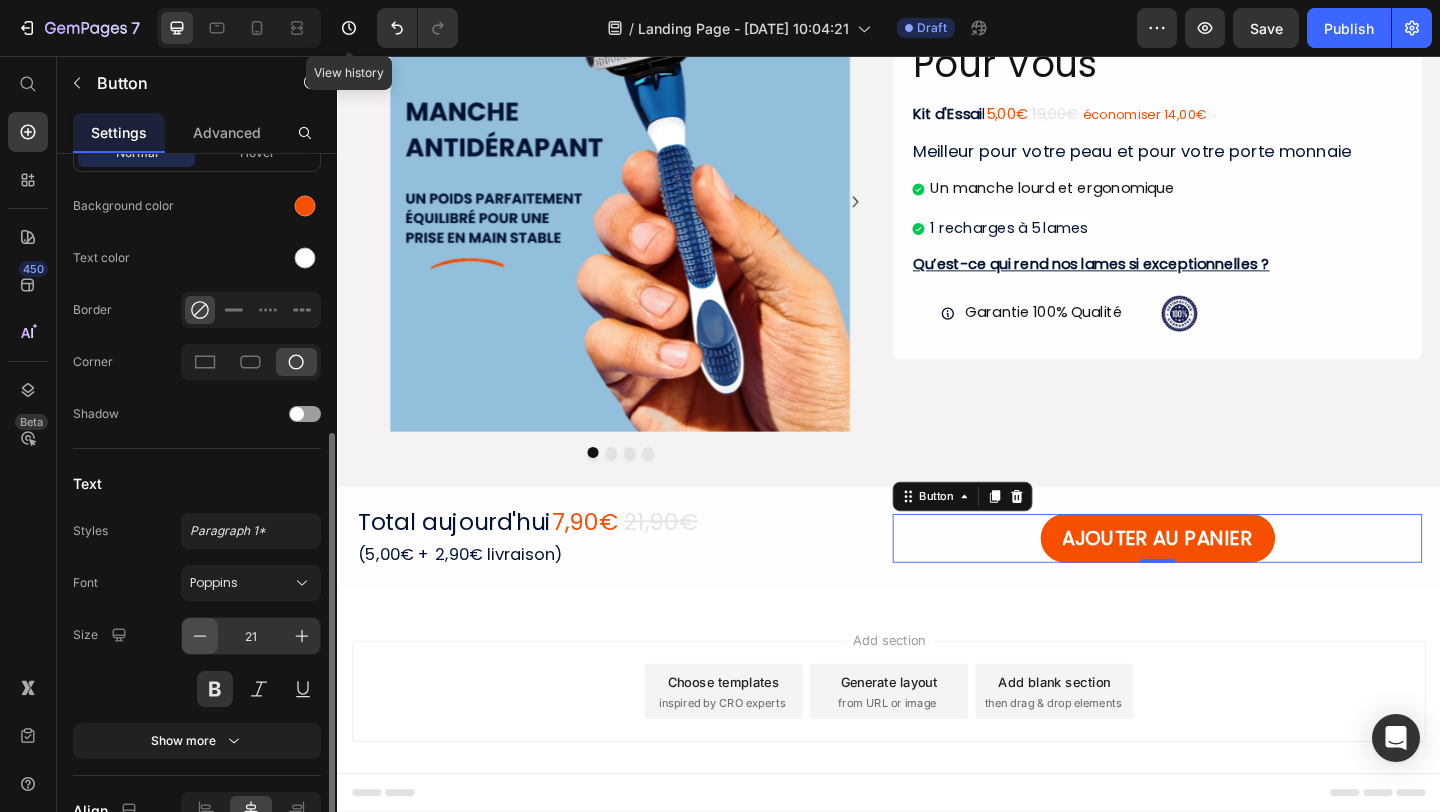 click 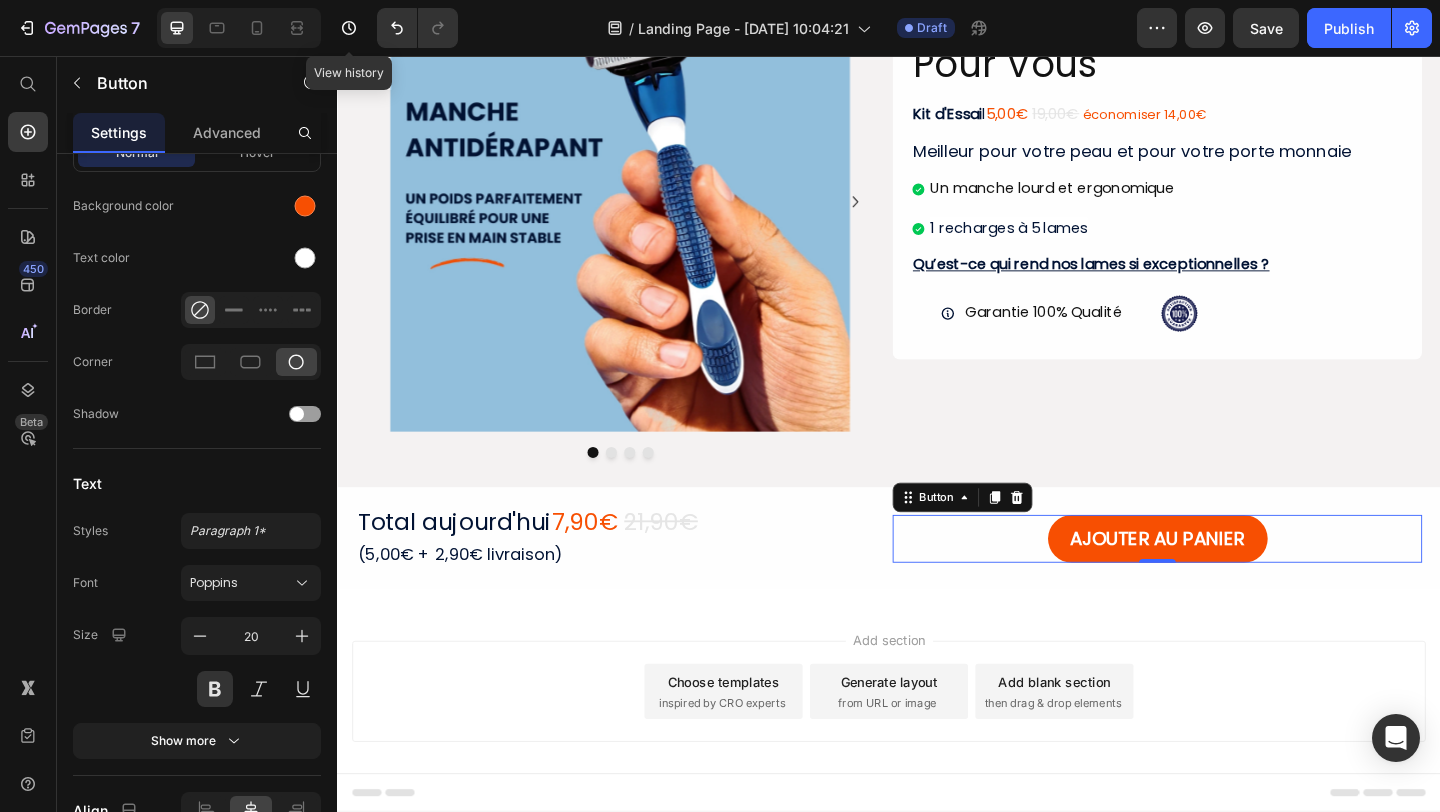 click on "Add section Choose templates inspired by CRO experts Generate layout from URL or image Add blank section then drag & drop elements" at bounding box center [937, 775] 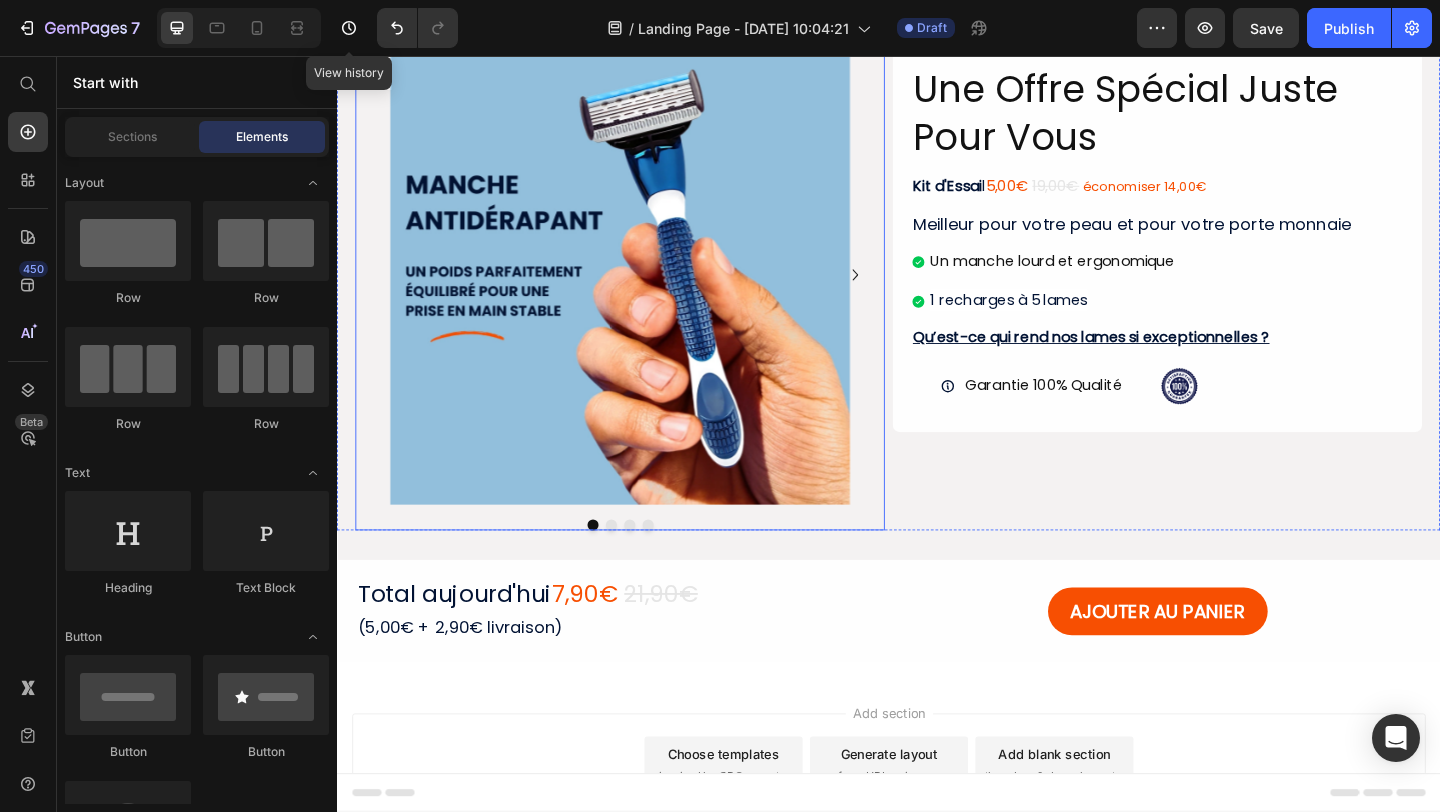 scroll, scrollTop: 184, scrollLeft: 0, axis: vertical 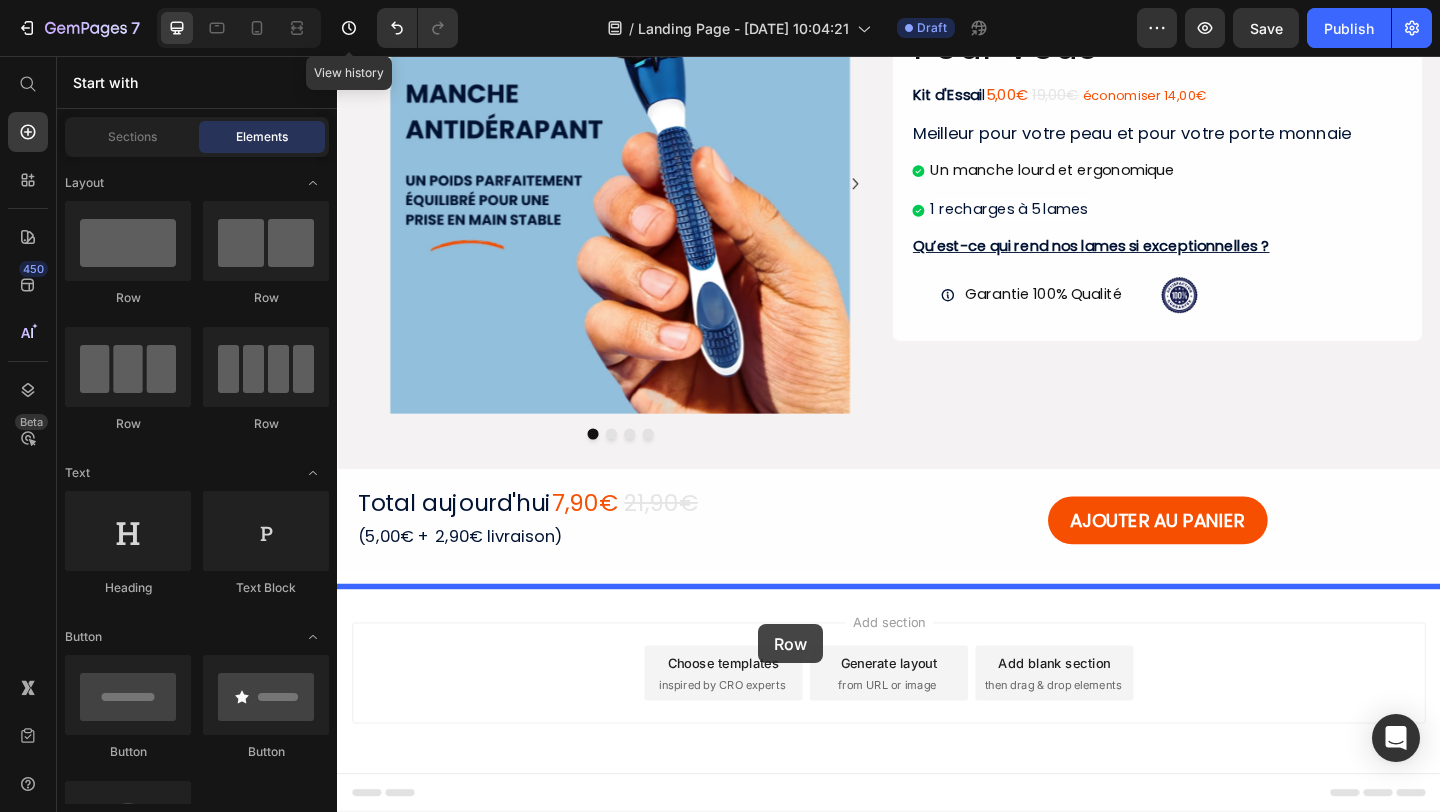 drag, startPoint x: 479, startPoint y: 314, endPoint x: 792, endPoint y: 667, distance: 471.78174 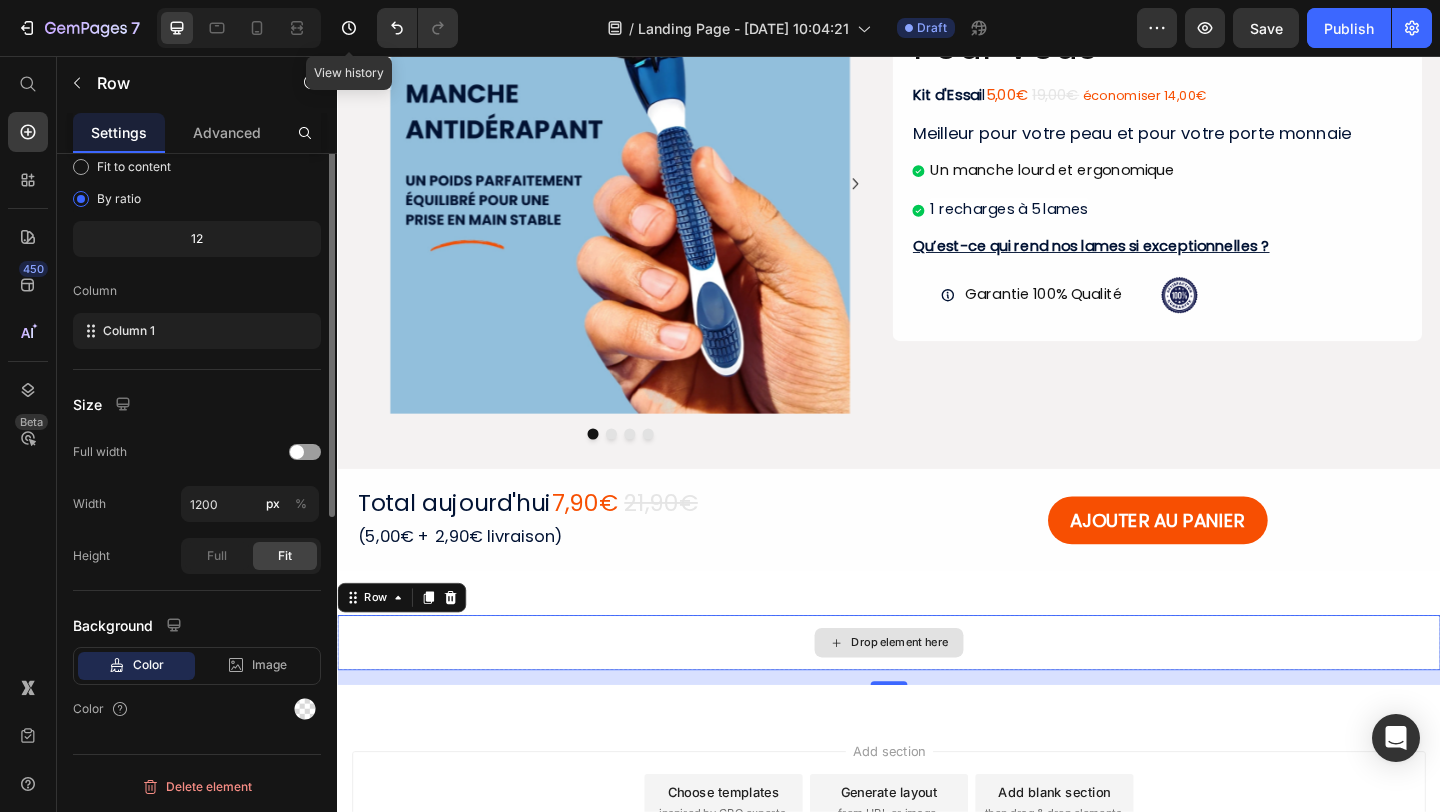 scroll, scrollTop: 0, scrollLeft: 0, axis: both 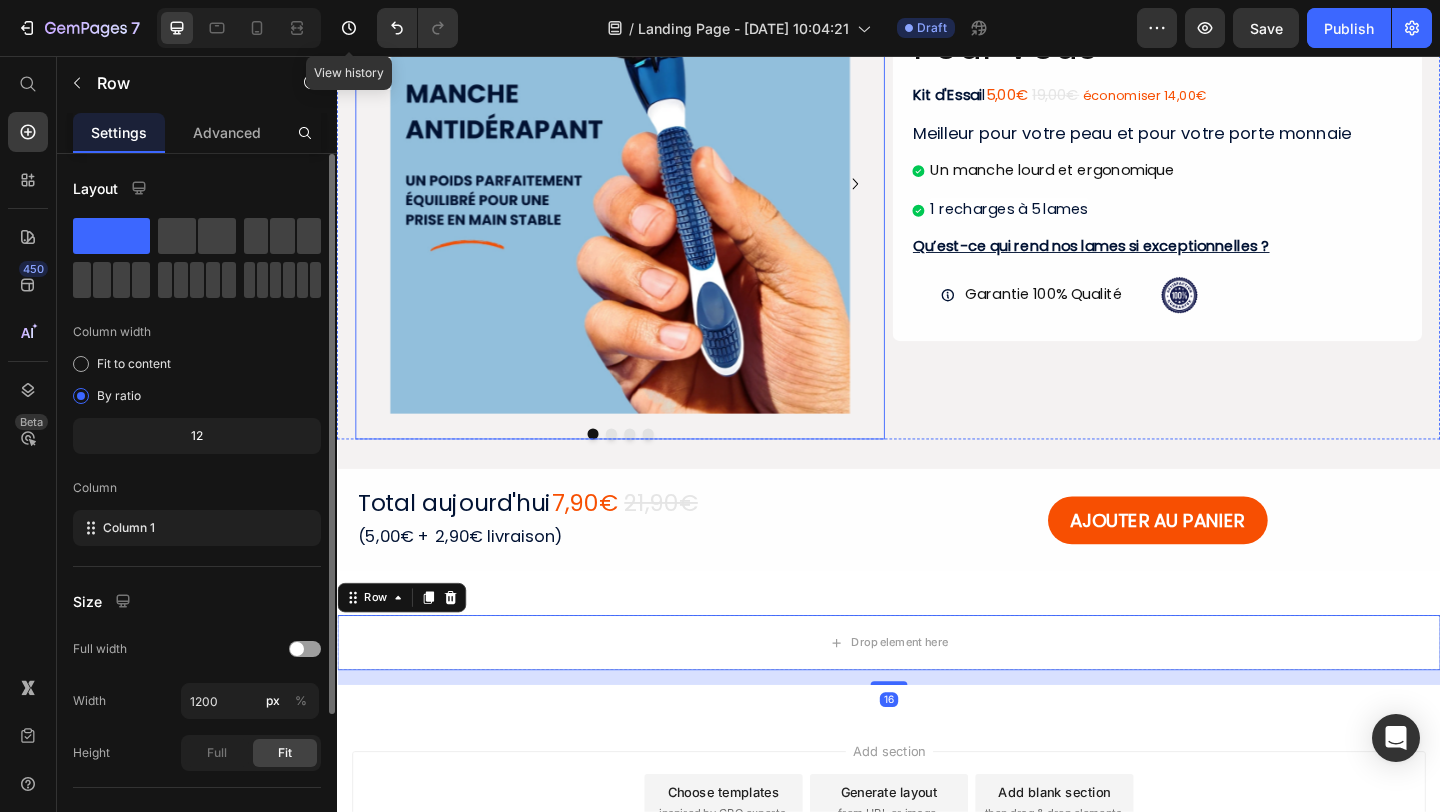 click on "Image Image Image Image
Carousel Une Offre Spécial Juste Pour Vous Heading Kit d'Essai  l  5,00€   19,00€   économiser 14,00€ Text Block Meilleur pour votre peau et pour votre porte monnaie Heading Un manche lourd et ergonomique 1 recharges à 5 lames Item List Qu’est-ce qui rend nos lames si exceptionnelles ? Heading
Garantie 100% Qualité Item List Image Row Row Row" at bounding box center (937, 209) 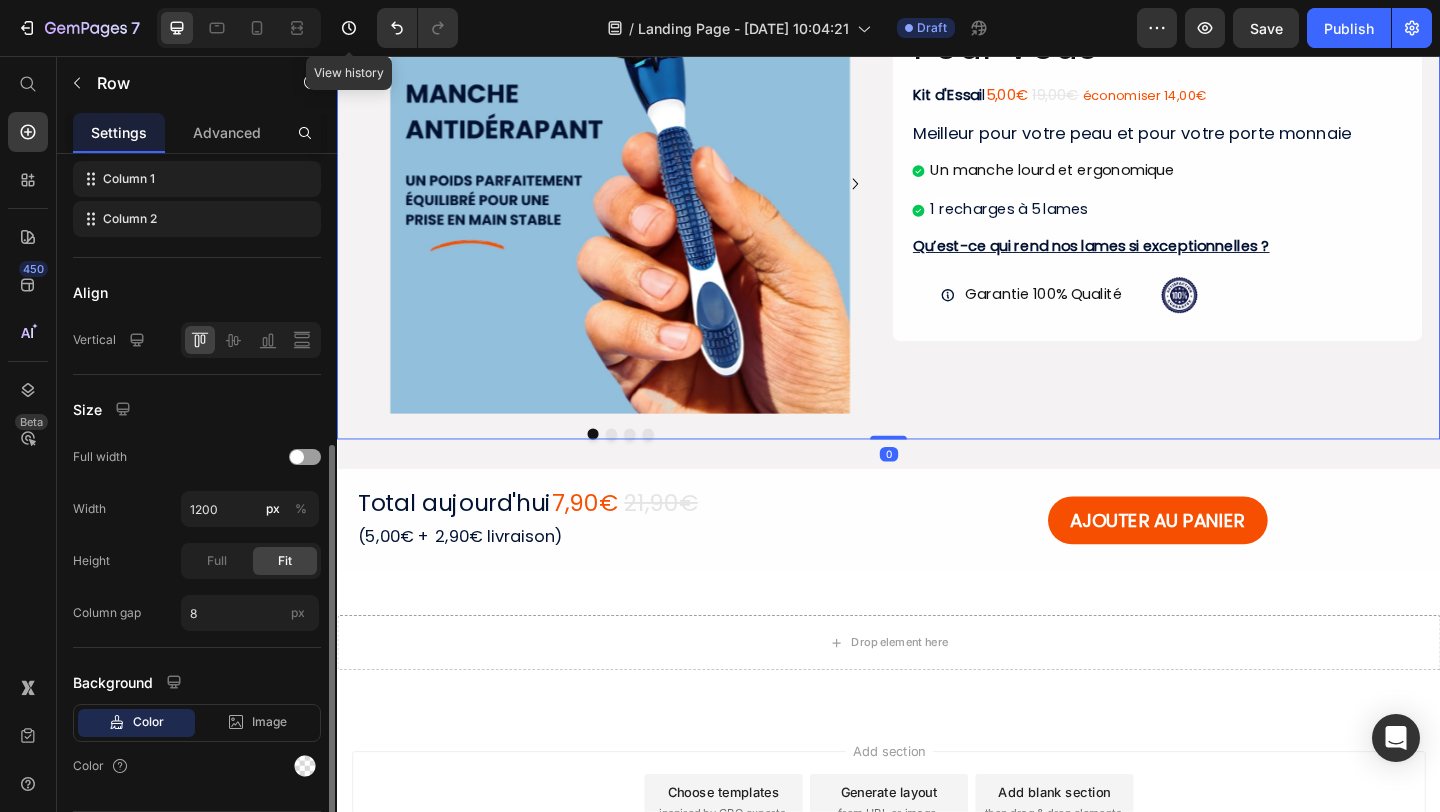 scroll, scrollTop: 406, scrollLeft: 0, axis: vertical 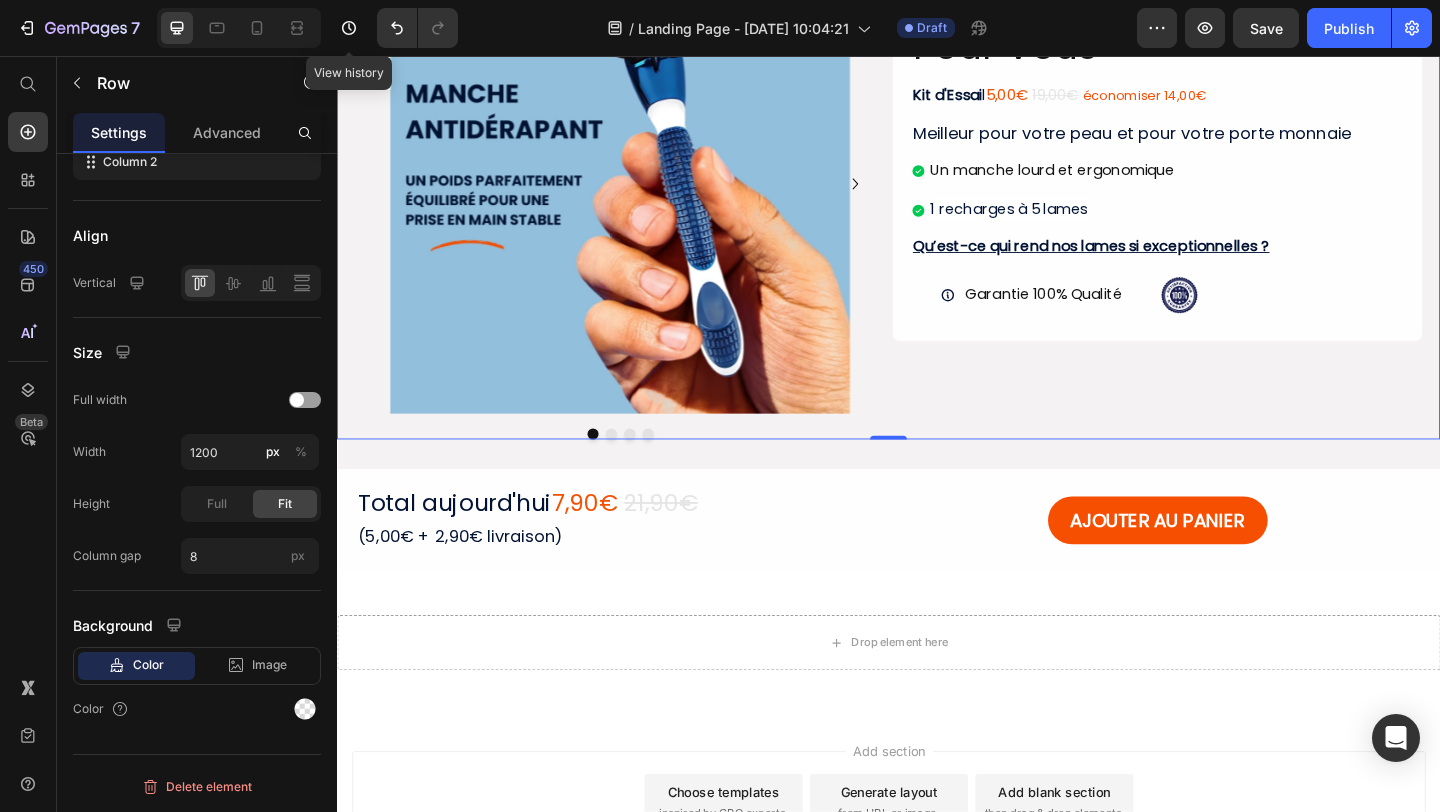 click on "0" at bounding box center [937, 489] 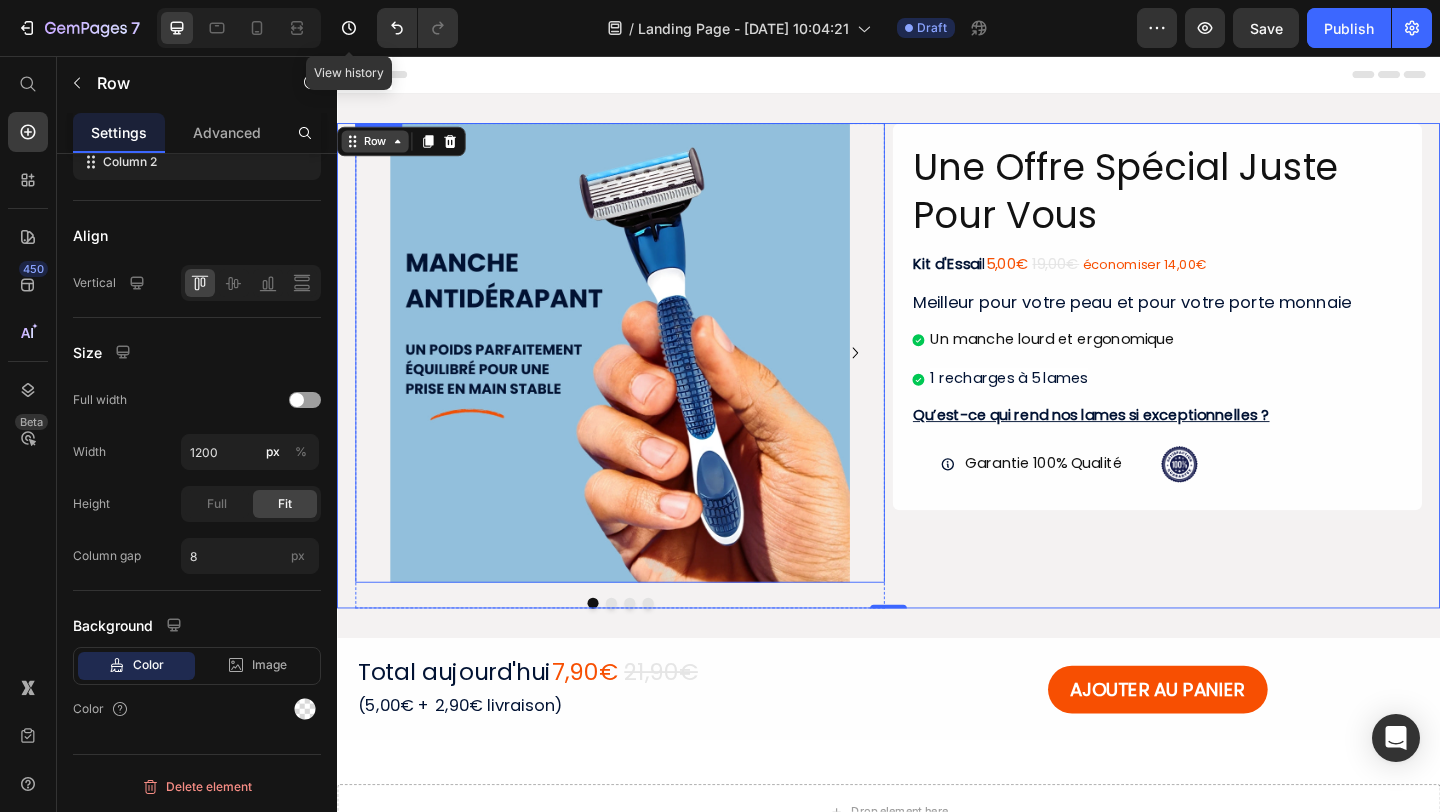 click on "Row" at bounding box center (378, 149) 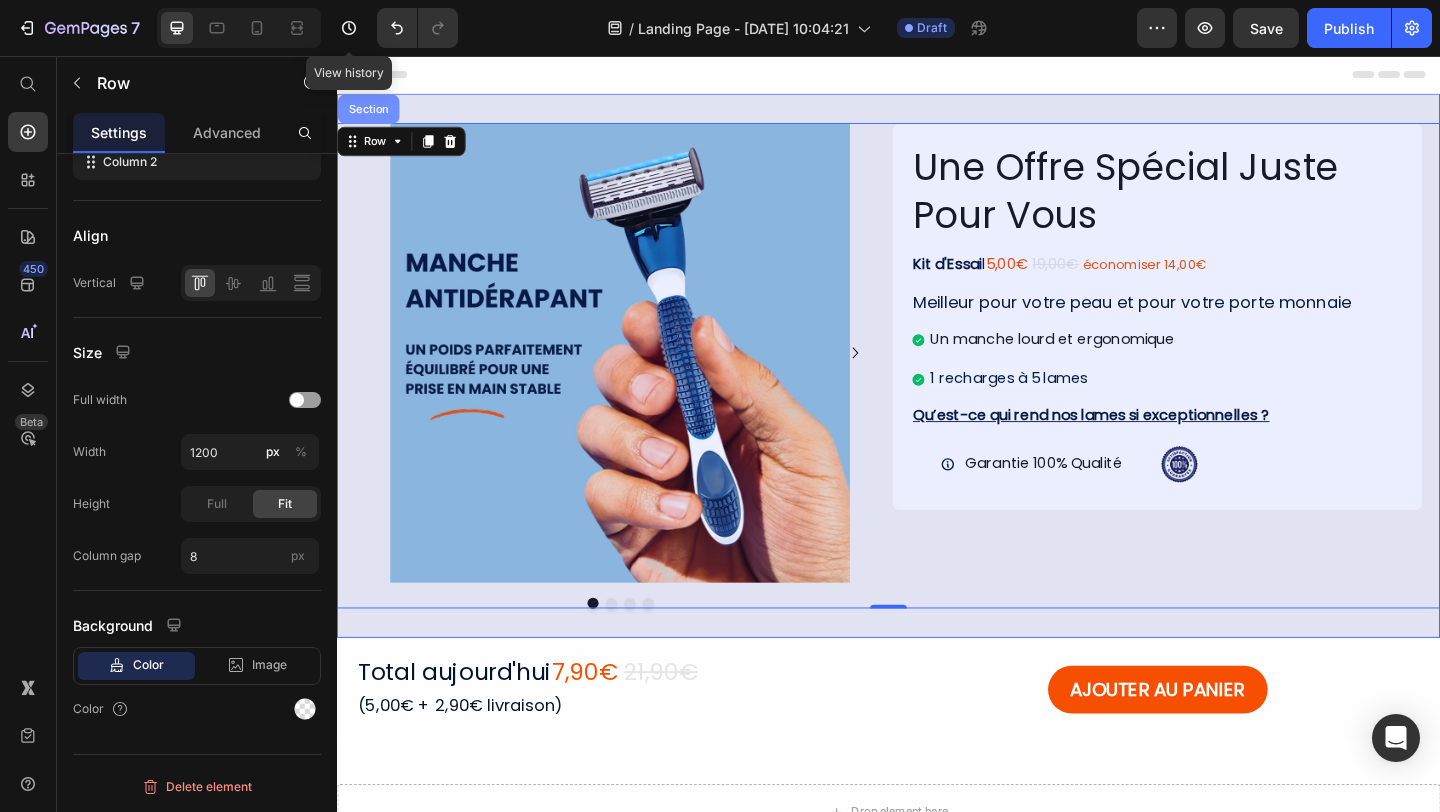 click on "Section" at bounding box center (371, 114) 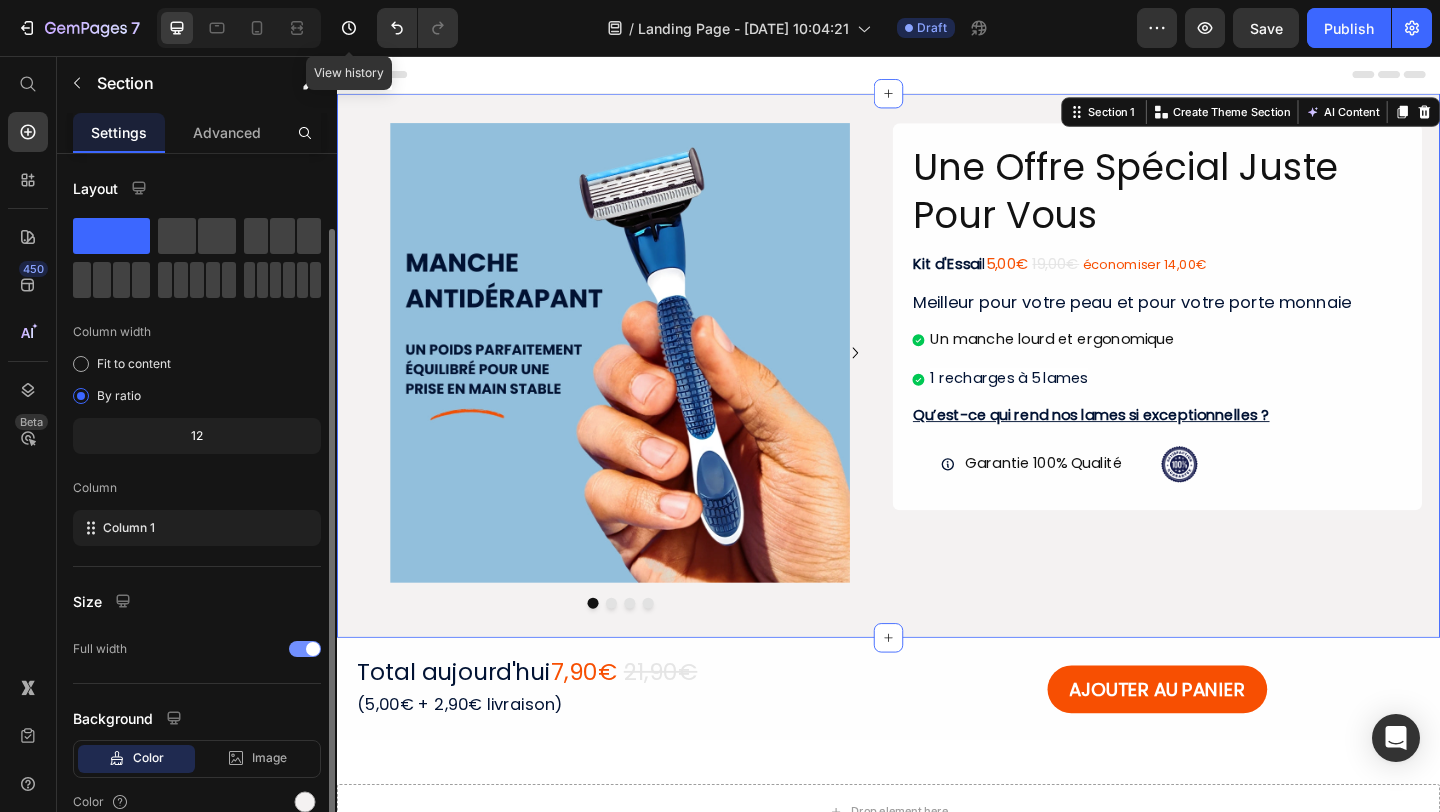 scroll, scrollTop: 93, scrollLeft: 0, axis: vertical 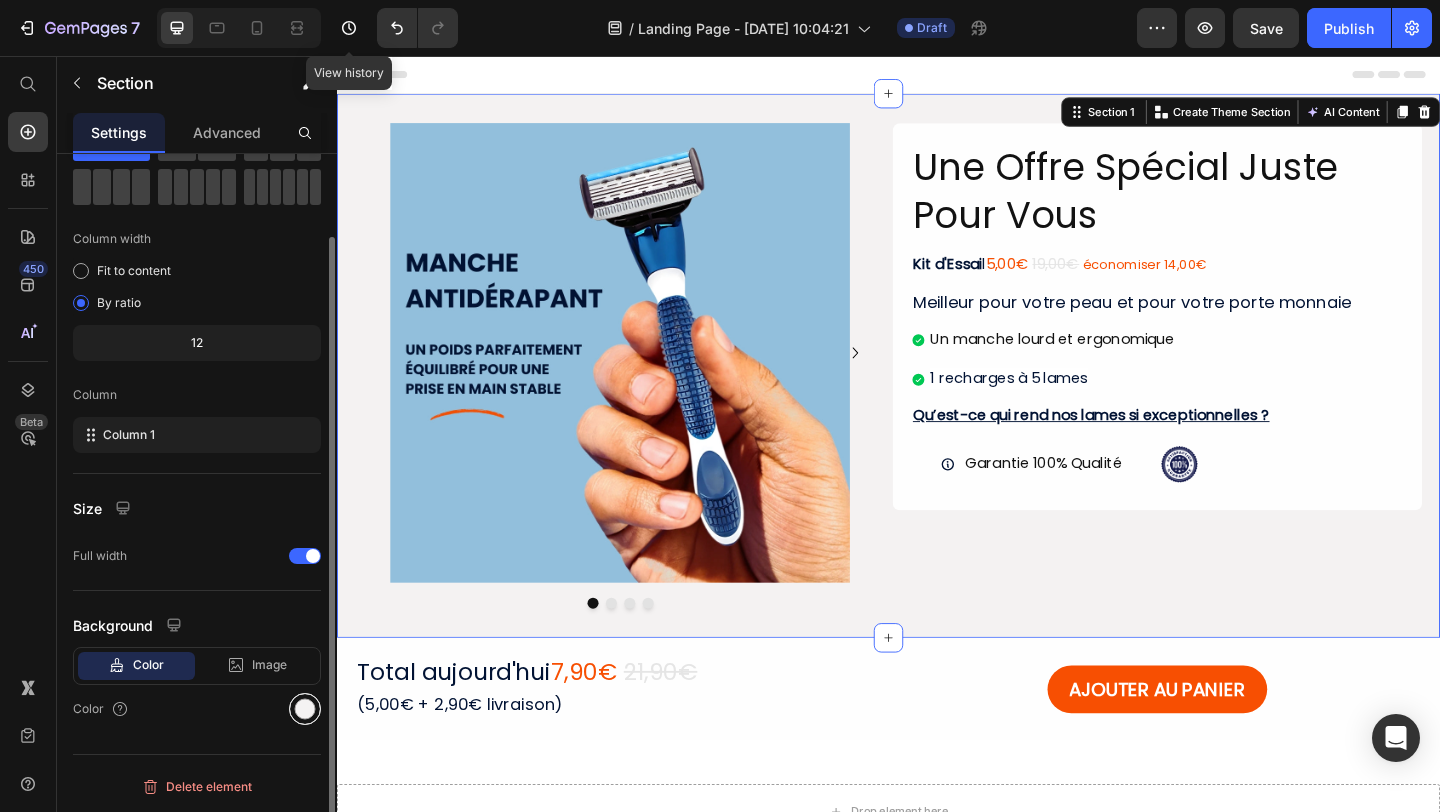 click at bounding box center (305, 709) 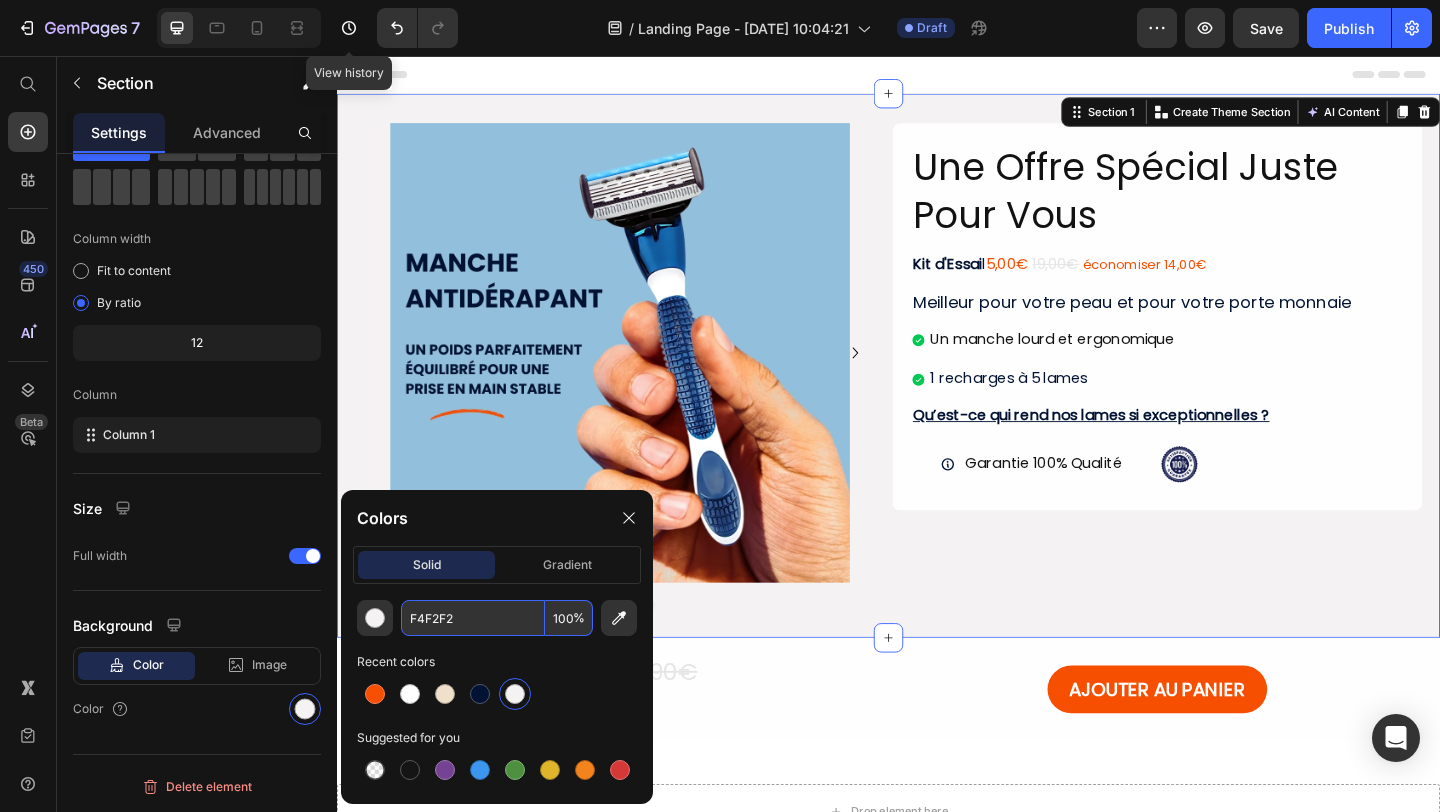 click on "F4F2F2" at bounding box center (473, 618) 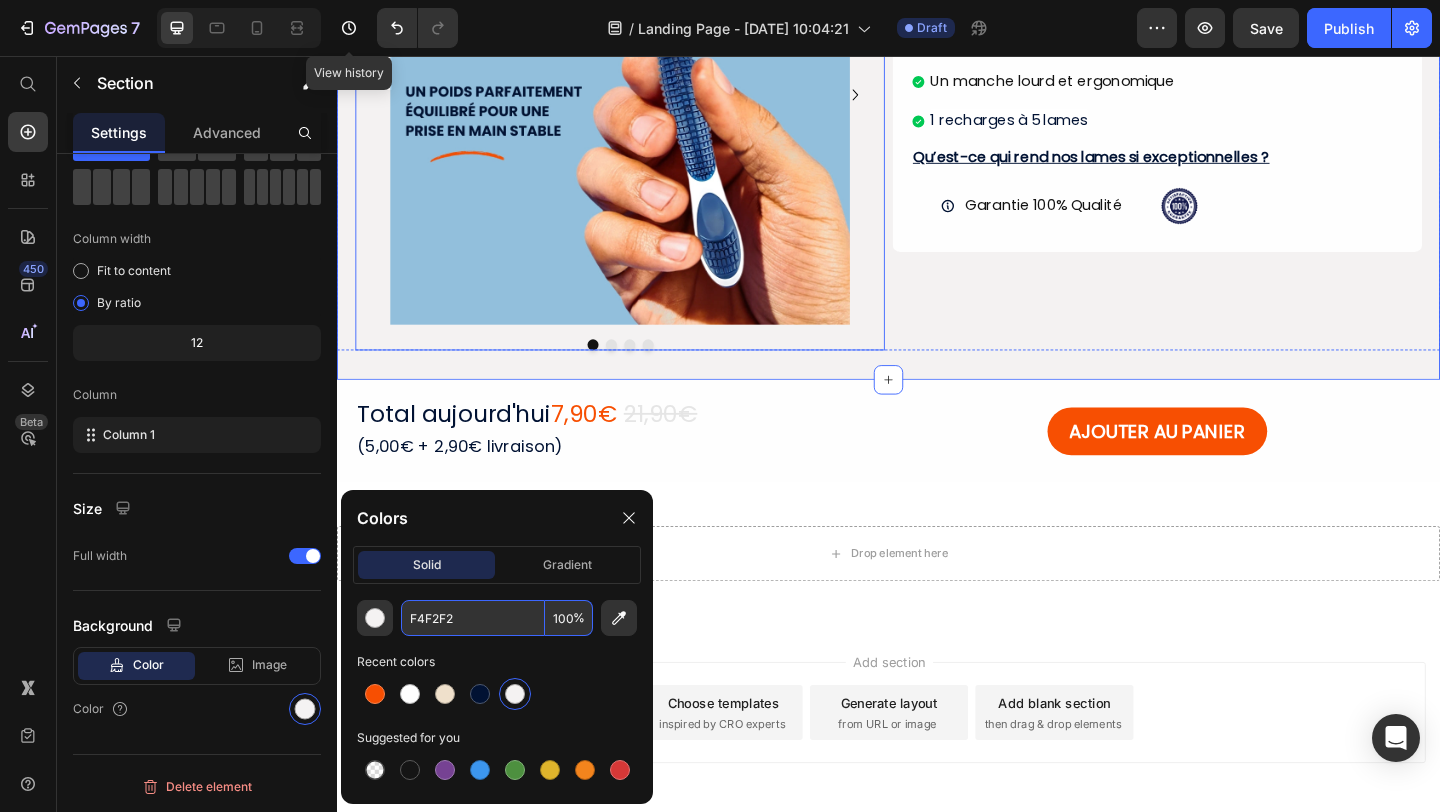scroll, scrollTop: 366, scrollLeft: 0, axis: vertical 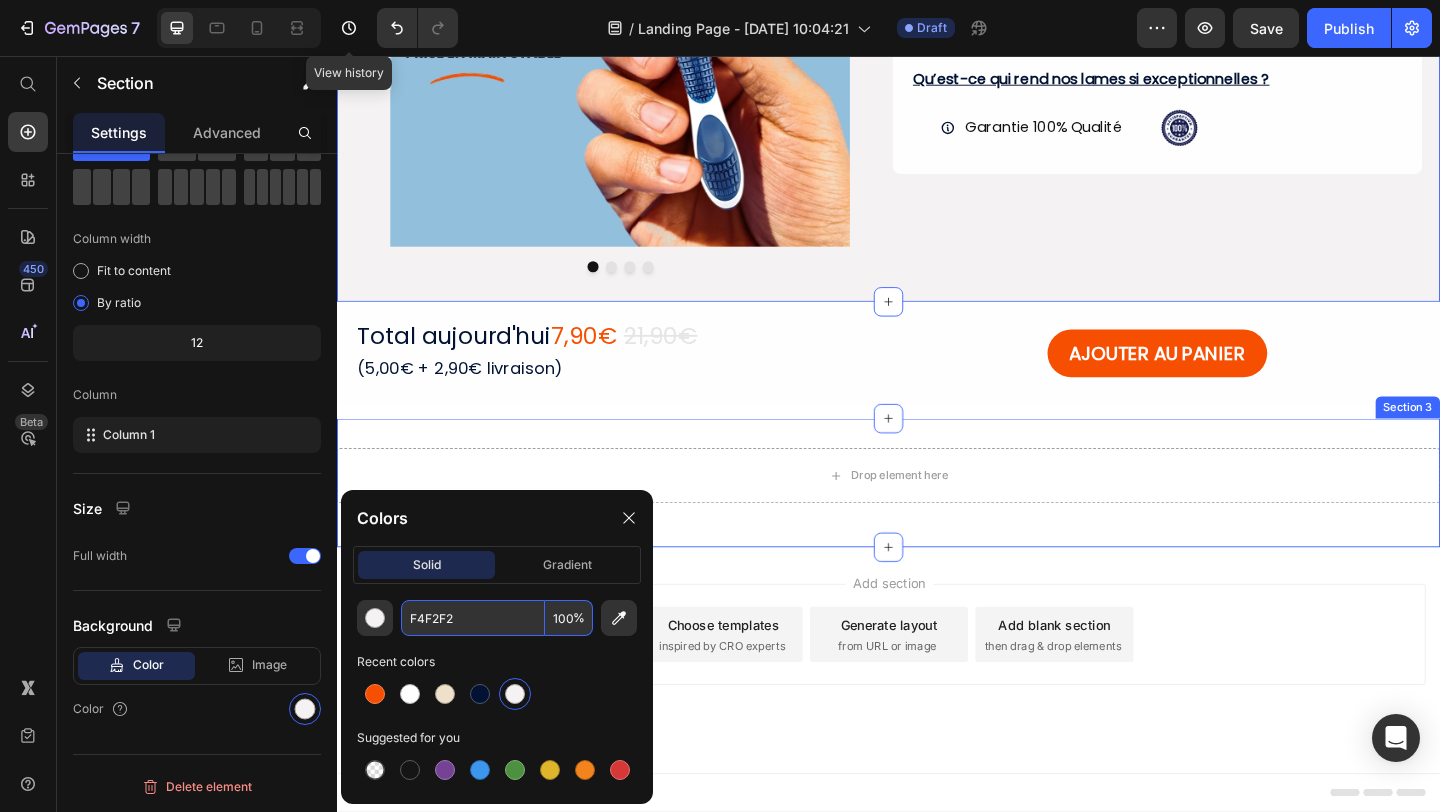 click on "Drop element here Row Section 3" at bounding box center [937, 520] 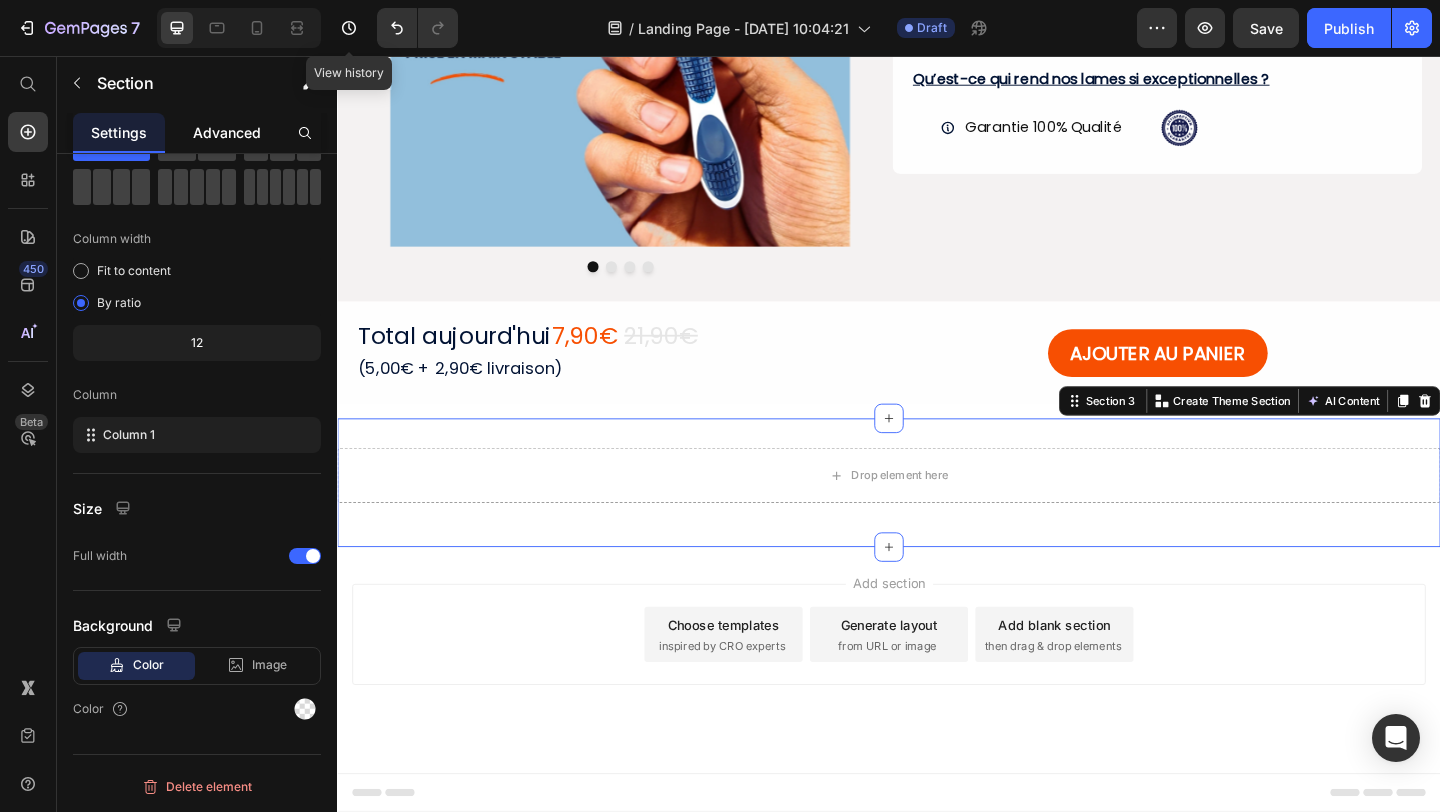 click on "Advanced" at bounding box center [227, 132] 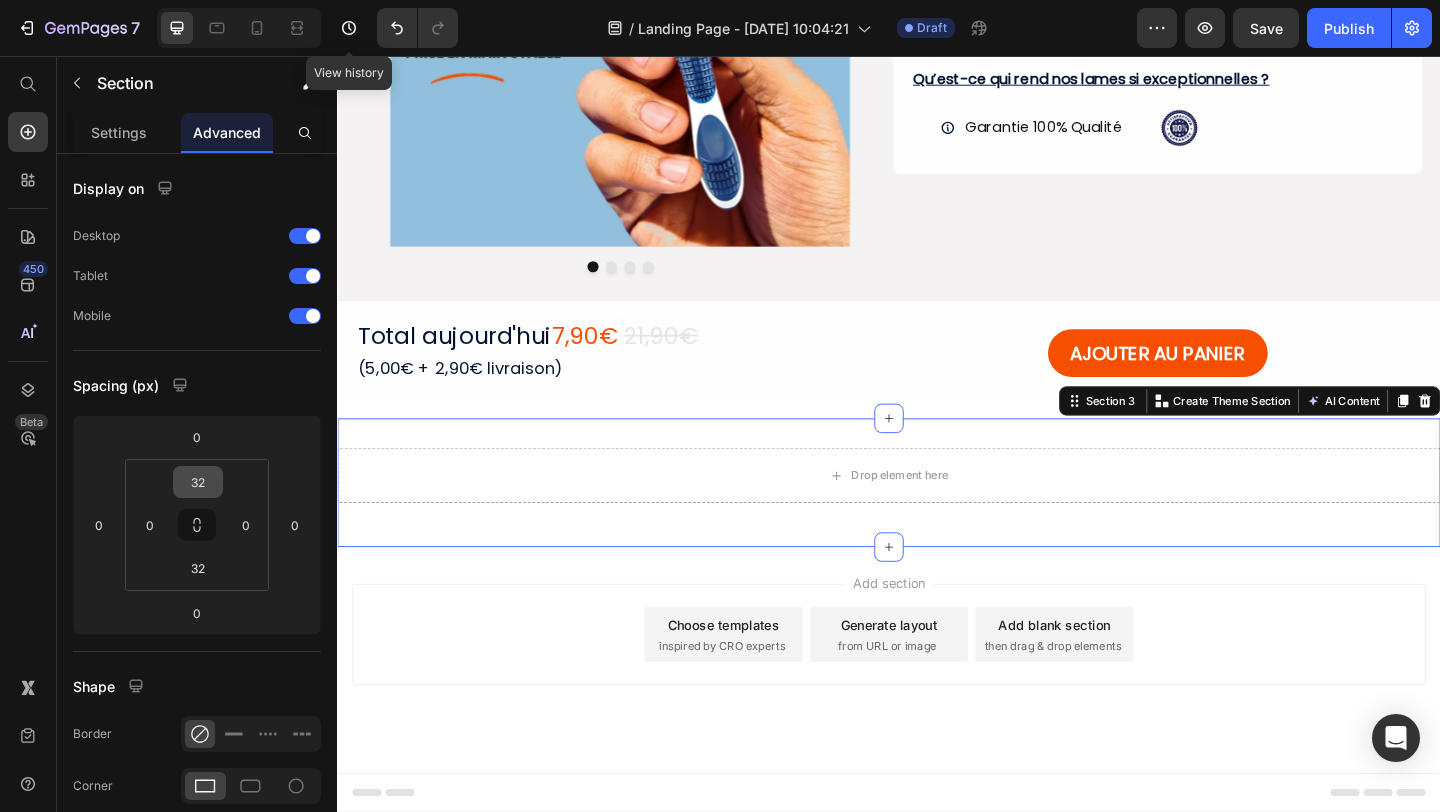 scroll, scrollTop: 554, scrollLeft: 0, axis: vertical 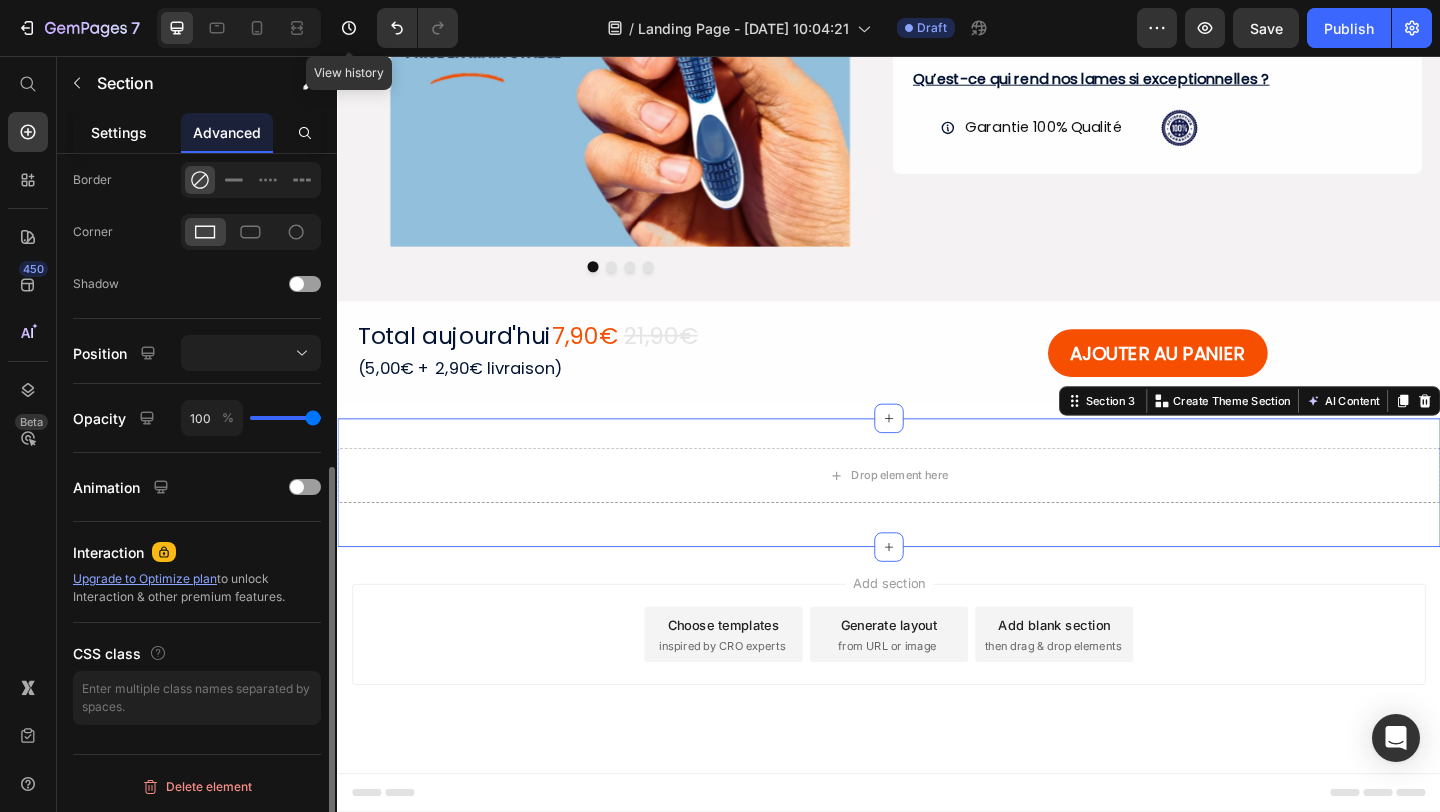 click on "Settings" at bounding box center [119, 132] 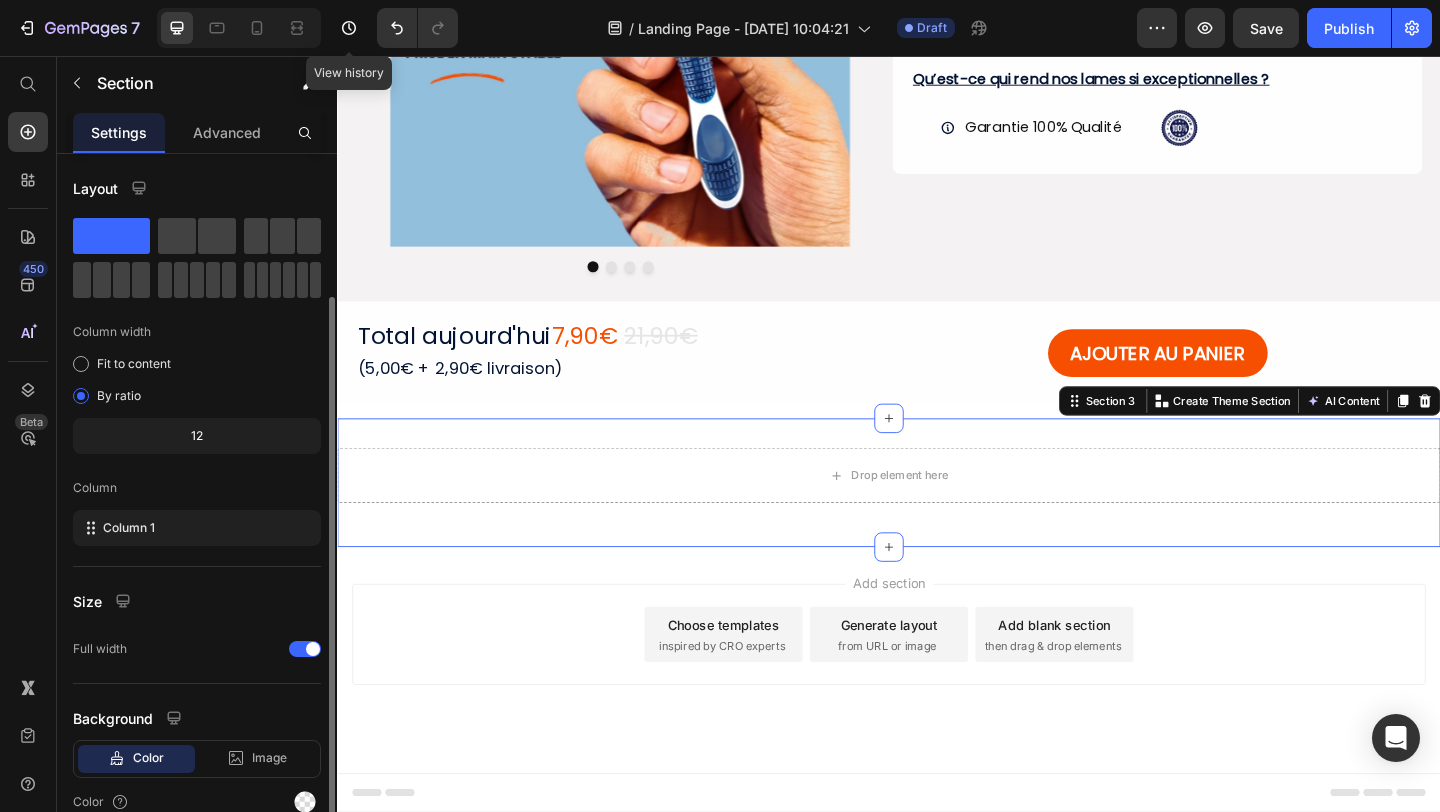 scroll, scrollTop: 93, scrollLeft: 0, axis: vertical 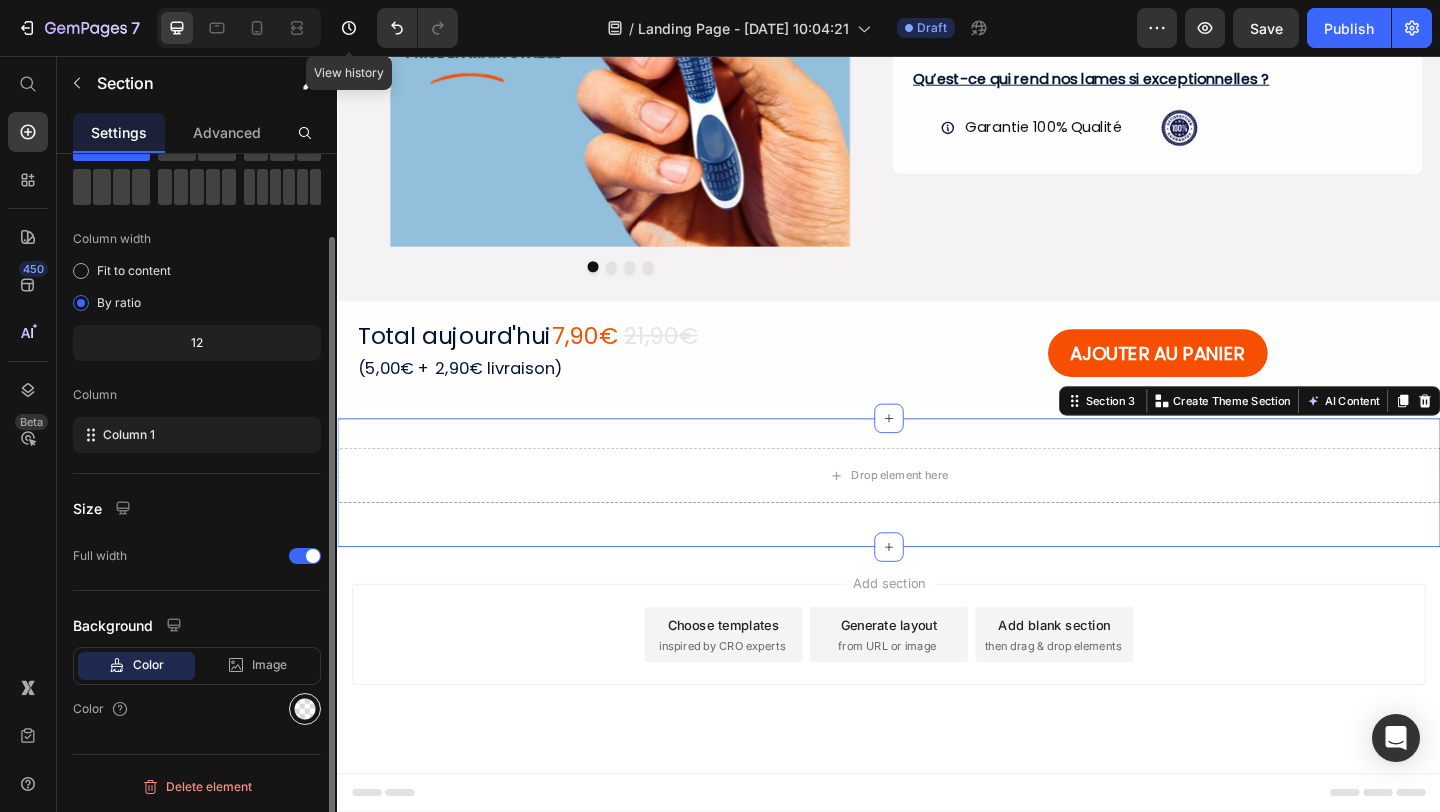 click 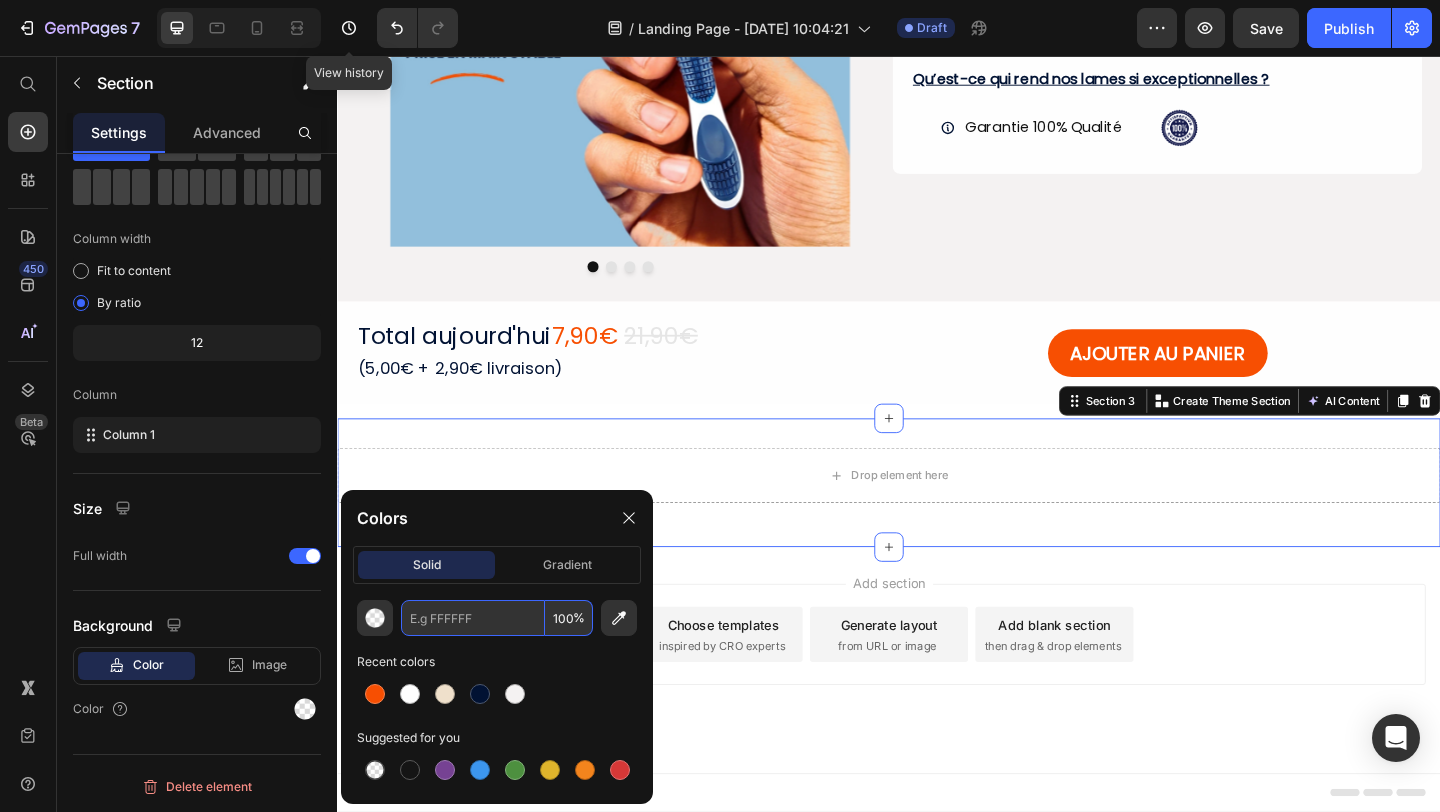 click at bounding box center [473, 618] 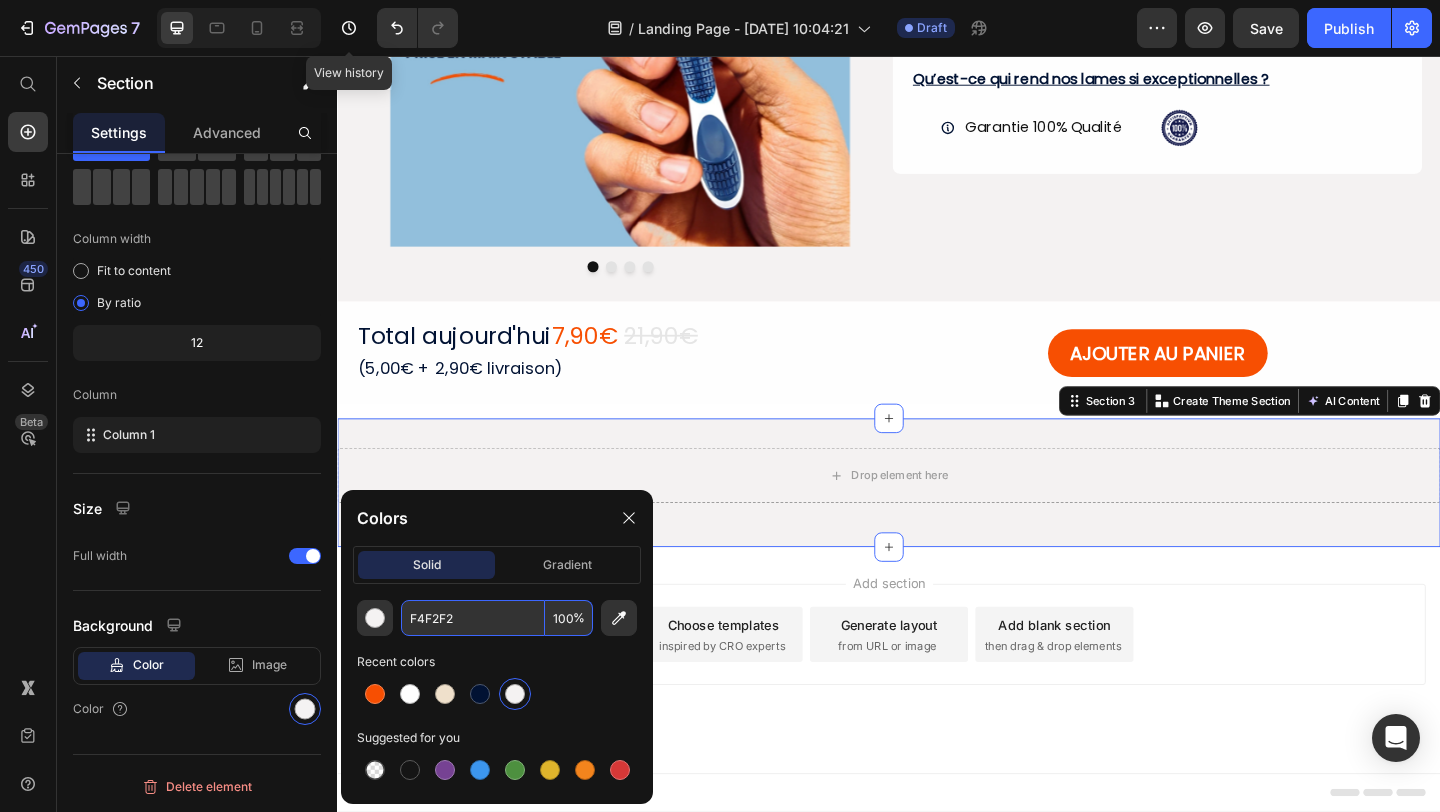 type on "F4F2F2" 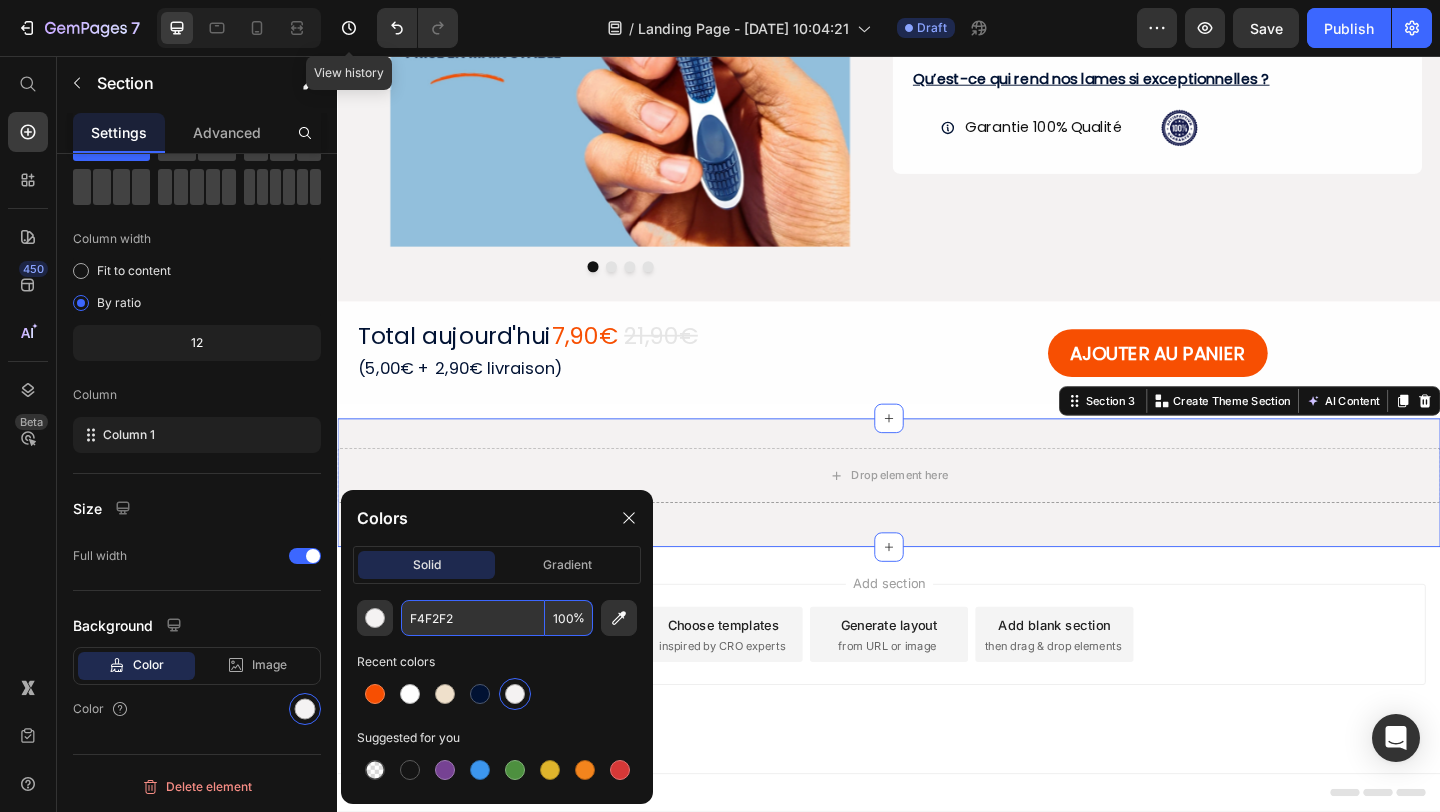 click on "Add section Choose templates inspired by CRO experts Generate layout from URL or image Add blank section then drag & drop elements" at bounding box center [937, 713] 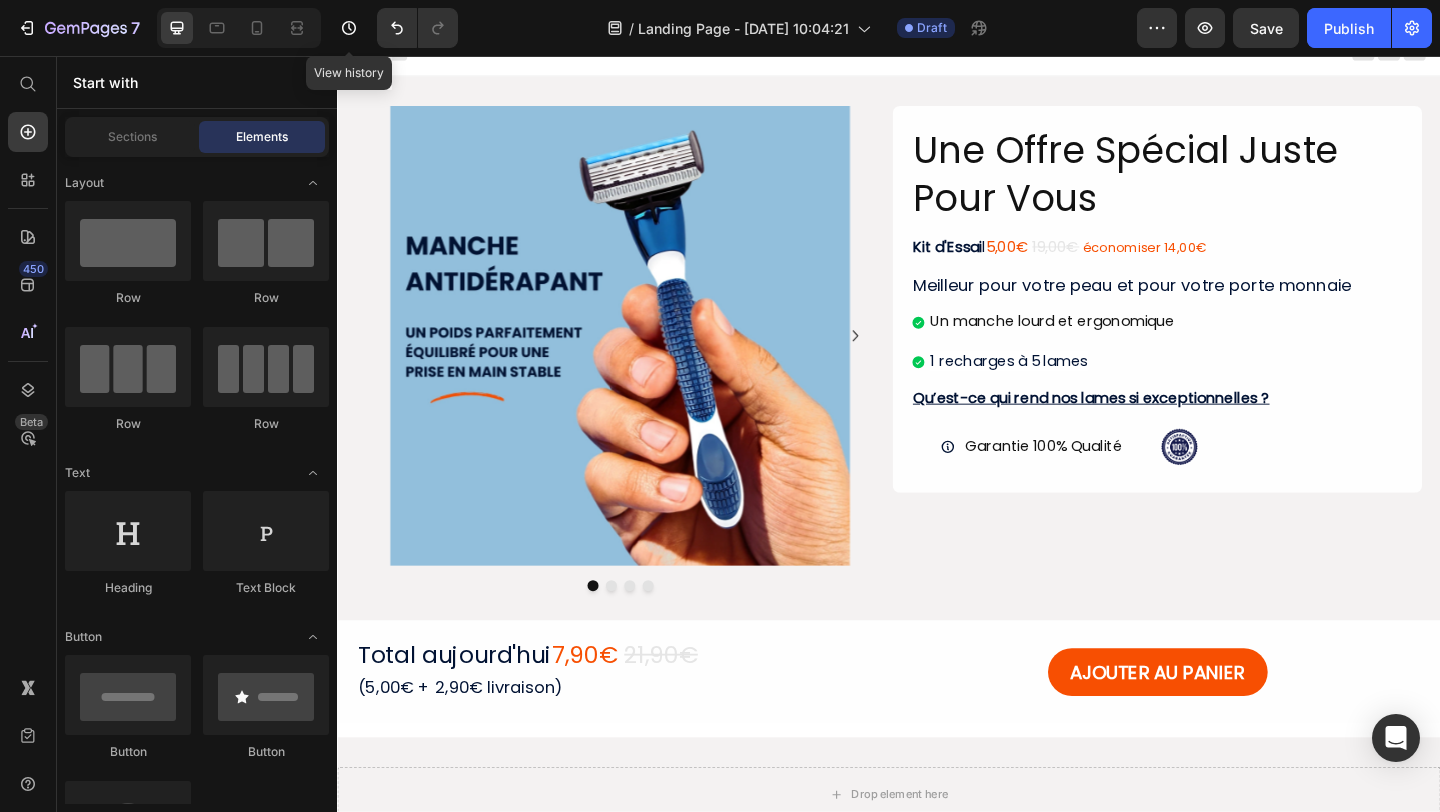 scroll, scrollTop: 0, scrollLeft: 0, axis: both 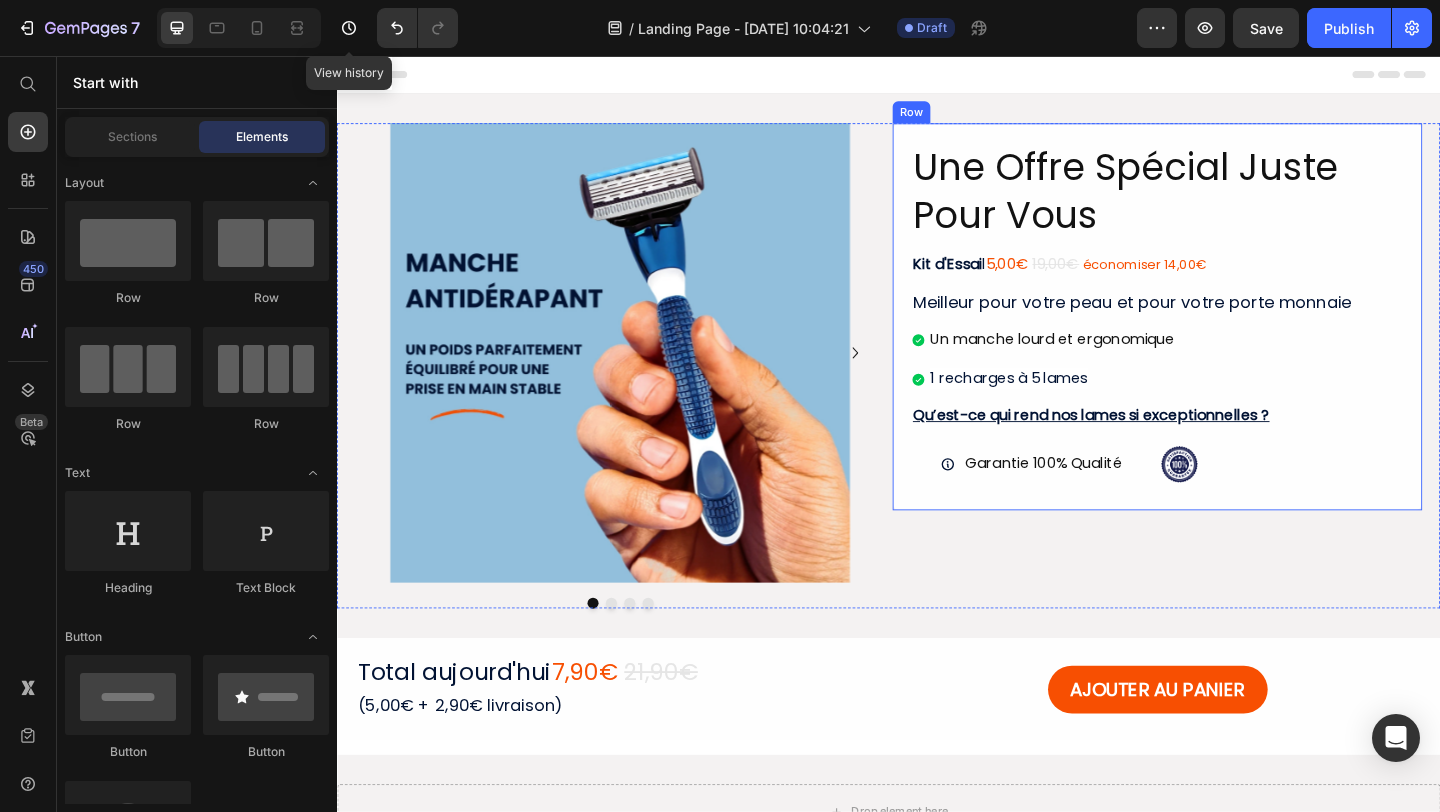 click on "Une Offre Spécial Juste Pour Vous Heading Kit d'Essai  l  5,00€   19,00€   économiser 14,00€ Text Block Meilleur pour votre peau et pour votre porte monnaie Heading Un manche lourd et ergonomique 1 recharges à 5 lames Item List Qu’est-ce qui rend nos lames si exceptionnelles ? Heading
Garantie 100% Qualité Item List Image Row" at bounding box center (1229, 339) 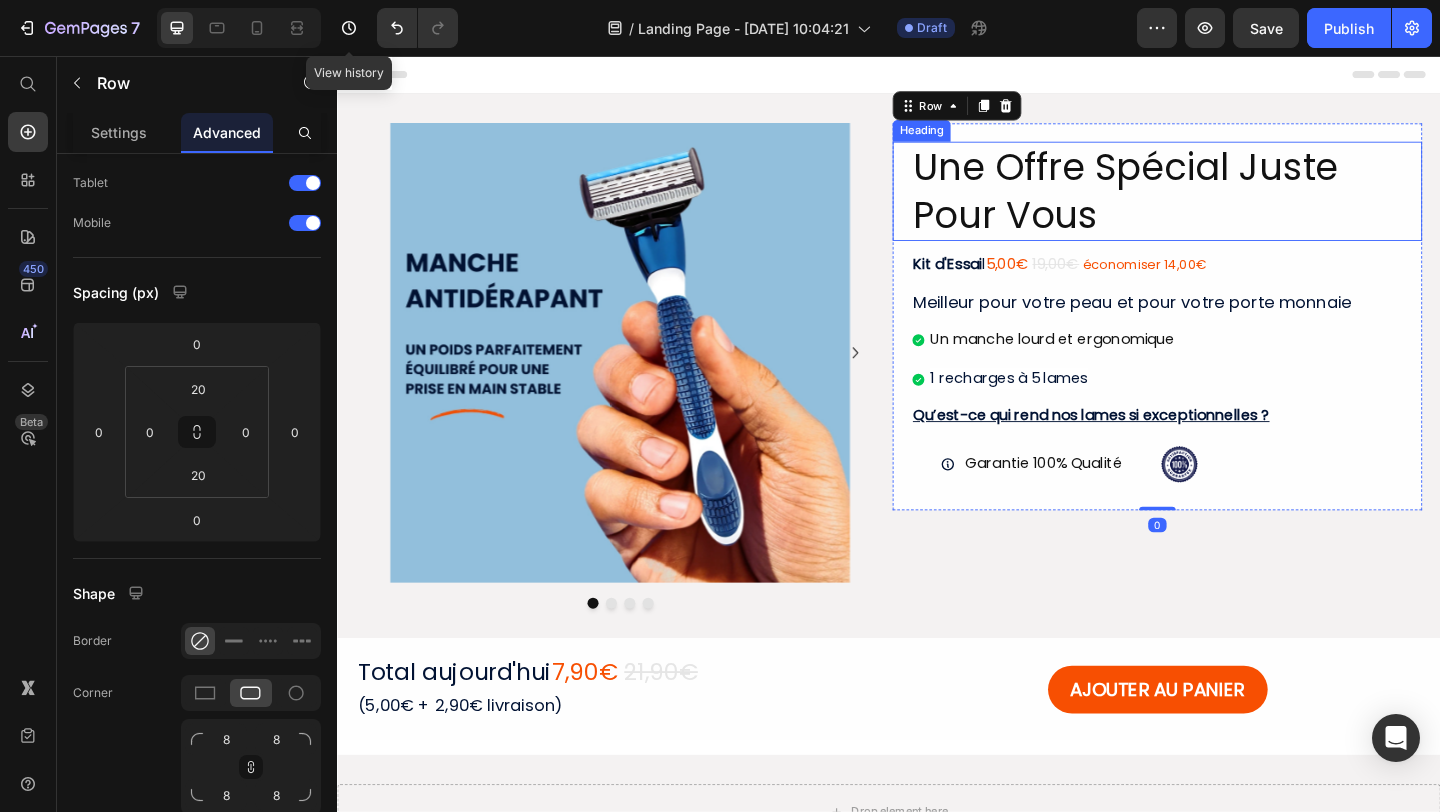 scroll, scrollTop: 0, scrollLeft: 0, axis: both 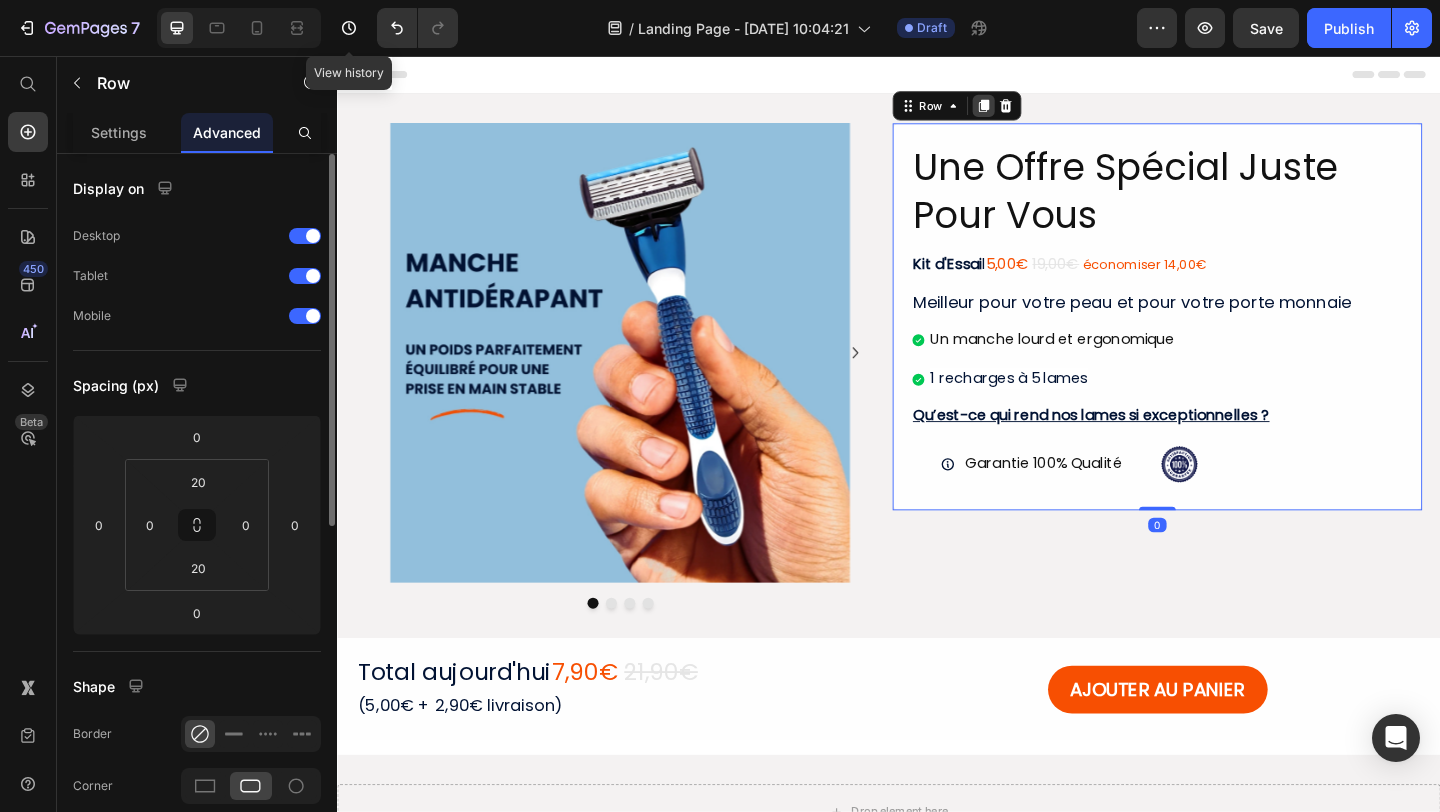 click 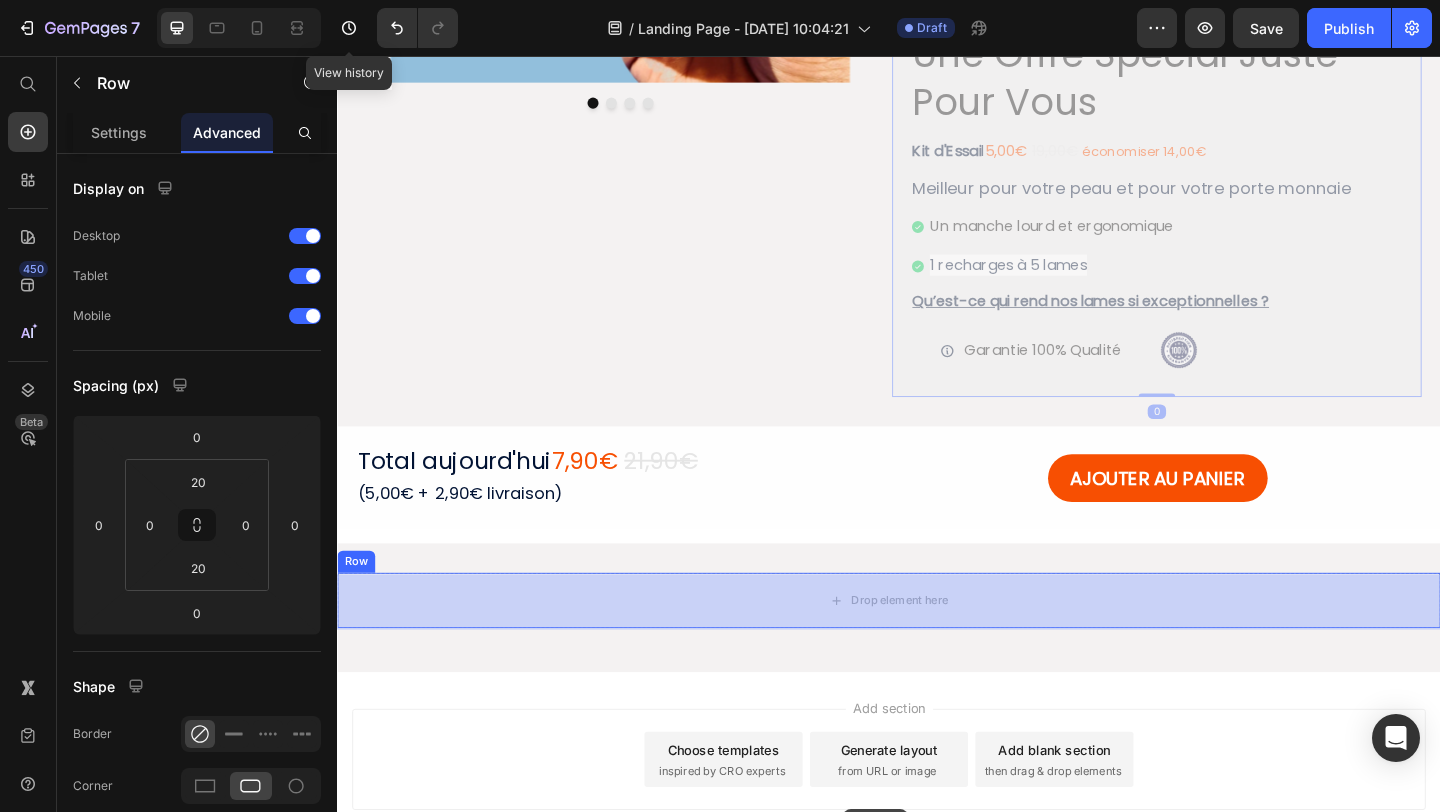 scroll, scrollTop: 681, scrollLeft: 0, axis: vertical 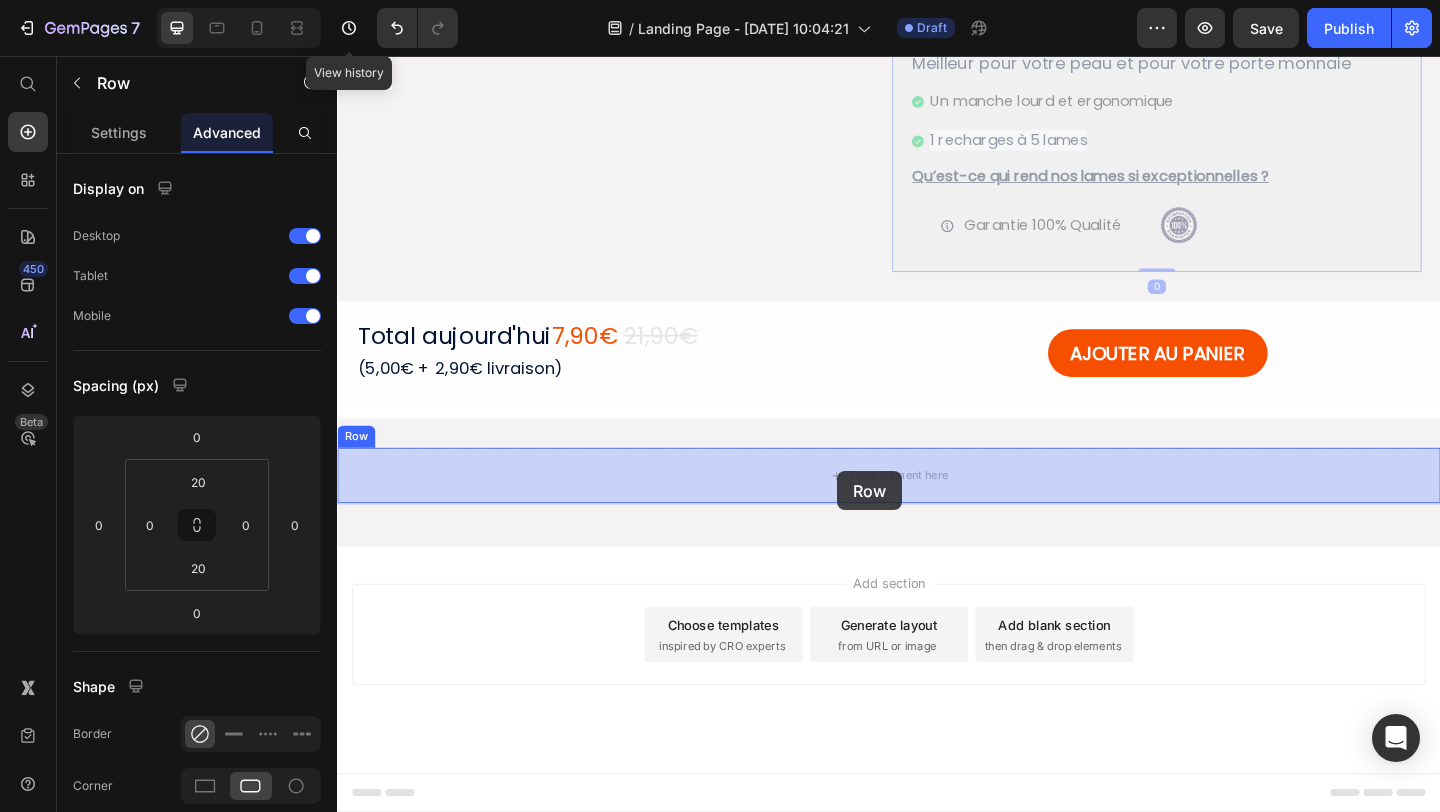 drag, startPoint x: 959, startPoint y: 225, endPoint x: 882, endPoint y: 510, distance: 295.21857 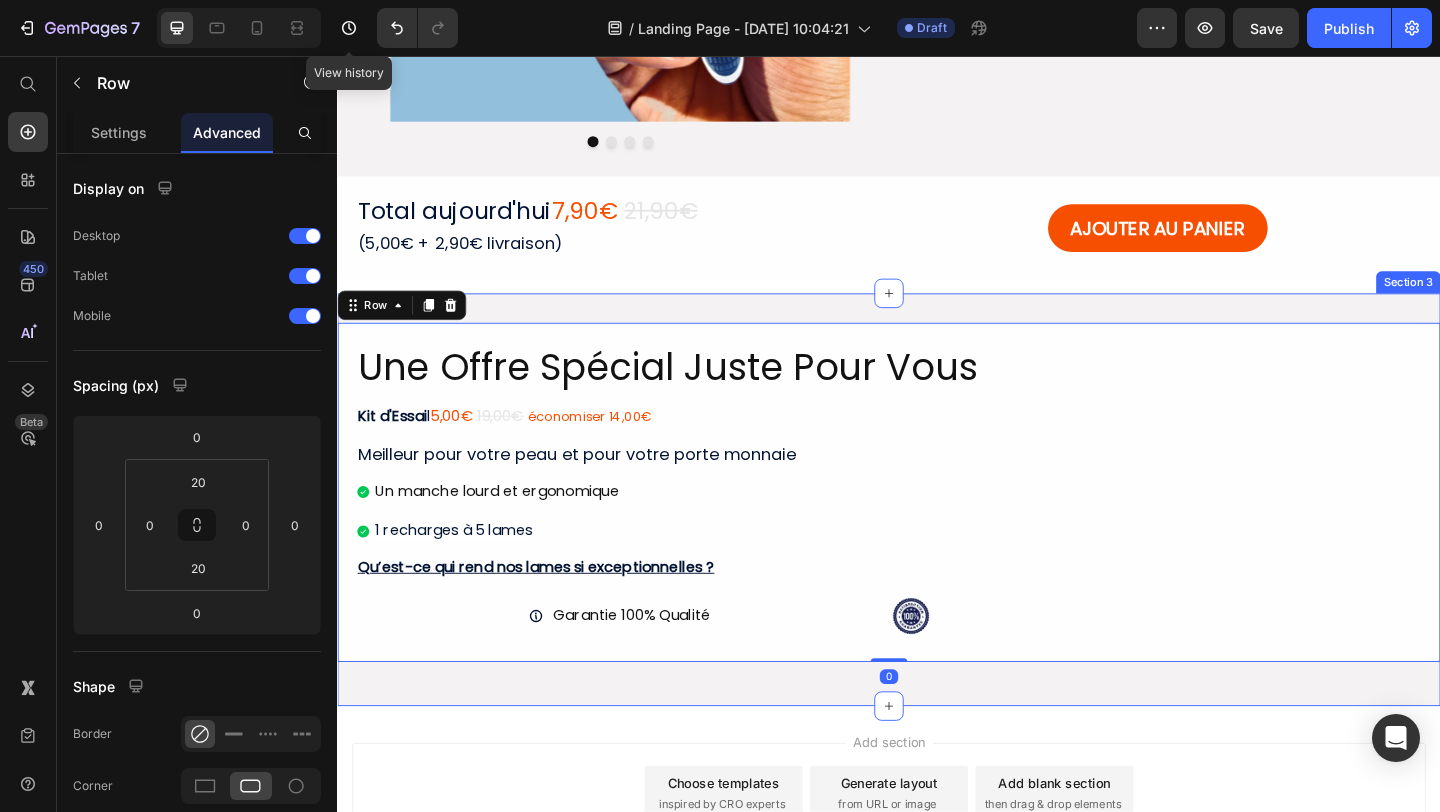 scroll, scrollTop: 459, scrollLeft: 0, axis: vertical 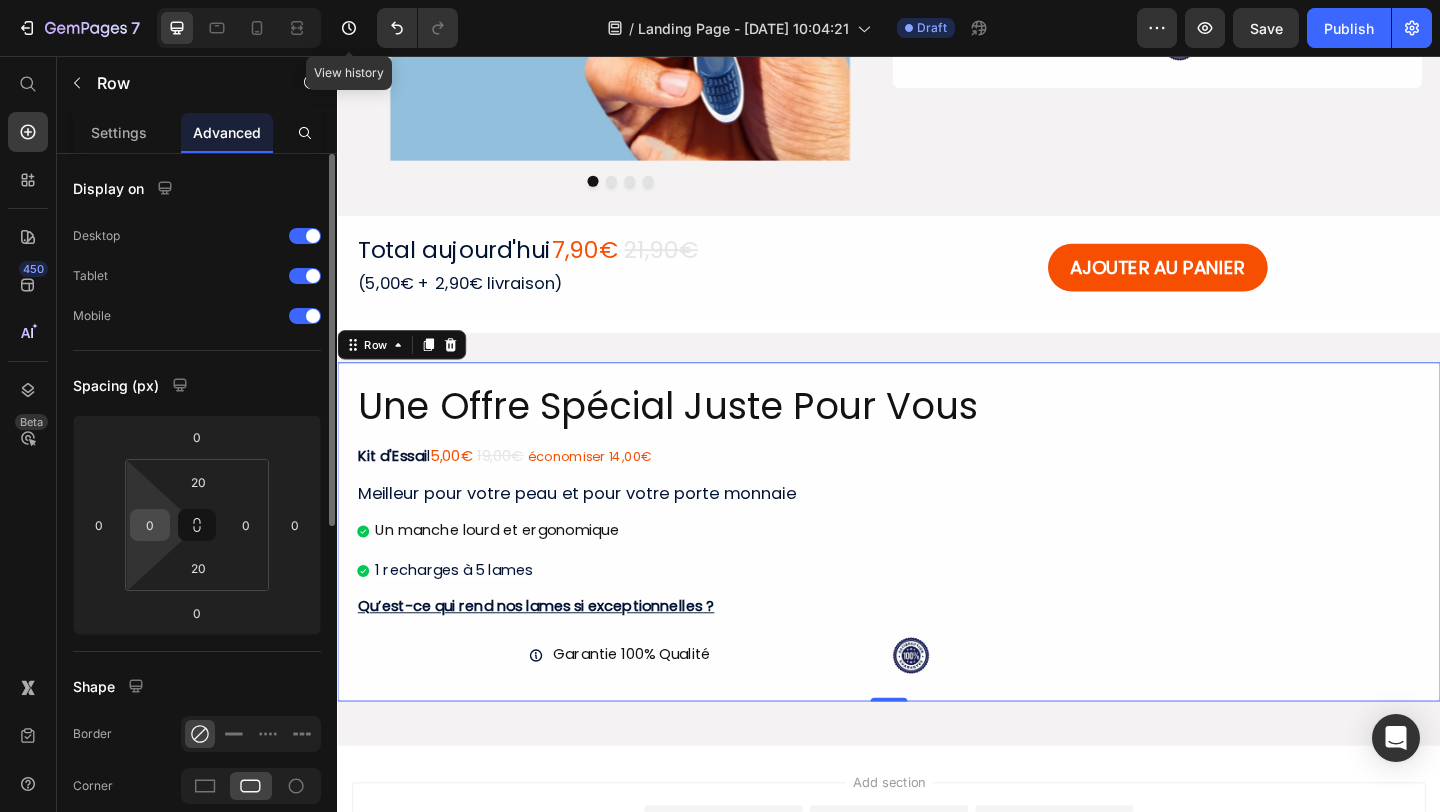 click on "0" at bounding box center [150, 525] 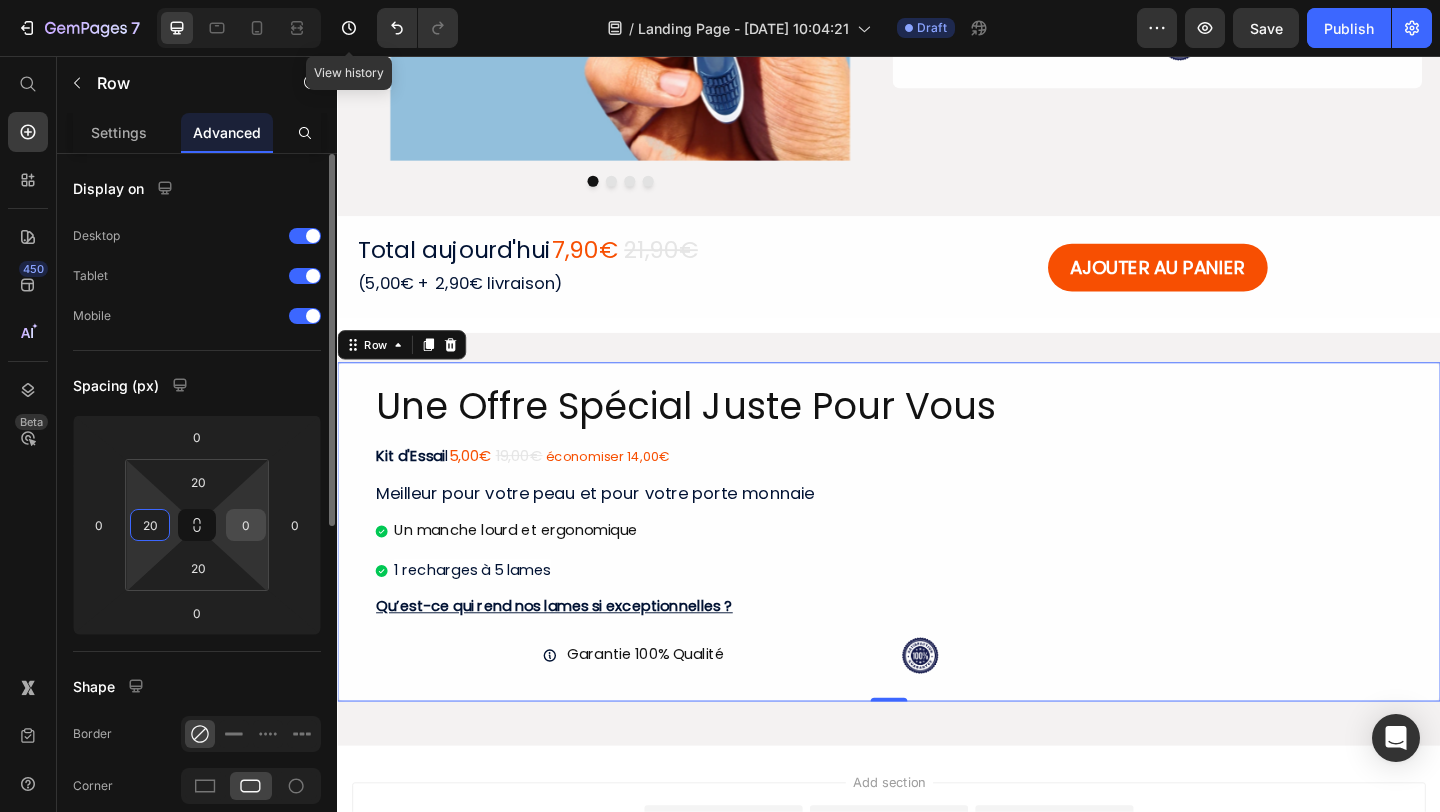 type on "20" 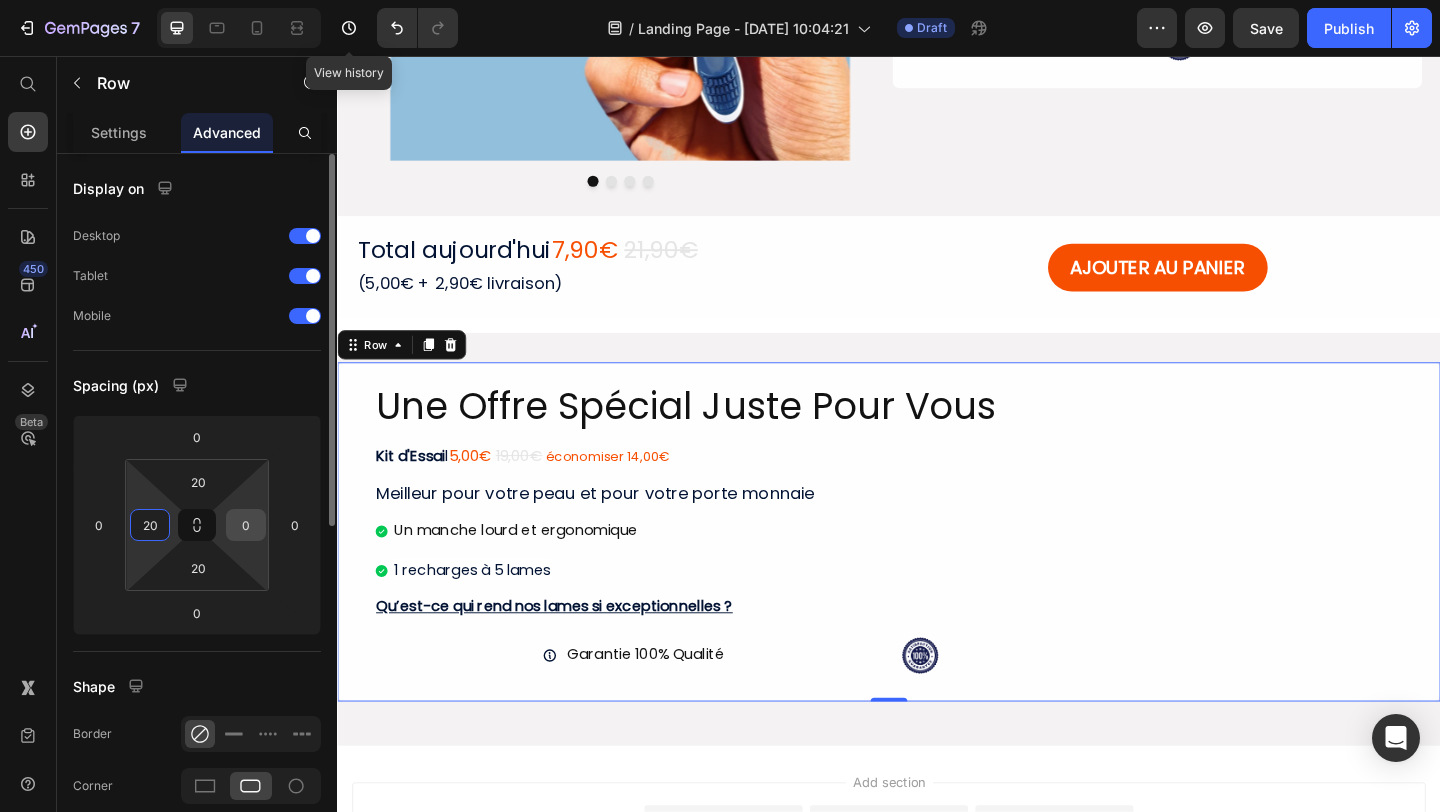 click on "0" at bounding box center (246, 525) 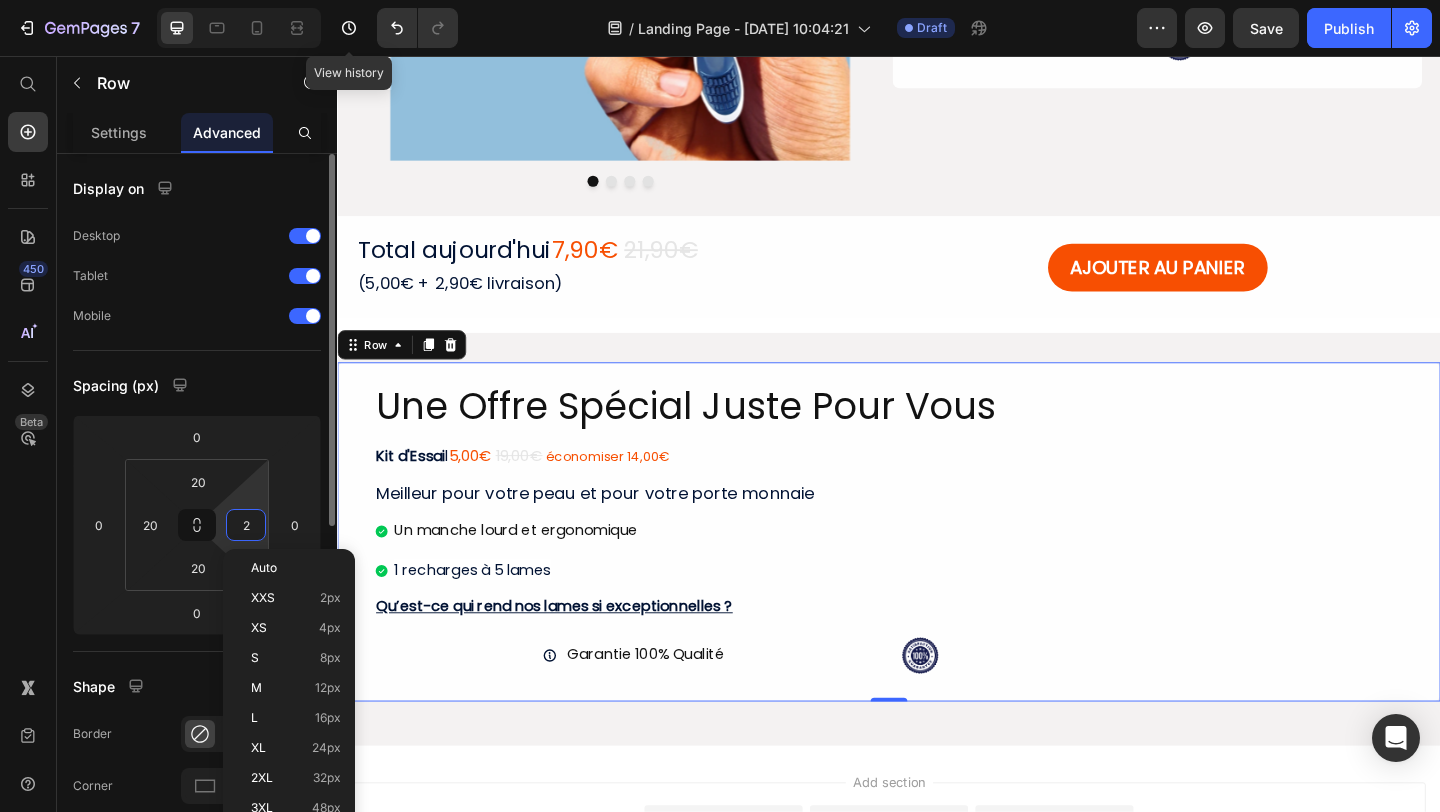 type on "20" 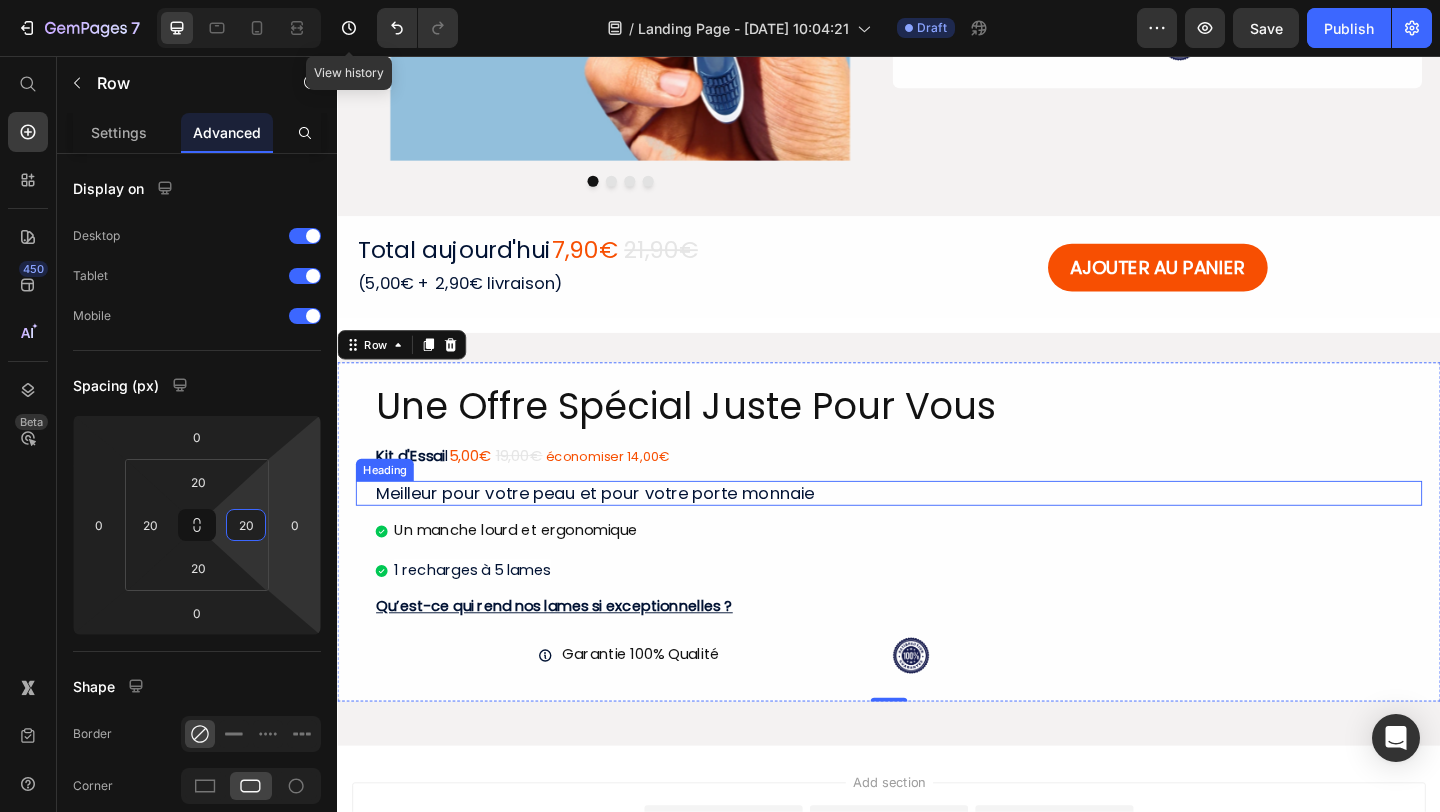 click on "Meilleur pour votre peau et pour votre porte monnaie Heading" at bounding box center (937, 531) 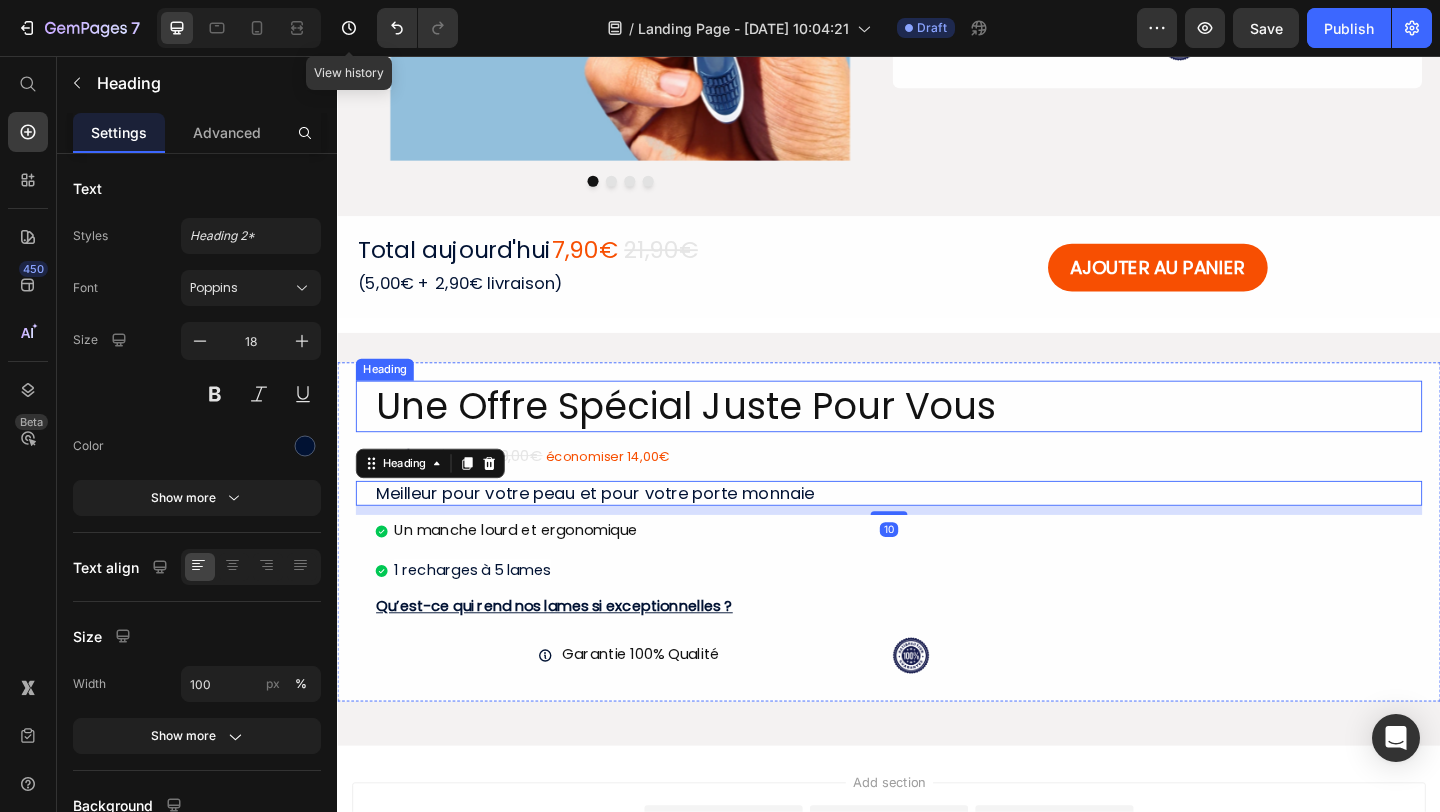 click on "Une Offre Spécial Juste Pour Vous" at bounding box center (937, 437) 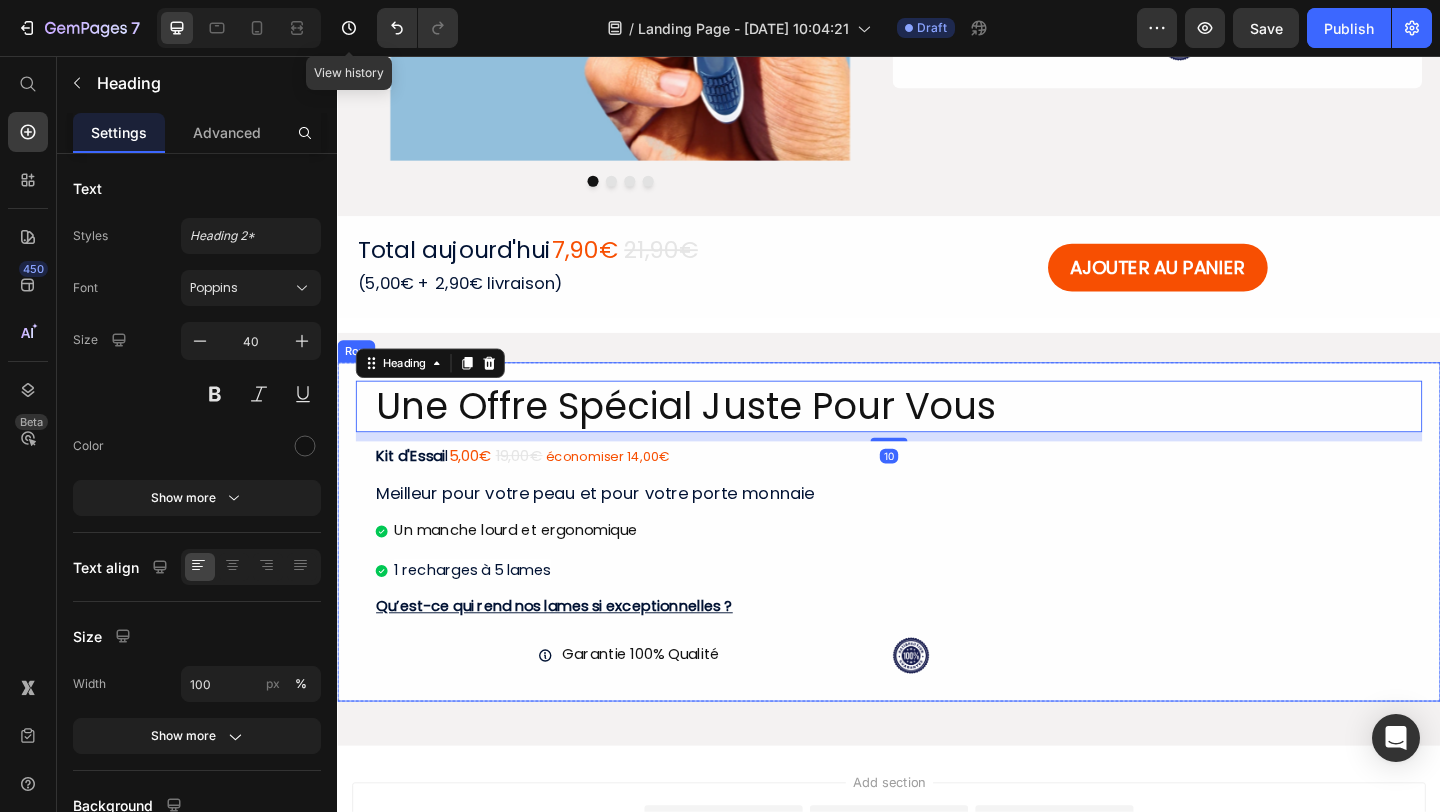 click on "Une Offre Spécial Juste Pour Vous Heading   10 Kit d'Essai  l  5,00€   19,00€   économiser 14,00€ Text Block Meilleur pour votre peau et pour votre porte monnaie Heading Un manche lourd et ergonomique 1 recharges à 5 lames Item List Qu’est-ce qui rend nos lames si exceptionnelles ? Heading
Garantie 100% Qualité Item List Image Row Row" at bounding box center [937, 573] 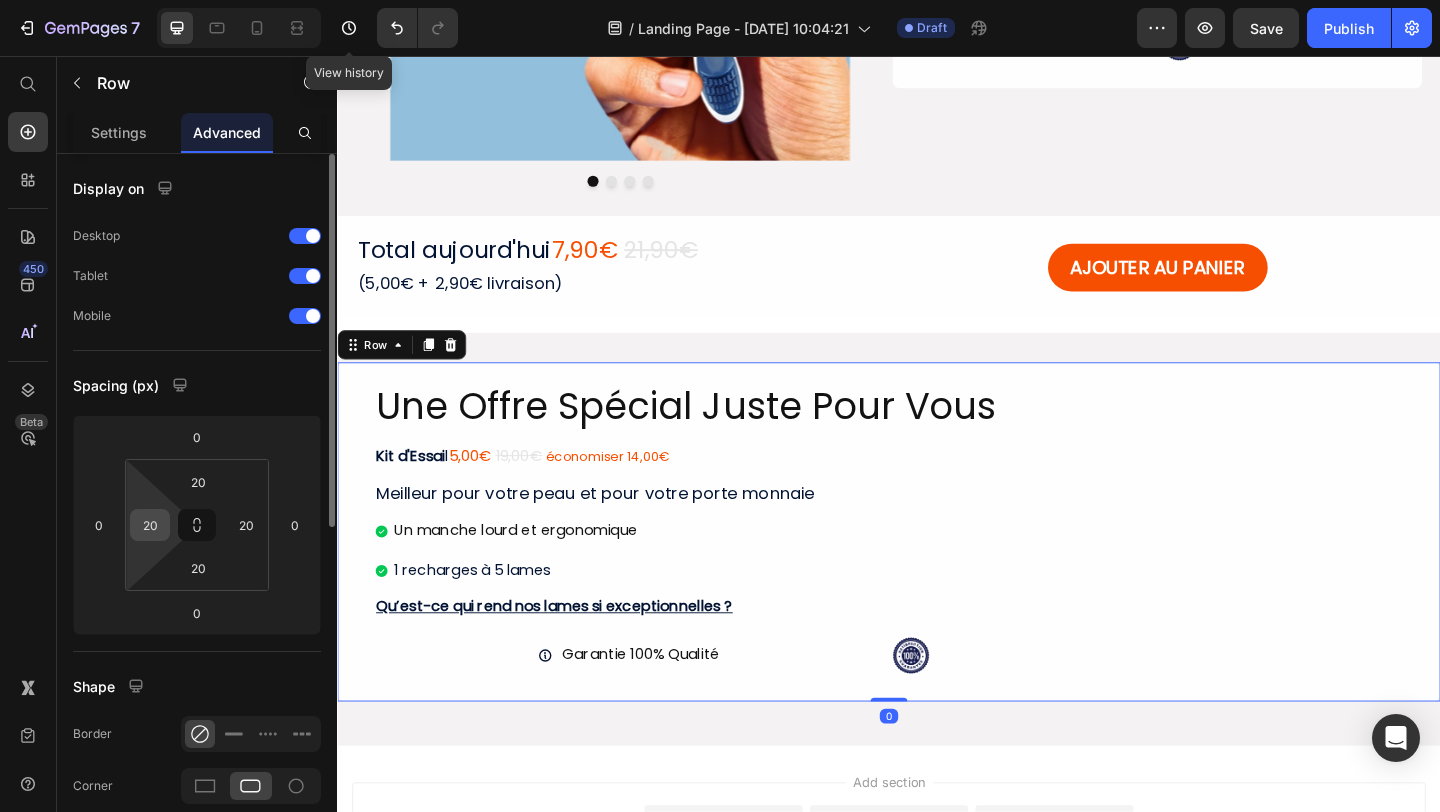 click on "20" at bounding box center [150, 525] 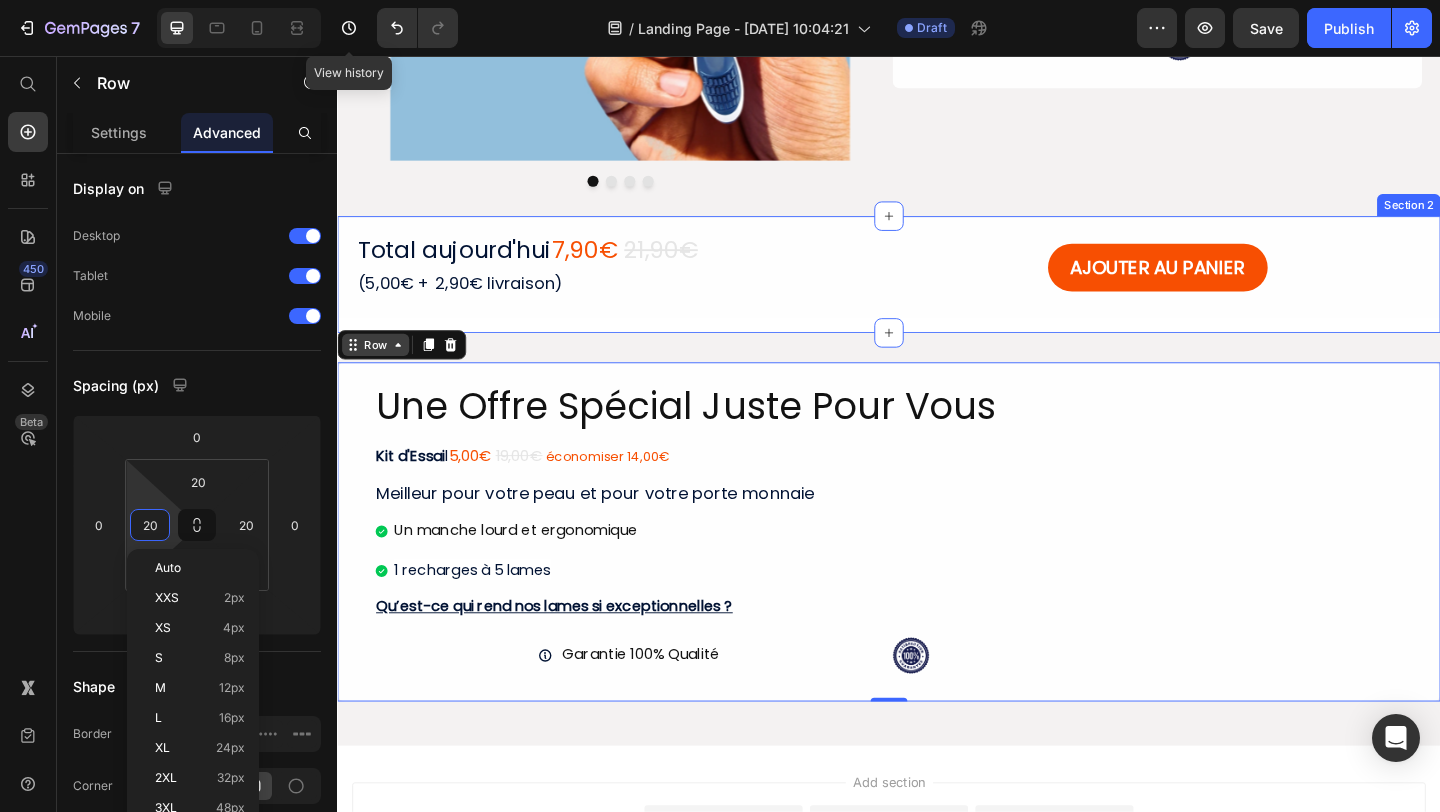 click on "Row" at bounding box center [378, 370] 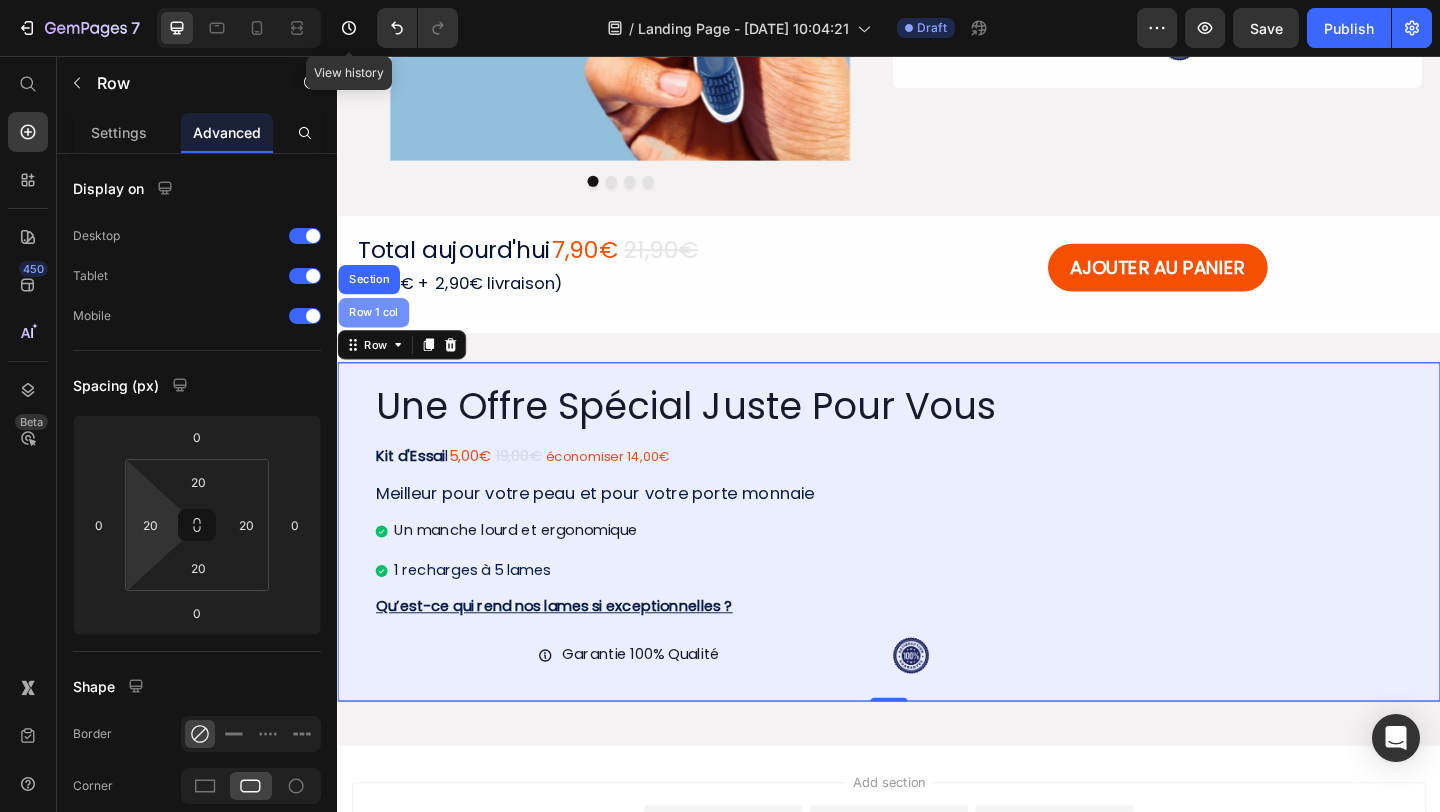 click on "Row 1 col" at bounding box center (376, 335) 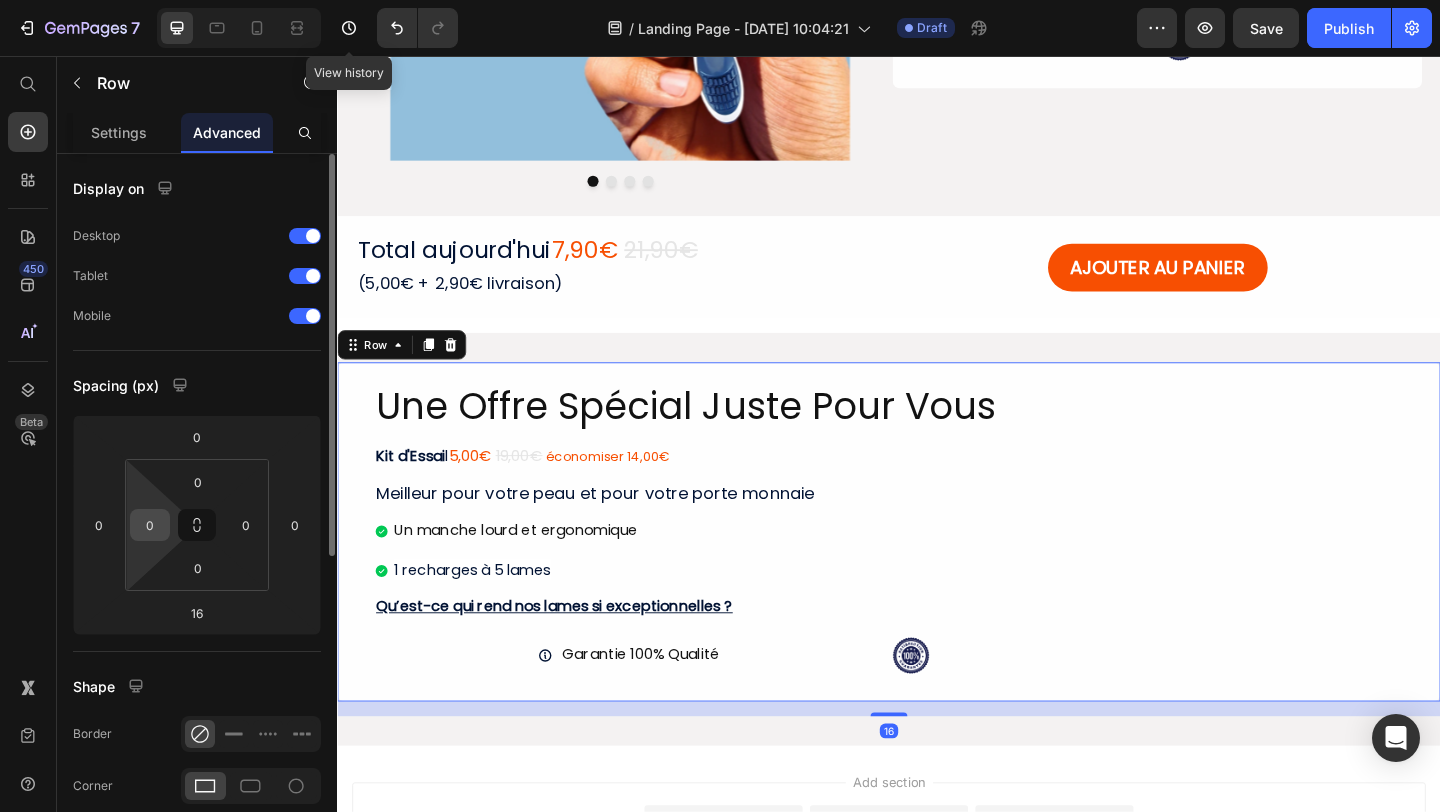 click on "0" at bounding box center [150, 525] 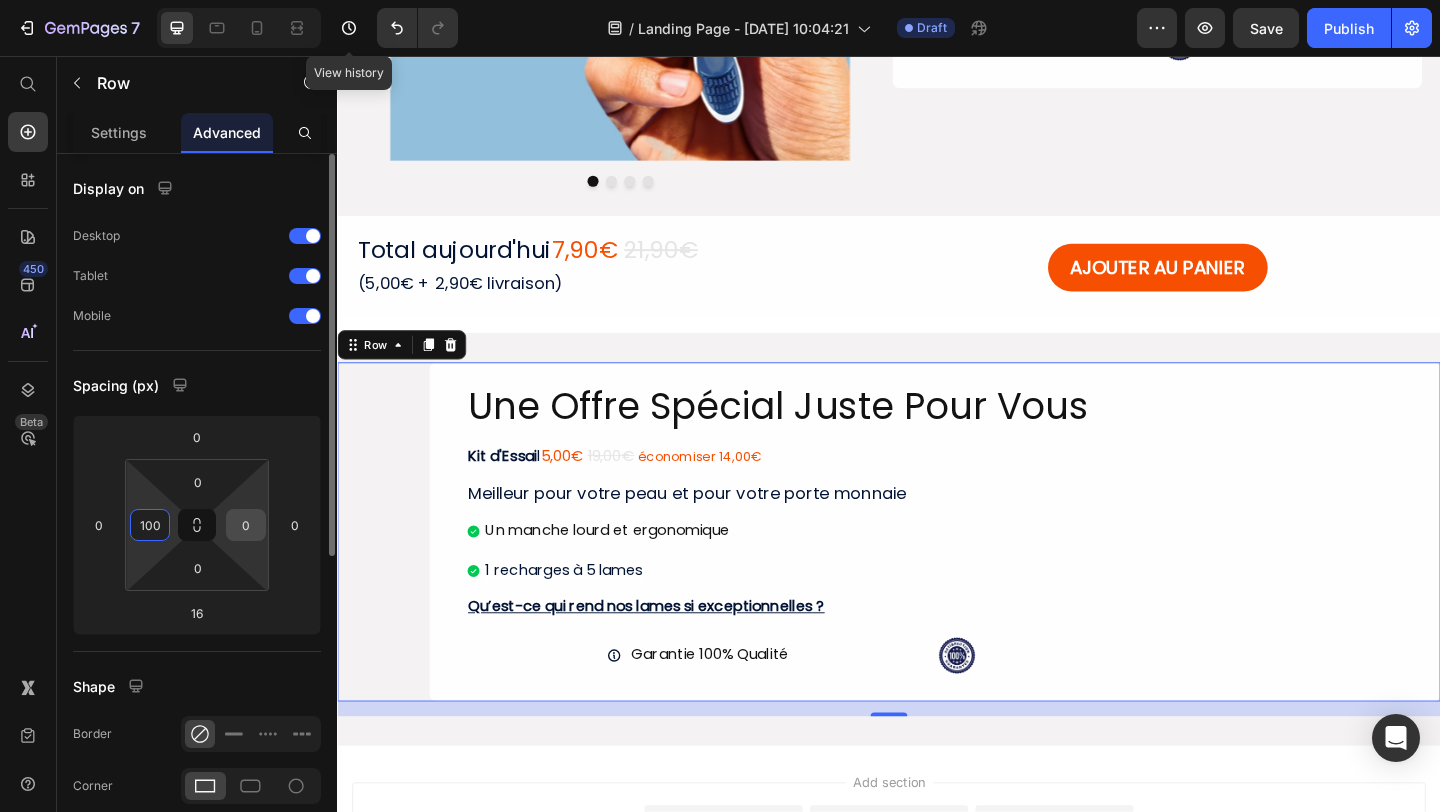 type on "100" 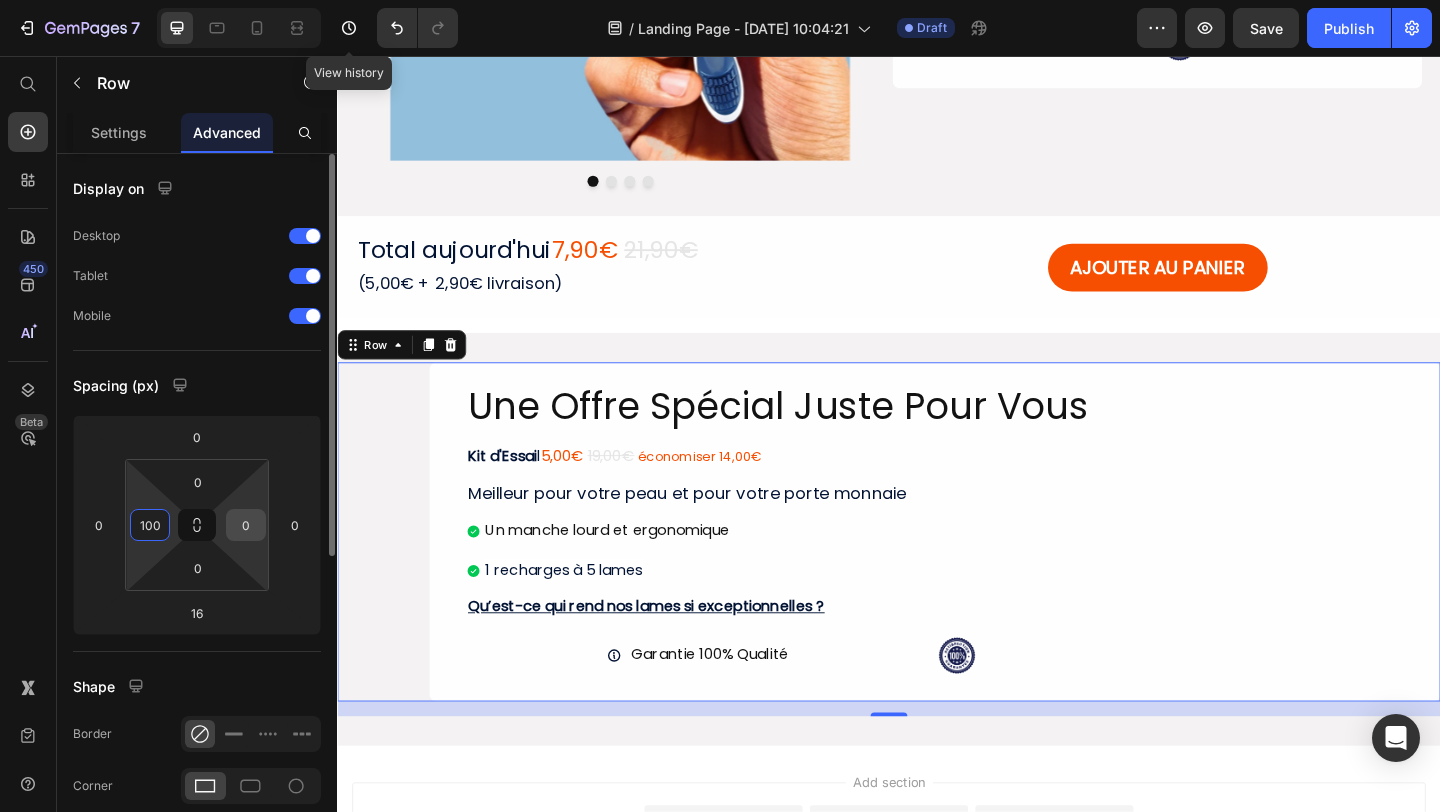 click on "0" at bounding box center (246, 525) 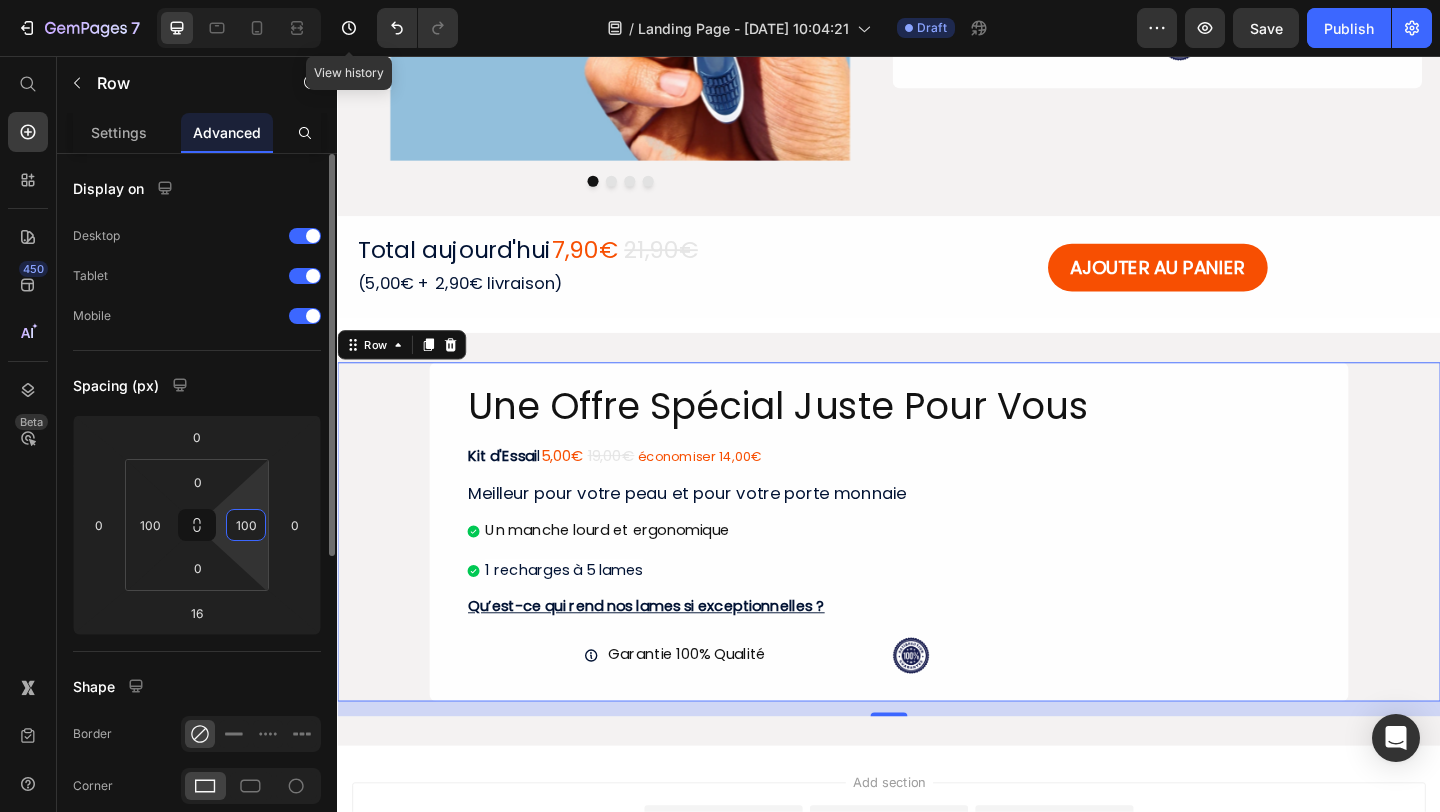 click on "100" at bounding box center (246, 525) 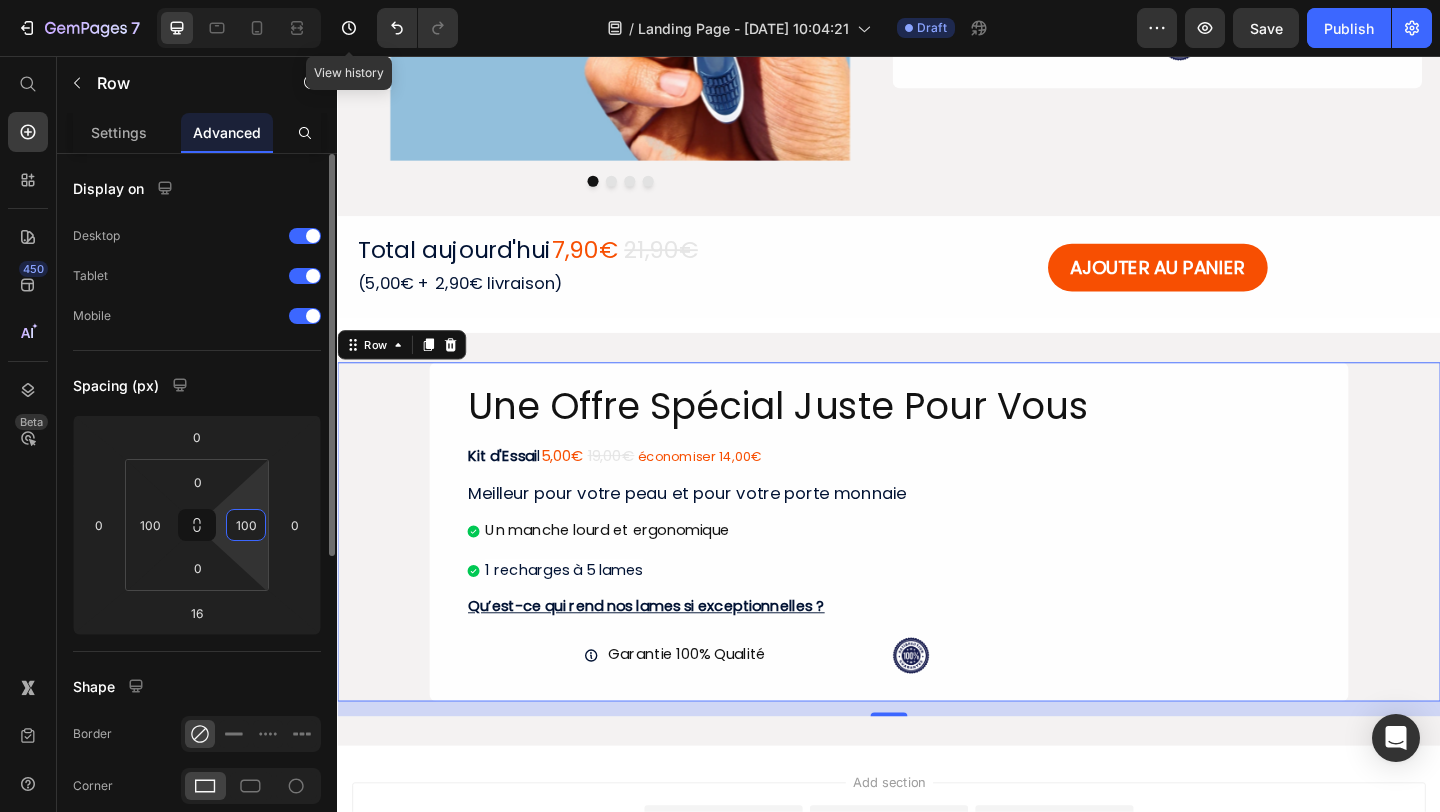 click on "100" at bounding box center (246, 525) 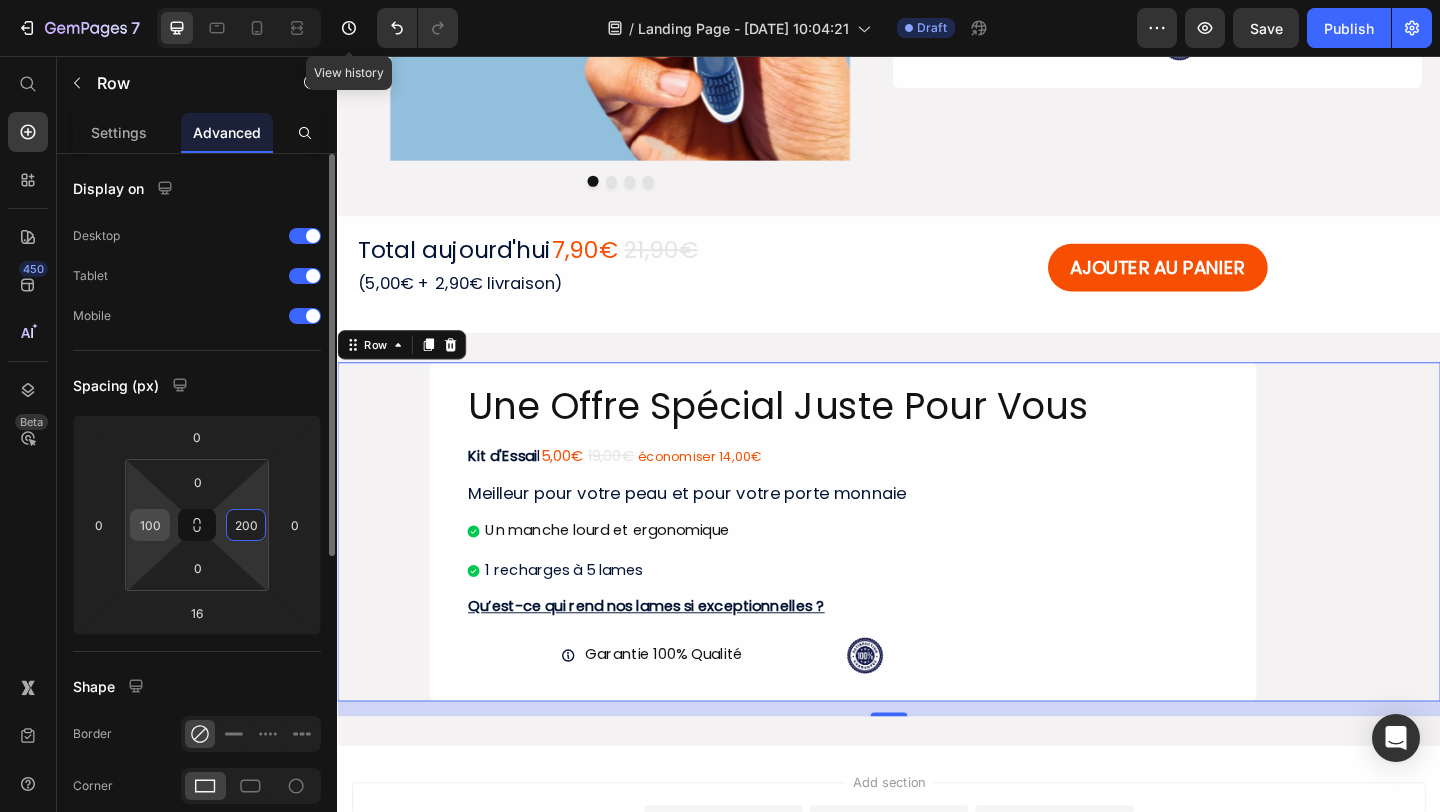 type on "200" 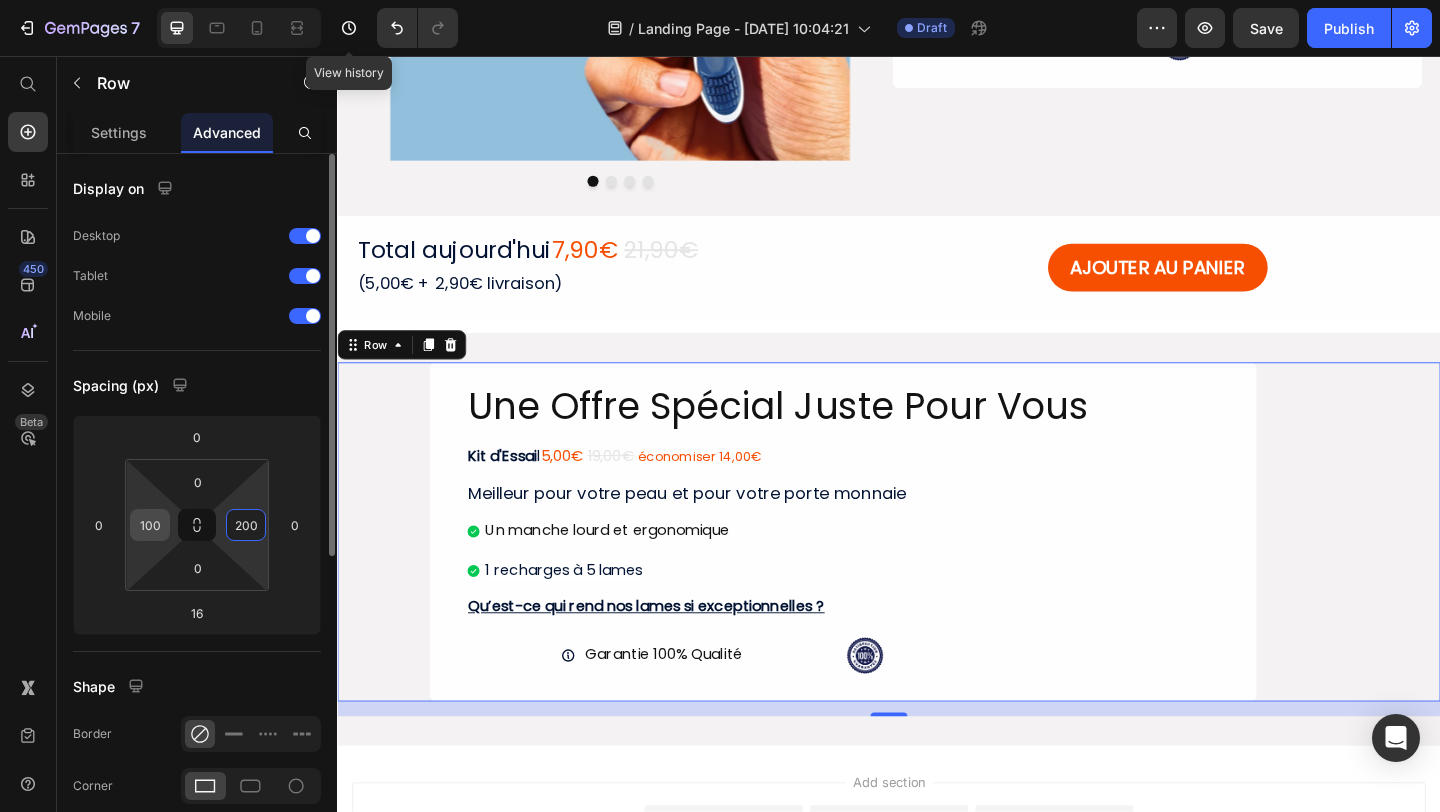click on "100" at bounding box center [150, 525] 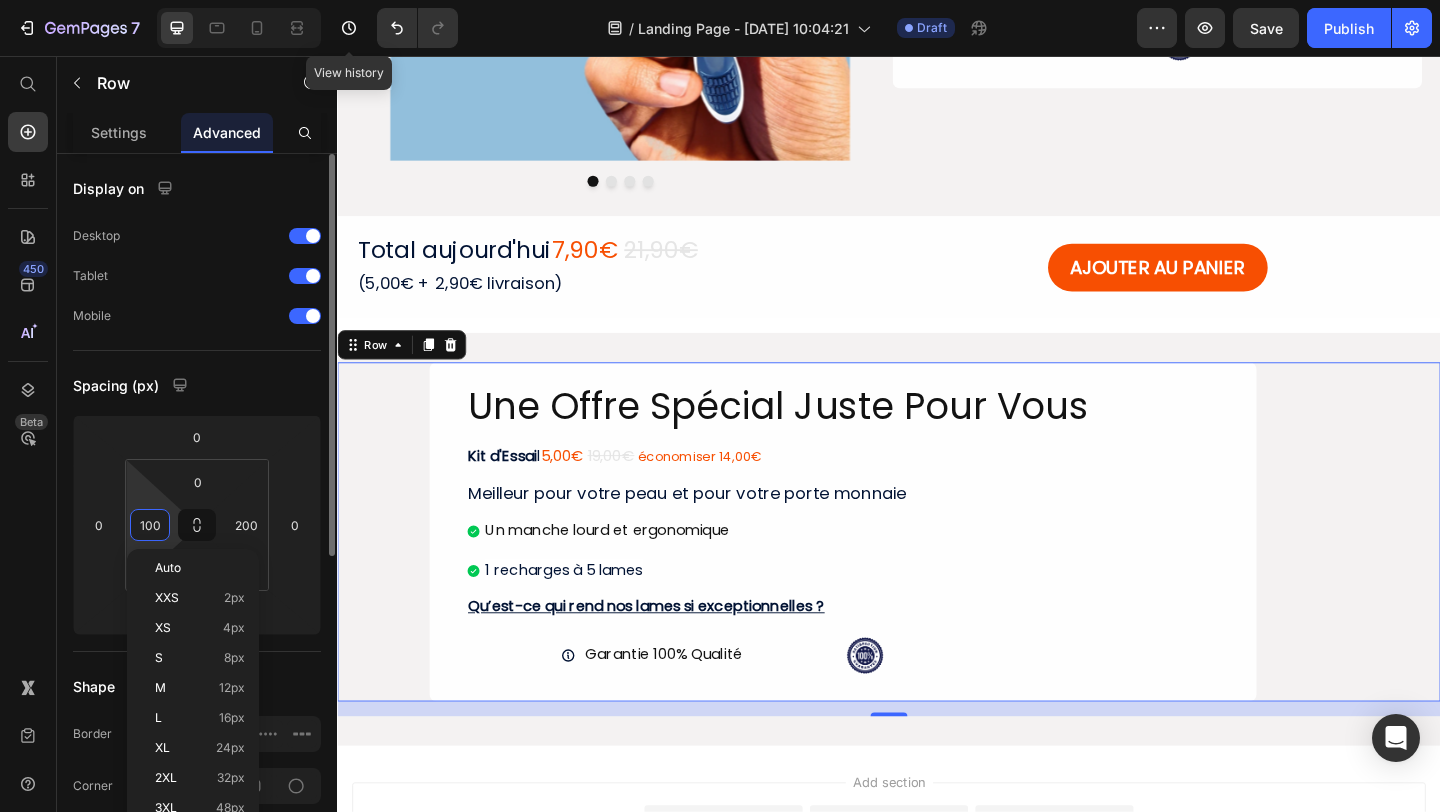 click on "100" at bounding box center (150, 525) 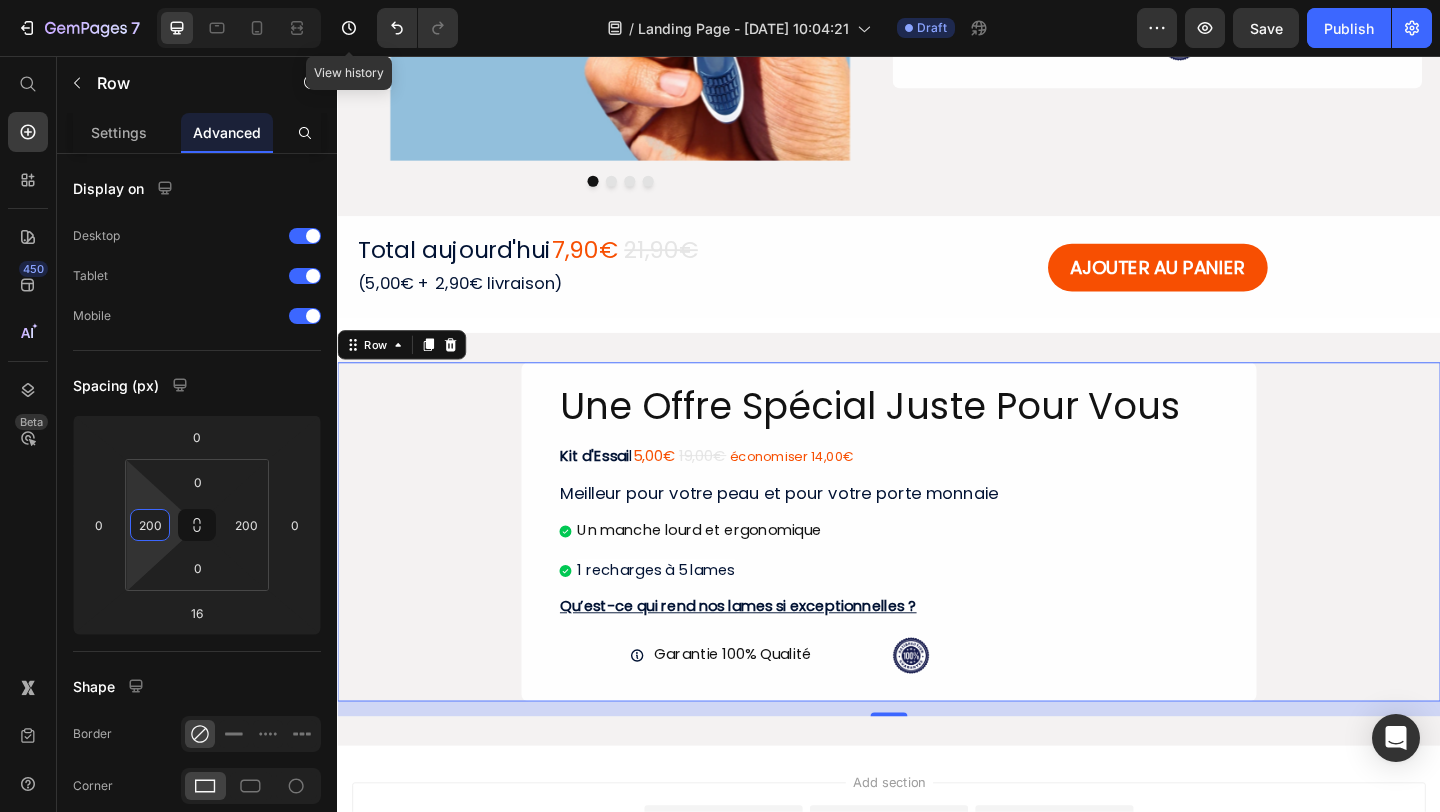 type on "200" 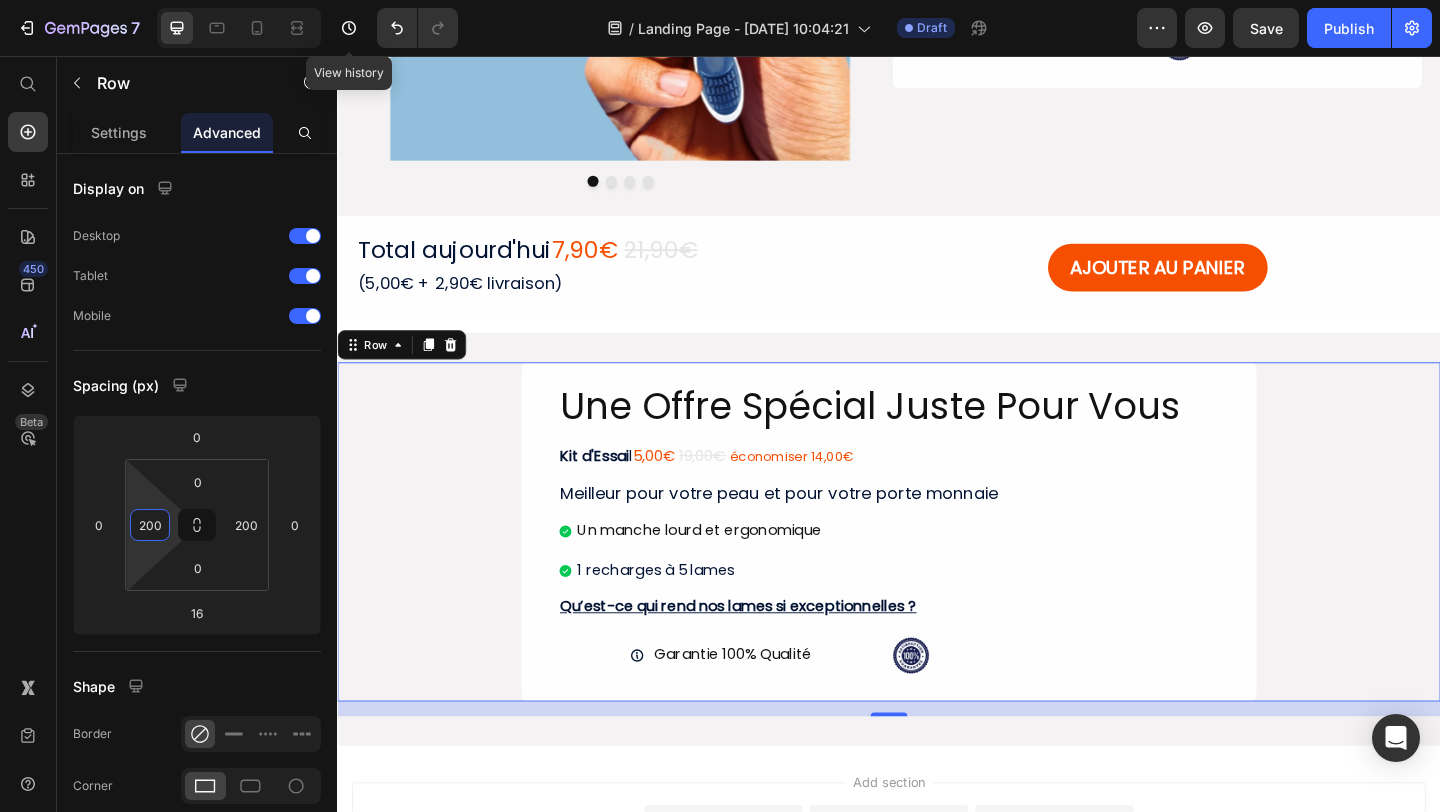 click on "Une Offre Spécial Juste Pour Vous Heading Kit d'Essai  l  5,00€   19,00€   économiser 14,00€ Text Block Meilleur pour votre peau et pour votre porte monnaie Heading Un manche lourd et ergonomique 1 recharges à 5 lames Item List Qu’est-ce qui rend nos lames si exceptionnelles ? Heading
Garantie 100% Qualité Item List Image Row Row Row   16" at bounding box center [937, 573] 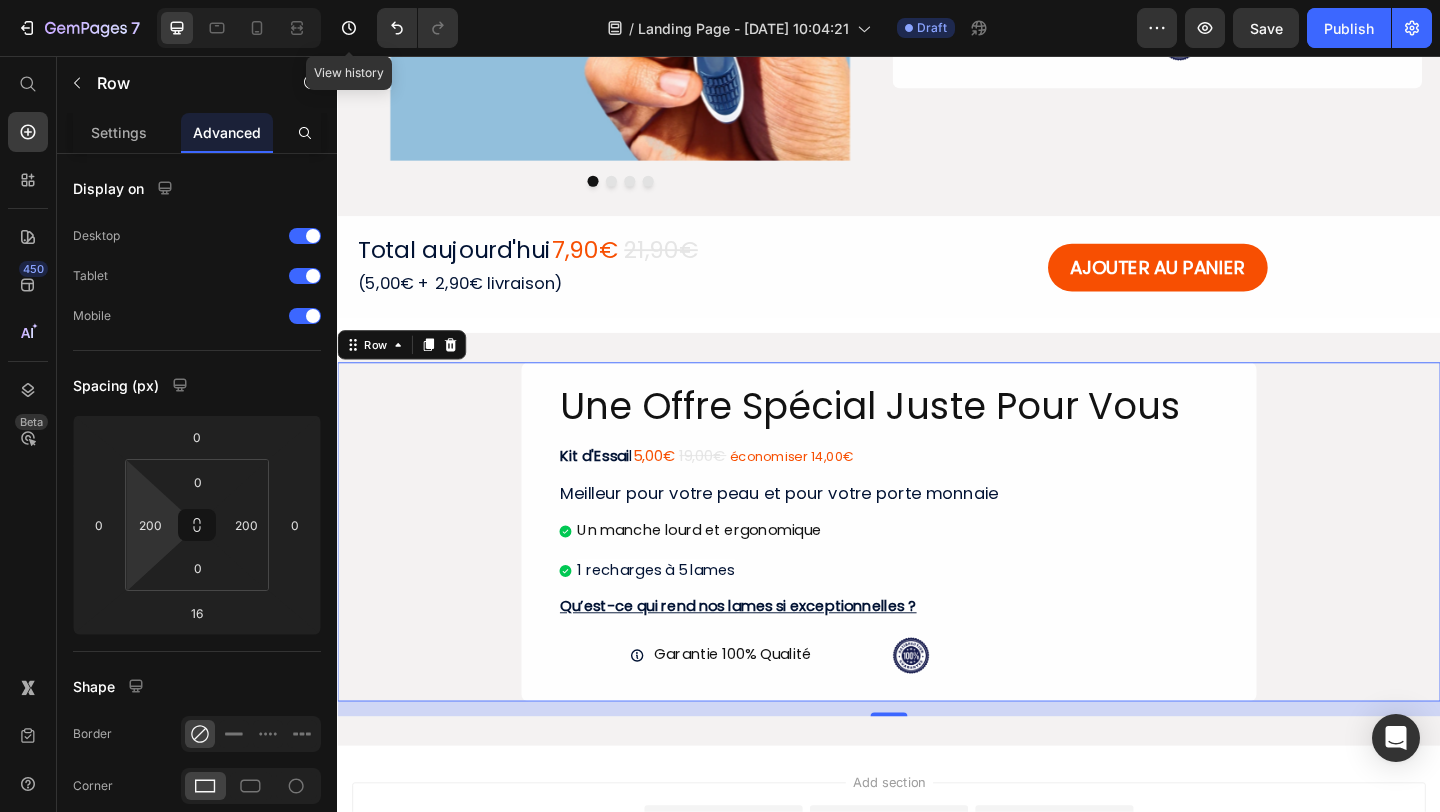 click at bounding box center (239, 28) 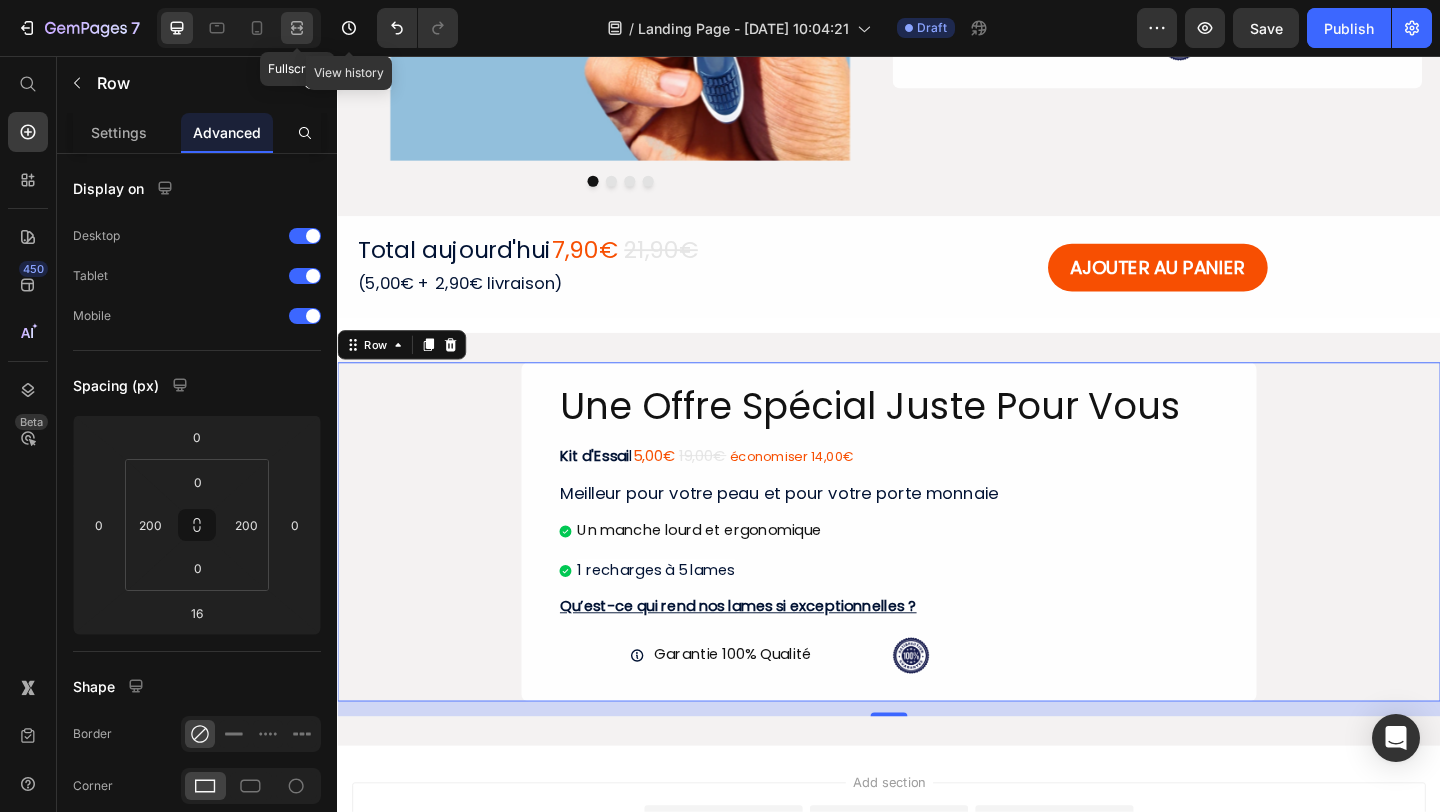 click 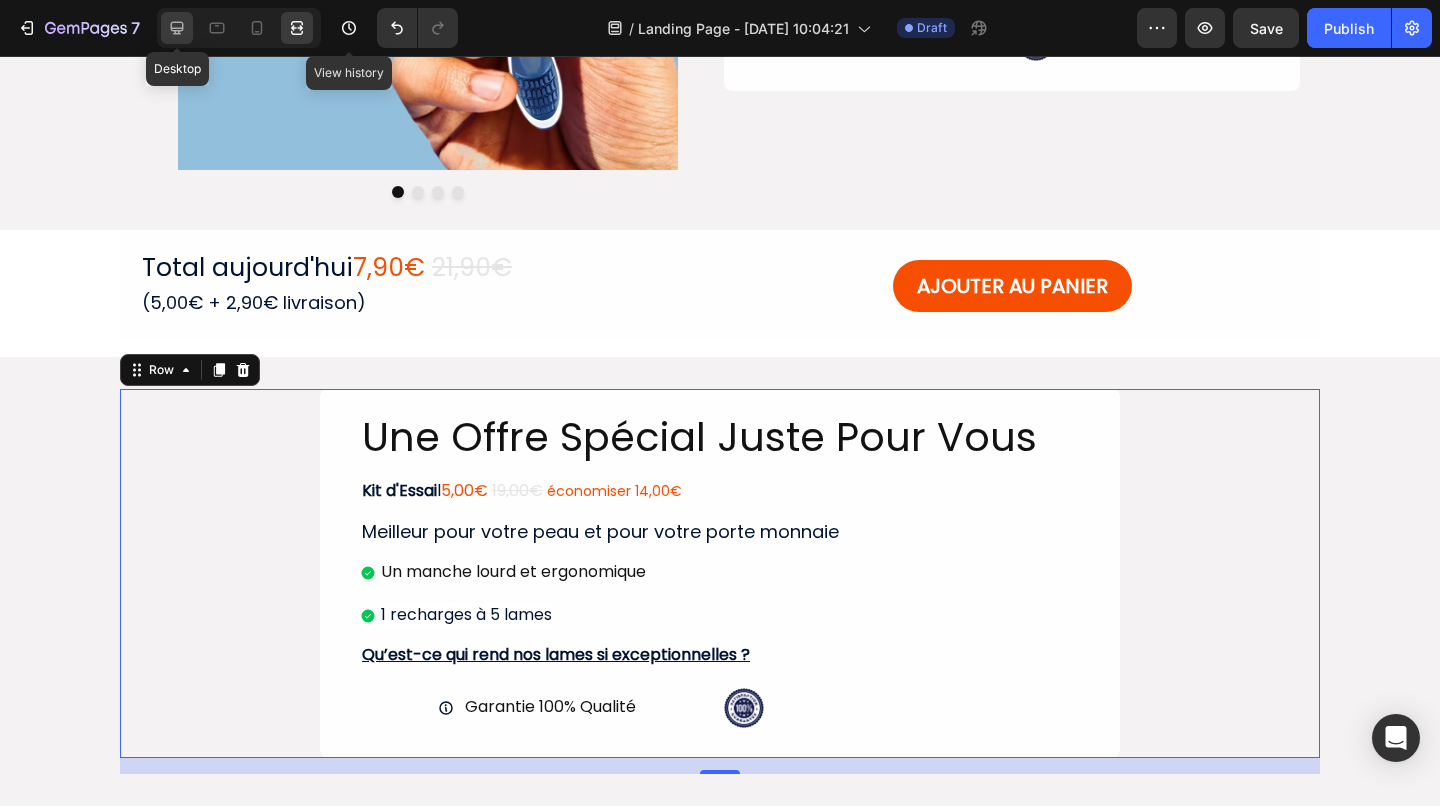 click 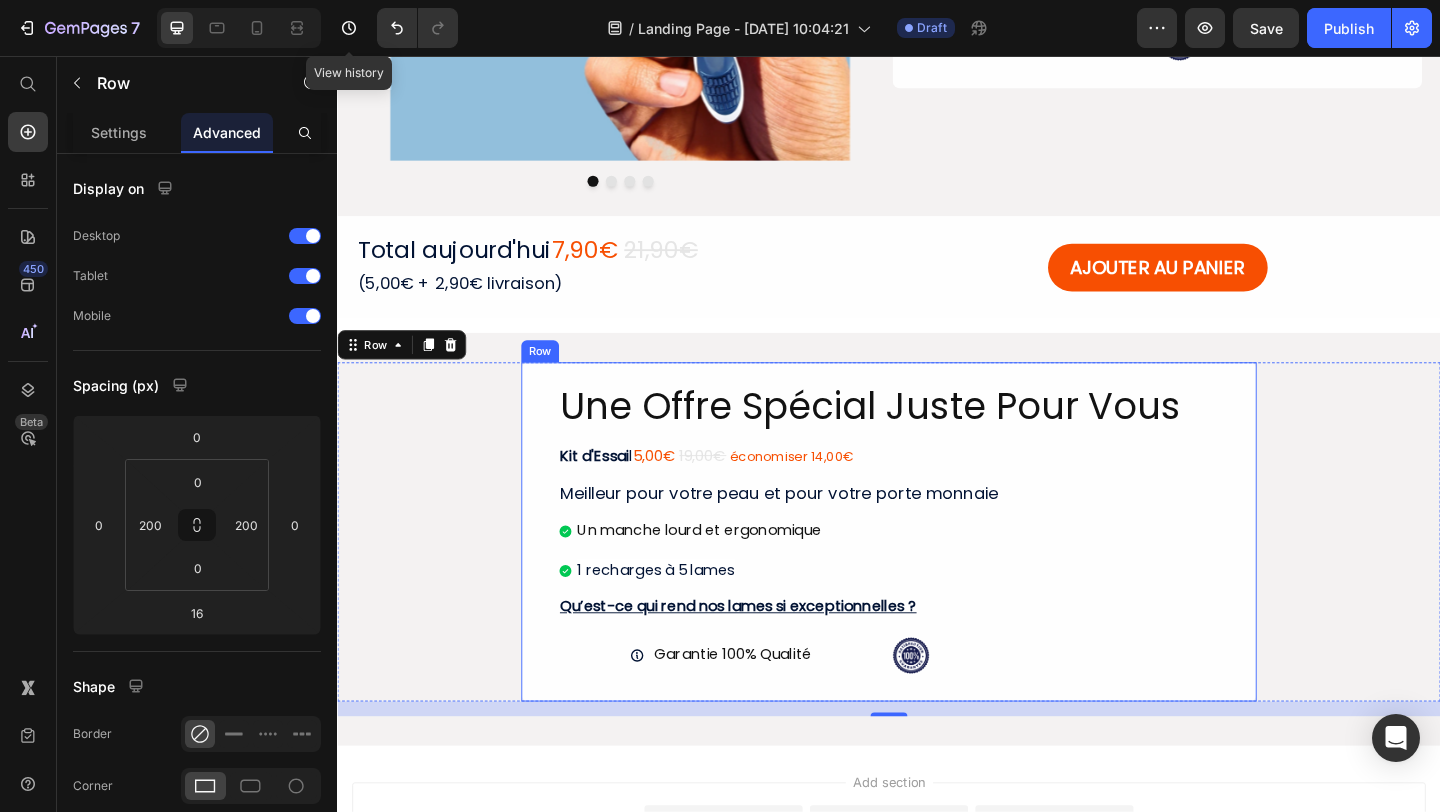 click on "Une Offre Spécial Juste Pour Vous Heading Kit d'Essai  l  5,00€   19,00€   économiser 14,00€ Text Block Meilleur pour votre peau et pour votre porte monnaie Heading Un manche lourd et ergonomique 1 recharges à 5 lames Item List Qu’est-ce qui rend nos lames si exceptionnelles ? Heading
Garantie 100% Qualité Item List Image Row Row" at bounding box center (937, 573) 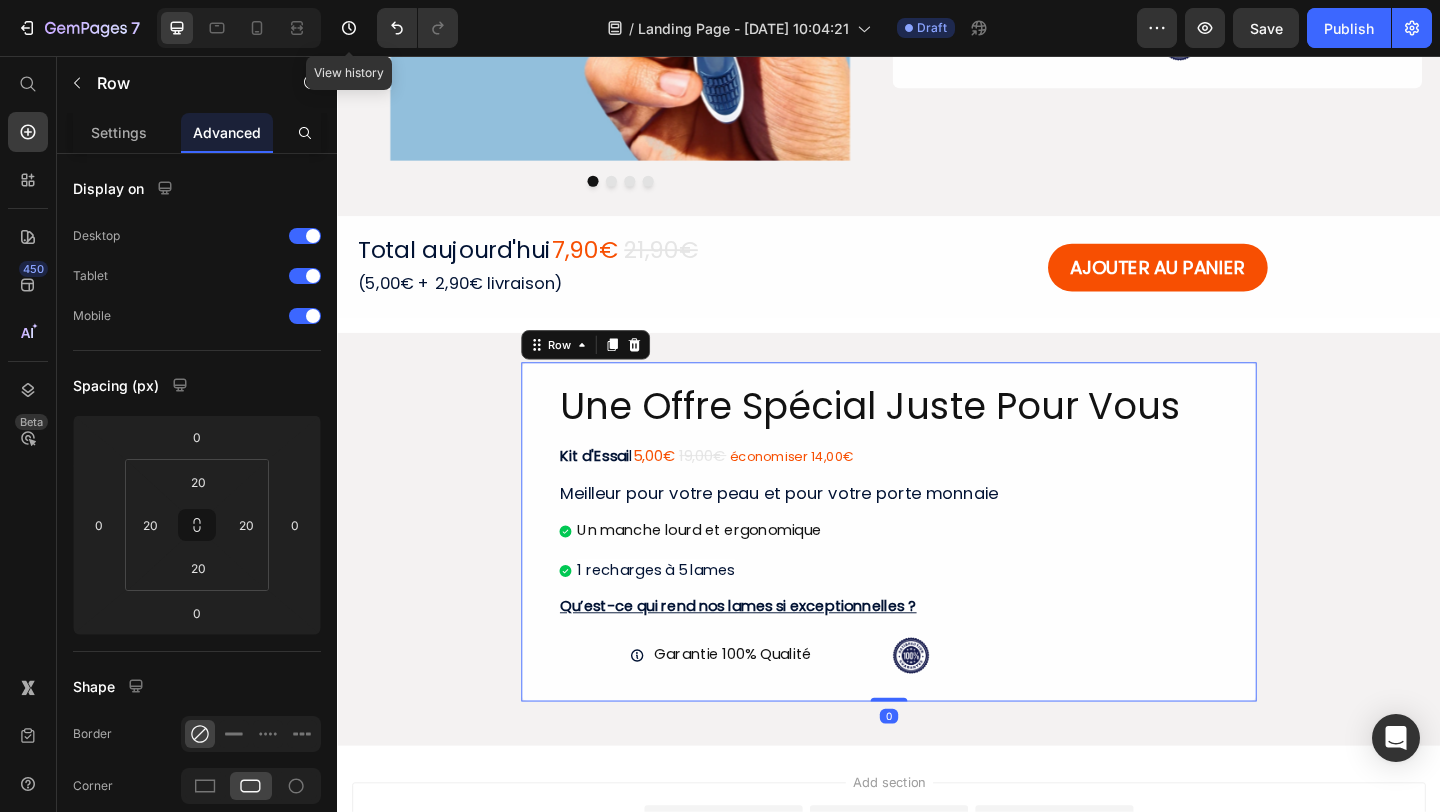 click on "Une Offre Spécial Juste Pour Vous Heading Kit d'Essai  l  5,00€   19,00€   économiser 14,00€ Text Block Meilleur pour votre peau et pour votre porte monnaie Heading Un manche lourd et ergonomique 1 recharges à 5 lames Item List Qu’est-ce qui rend nos lames si exceptionnelles ? Heading
Garantie 100% Qualité Item List Image Row Row   0" at bounding box center [937, 573] 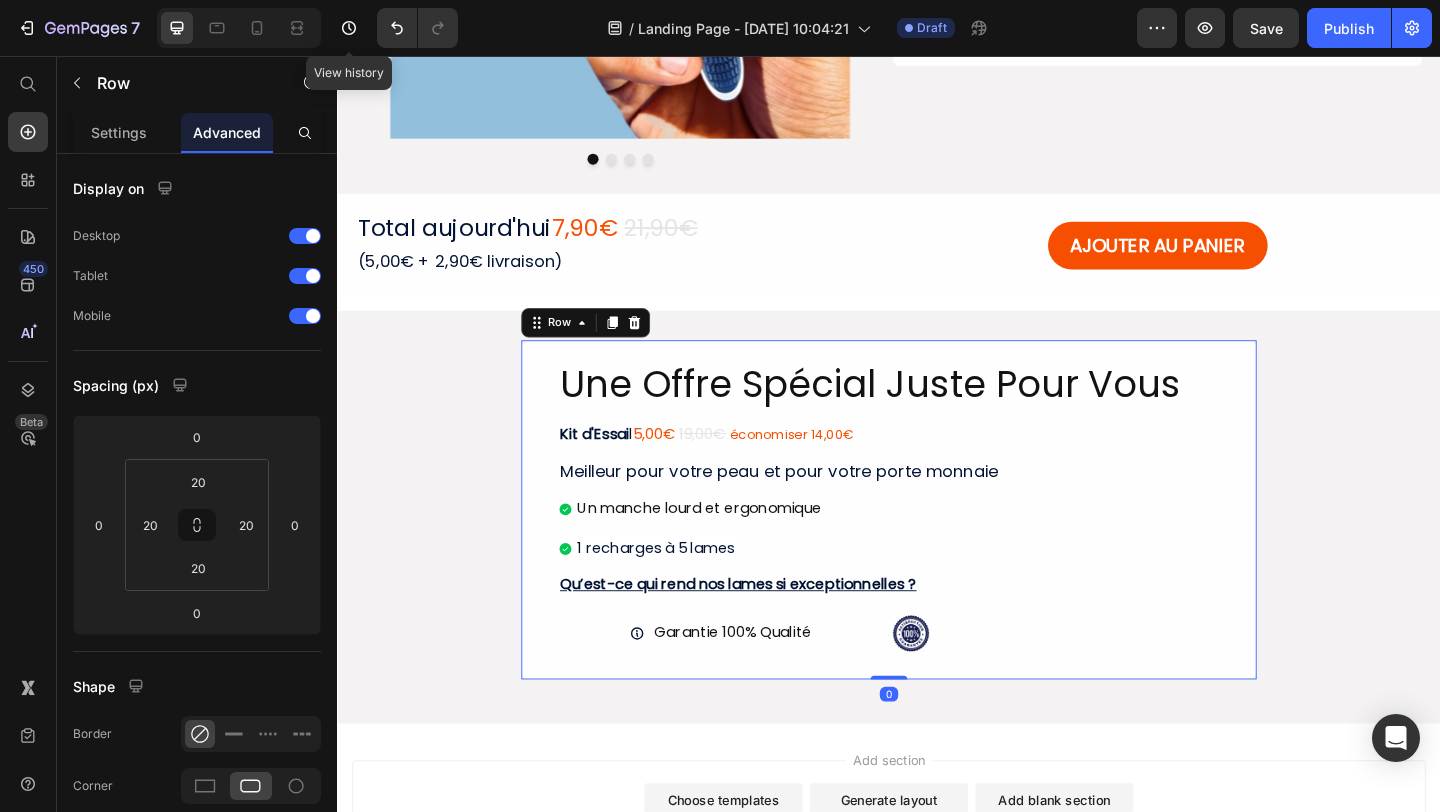 scroll, scrollTop: 562, scrollLeft: 0, axis: vertical 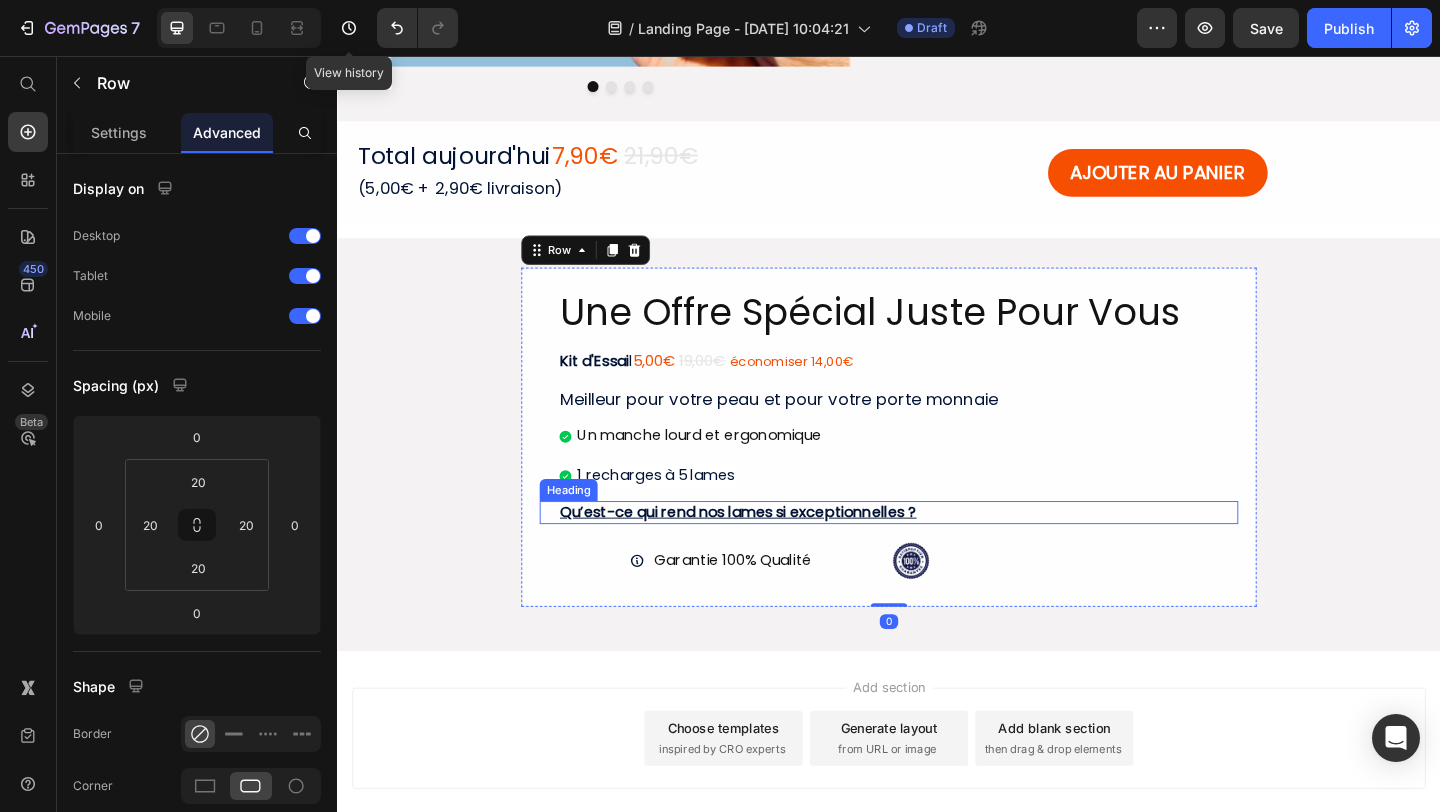 click on "Add section Choose templates inspired by CRO experts Generate layout from URL or image Add blank section then drag & drop elements" at bounding box center [937, 826] 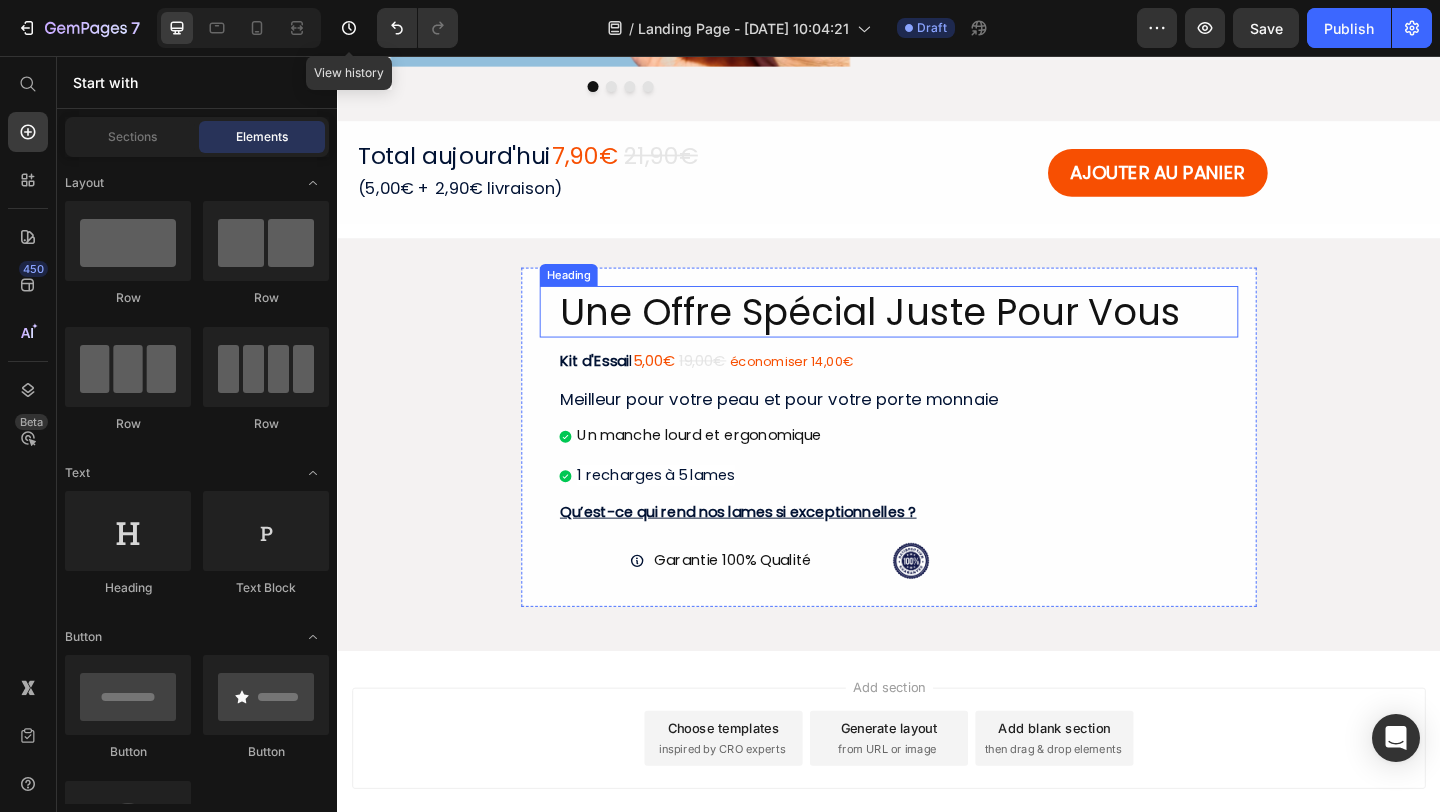 click on "Une Offre Spécial Juste Pour Vous" at bounding box center (937, 334) 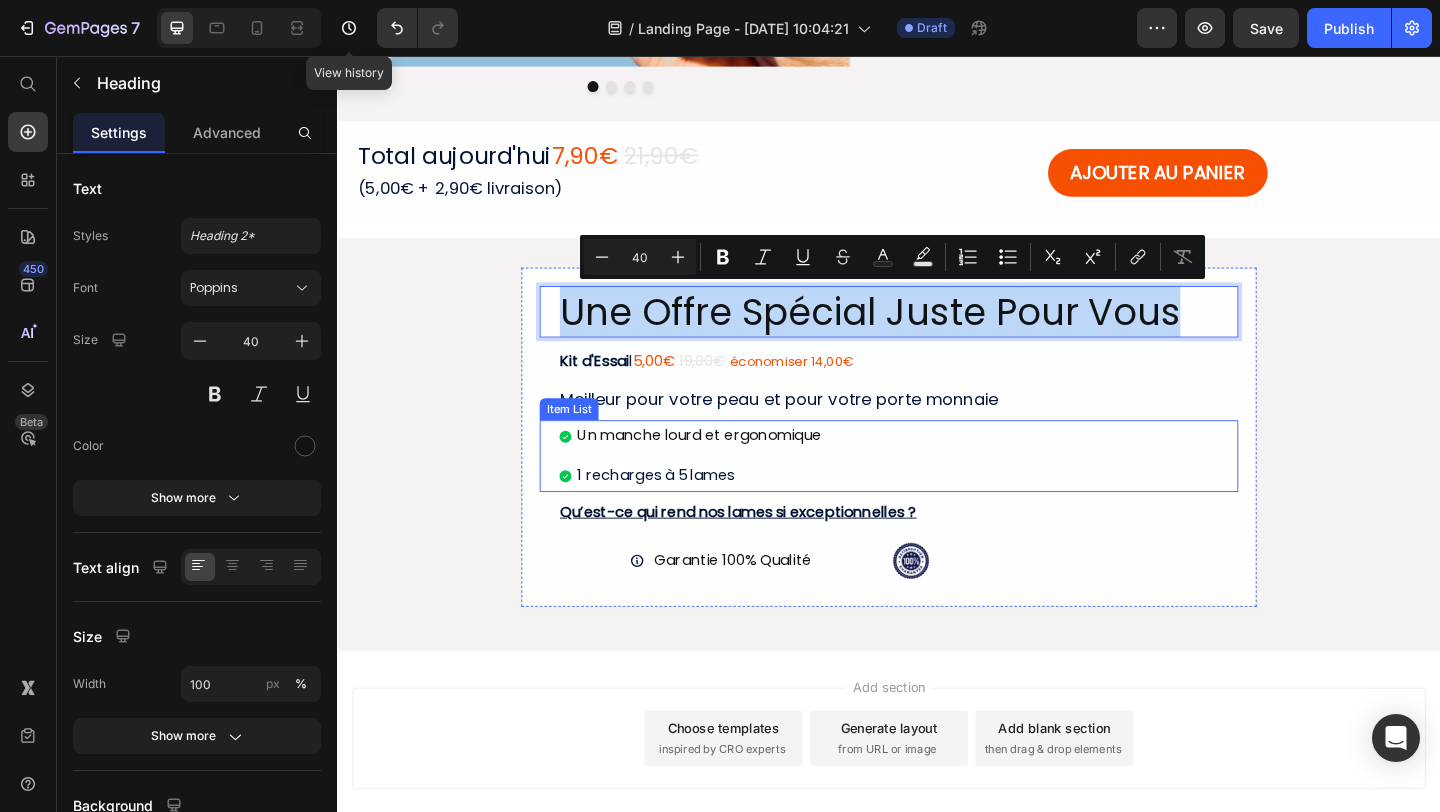 click on "Un manche lourd et ergonomique 1 recharges à 5 lames" at bounding box center (947, 491) 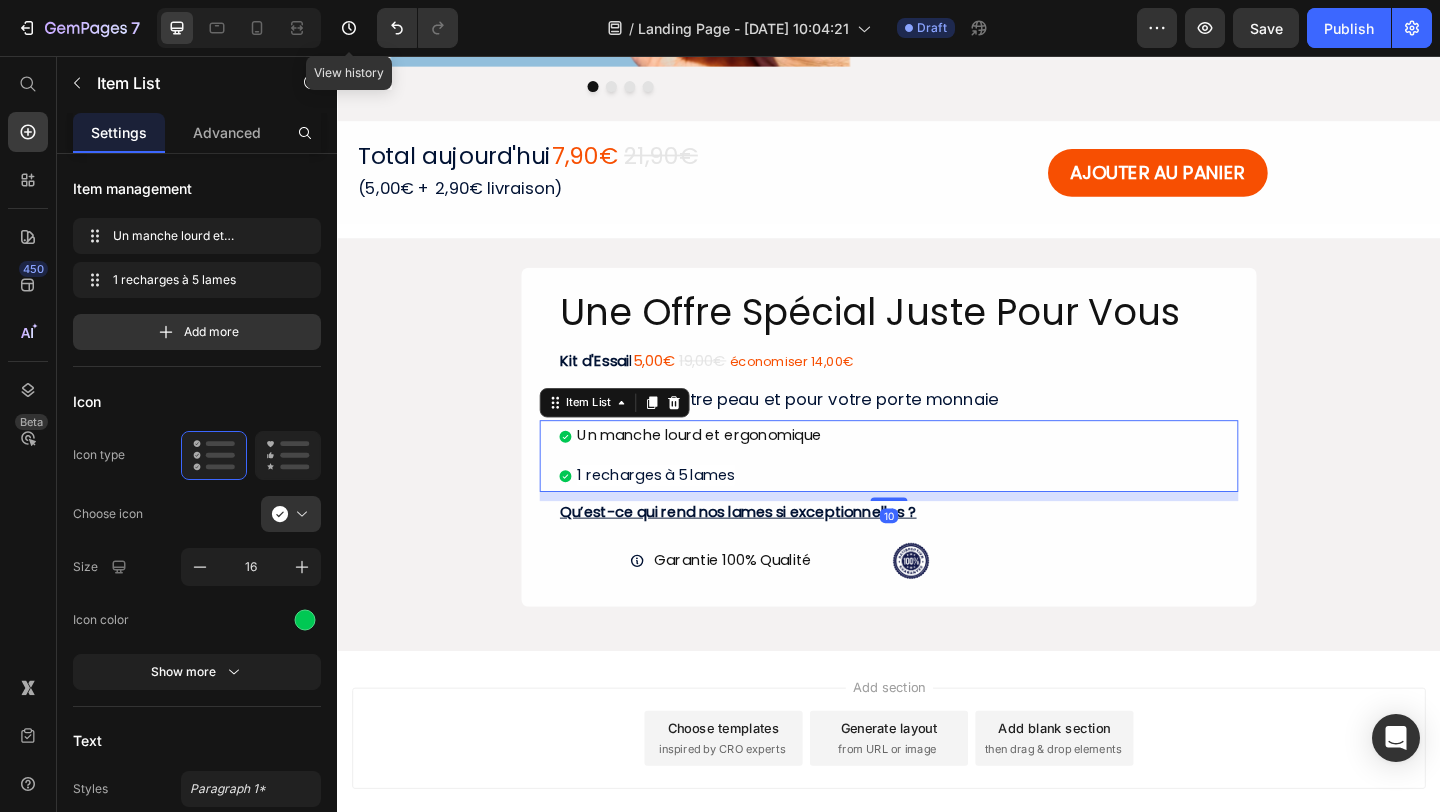 click on "Item List" at bounding box center (638, 433) 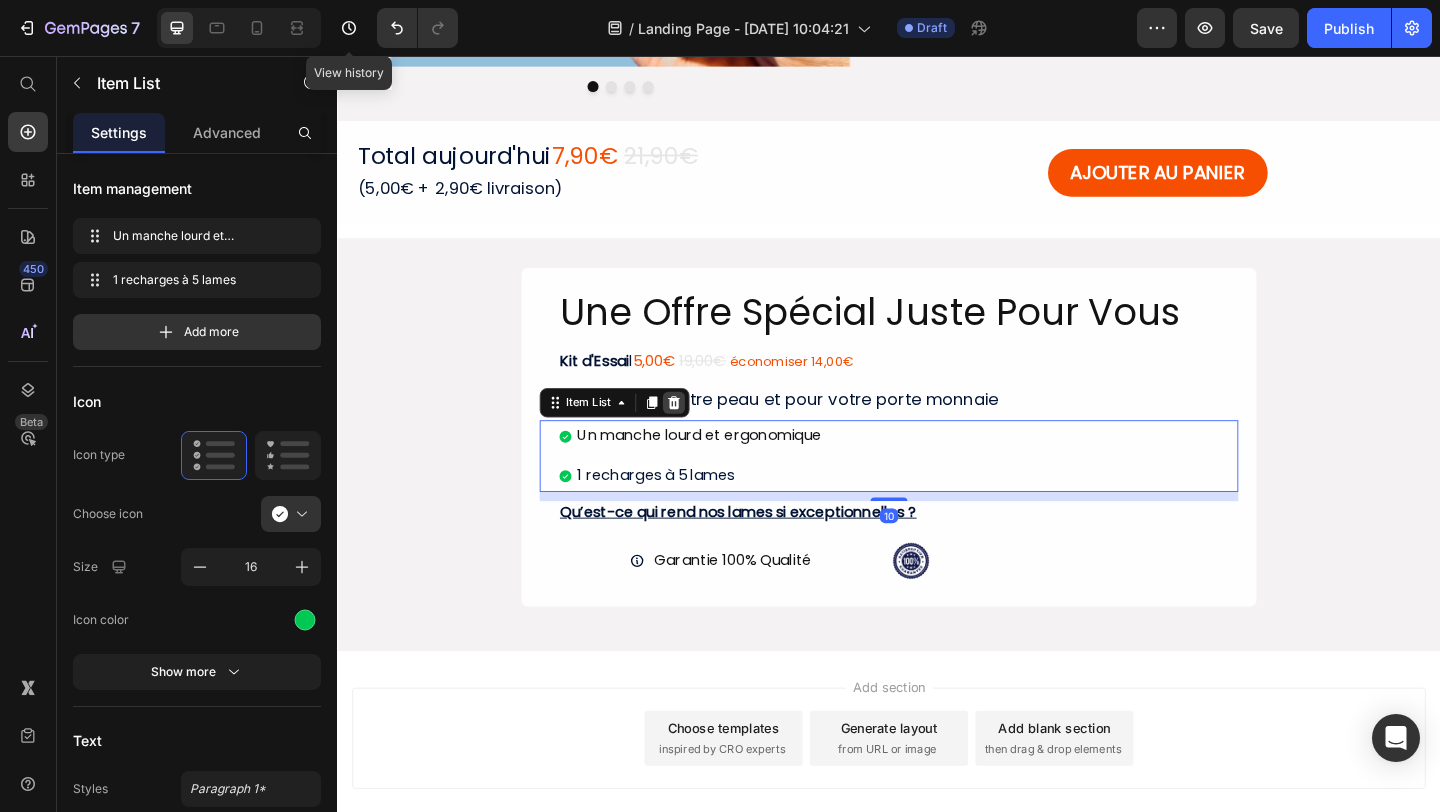 click 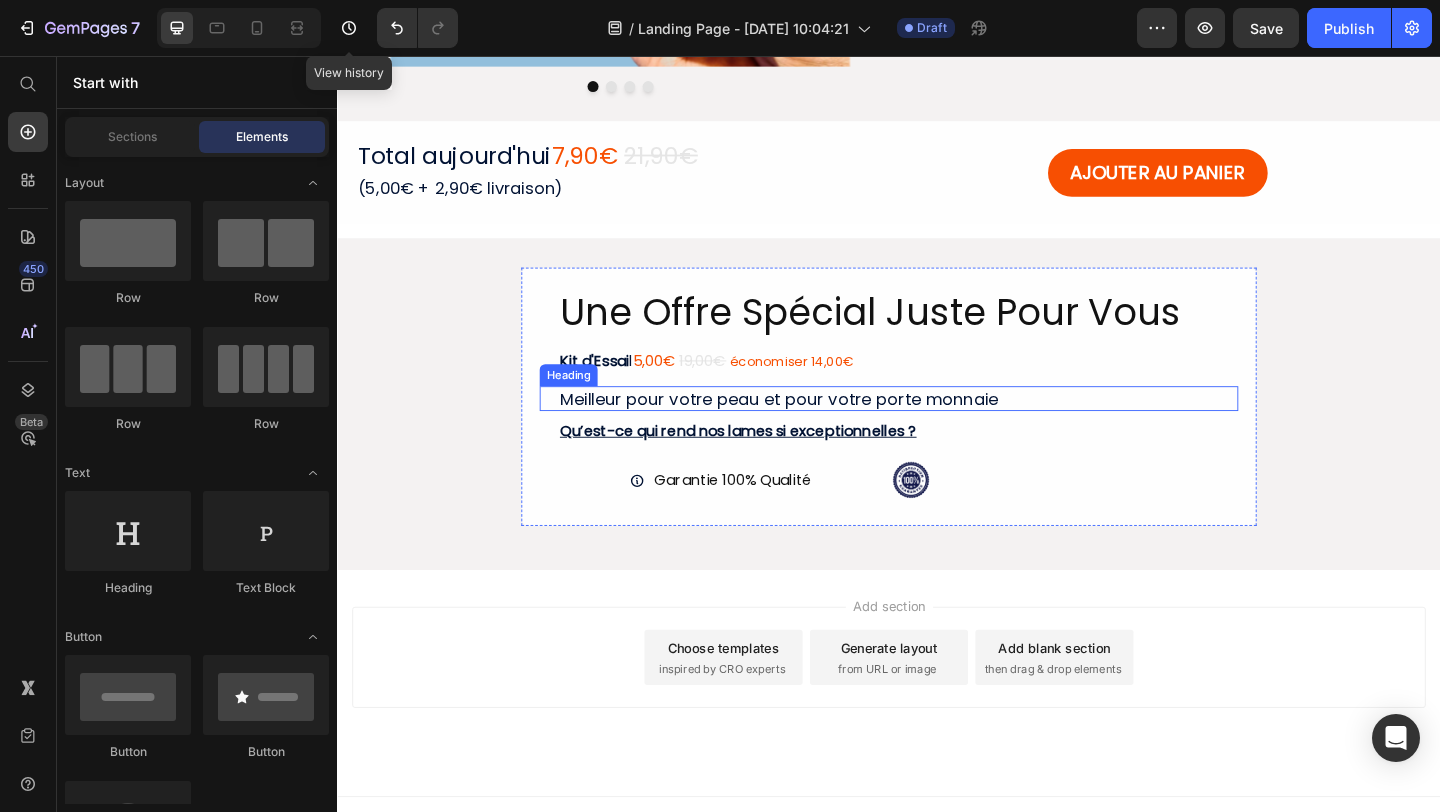 click on "Meilleur pour votre peau et pour votre porte monnaie" at bounding box center [937, 428] 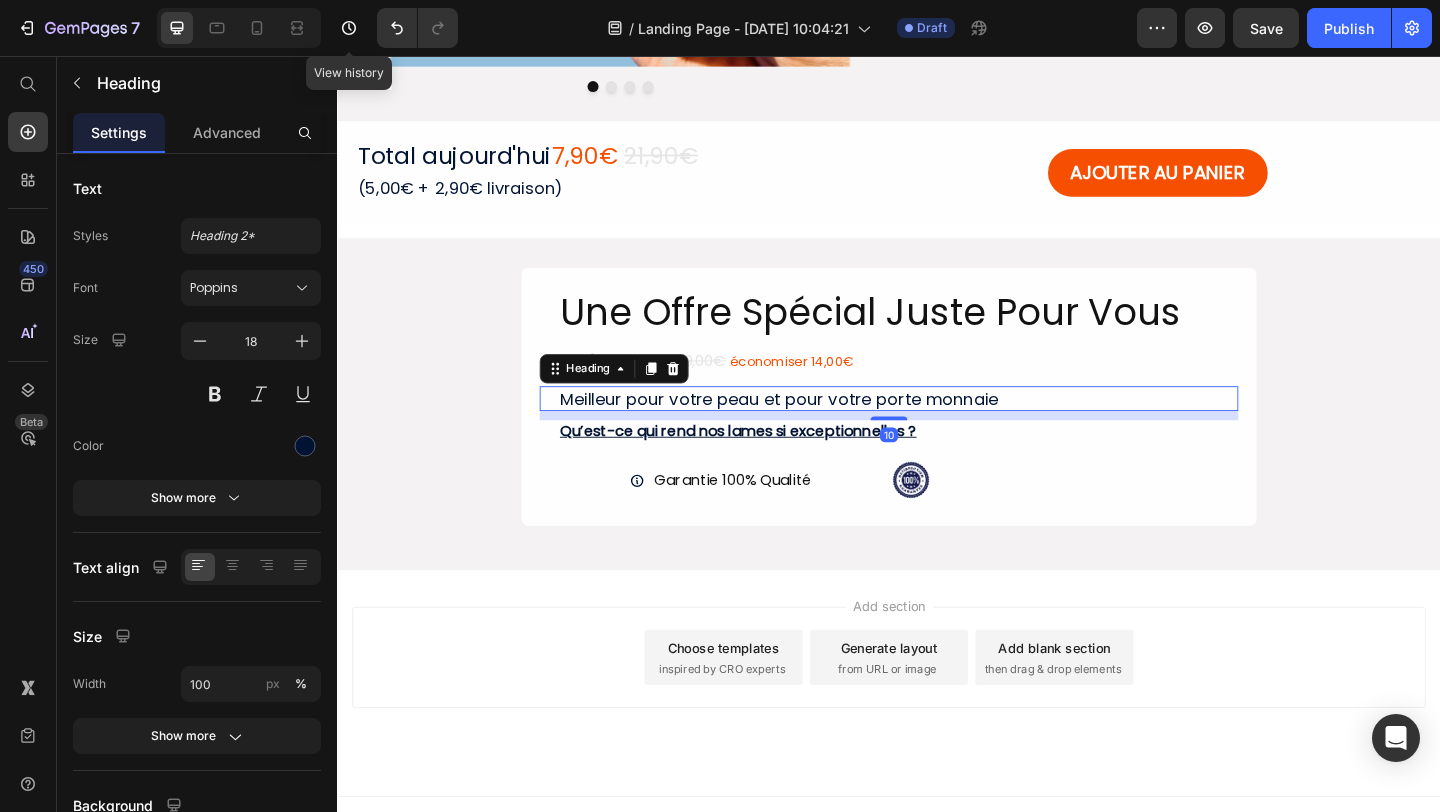 scroll, scrollTop: 591, scrollLeft: 0, axis: vertical 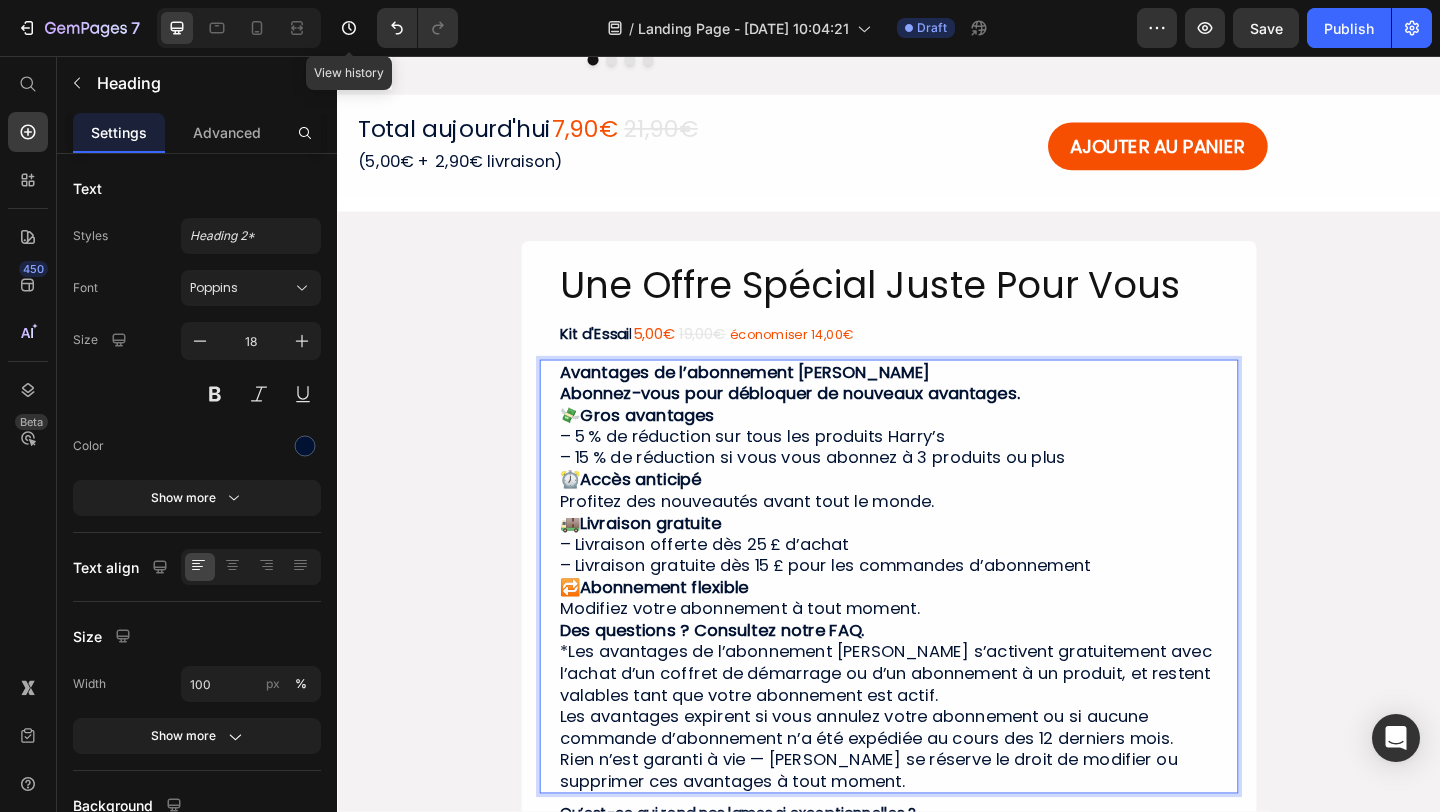 click on "Avantages de l’abonnement [PERSON_NAME]" at bounding box center [780, 399] 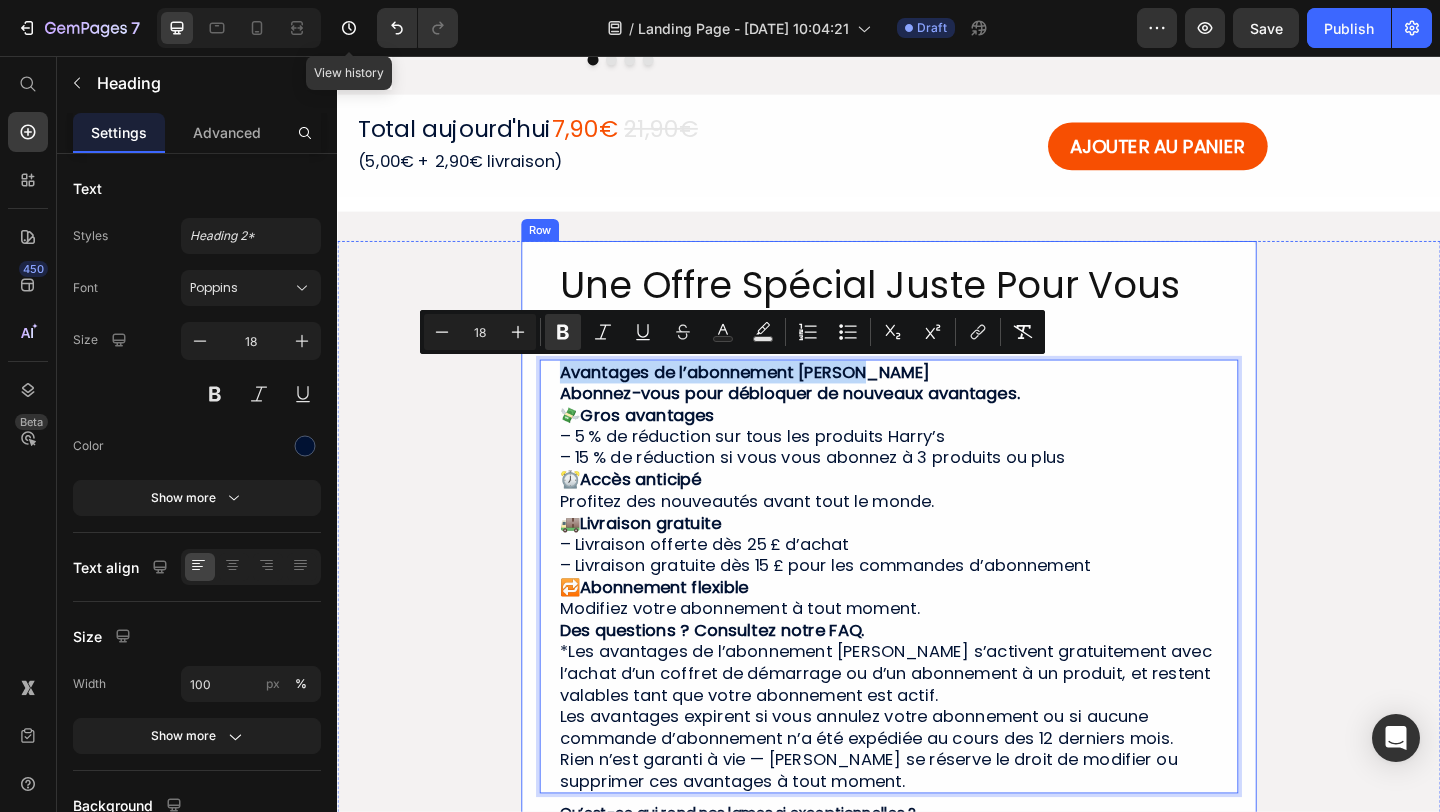 drag, startPoint x: 913, startPoint y: 403, endPoint x: 532, endPoint y: 402, distance: 381.0013 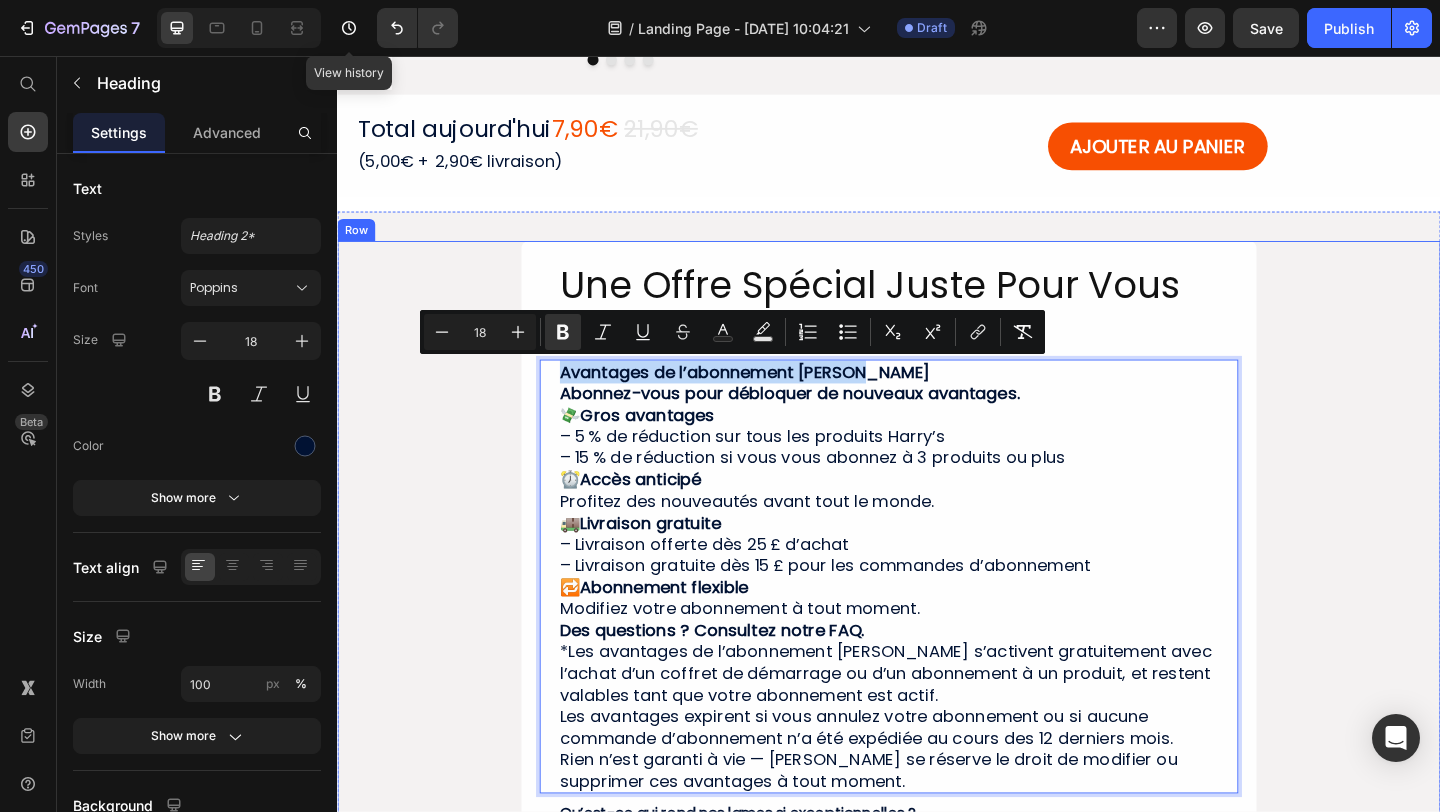 copy on "Avantages de l’abonnement [PERSON_NAME]" 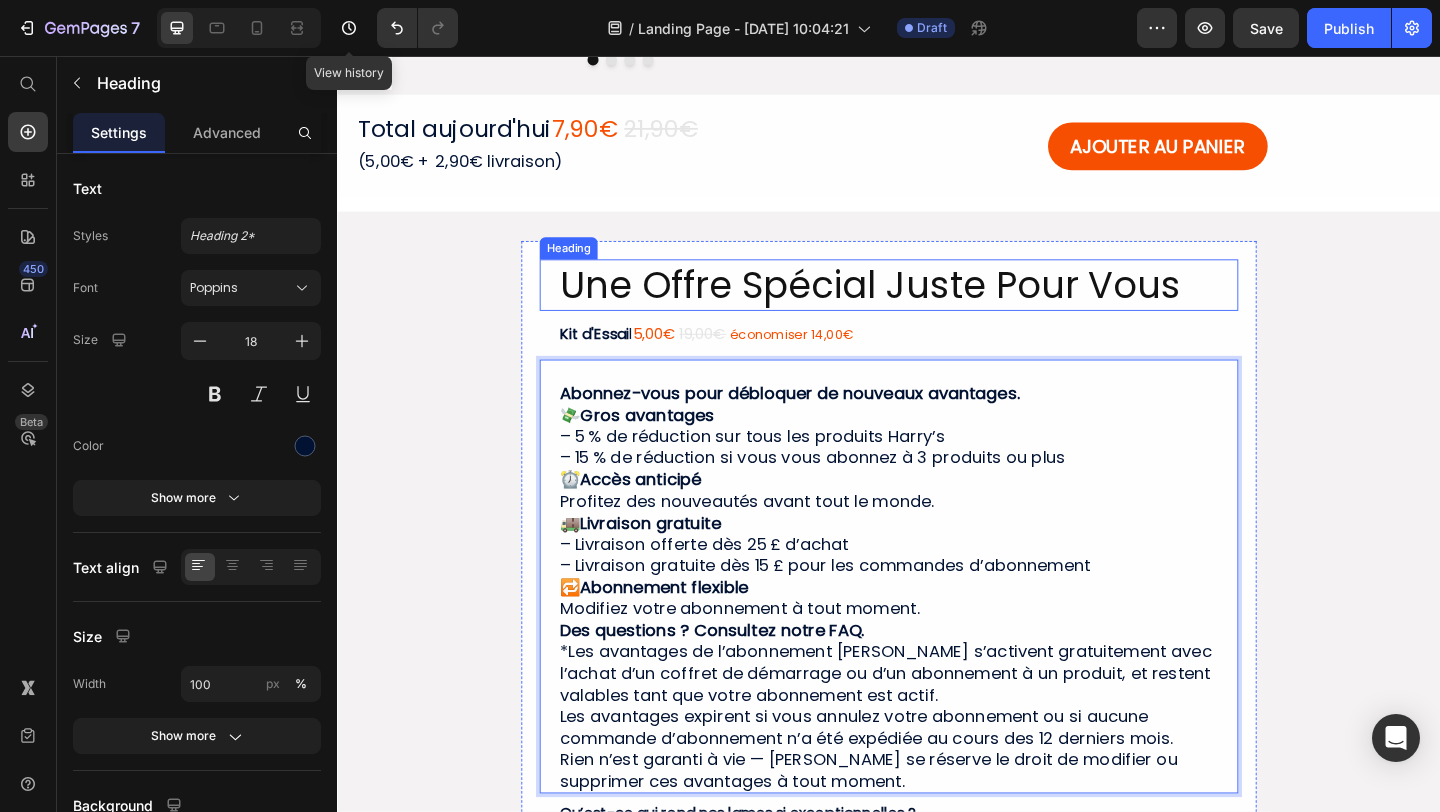 click on "Une Offre Spécial Juste Pour Vous" at bounding box center (937, 305) 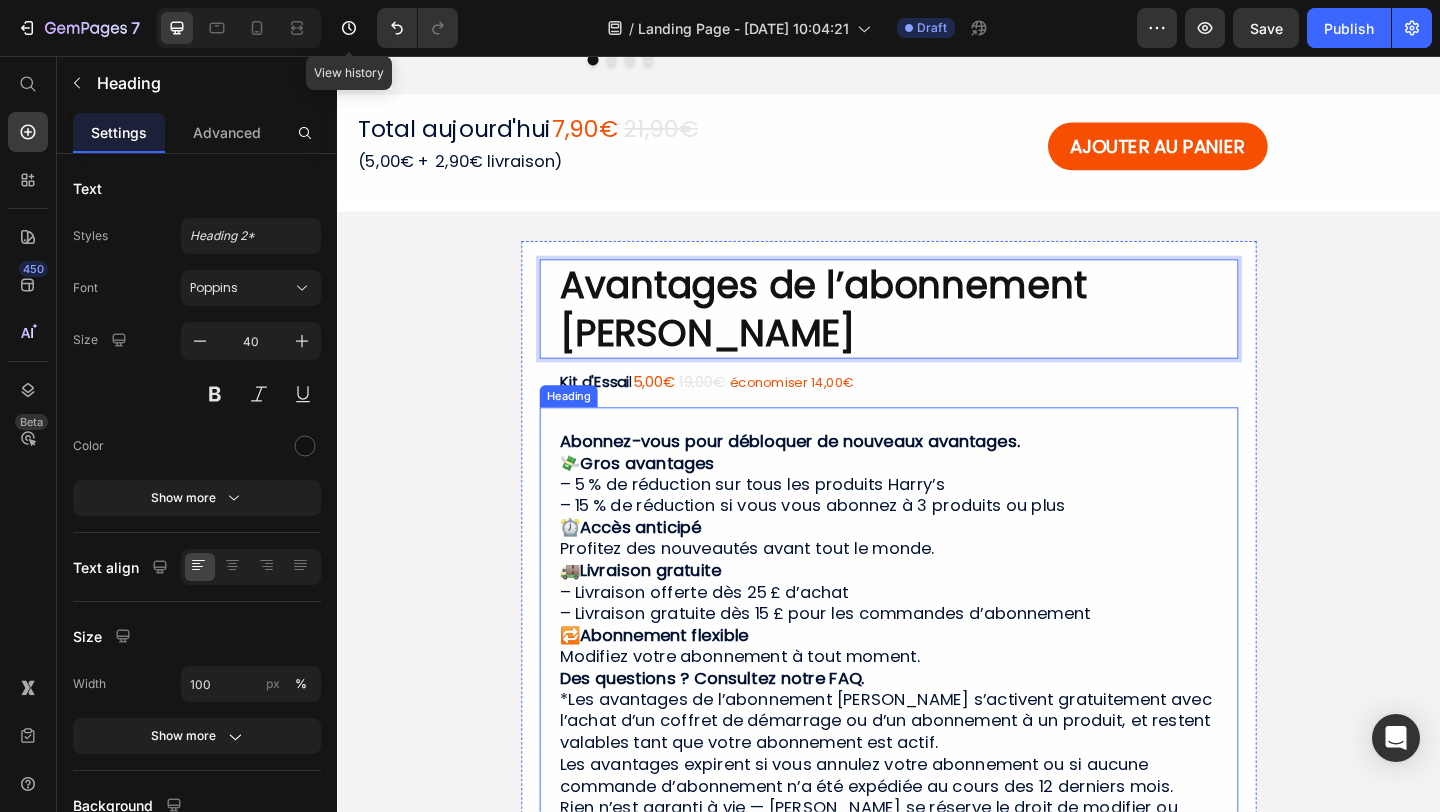click on "Abonnez-vous pour débloquer de nouveaux avantages." at bounding box center (829, 474) 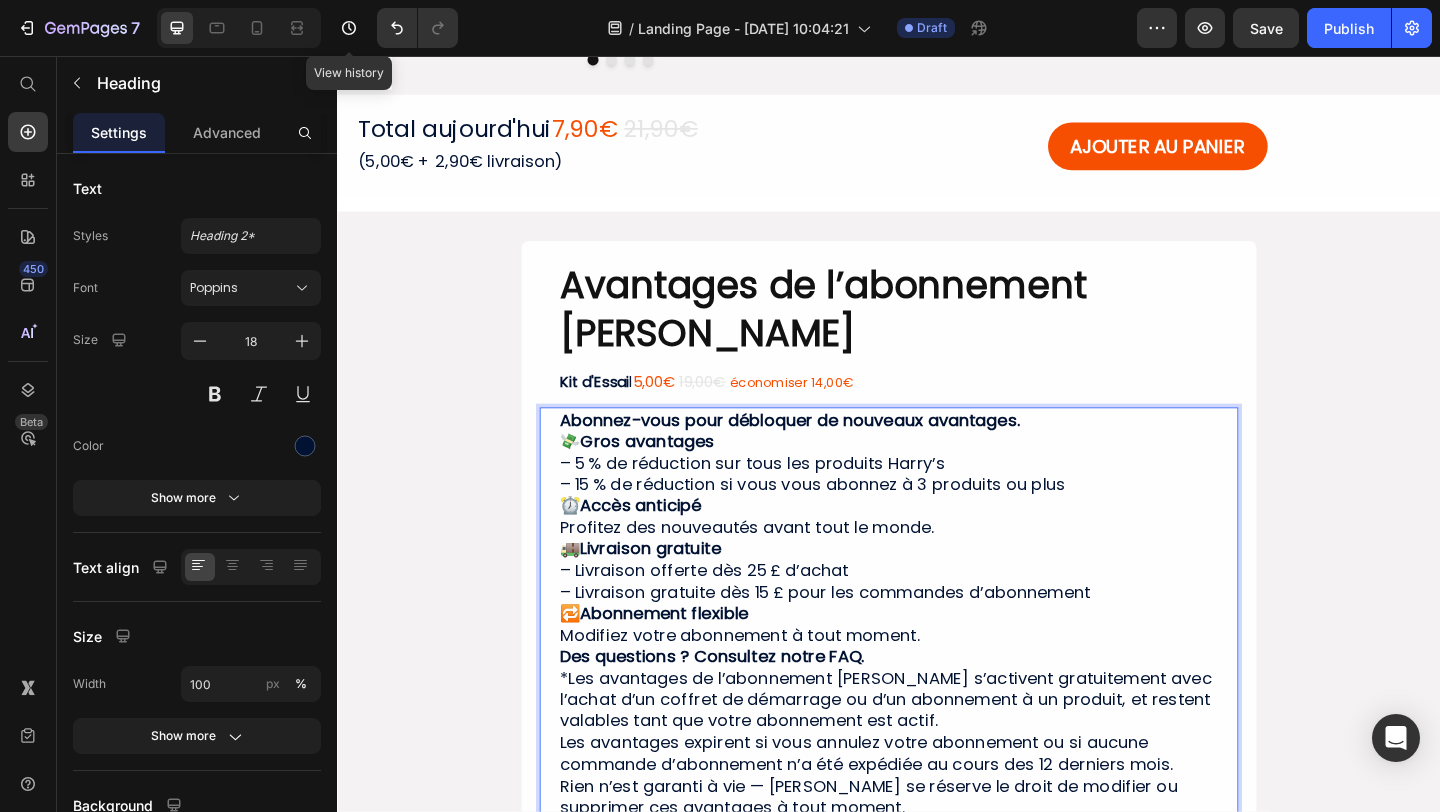 click on "Abonnez-vous pour débloquer de nouveaux avantages. 💸  Gros avantages – 5 % de réduction sur tous les produits Harry’s – 15 % de réduction si vous vous abonnez à 3 produits ou plus ⏰  Accès anticipé Profitez des nouveautés avant tout le monde. 🚚  Livraison gratuite – Livraison offerte dès 25 £ d’achat – Livraison gratuite dès 15 £ pour les commandes d’abonnement 🔁  Abonnement flexible Modifiez votre abonnement à tout moment. Des questions ? Consultez notre FAQ. *Les avantages de l’abonnement [PERSON_NAME] s’activent gratuitement avec l’achat d’un coffret de démarrage ou d’un abonnement à un produit, et restent valables tant que votre abonnement est actif. Les avantages expirent si vous annulez votre abonnement ou si aucune commande d’abonnement n’a été expédiée au cours des 12 derniers mois. Rien n’est garanti à vie — [PERSON_NAME] se réserve le droit de modifier ou supprimer ces avantages à tout moment." at bounding box center (937, 662) 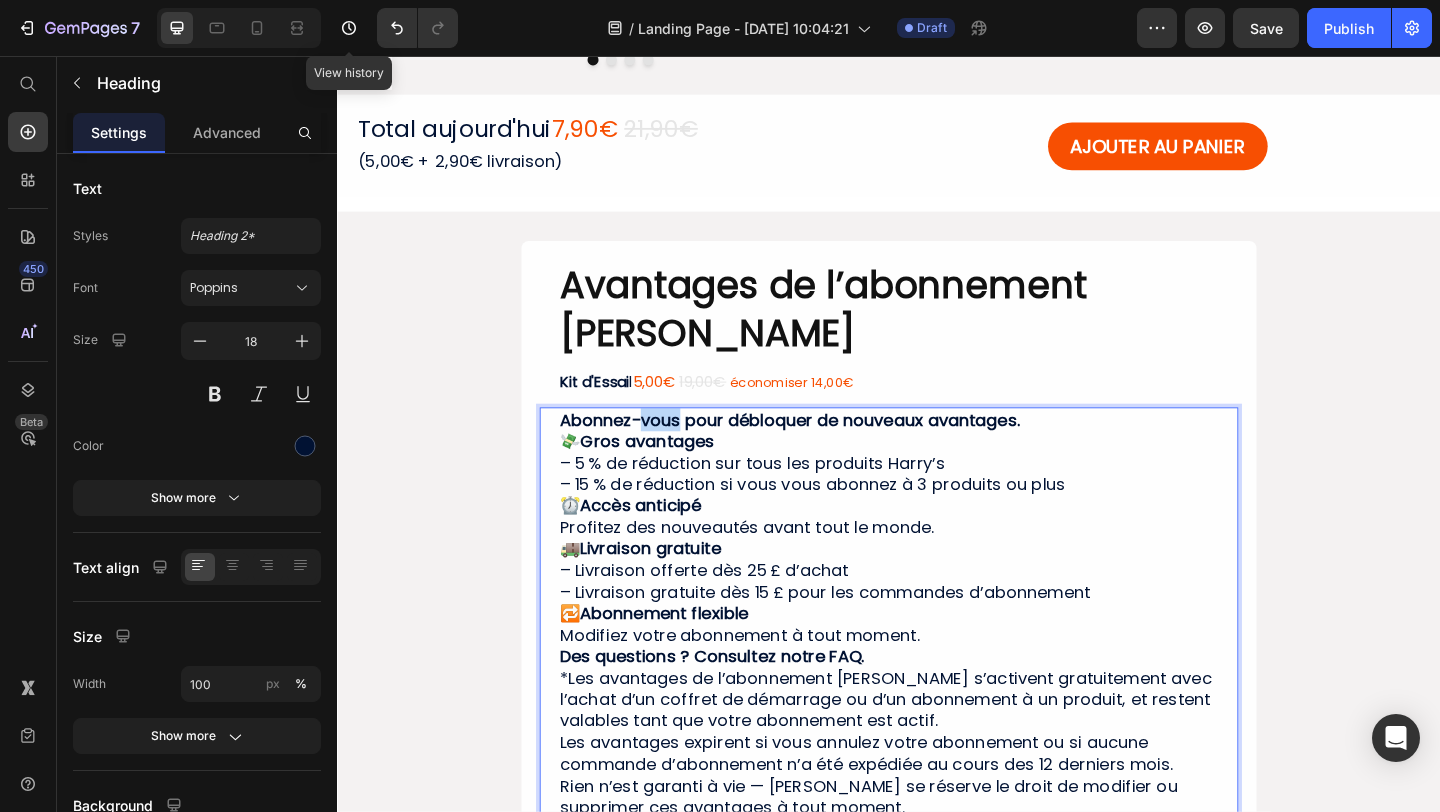 click on "Abonnez-vous pour débloquer de nouveaux avantages." at bounding box center [829, 451] 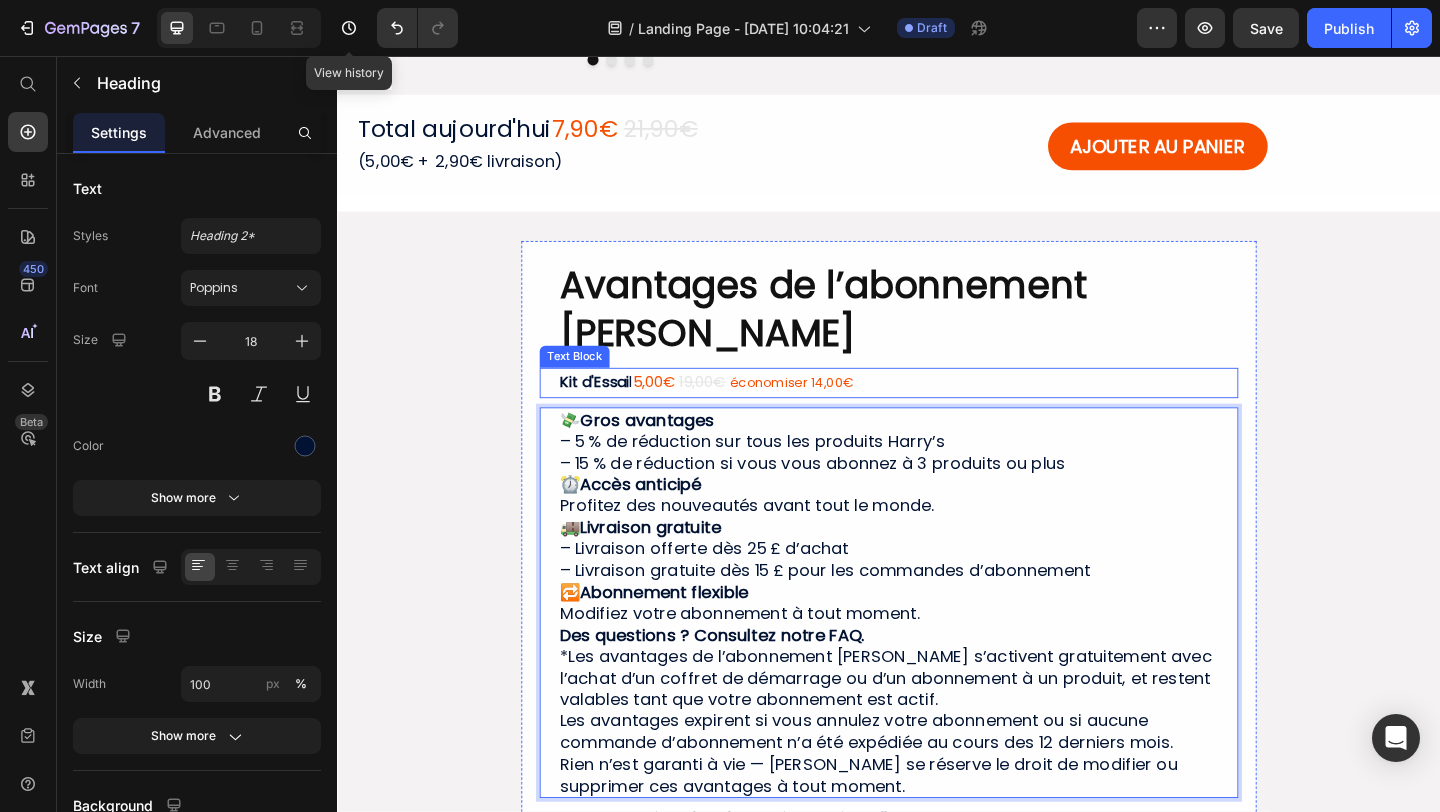 click on "19,00€" at bounding box center [734, 410] 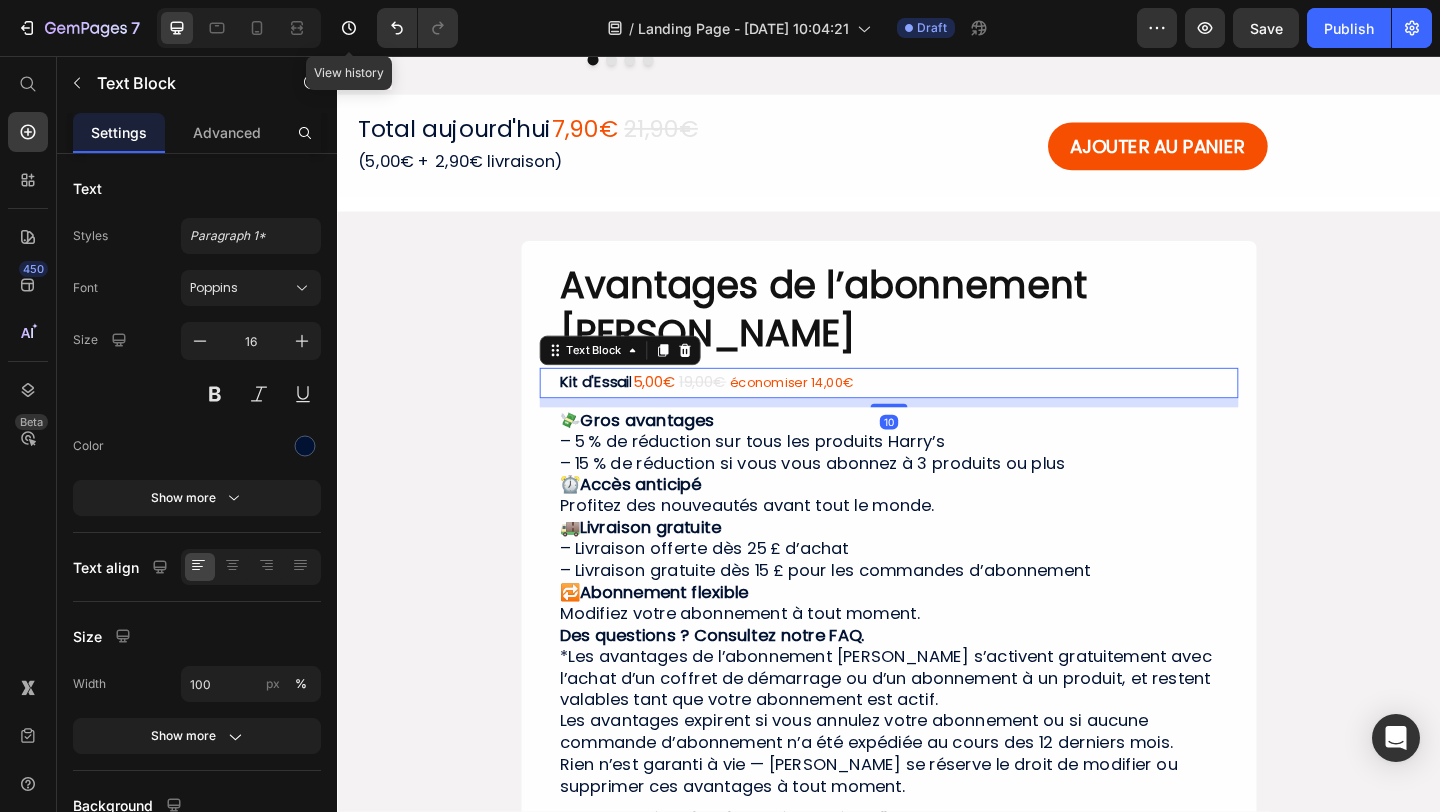 click on "5,00€" at bounding box center [681, 410] 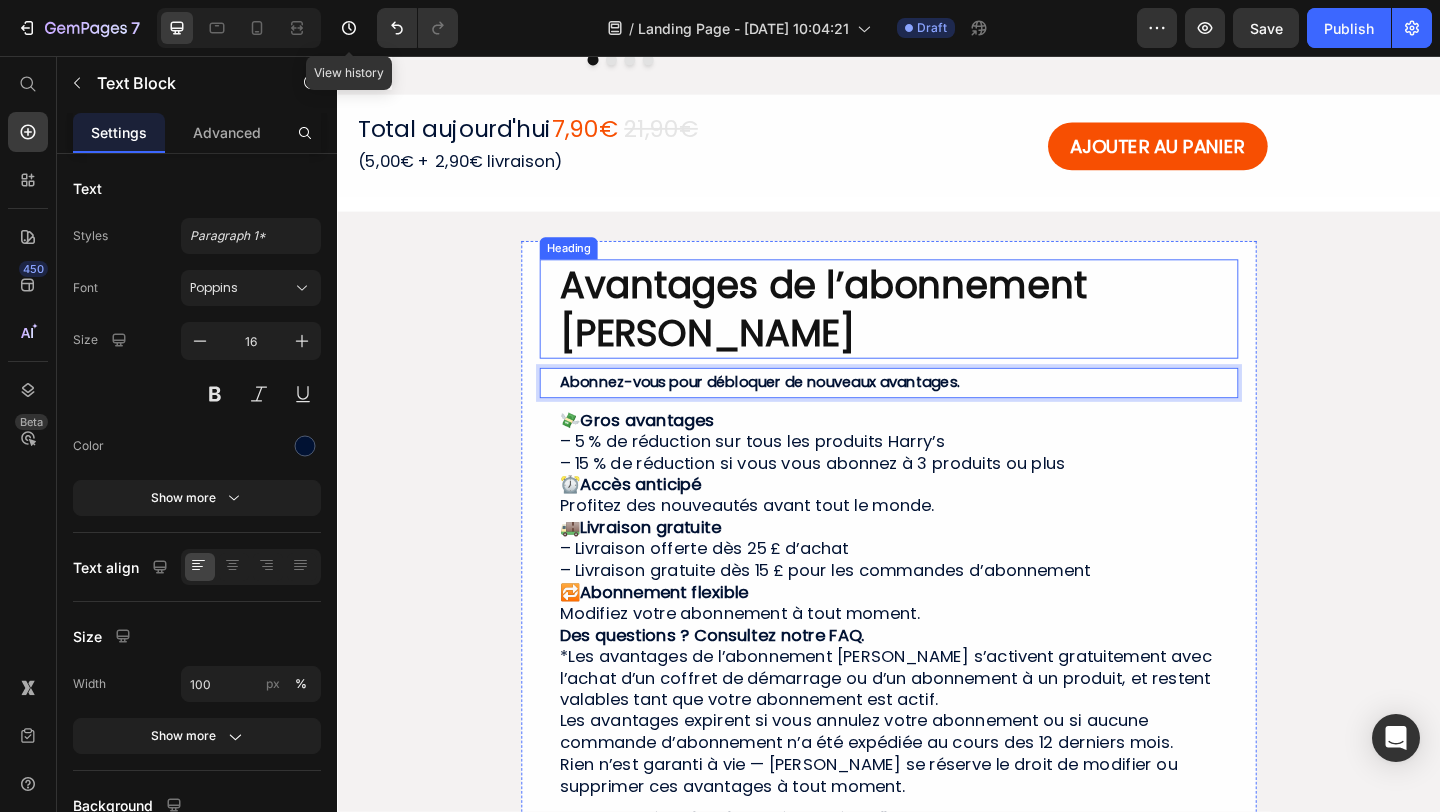 click on "⁠⁠⁠⁠⁠⁠⁠ Avantages de l’abonnement [PERSON_NAME]" at bounding box center [937, 331] 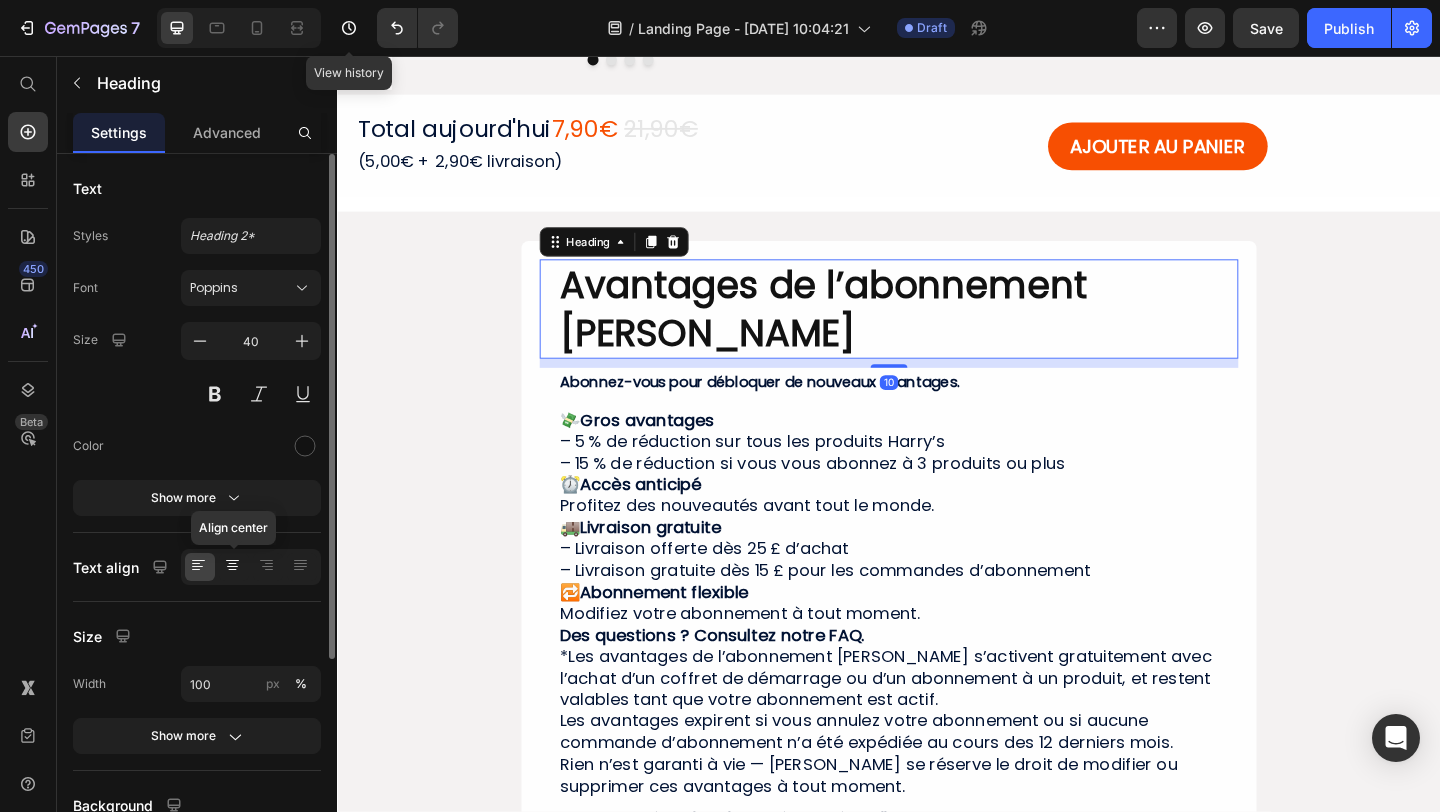 click 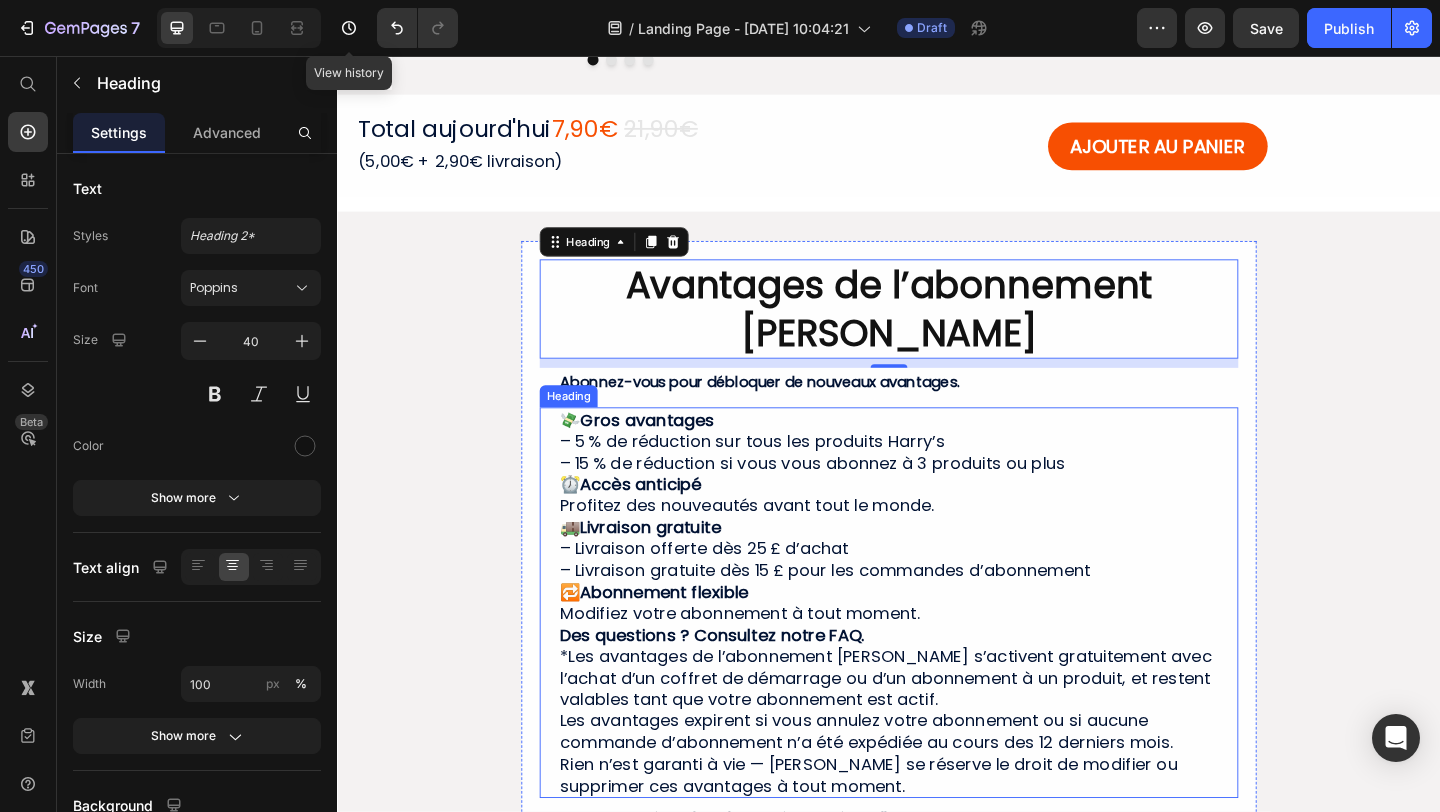 click on "Abonnez-vous pour débloquer de nouveaux avantages." at bounding box center (796, 410) 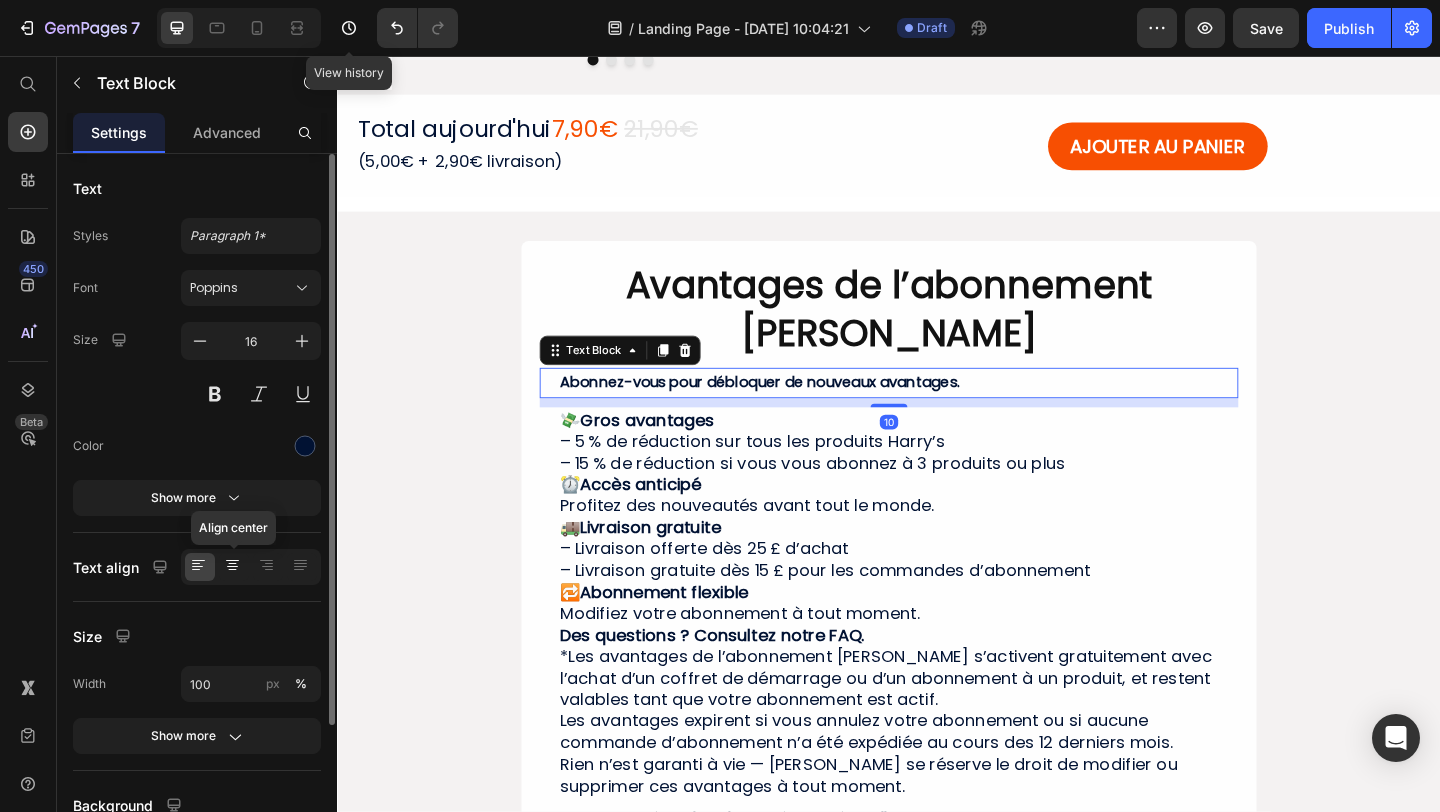 click 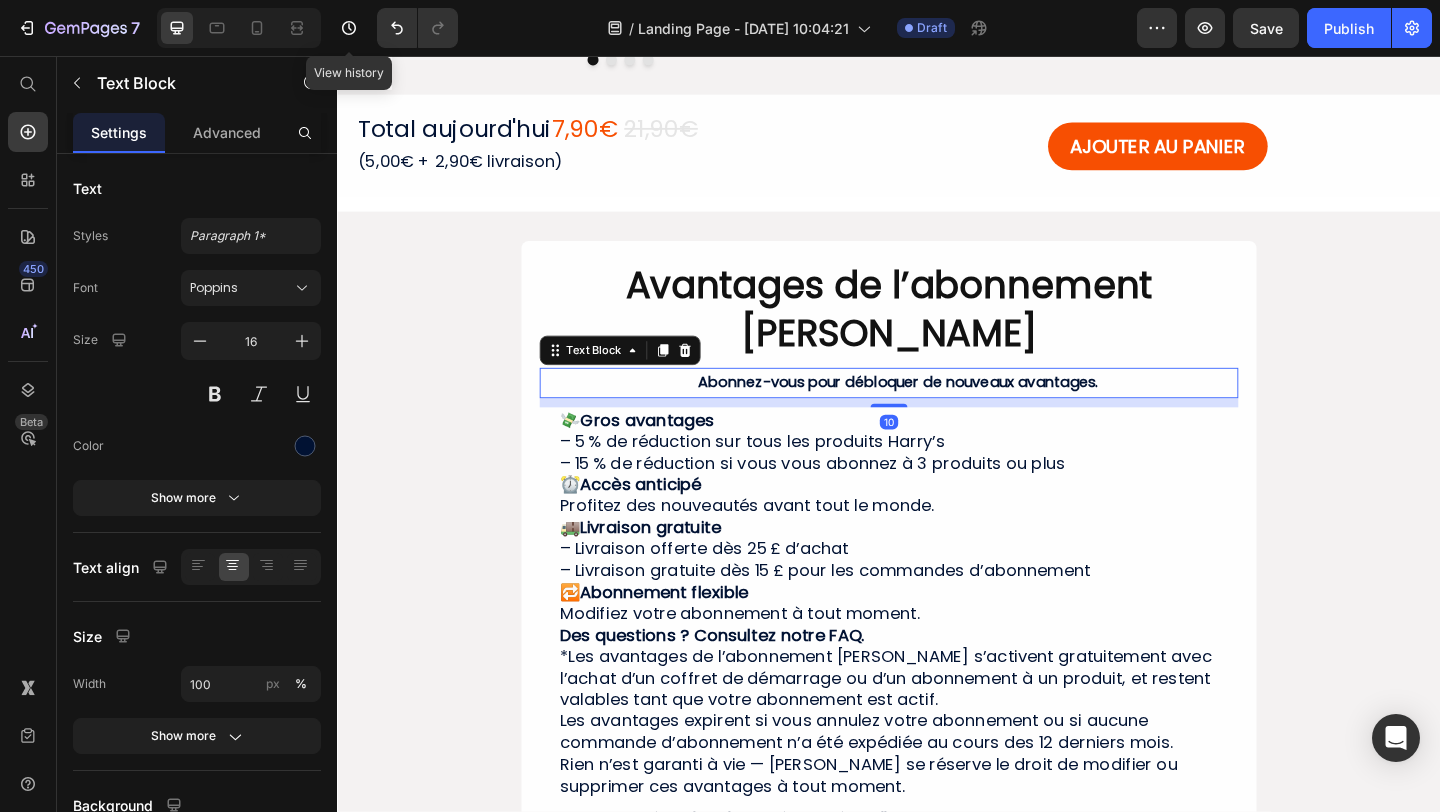 click on "Avantages de l’abonnement [PERSON_NAME]" at bounding box center (937, 331) 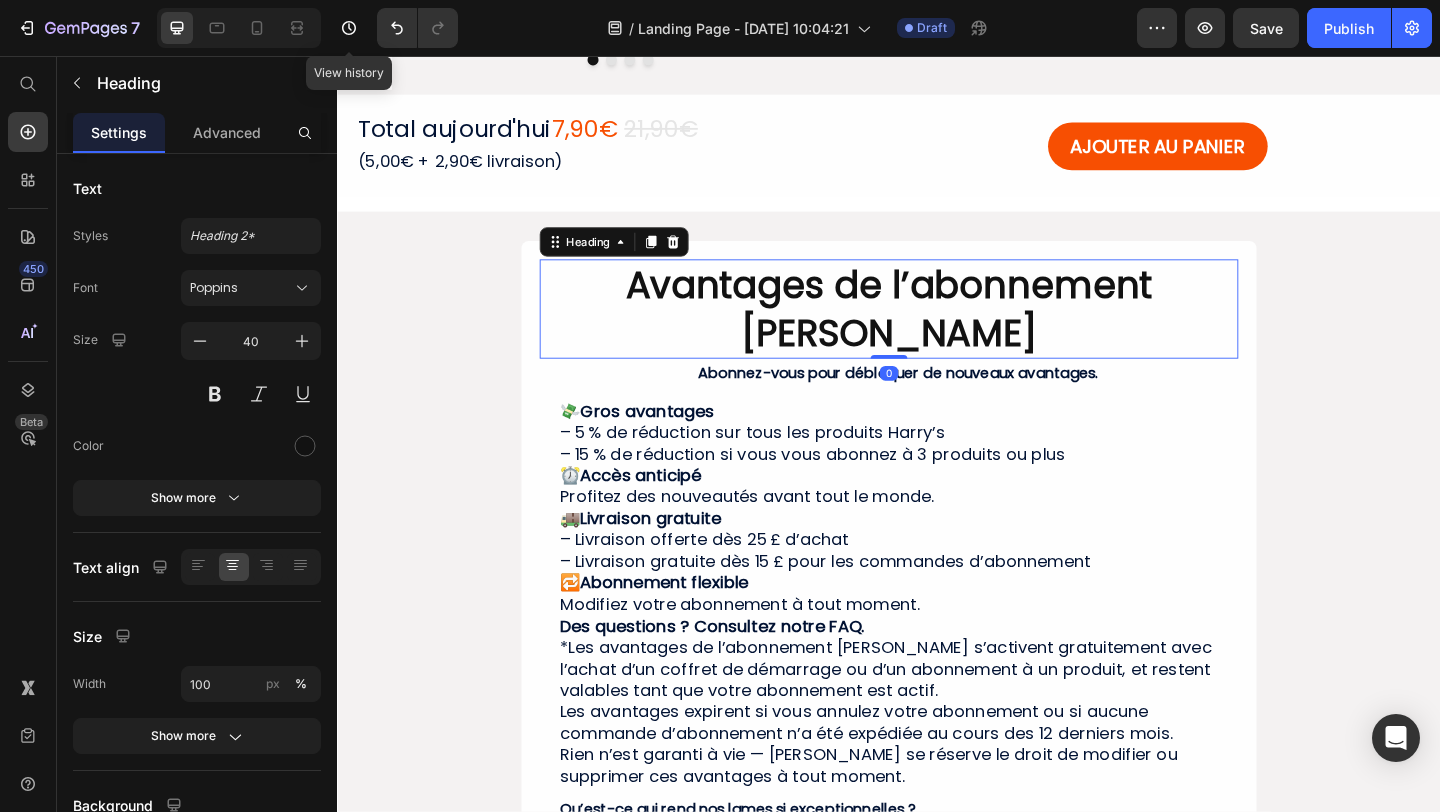 drag, startPoint x: 938, startPoint y: 392, endPoint x: 938, endPoint y: 351, distance: 41 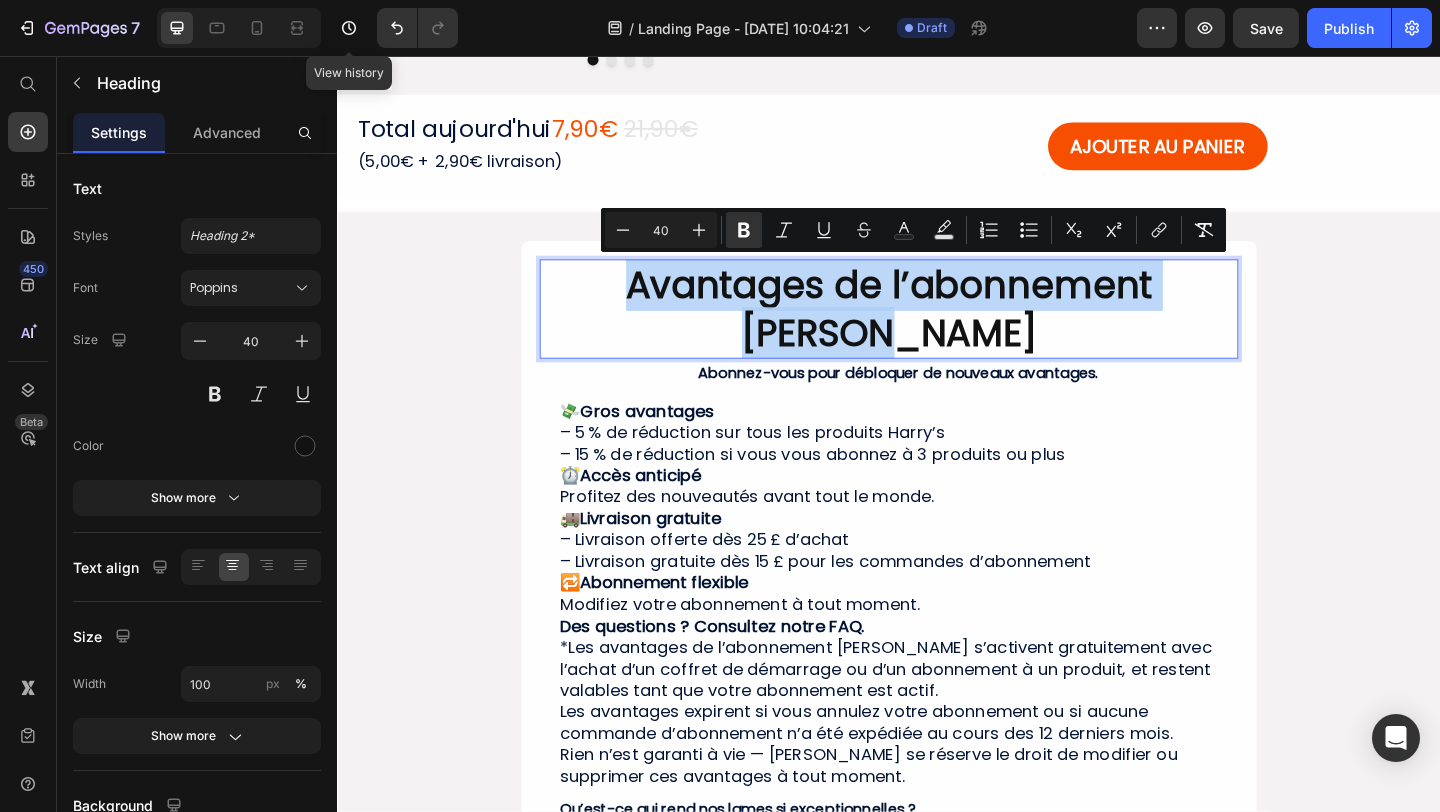 click on "Avantages de l’abonnement [PERSON_NAME]" at bounding box center (937, 331) 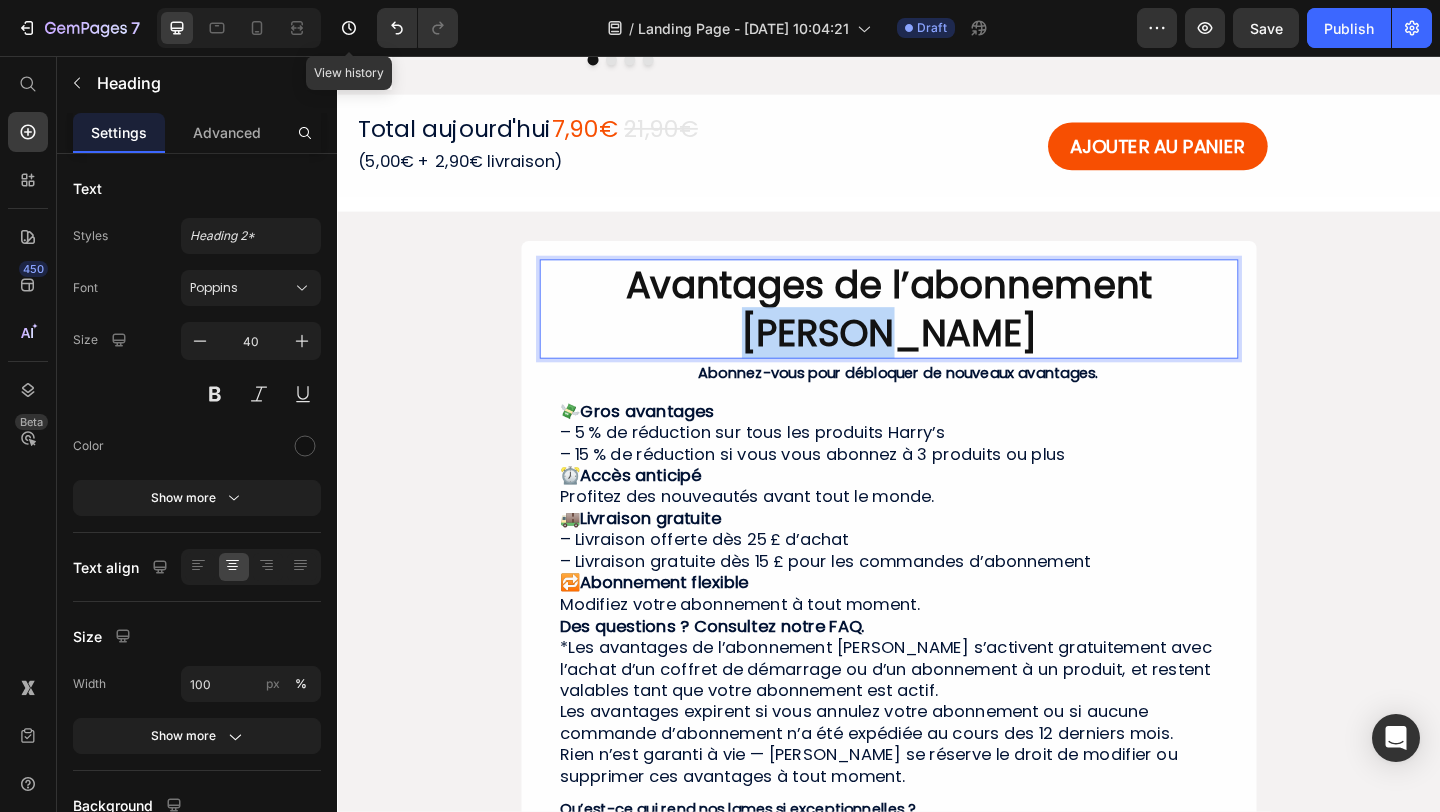click on "Avantages de l’abonnement [PERSON_NAME]" at bounding box center [937, 331] 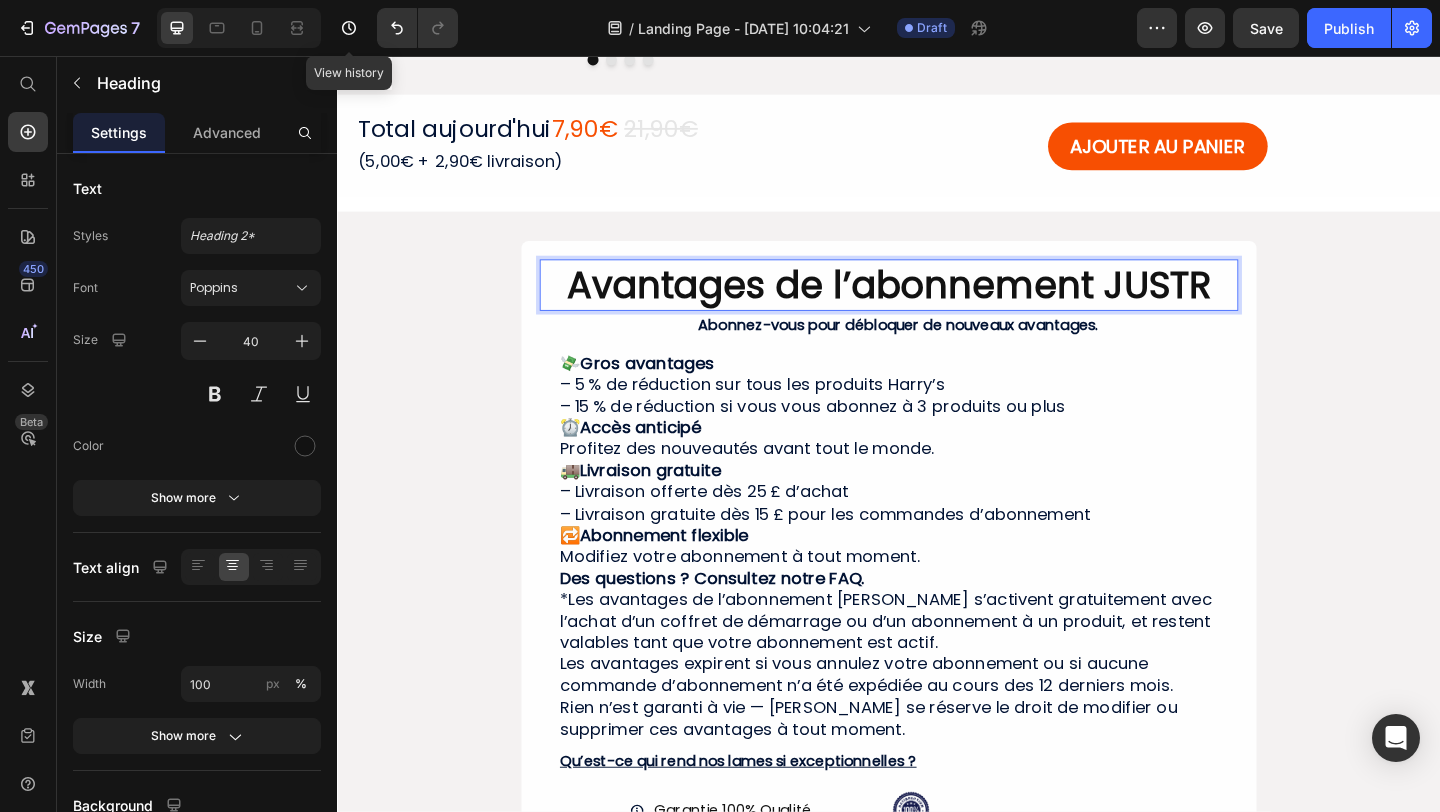 click on "Abonnez-vous pour débloquer de nouveaux avantages. Text Block" at bounding box center [937, 349] 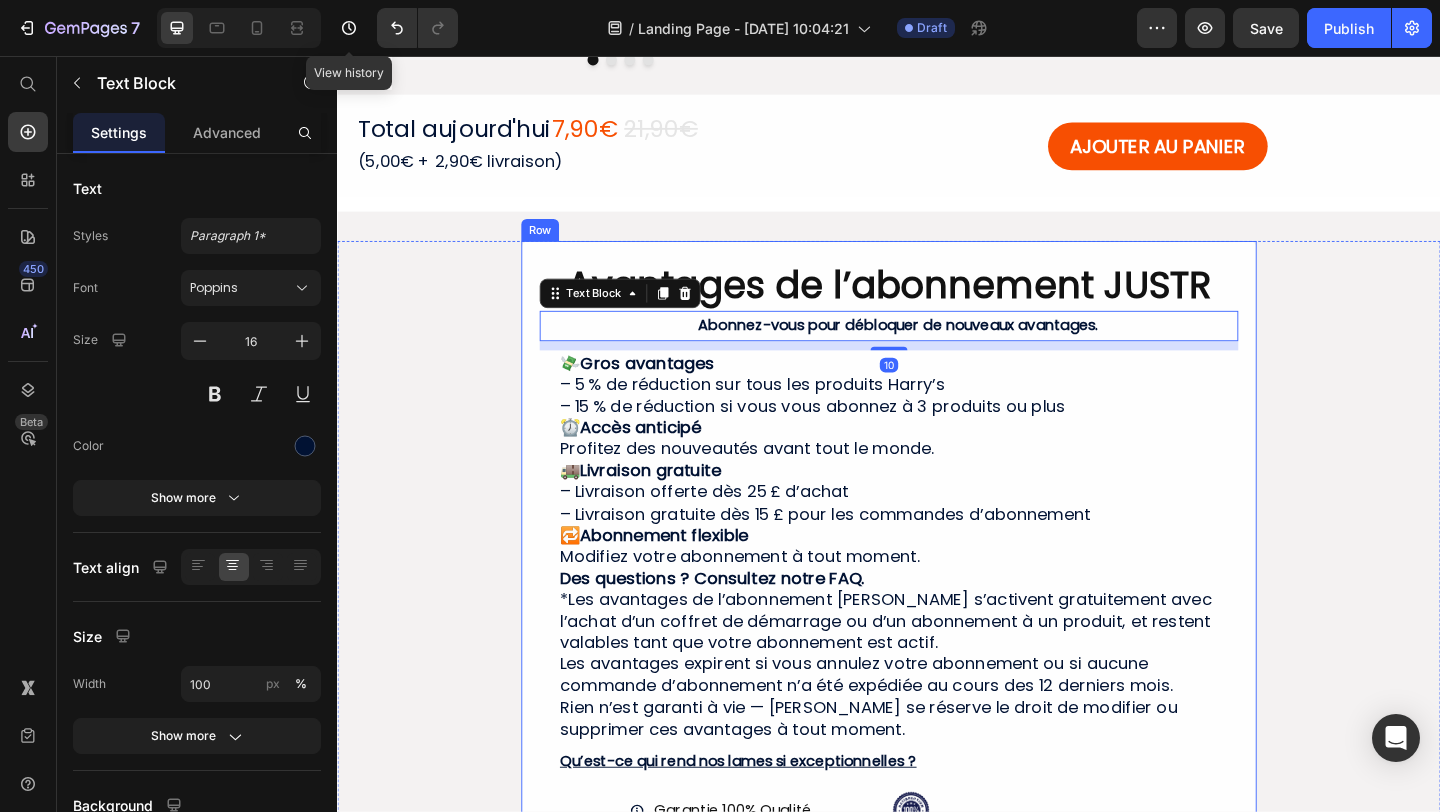 click on "⁠⁠⁠⁠⁠⁠⁠ Avantages de l’abonnement JUSTR Heading Abonnez-vous pour débloquer de nouveaux avantages. Text Block   10 💸  Gros avantages – 5 % de réduction sur tous les produits [PERSON_NAME] – 15 % de réduction si vous vous abonnez à 3 produits ou plus ⏰  Accès anticipé Profitez des nouveautés avant tout le monde. 🚚  Livraison gratuite – Livraison offerte dès 25 £ d’achat – Livraison gratuite dès 15 £ pour les commandes d’abonnement 🔁  Abonnement flexible Modifiez votre abonnement à tout moment. Des questions ? Consultez notre FAQ. *Les avantages de l’abonnement [PERSON_NAME] s’activent gratuitement avec l’achat d’un coffret de démarrage ou d’un abonnement à un produit, et restent valables tant que votre abonnement est actif. Les avantages expirent si vous annulez votre abonnement ou si aucune commande d’abonnement n’a été expédiée au cours des 12 derniers mois. Heading Qu’est-ce qui rend nos lames si exceptionnelles ? Heading Item List Row" at bounding box center (937, 591) 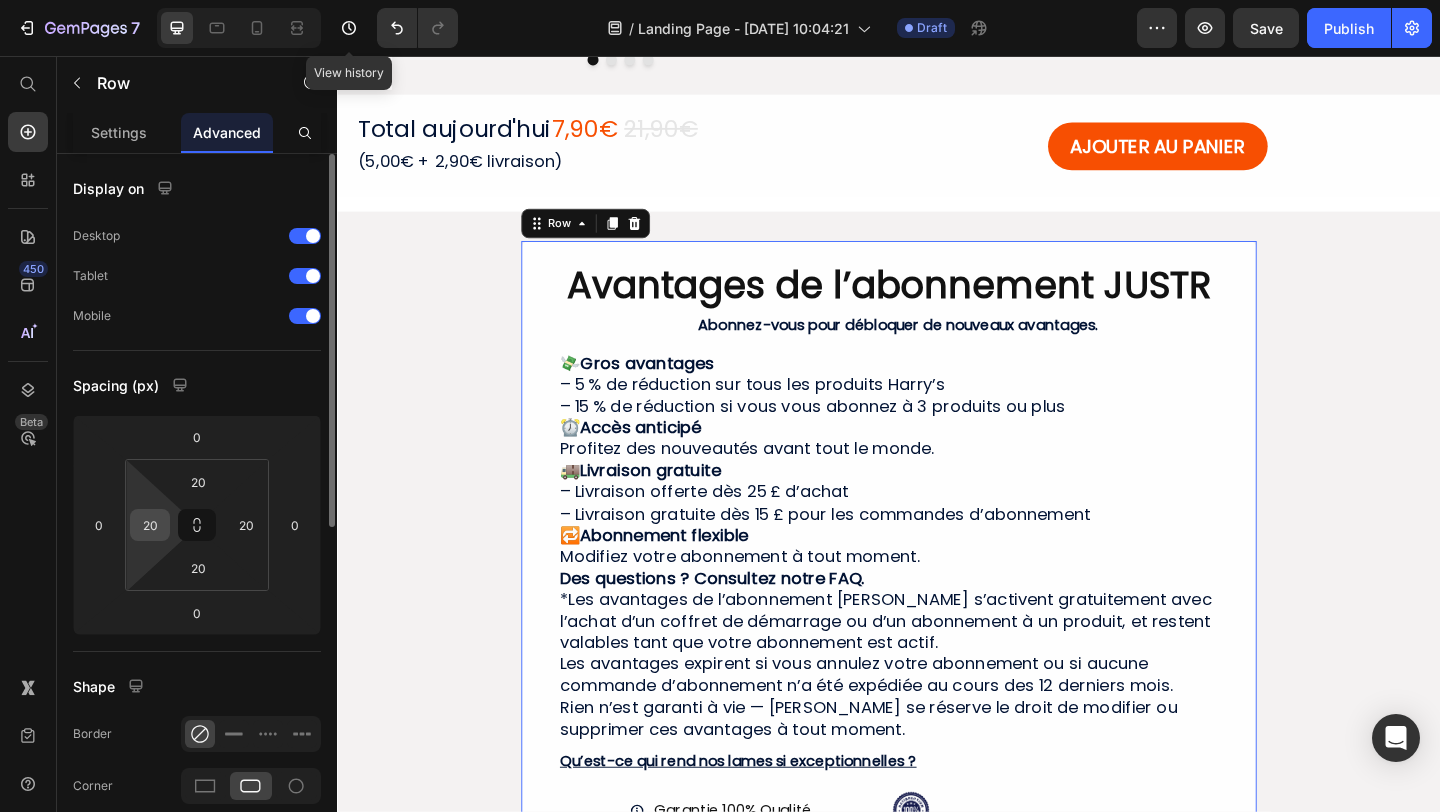 click on "20" at bounding box center [150, 525] 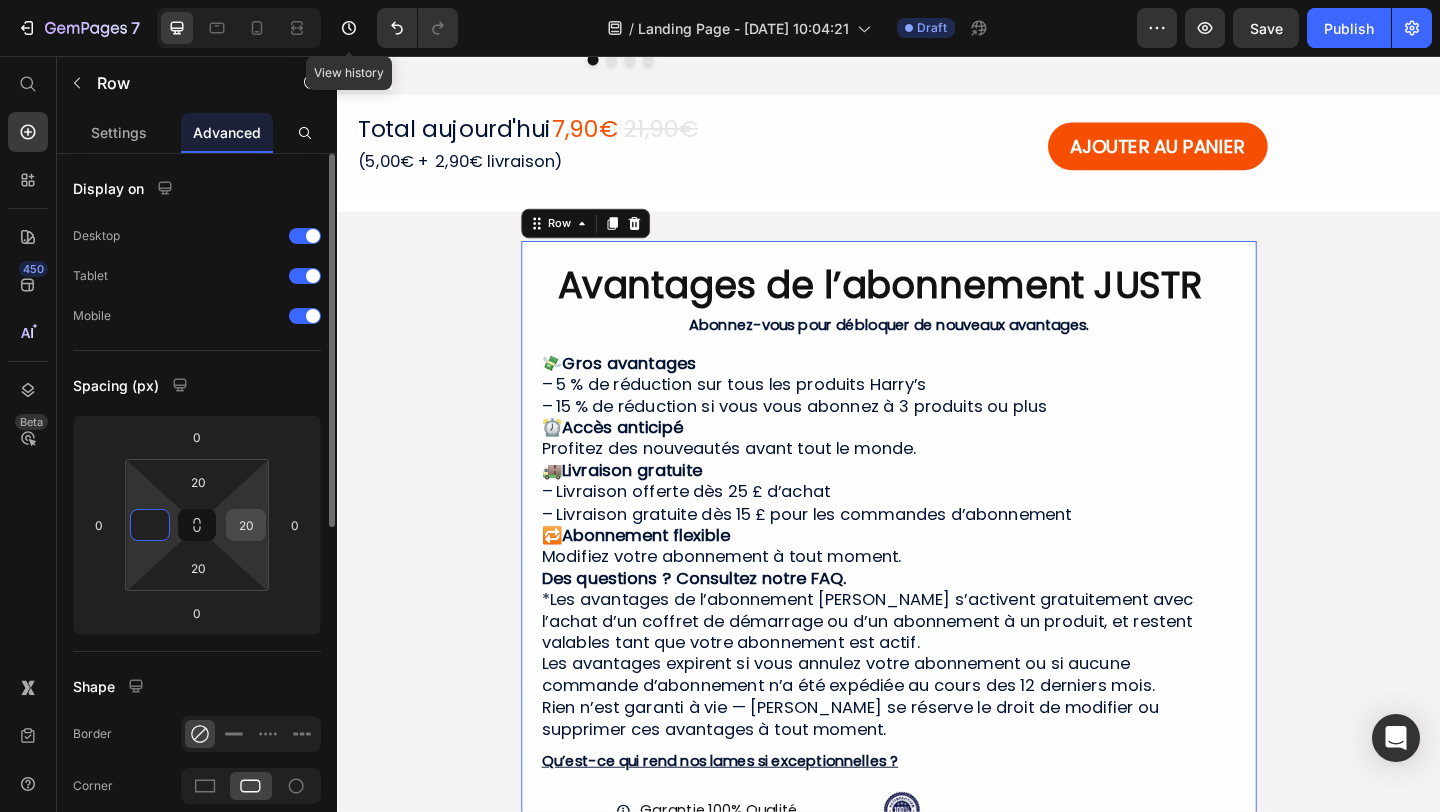 type on "0" 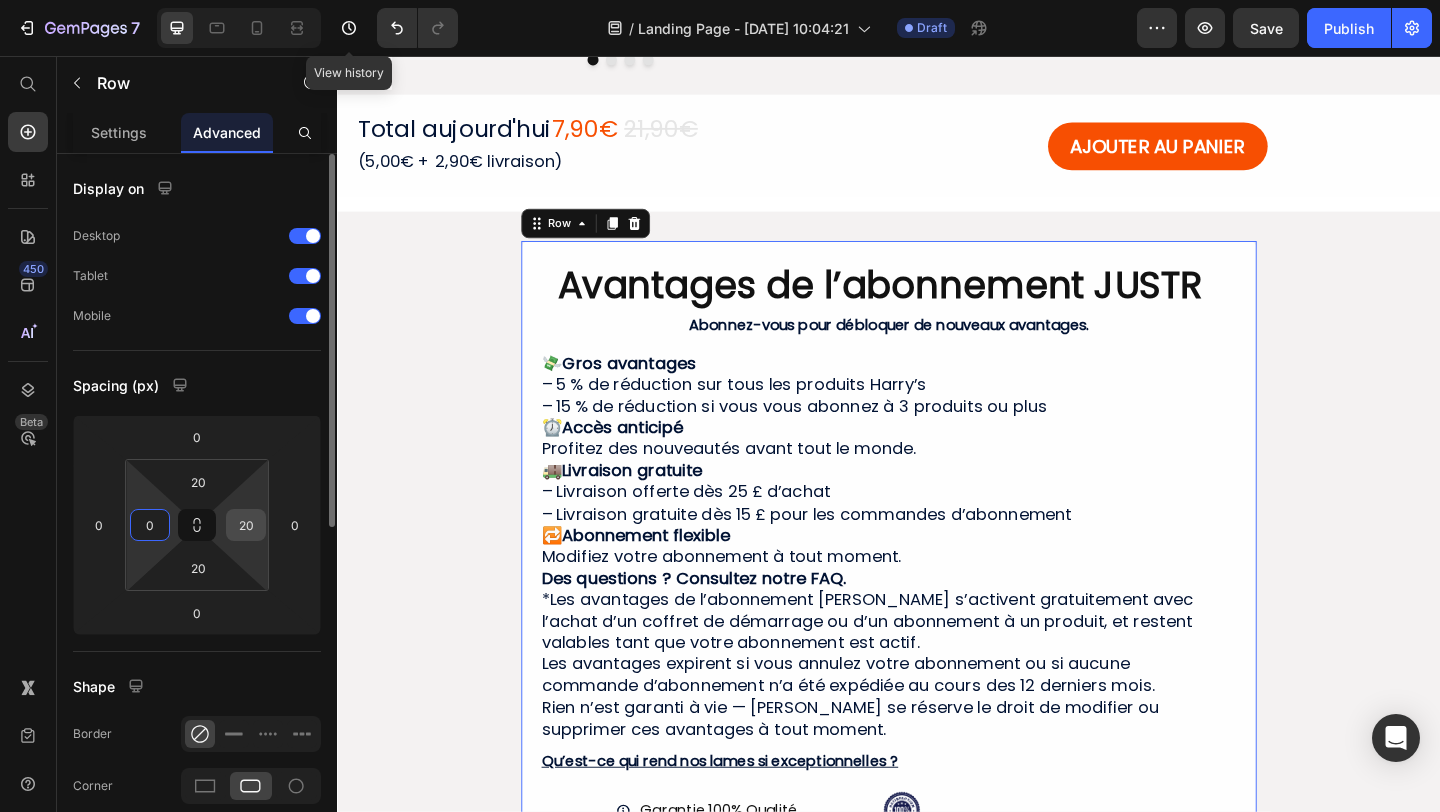 click on "20" at bounding box center (246, 525) 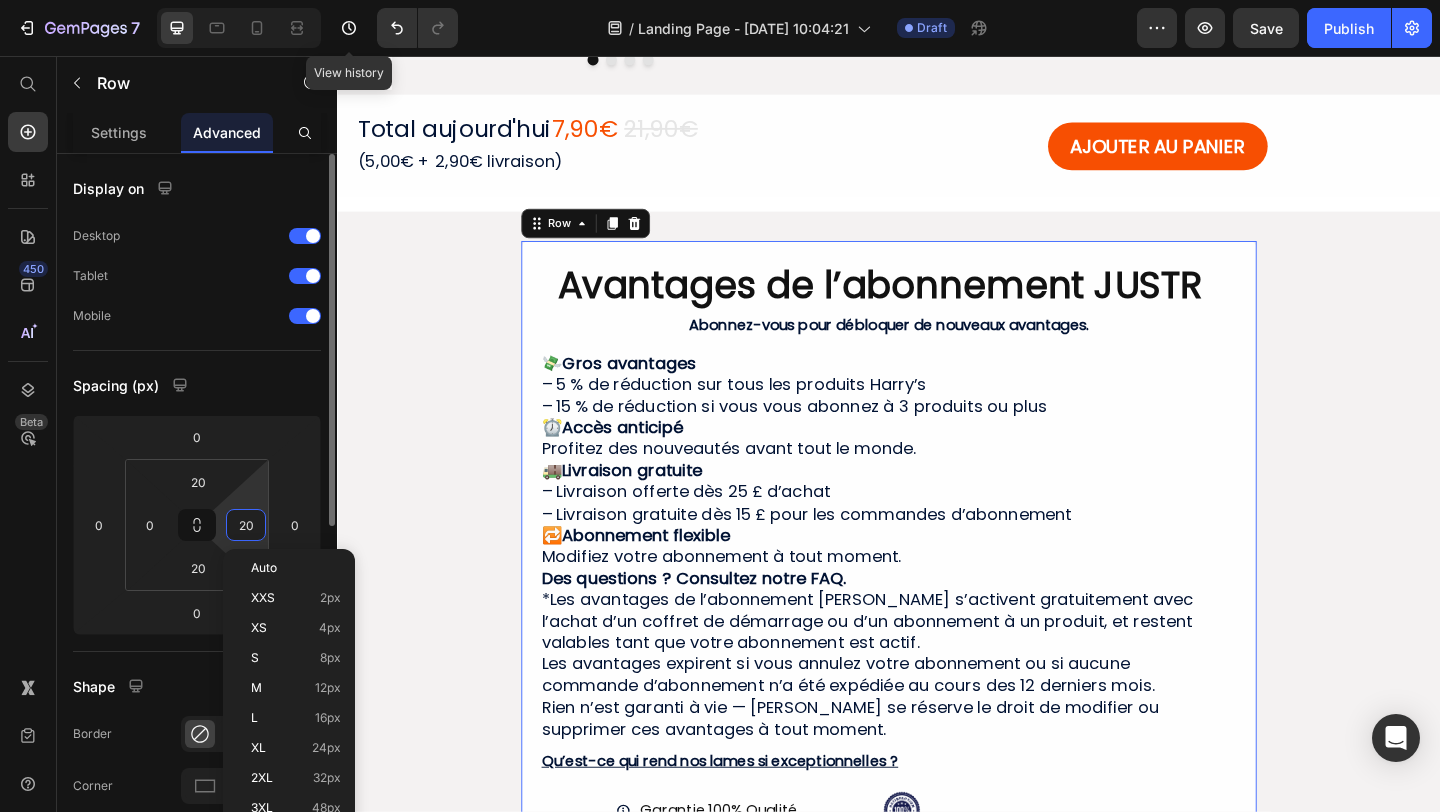 type 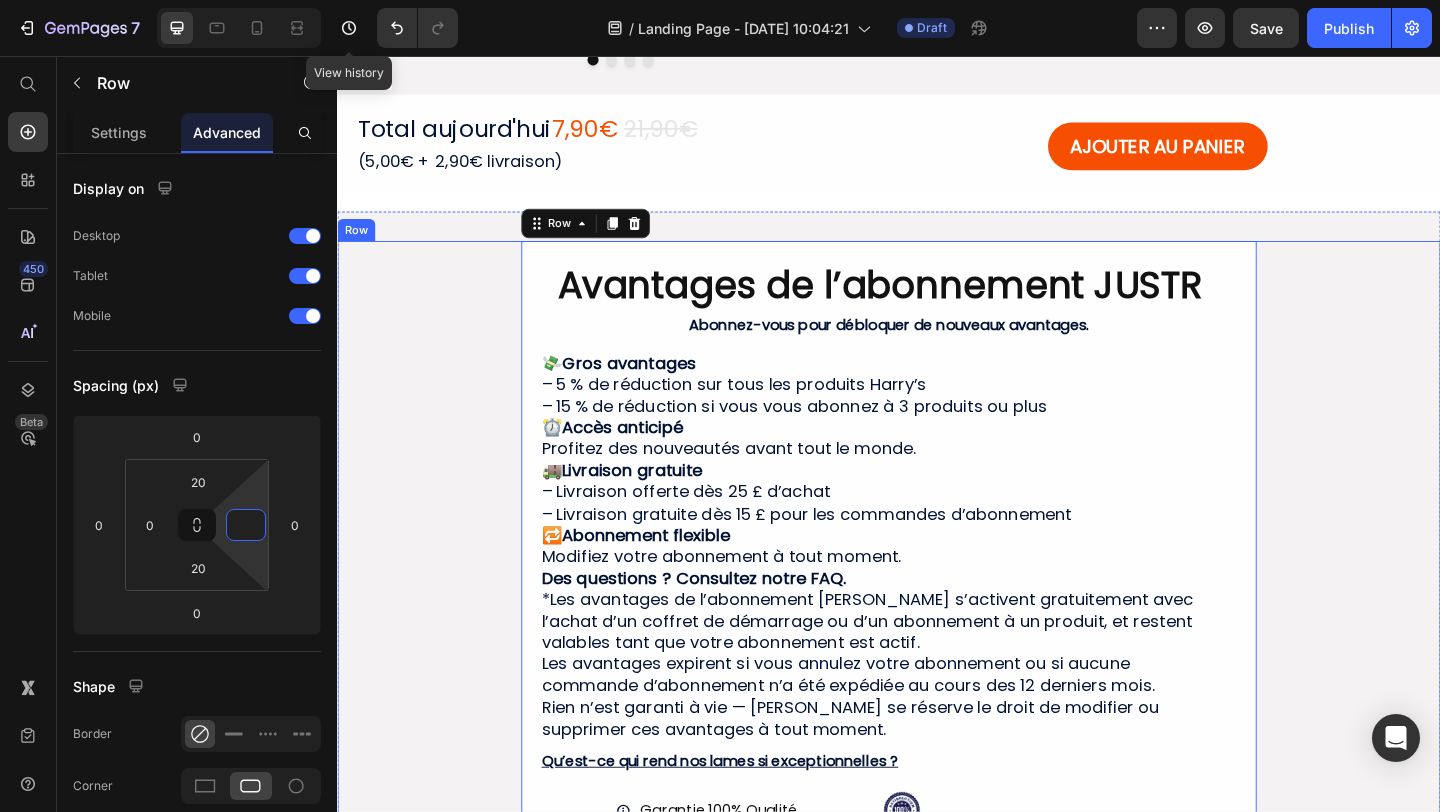 click on "⁠⁠⁠⁠⁠⁠⁠ Avantages de l’abonnement JUSTR Heading Abonnez-vous pour débloquer de nouveaux avantages. Text Block 💸  Gros avantages – 5 % de réduction sur tous les produits Harry’s – 15 % de réduction si vous vous abonnez à 3 produits ou plus ⏰  Accès anticipé Profitez des nouveautés avant tout le monde. 🚚  Livraison gratuite – Livraison offerte dès 25 £ d’achat – Livraison gratuite dès 15 £ pour les commandes d’abonnement 🔁  Abonnement flexible Modifiez votre abonnement à tout moment. Des questions ? Consultez notre FAQ. *Les avantages de l’abonnement [PERSON_NAME] s’activent gratuitement avec l’achat d’un coffret de démarrage ou d’un abonnement à un produit, et restent valables tant que votre abonnement est actif. Les avantages expirent si vous annulez votre abonnement ou si aucune commande d’abonnement n’a été expédiée au cours des 12 derniers mois. Heading Qu’est-ce qui rend nos lames si exceptionnelles ? Heading" at bounding box center [937, 591] 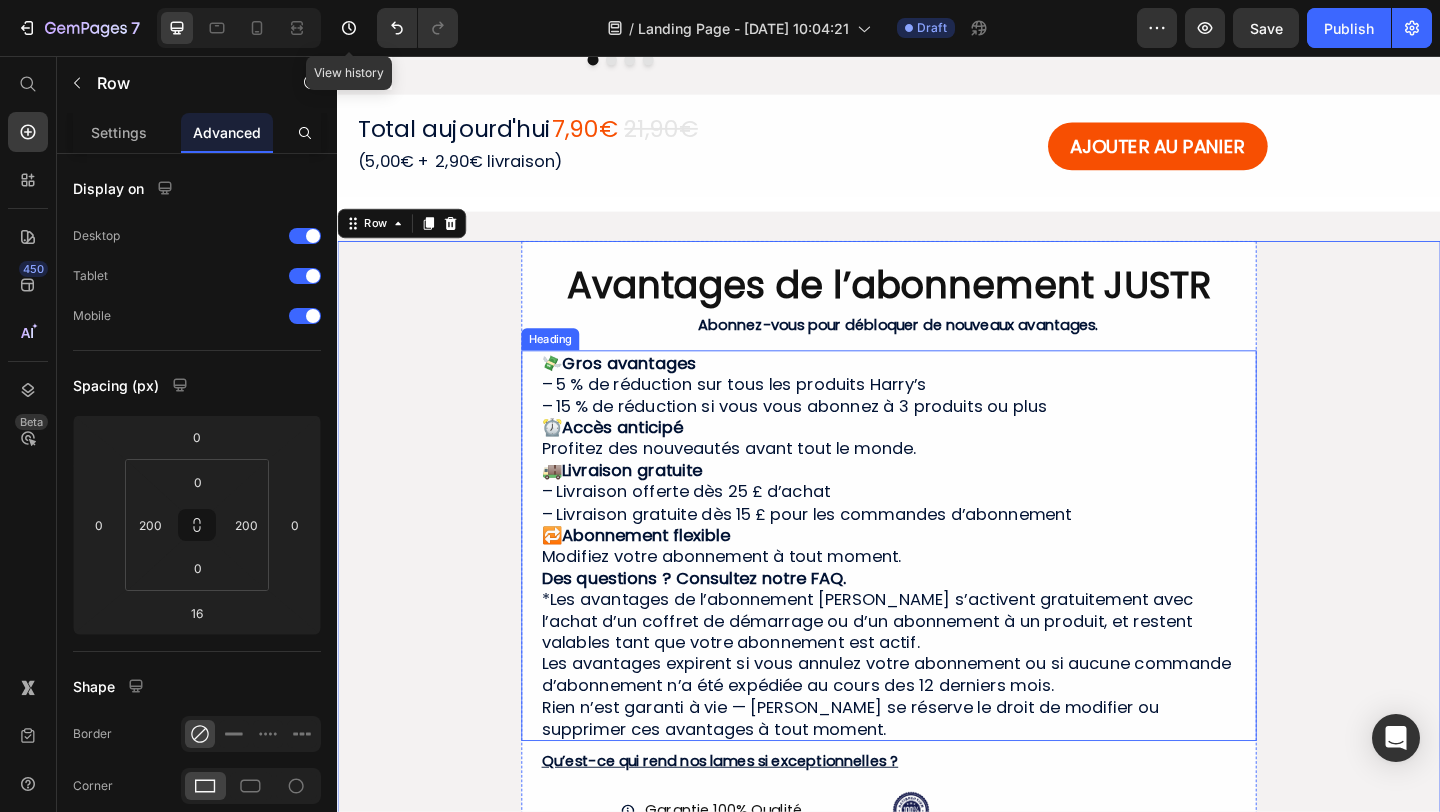 scroll, scrollTop: 621, scrollLeft: 0, axis: vertical 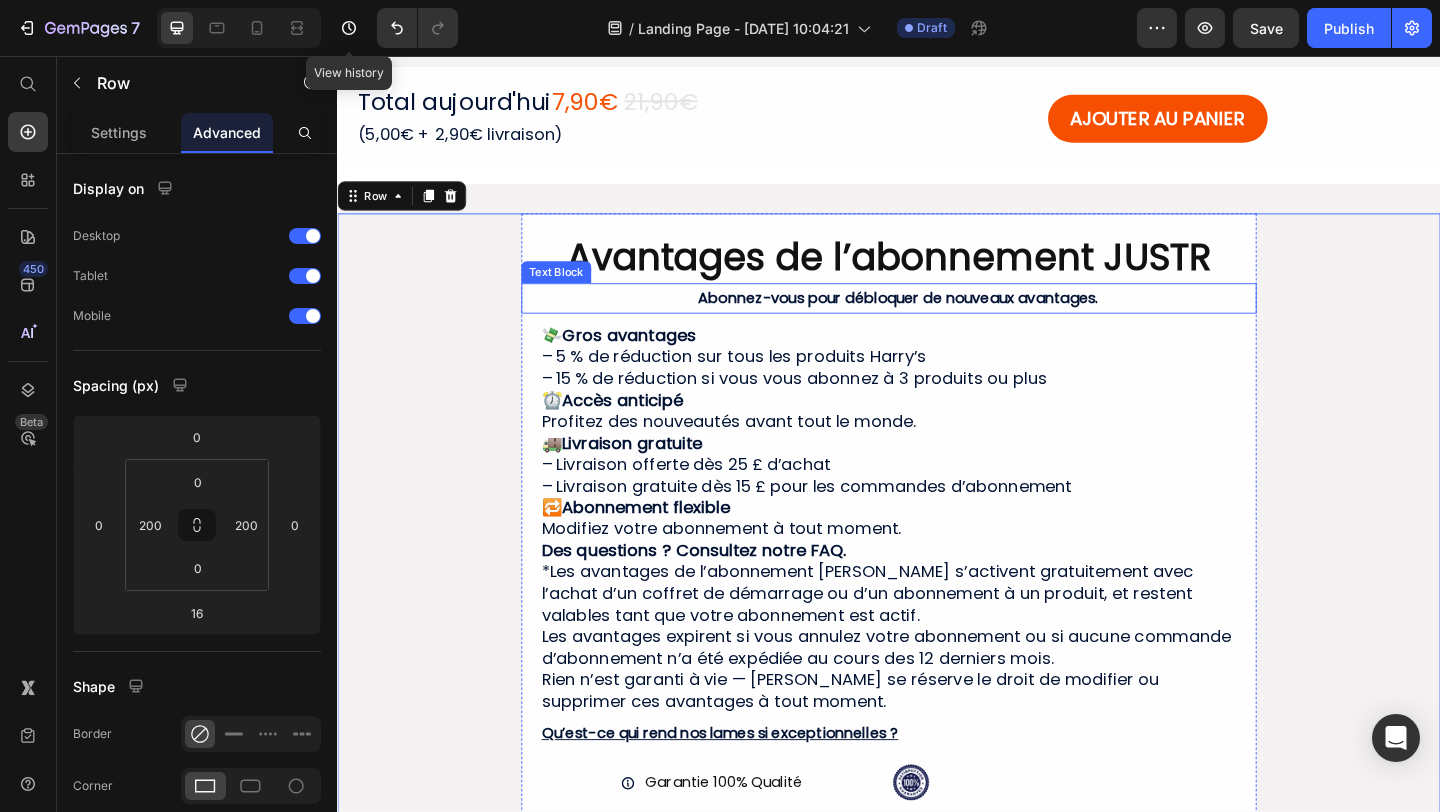 click on "Abonnez-vous pour débloquer de nouveaux avantages." at bounding box center [947, 319] 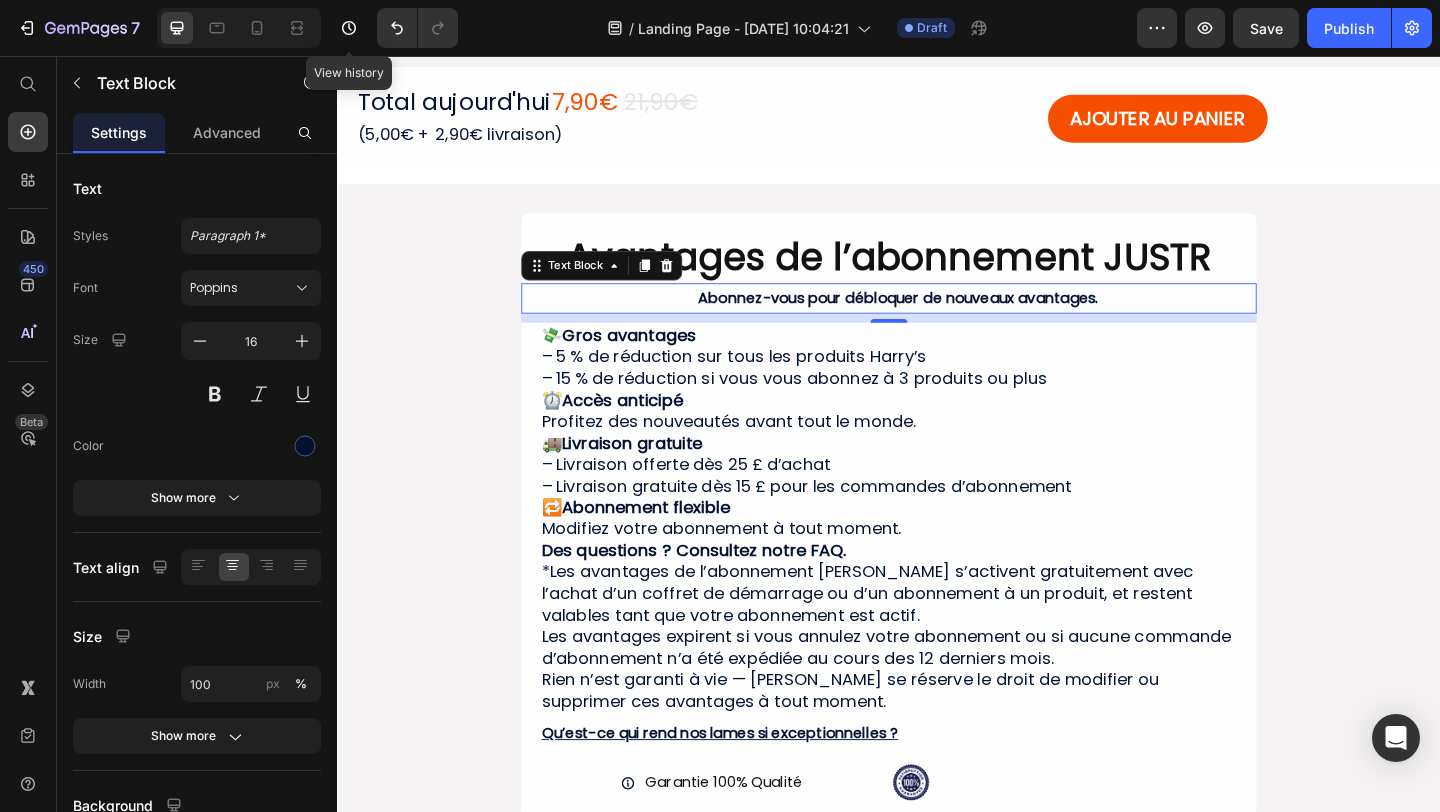 click on "Avantages de l’abonnement JUSTR" at bounding box center (937, 275) 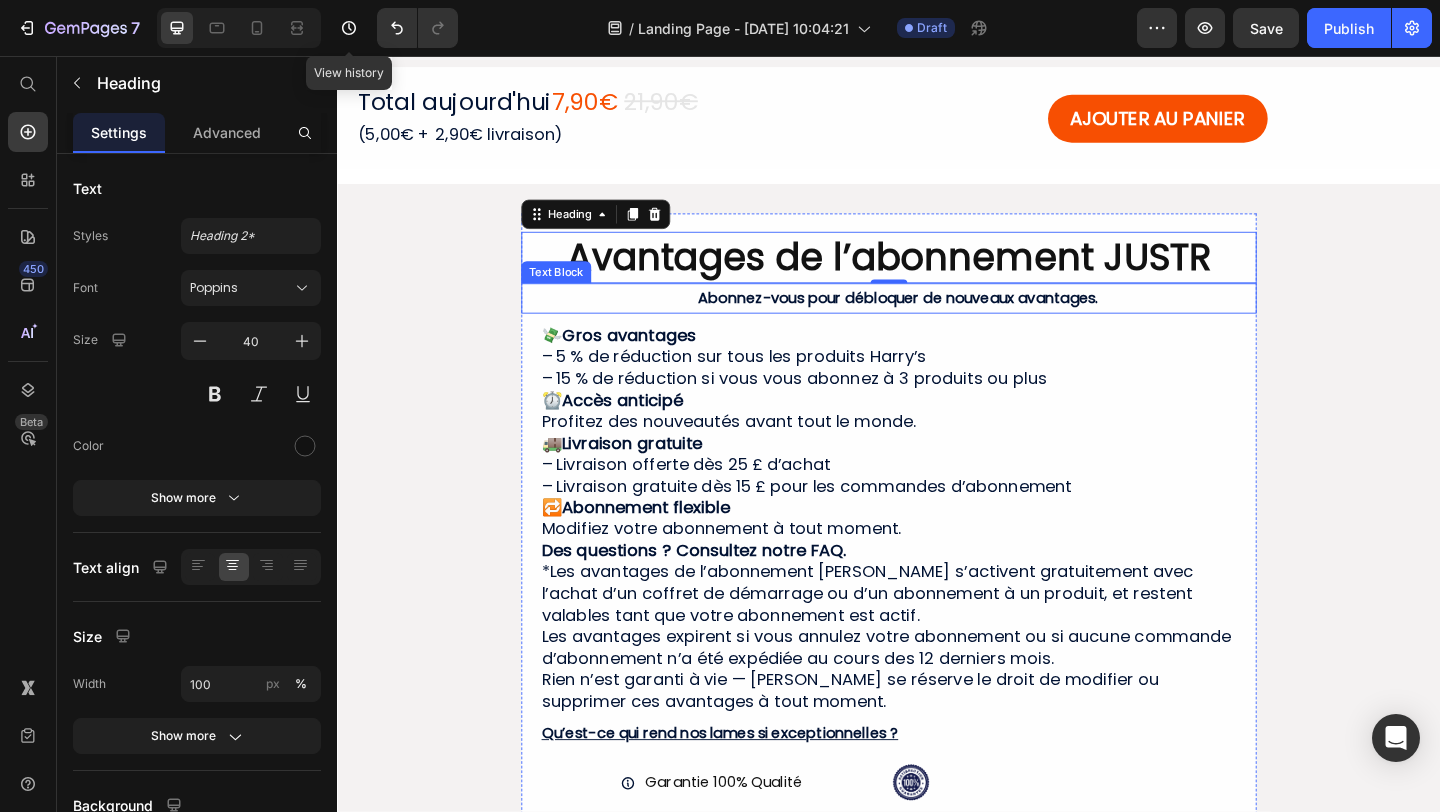 click on "Abonnez-vous pour débloquer de nouveaux avantages." at bounding box center (947, 319) 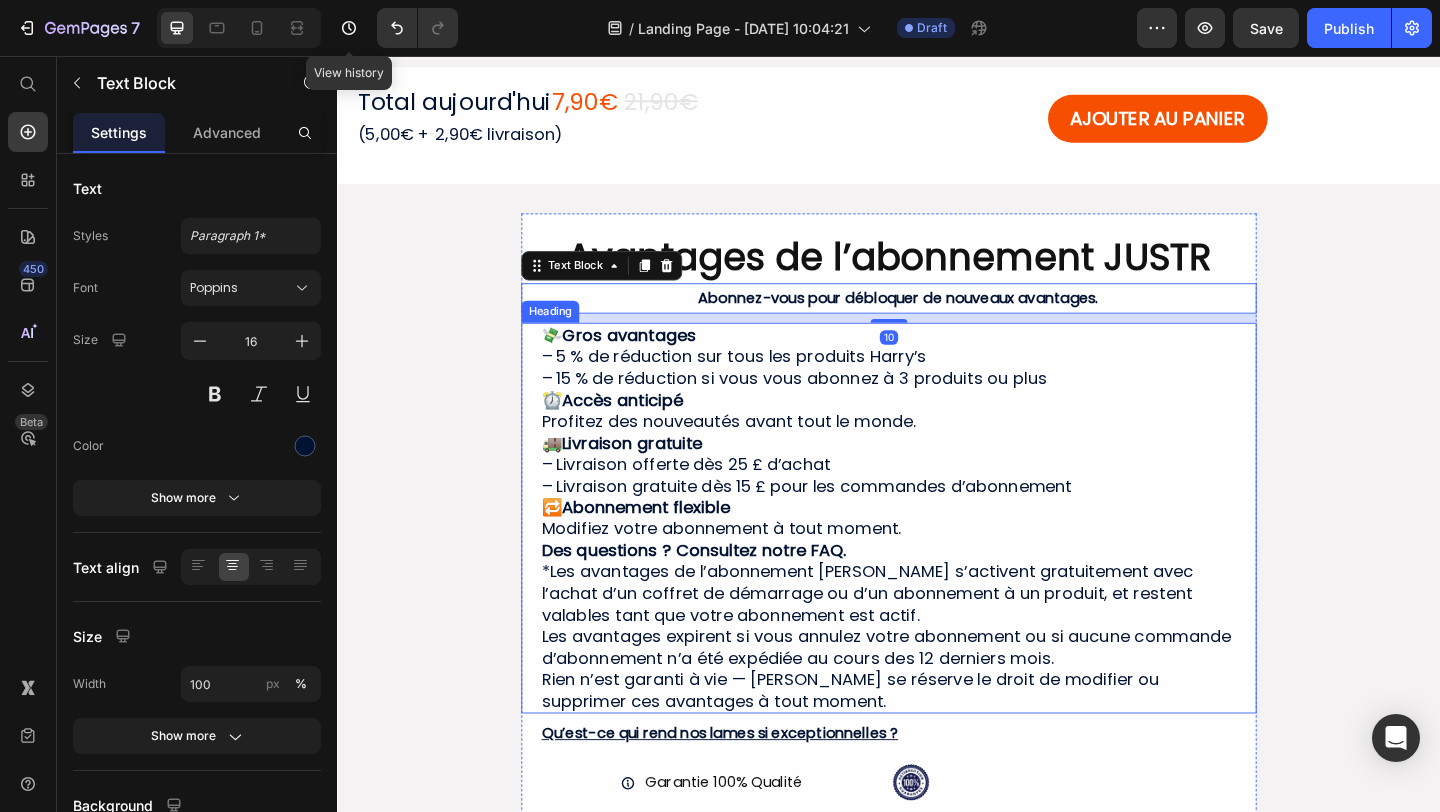 click on "💸  Gros avantages – 5 % de réduction sur tous les produits Harry’s – 15 % de réduction si vous vous abonnez à 3 produits ou plus ⏰  Accès anticipé Profitez des nouveautés avant tout le monde. 🚚  Livraison gratuite – Livraison offerte dès 25 £ d’achat – Livraison gratuite dès 15 £ pour les commandes d’abonnement 🔁  Abonnement flexible Modifiez votre abonnement à tout moment. Des questions ? Consultez notre FAQ. *Les avantages de l’abonnement [PERSON_NAME] s’activent gratuitement avec l’achat d’un coffret de démarrage ou d’un abonnement à un produit, et restent valables tant que votre abonnement est actif. Les avantages expirent si vous annulez votre abonnement ou si aucune commande d’abonnement n’a été expédiée au cours des 12 derniers mois. Rien n’est garanti à vie — [PERSON_NAME] se réserve le droit de modifier ou supprimer ces avantages à tout moment." at bounding box center [937, 558] 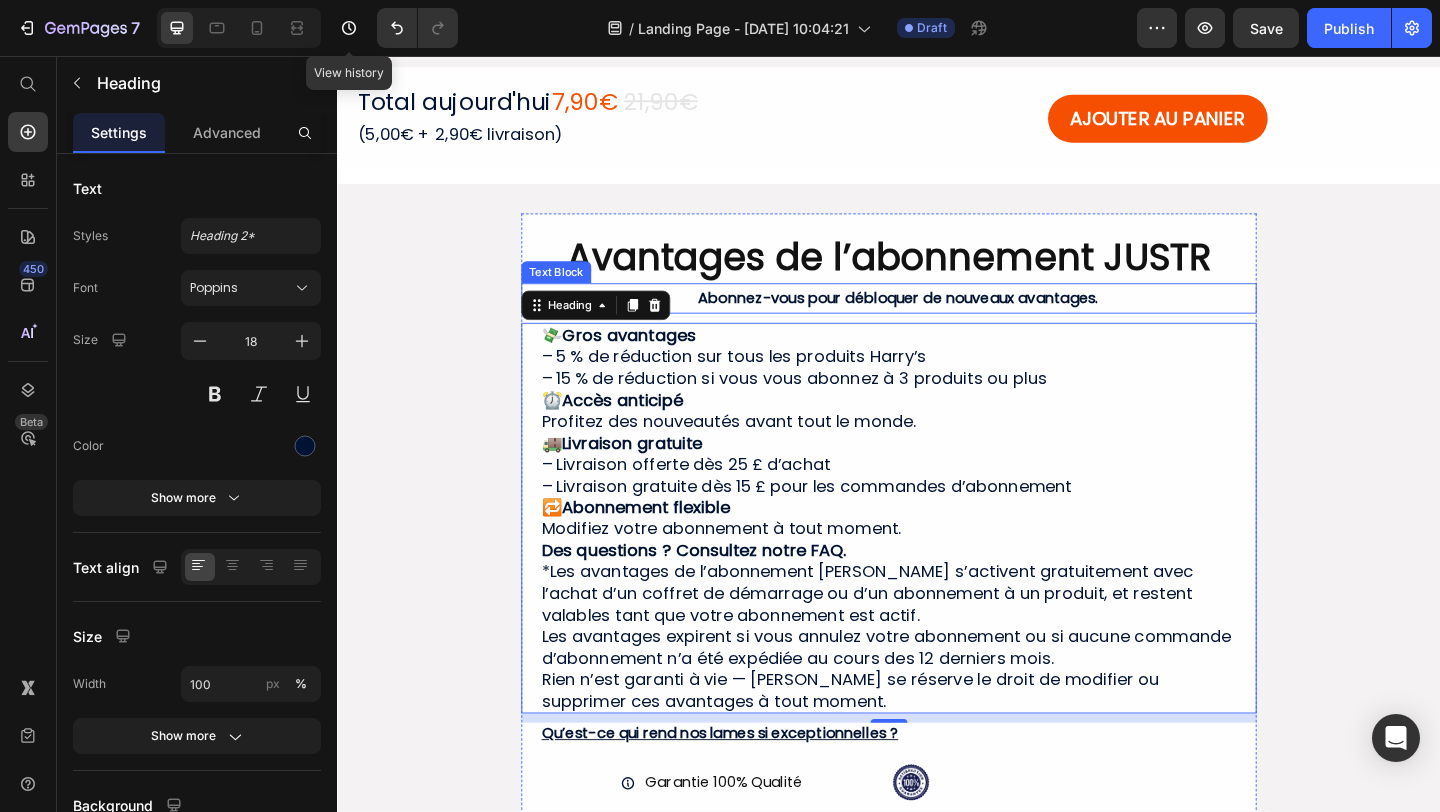 click on "Abonnez-vous pour débloquer de nouveaux avantages." at bounding box center [947, 318] 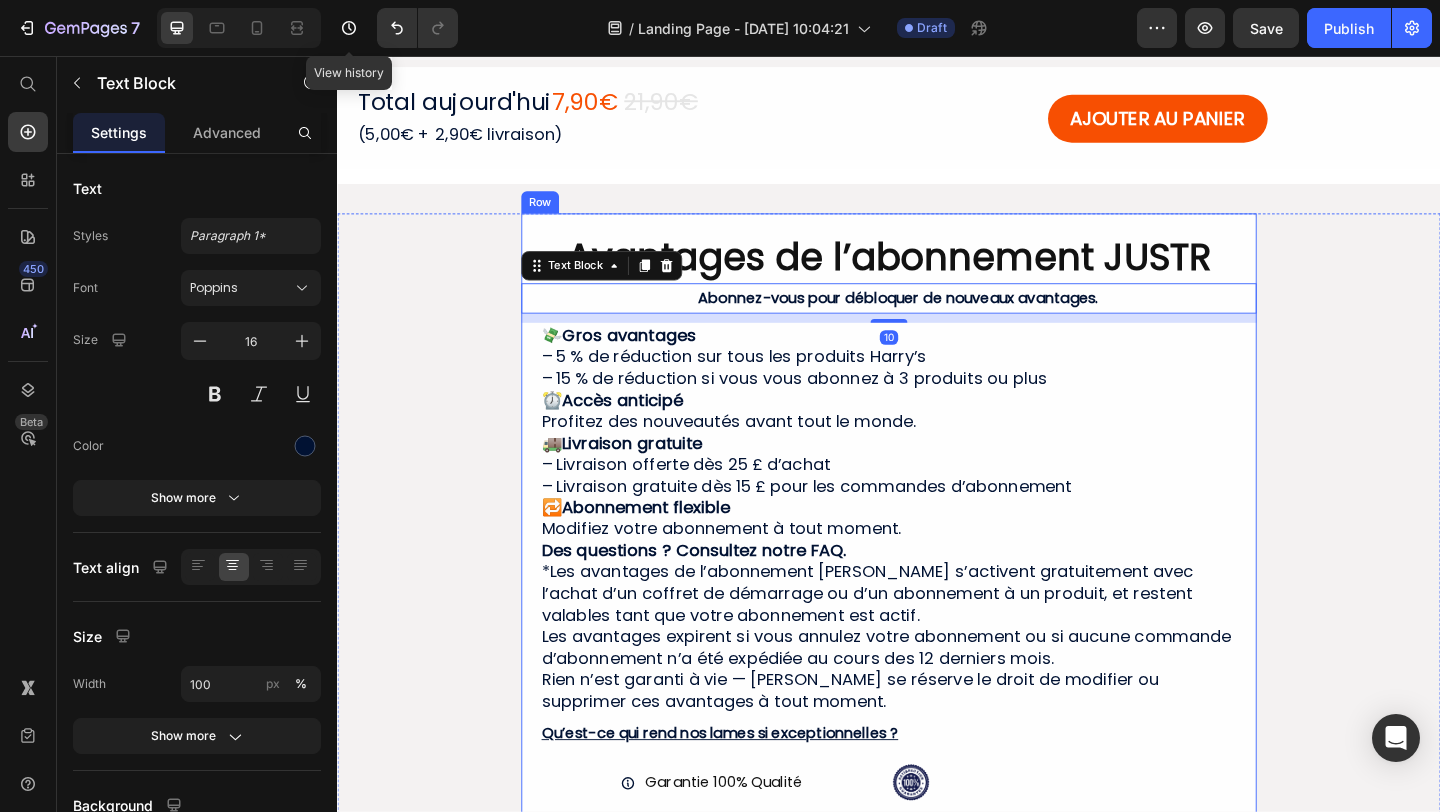 click on "⁠⁠⁠⁠⁠⁠⁠ Avantages de l’abonnement JUSTR Heading Abonnez-vous pour débloquer de nouveaux avantages. Text Block   10 💸  Gros avantages – 5 % de réduction sur tous les produits [PERSON_NAME] – 15 % de réduction si vous vous abonnez à 3 produits ou plus ⏰  Accès anticipé Profitez des nouveautés avant tout le monde. 🚚  Livraison gratuite – Livraison offerte dès 25 £ d’achat – Livraison gratuite dès 15 £ pour les commandes d’abonnement 🔁  Abonnement flexible Modifiez votre abonnement à tout moment. Des questions ? Consultez notre FAQ. *Les avantages de l’abonnement [PERSON_NAME] s’activent gratuitement avec l’achat d’un coffret de démarrage ou d’un abonnement à un produit, et restent valables tant que votre abonnement est actif. Les avantages expirent si vous annulez votre abonnement ou si aucune commande d’abonnement n’a été expédiée au cours des 12 derniers mois. Heading Qu’est-ce qui rend nos lames si exceptionnelles ? Heading Item List Row" at bounding box center [937, 561] 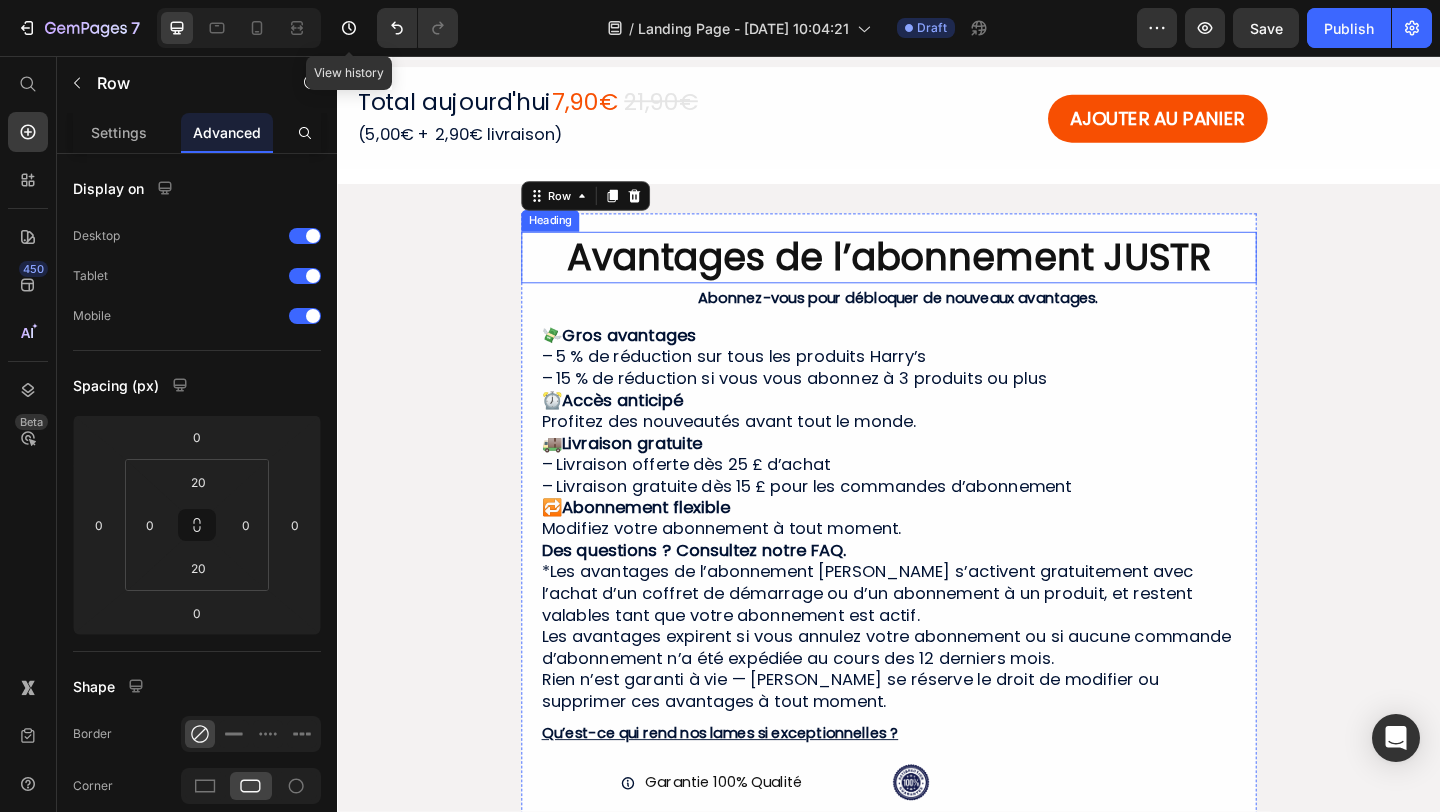 click on "Avantages de l’abonnement JUSTR" at bounding box center (937, 275) 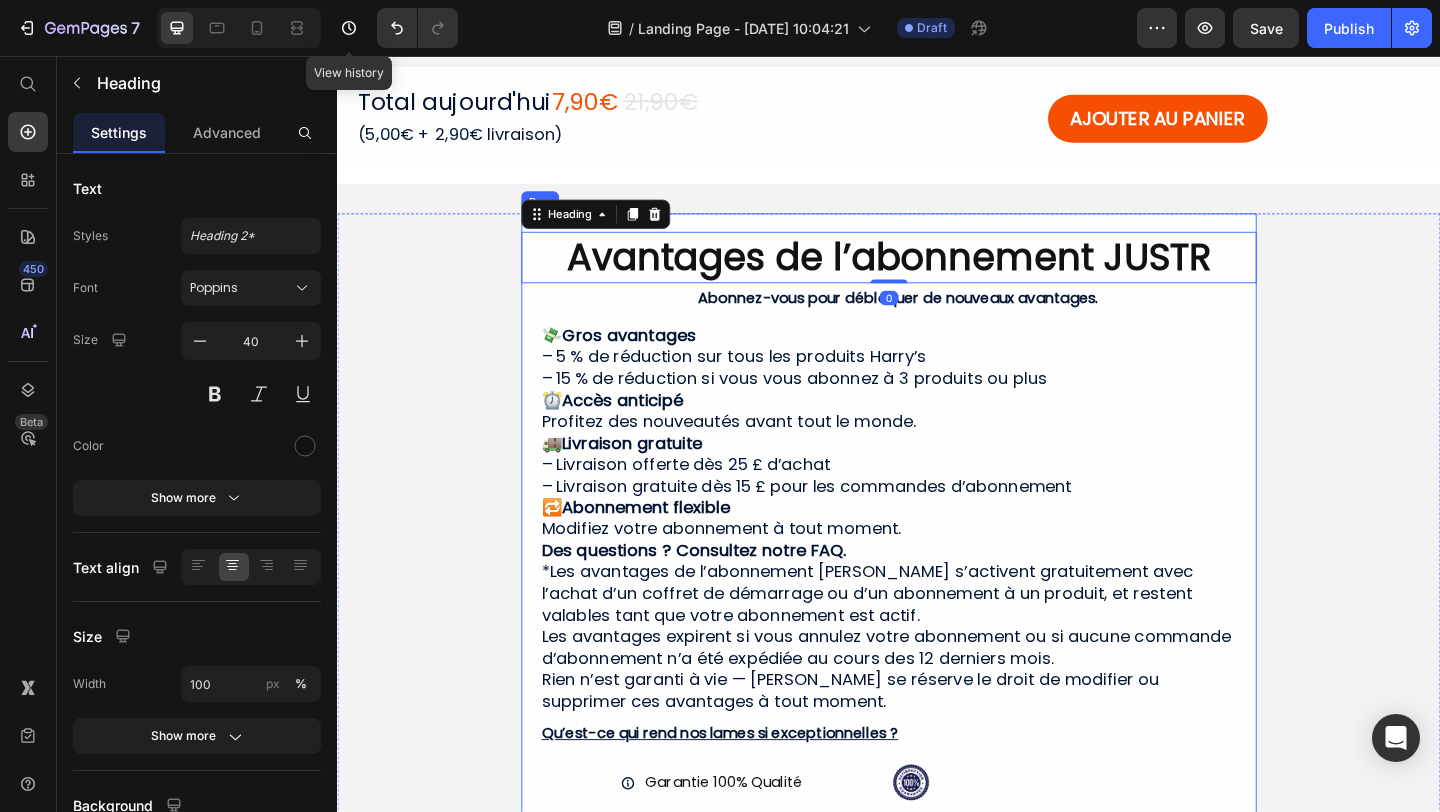 click on "⁠⁠⁠⁠⁠⁠⁠ Avantages de l’abonnement JUSTR Heading   0 Abonnez-vous pour débloquer de nouveaux avantages. Text Block 💸  Gros avantages – 5 % de réduction sur tous les produits Harry’s – 15 % de réduction si vous vous abonnez à 3 produits ou plus ⏰  Accès anticipé Profitez des nouveautés avant tout le monde. 🚚  Livraison gratuite – Livraison offerte dès 25 £ d’achat – Livraison gratuite dès 15 £ pour les commandes d’abonnement 🔁  Abonnement flexible Modifiez votre abonnement à tout moment. Des questions ? Consultez notre FAQ. *Les avantages de l’abonnement [PERSON_NAME] s’activent gratuitement avec l’achat d’un coffret de démarrage ou d’un abonnement à un produit, et restent valables tant que votre abonnement est actif. Les avantages expirent si vous annulez votre abonnement ou si aucune commande d’abonnement n’a été expédiée au cours des 12 derniers mois. Heading Qu’est-ce qui rend nos lames si exceptionnelles ? Heading Item List Row" at bounding box center [937, 561] 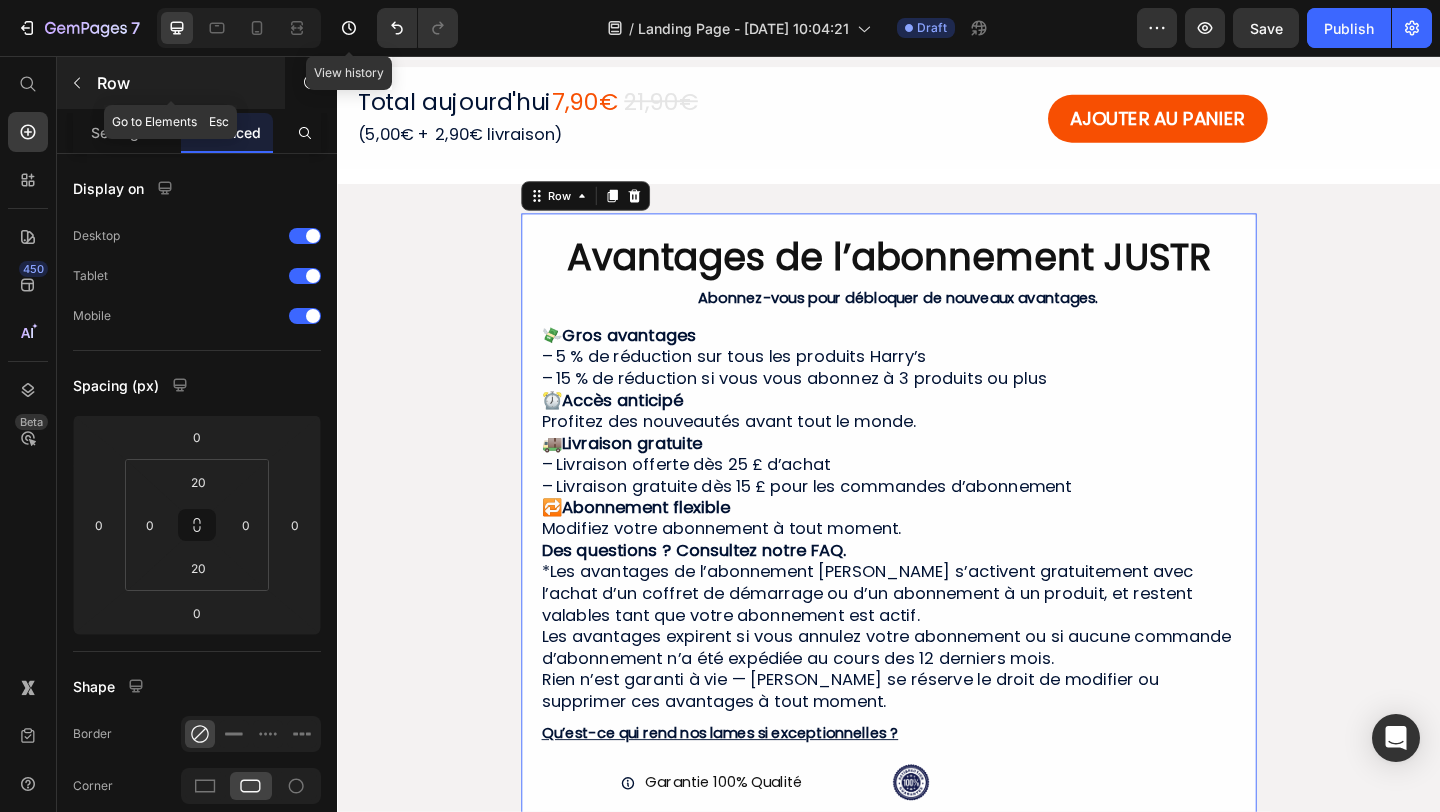 click 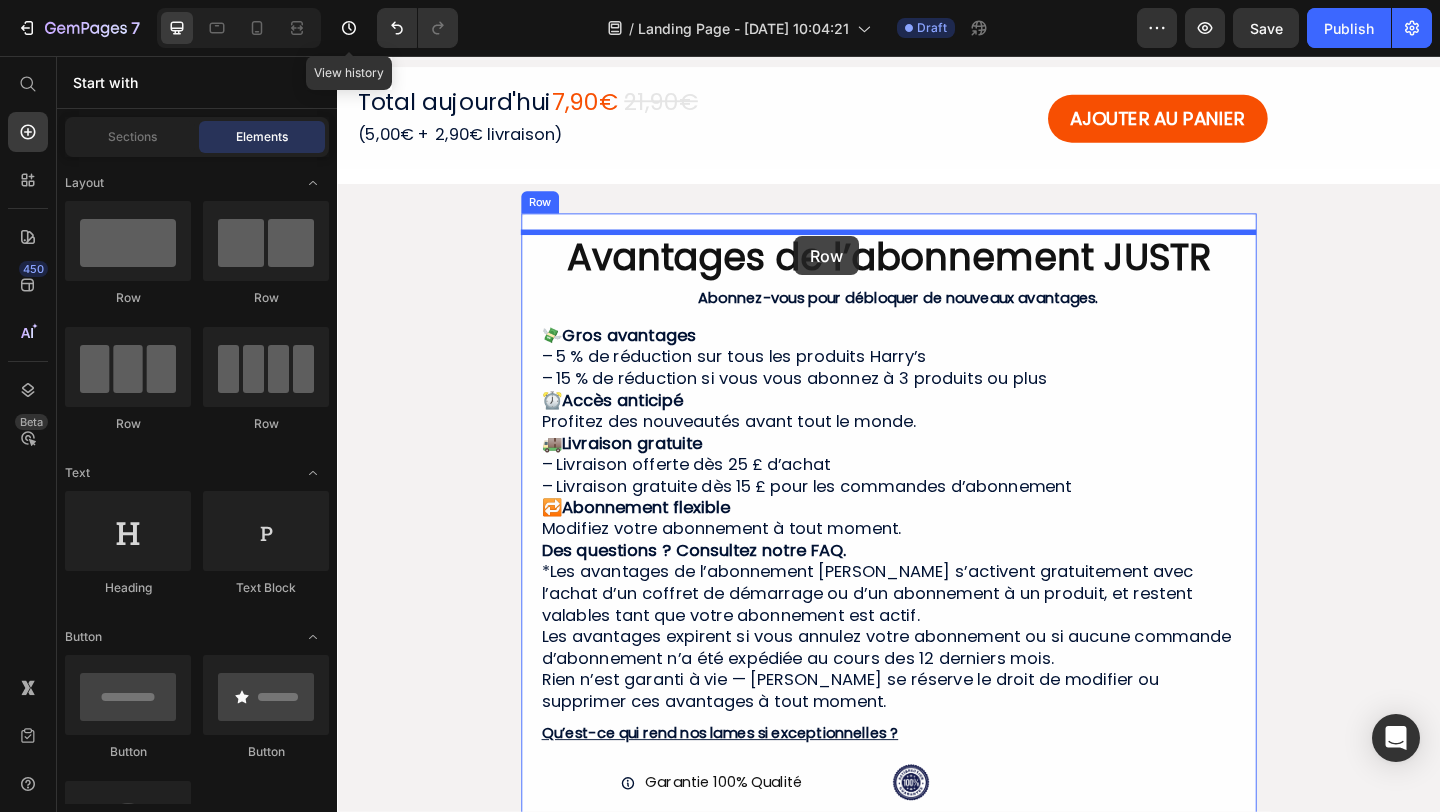 drag, startPoint x: 470, startPoint y: 326, endPoint x: 834, endPoint y: 252, distance: 371.44583 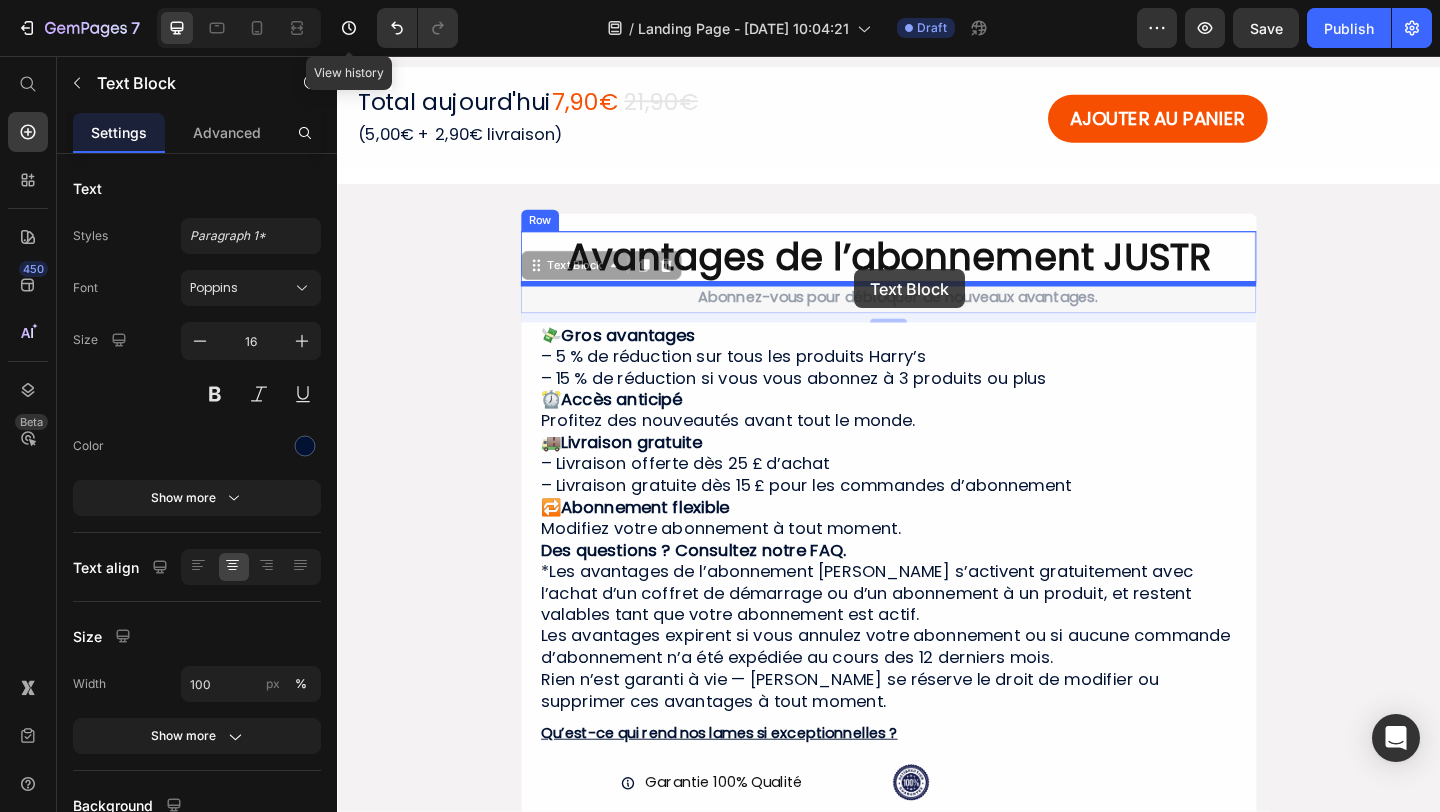 drag, startPoint x: 885, startPoint y: 300, endPoint x: 899, endPoint y: 291, distance: 16.643316 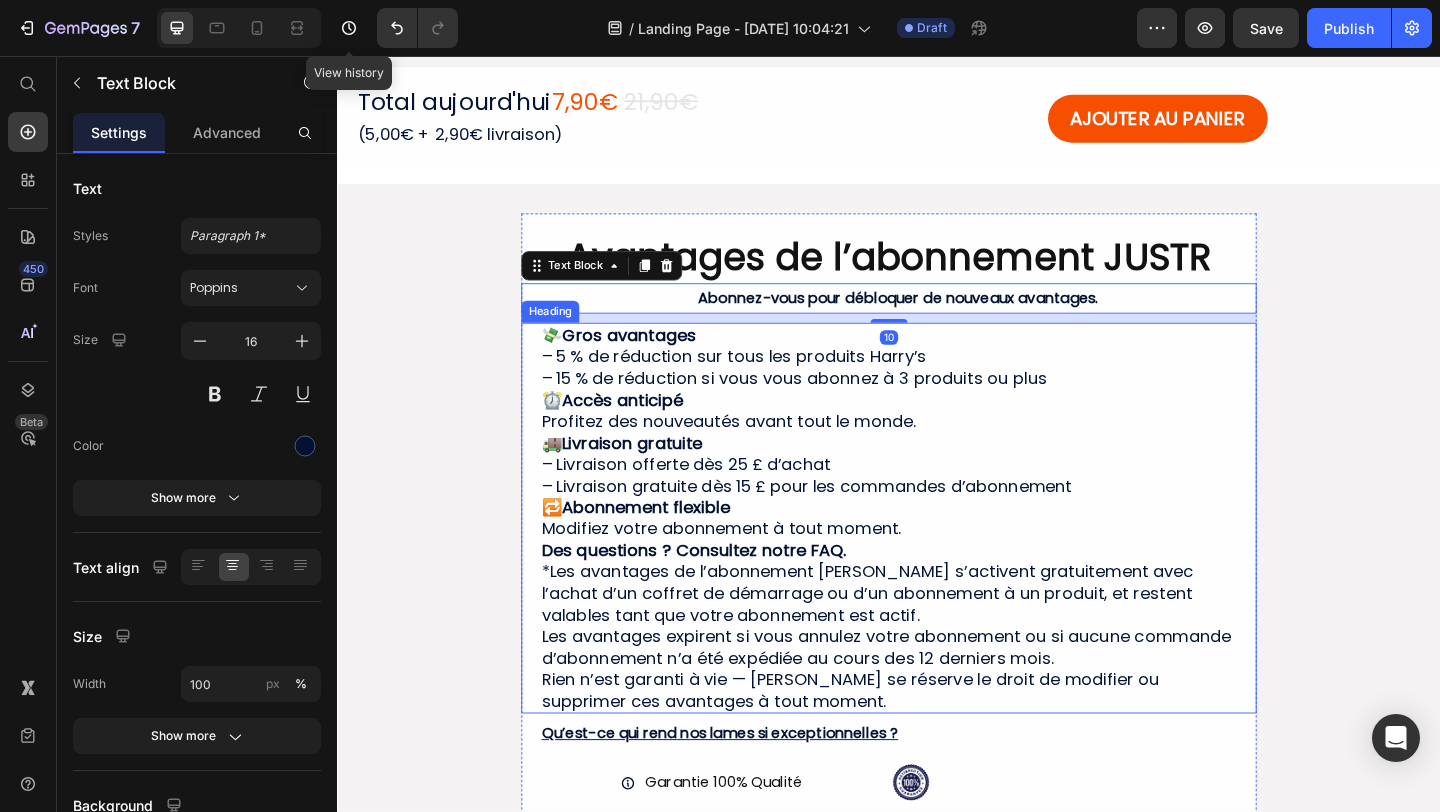 click on "💸  Gros avantages – 5 % de réduction sur tous les produits Harry’s – 15 % de réduction si vous vous abonnez à 3 produits ou plus ⏰  Accès anticipé Profitez des nouveautés avant tout le monde. 🚚  Livraison gratuite – Livraison offerte dès 25 £ d’achat – Livraison gratuite dès 15 £ pour les commandes d’abonnement 🔁  Abonnement flexible Modifiez votre abonnement à tout moment. Des questions ? Consultez notre FAQ. *Les avantages de l’abonnement [PERSON_NAME] s’activent gratuitement avec l’achat d’un coffret de démarrage ou d’un abonnement à un produit, et restent valables tant que votre abonnement est actif. Les avantages expirent si vous annulez votre abonnement ou si aucune commande d’abonnement n’a été expédiée au cours des 12 derniers mois. Rien n’est garanti à vie — [PERSON_NAME] se réserve le droit de modifier ou supprimer ces avantages à tout moment." at bounding box center (937, 558) 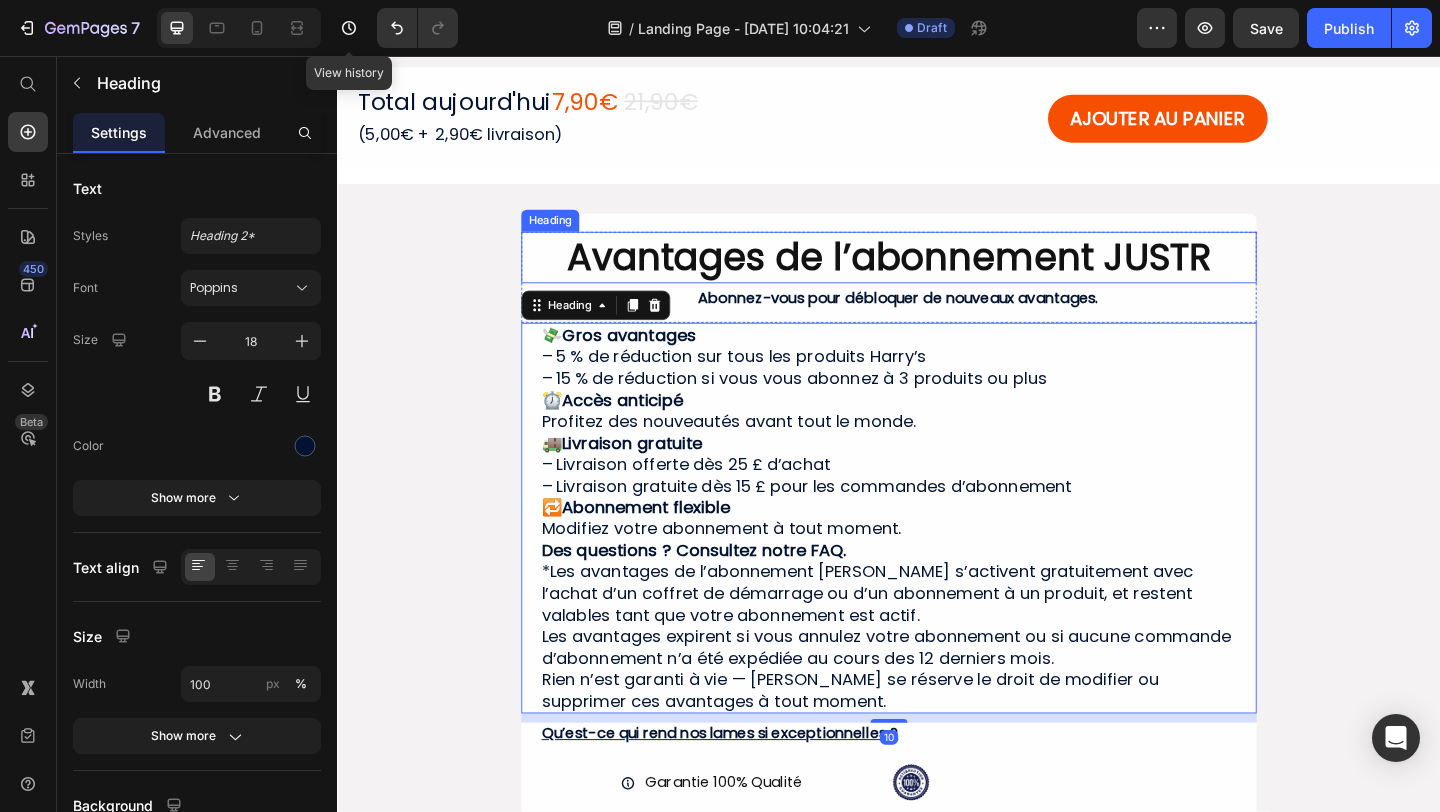 click on "Avantages de l’abonnement JUSTR" at bounding box center (937, 275) 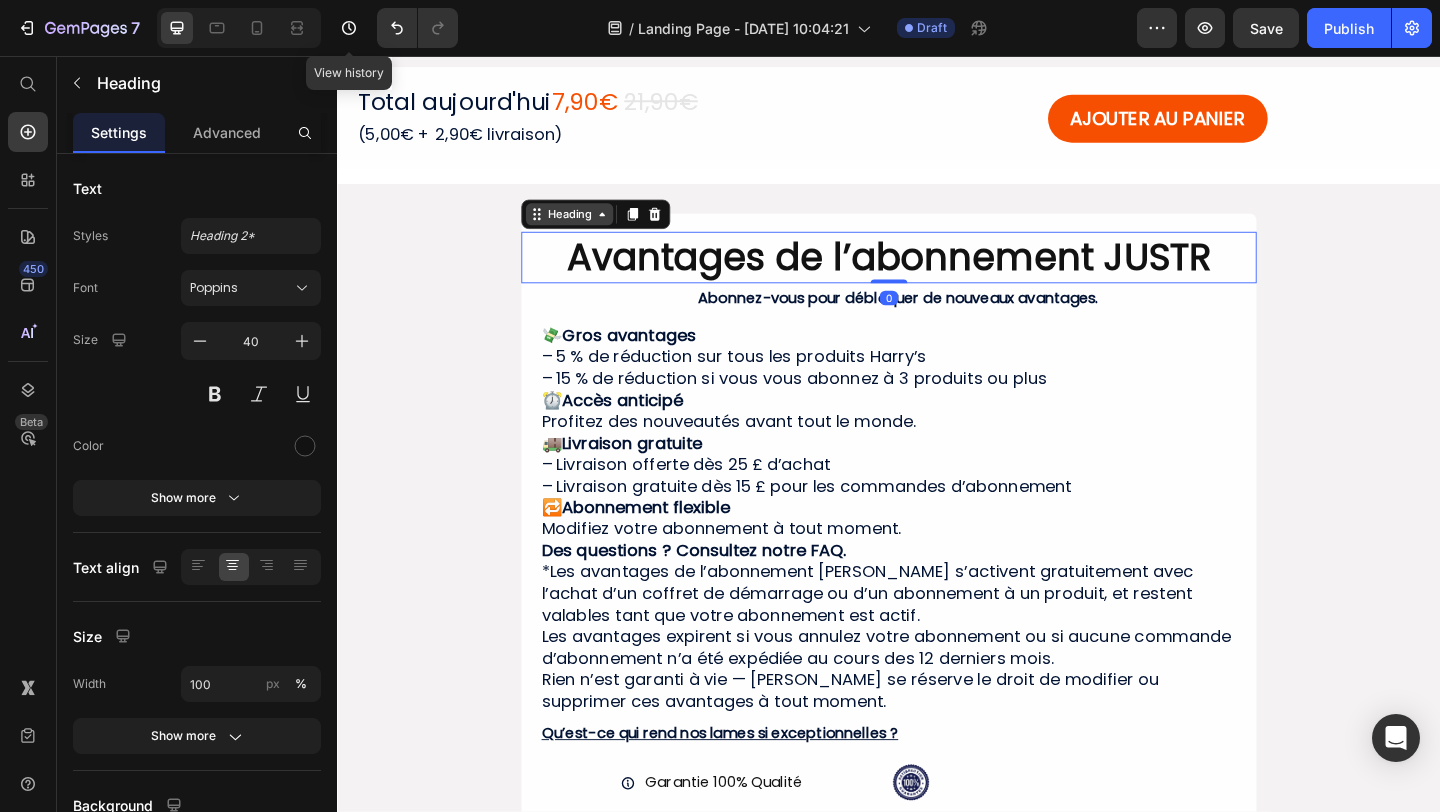 click on "Heading" at bounding box center (589, 228) 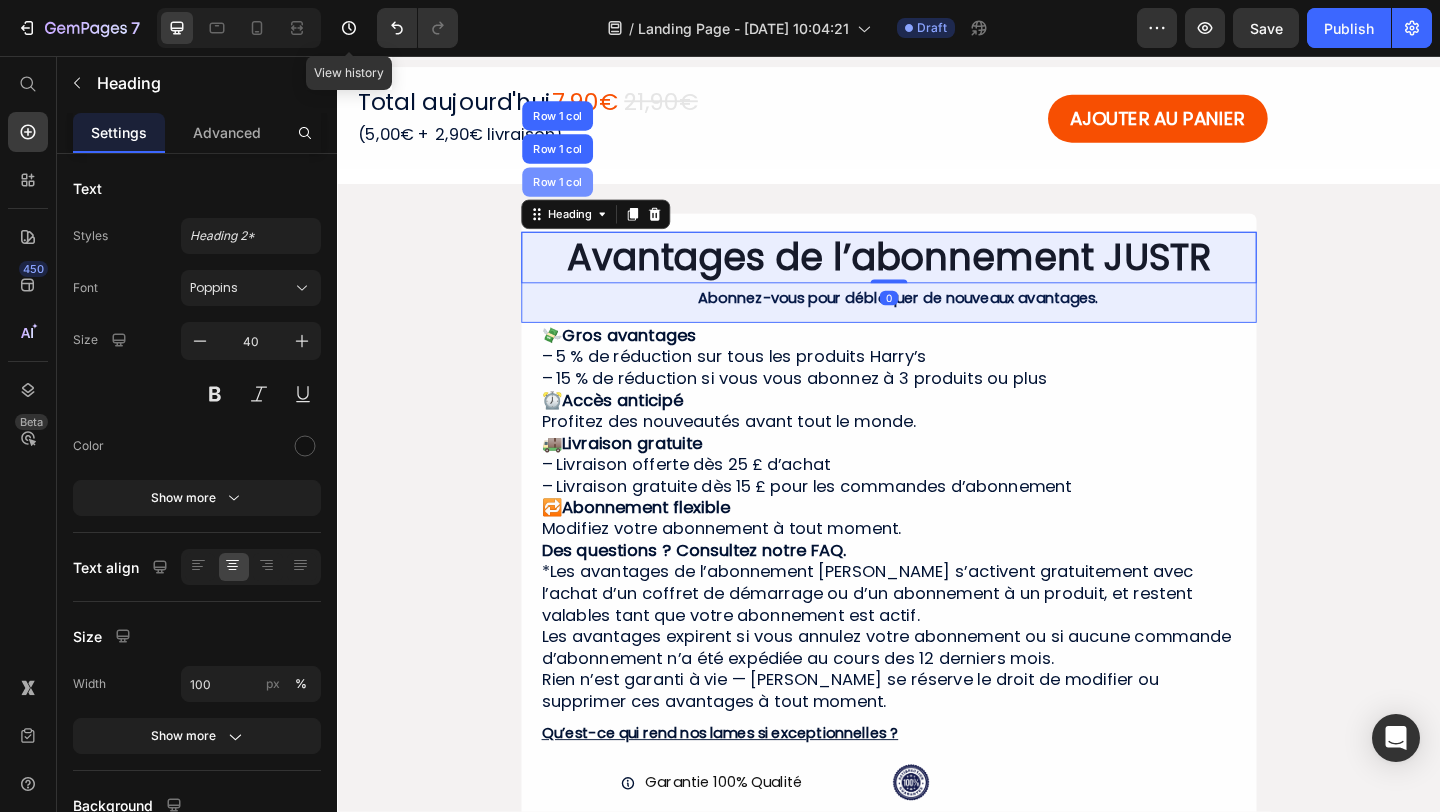 click on "Row 1 col" at bounding box center [576, 193] 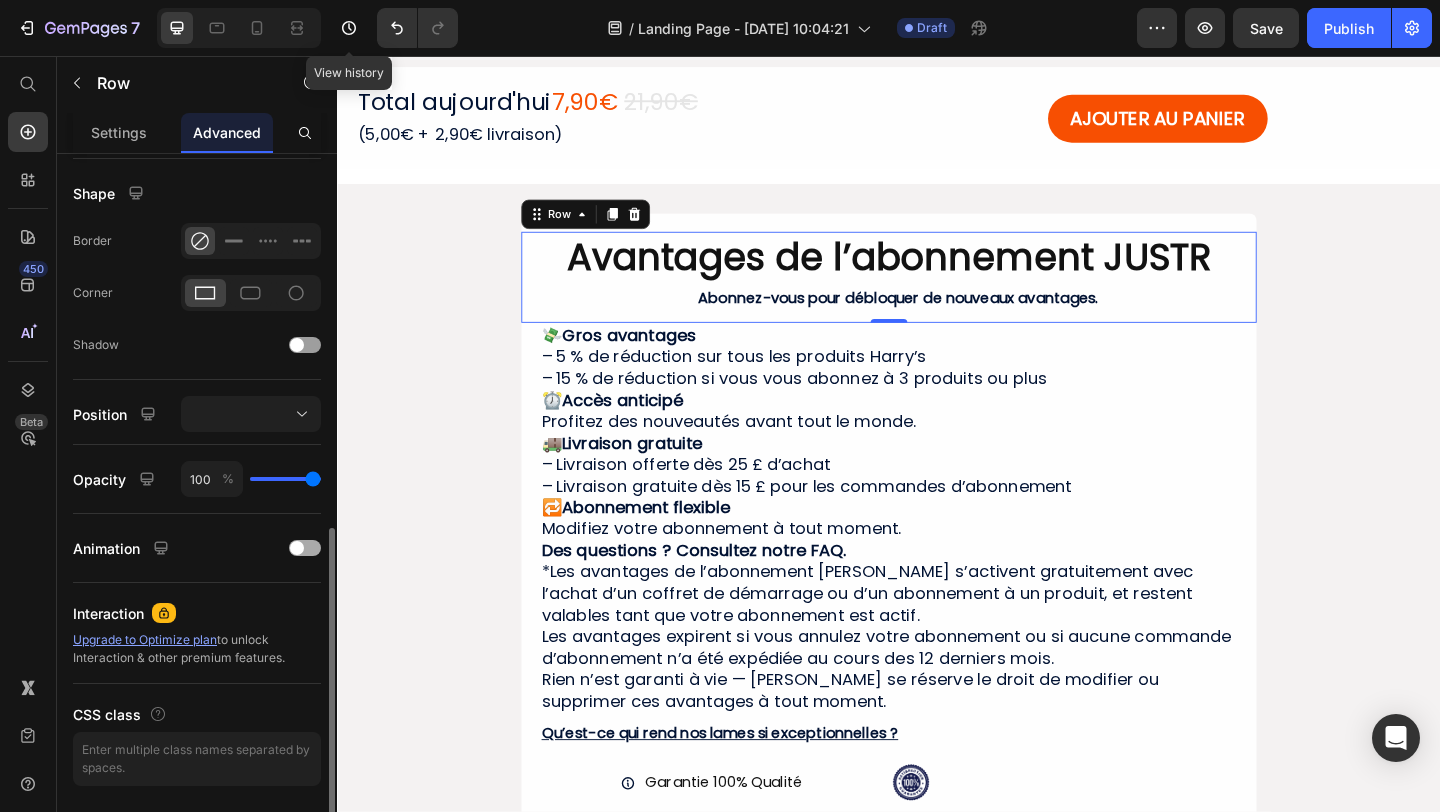 scroll, scrollTop: 554, scrollLeft: 0, axis: vertical 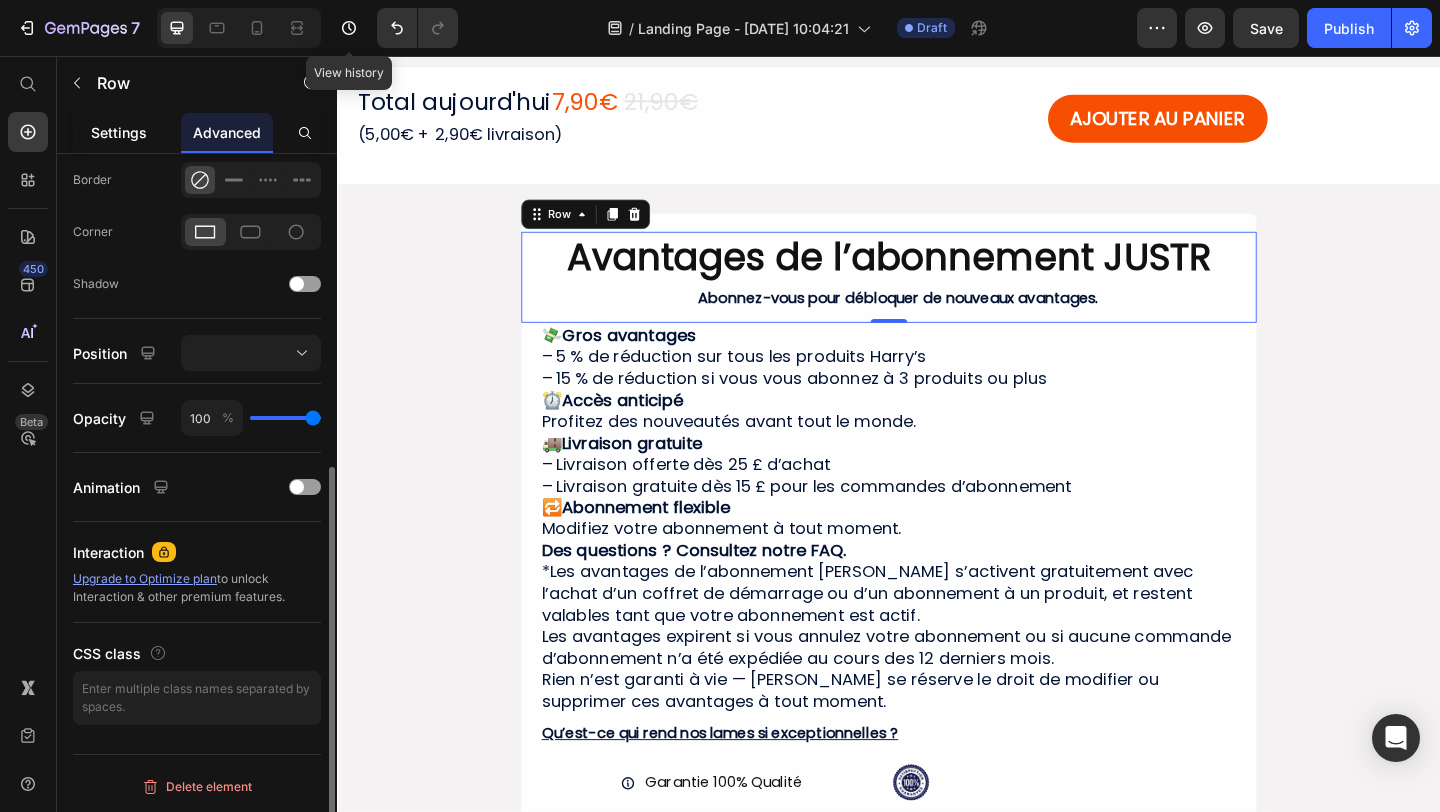click on "Settings" at bounding box center (119, 132) 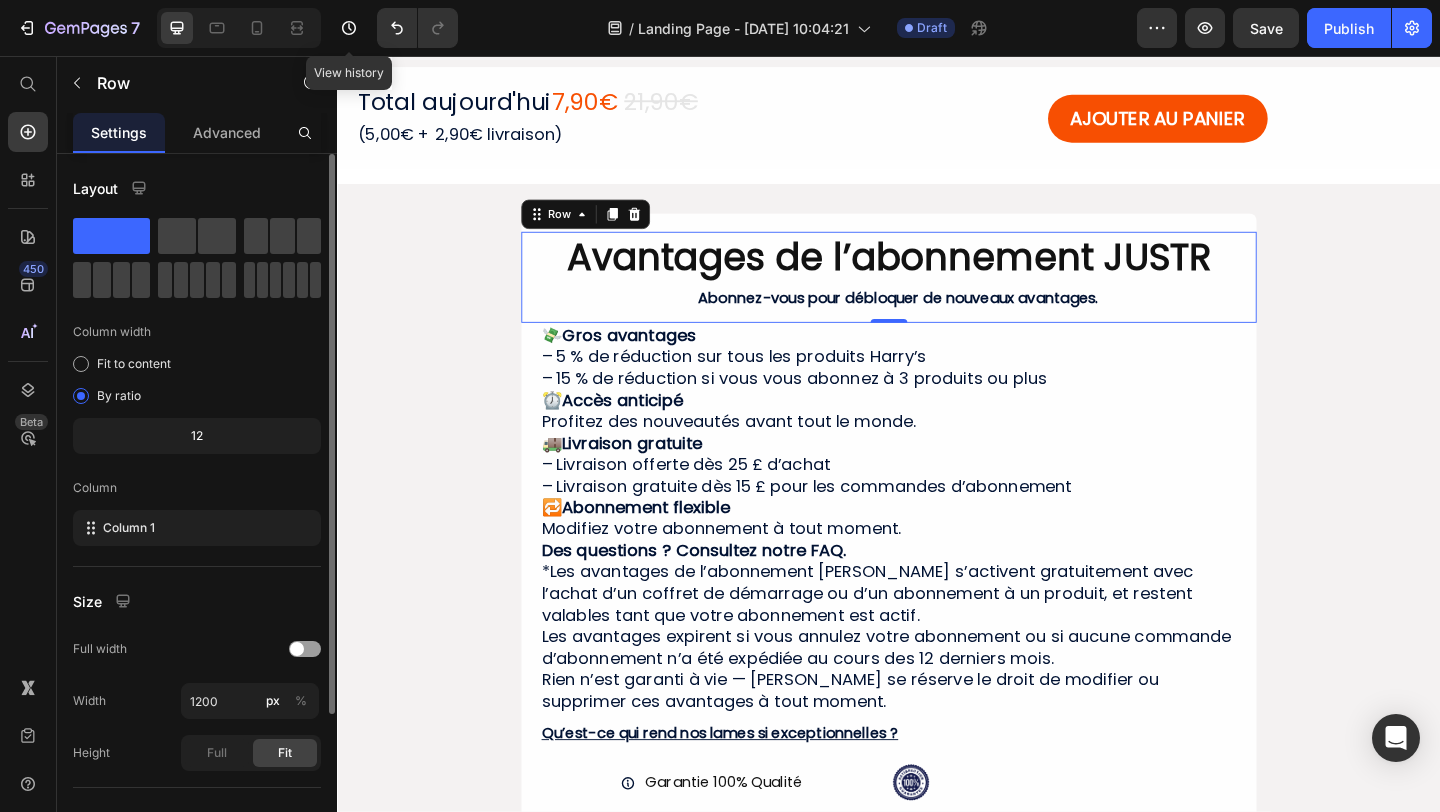 scroll, scrollTop: 197, scrollLeft: 0, axis: vertical 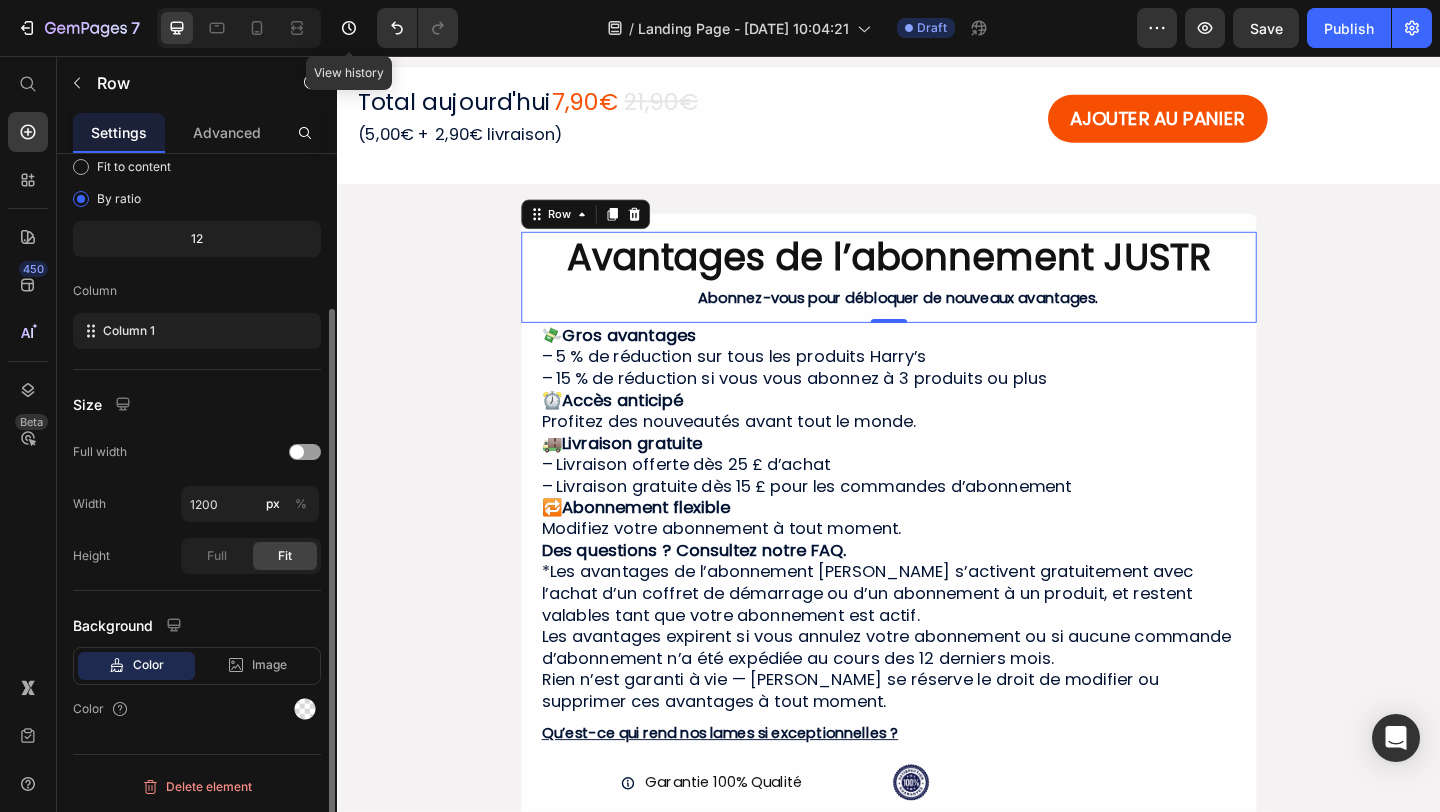 click on "Color" at bounding box center (197, 709) 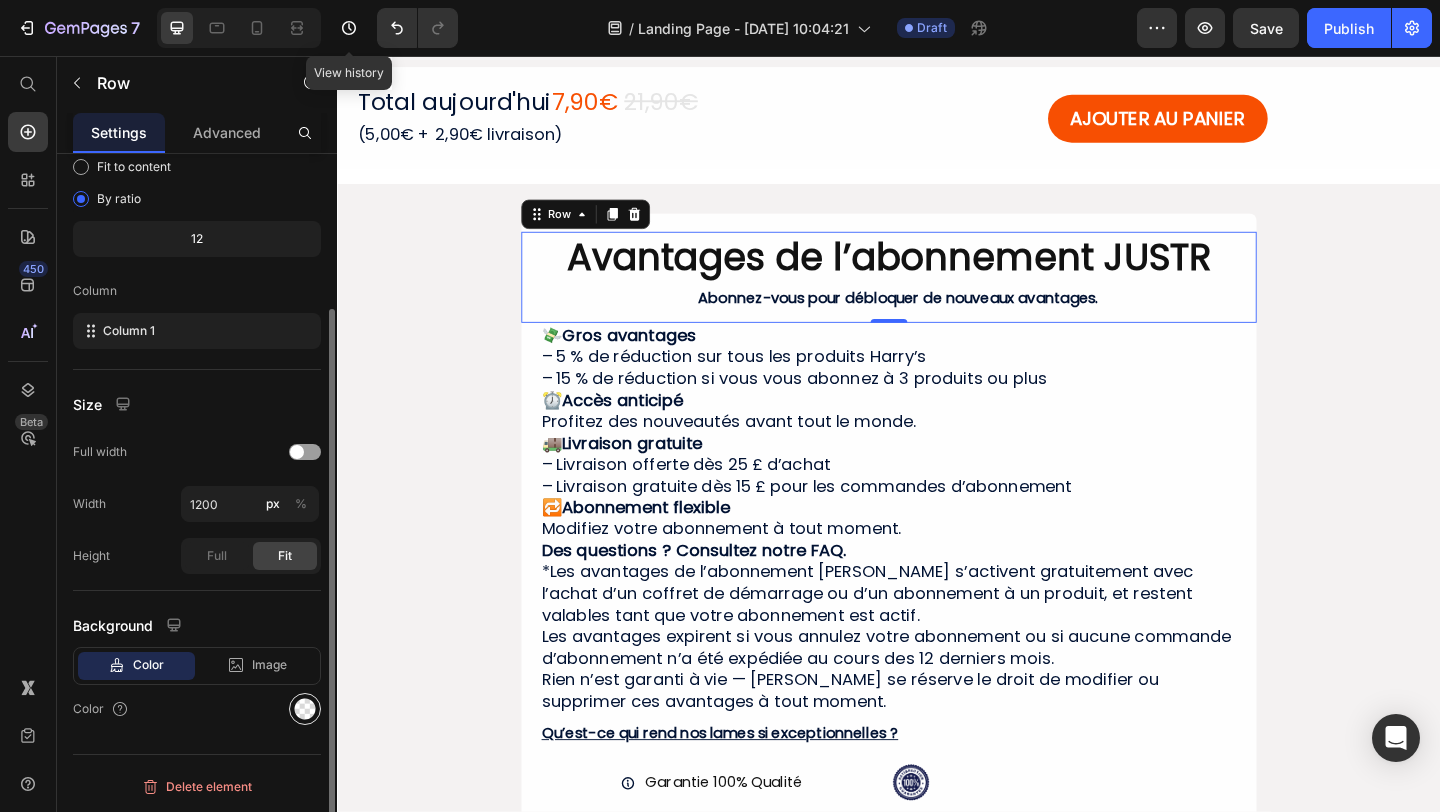click at bounding box center [305, 709] 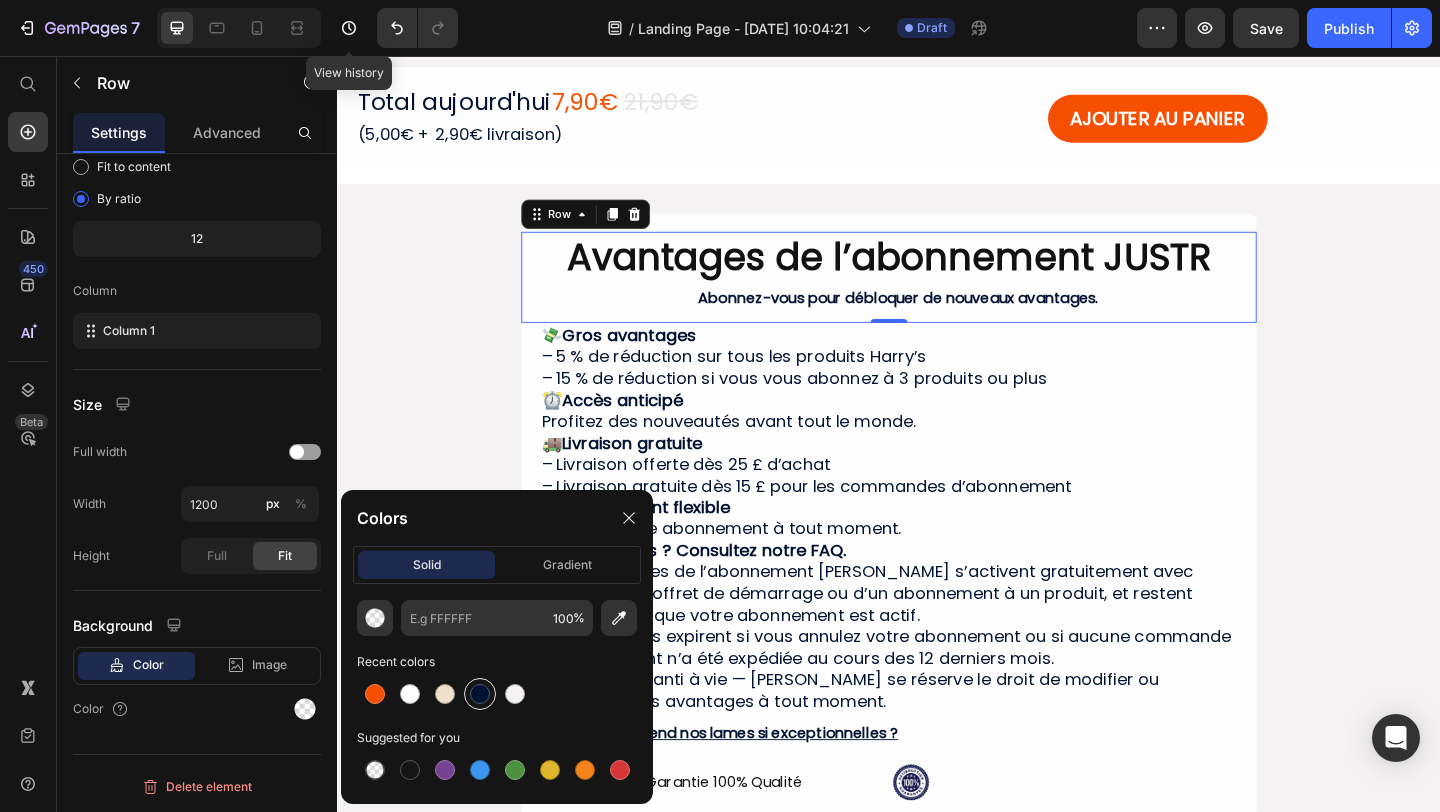 click at bounding box center [480, 694] 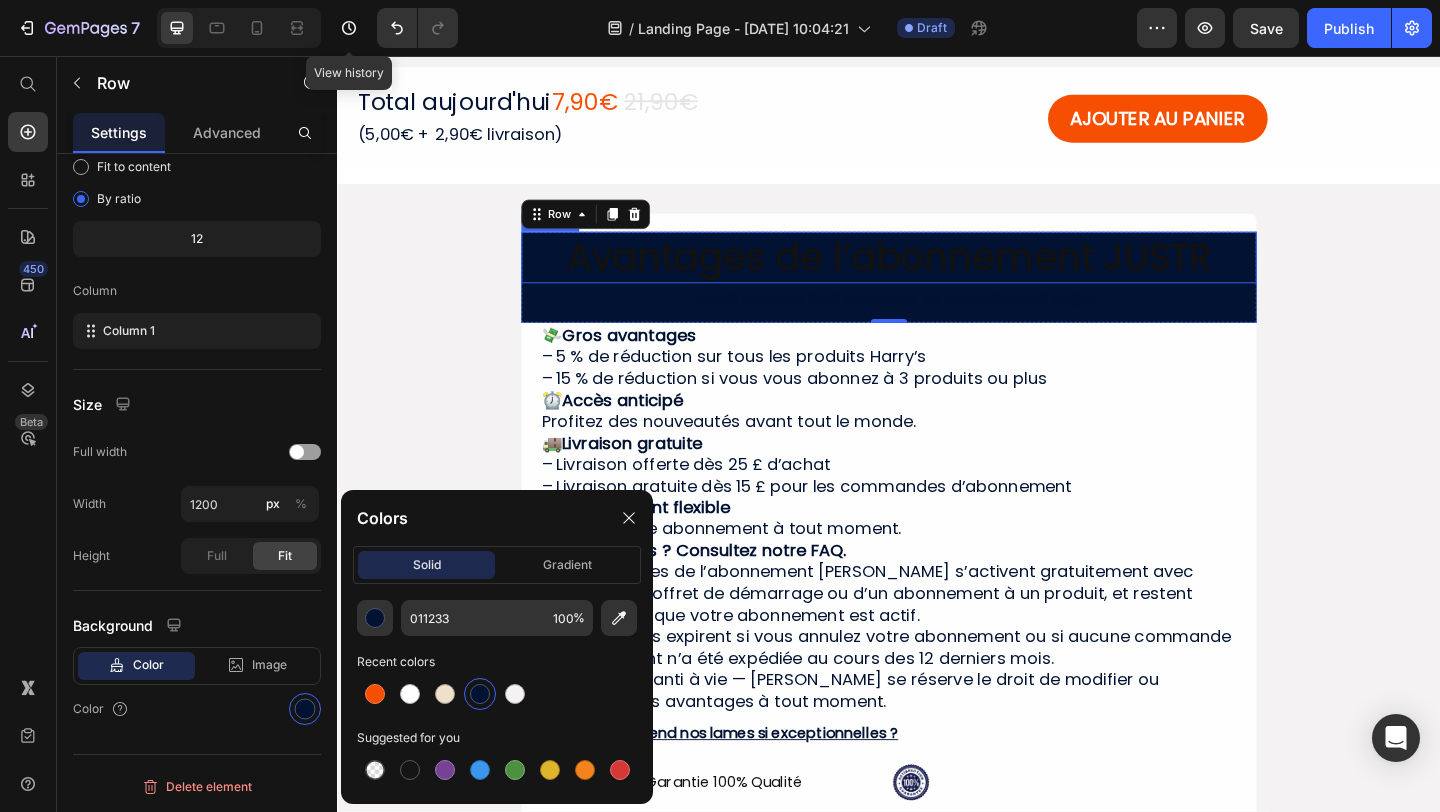 click on "Avantages de l’abonnement JUSTR" at bounding box center [937, 275] 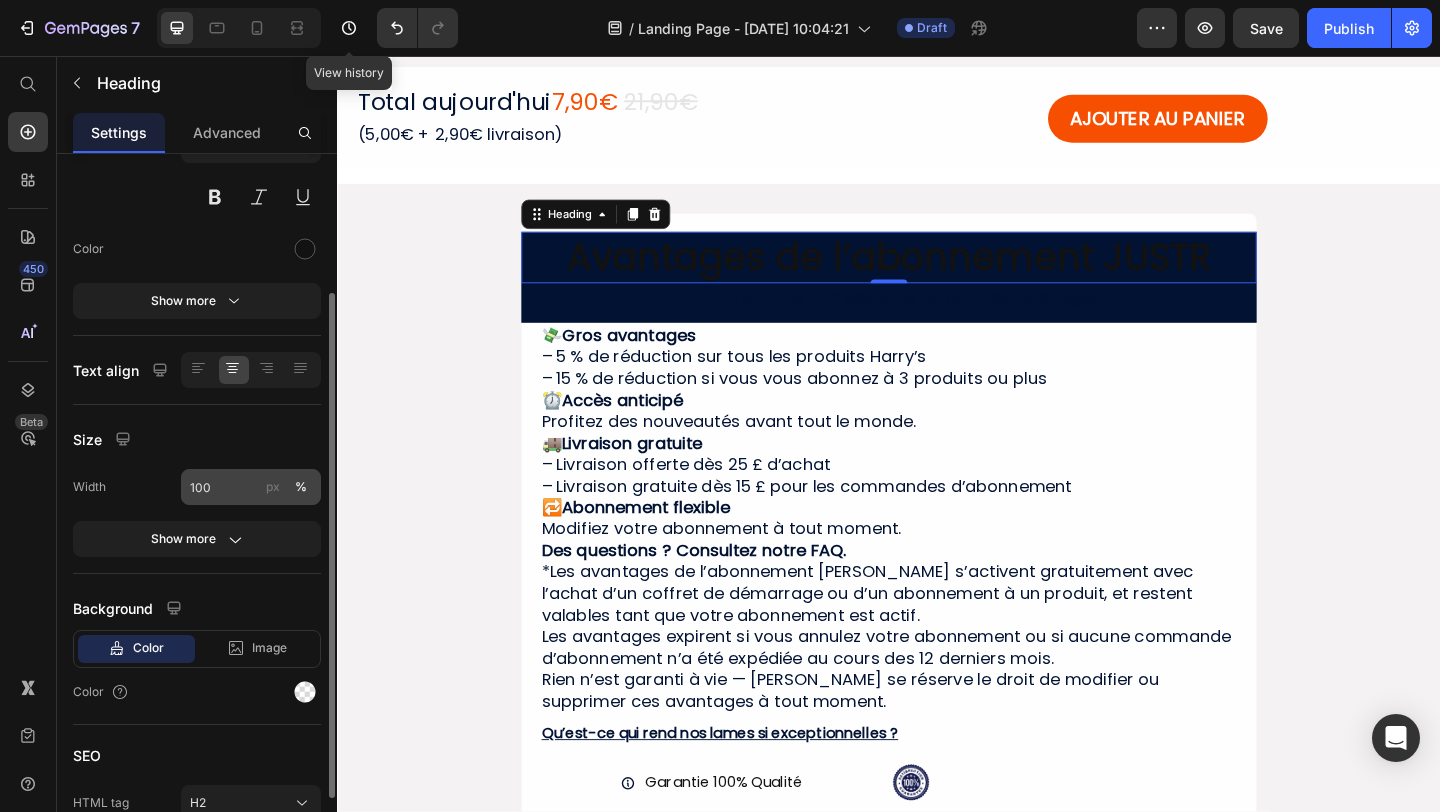 click on "px %" at bounding box center (287, 487) 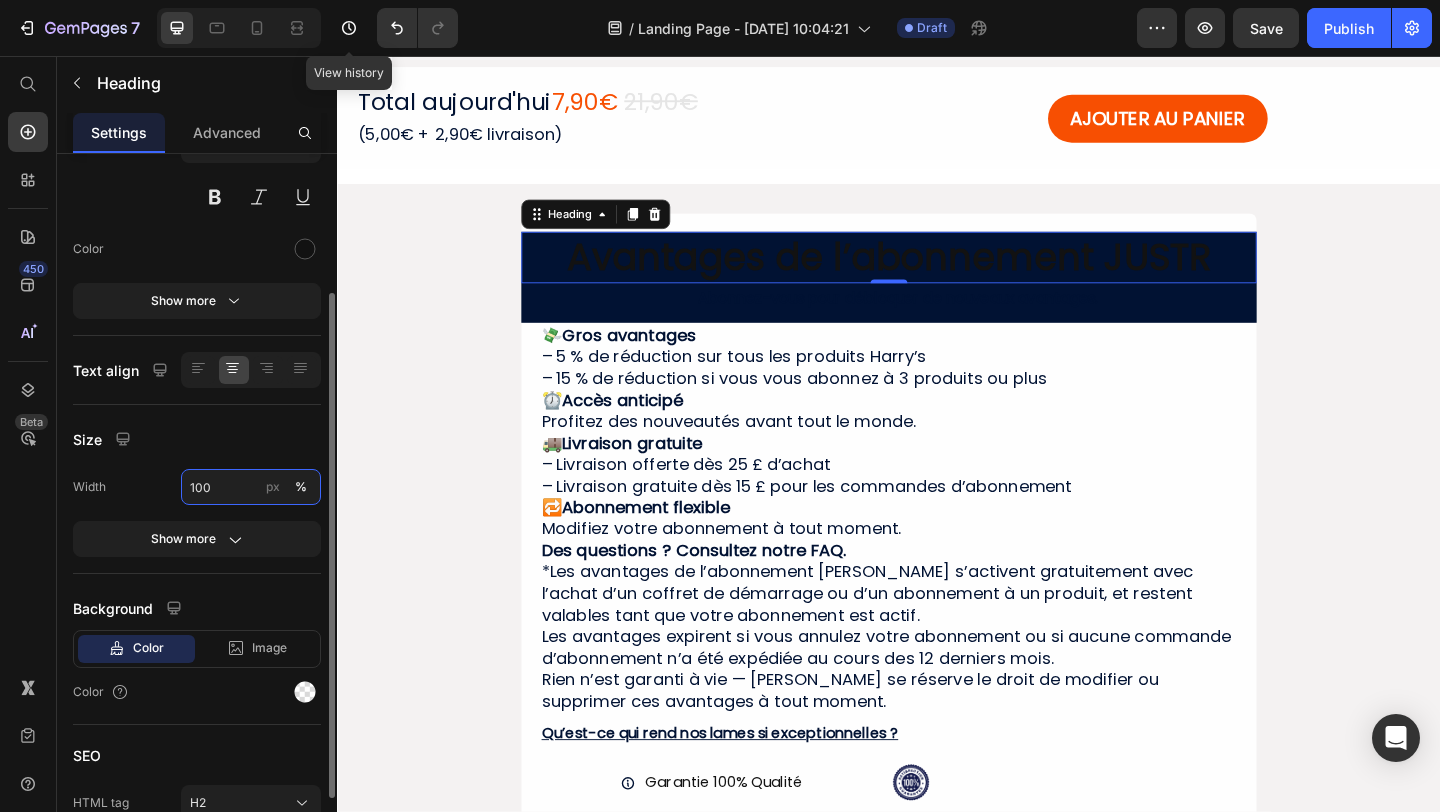 click on "100" at bounding box center [251, 487] 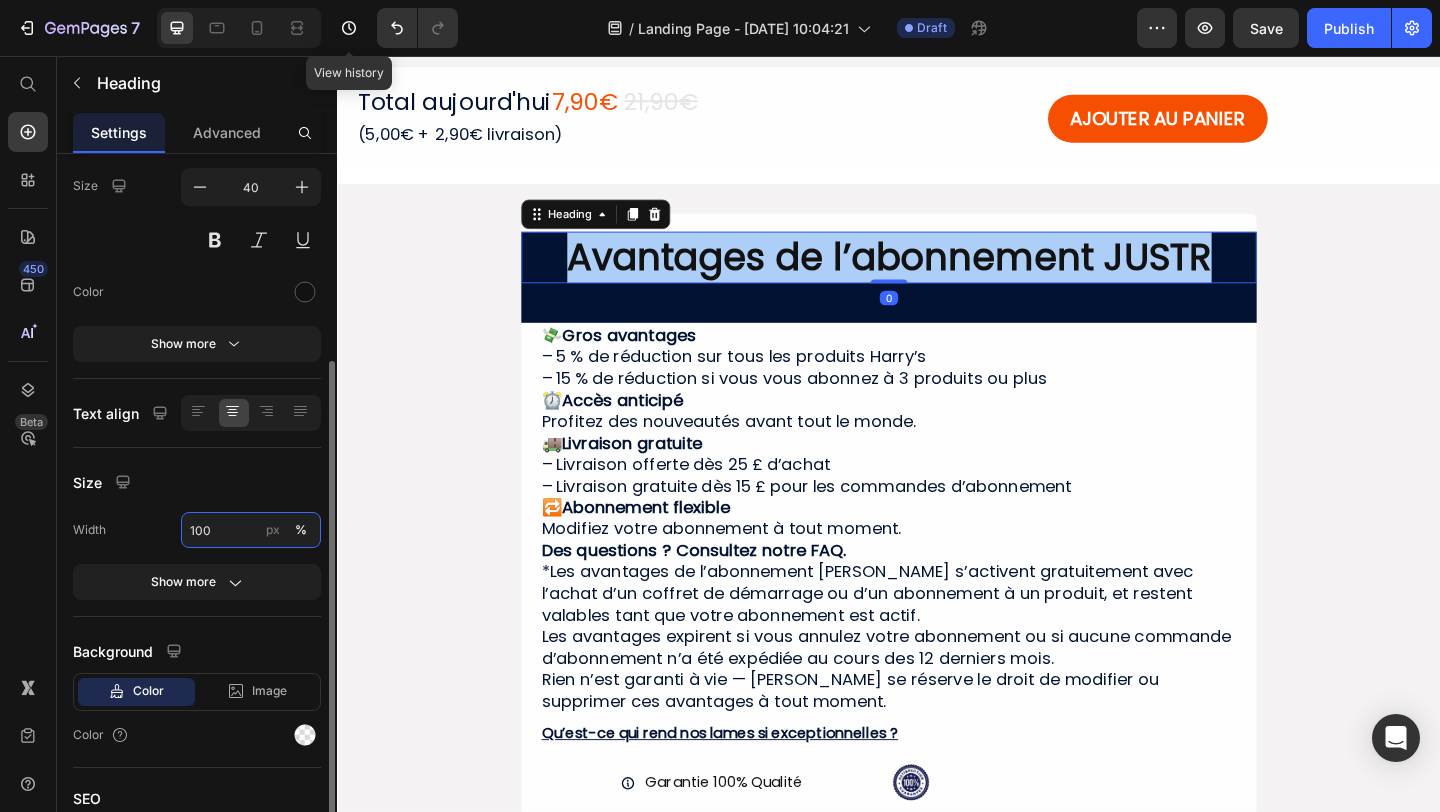 scroll, scrollTop: 297, scrollLeft: 0, axis: vertical 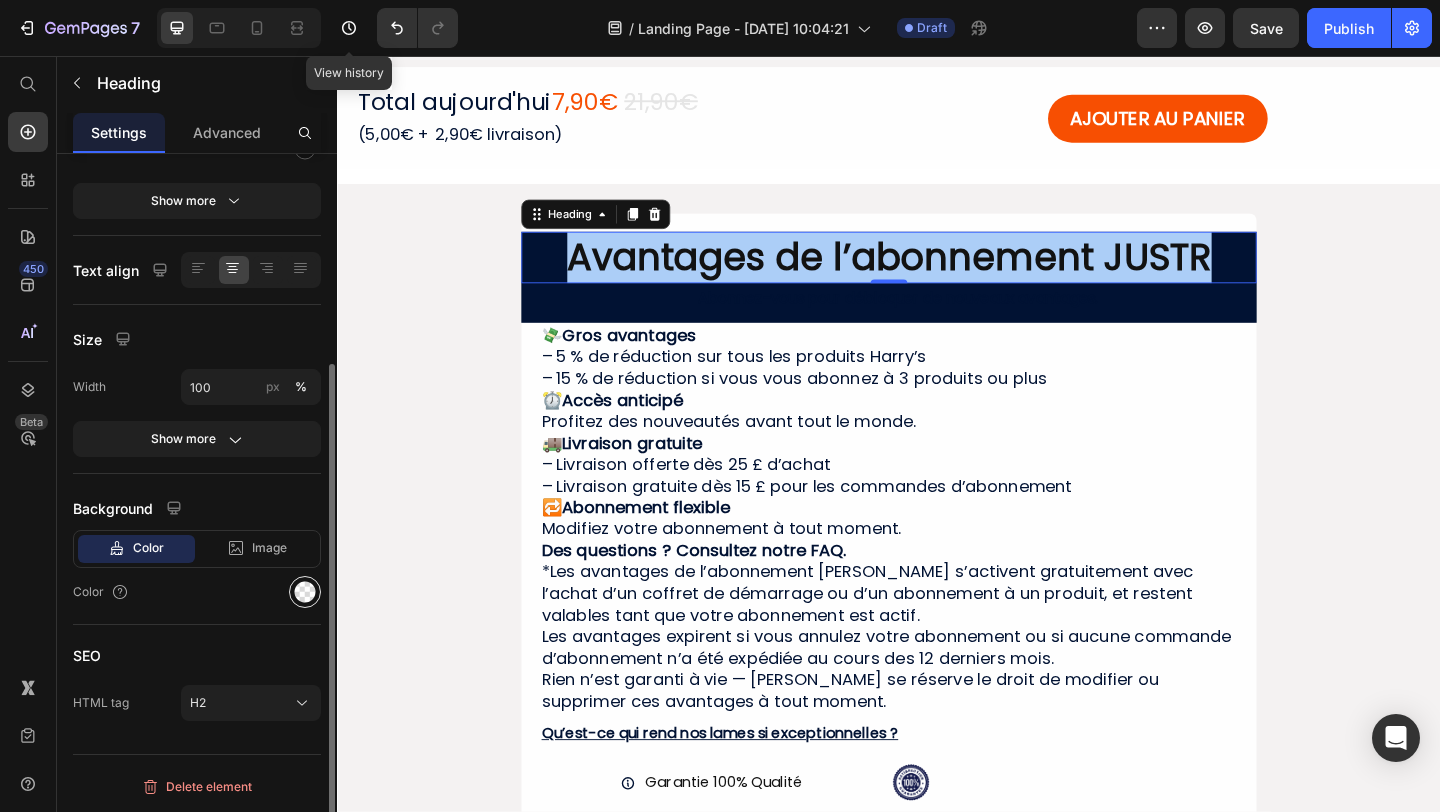 click at bounding box center (305, 592) 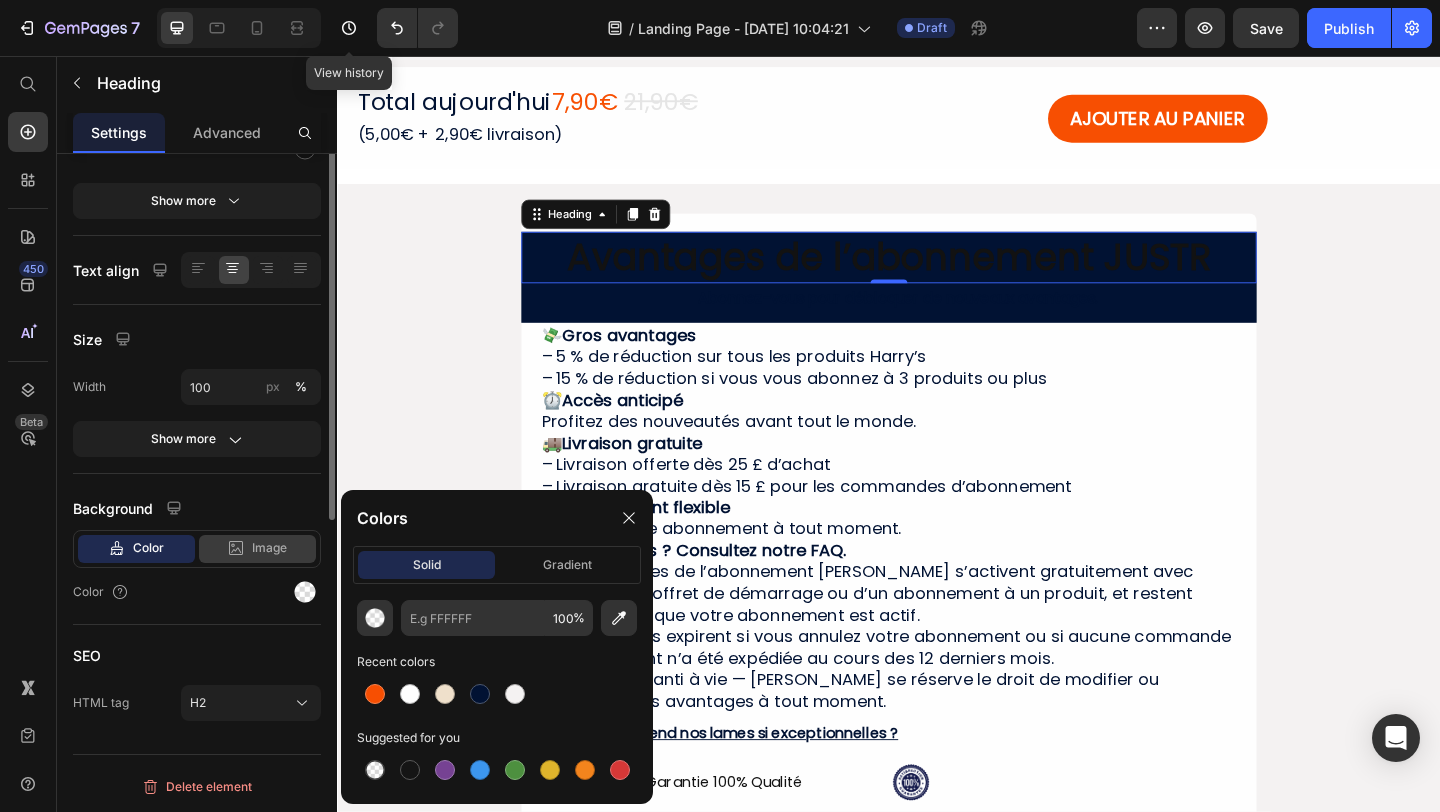 scroll, scrollTop: 0, scrollLeft: 0, axis: both 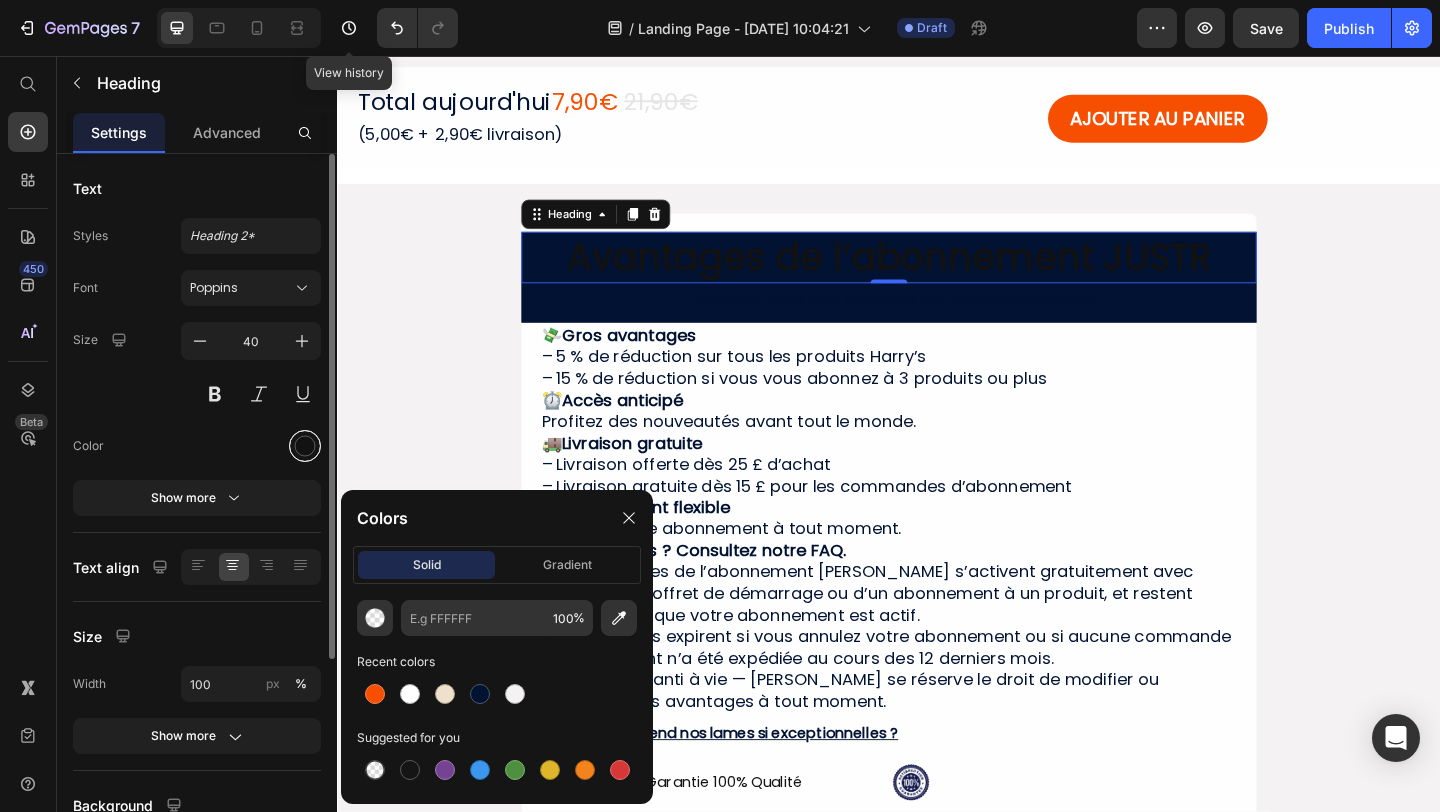 click at bounding box center [305, 446] 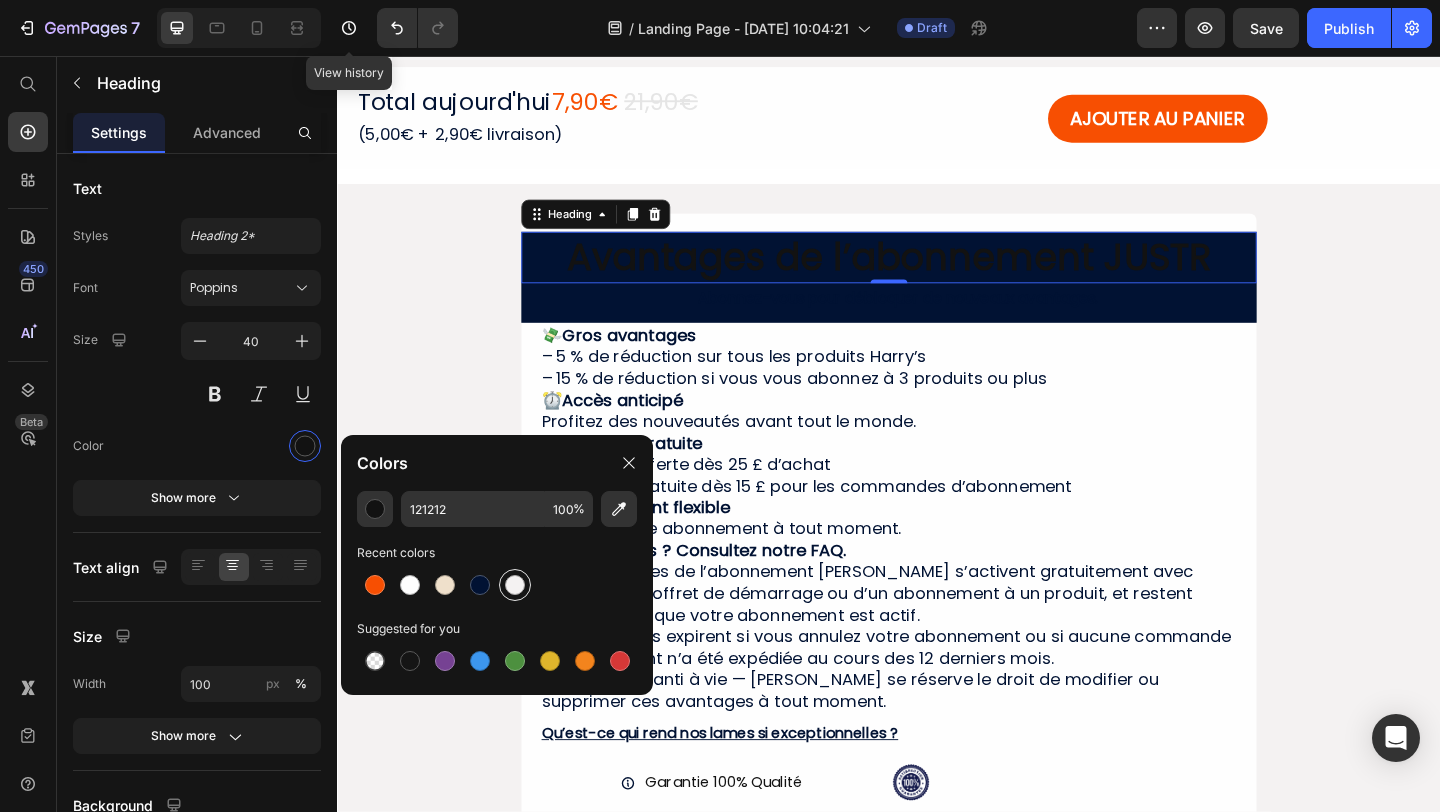 click at bounding box center (515, 585) 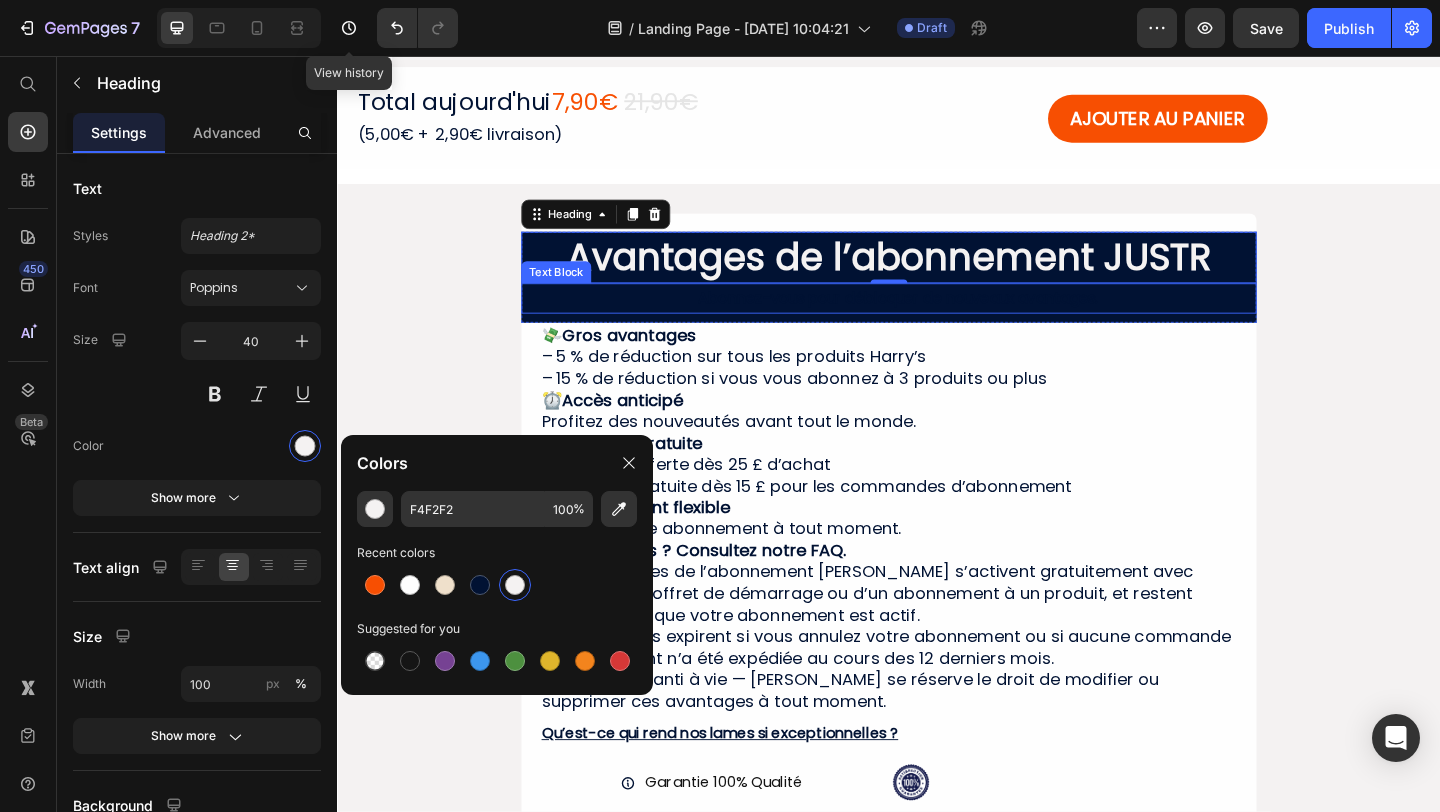 click on "Abonnez-vous pour débloquer de nouveaux avantages." at bounding box center (947, 318) 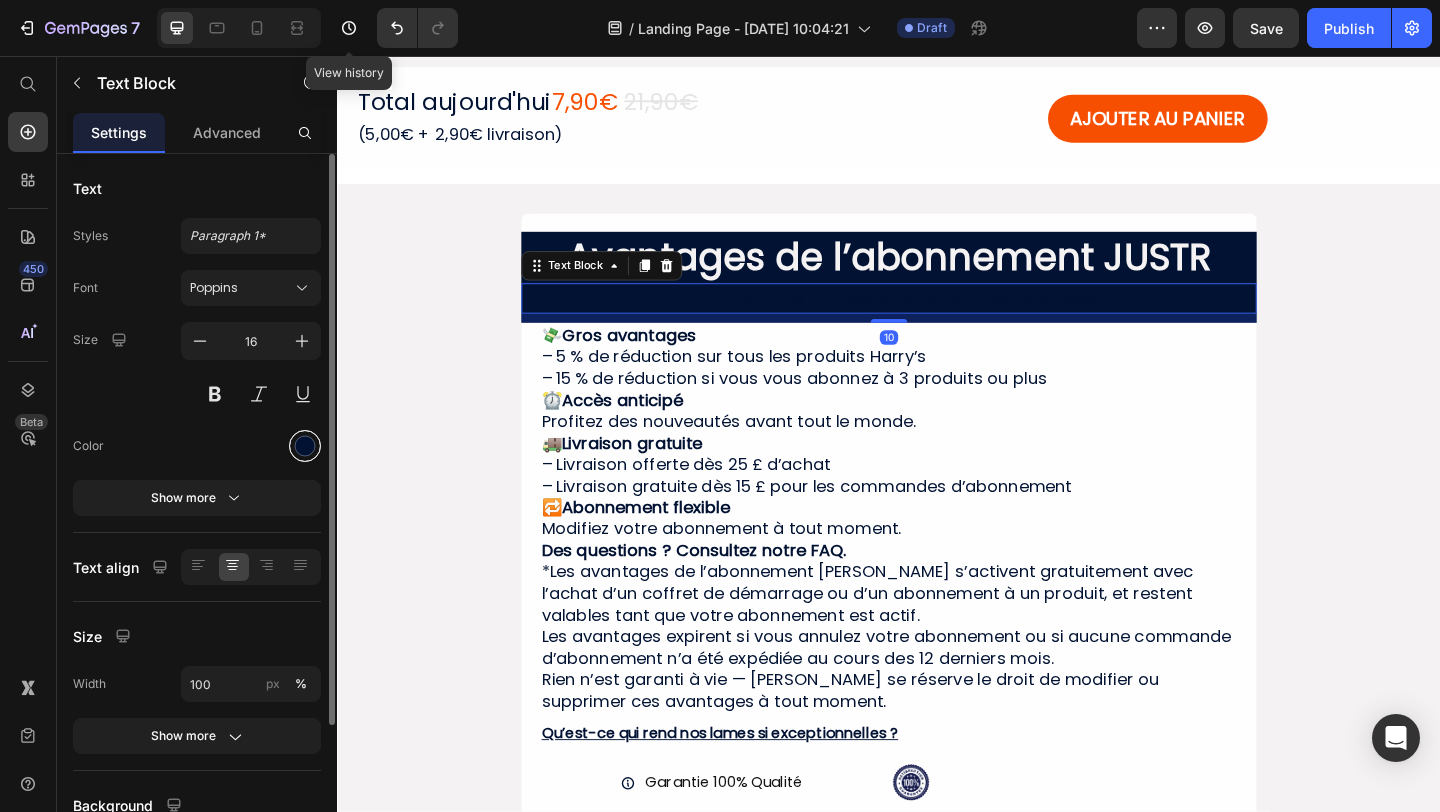 click at bounding box center (305, 446) 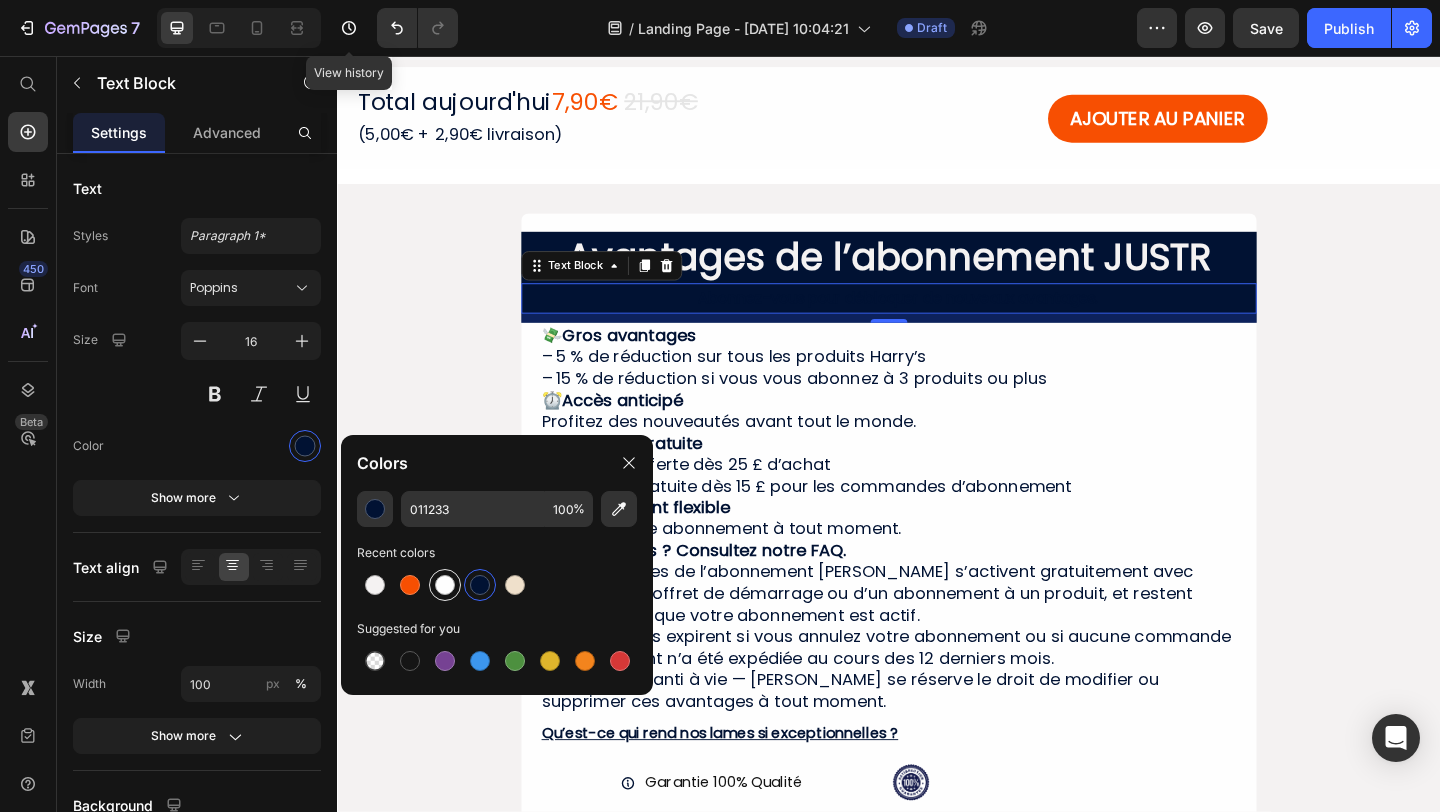 click at bounding box center (445, 585) 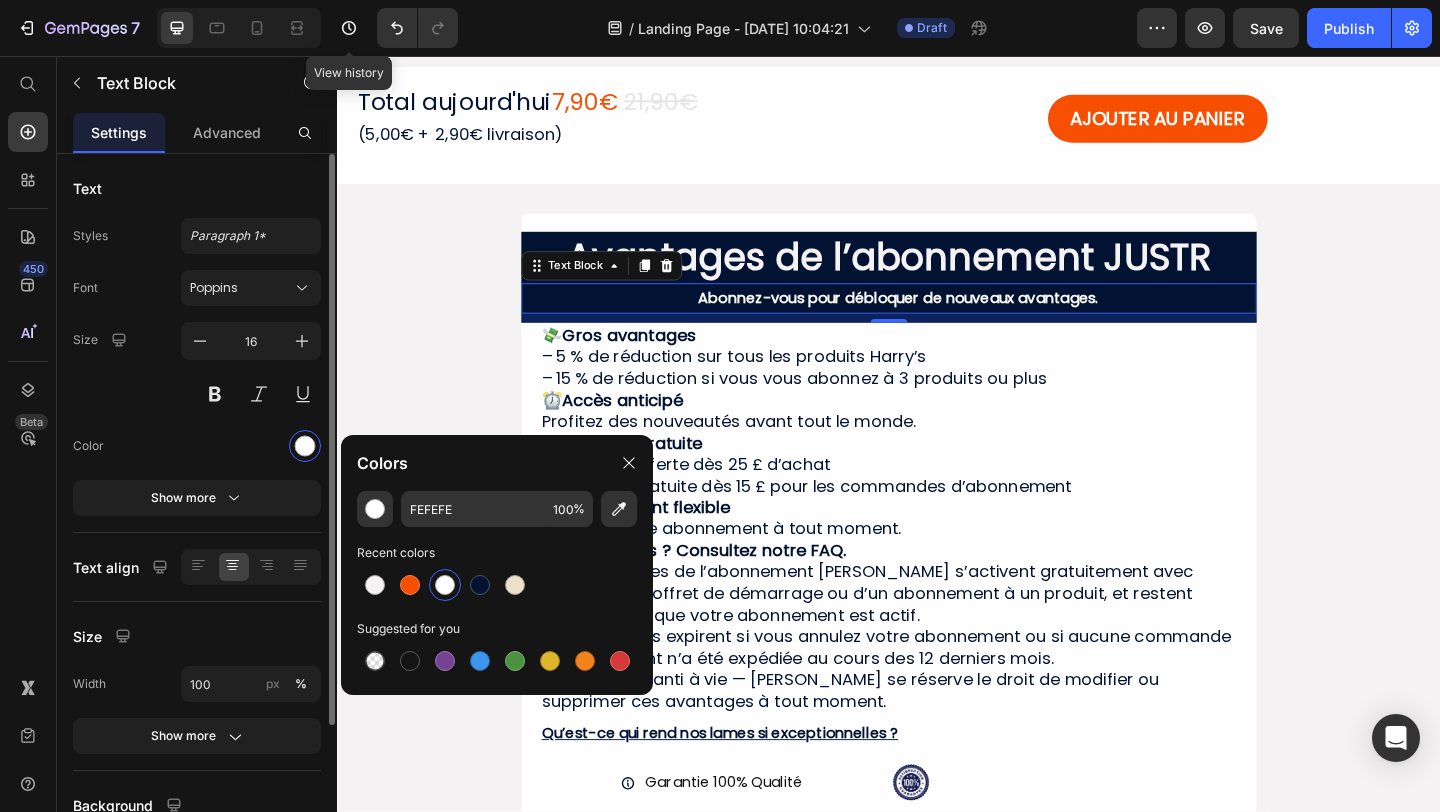 click at bounding box center (251, 446) 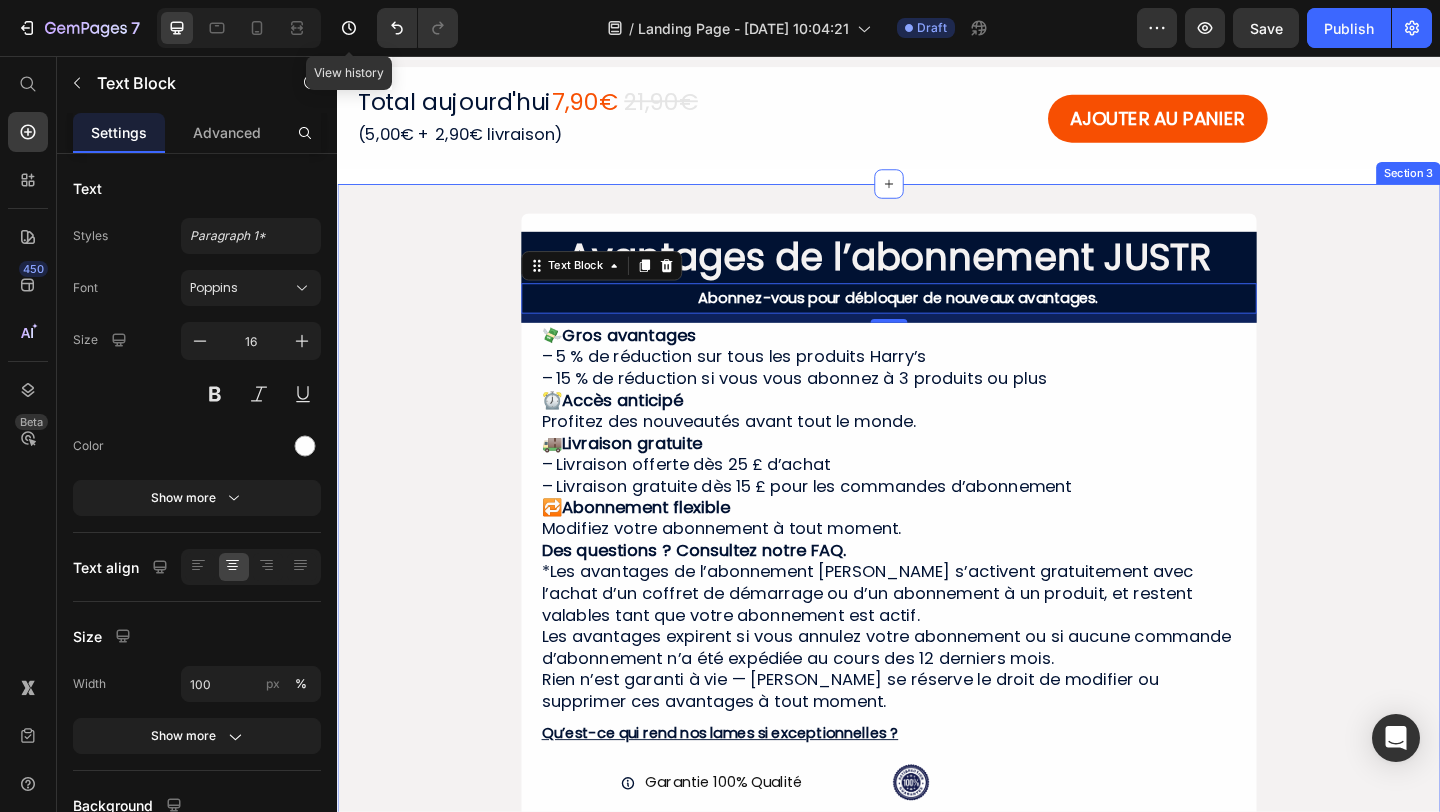 click on "⁠⁠⁠⁠⁠⁠⁠ Avantages de l’abonnement JUSTR Heading Abonnez-vous pour débloquer de nouveaux avantages. Text Block   10 Row 💸  Gros avantages – 5 % de réduction sur tous les produits [PERSON_NAME] – 15 % de réduction si vous vous abonnez à 3 produits ou plus ⏰  Accès anticipé Profitez des nouveautés avant tout le monde. 🚚  Livraison gratuite – Livraison offerte dès 25 £ d’achat – Livraison gratuite dès 15 £ pour les commandes d’abonnement 🔁  Abonnement flexible Modifiez votre abonnement à tout moment. Des questions ? Consultez notre FAQ. *Les avantages de l’abonnement [PERSON_NAME] s’activent gratuitement avec l’achat d’un coffret de démarrage ou d’un abonnement à un produit, et restent valables tant que votre abonnement est actif. Les avantages expirent si vous annulez votre abonnement ou si aucune commande d’abonnement n’a été expédiée au cours des 12 derniers mois. Heading Qu’est-ce qui rend nos lames si exceptionnelles ? Heading Item List" at bounding box center (937, 561) 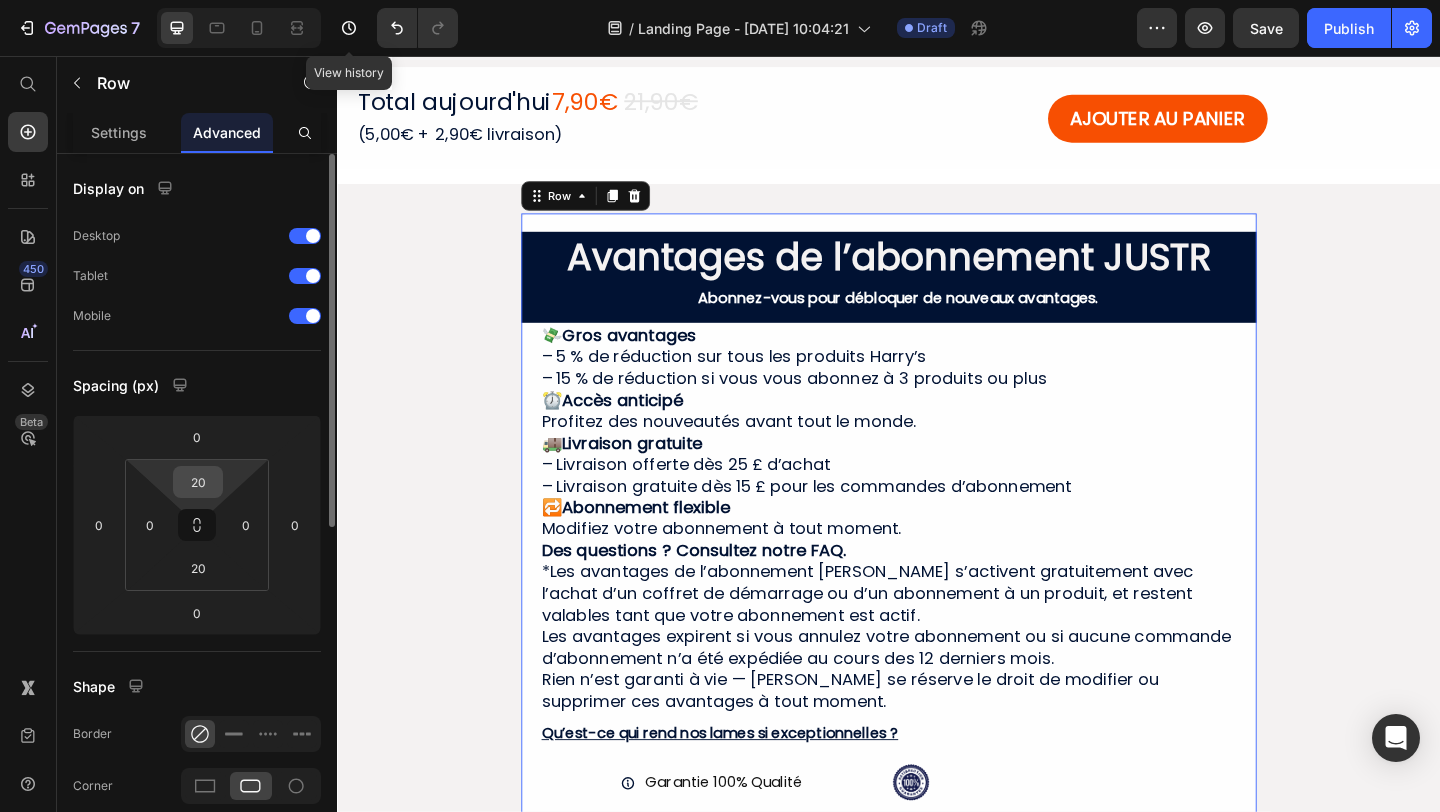 click on "20" at bounding box center [198, 482] 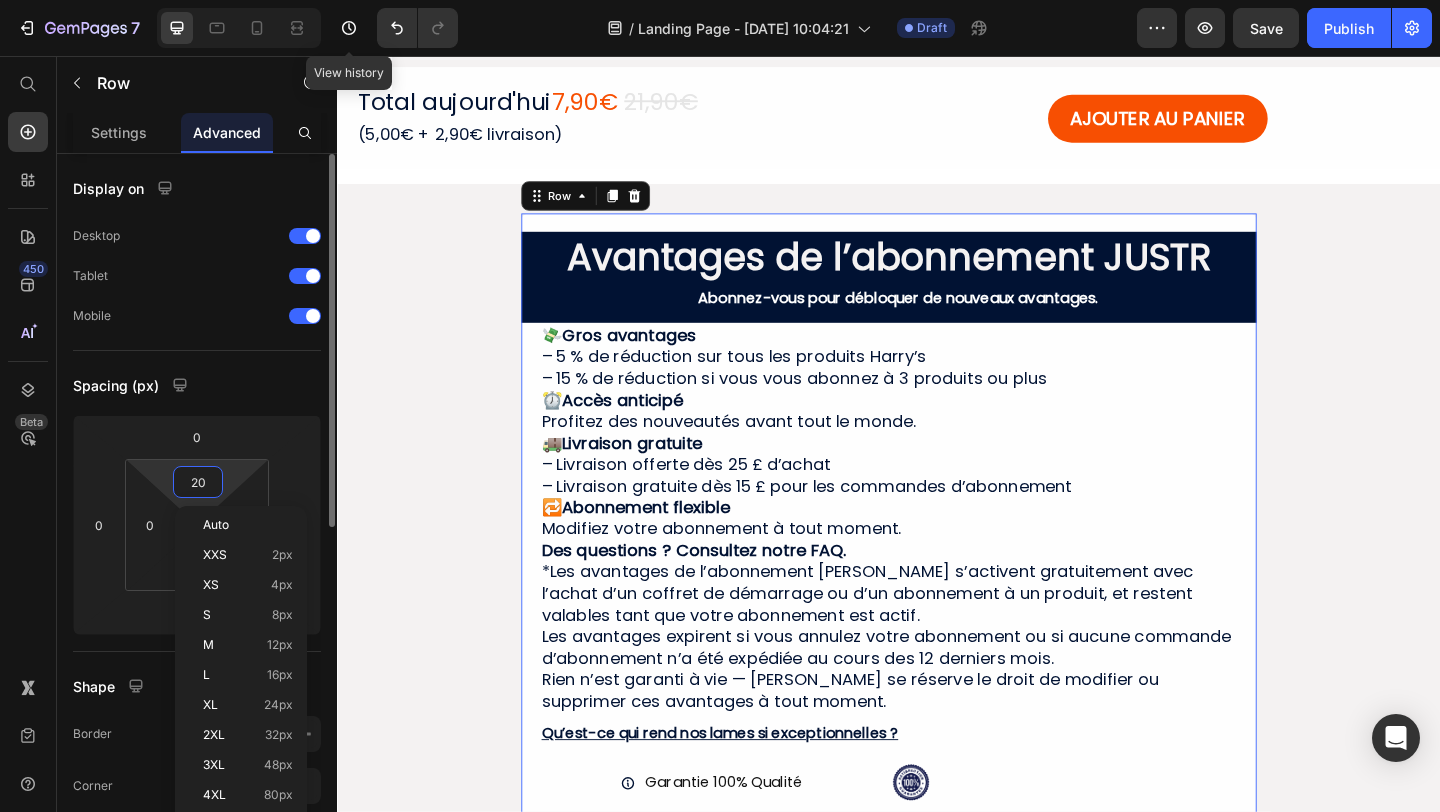 type 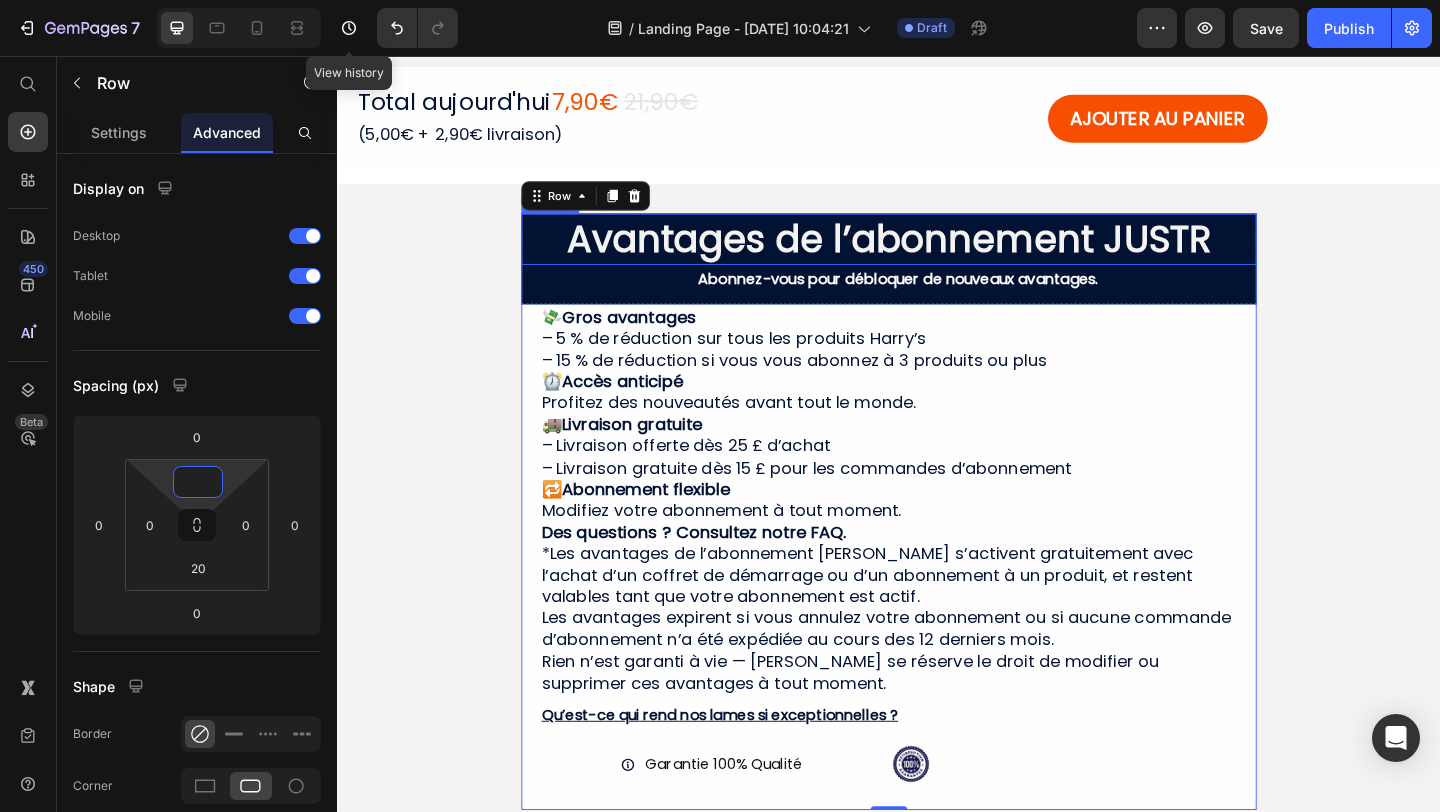 click on "Avantages de l’abonnement JUSTR" at bounding box center [937, 255] 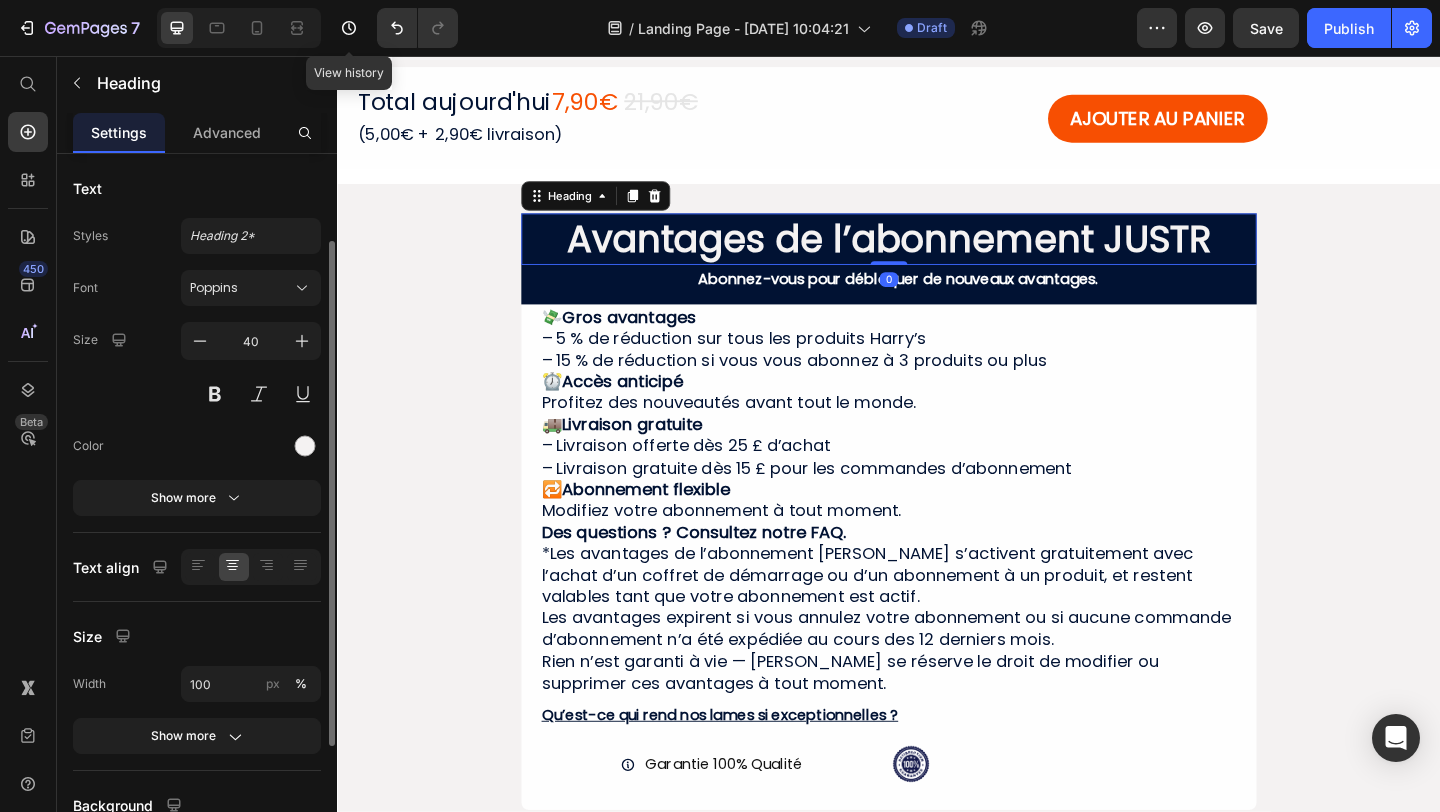 scroll, scrollTop: 297, scrollLeft: 0, axis: vertical 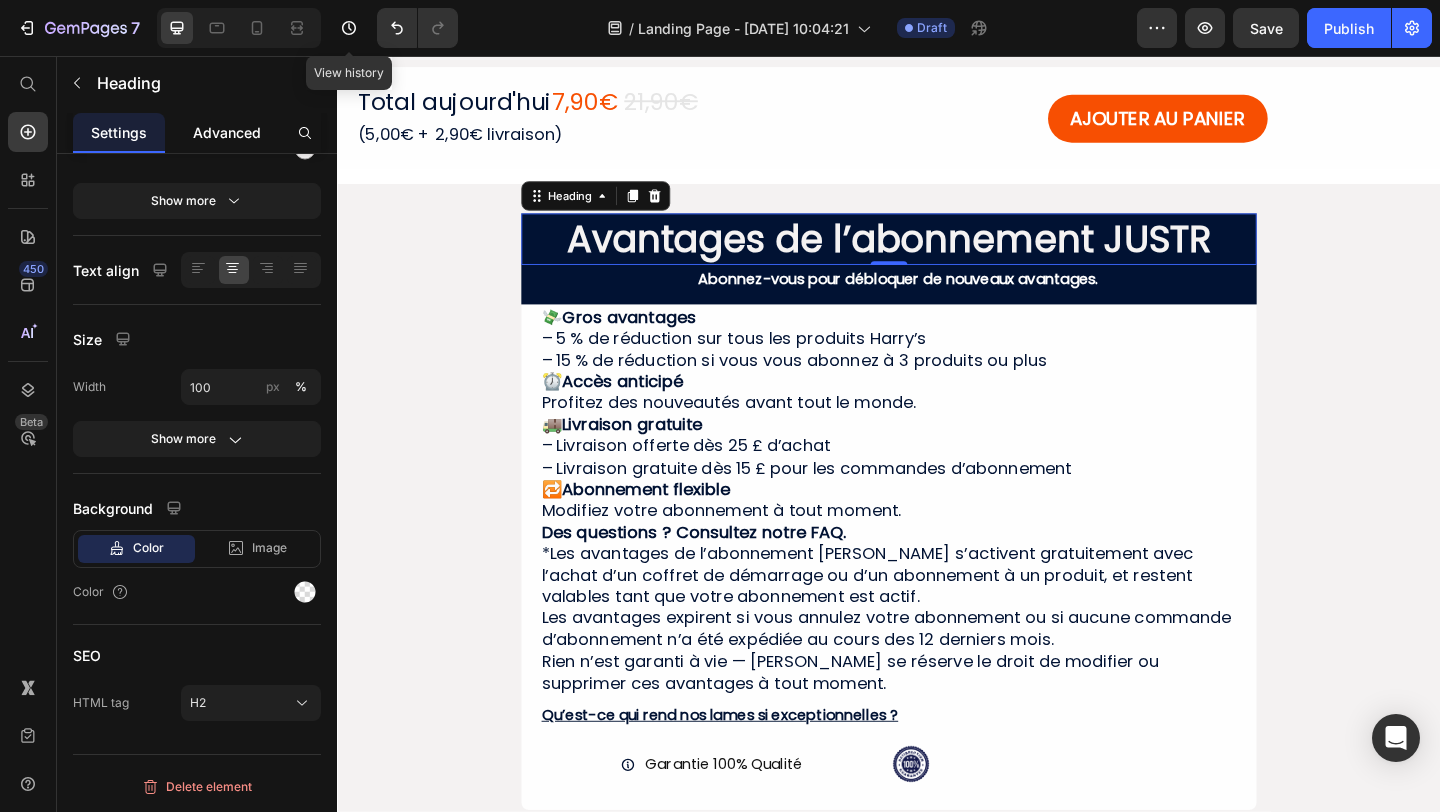 click on "Advanced" at bounding box center [227, 132] 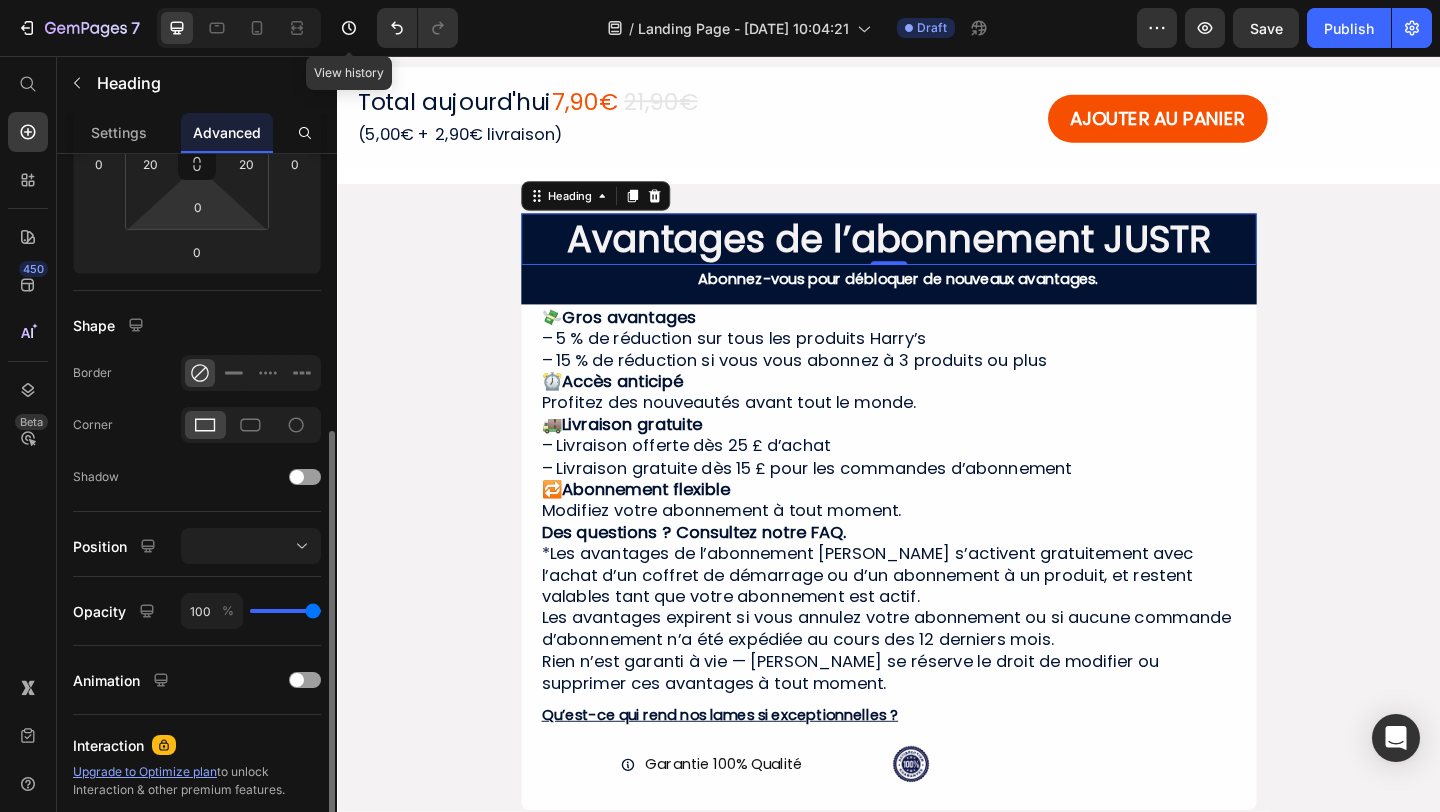 scroll, scrollTop: 463, scrollLeft: 0, axis: vertical 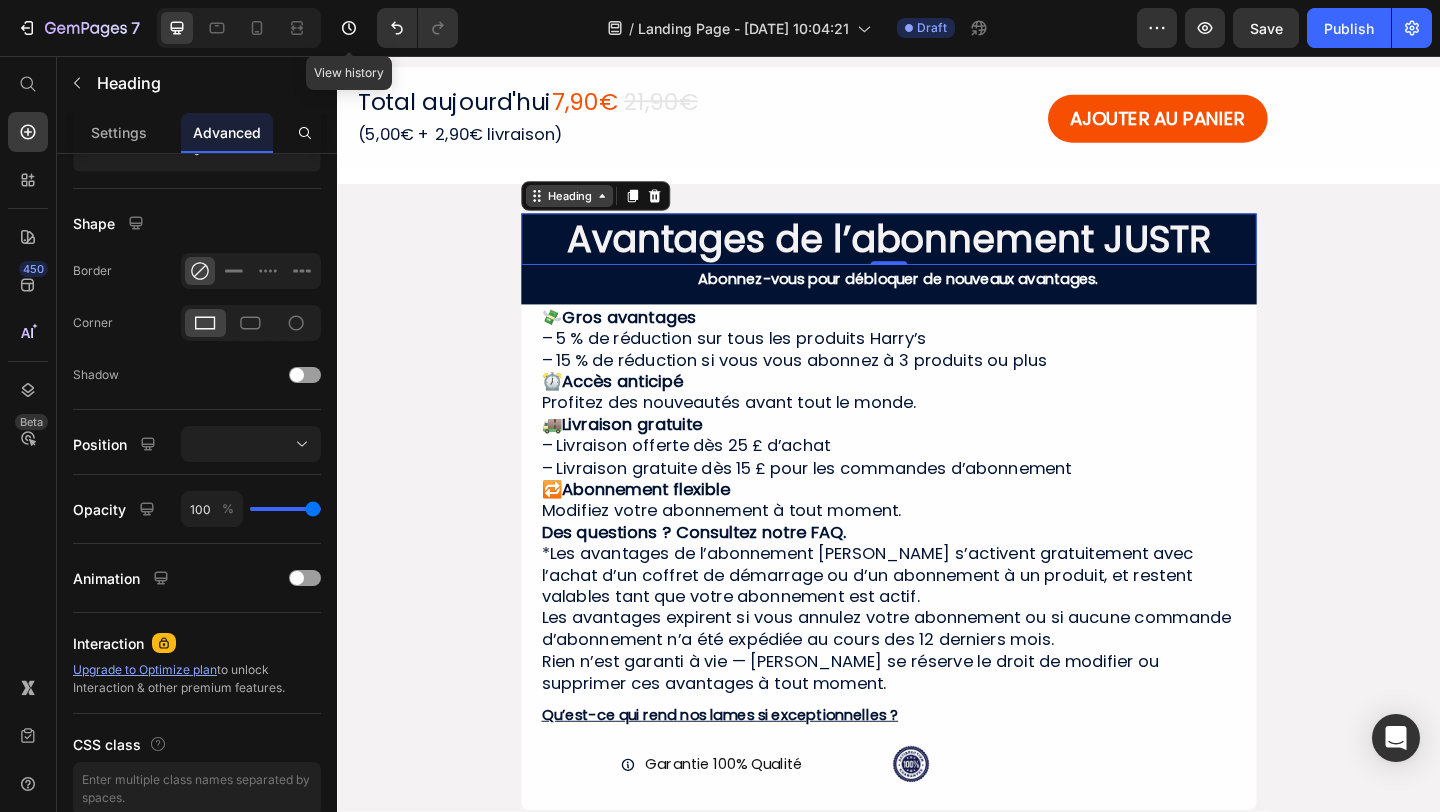 click 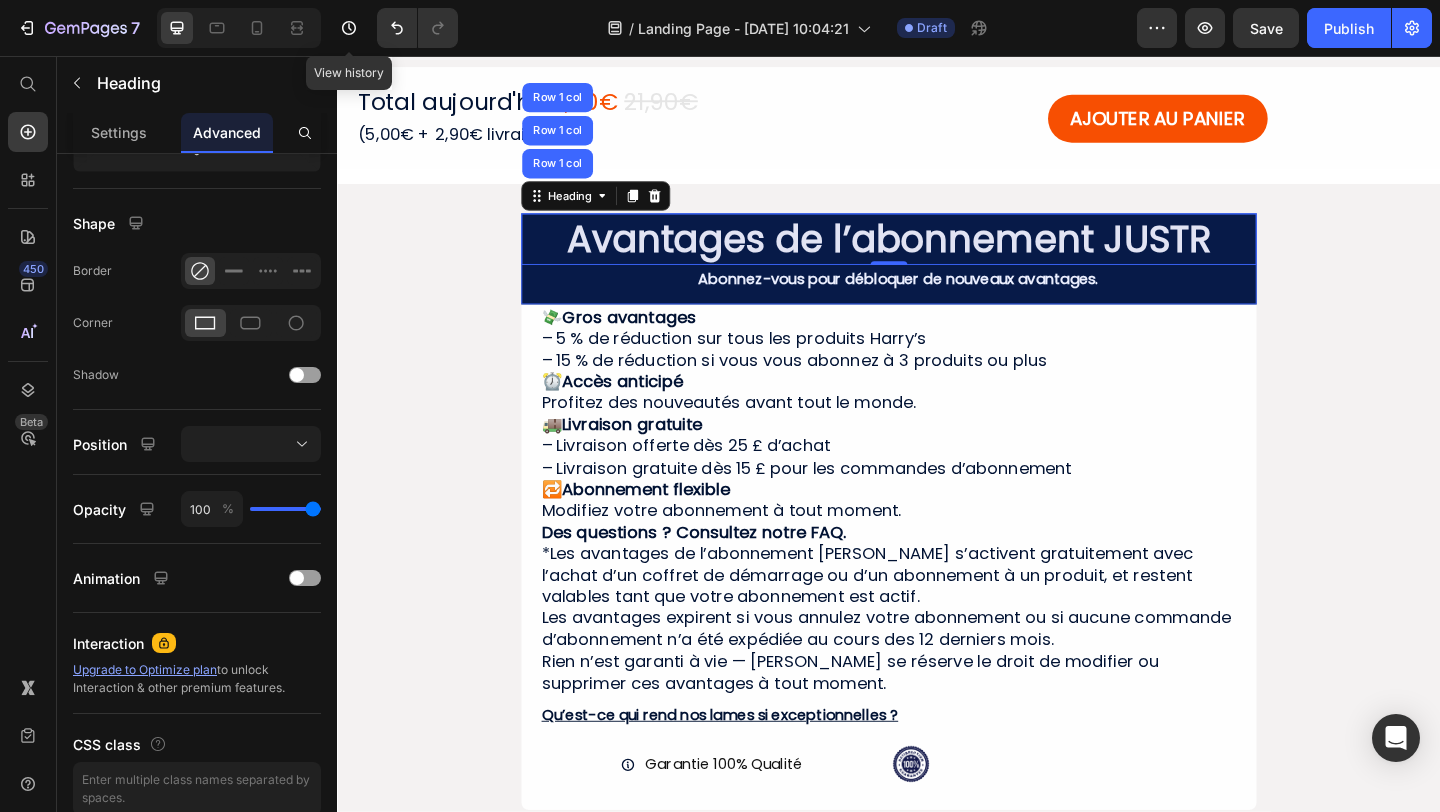 drag, startPoint x: 570, startPoint y: 164, endPoint x: 515, endPoint y: 245, distance: 97.90812 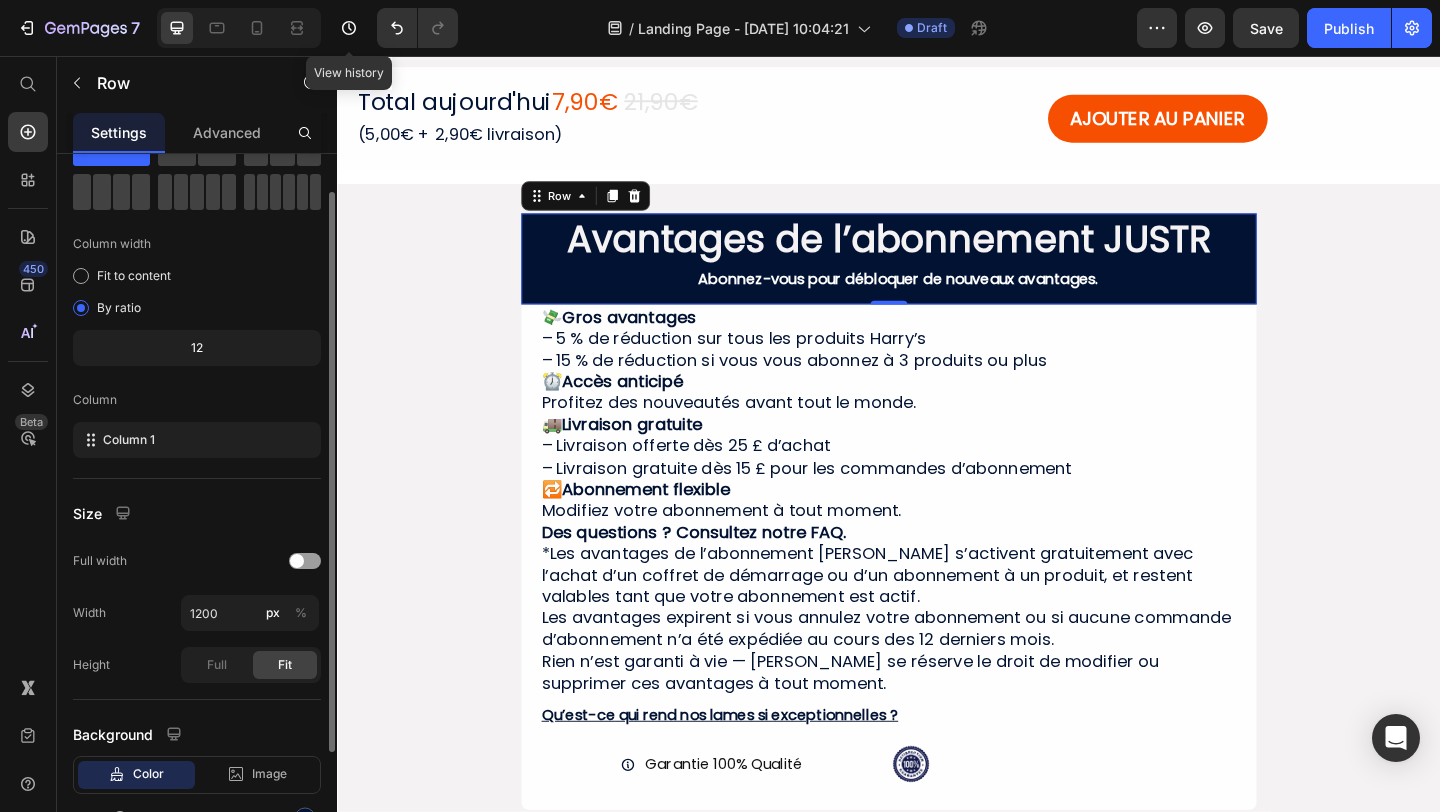 scroll, scrollTop: 0, scrollLeft: 0, axis: both 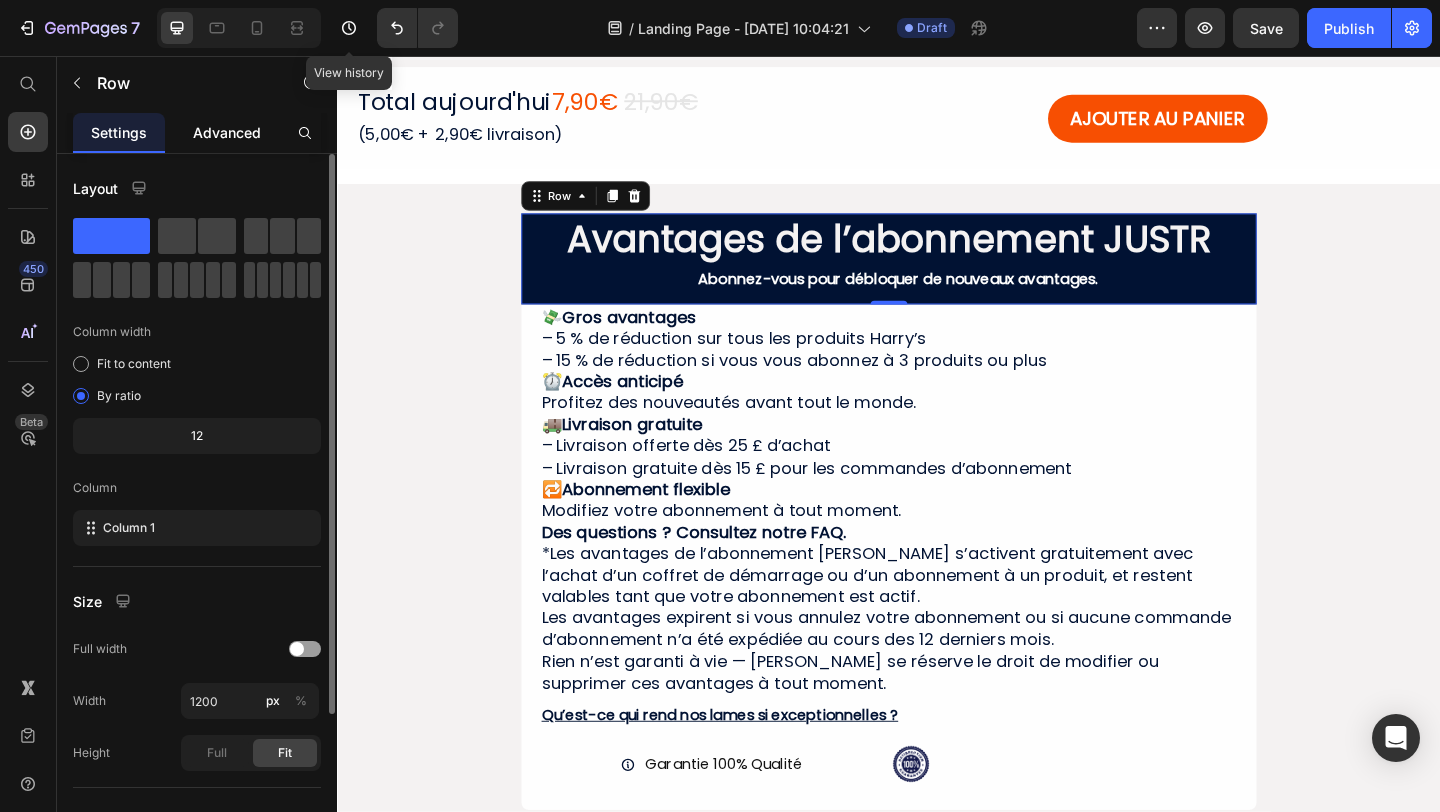 click on "Advanced" at bounding box center (227, 132) 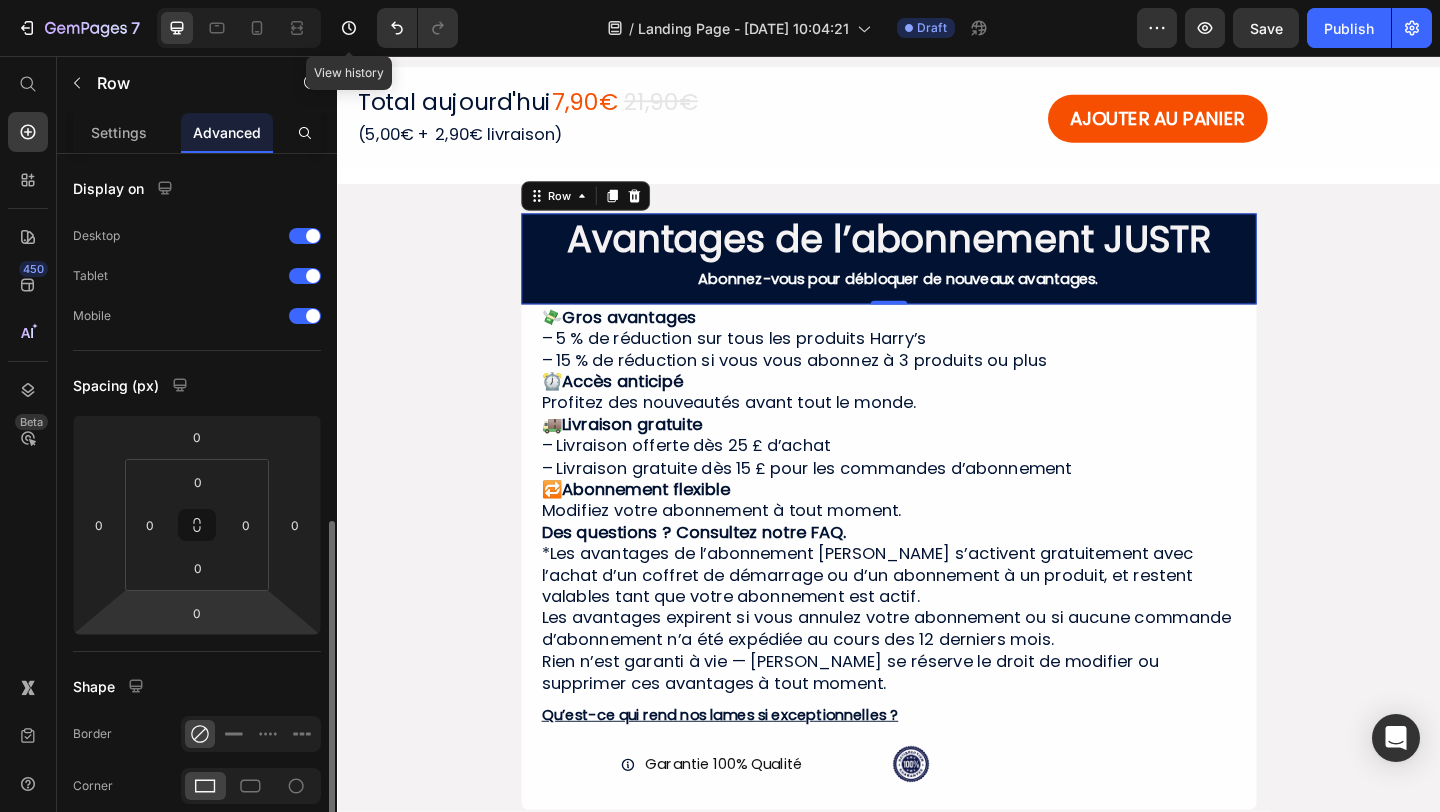 scroll, scrollTop: 554, scrollLeft: 0, axis: vertical 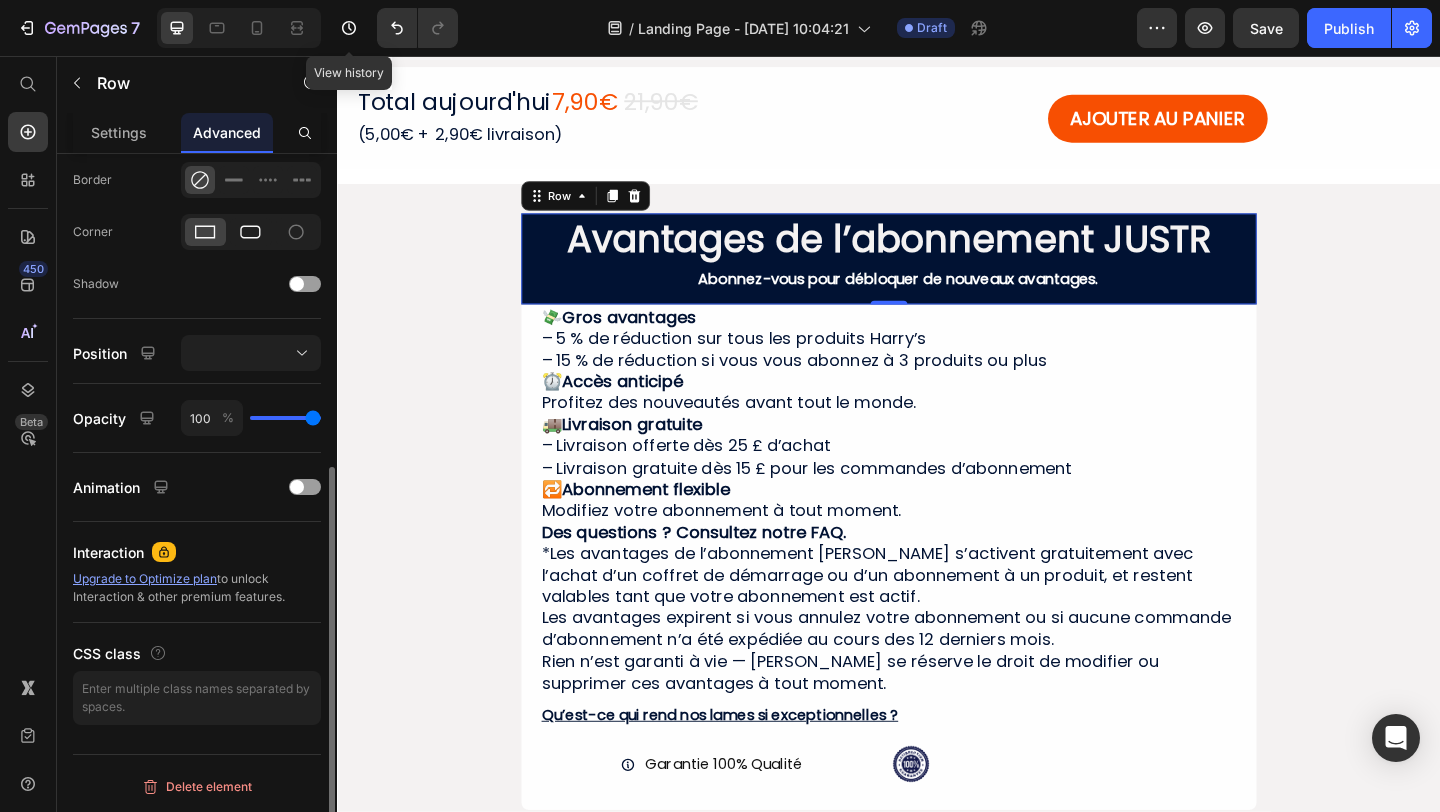 click 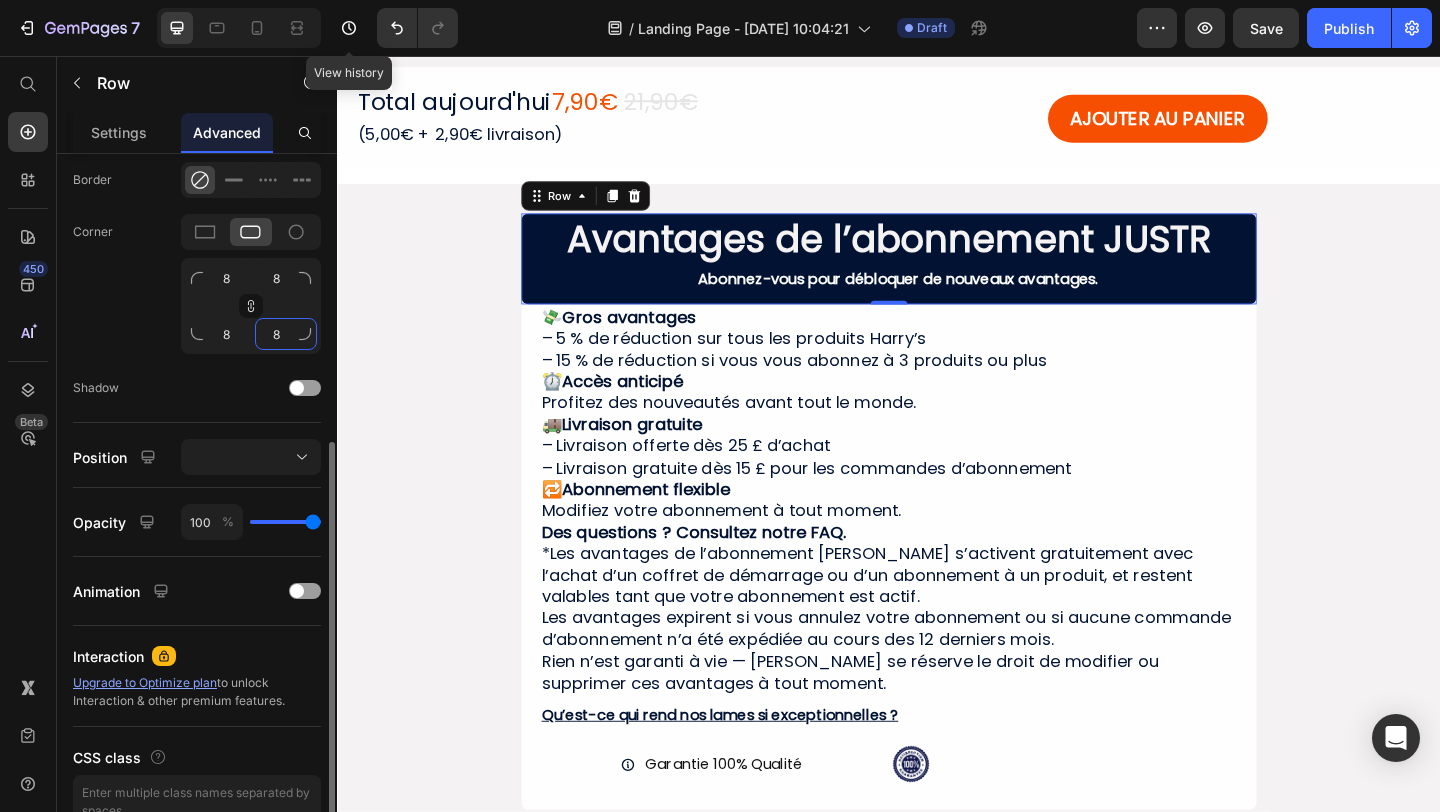 click on "8" 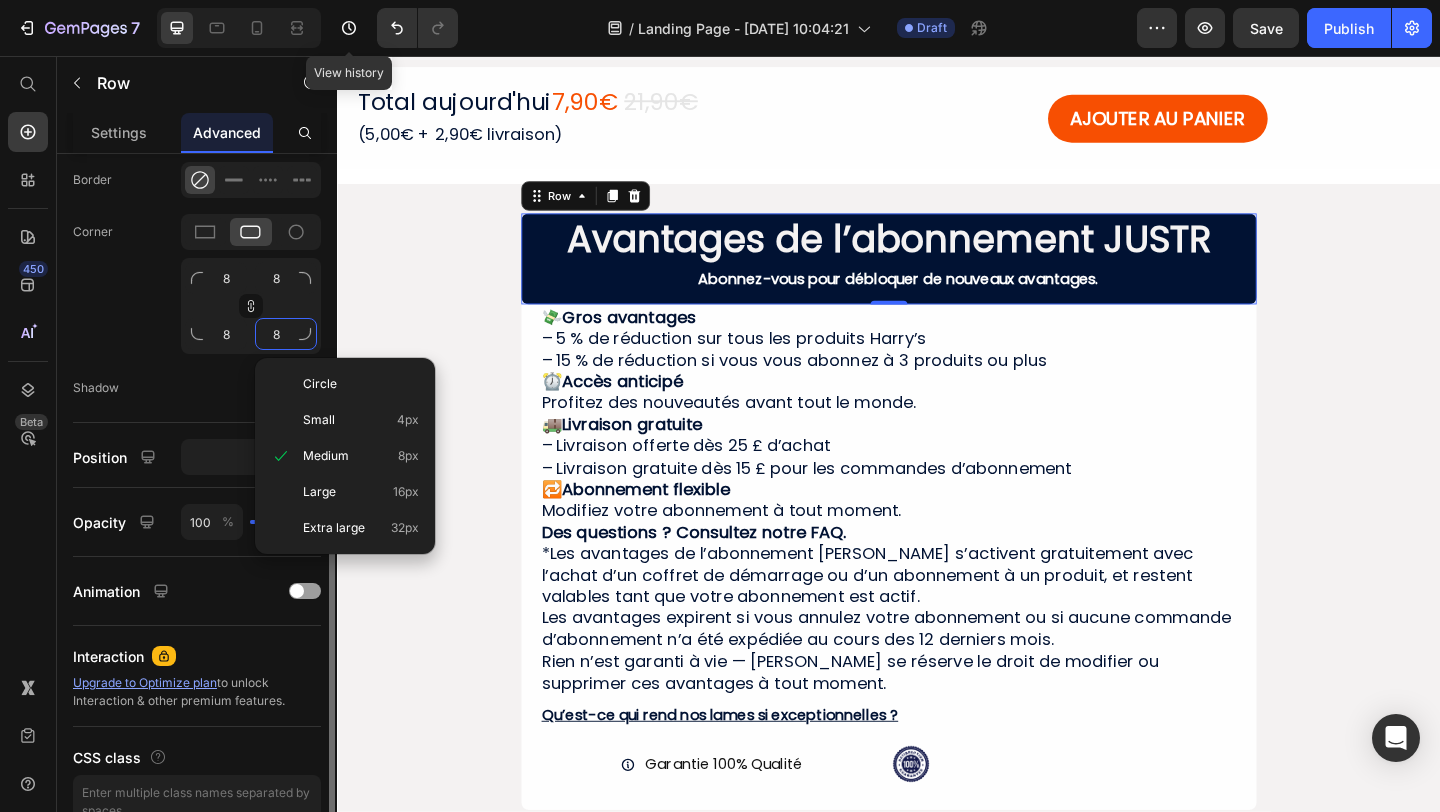 type 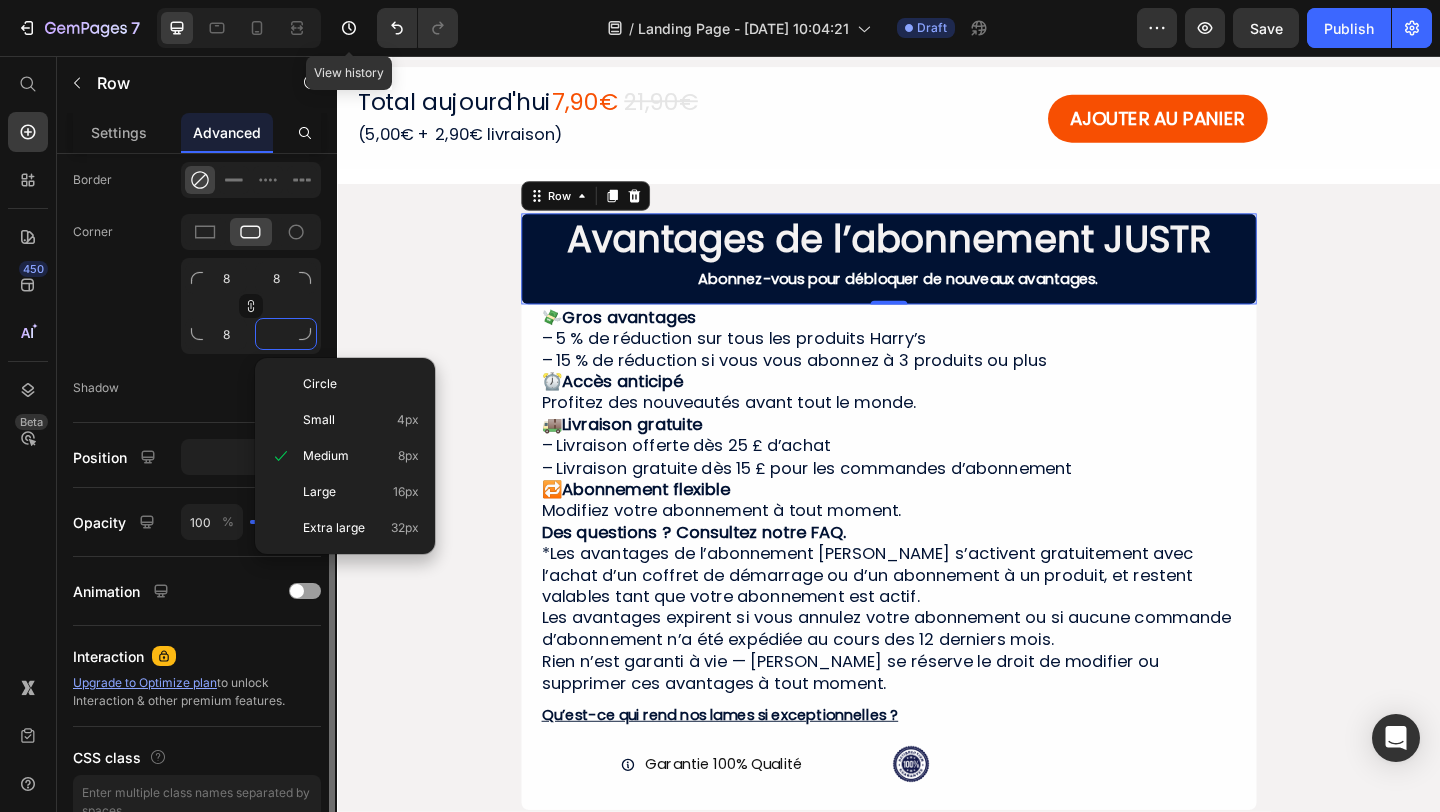 type 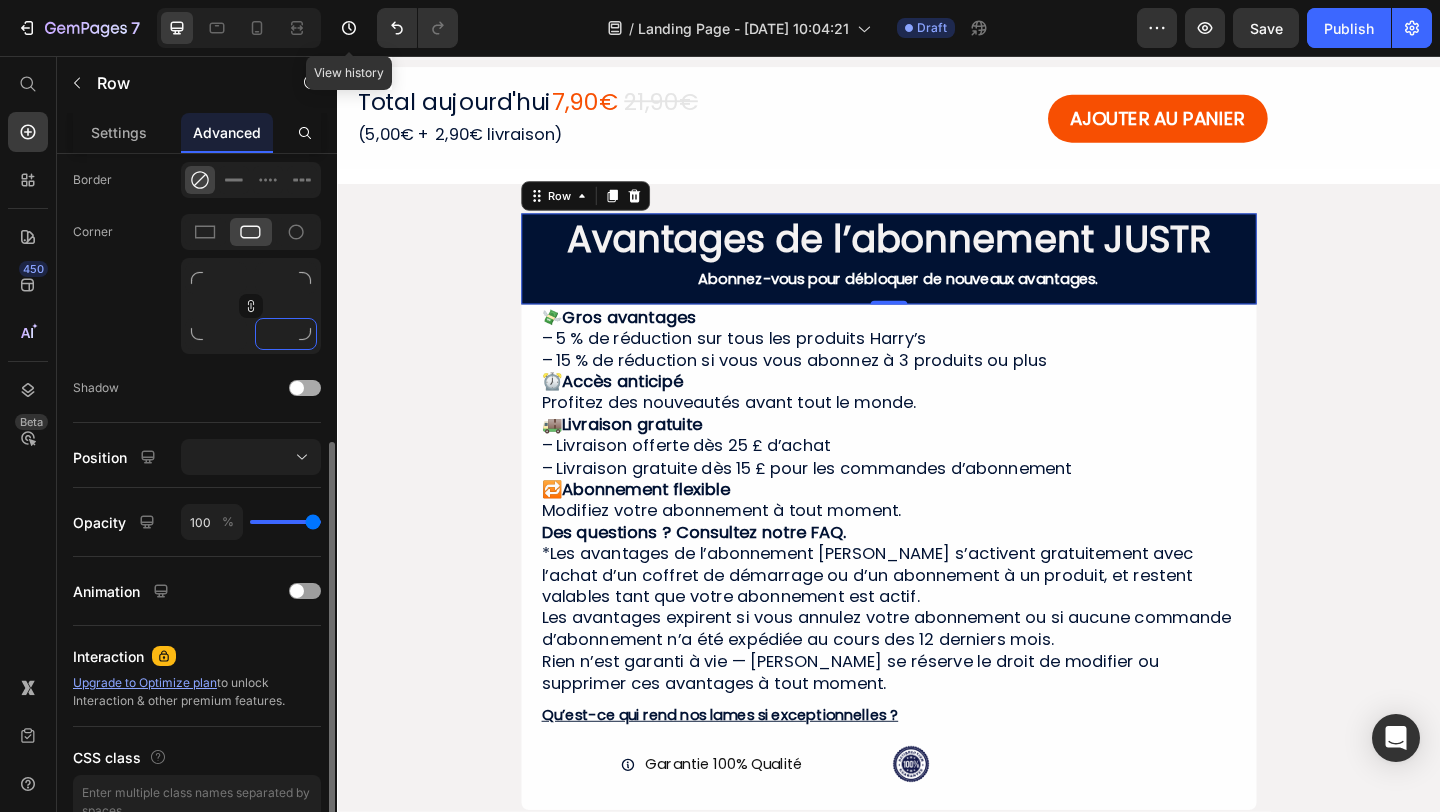 click on "Shape Border Corner Shadow" 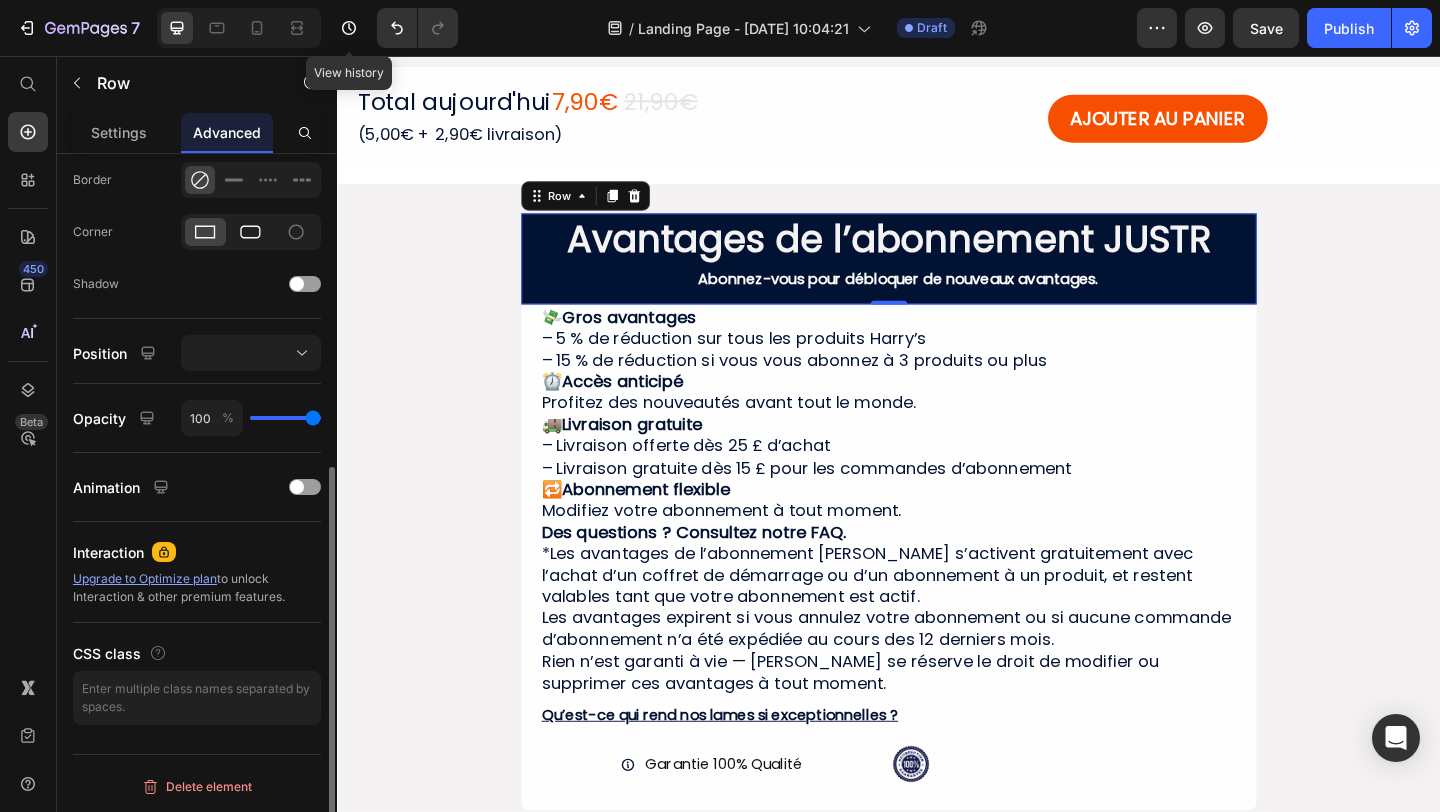 click 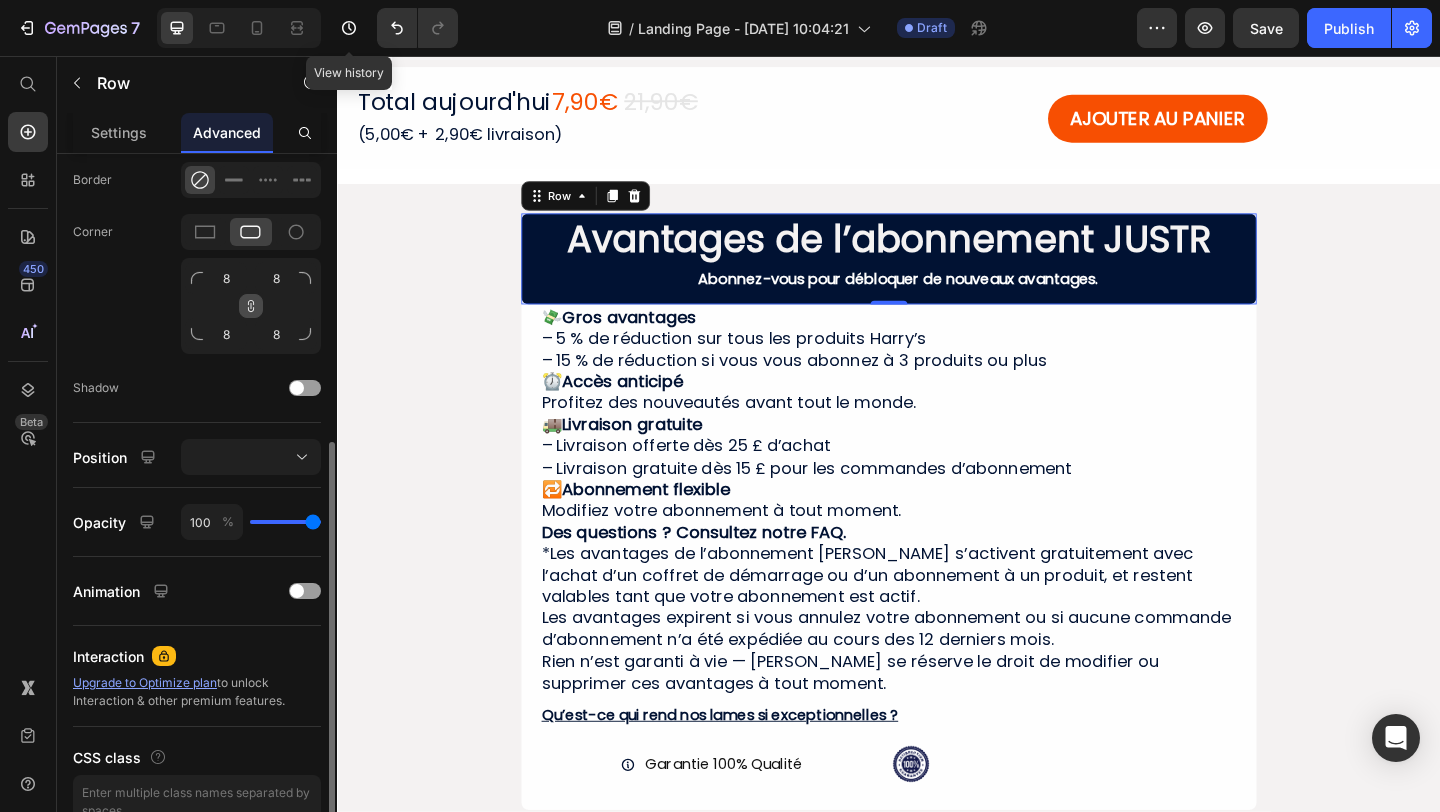 click 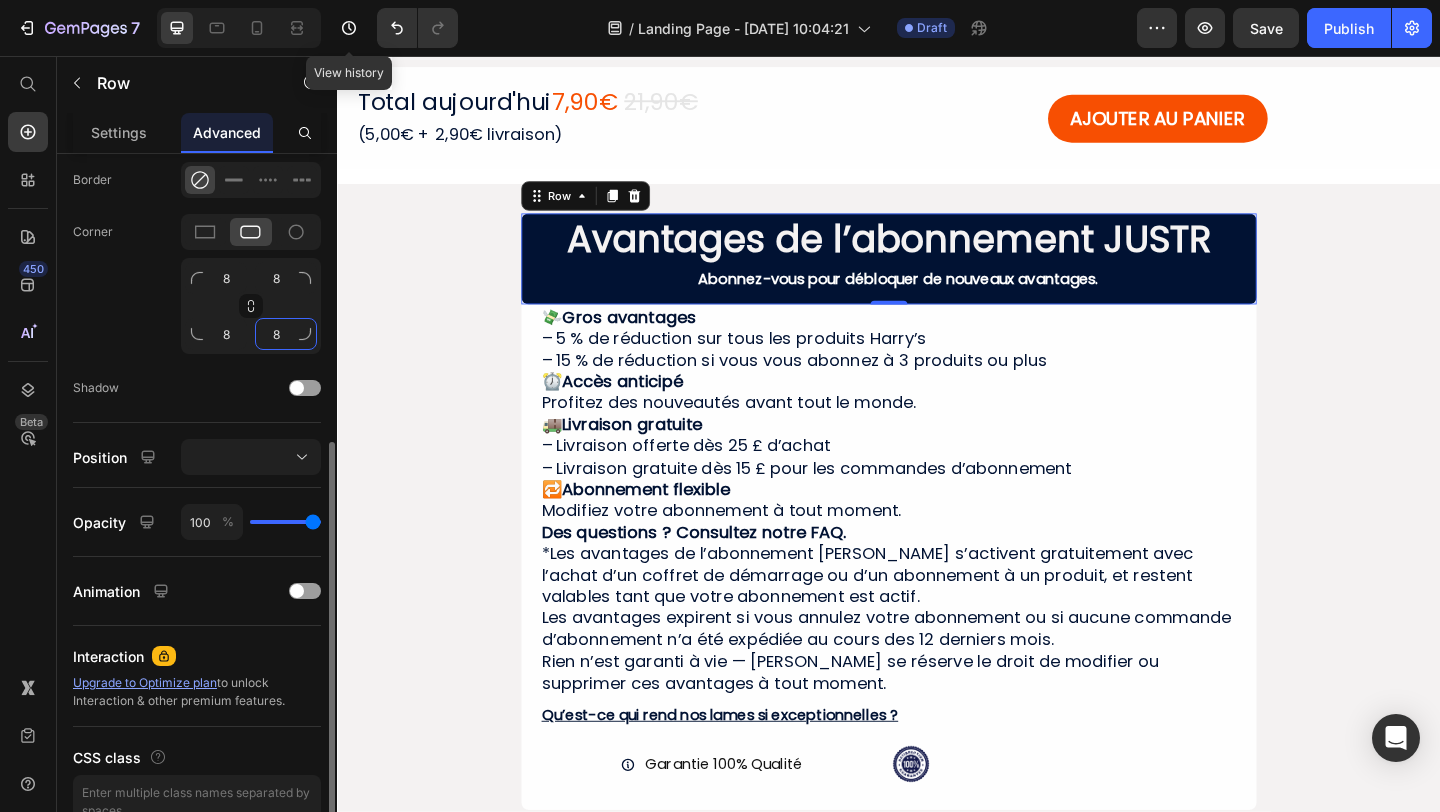 click on "8" 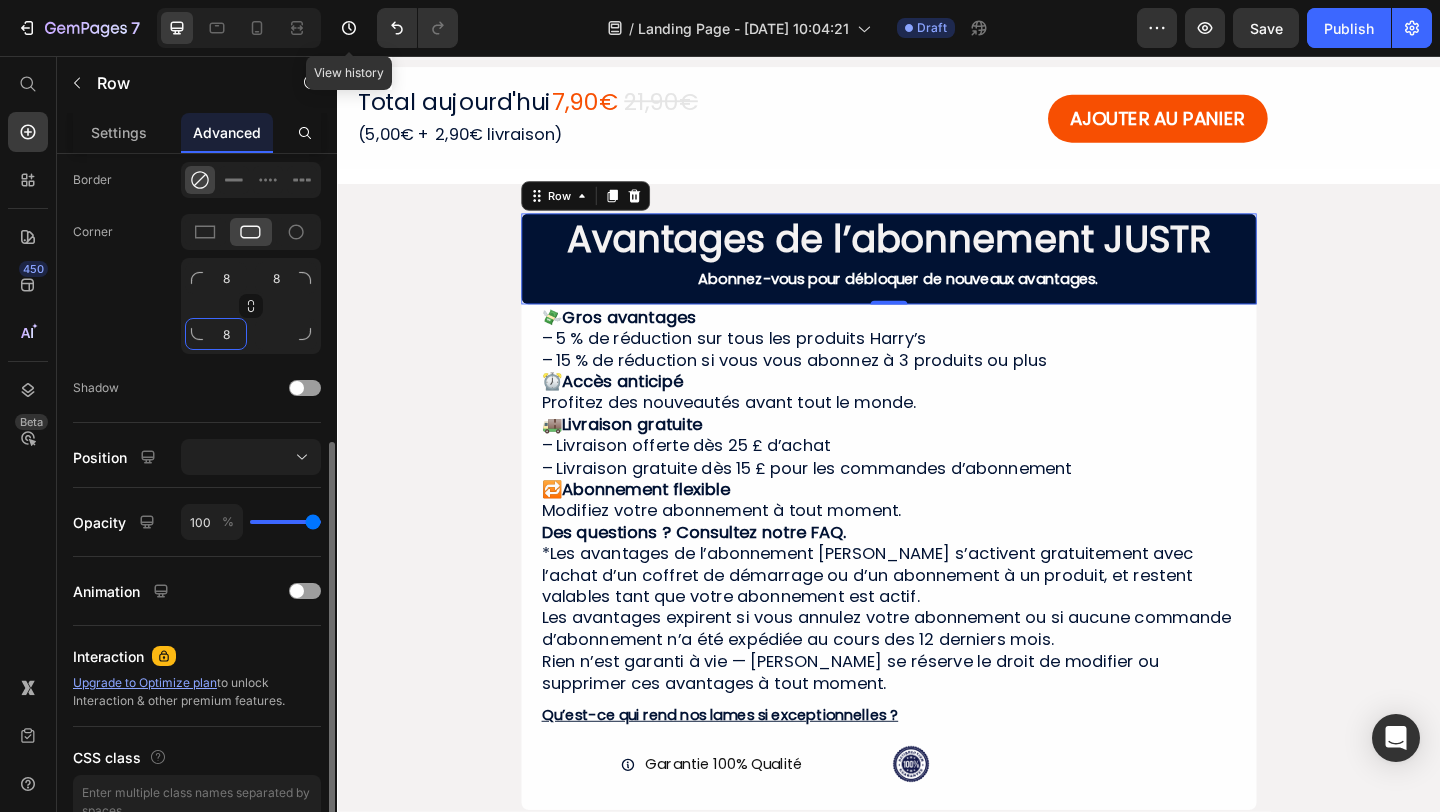 click on "8" 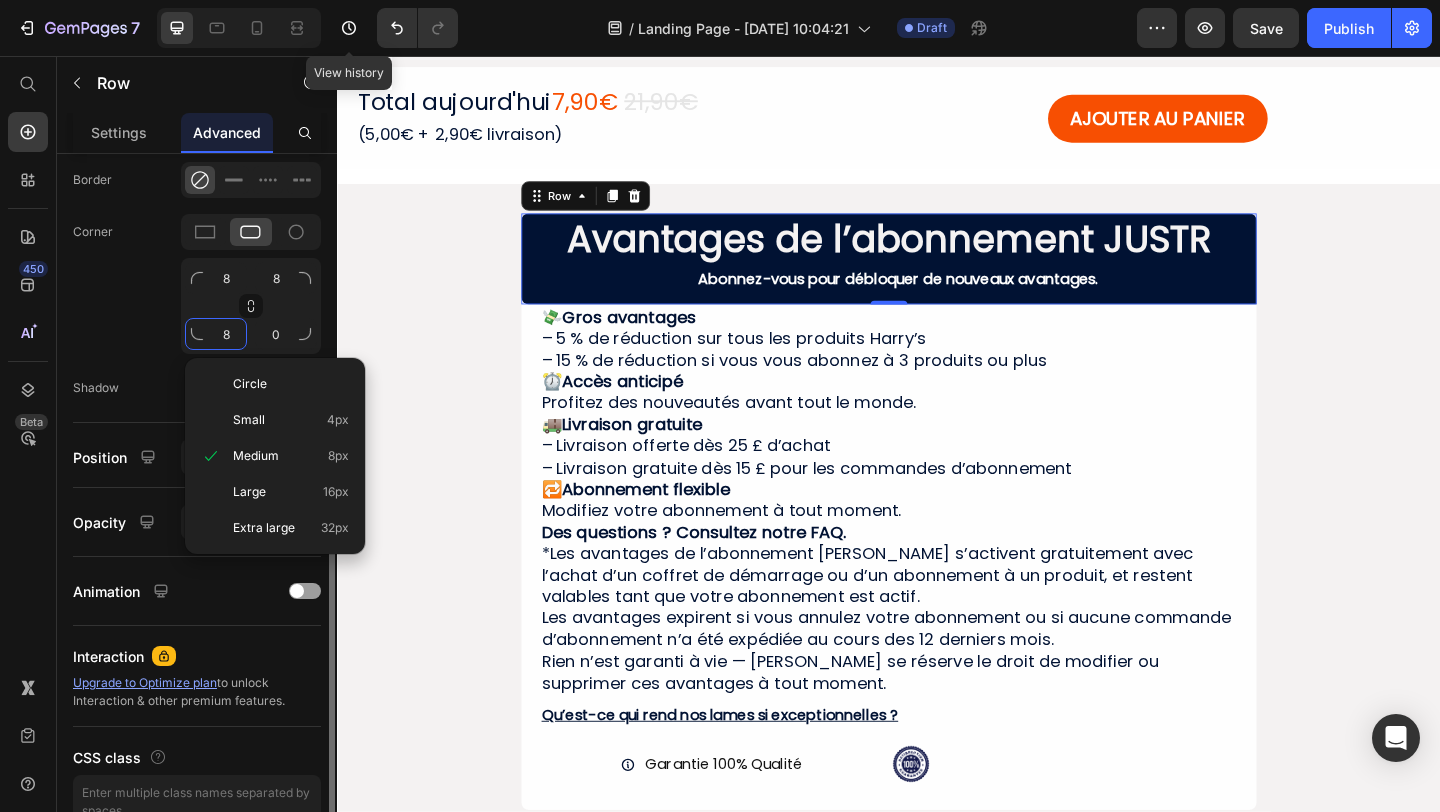 type 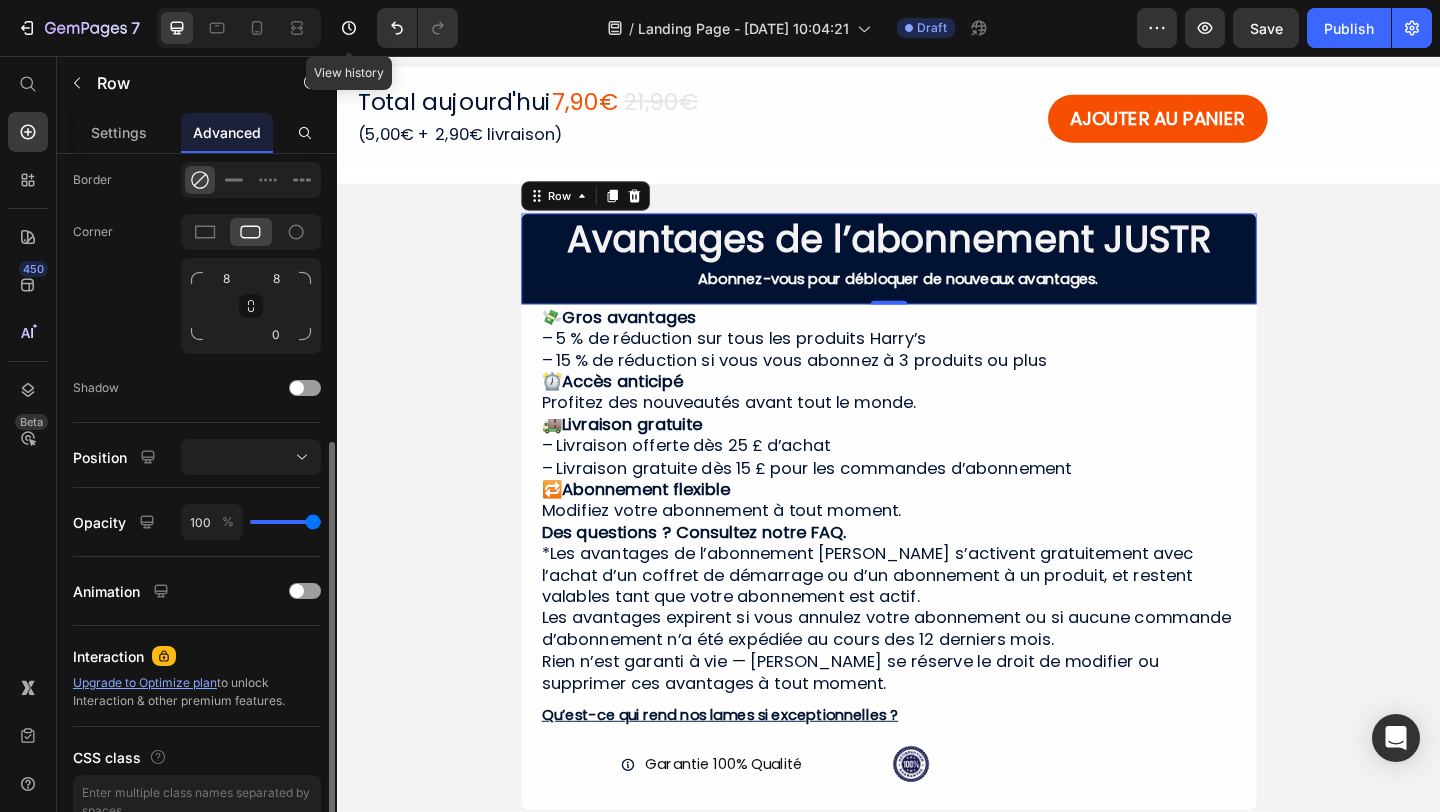 click on "Corner 8 8 0" 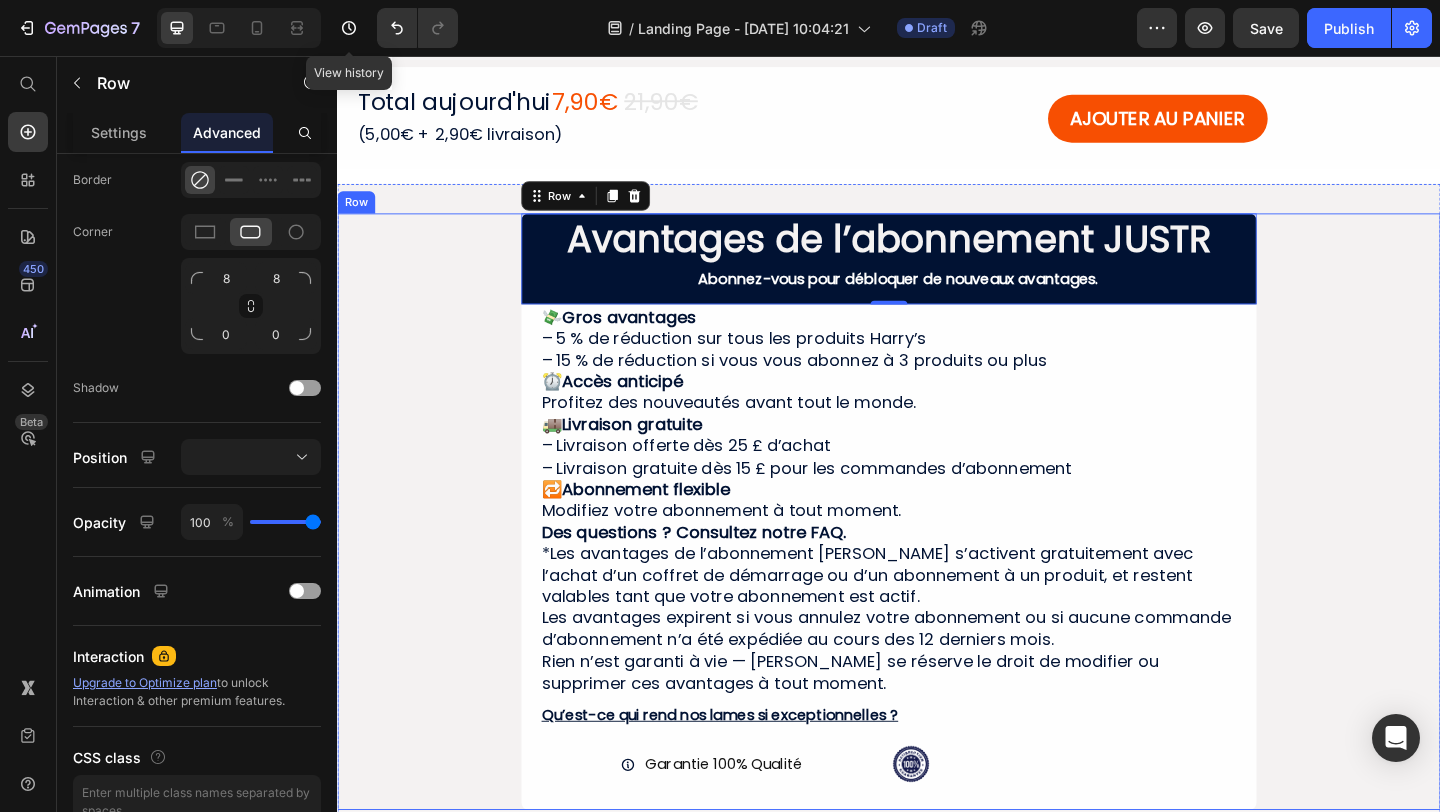 click on "⁠⁠⁠⁠⁠⁠⁠ Avantages de l’abonnement JUSTR Heading Abonnez-vous pour débloquer de nouveaux avantages. Text Block Row   0 💸  Gros avantages – 5 % de réduction sur tous les produits [PERSON_NAME] – 15 % de réduction si vous vous abonnez à 3 produits ou plus ⏰  Accès anticipé Profitez des nouveautés avant tout le monde. 🚚  Livraison gratuite – Livraison offerte dès 25 £ d’achat – Livraison gratuite dès 15 £ pour les commandes d’abonnement 🔁  Abonnement flexible Modifiez votre abonnement à tout moment. Des questions ? Consultez notre FAQ. *Les avantages de l’abonnement [PERSON_NAME] s’activent gratuitement avec l’achat d’un coffret de démarrage ou d’un abonnement à un produit, et restent valables tant que votre abonnement est actif. Les avantages expirent si vous annulez votre abonnement ou si aucune commande d’abonnement n’a été expédiée au cours des 12 derniers mois. Heading Qu’est-ce qui rend nos lames si exceptionnelles ? Heading Item List" at bounding box center (937, 551) 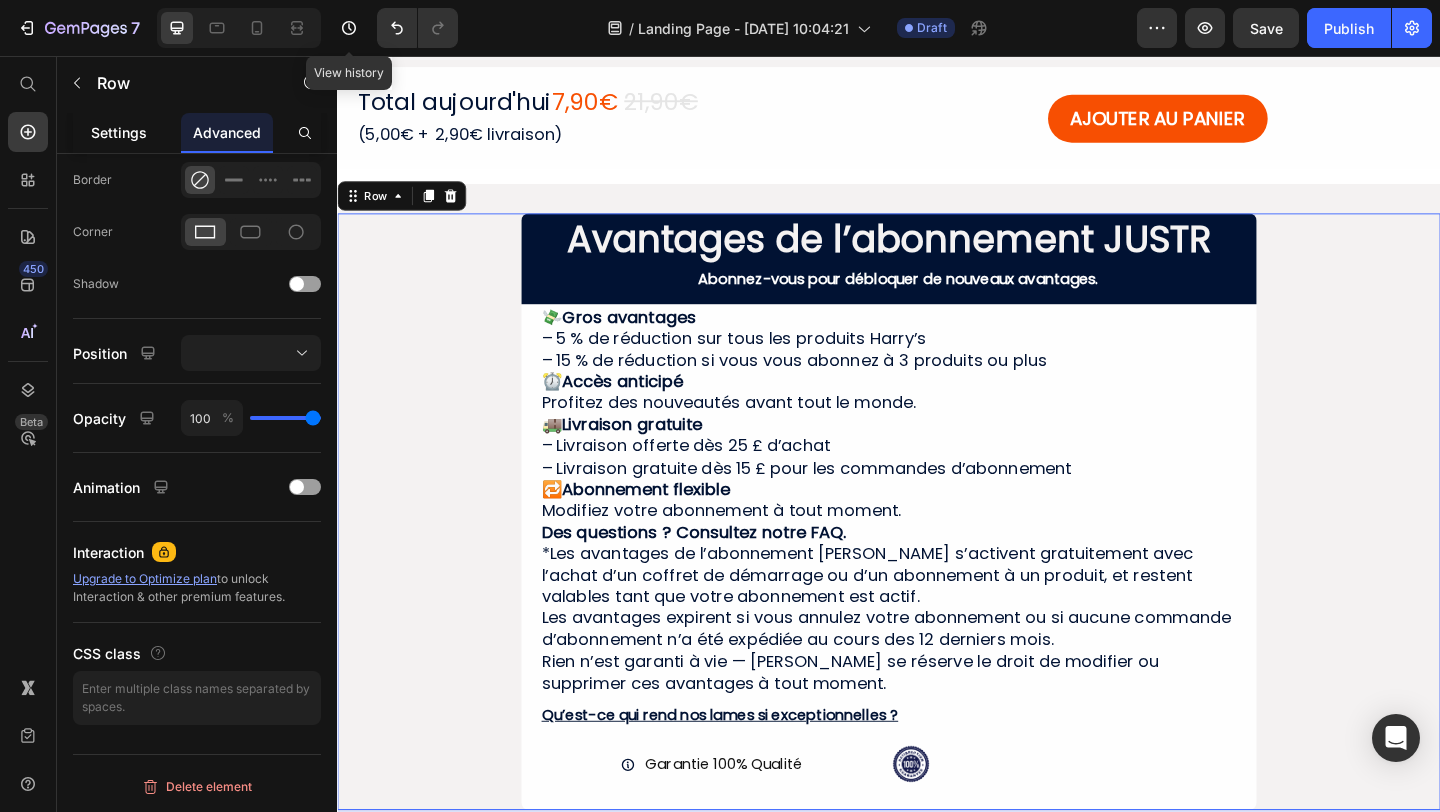 click on "Settings" at bounding box center [119, 132] 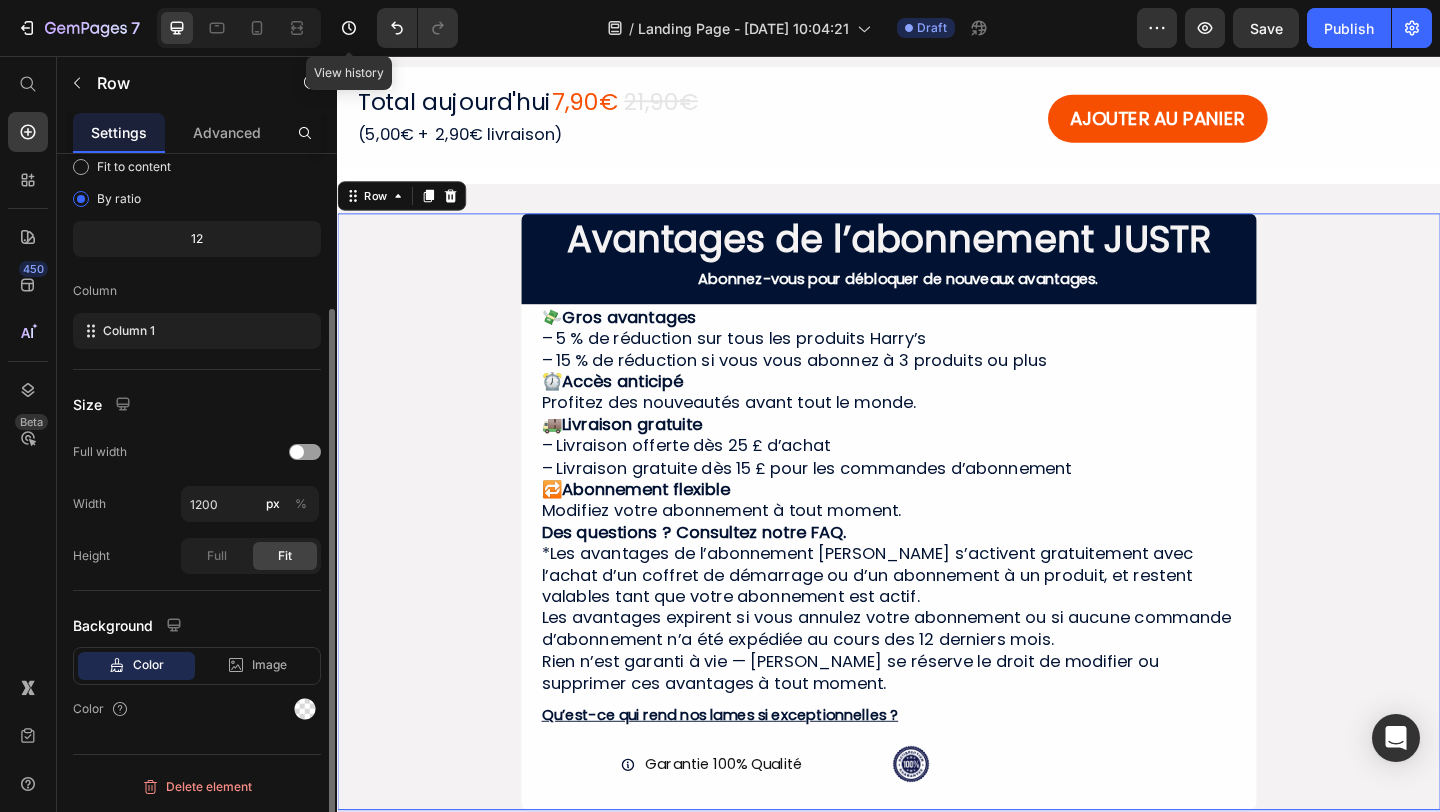 scroll, scrollTop: 0, scrollLeft: 0, axis: both 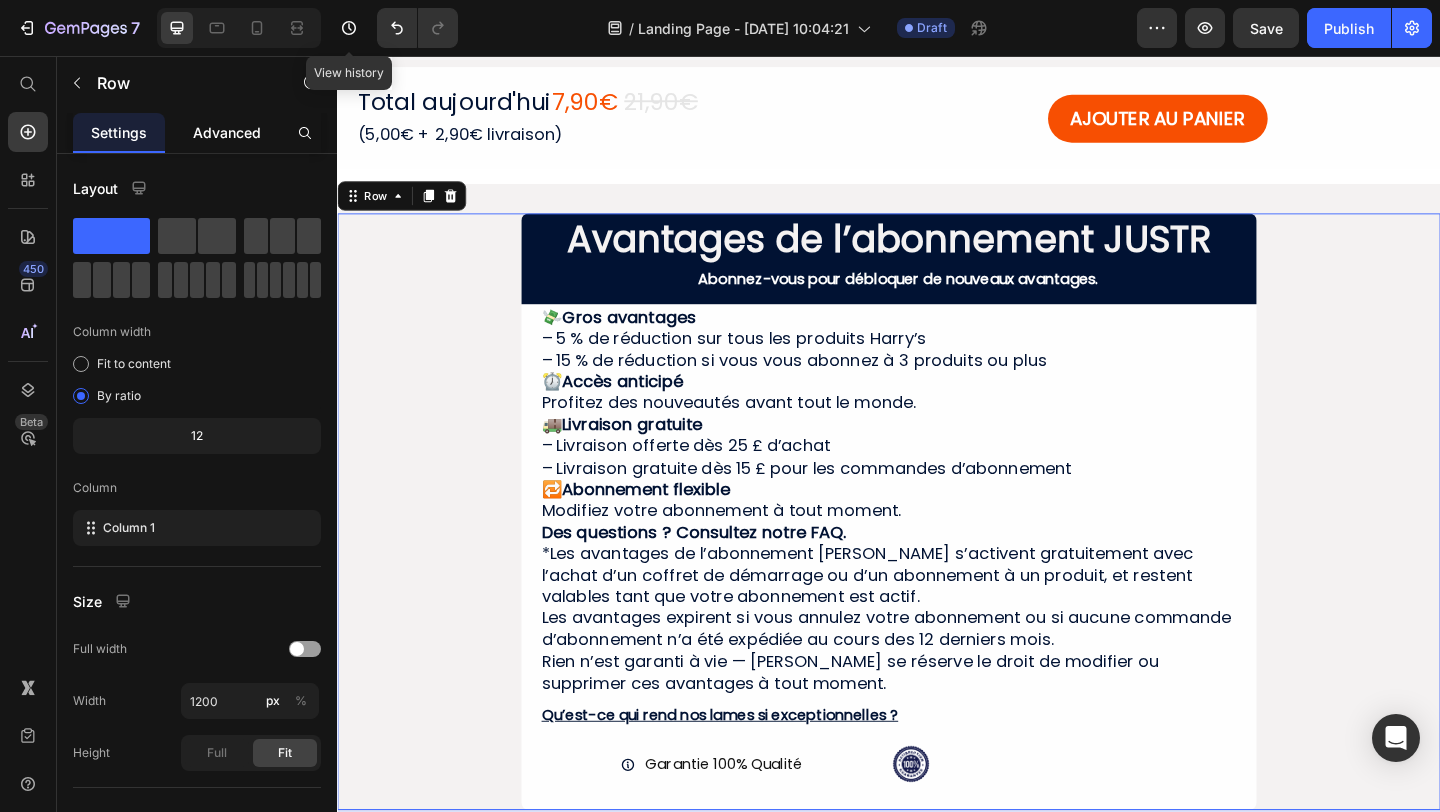 click on "Advanced" at bounding box center [227, 132] 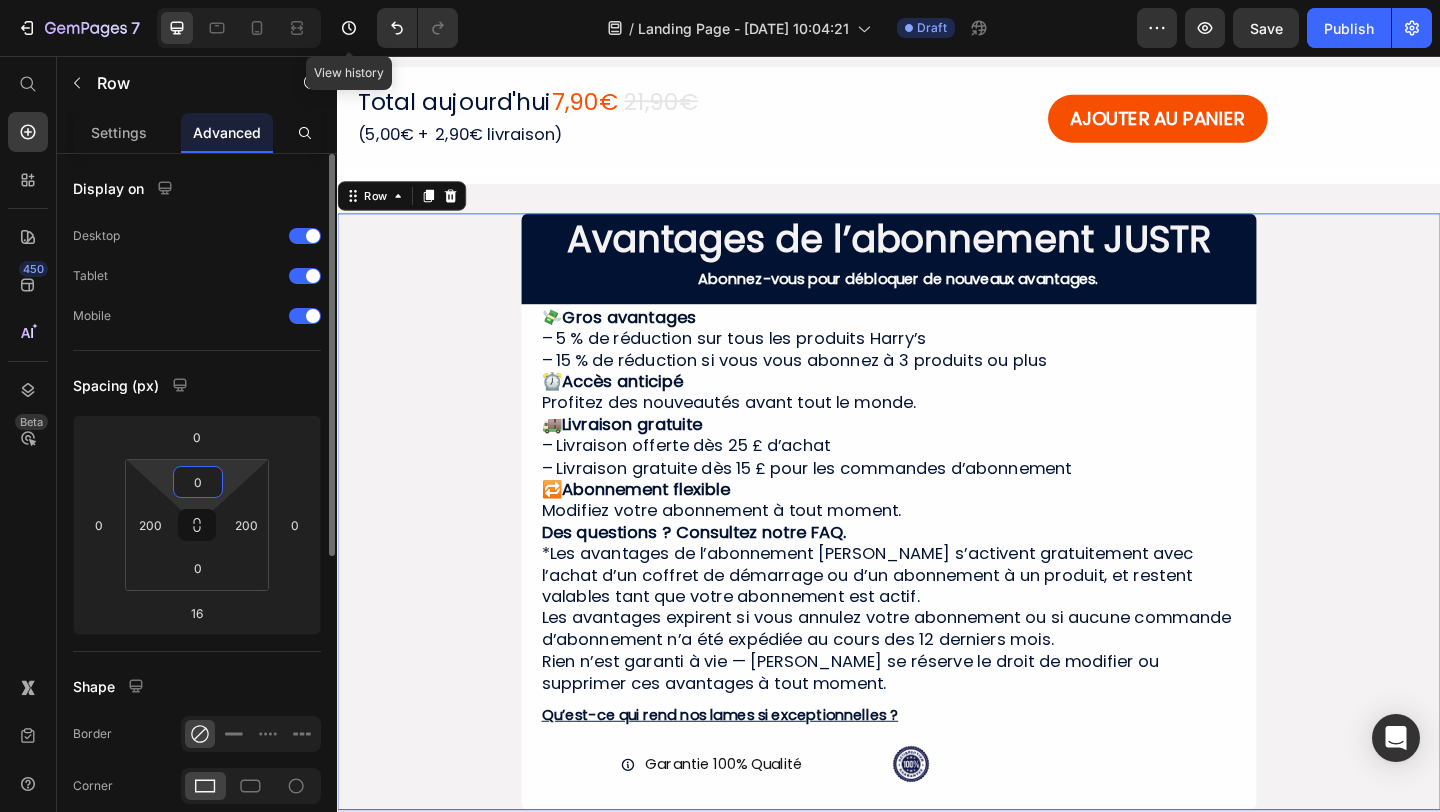 click on "0" at bounding box center [198, 482] 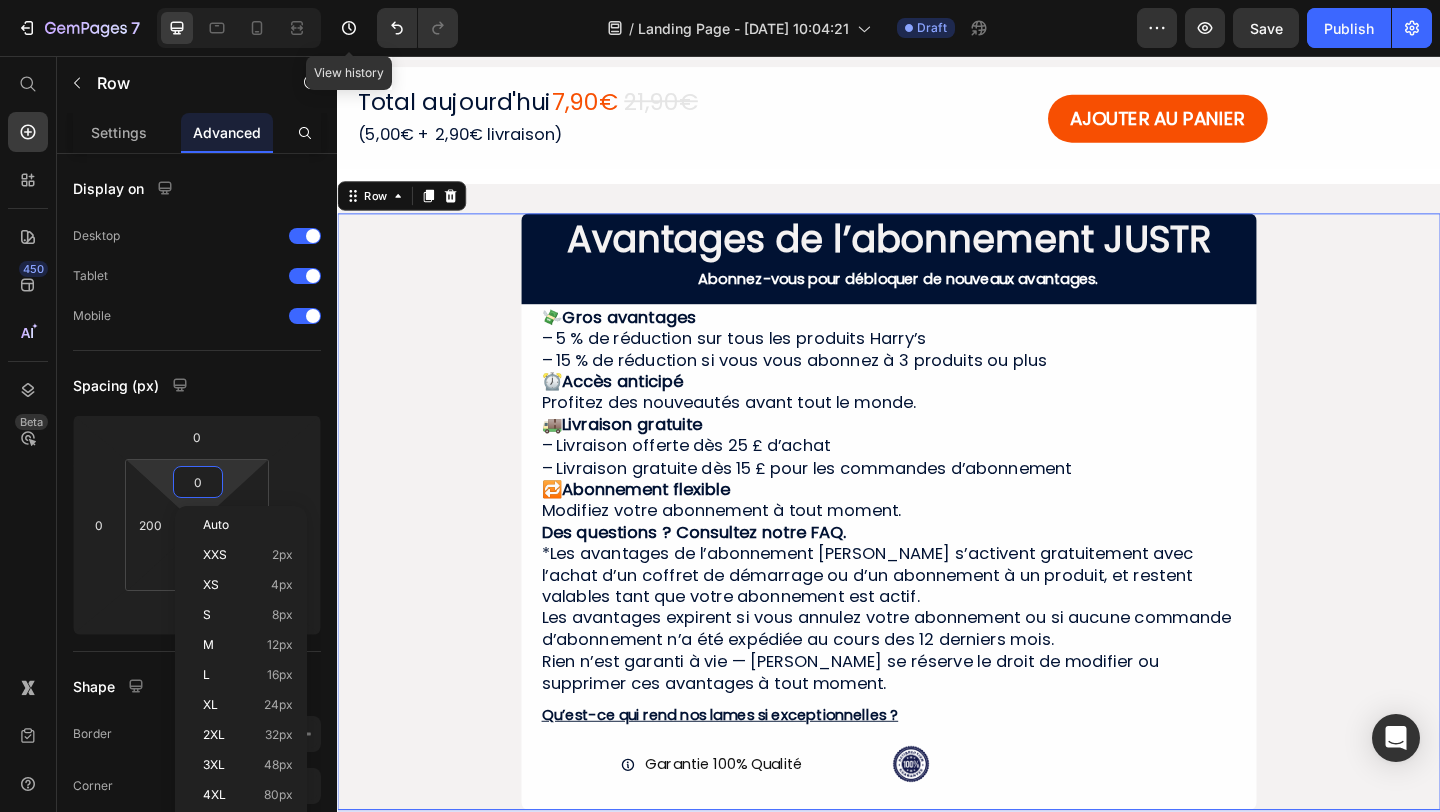click on "Avantages de l’abonnement JUSTR" at bounding box center (937, 255) 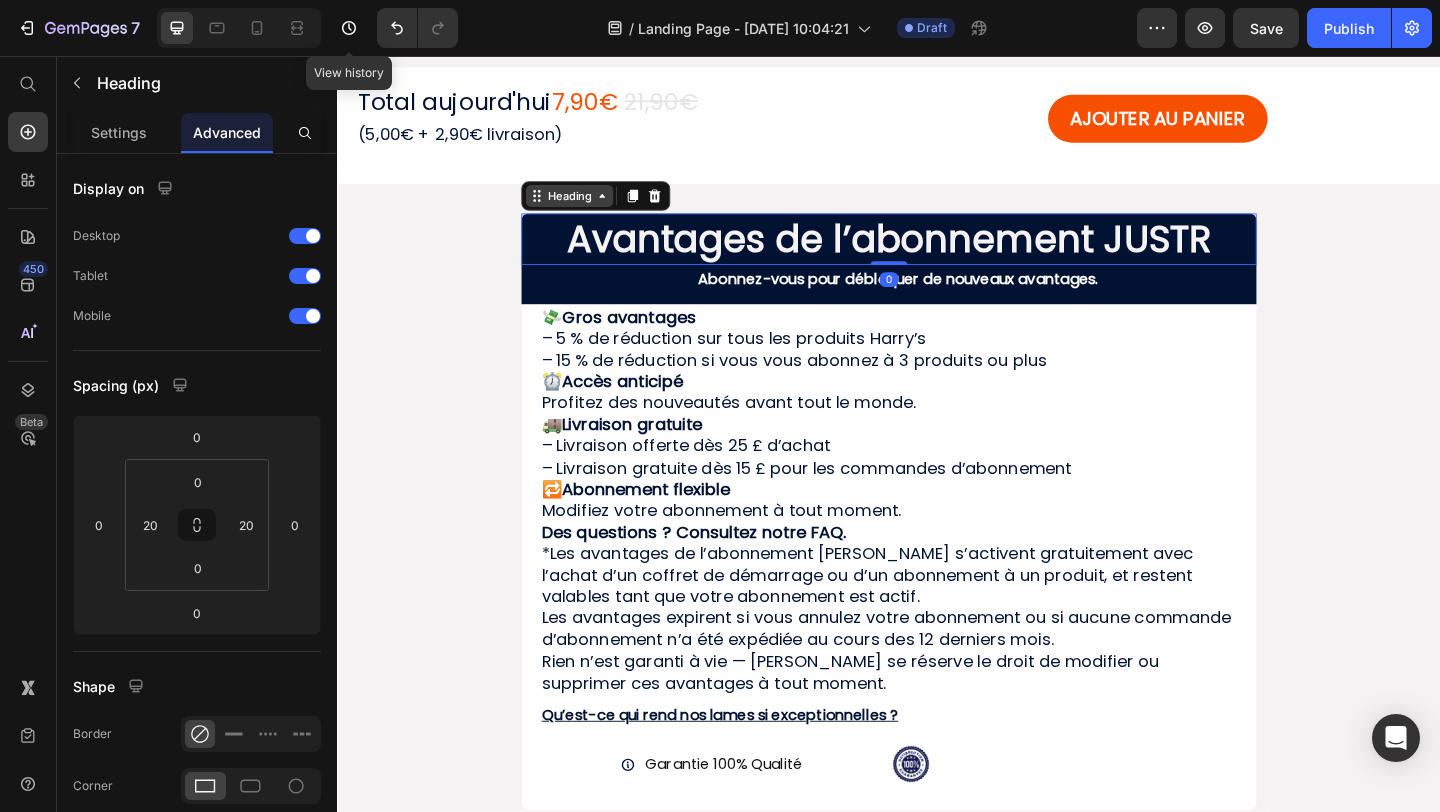 click on "Heading" at bounding box center (589, 208) 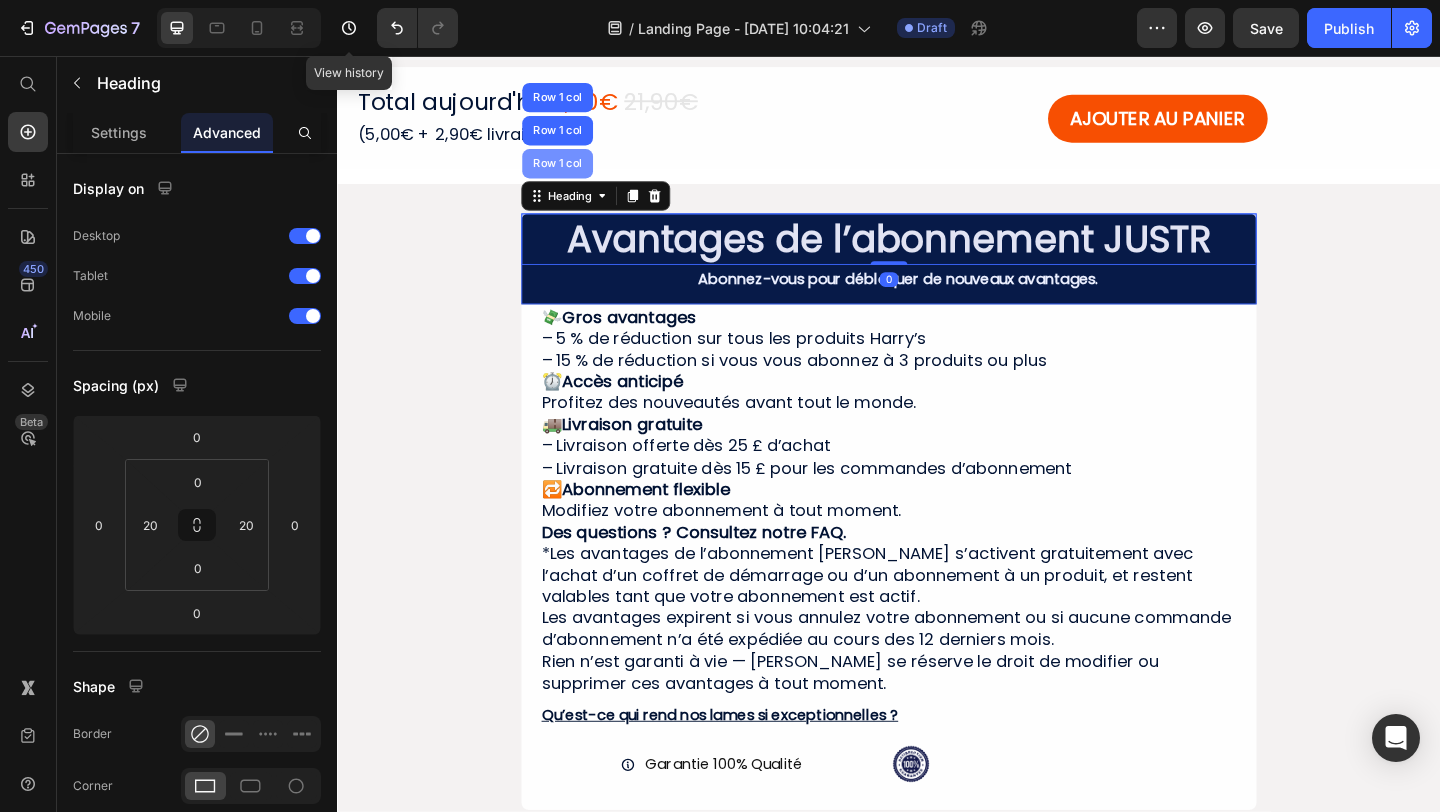 click on "Row 1 col" at bounding box center (576, 173) 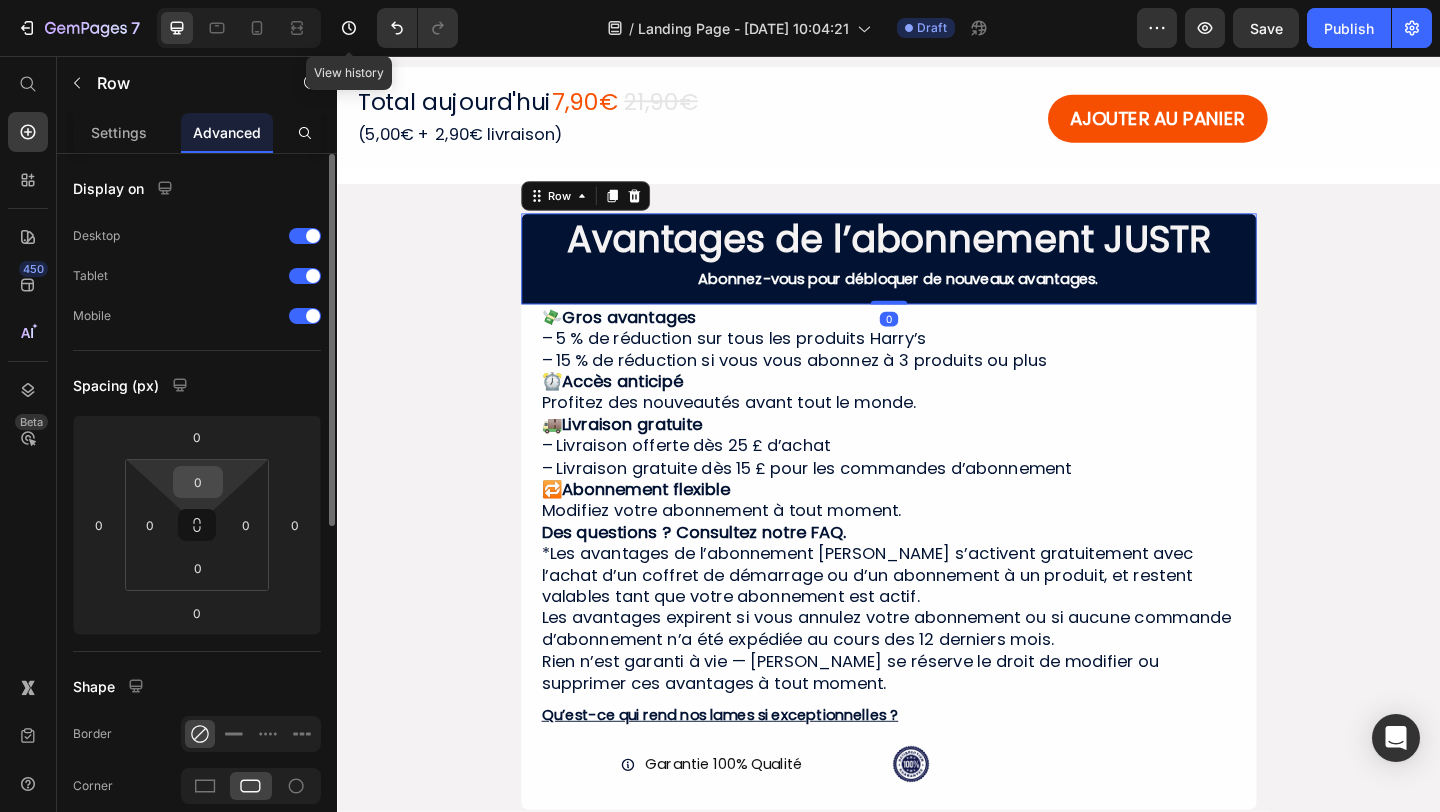 click on "0" at bounding box center [198, 482] 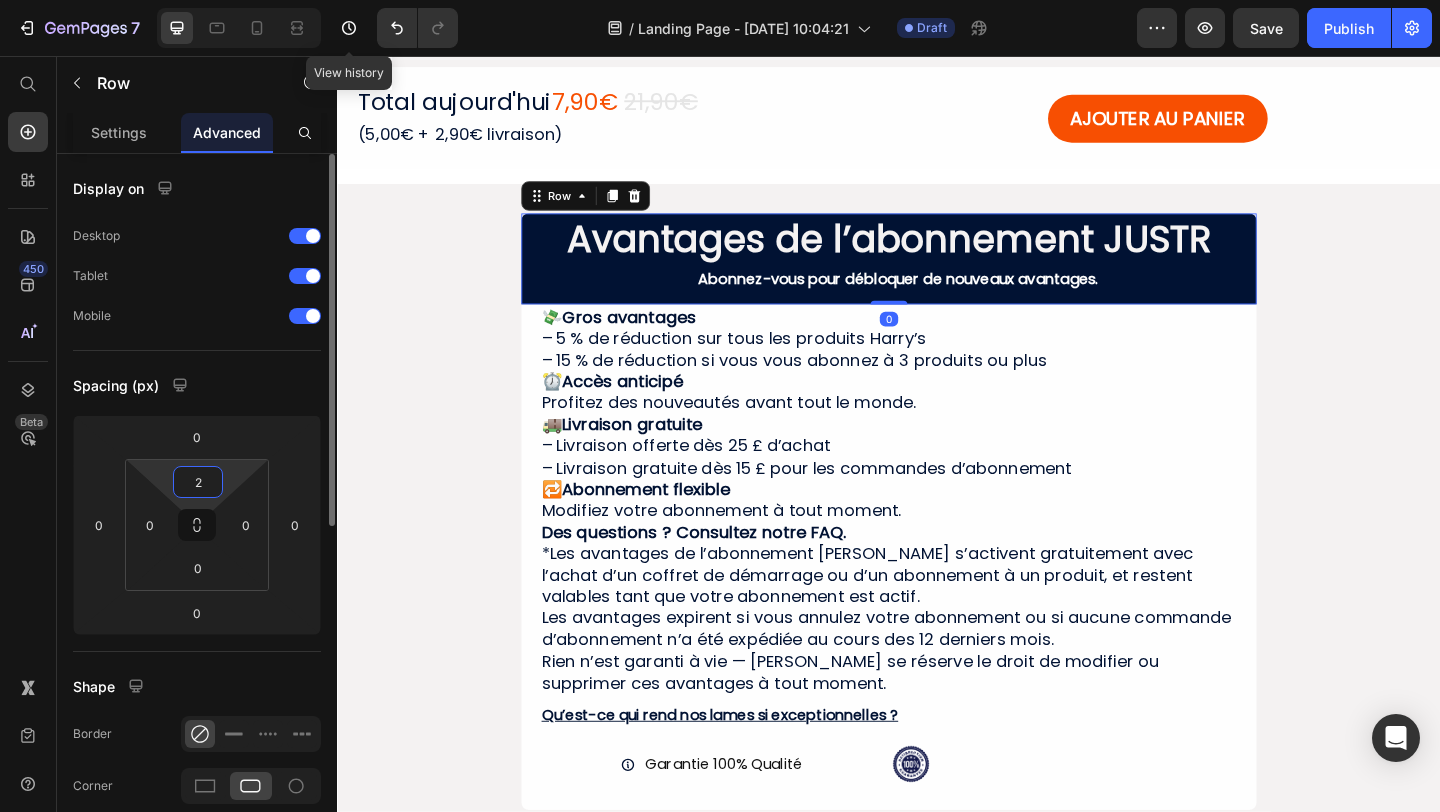 type on "20" 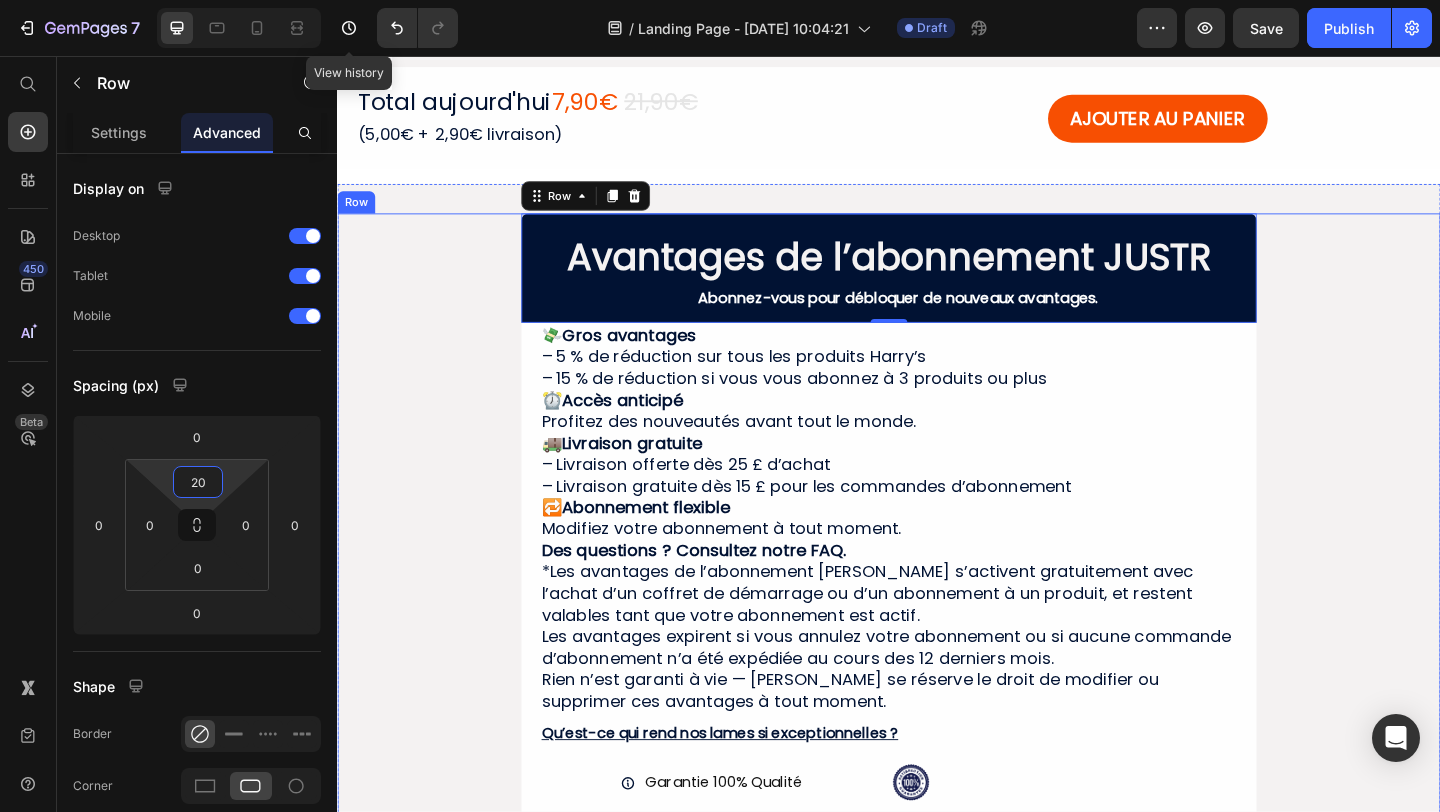 click on "⁠⁠⁠⁠⁠⁠⁠ Avantages de l’abonnement JUSTR Heading Abonnez-vous pour débloquer de nouveaux avantages. Text Block Row   0 💸  Gros avantages – 5 % de réduction sur tous les produits [PERSON_NAME] – 15 % de réduction si vous vous abonnez à 3 produits ou plus ⏰  Accès anticipé Profitez des nouveautés avant tout le monde. 🚚  Livraison gratuite – Livraison offerte dès 25 £ d’achat – Livraison gratuite dès 15 £ pour les commandes d’abonnement 🔁  Abonnement flexible Modifiez votre abonnement à tout moment. Des questions ? Consultez notre FAQ. *Les avantages de l’abonnement [PERSON_NAME] s’activent gratuitement avec l’achat d’un coffret de démarrage ou d’un abonnement à un produit, et restent valables tant que votre abonnement est actif. Les avantages expirent si vous annulez votre abonnement ou si aucune commande d’abonnement n’a été expédiée au cours des 12 derniers mois. Heading Qu’est-ce qui rend nos lames si exceptionnelles ? Heading Item List" at bounding box center (937, 561) 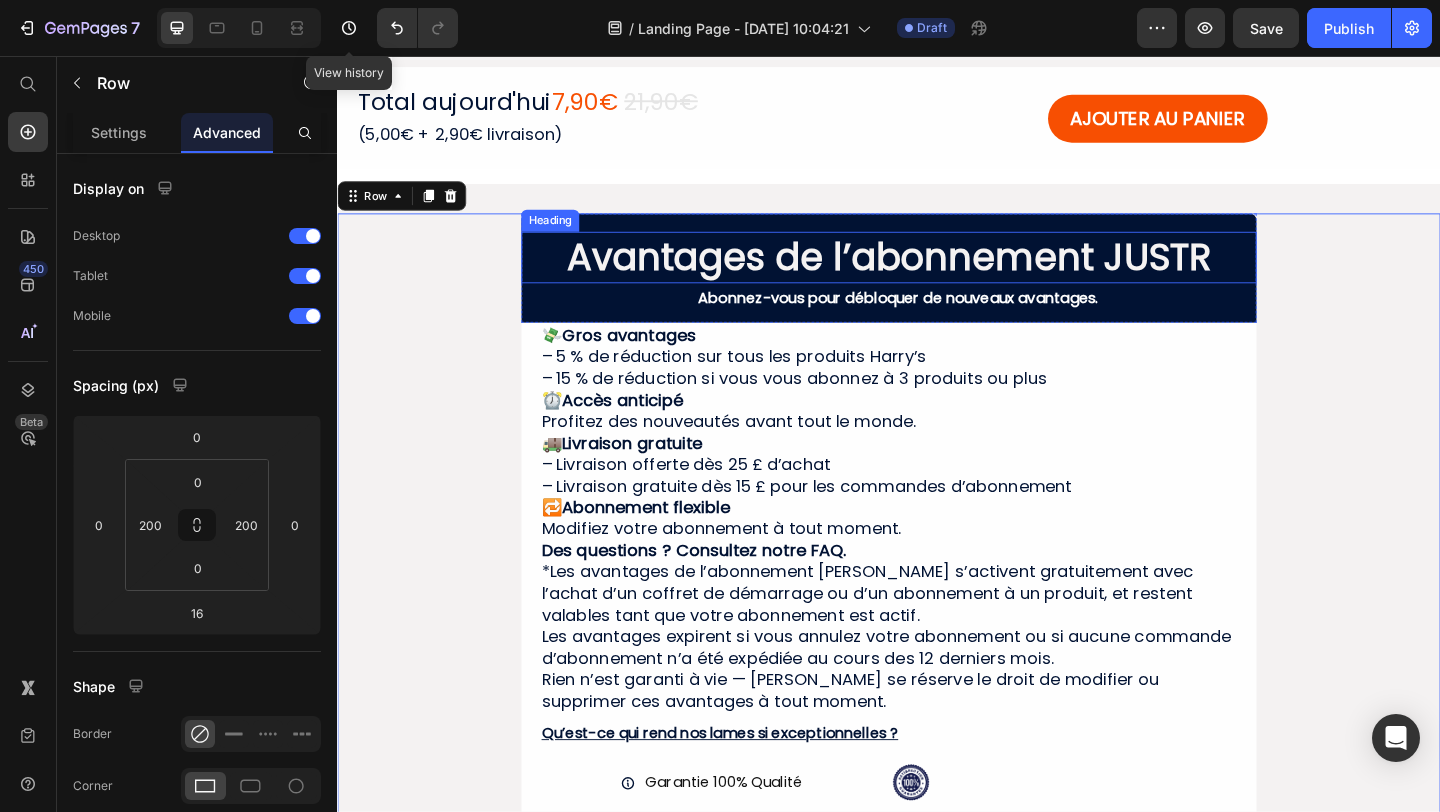 click on "⁠⁠⁠⁠⁠⁠⁠ Avantages de l’abonnement JUSTR" at bounding box center [937, 275] 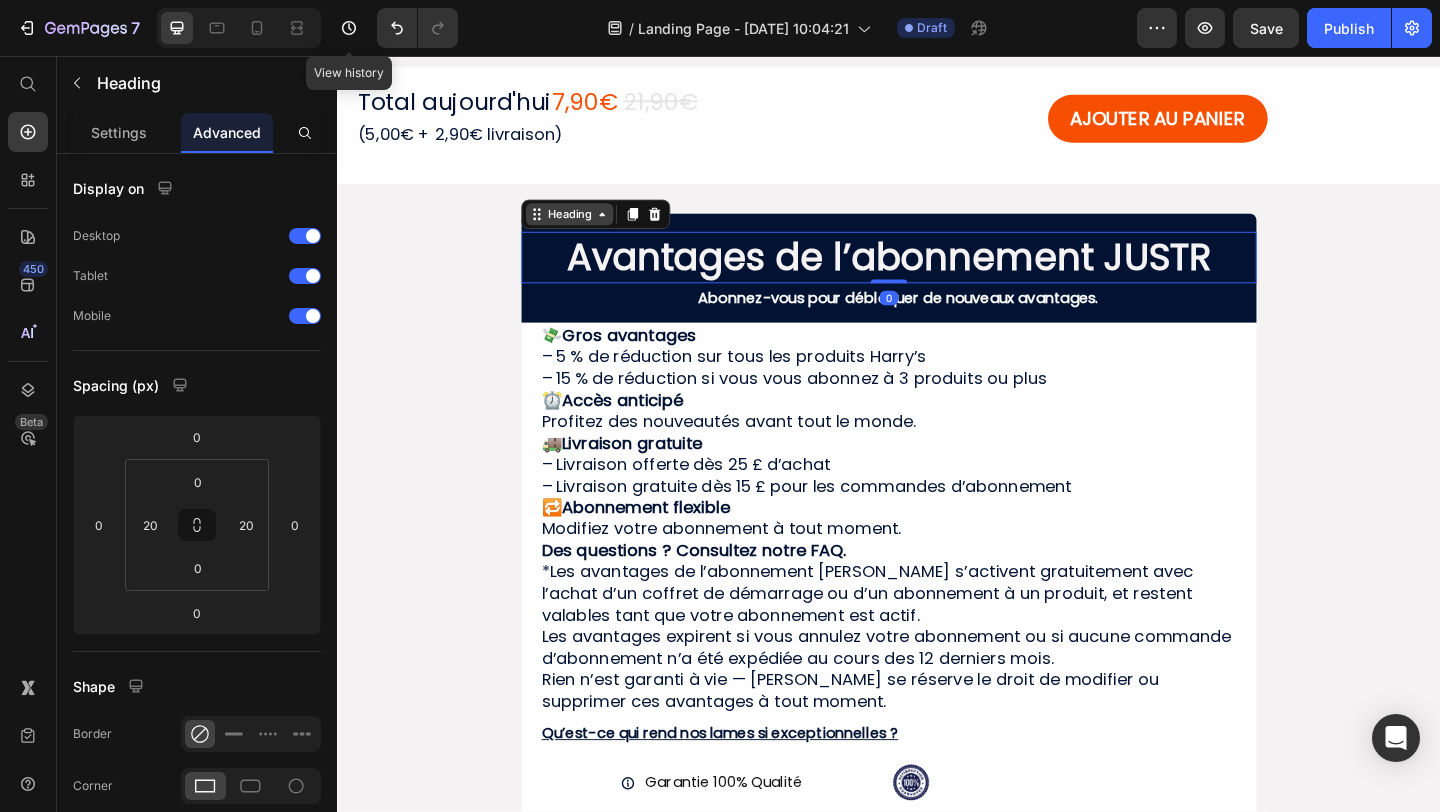click on "Heading" at bounding box center [589, 228] 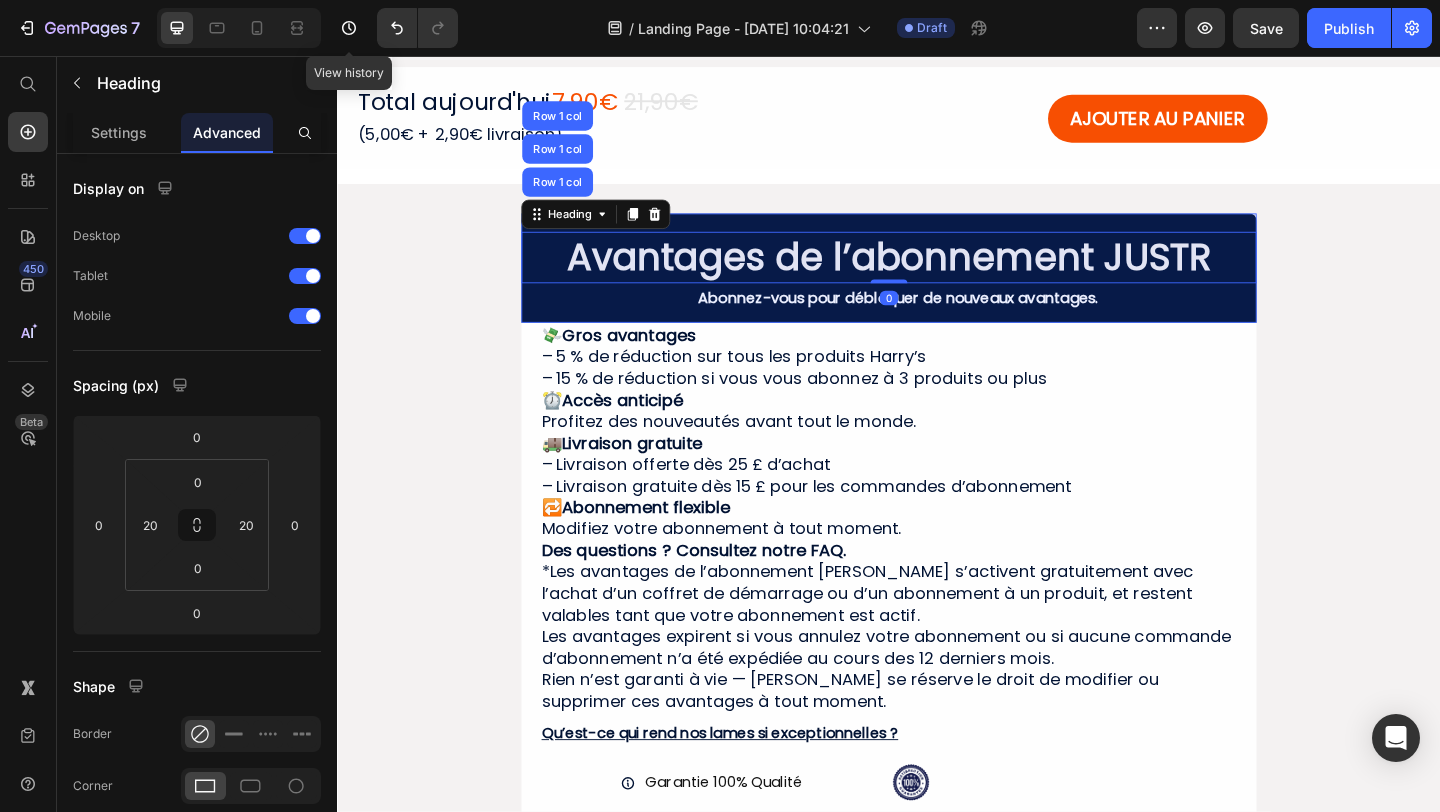 click on "Row 1 col" at bounding box center [576, 193] 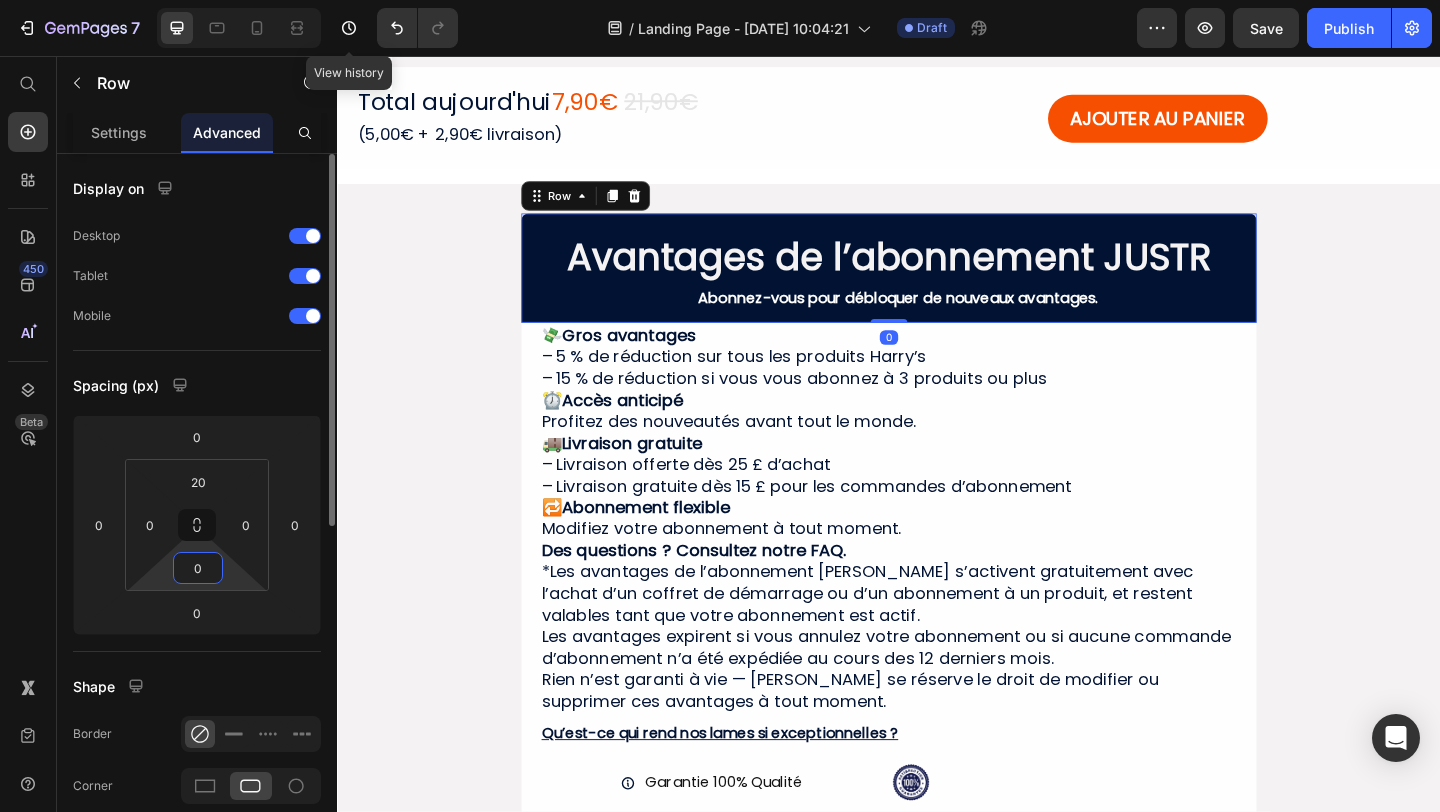 click on "0" at bounding box center (198, 568) 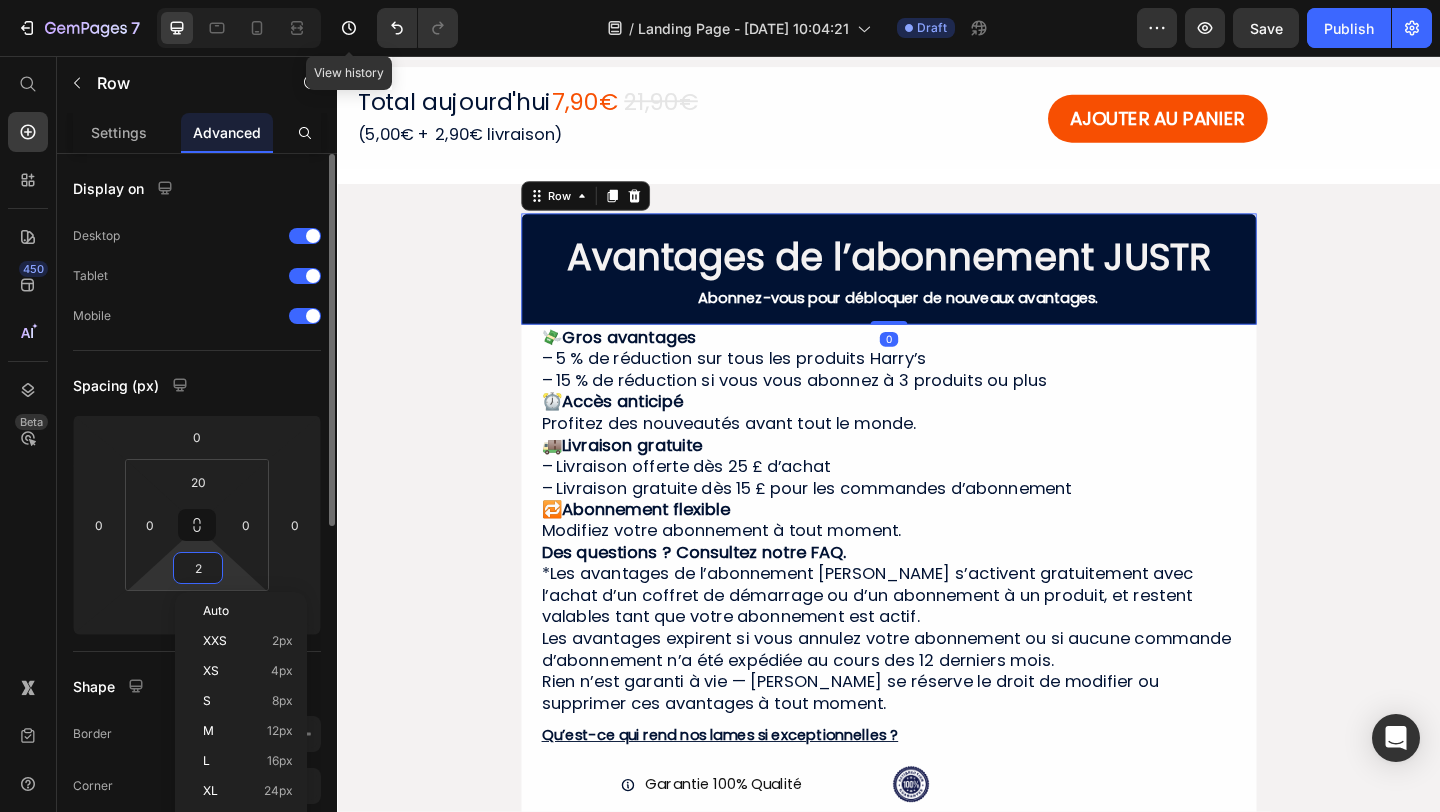 type on "20" 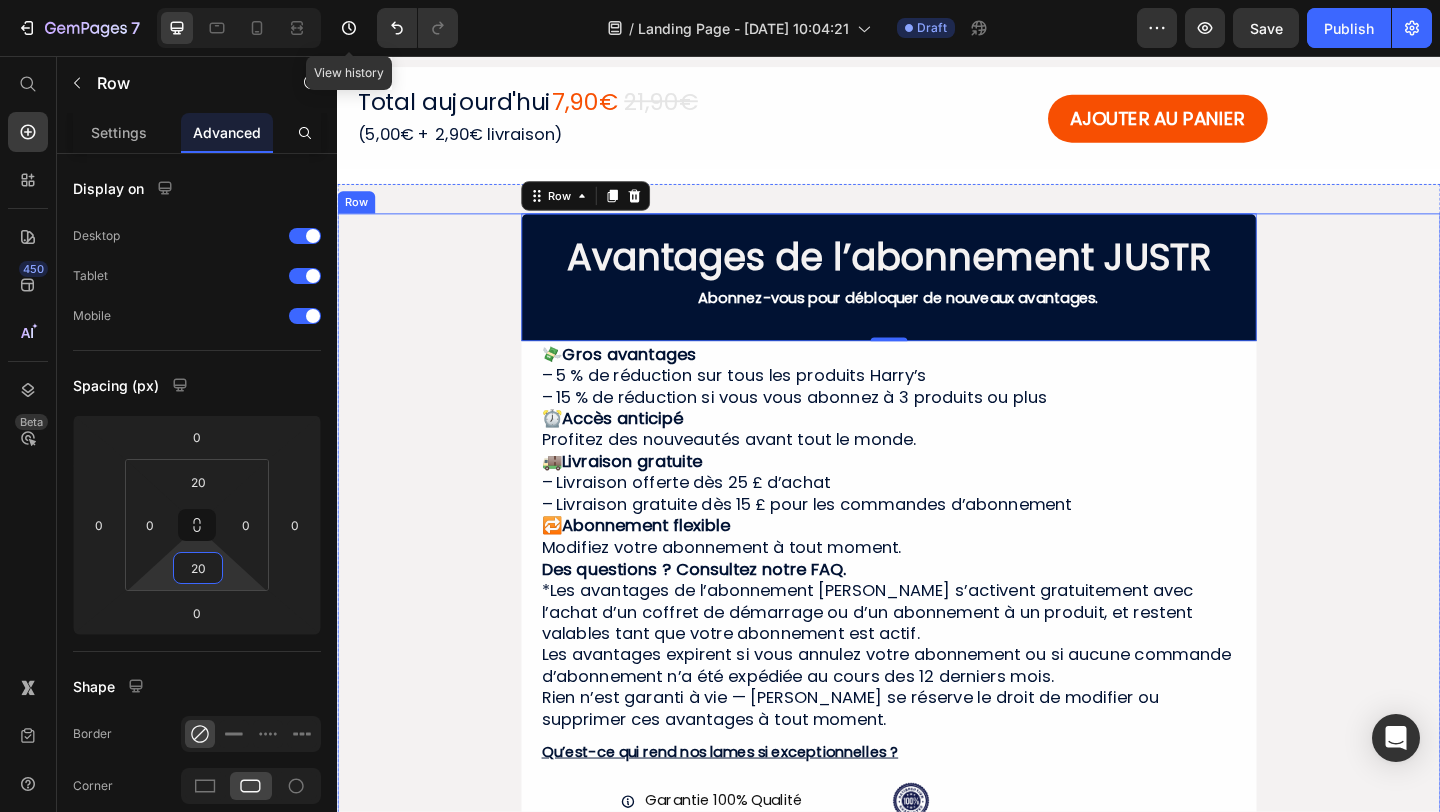 drag, startPoint x: 1433, startPoint y: 473, endPoint x: 1310, endPoint y: 461, distance: 123.58398 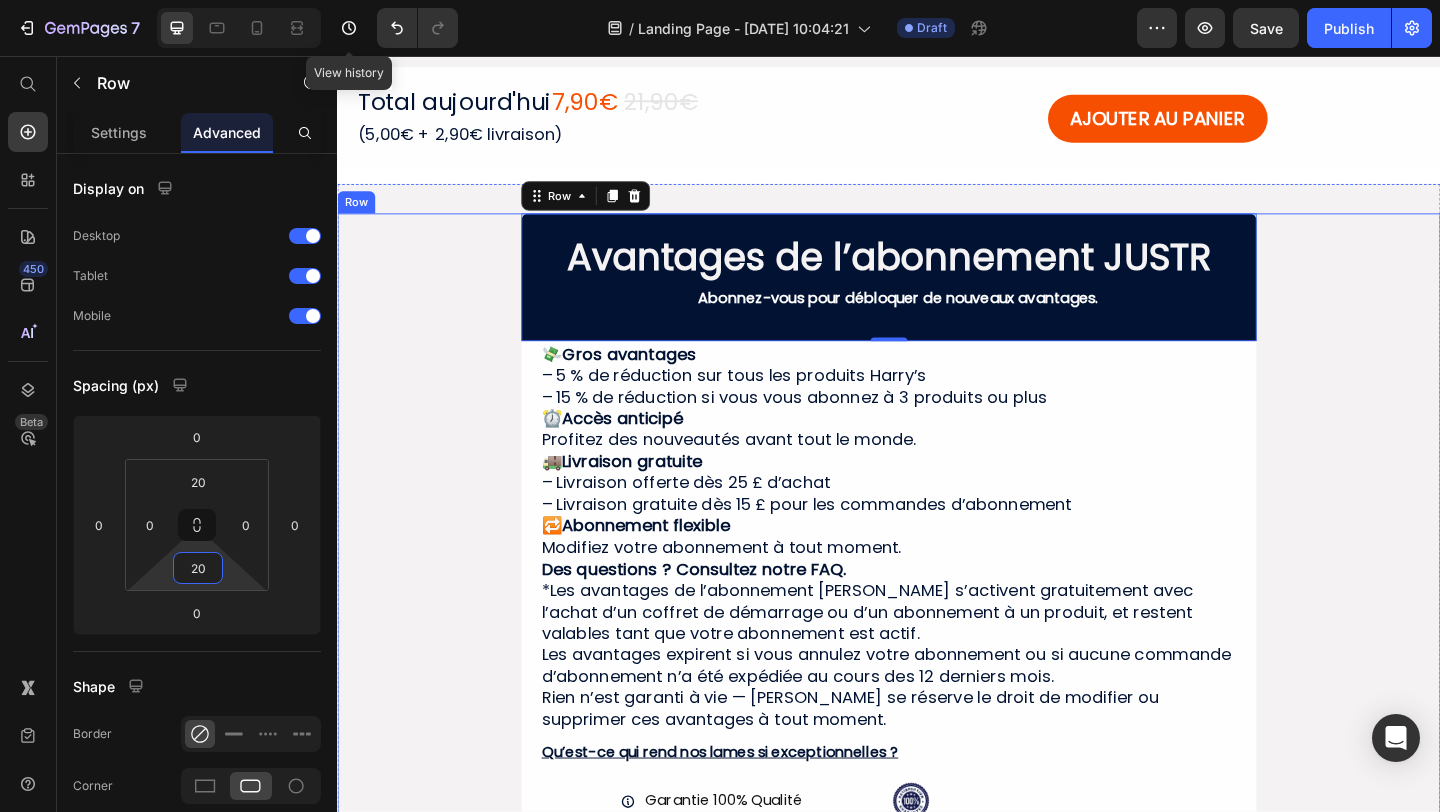 click on "⁠⁠⁠⁠⁠⁠⁠ Avantages de l’abonnement JUSTR Heading Abonnez-vous pour débloquer de nouveaux avantages. Text Block Row   0 💸  Gros avantages – 5 % de réduction sur tous les produits [PERSON_NAME] – 15 % de réduction si vous vous abonnez à 3 produits ou plus ⏰  Accès anticipé Profitez des nouveautés avant tout le monde. 🚚  Livraison gratuite – Livraison offerte dès 25 £ d’achat – Livraison gratuite dès 15 £ pour les commandes d’abonnement 🔁  Abonnement flexible Modifiez votre abonnement à tout moment. Des questions ? Consultez notre FAQ. *Les avantages de l’abonnement [PERSON_NAME] s’activent gratuitement avec l’achat d’un coffret de démarrage ou d’un abonnement à un produit, et restent valables tant que votre abonnement est actif. Les avantages expirent si vous annulez votre abonnement ou si aucune commande d’abonnement n’a été expédiée au cours des 12 derniers mois. Heading Qu’est-ce qui rend nos lames si exceptionnelles ? Heading Item List" at bounding box center [937, 571] 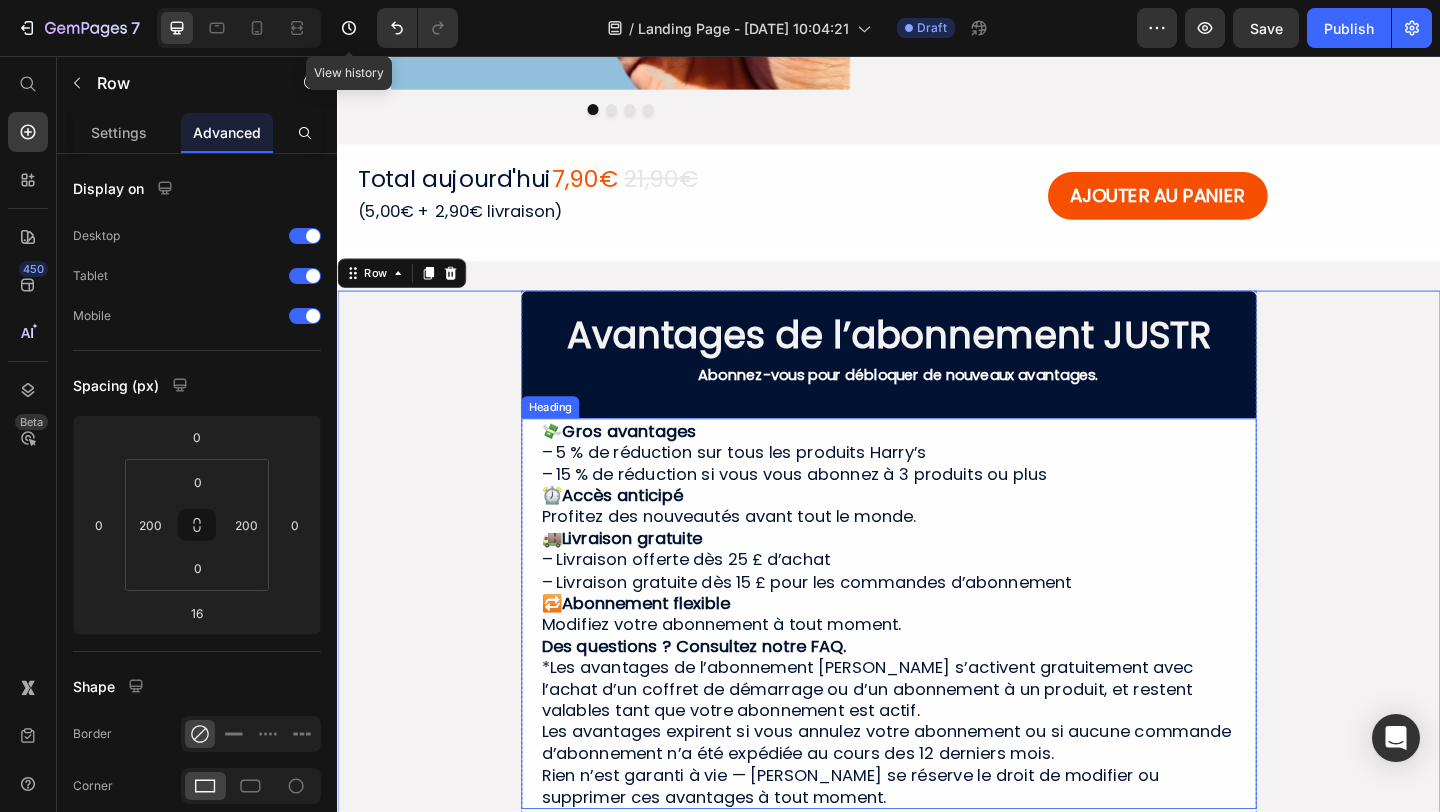 scroll, scrollTop: 619, scrollLeft: 0, axis: vertical 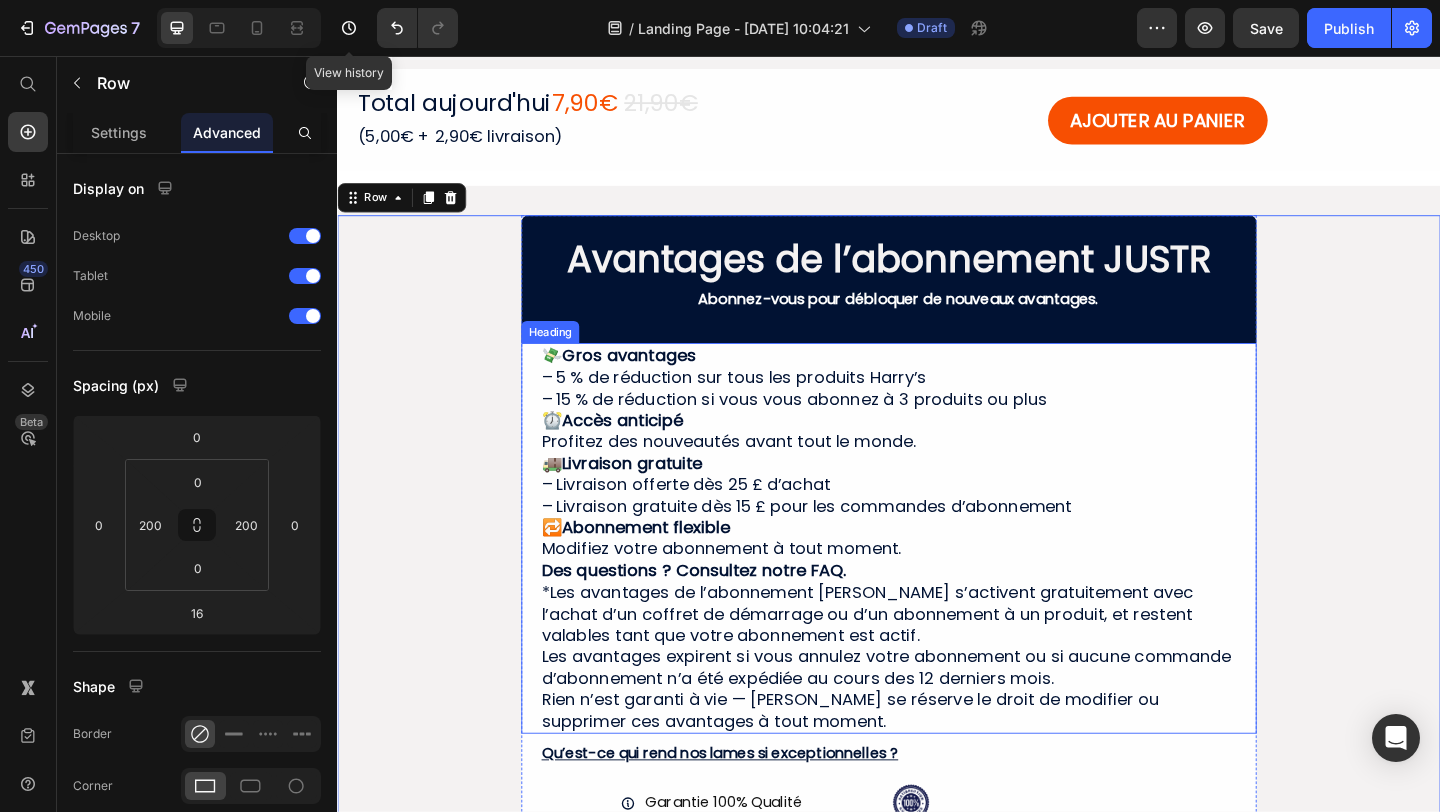 click on "💸  Gros avantages – 5 % de réduction sur tous les produits Harry’s – 15 % de réduction si vous vous abonnez à 3 produits ou plus ⏰  Accès anticipé Profitez des nouveautés avant tout le monde. 🚚  Livraison gratuite – Livraison offerte dès 25 £ d’achat – Livraison gratuite dès 15 £ pour les commandes d’abonnement 🔁  Abonnement flexible Modifiez votre abonnement à tout moment. Des questions ? Consultez notre FAQ. *Les avantages de l’abonnement [PERSON_NAME] s’activent gratuitement avec l’achat d’un coffret de démarrage ou d’un abonnement à un produit, et restent valables tant que votre abonnement est actif. Les avantages expirent si vous annulez votre abonnement ou si aucune commande d’abonnement n’a été expédiée au cours des 12 derniers mois. Rien n’est garanti à vie — [PERSON_NAME] se réserve le droit de modifier ou supprimer ces avantages à tout moment." at bounding box center (937, 580) 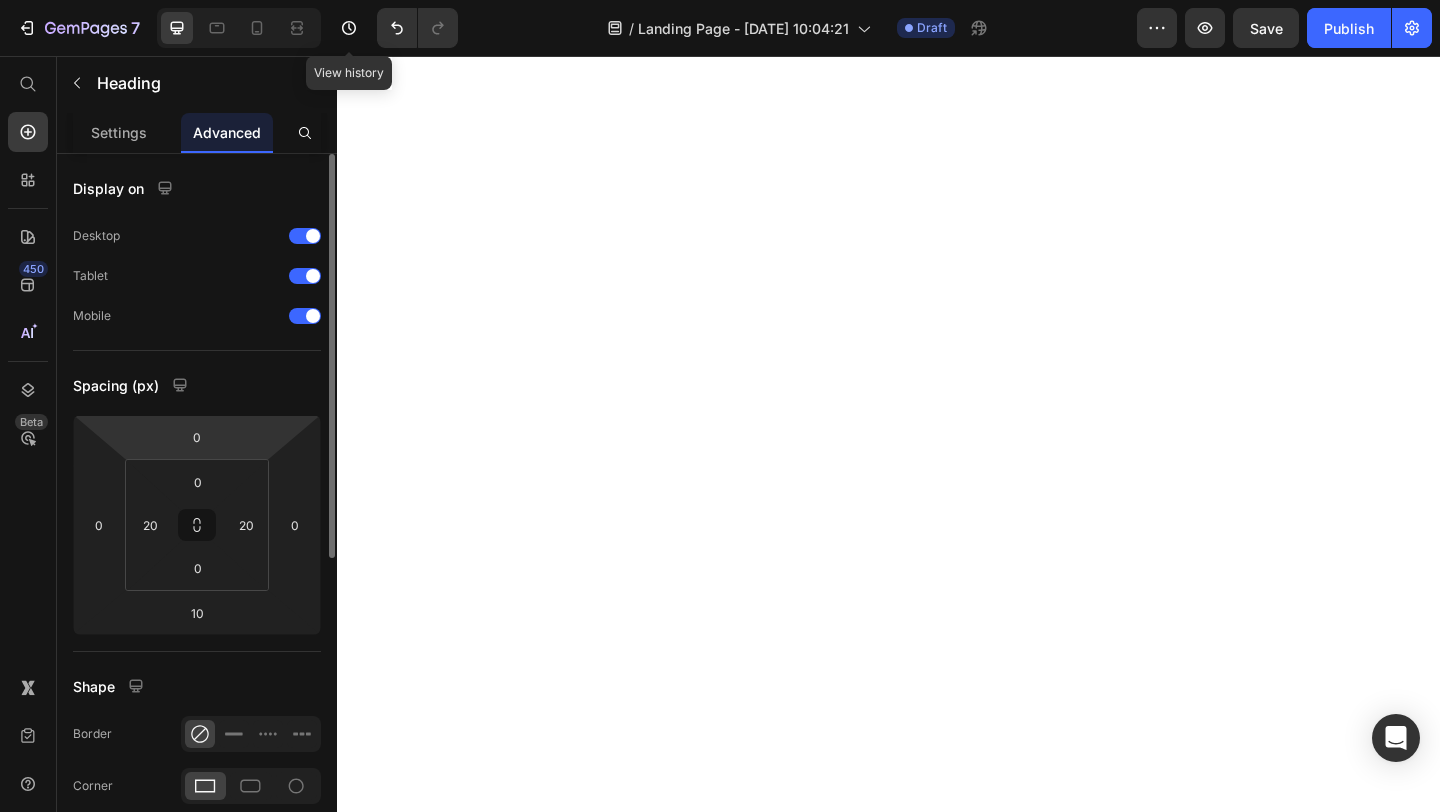 scroll, scrollTop: 0, scrollLeft: 0, axis: both 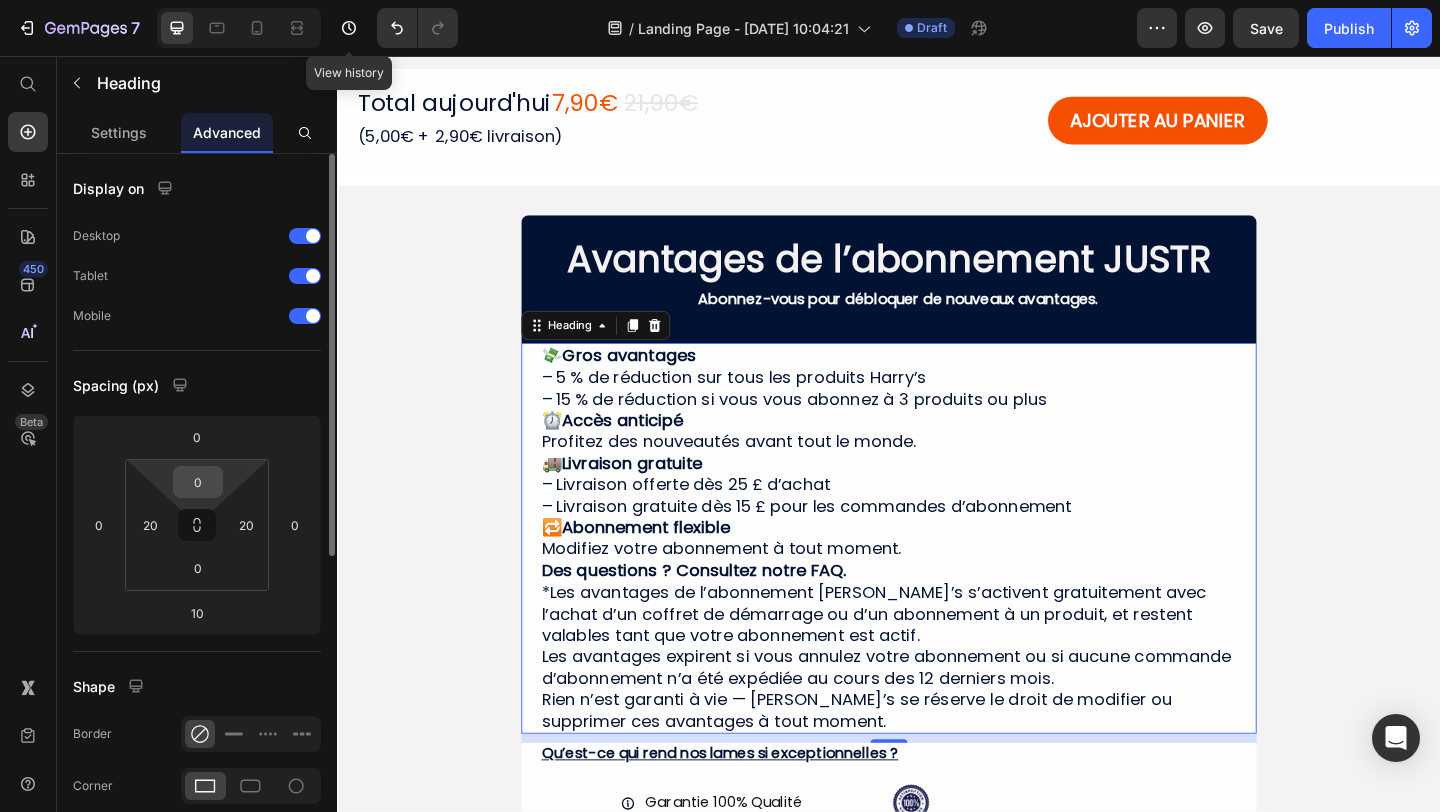 click on "0" at bounding box center (198, 482) 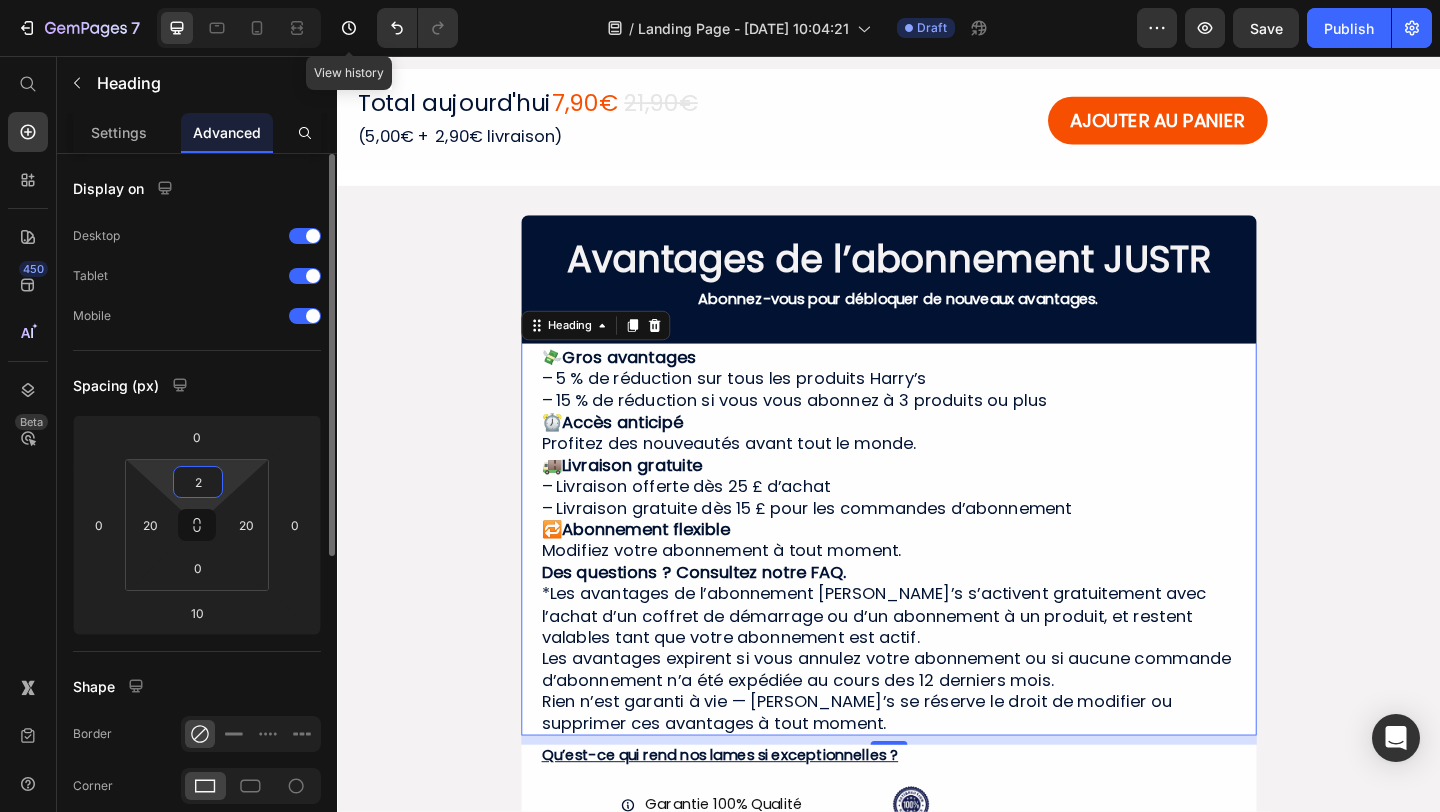 type on "20" 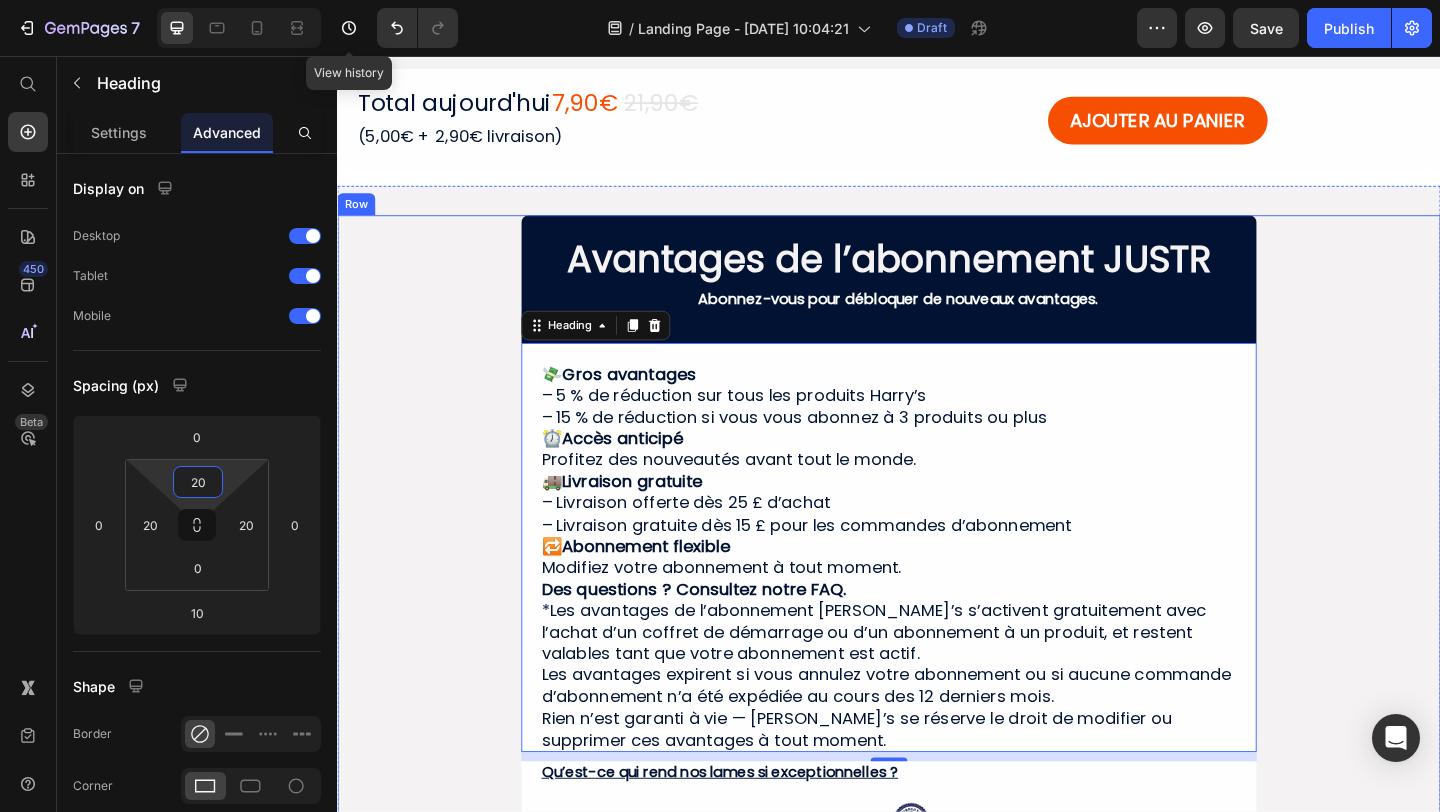 click on "⁠⁠⁠⁠⁠⁠⁠ Avantages de l’abonnement JUSTR Heading Abonnez-vous pour débloquer de nouveaux avantages. Text Block Row 💸  Gros avantages – 5 % de réduction sur tous les produits Harry’s – 15 % de réduction si vous vous abonnez à 3 produits ou plus ⏰  Accès anticipé Profitez des nouveautés avant tout le monde. 🚚  Livraison gratuite – Livraison offerte dès 25 £ d’achat – Livraison gratuite dès 15 £ pour les commandes d’abonnement 🔁  Abonnement flexible Modifiez votre abonnement à tout moment. Des questions ? Consultez notre FAQ. *Les avantages de l’abonnement Harry’s s’activent gratuitement avec l’achat d’un coffret de démarrage ou d’un abonnement à un produit, et restent valables tant que votre abonnement est actif. Les avantages expirent si vous annulez votre abonnement ou si aucune commande d’abonnement n’a été expédiée au cours des 12 derniers mois. Heading   10 Qu’est-ce qui rend nos lames si exceptionnelles ? Heading Item List" at bounding box center [937, 583] 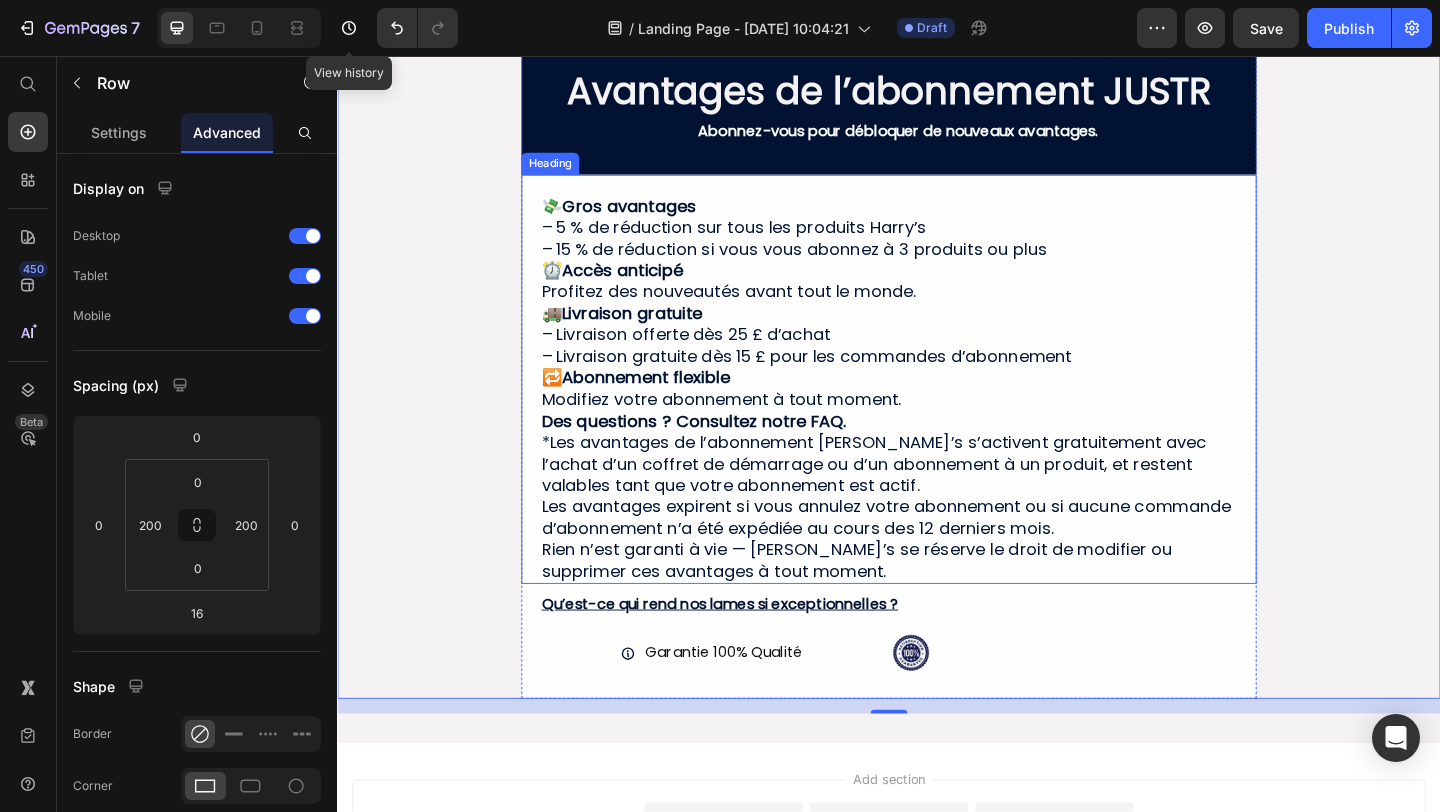 scroll, scrollTop: 826, scrollLeft: 0, axis: vertical 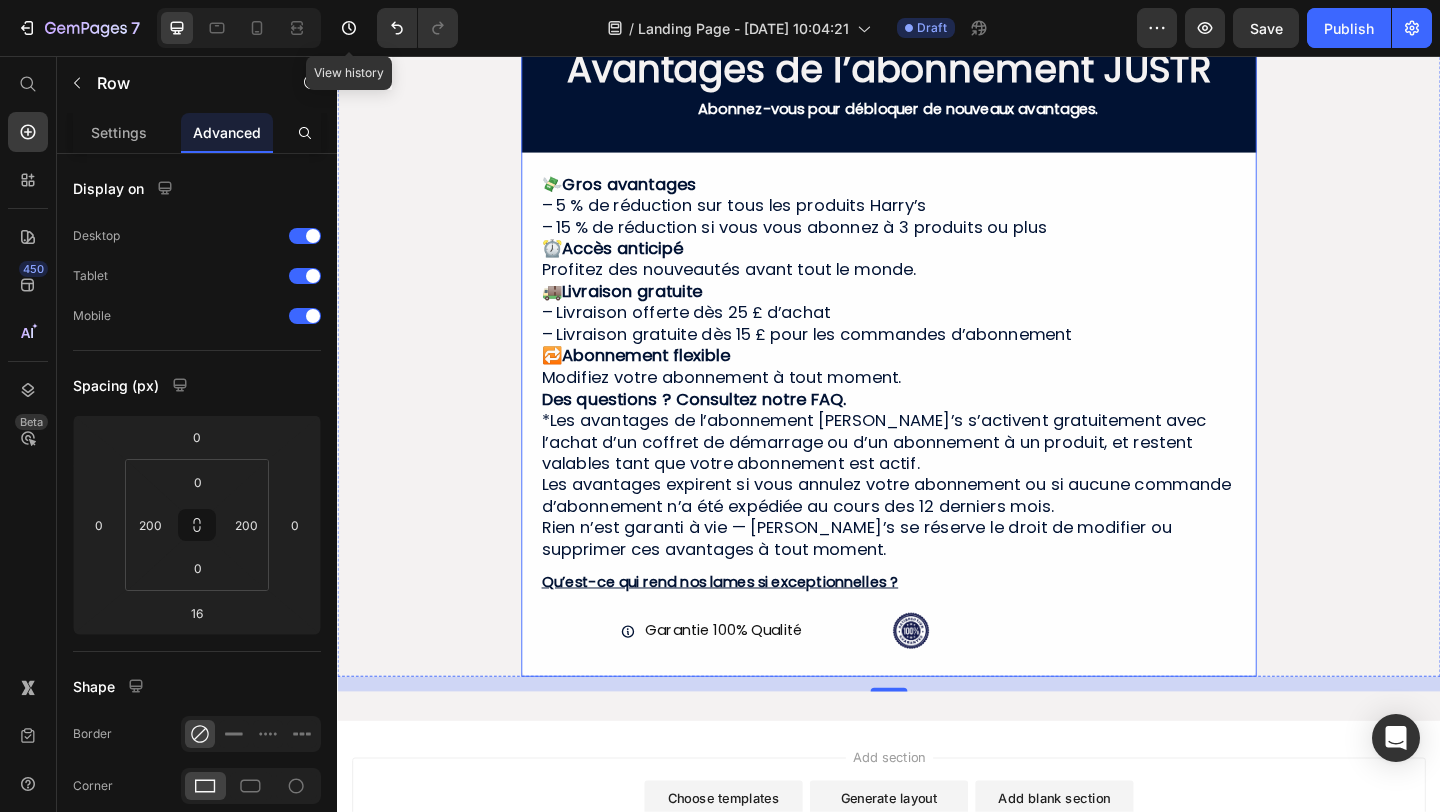 click on "⁠⁠⁠⁠⁠⁠⁠ Avantages de l’abonnement JUSTR Heading Abonnez-vous pour débloquer de nouveaux avantages. Text Block Row 💸  Gros avantages – 5 % de réduction sur tous les produits Harry’s – 15 % de réduction si vous vous abonnez à 3 produits ou plus ⏰  Accès anticipé Profitez des nouveautés avant tout le monde. 🚚  Livraison gratuite – Livraison offerte dès 25 £ d’achat – Livraison gratuite dès 15 £ pour les commandes d’abonnement 🔁  Abonnement flexible Modifiez votre abonnement à tout moment. Des questions ? Consultez notre FAQ. *Les avantages de l’abonnement Harry’s s’activent gratuitement avec l’achat d’un coffret de démarrage ou d’un abonnement à un produit, et restent valables tant que votre abonnement est actif. Les avantages expirent si vous annulez votre abonnement ou si aucune commande d’abonnement n’a été expédiée au cours des 12 derniers mois. Heading Qu’est-ce qui rend nos lames si exceptionnelles ? Heading Item List Row" at bounding box center (937, 366) 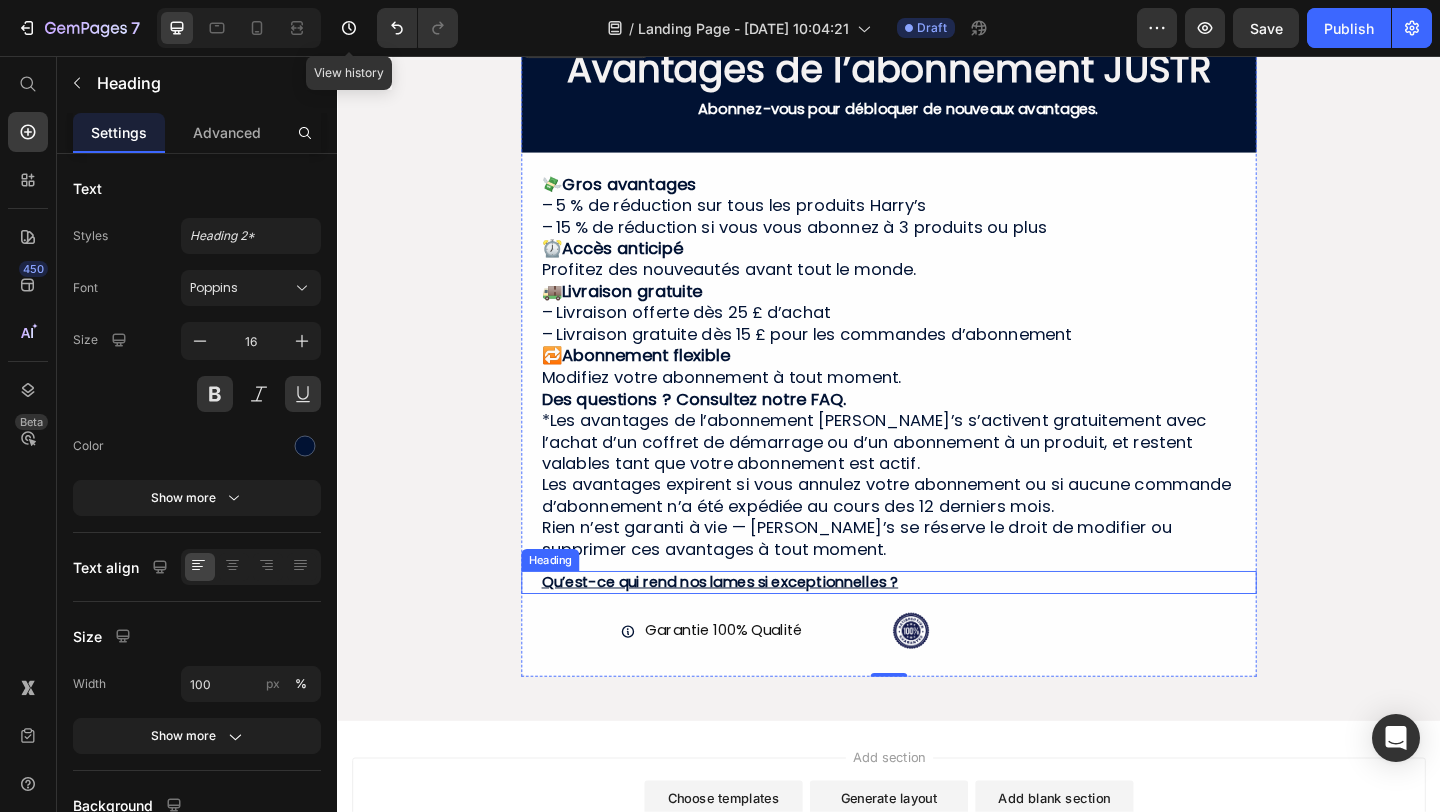 click on "Qu’est-ce qui rend nos lames si exceptionnelles ?" at bounding box center [937, 628] 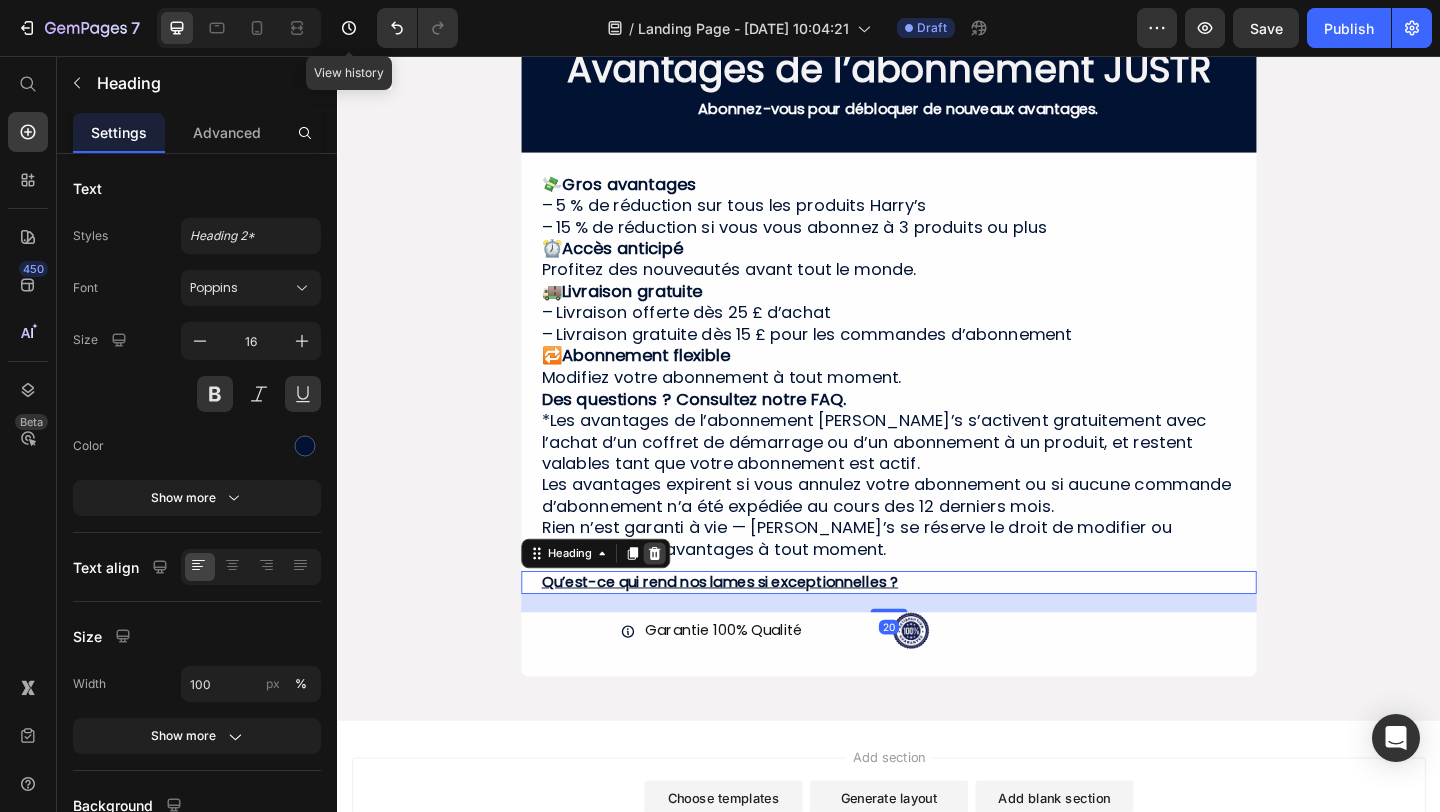 click 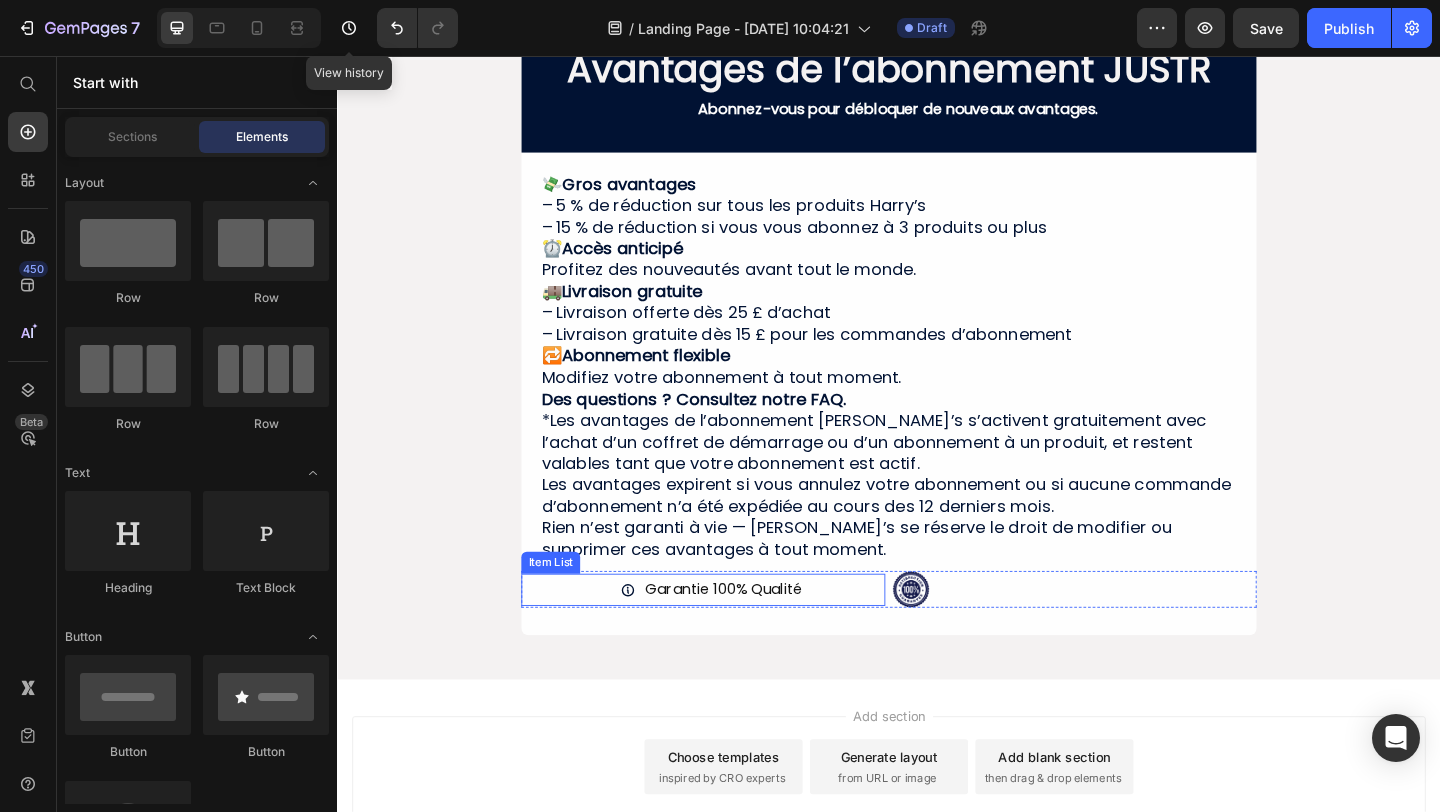 click on "Garantie 100% Qualité" at bounding box center [745, 636] 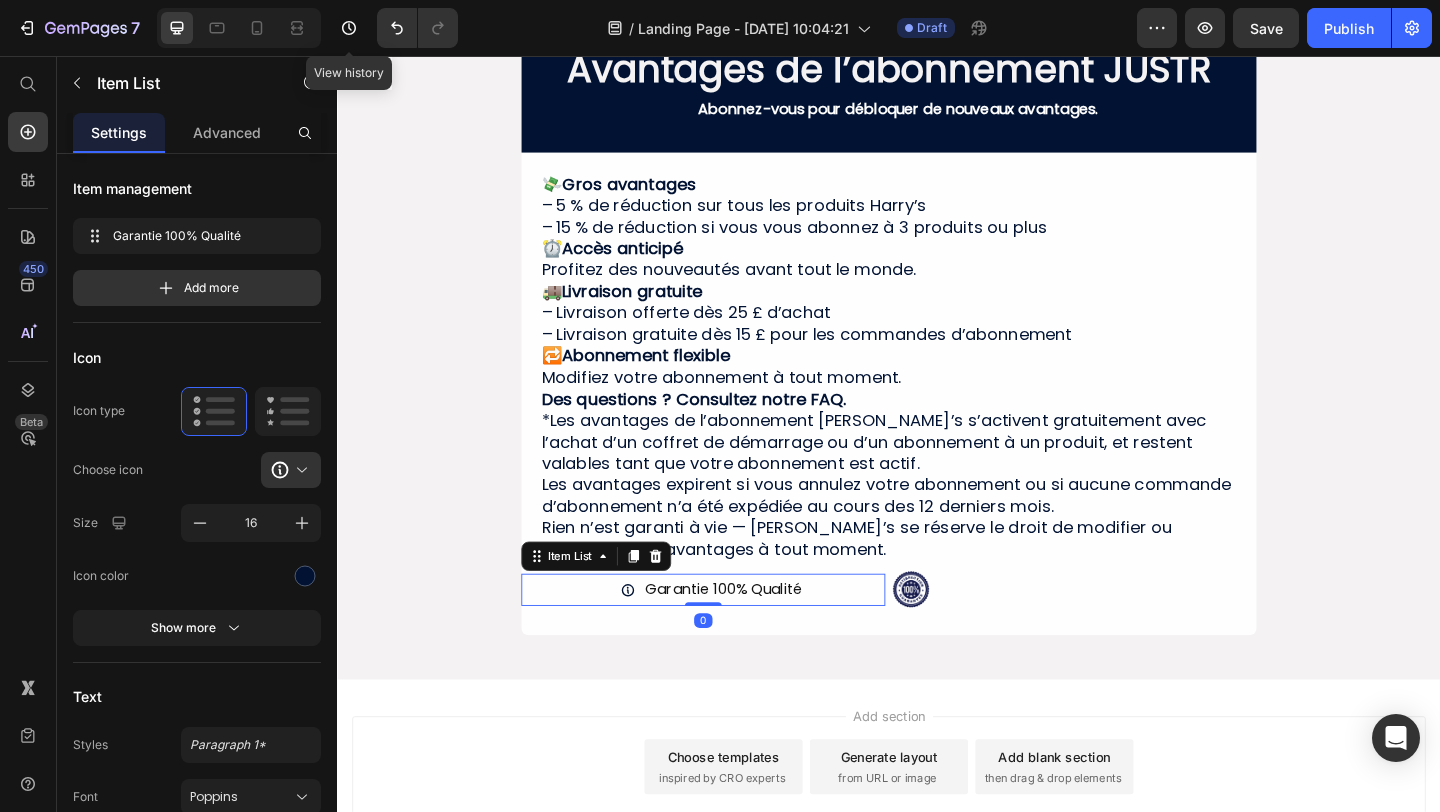 click on "Item List" at bounding box center [618, 600] 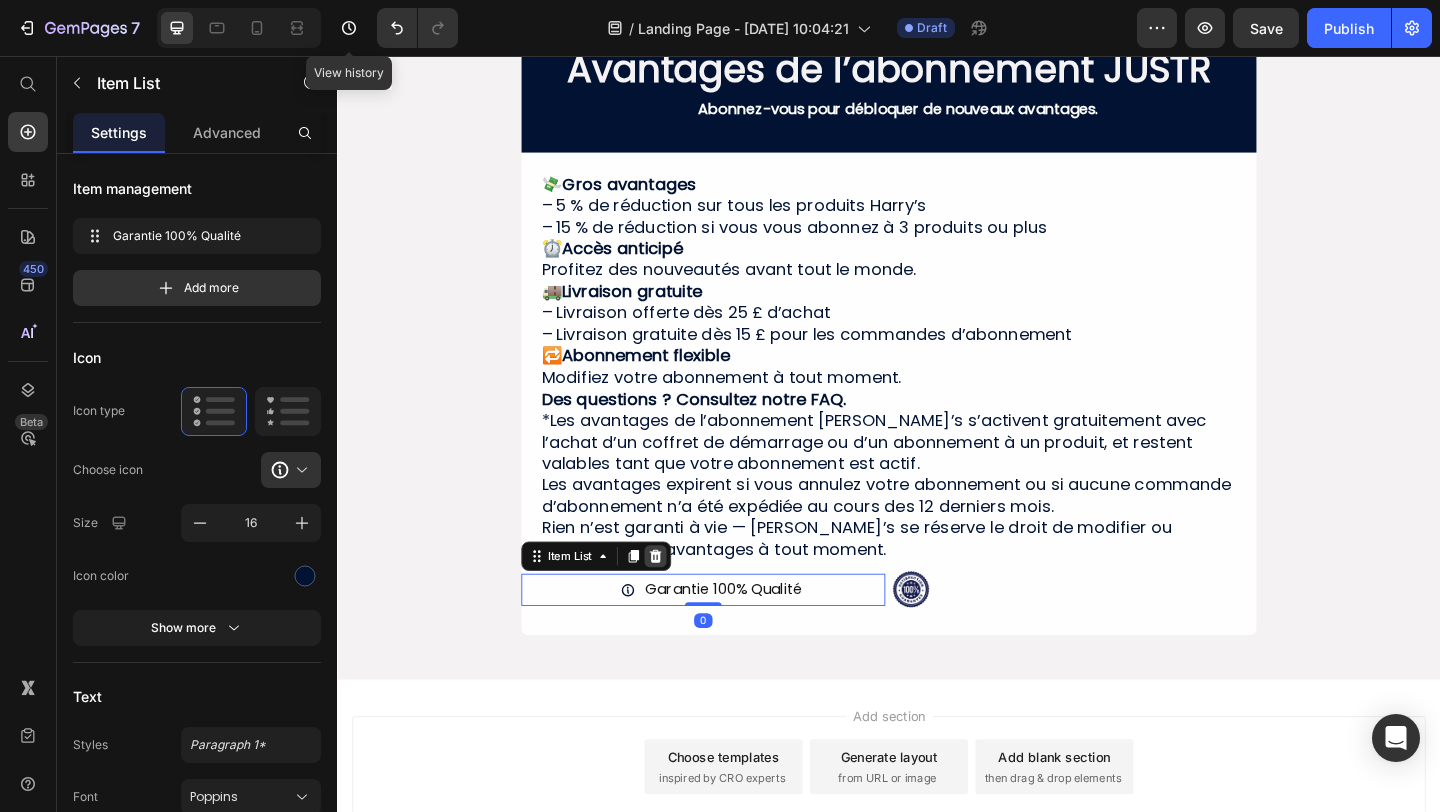 click 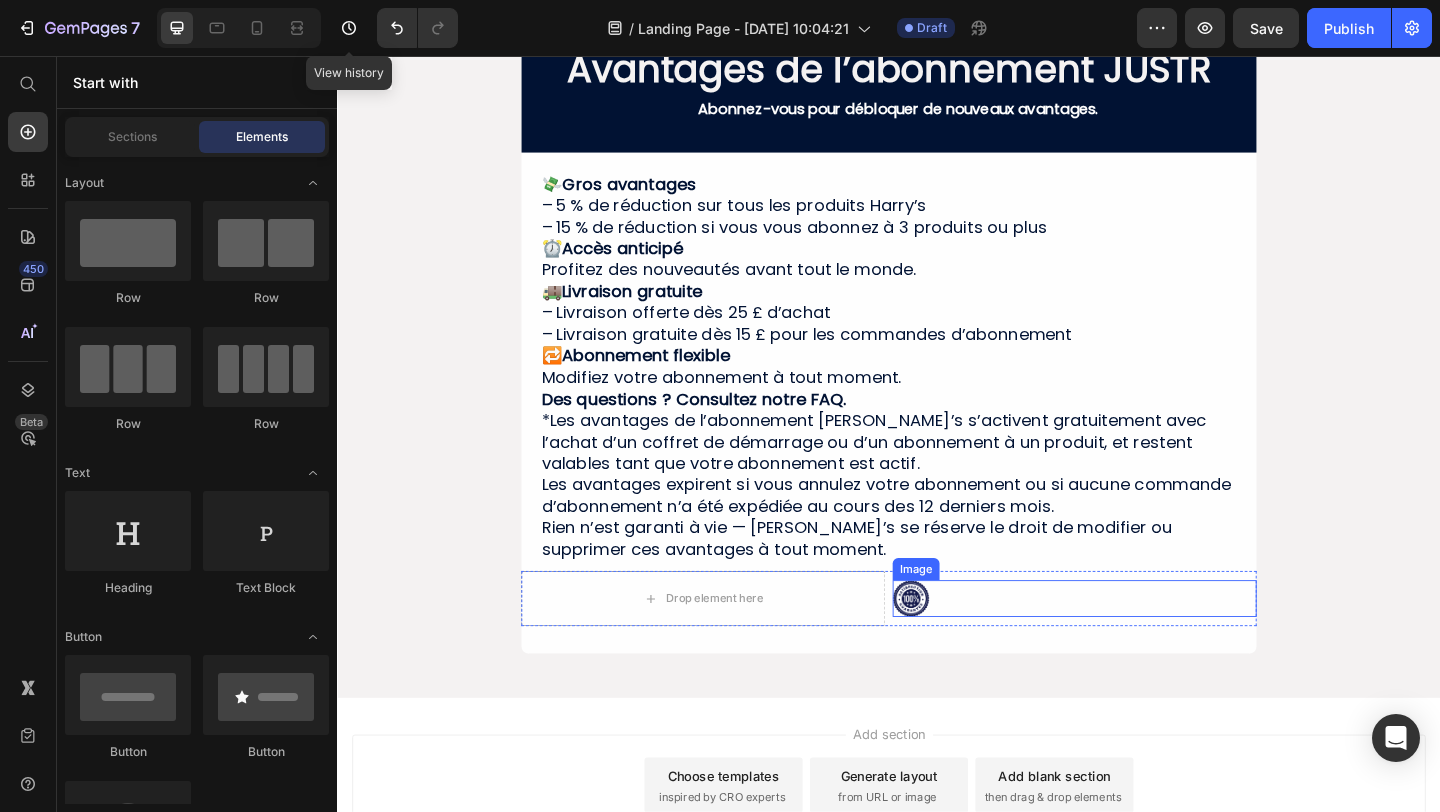 click at bounding box center (1139, 646) 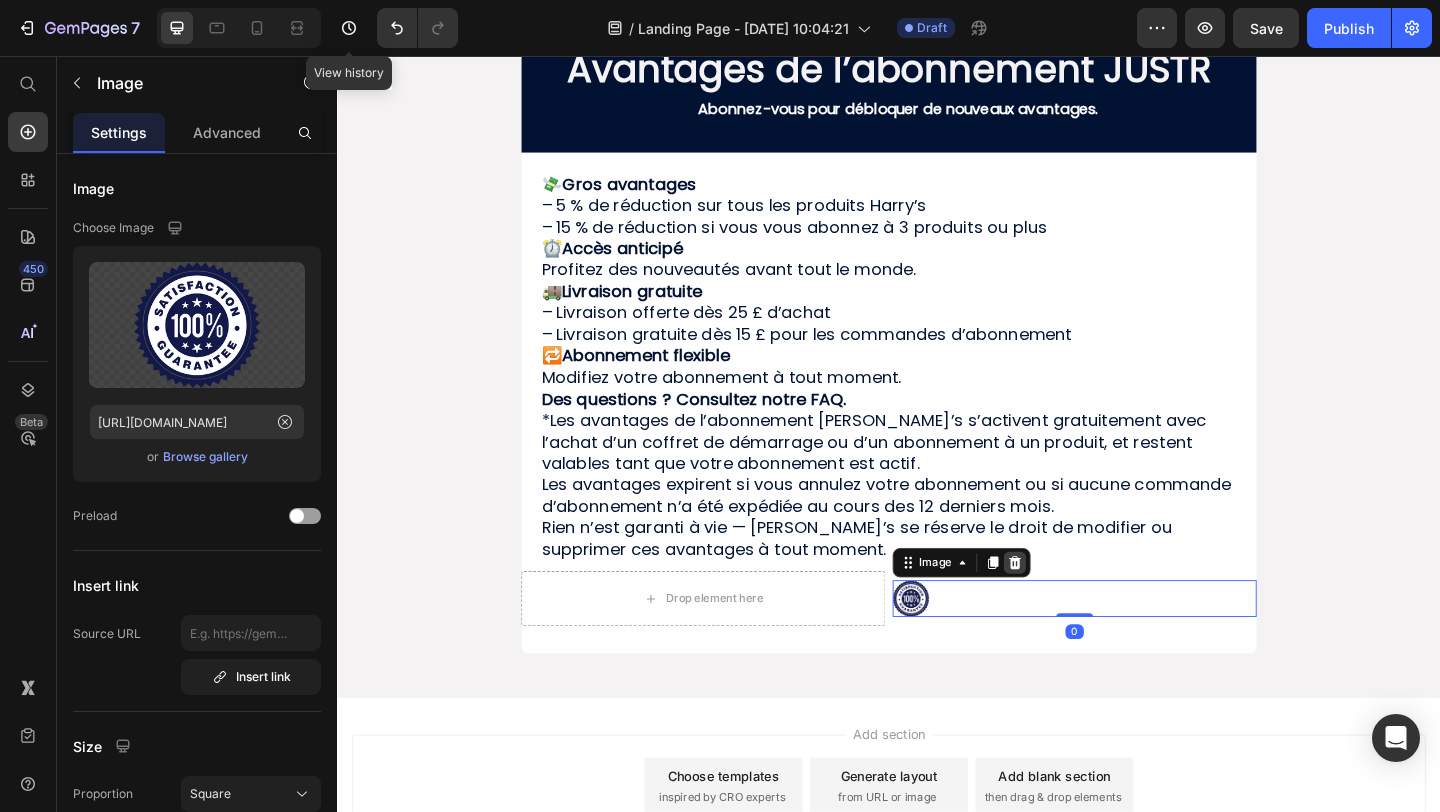 click 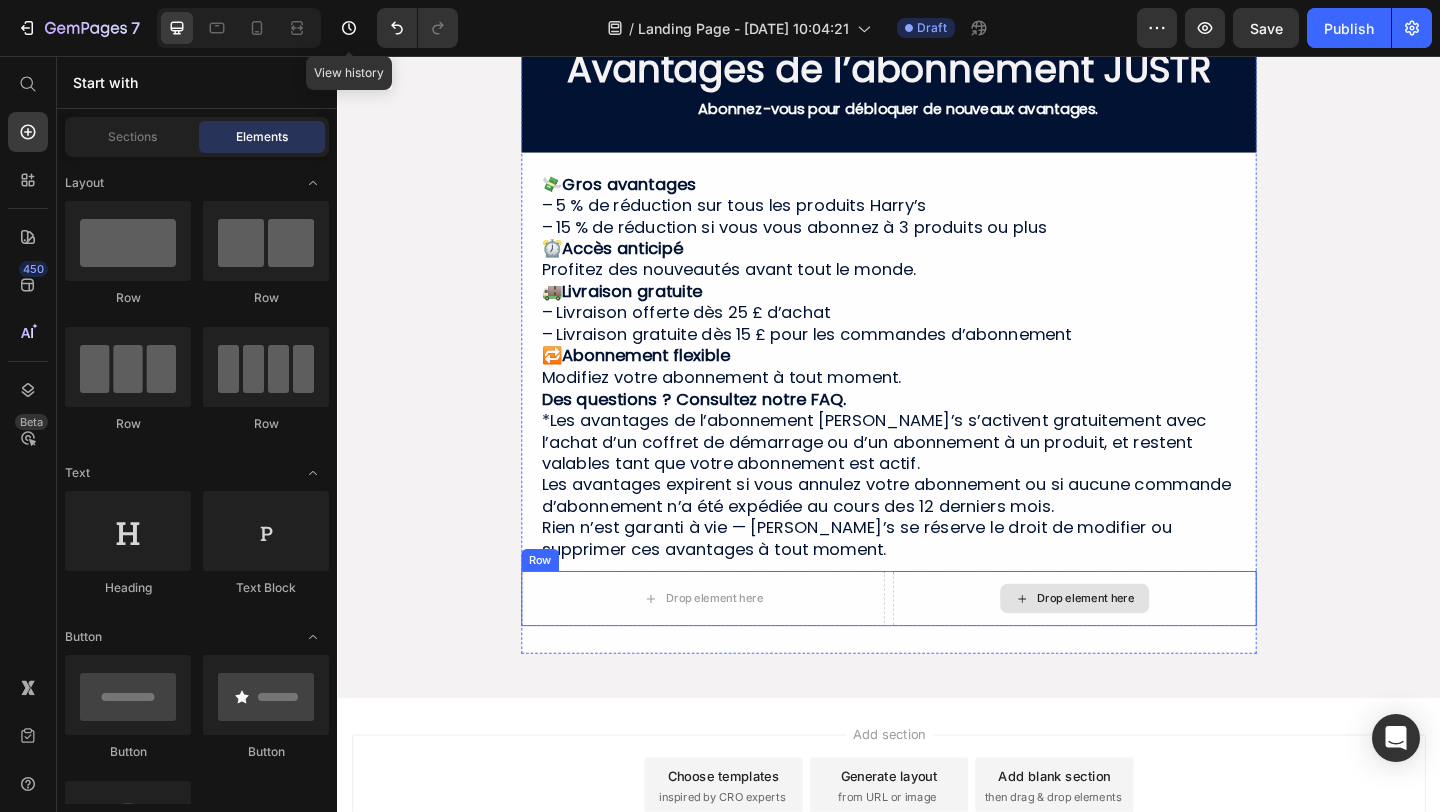 click on "Drop element here" at bounding box center [1139, 646] 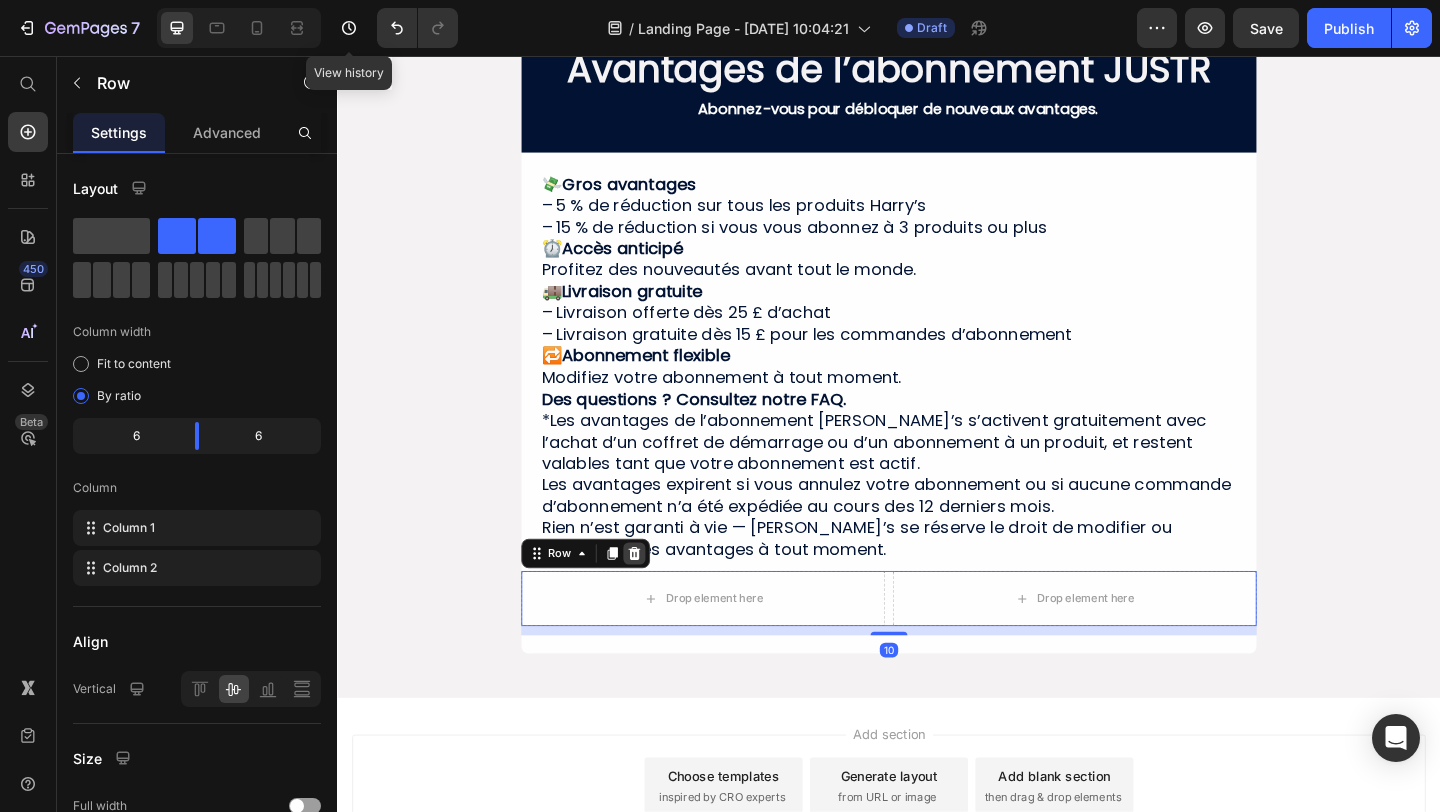 click at bounding box center [660, 597] 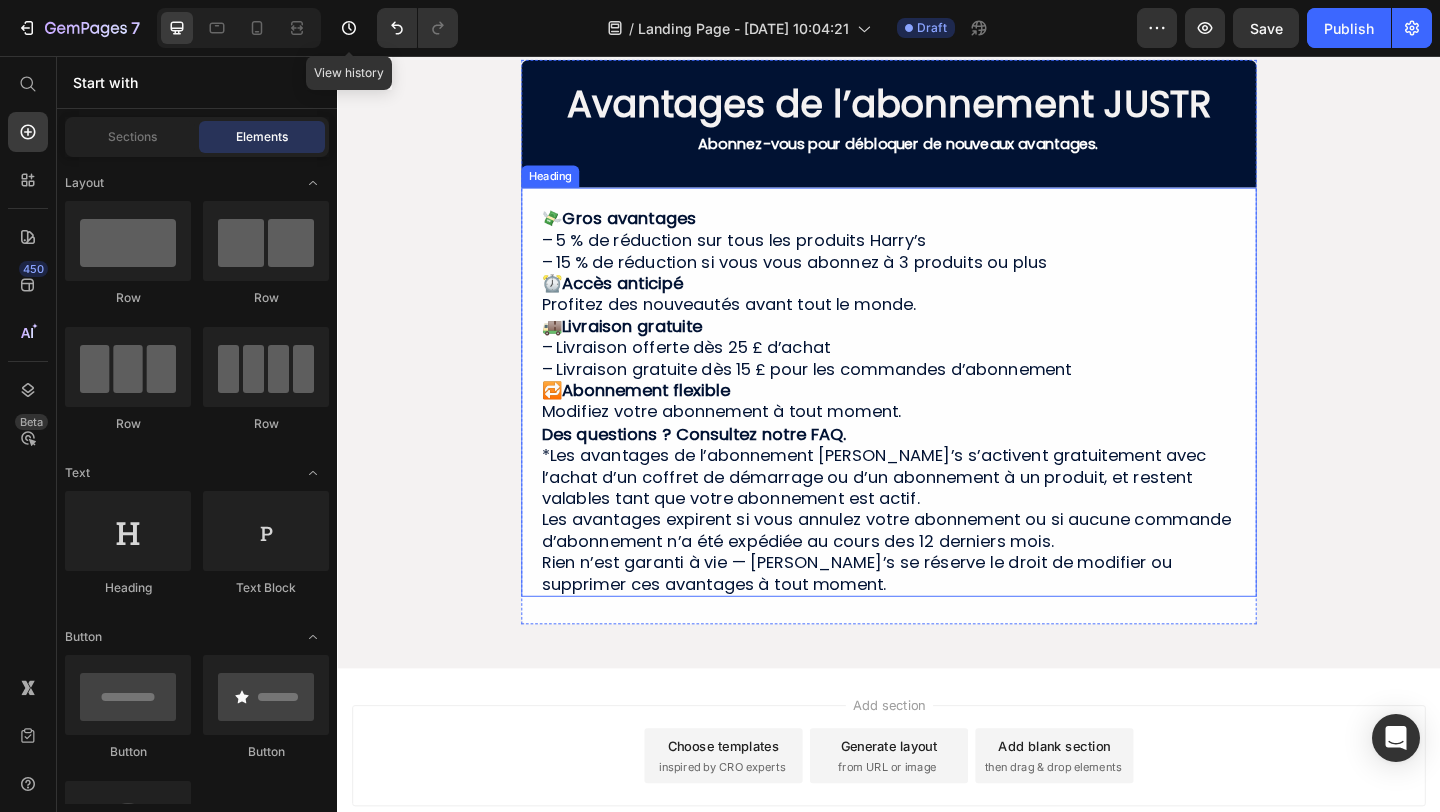 scroll, scrollTop: 920, scrollLeft: 0, axis: vertical 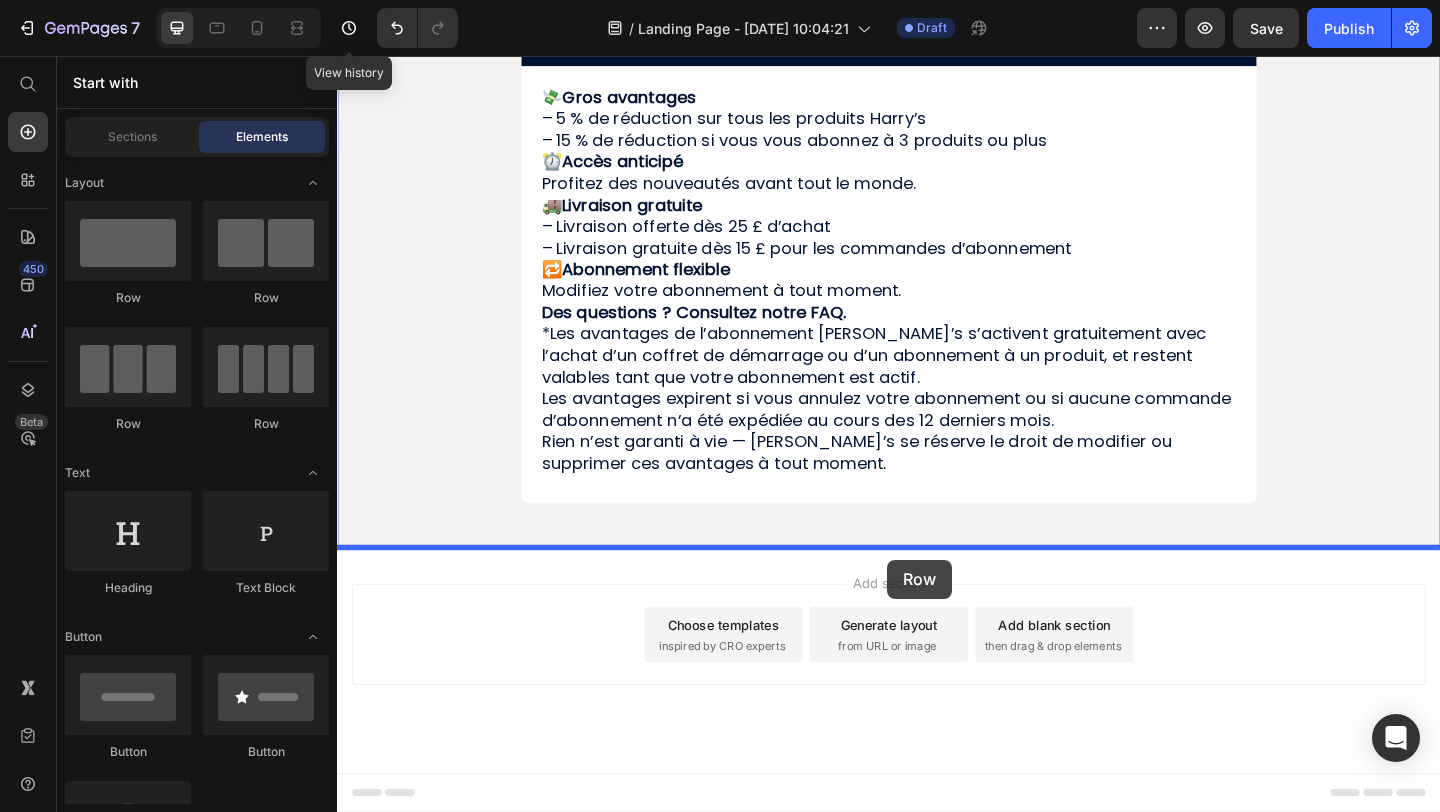 drag, startPoint x: 471, startPoint y: 316, endPoint x: 935, endPoint y: 604, distance: 546.1135 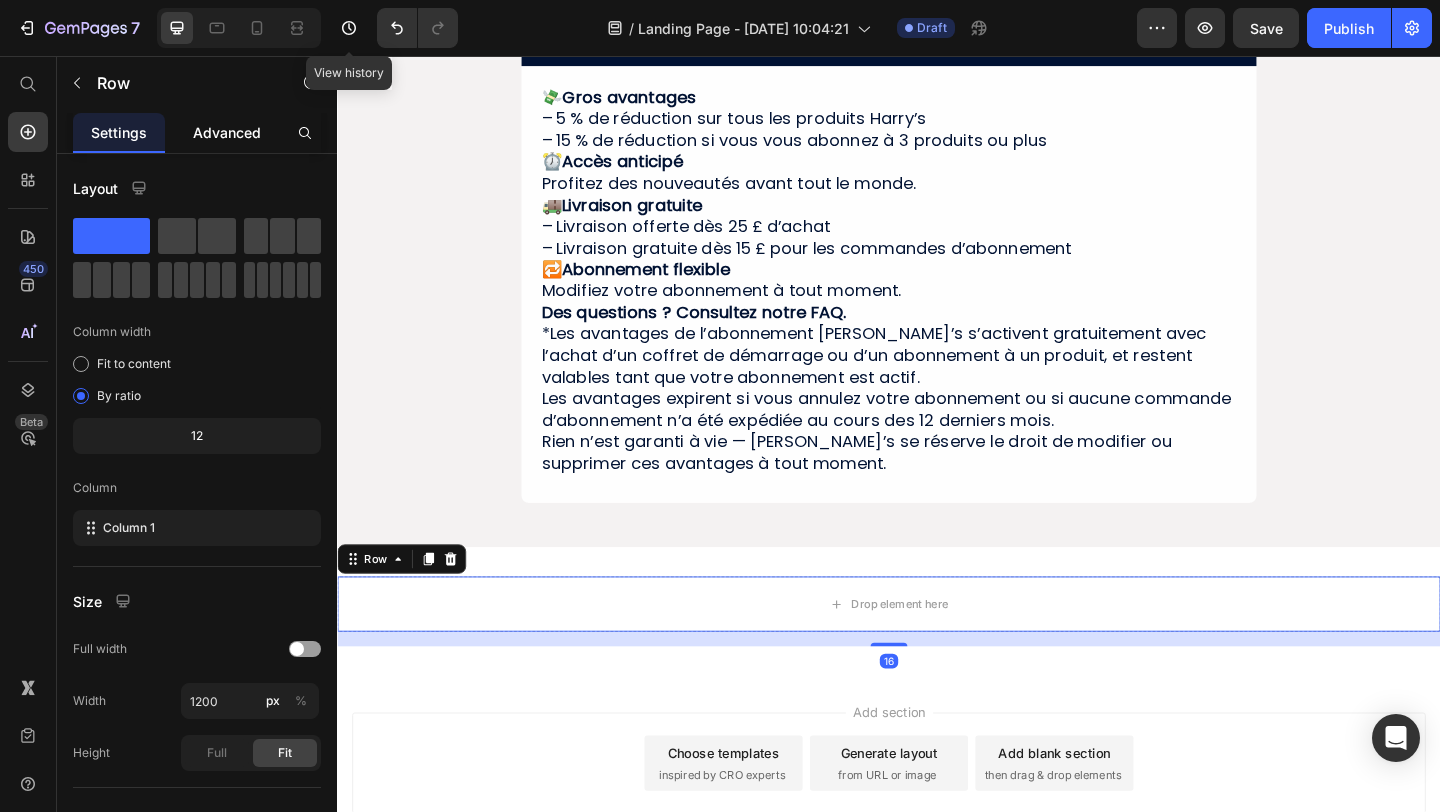 click on "Advanced" at bounding box center [227, 132] 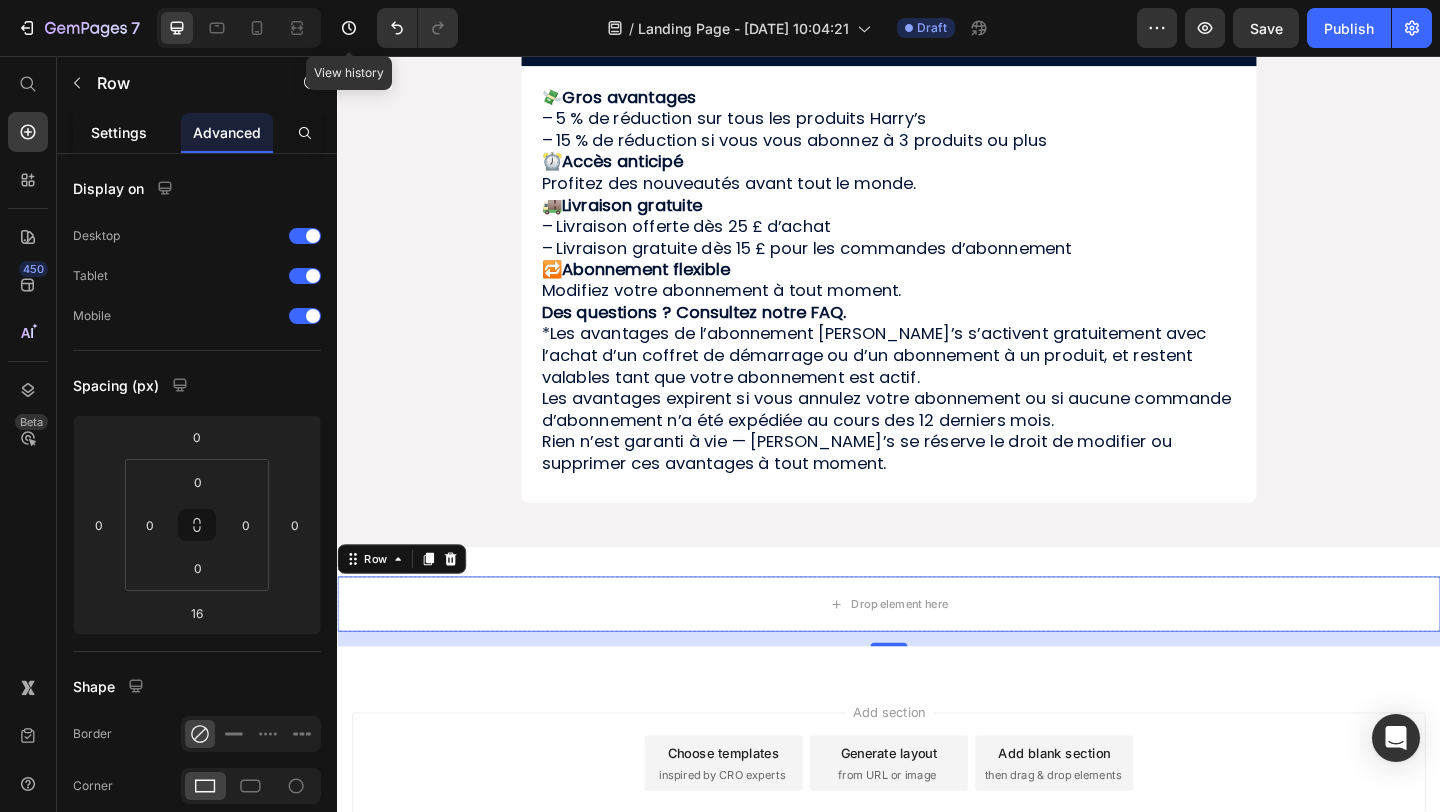 click on "Settings" 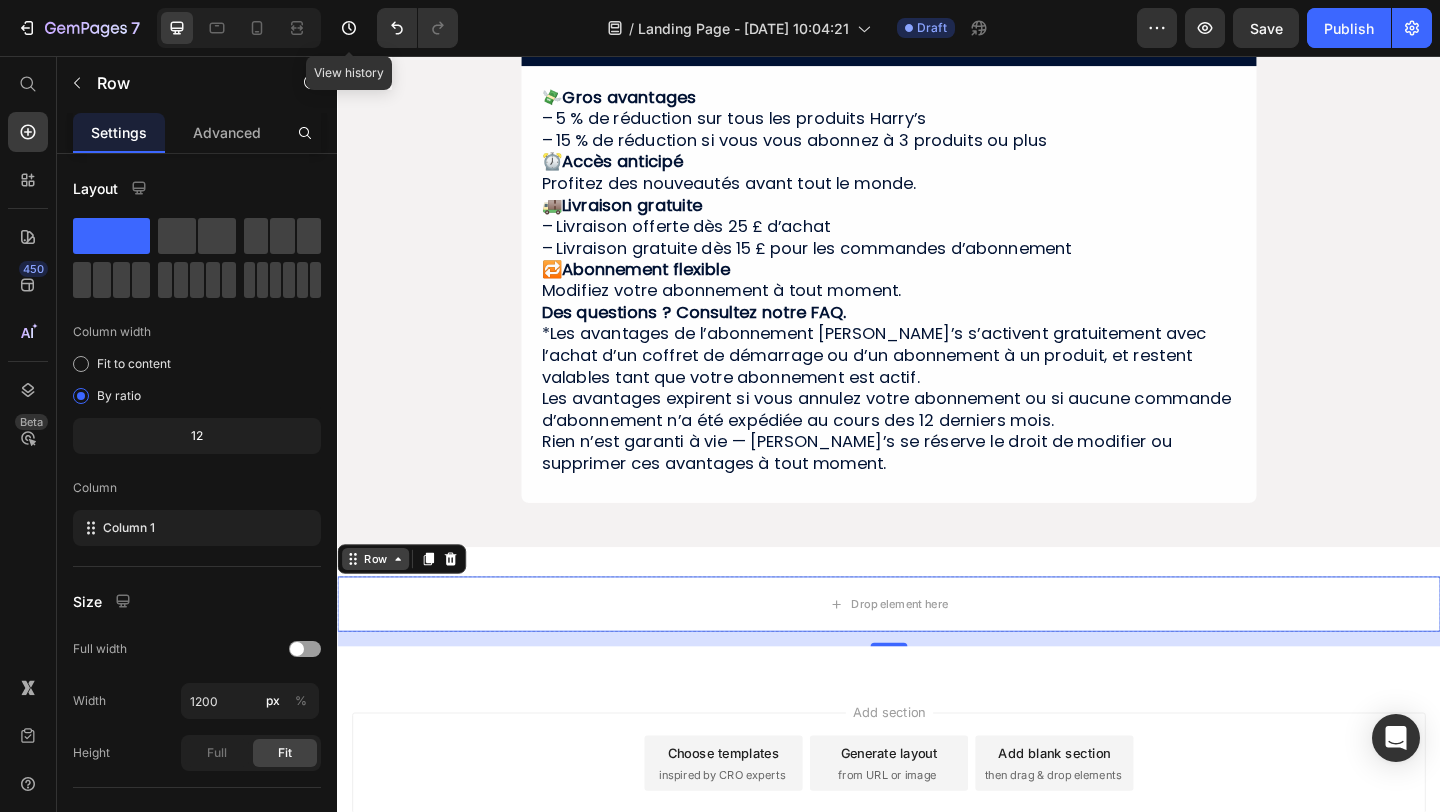 click 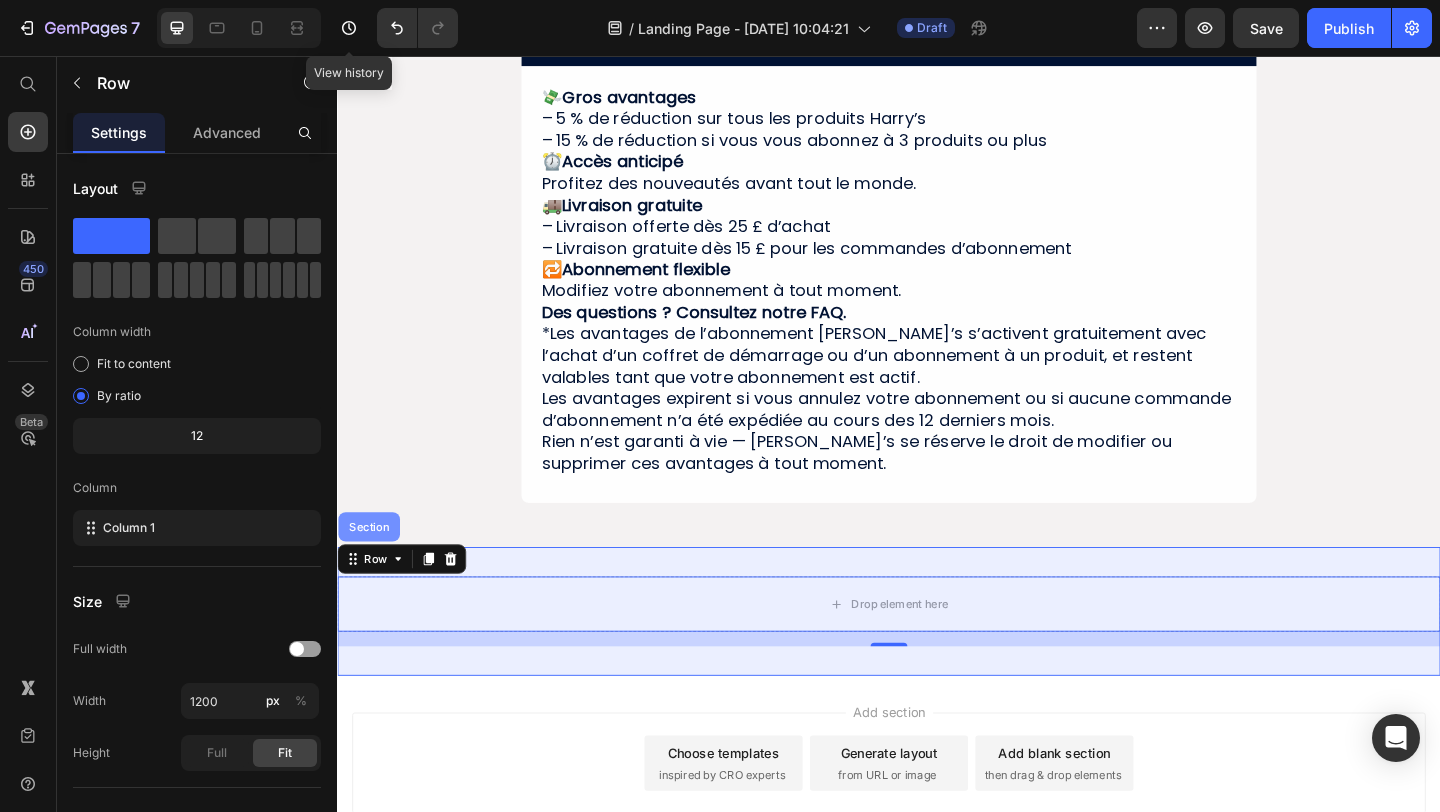 click on "Section" at bounding box center [371, 568] 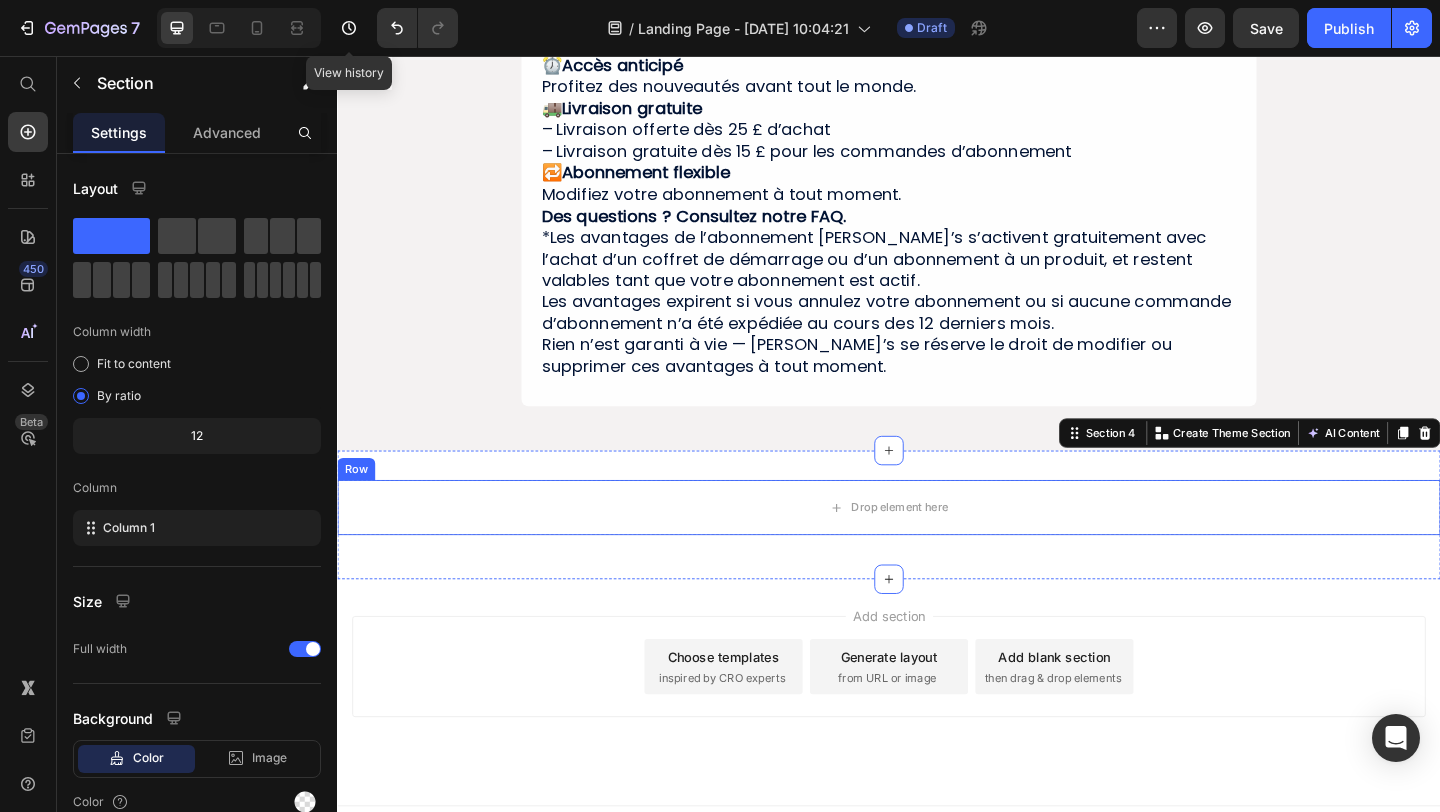 scroll, scrollTop: 1060, scrollLeft: 0, axis: vertical 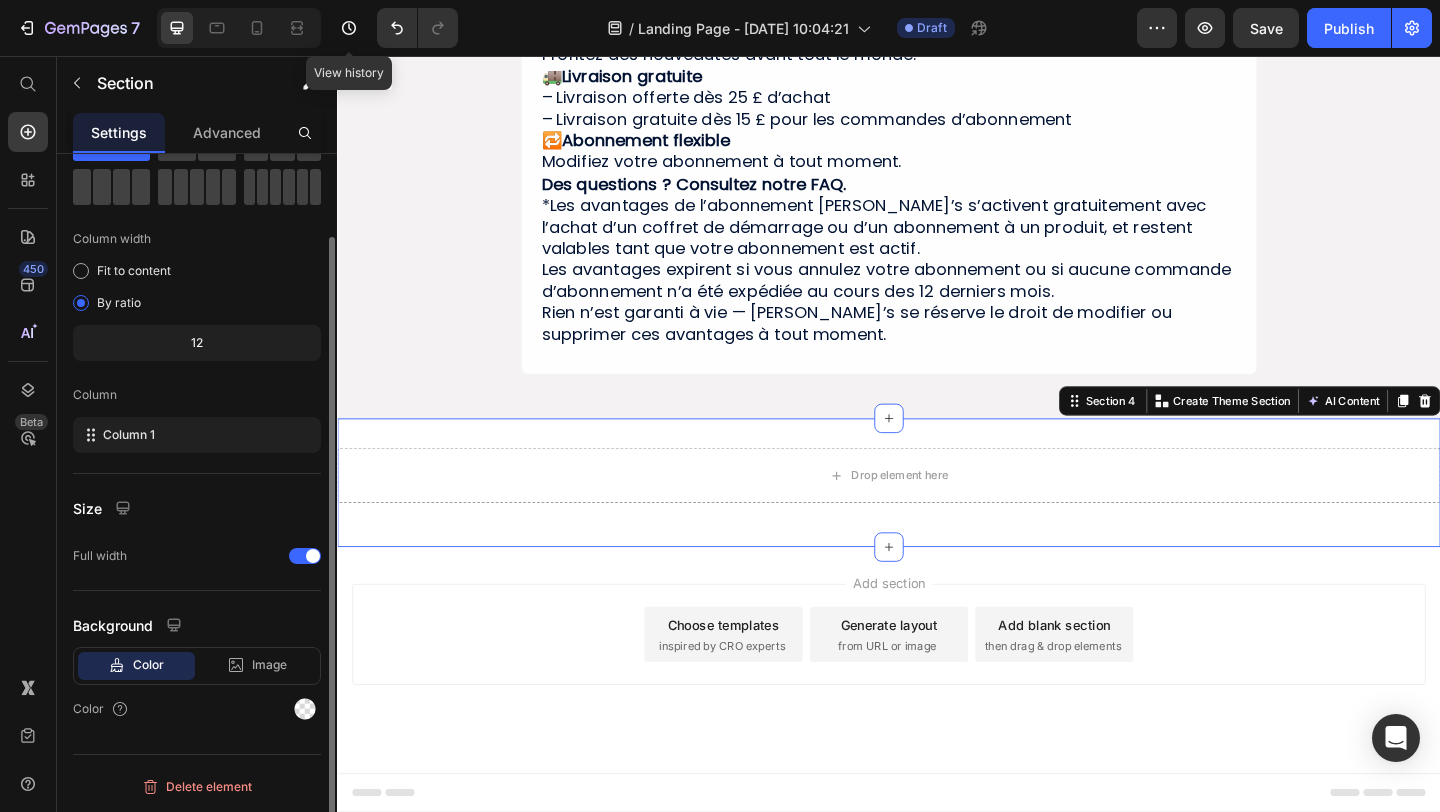click on "Background Color Image Video  Color" 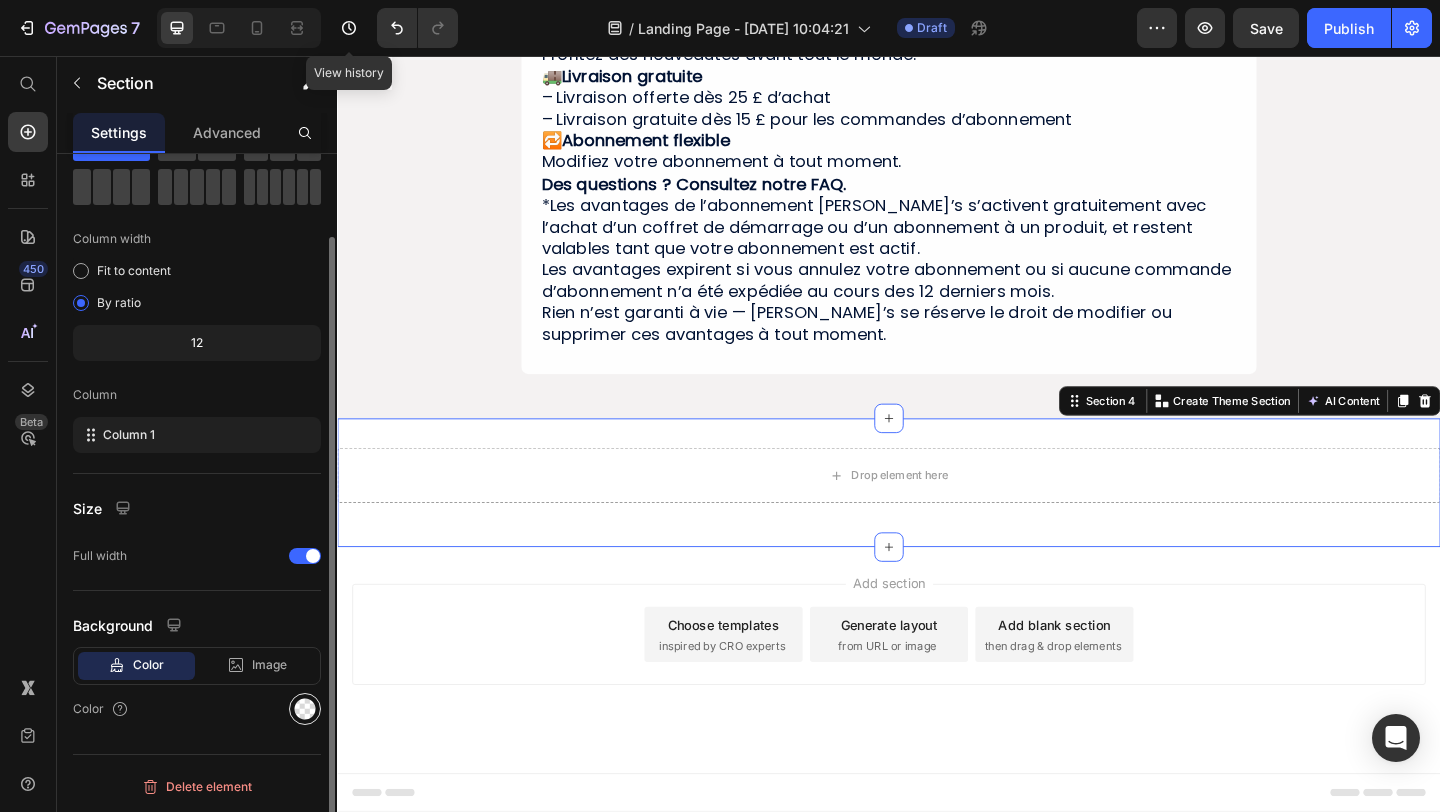 click at bounding box center (305, 709) 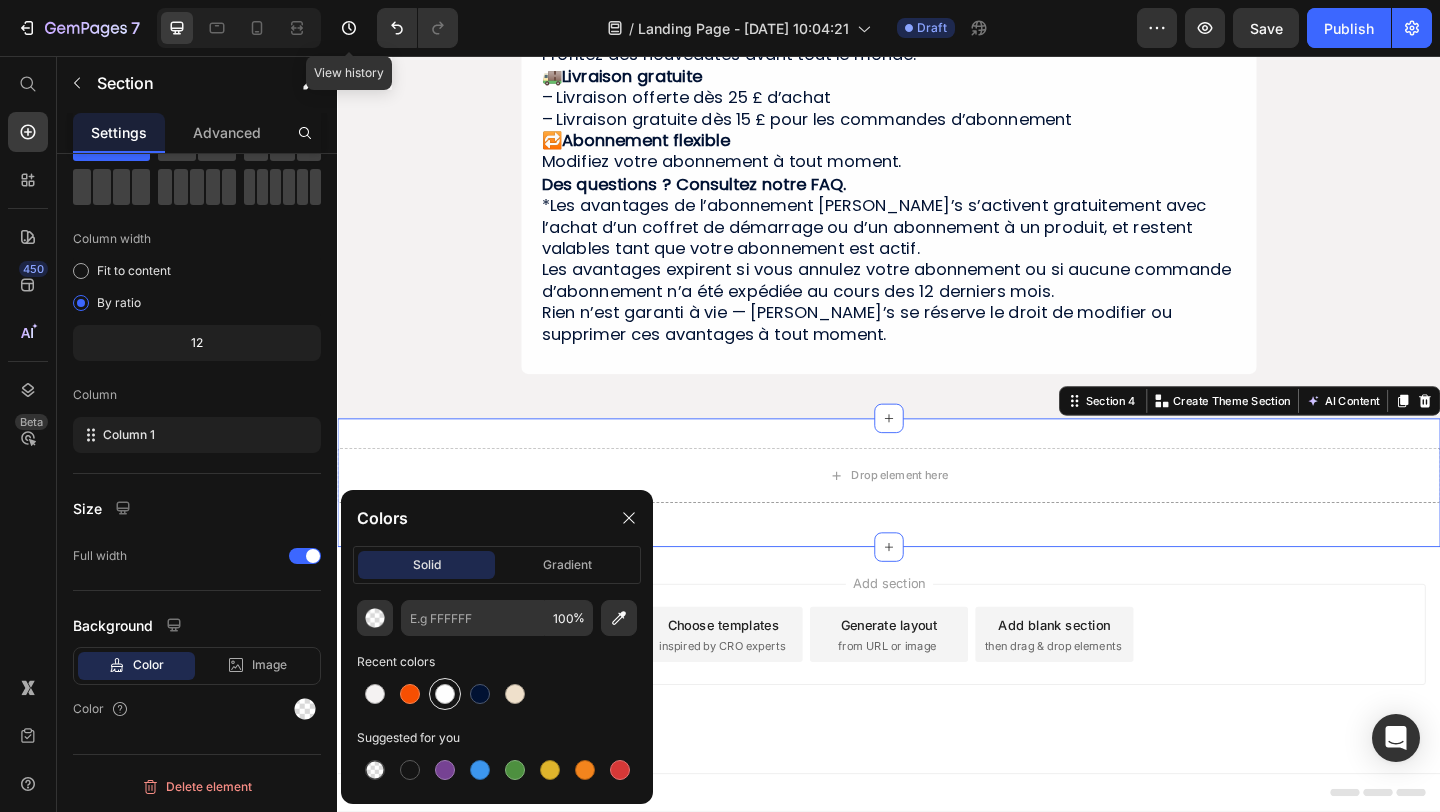 click at bounding box center [445, 694] 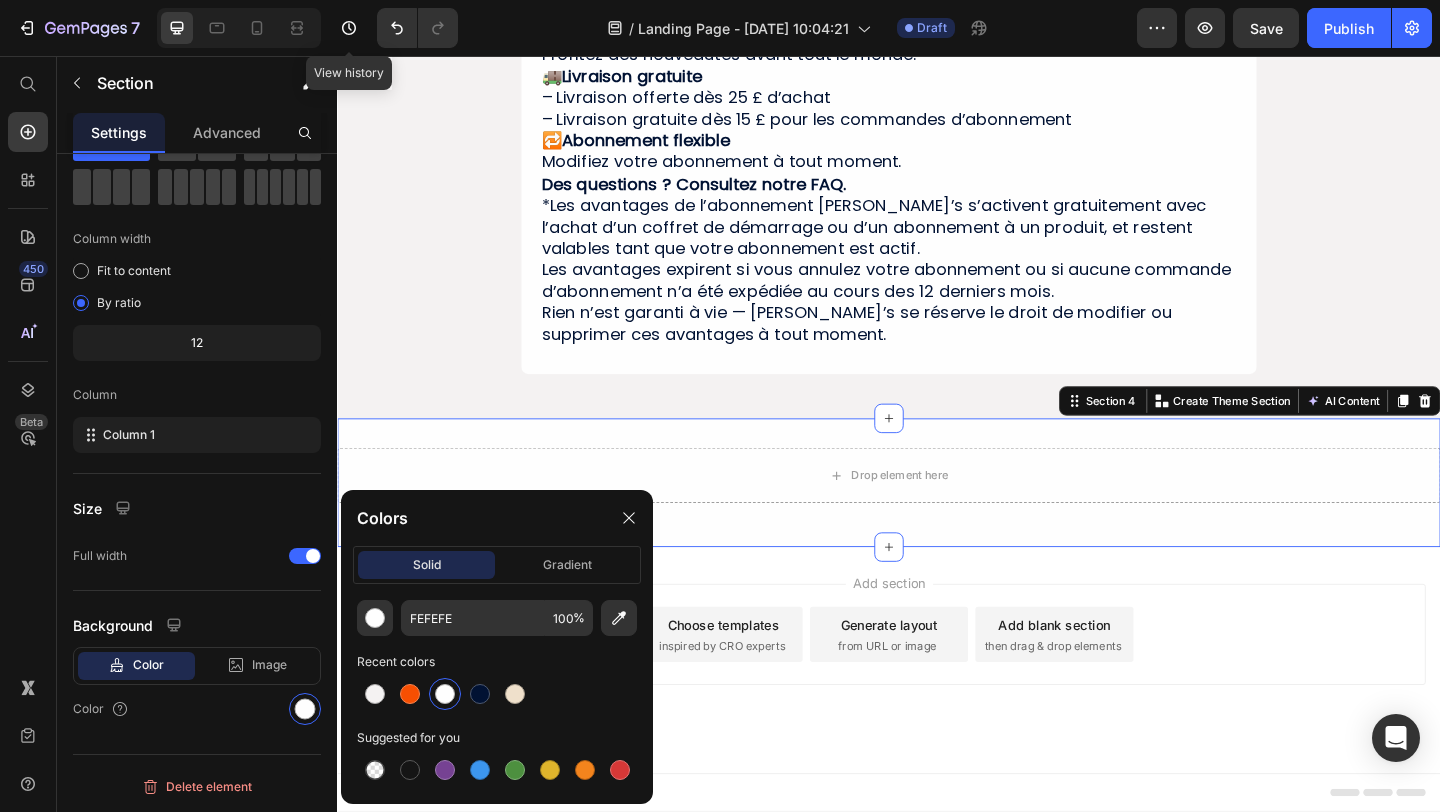 click on "Drop element here Row Section 4   Create Theme Section AI Content Write with GemAI What would you like to describe here? Tone and Voice Persuasive Product KIT Antidérapant Show more Generate" at bounding box center (937, 520) 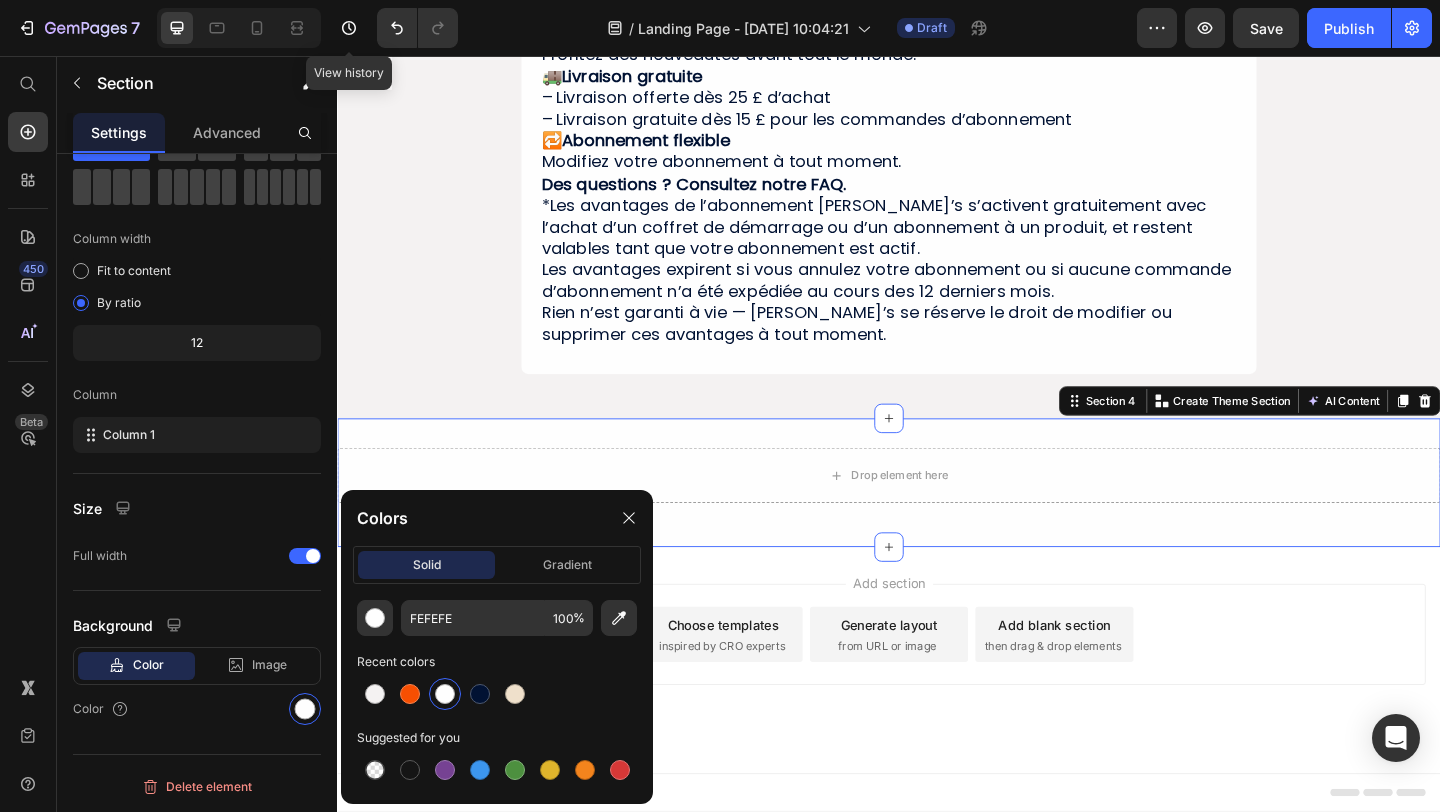 click on "Add section Choose templates inspired by CRO experts Generate layout from URL or image Add blank section then drag & drop elements" at bounding box center [937, 713] 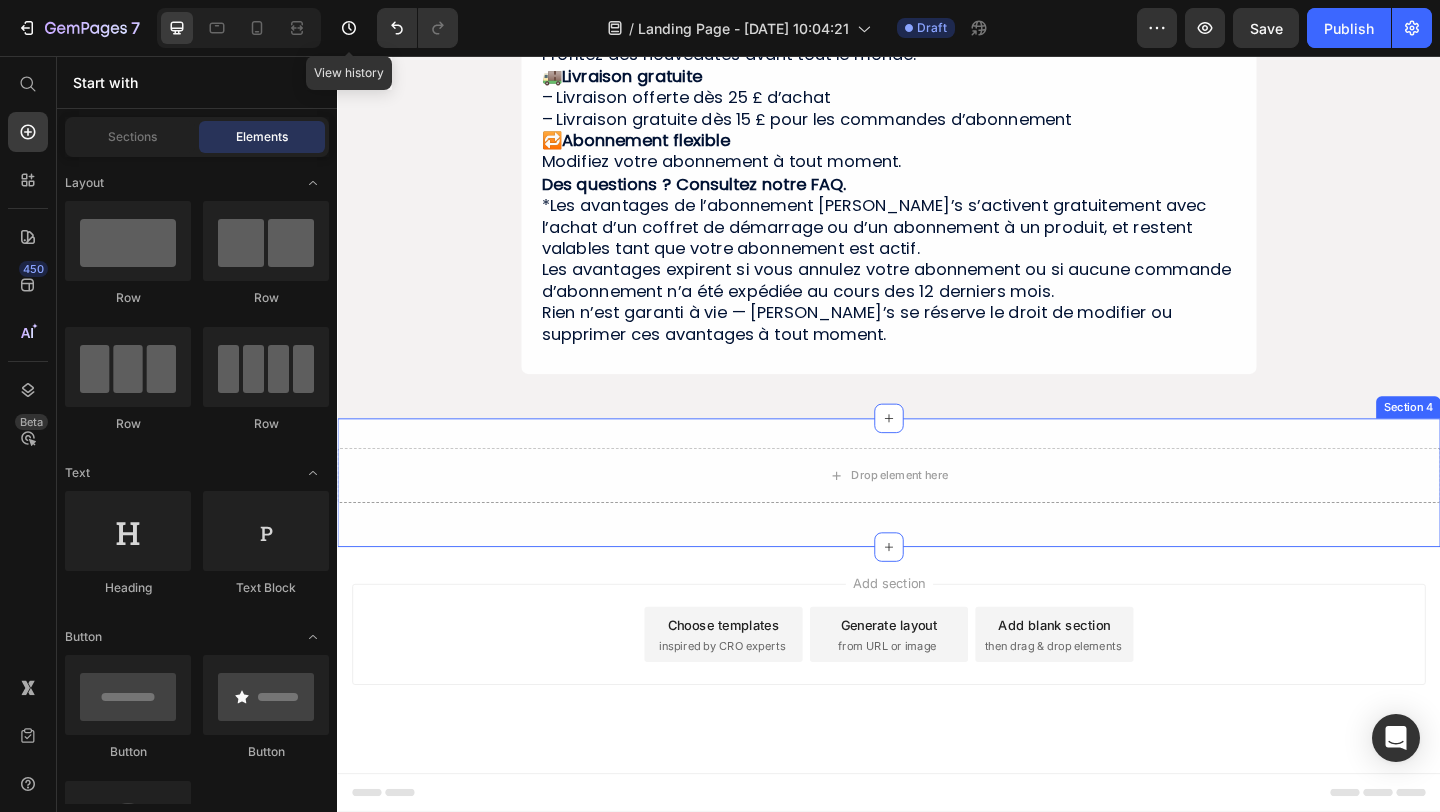click on "Drop element here Row Section 4" at bounding box center (937, 520) 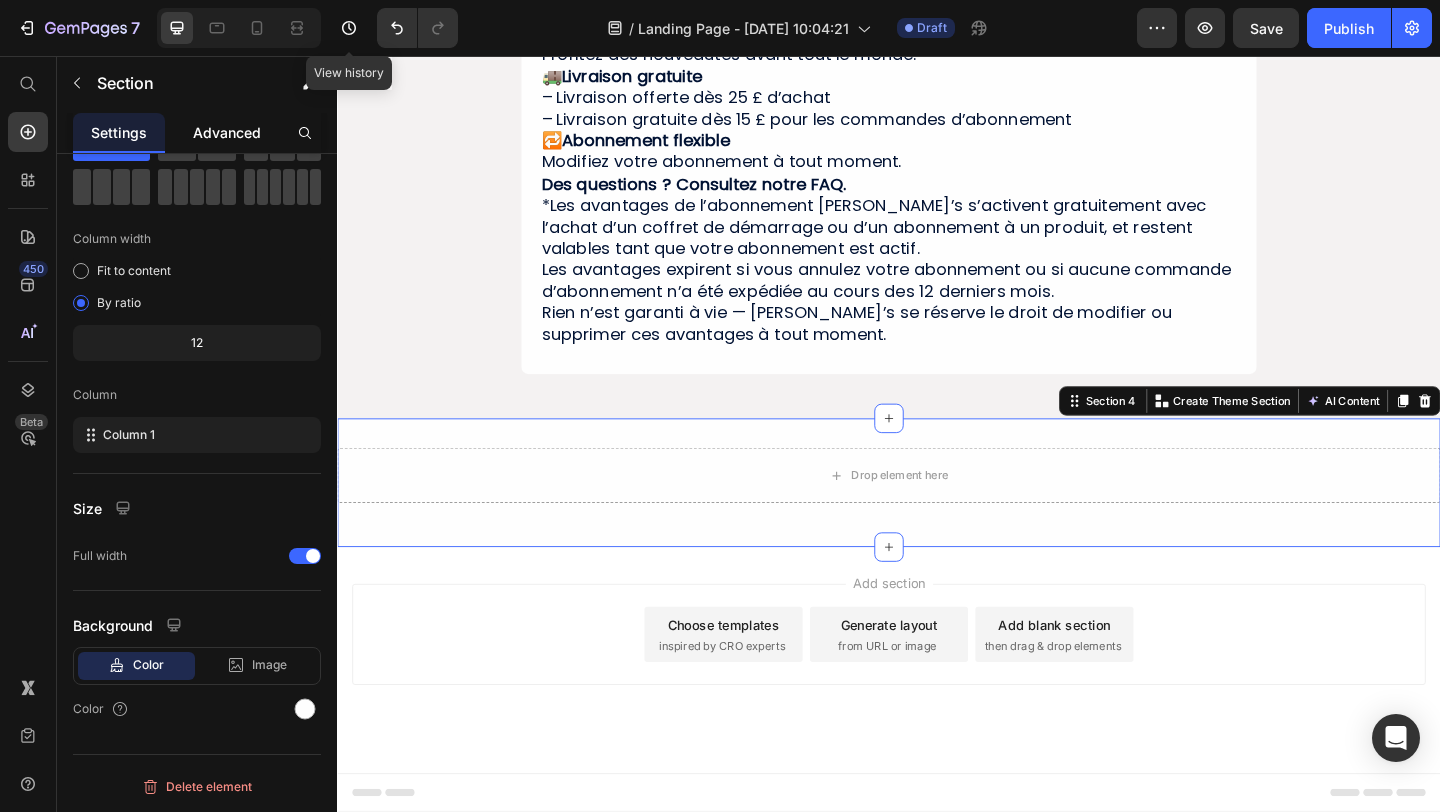 click on "Advanced" at bounding box center (227, 132) 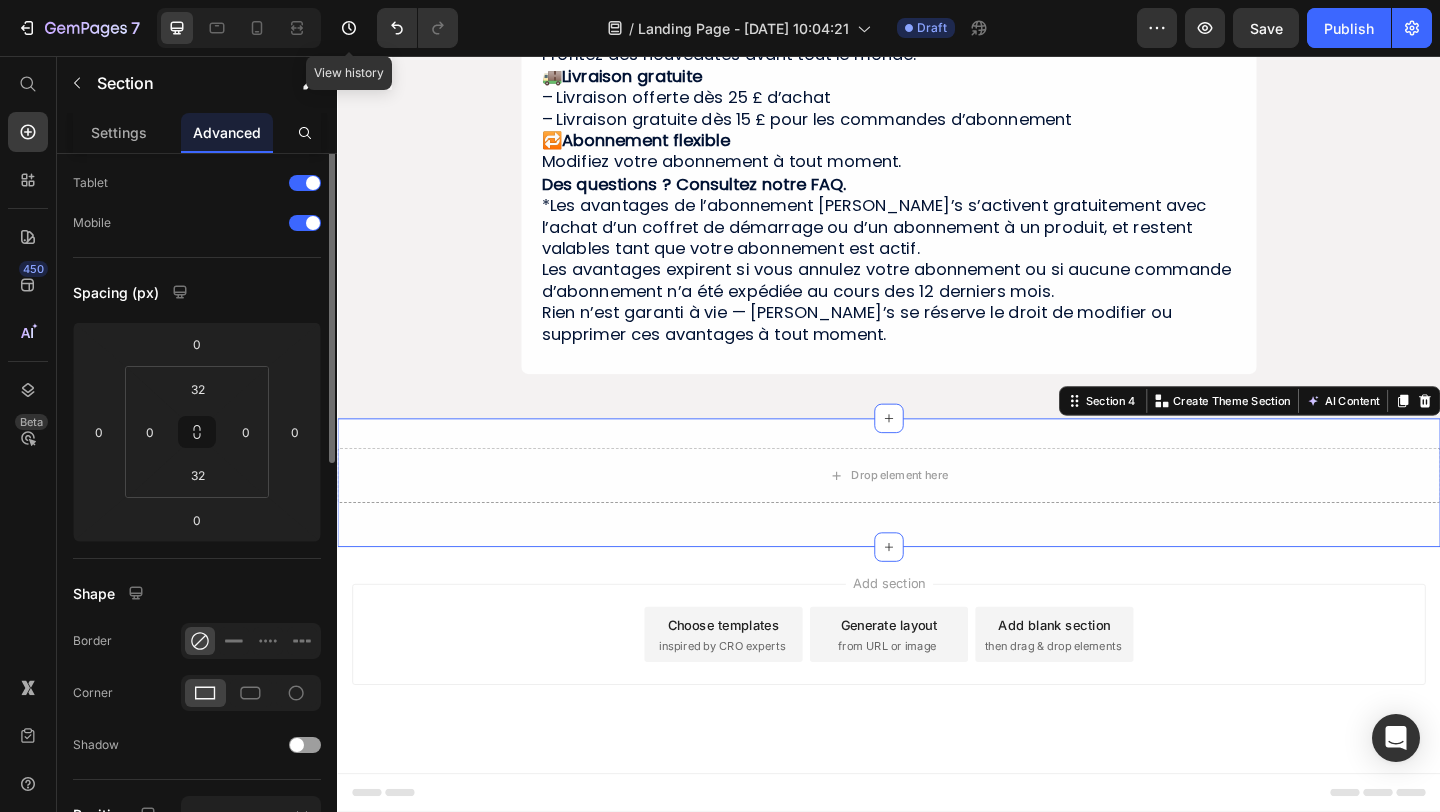 scroll, scrollTop: 0, scrollLeft: 0, axis: both 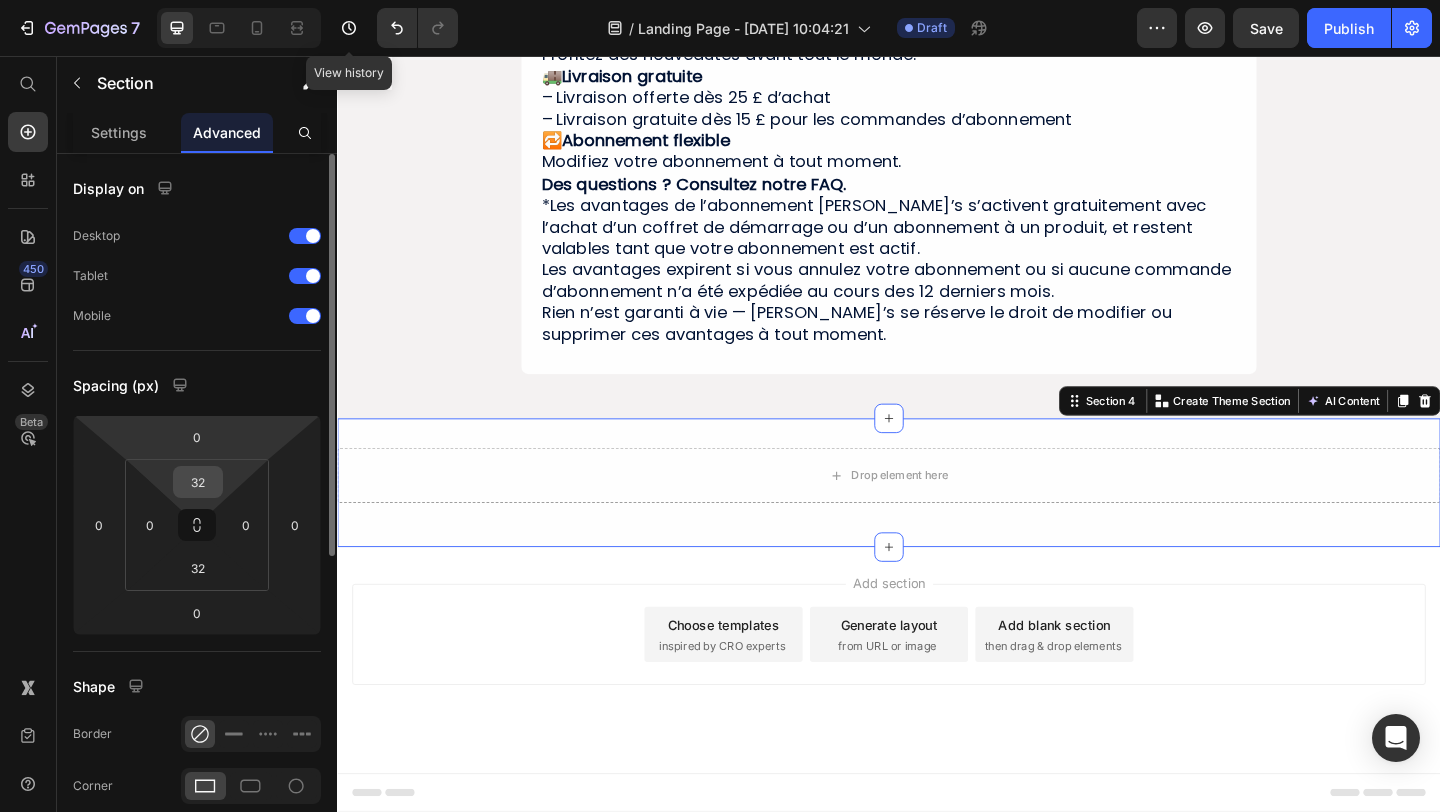 click on "32" at bounding box center [198, 482] 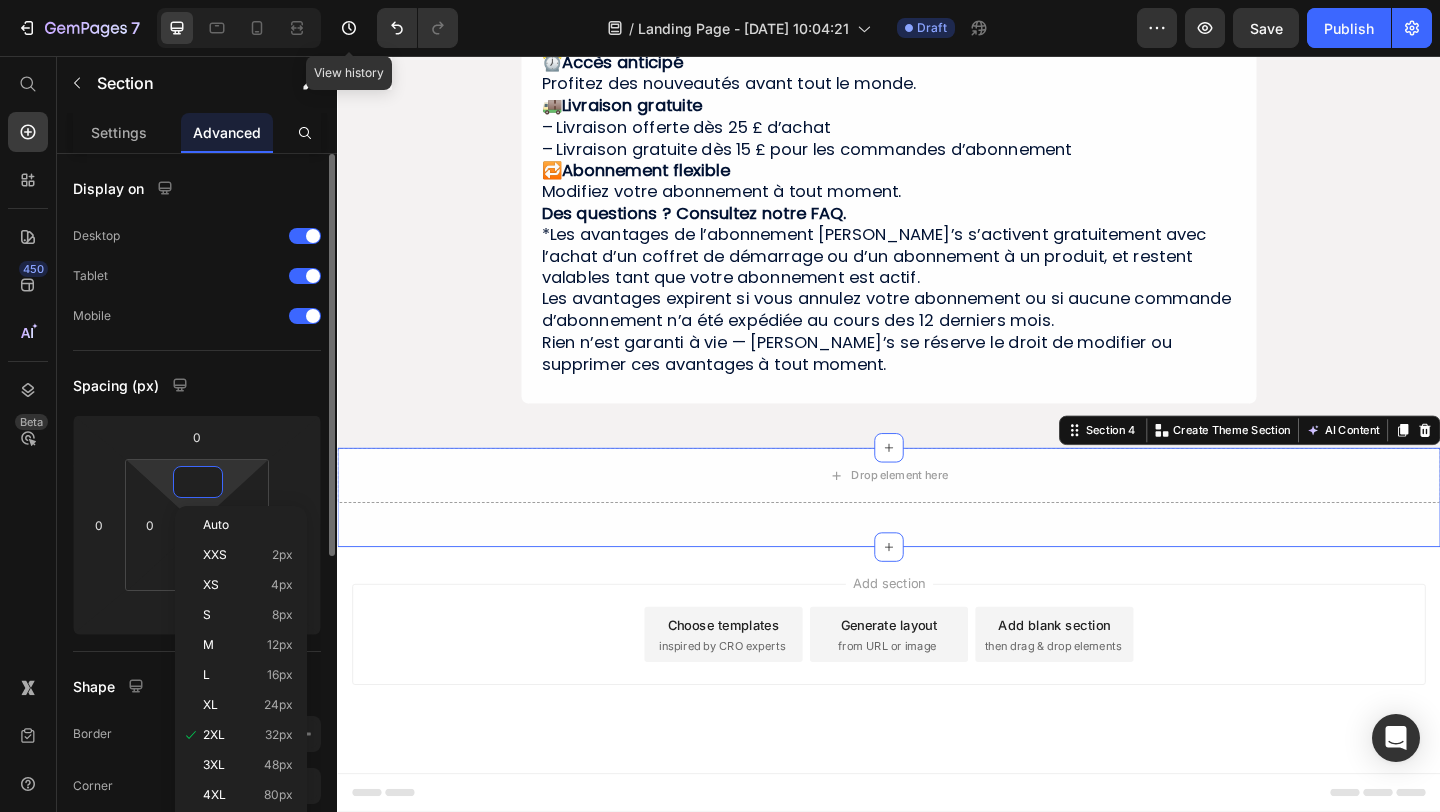 scroll, scrollTop: 1028, scrollLeft: 0, axis: vertical 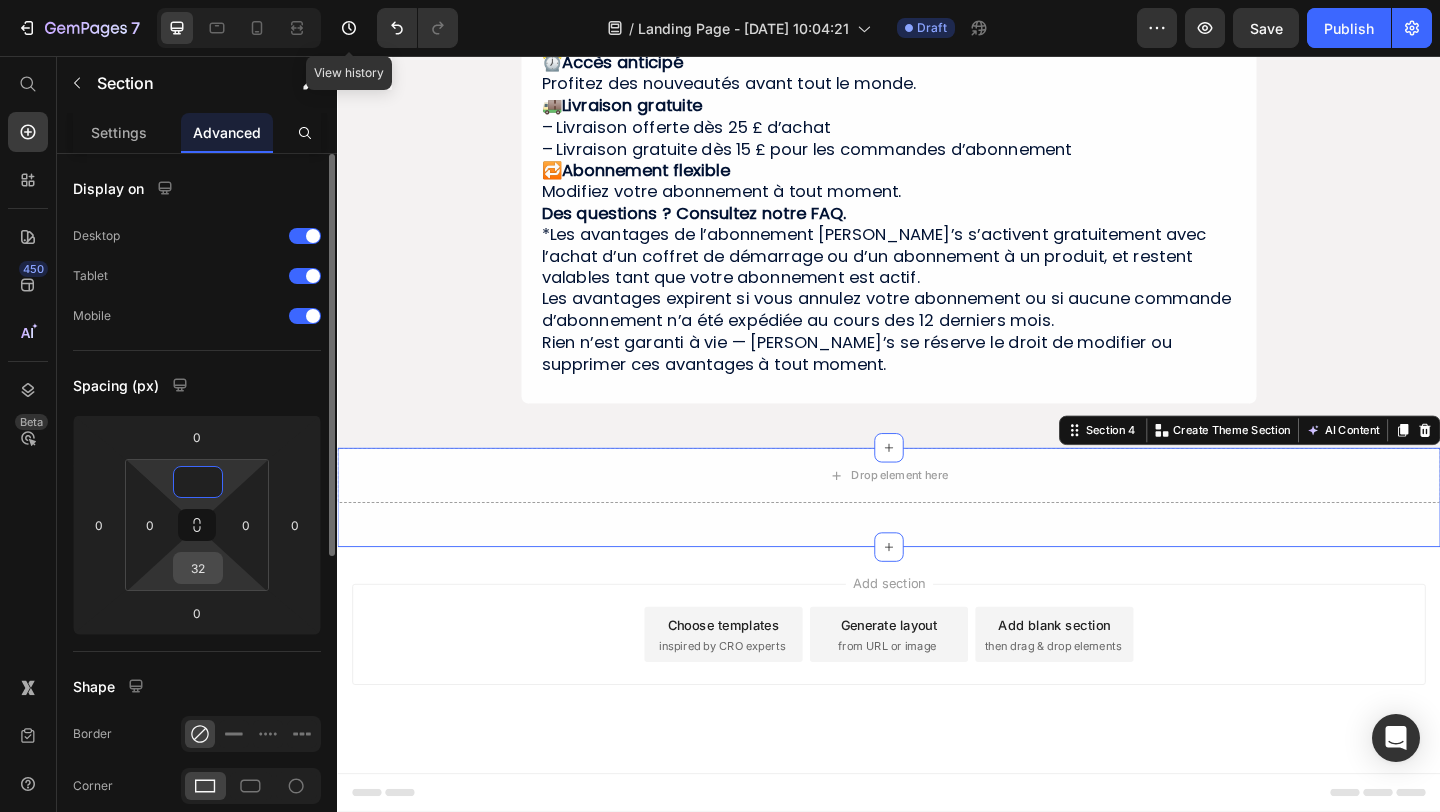 type on "0" 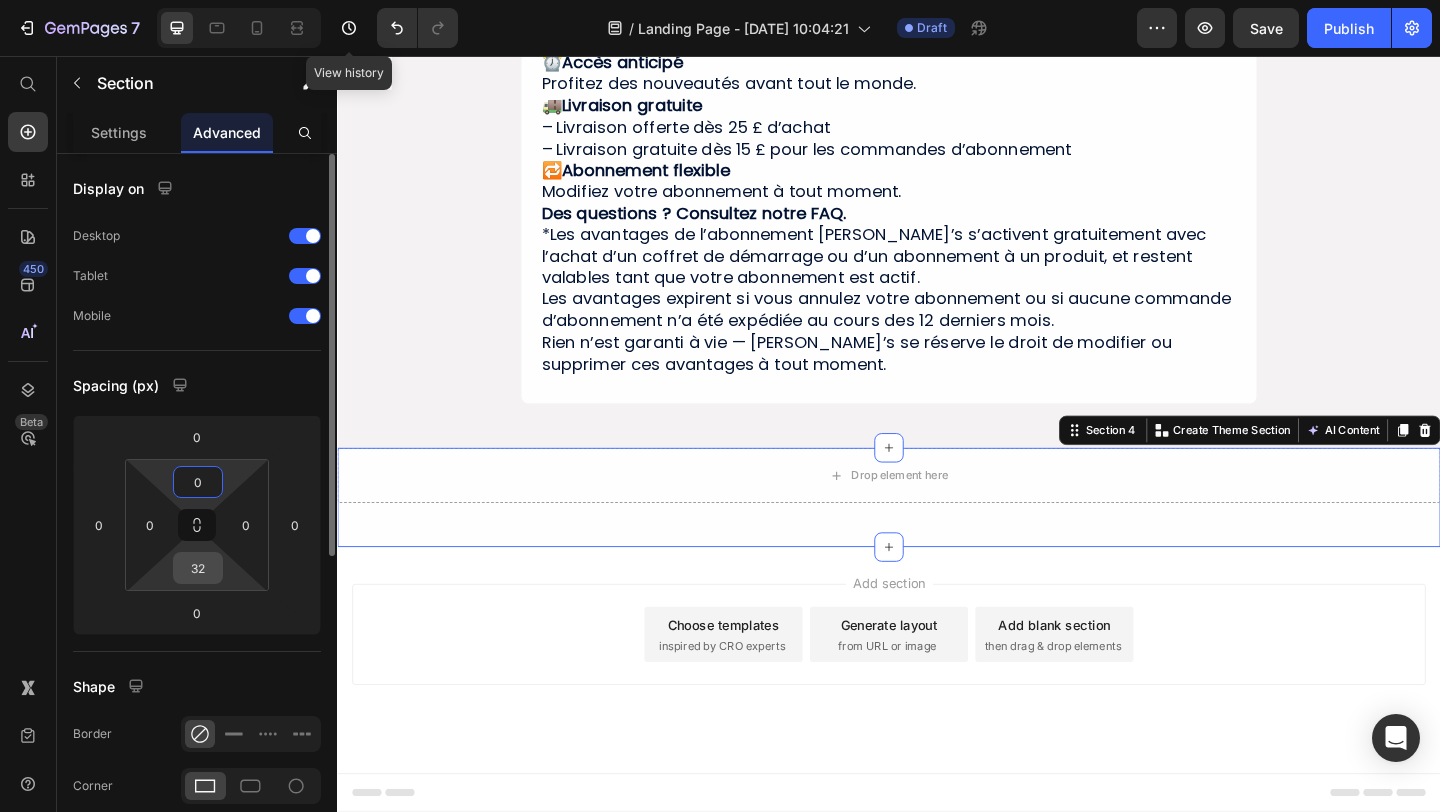 click on "32" at bounding box center (198, 568) 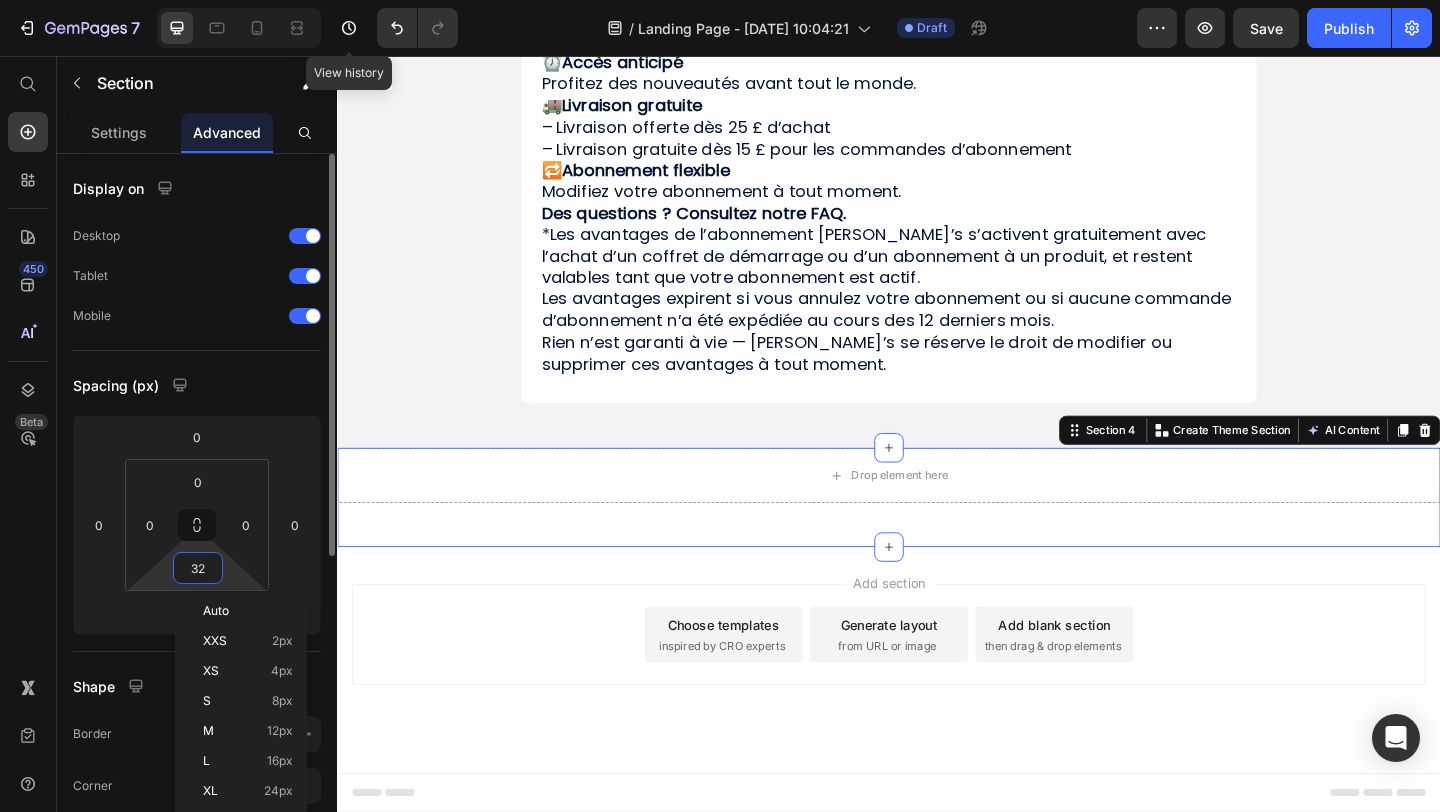 type 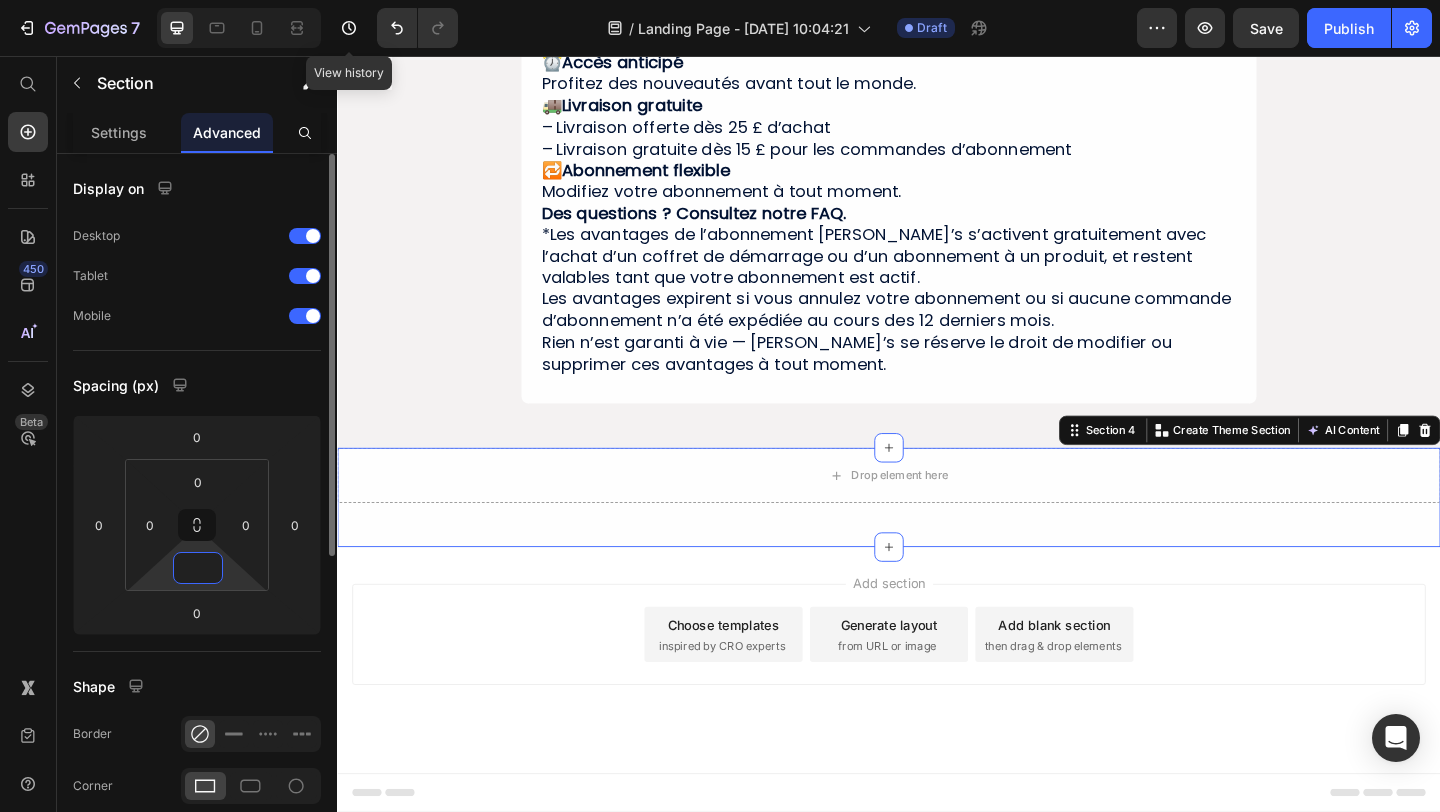 scroll, scrollTop: 996, scrollLeft: 0, axis: vertical 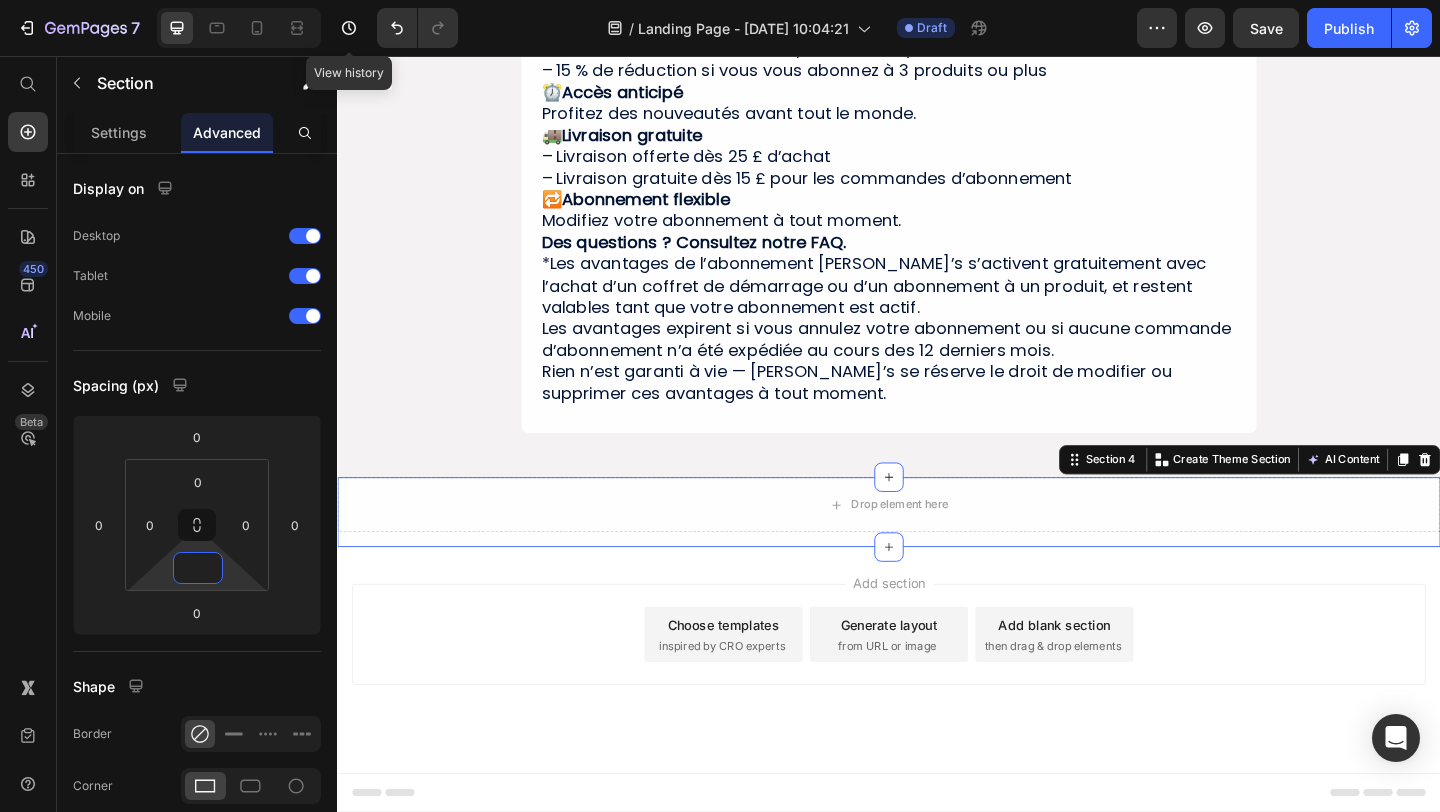 click on "Add section Choose templates inspired by CRO experts Generate layout from URL or image Add blank section then drag & drop elements" at bounding box center [937, 713] 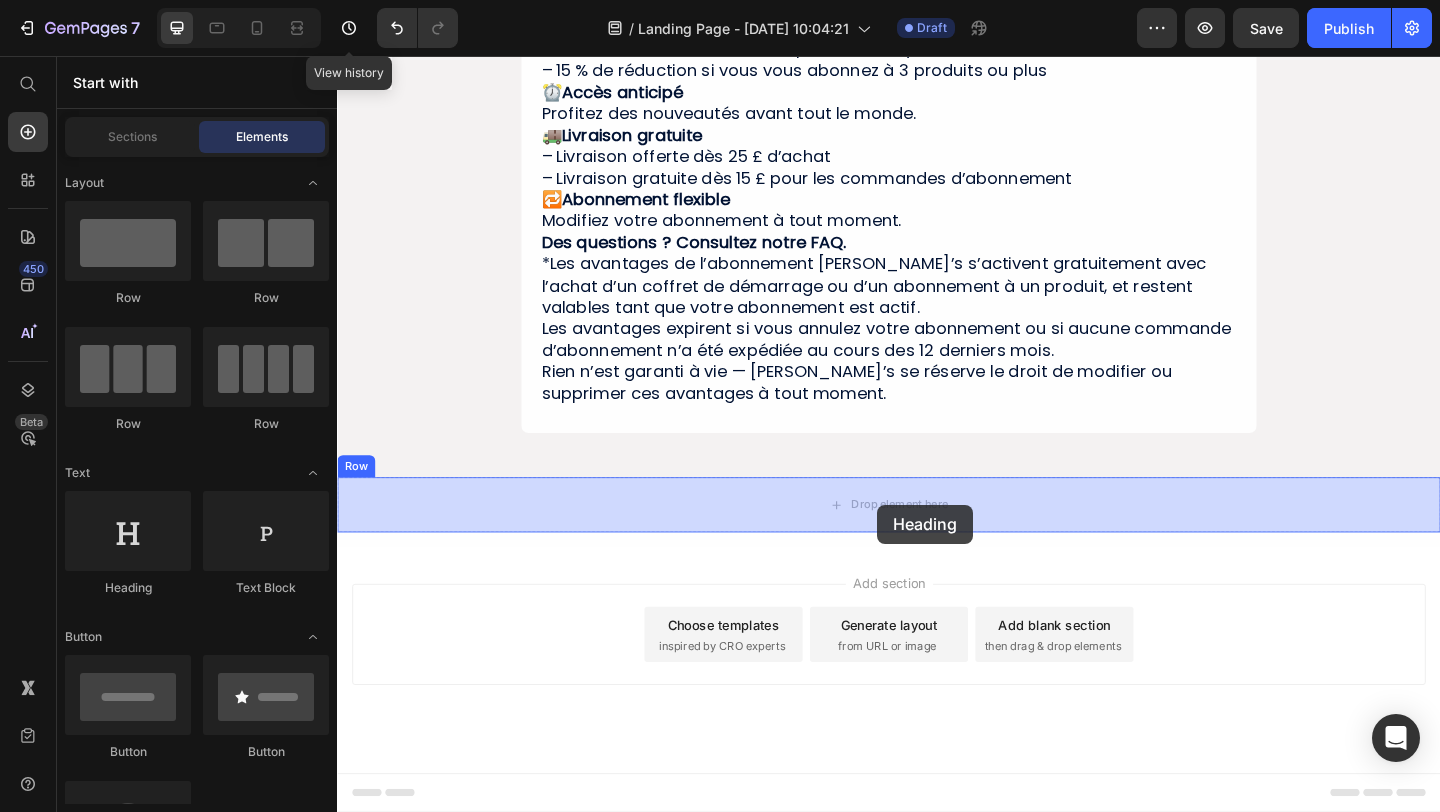 drag, startPoint x: 657, startPoint y: 603, endPoint x: 924, endPoint y: 544, distance: 273.44104 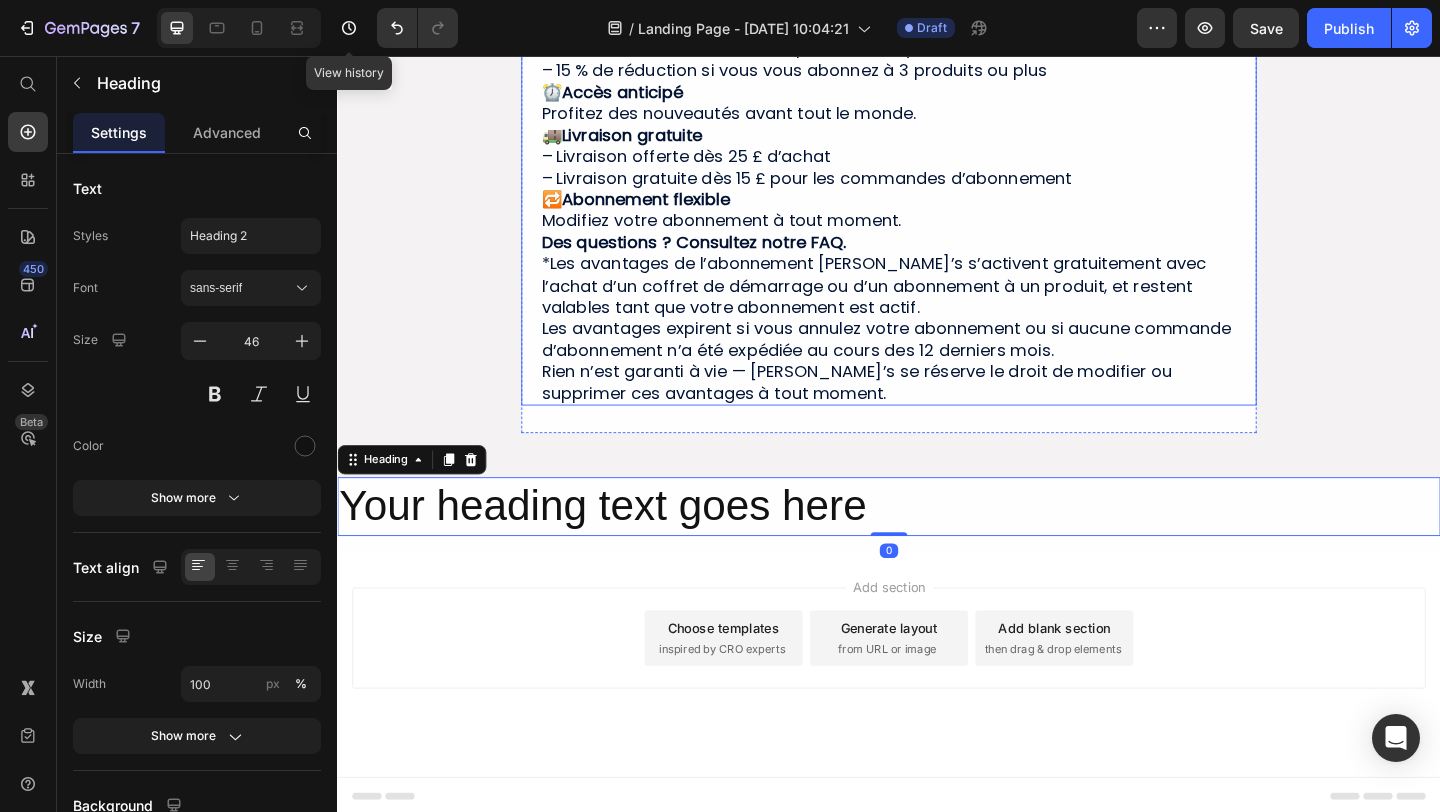 scroll, scrollTop: 1000, scrollLeft: 0, axis: vertical 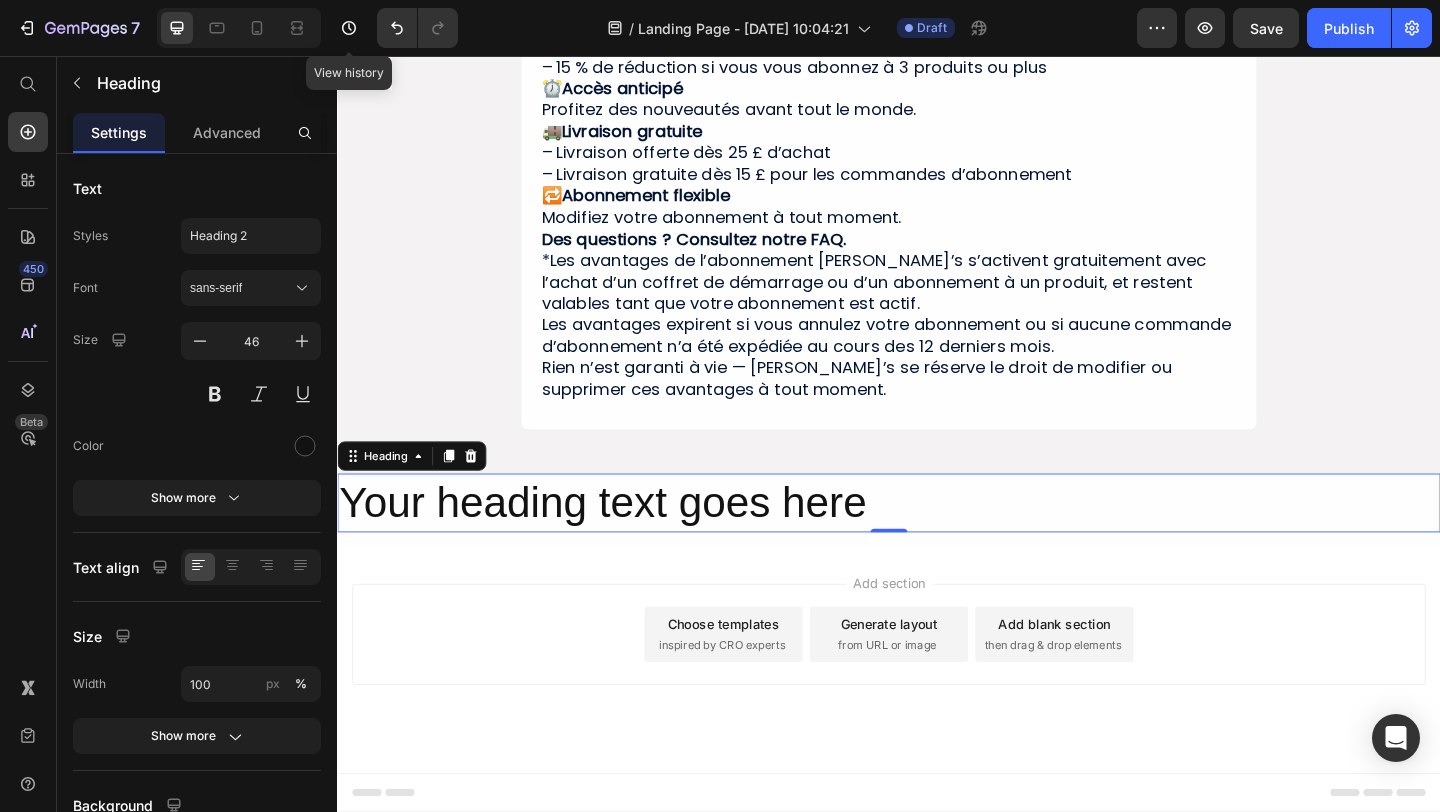 click on "Your heading text goes here" at bounding box center (937, 542) 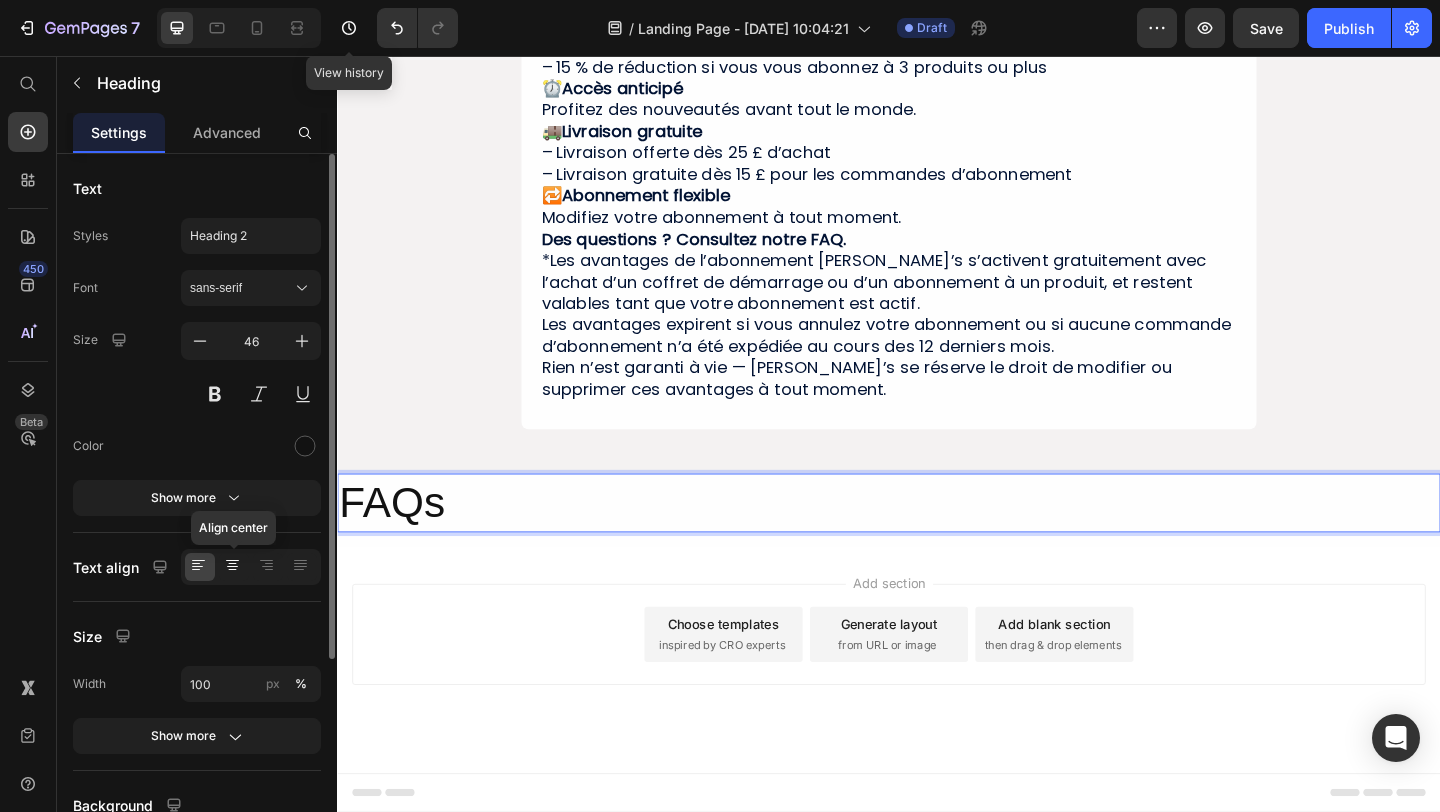 click 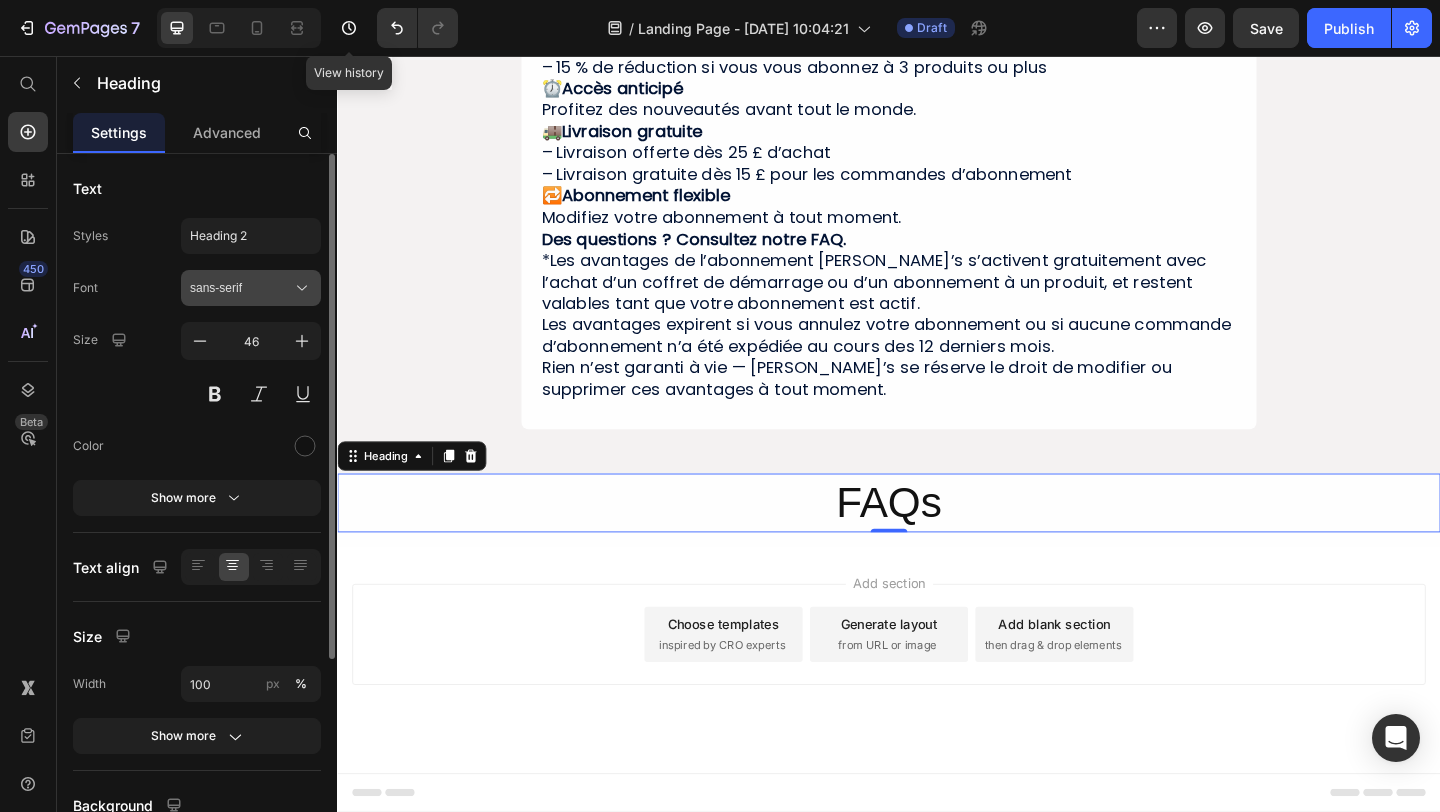 click on "sans-serif" at bounding box center [241, 288] 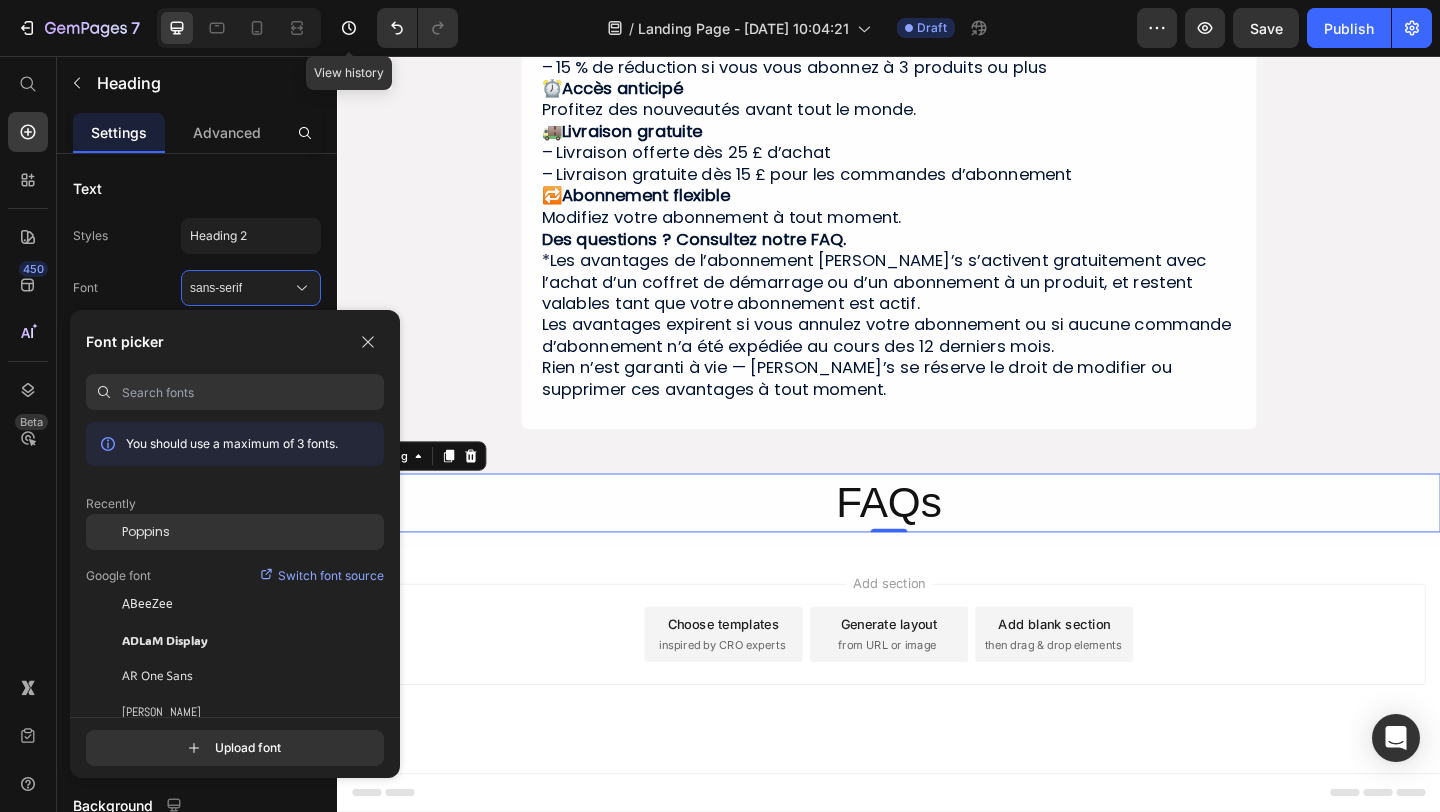 click on "Poppins" 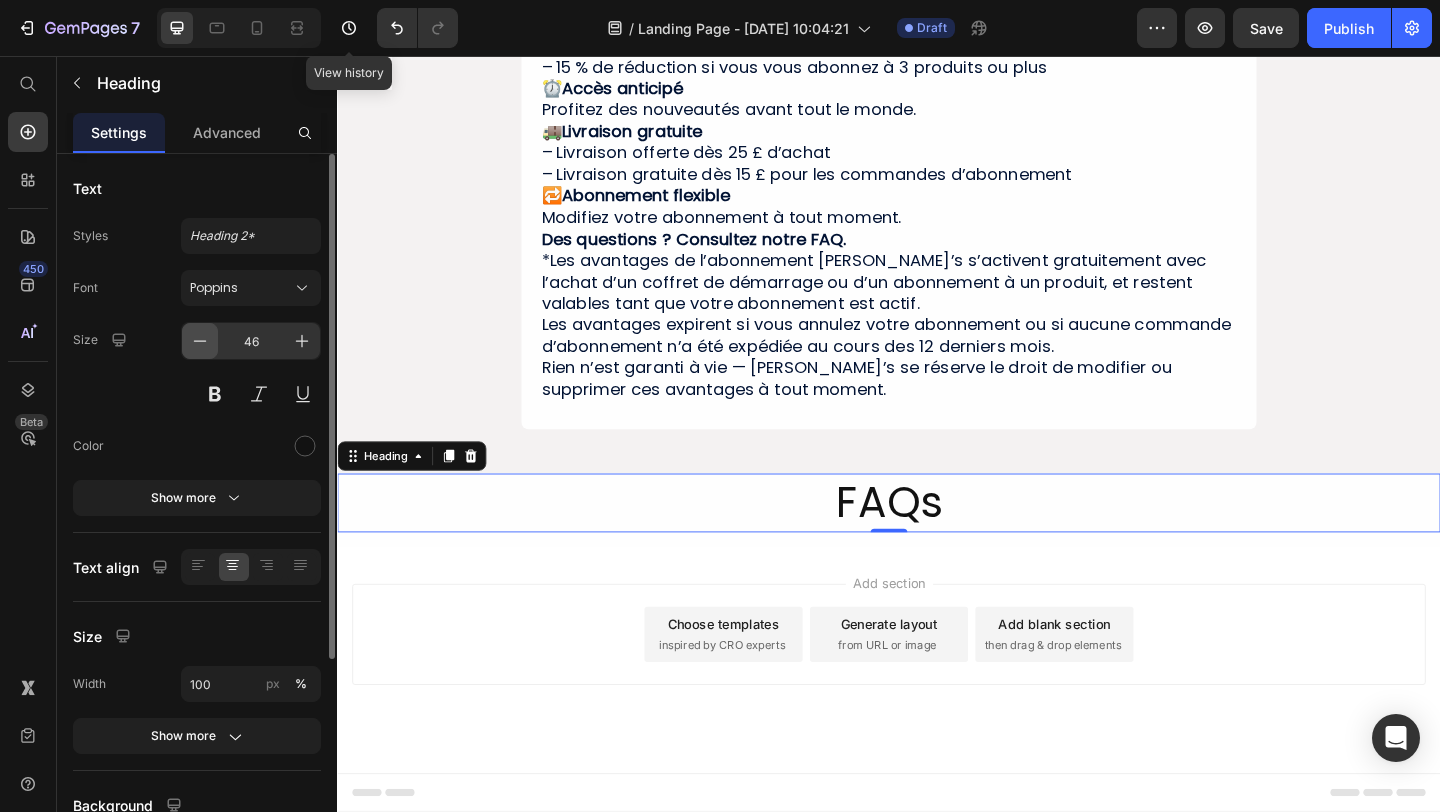 click 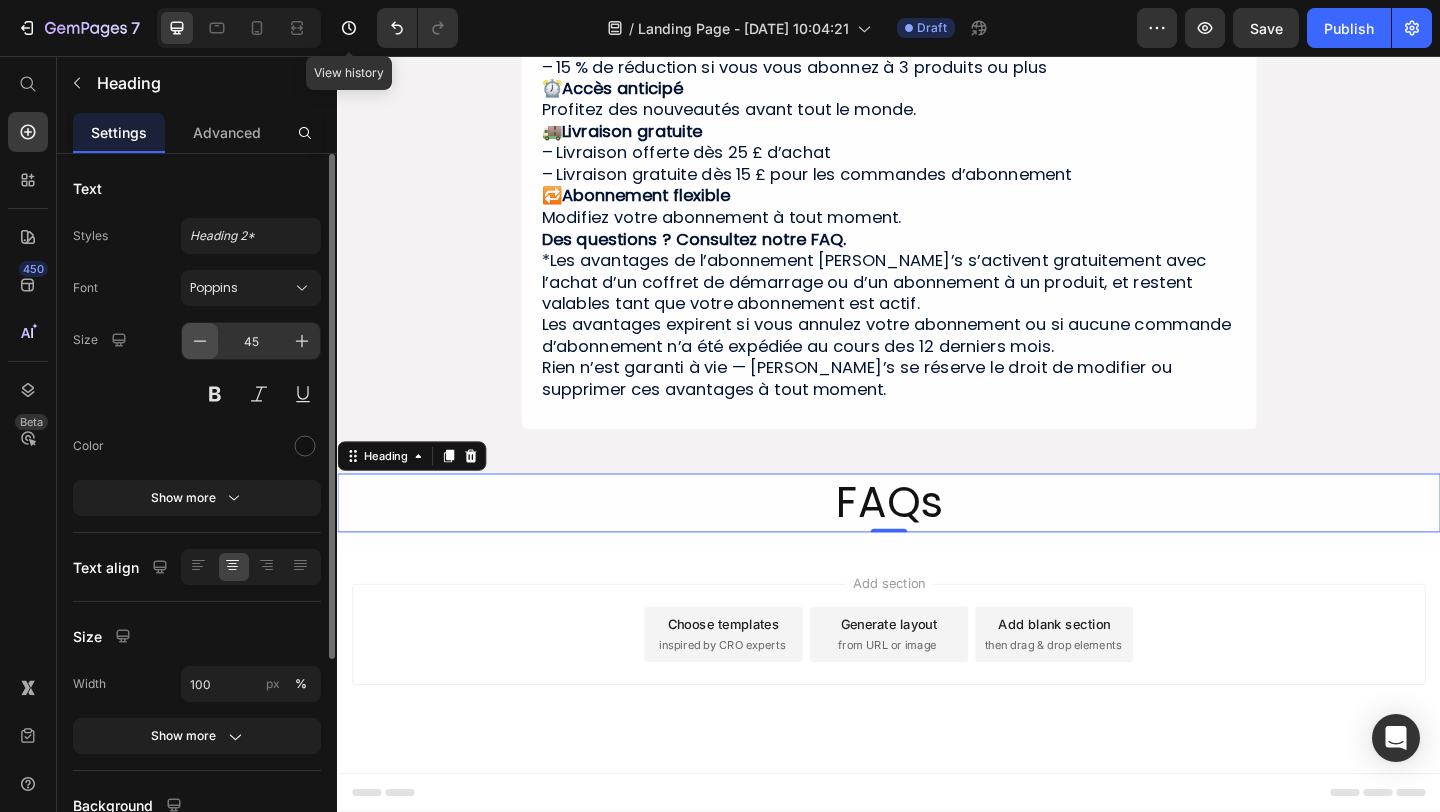 click 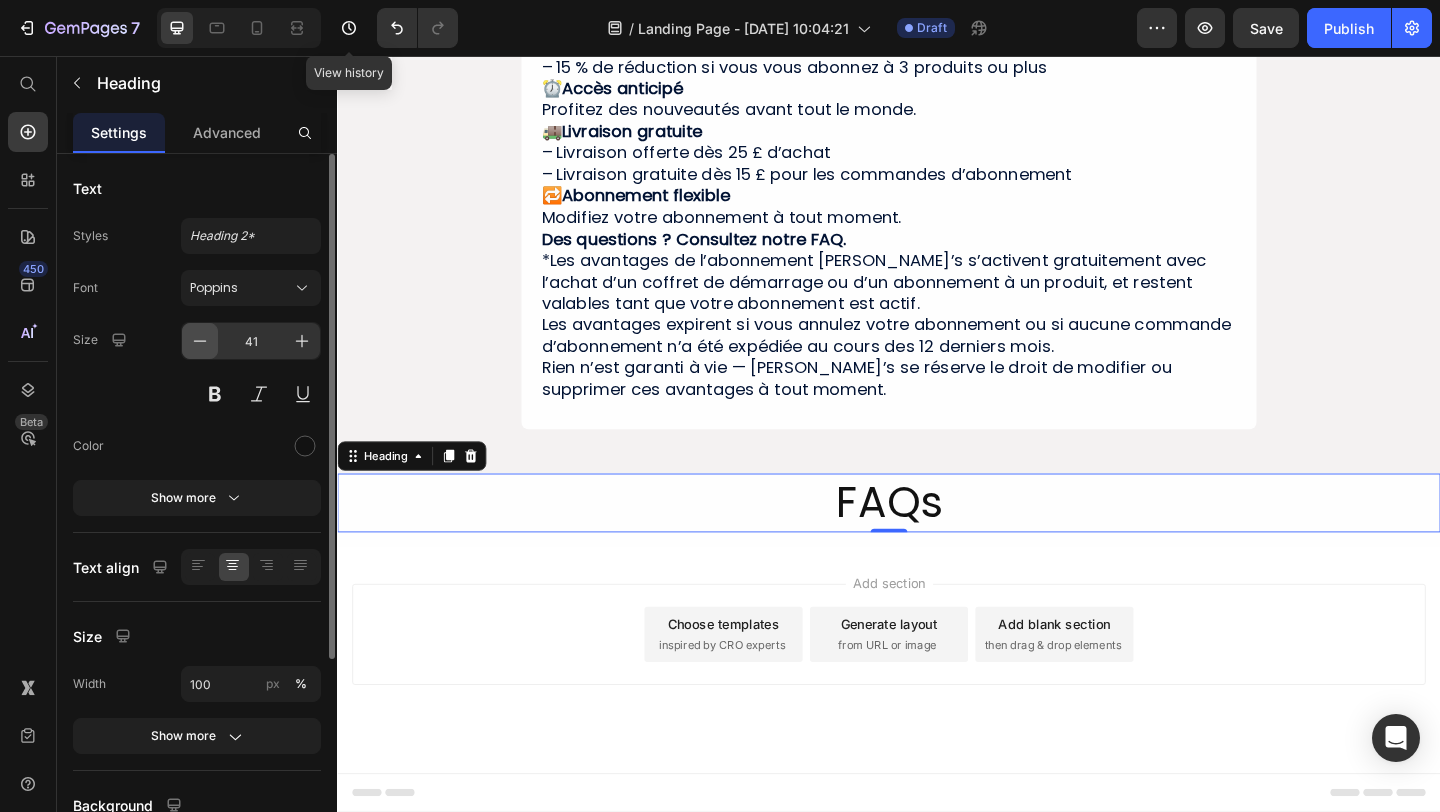 click 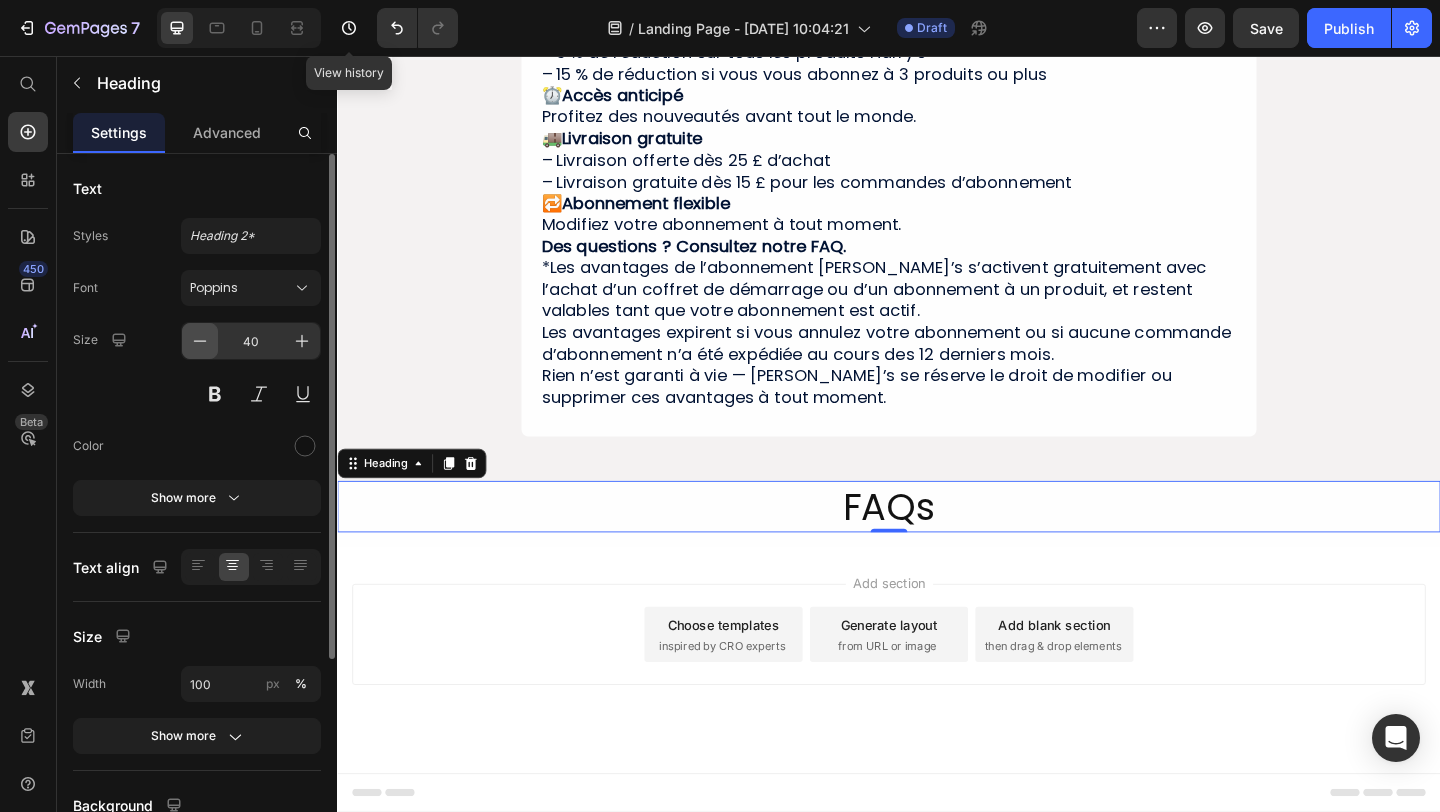 click 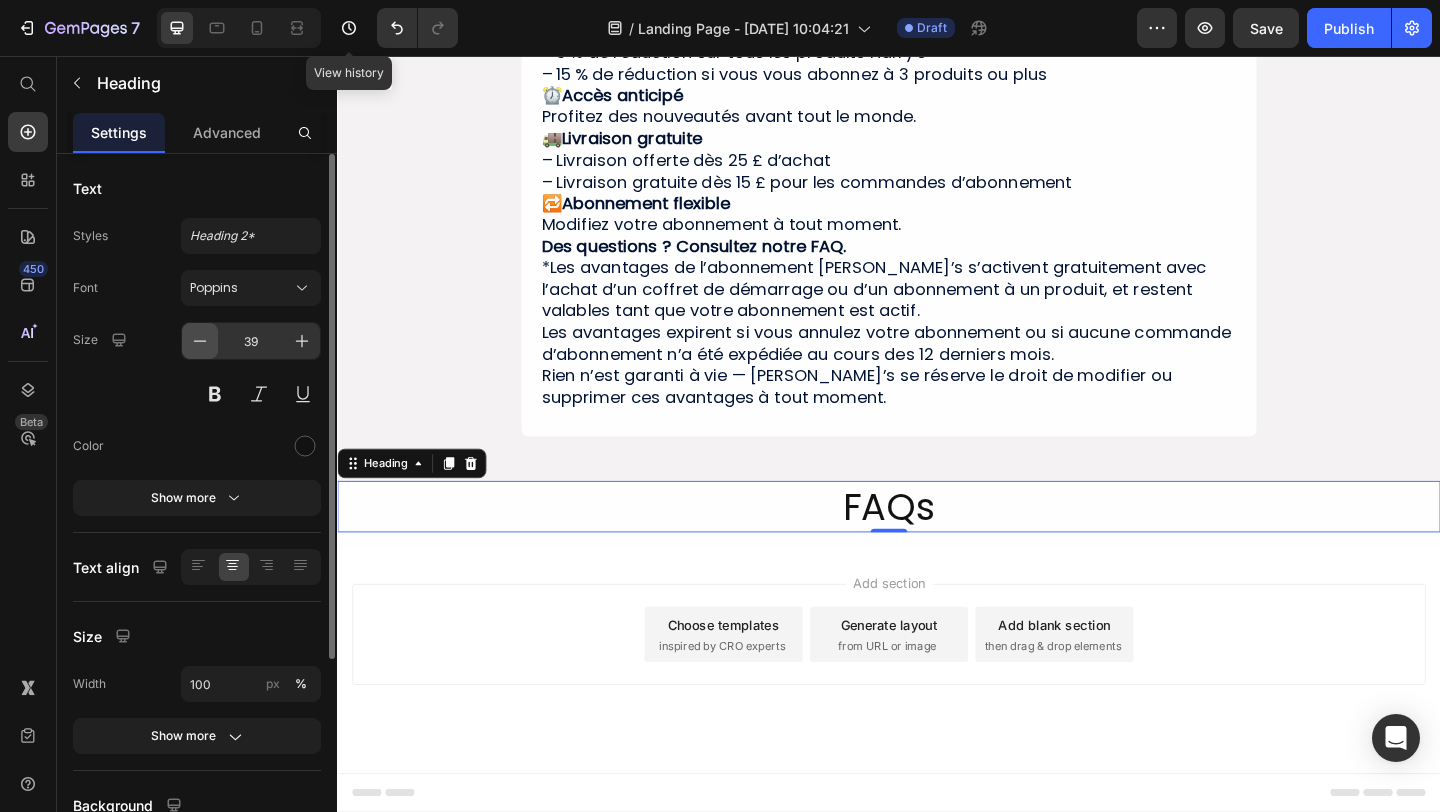 scroll, scrollTop: 990, scrollLeft: 0, axis: vertical 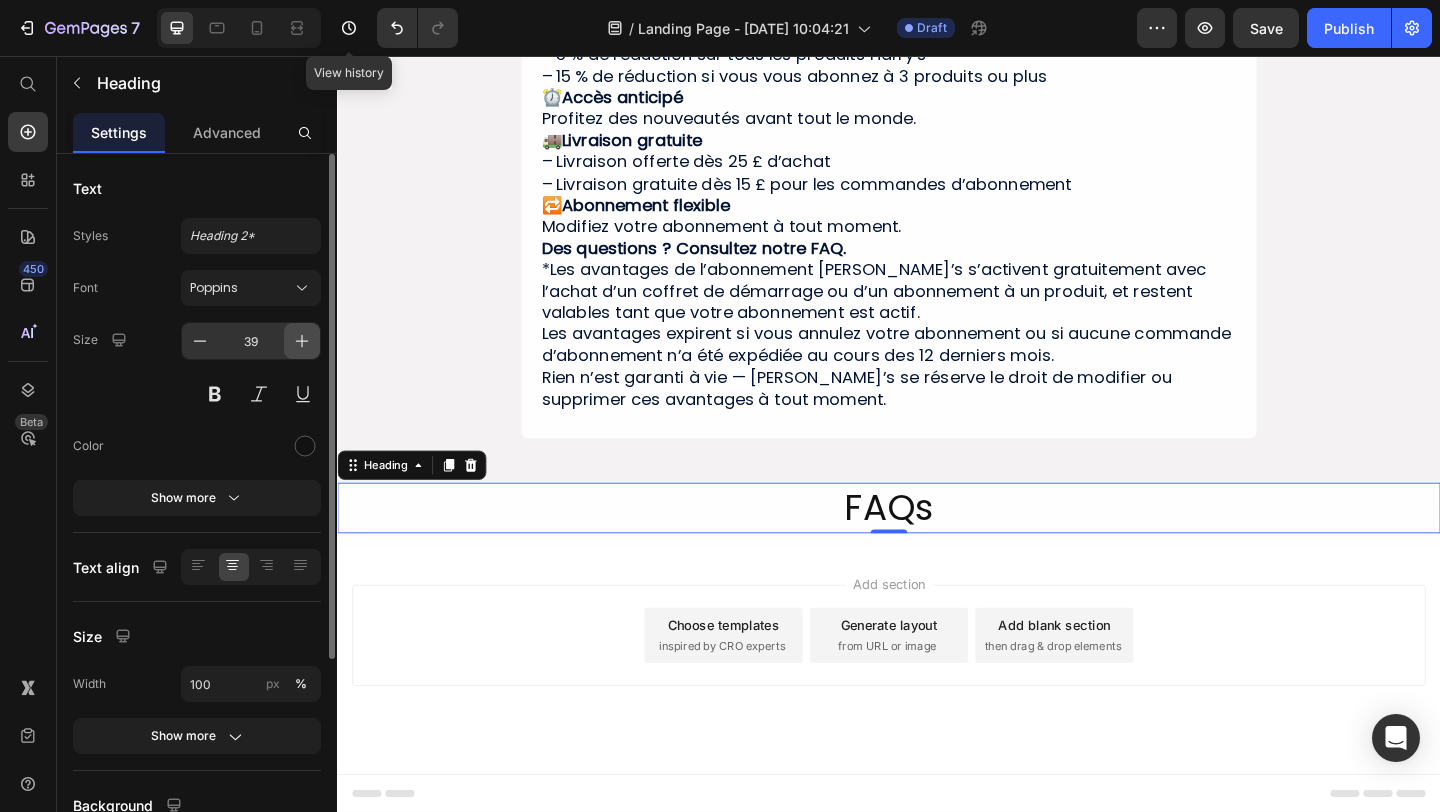 click 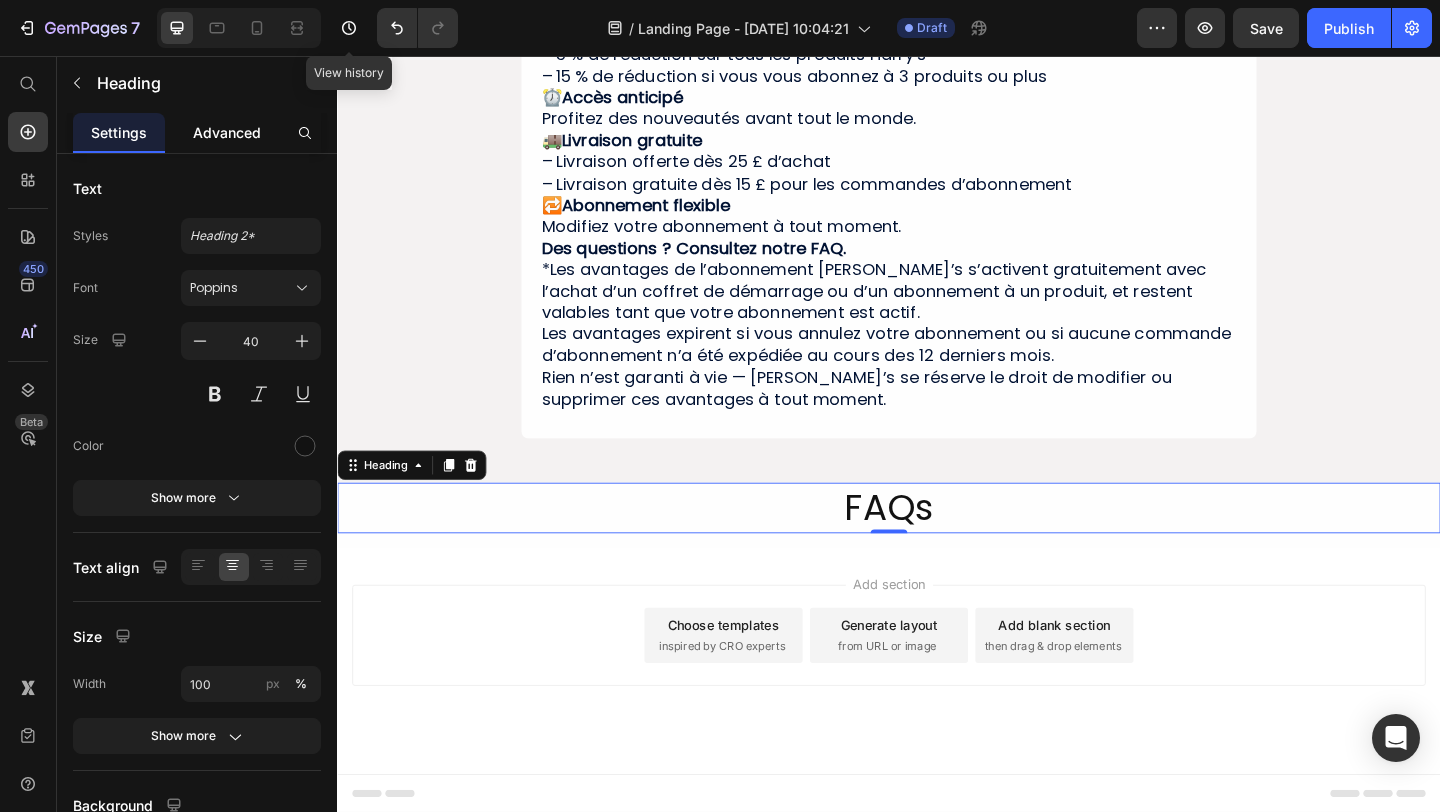 scroll, scrollTop: 992, scrollLeft: 0, axis: vertical 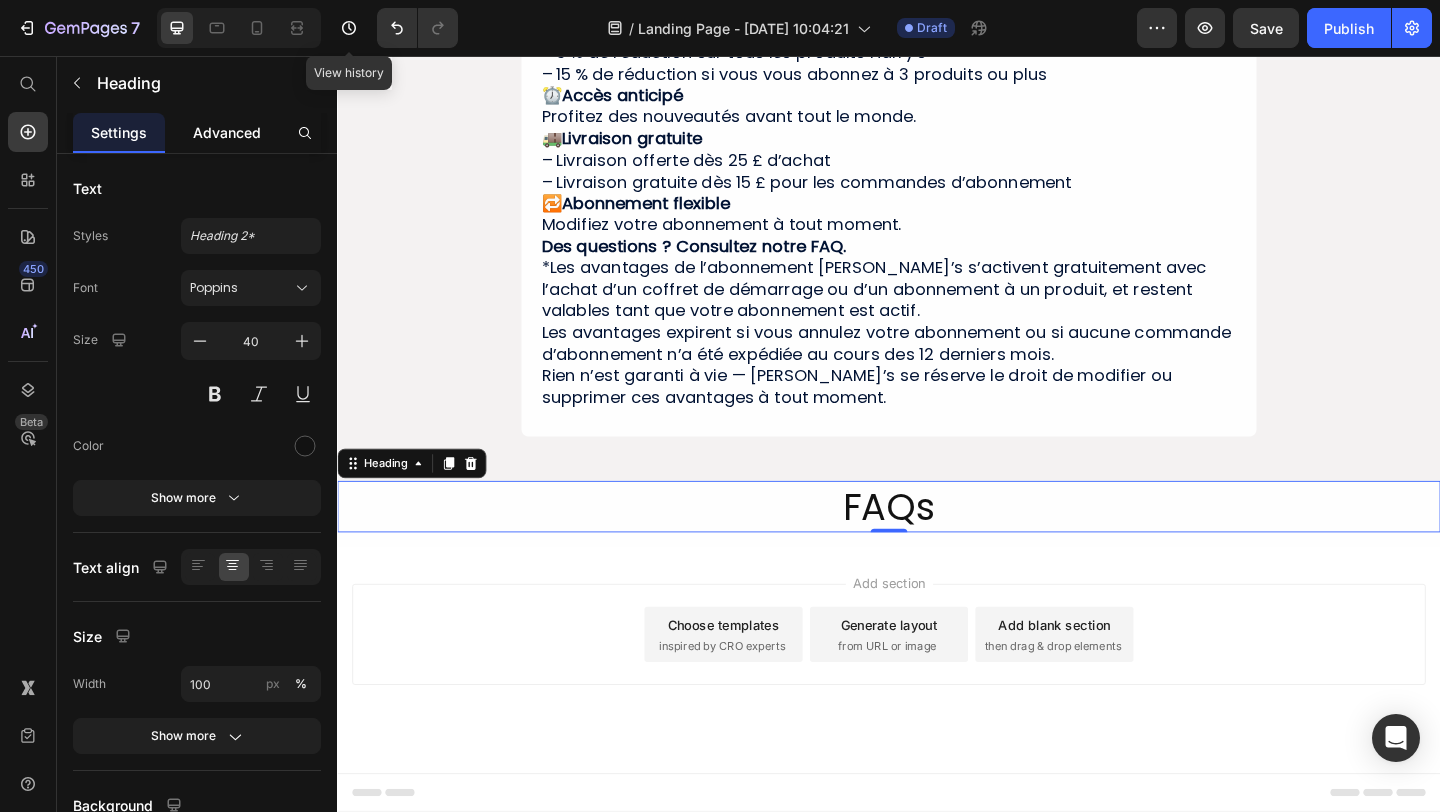 click on "Advanced" at bounding box center [227, 132] 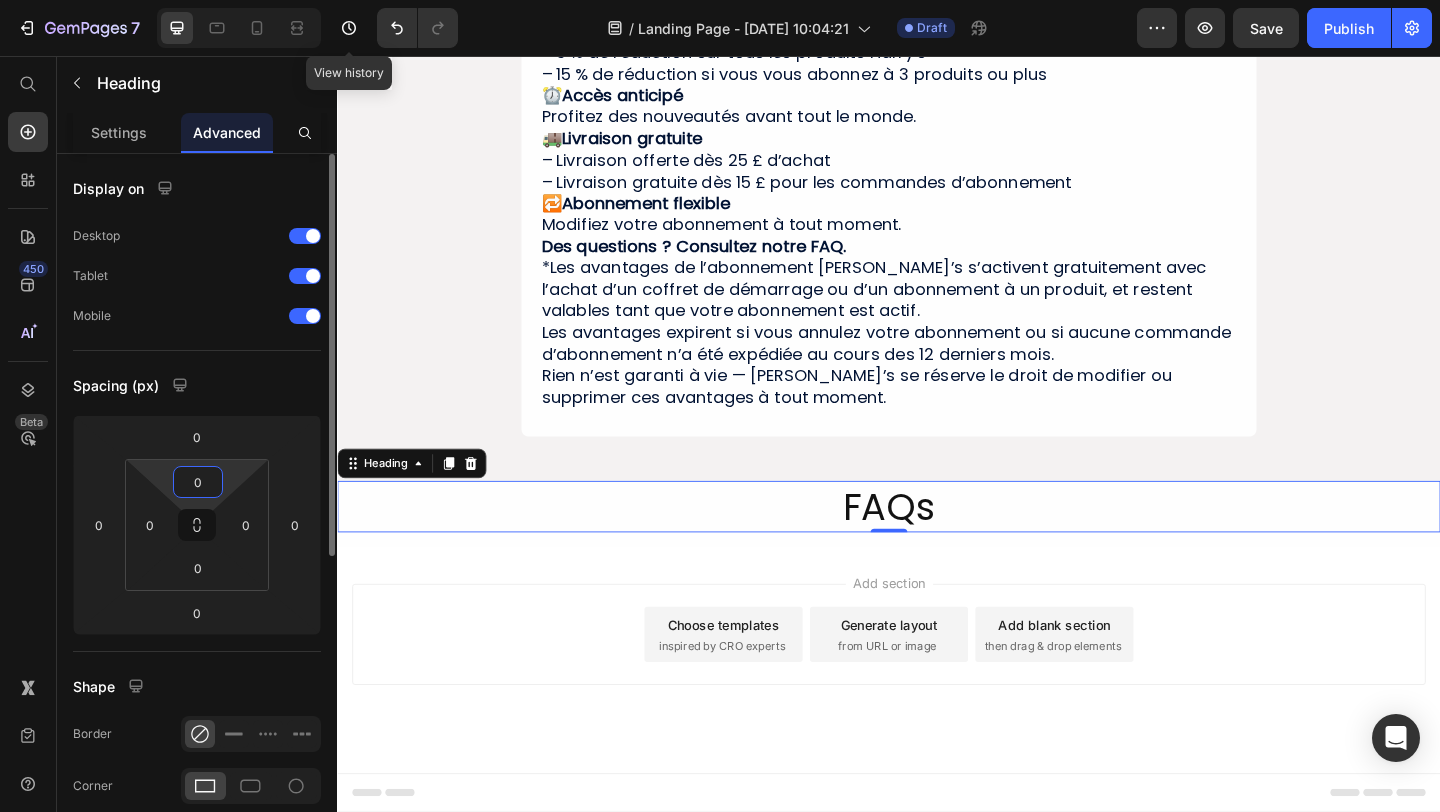 click on "0" at bounding box center (198, 482) 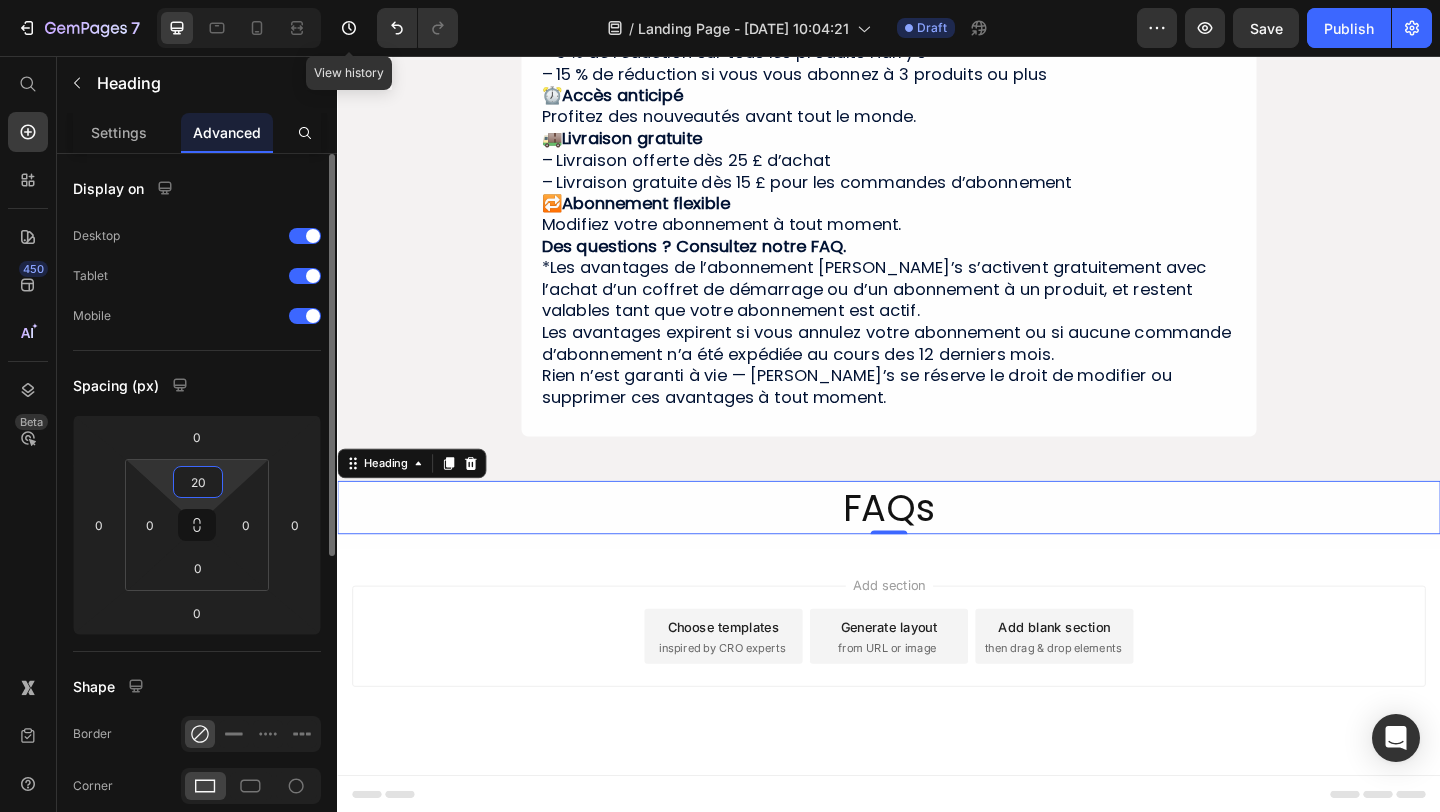 scroll, scrollTop: 1000, scrollLeft: 0, axis: vertical 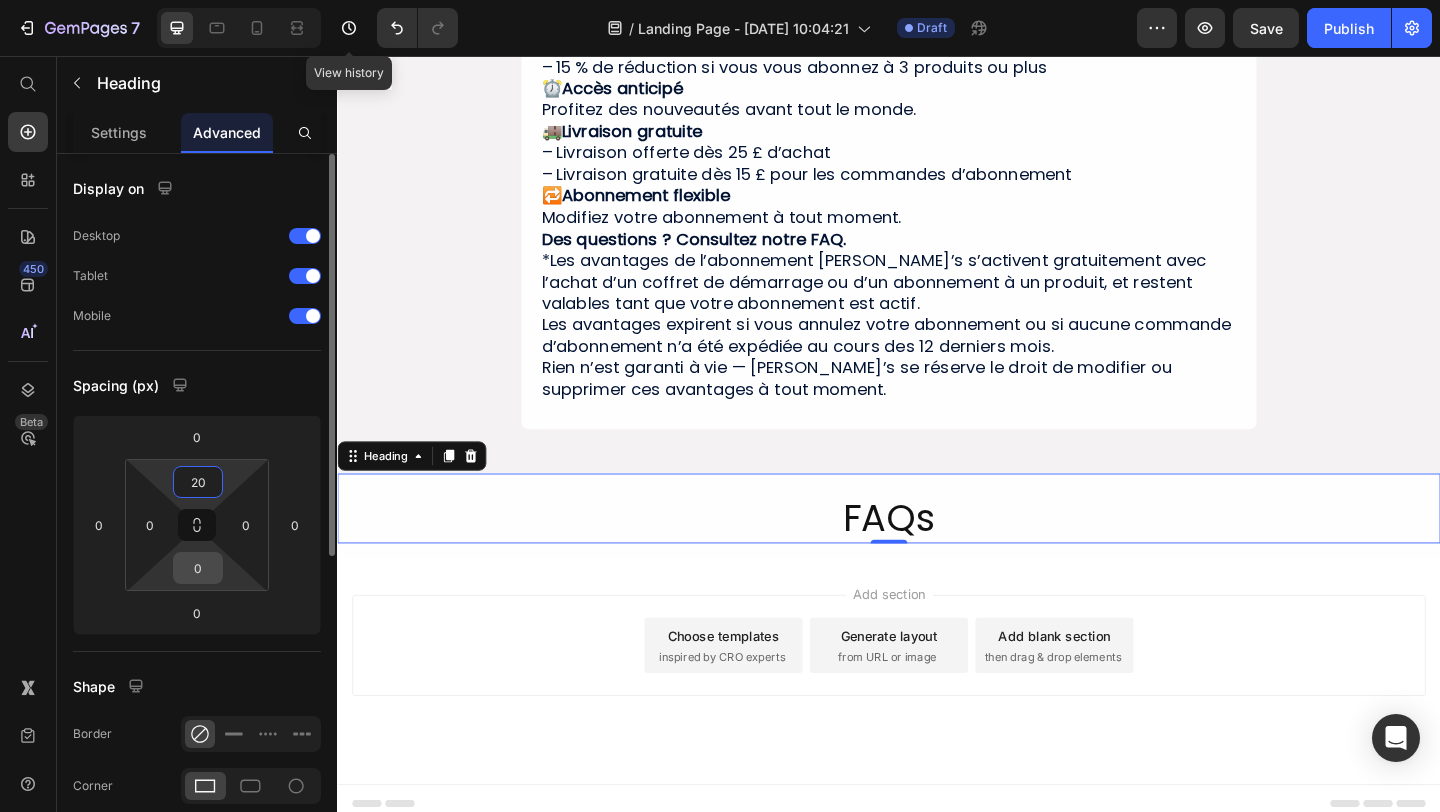type on "20" 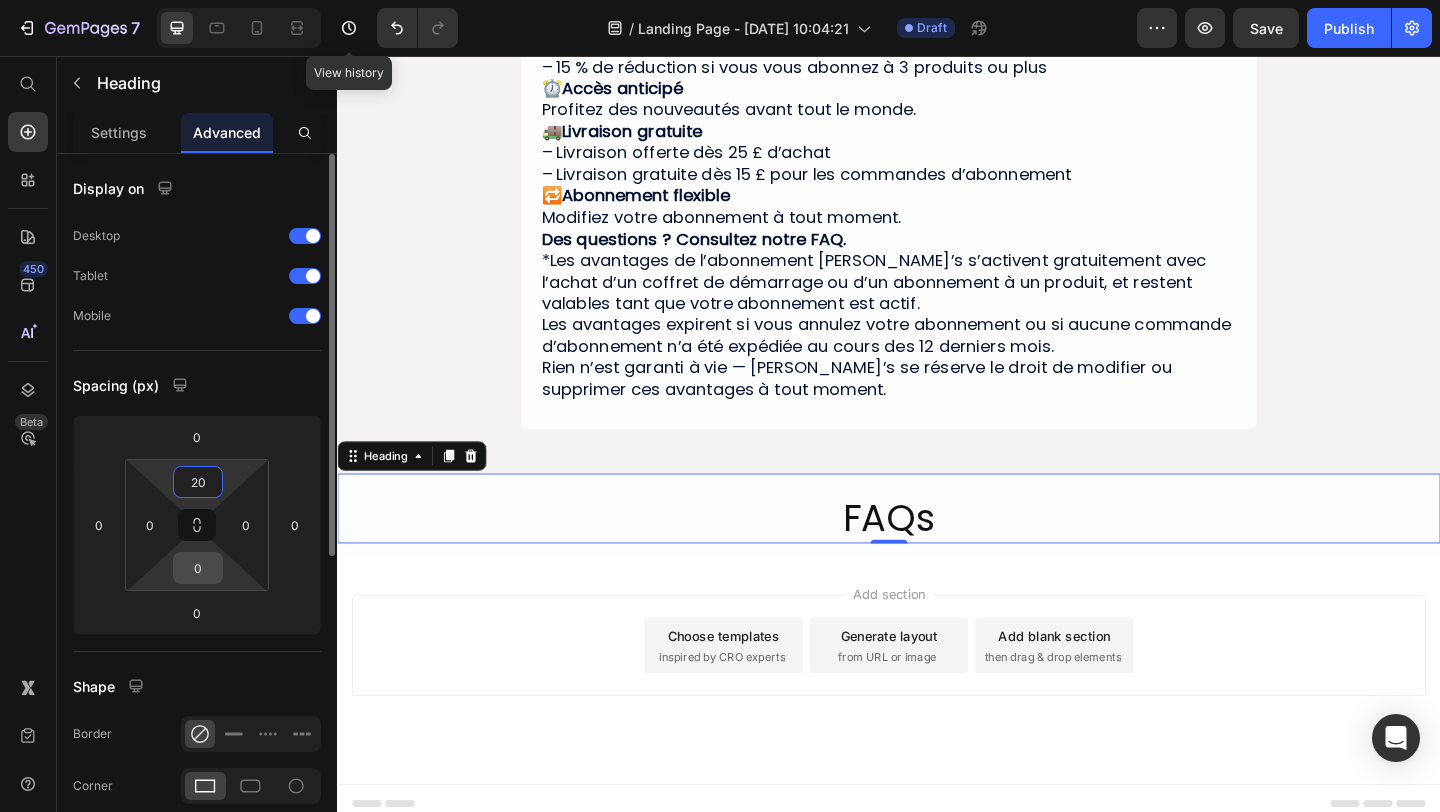 click on "0" at bounding box center (198, 568) 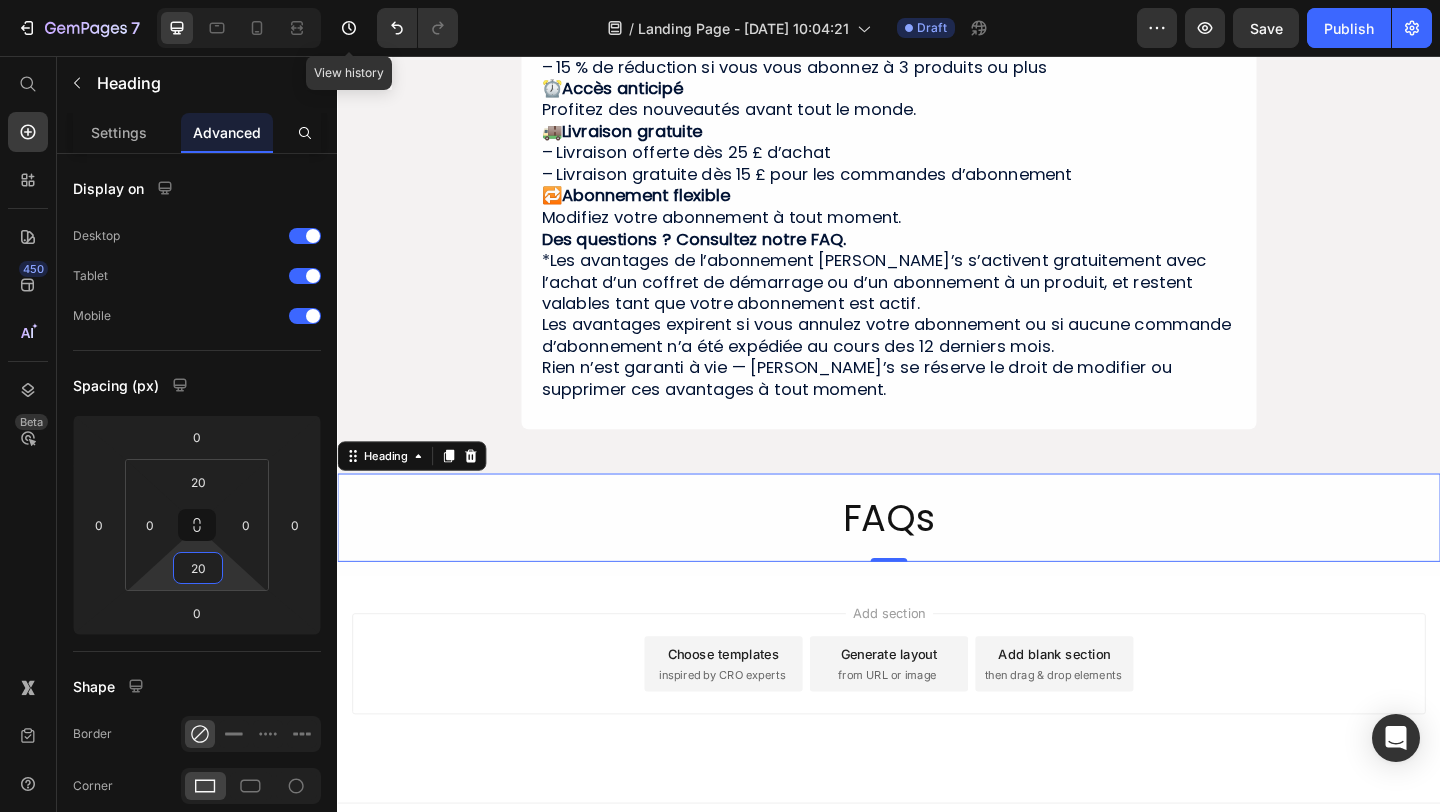 type on "20" 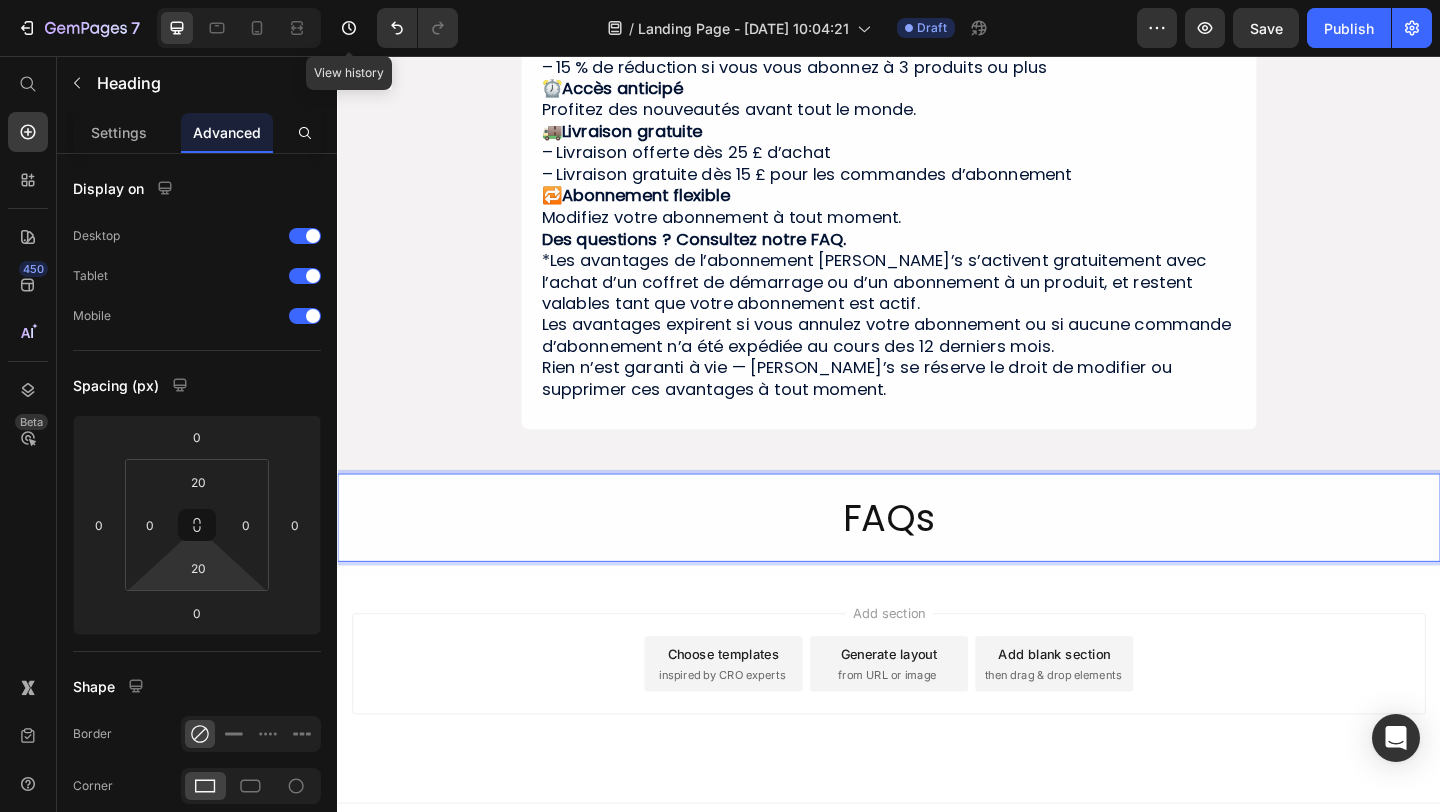 click on "FAQs" at bounding box center [937, 558] 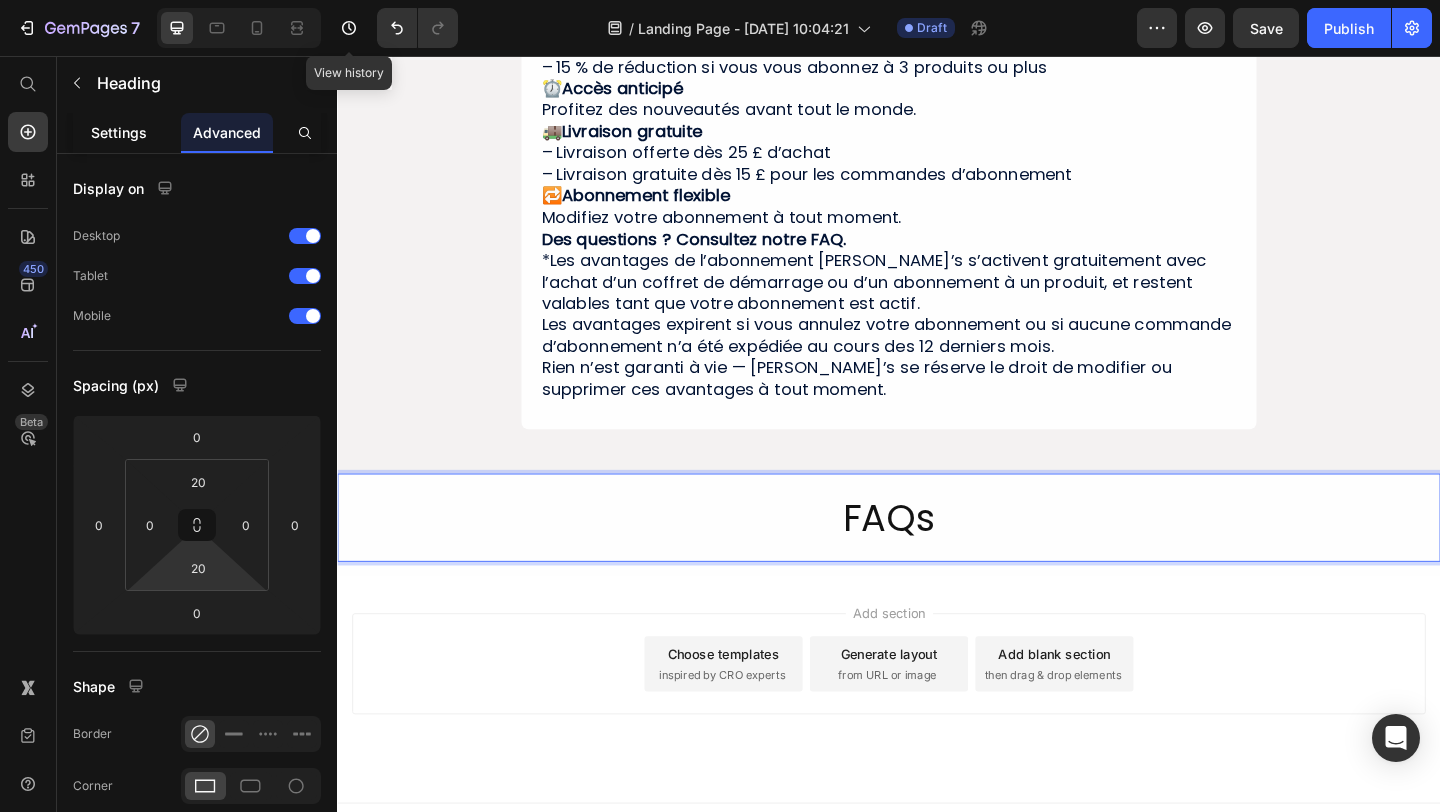 click on "Settings" at bounding box center [119, 132] 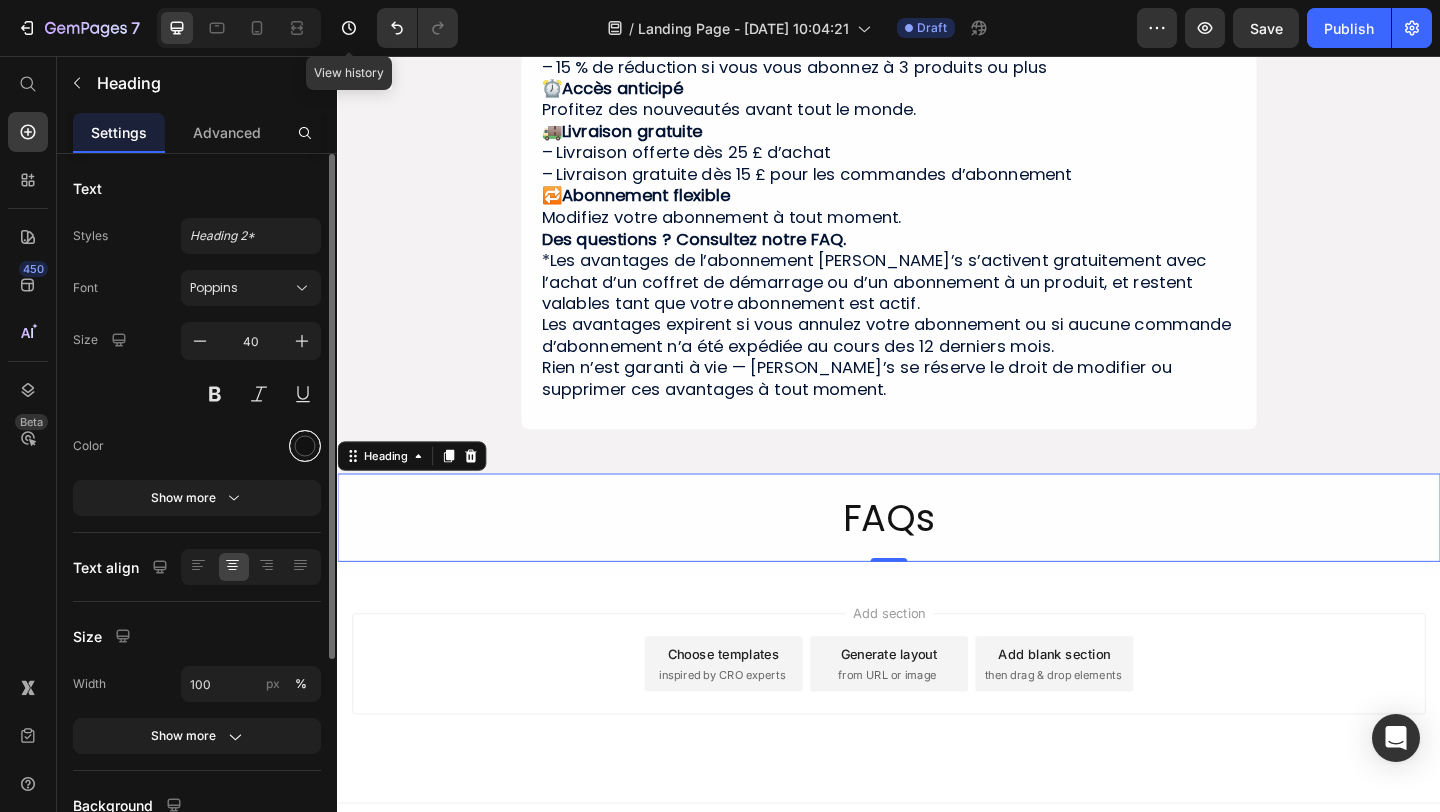 click at bounding box center [305, 446] 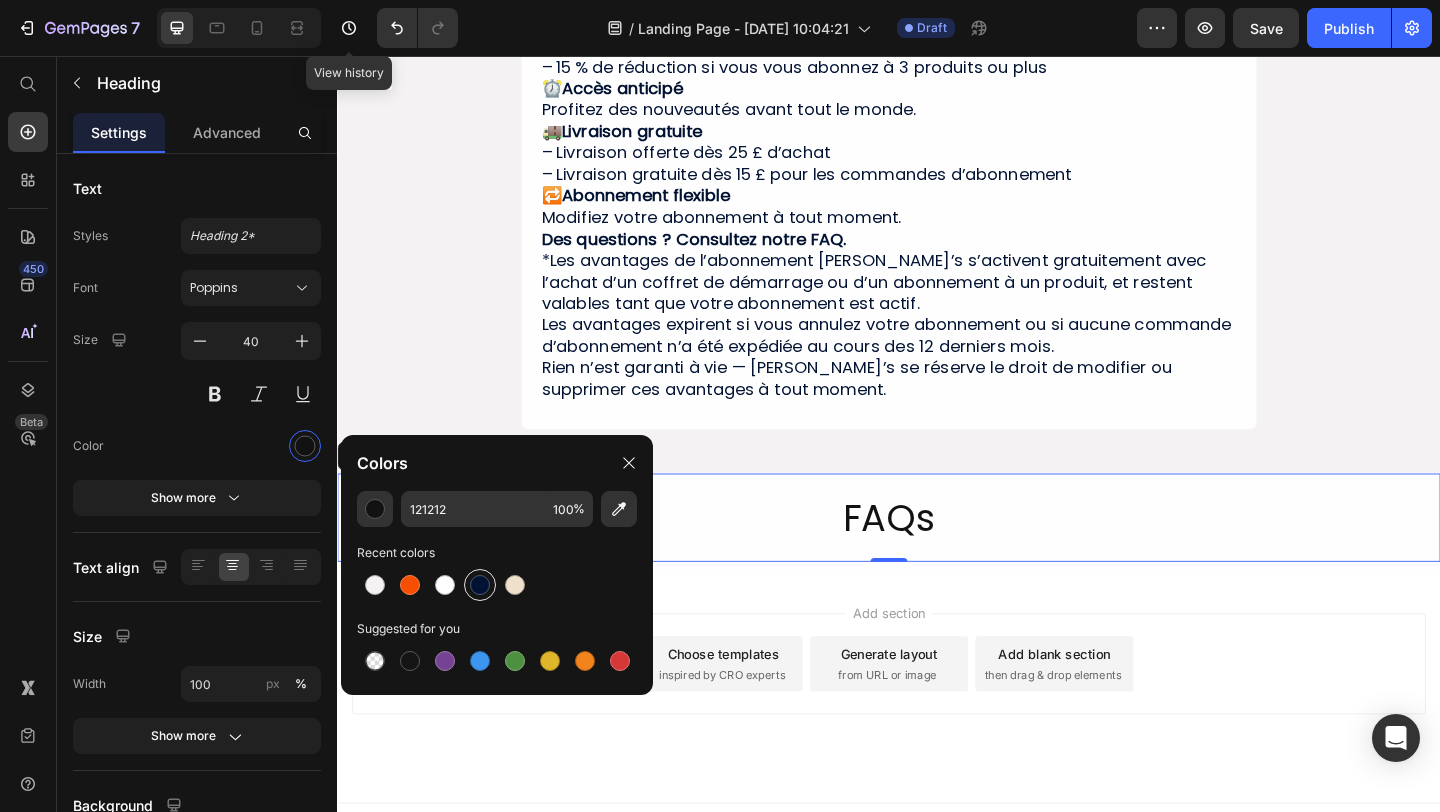 click at bounding box center [480, 585] 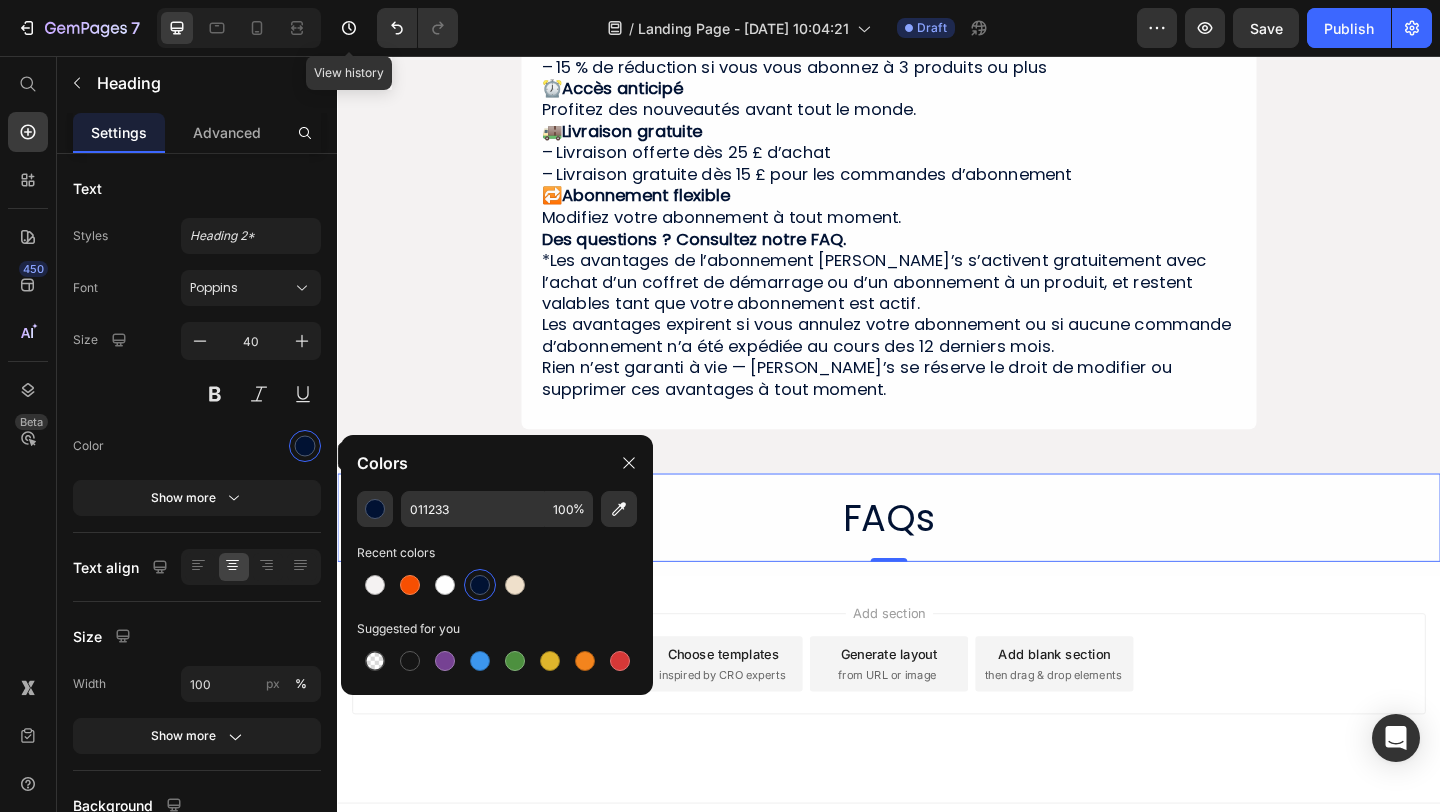 click on "Add section Choose templates inspired by CRO experts Generate layout from URL or image Add blank section then drag & drop elements" at bounding box center (937, 745) 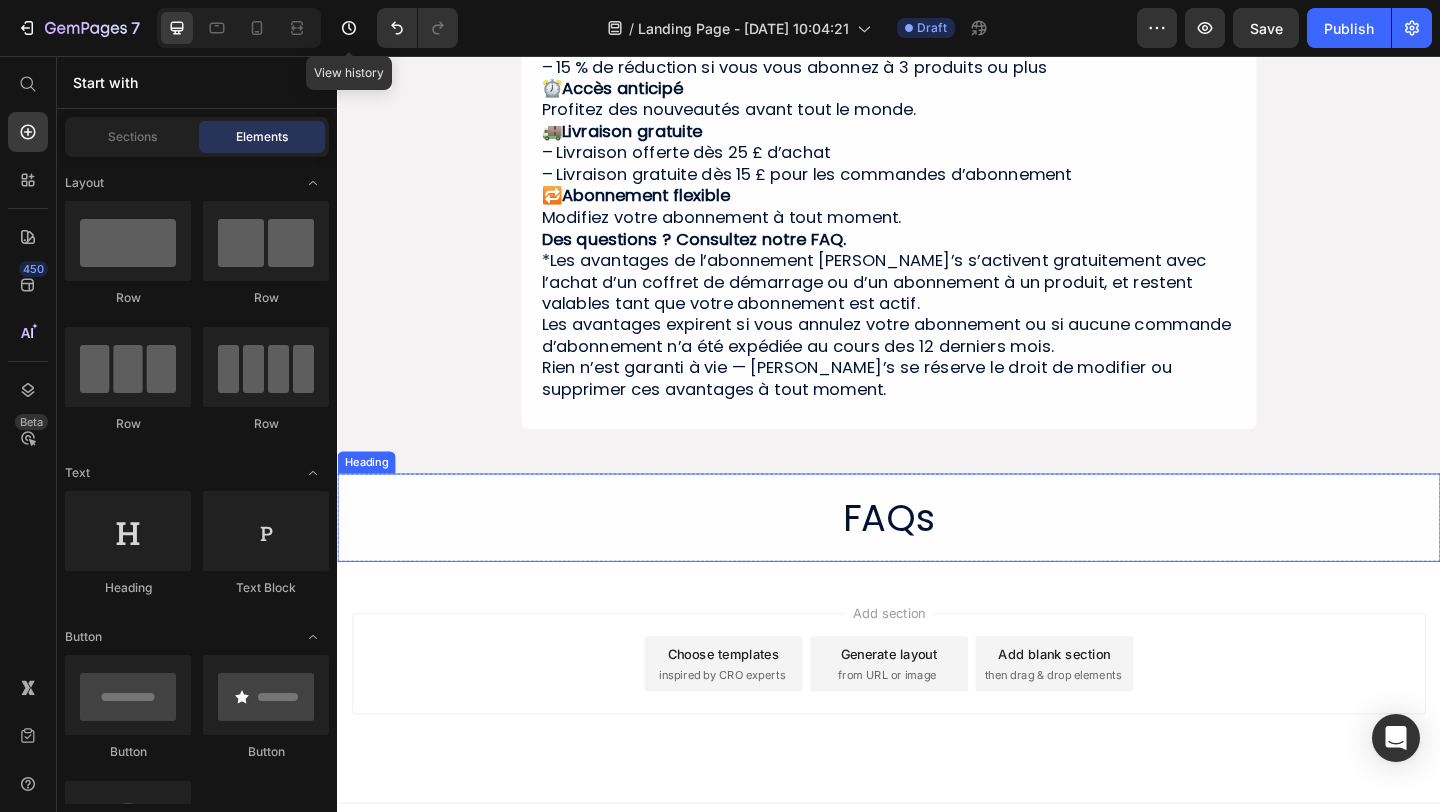 scroll, scrollTop: 1032, scrollLeft: 0, axis: vertical 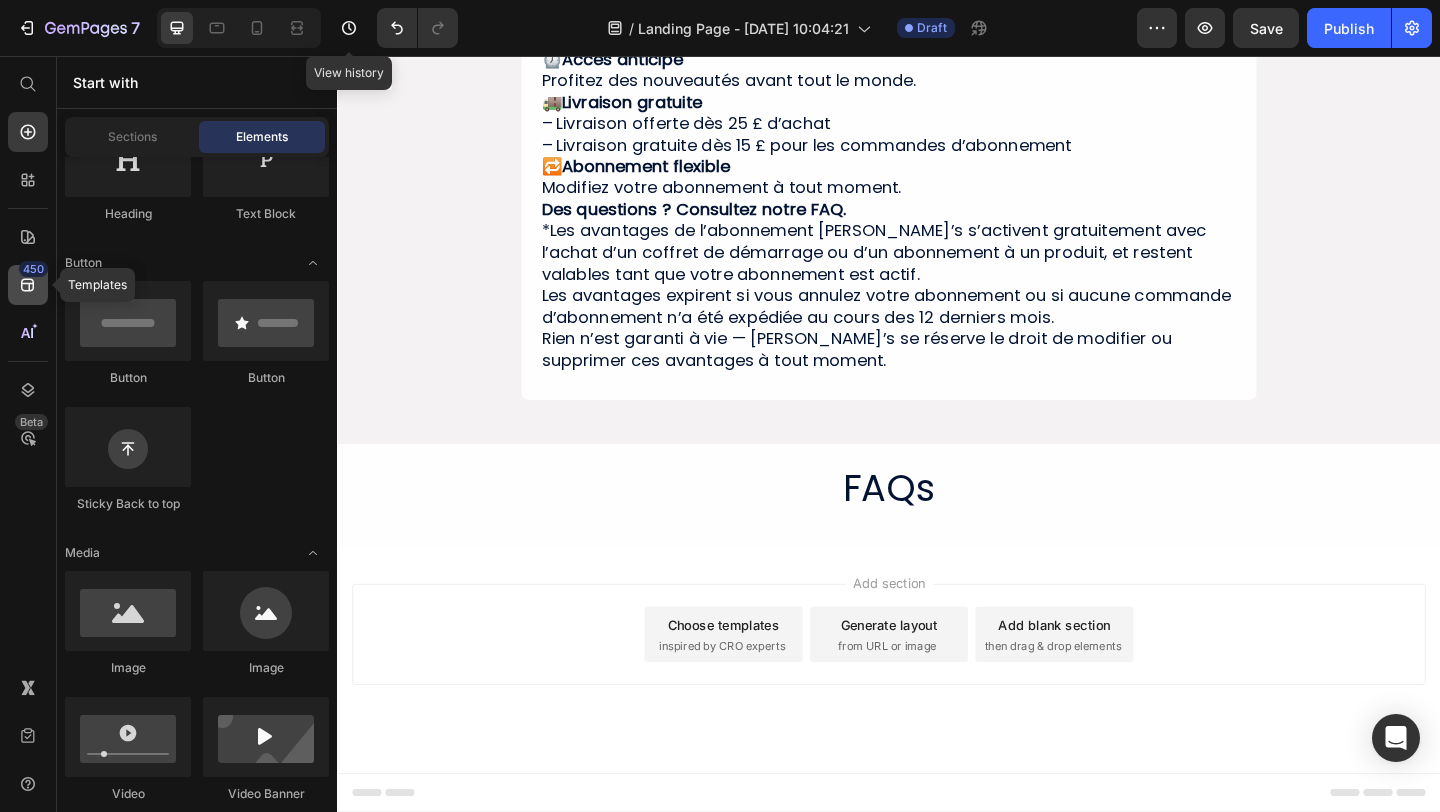 click on "450" at bounding box center [33, 269] 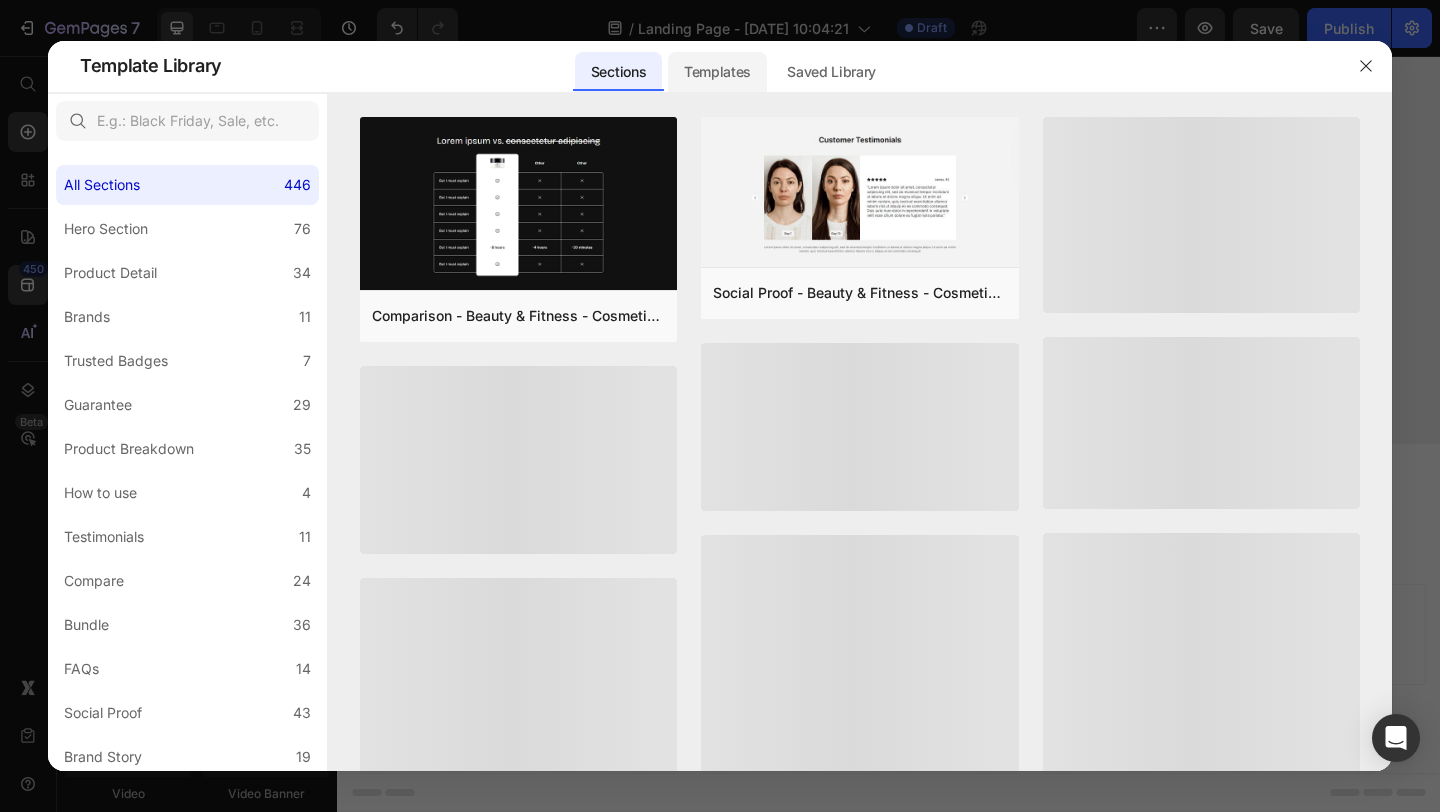 click on "Templates" 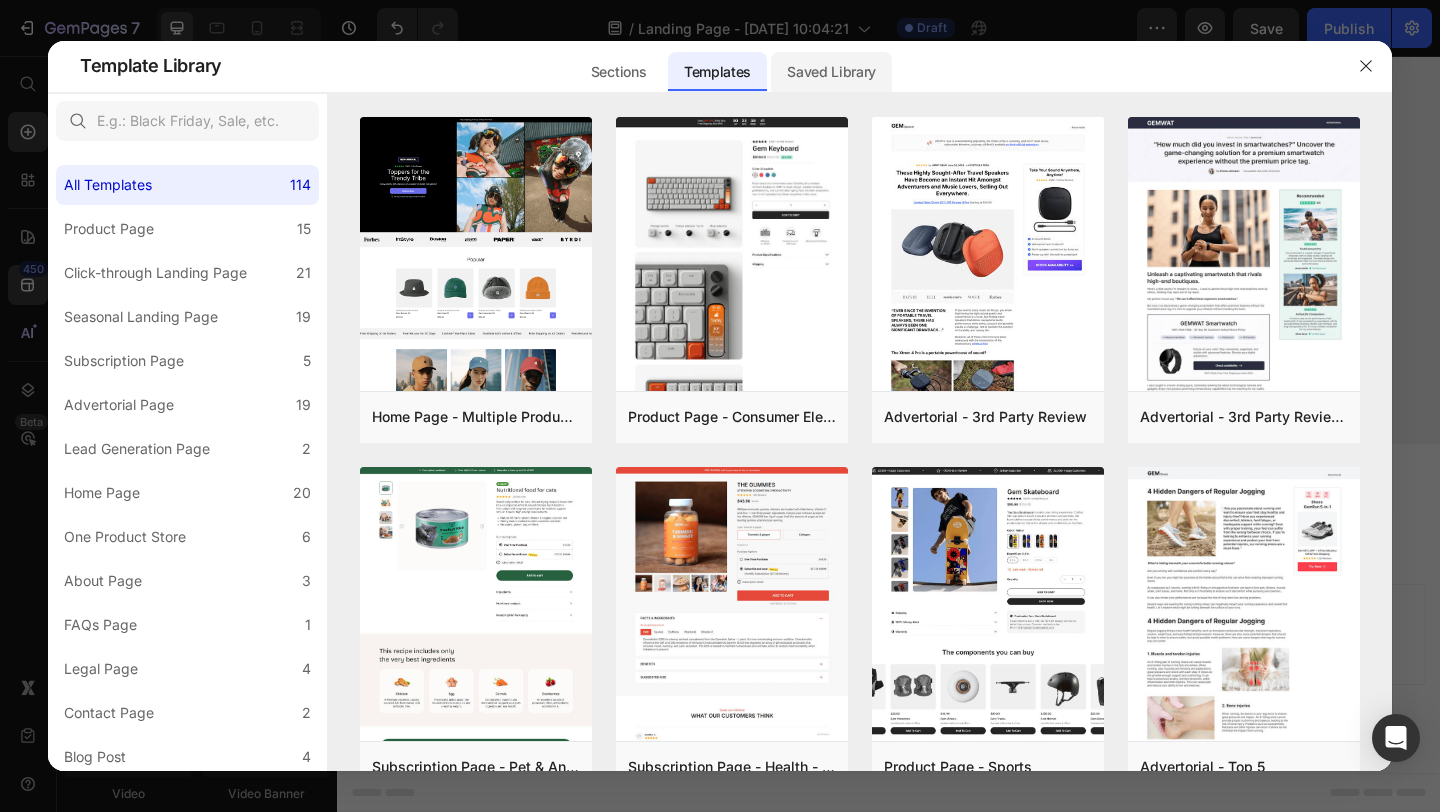 click on "Saved Library" 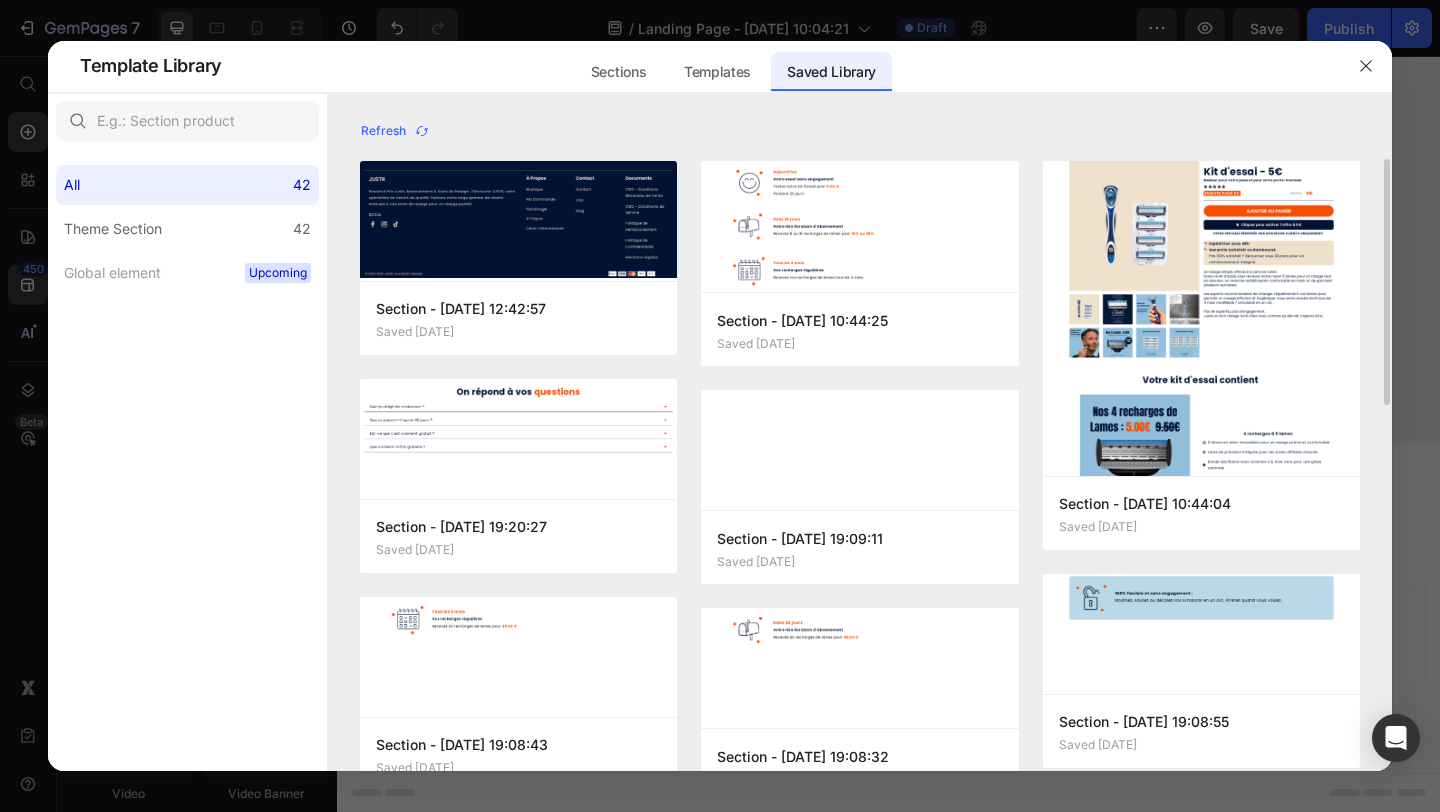 scroll, scrollTop: 56, scrollLeft: 0, axis: vertical 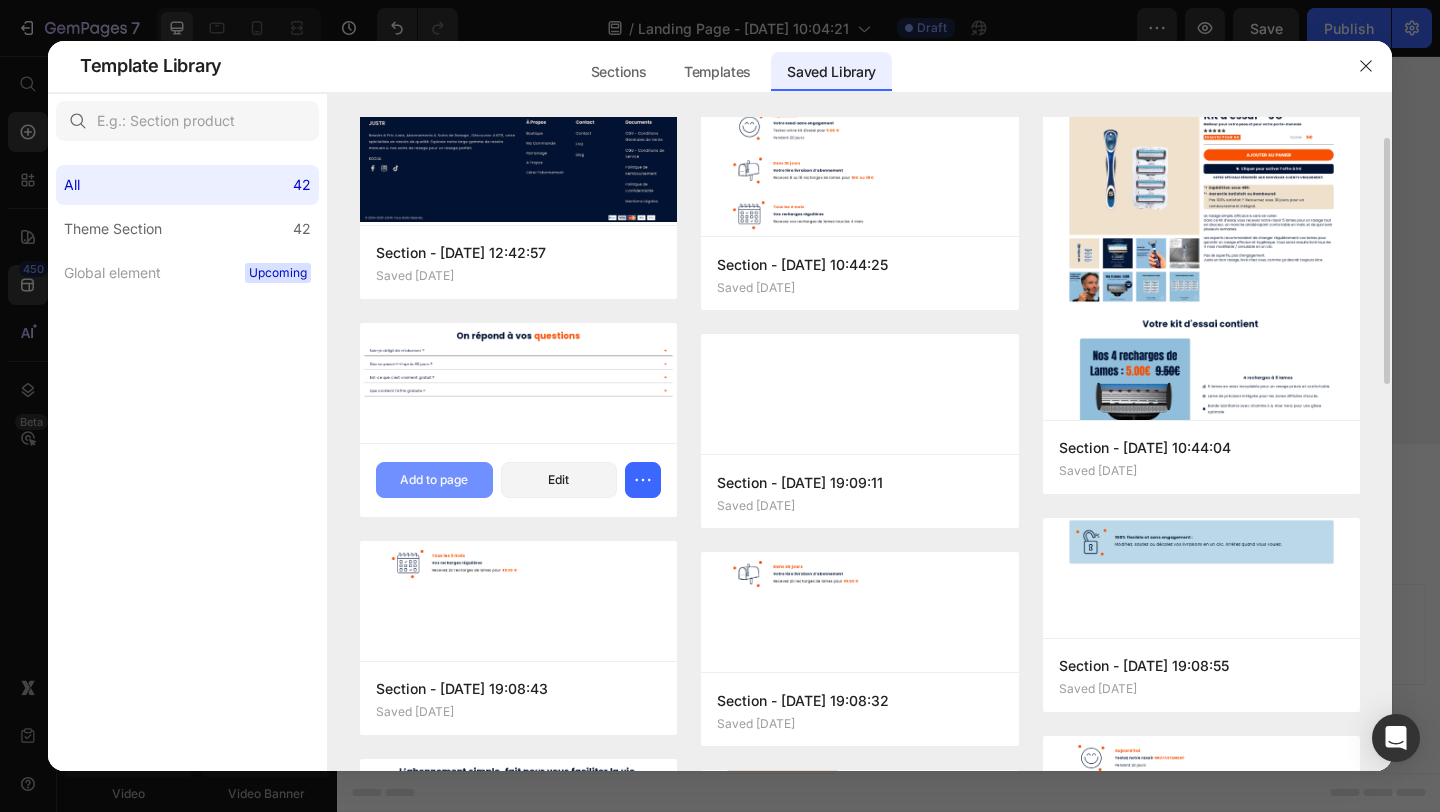 click on "Add to page" at bounding box center [434, 480] 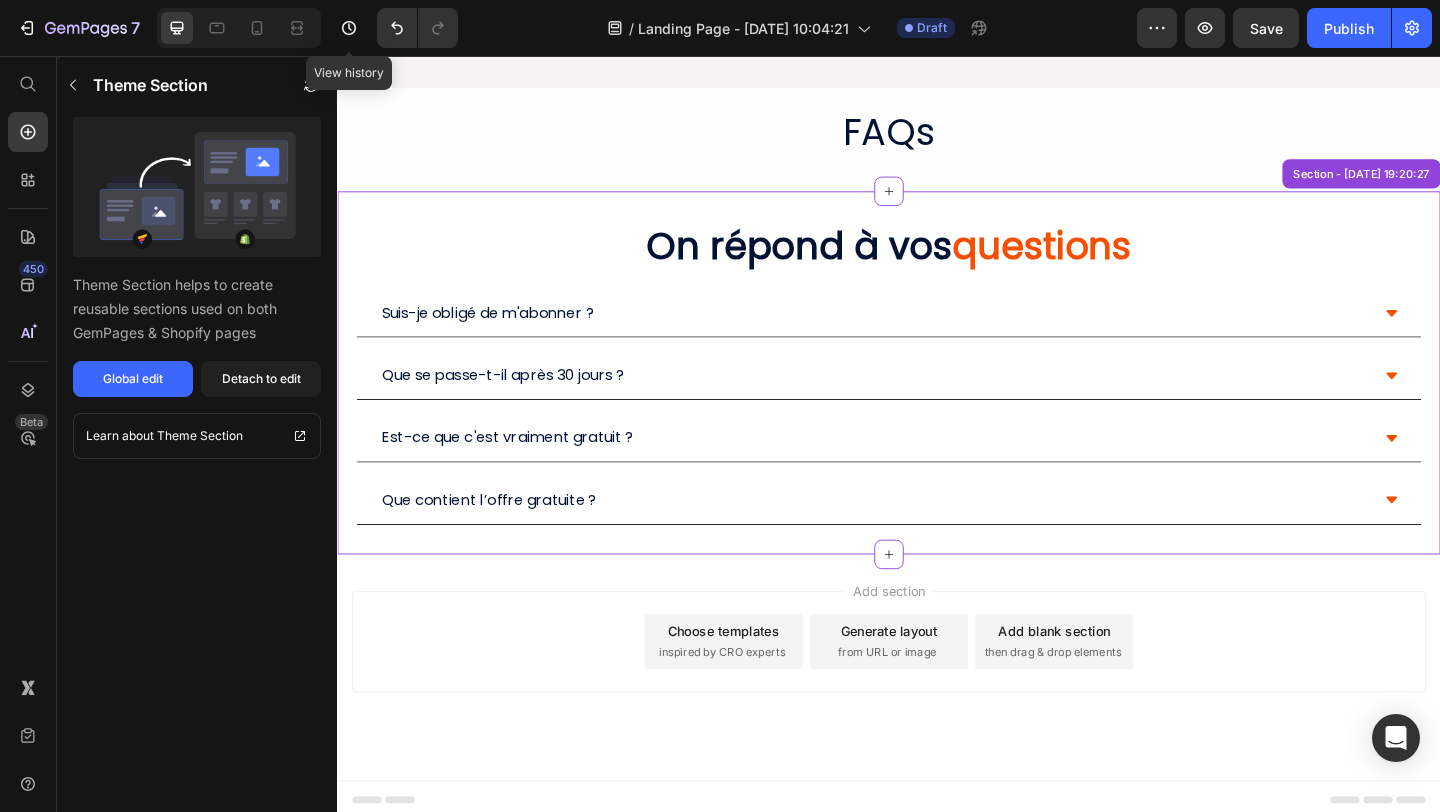 scroll, scrollTop: 1427, scrollLeft: 0, axis: vertical 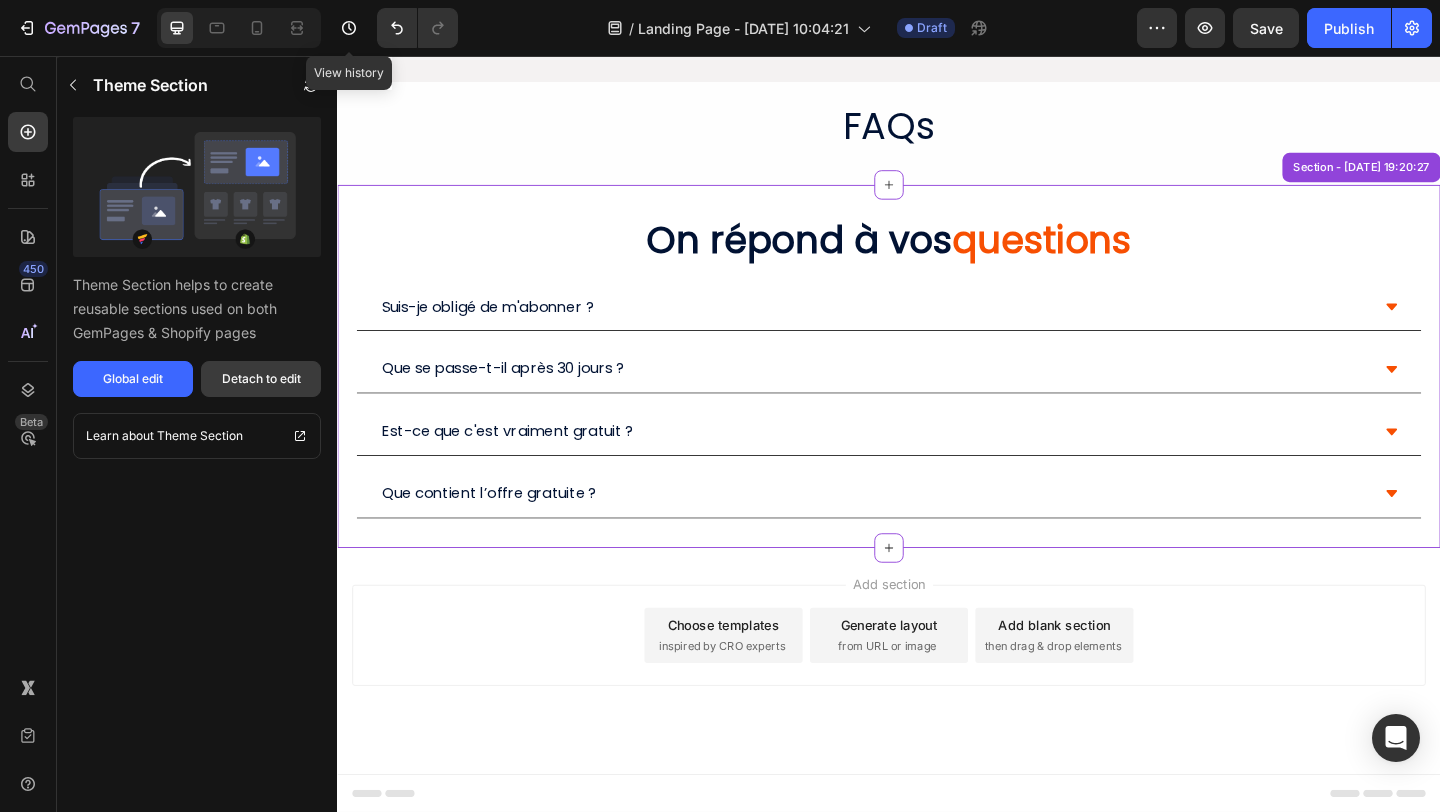 click on "Detach to edit" at bounding box center [261, 379] 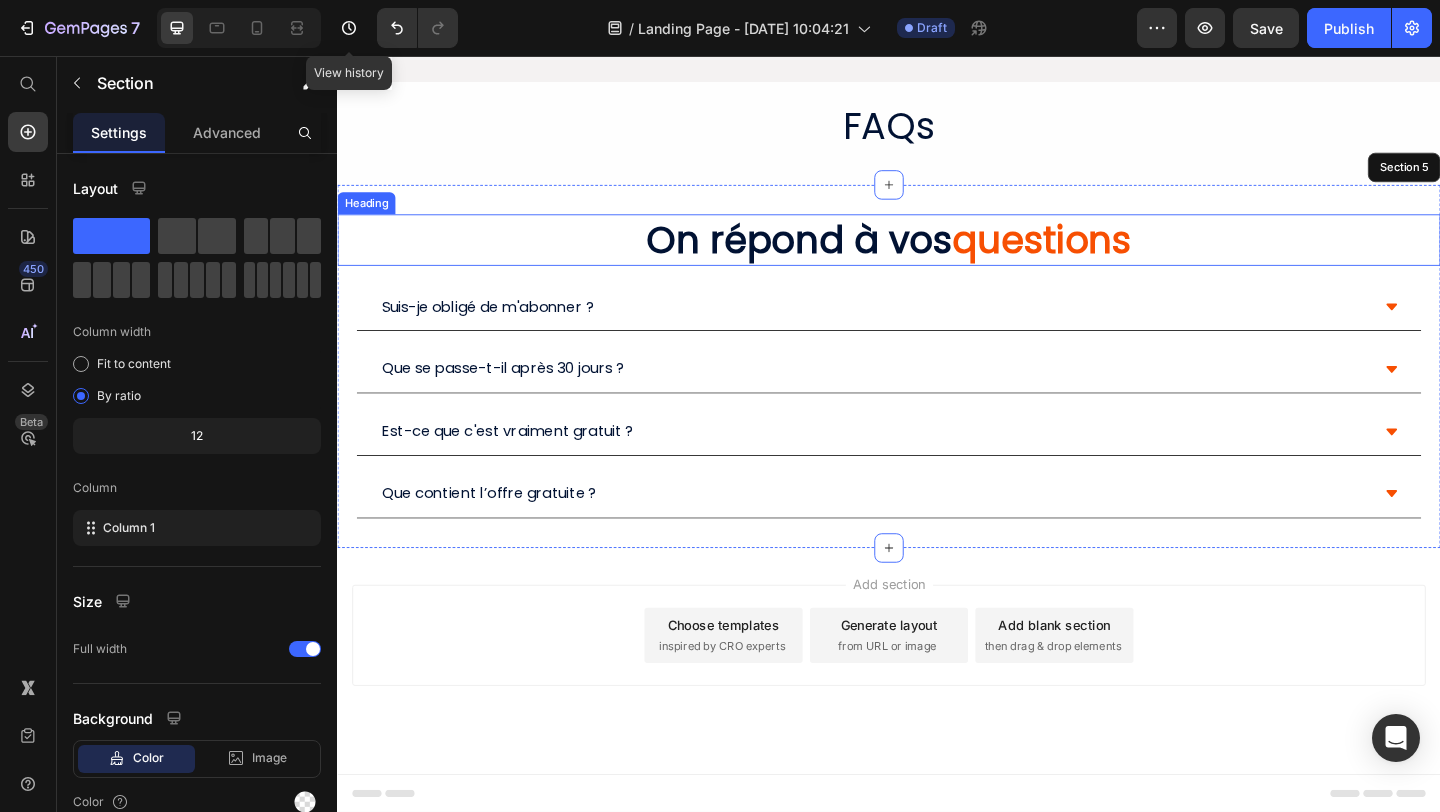 click on "On répond à vos  questions" at bounding box center (937, 256) 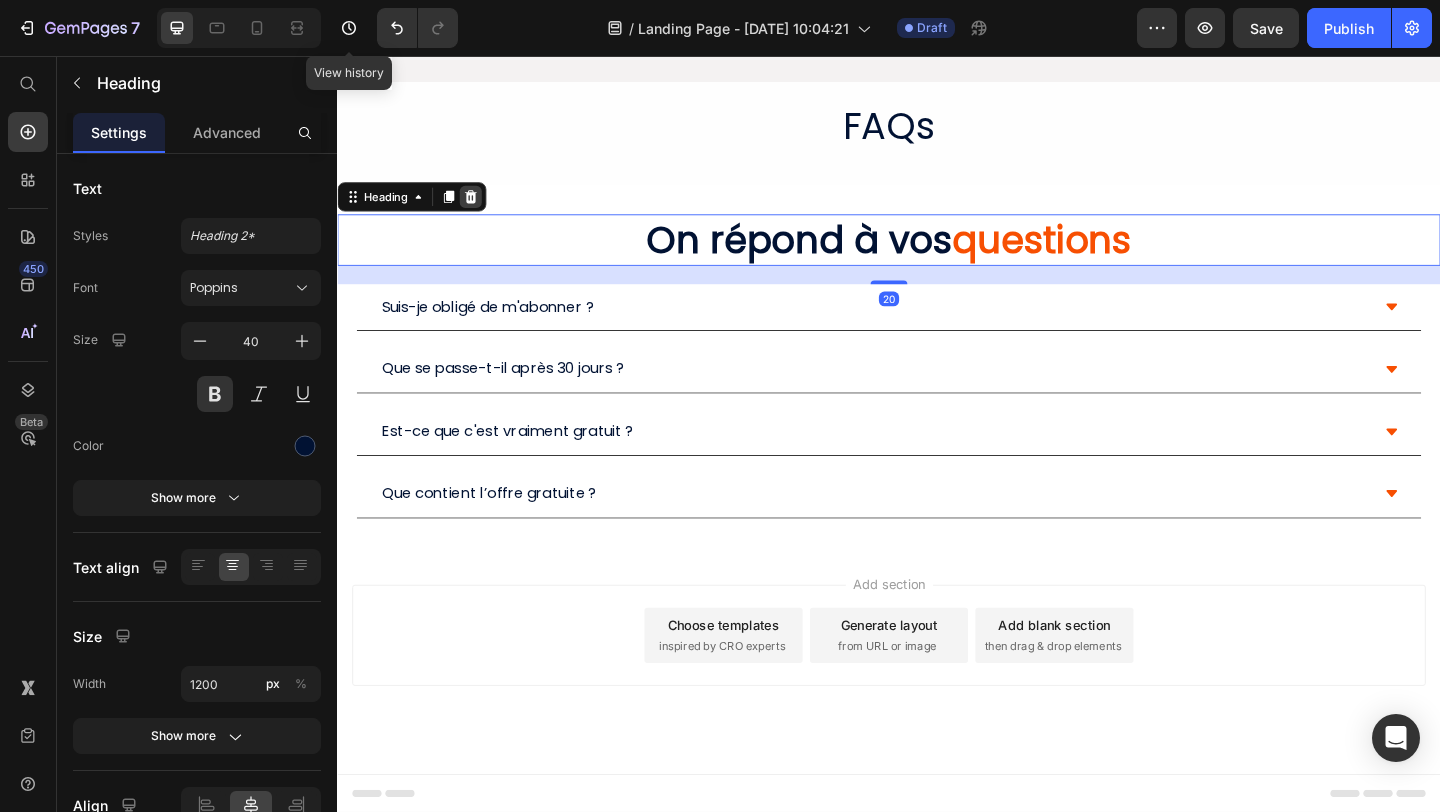 click 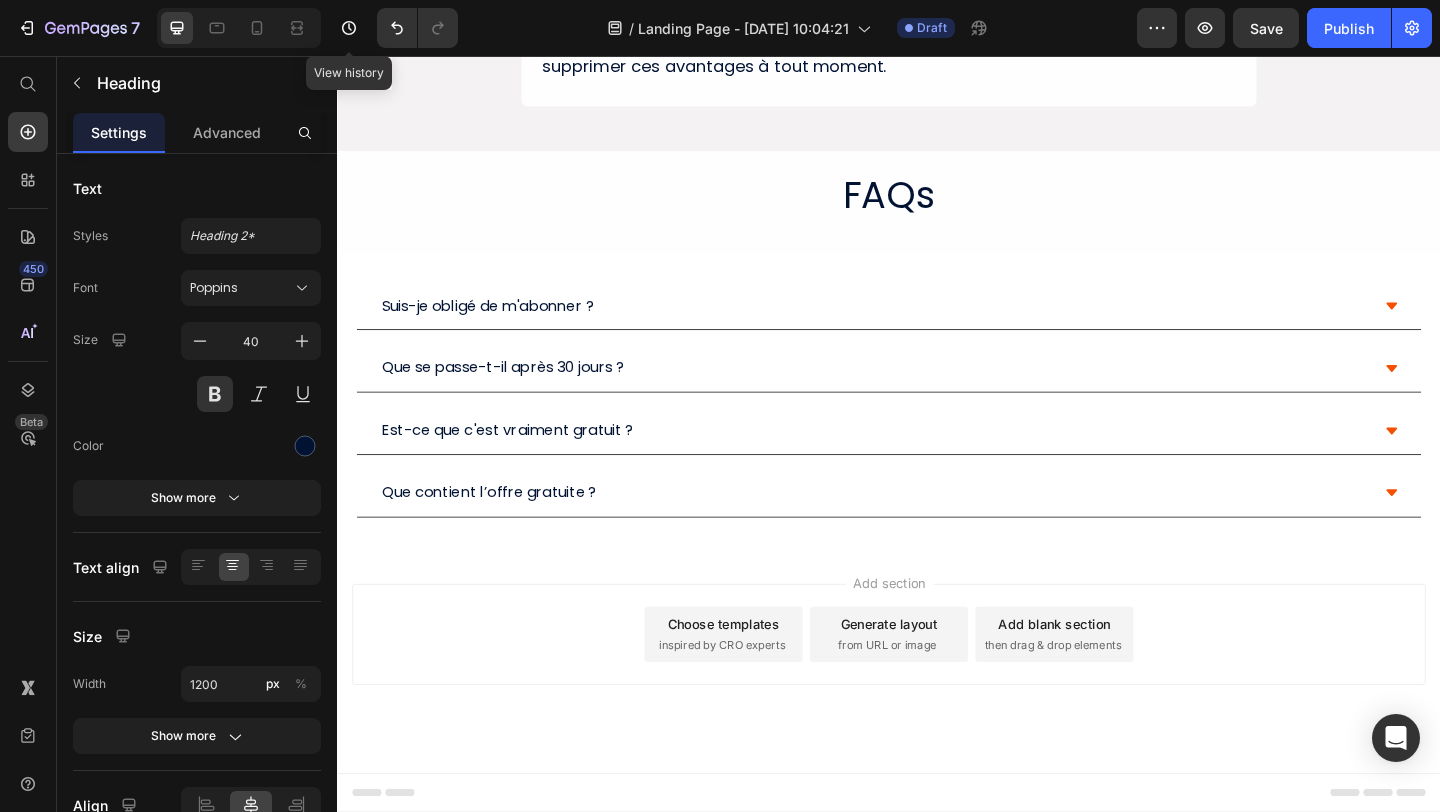 scroll, scrollTop: 1351, scrollLeft: 0, axis: vertical 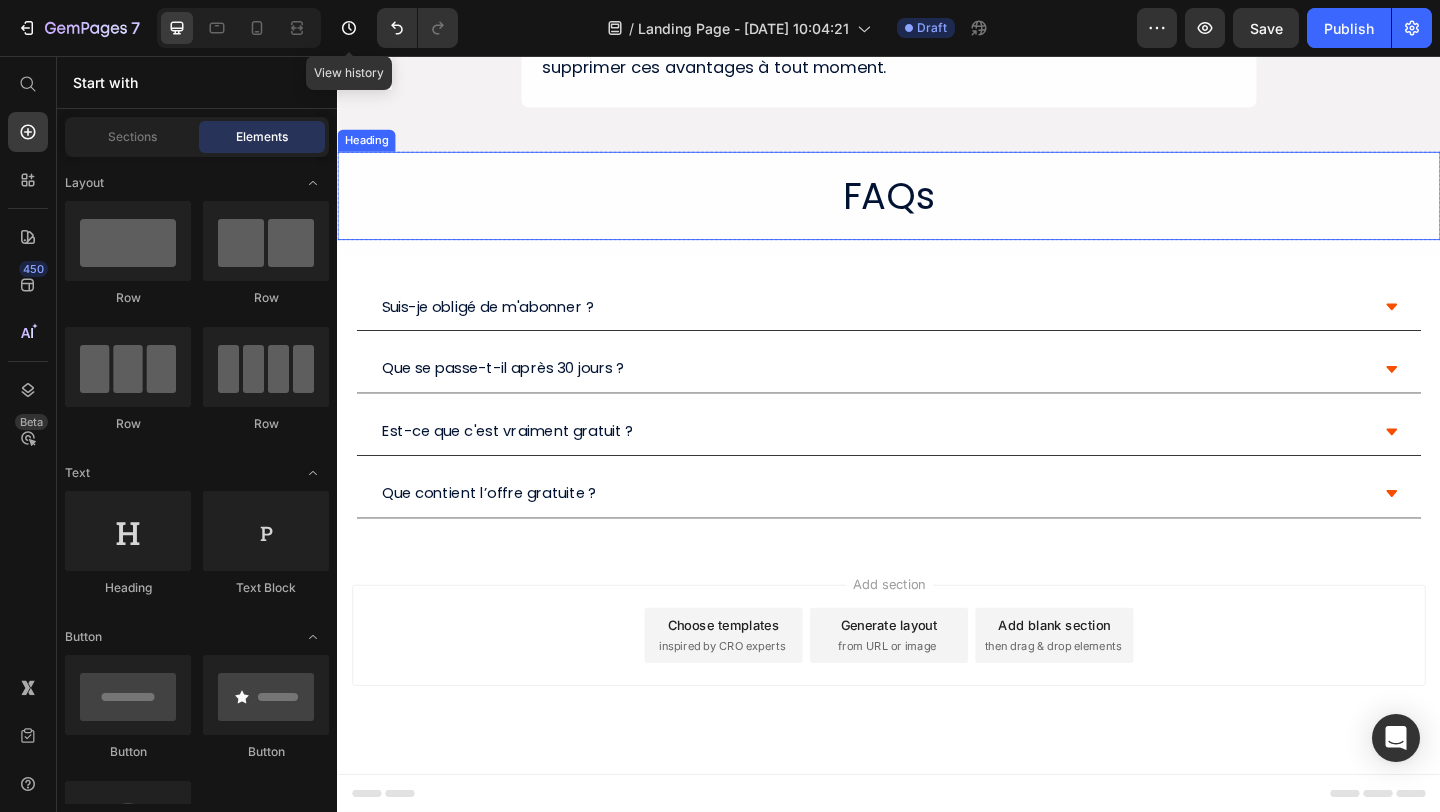 click on "FAQs Heading" at bounding box center [937, 208] 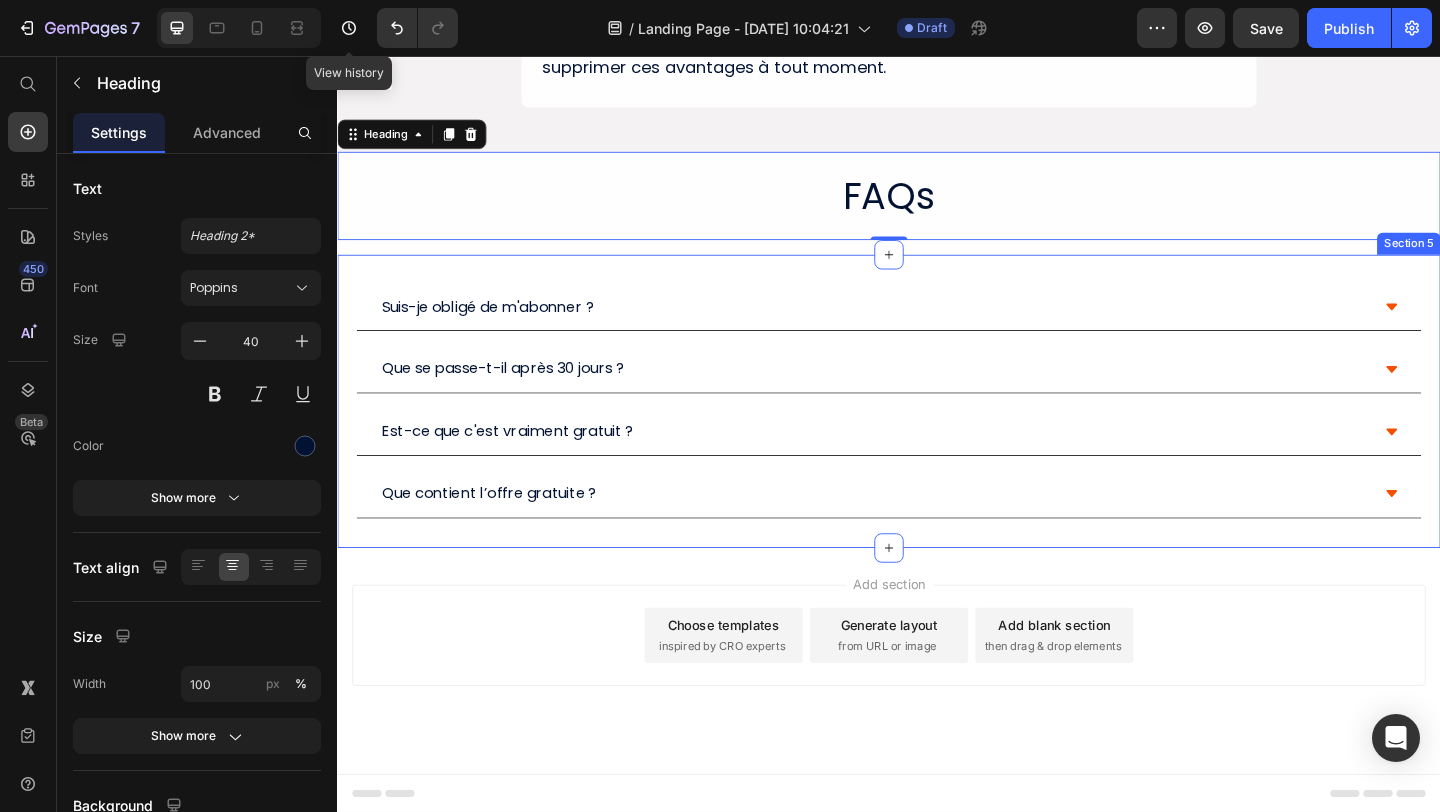 click on "Suis-je obligé de m'abonner ?
Que se passe-t-il après 30 jours ?
Est-ce que c'est vraiment gratuit ?
Que contient l’offre gratuite ? Accordion Section 5" at bounding box center [937, 431] 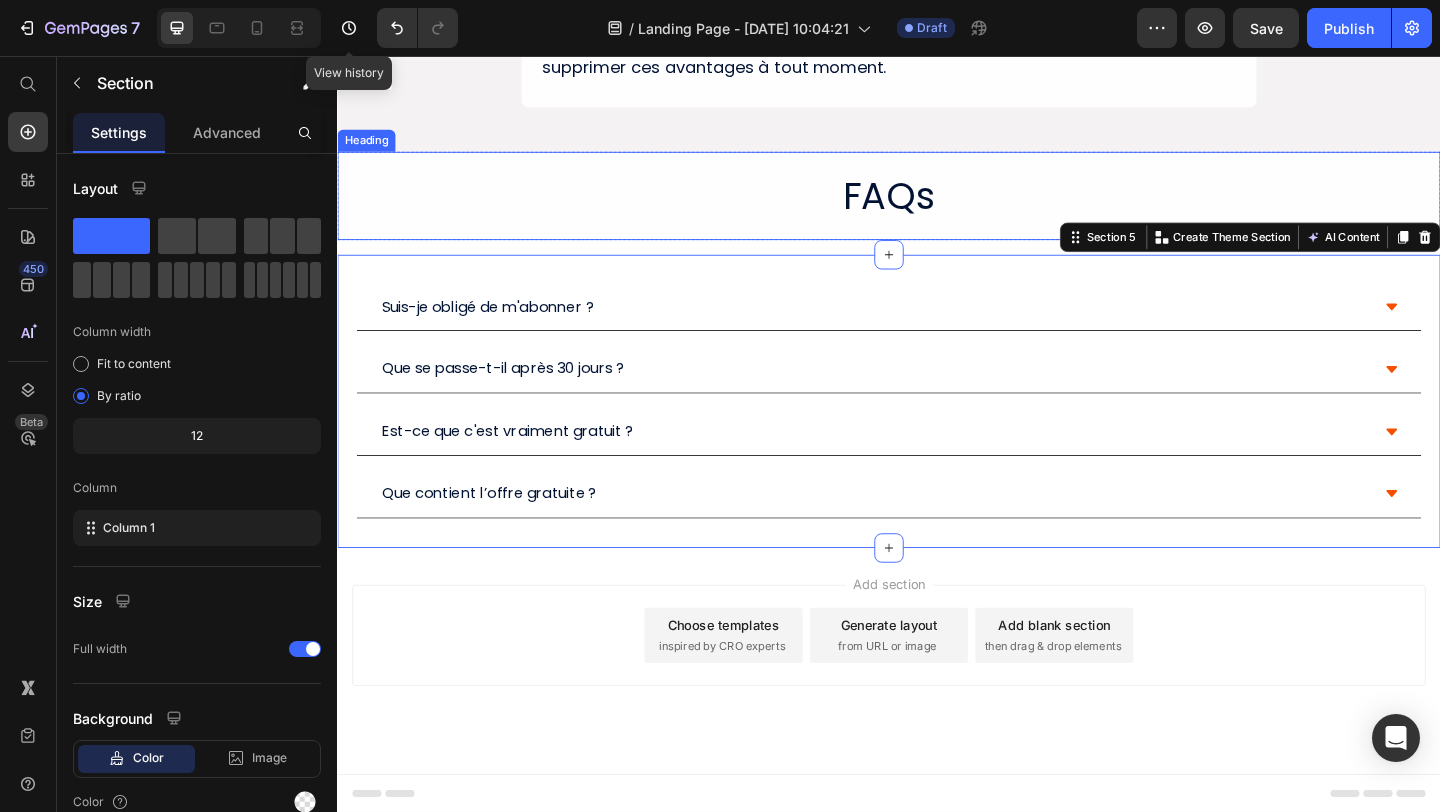 click on "FAQs" at bounding box center [937, 208] 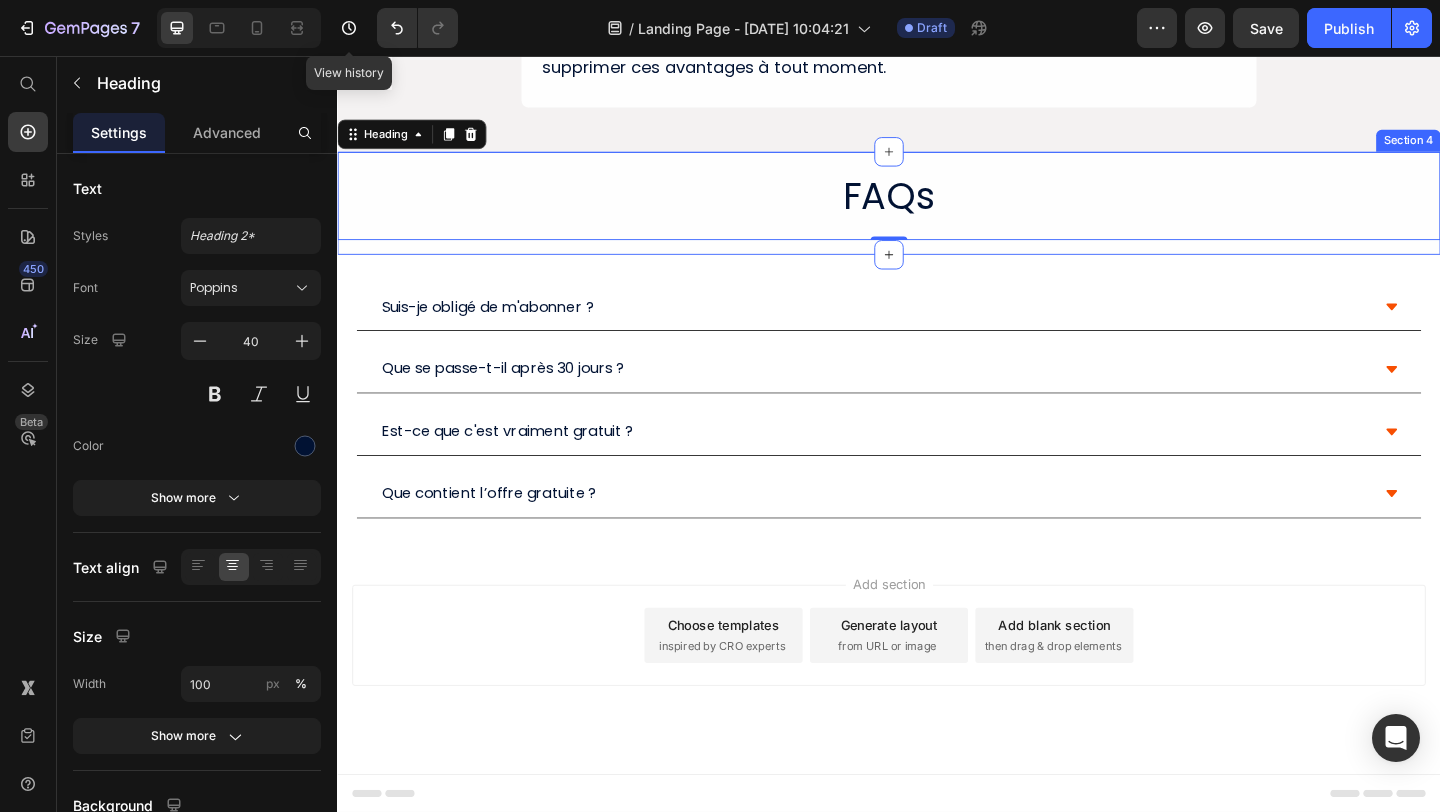 click on "FAQs Heading   0 Row" at bounding box center (937, 216) 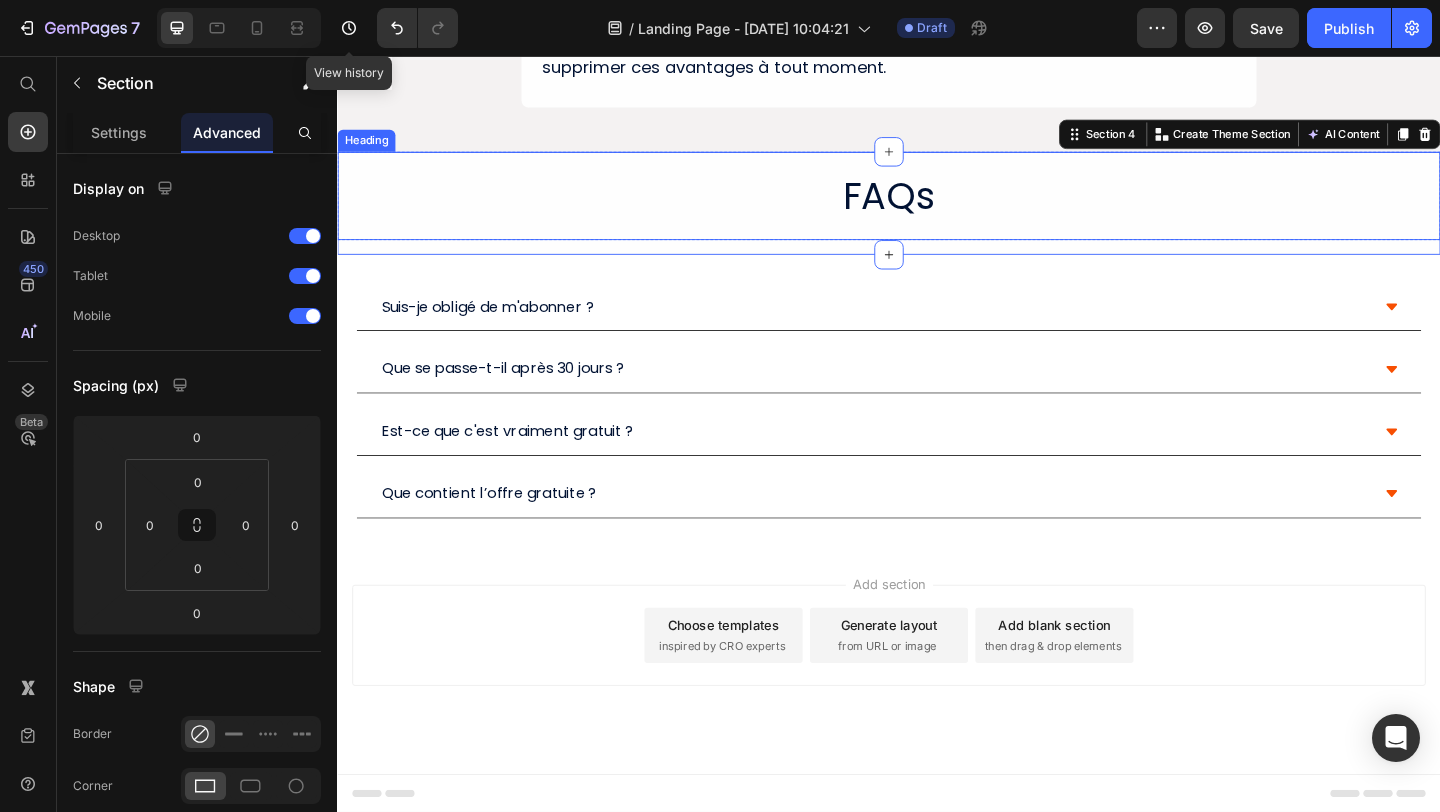click on "FAQs Heading" at bounding box center (937, 208) 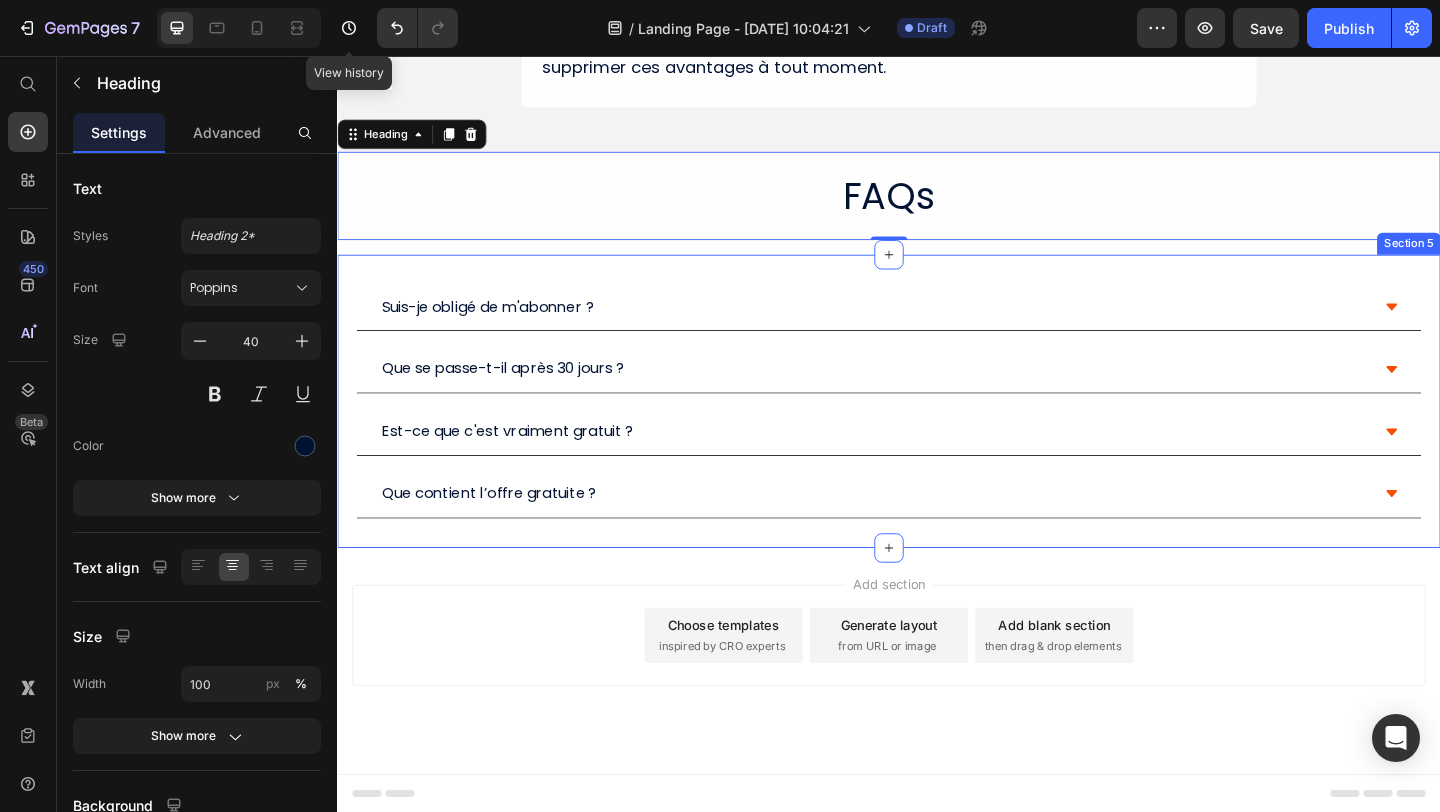 click on "Suis-je obligé de m'abonner ?
Que se passe-t-il après 30 jours ?
Est-ce que c'est vraiment gratuit ?
Que contient l’offre gratuite ? Accordion Section 5" at bounding box center [937, 431] 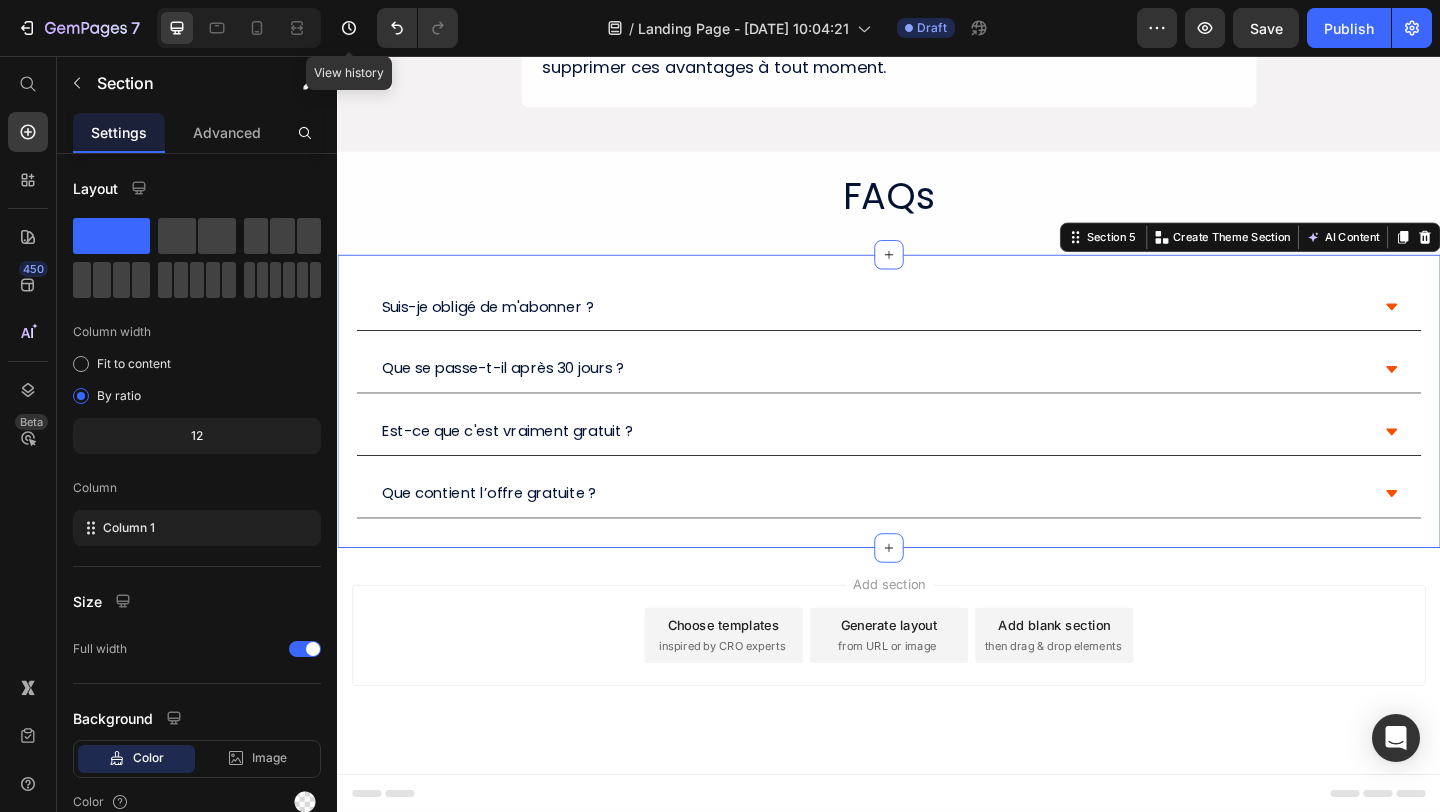 click on "Settings Advanced" at bounding box center (197, 133) 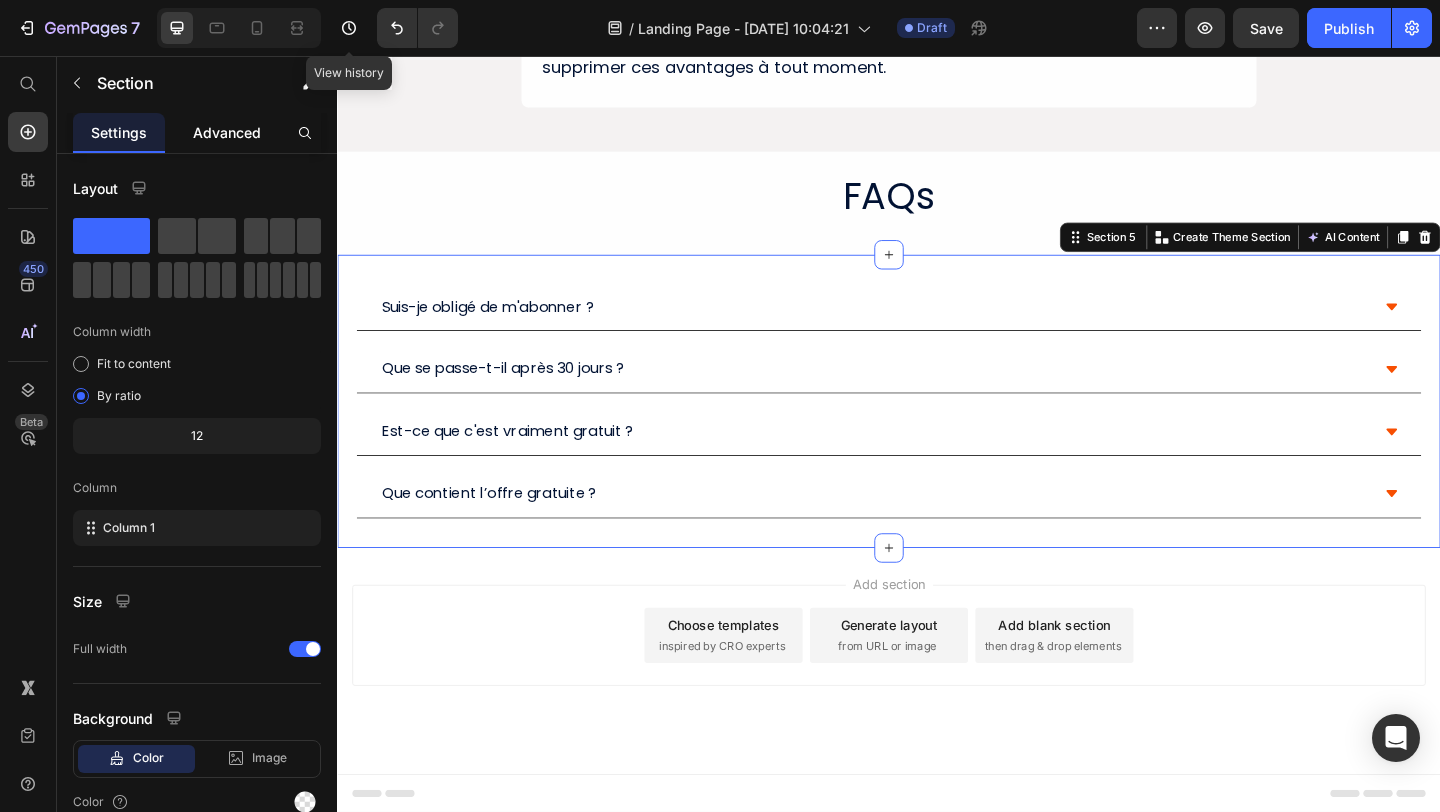 click on "Advanced" at bounding box center (227, 132) 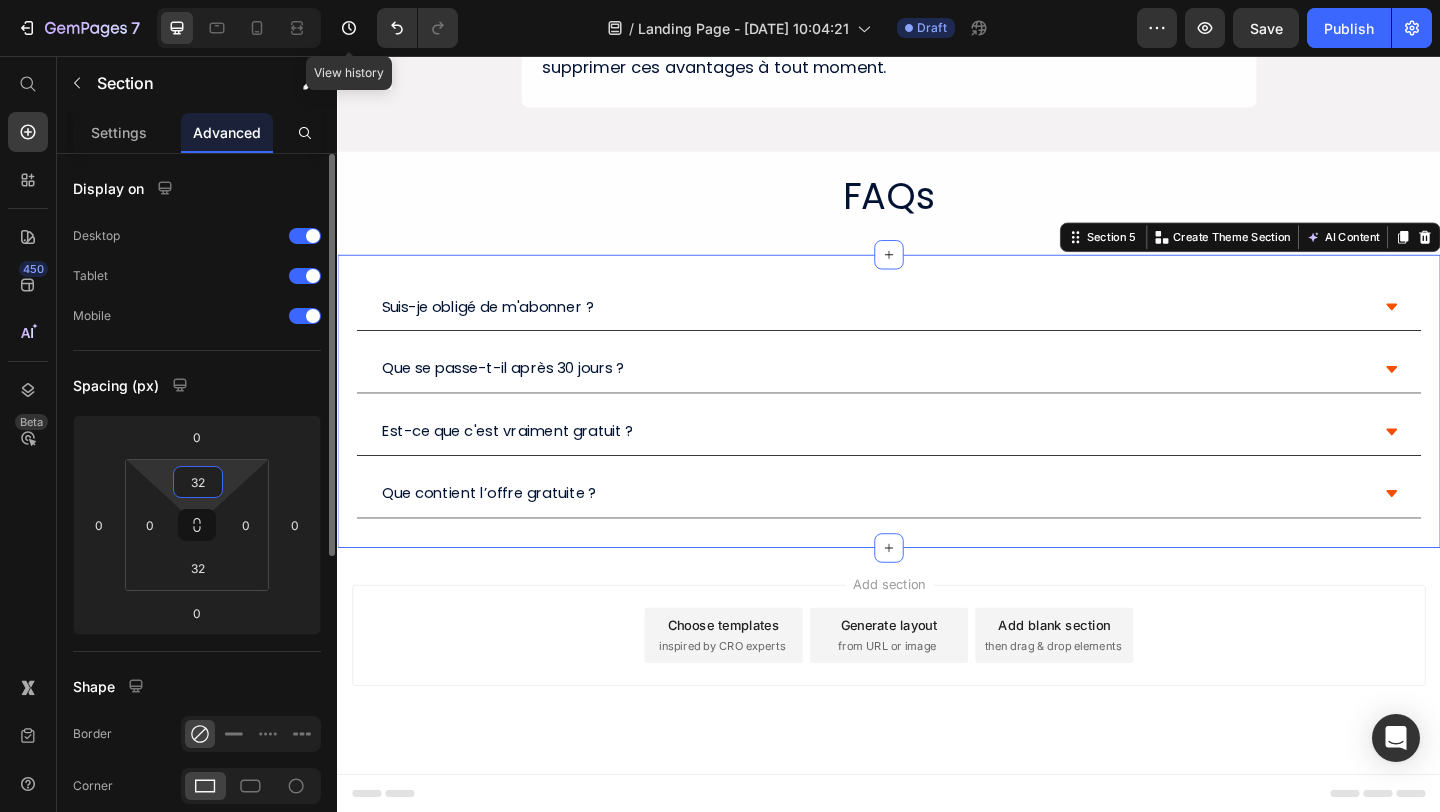 click on "32" at bounding box center (198, 482) 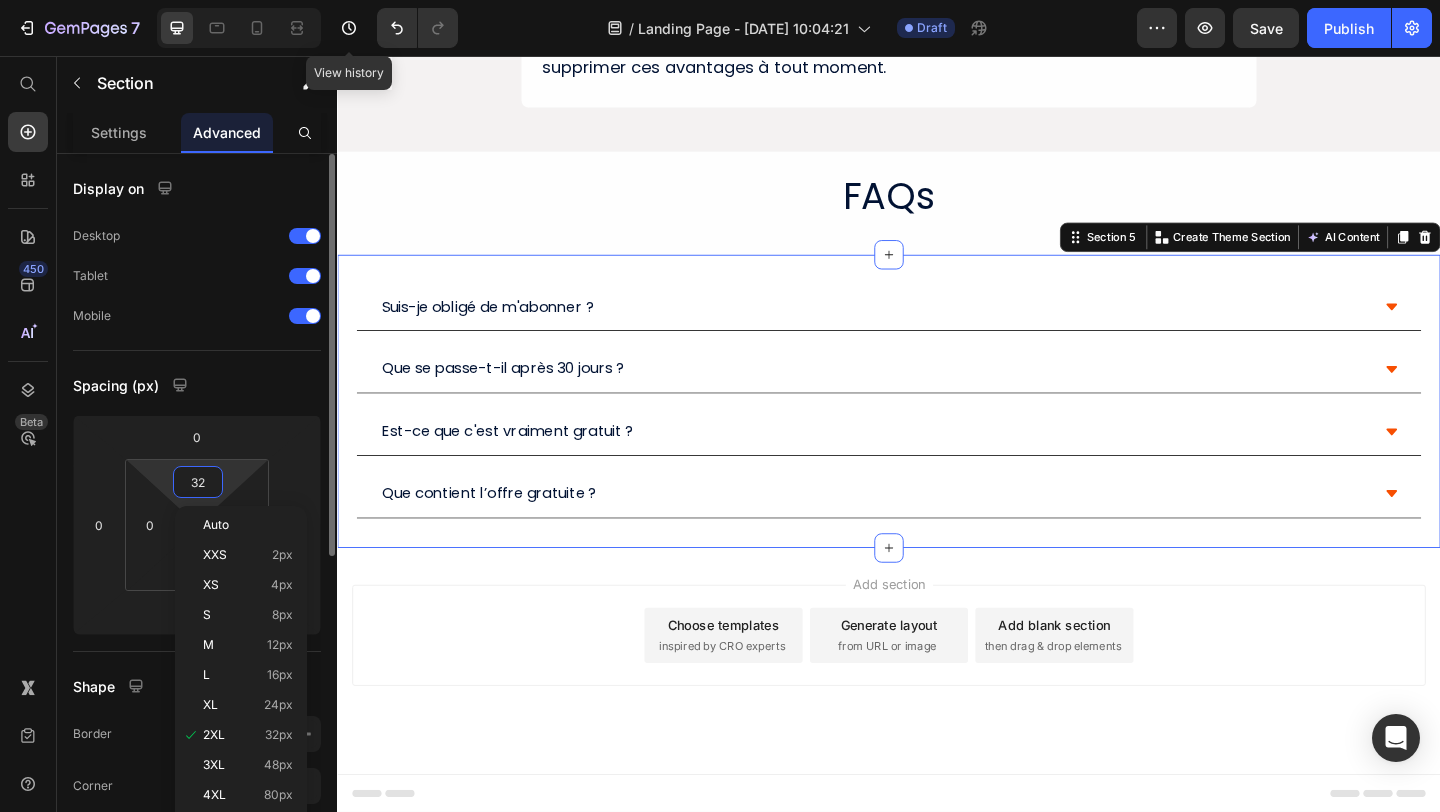 type 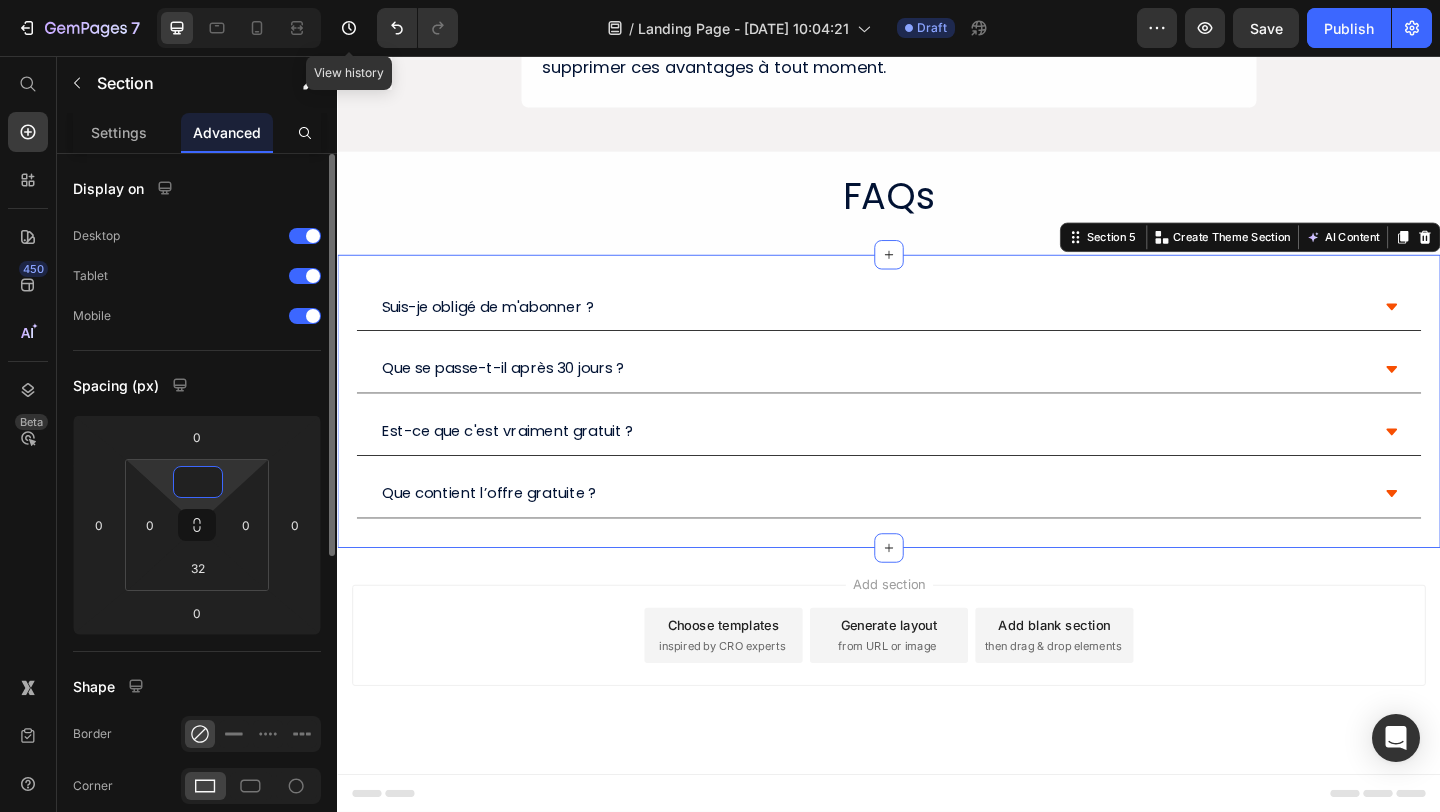 scroll, scrollTop: 1319, scrollLeft: 0, axis: vertical 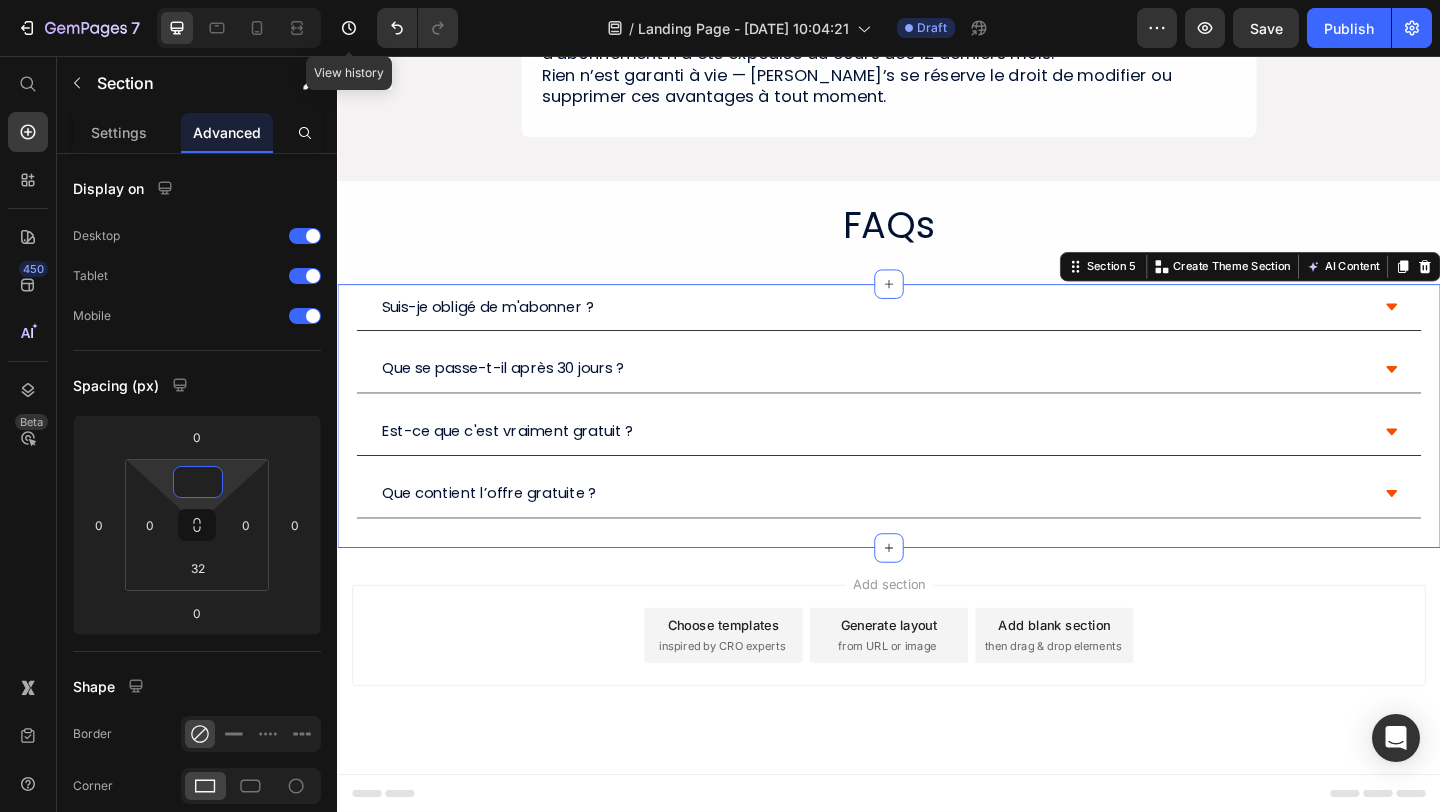 click on "Add section Choose templates inspired by CRO experts Generate layout from URL or image Add blank section then drag & drop elements" at bounding box center [937, 686] 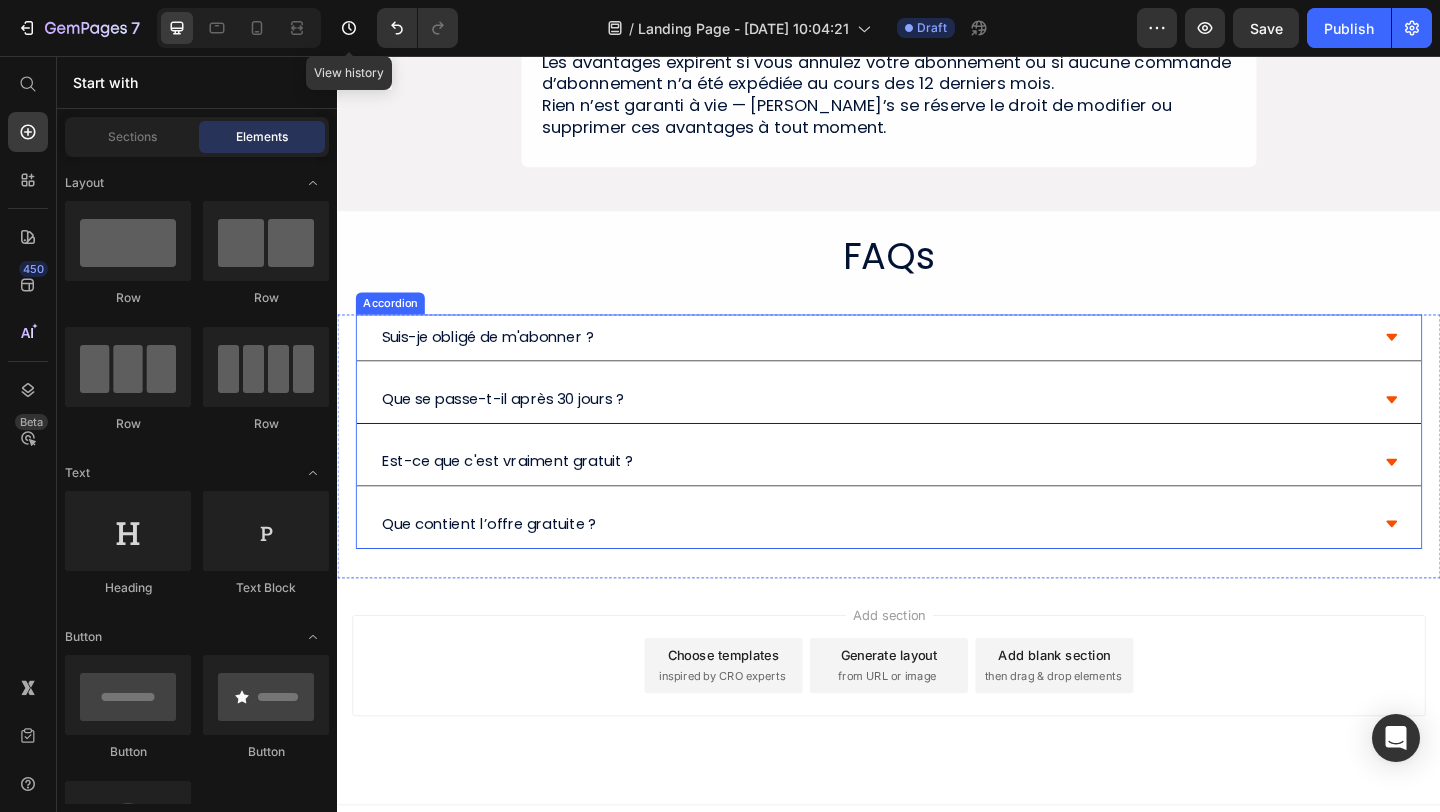 scroll, scrollTop: 1319, scrollLeft: 0, axis: vertical 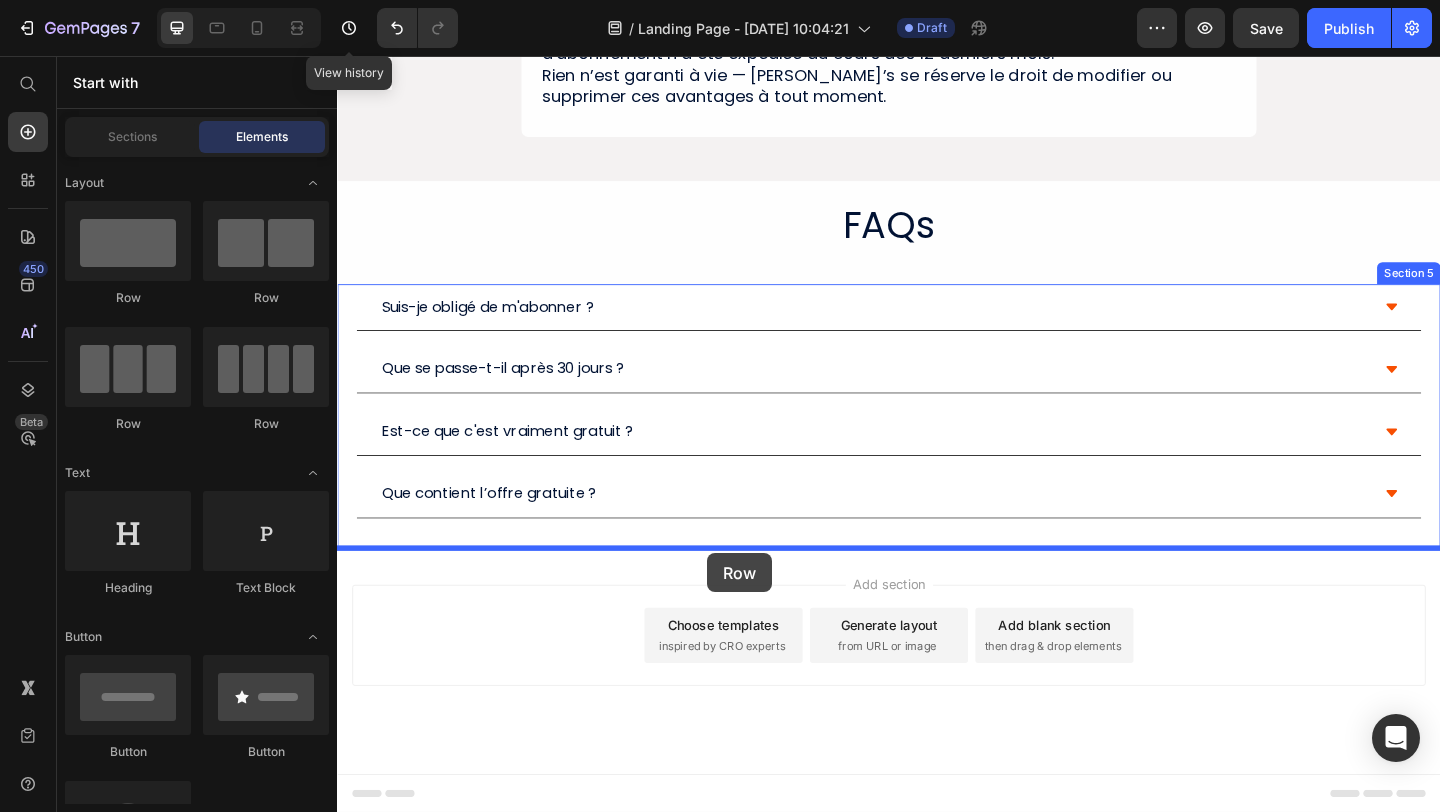 drag, startPoint x: 493, startPoint y: 309, endPoint x: 740, endPoint y: 597, distance: 379.41138 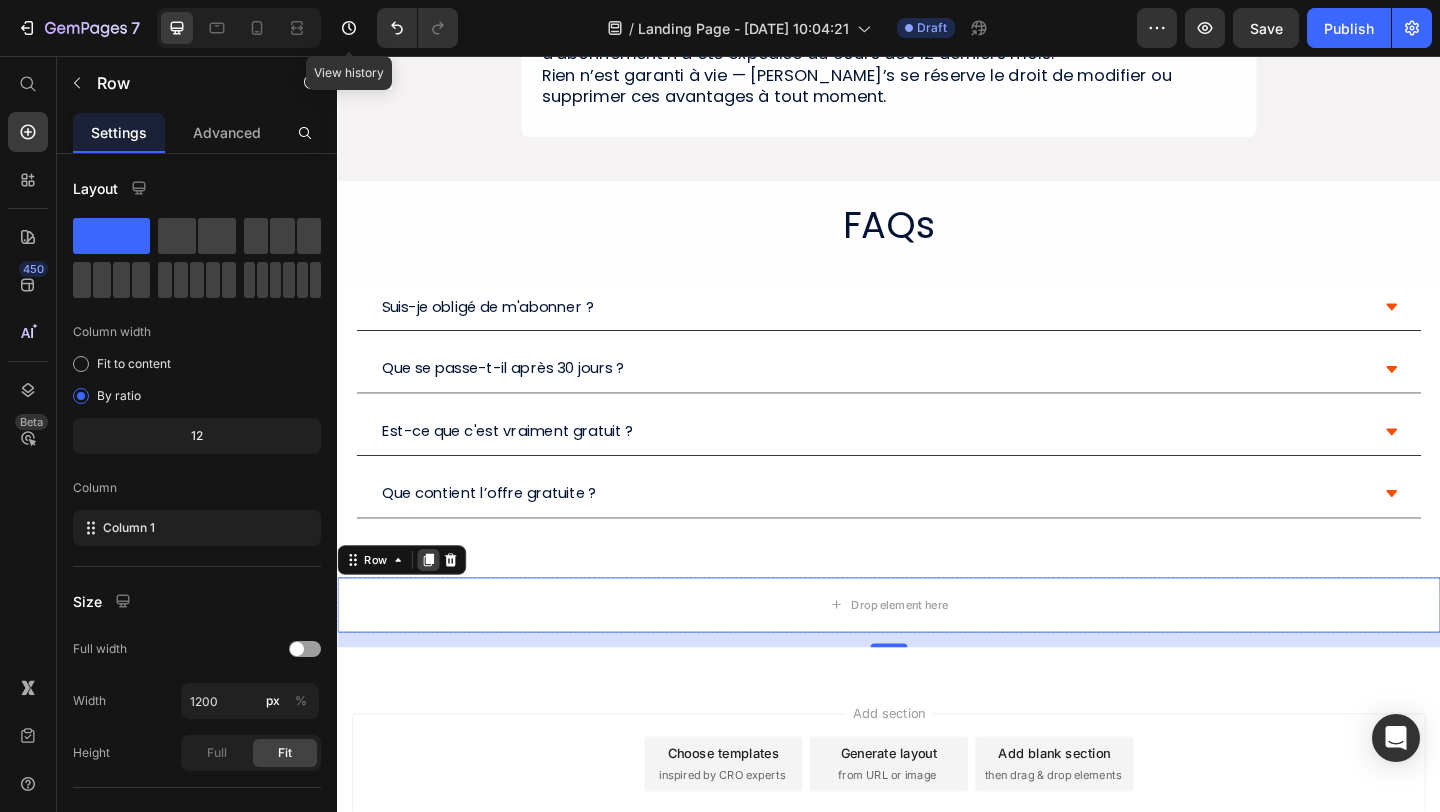 click 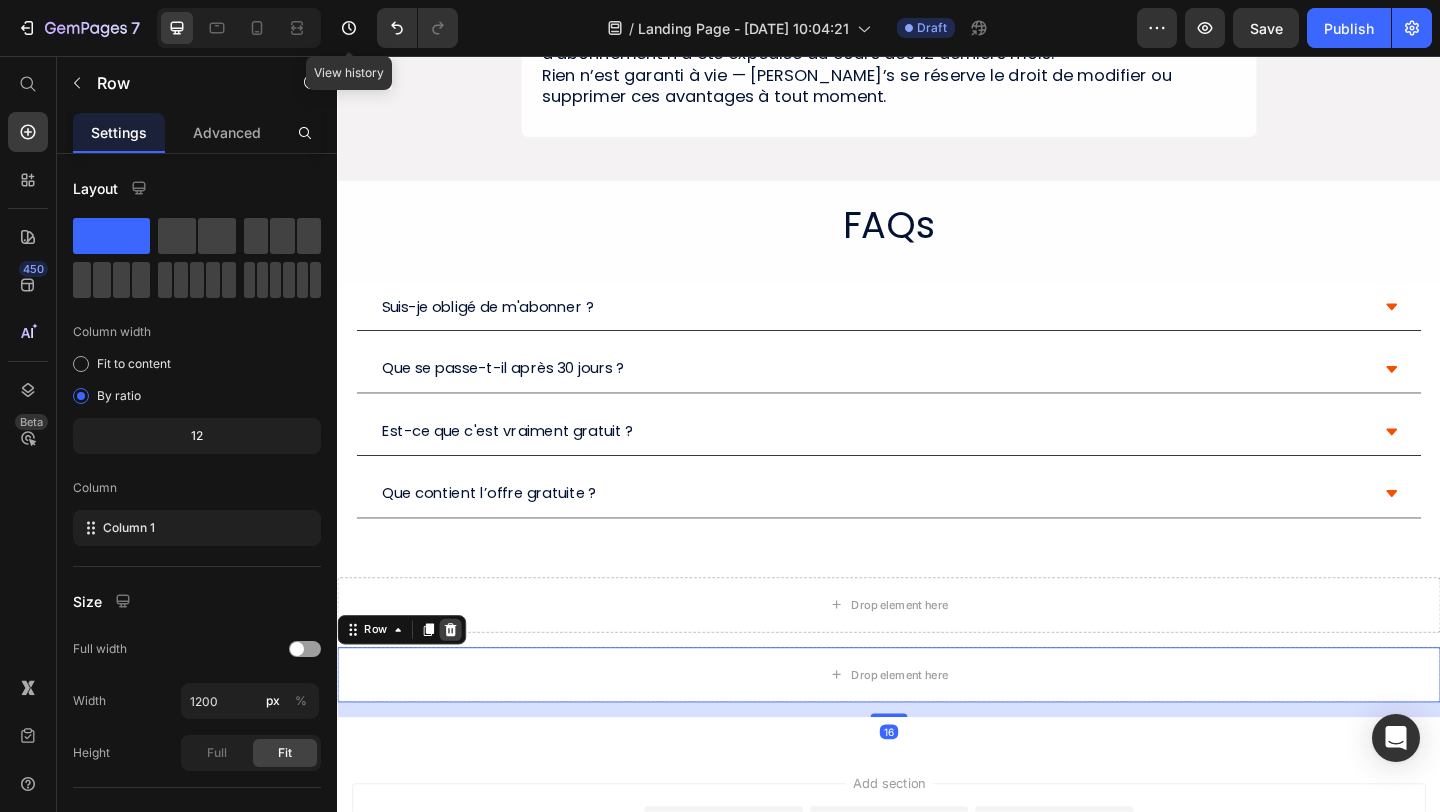 click at bounding box center [460, 680] 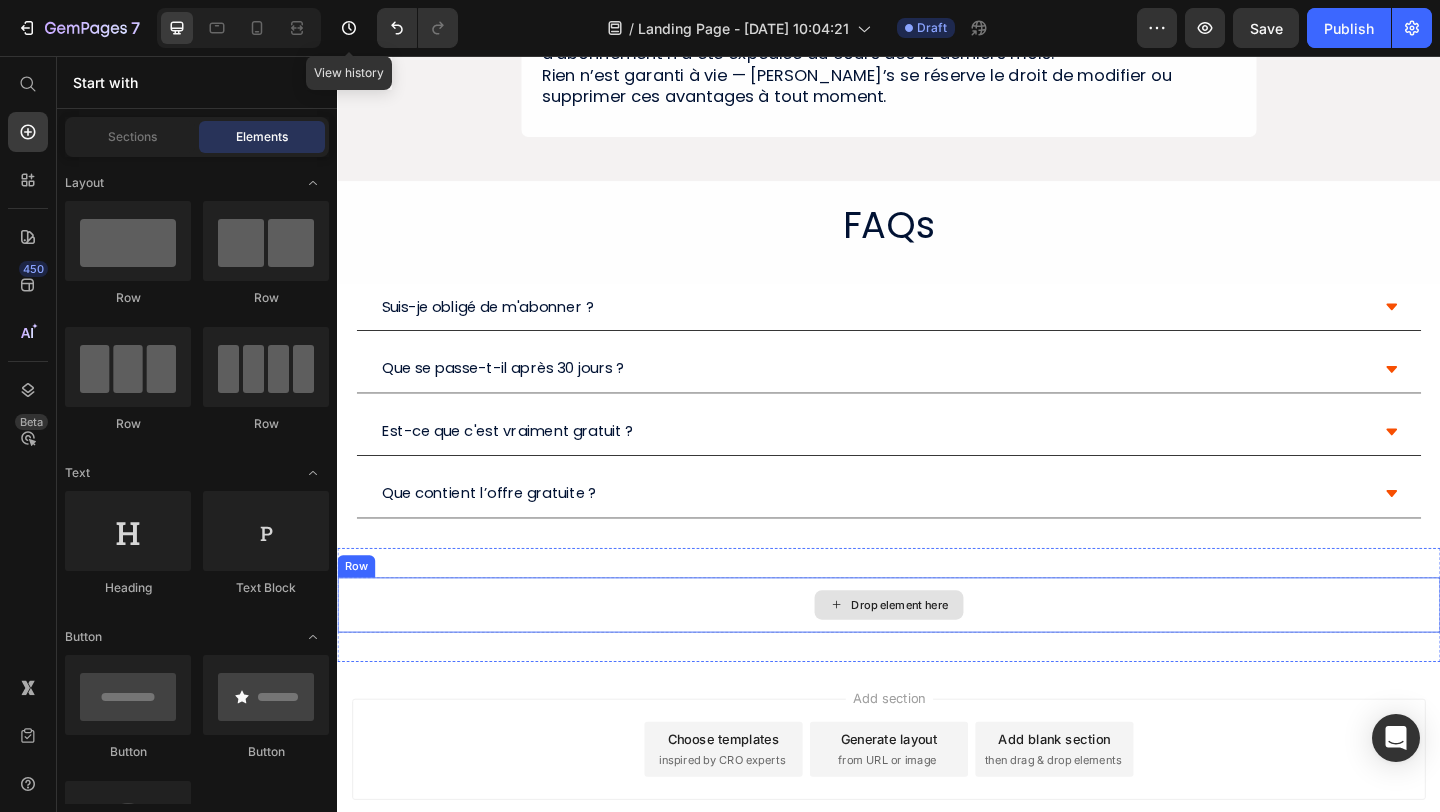 click on "Drop element here" at bounding box center [937, 653] 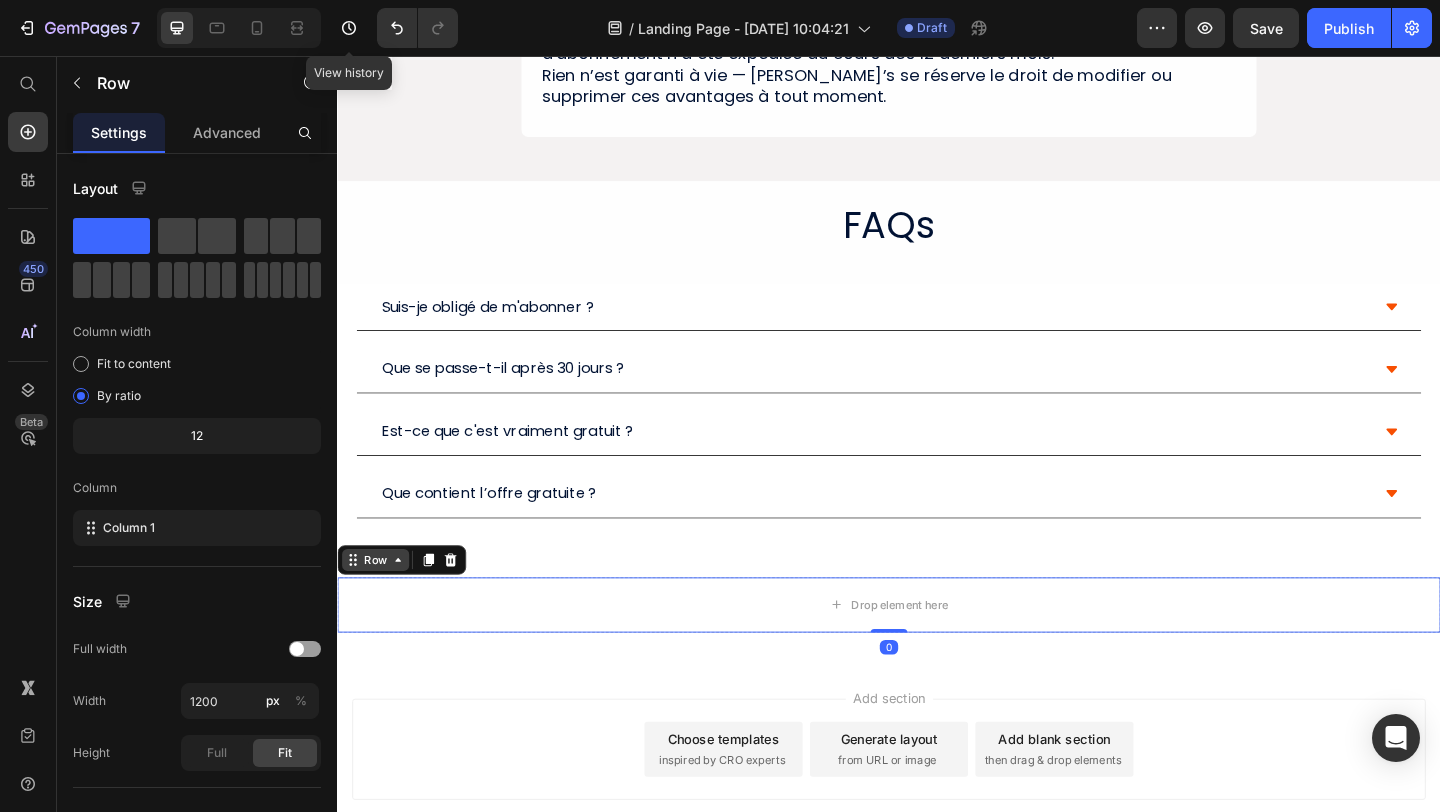 click 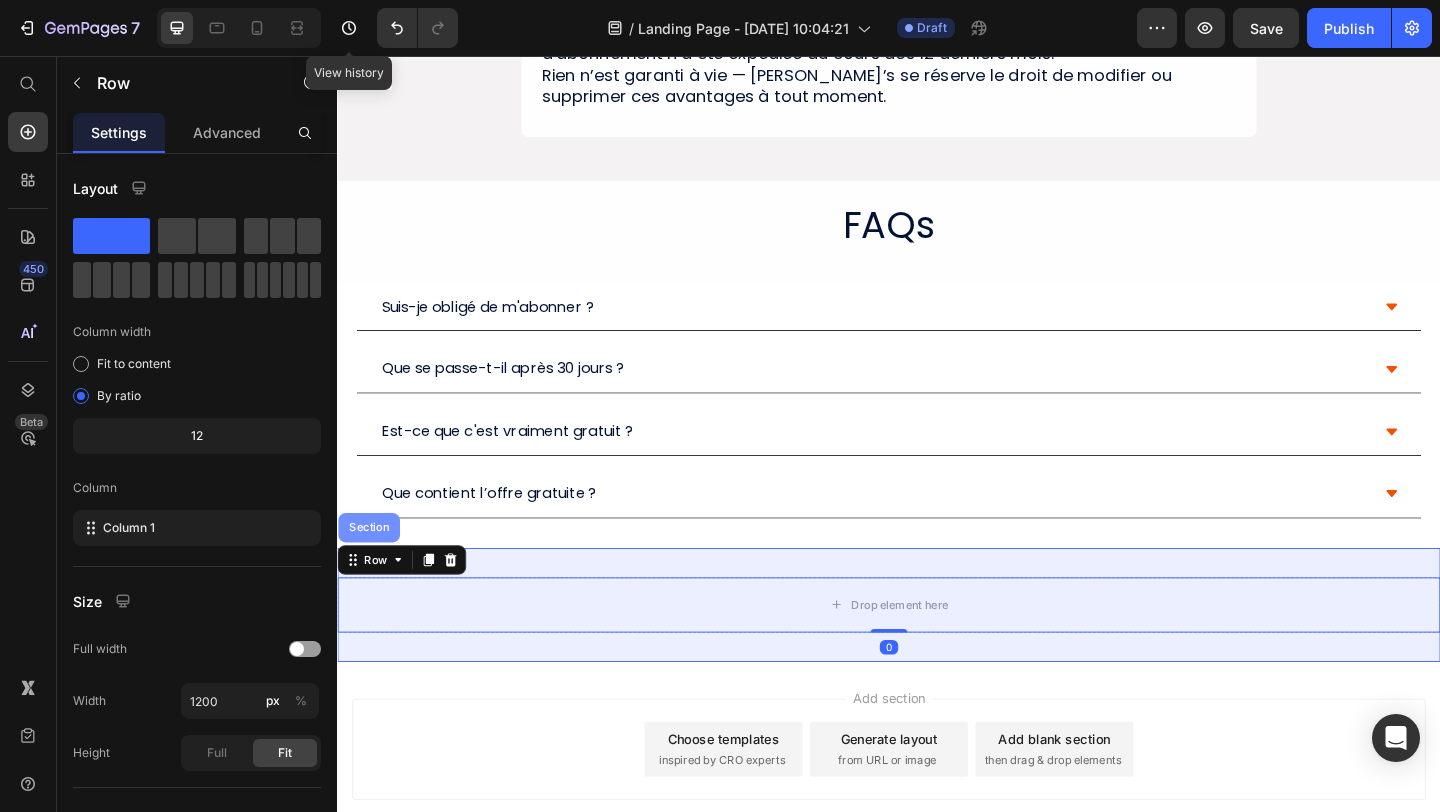 click on "Section" at bounding box center (371, 569) 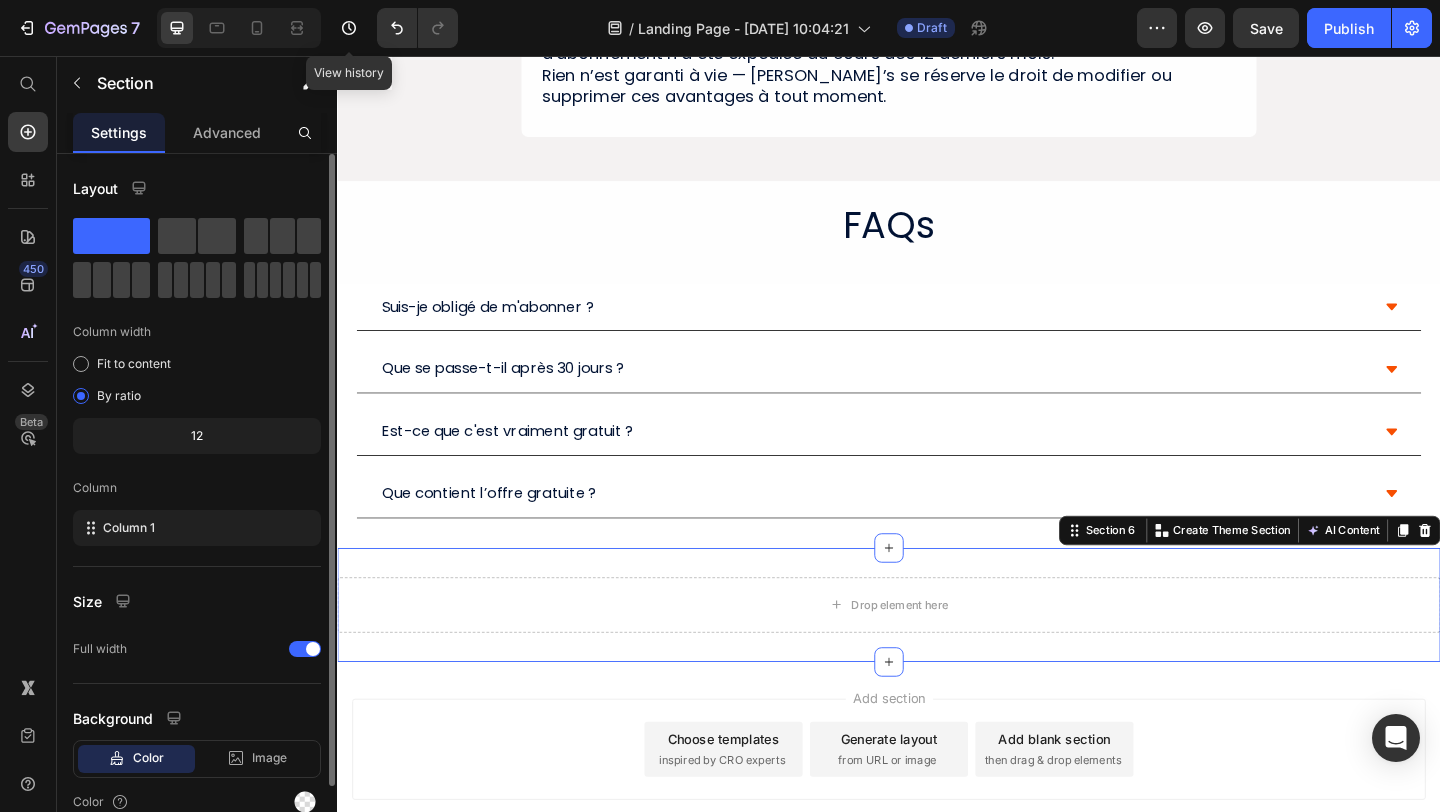 scroll, scrollTop: 93, scrollLeft: 0, axis: vertical 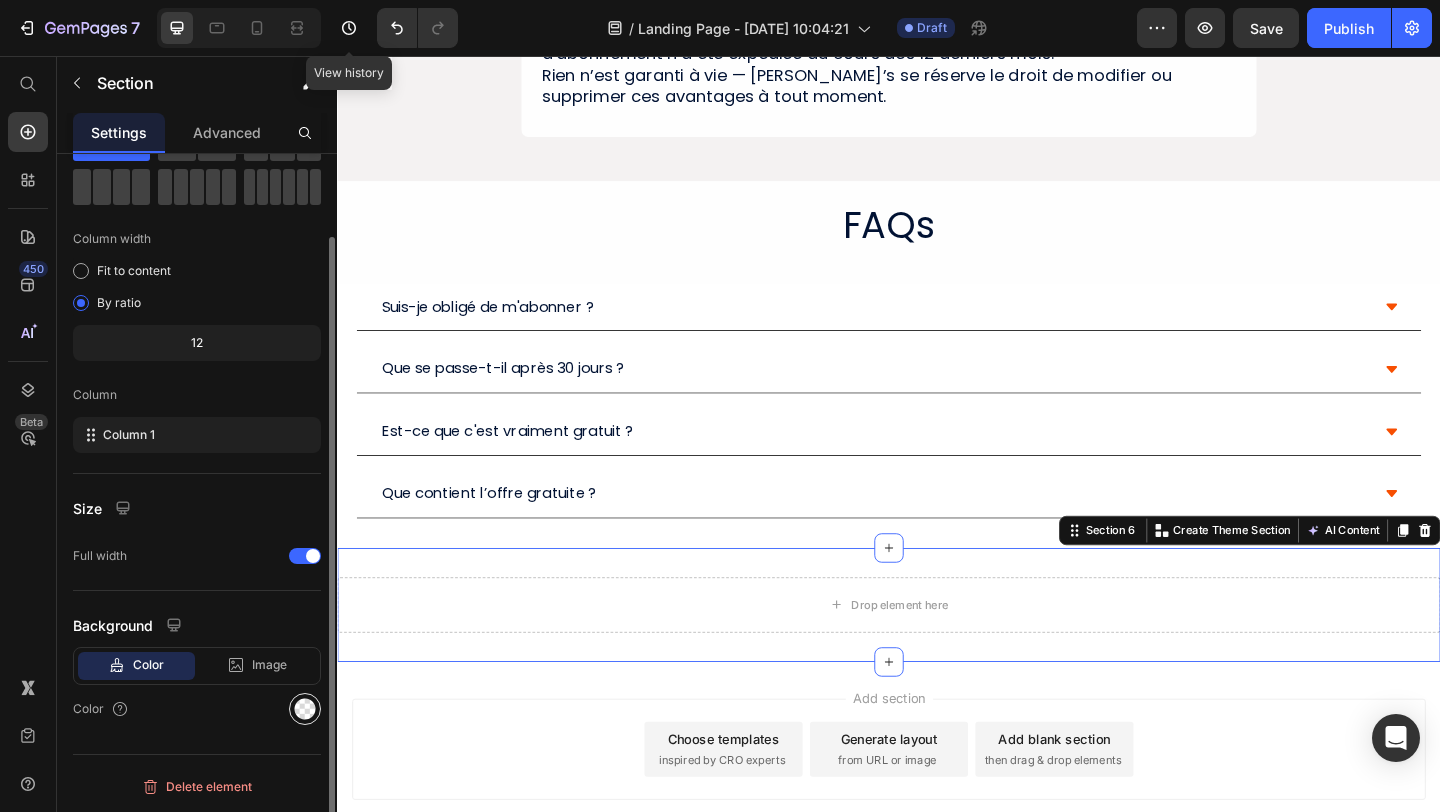 click at bounding box center (305, 709) 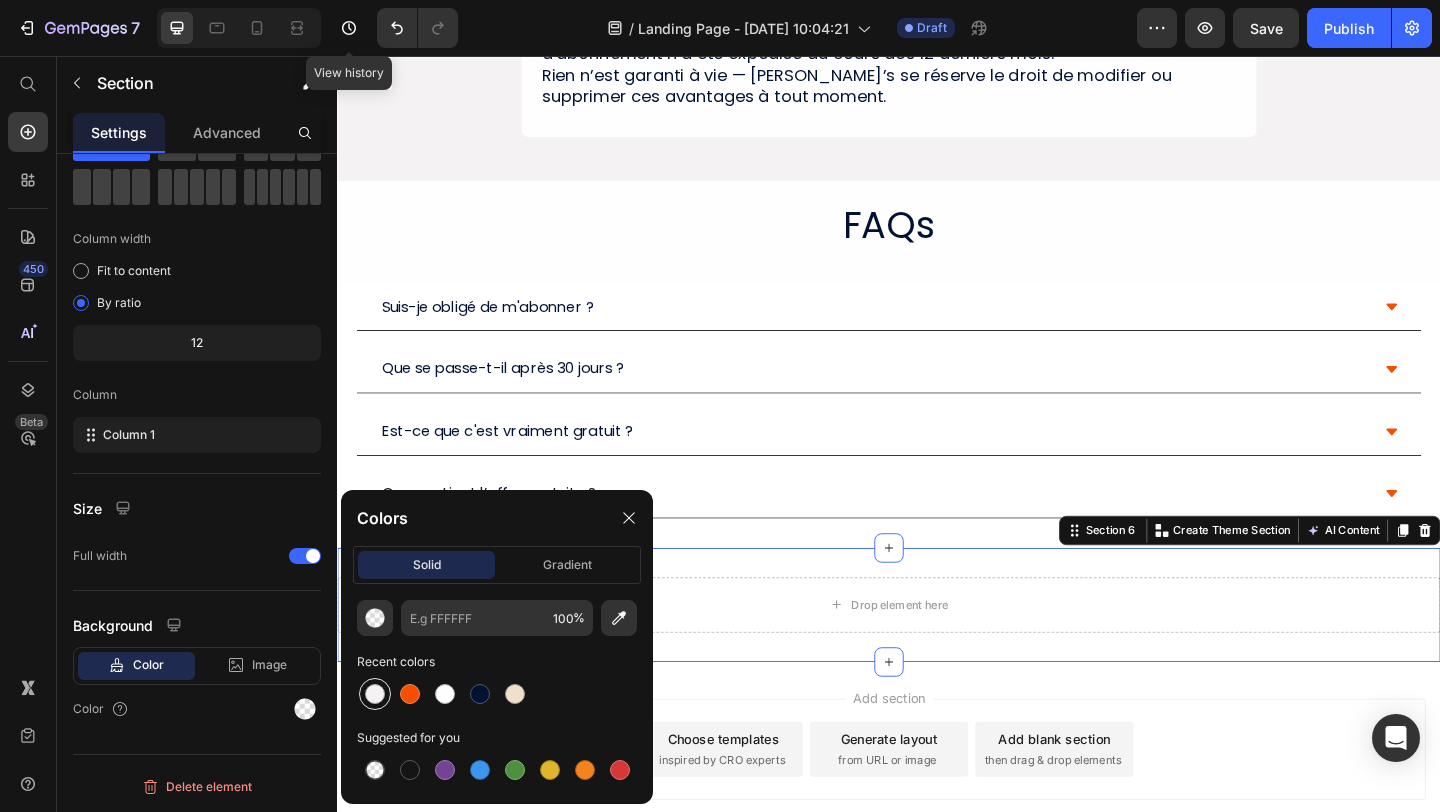 click at bounding box center [375, 694] 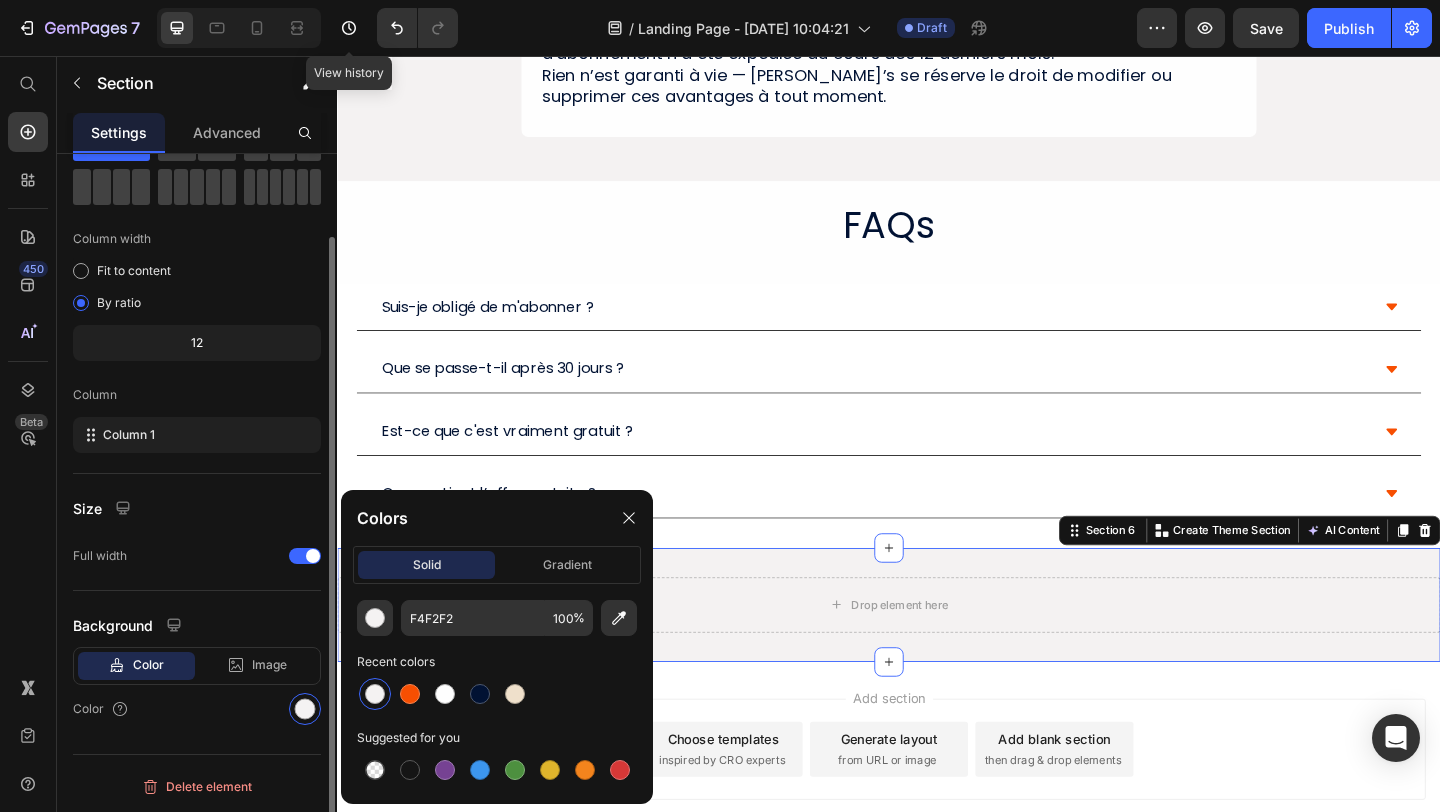 click on "Layout Column width Fit to content By ratio 12 Column Column 1 Size Full width Background Color Image Video  Color" at bounding box center [197, 415] 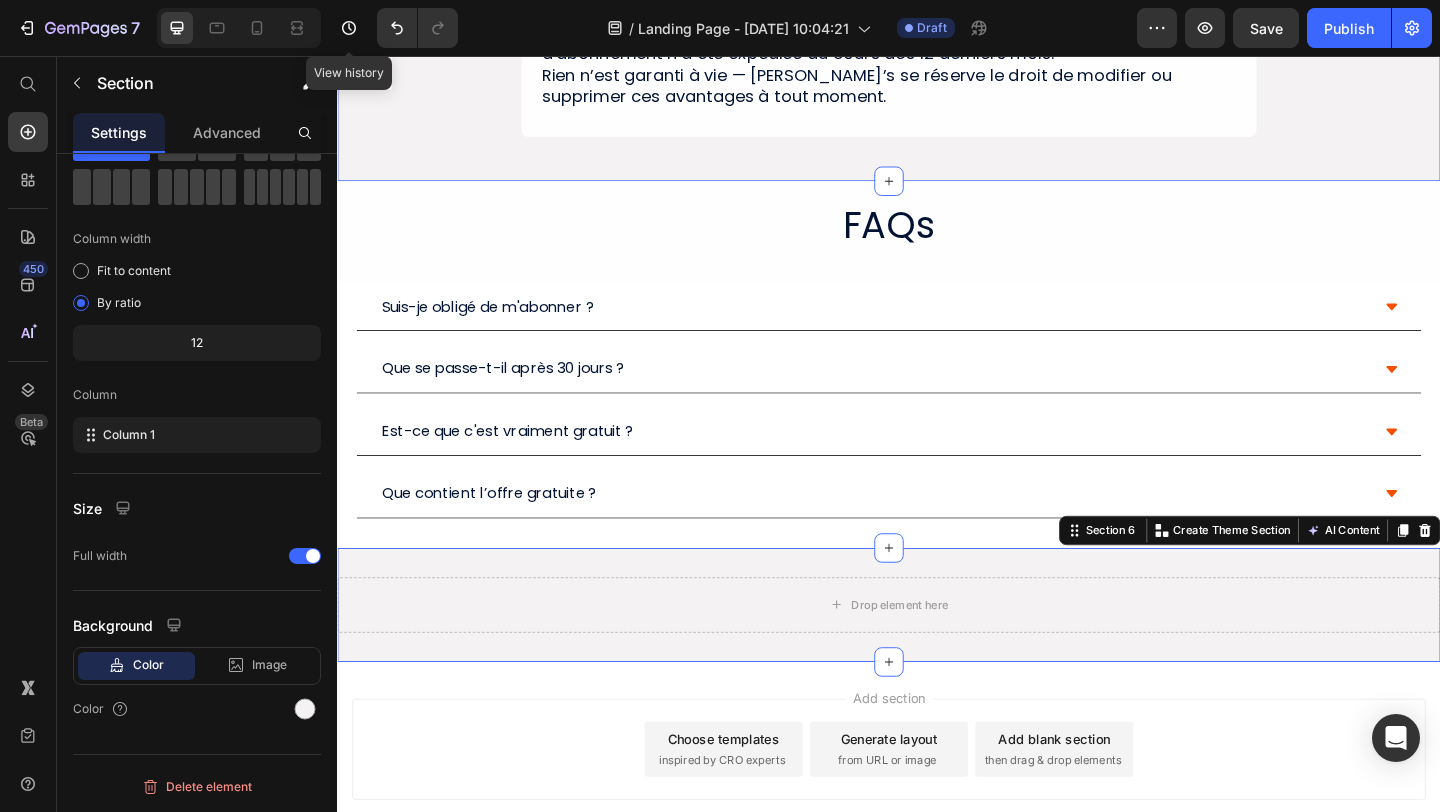 click on "⁠⁠⁠⁠⁠⁠⁠ Avantages de l’abonnement JUSTR Heading Abonnez-vous pour débloquer de nouveaux avantages. Text Block Row 💸  Gros avantages – 5 % de réduction sur tous les produits Harry’s – 15 % de réduction si vous vous abonnez à 3 produits ou plus ⏰  Accès anticipé Profitez des nouveautés avant tout le monde. 🚚  Livraison gratuite – Livraison offerte dès 25 £ d’achat – Livraison gratuite dès 15 £ pour les commandes d’abonnement 🔁  Abonnement flexible Modifiez votre abonnement à tout moment. Des questions ? Consultez notre FAQ. *Les avantages de l’abonnement Harry’s s’activent gratuitement avec l’achat d’un coffret de démarrage ou d’un abonnement à un produit, et restent valables tant que votre abonnement est actif. Les avantages expirent si vous annulez votre abonnement ou si aucune commande d’abonnement n’a été expédiée au cours des 12 derniers mois. Heading Row Row Section 3" at bounding box center (937, -155) 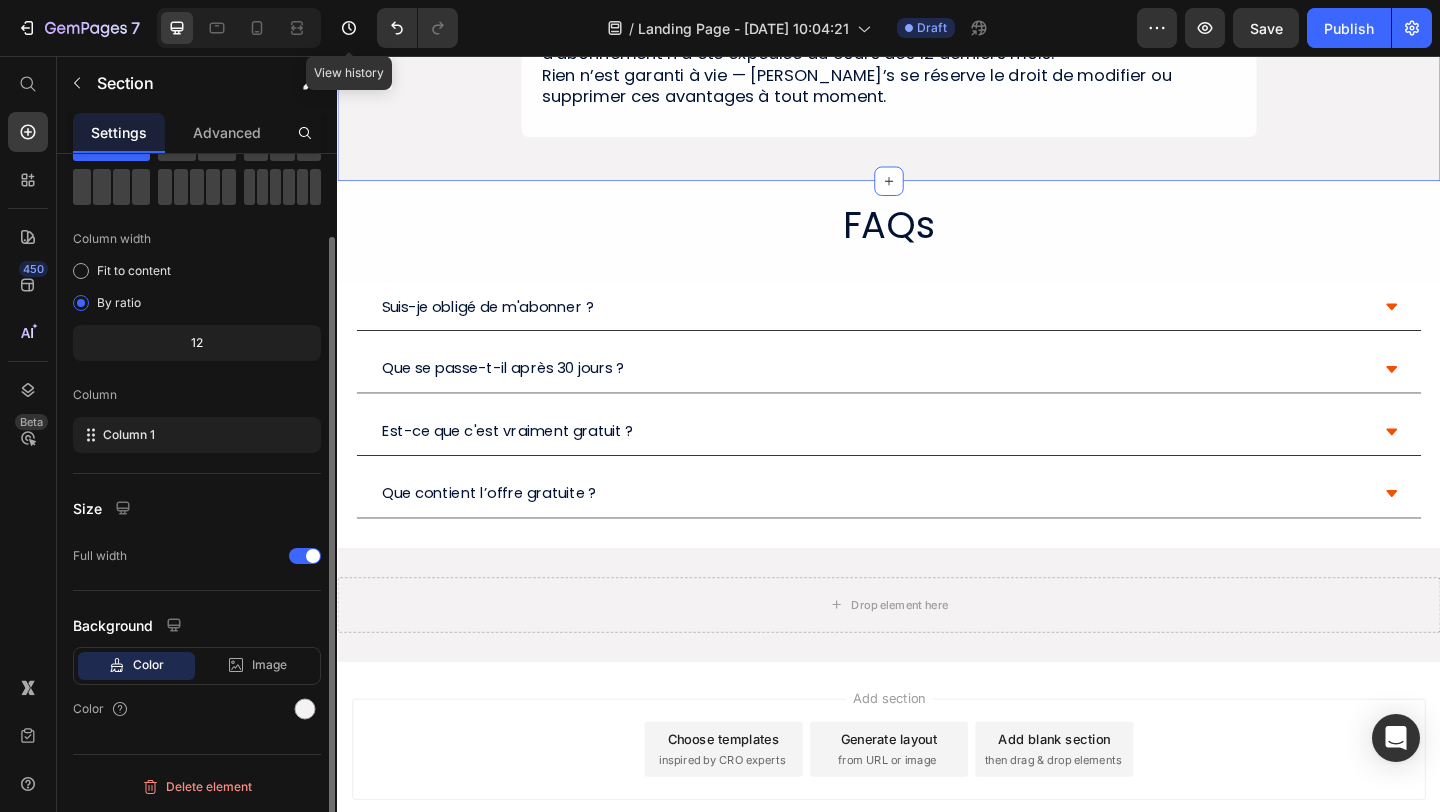 click on "Color Image Video  Color" 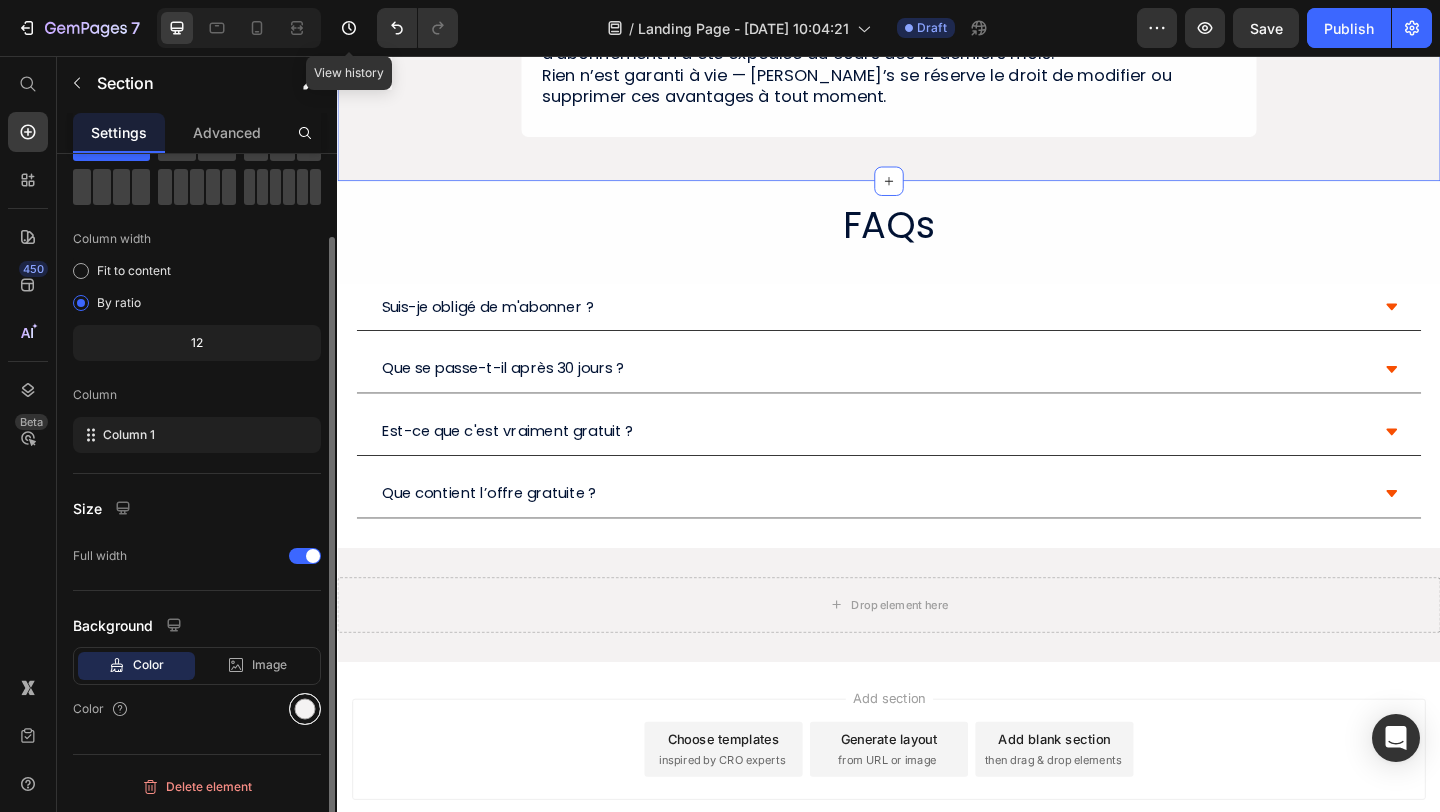 click at bounding box center [305, 709] 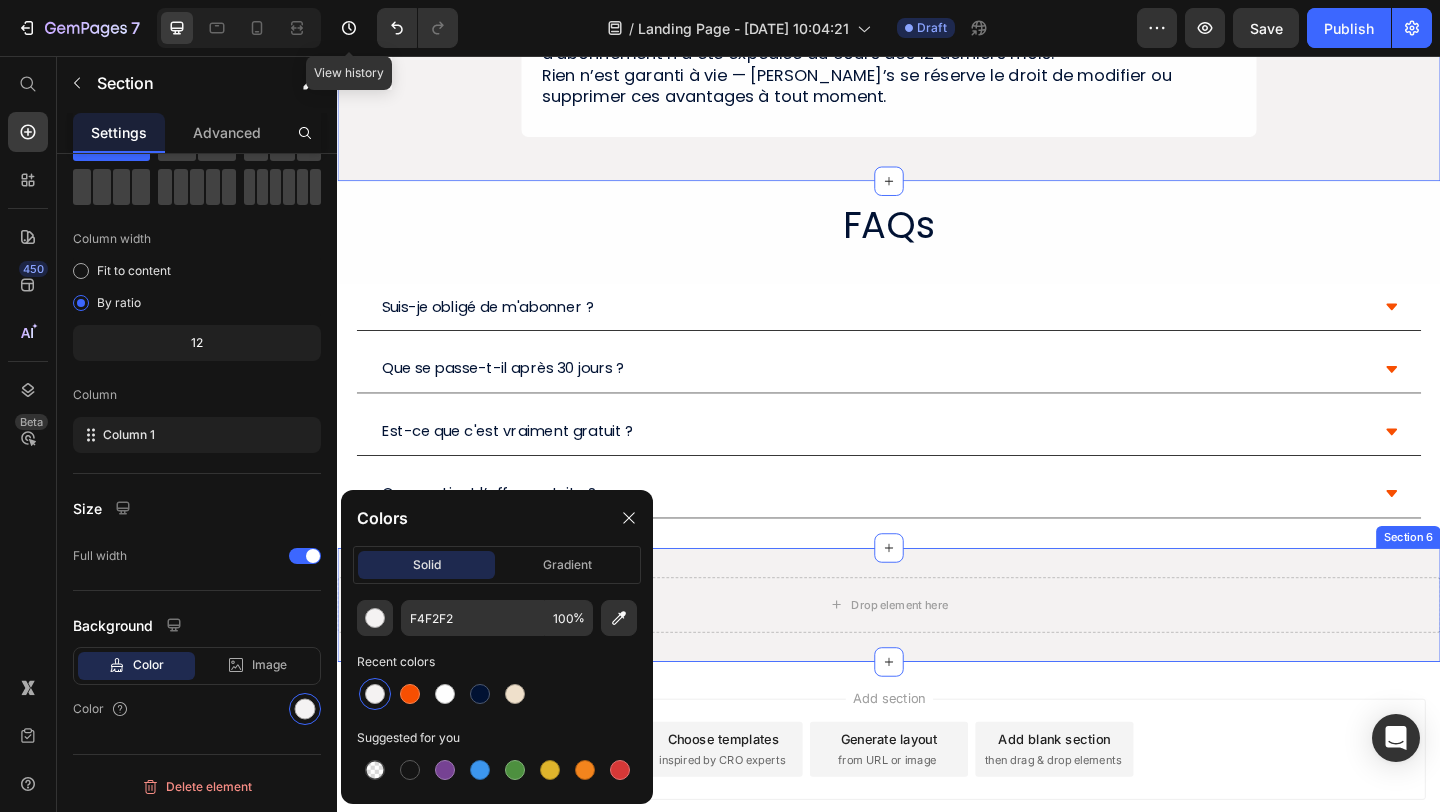 click on "Drop element here Row Section 6" at bounding box center [937, 653] 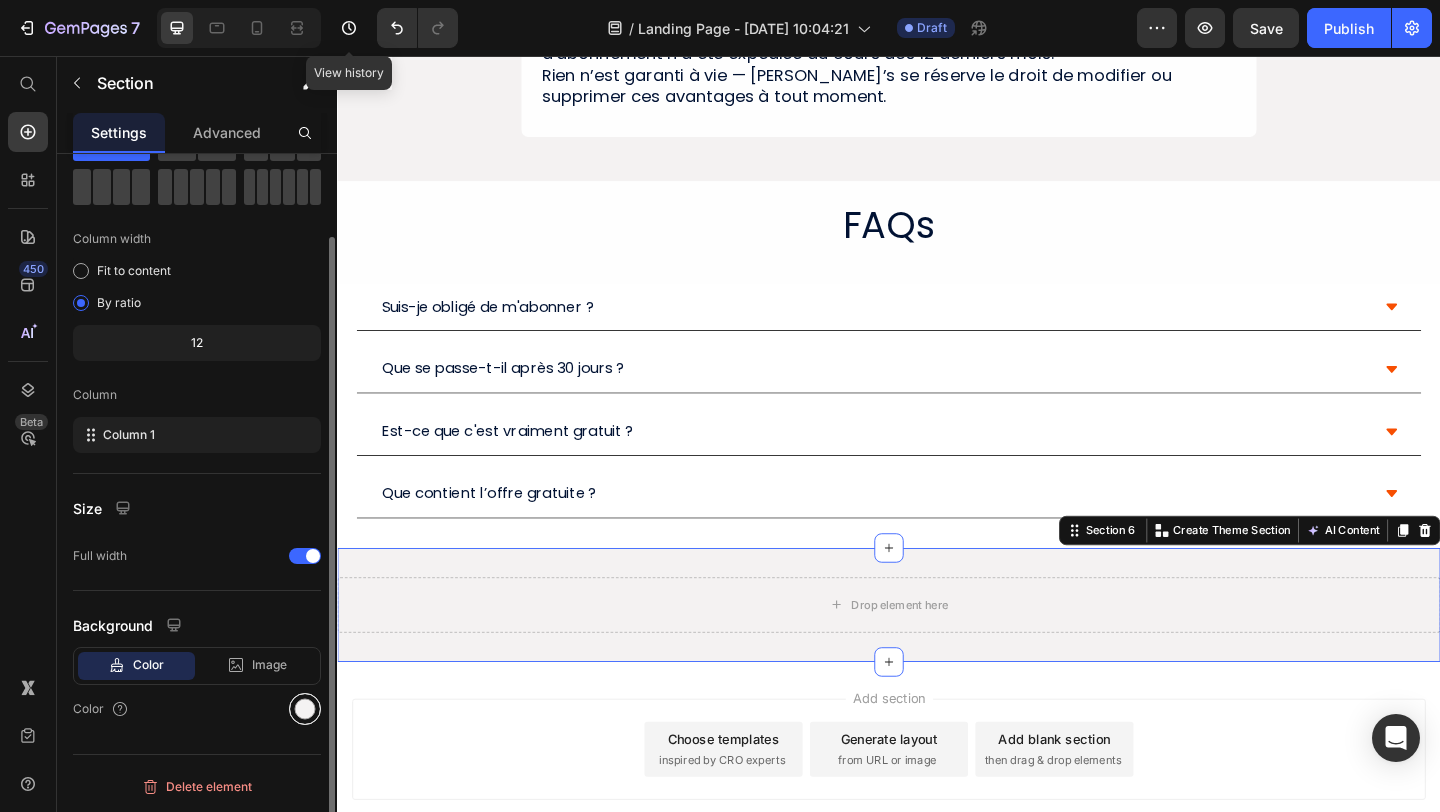 click at bounding box center (305, 709) 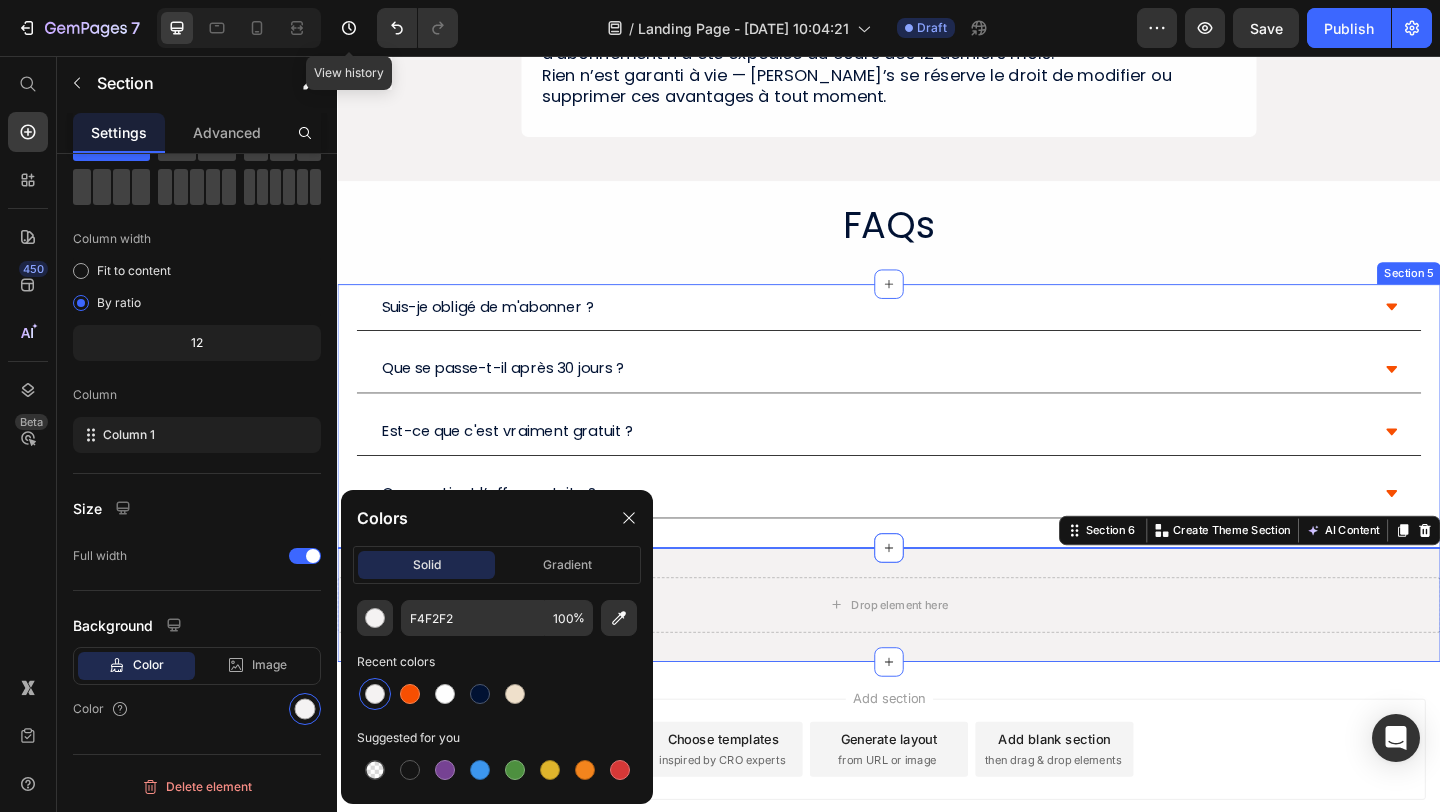 click on "Suis-je obligé de m'abonner ?
Que se passe-t-il après 30 jours ?
Est-ce que c'est vraiment gratuit ?
Que contient l’offre gratuite ? Accordion Section 5" at bounding box center (937, 447) 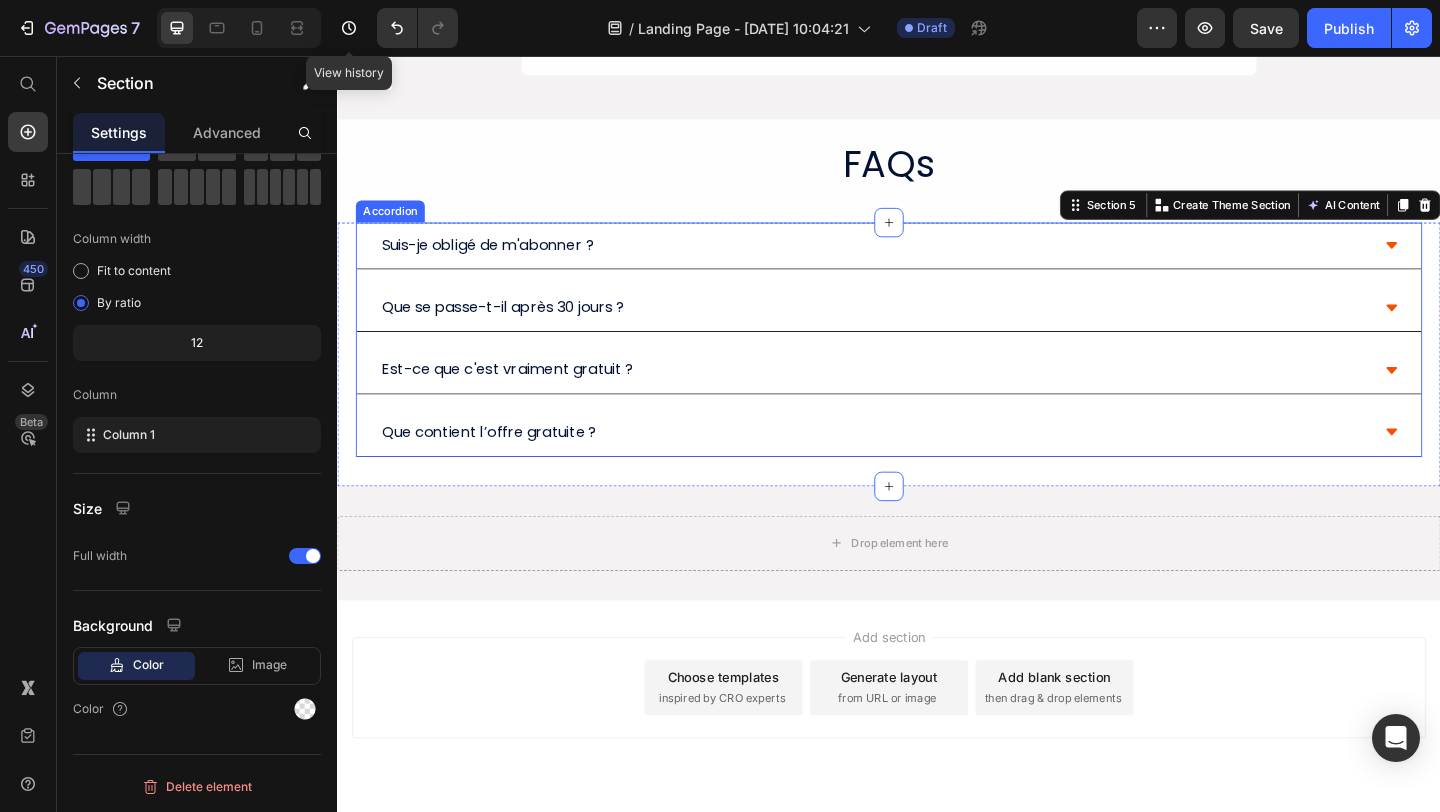 scroll, scrollTop: 1443, scrollLeft: 0, axis: vertical 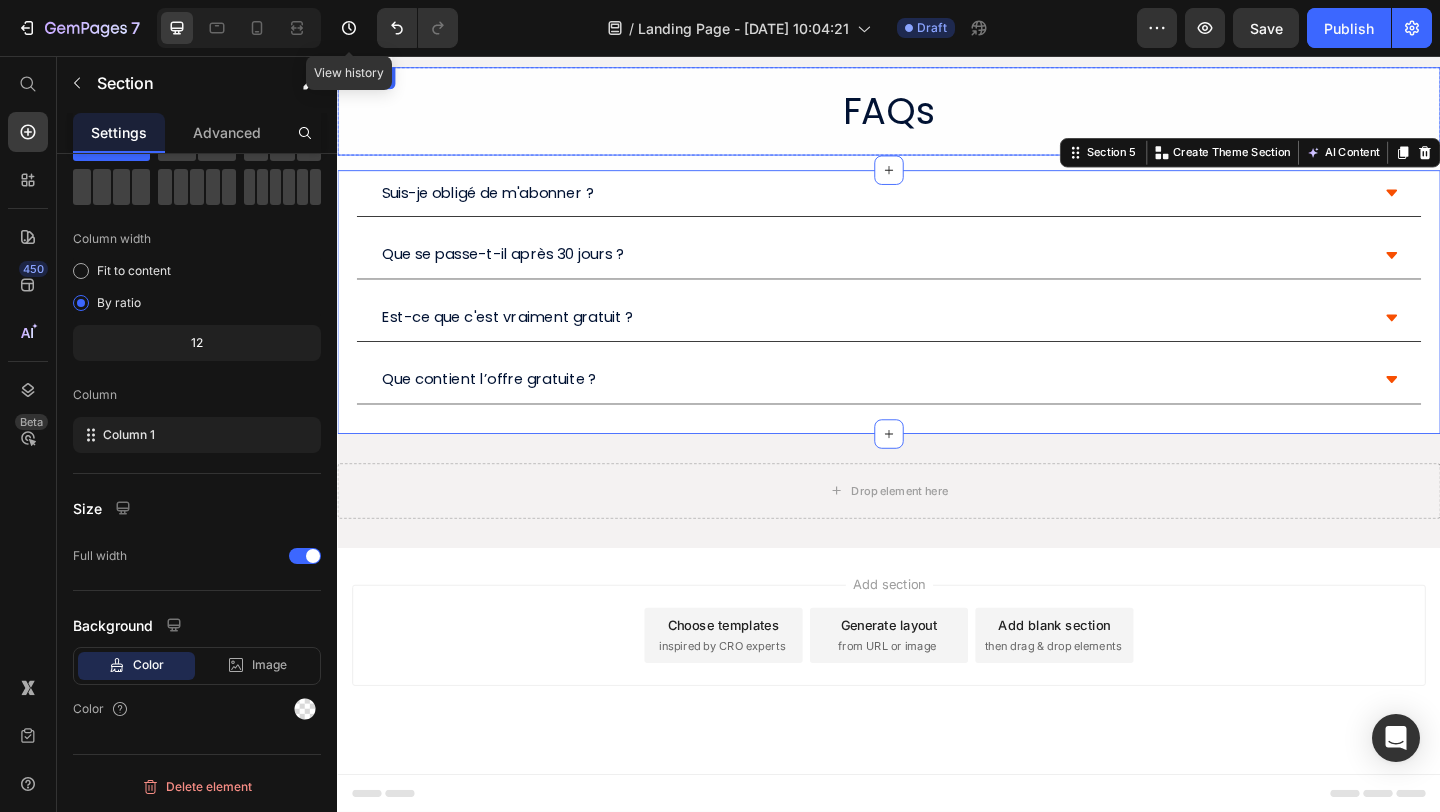 click on "FAQs" at bounding box center [937, 116] 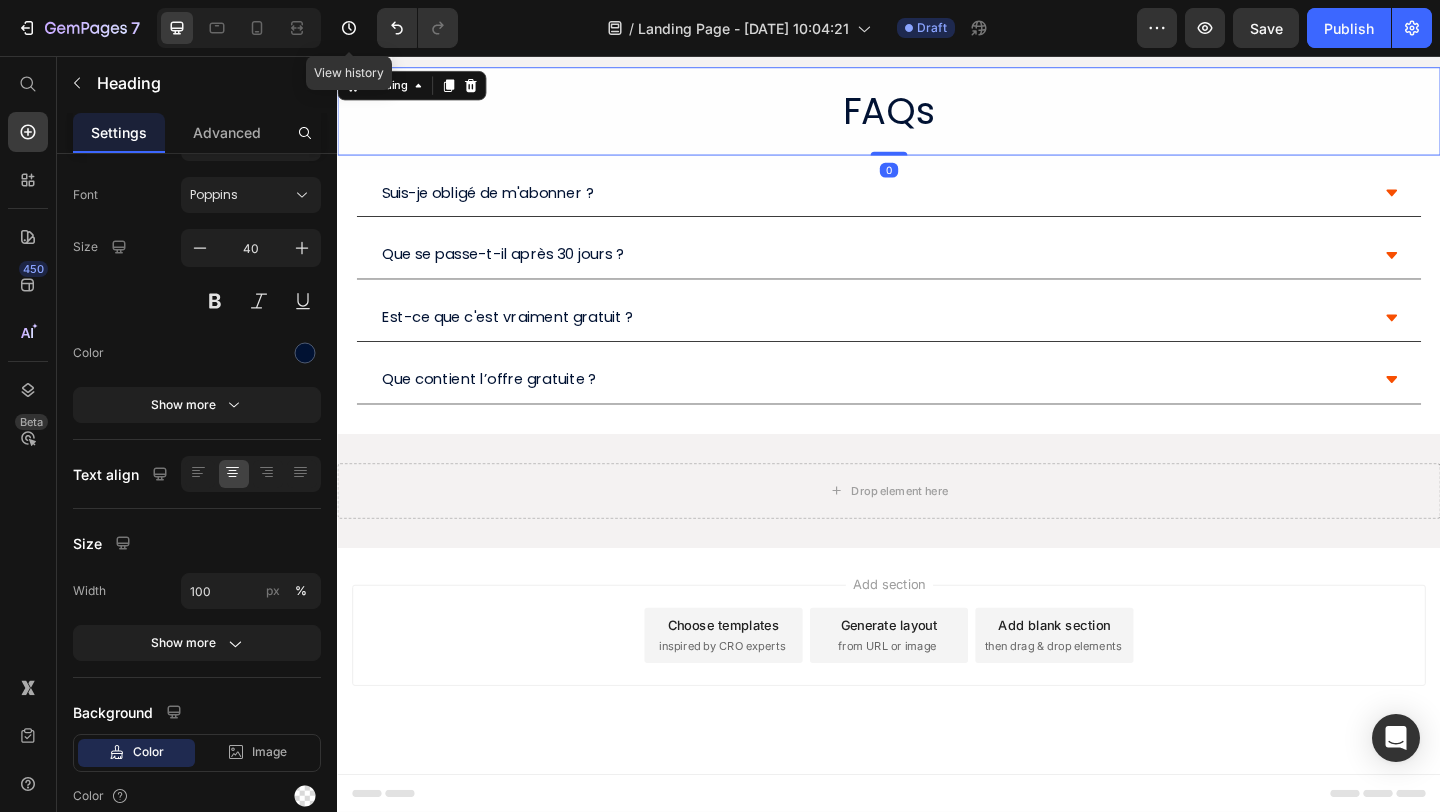 scroll, scrollTop: 0, scrollLeft: 0, axis: both 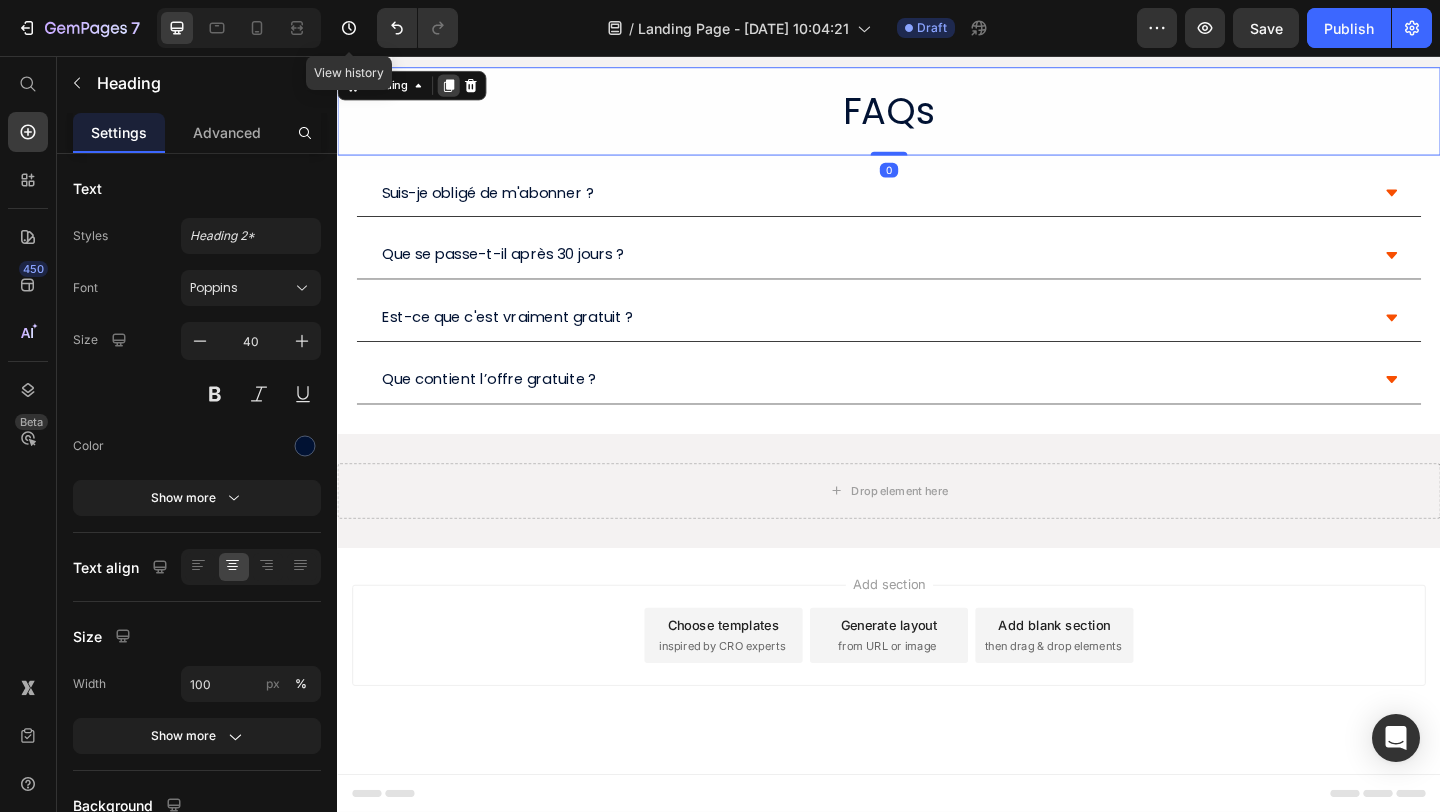 click 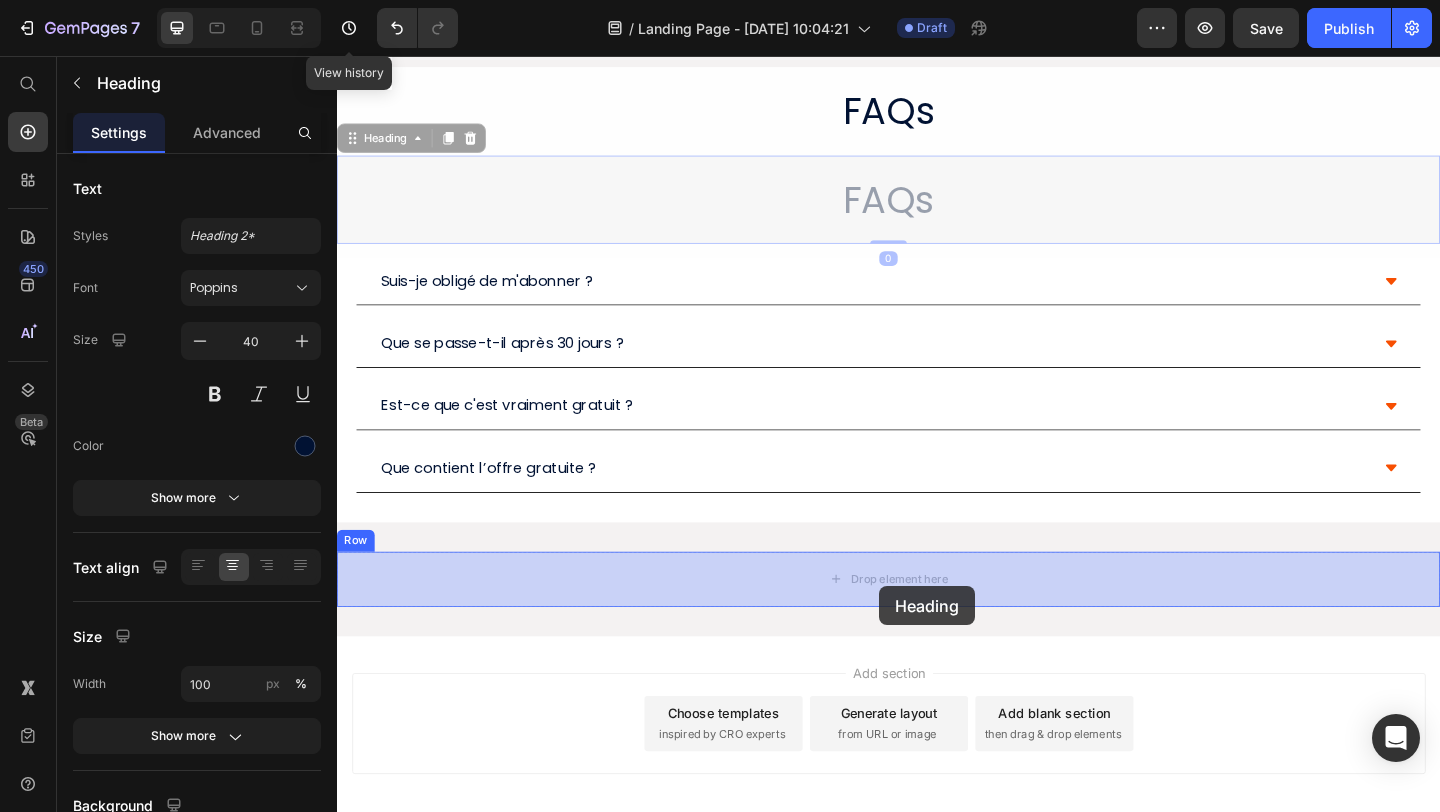 drag, startPoint x: 361, startPoint y: 145, endPoint x: 923, endPoint y: 626, distance: 739.73303 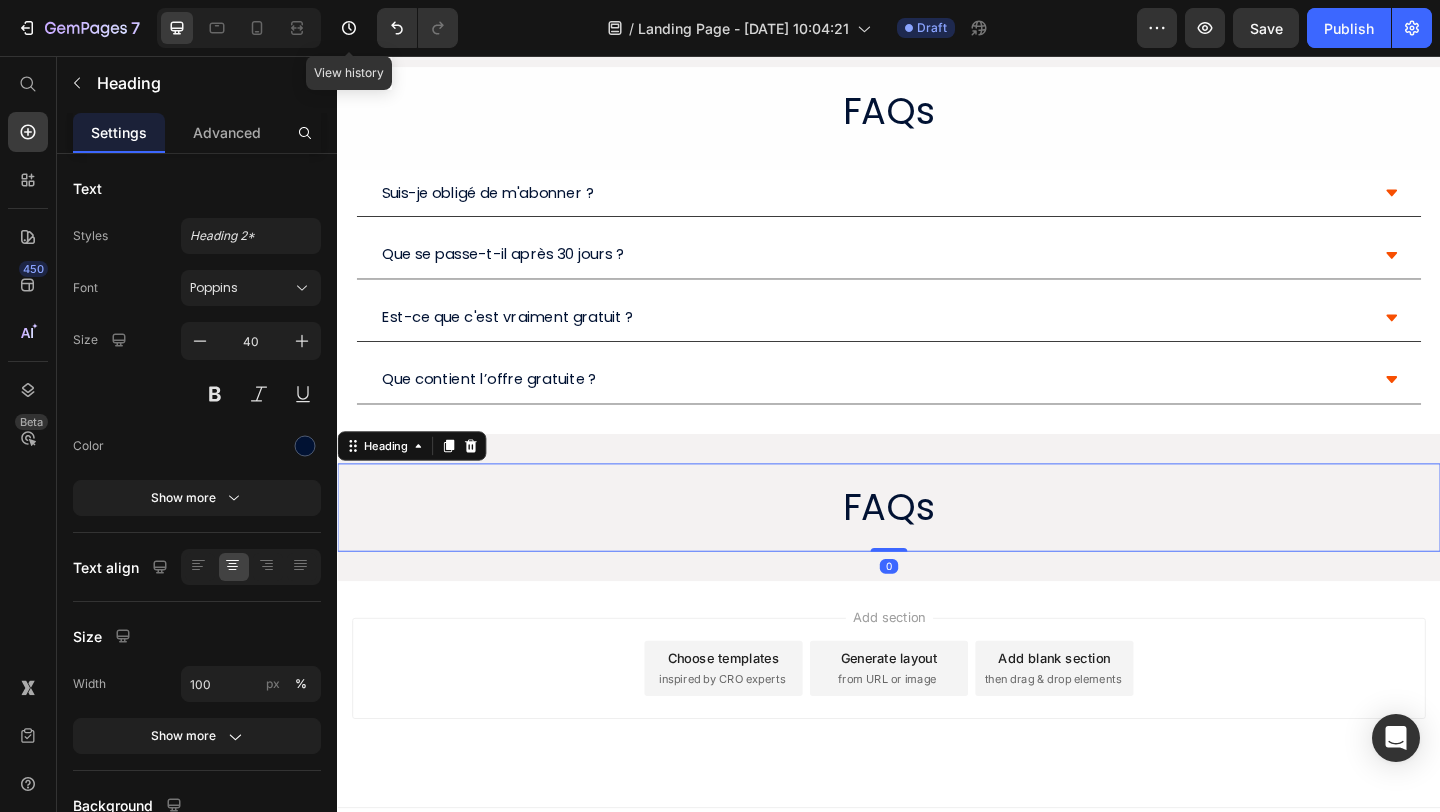 click on "FAQs" at bounding box center (937, 547) 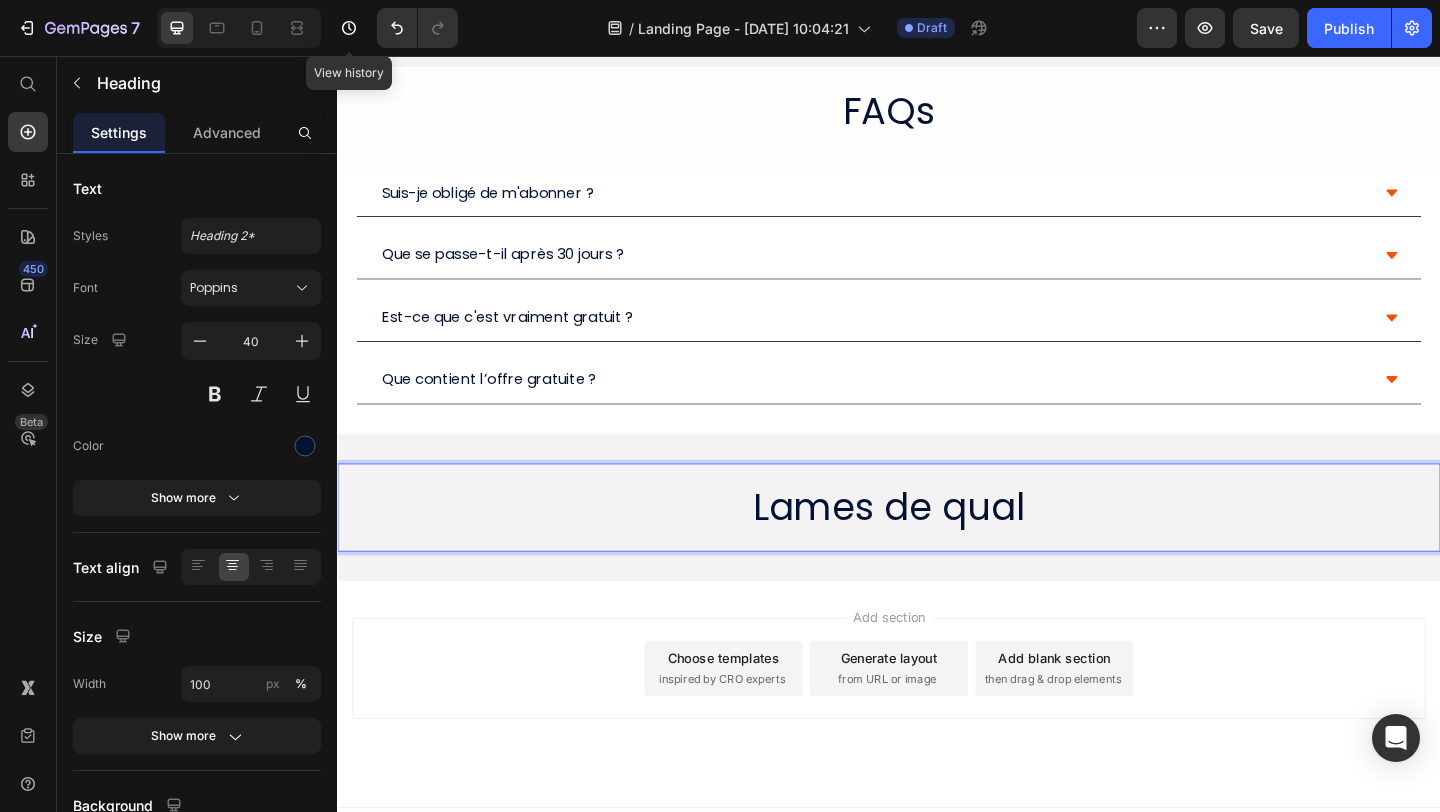 click on "Lames de qual" at bounding box center [937, 547] 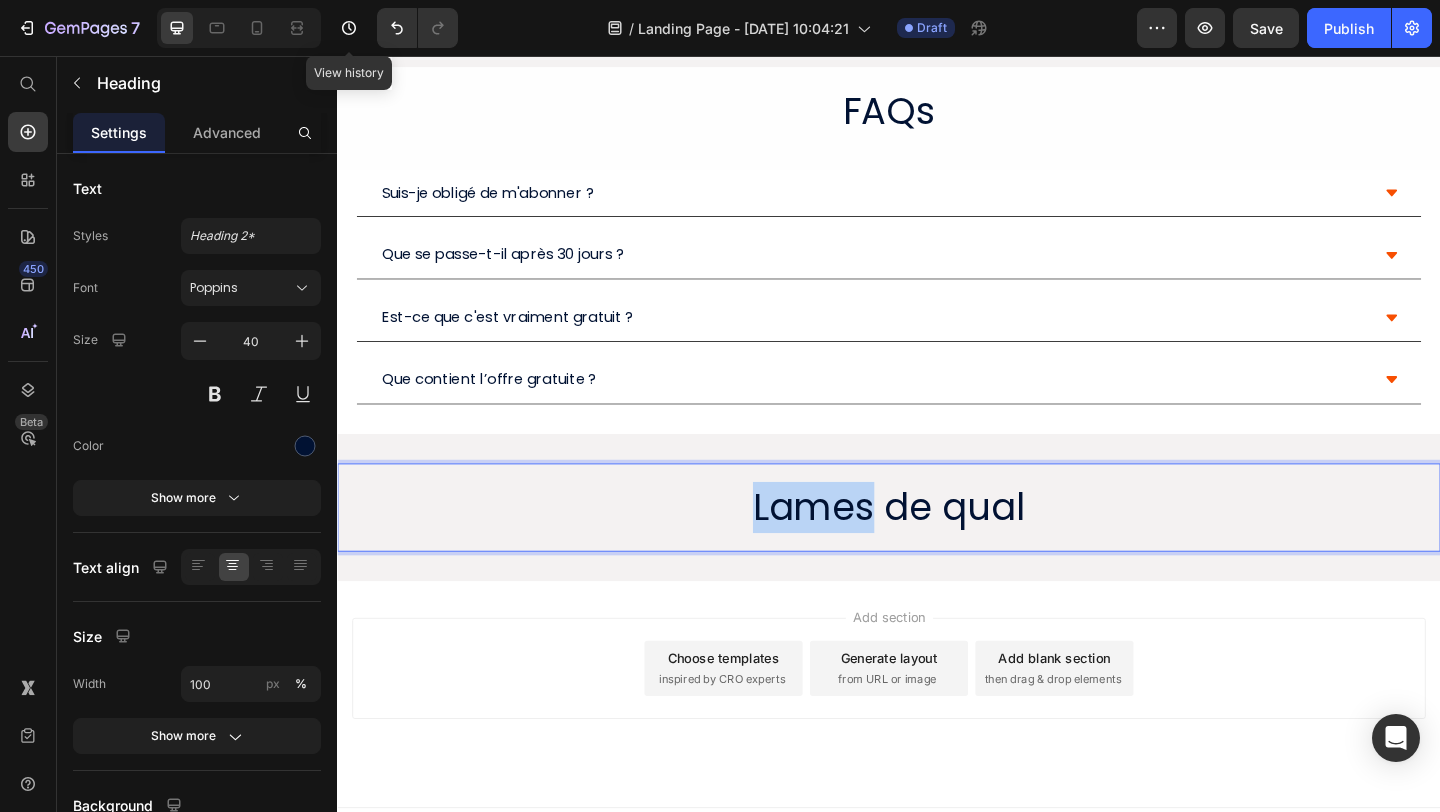 click on "Lames de qual" at bounding box center (937, 547) 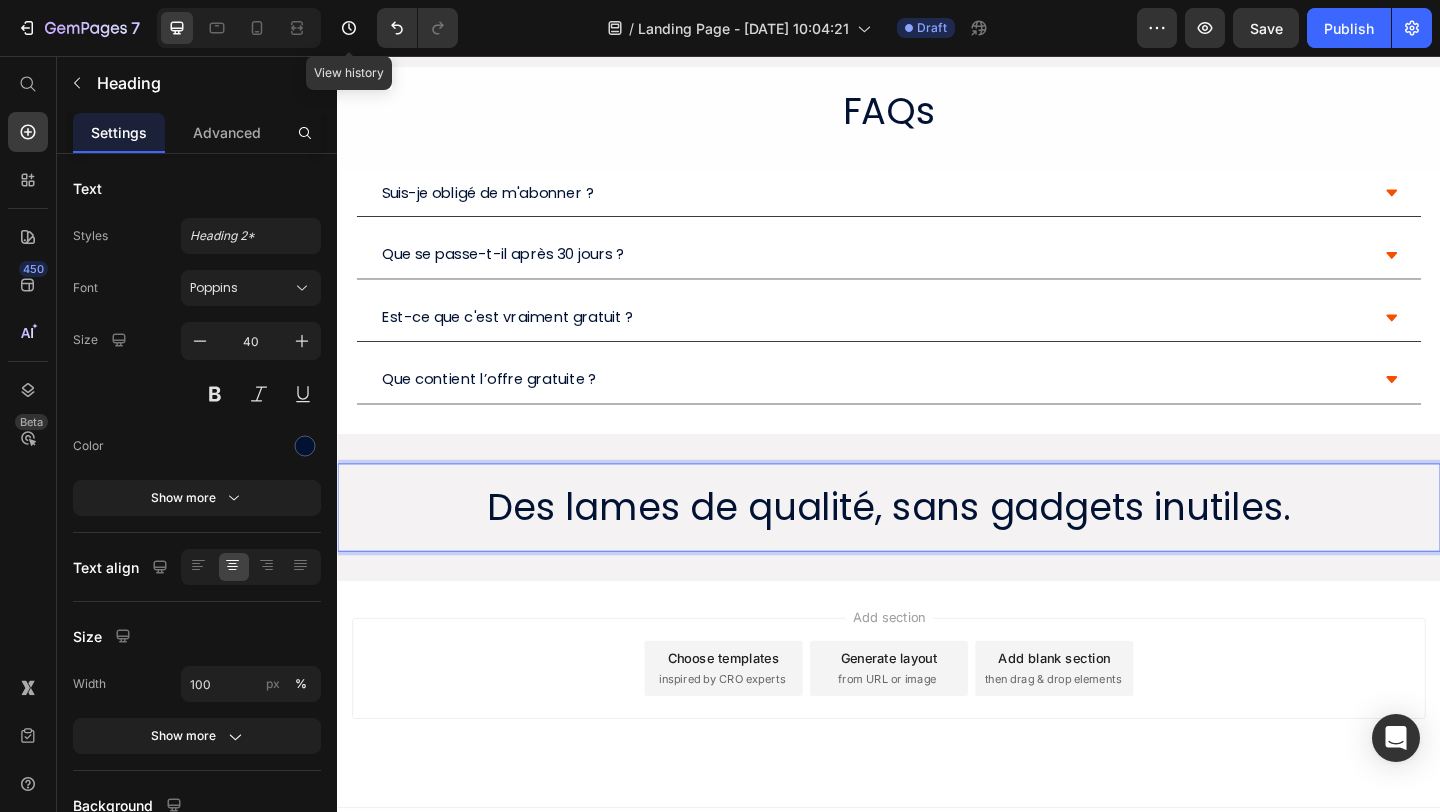 click on "Des lames de qualité, sans gadgets inutiles. Heading   0 Row Section 6" at bounding box center (937, 547) 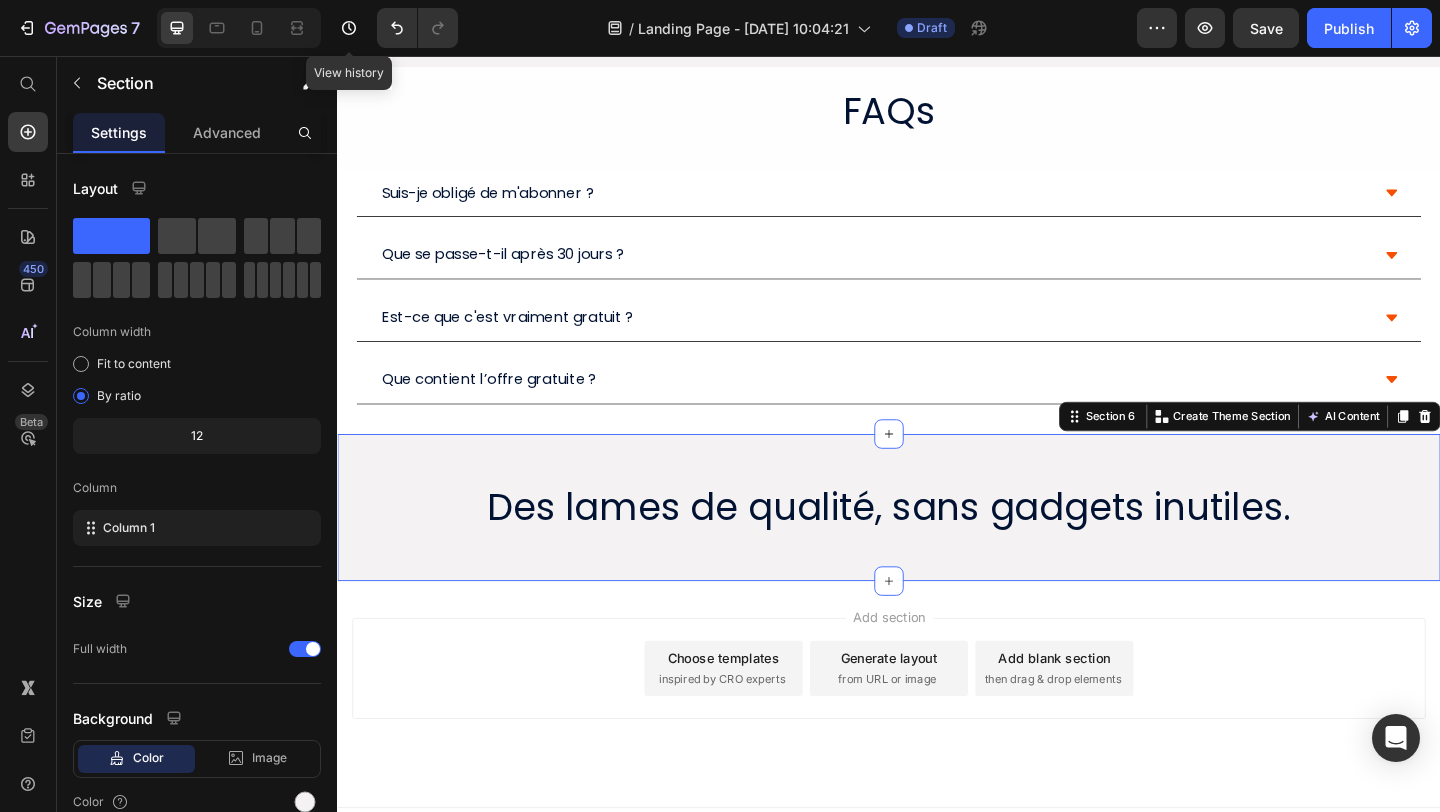 scroll, scrollTop: 1479, scrollLeft: 0, axis: vertical 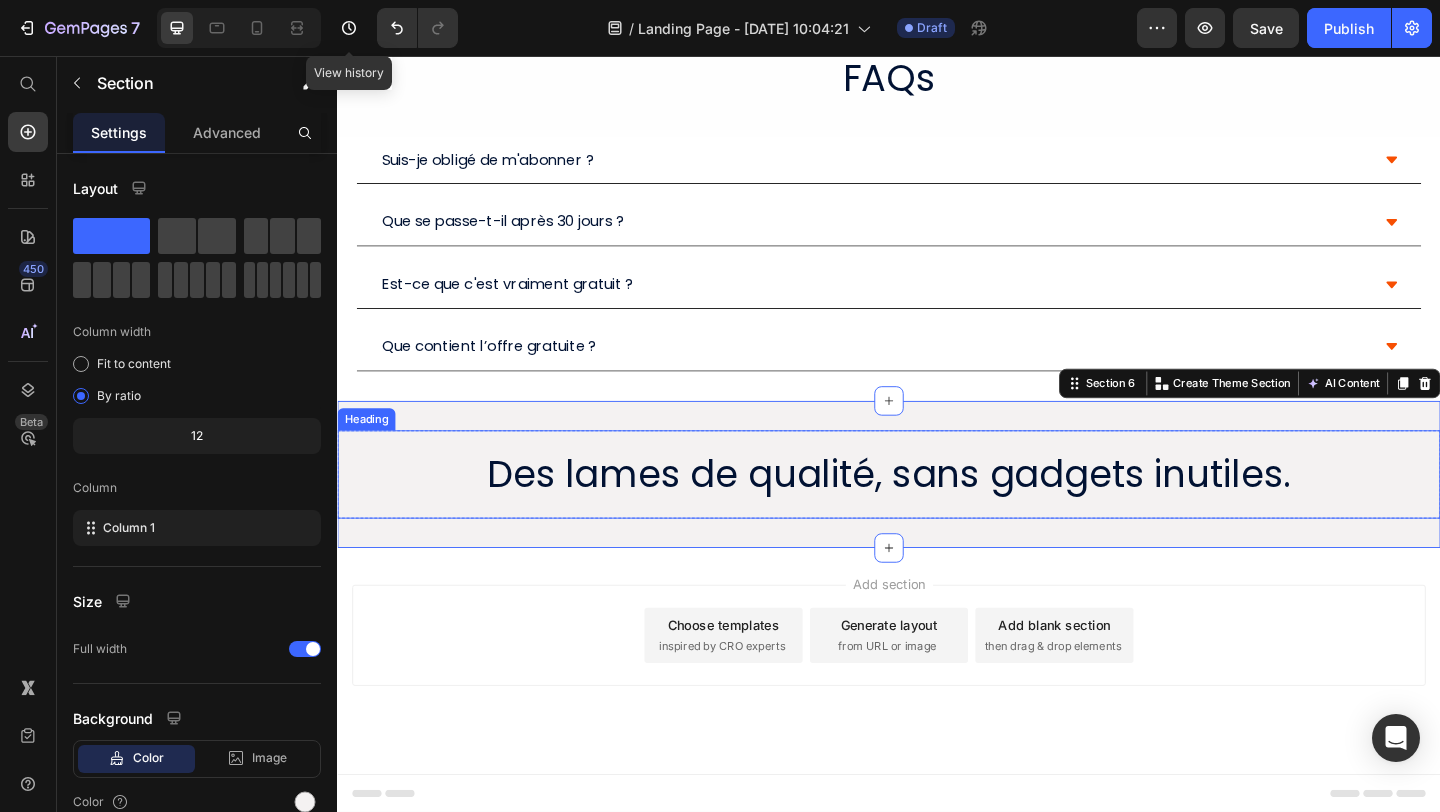 click on "Des lames de qualité, sans gadgets inutiles." at bounding box center (937, 511) 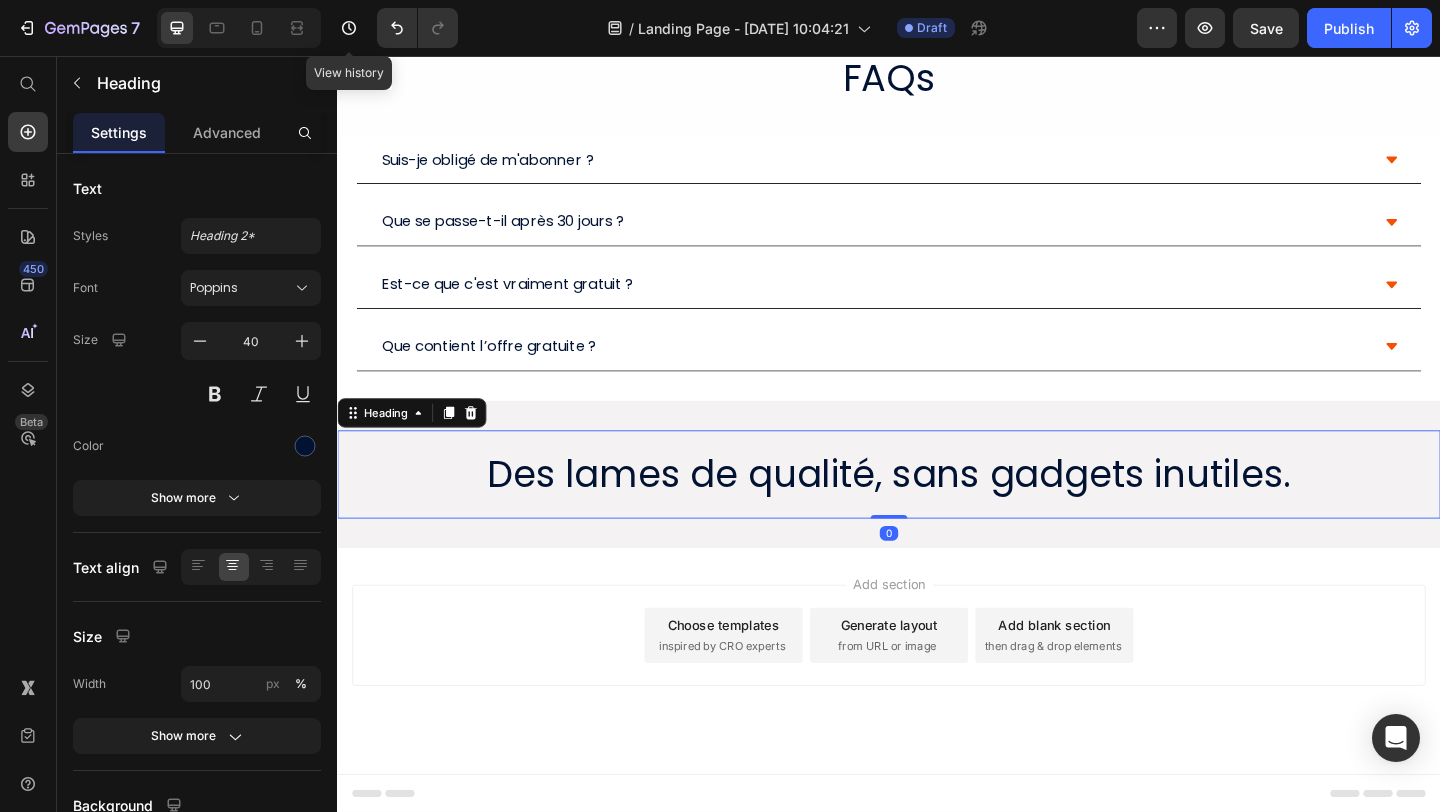 click on "Add section Choose templates inspired by CRO experts Generate layout from URL or image Add blank section then drag & drop elements" at bounding box center (937, 714) 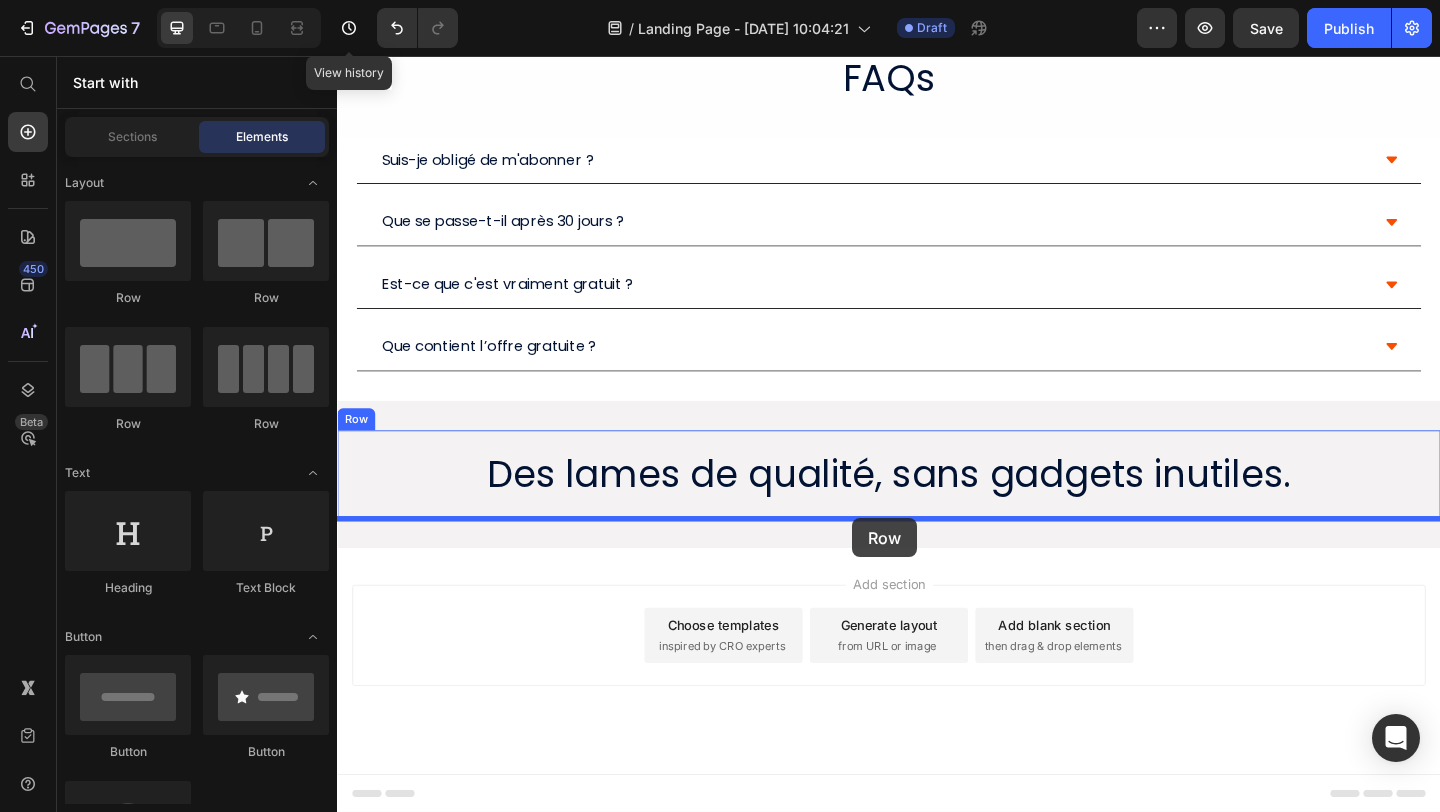 drag, startPoint x: 596, startPoint y: 445, endPoint x: 897, endPoint y: 559, distance: 321.86487 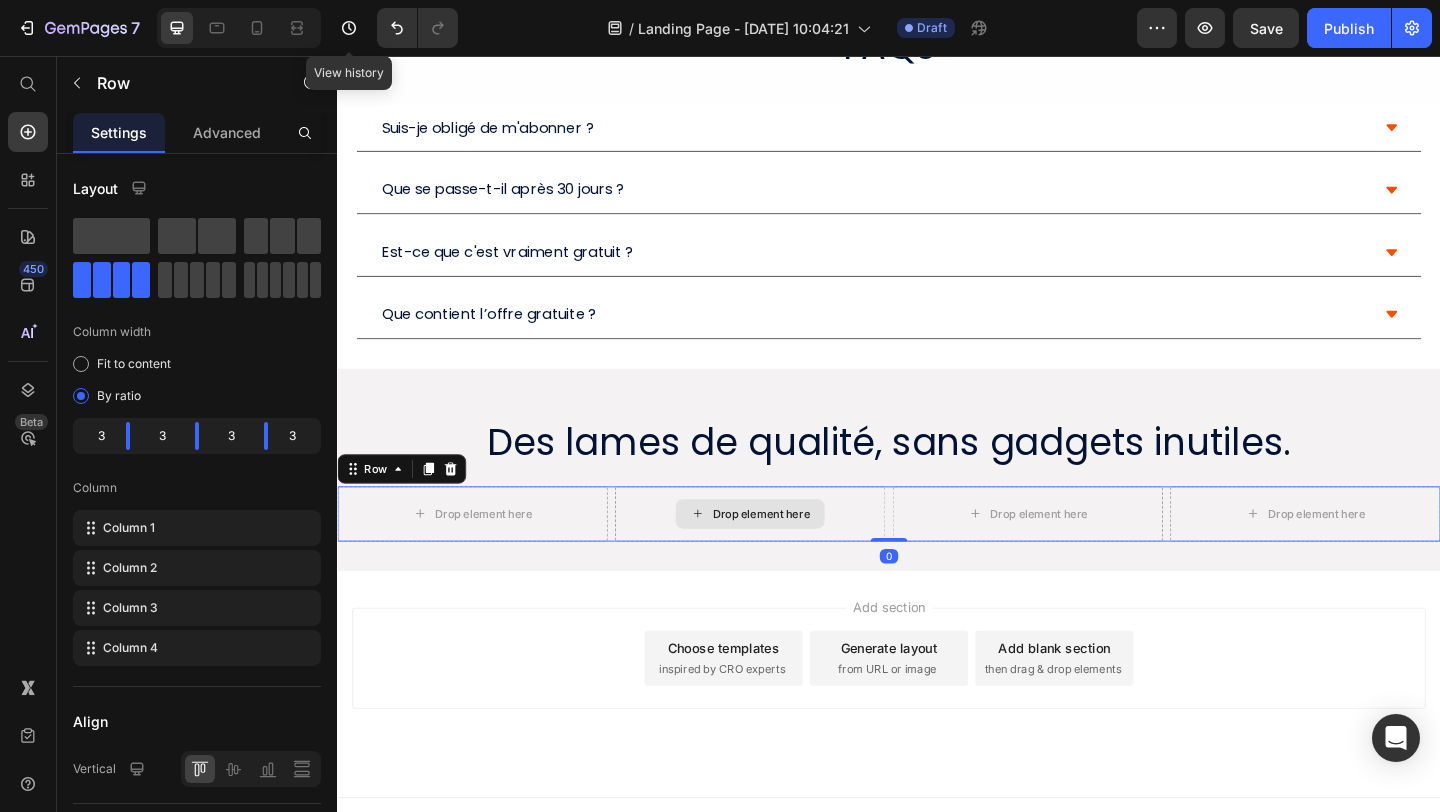scroll, scrollTop: 1539, scrollLeft: 0, axis: vertical 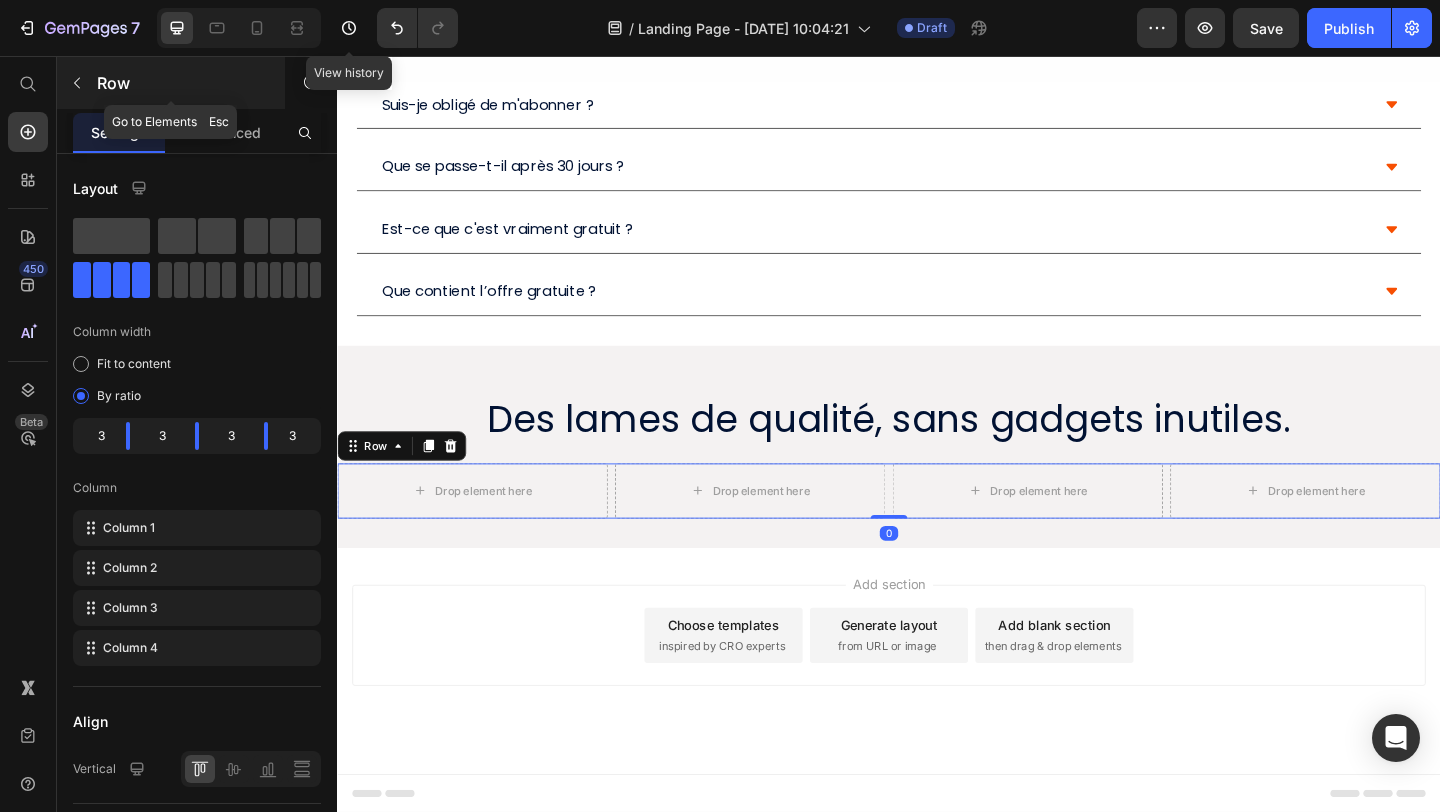 click on "Row" at bounding box center [171, 83] 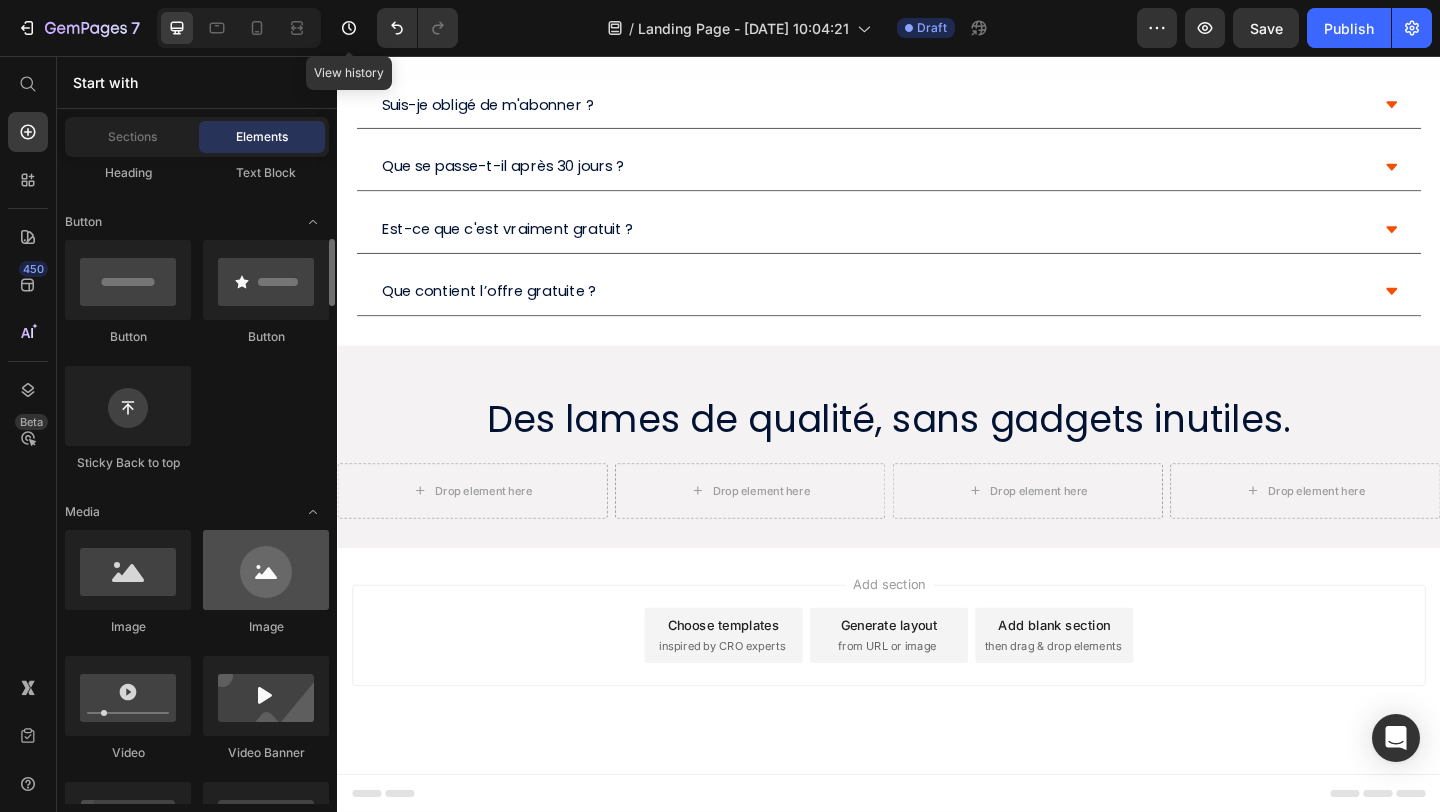 scroll, scrollTop: 524, scrollLeft: 0, axis: vertical 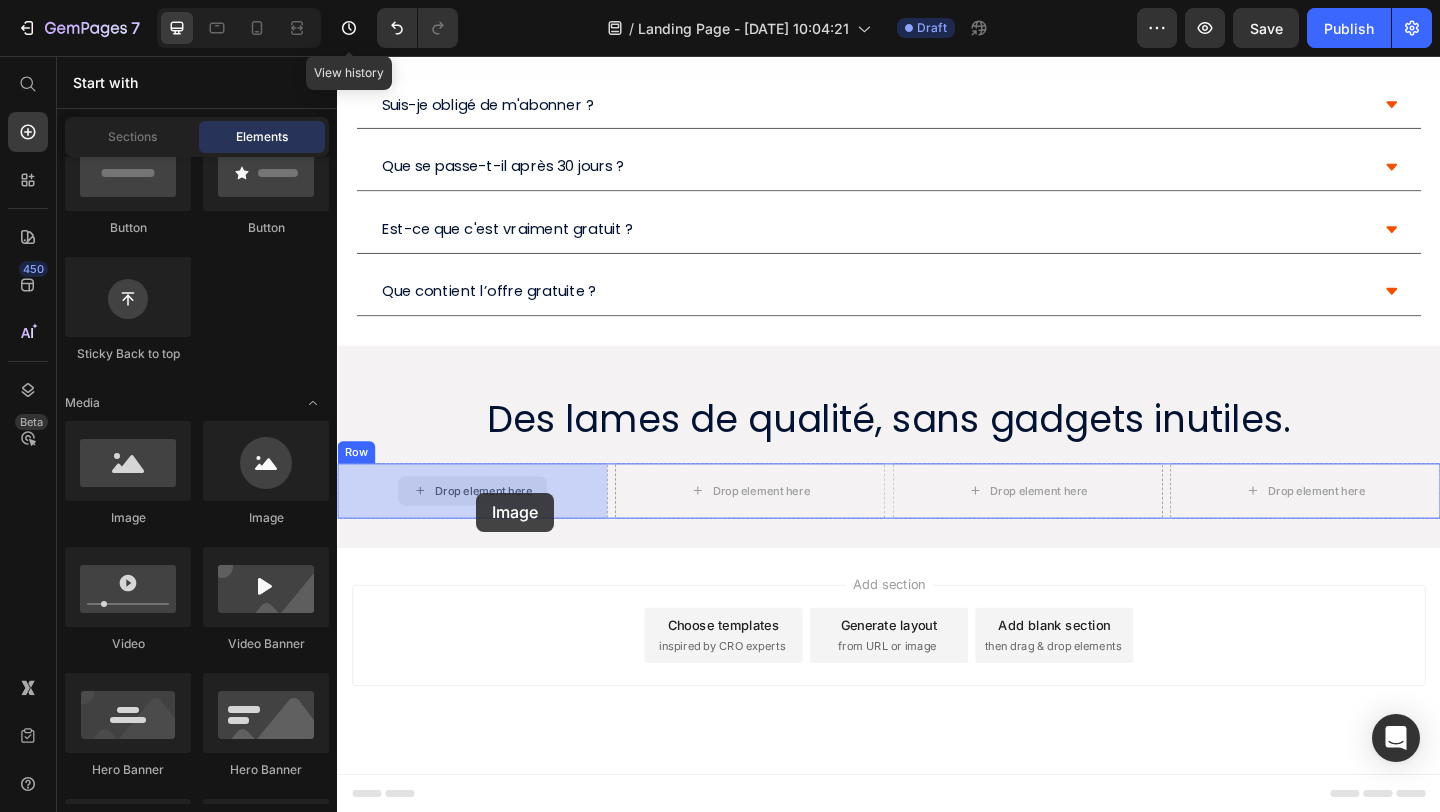 drag, startPoint x: 599, startPoint y: 513, endPoint x: 488, endPoint y: 531, distance: 112.44999 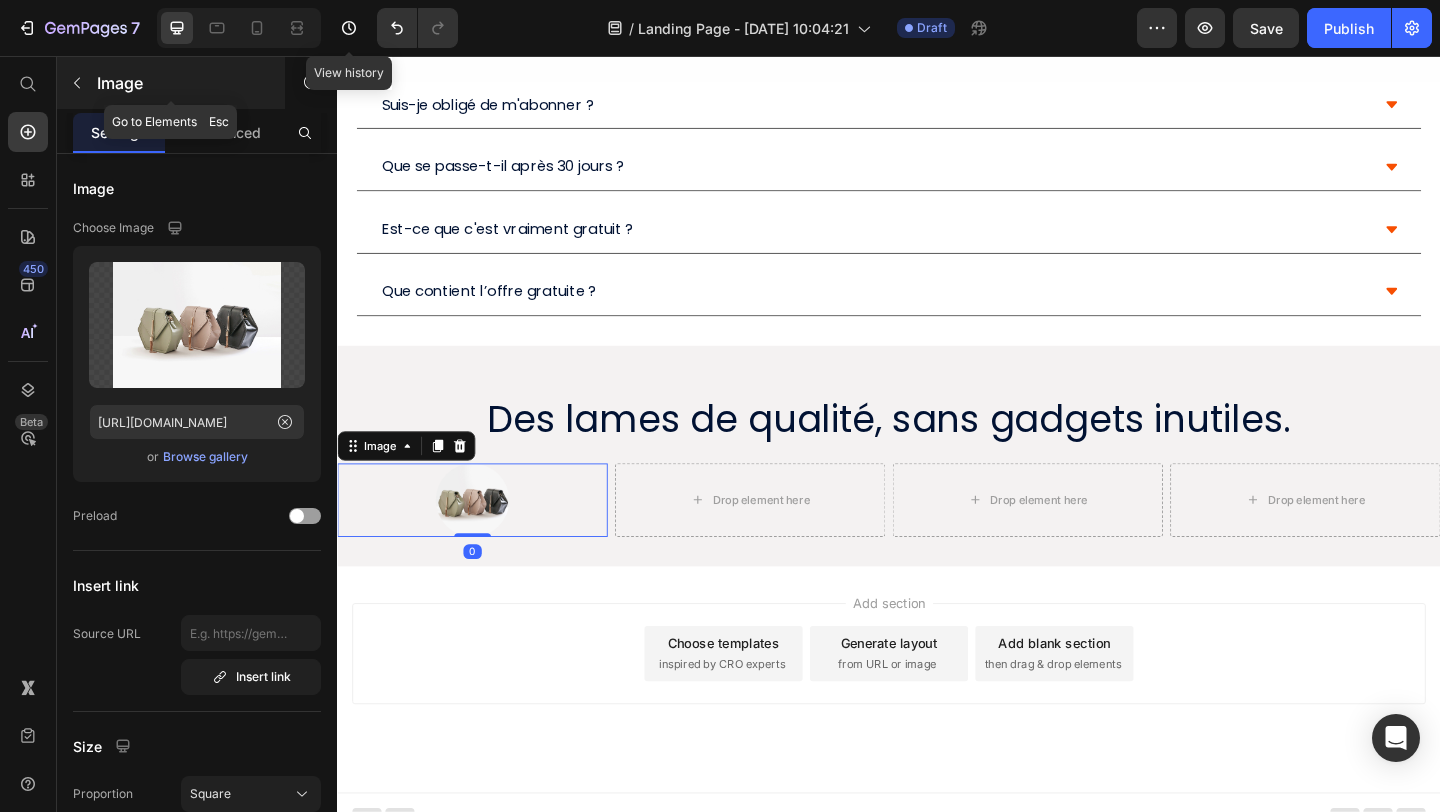 click 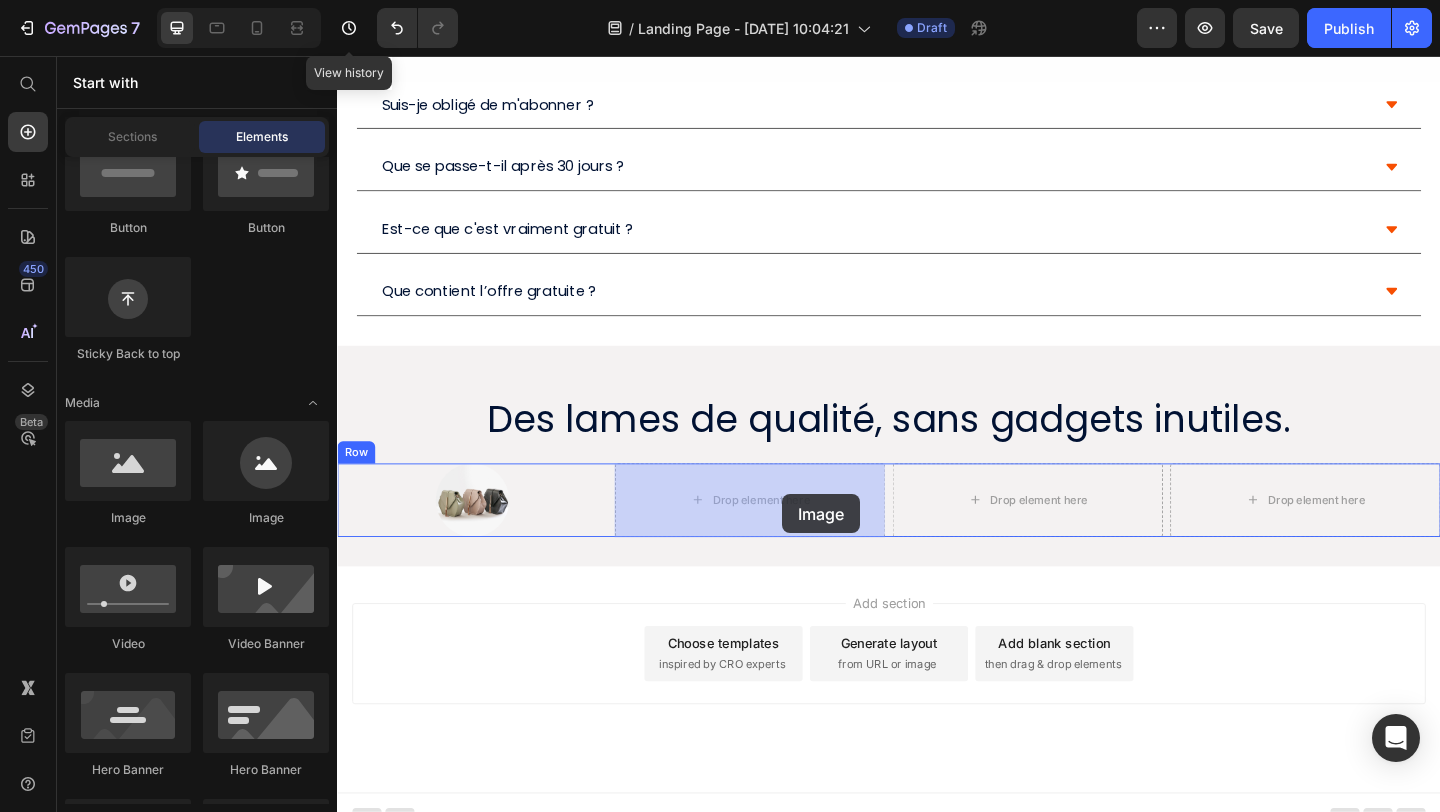 drag, startPoint x: 599, startPoint y: 539, endPoint x: 821, endPoint y: 533, distance: 222.08107 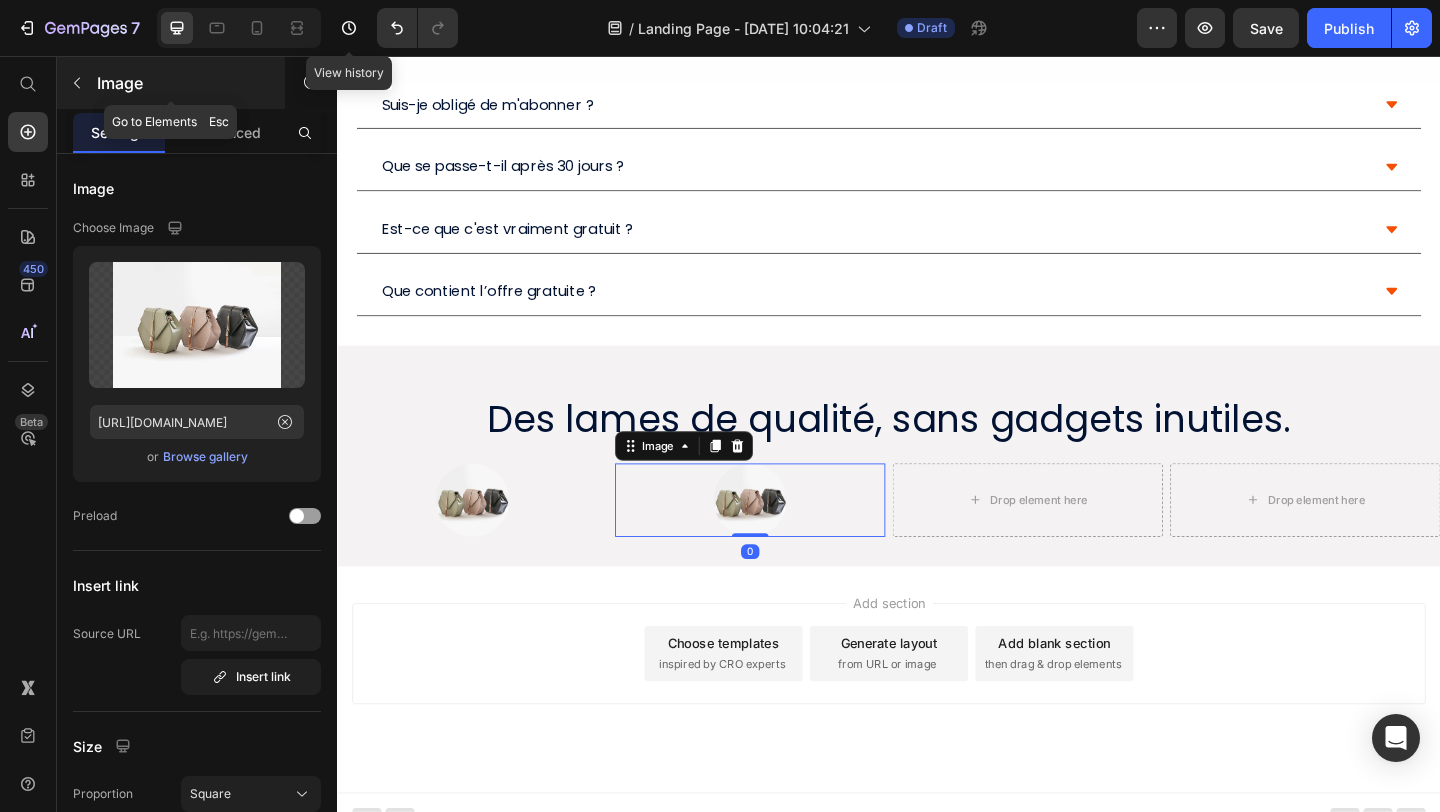 click at bounding box center [77, 83] 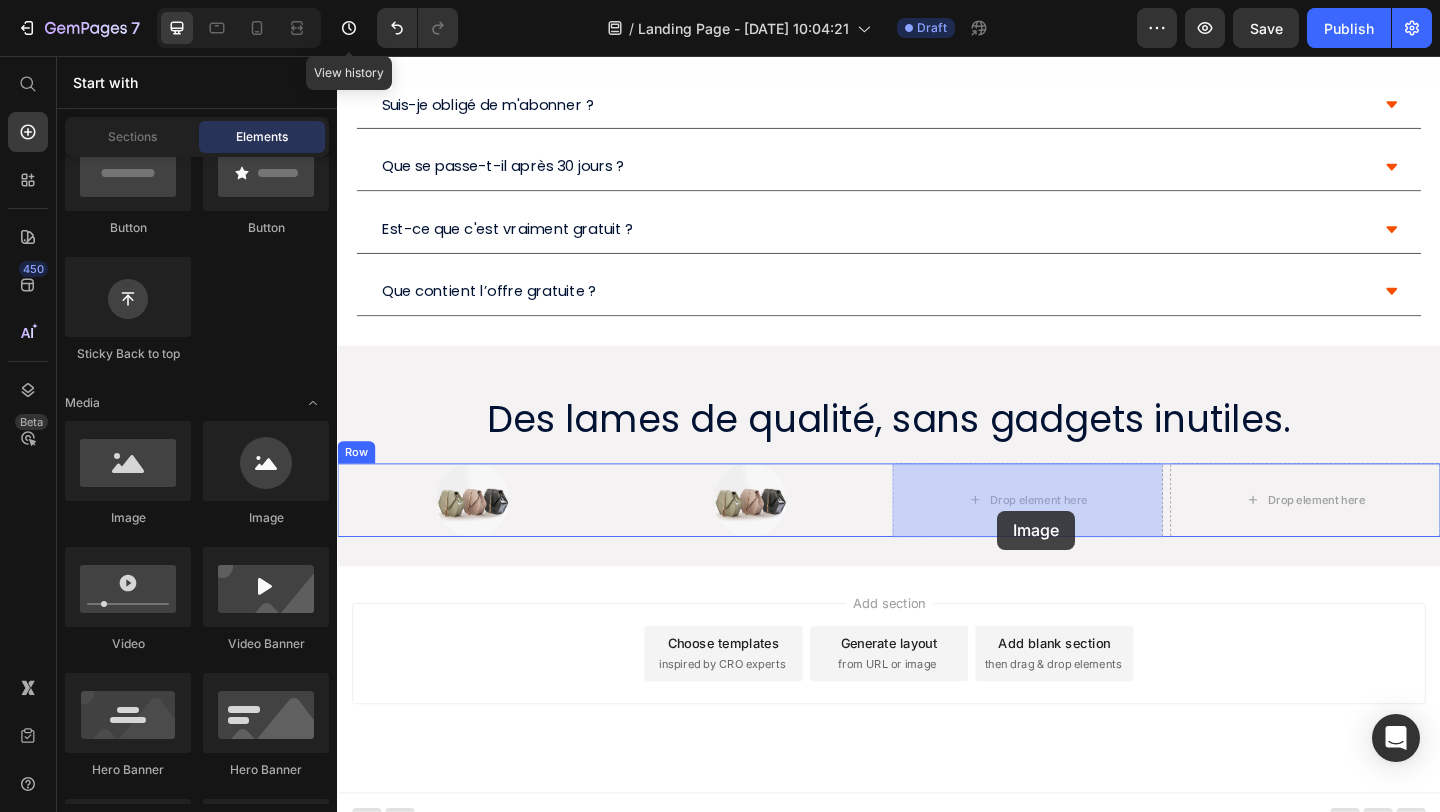drag, startPoint x: 596, startPoint y: 520, endPoint x: 424, endPoint y: 279, distance: 296.08276 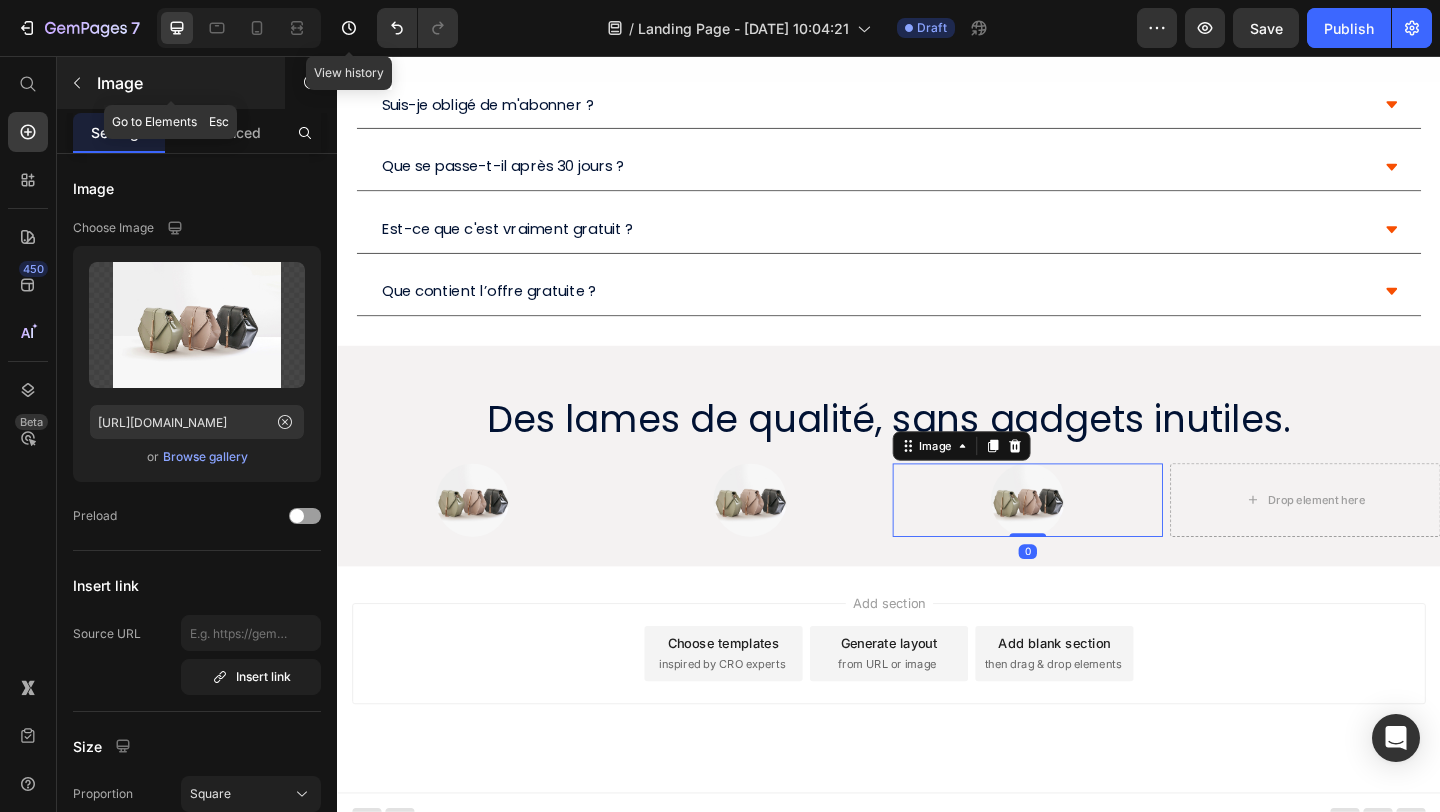 click on "Image" at bounding box center [171, 83] 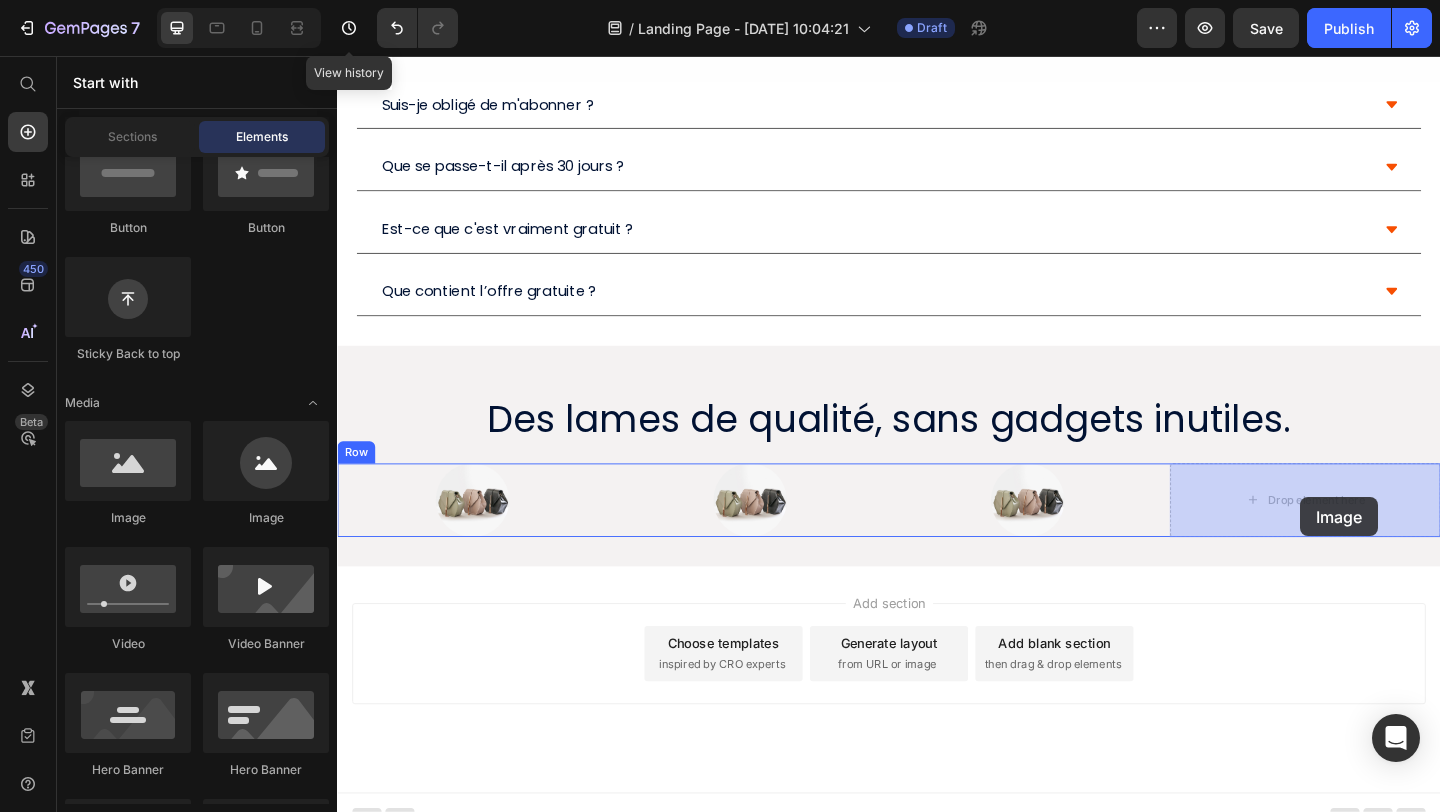 drag, startPoint x: 602, startPoint y: 513, endPoint x: 1385, endPoint y: 536, distance: 783.3377 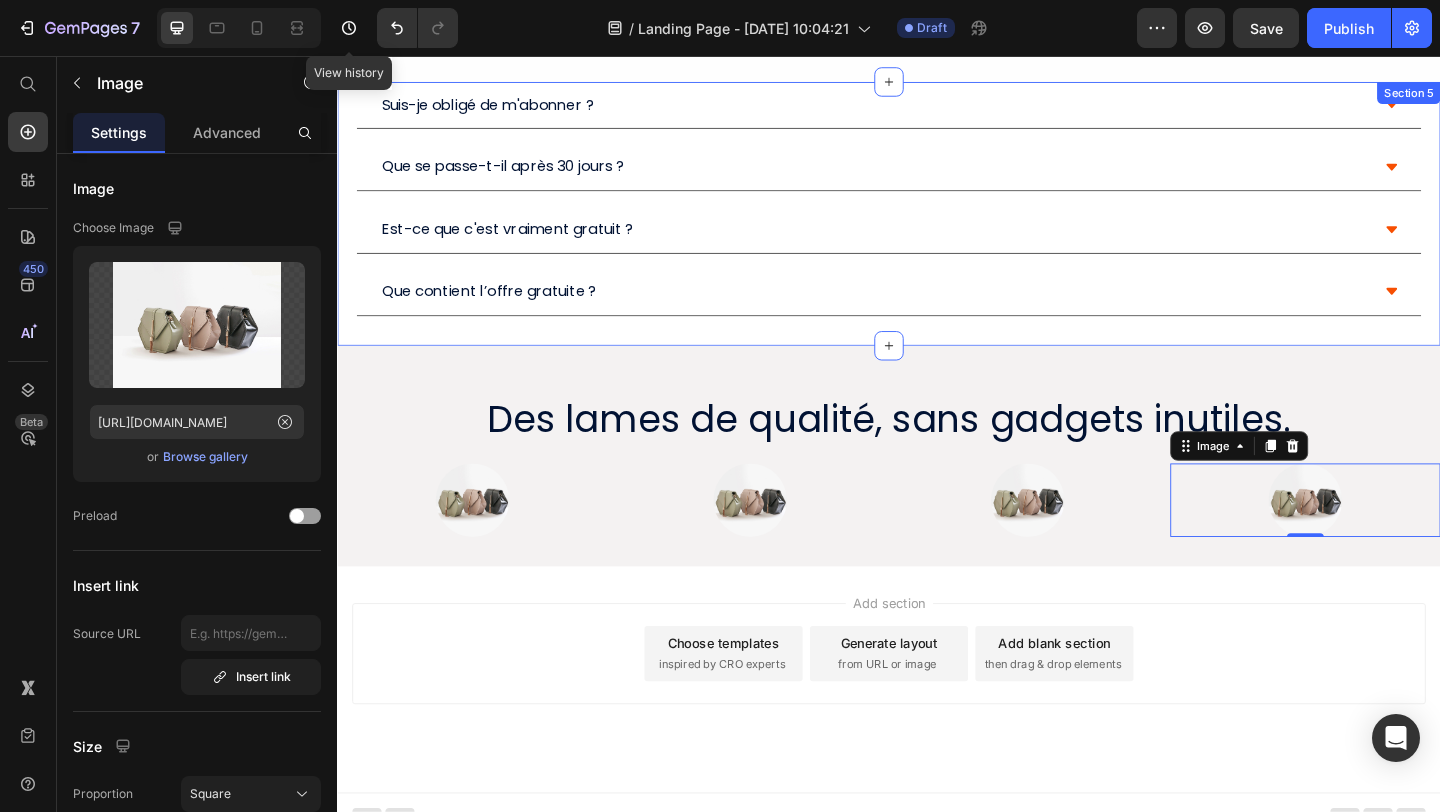click on "Des lames de qualité, sans gadgets inutiles. Heading Image Image Image Image   0 Row Row Section 6" at bounding box center [937, 491] 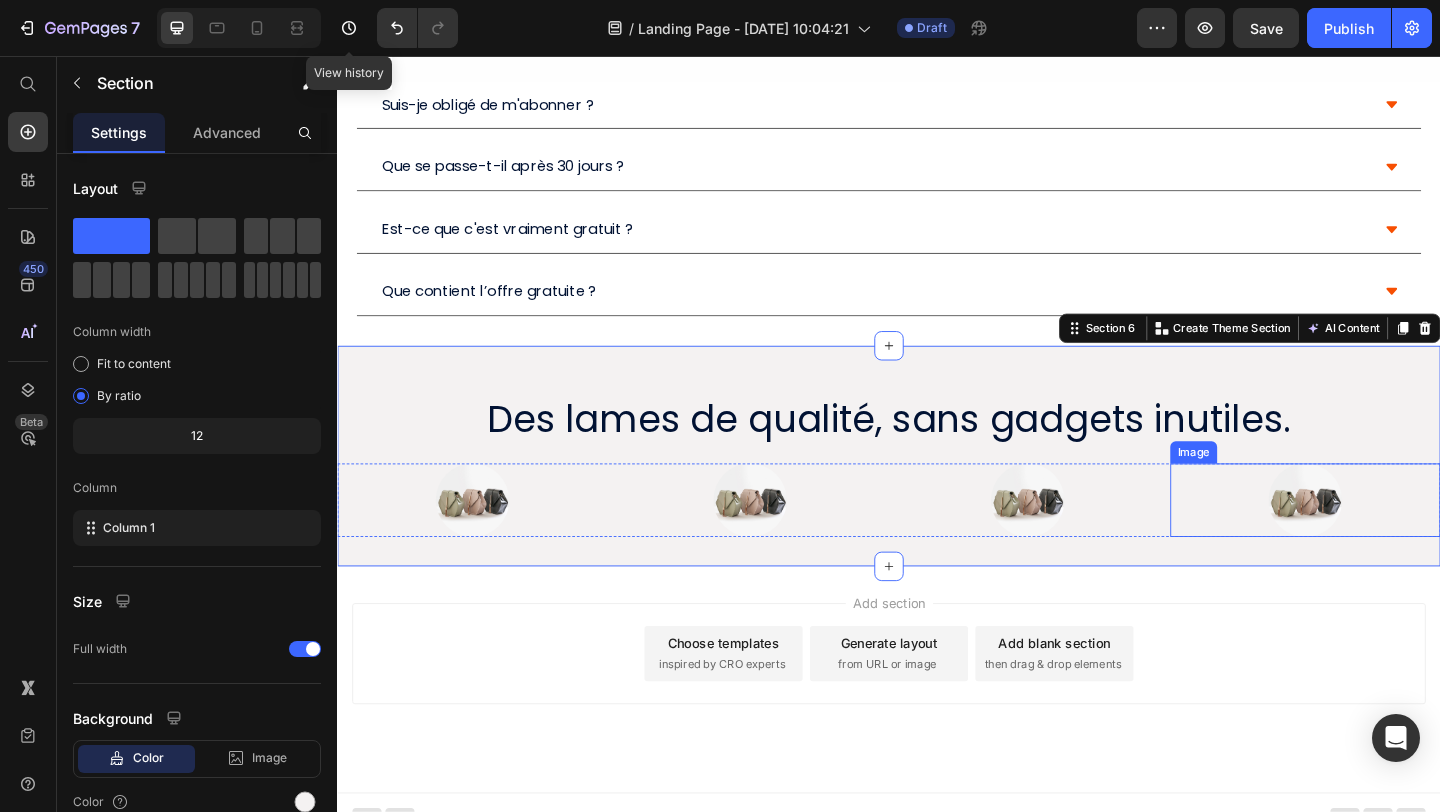 click at bounding box center (1390, 539) 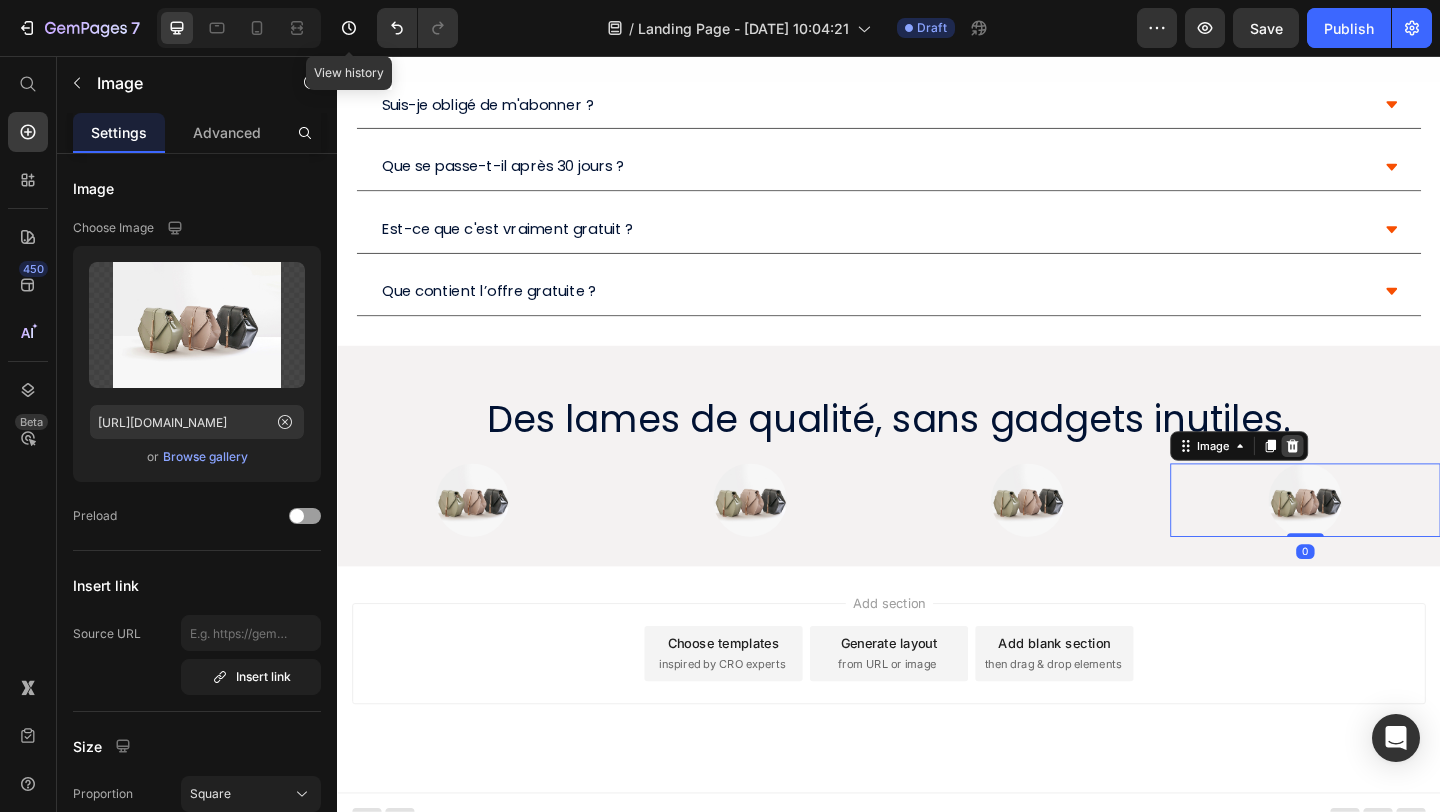 click 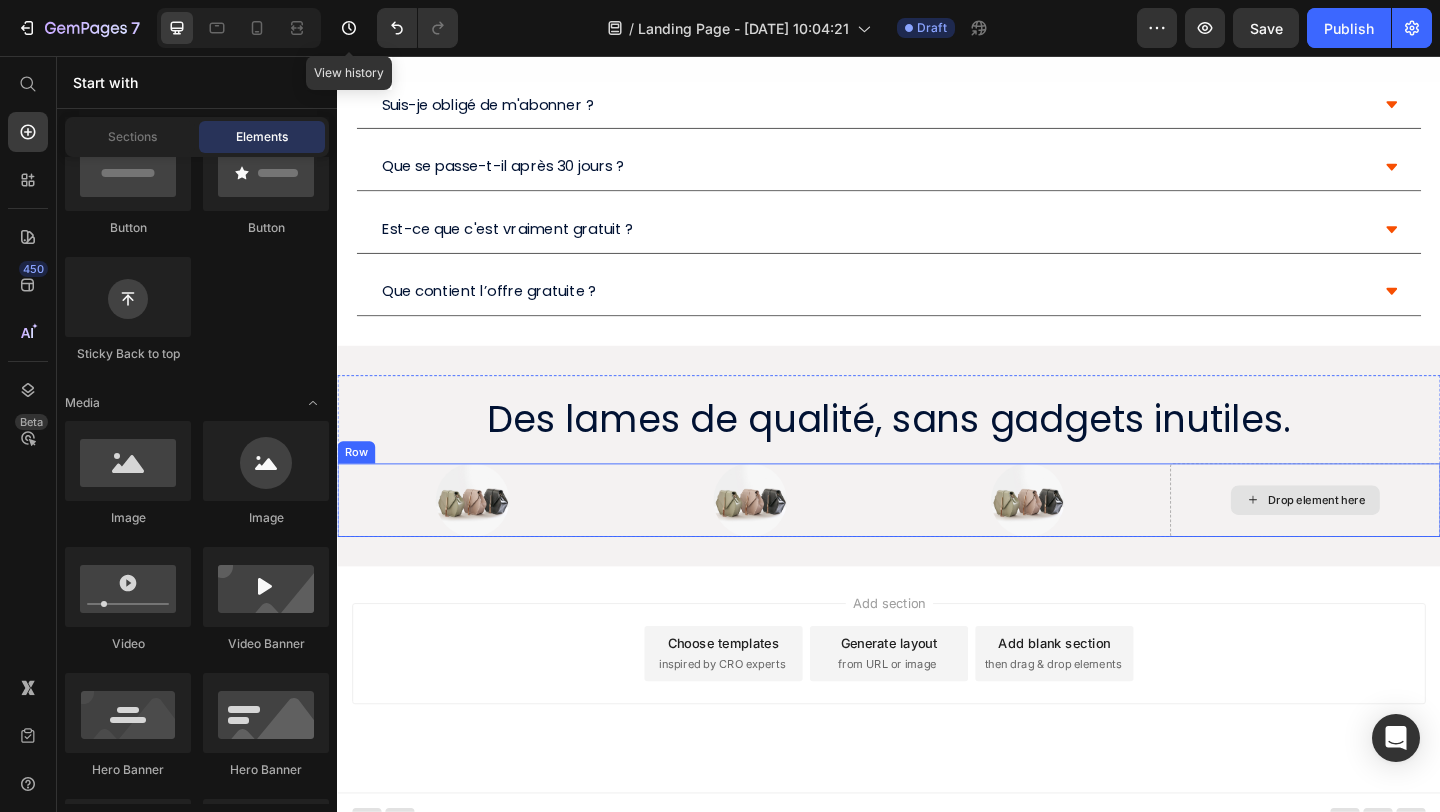 click on "Drop element here" at bounding box center [1390, 539] 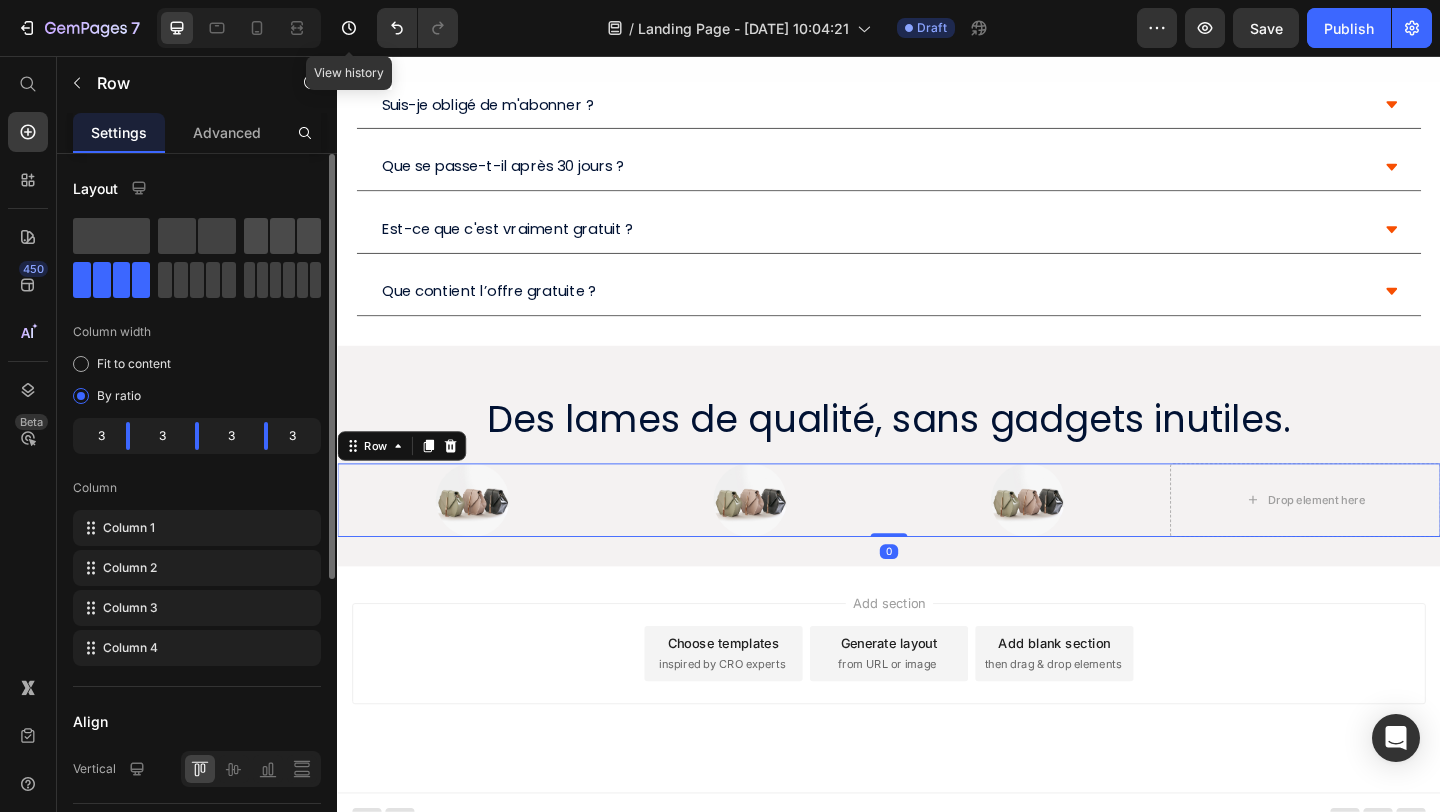 click 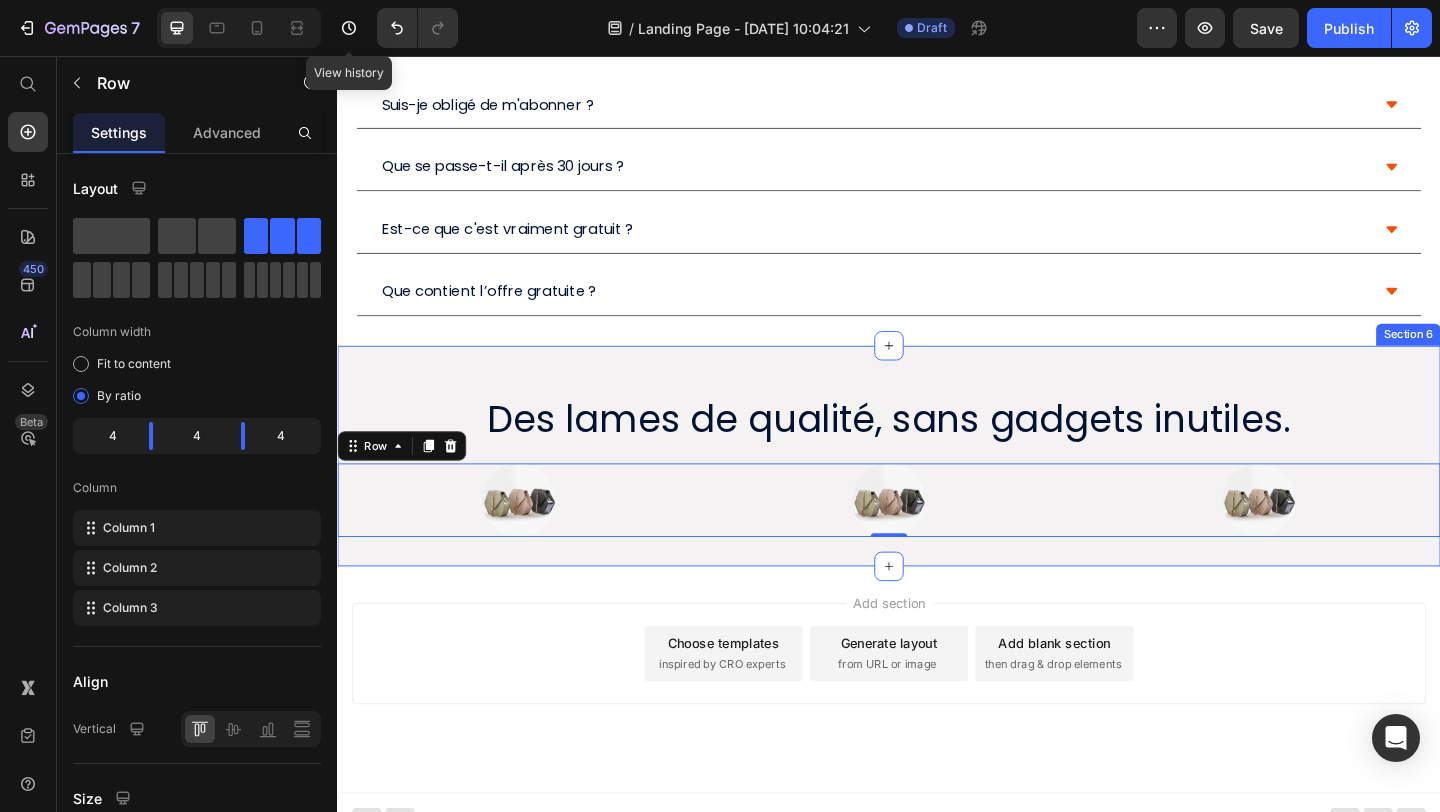 click on "Des lames de qualité, sans gadgets inutiles. Heading Image Image Image Row   0 Row Section 6" at bounding box center [937, 491] 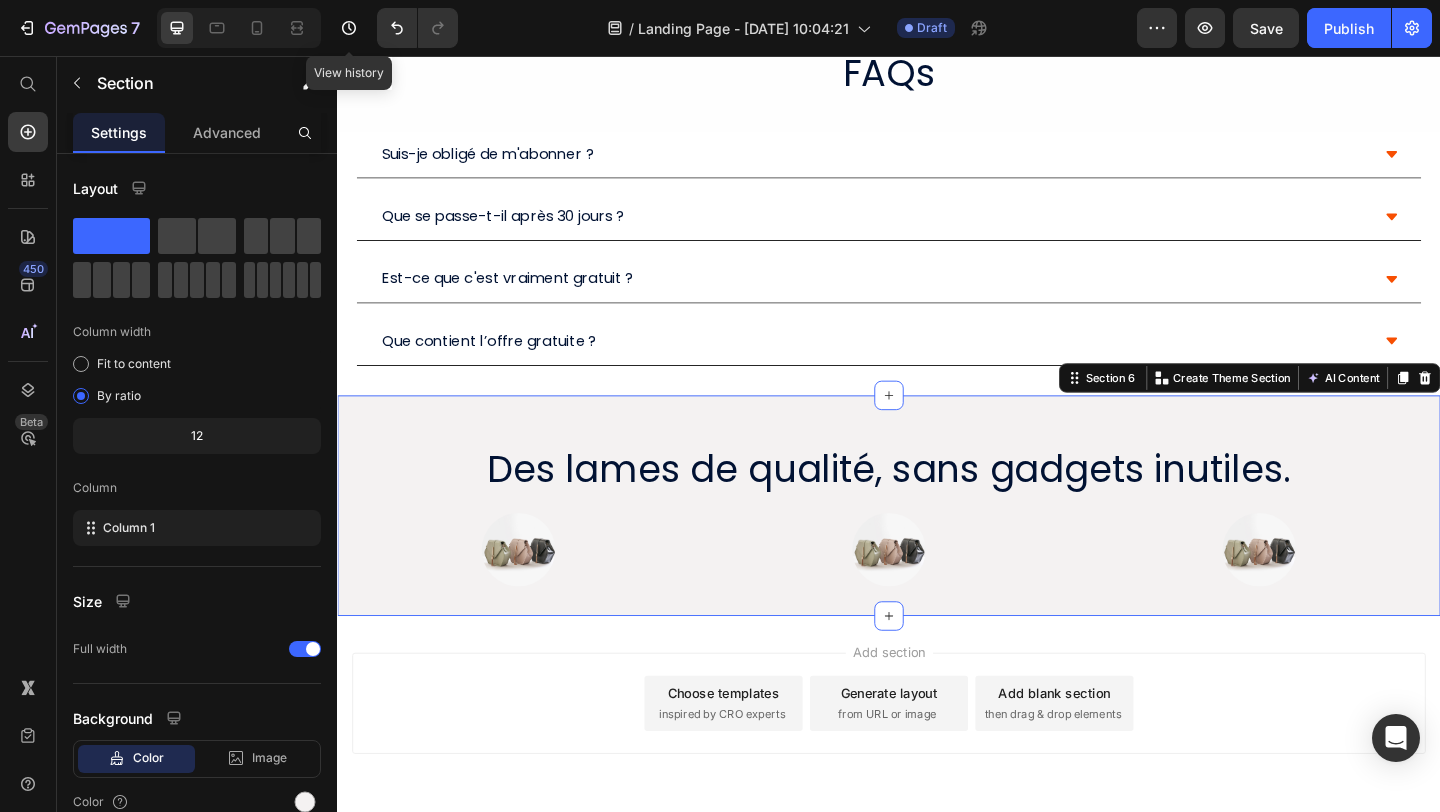scroll, scrollTop: 1481, scrollLeft: 0, axis: vertical 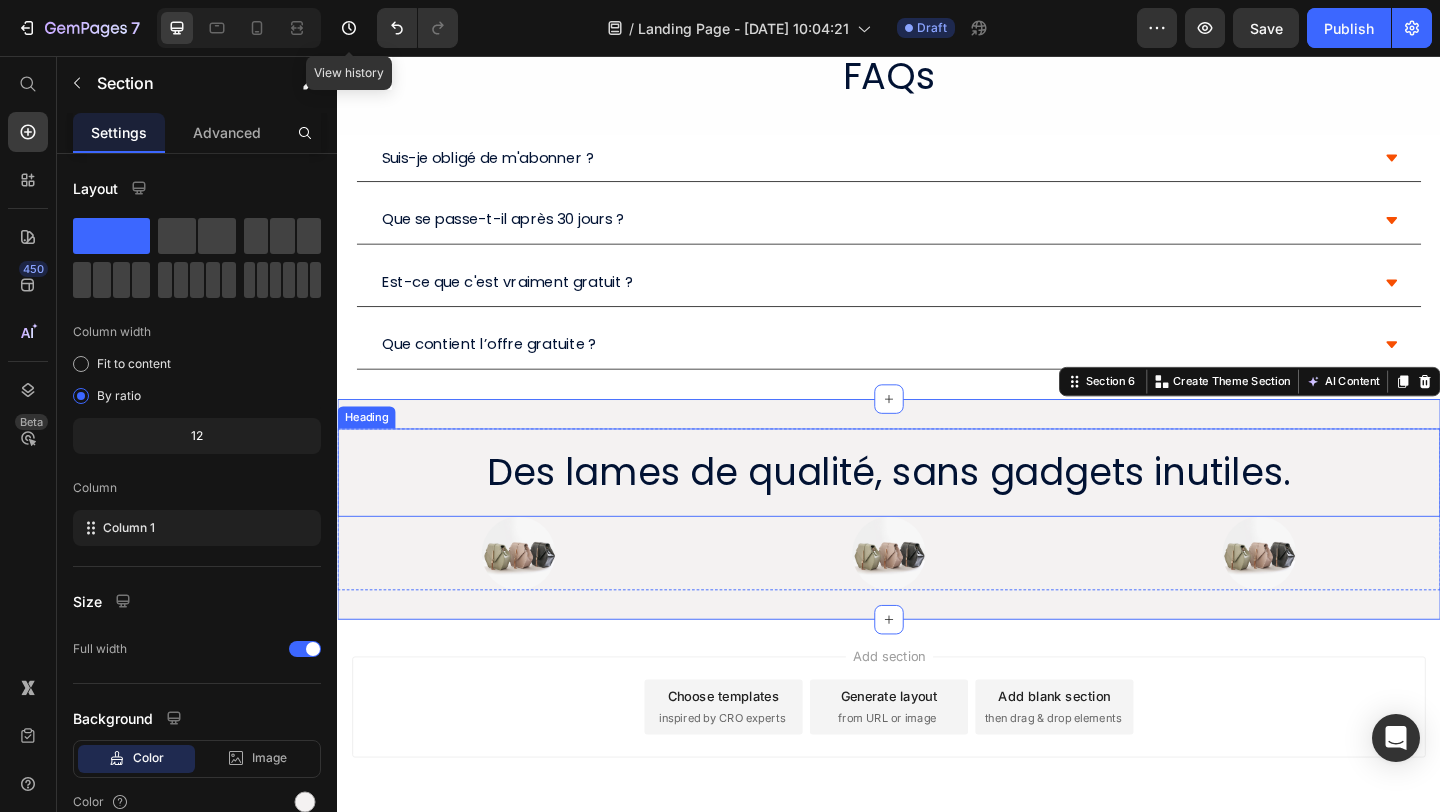 click on "Des lames de qualité, sans gadgets inutiles." at bounding box center (937, 509) 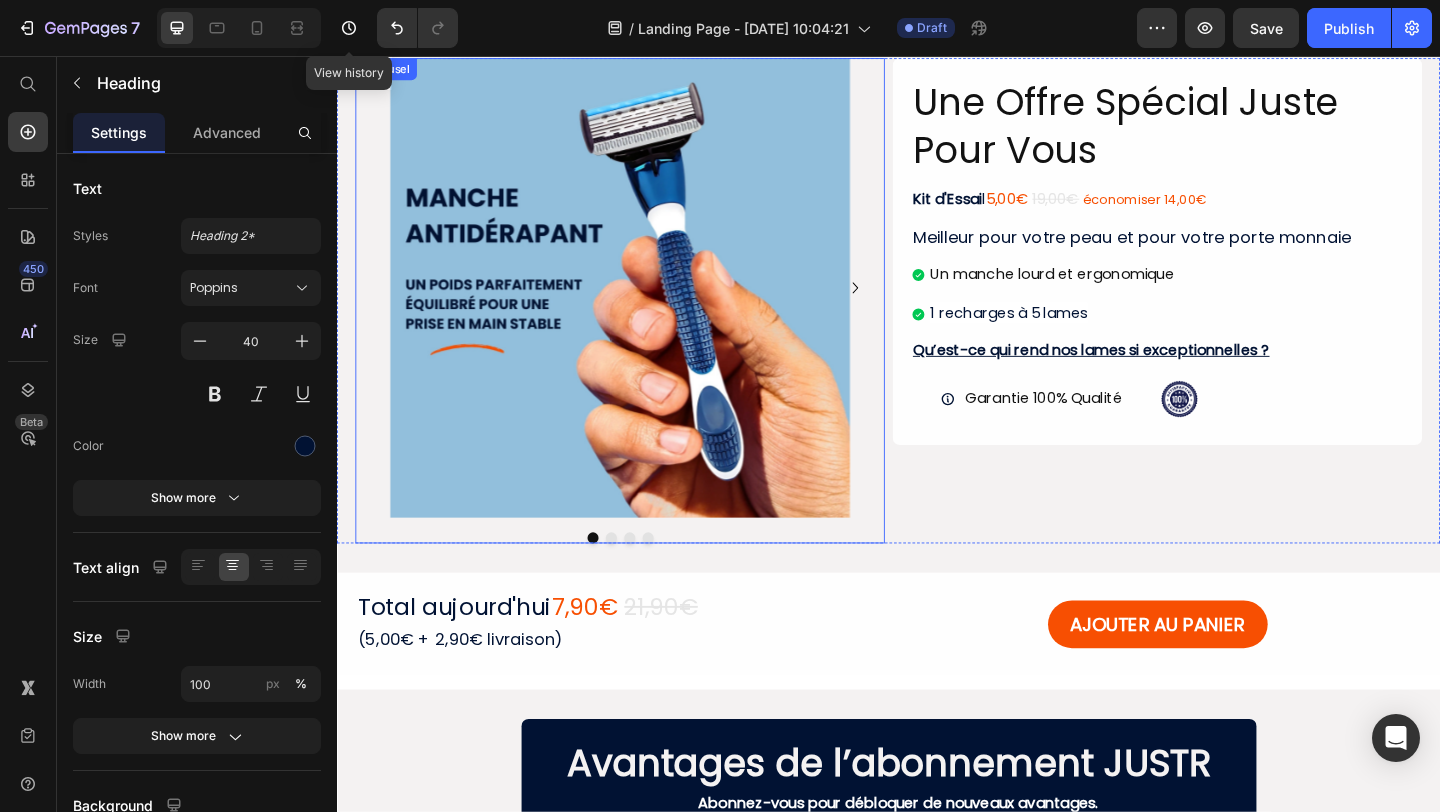 scroll, scrollTop: 84, scrollLeft: 0, axis: vertical 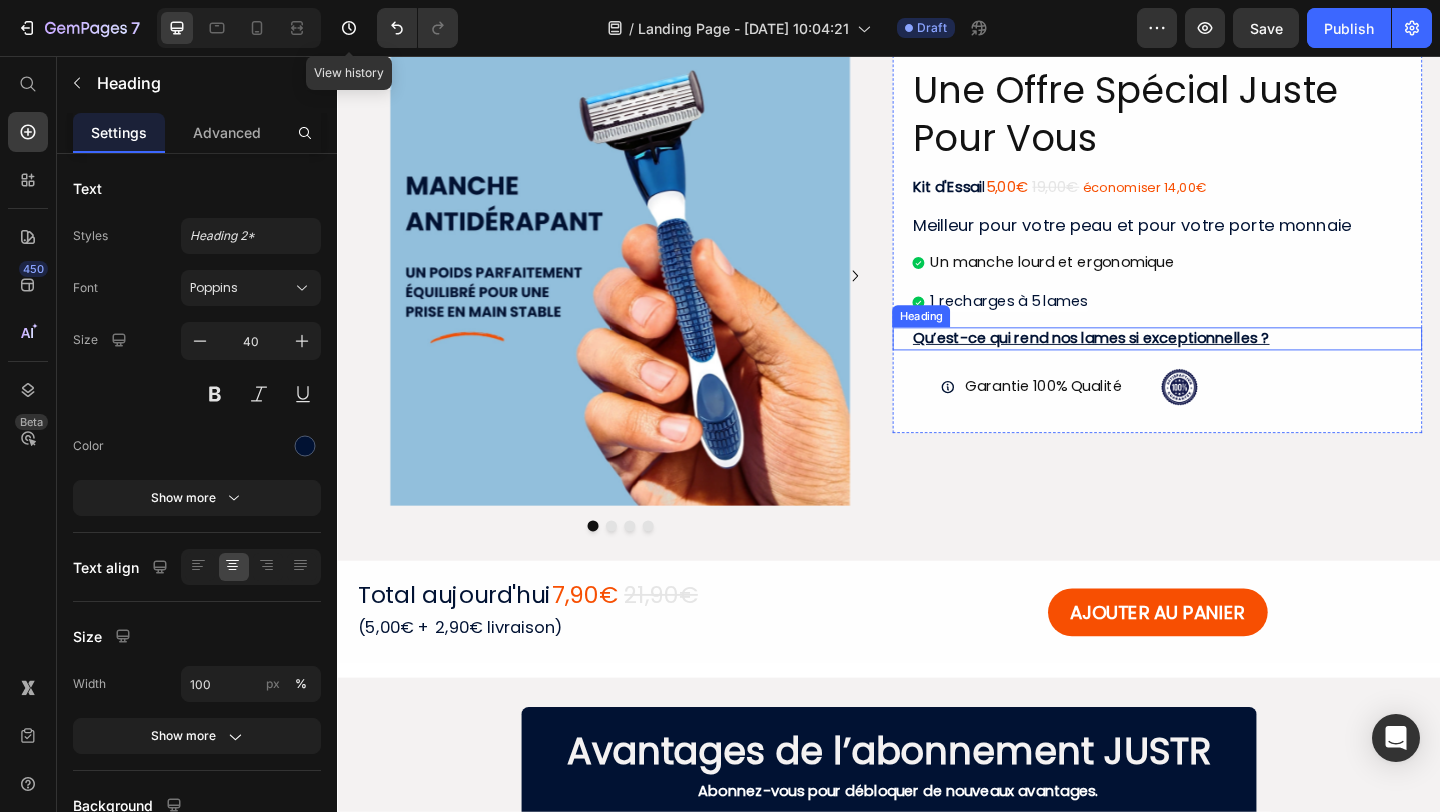 click on "Qu’est-ce qui rend nos lames si exceptionnelles ?" at bounding box center (1229, 363) 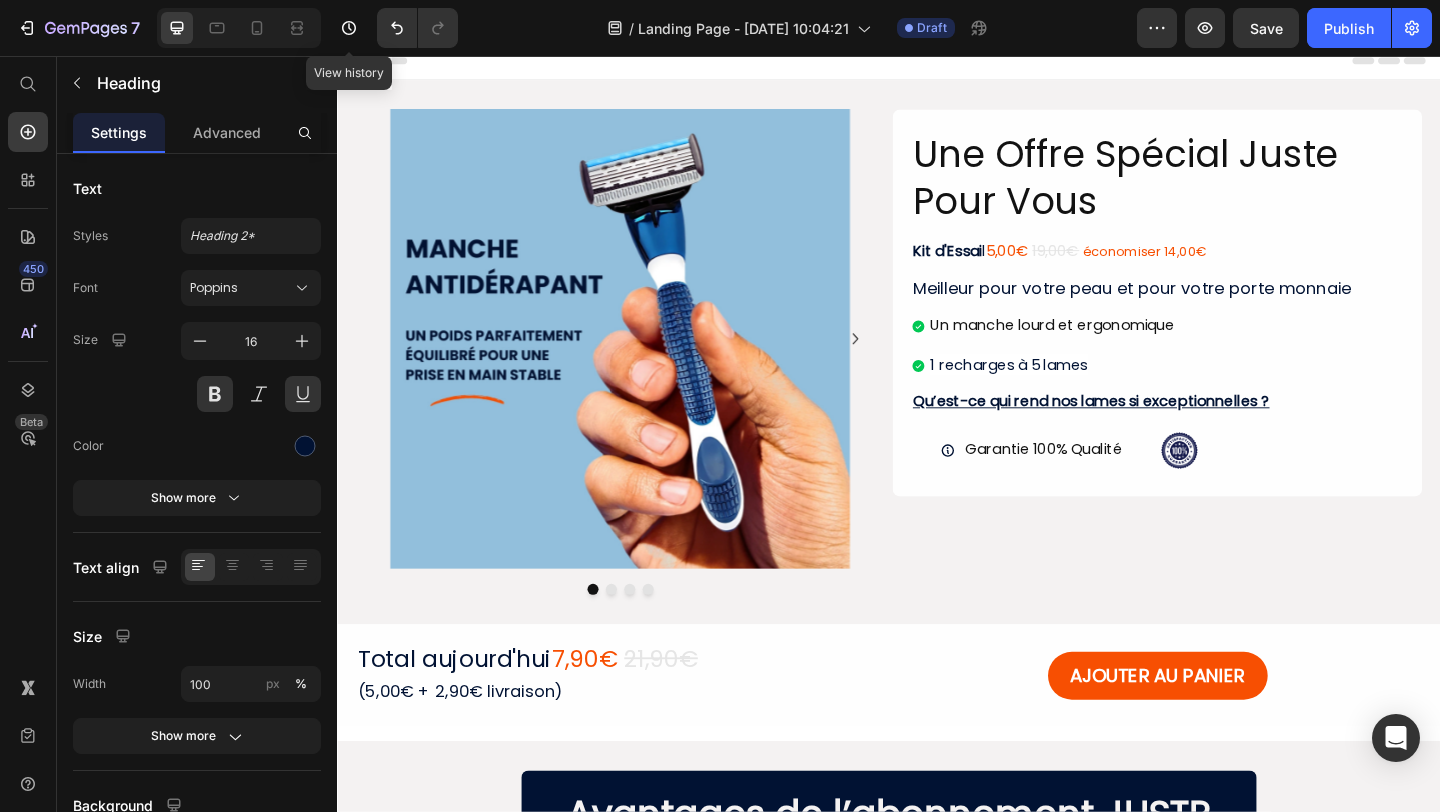 scroll, scrollTop: 2, scrollLeft: 0, axis: vertical 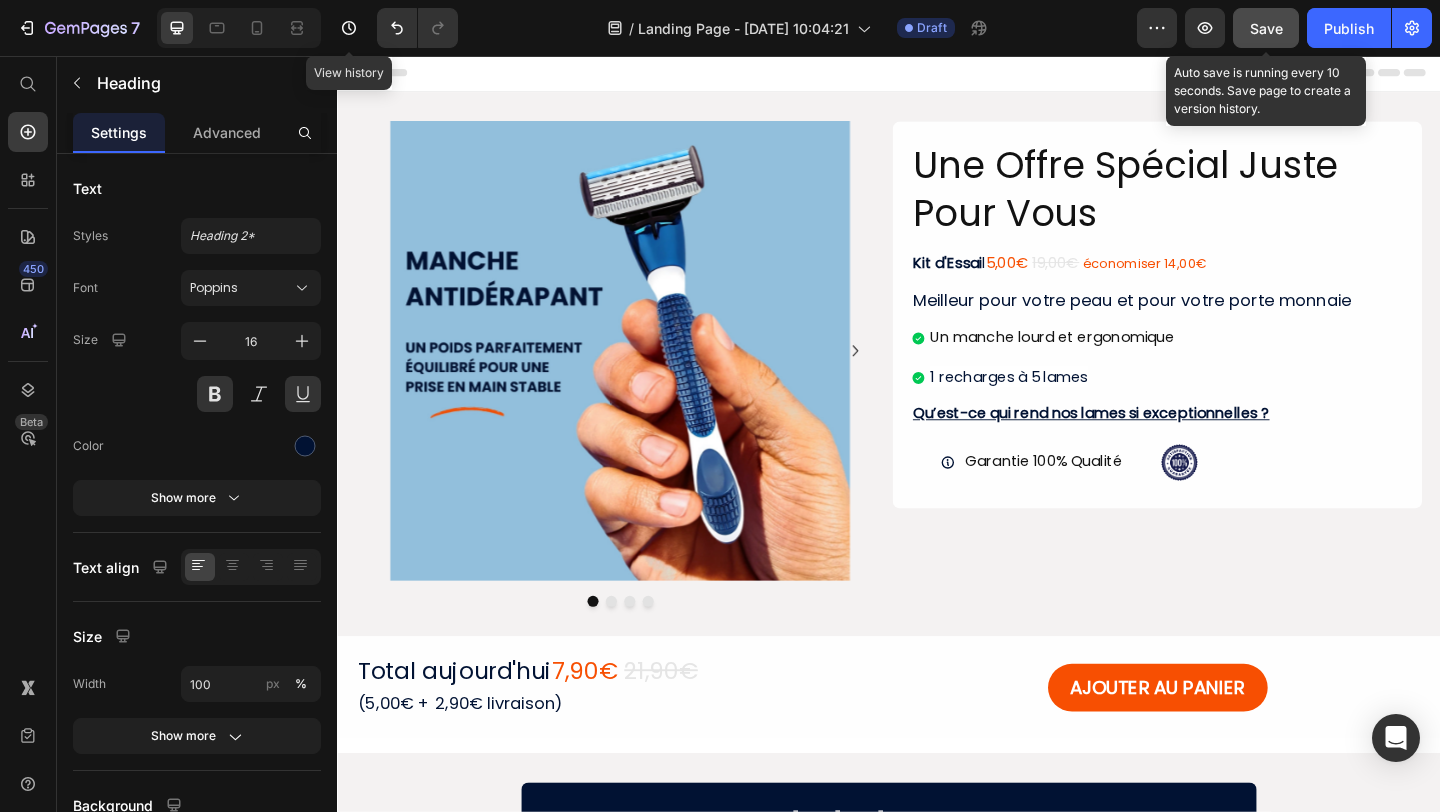 click on "Save" at bounding box center [1266, 28] 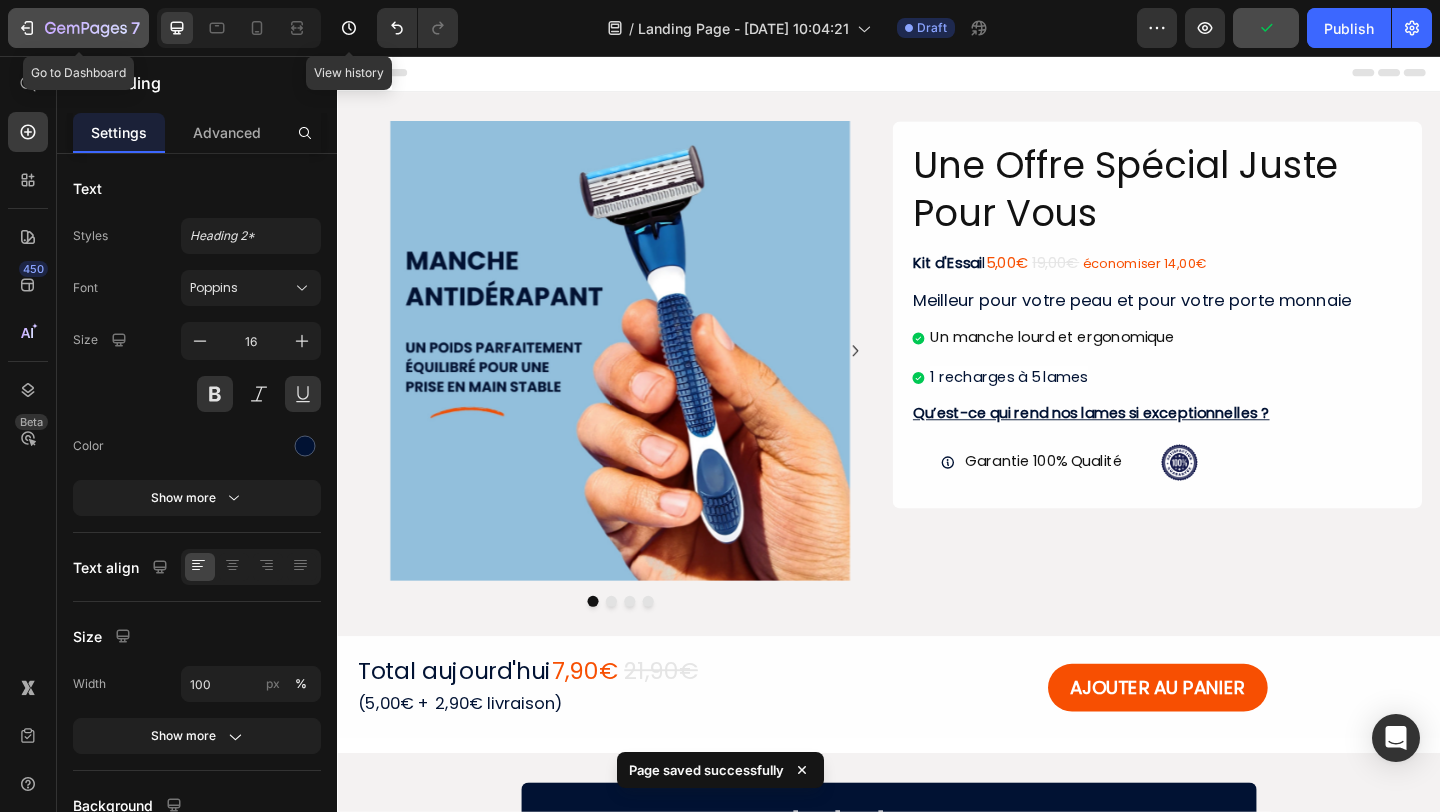 click 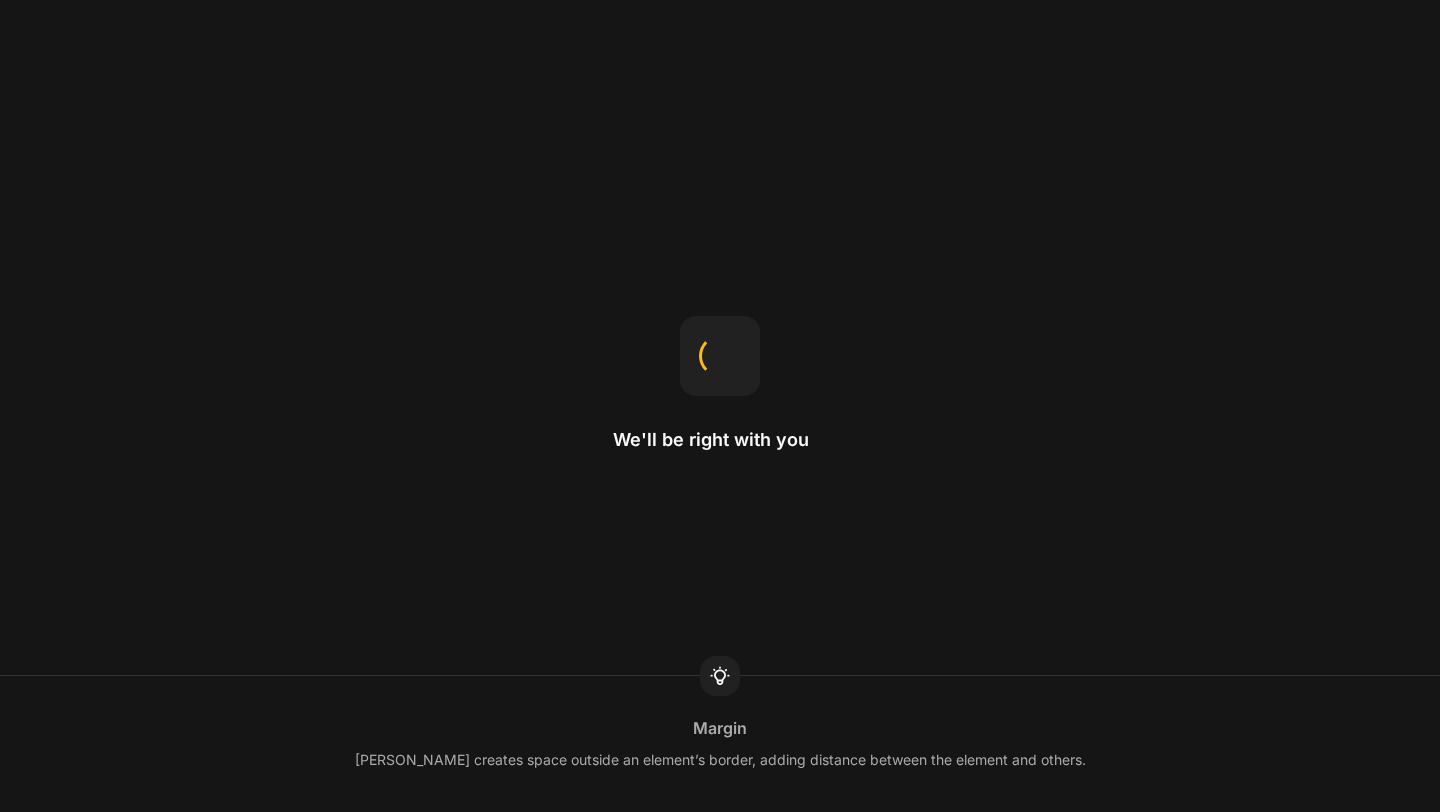 scroll, scrollTop: 0, scrollLeft: 0, axis: both 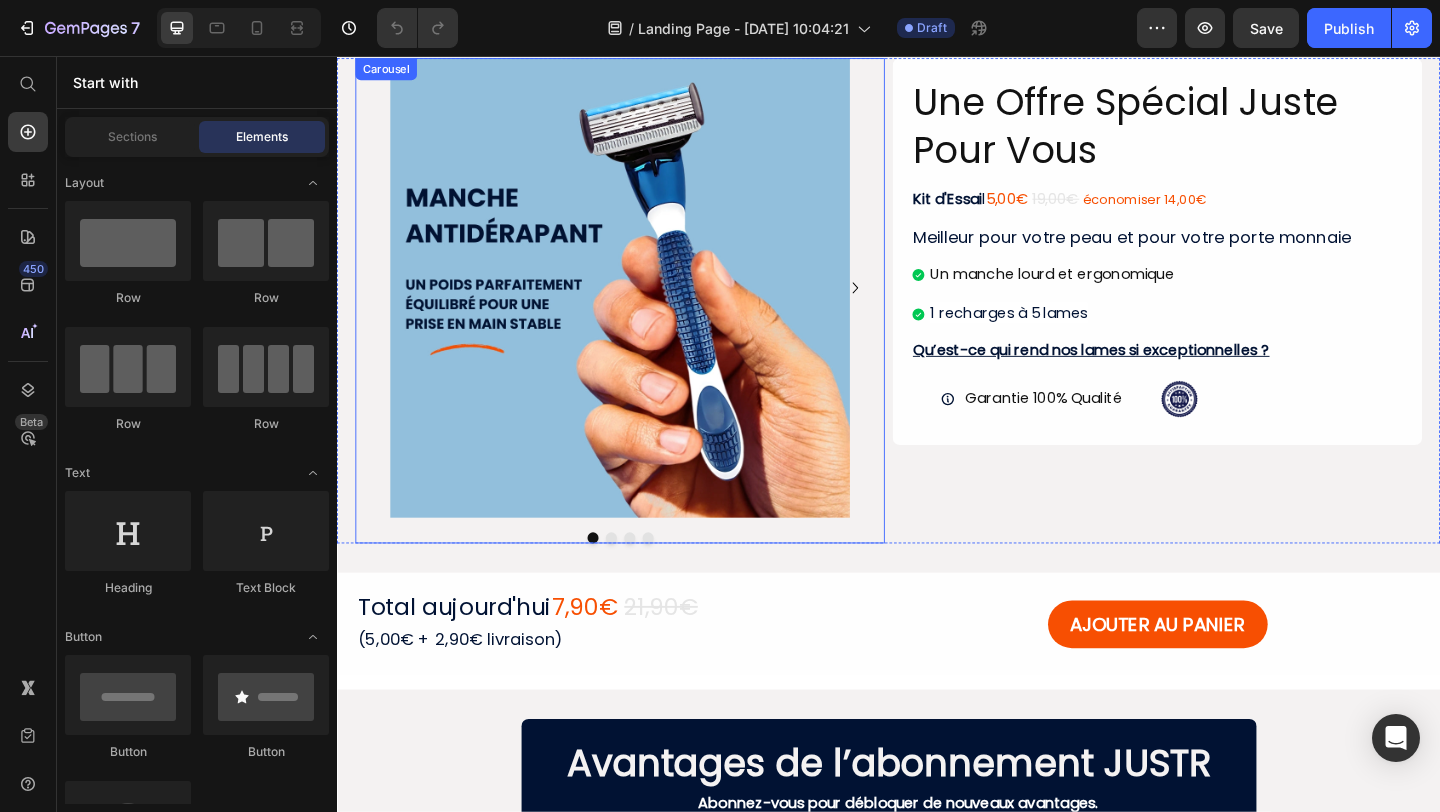 click at bounding box center (635, 580) 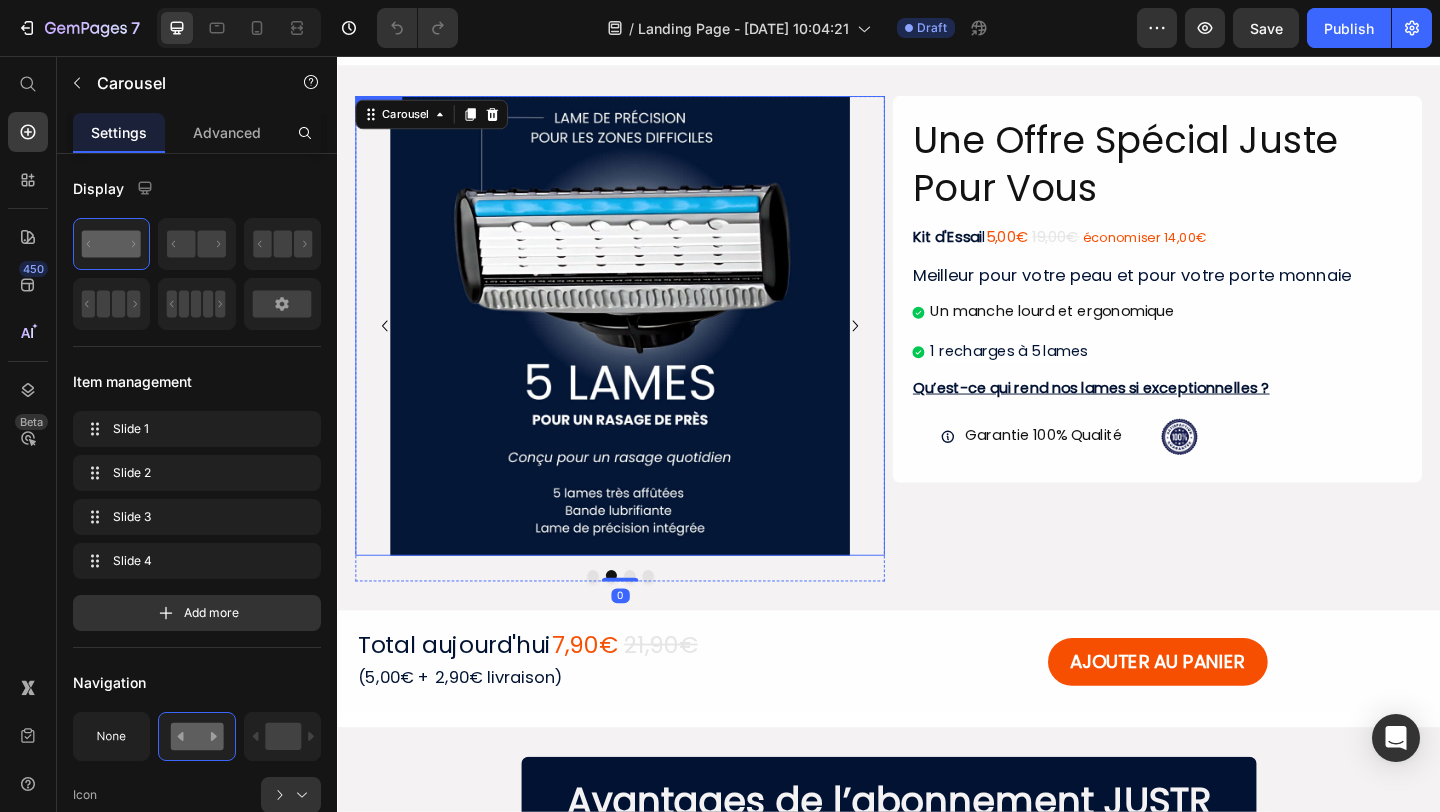 scroll, scrollTop: 34, scrollLeft: 0, axis: vertical 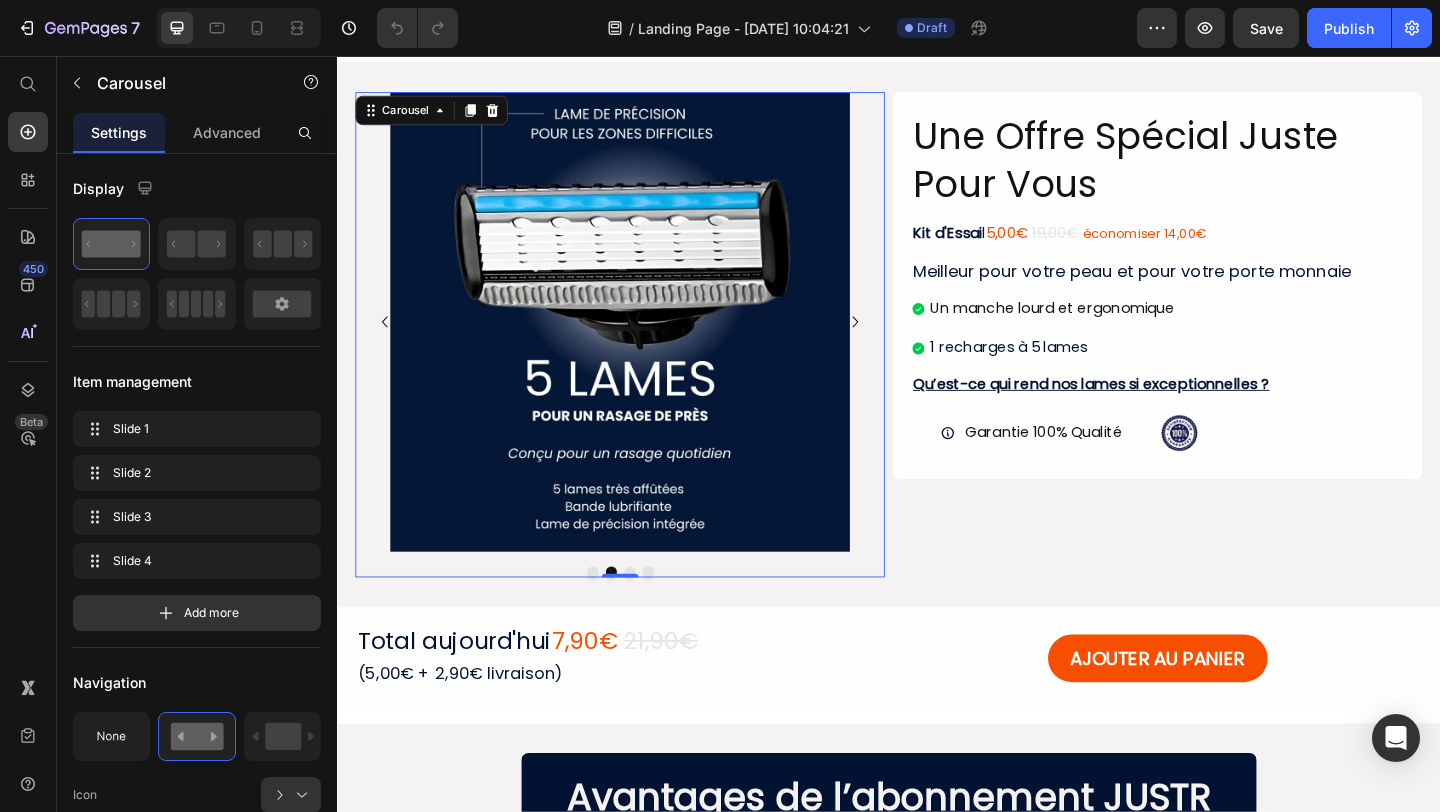 click at bounding box center (655, 617) 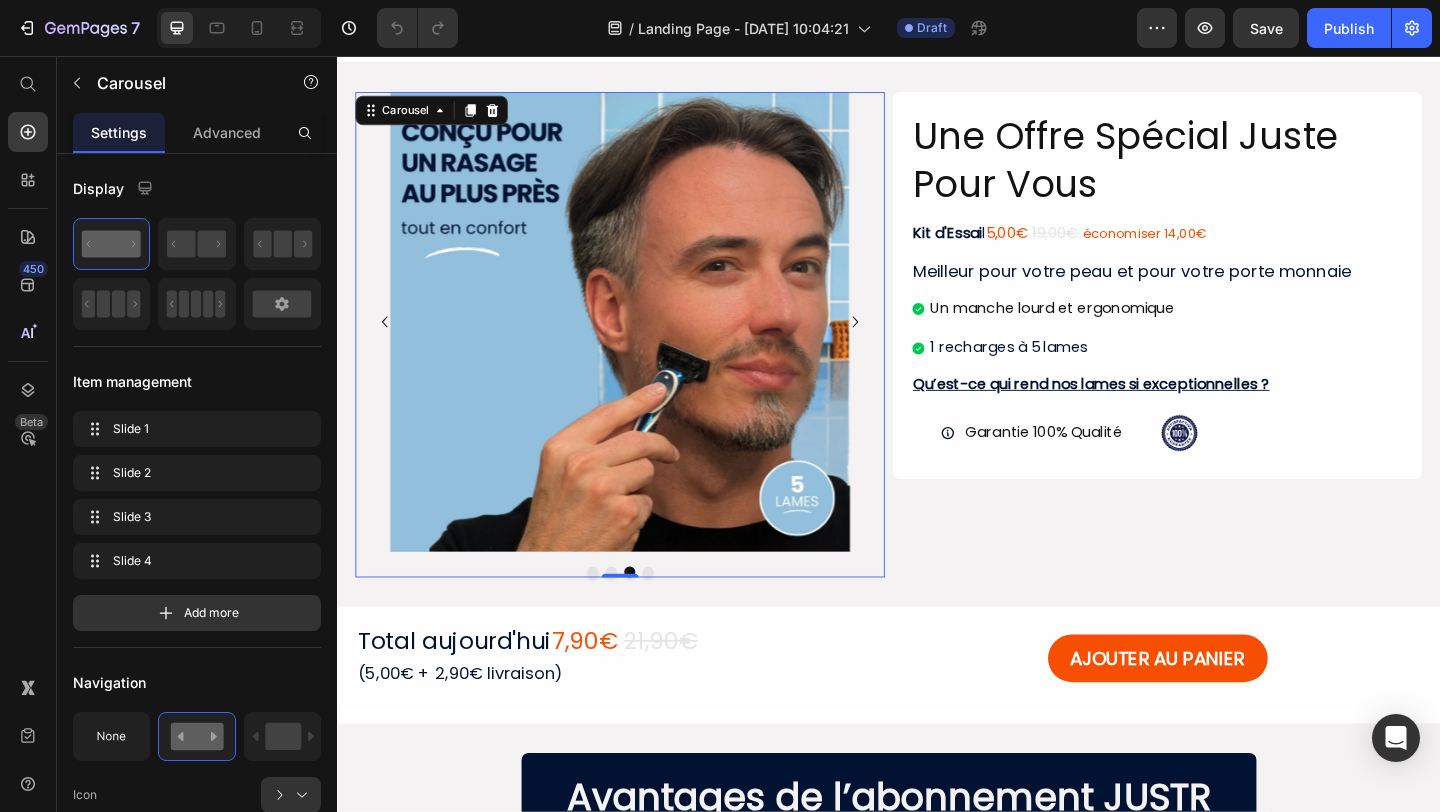 click at bounding box center (675, 617) 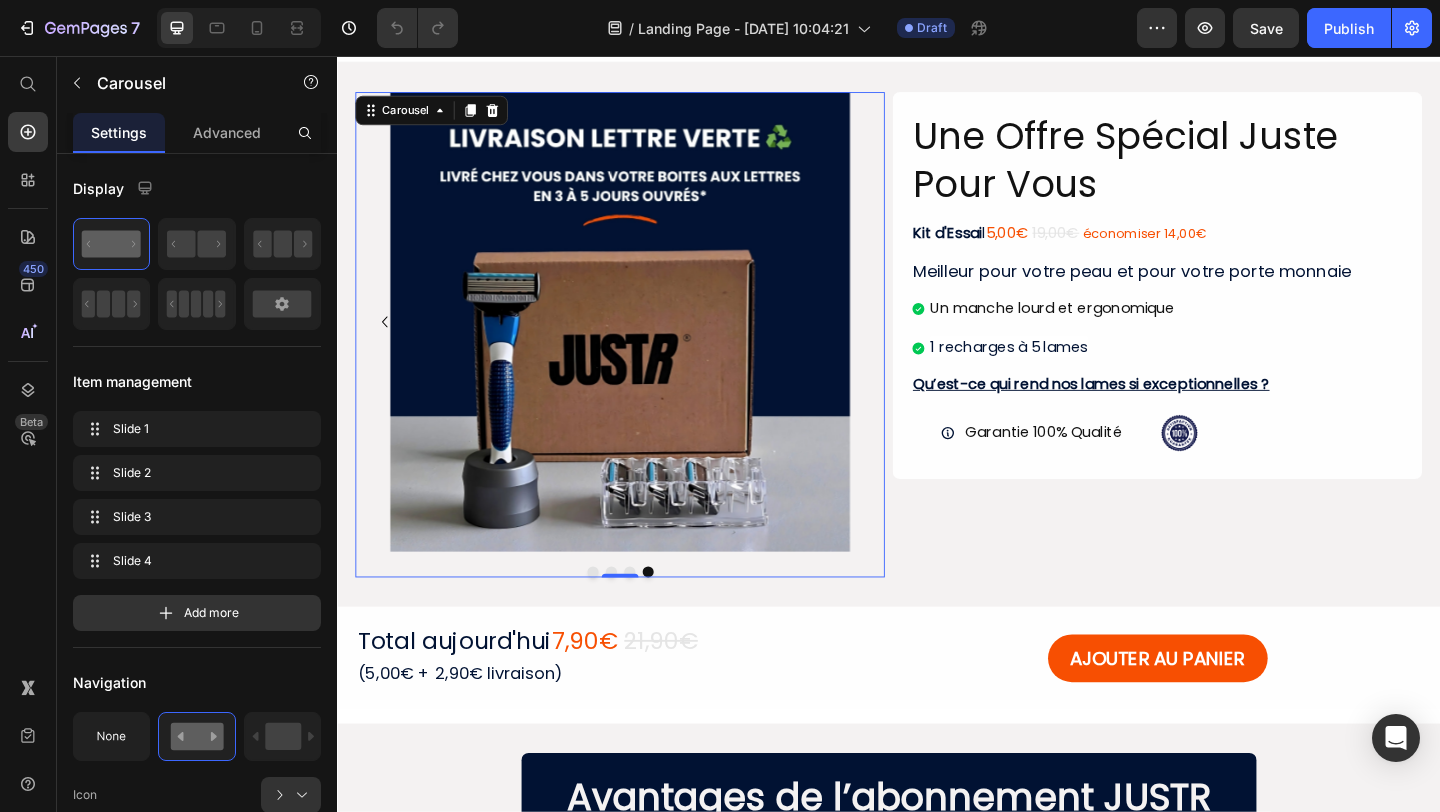 click at bounding box center (615, 617) 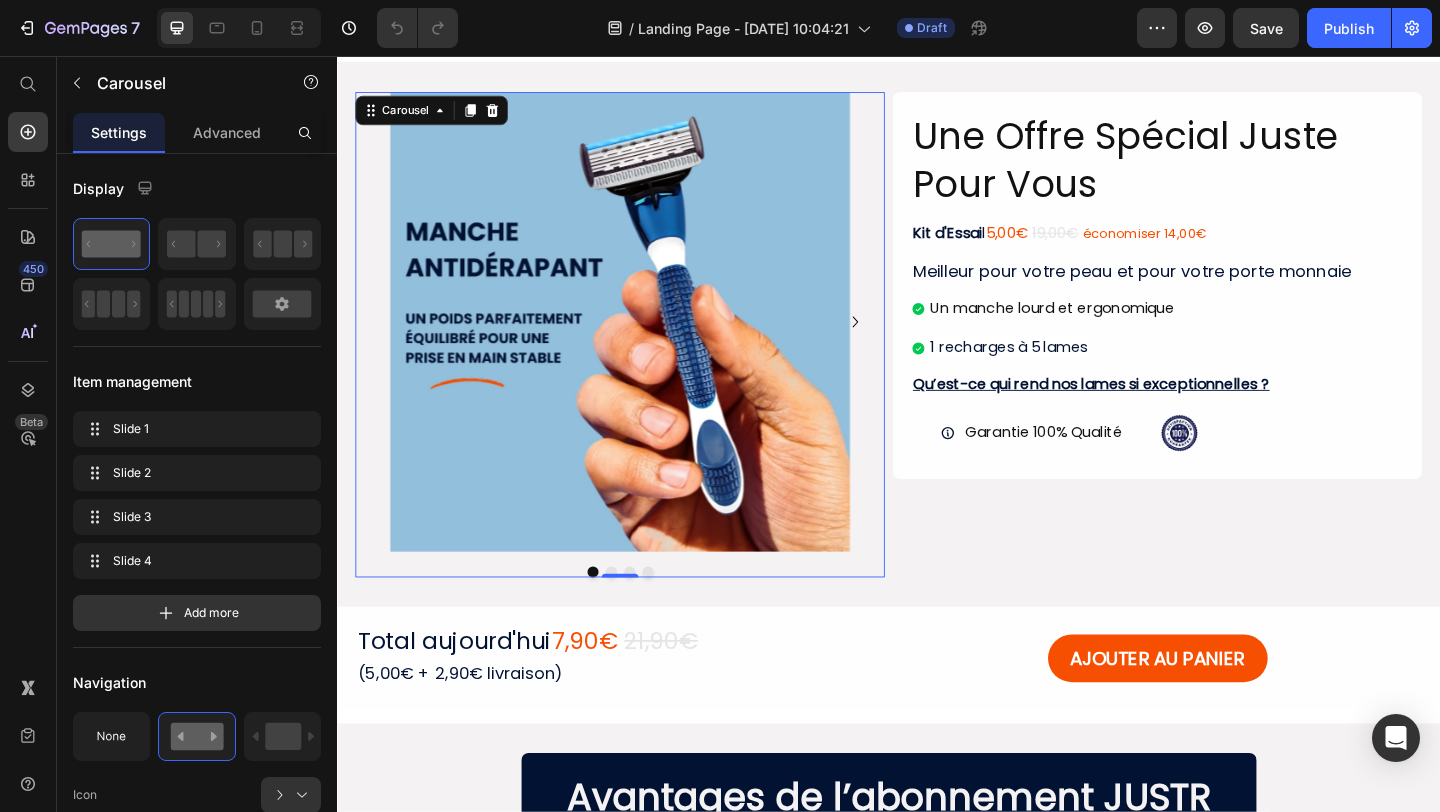click at bounding box center (635, 617) 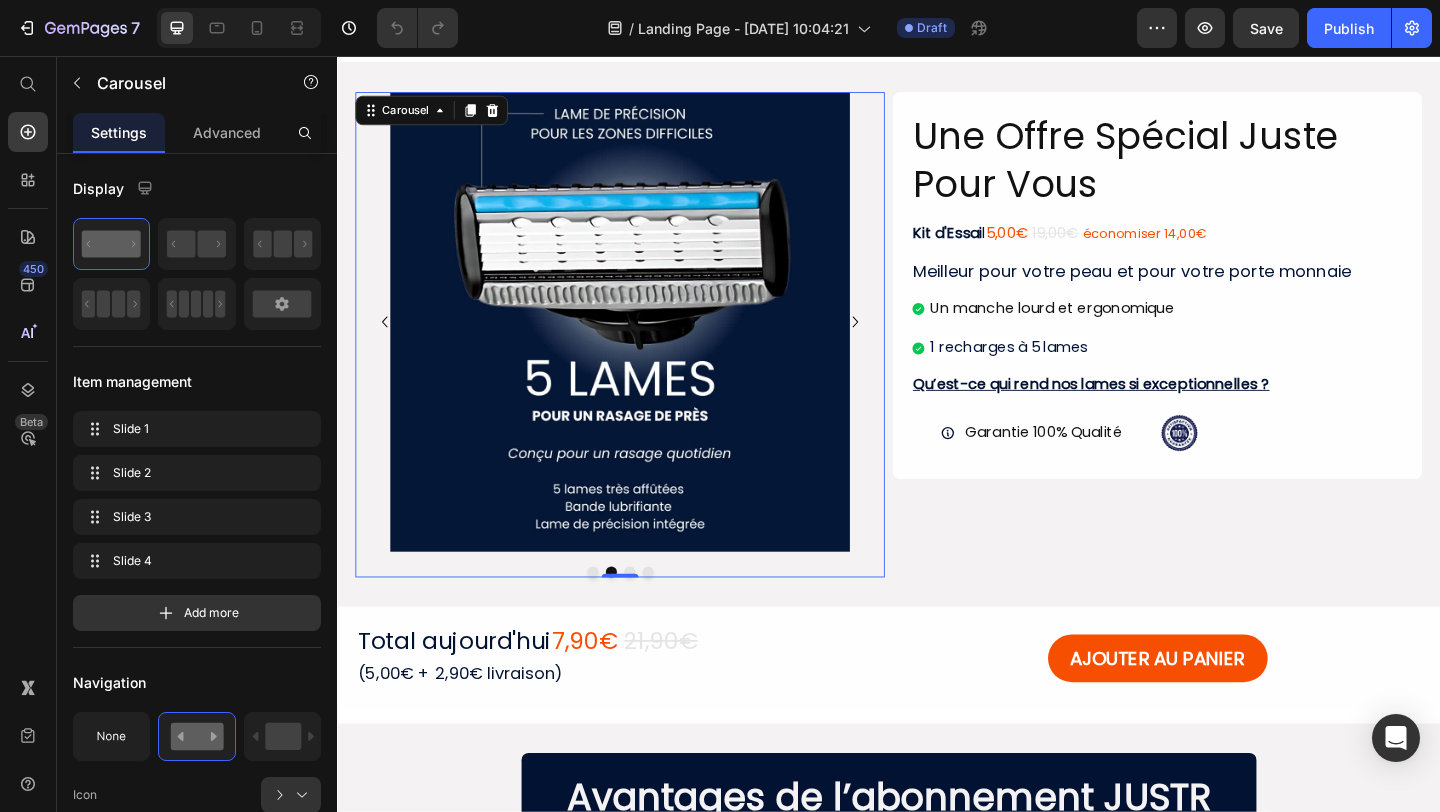 click at bounding box center (655, 617) 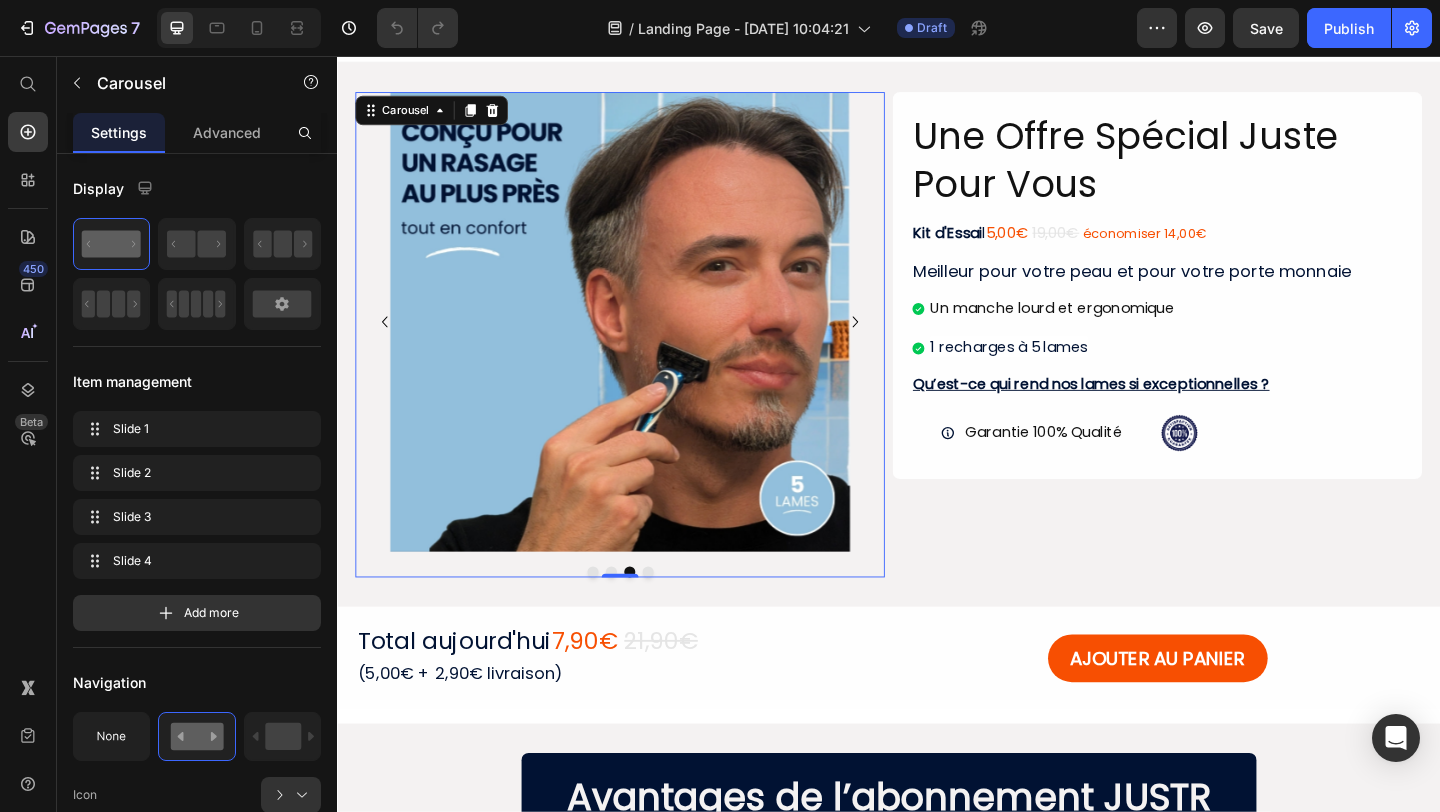 click at bounding box center (675, 617) 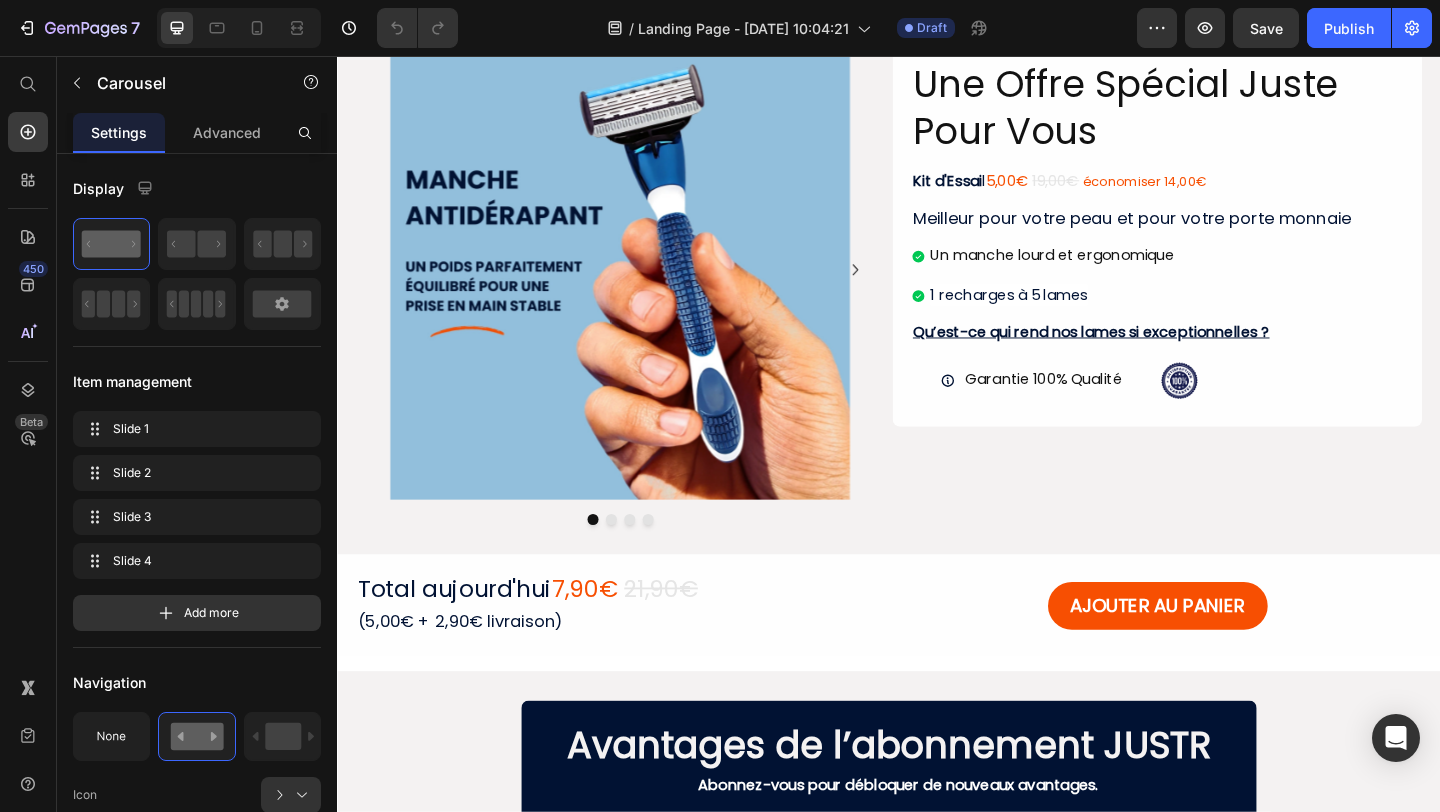 scroll, scrollTop: 0, scrollLeft: 0, axis: both 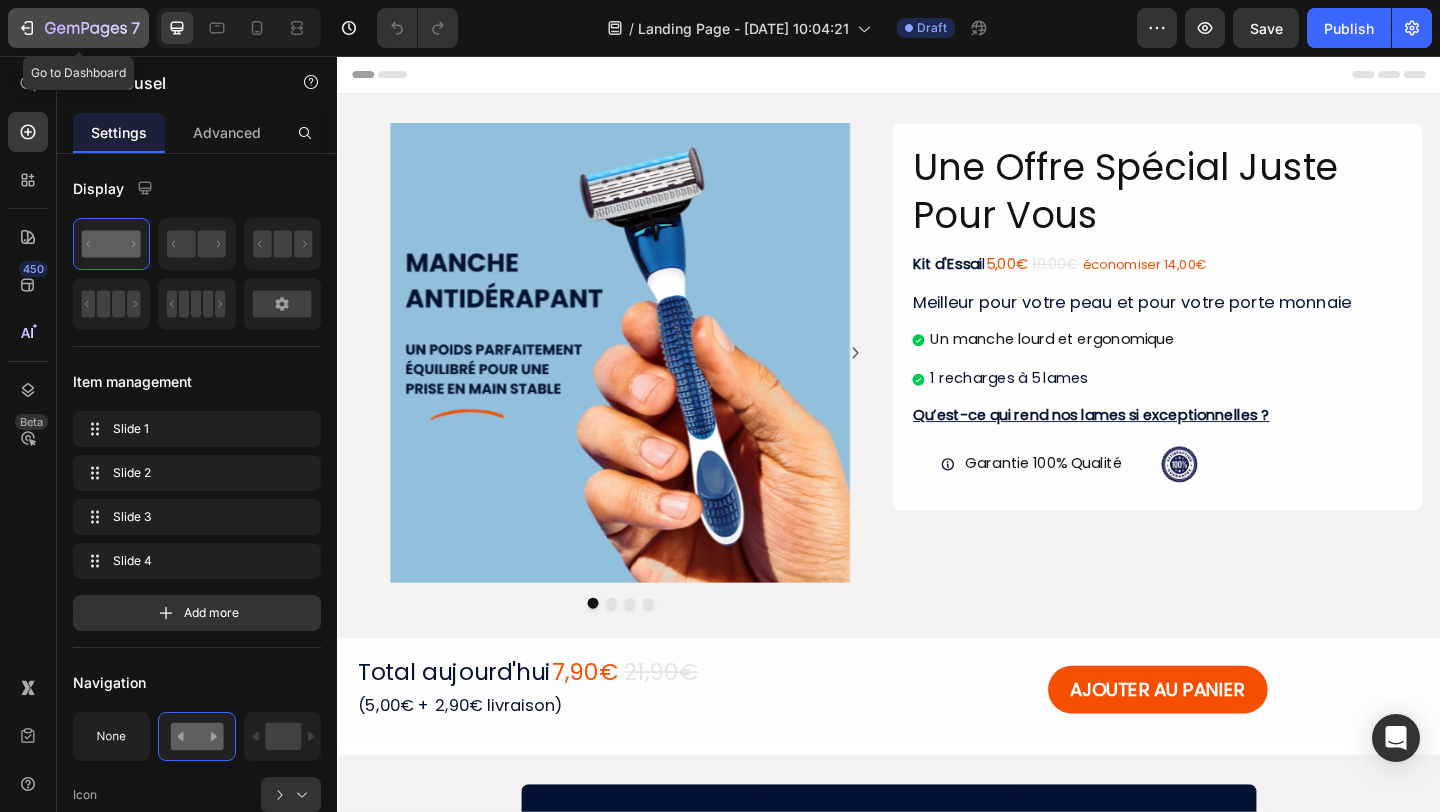 click on "7" at bounding box center (78, 28) 